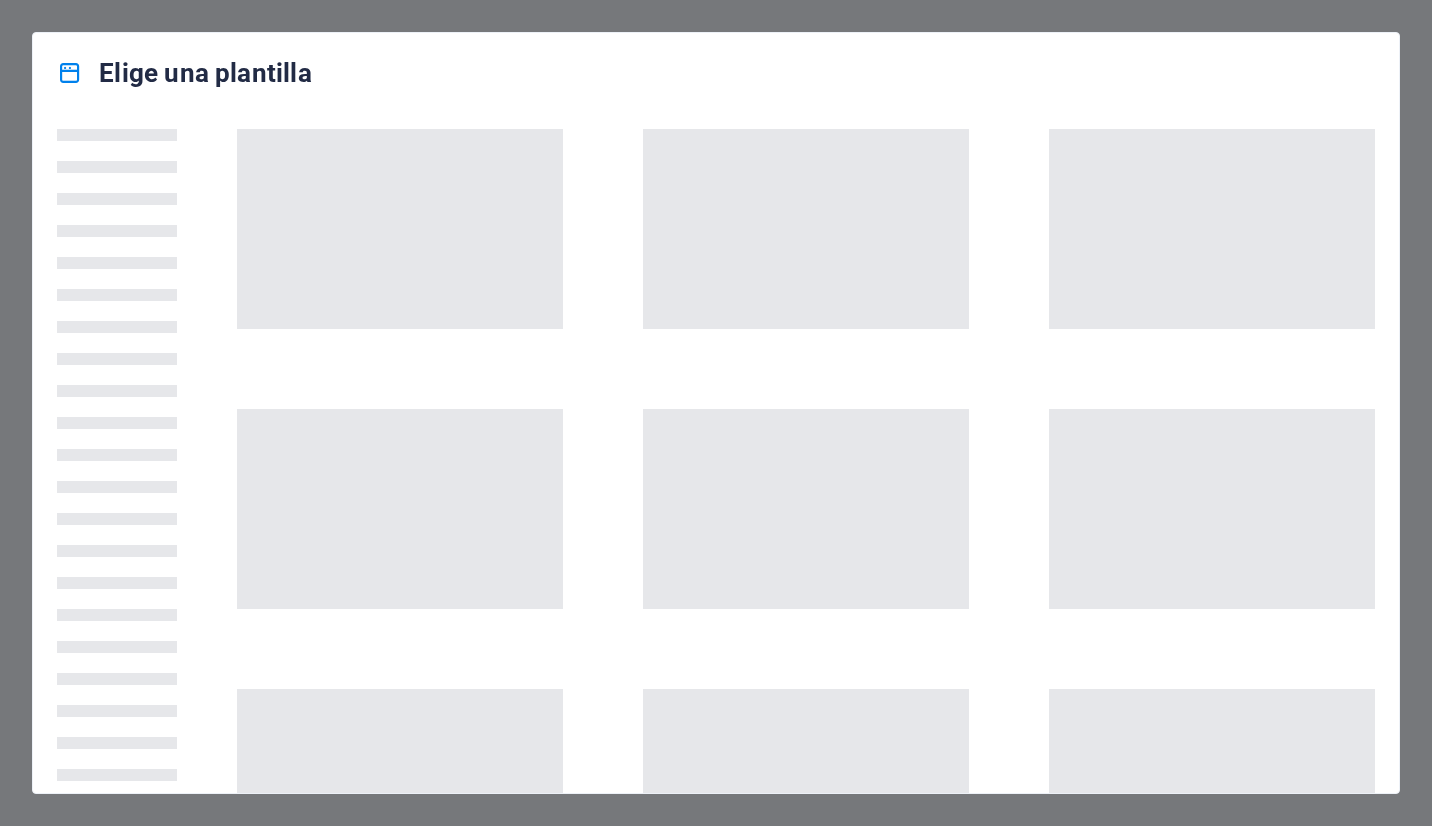scroll, scrollTop: 0, scrollLeft: 0, axis: both 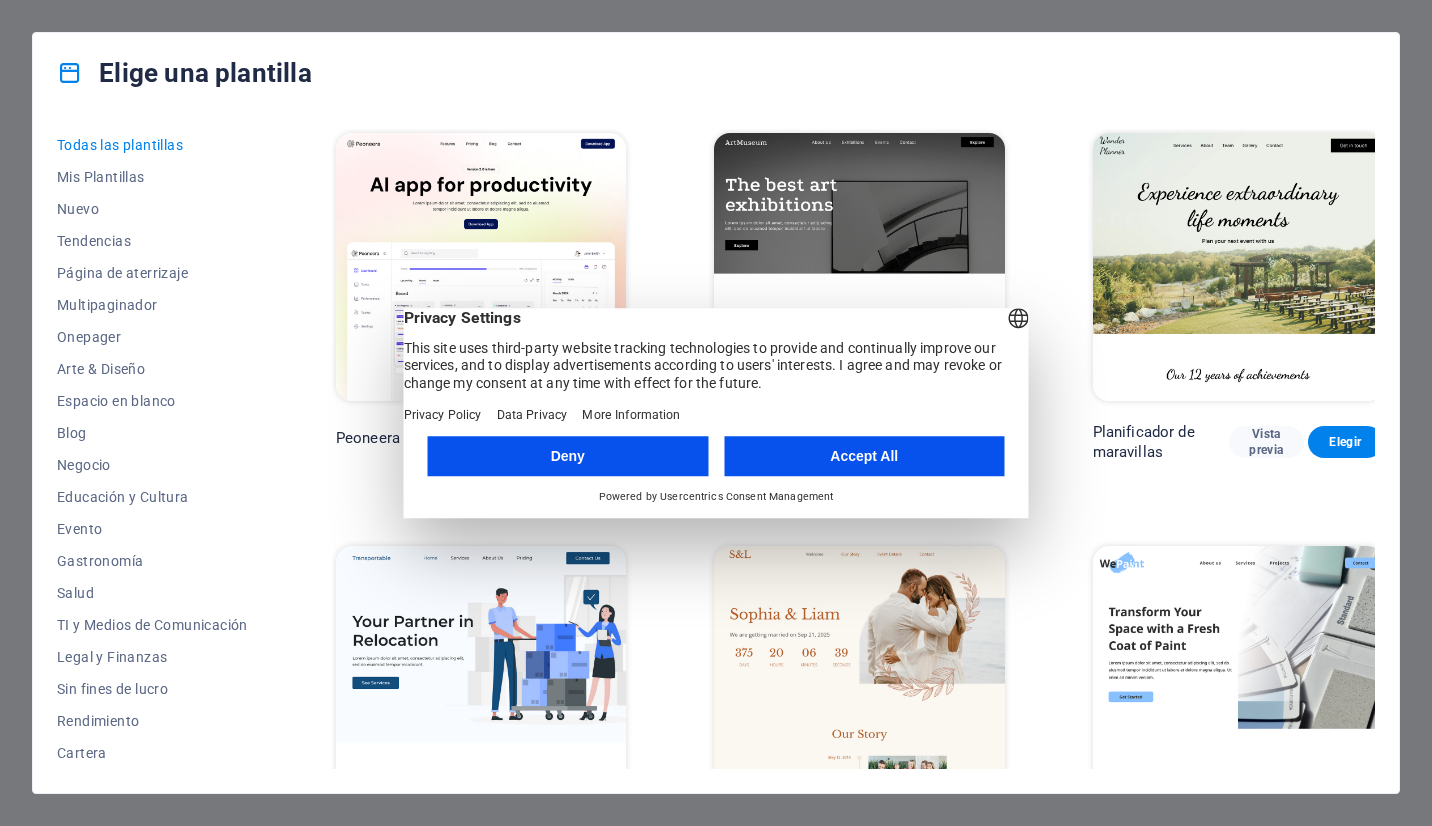 click on "Peoneera Vista previa Elegir Museo de Arte Vista previa Elegir Planificador de maravillas Vista previa Elegir Transportable Vista previa Elegir S&L Vista previa Elegir WePaint Vista previa Elegir Eco-Con Vista previa Elegir Encuentro Vista previa Elegir Ayuda y cuidado Vista previa Elegir Podcaster Vista previa Elegir Academix Vista previa Elegir GRAN Barbería Vista previa Elegir Salud y Alimentación Vista previa Elegir Interiores de UrbanNest Vista previa Elegir Cambio Verde Vista previa Elegir El Templo de la Belleza Vista previa Elegir Entrenamos Vista previa Elegir Limpiador Vista previa Elegir Johanna James Vista previa Elegir Delicioso Vista previa Elegir Jardín de ensueño Vista previa Elegir LumeDeAqua Vista previa Elegir Cuidado de las mascotas Vista previa Elegir Espacio seguro Vista previa Elegir Barra de lluvia de medianoche Vista previa Elegir Conducir Vista previa Elegir Estator Vista previa Elegir Grupo de Salud Vista previa Elegir Agencia MakeIt Vista previa Elegir Wanderlust Vista previa" at bounding box center (853, 11051) 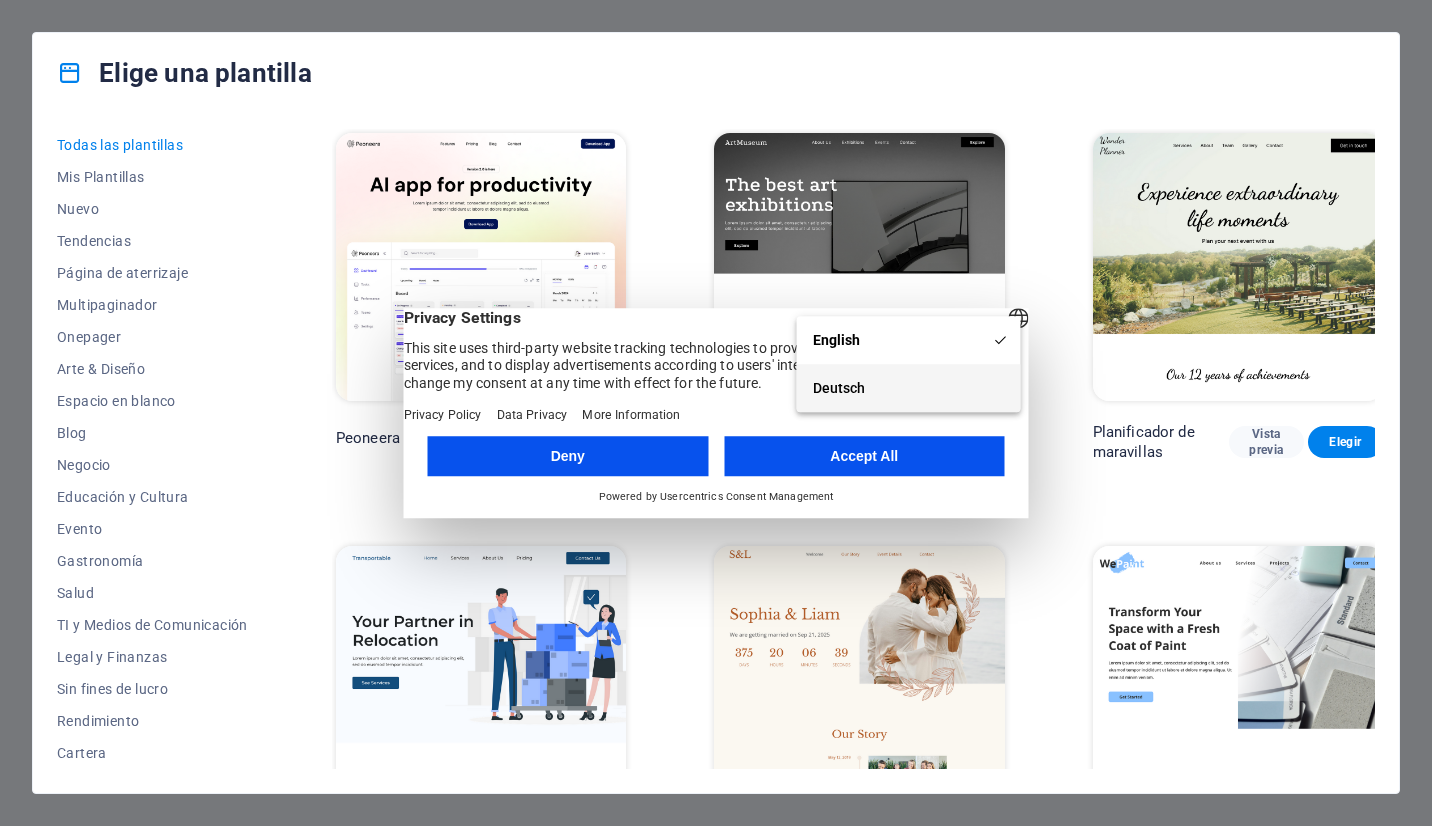 click on "Deutsch" at bounding box center (909, 388) 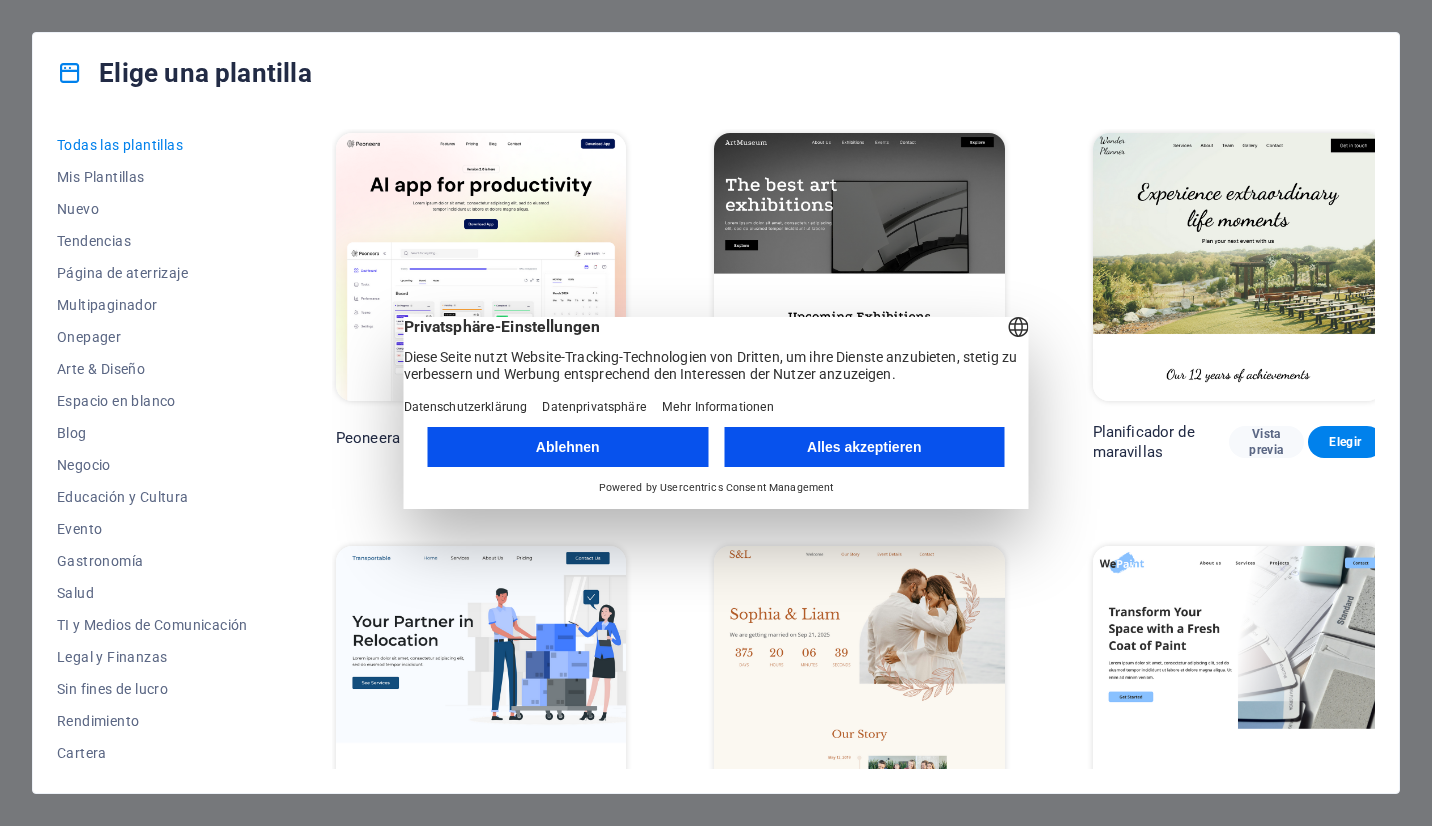 click on "Deutsch
English" at bounding box center (1019, 329) 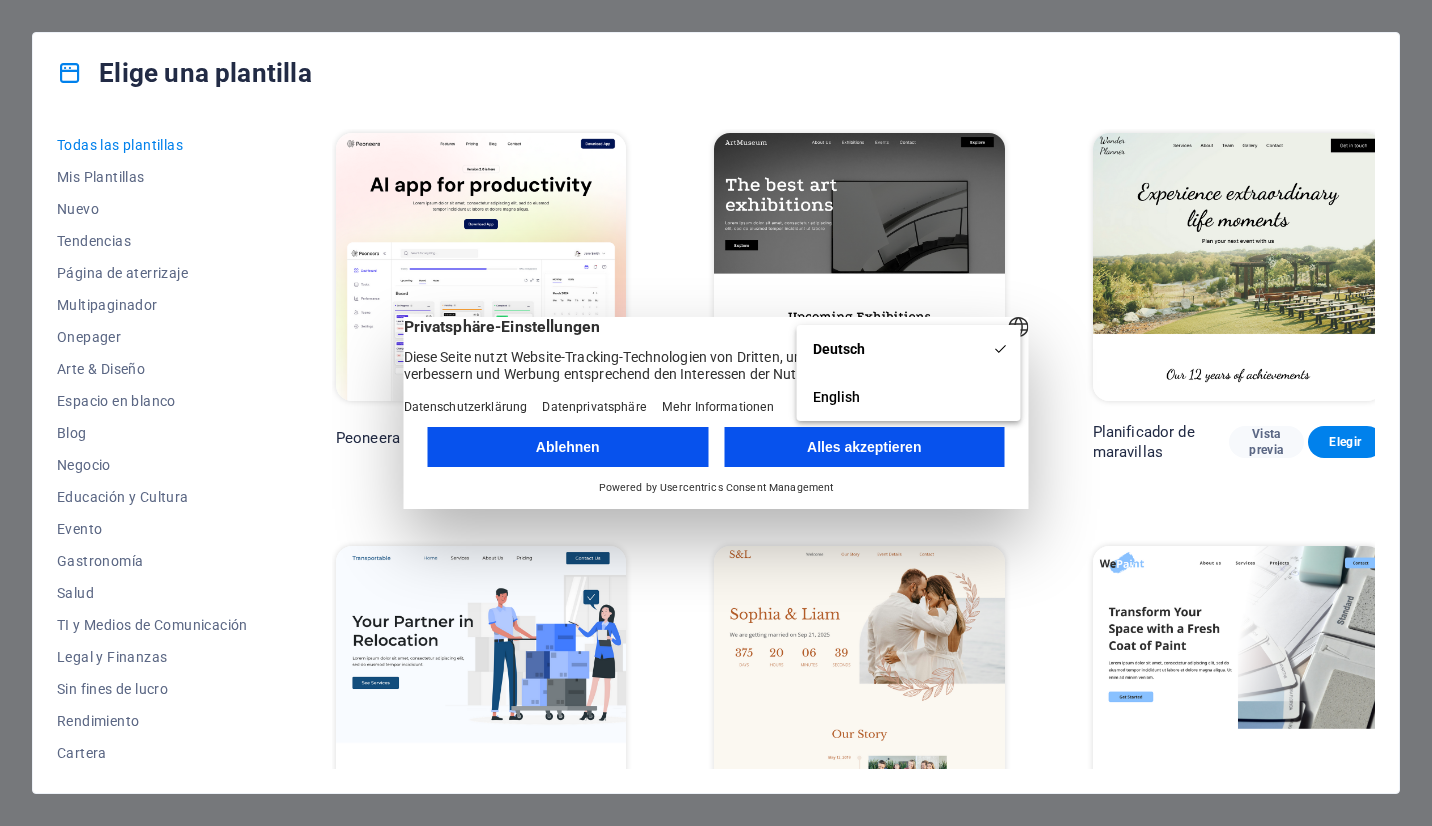 click on "Todas las plantillas Mis Plantillas Nuevo Tendencias Página de aterrizaje Multipaginador Onepager Arte & Diseño Espacio en blanco Blog Negocio Educación y Cultura Evento Gastronomía Salud TI y Medios de Comunicación Legal y Finanzas Sin fines de lucro Rendimiento Cartera Servicios Deportes y Belleza Oficios Viajar Estructura alámbrica Peoneera Vista previa Elegir Museo de Arte Vista previa Elegir Planificador de maravillas Vista previa Elegir Transportable Vista previa Elegir S&L Vista previa Elegir WePaint Vista previa Elegir Eco-Con Vista previa Elegir Encuentro Vista previa Elegir Ayuda y cuidado Vista previa Elegir Podcaster Vista previa Elegir Academix Vista previa Elegir GRAN Barbería Vista previa Elegir Salud y Alimentación Vista previa Elegir Interiores de UrbanNest Vista previa Elegir Cambio Verde Vista previa Elegir El Templo de la Belleza Vista previa Elegir Entrenamos Vista previa Elegir Limpiador Vista previa Elegir Johanna James Vista previa Elegir Delicioso Vista previa Elegir Elegir" at bounding box center (716, 453) 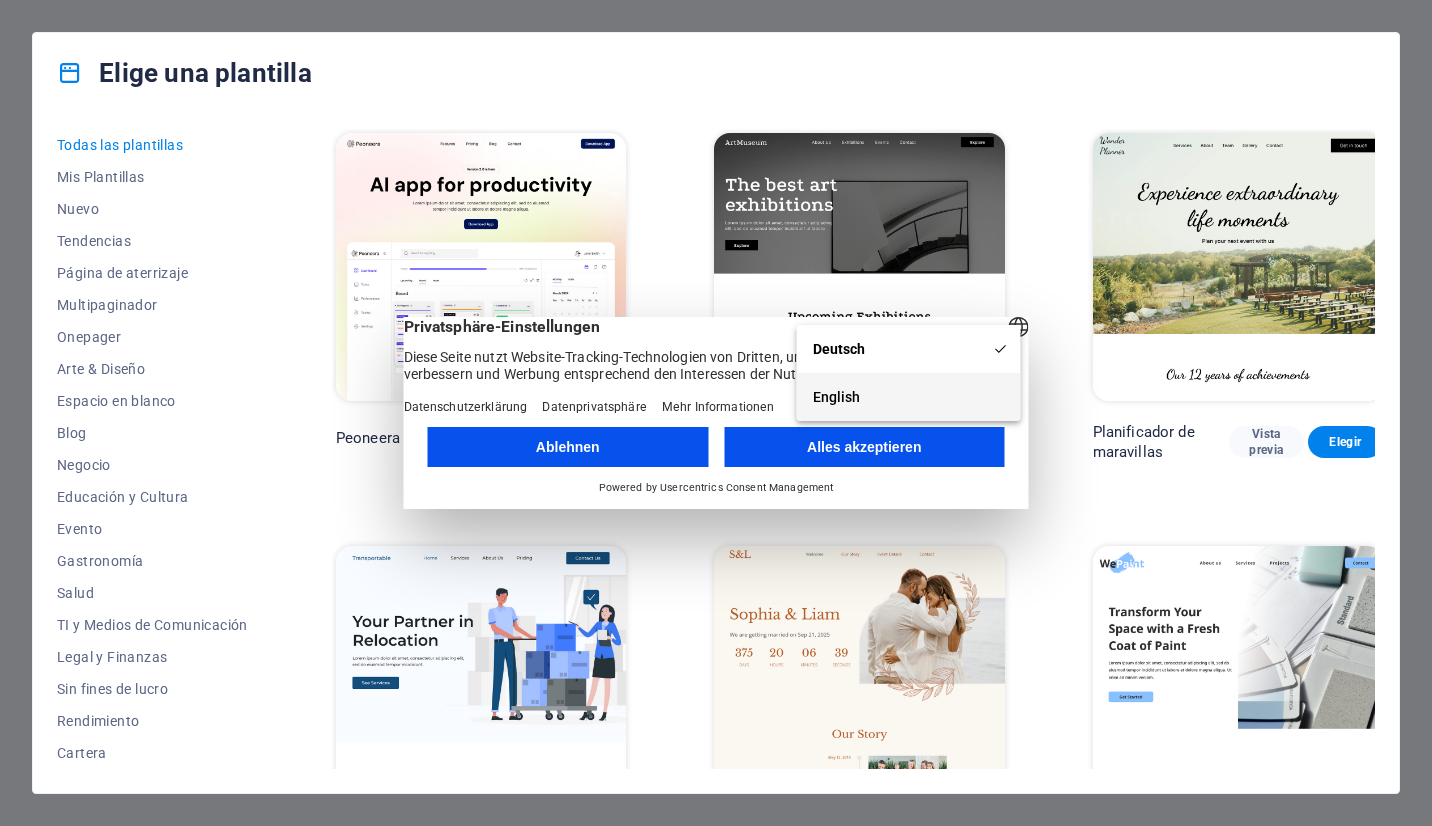 click on "English" at bounding box center [909, 397] 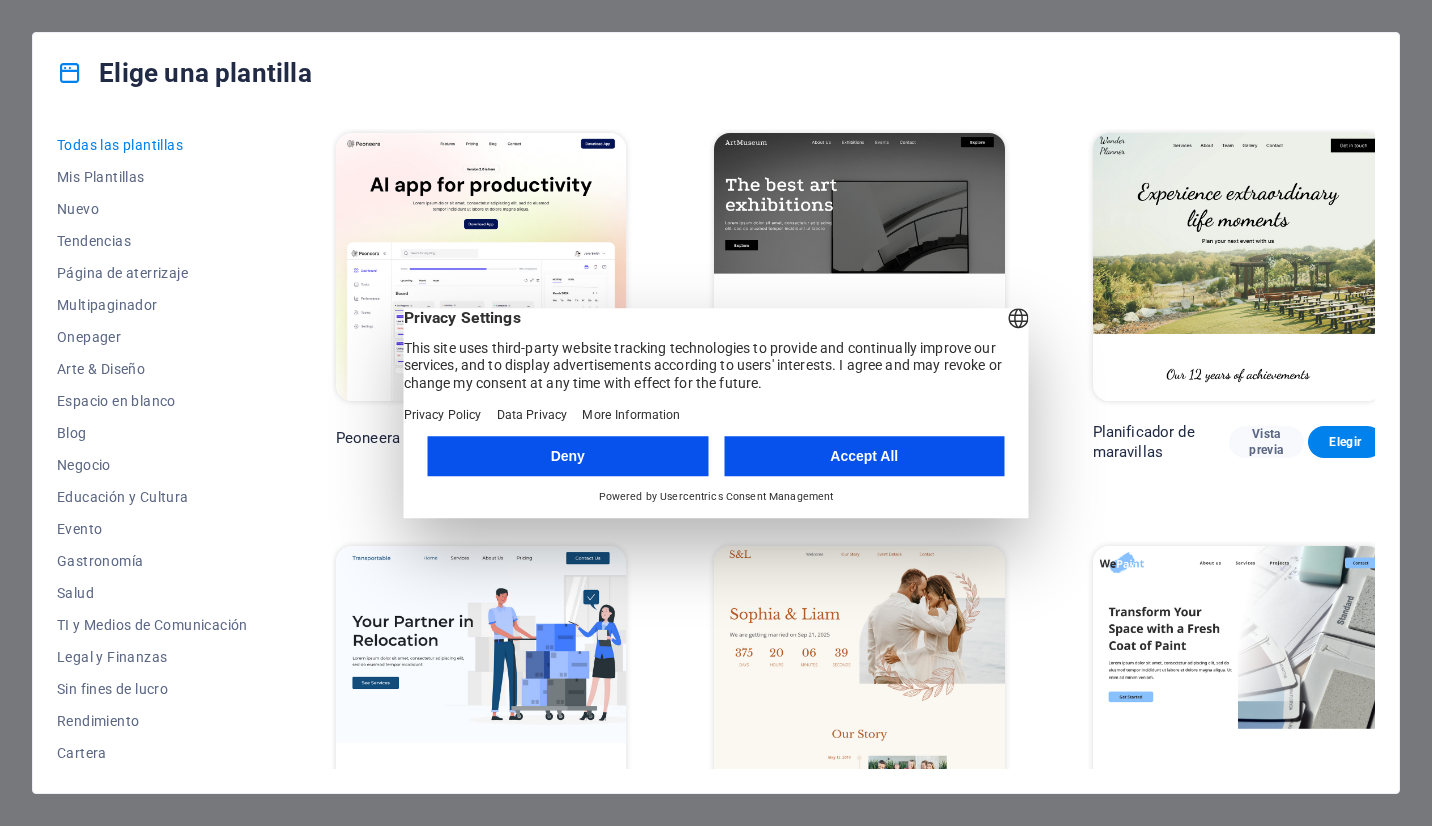 click on "Accept All" at bounding box center [864, 456] 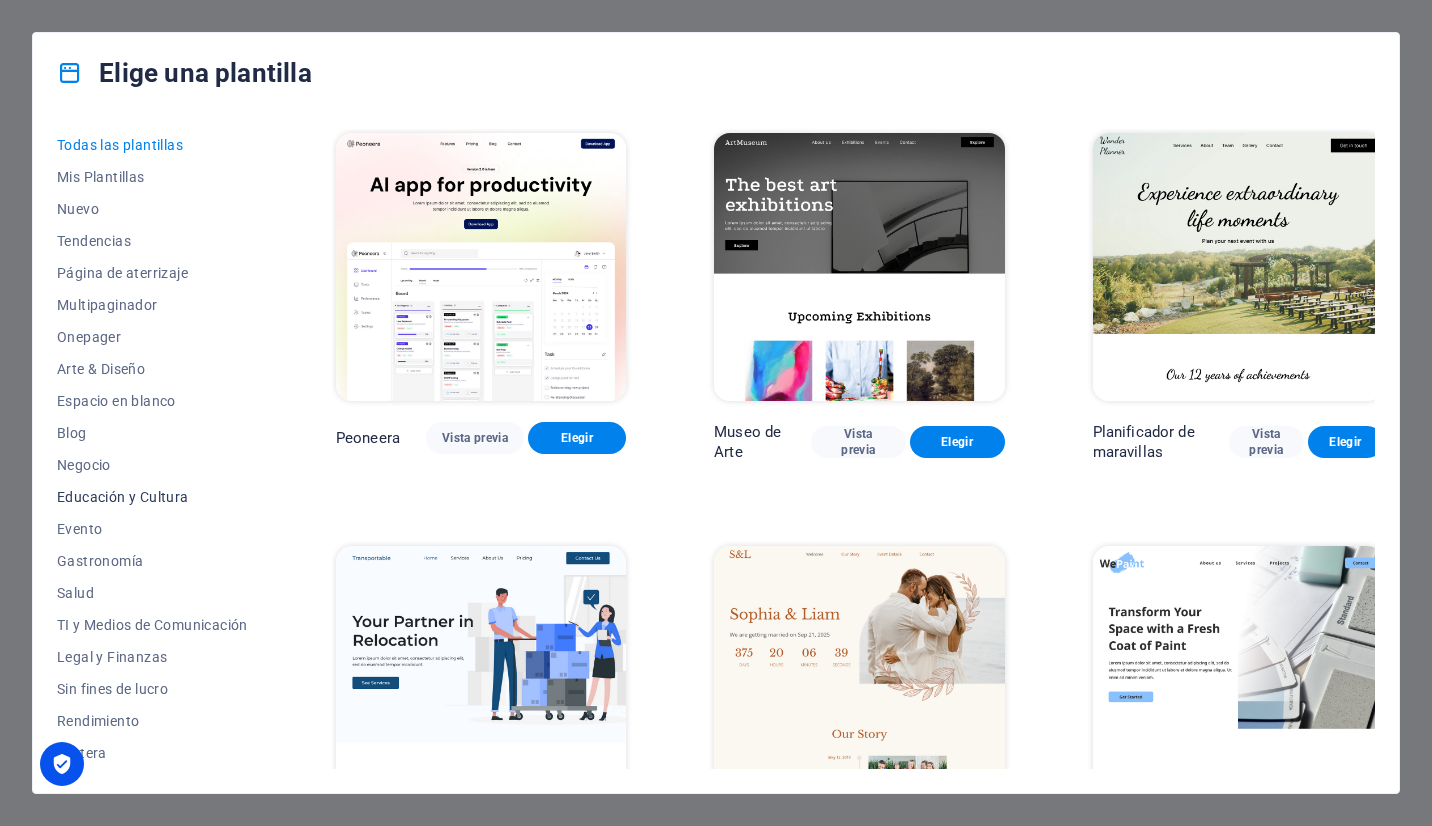 click on "Educación y Cultura" at bounding box center (152, 497) 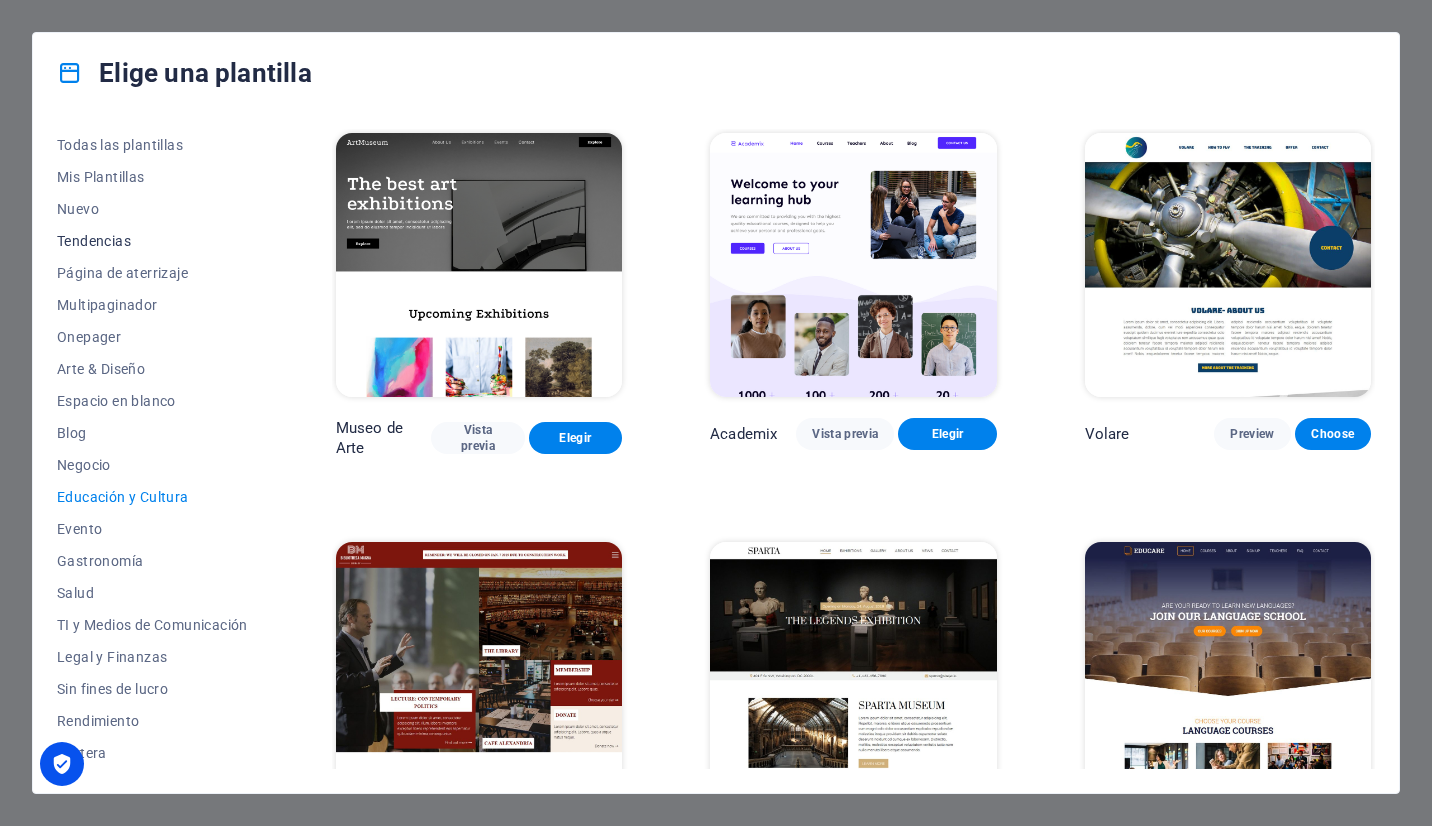 click on "Tendencias" at bounding box center (152, 241) 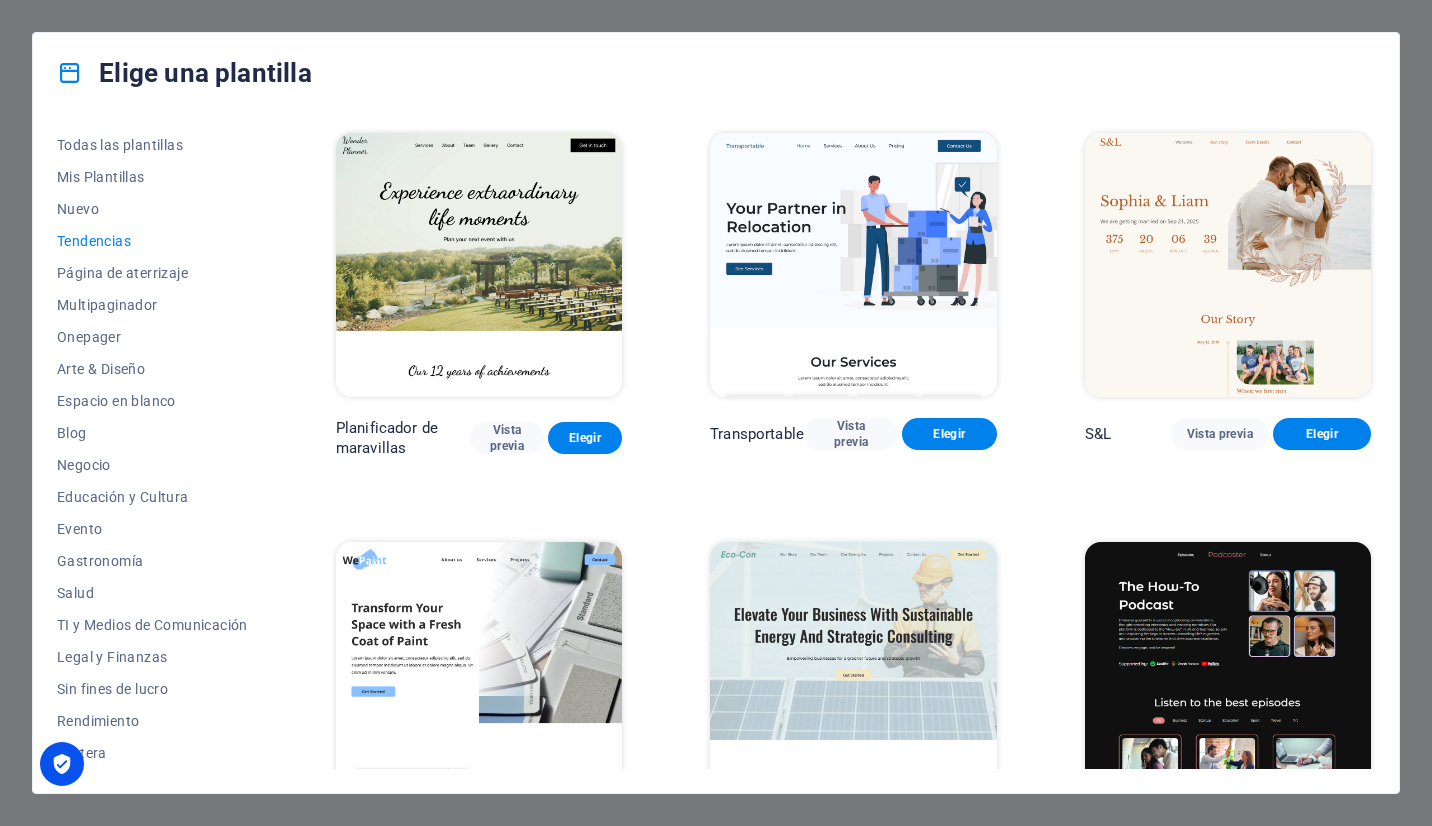 drag, startPoint x: 1375, startPoint y: 165, endPoint x: 1384, endPoint y: 253, distance: 88.45903 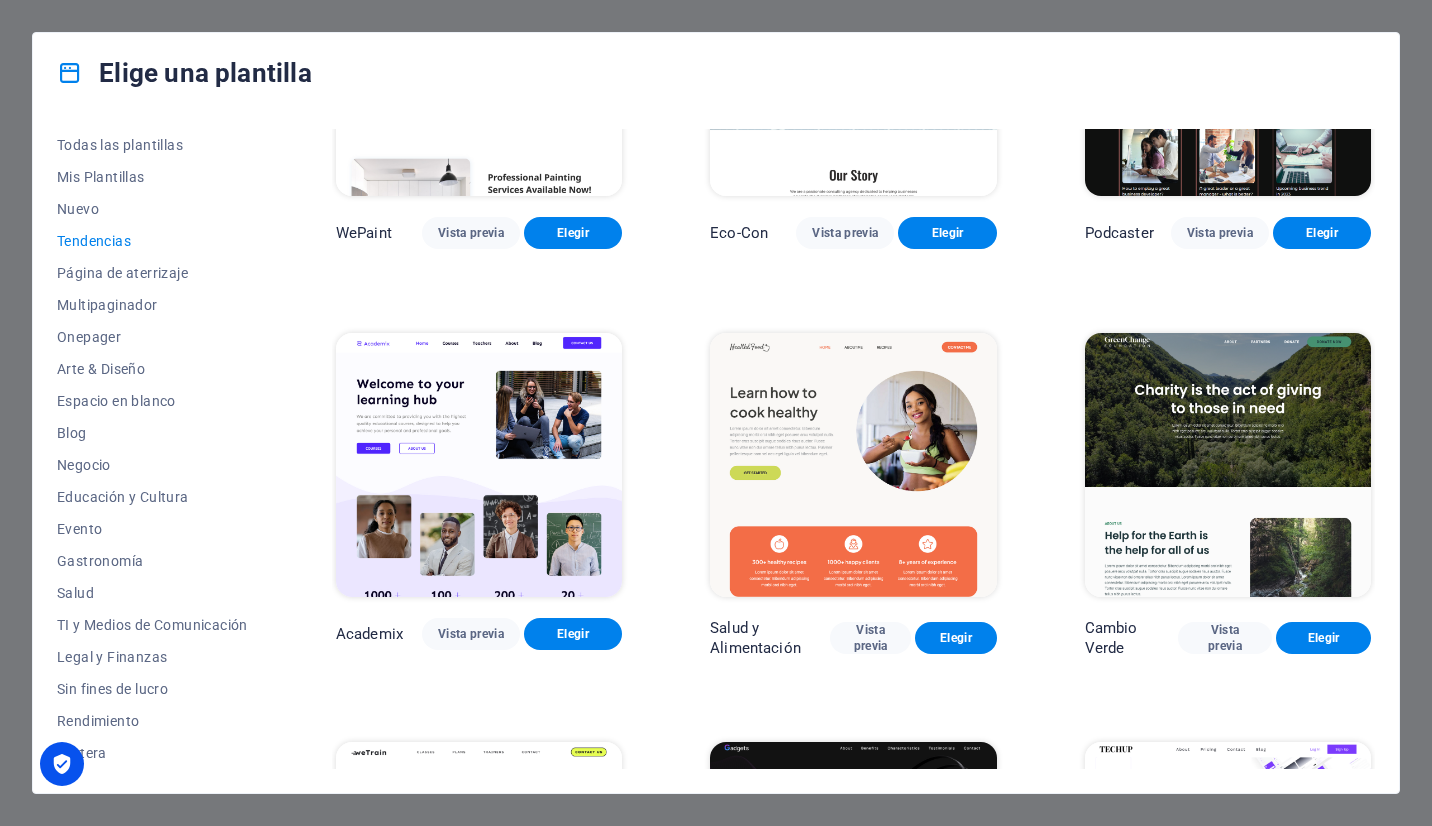 scroll, scrollTop: 1064, scrollLeft: 0, axis: vertical 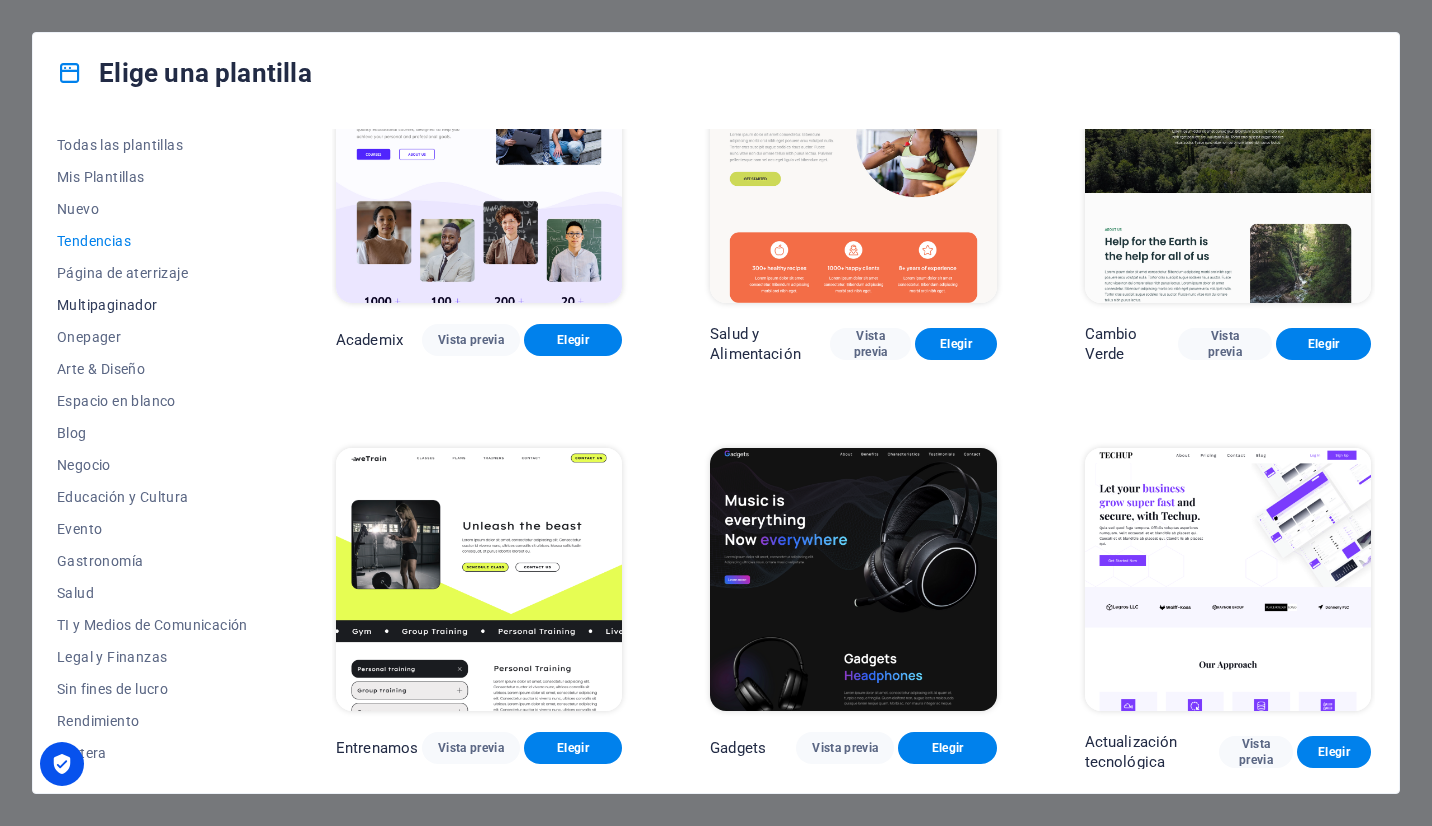 click on "Multipaginador" at bounding box center [152, 305] 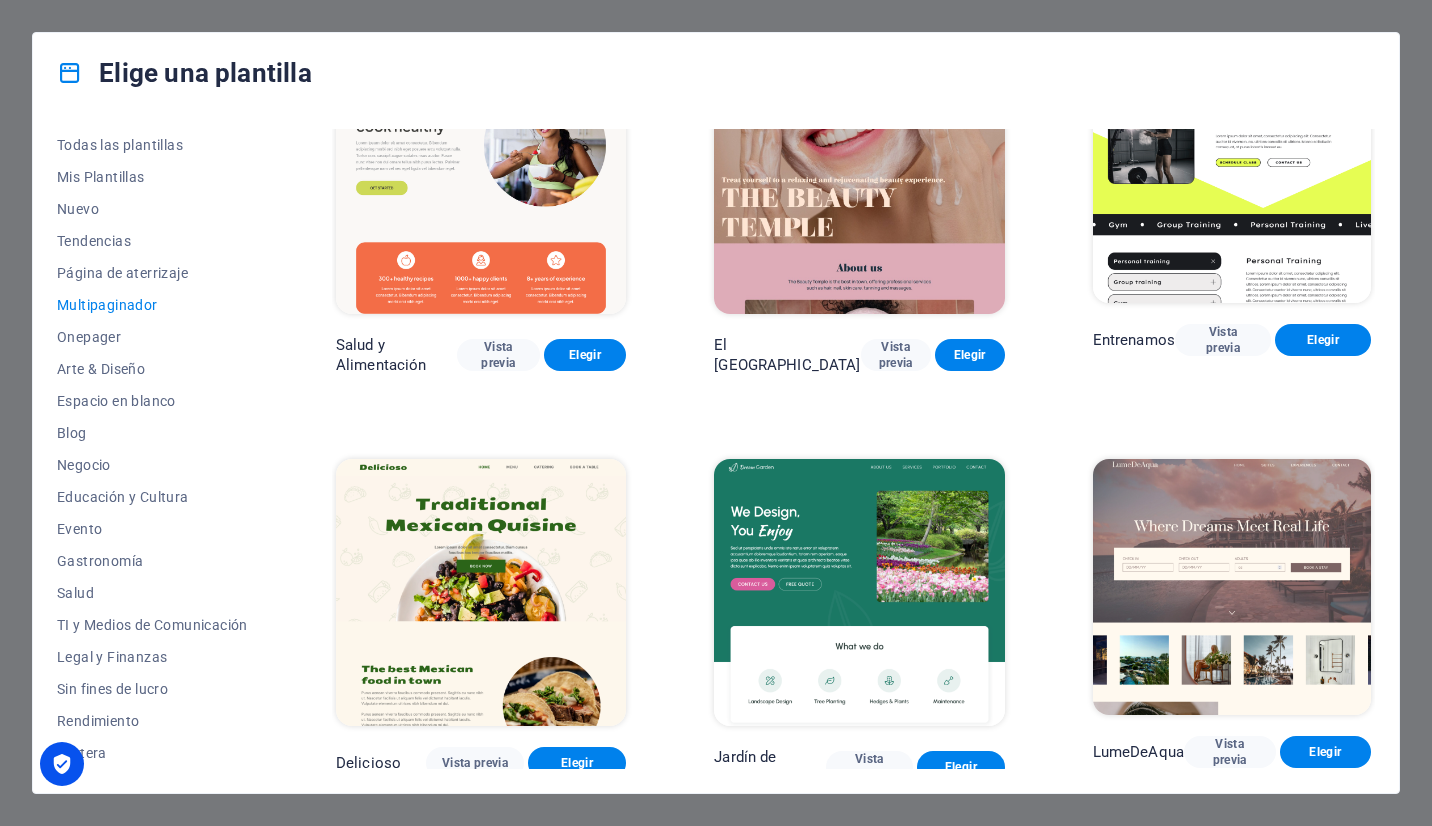 scroll, scrollTop: 507, scrollLeft: 0, axis: vertical 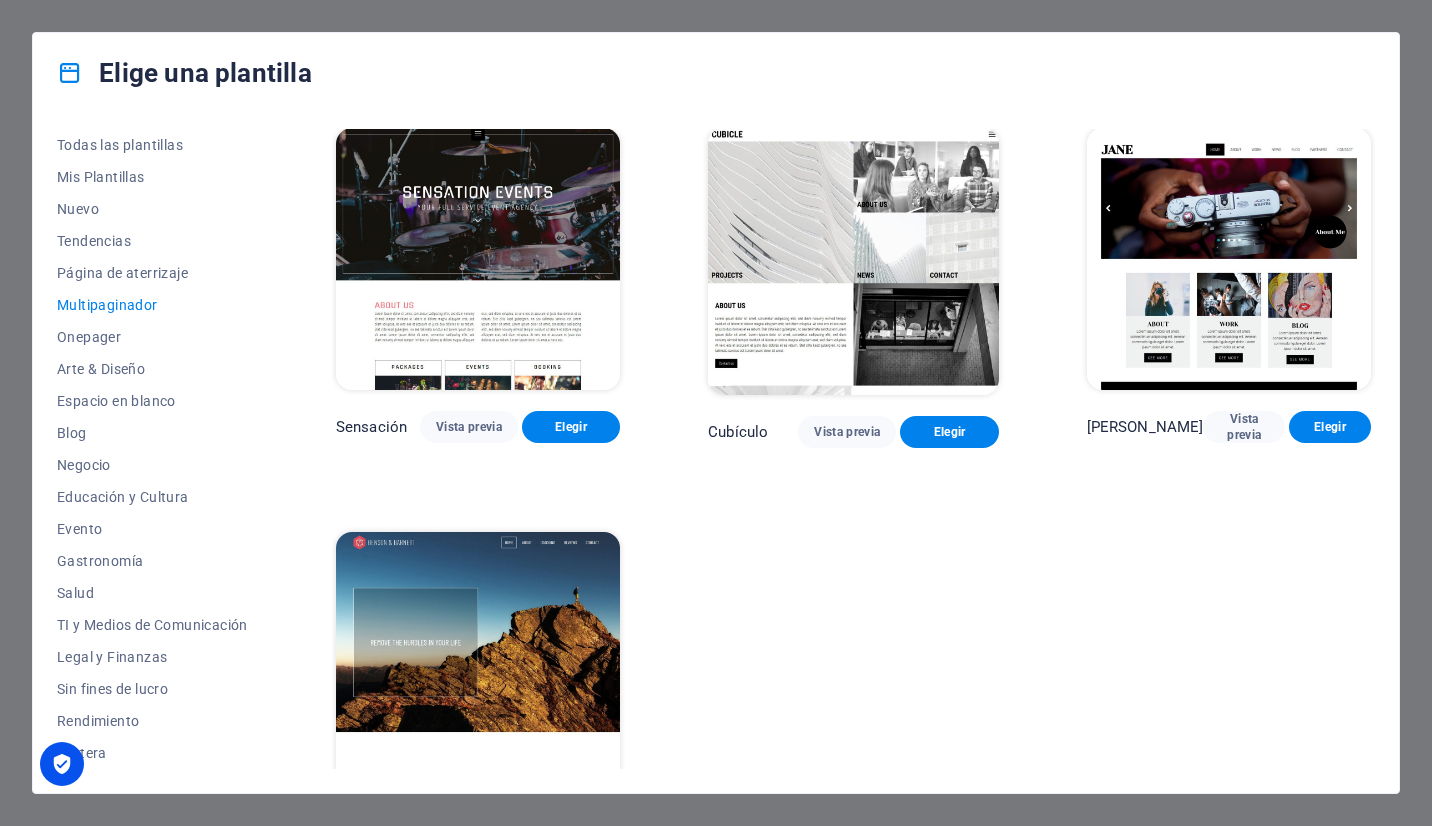 drag, startPoint x: 1370, startPoint y: 754, endPoint x: 1380, endPoint y: 668, distance: 86.579445 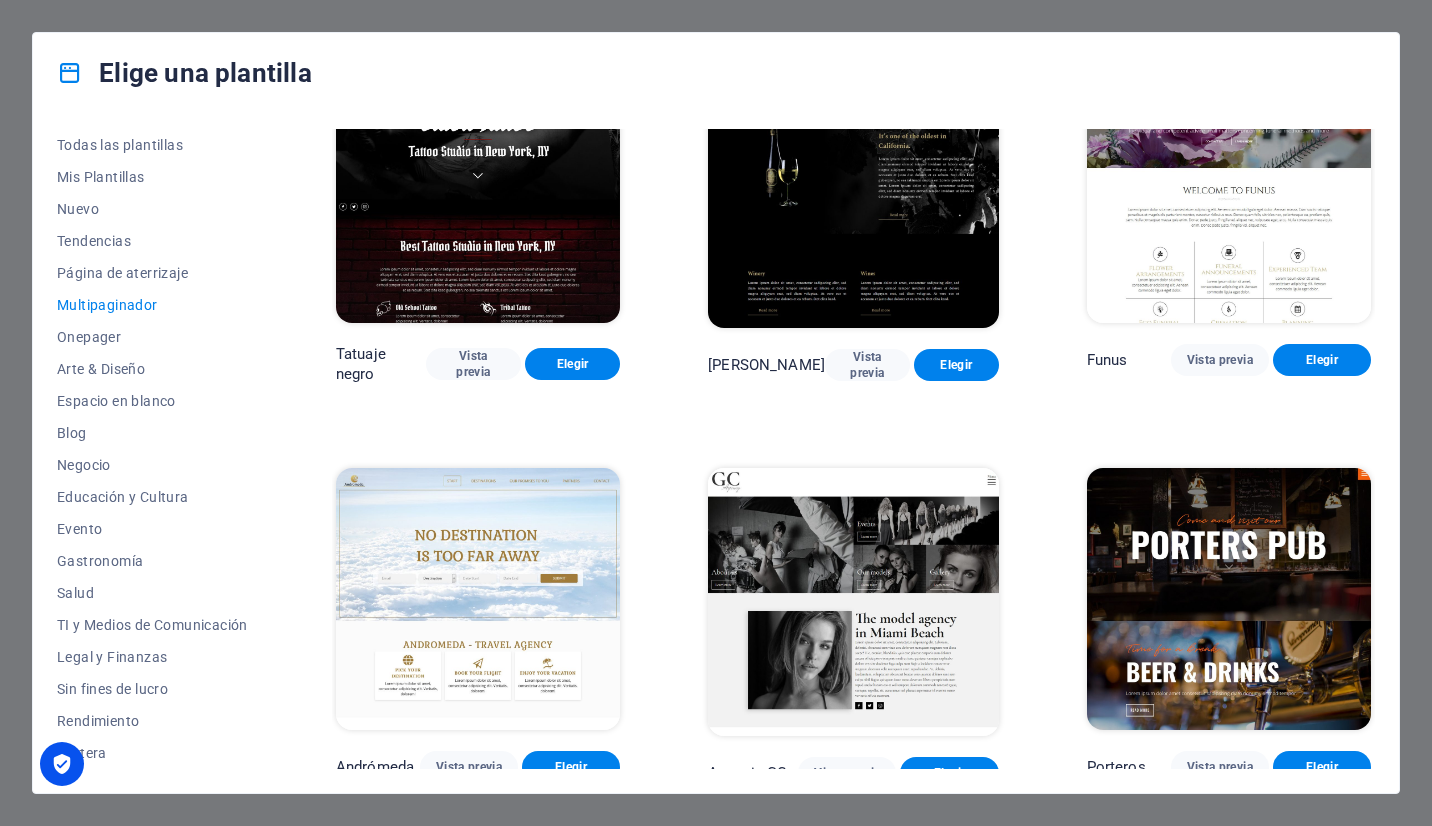 scroll, scrollTop: 6589, scrollLeft: 0, axis: vertical 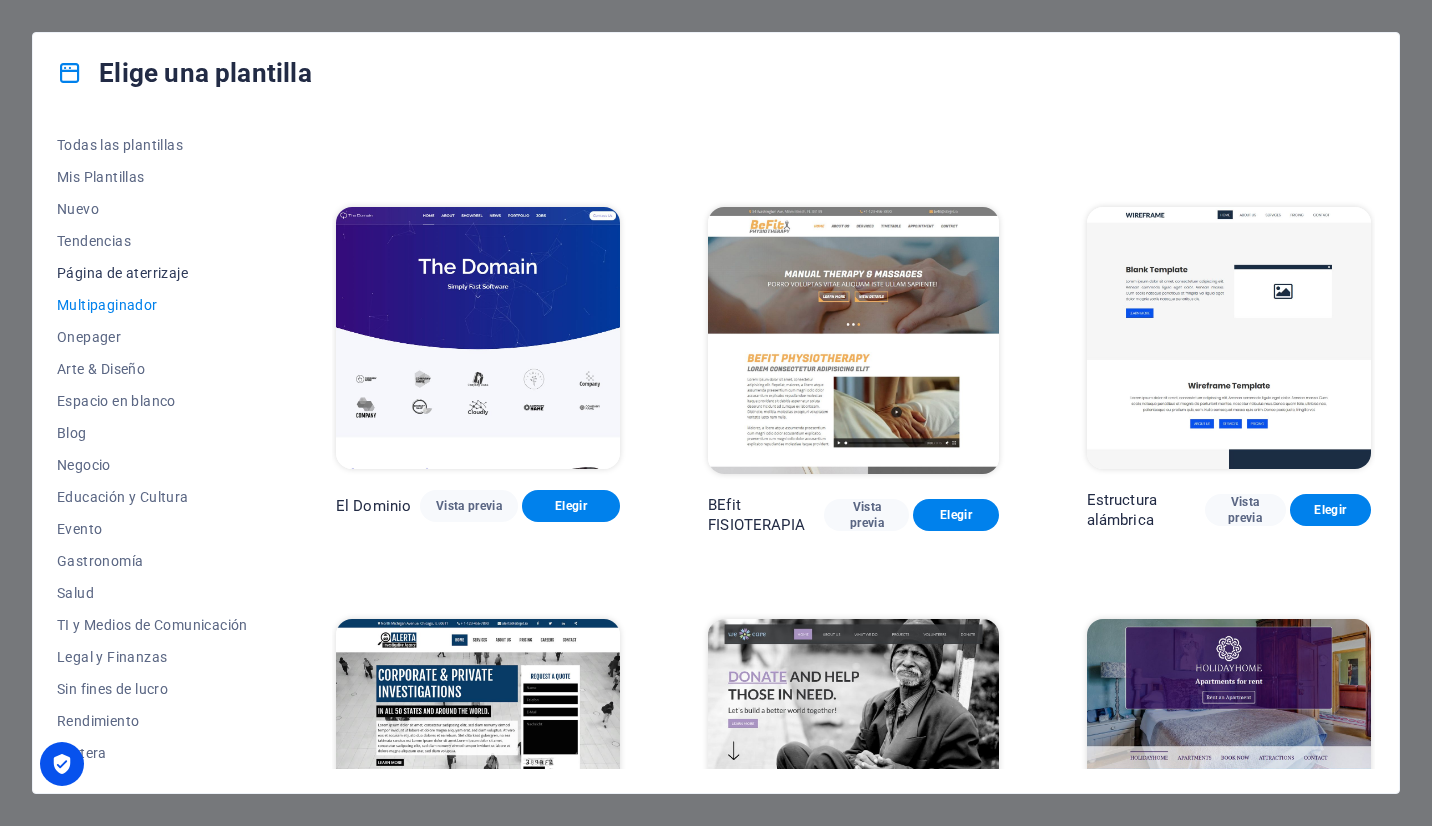 click on "Página de aterrizaje" at bounding box center [152, 273] 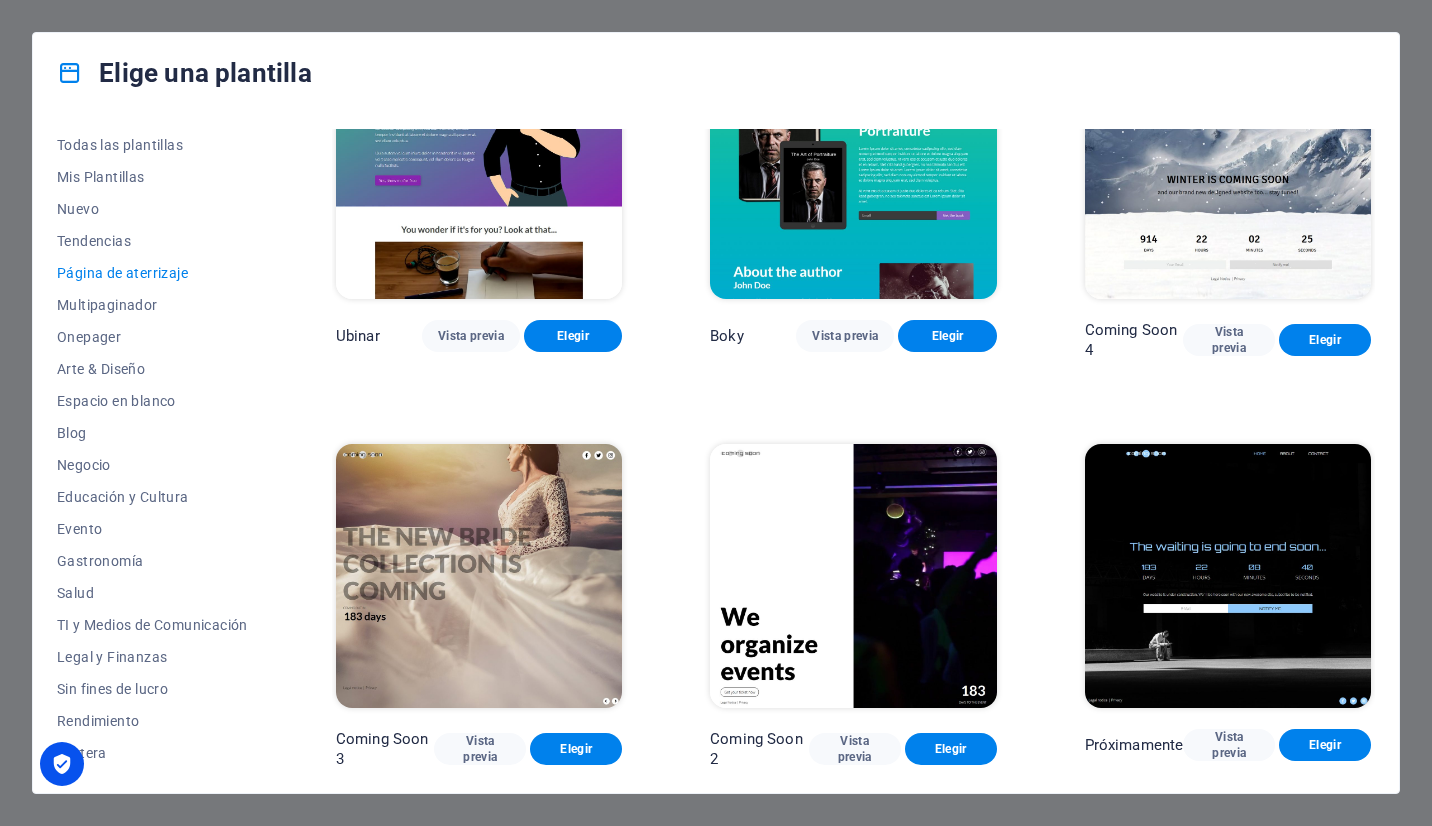 scroll, scrollTop: 2869, scrollLeft: 0, axis: vertical 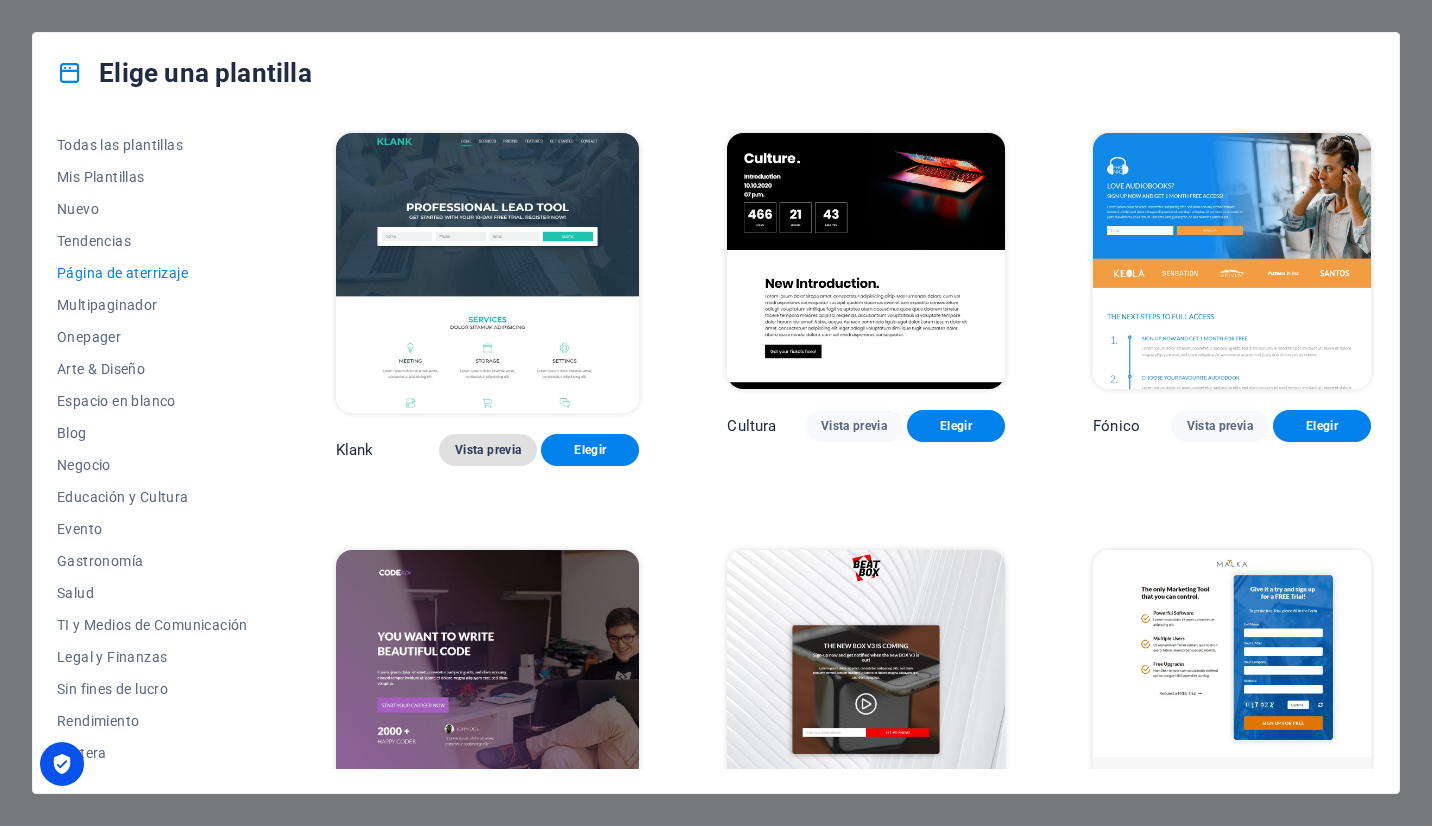 click on "Vista previa" at bounding box center (488, 450) 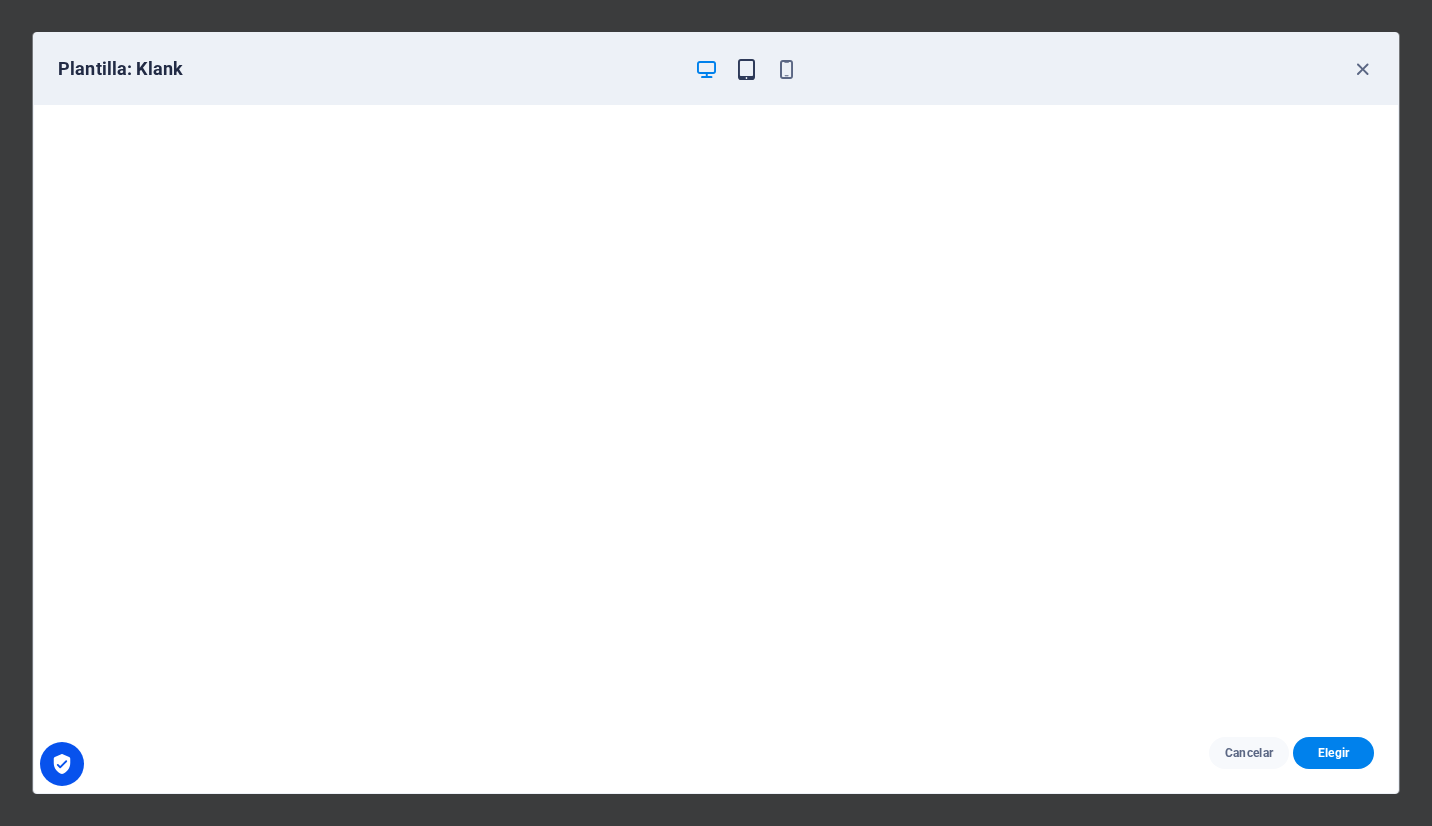 click at bounding box center [746, 69] 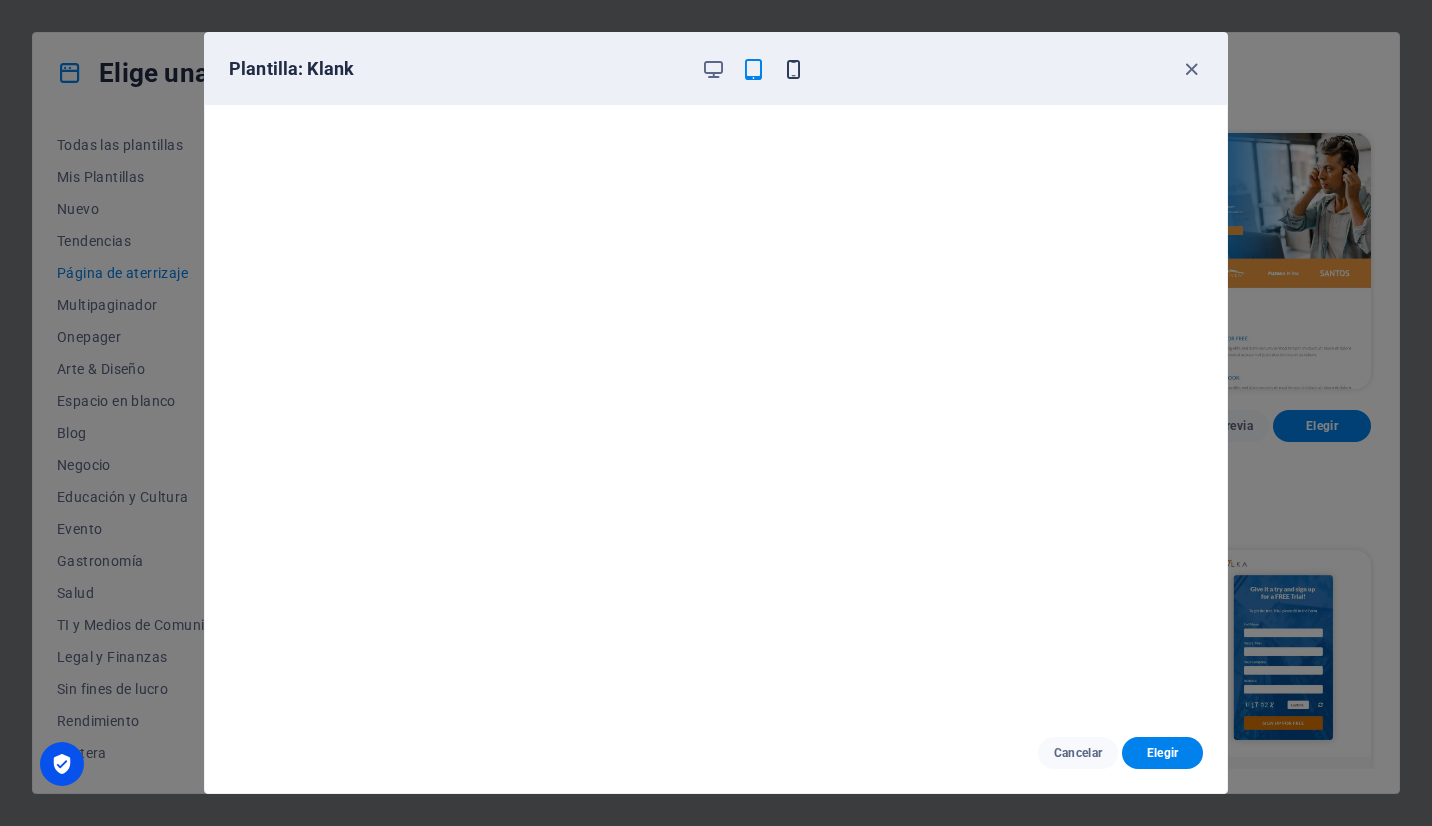 click at bounding box center (793, 69) 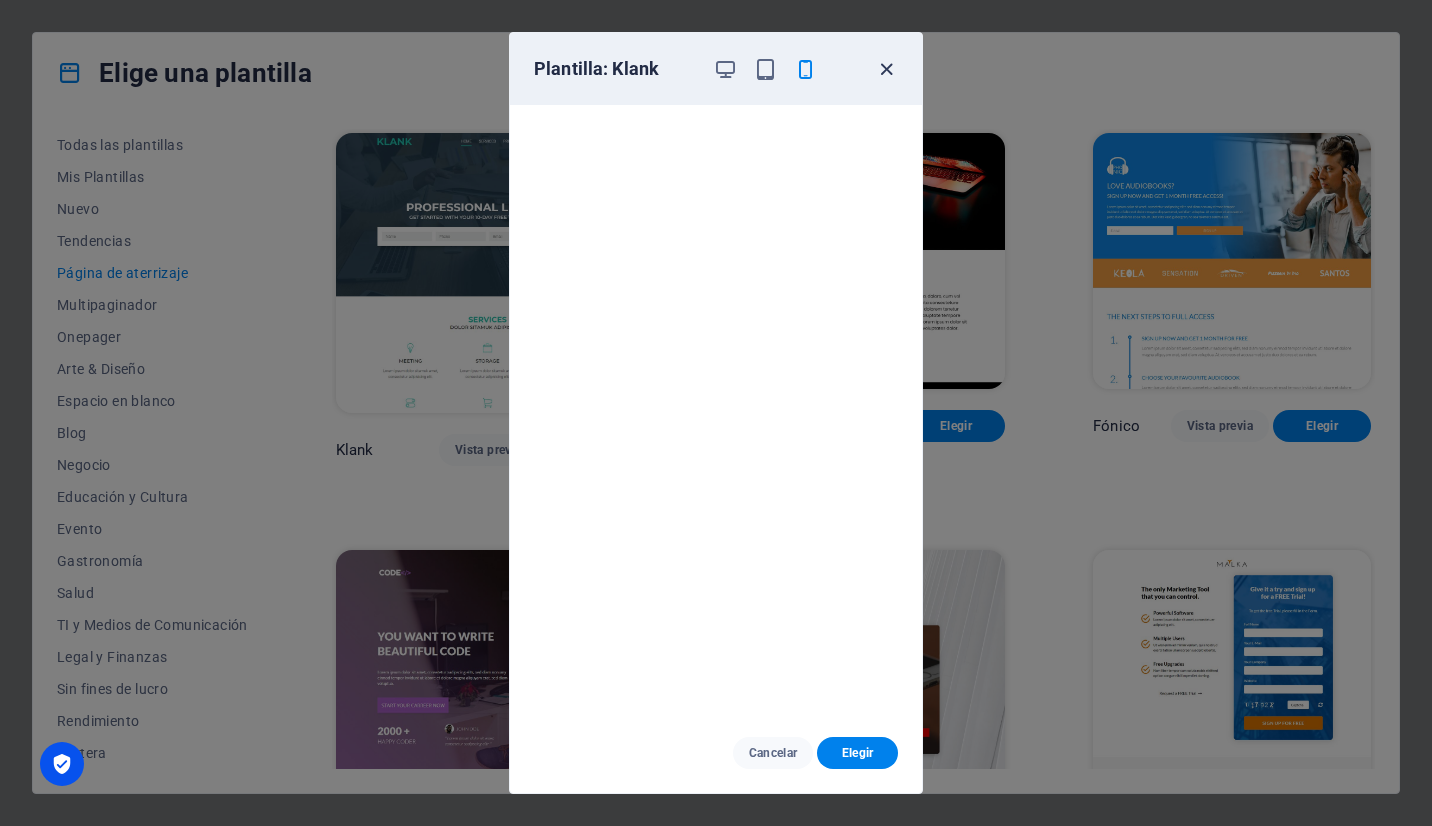click at bounding box center [886, 69] 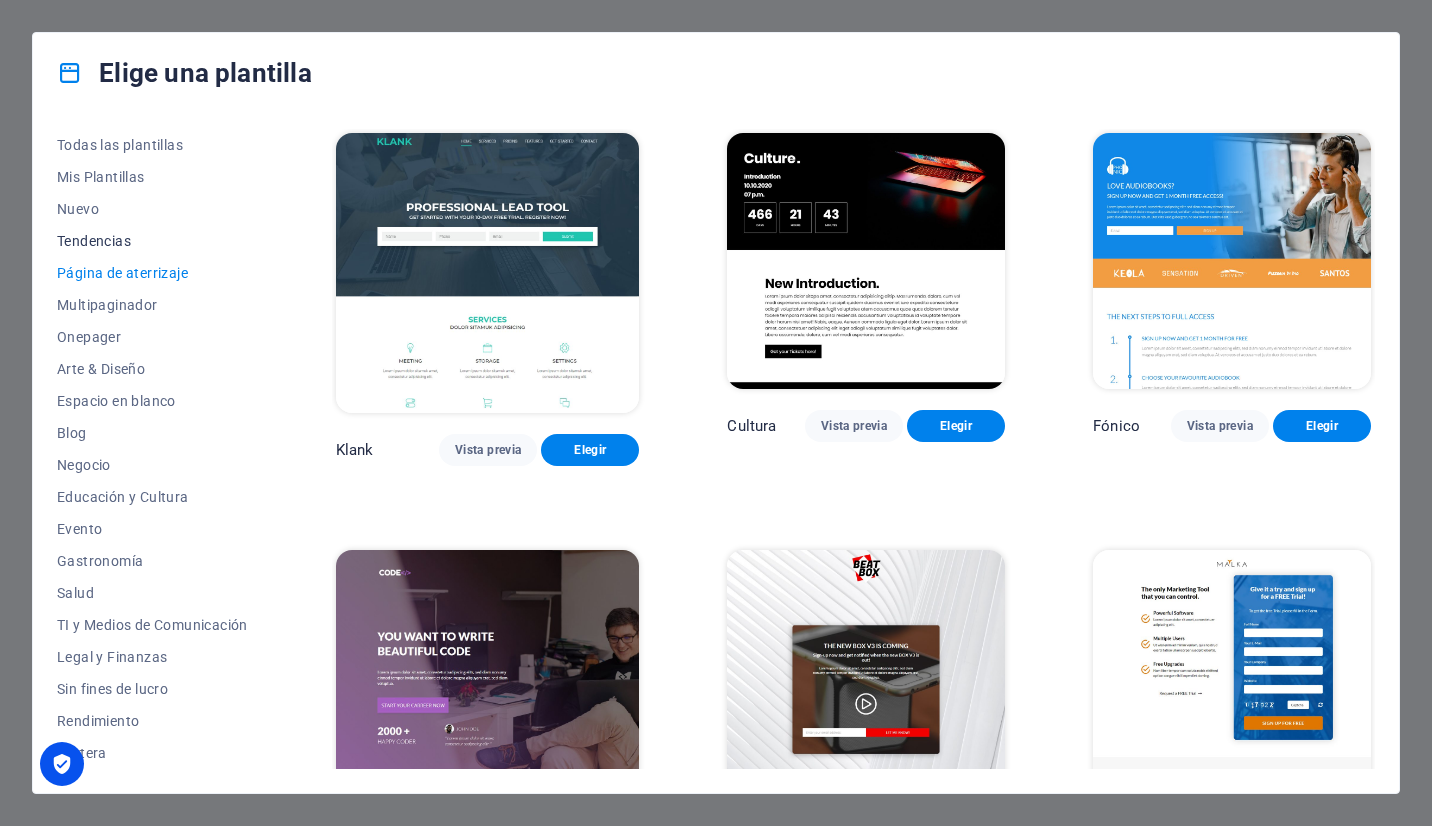 click on "Tendencias" at bounding box center [152, 241] 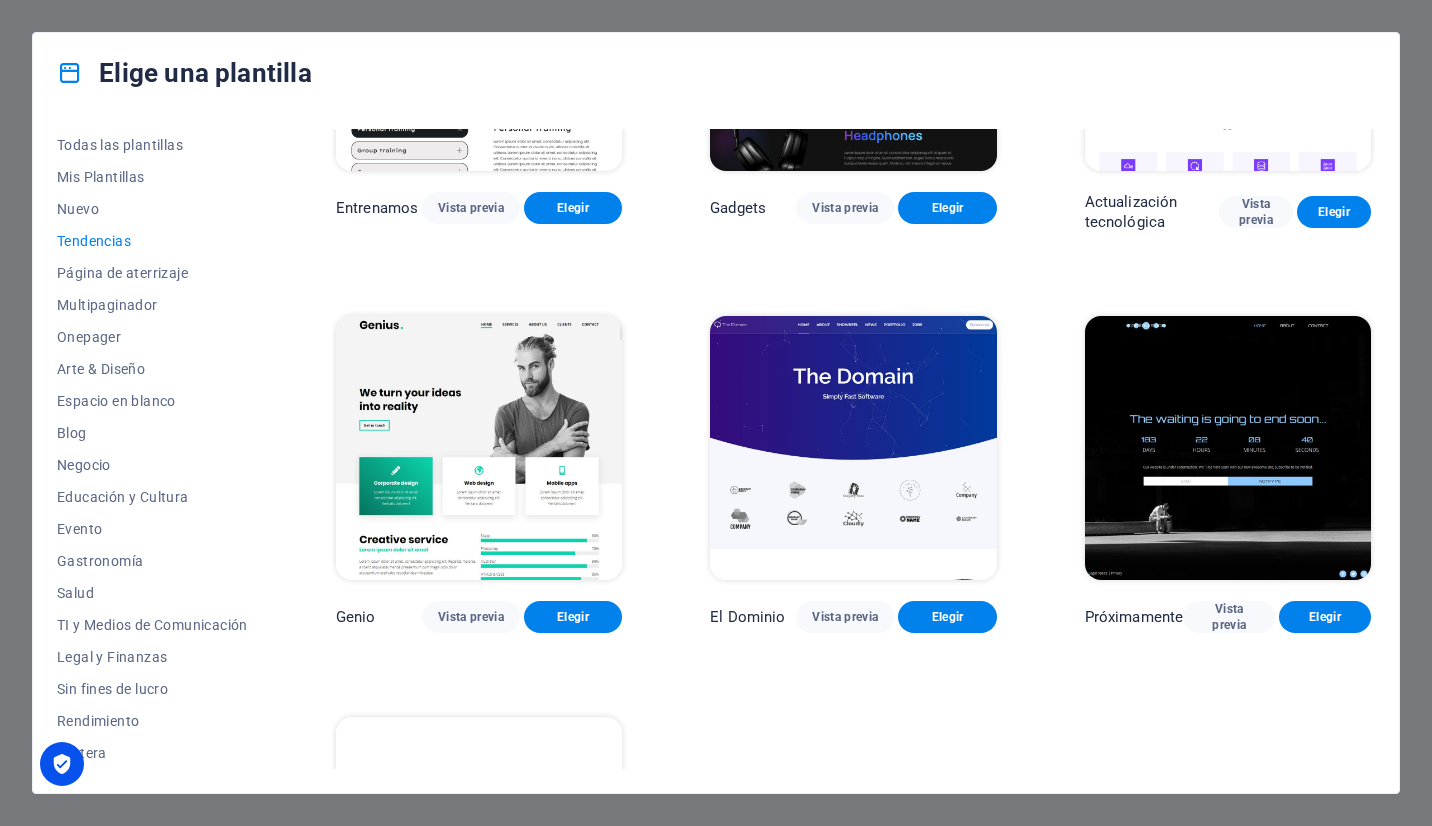 scroll, scrollTop: 1582, scrollLeft: 0, axis: vertical 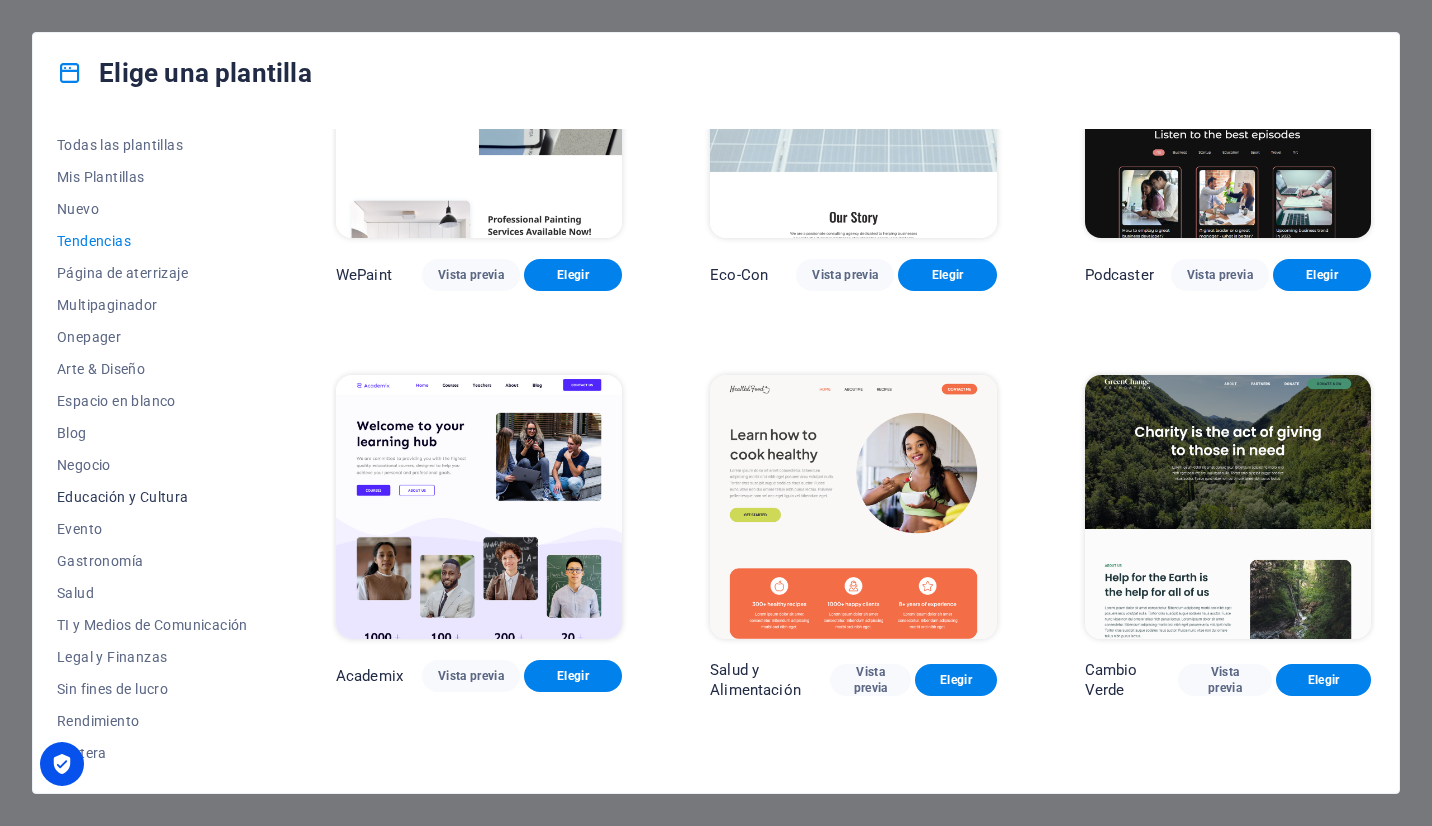click on "Educación y Cultura" at bounding box center (152, 497) 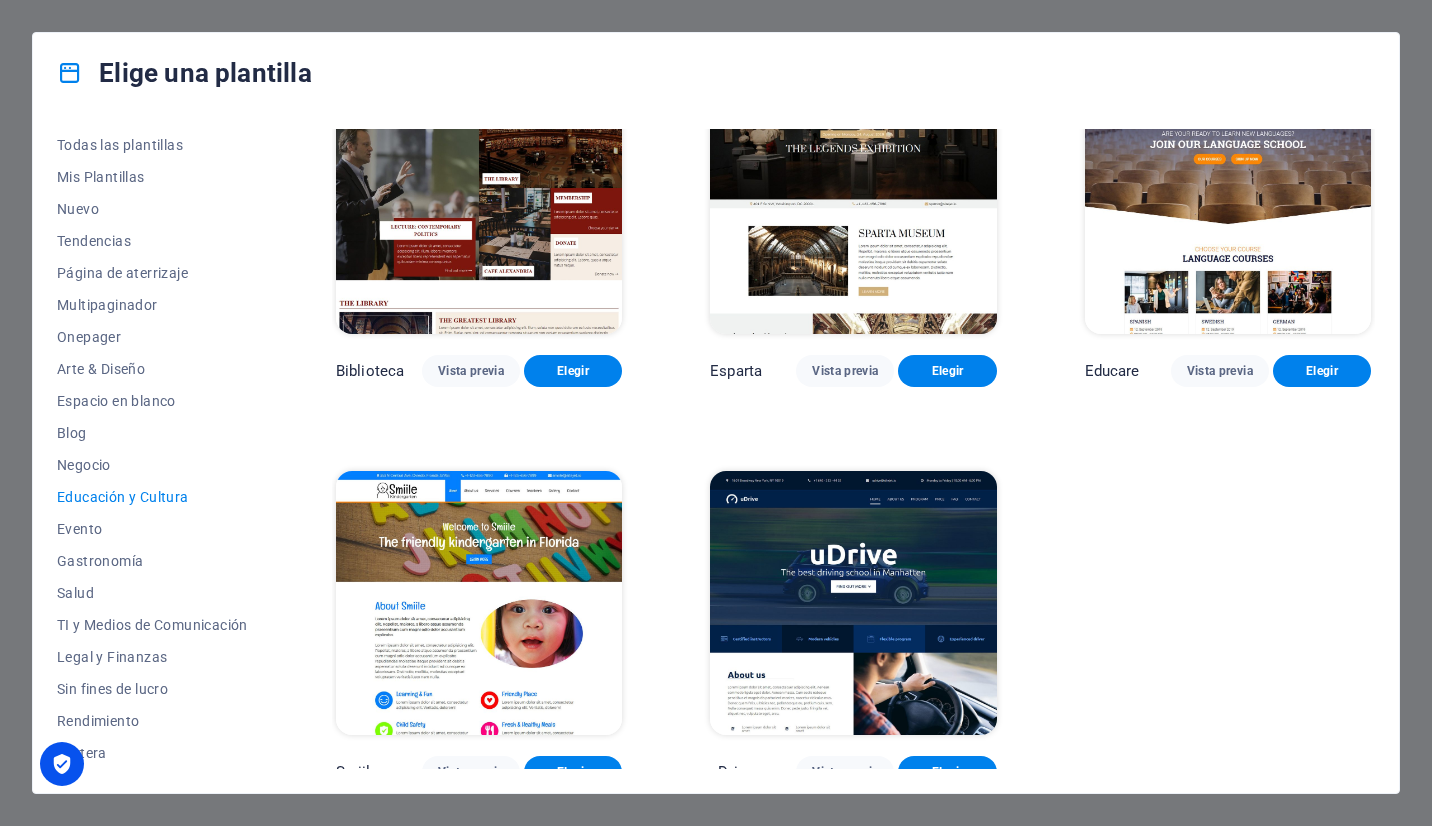 scroll, scrollTop: 478, scrollLeft: 0, axis: vertical 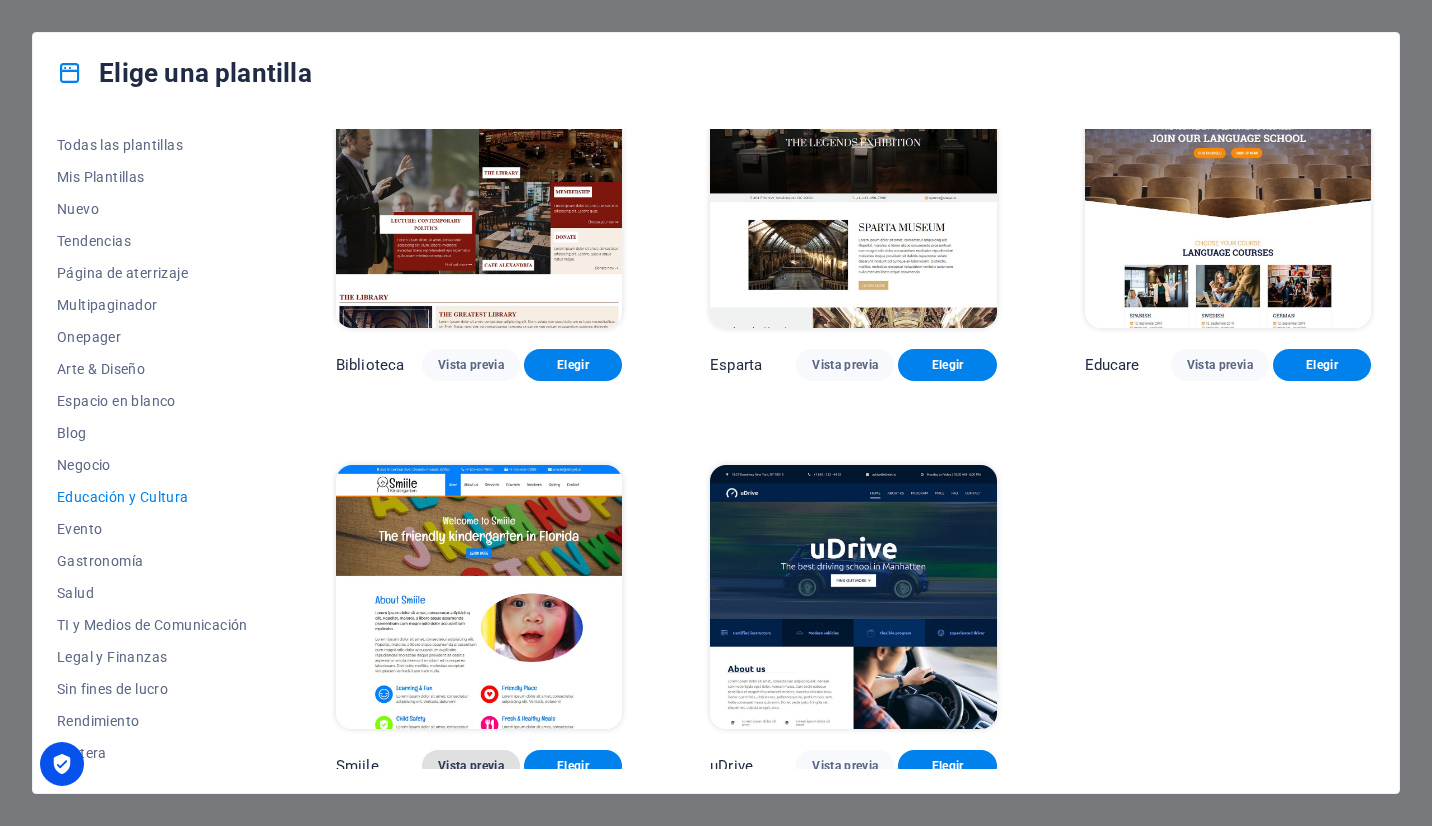 click on "Vista previa" at bounding box center [471, 766] 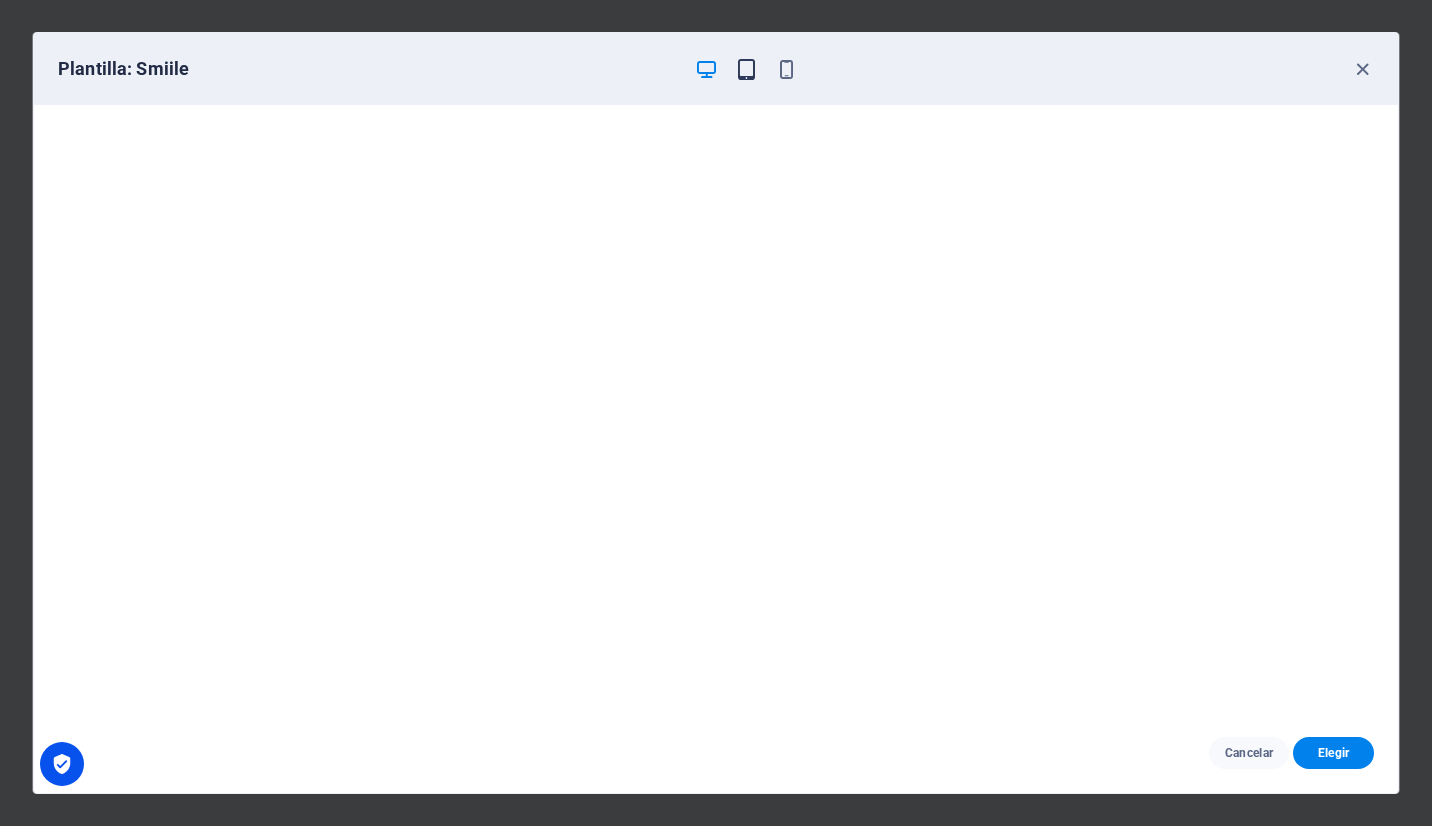 click at bounding box center (746, 69) 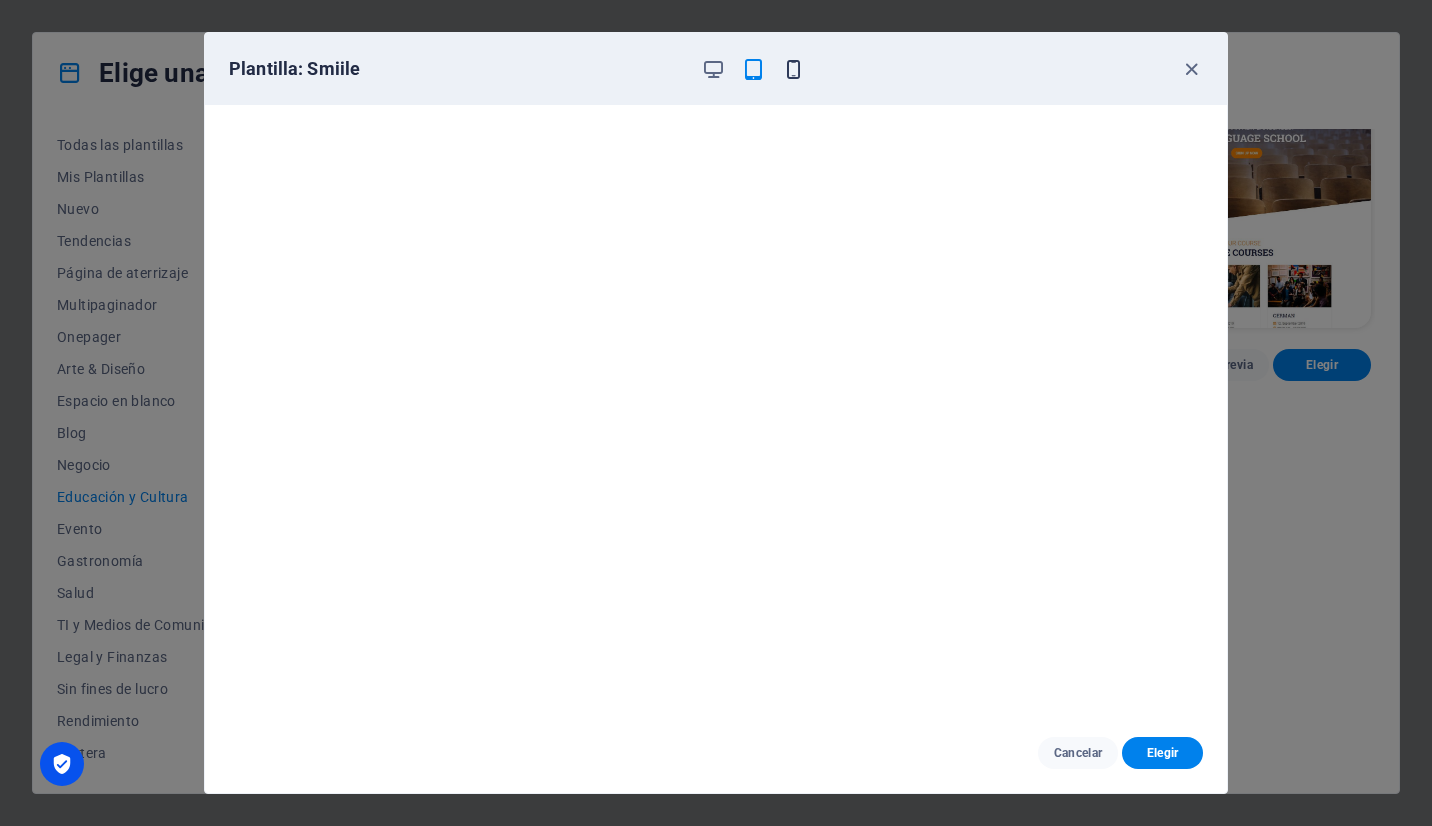 click at bounding box center [793, 69] 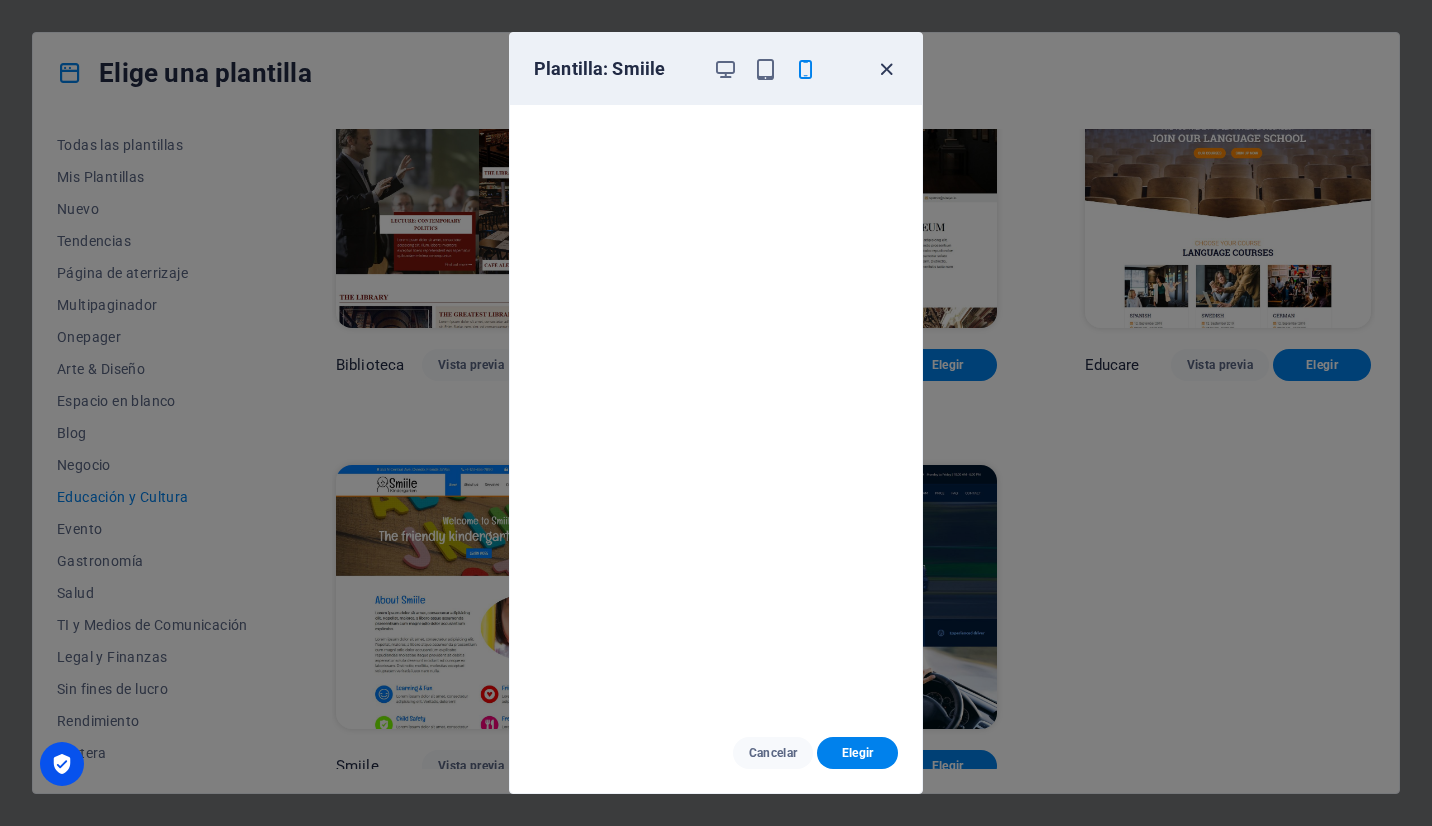 click at bounding box center [886, 69] 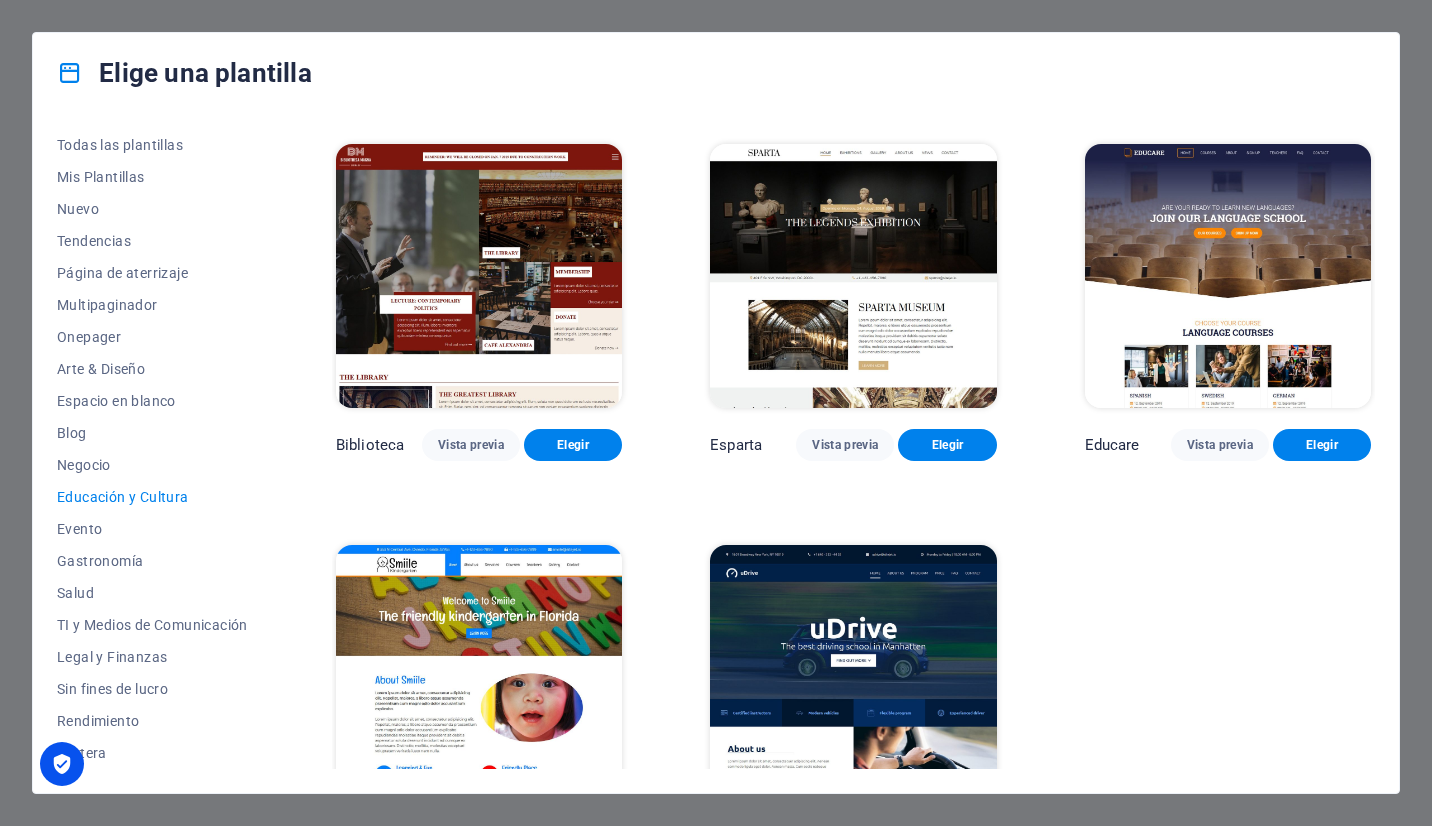 scroll, scrollTop: 478, scrollLeft: 0, axis: vertical 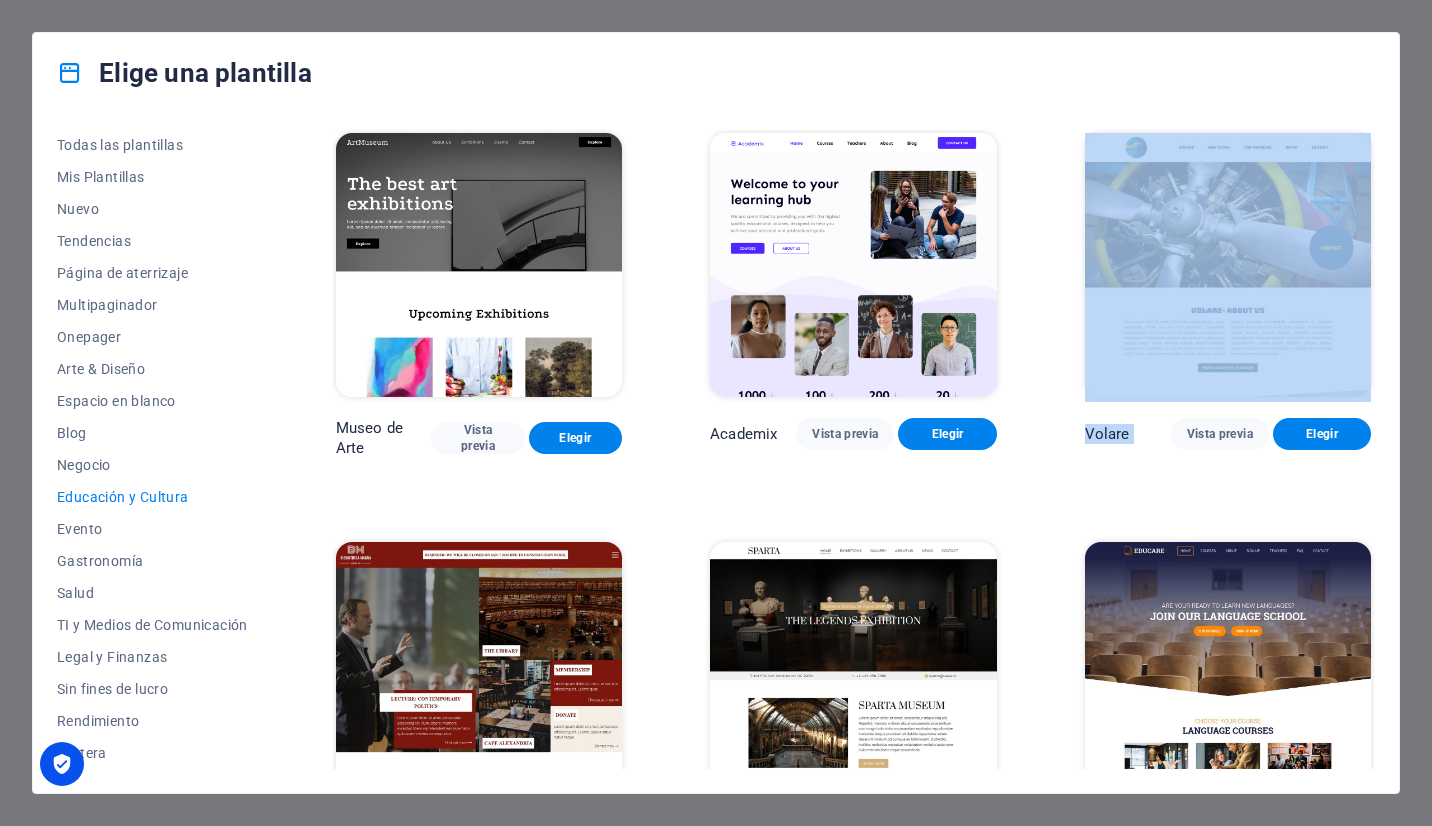 drag, startPoint x: 1370, startPoint y: 426, endPoint x: 1361, endPoint y: 260, distance: 166.24379 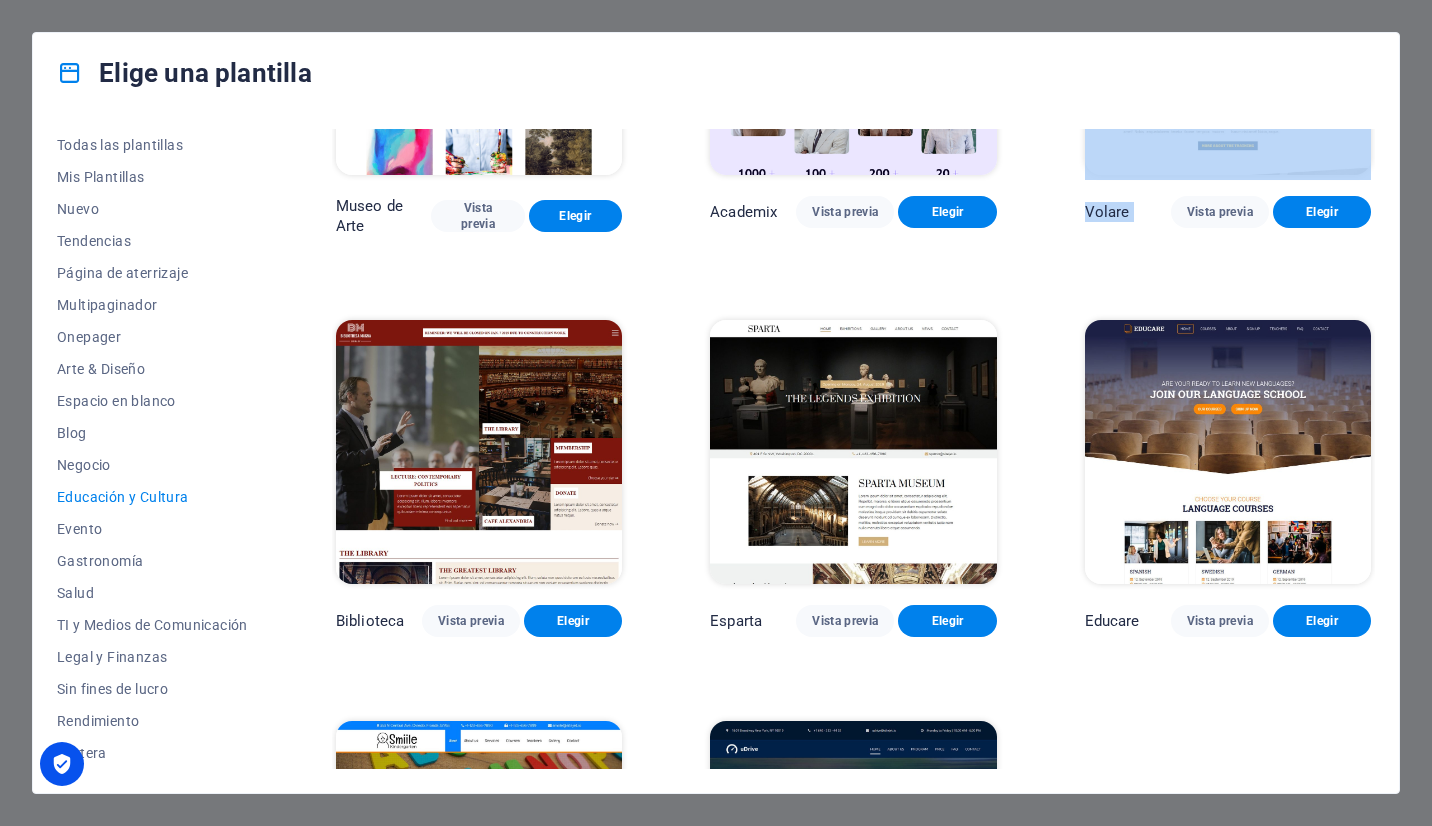 scroll, scrollTop: 0, scrollLeft: 0, axis: both 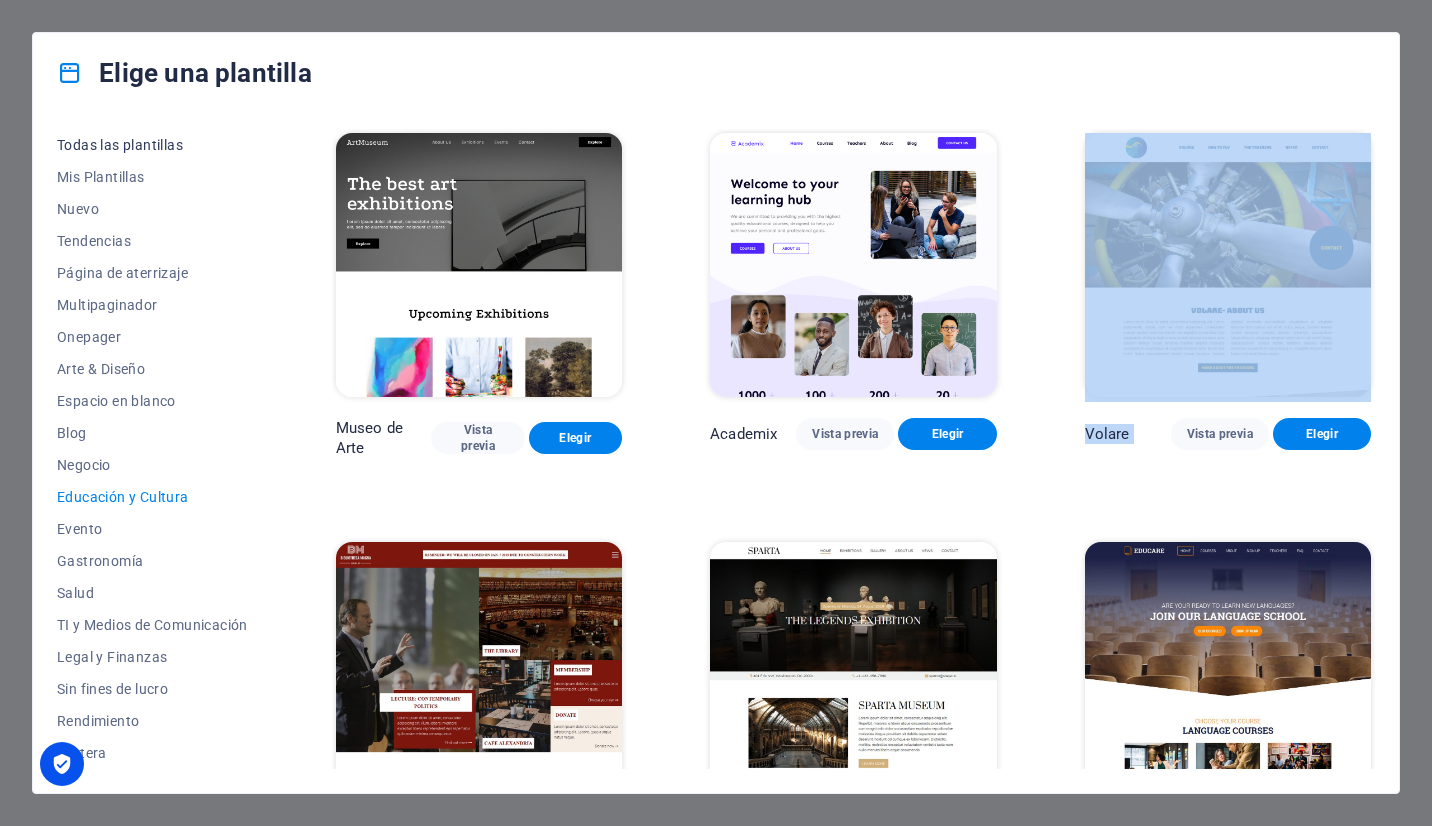 click on "Todas las plantillas" at bounding box center [152, 145] 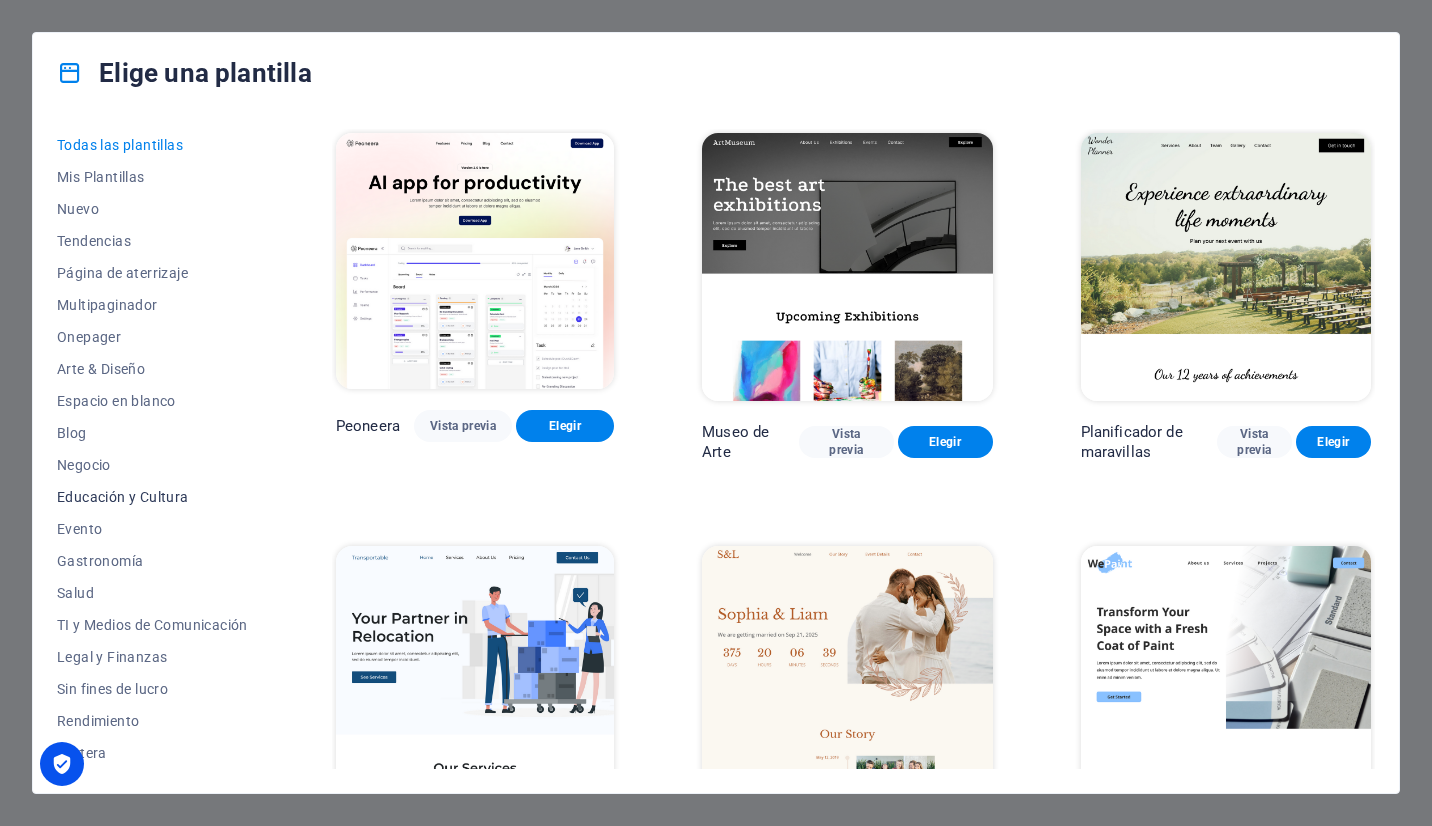 click on "Educación y Cultura" at bounding box center (152, 497) 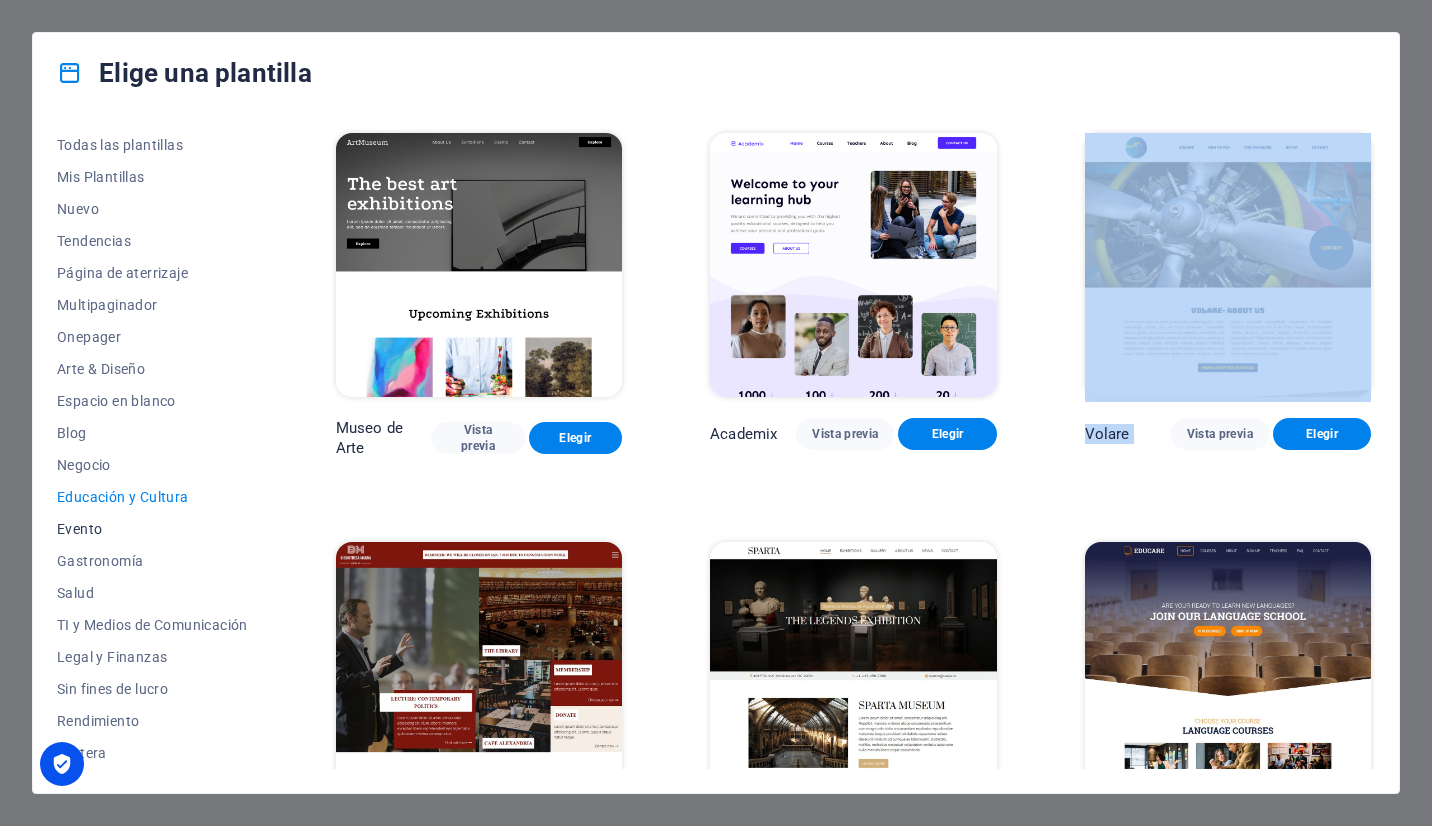 click on "Evento" at bounding box center [152, 529] 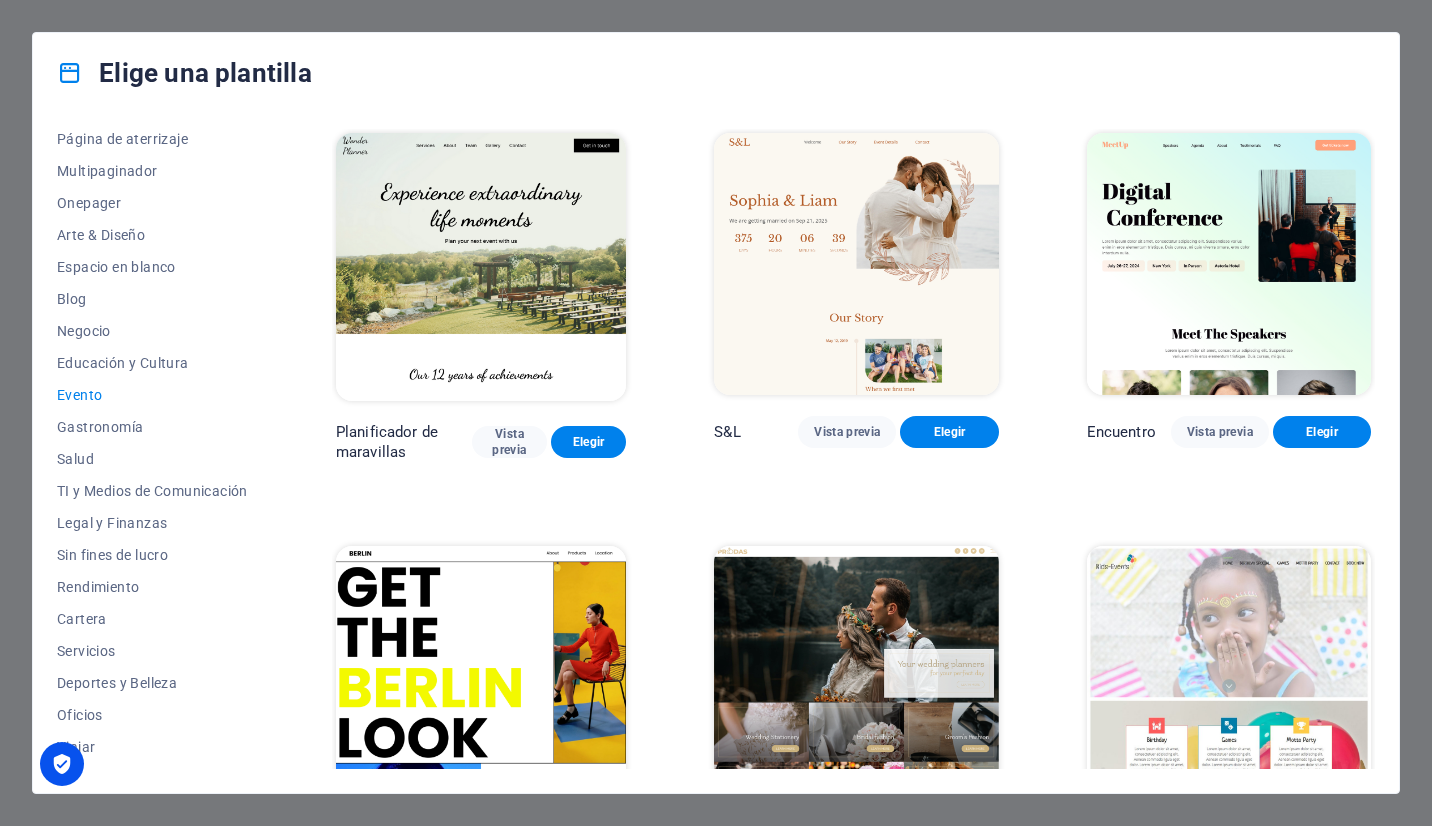 scroll, scrollTop: 159, scrollLeft: 0, axis: vertical 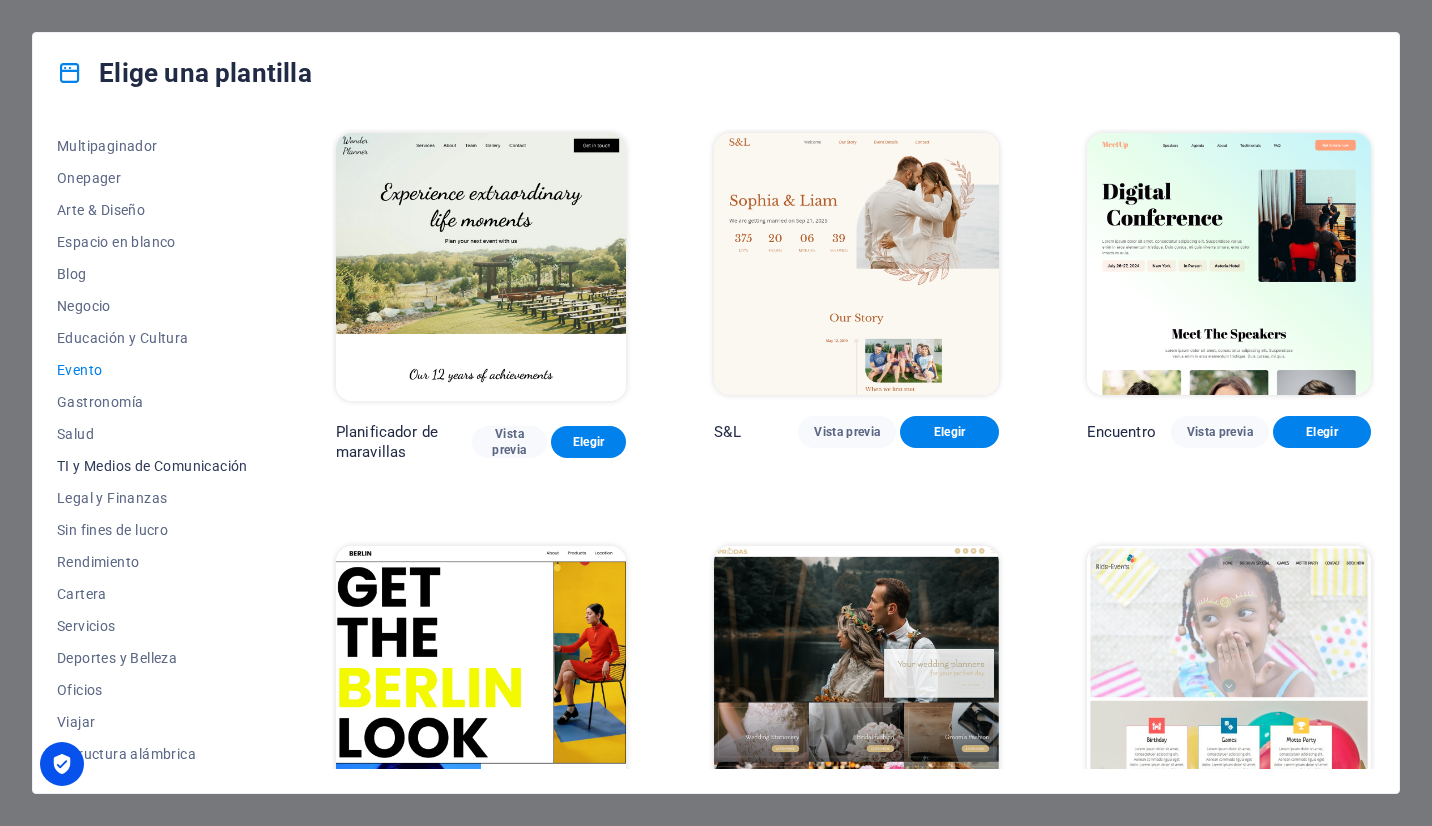 click on "TI y Medios de Comunicación" at bounding box center (152, 466) 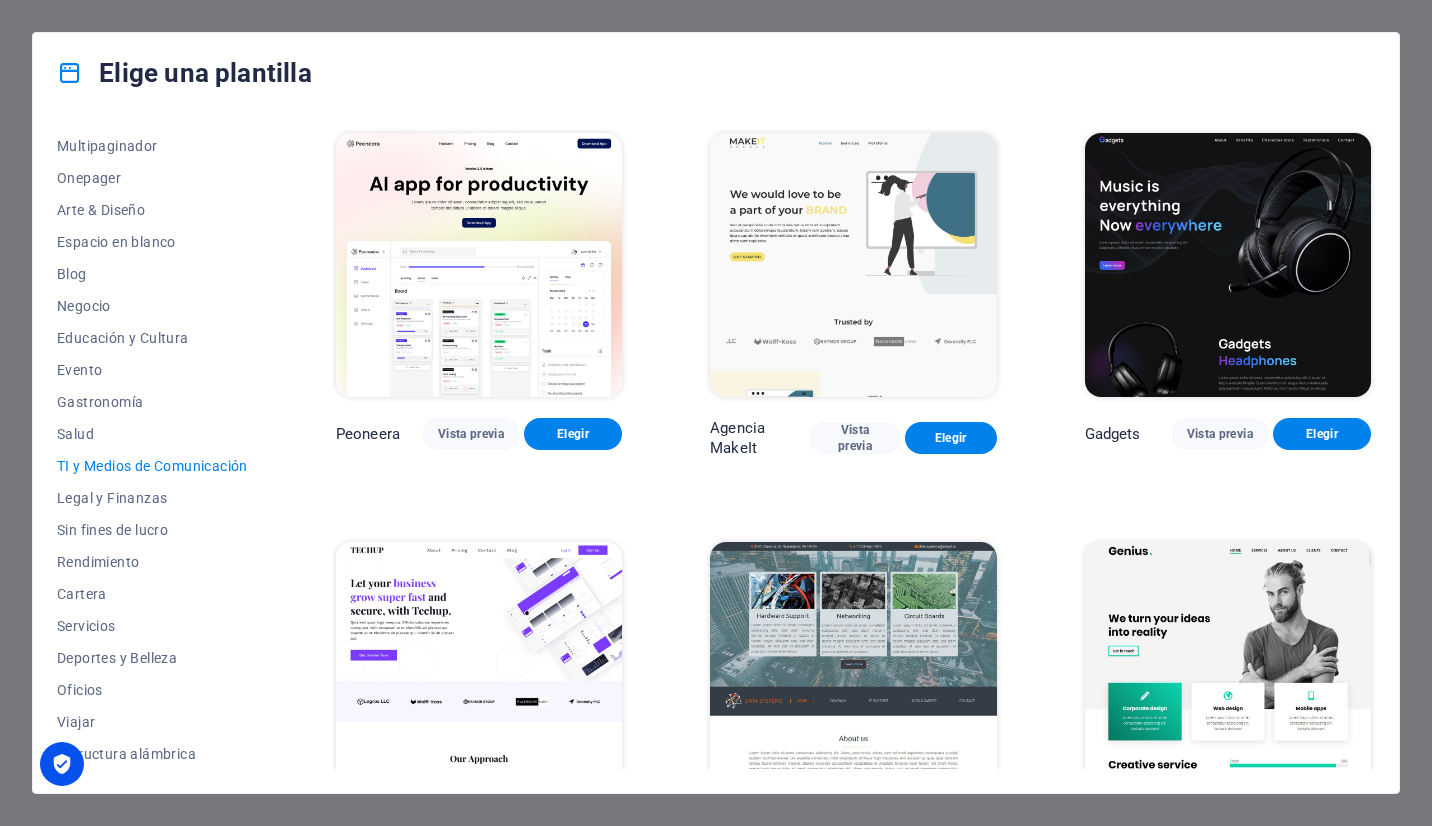 type 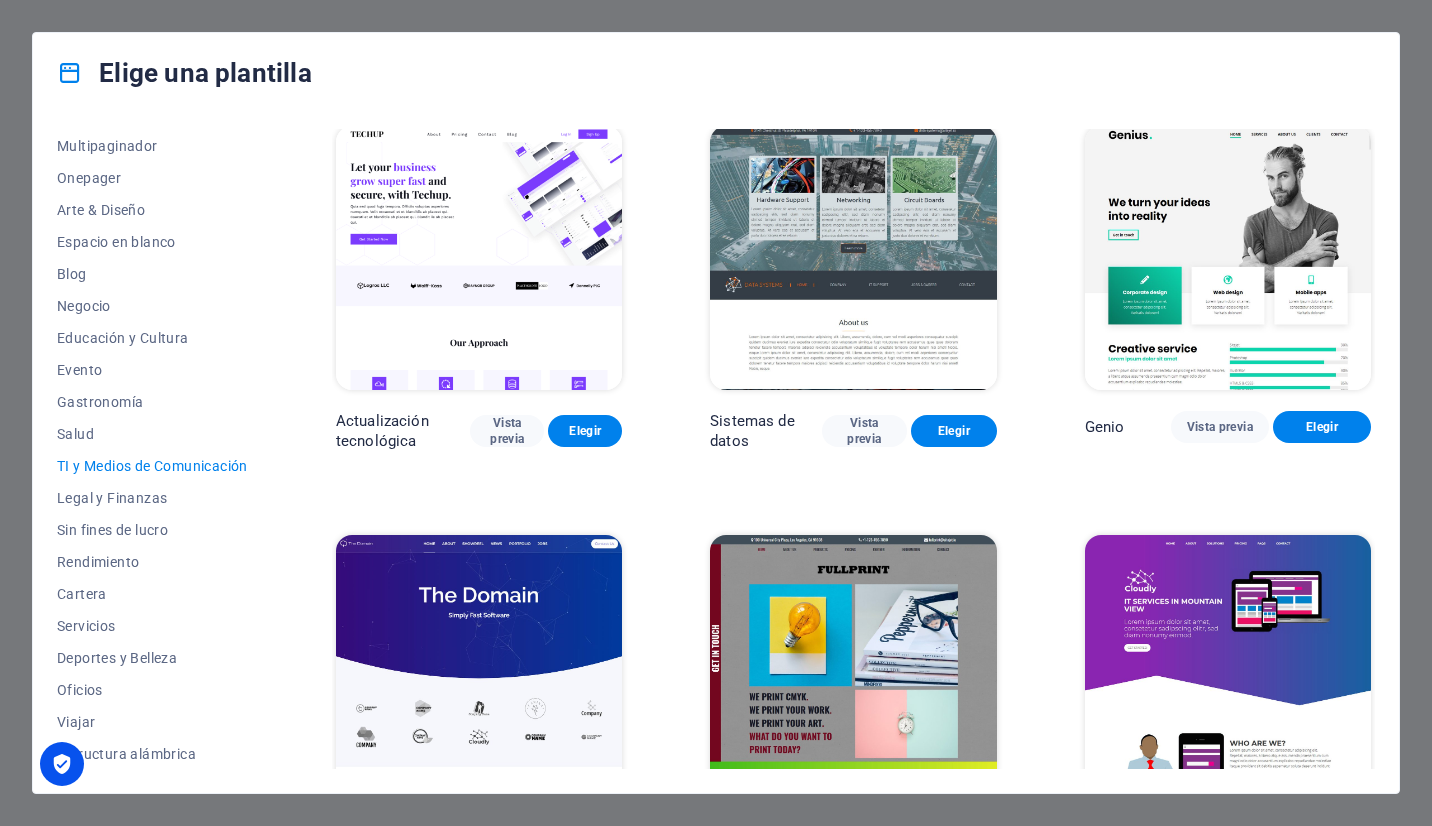 scroll, scrollTop: 0, scrollLeft: 0, axis: both 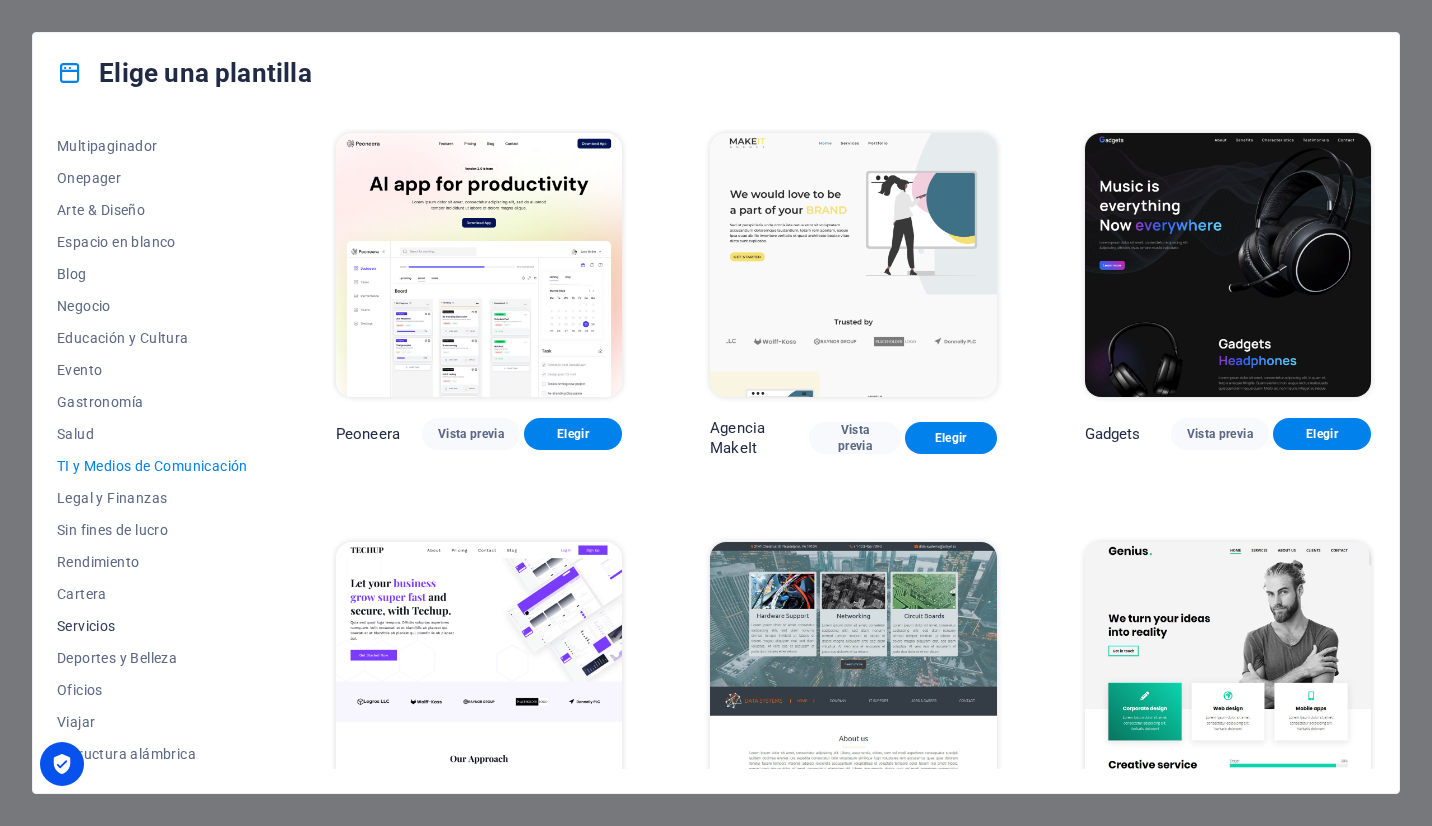 click on "Servicios" at bounding box center [152, 626] 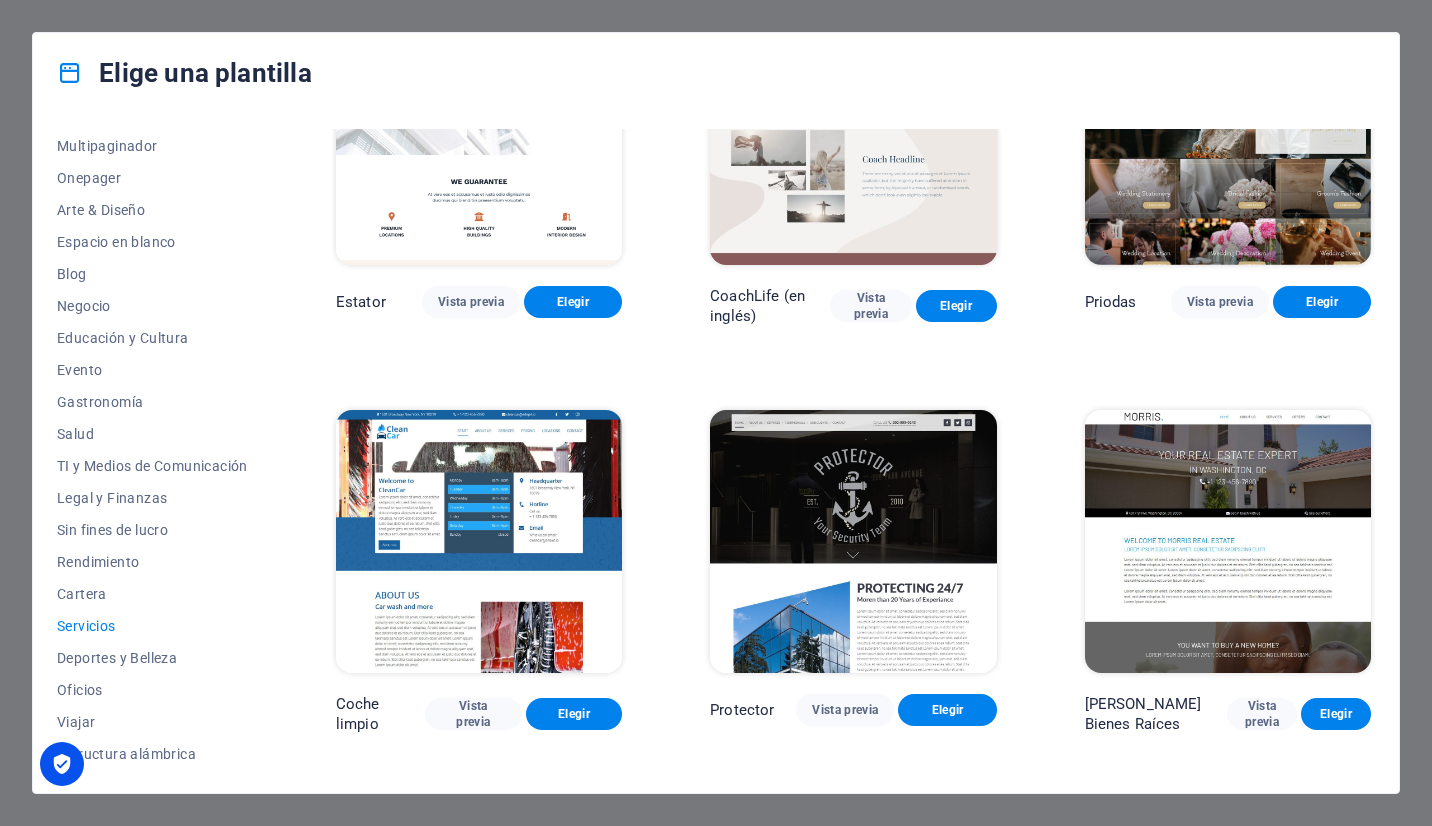 scroll, scrollTop: 1004, scrollLeft: 0, axis: vertical 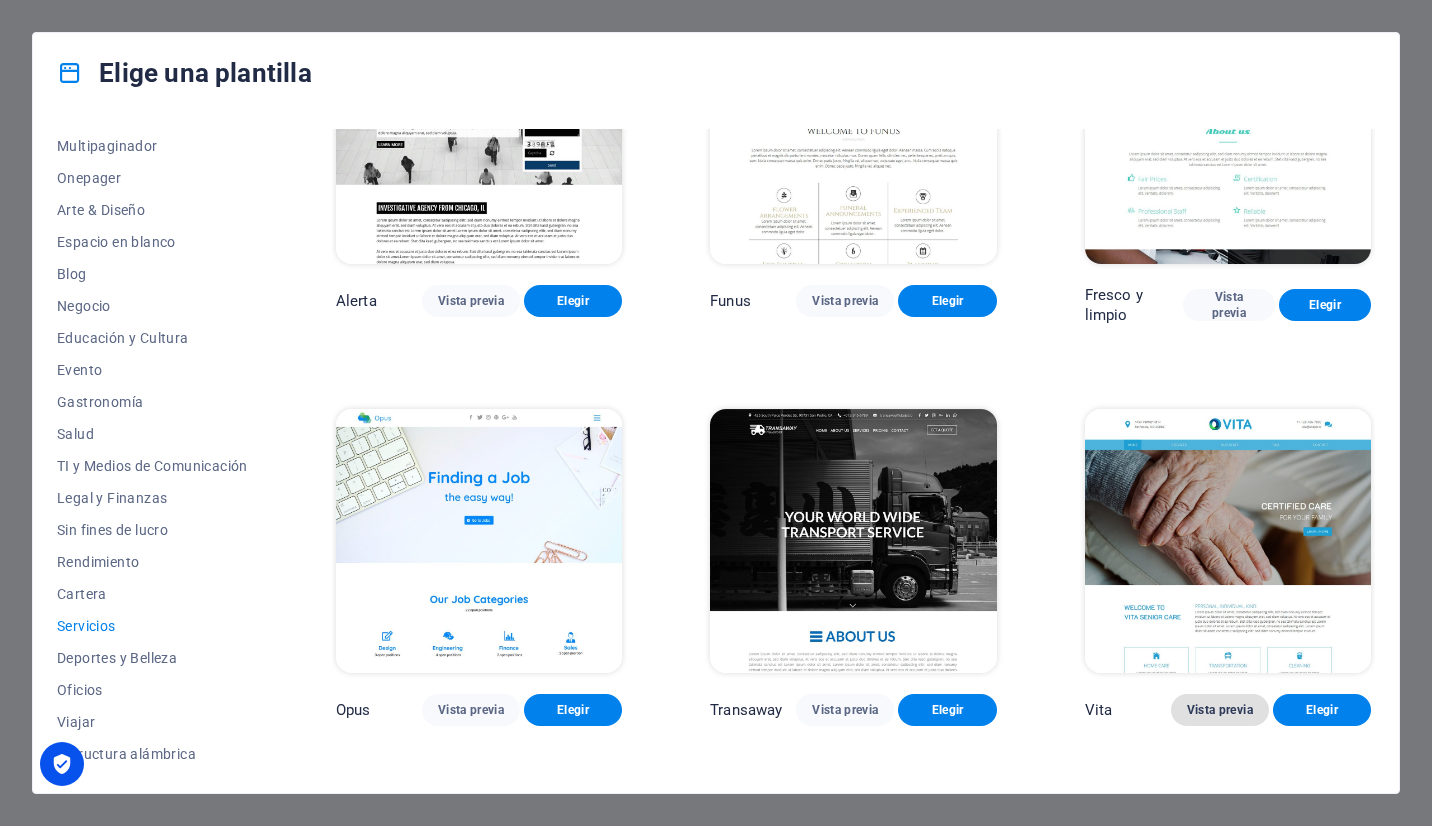 click on "Vista previa" at bounding box center (1220, 710) 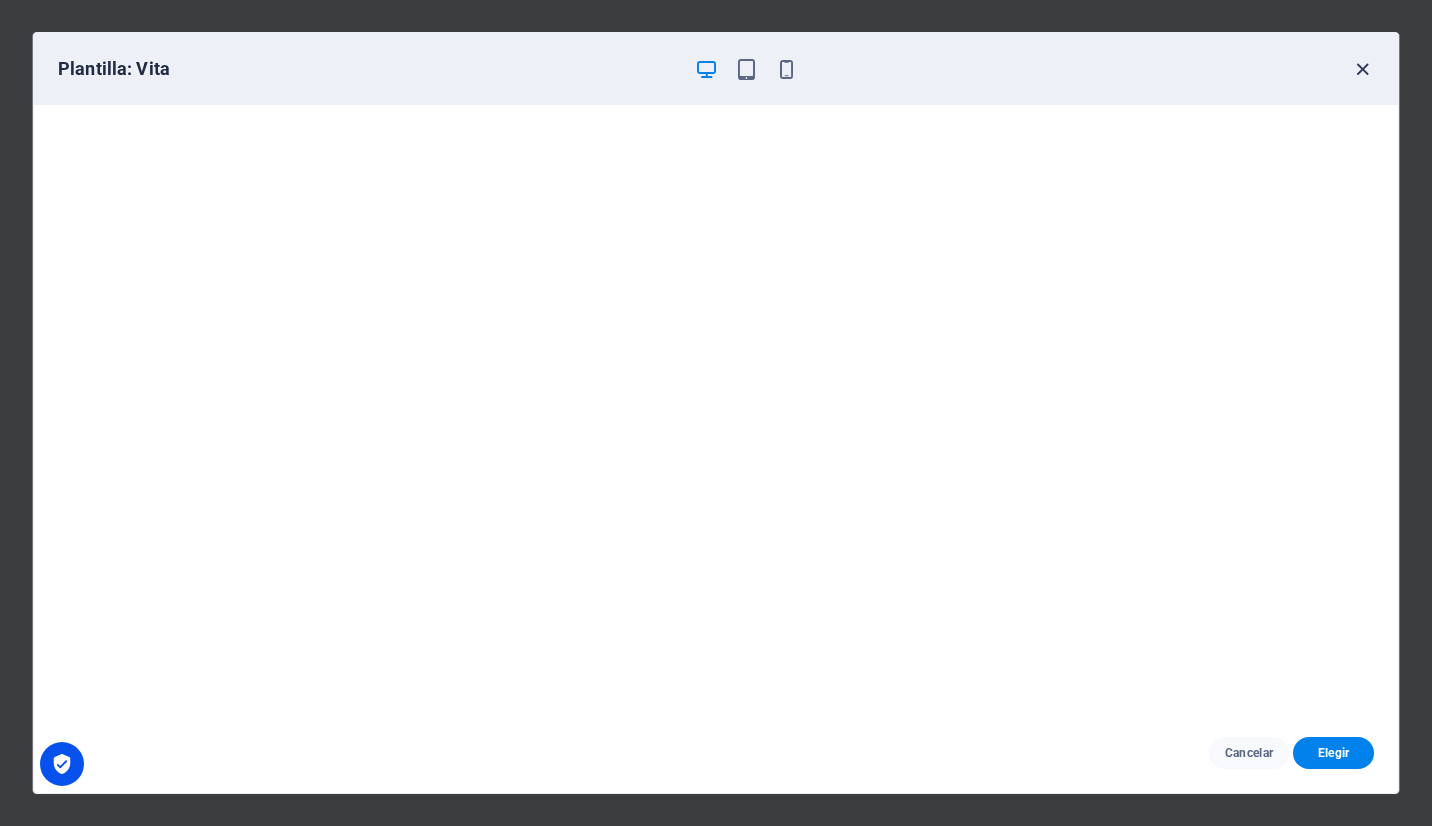 click at bounding box center [1362, 69] 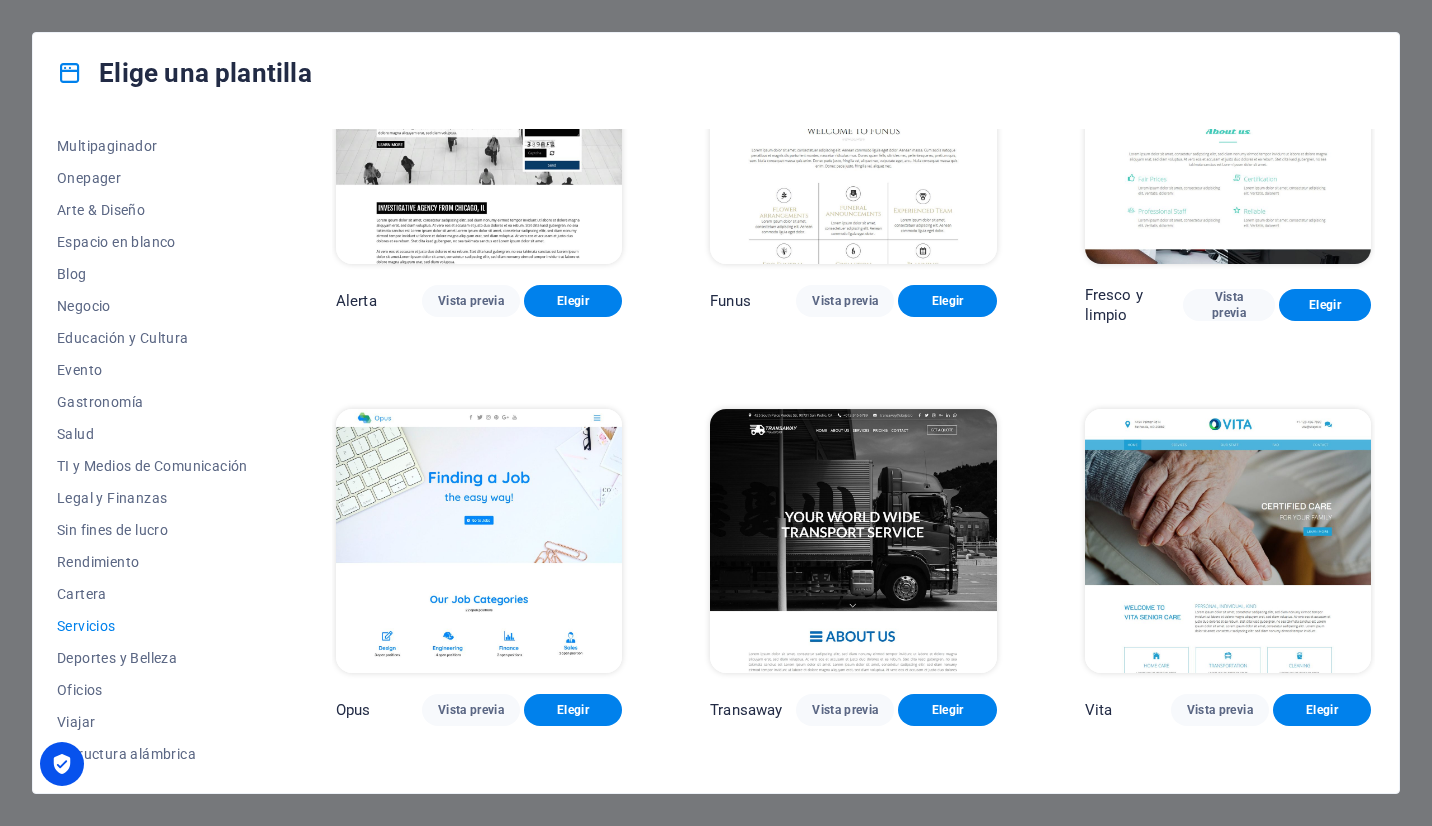 scroll, scrollTop: 2099, scrollLeft: 0, axis: vertical 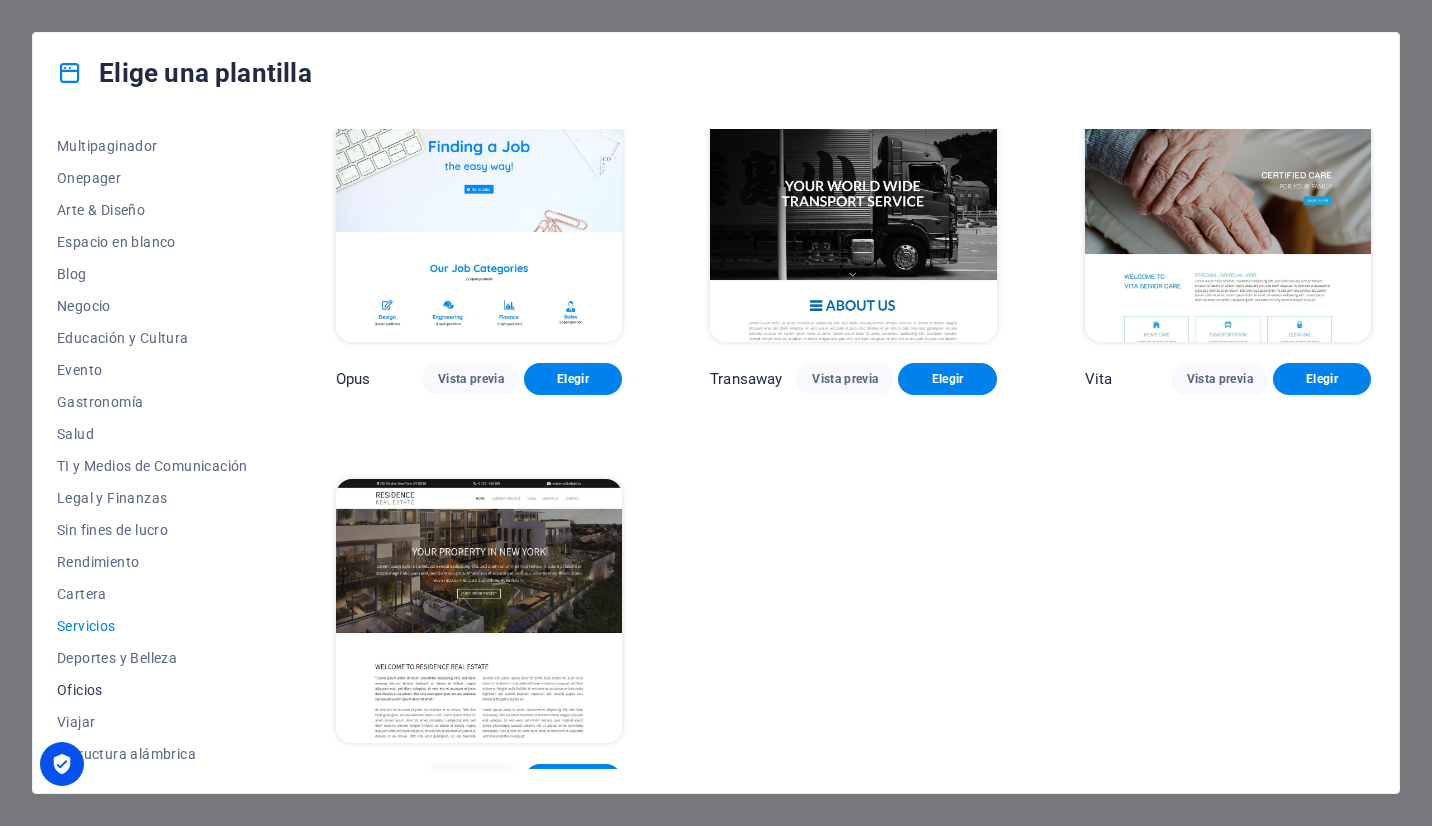 click on "Oficios" at bounding box center [152, 690] 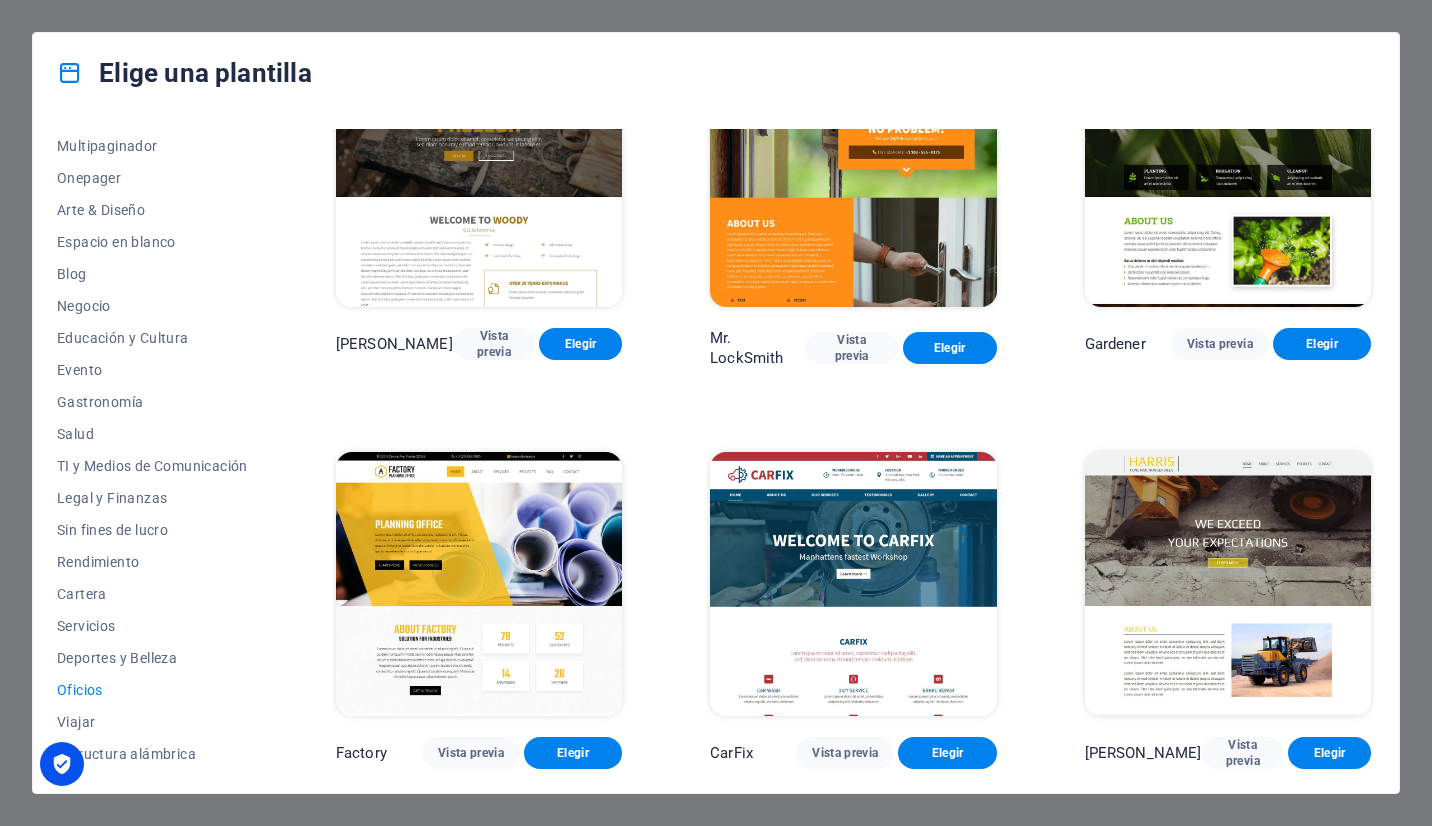 scroll, scrollTop: 478, scrollLeft: 0, axis: vertical 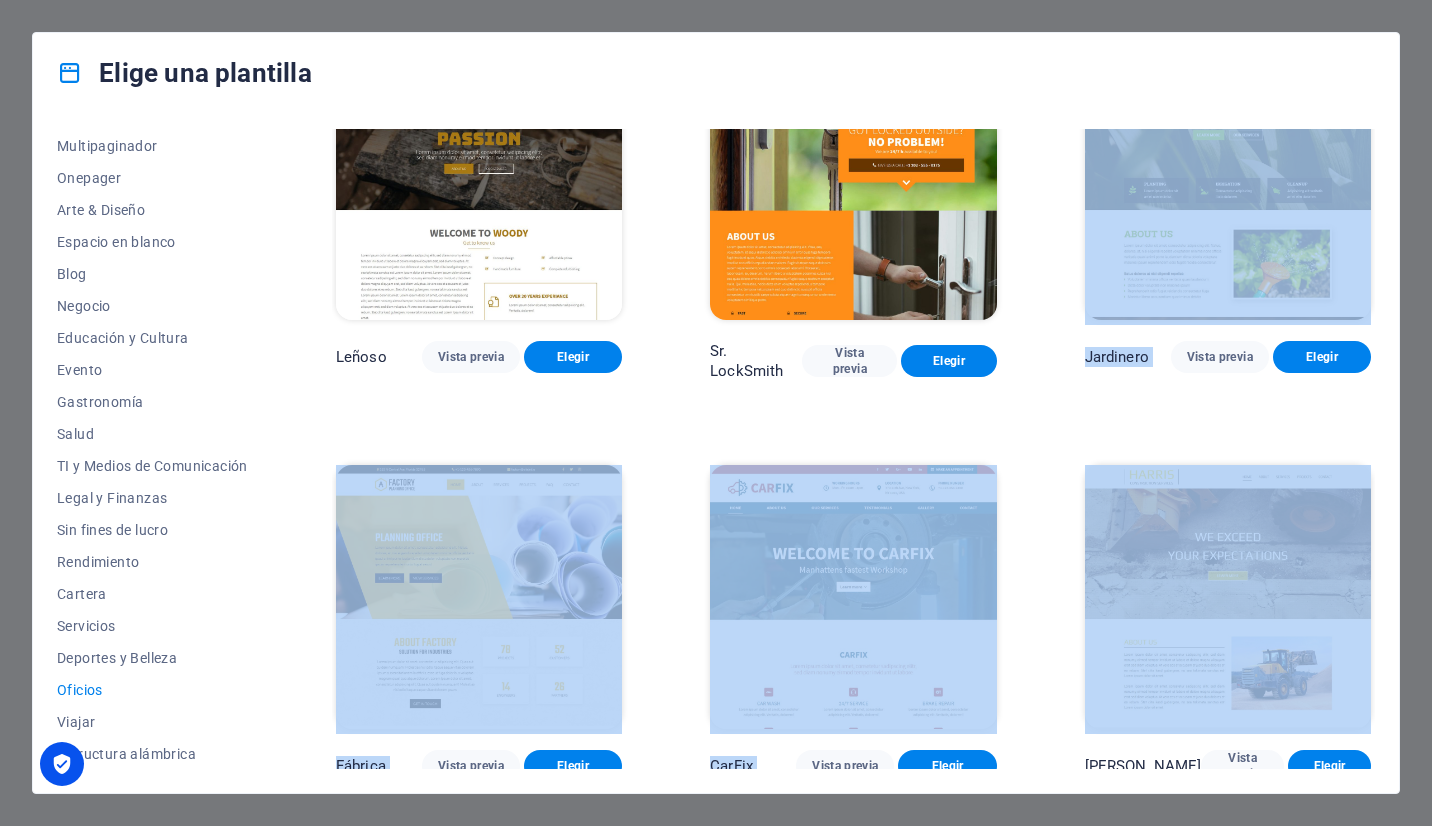 drag, startPoint x: 1375, startPoint y: 464, endPoint x: 1412, endPoint y: 247, distance: 220.13177 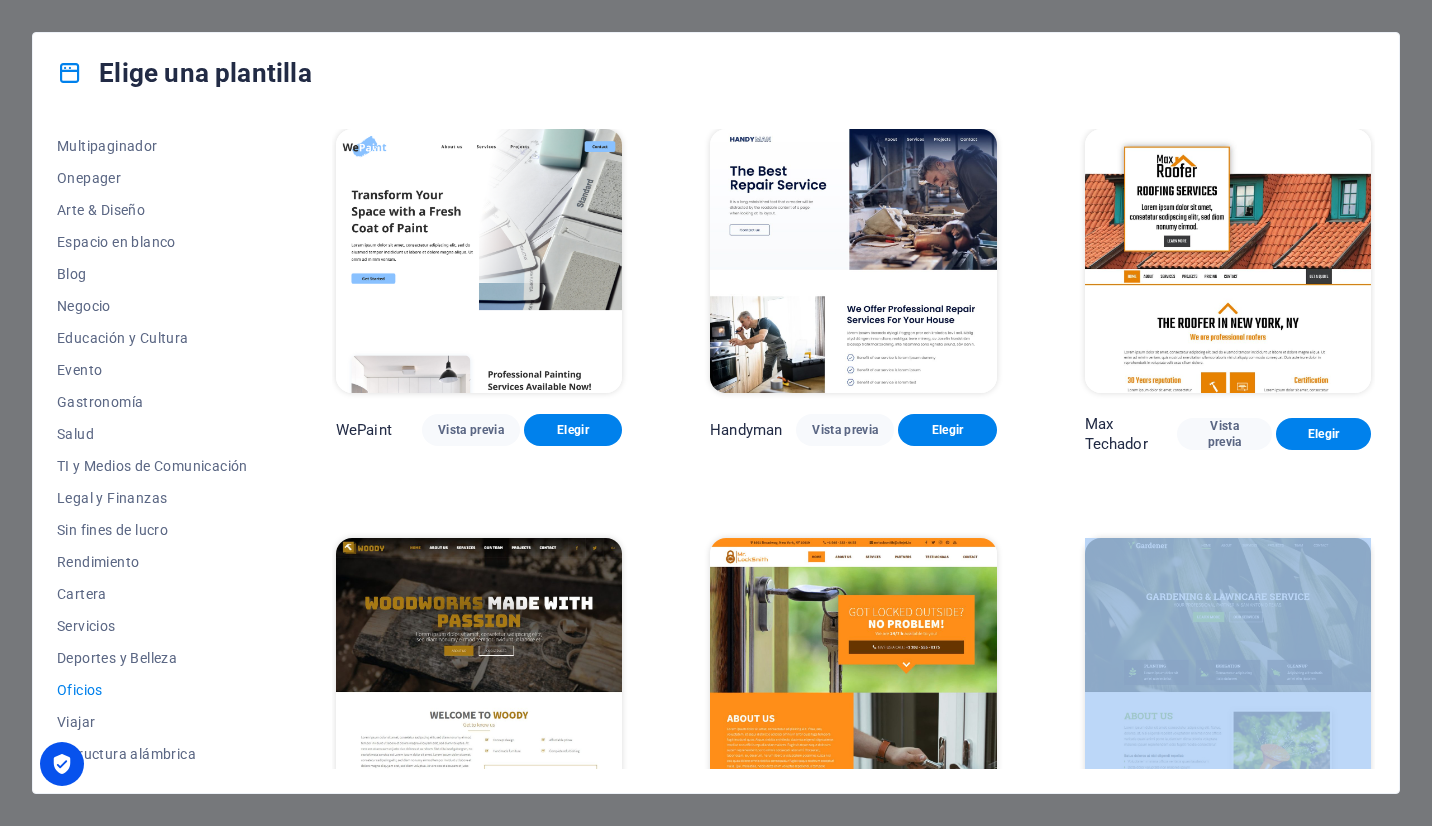 scroll, scrollTop: 0, scrollLeft: 0, axis: both 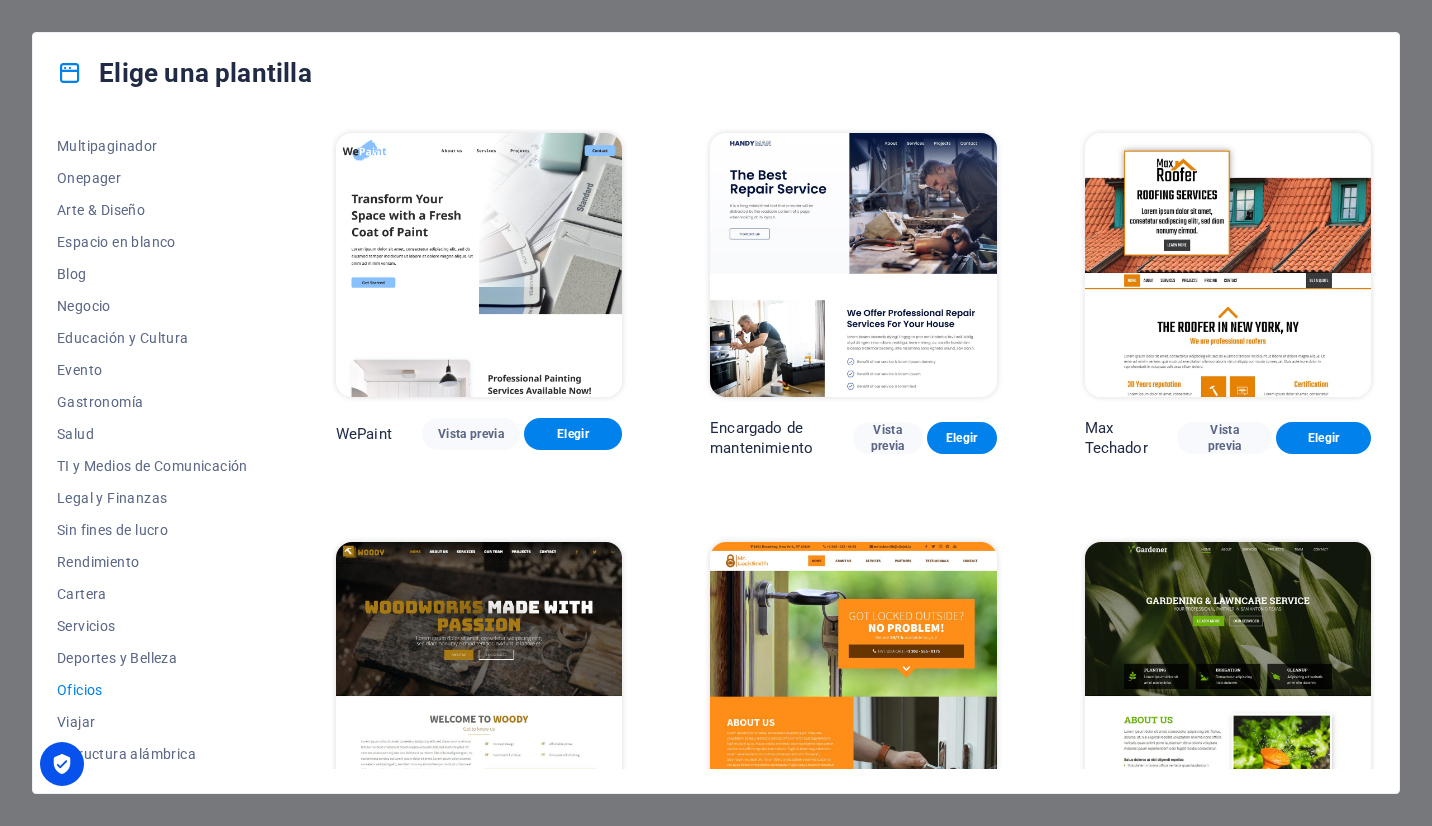 click on "Elige una plantilla" at bounding box center [716, 73] 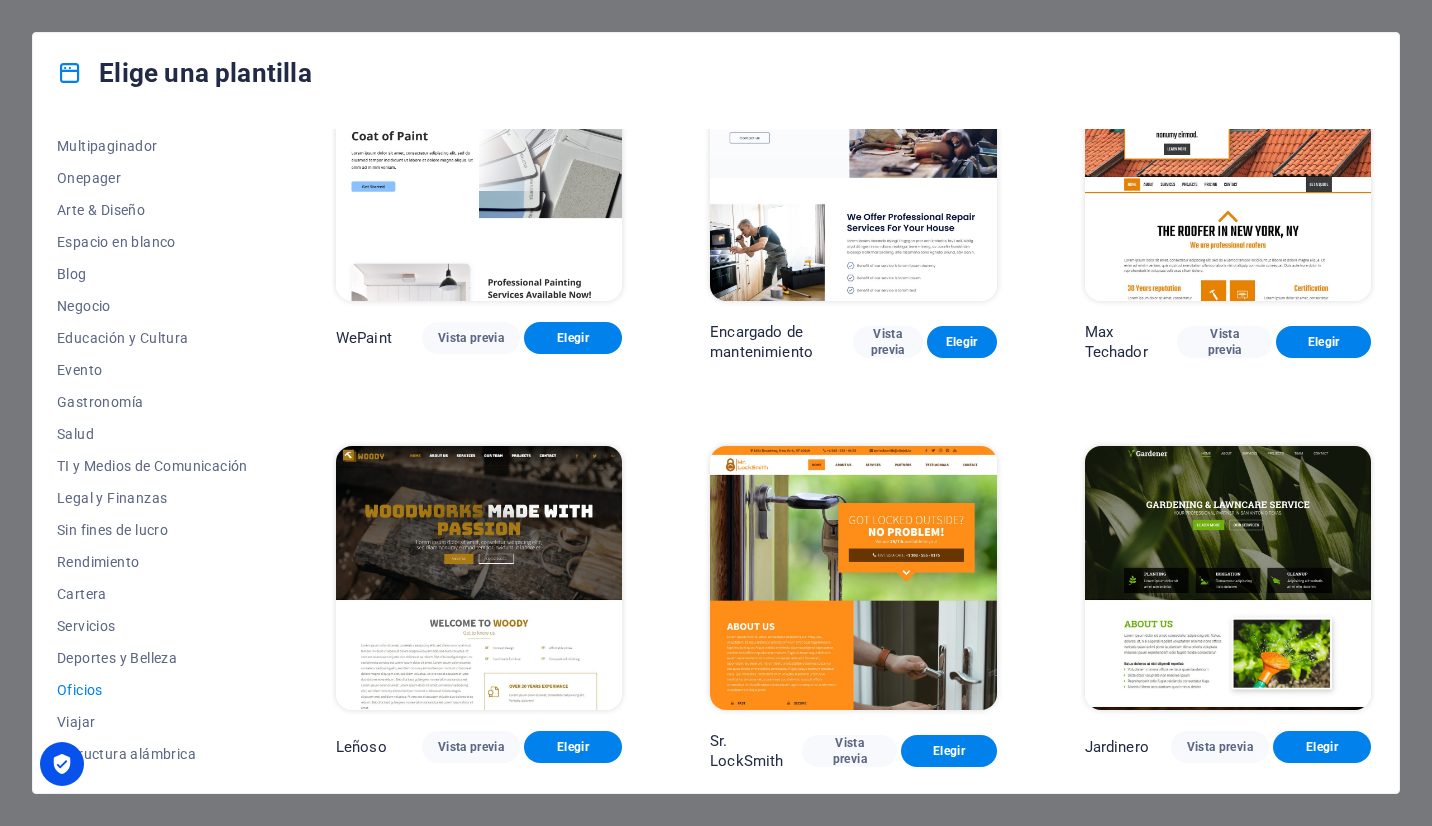 scroll, scrollTop: 486, scrollLeft: 0, axis: vertical 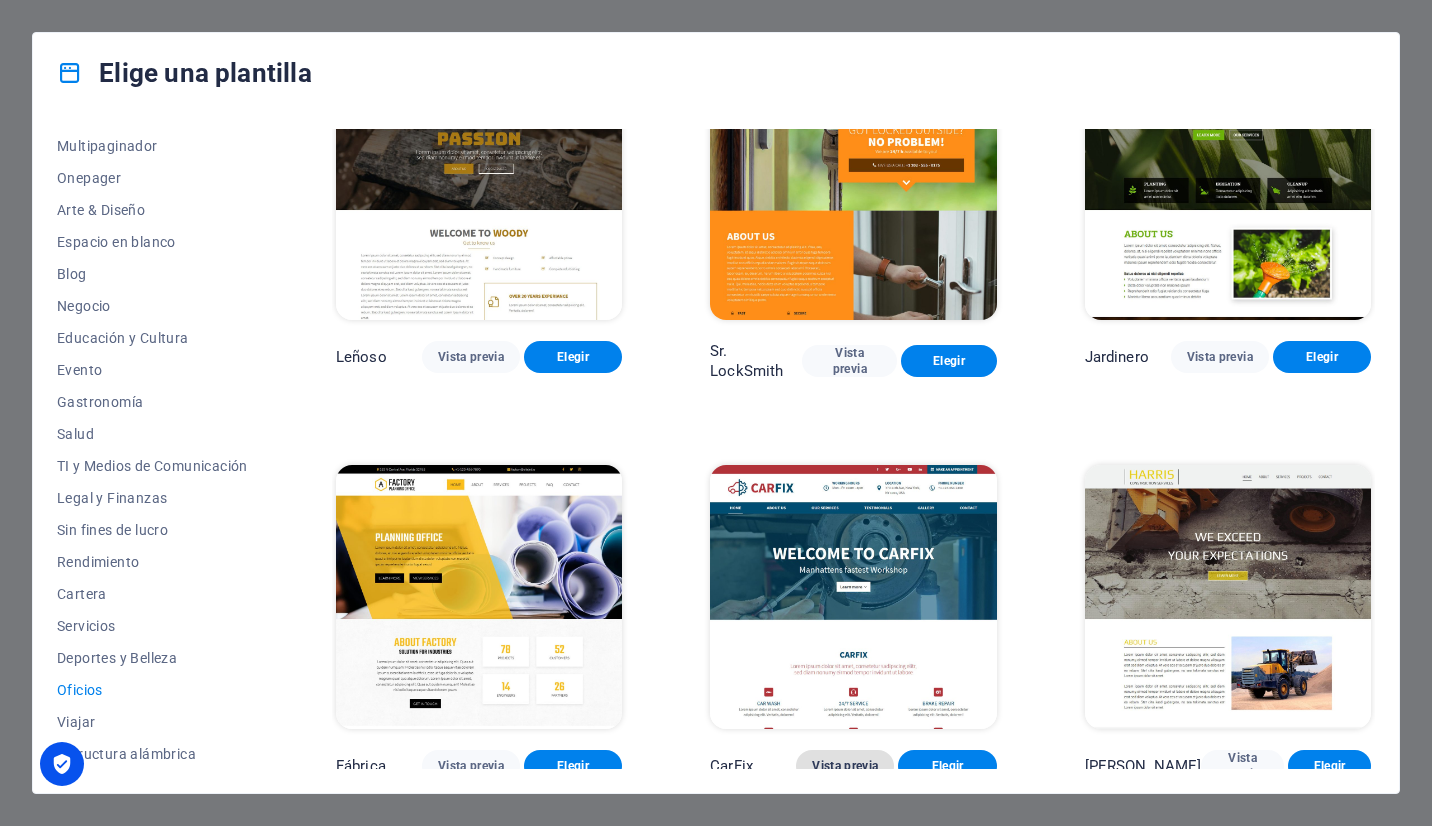 click on "Vista previa" at bounding box center (845, 766) 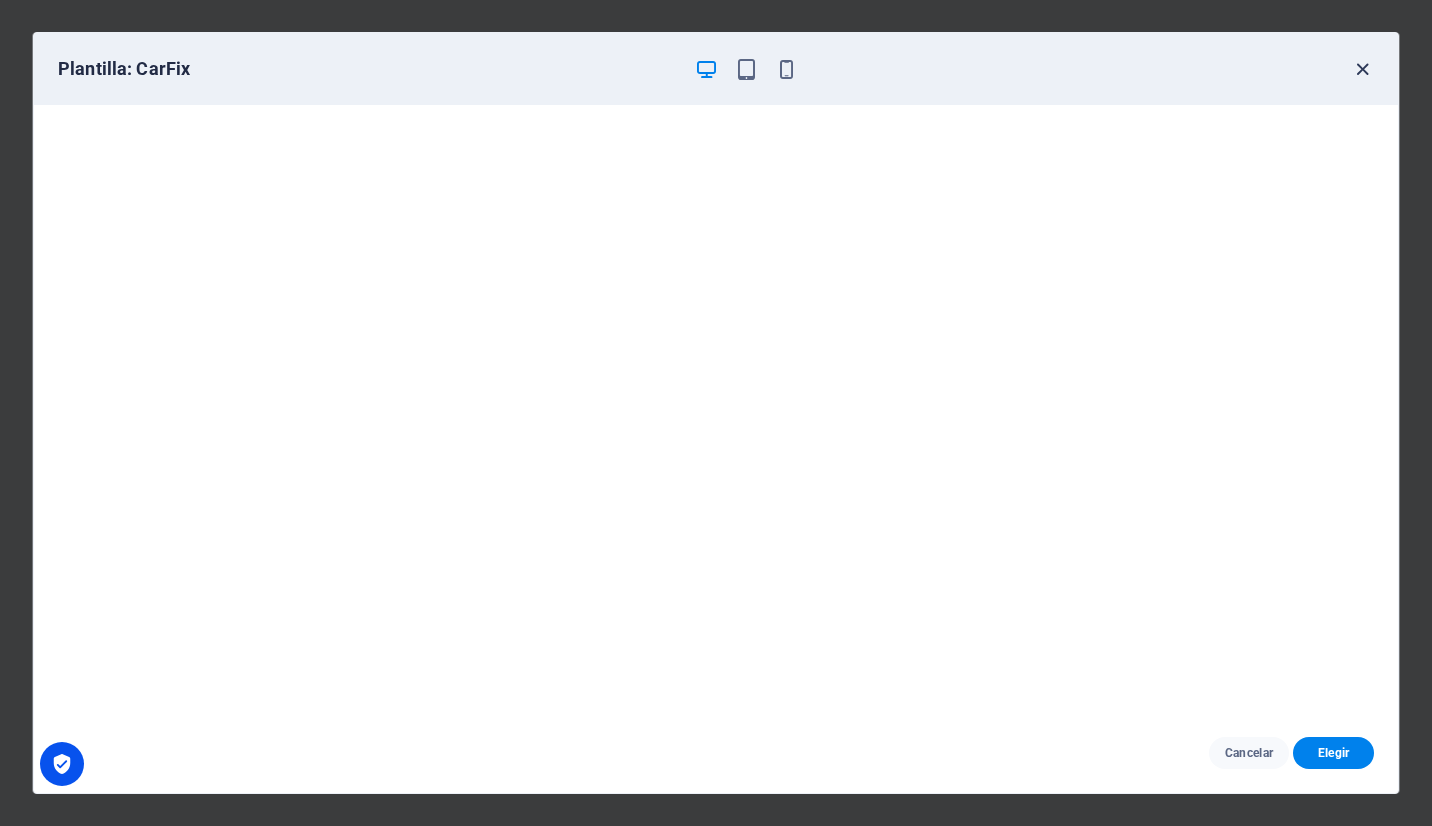 click at bounding box center (1362, 69) 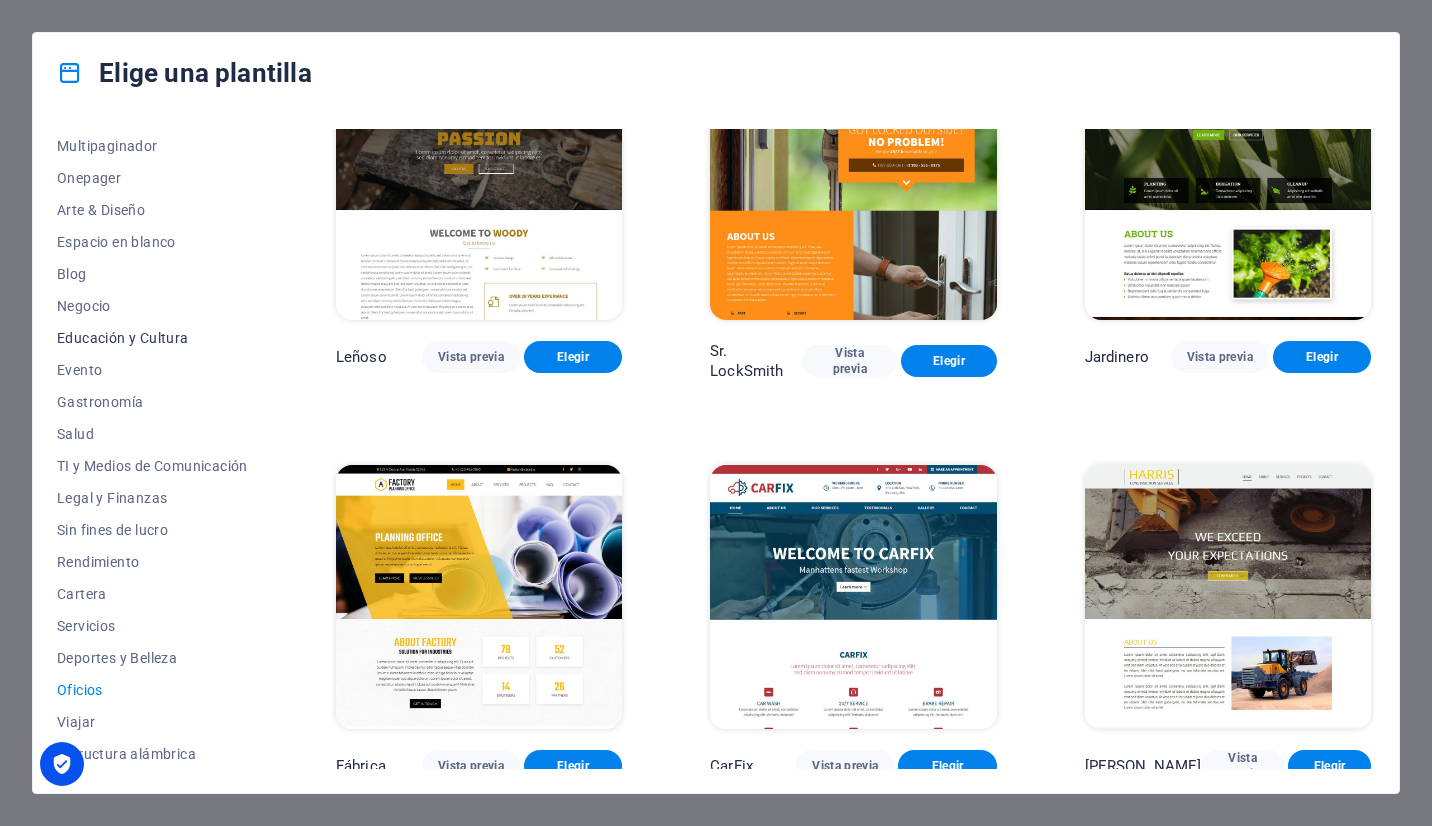 click on "Educación y Cultura" at bounding box center [152, 338] 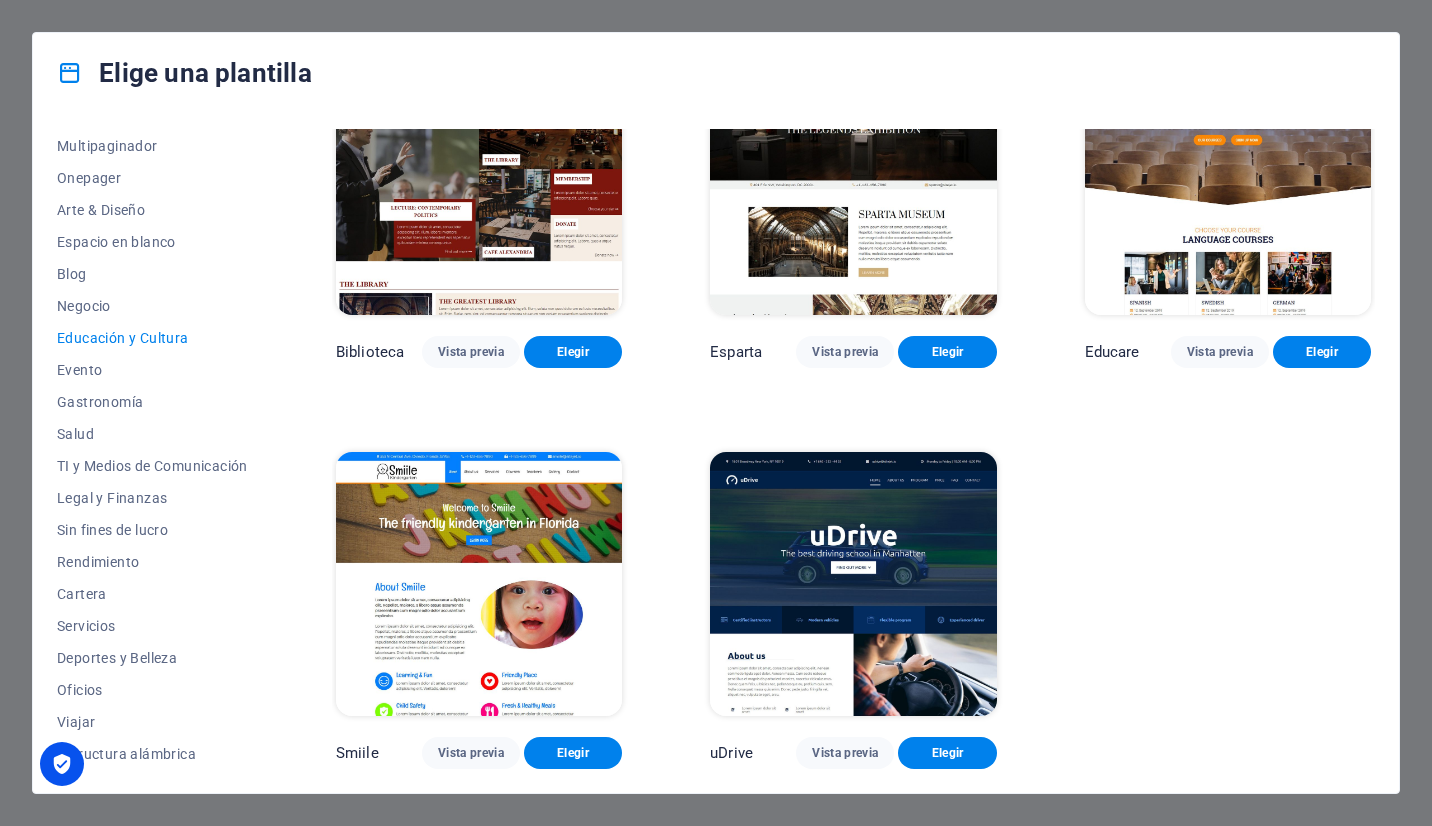 scroll, scrollTop: 470, scrollLeft: 0, axis: vertical 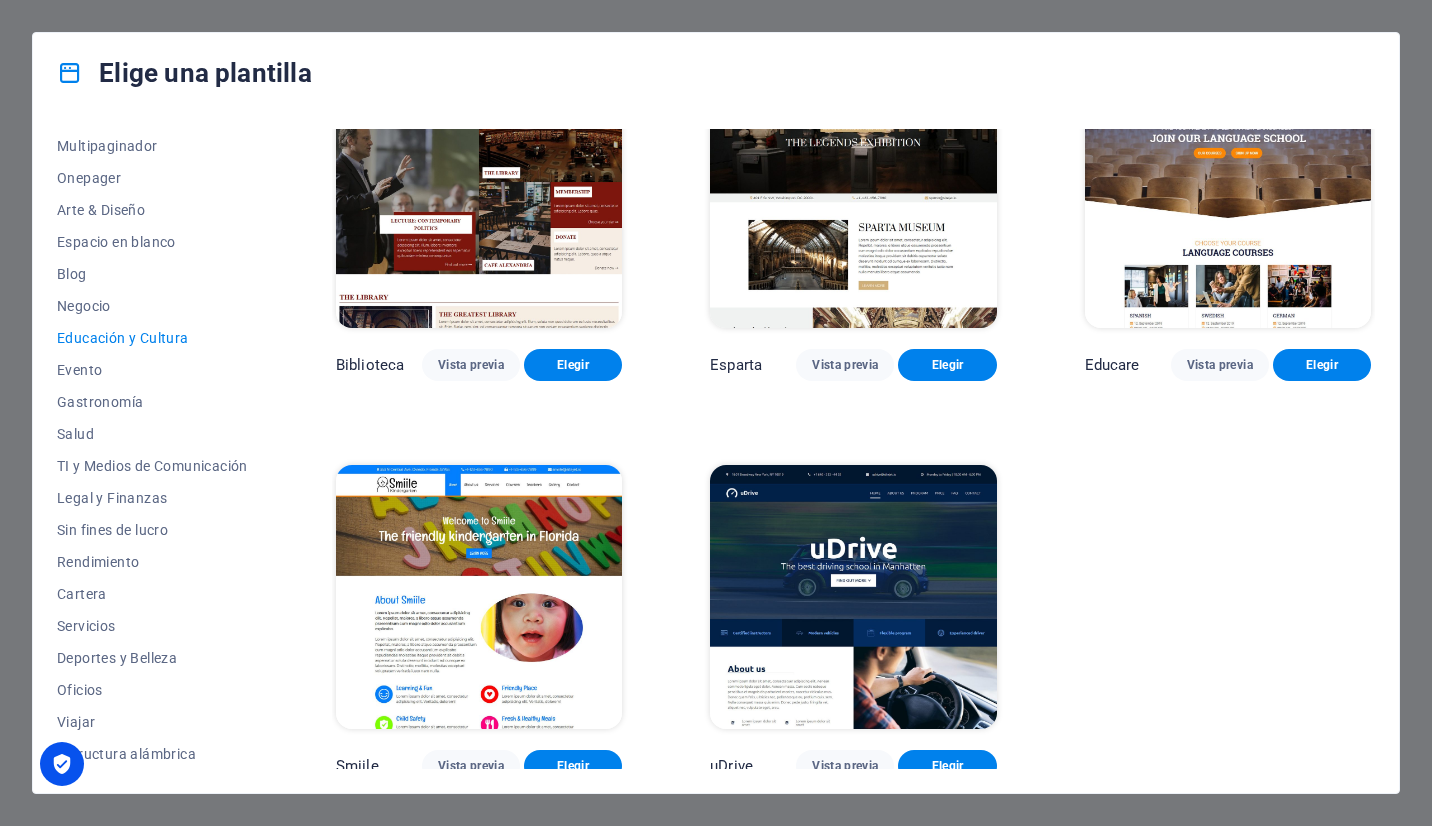 click at bounding box center (479, 597) 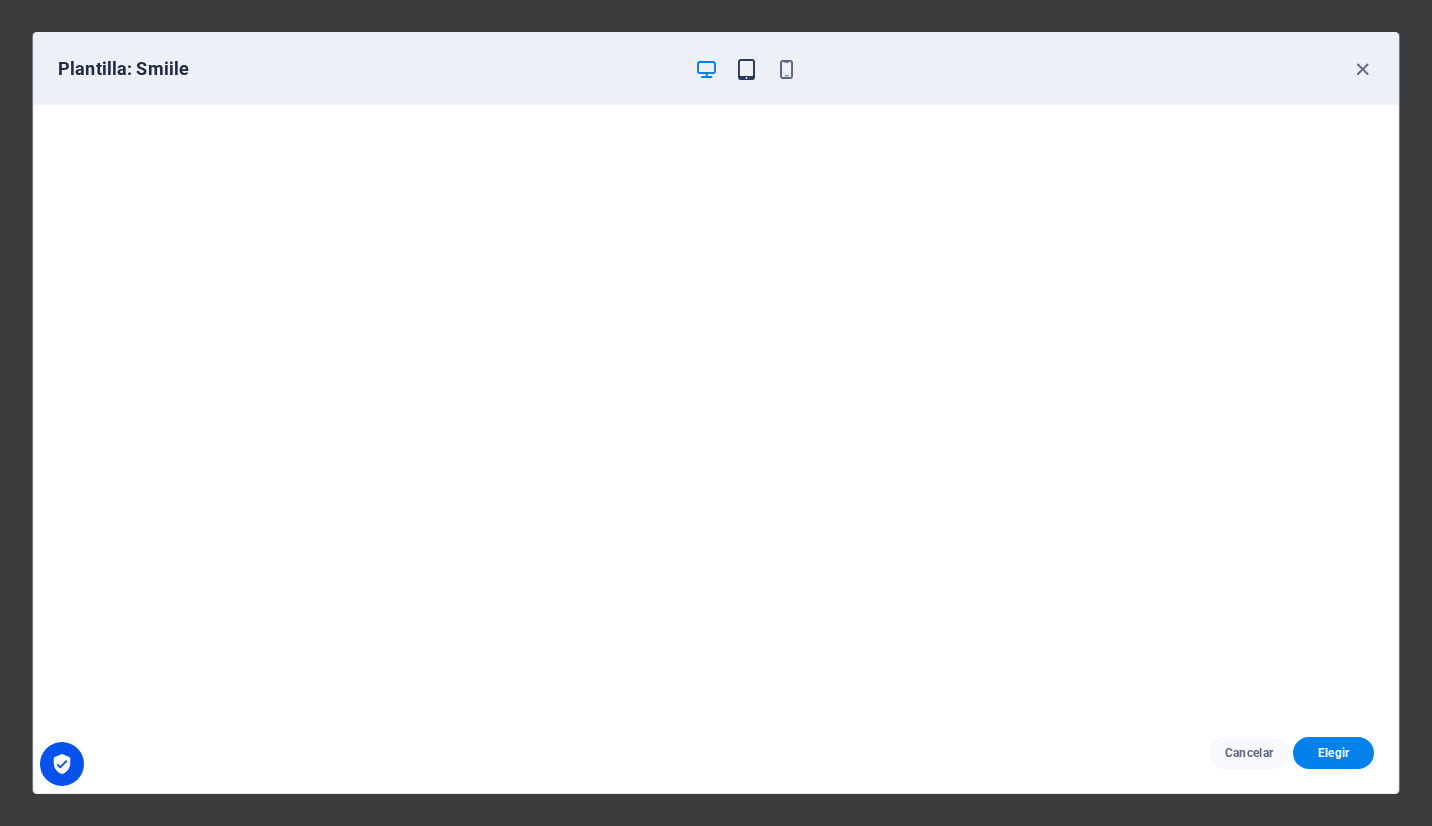 click at bounding box center (746, 69) 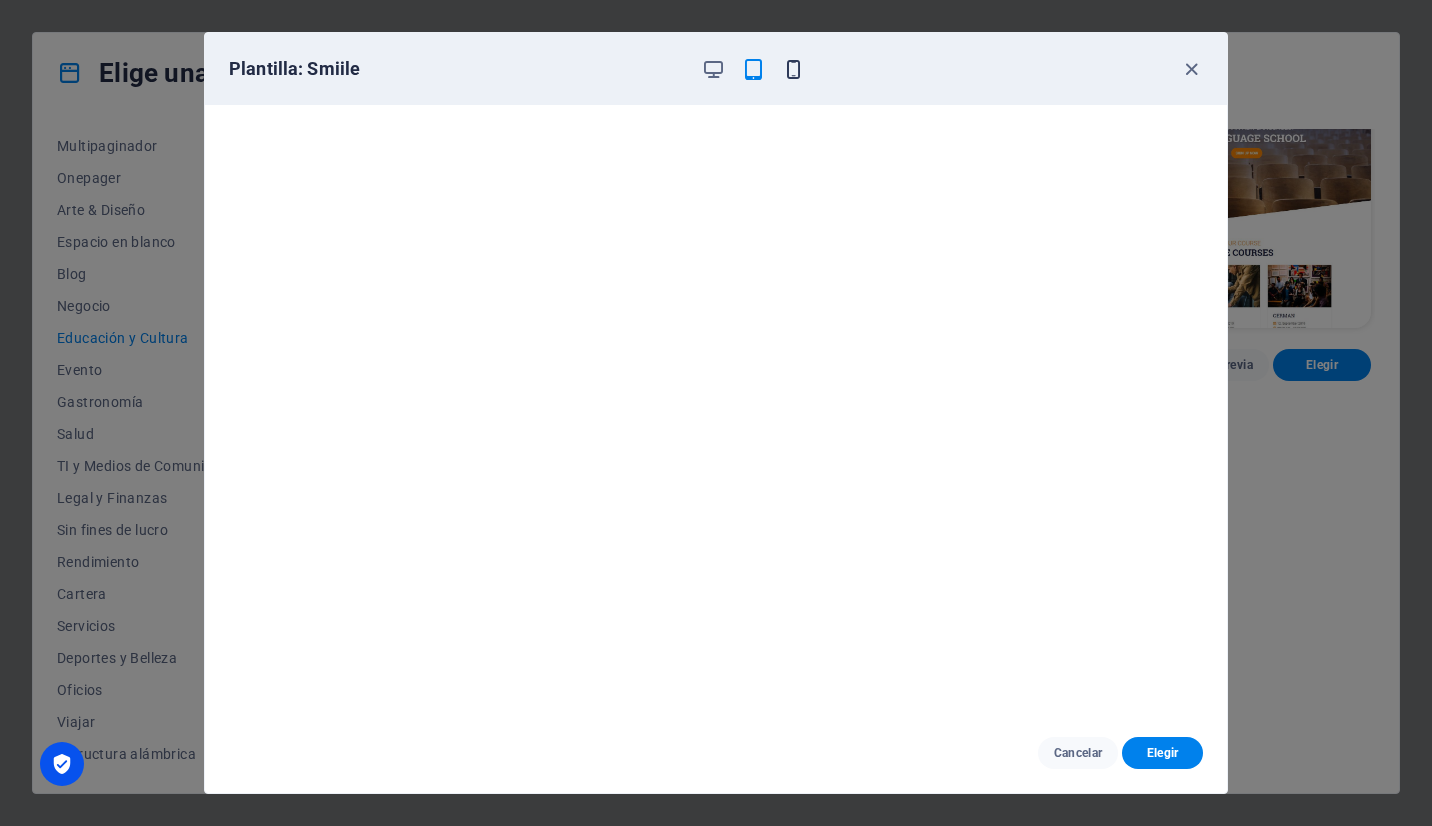 click at bounding box center [793, 69] 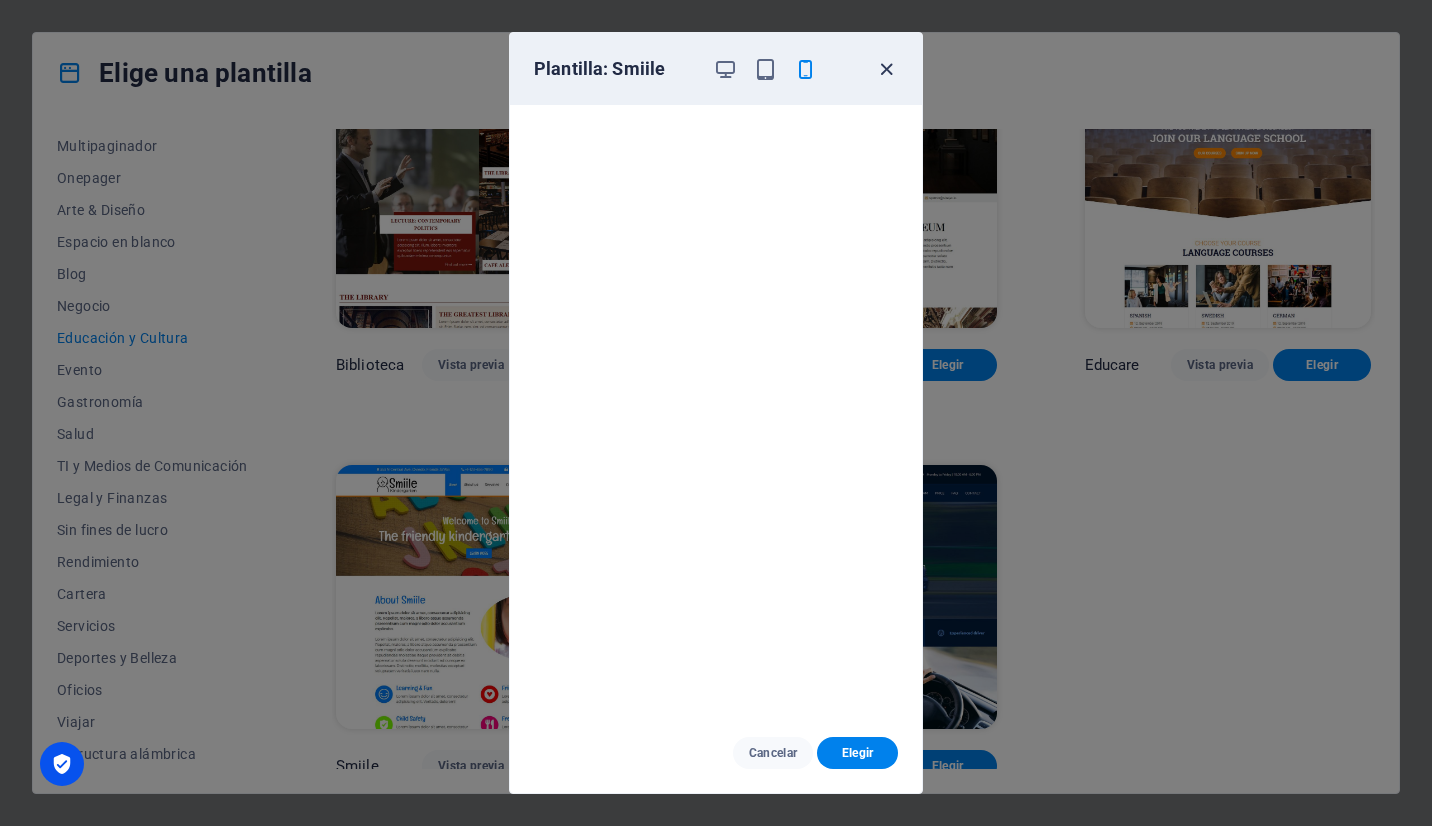 click at bounding box center [886, 69] 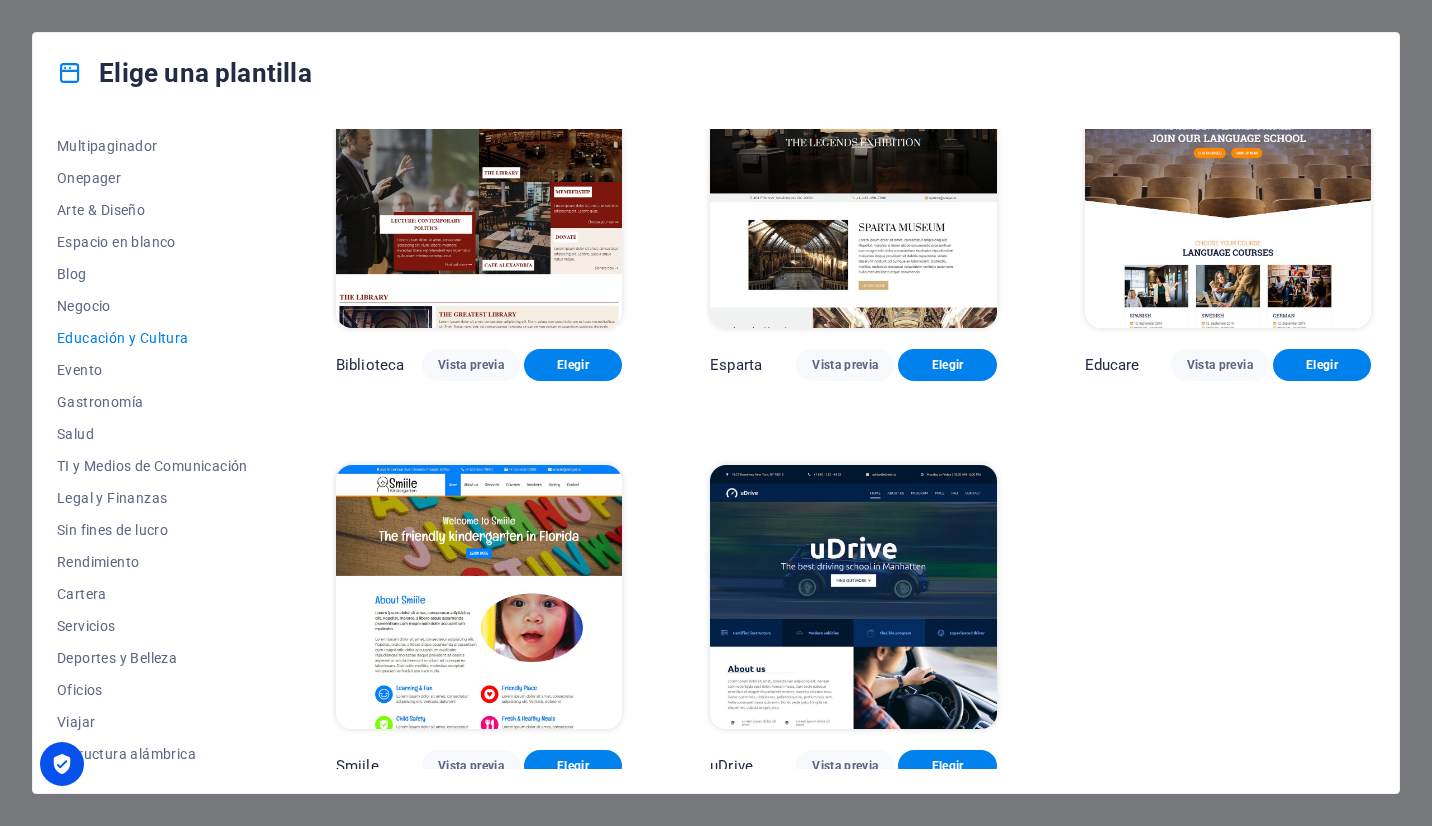scroll, scrollTop: 0, scrollLeft: 0, axis: both 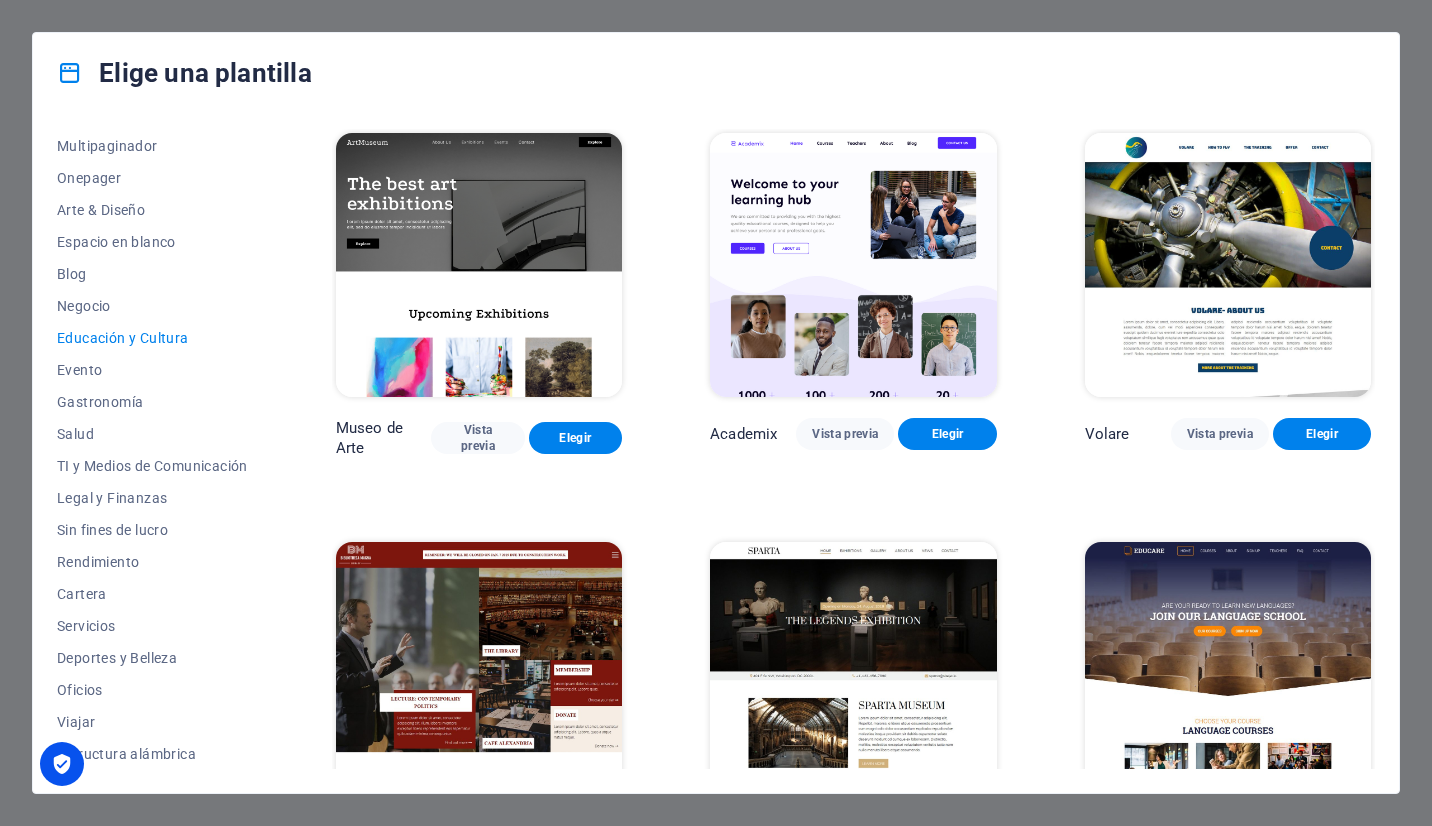 click on "Elige una plantilla" at bounding box center (716, 73) 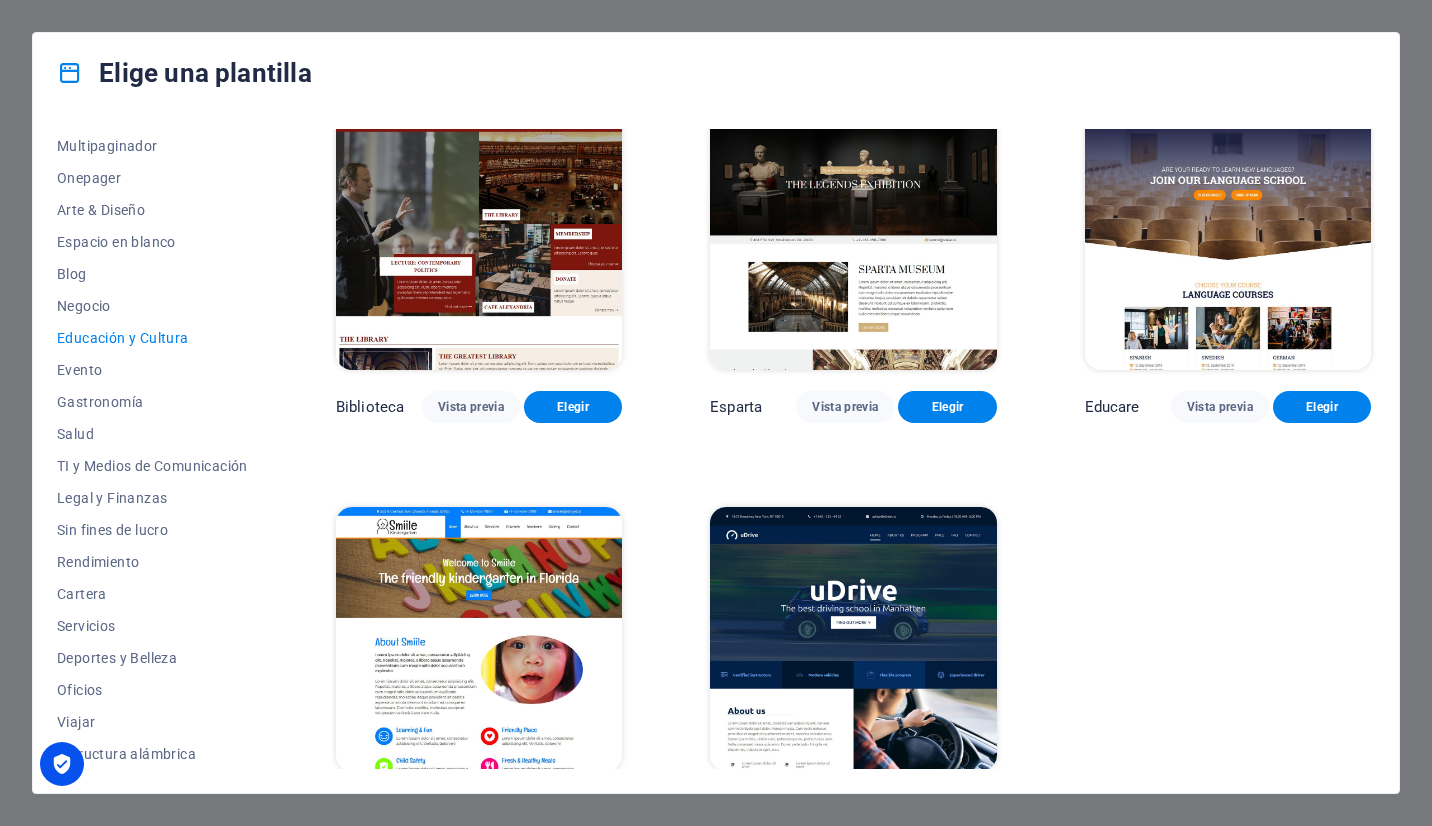 scroll, scrollTop: 478, scrollLeft: 0, axis: vertical 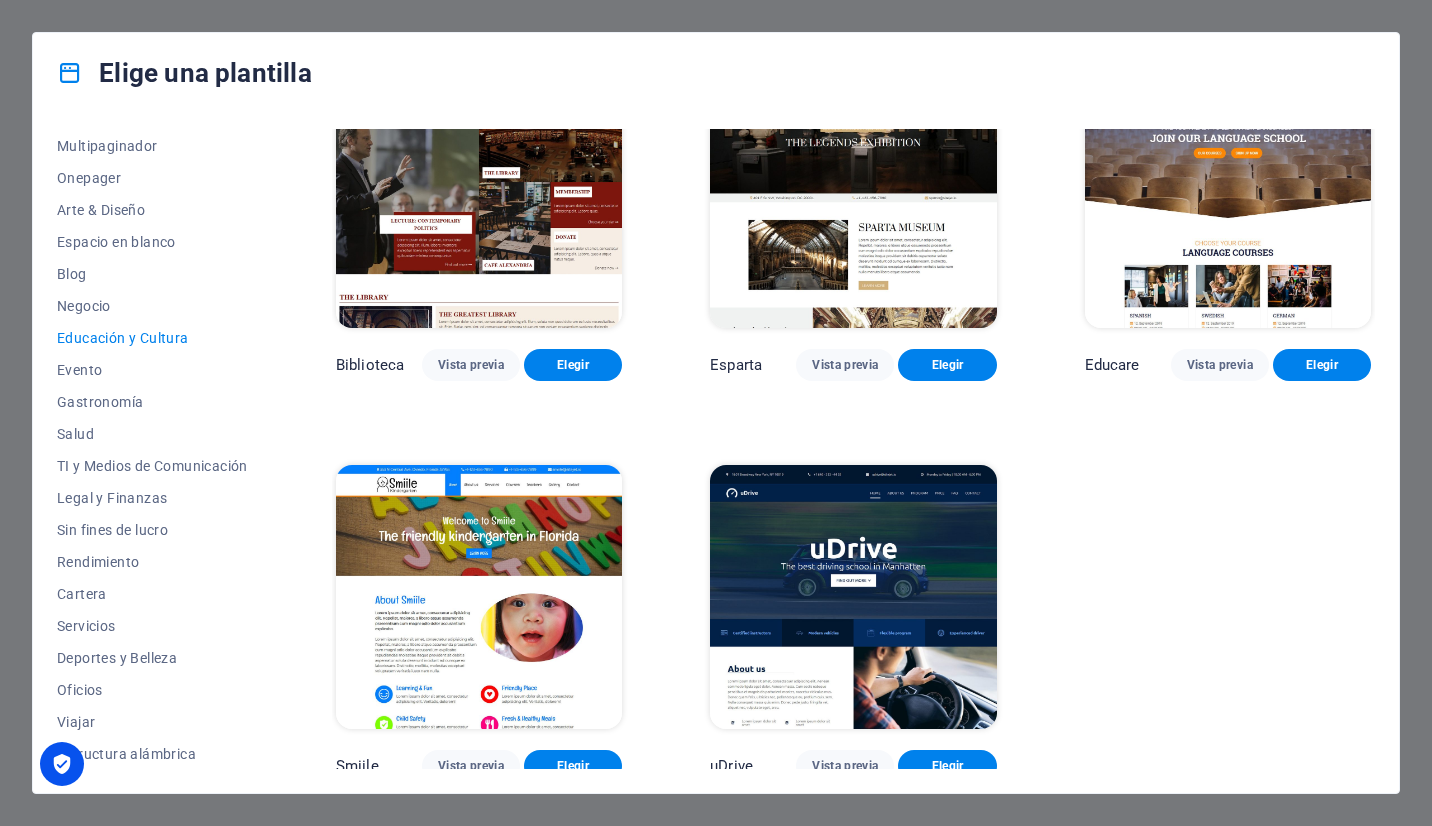 click at bounding box center [479, 597] 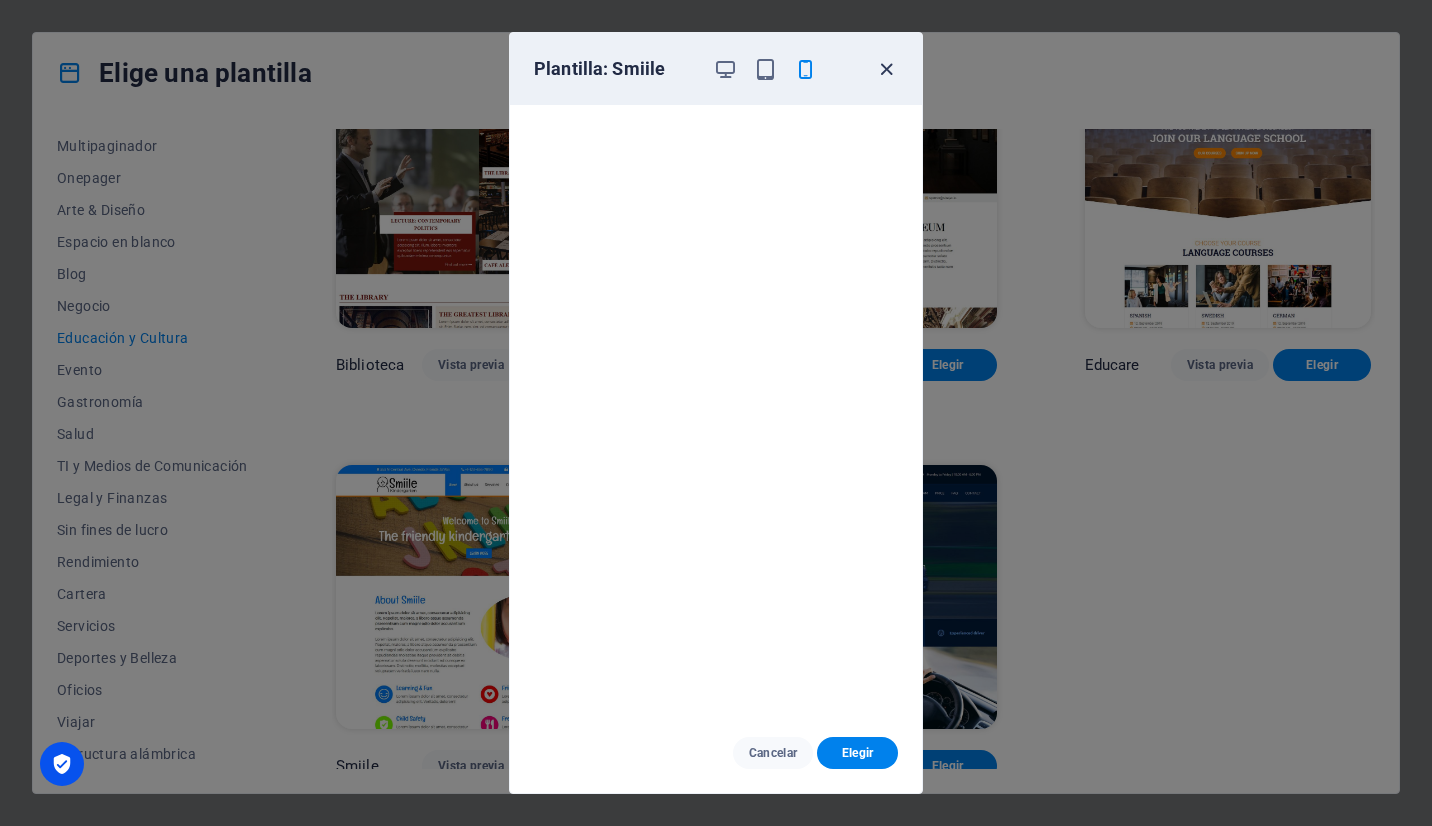 click at bounding box center [886, 69] 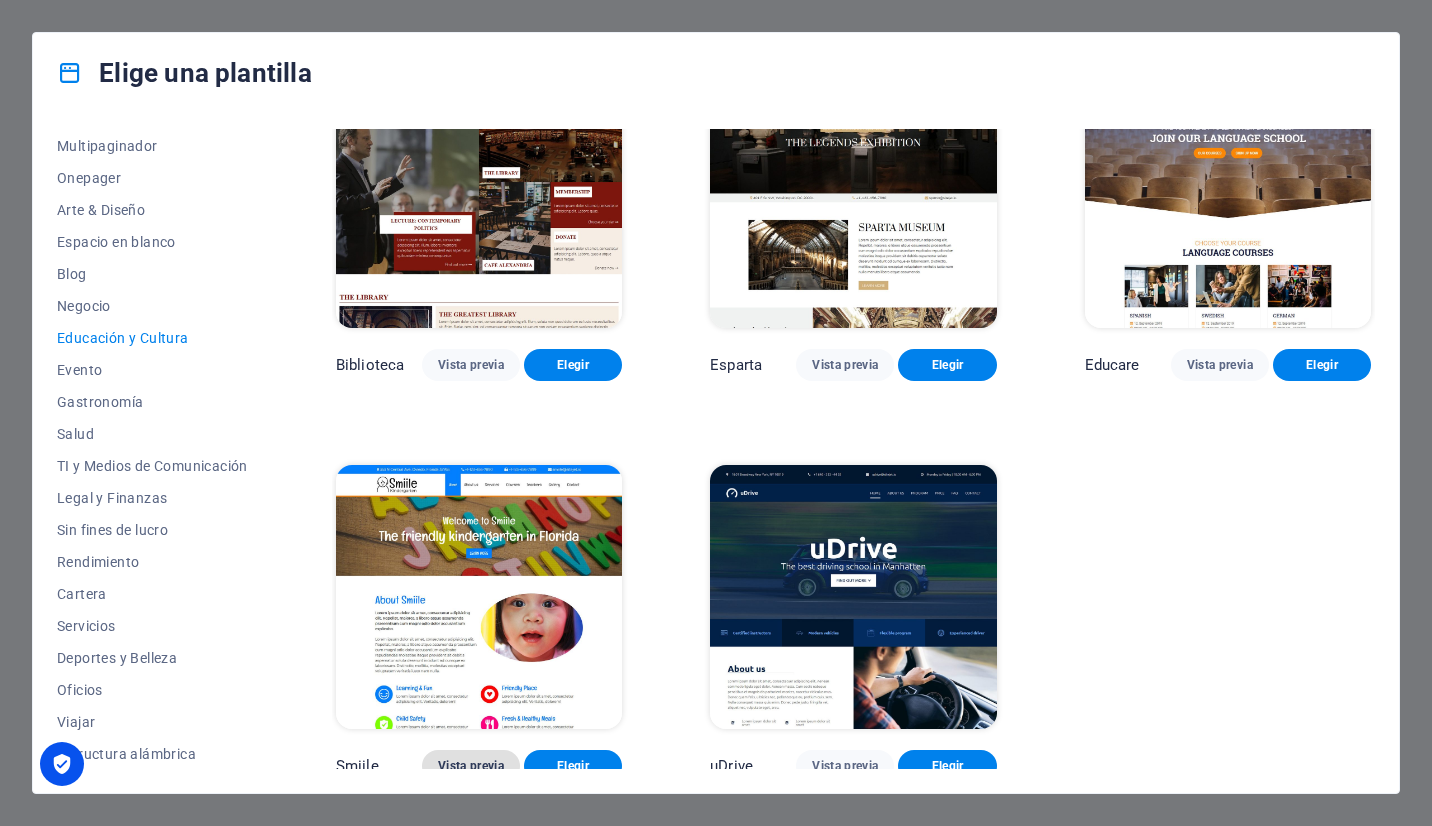 click on "Vista previa" at bounding box center [471, 766] 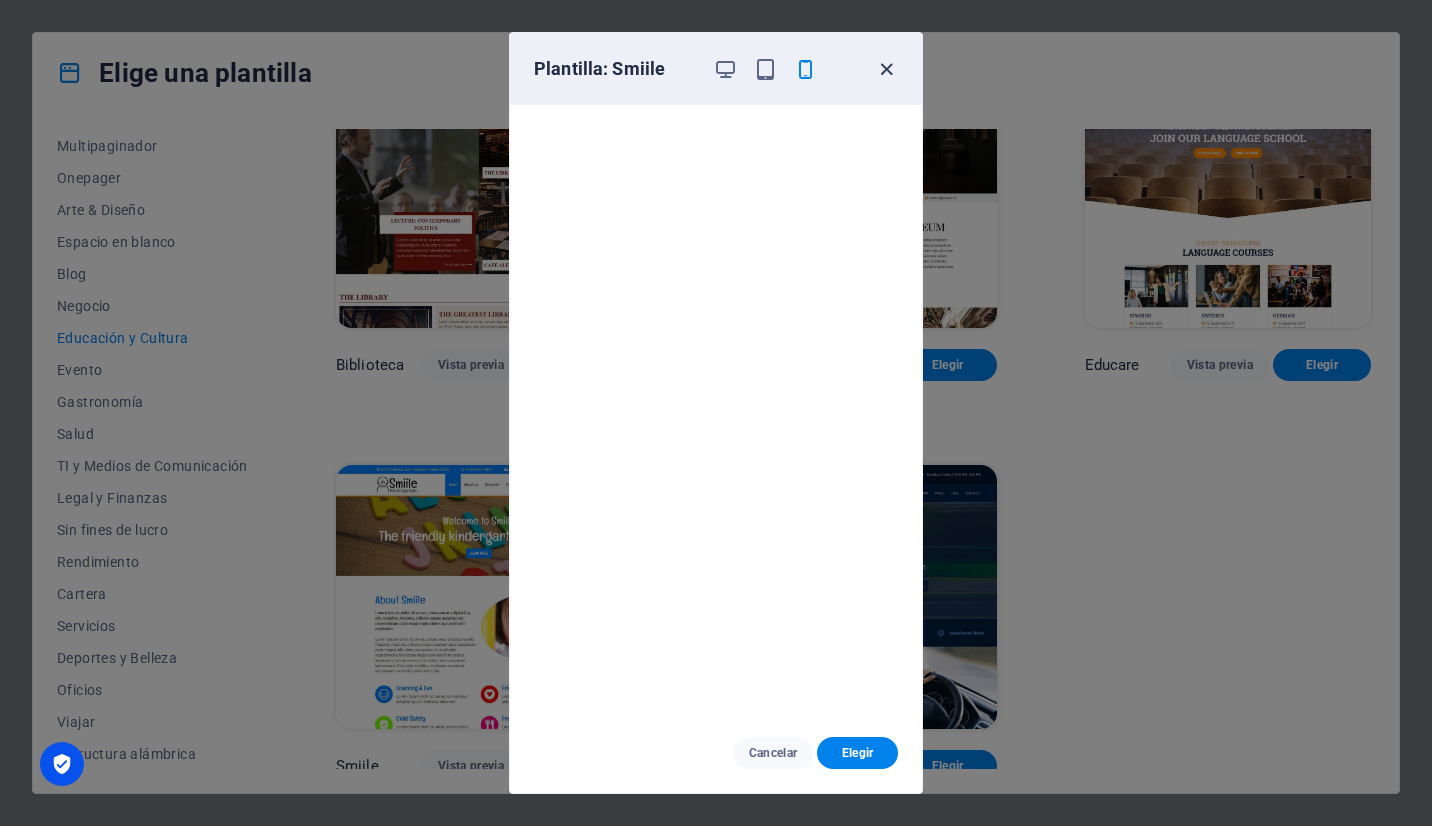 click at bounding box center [886, 69] 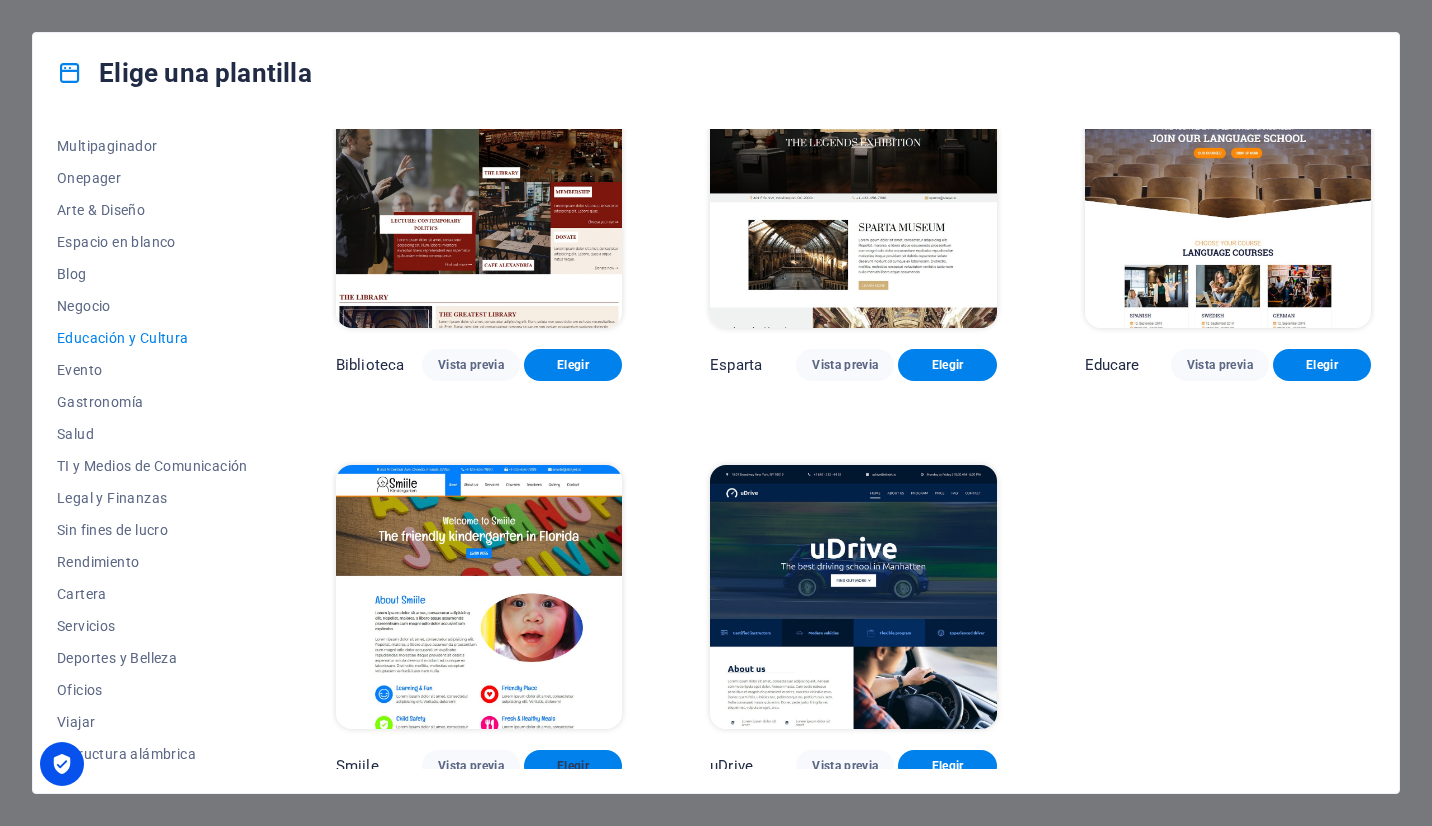 click on "Elegir" at bounding box center [573, 766] 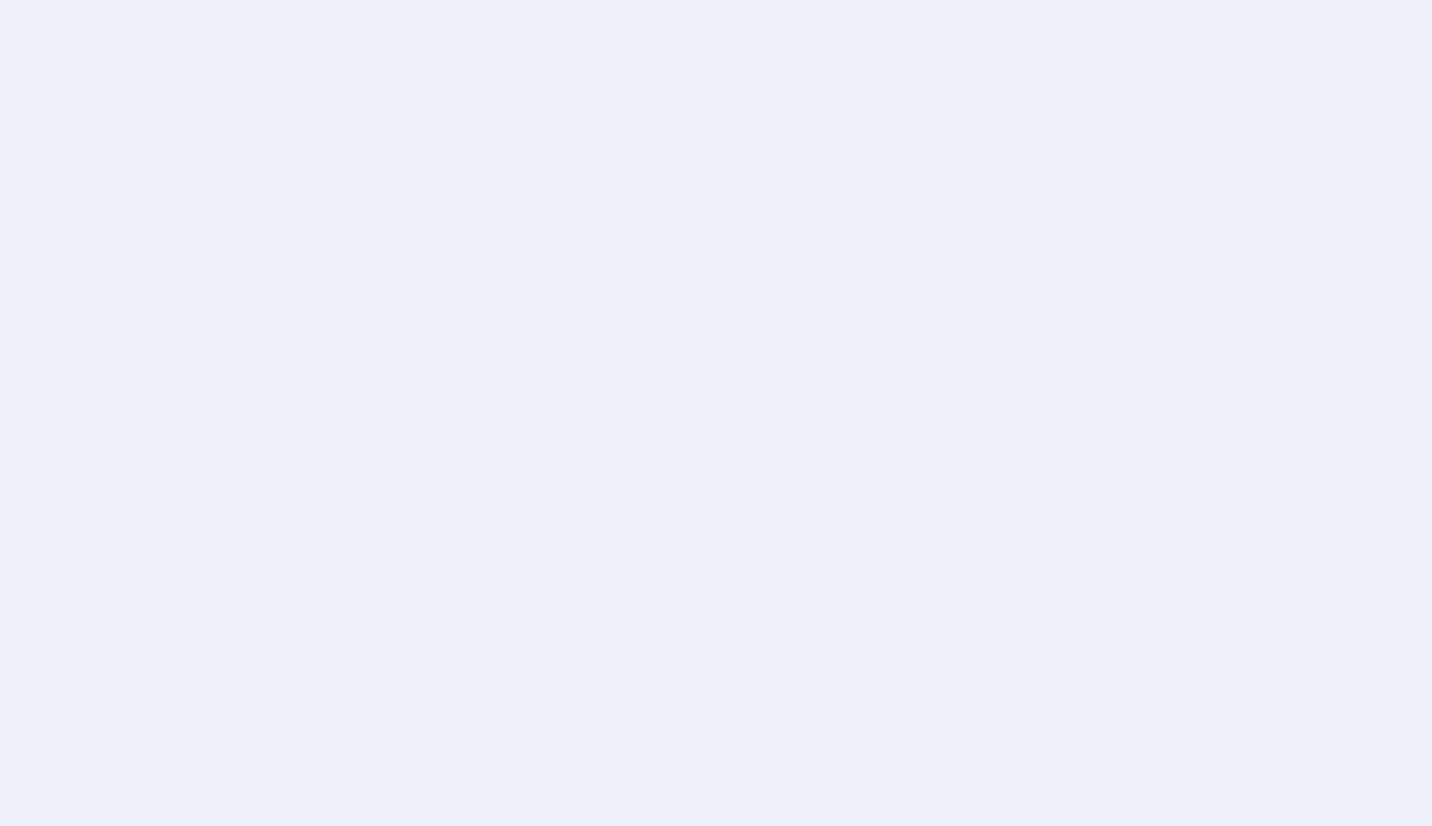scroll, scrollTop: 0, scrollLeft: 0, axis: both 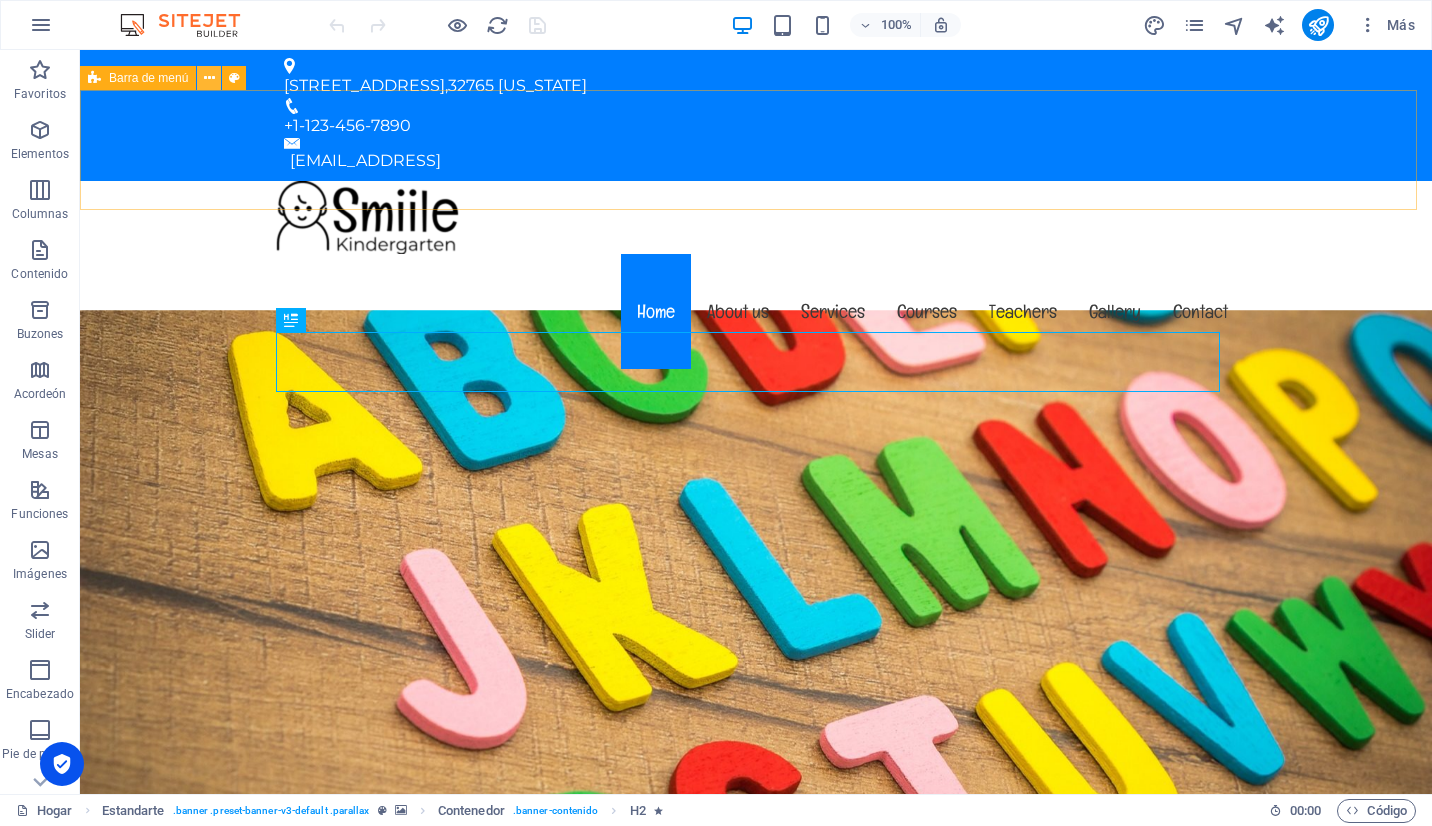 click at bounding box center (209, 78) 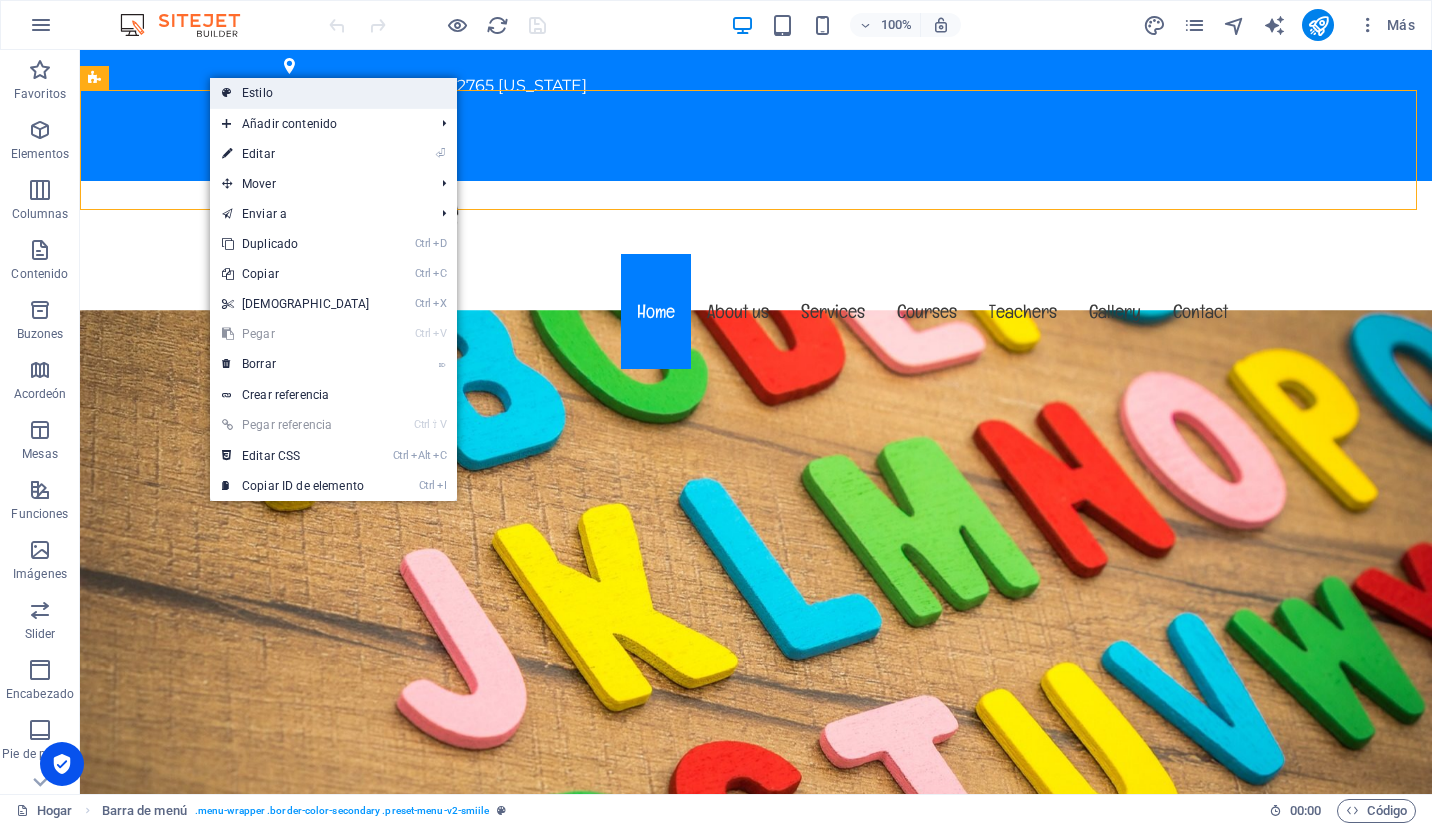 click on "Estilo" at bounding box center [257, 93] 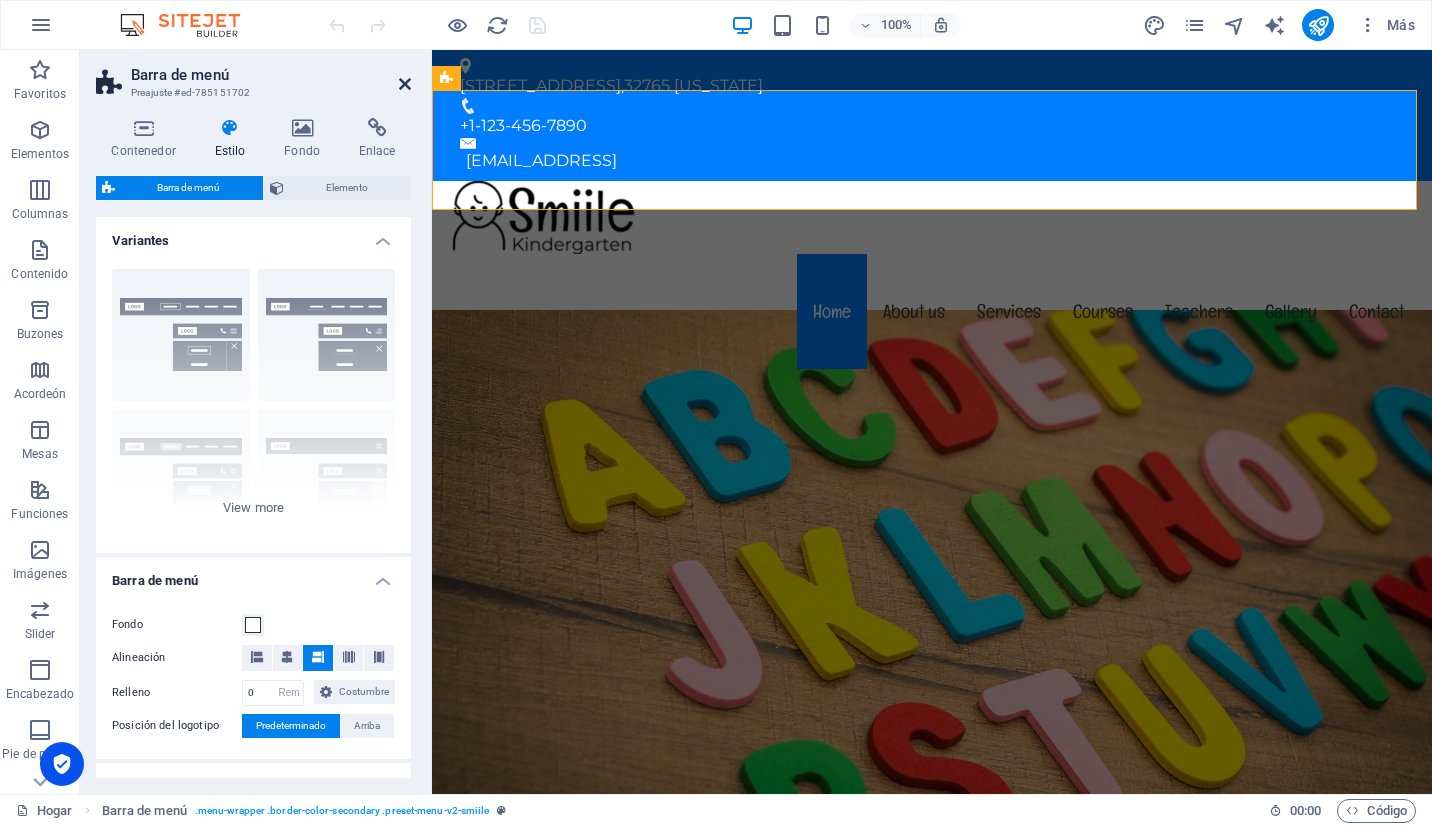 click at bounding box center (405, 84) 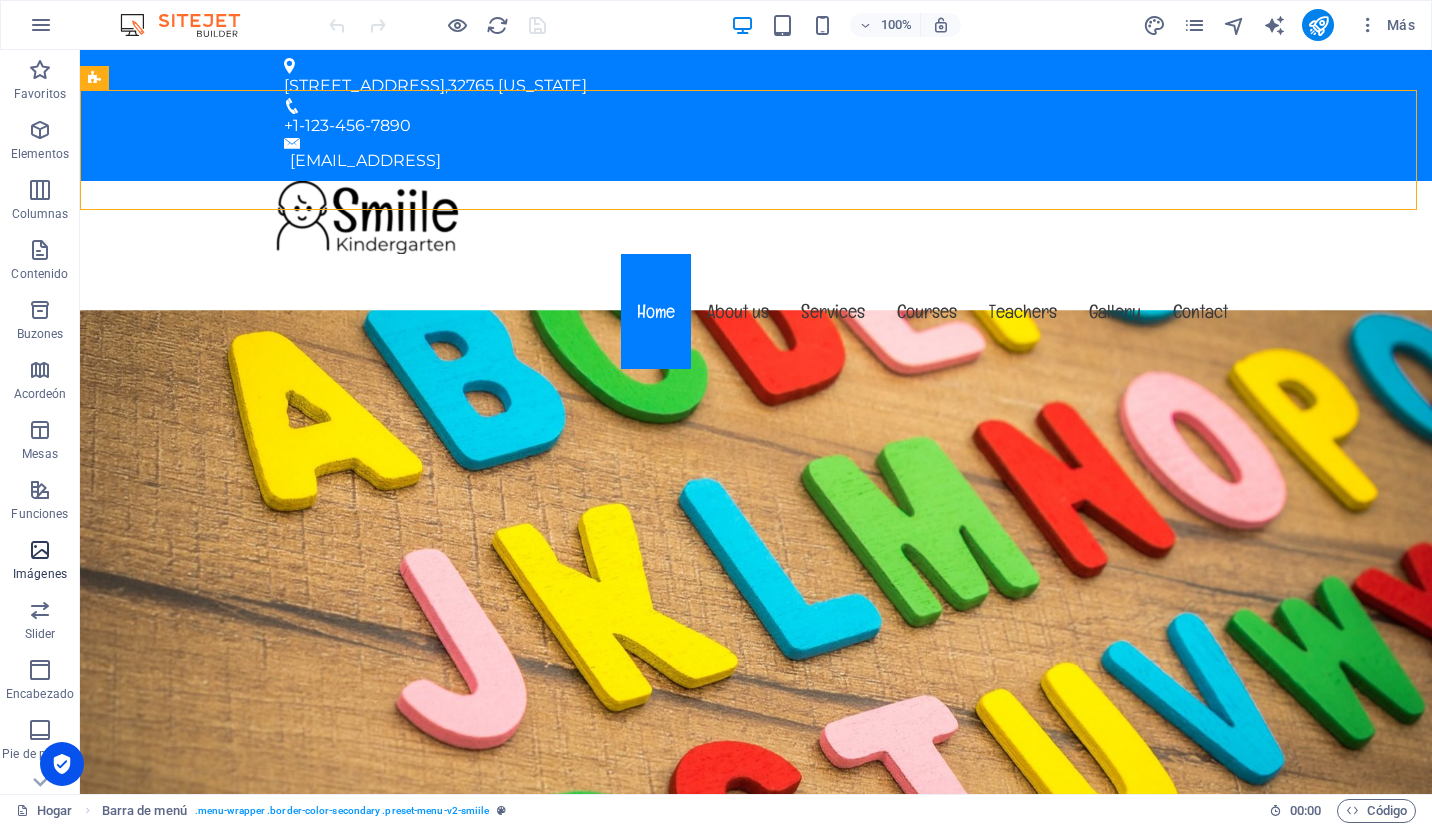 click at bounding box center (40, 550) 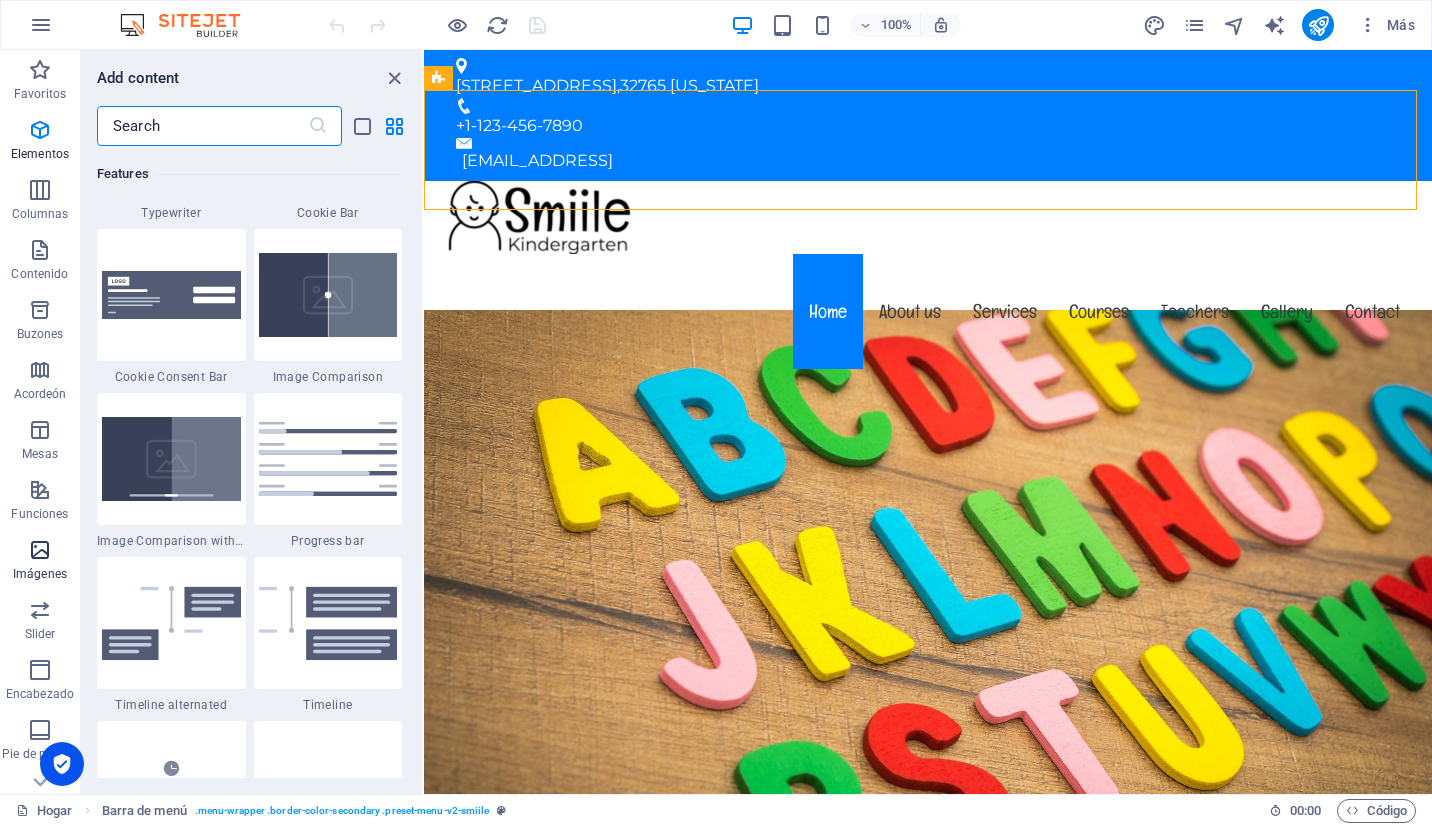 scroll, scrollTop: 9976, scrollLeft: 0, axis: vertical 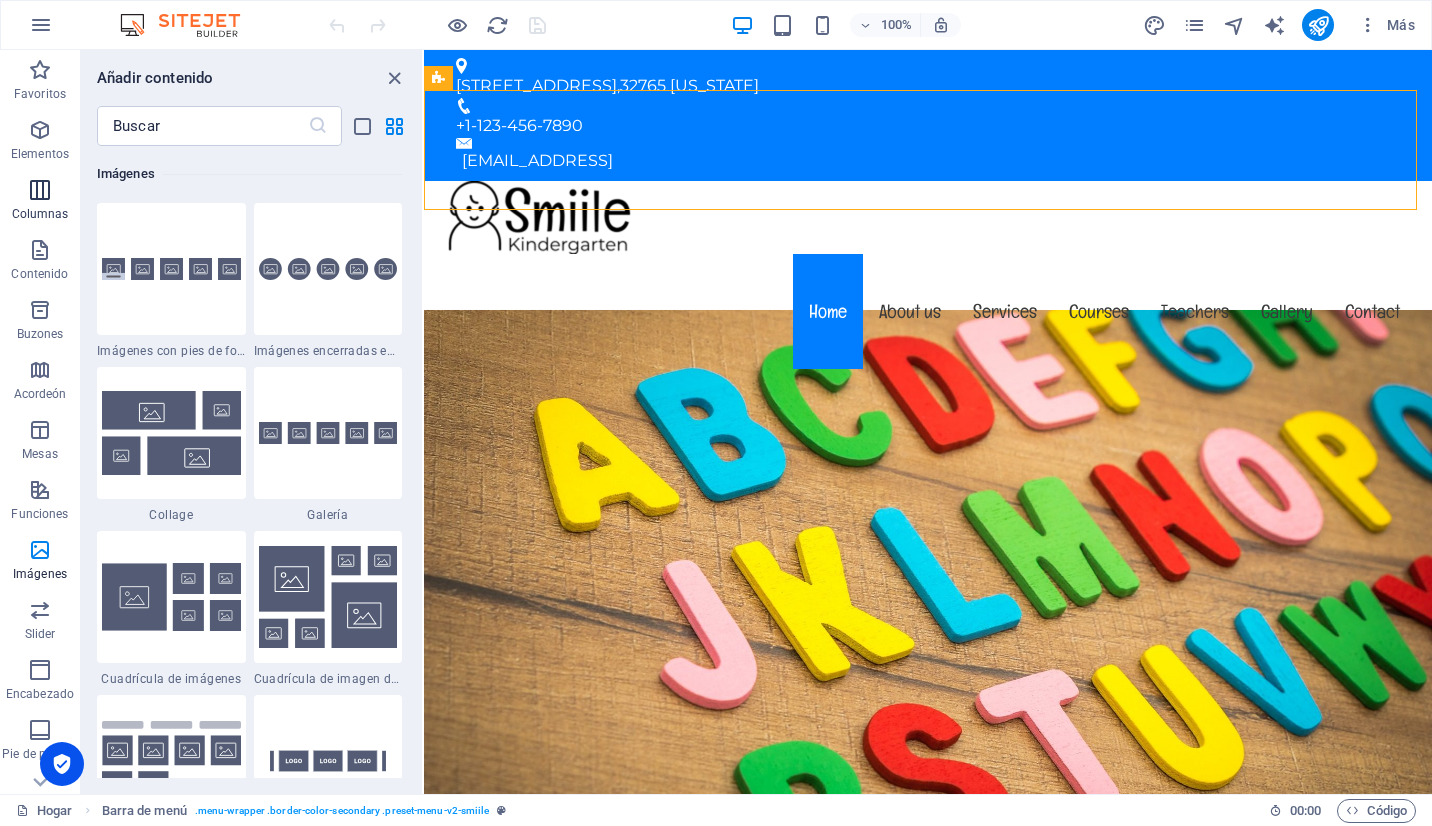 click at bounding box center [40, 190] 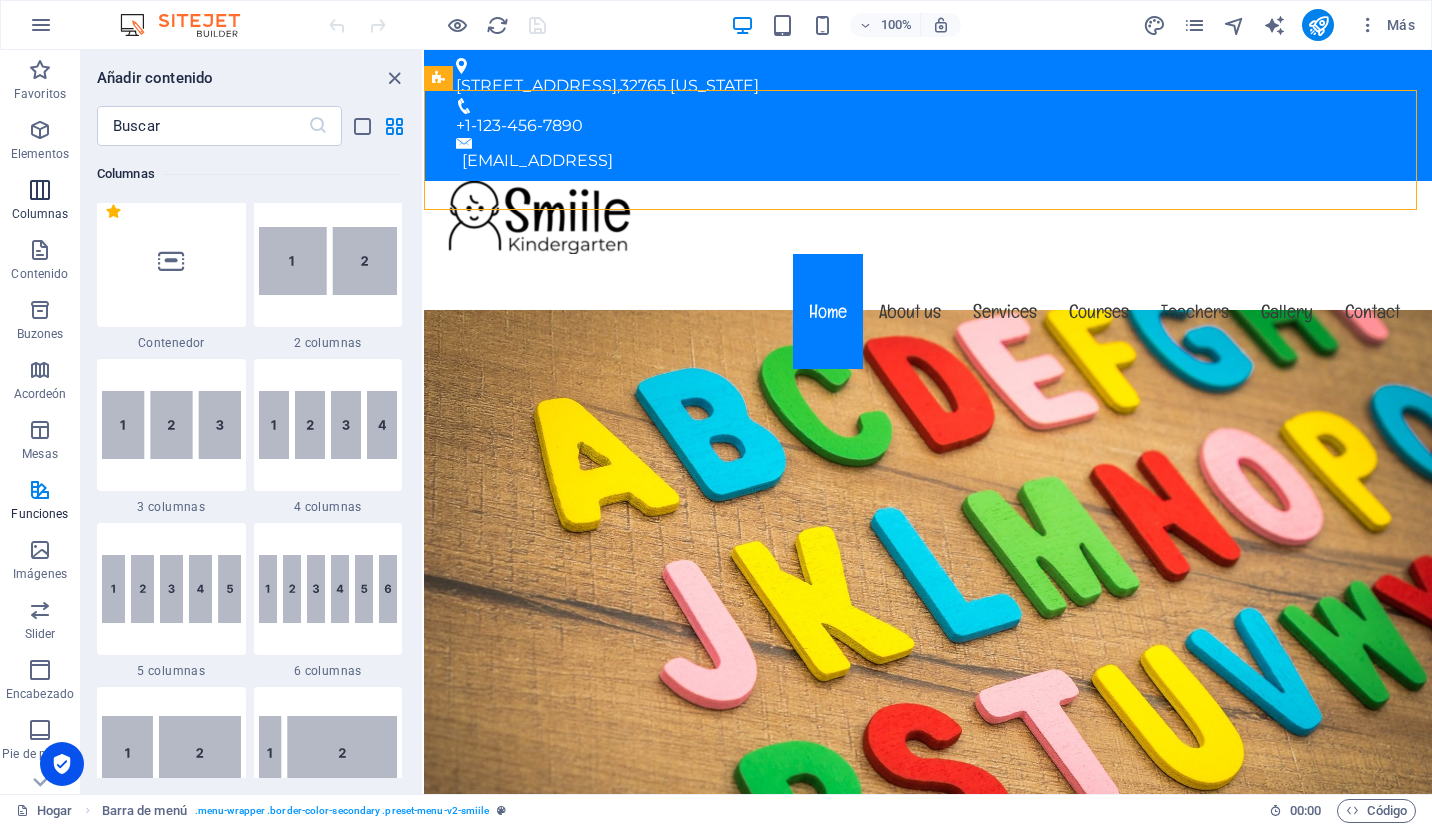 scroll, scrollTop: 990, scrollLeft: 0, axis: vertical 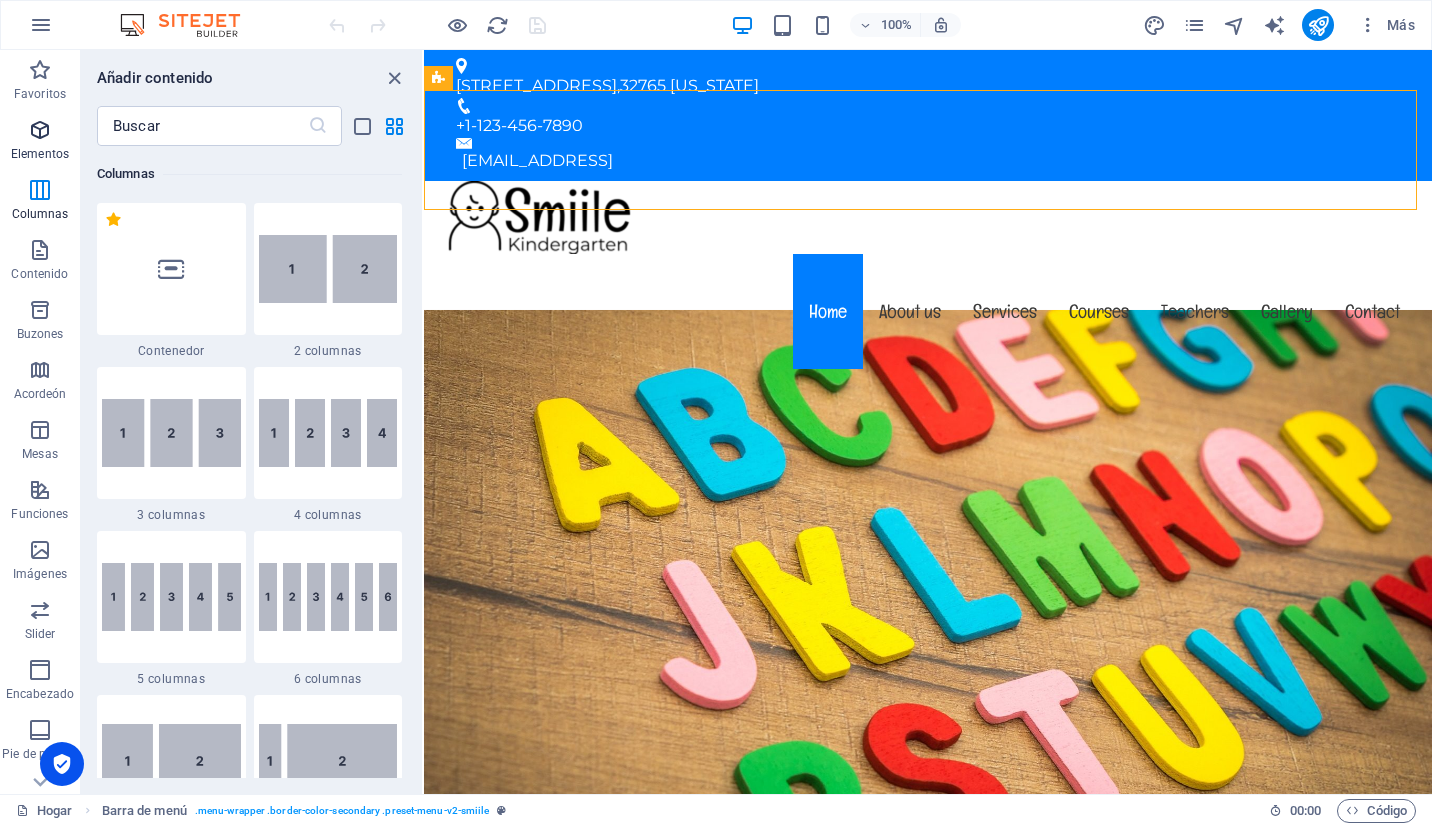 click at bounding box center [40, 130] 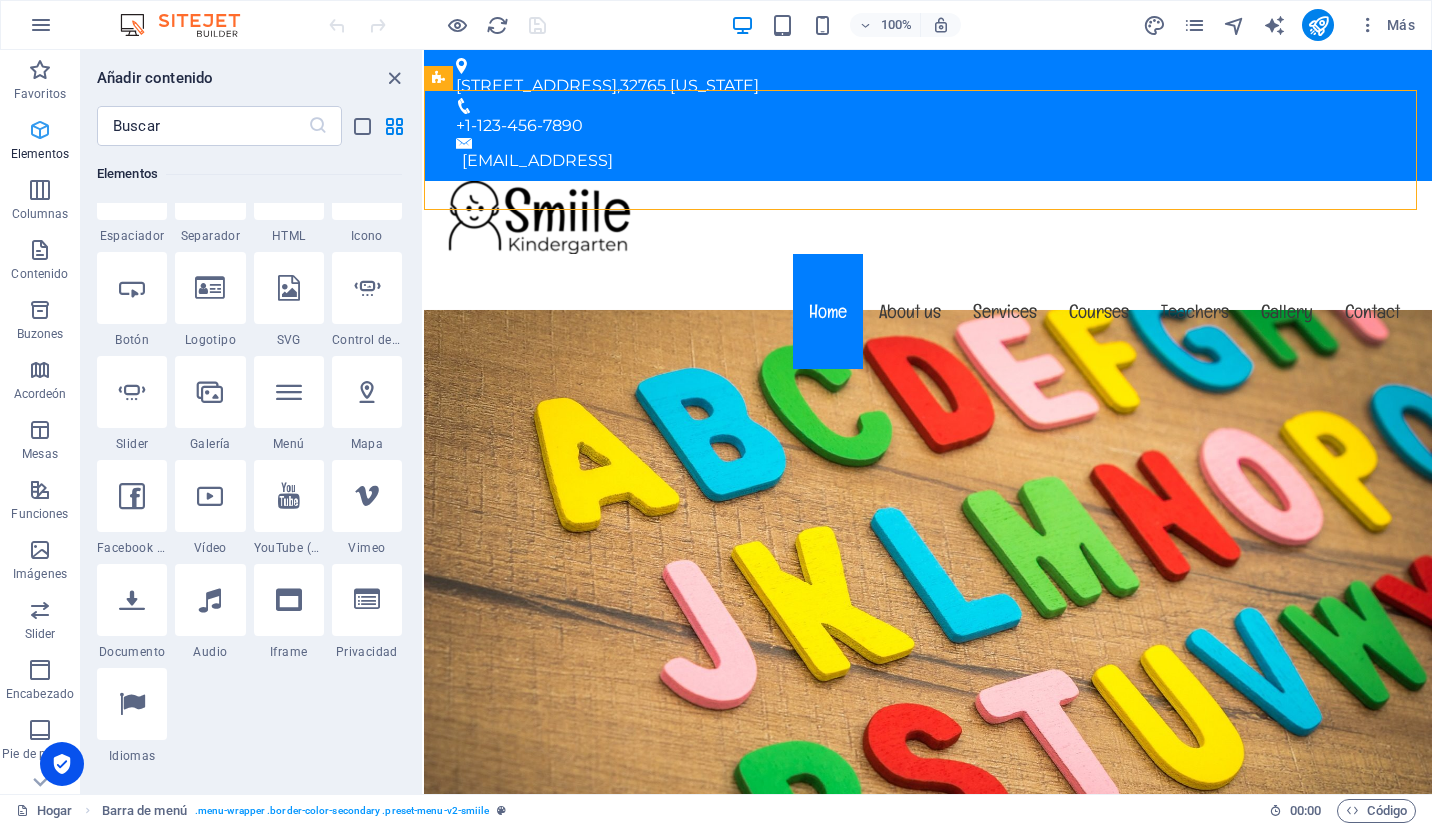 scroll, scrollTop: 213, scrollLeft: 0, axis: vertical 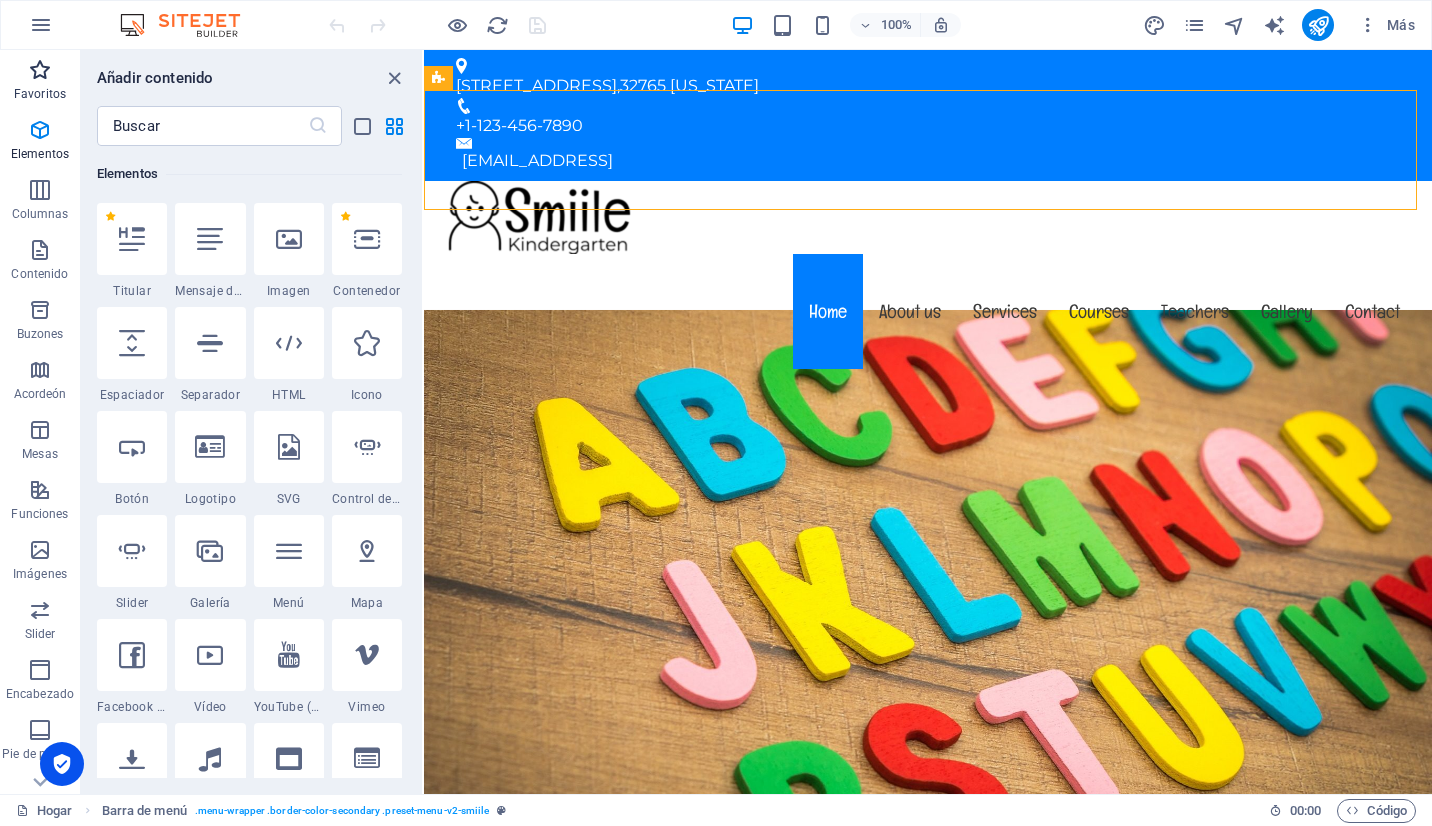 click on "Favoritos" at bounding box center (40, 94) 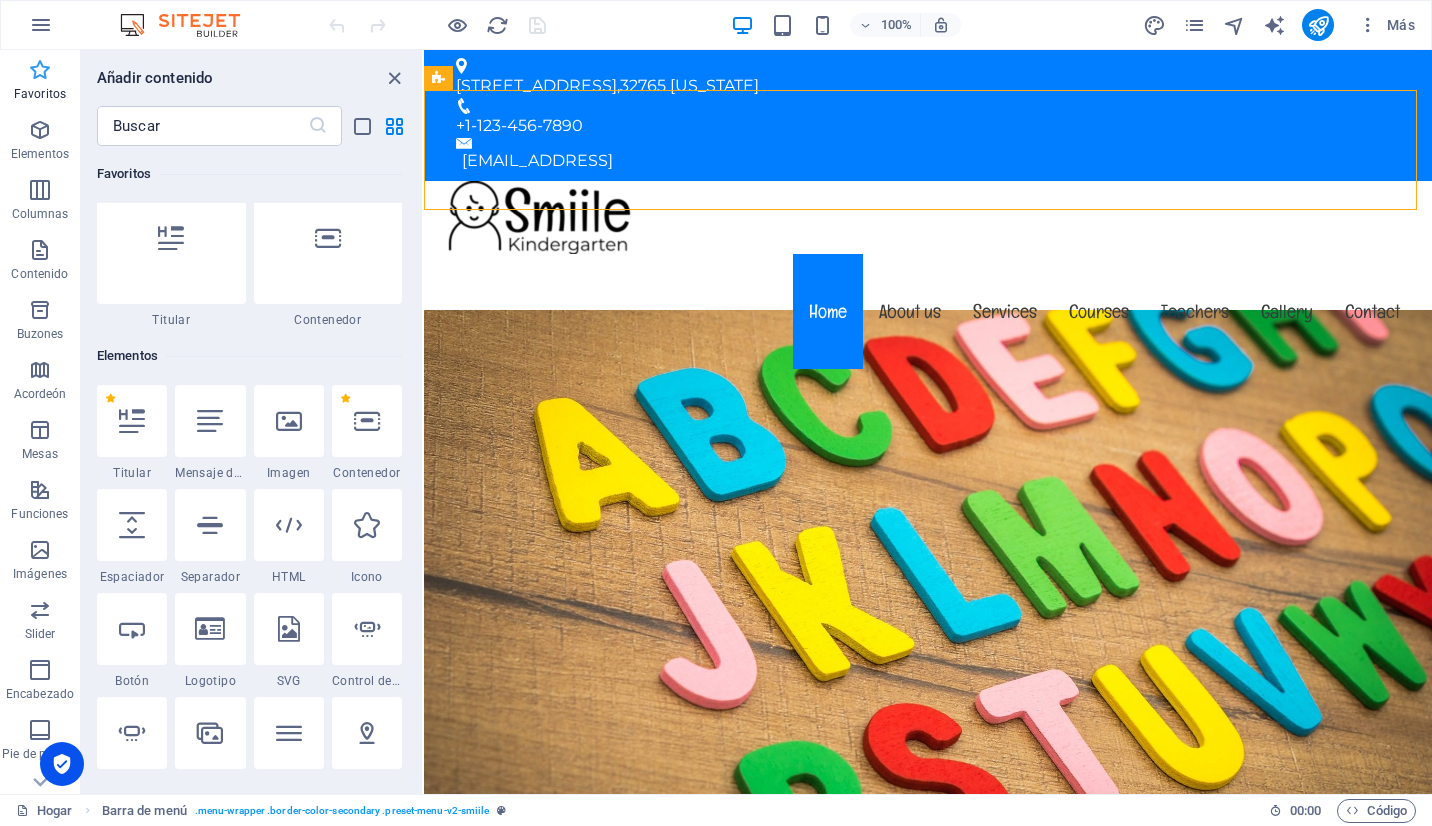 scroll, scrollTop: 0, scrollLeft: 0, axis: both 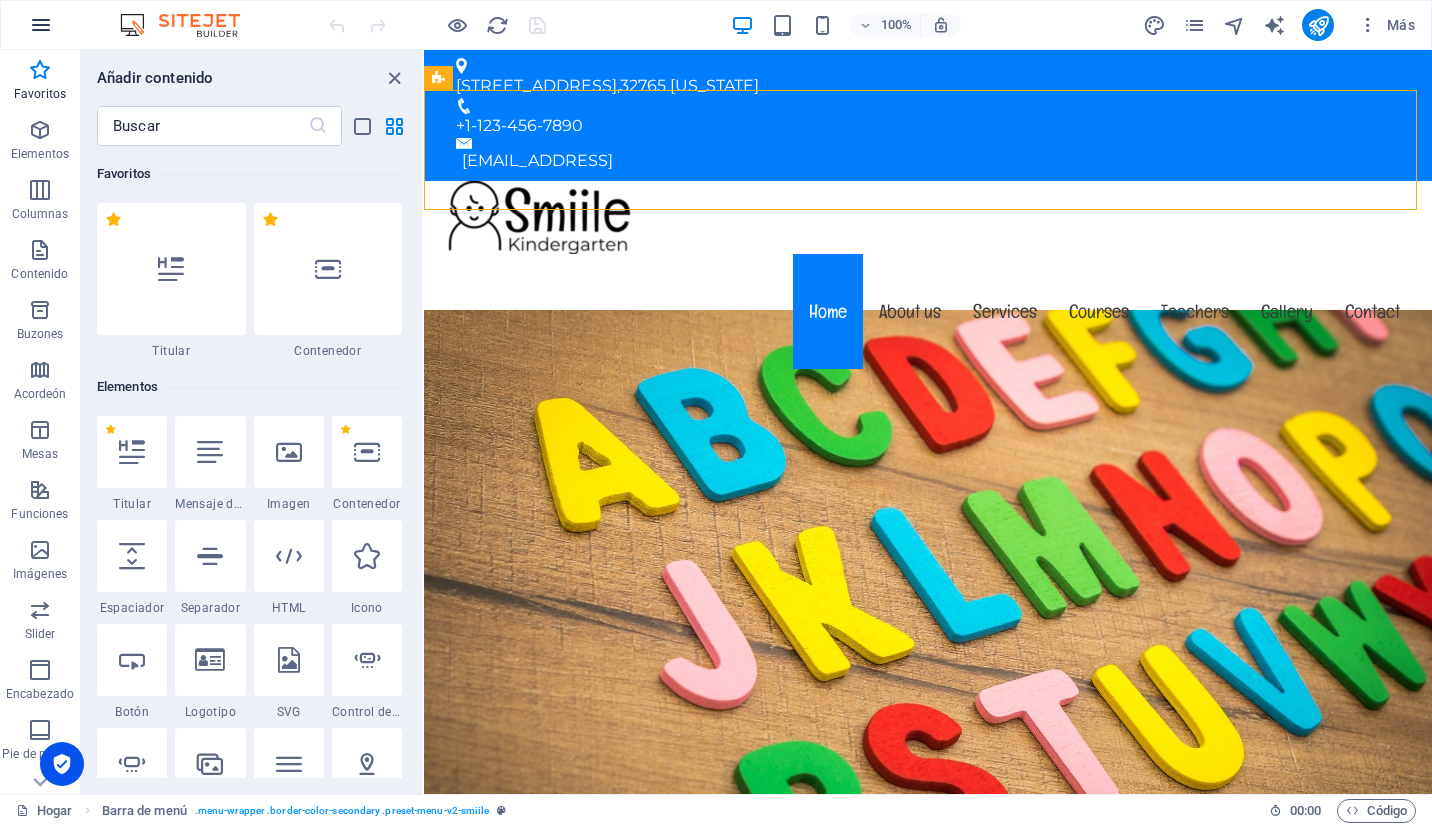 click at bounding box center (41, 25) 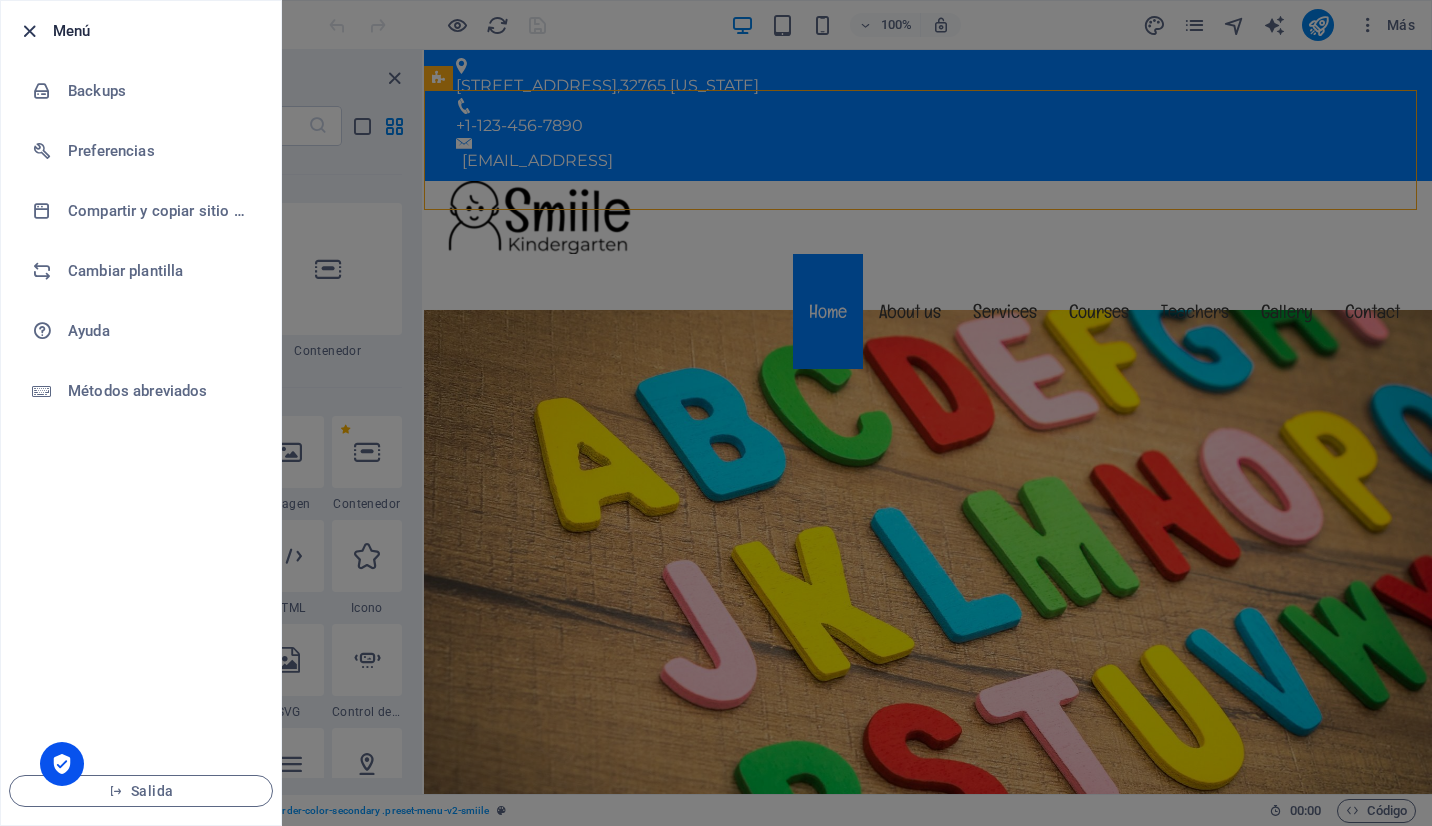 click at bounding box center (29, 31) 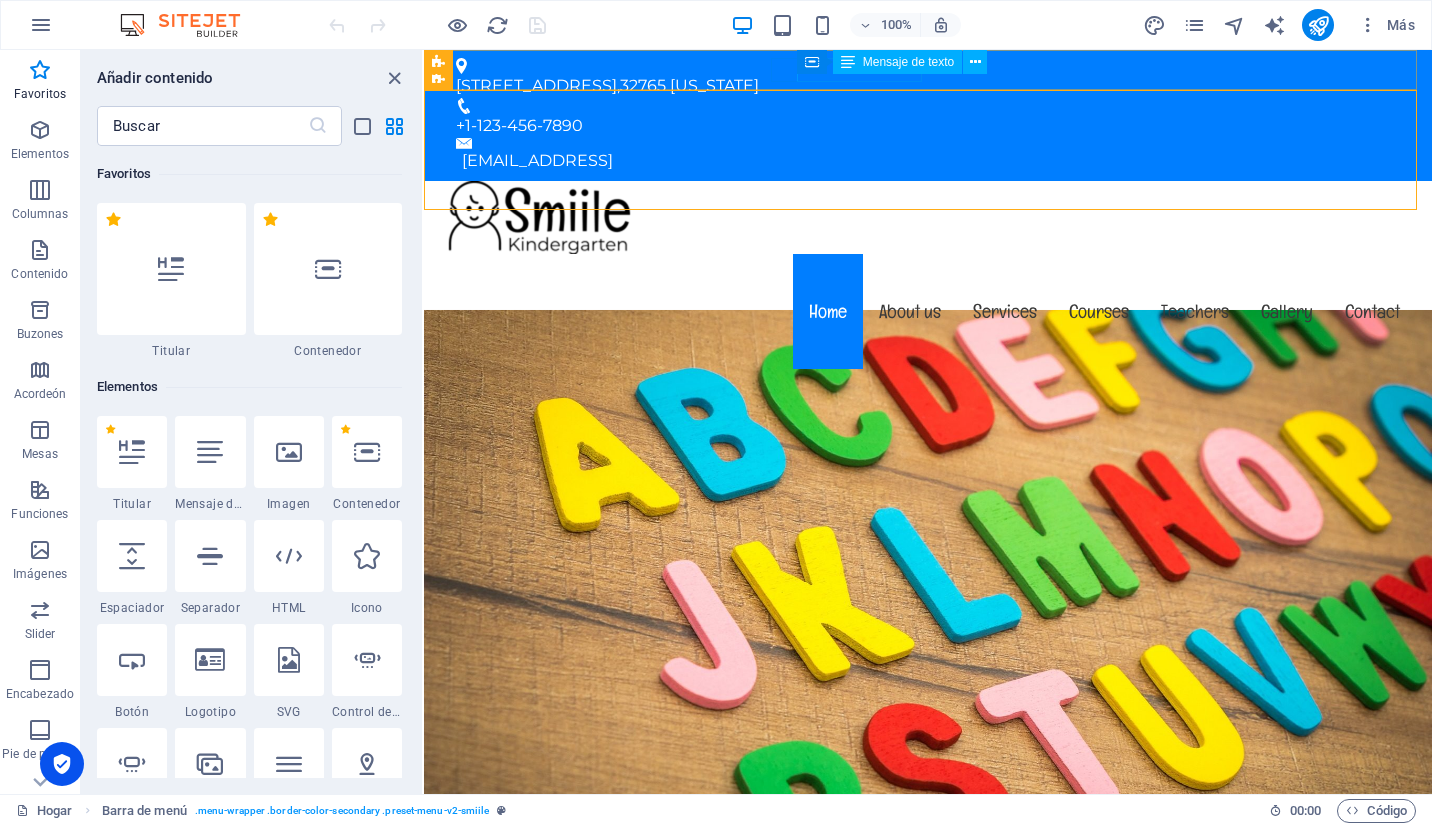 click on "Mensaje de texto" at bounding box center [908, 62] 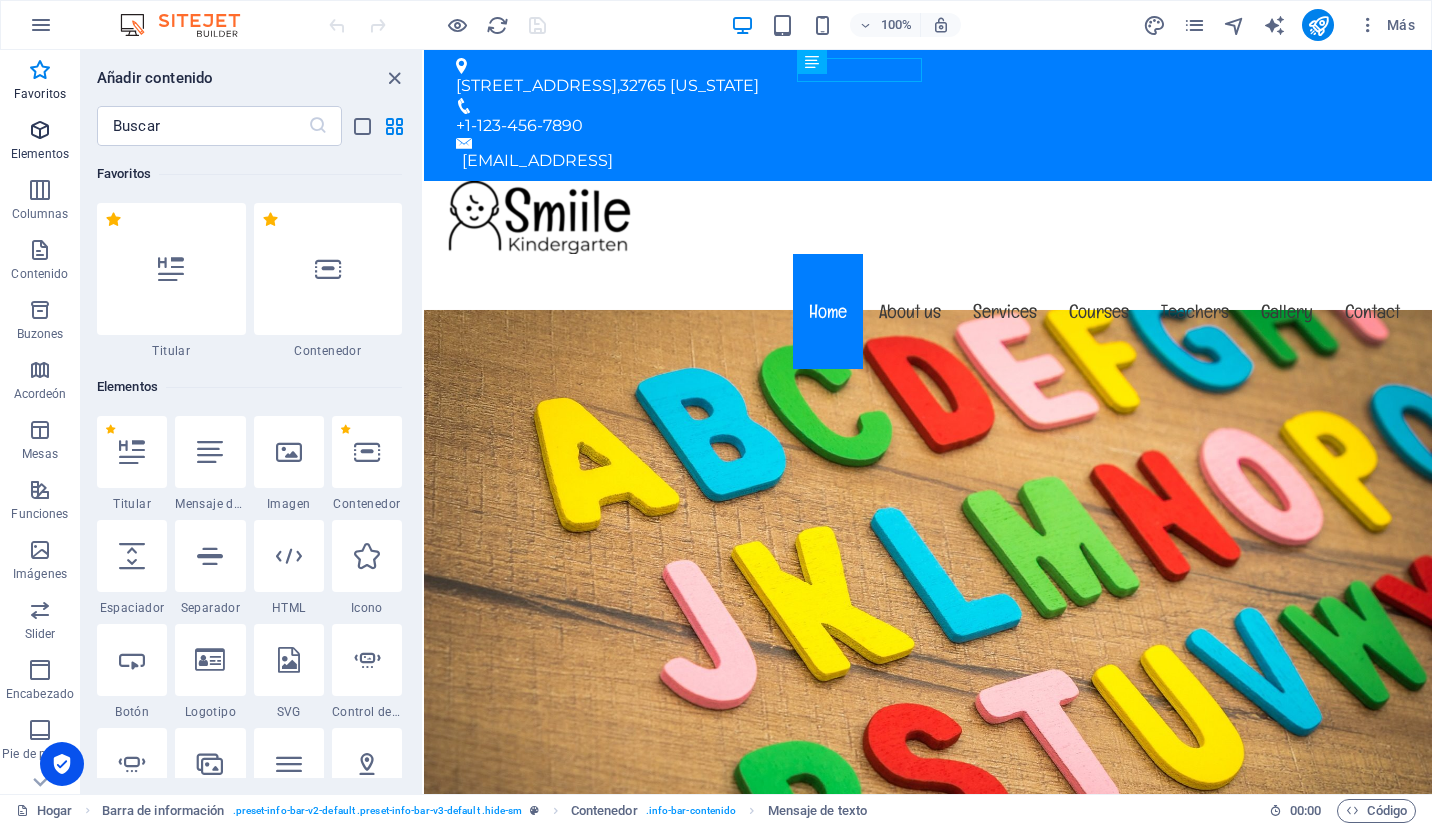 click on "Elementos" at bounding box center (40, 154) 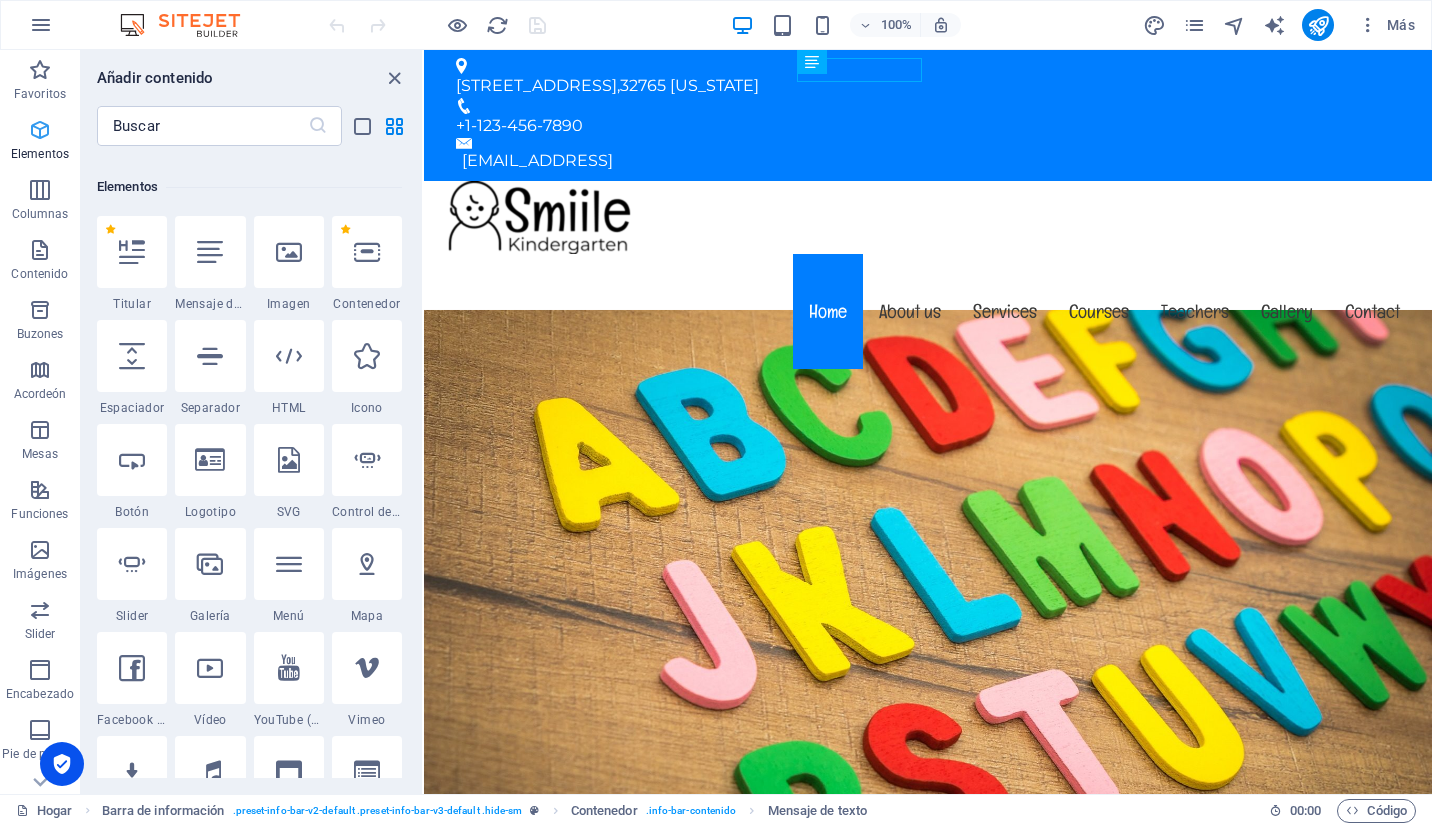 scroll, scrollTop: 213, scrollLeft: 0, axis: vertical 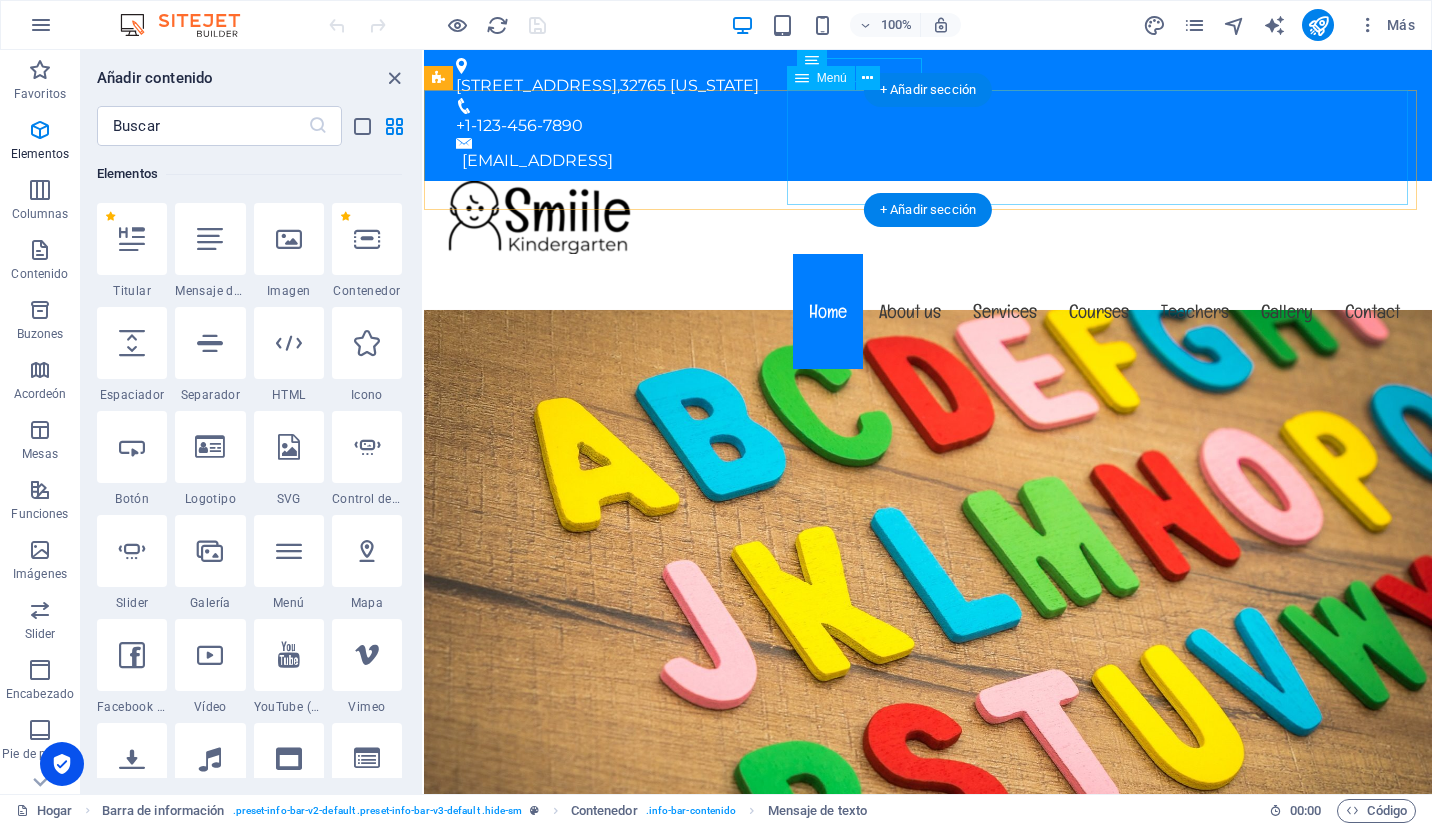 click on "Home About us Services Courses Teachers Gallery Contact" at bounding box center (928, 311) 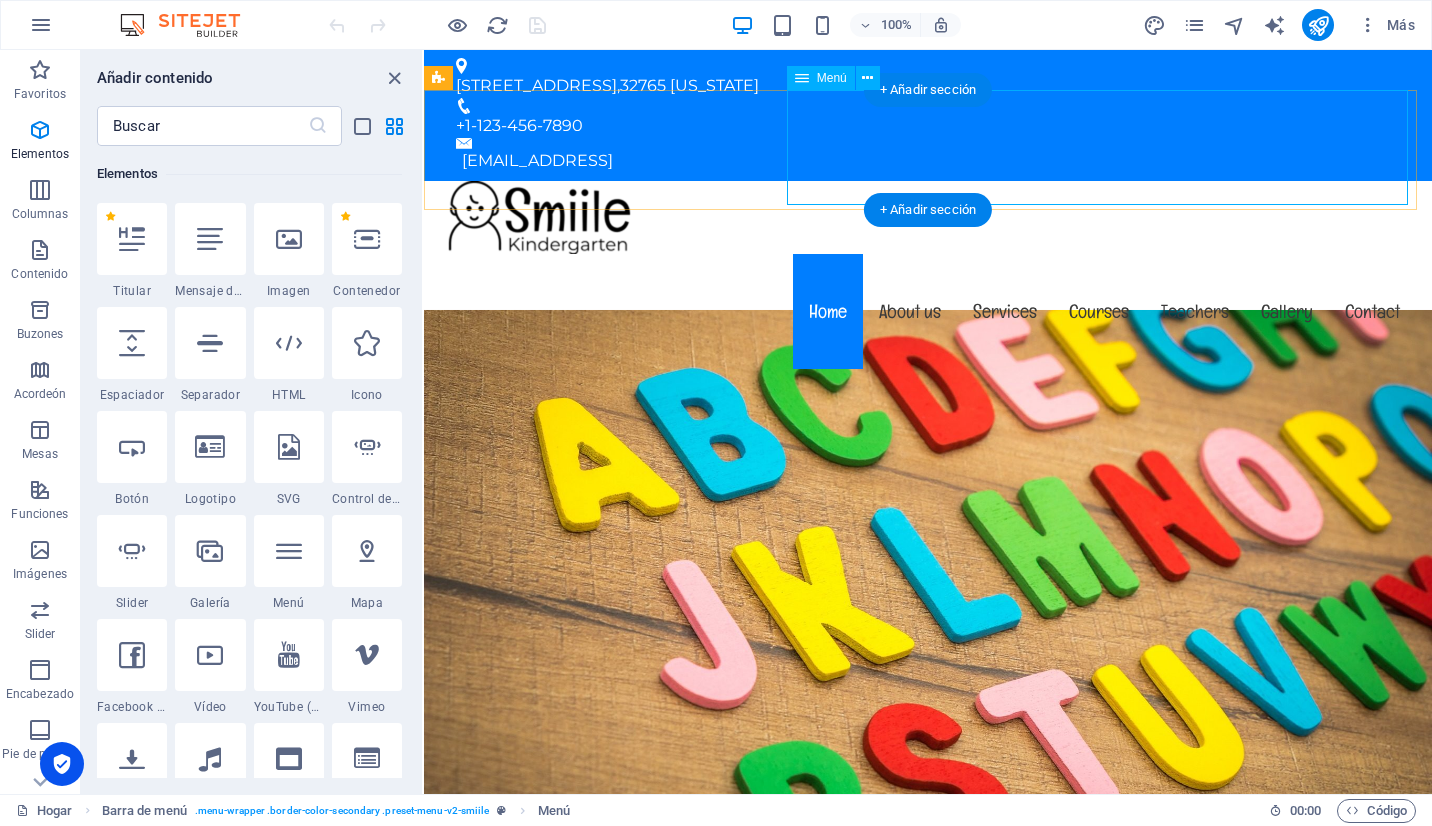 click on "Home About us Services Courses Teachers Gallery Contact" at bounding box center [928, 311] 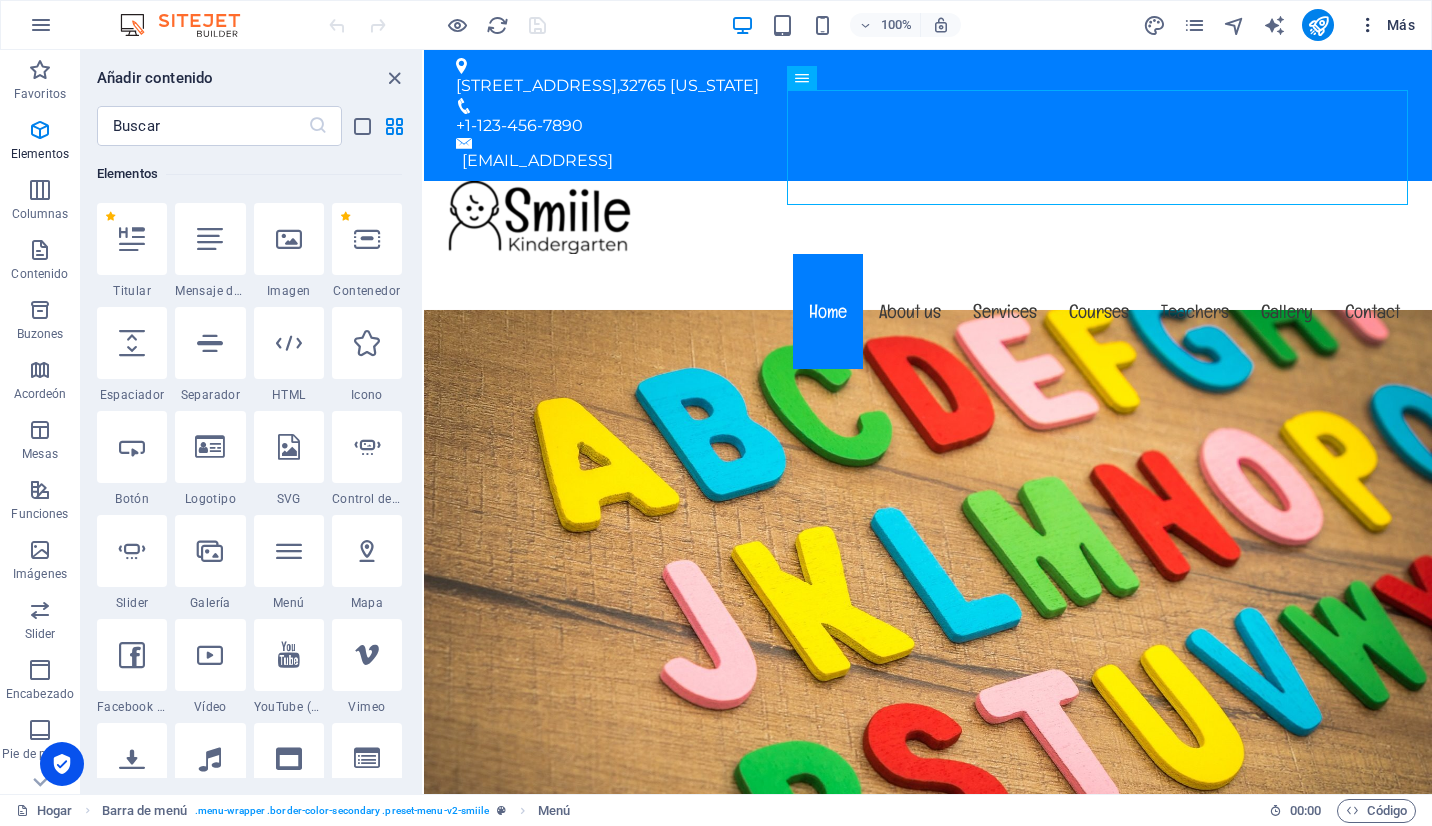 click on "Más" at bounding box center (1401, 25) 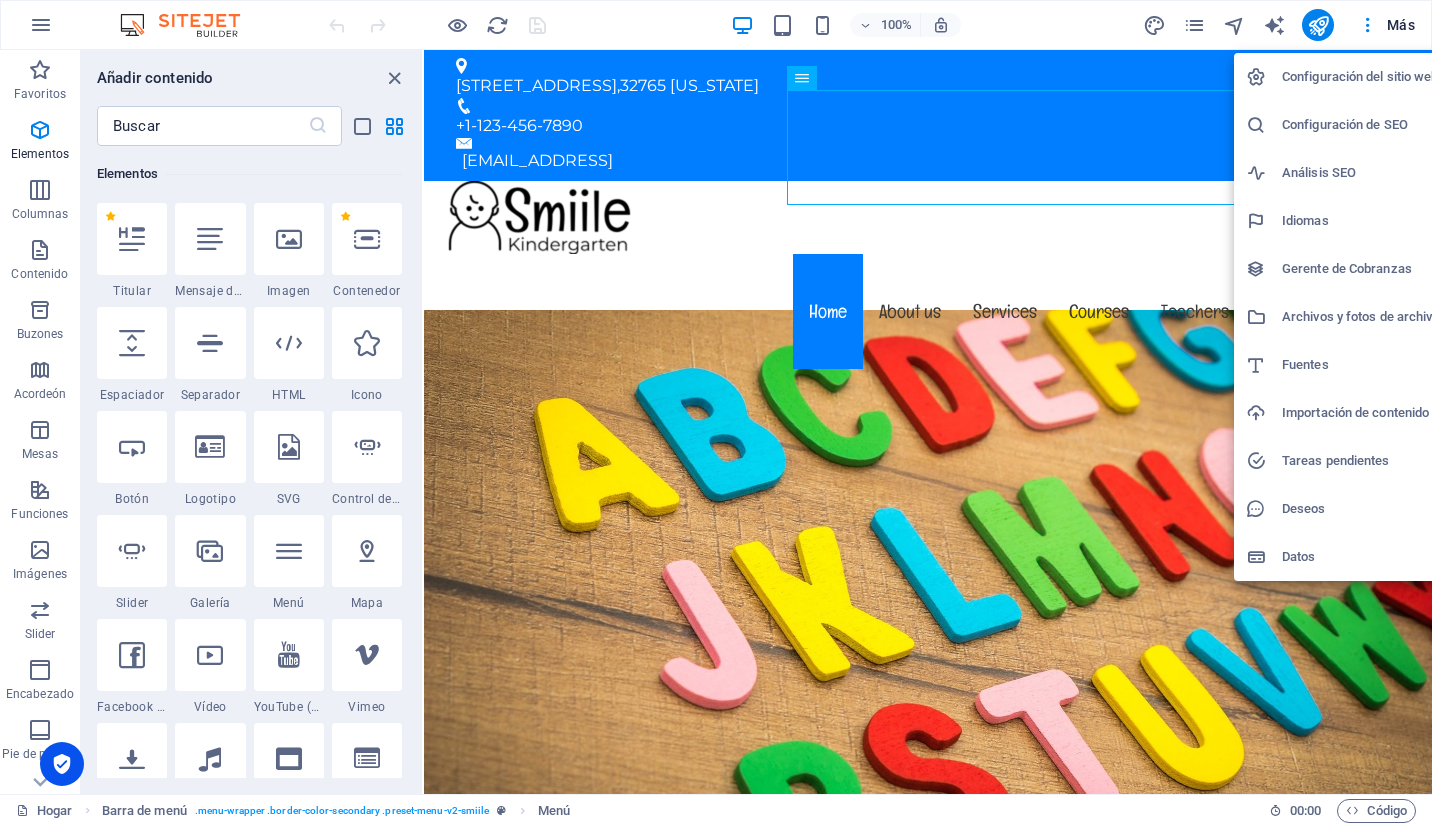 click on "Idiomas" at bounding box center [1343, 221] 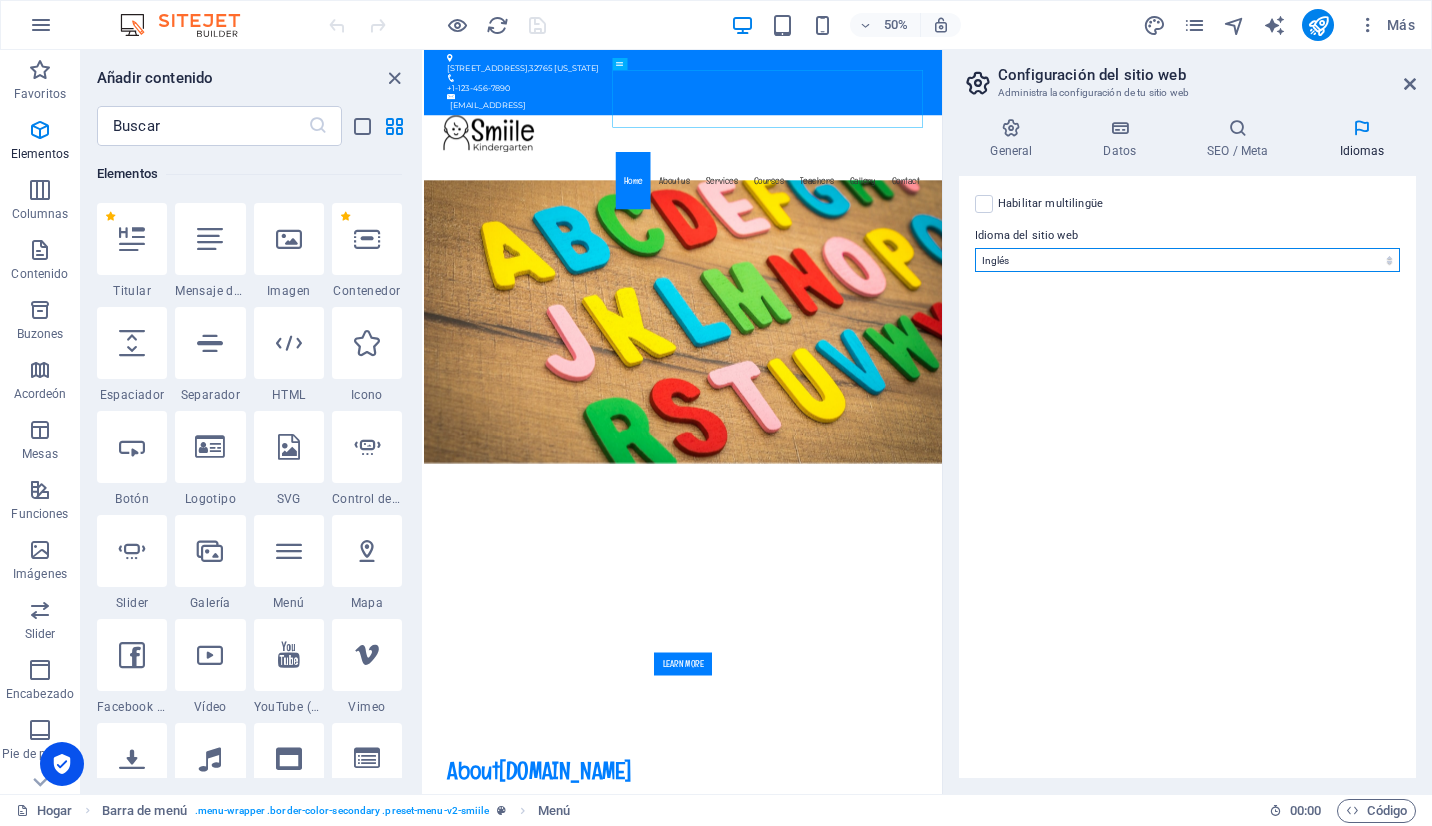 click on "Abjaso Lejos Afrikaans Acano Albanés Amárico Árabe Aragonés Armenio Asamés Avaricio Avéstico Aymara Azerbaiyano Bambara Baskir Vasco Bielorruso Bengalí Lenguas bihari Bislama Bokmål Bosnio Bretón Búlgaro Birmano Catalán Jemer Central Chamorro Checheno Chino Eslavo eclesiástico Chuvasio Córnico Corso Cree Croata Checo Danés Holandés Dzongkha Inglés Esperanto Estonio Oveja Feroés Farsi (persa) Fiyiano Finlandés Francés Fulah Gaélico Gallego Ganda Georgiano Alemán Griego Groenlandés Guaraní Gujarati Criollo Haitiano Hausa Hebreo Herero Hindi Hiri Motu Húngaro Islandés Ido Igbo Indonesio Interlingua Interlingue Inuktitut Inupiaq Irlandés Italiano Japonés Javanés Kannada Kanuri Cachemir Kazajo Kikuyu Kinyarwanda Komi Kongo Coreano Kurdo Kwanyama Kirguizo Lao Latín Letón Limburgués Lingala Lituano Luba-Katanga Luxemburgués Macedonio Malgache Malayo Malayalam Maldivo Maltés Manés Maorí Marathi Marshalés Mongol Nauru Navajo Ndonga Nepalí Ndebele del Norte Sami del Norte Noruego" at bounding box center [1187, 260] 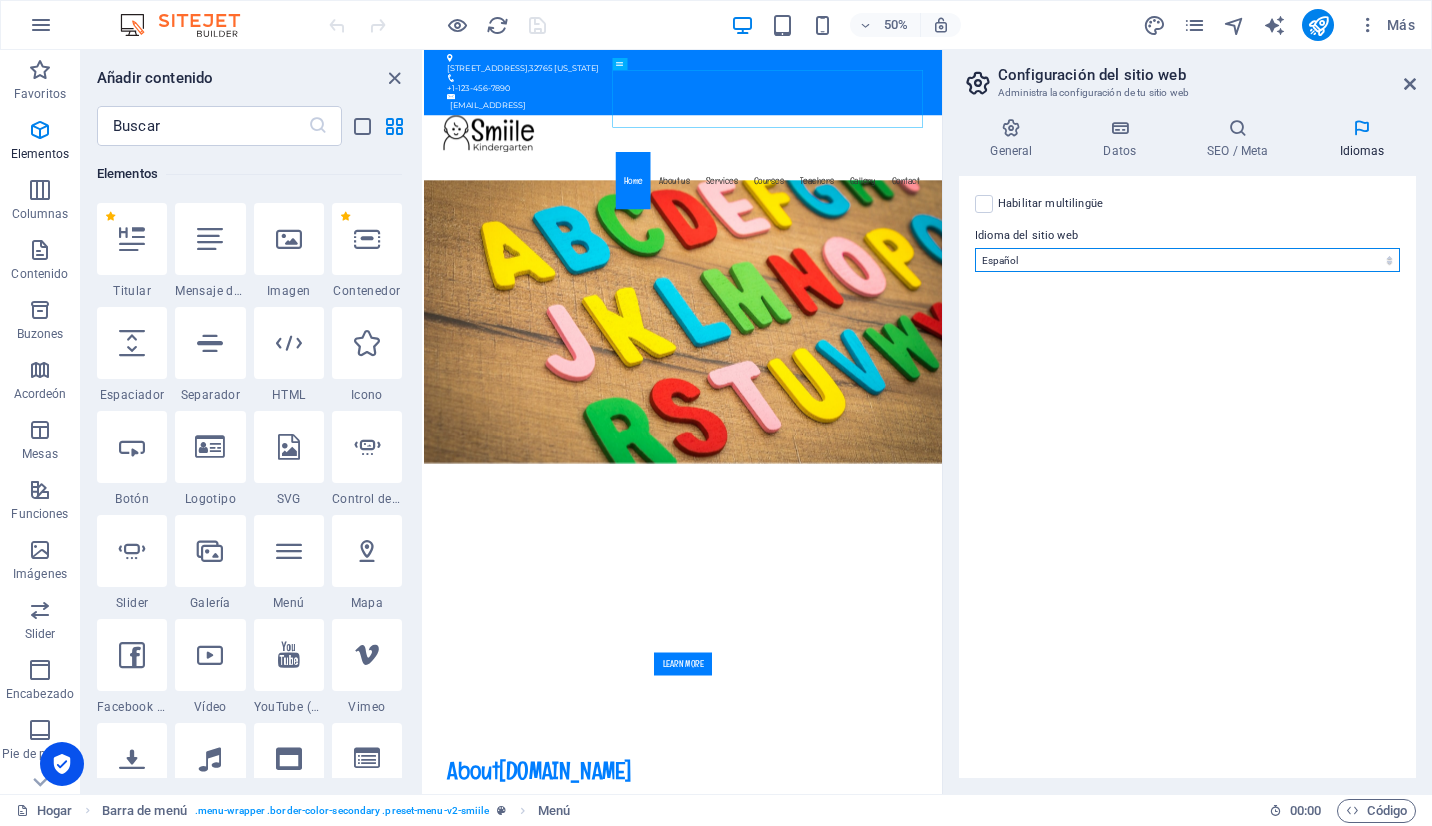 click on "Abjaso Lejos Afrikaans Acano Albanés Amárico Árabe Aragonés Armenio Asamés Avaricio Avéstico Aymara Azerbaiyano Bambara Baskir Vasco Bielorruso Bengalí Lenguas bihari Bislama Bokmål Bosnio Bretón Búlgaro Birmano Catalán Jemer Central Chamorro Checheno Chino Eslavo eclesiástico Chuvasio Córnico Corso Cree Croata Checo Danés Holandés Dzongkha Inglés Esperanto Estonio Oveja Feroés Farsi (persa) Fiyiano Finlandés Francés Fulah Gaélico Gallego Ganda Georgiano Alemán Griego Groenlandés Guaraní Gujarati Criollo Haitiano Hausa Hebreo Herero Hindi Hiri Motu Húngaro Islandés Ido Igbo Indonesio Interlingua Interlingue Inuktitut Inupiaq Irlandés Italiano Japonés Javanés Kannada Kanuri Cachemir Kazajo Kikuyu Kinyarwanda Komi Kongo Coreano Kurdo Kwanyama Kirguizo Lao Latín Letón Limburgués Lingala Lituano Luba-Katanga Luxemburgués Macedonio Malgache Malayo Malayalam Maldivo Maltés Manés Maorí Marathi Marshalés Mongol Nauru Navajo Ndonga Nepalí Ndebele del Norte Sami del Norte Noruego" at bounding box center [1187, 260] 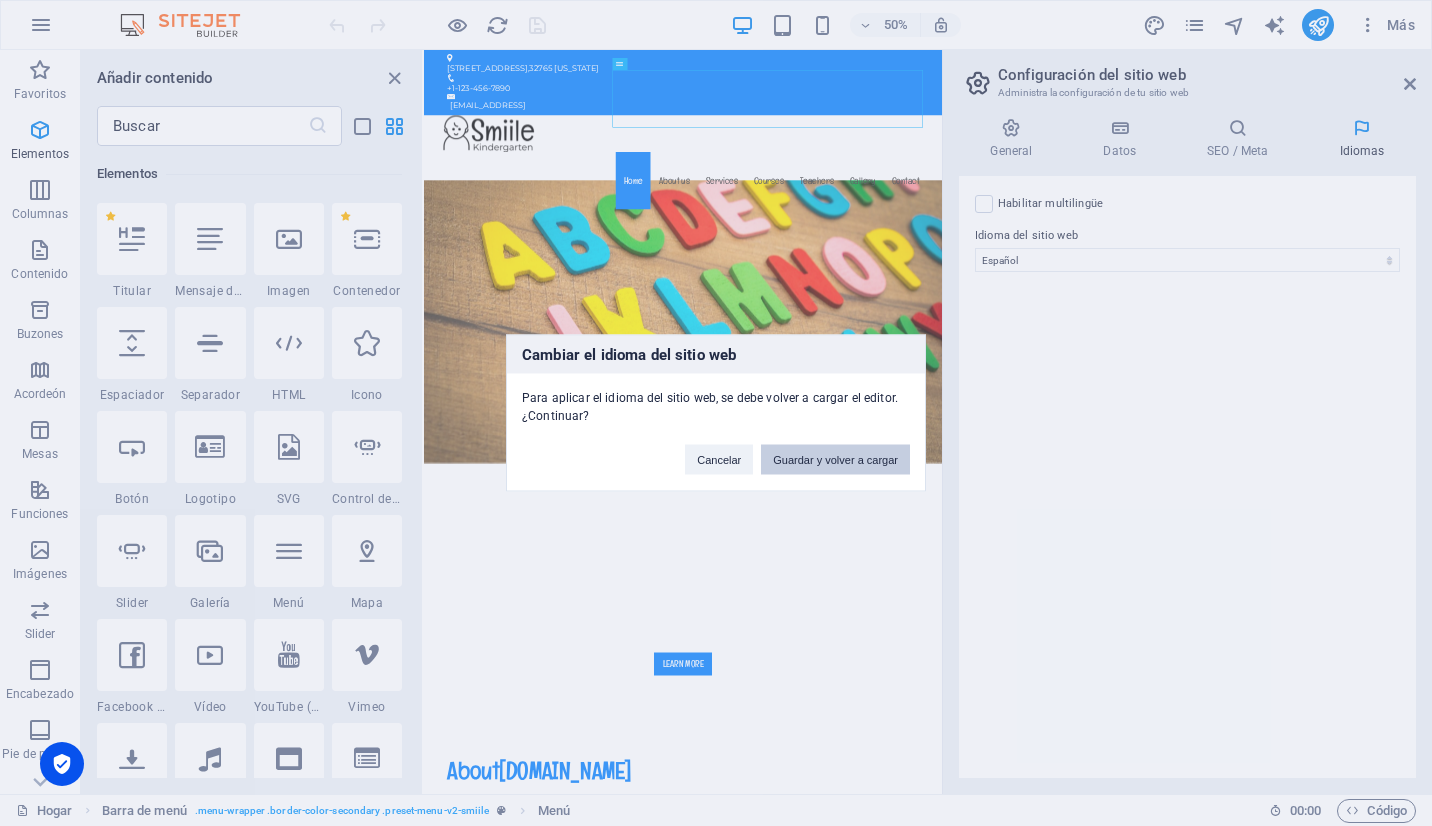 click on "Guardar y volver a cargar" at bounding box center (835, 460) 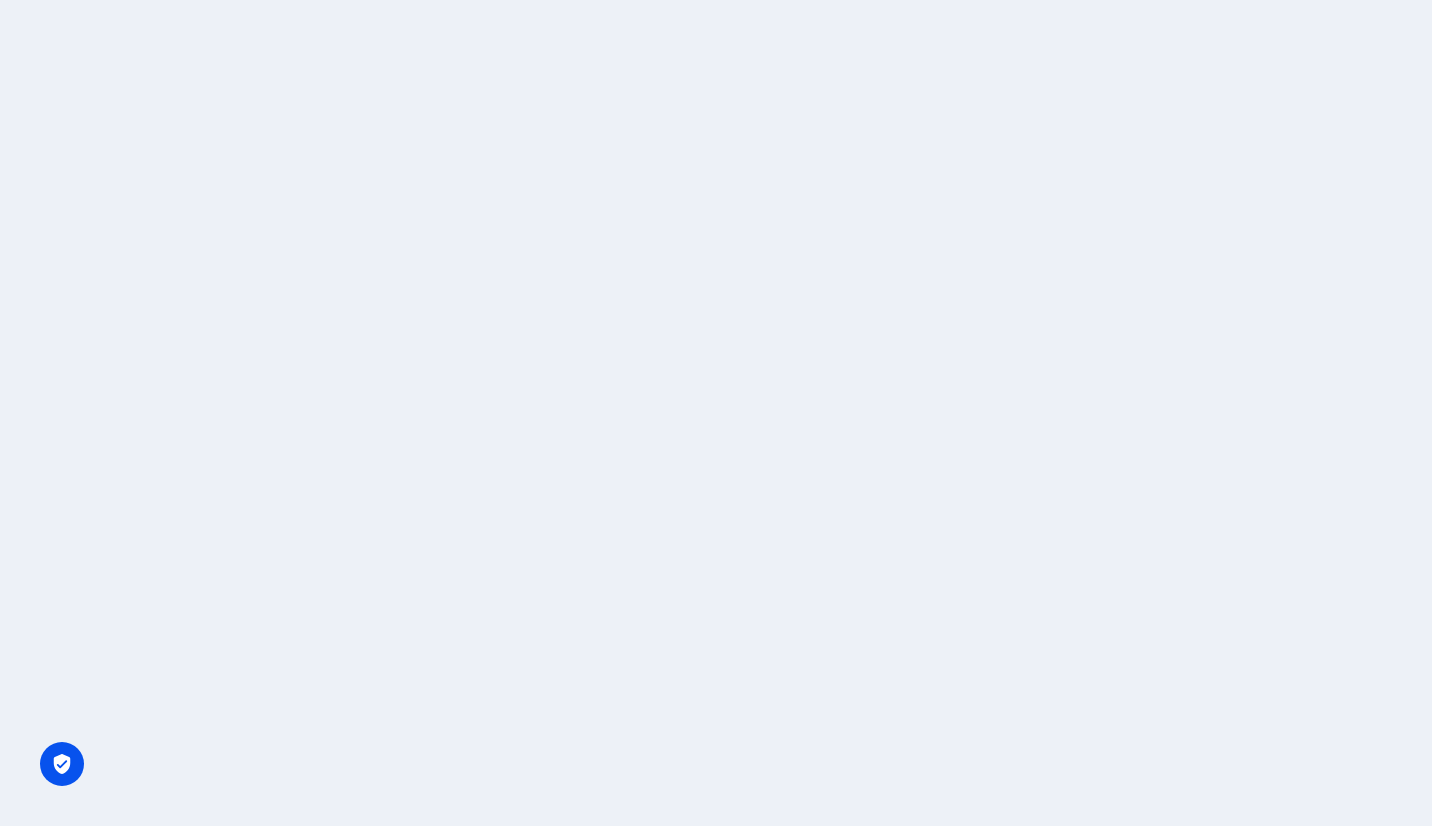 scroll, scrollTop: 0, scrollLeft: 0, axis: both 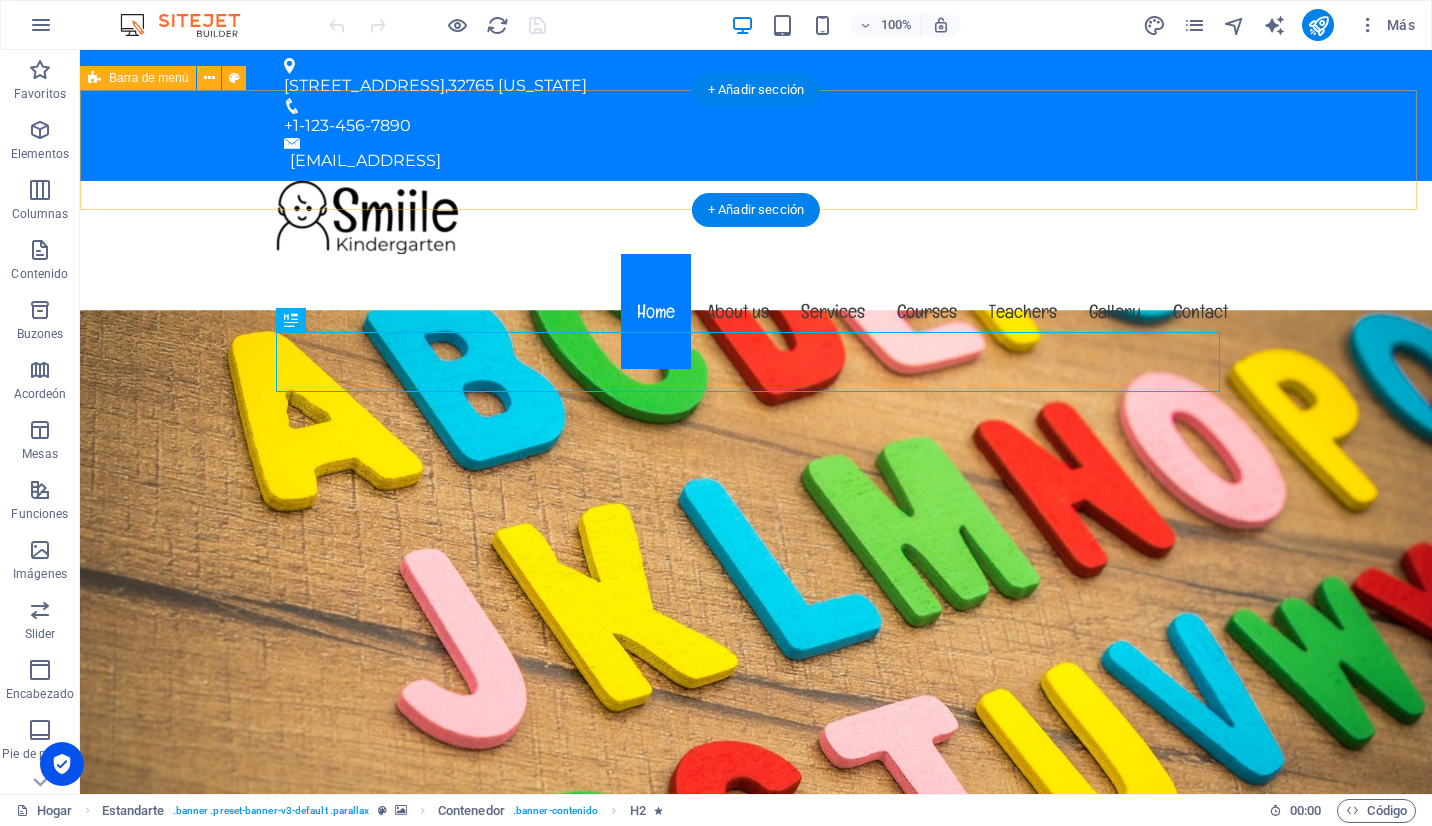 click on "Menu Home About us Services Courses Teachers Gallery Contact" at bounding box center (756, 277) 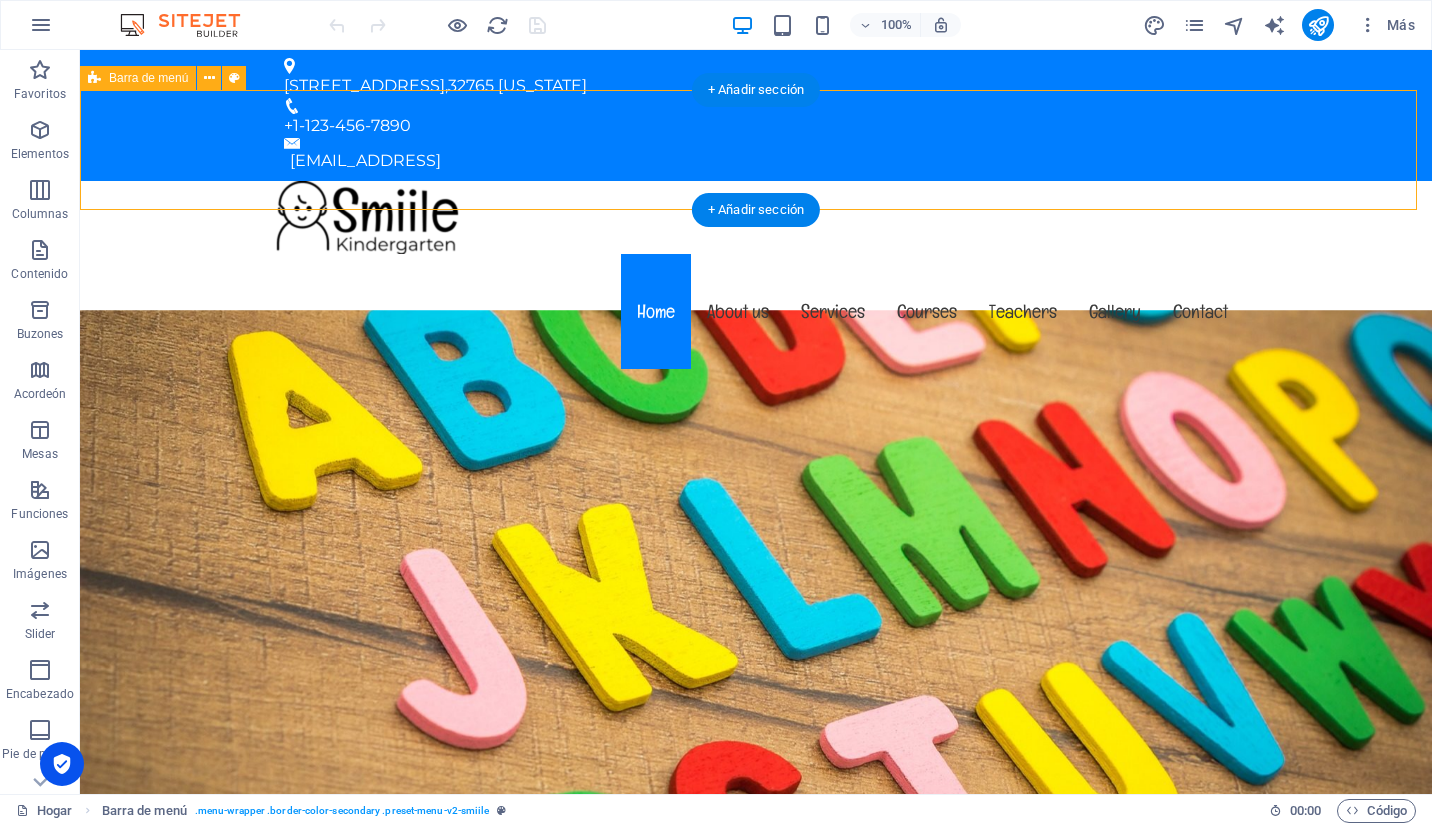 click on "Menu Home About us Services Courses Teachers Gallery Contact" at bounding box center [756, 277] 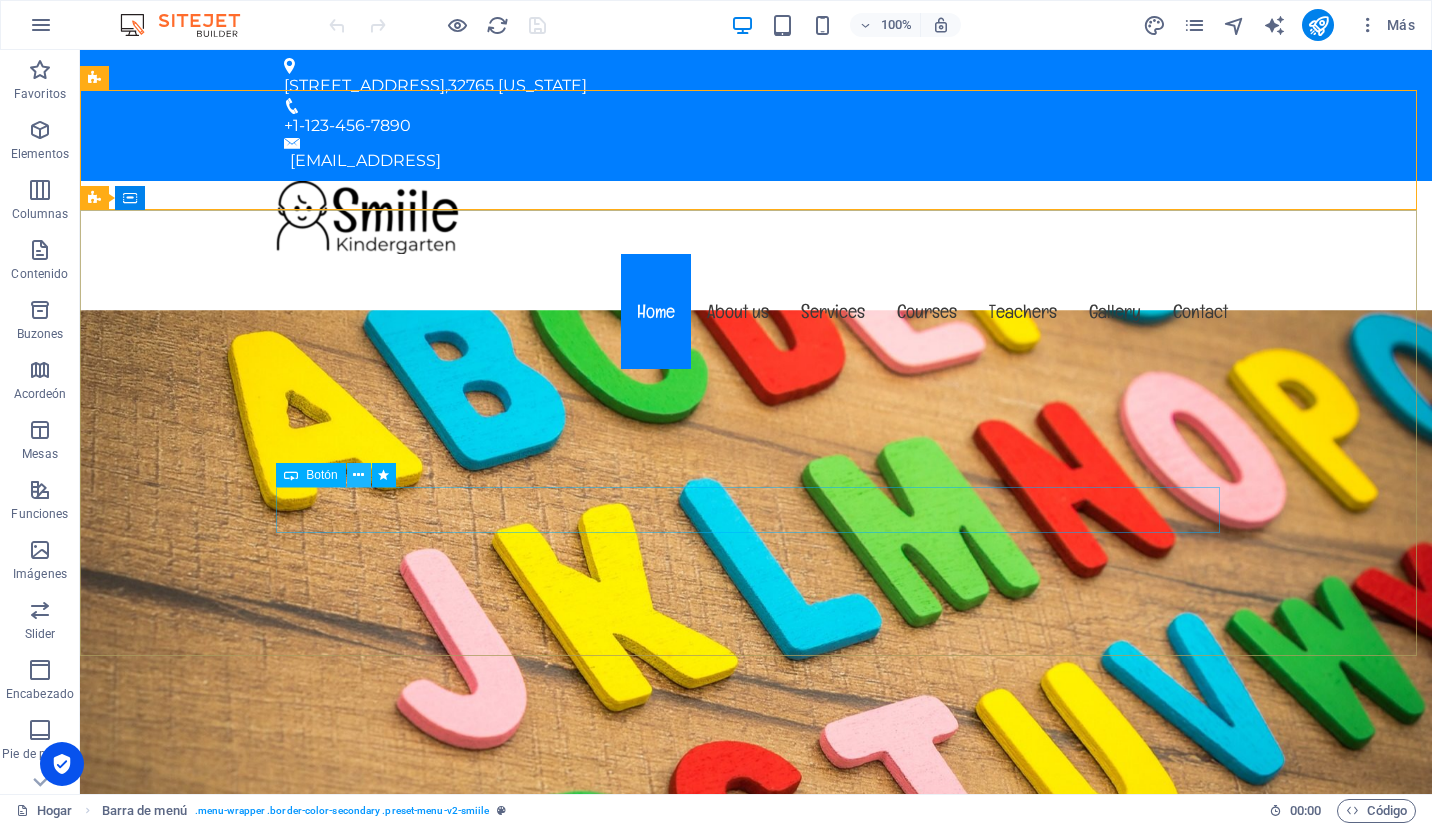 click at bounding box center (358, 475) 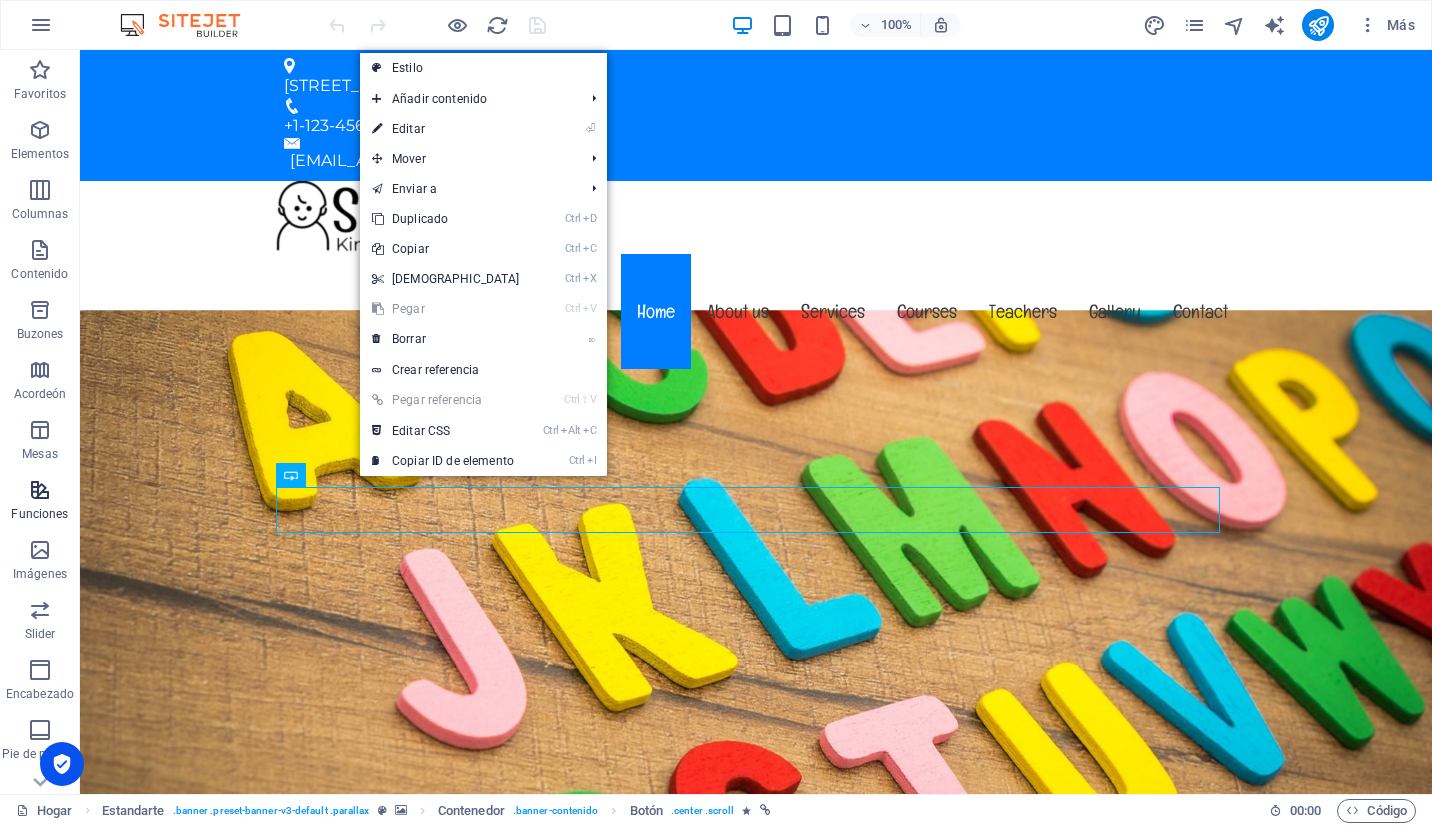 click on "Funciones" at bounding box center [40, 502] 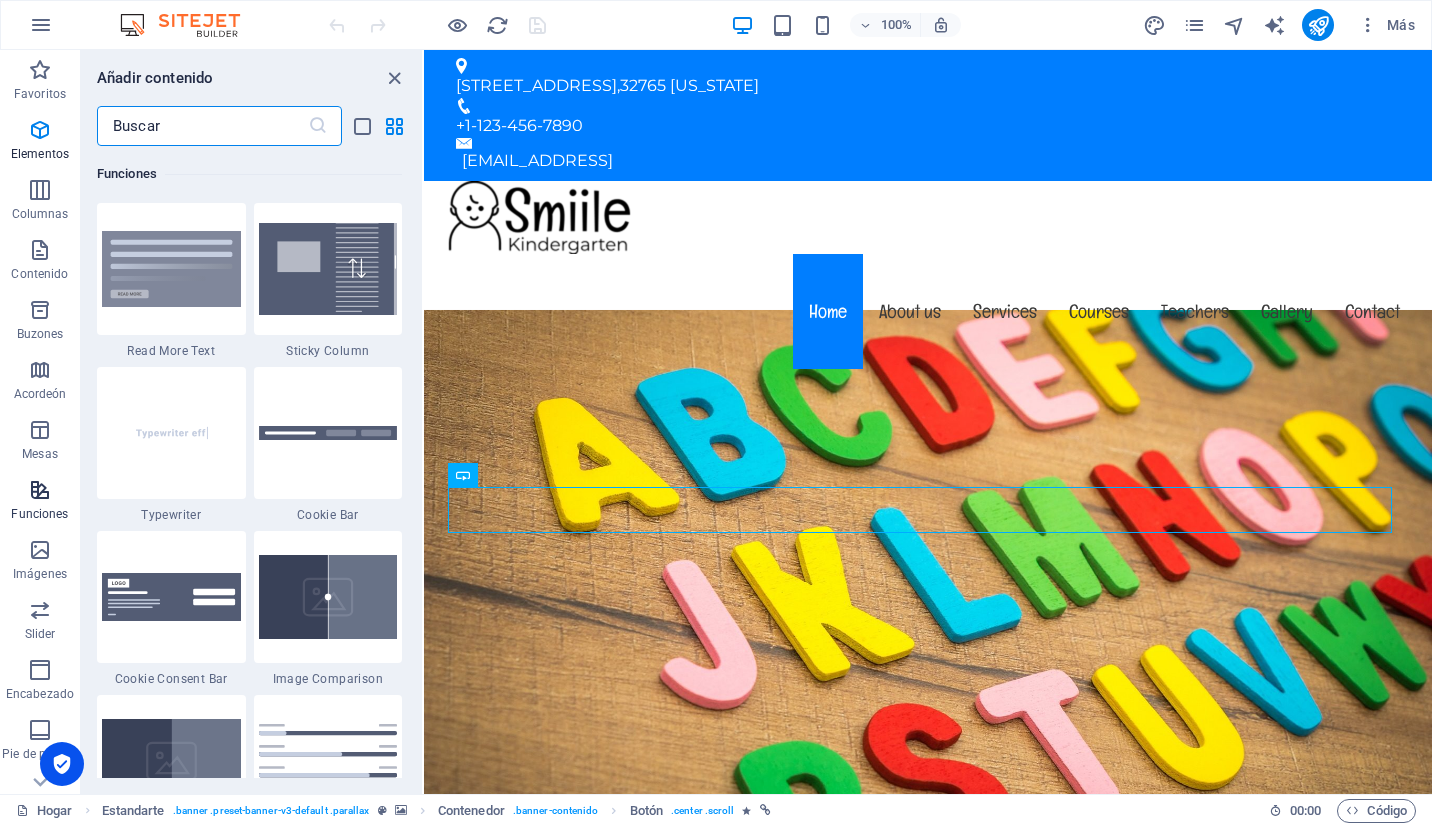 scroll, scrollTop: 7631, scrollLeft: 0, axis: vertical 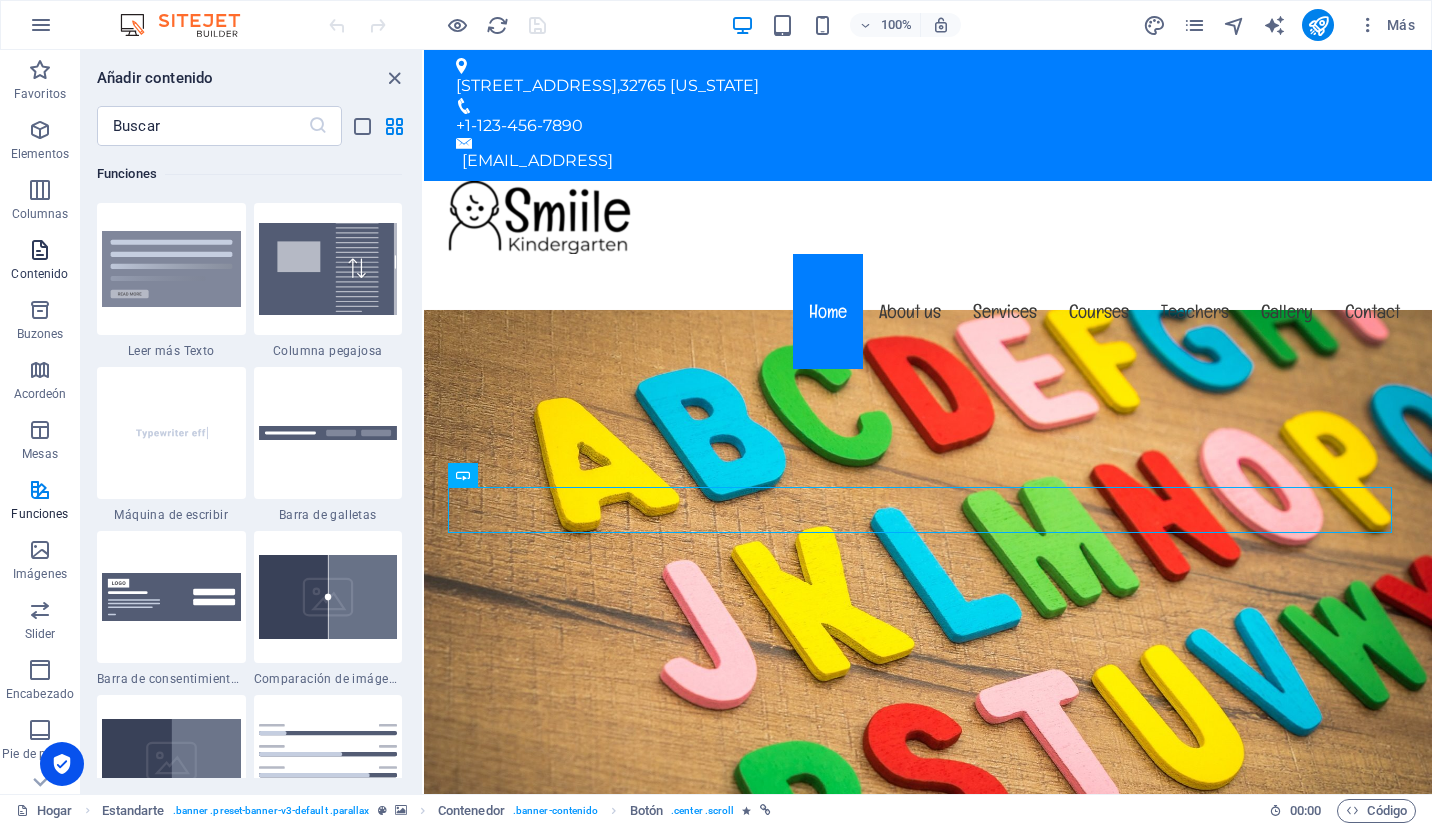 click on "Contenido" at bounding box center [39, 274] 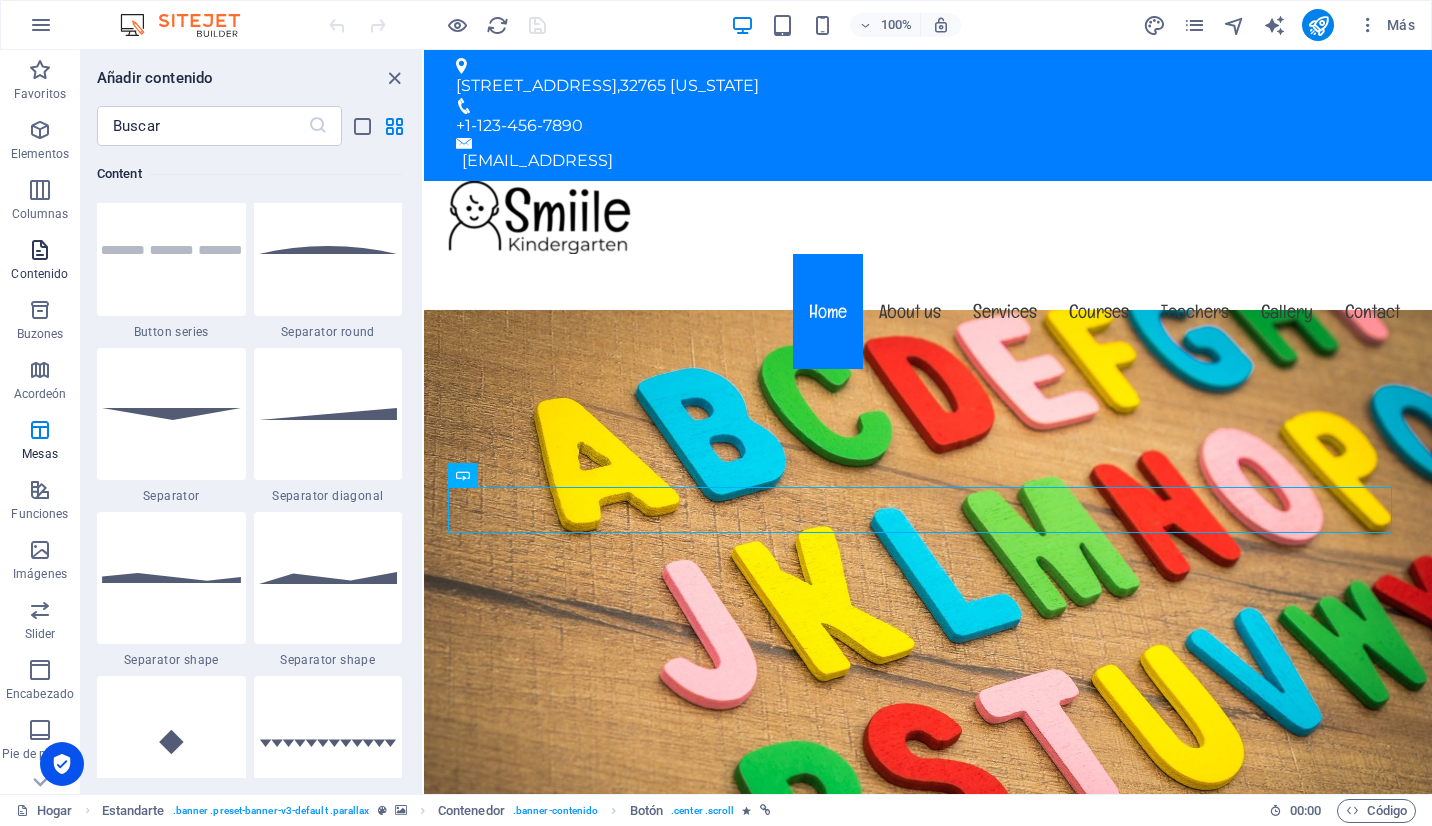 scroll, scrollTop: 3499, scrollLeft: 0, axis: vertical 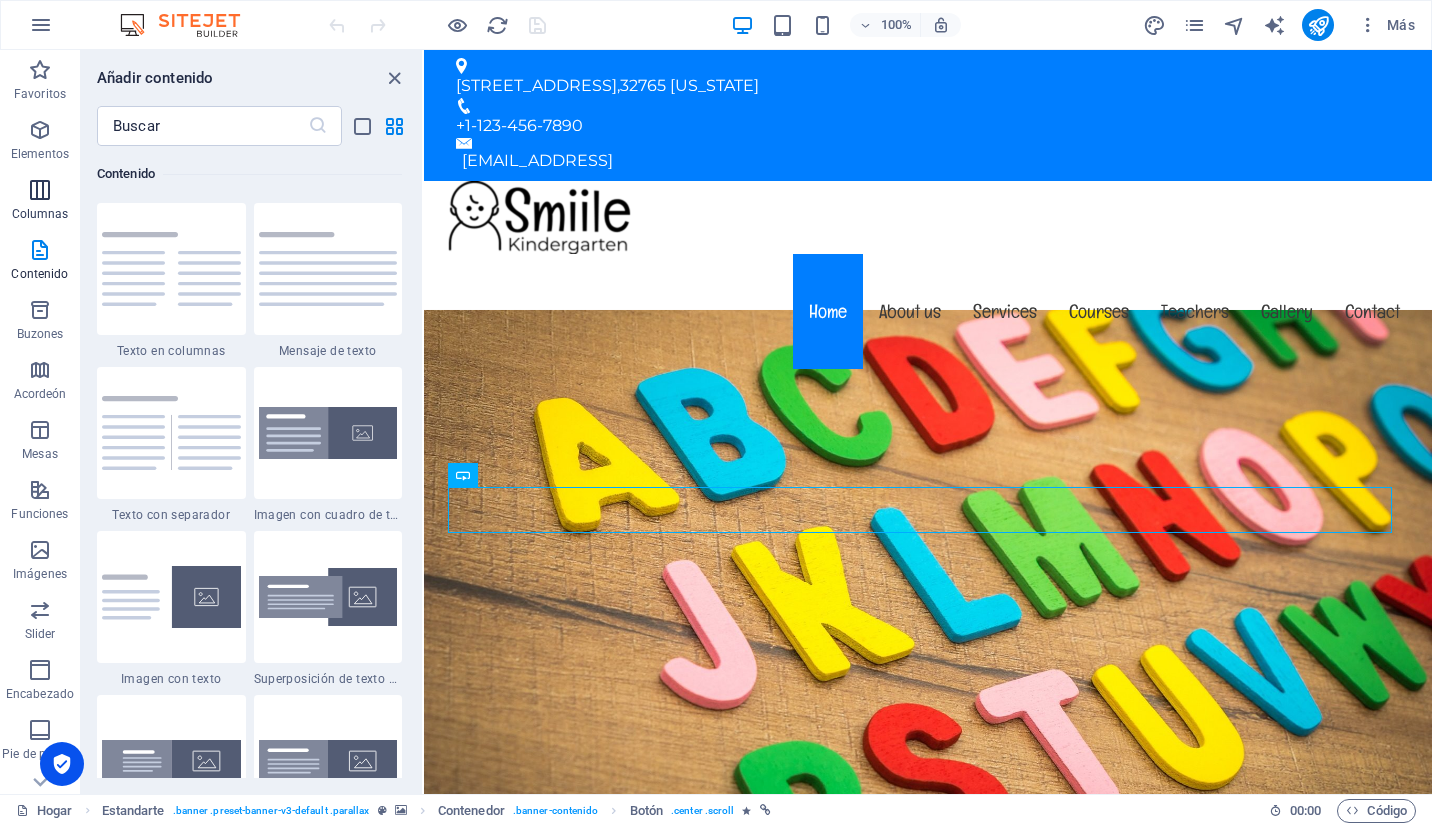 click at bounding box center [40, 190] 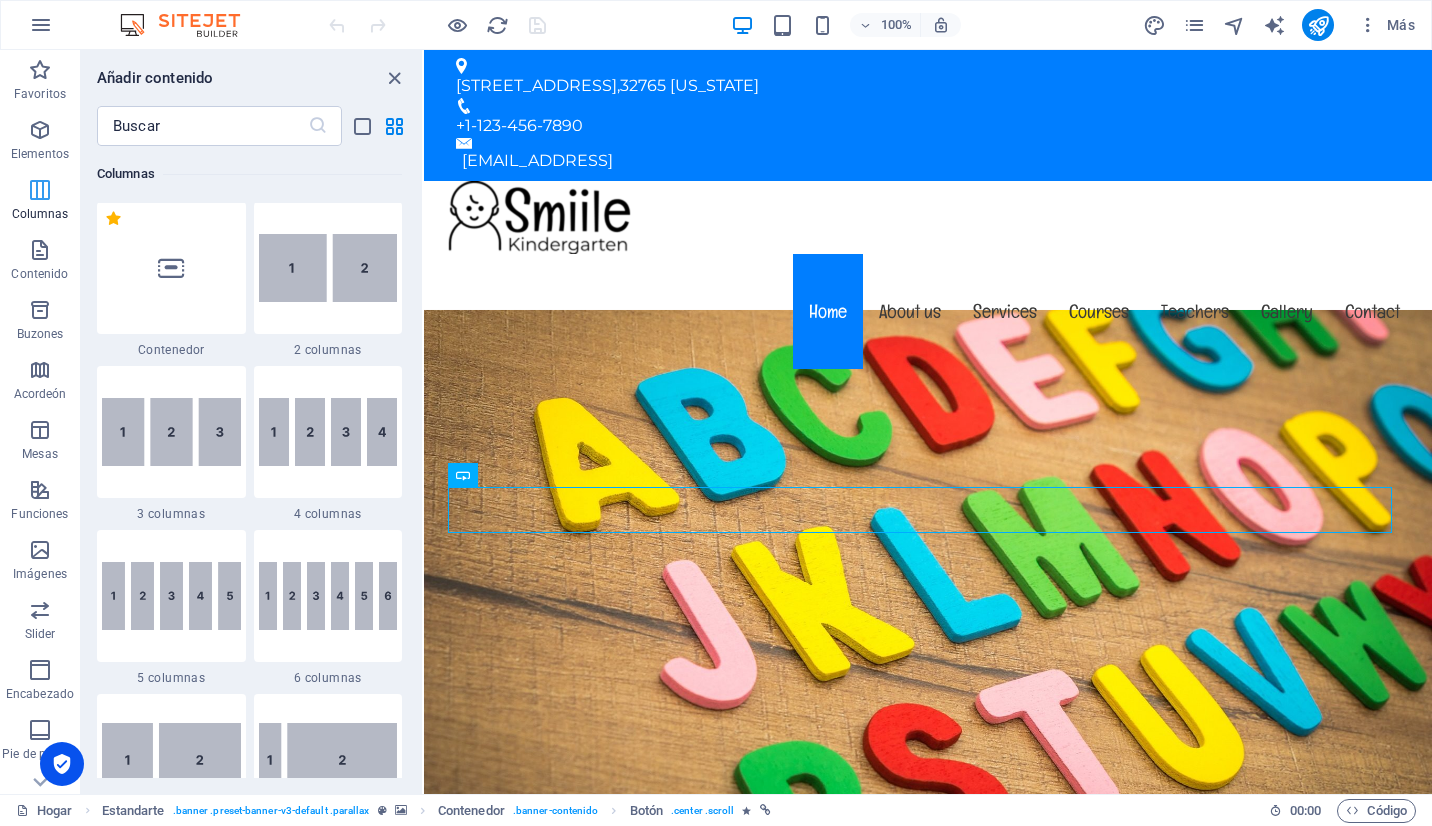scroll, scrollTop: 990, scrollLeft: 0, axis: vertical 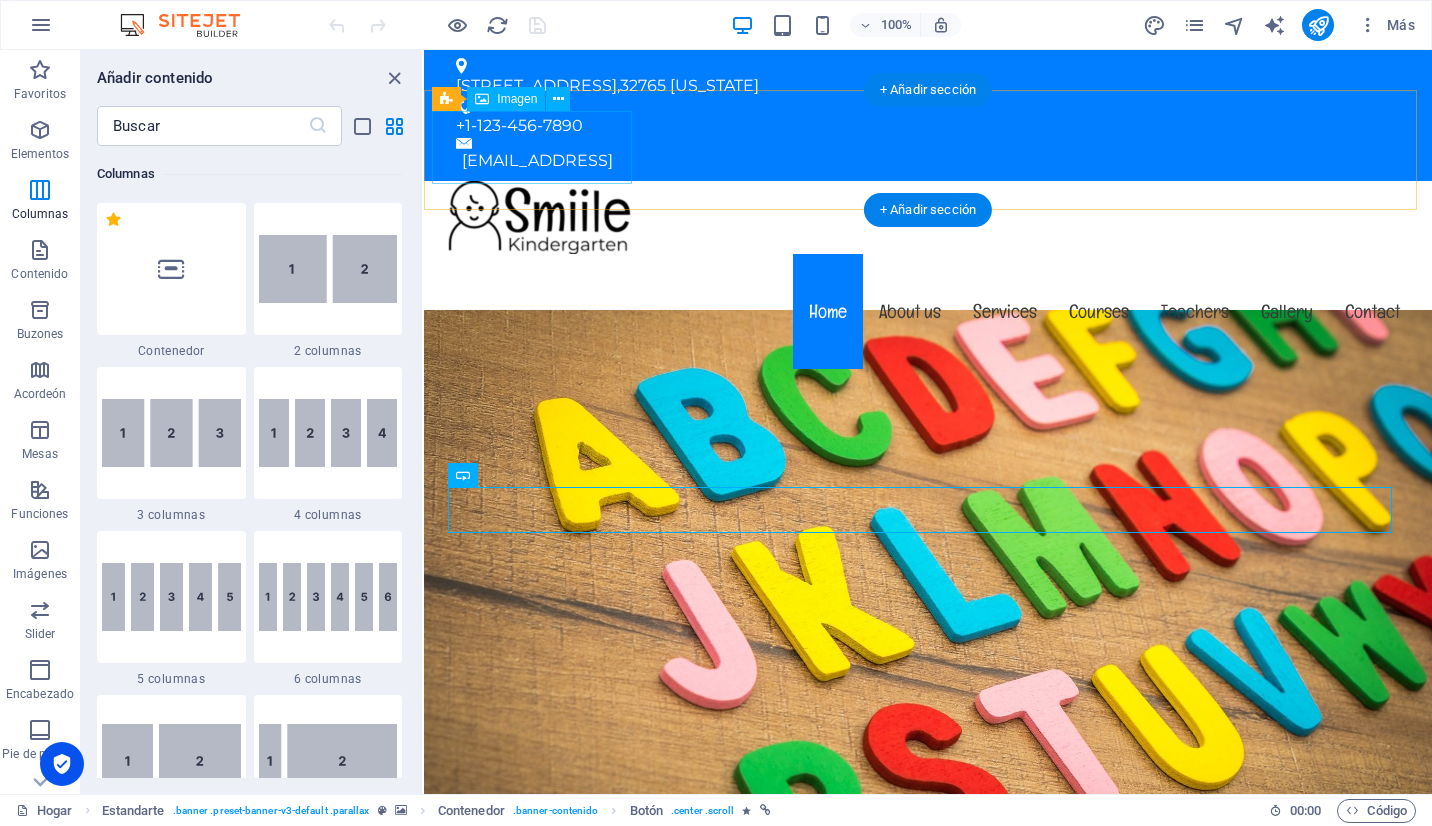 click at bounding box center [928, 217] 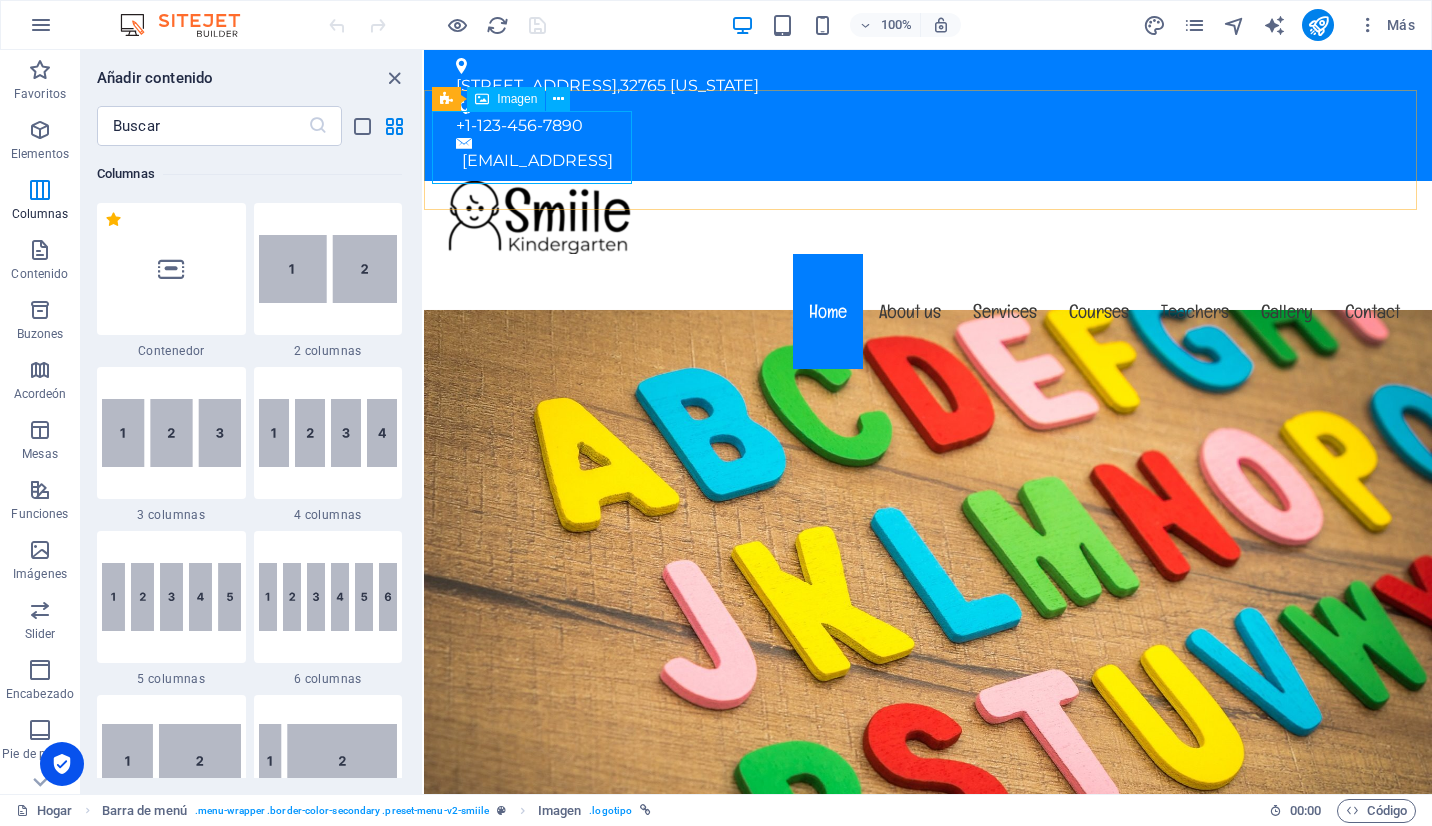 click on "Imagen" at bounding box center (506, 99) 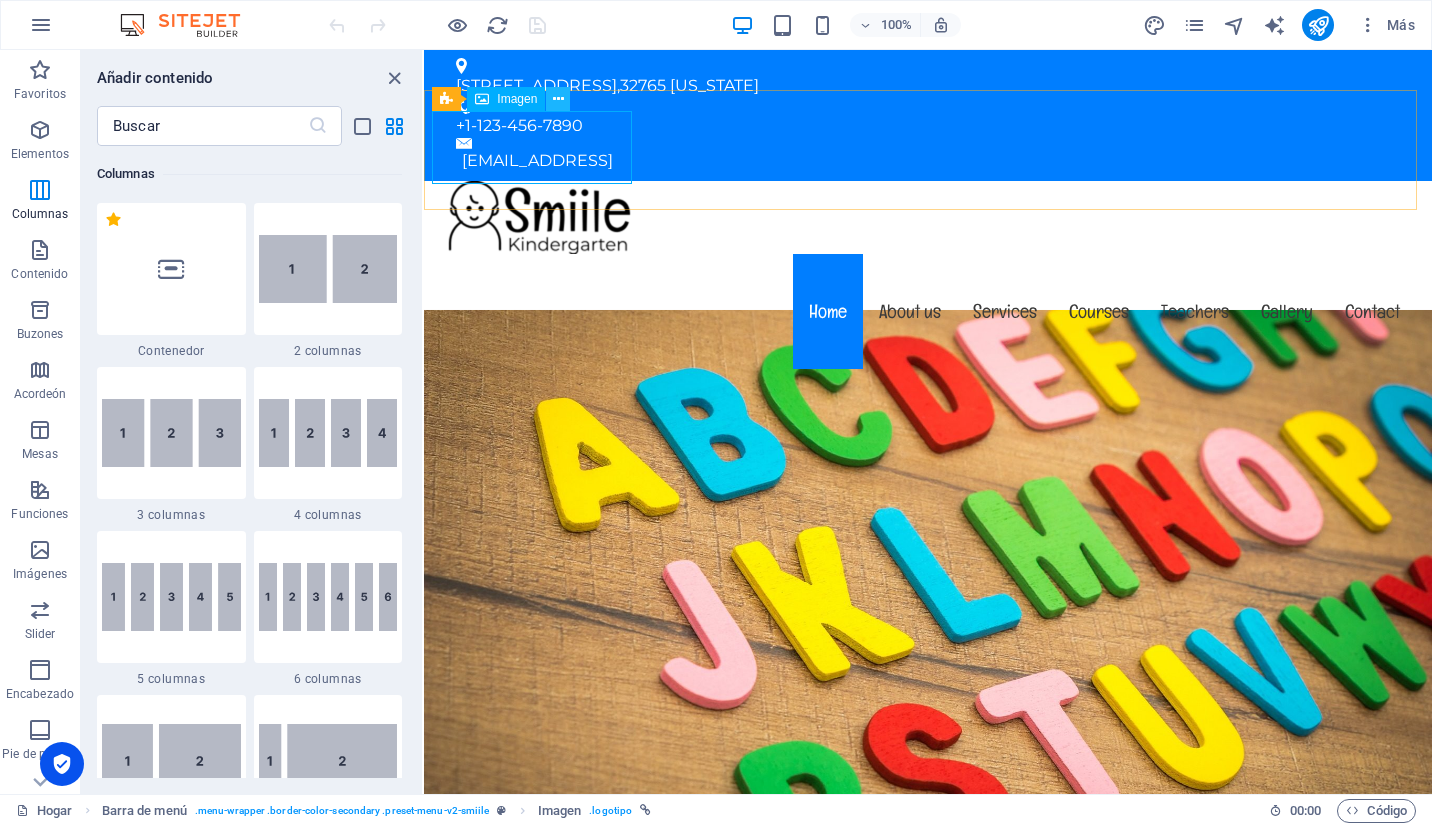 click at bounding box center [558, 99] 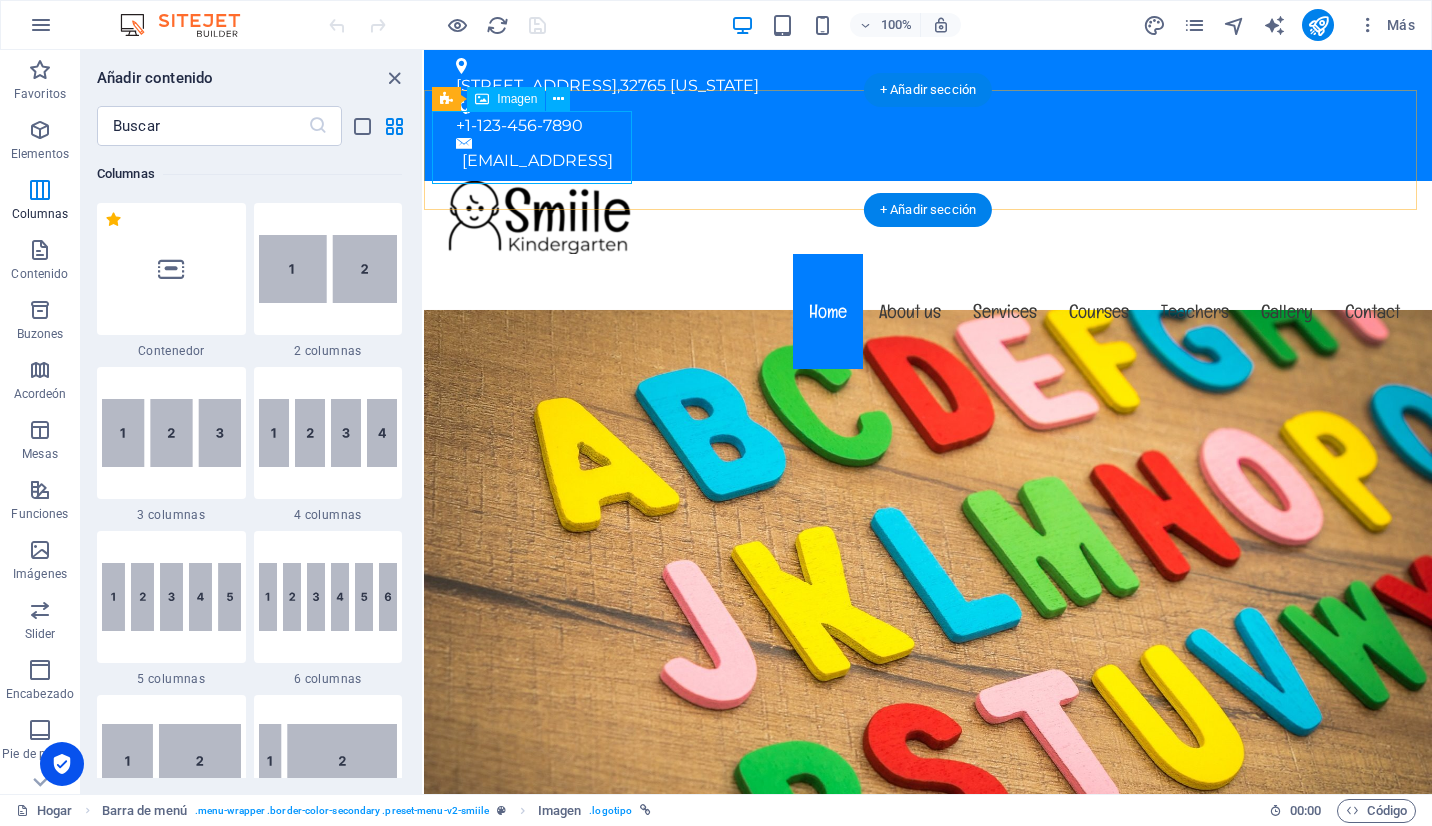 click at bounding box center [928, 217] 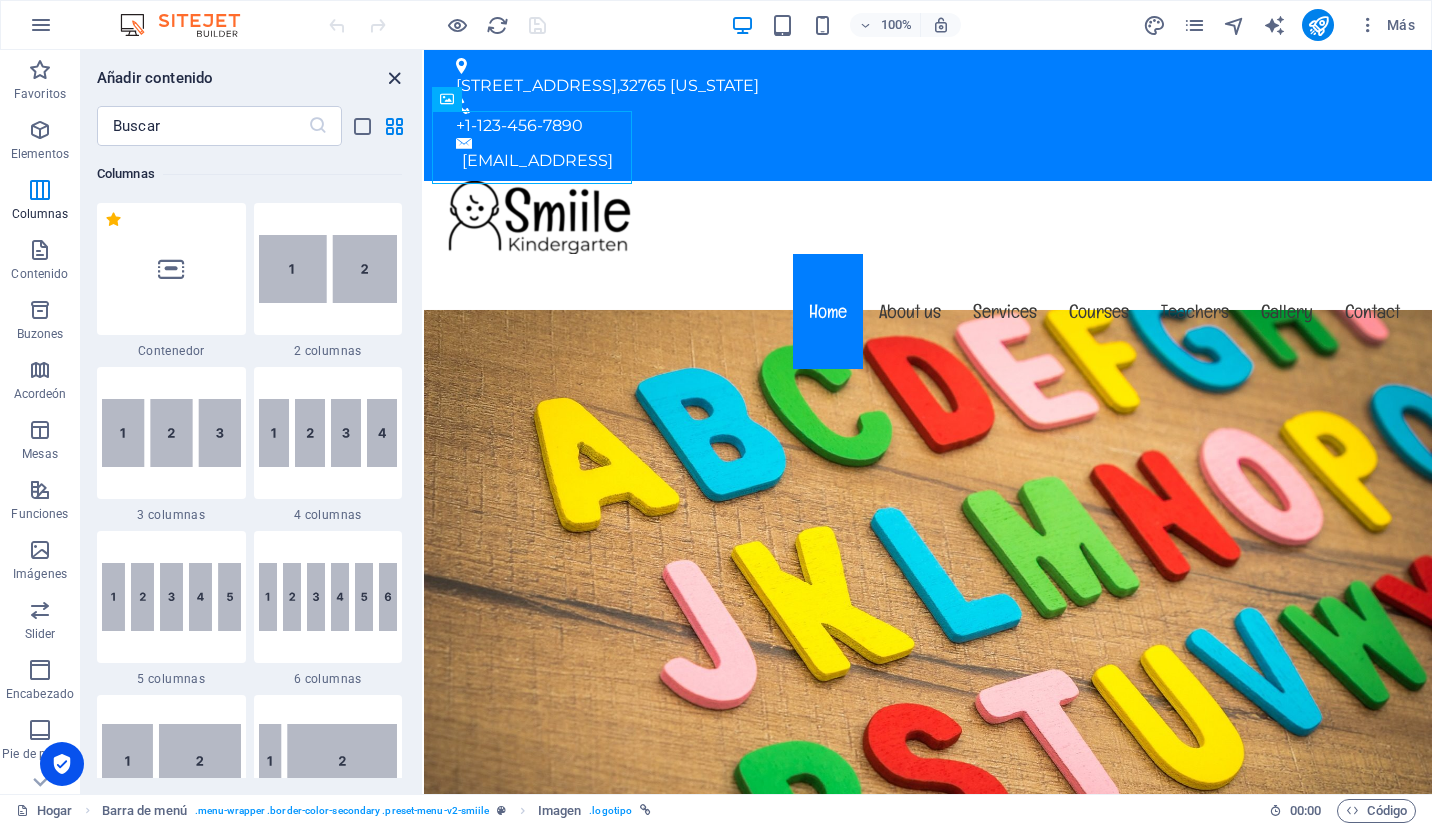 click at bounding box center [394, 78] 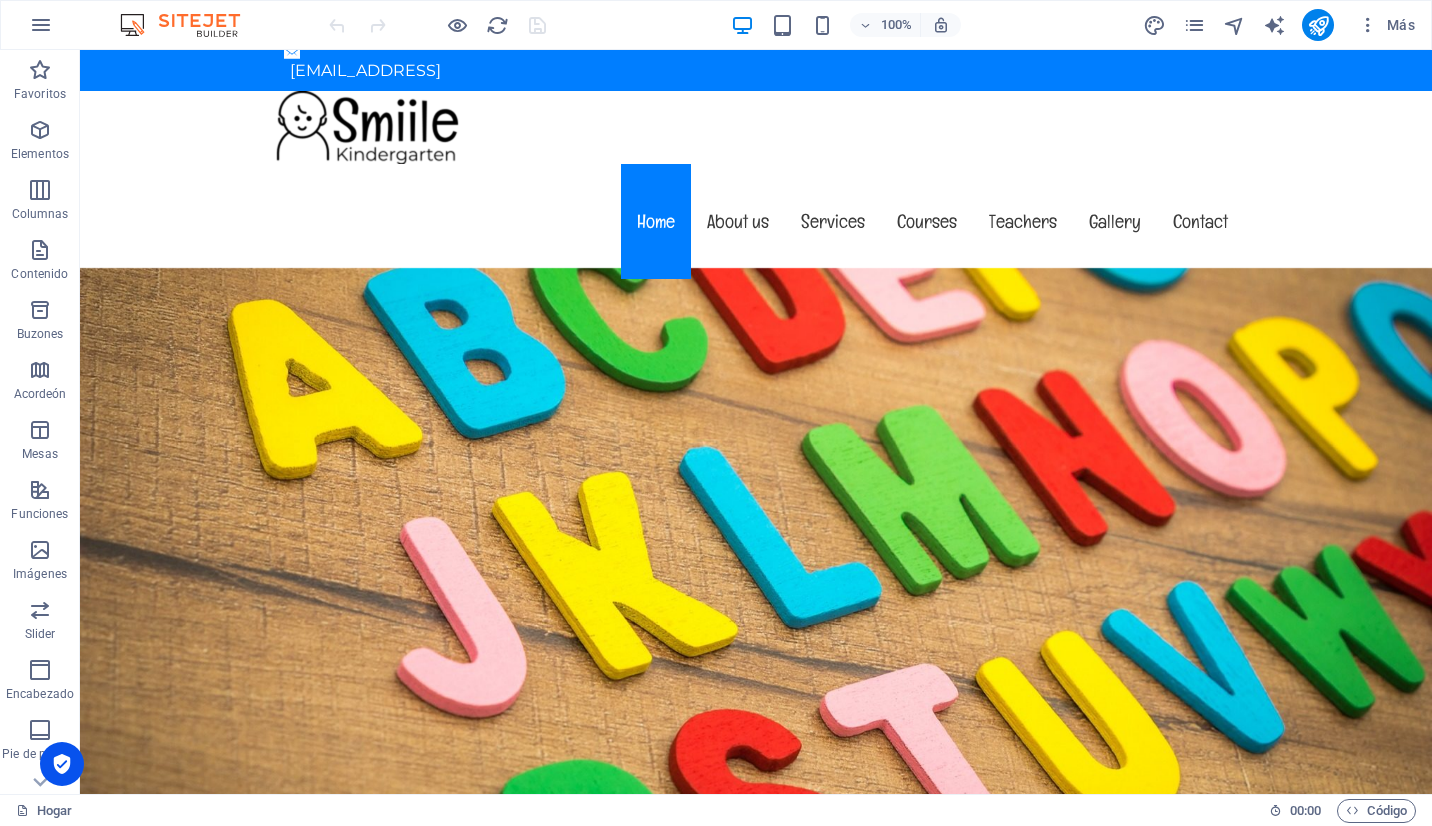 scroll, scrollTop: 0, scrollLeft: 0, axis: both 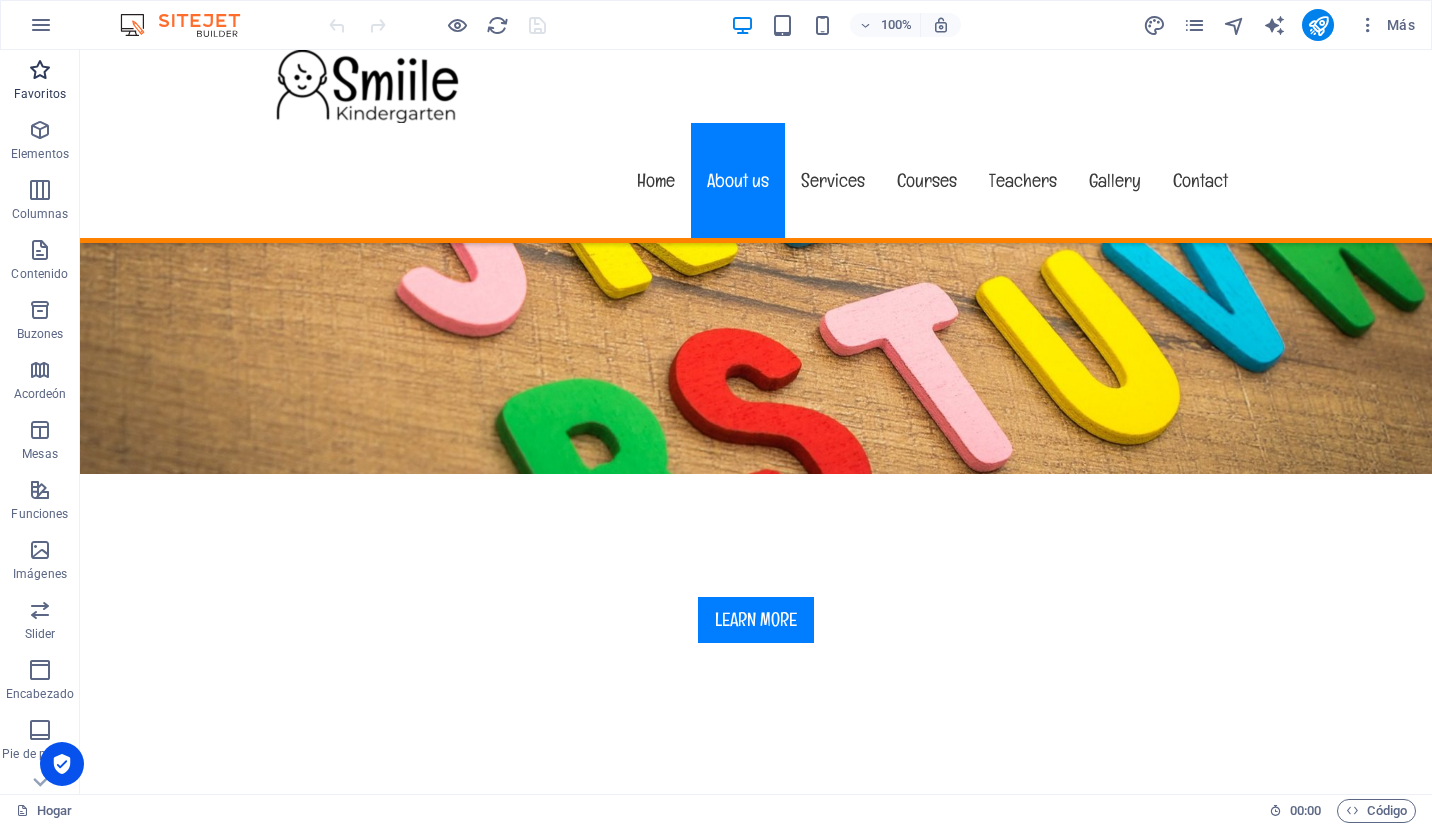 click on "Favoritos" at bounding box center [40, 94] 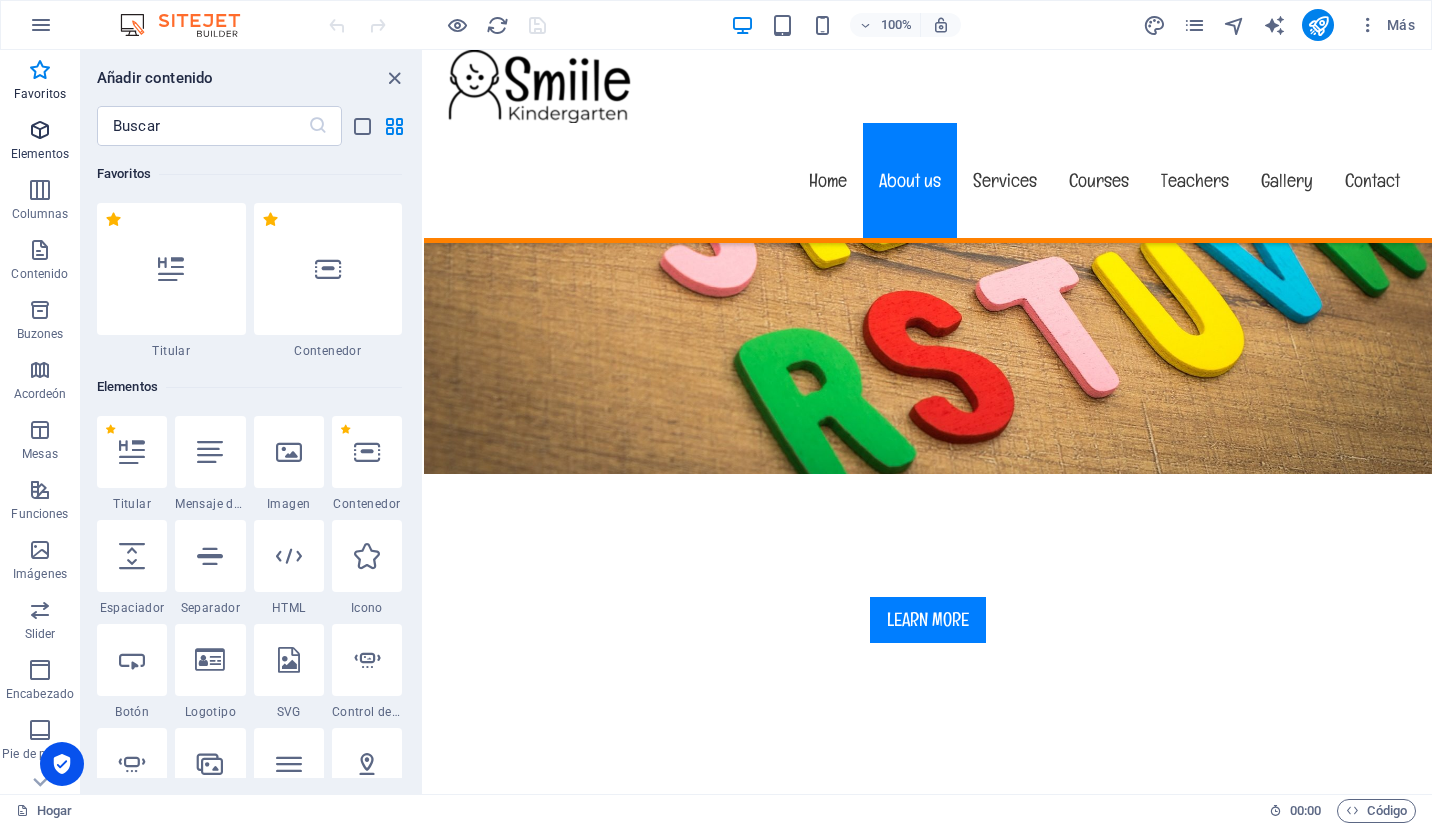 click on "Elementos" at bounding box center (40, 154) 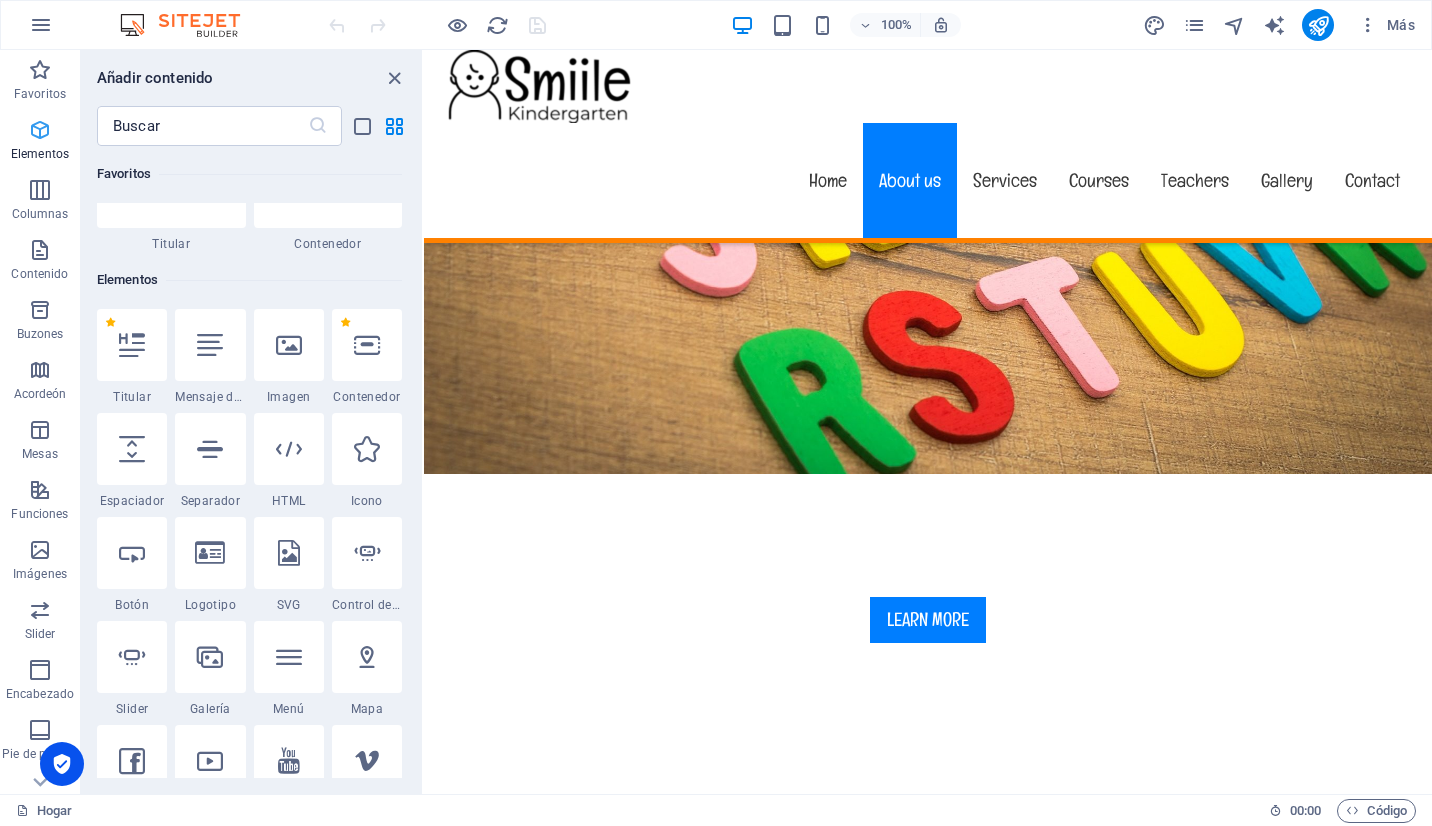 scroll, scrollTop: 213, scrollLeft: 0, axis: vertical 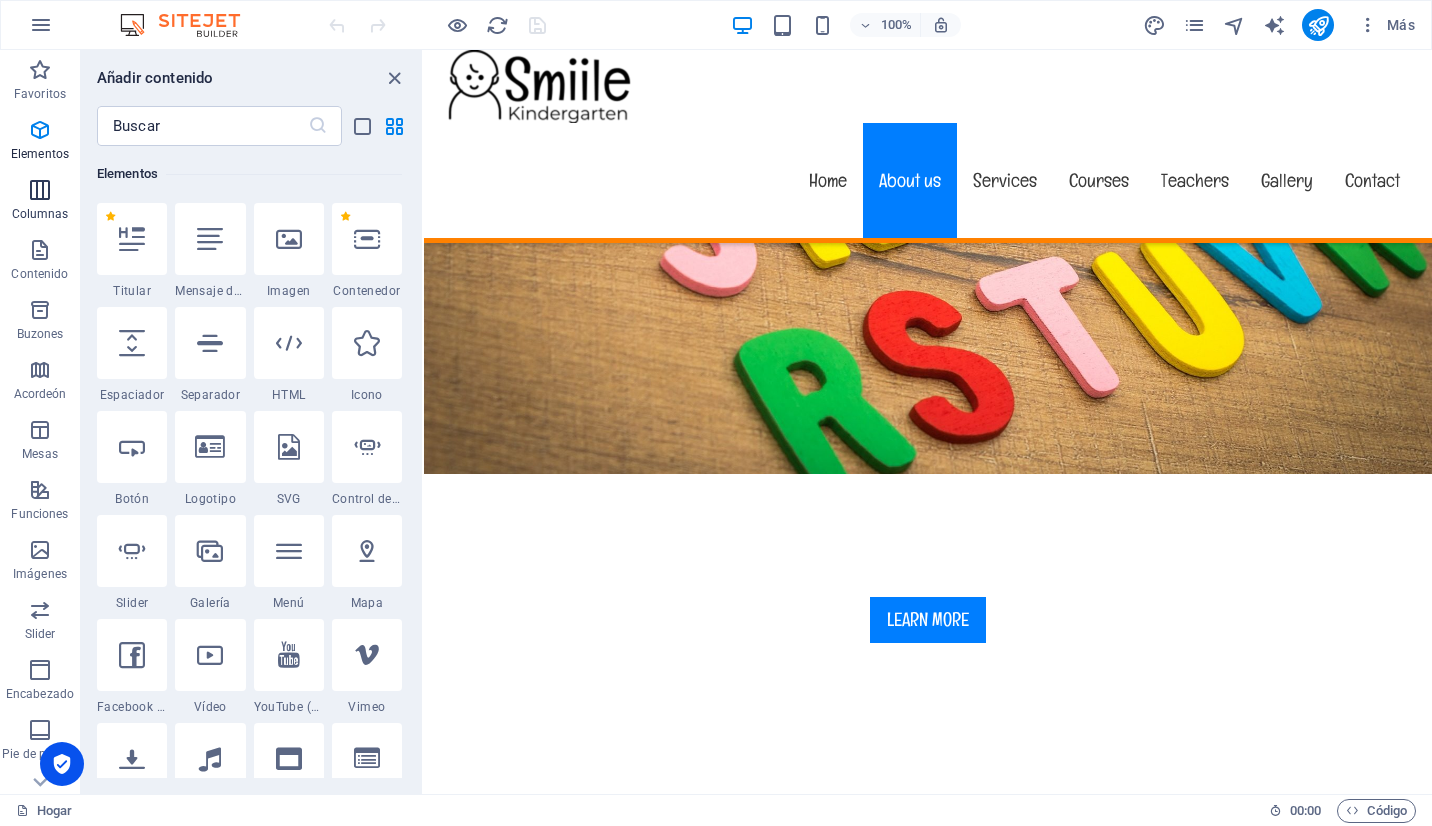 click on "Columnas" at bounding box center (40, 214) 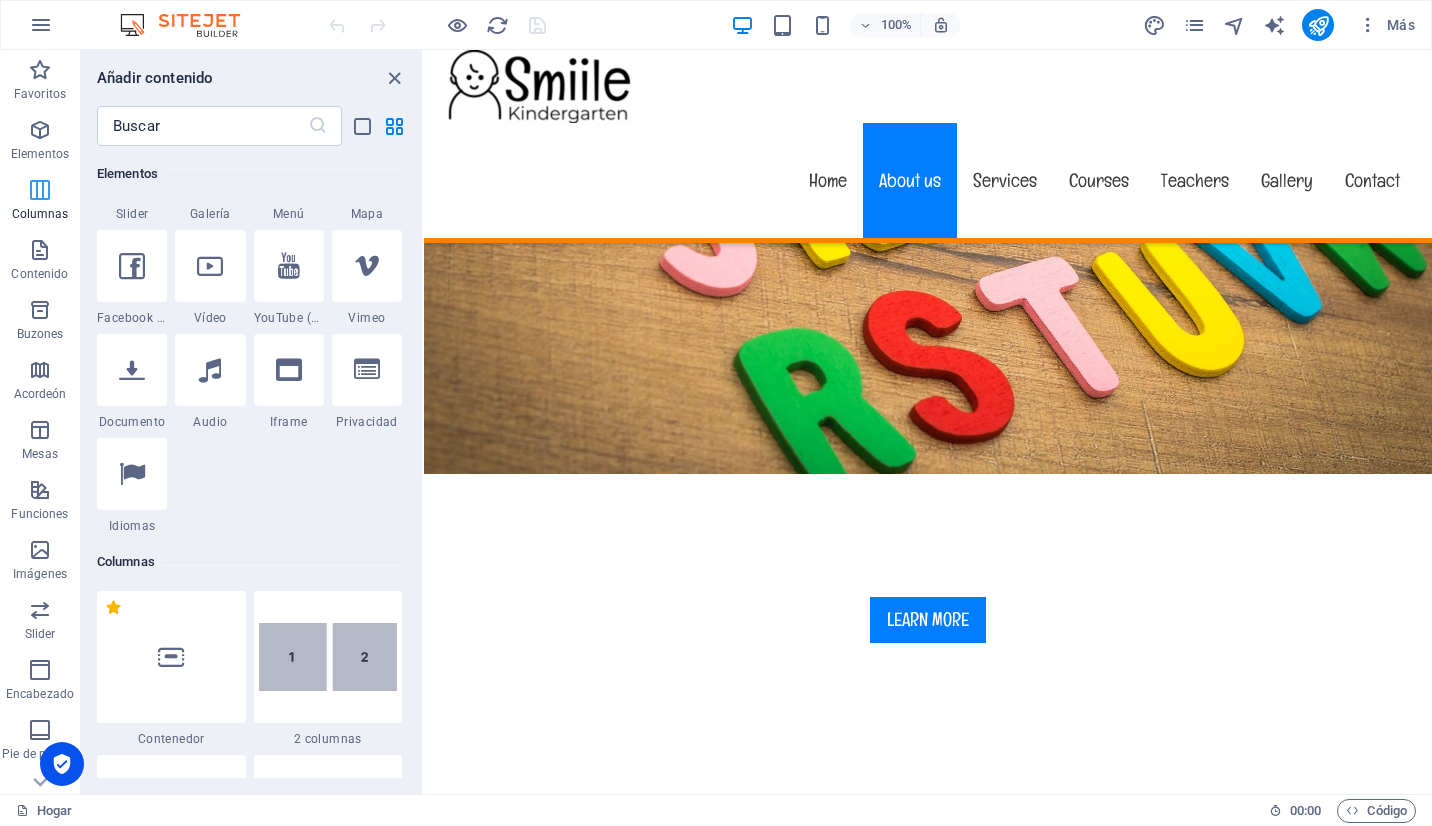 scroll, scrollTop: 990, scrollLeft: 0, axis: vertical 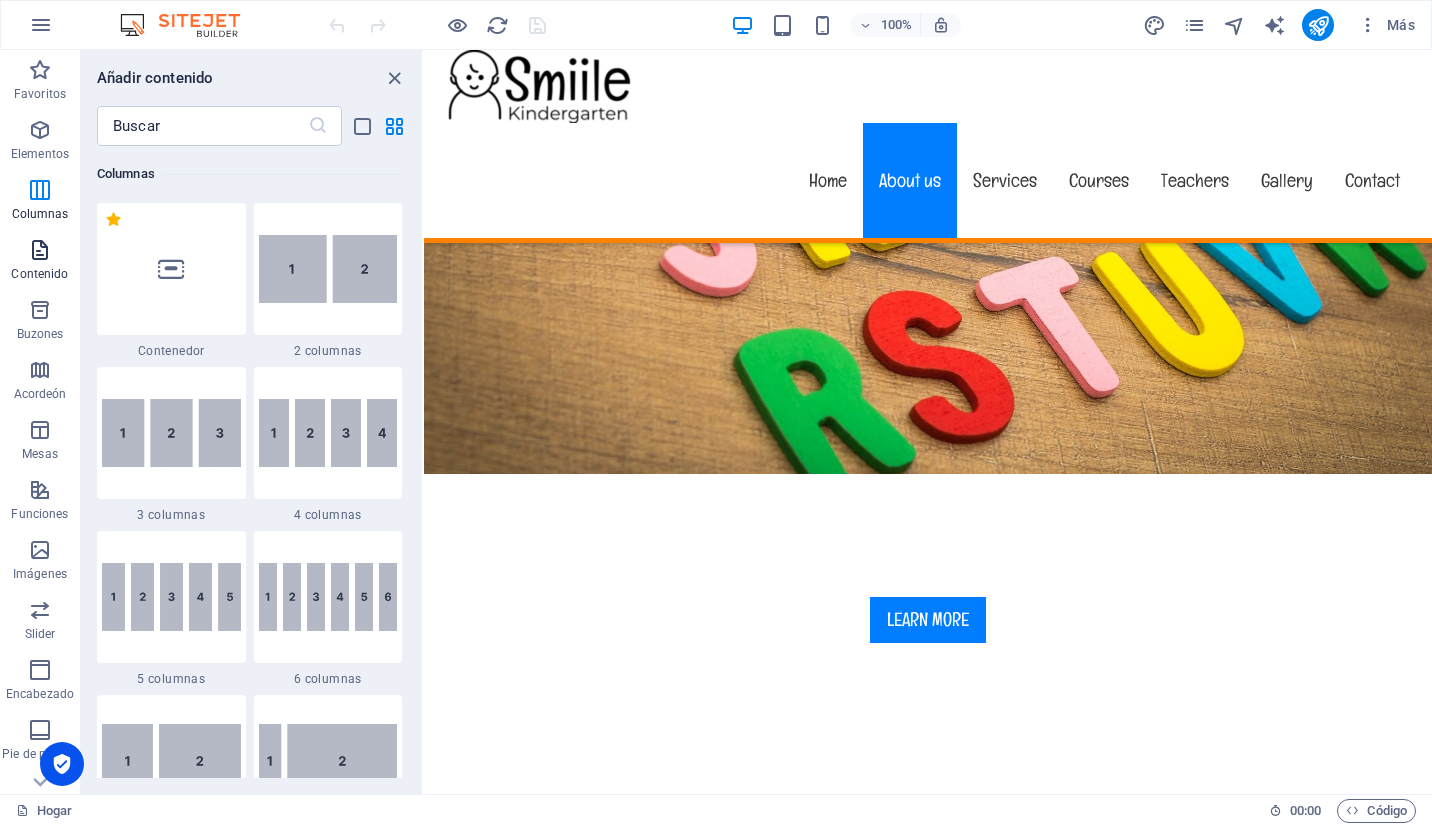 click on "Contenido" at bounding box center [39, 274] 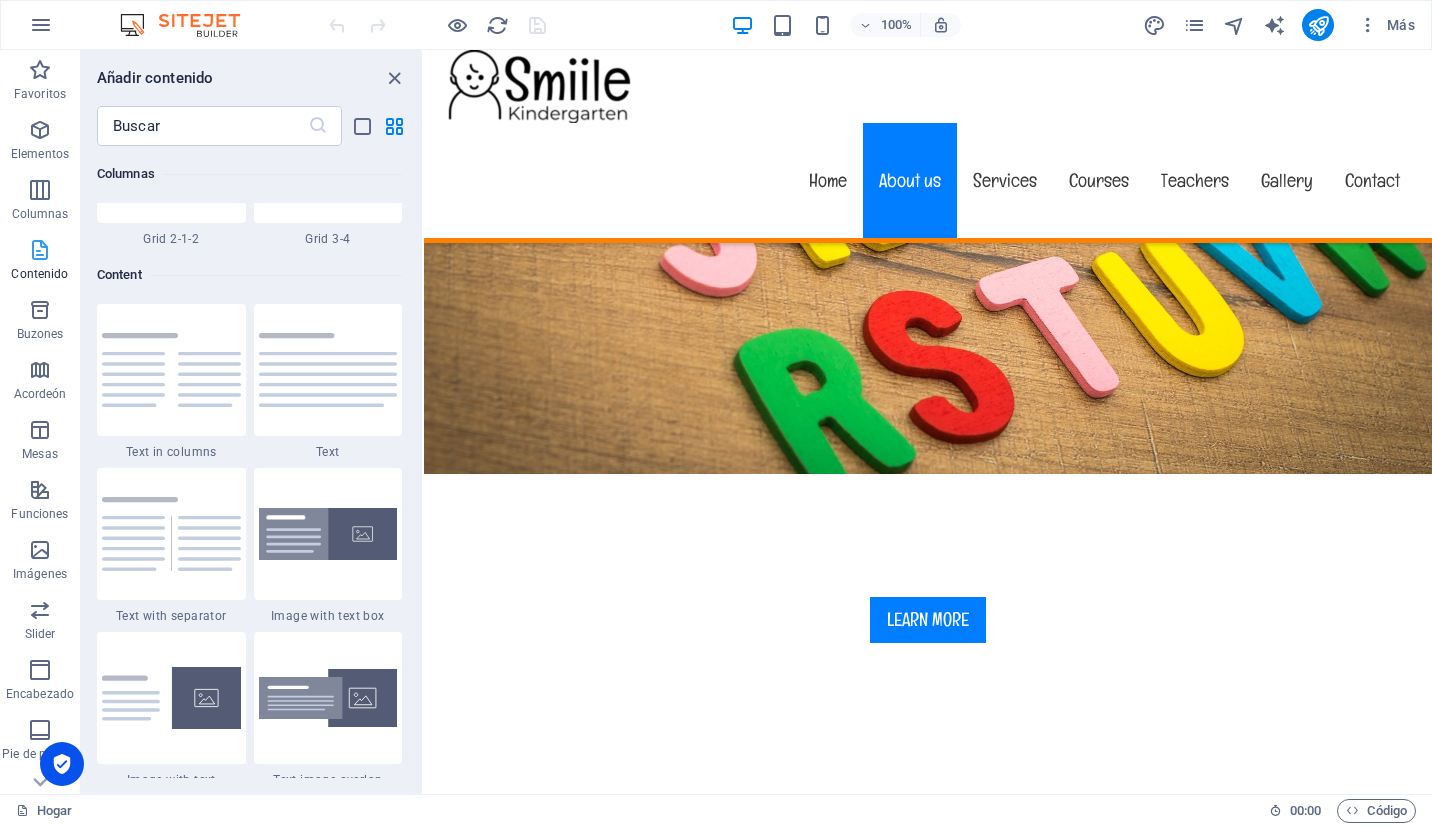 scroll, scrollTop: 3498, scrollLeft: 0, axis: vertical 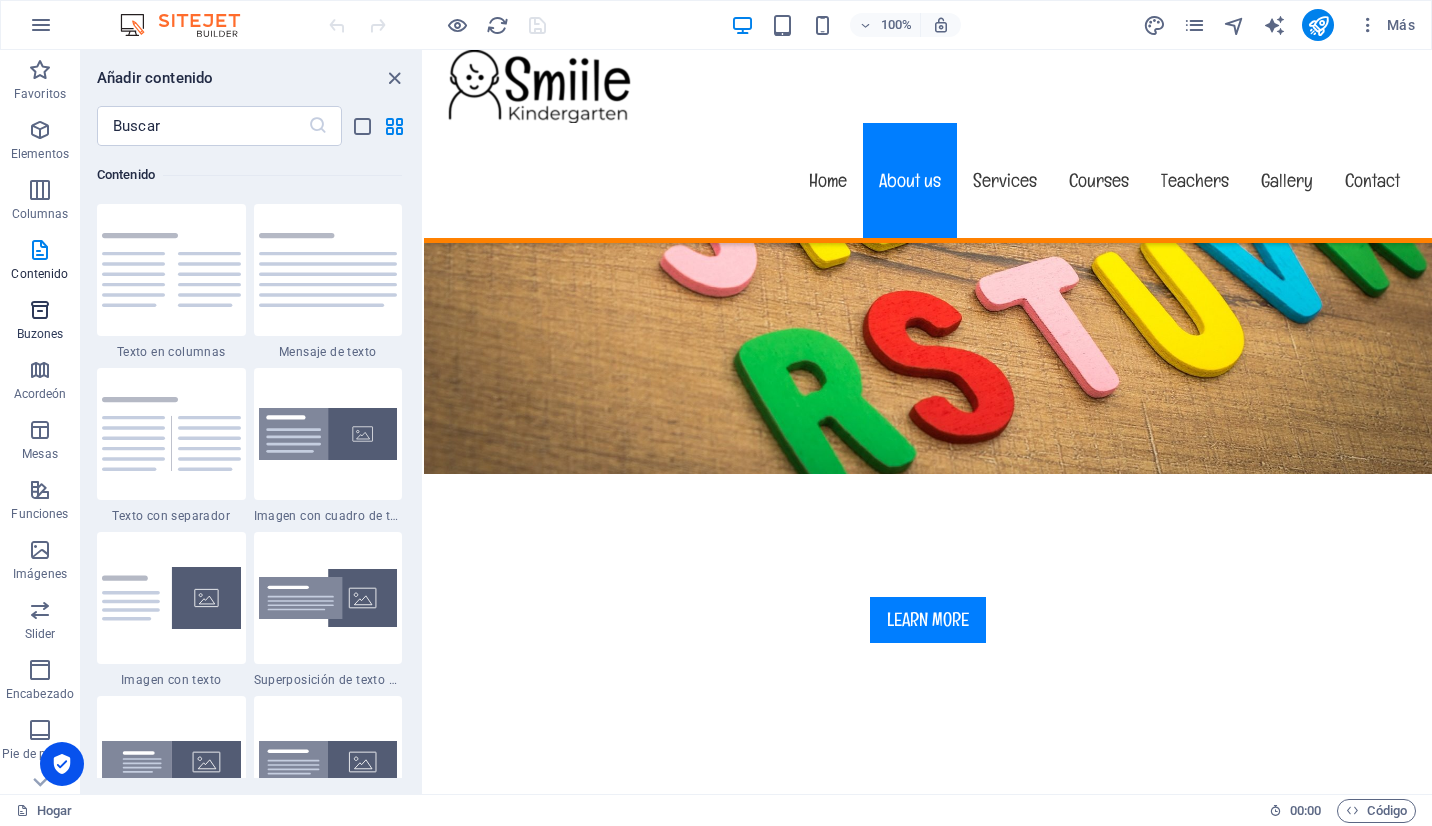 click at bounding box center (40, 310) 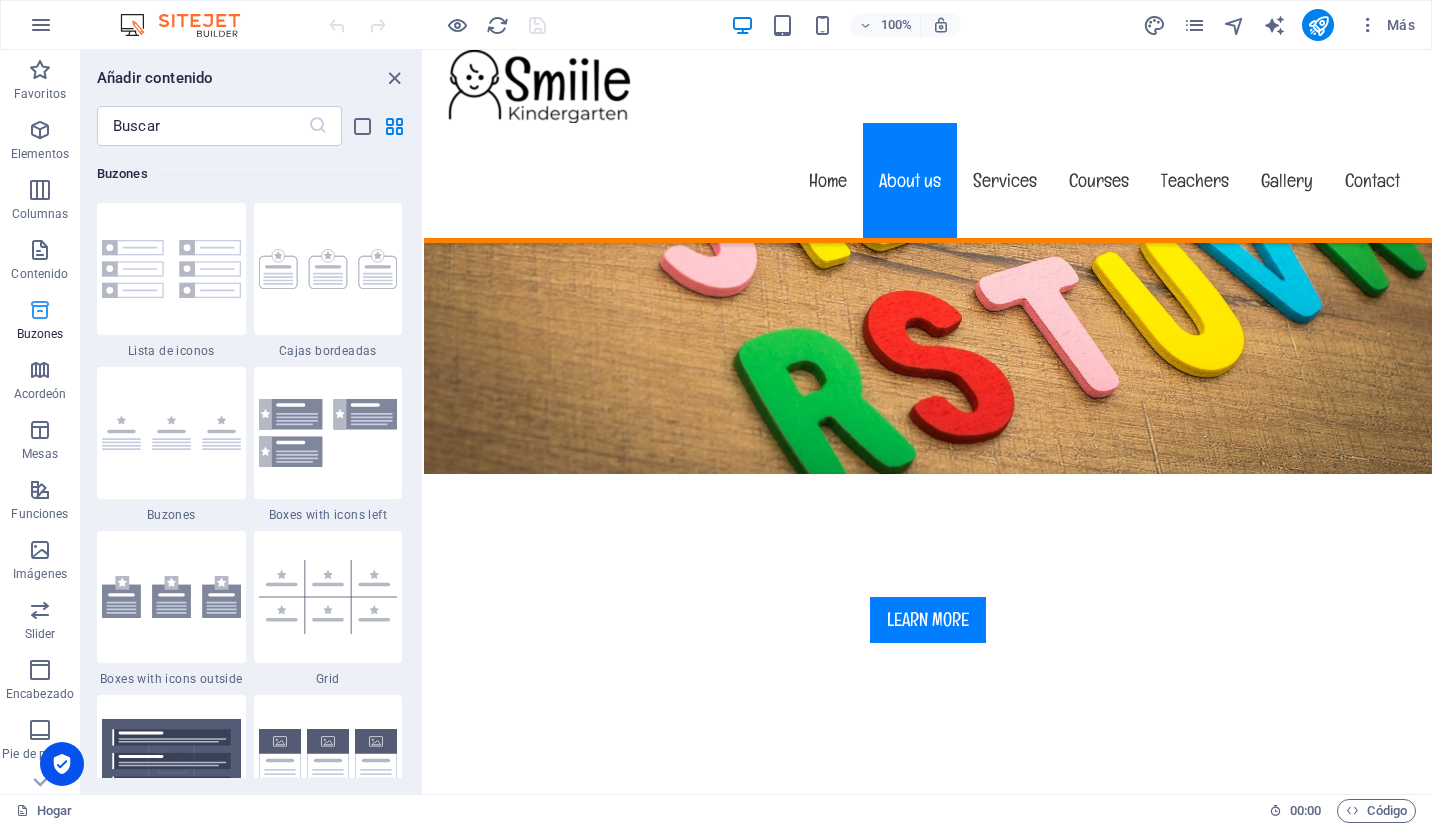 scroll, scrollTop: 5352, scrollLeft: 0, axis: vertical 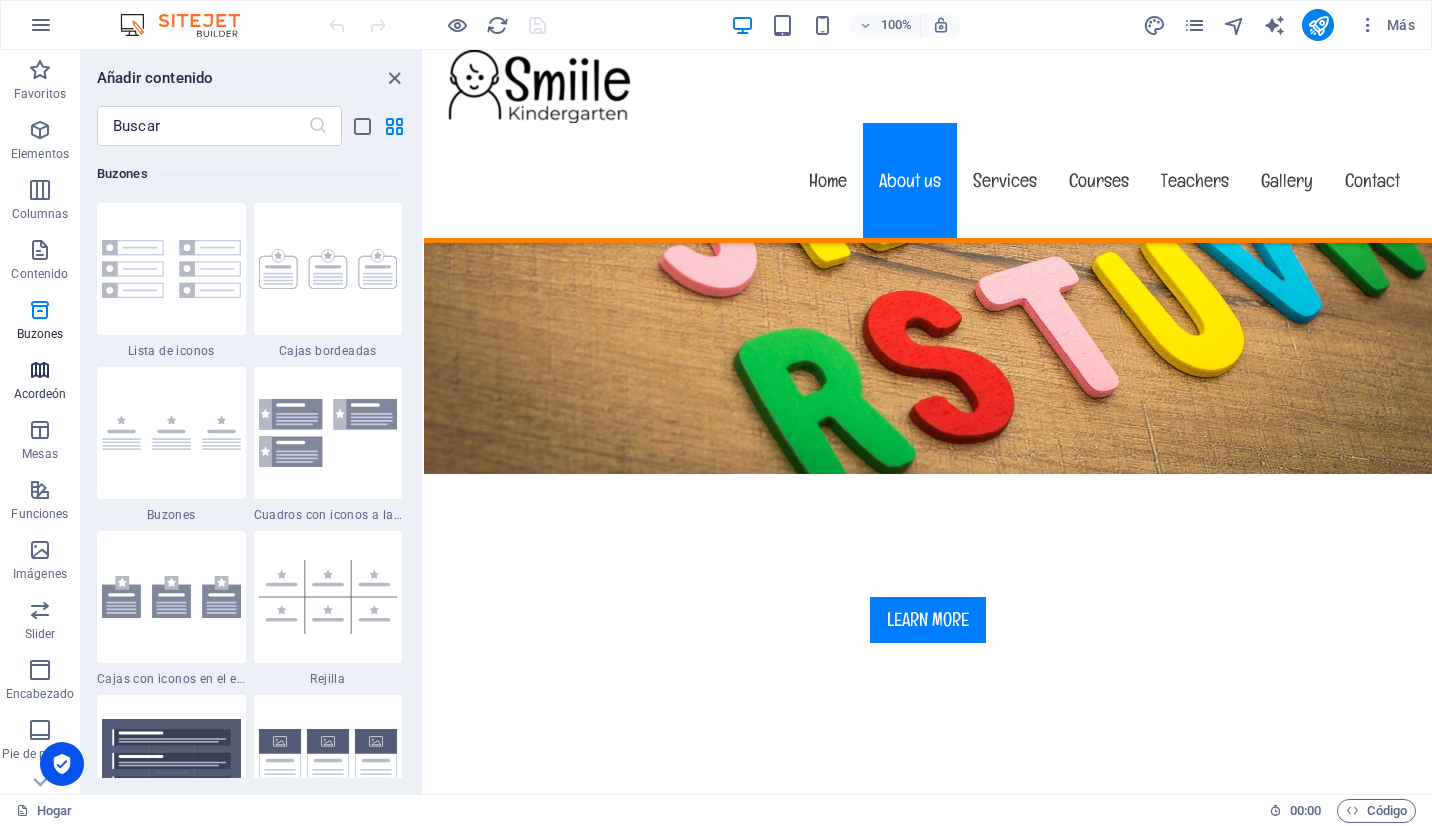 click at bounding box center (40, 370) 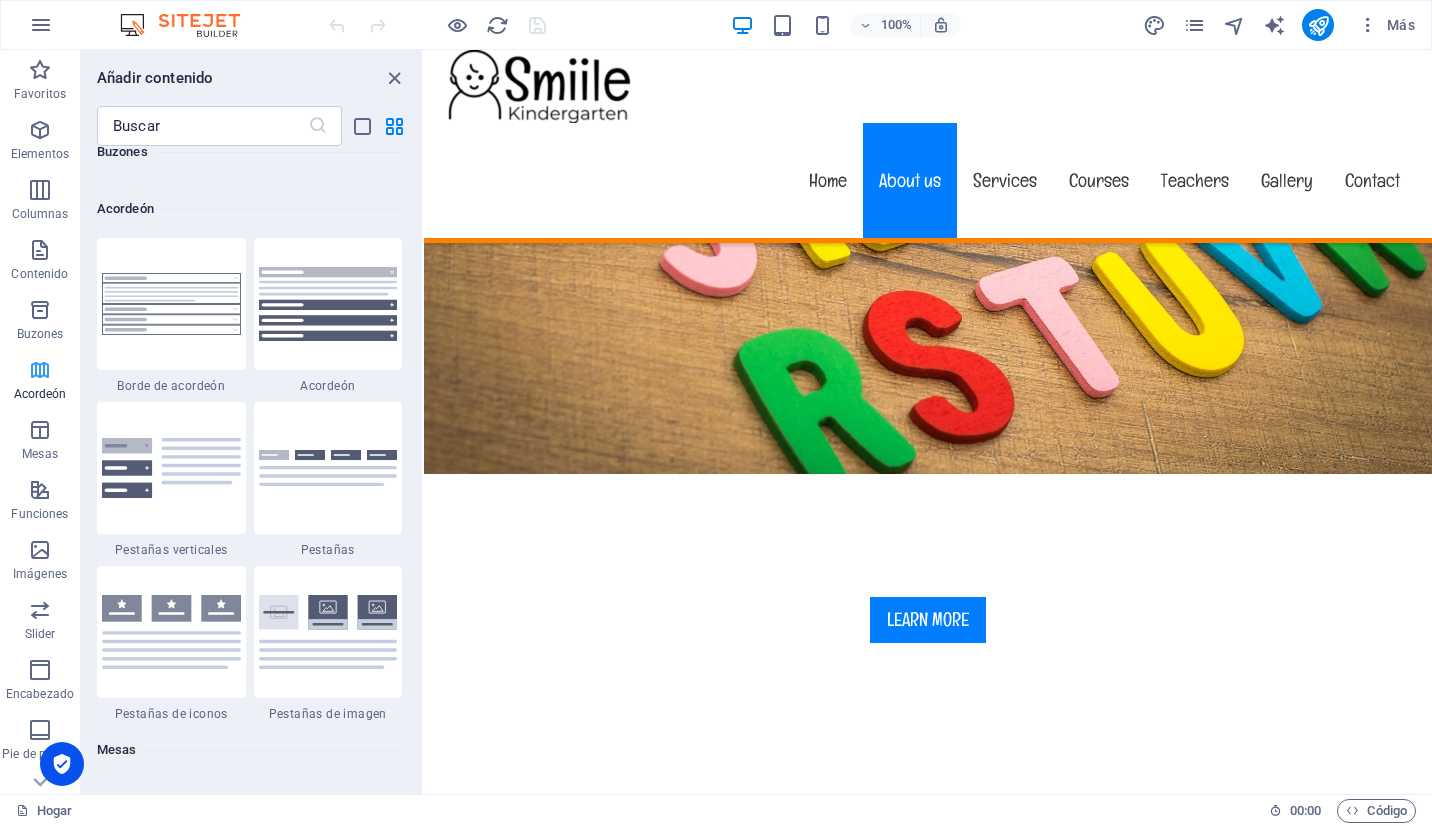 scroll, scrollTop: 6221, scrollLeft: 0, axis: vertical 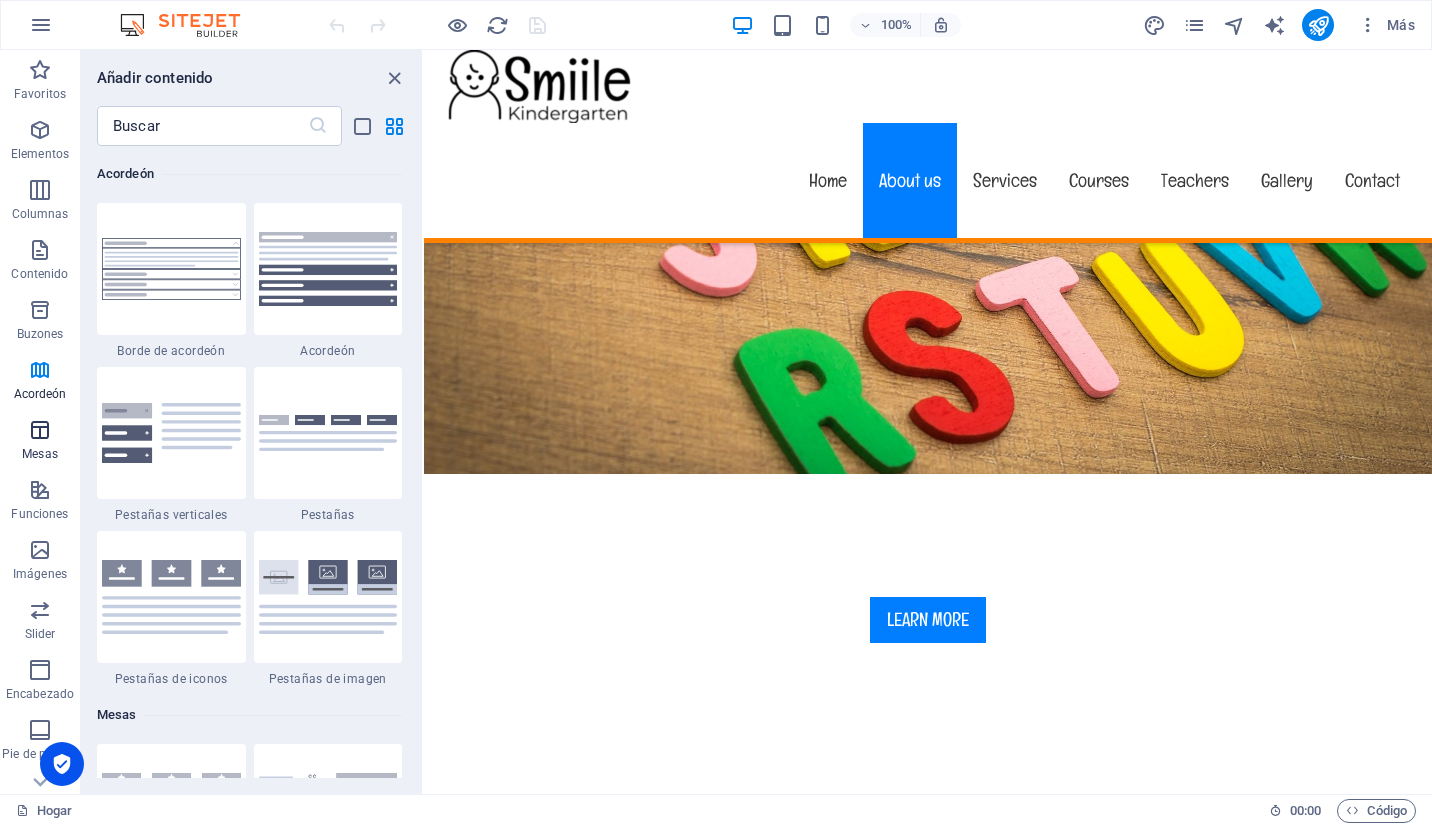 click on "Mesas" at bounding box center [40, 442] 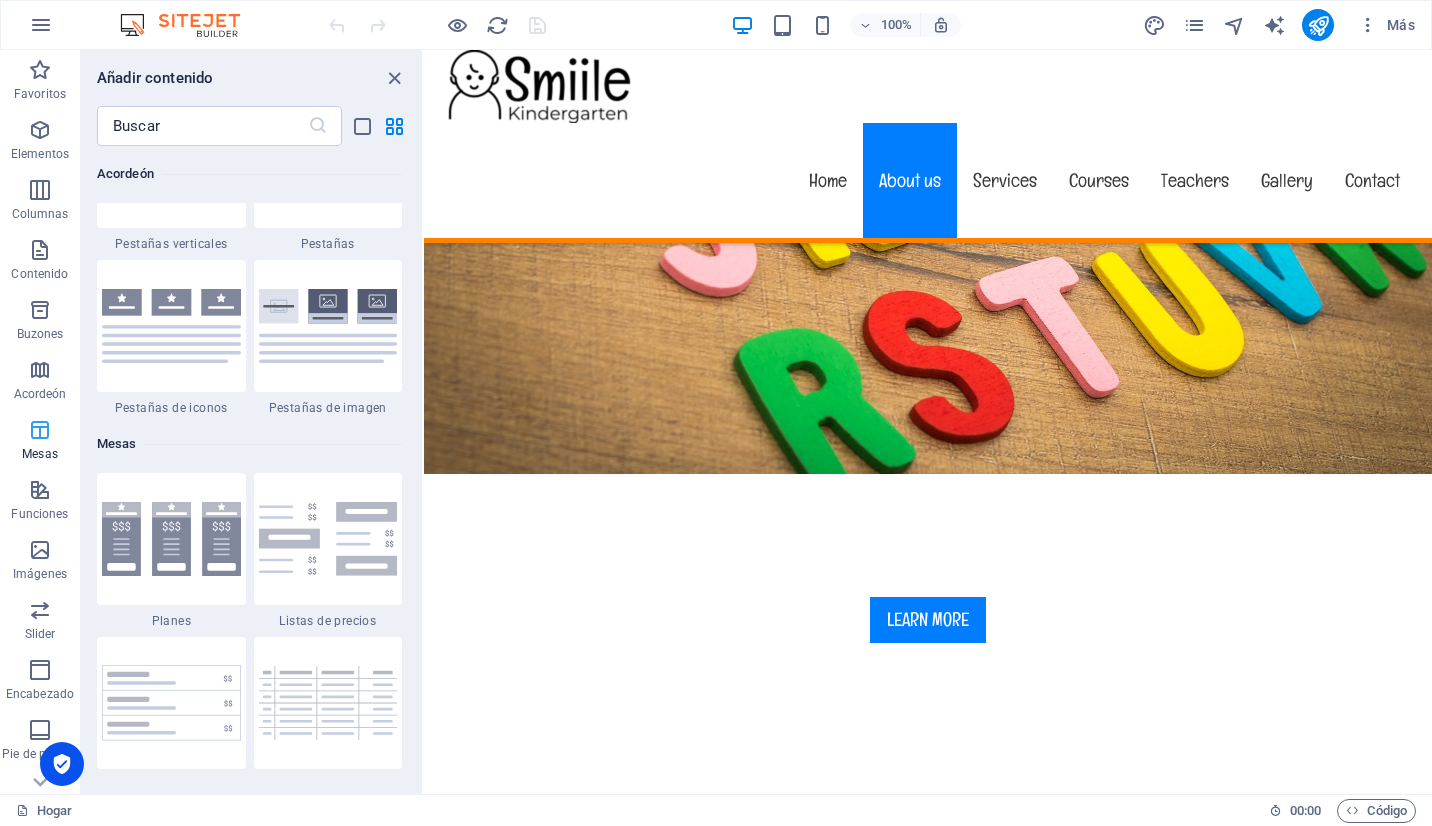 scroll, scrollTop: 6762, scrollLeft: 0, axis: vertical 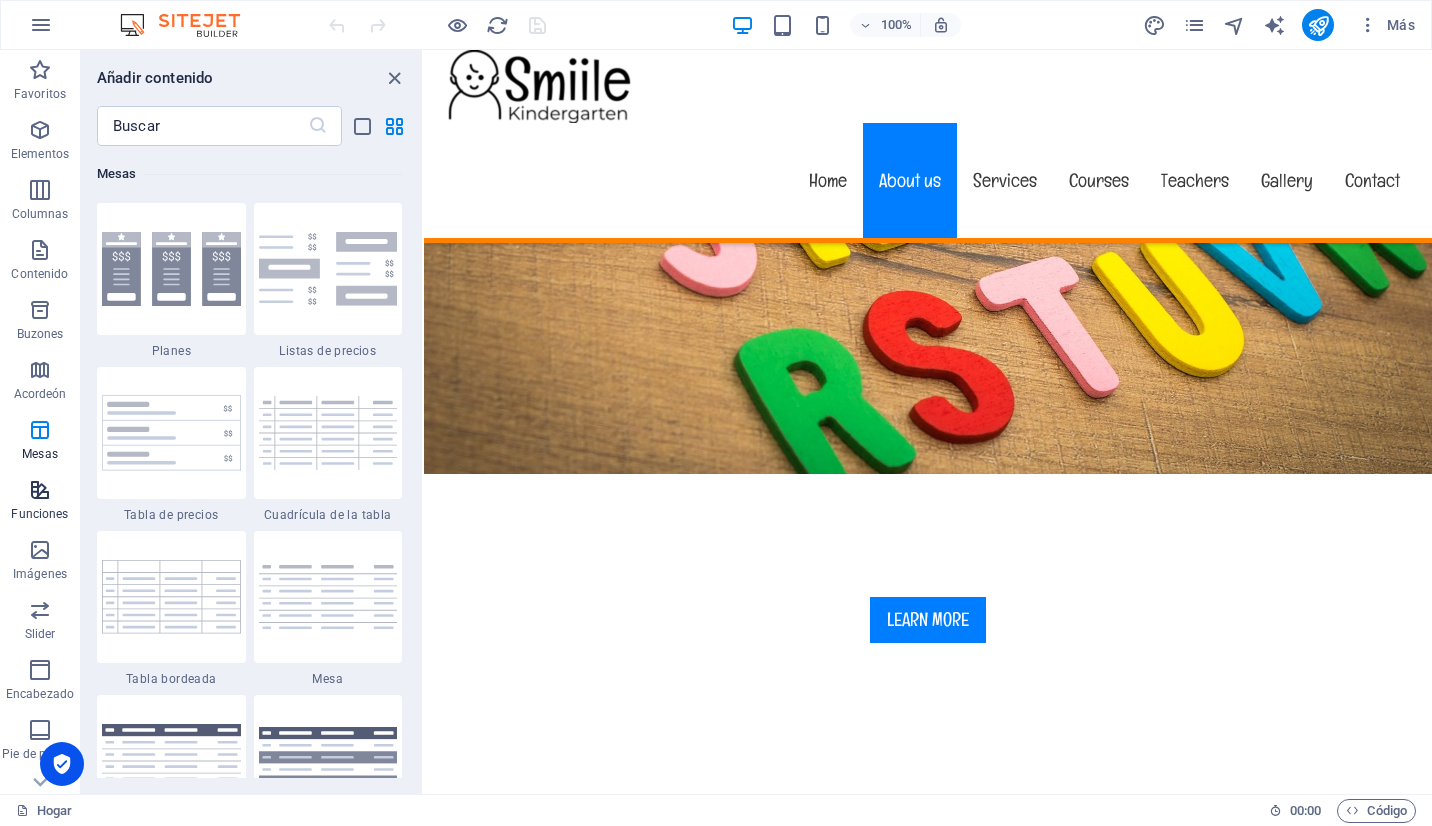 click on "Funciones" at bounding box center (39, 514) 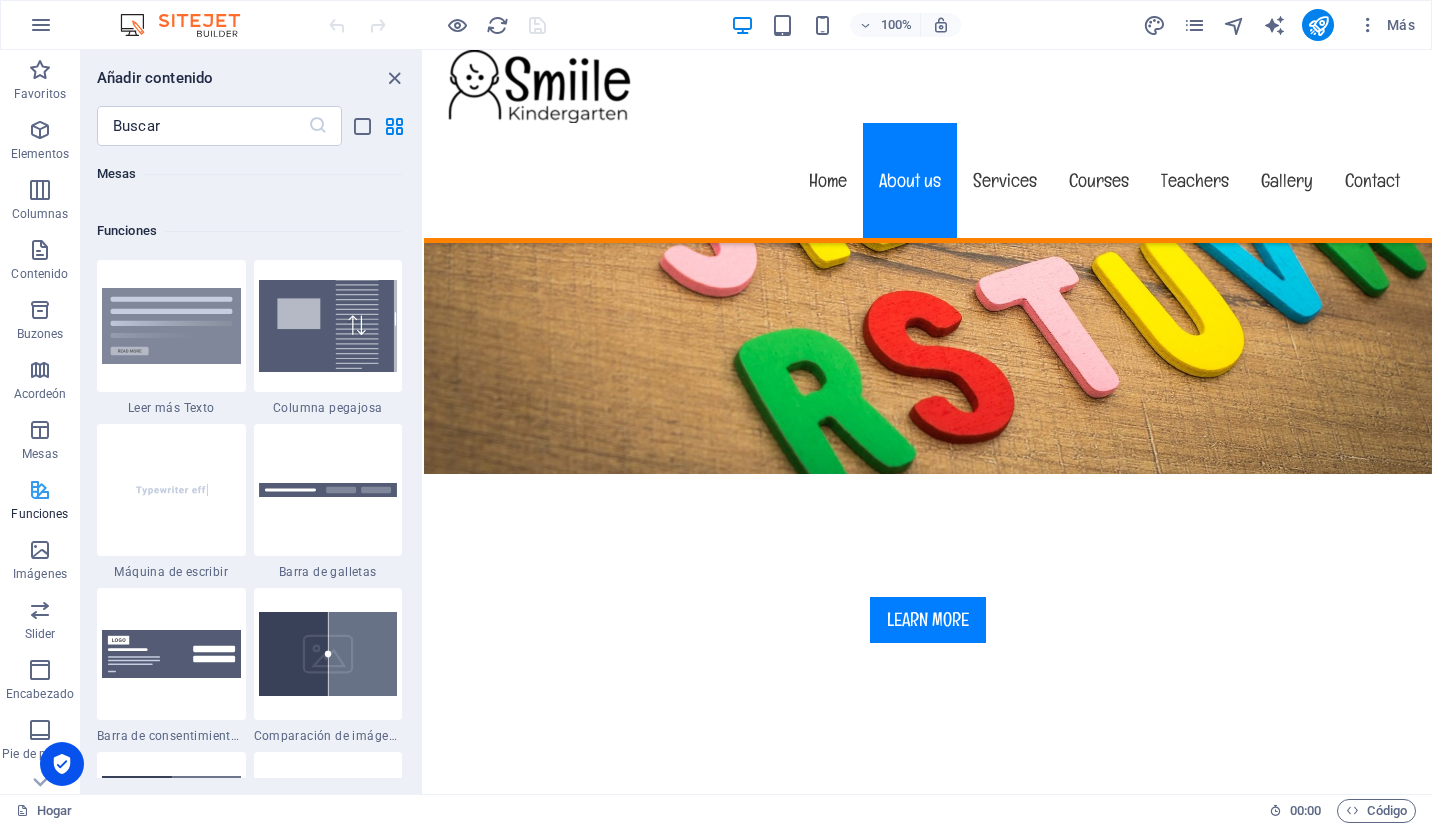 scroll, scrollTop: 7630, scrollLeft: 0, axis: vertical 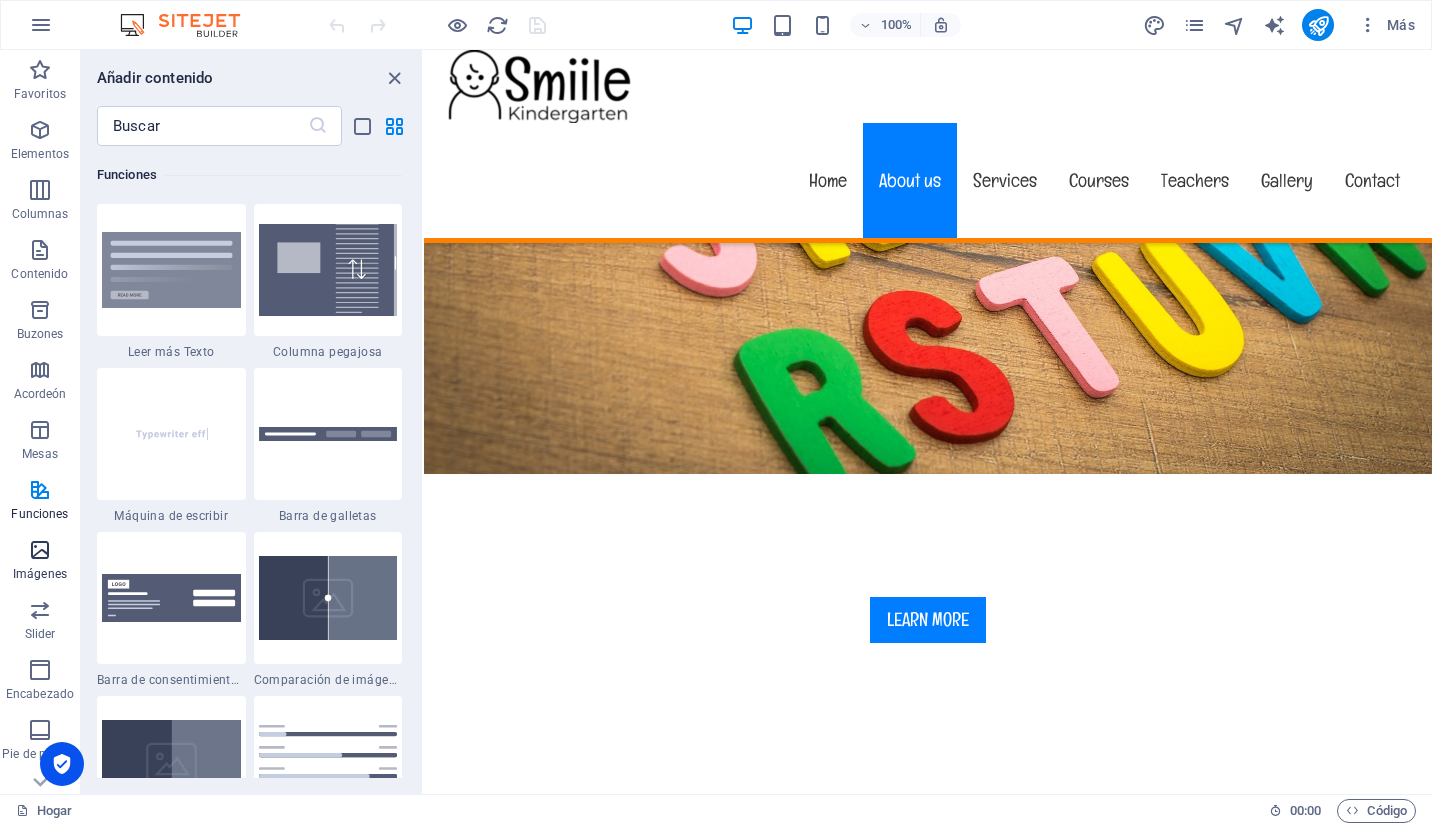 click on "Imágenes" at bounding box center (40, 574) 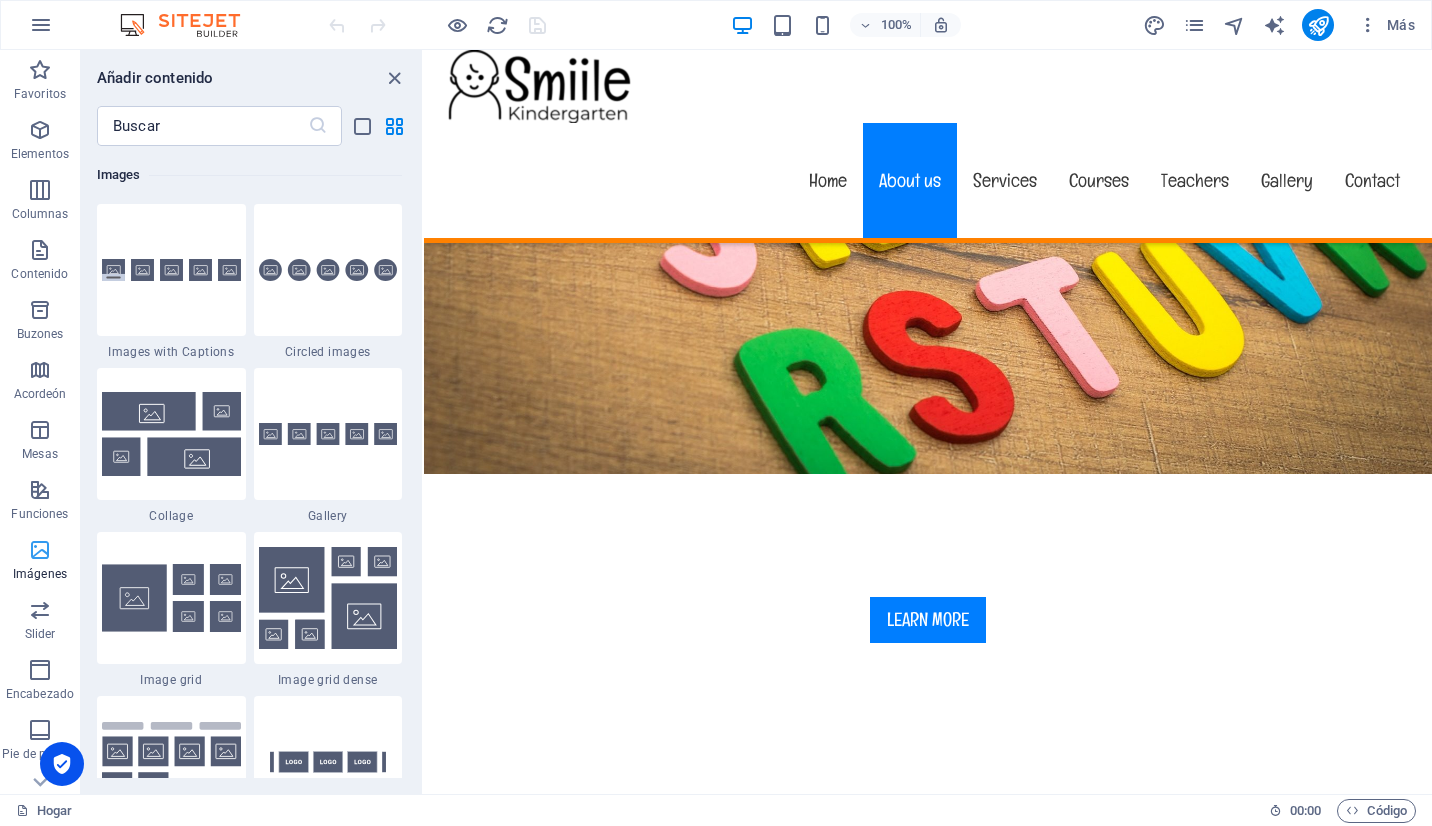scroll, scrollTop: 9975, scrollLeft: 0, axis: vertical 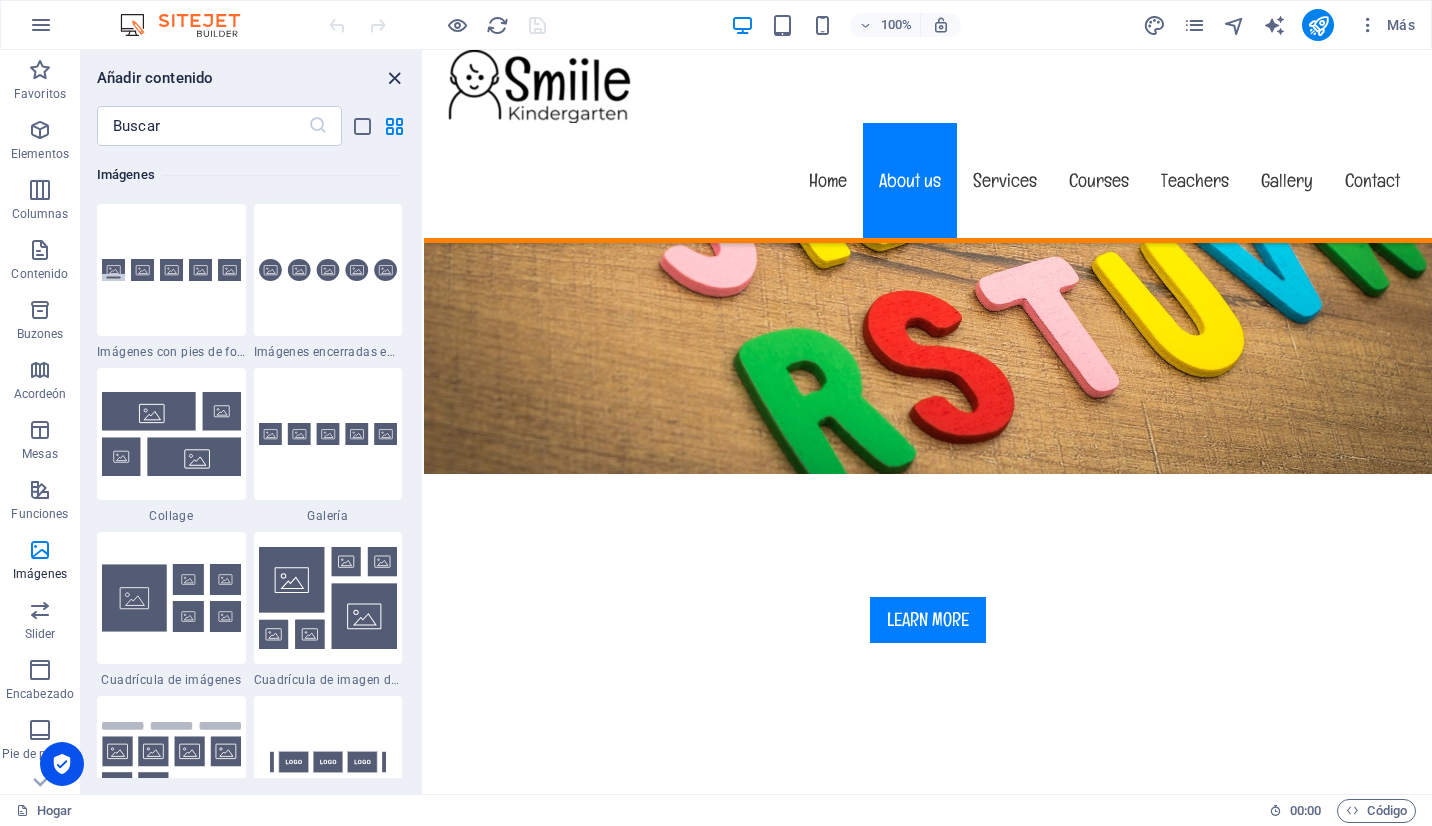 click at bounding box center [394, 78] 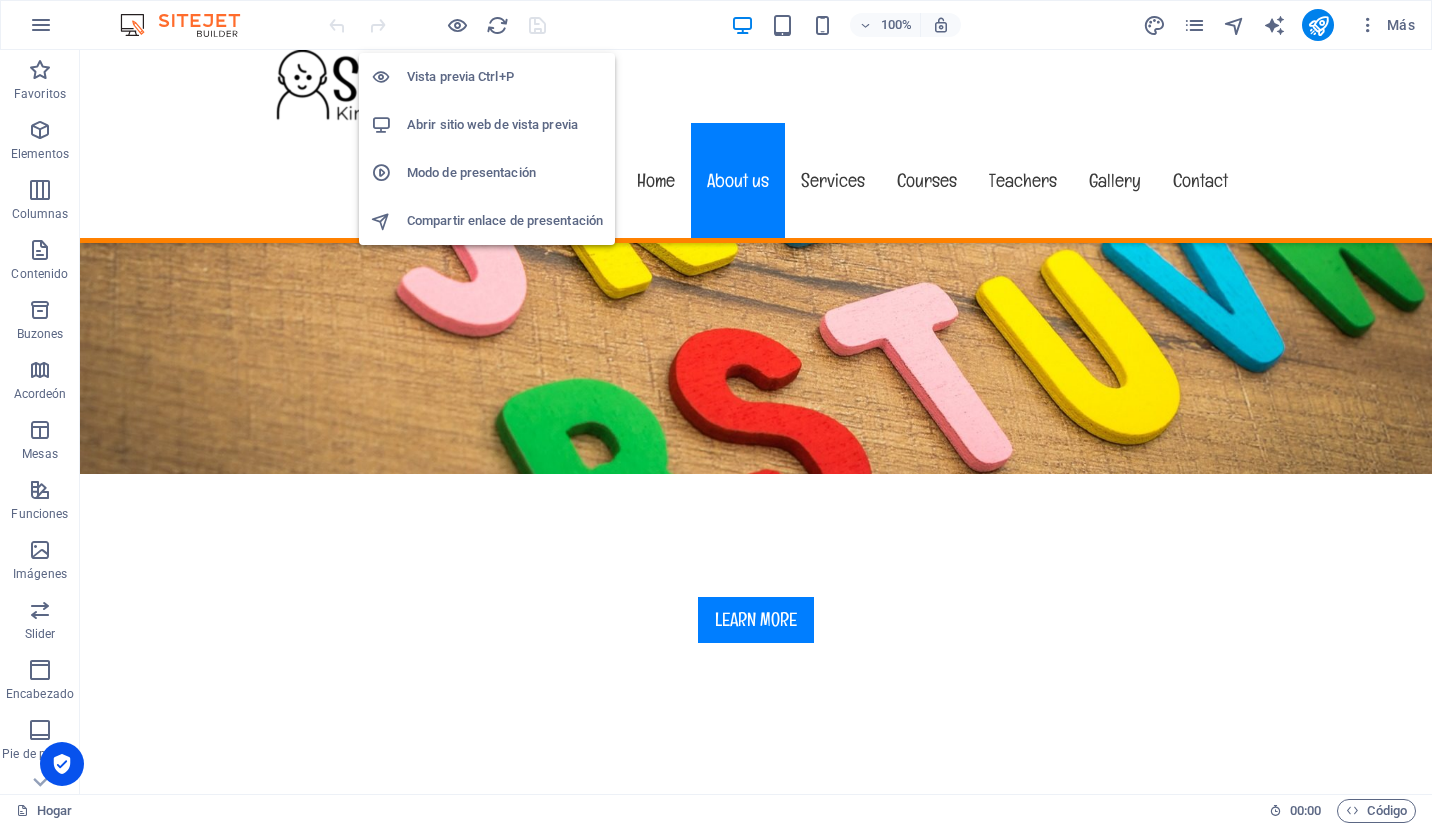 click on "Vista previa Ctrl+P" at bounding box center [505, 77] 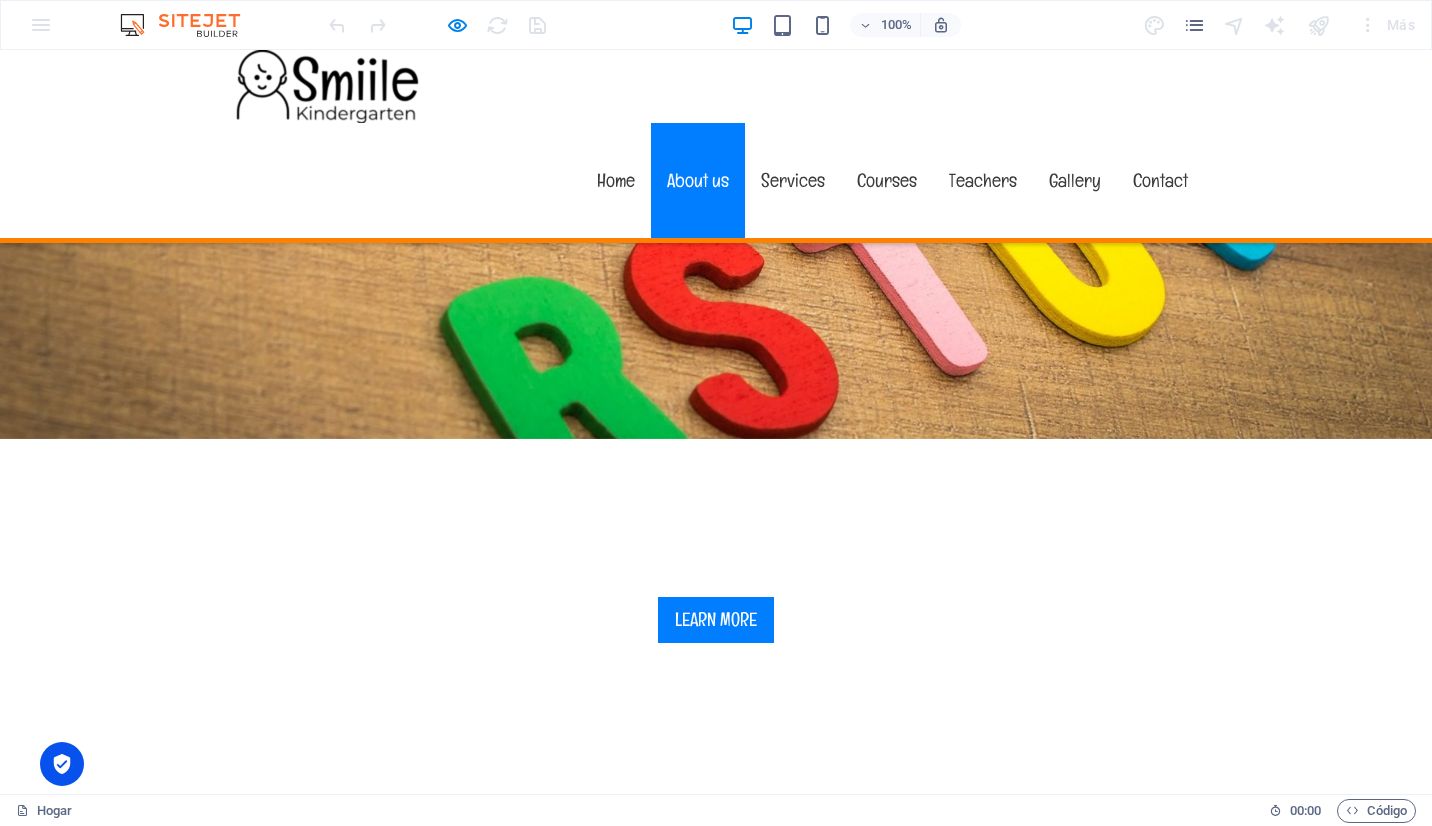 scroll, scrollTop: 0, scrollLeft: 0, axis: both 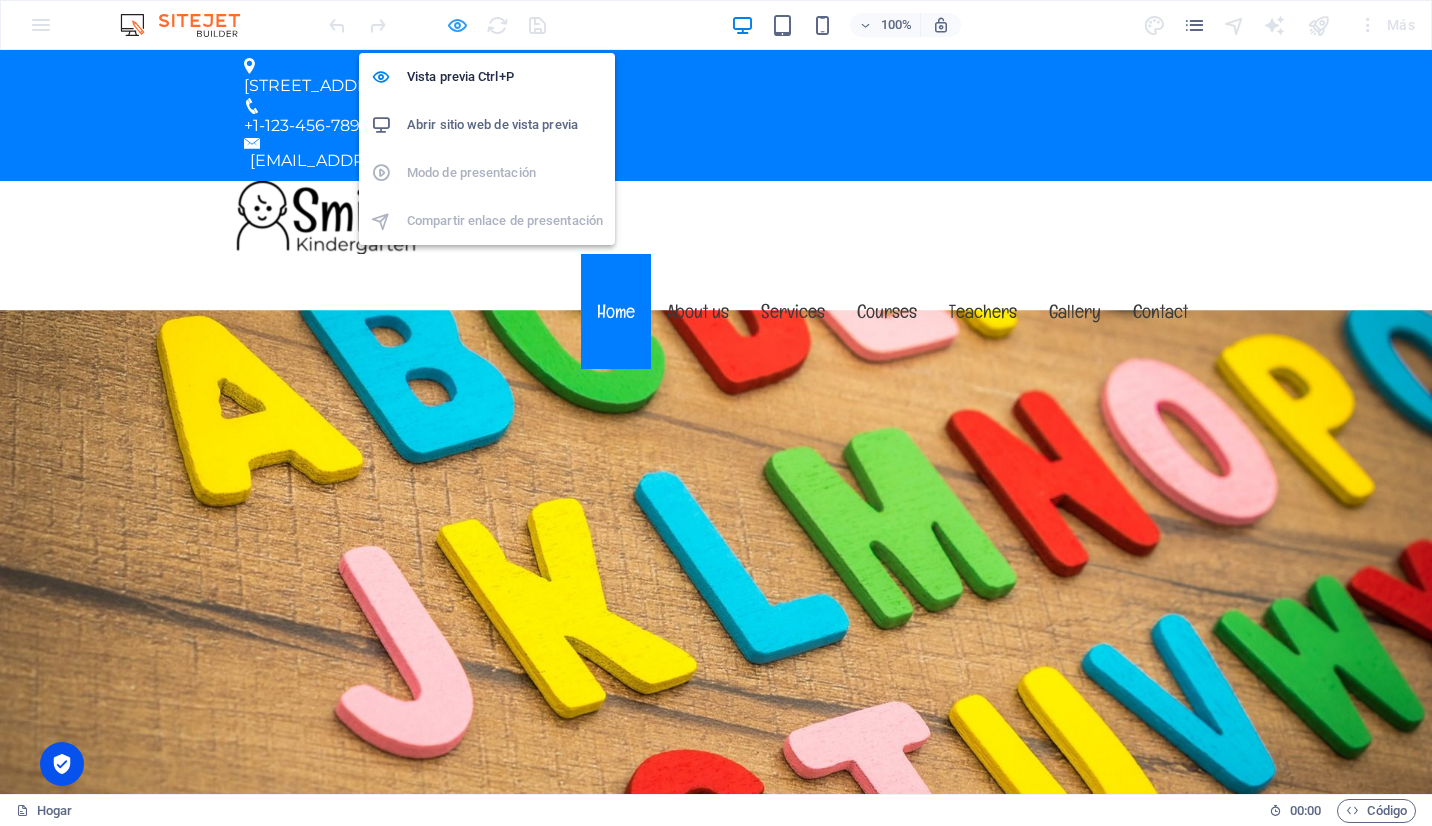 click at bounding box center [457, 25] 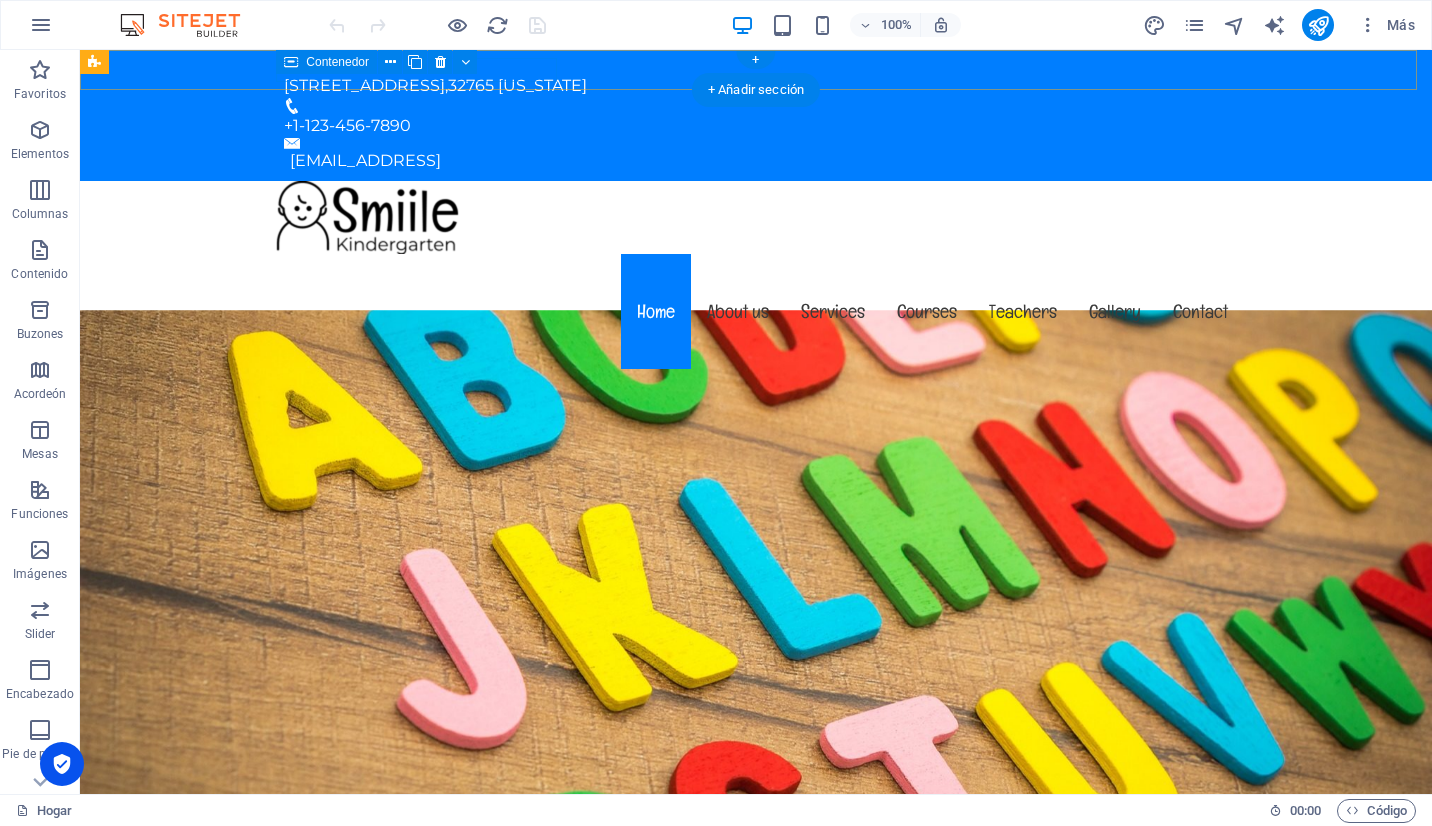 click on "353 N Central Ave, ,  32765   Florida" at bounding box center (748, 78) 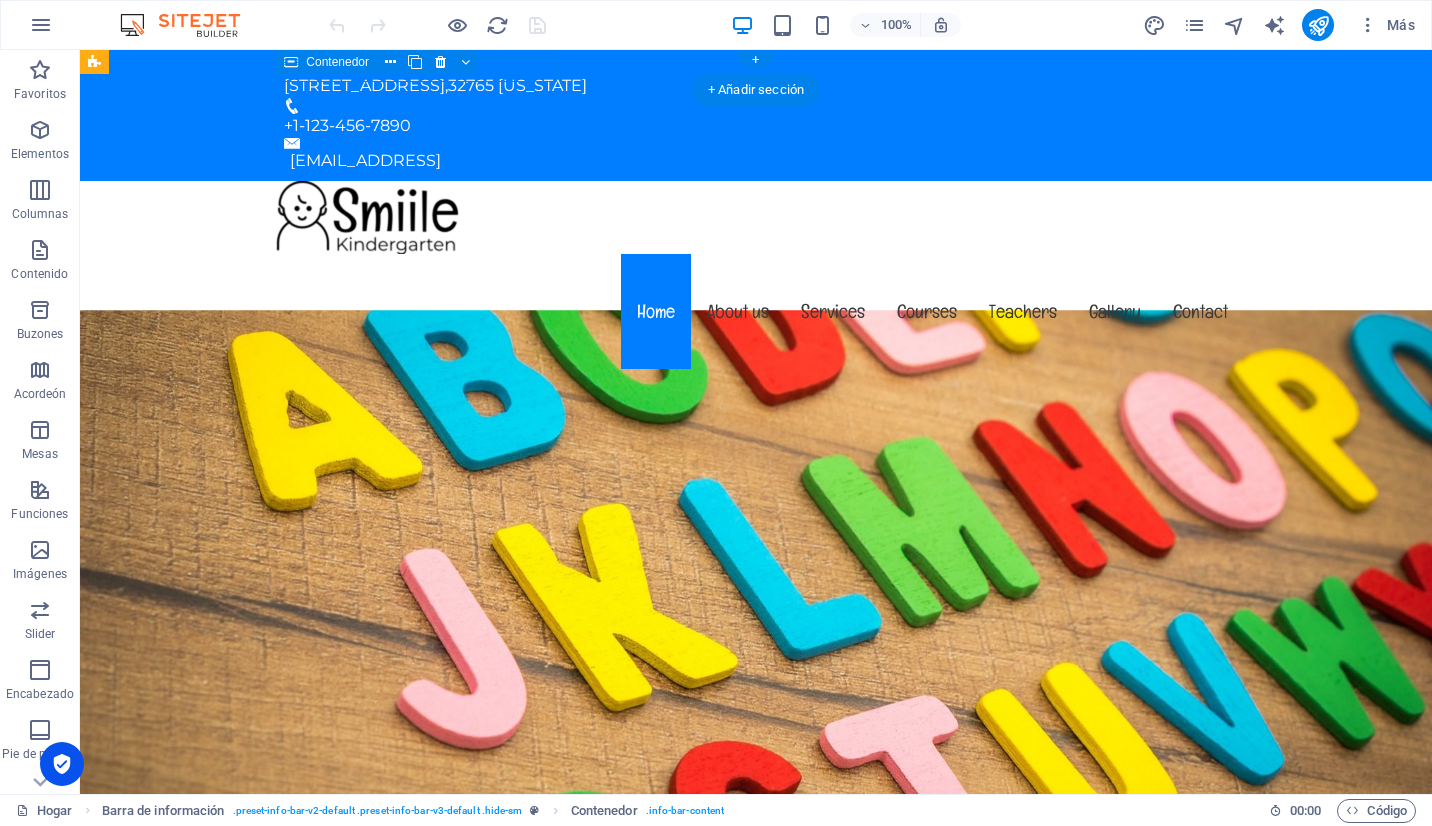 click on "353 N Central Ave, ,  32765   Florida" at bounding box center [748, 78] 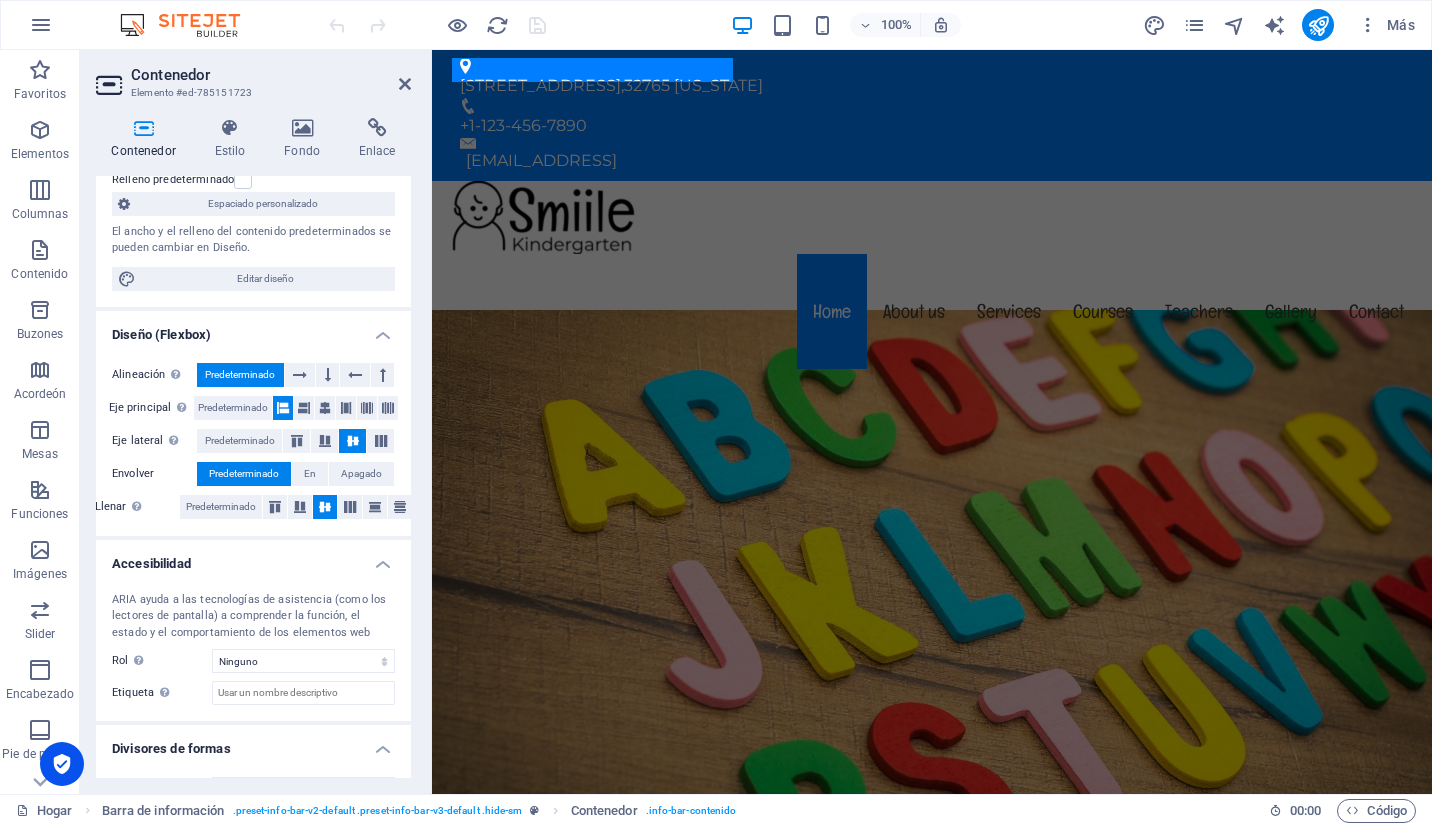 scroll, scrollTop: 228, scrollLeft: 0, axis: vertical 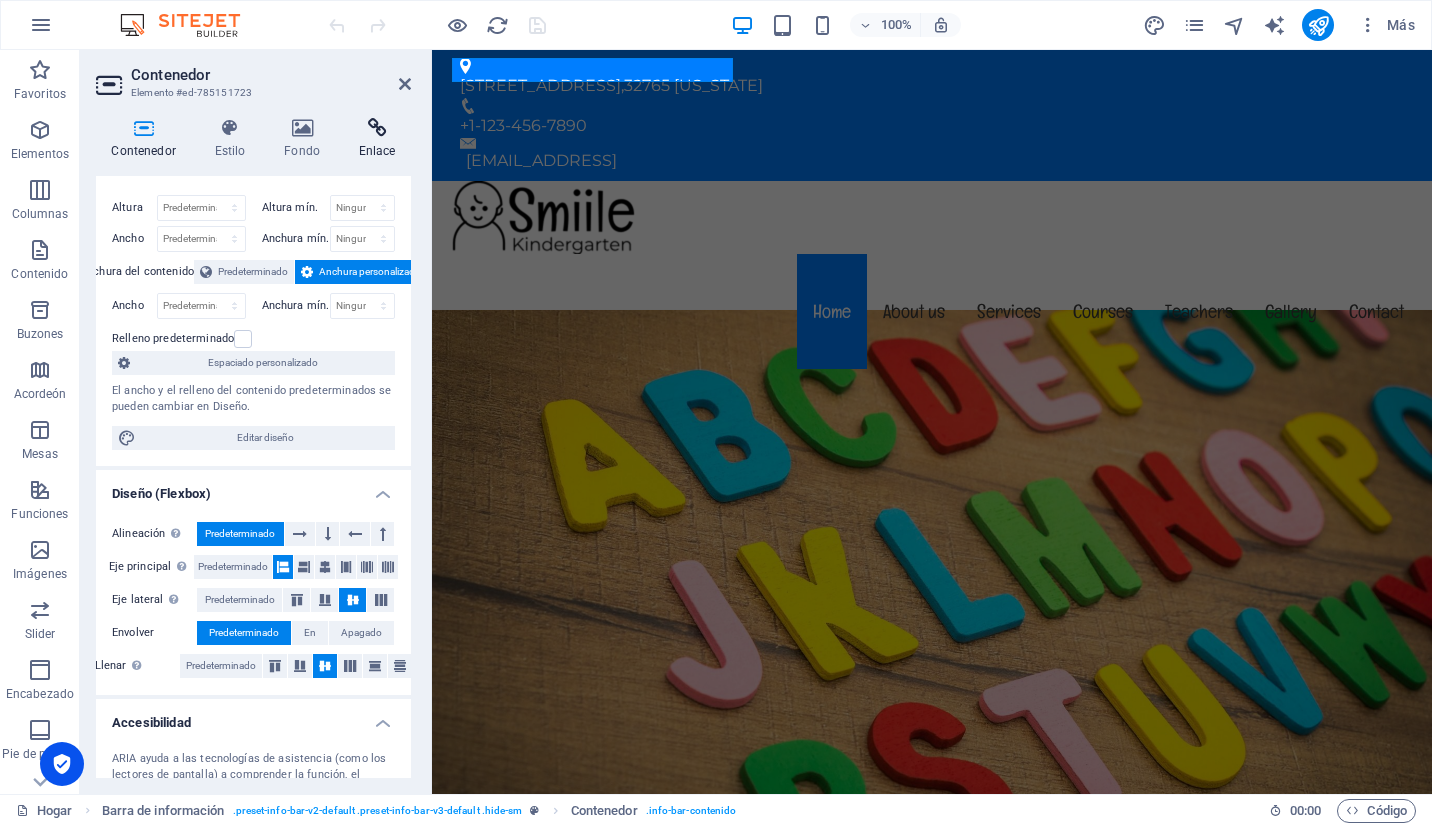 click on "Enlace" at bounding box center [377, 151] 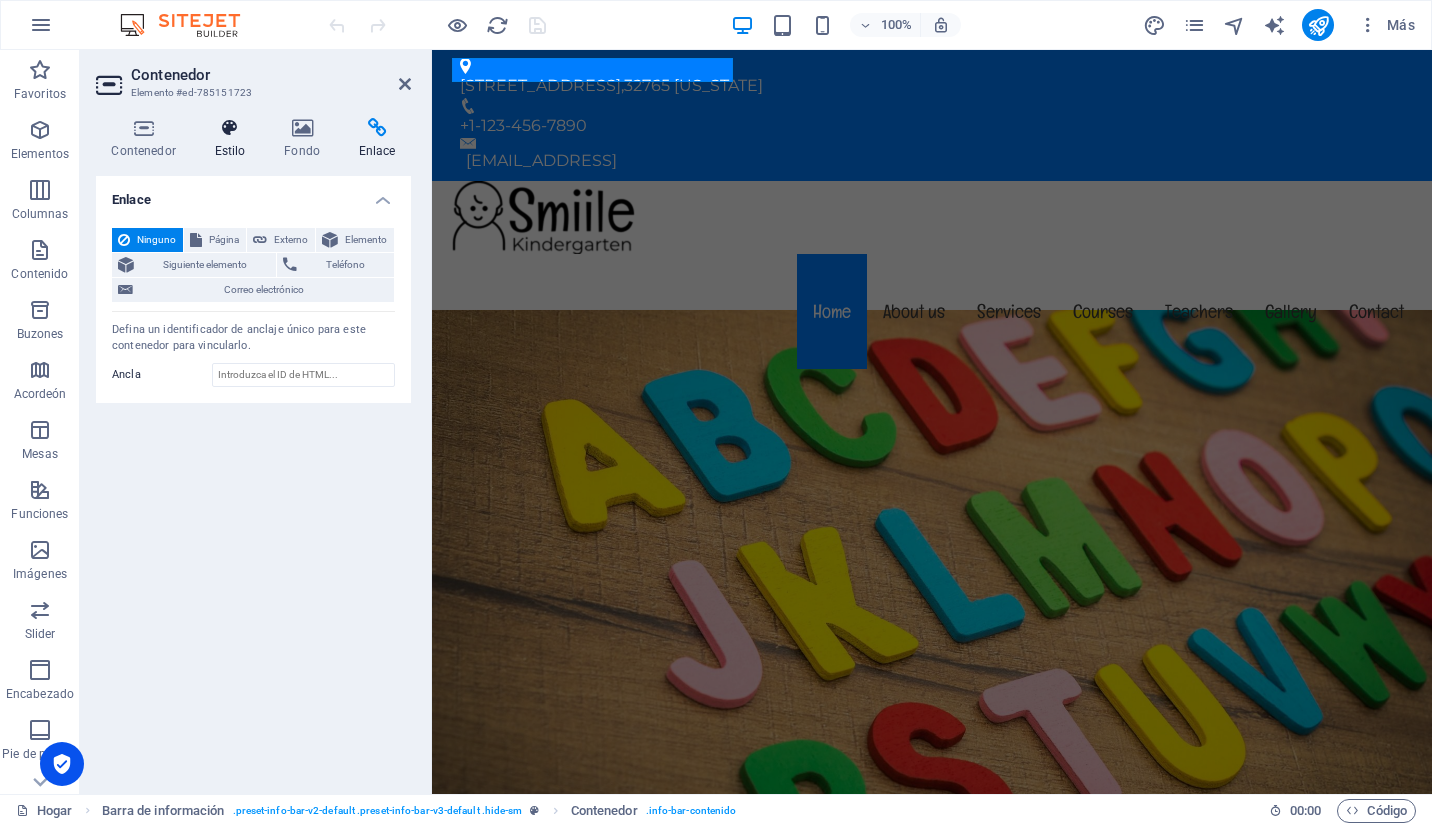 click on "Estilo" at bounding box center [230, 151] 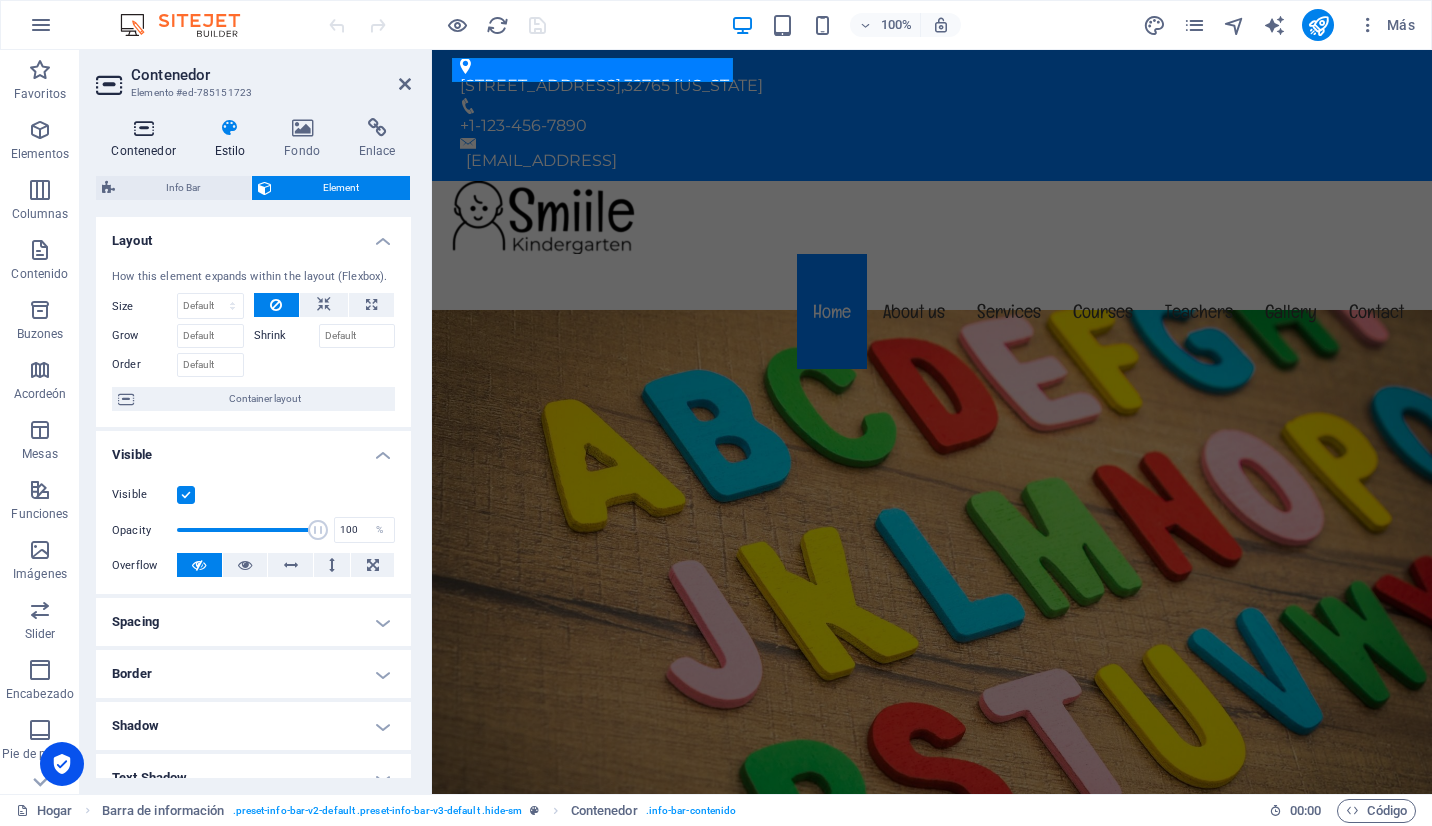 click on "Contenedor" at bounding box center [143, 151] 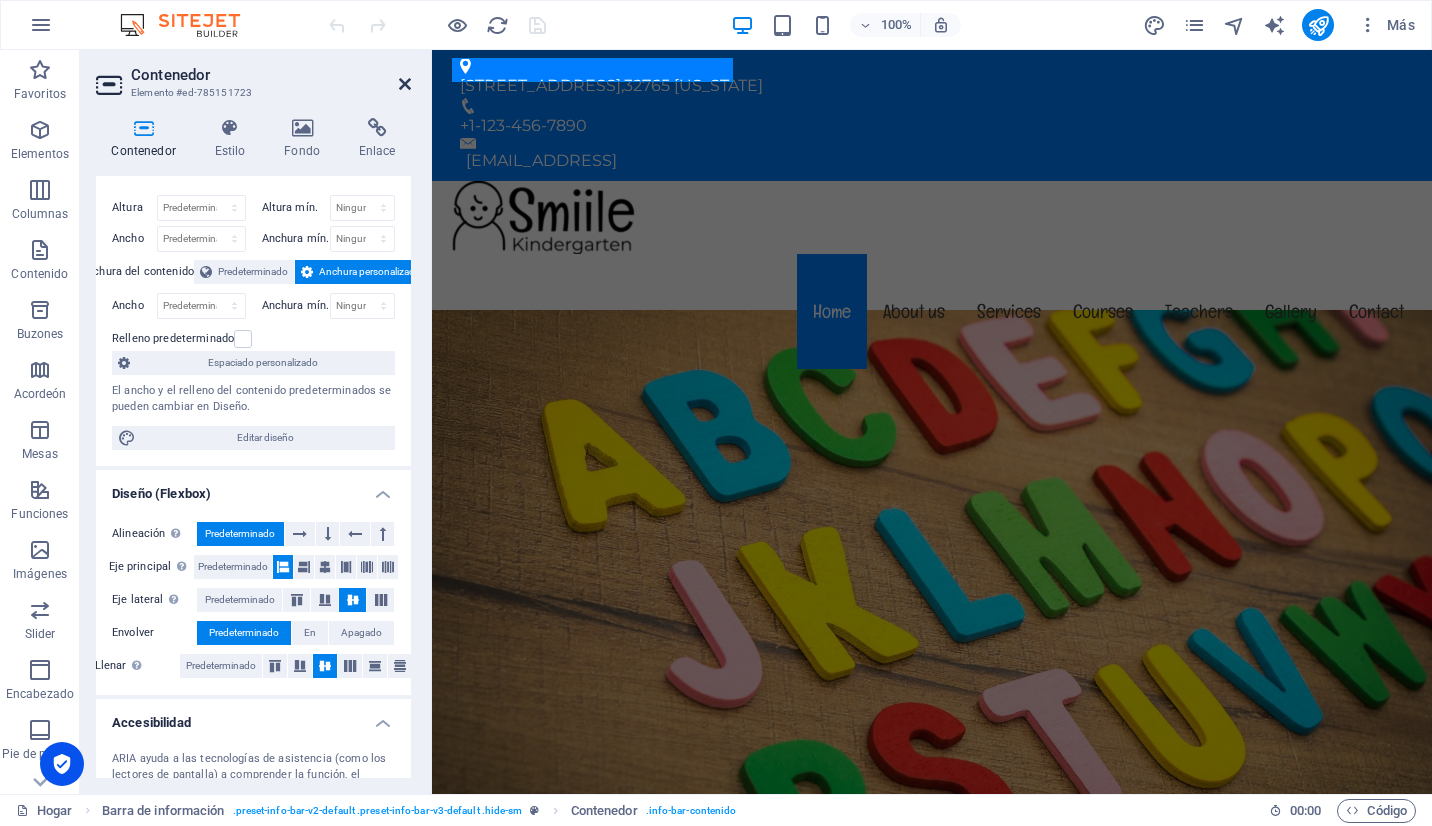click at bounding box center (405, 84) 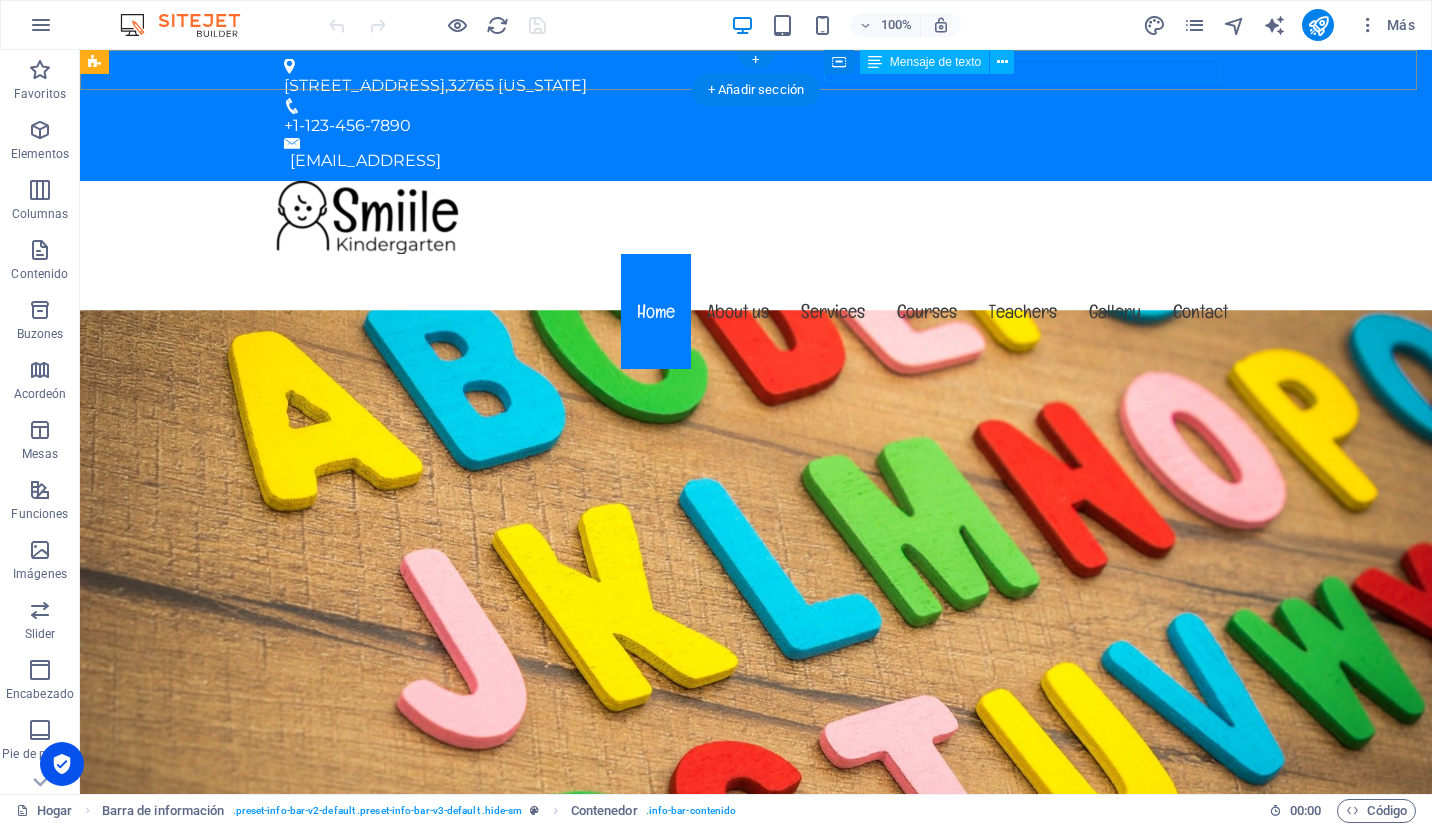 click on "[EMAIL_ADDRESS]" at bounding box center (759, 161) 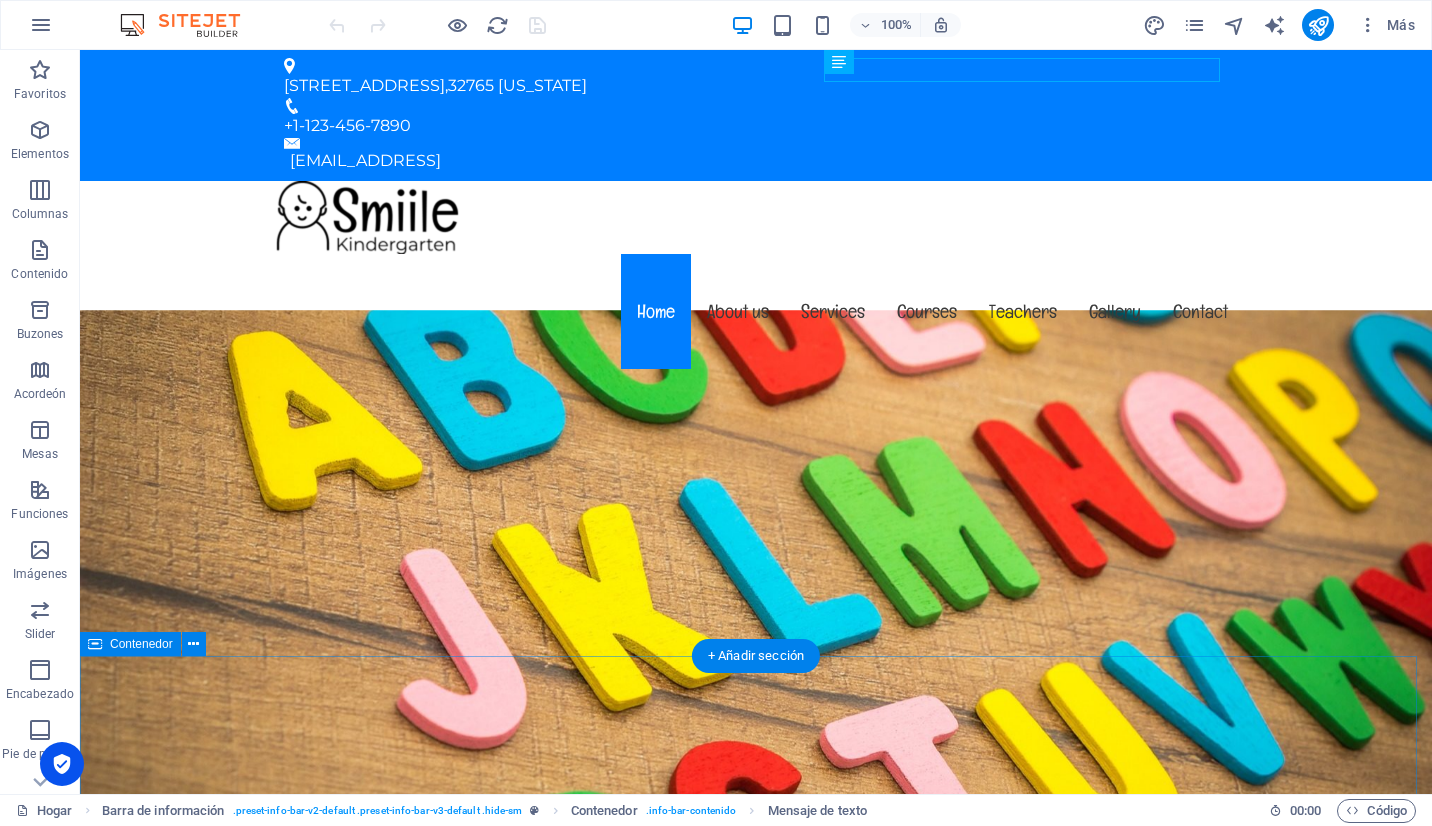 click on "About  enlacetea.cl Lorem ipsum dolor sit amet, consectetur adipisicing elit. Repellat, maiores, a libero atque assumenda praesentium cum magni odio dolor accusantium explicabo. Lorem ipsum dolor sit amet, consectetur adipisicing elit. Repellat, maiores, a libero atque assumenda praesentium cum magni odio dolor accusantium explicabo repudiandae molestiae itaque provident sit debitis aspernatur soluta deserunt incidunt ad cumque ex laboriosam. Distinctio, mollitia, molestias excepturi voluptatem veritatis iusto nam nulla.  Learning & Fun Lorem ipsum dolor sit amet, consectetur adipisicing elit. Veritatis, dolorem! Friendly Place Lorem ipsum dolor sit amet, consectetur adipisicing elit. Veritatis, dolorem! Child Safety Lorem ipsum dolor sit amet, consectetur adipisicing elit. Veritatis, dolorem! Fresh & Healthy Meals Lorem ipsum dolor sit amet, consectetur adipisicing elit. Veritatis, dolorem! See our Courses" at bounding box center (756, 2109) 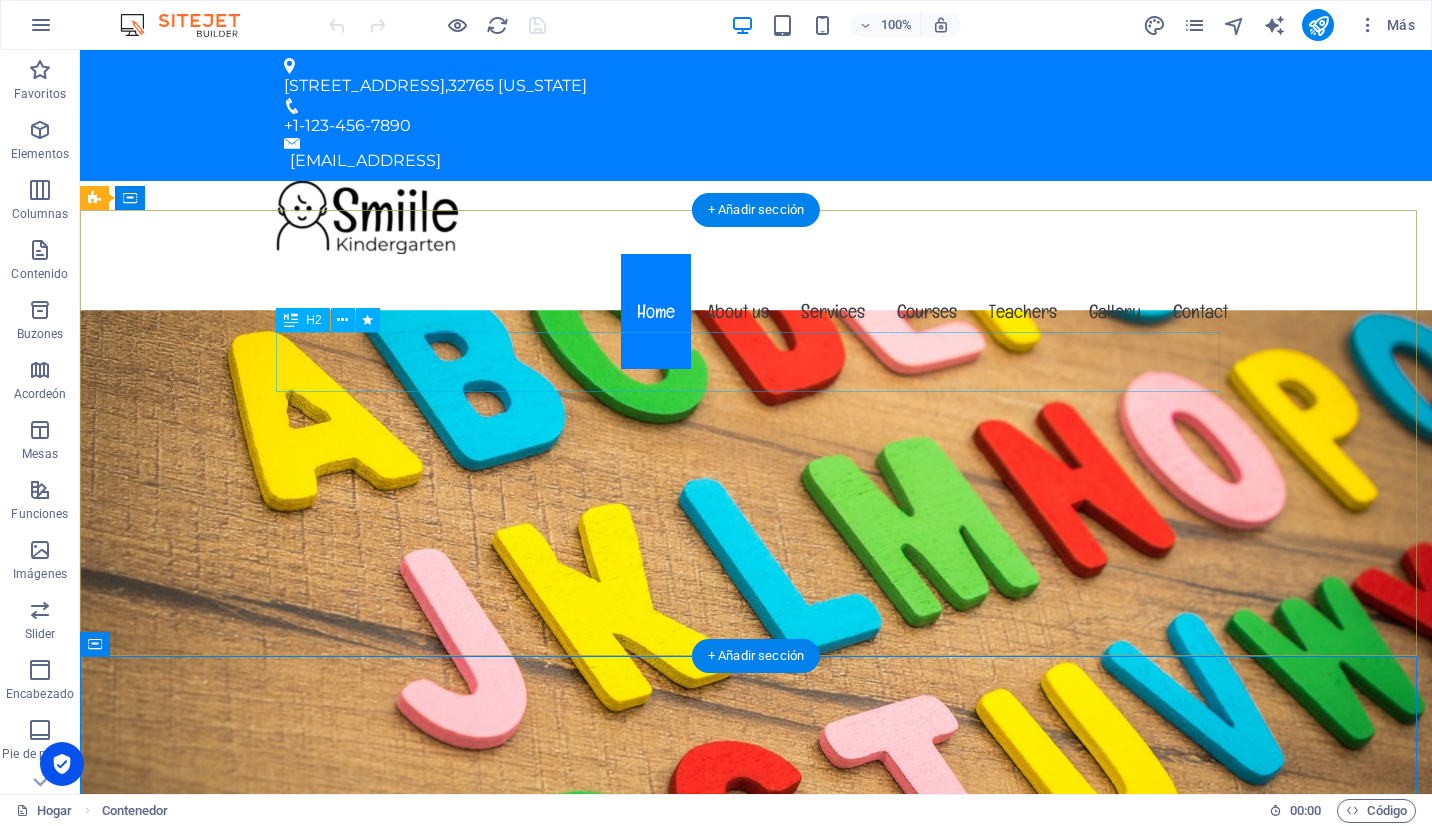 click on "Welcome to  enlacetea.cl" at bounding box center (756, 1050) 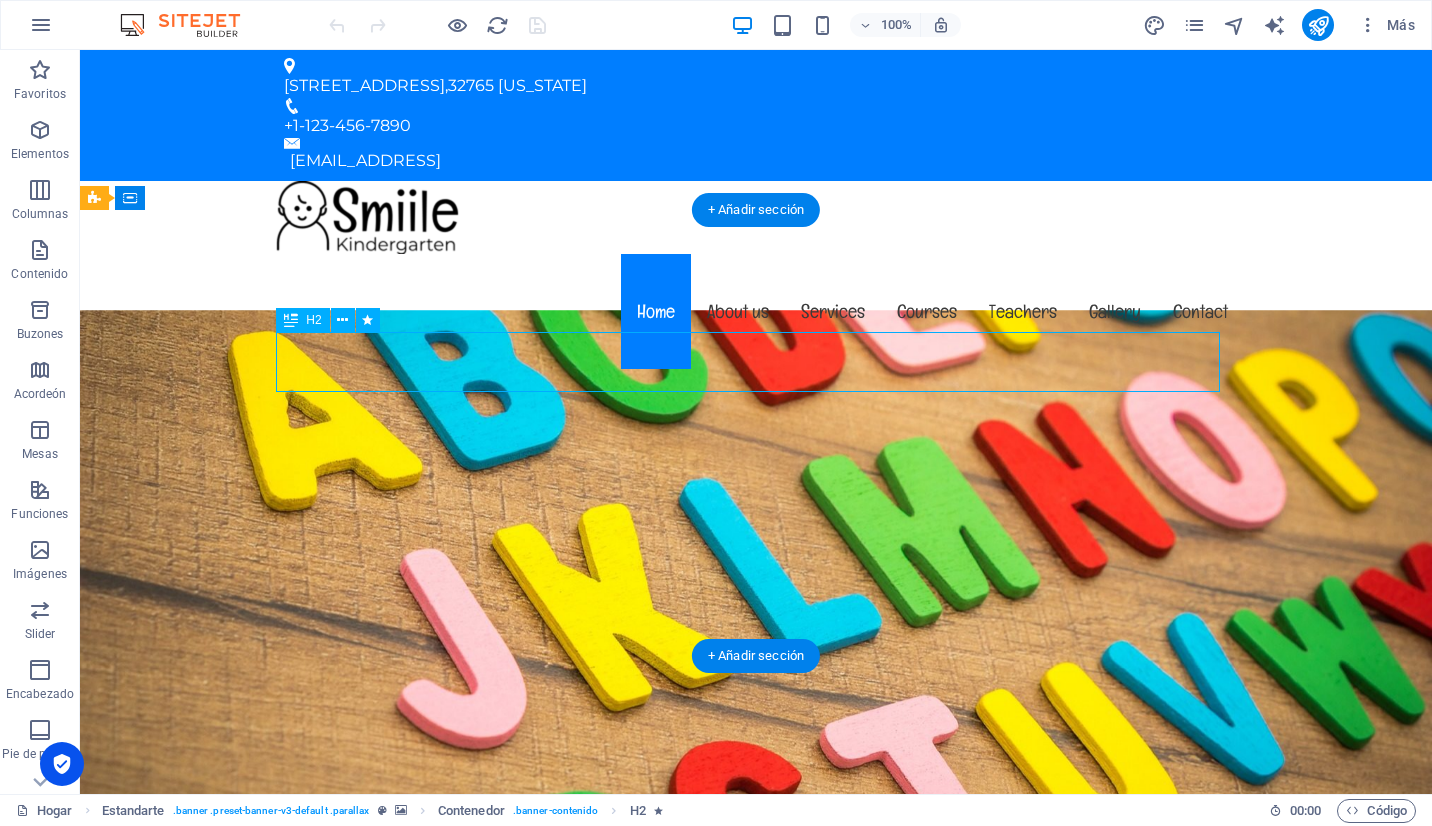 click on "Welcome to  enlacetea.cl" at bounding box center (756, 1050) 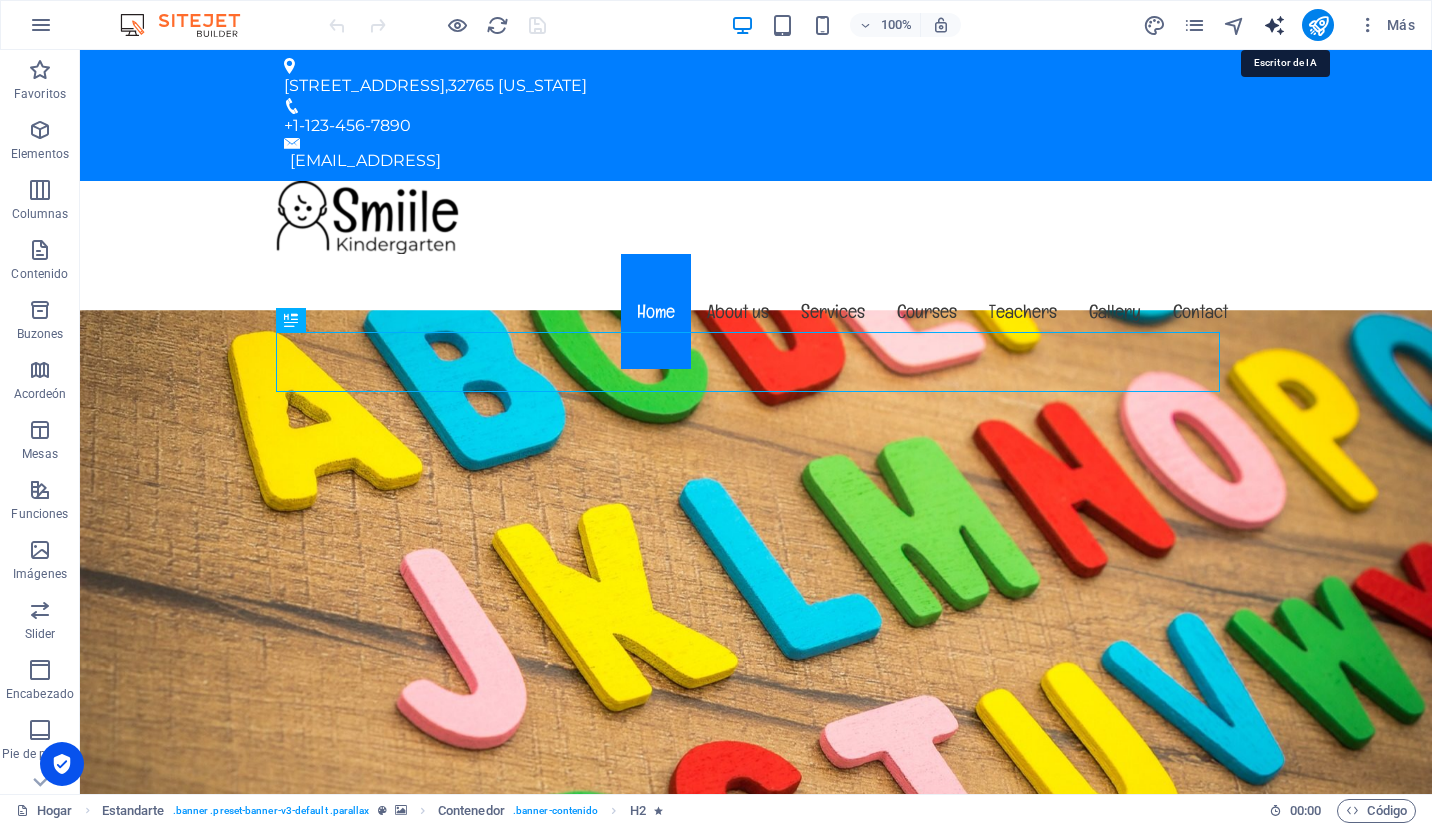 click at bounding box center [1274, 25] 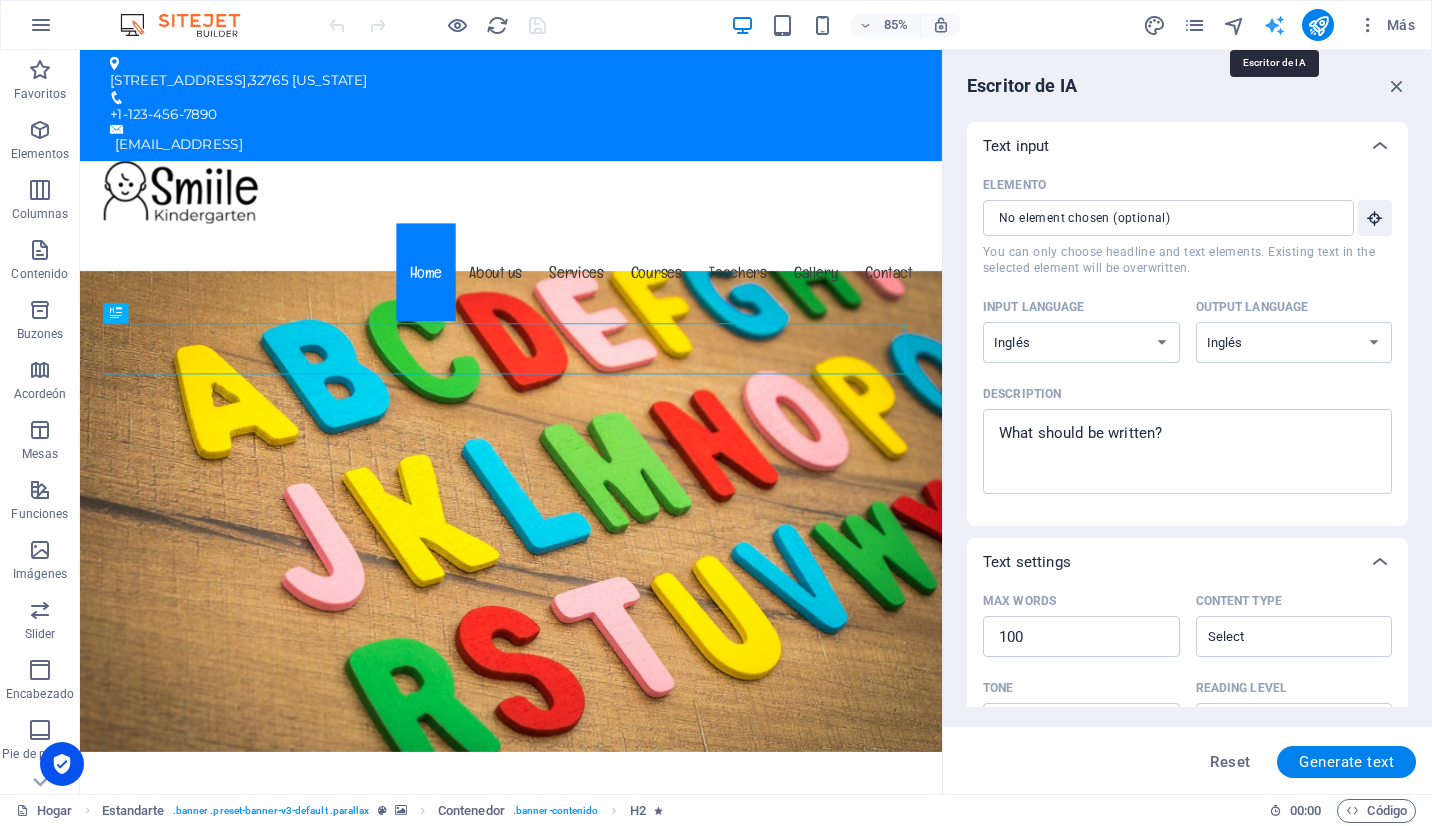 scroll, scrollTop: 0, scrollLeft: 0, axis: both 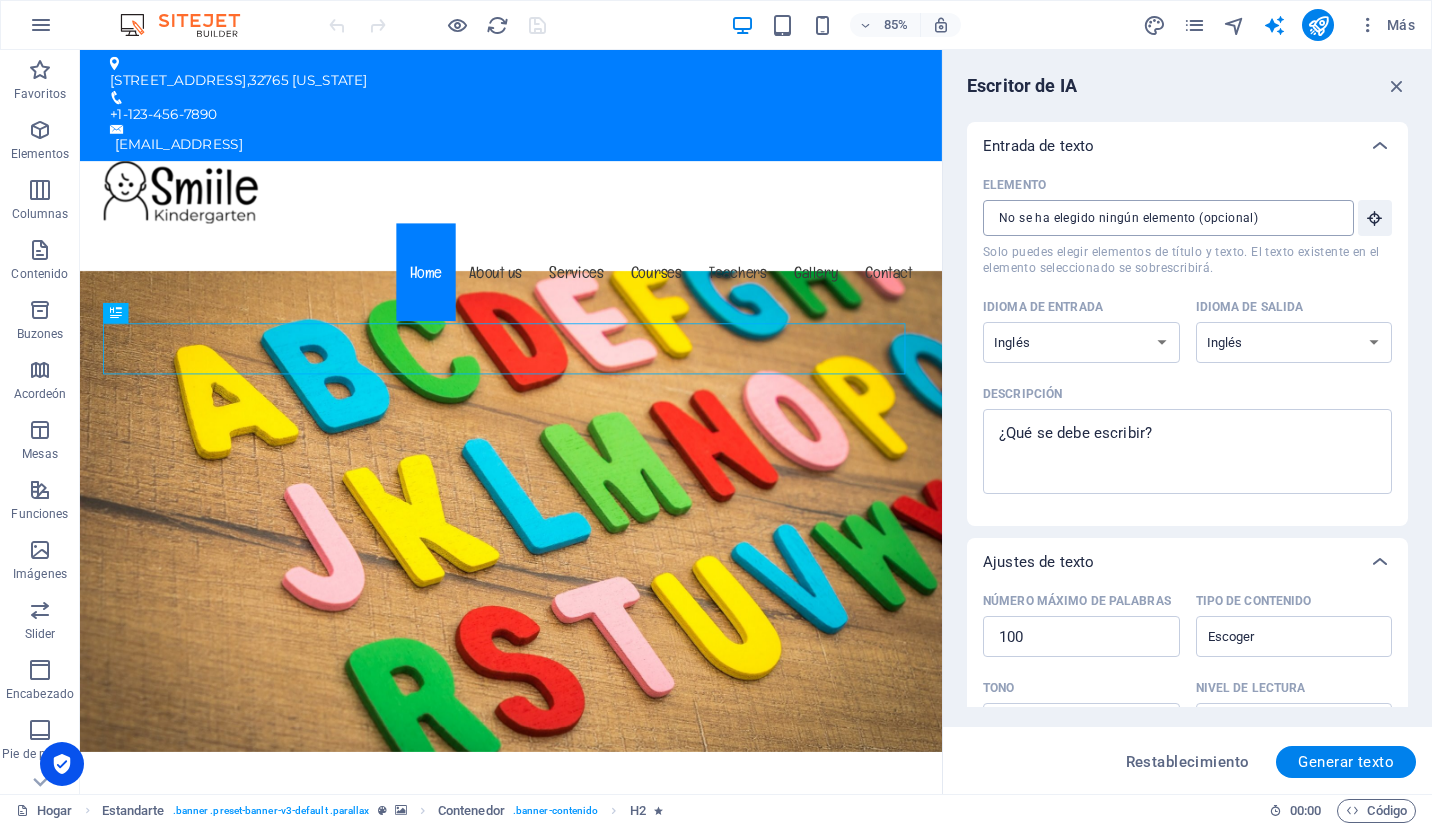 click on "Elemento ​ Solo puedes elegir elementos de título y texto. El texto existente en el elemento seleccionado se sobrescribirá." at bounding box center (1161, 218) 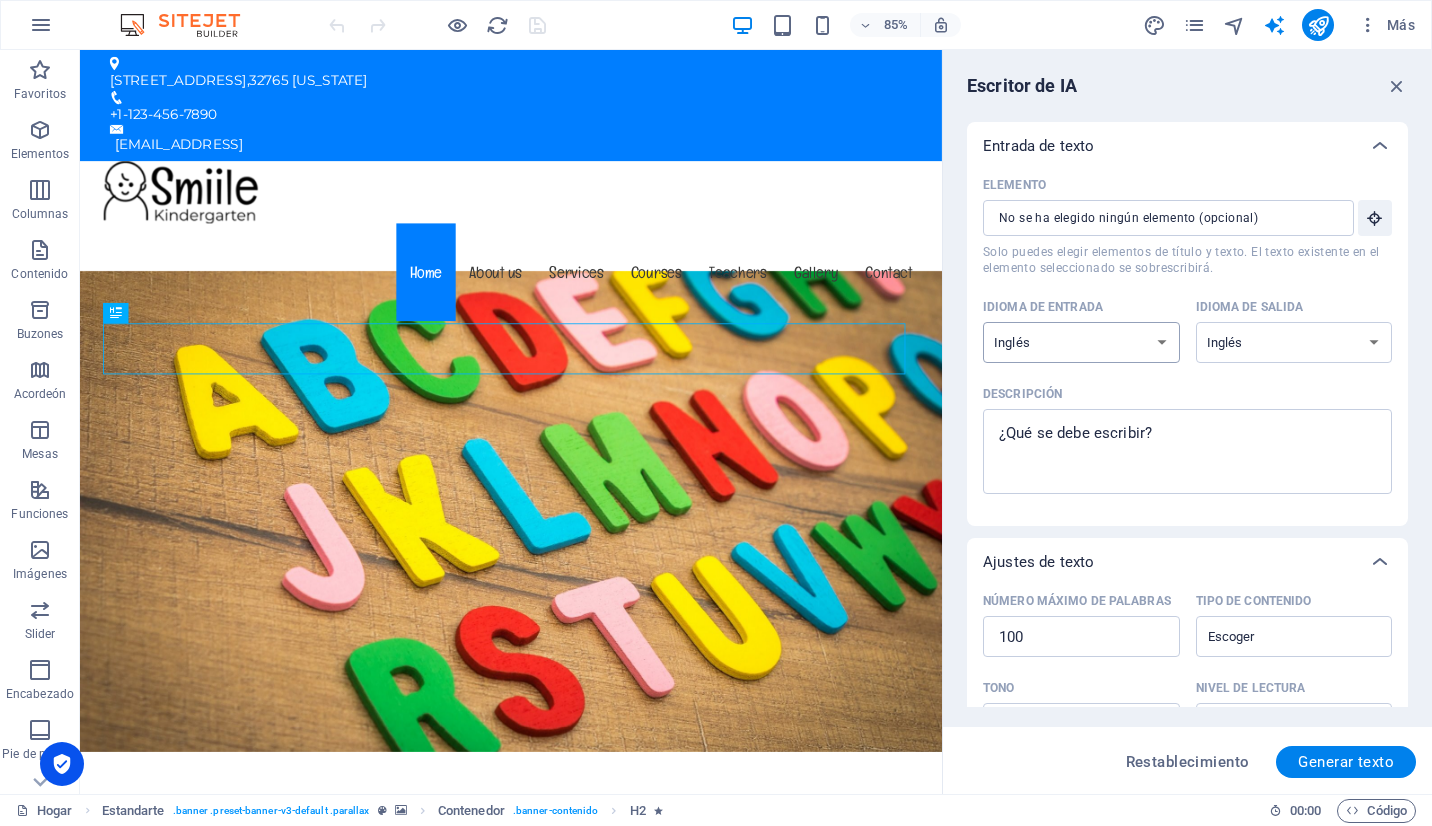 click on "Albanés Árabe Armenio Awadhi Azerbaiyano Baskir Vasco Bielorruso Bengalí Bhojpurí Bosnio Portugués de Brasil Búlgaro Cantonés (Yue) Catalán Chhattisgarhi Chino Croata Checo Danés Dogri Holandés Inglés Estonio Feroés Finlandés Francés Gallego Georgiano Alemán Griego Gujarati Haryanvi Hindi Húngaro Indonesio Irlandés Italiano Japonés Javanés Kannada Cachemir Kazajo Konkani Coreano Kirguizo Letón Lituano Macedonio Maithili Malayo Maltés Mandarín Chino mandarín Marathi Marwari Min nan Moldavo Mongol Montenegrino Nepalí Noruego Oriya Pashto Persa (farsi) Polaco Portugués Punjabí Rajasthani Rumano Ruso Sánscrito Santali Serbio Sindhi Cingalés Eslovaco Esloveno Esloveno Español Ucraniano Urdu Uzbek Vietnamita Galés Wu" at bounding box center [1081, 342] 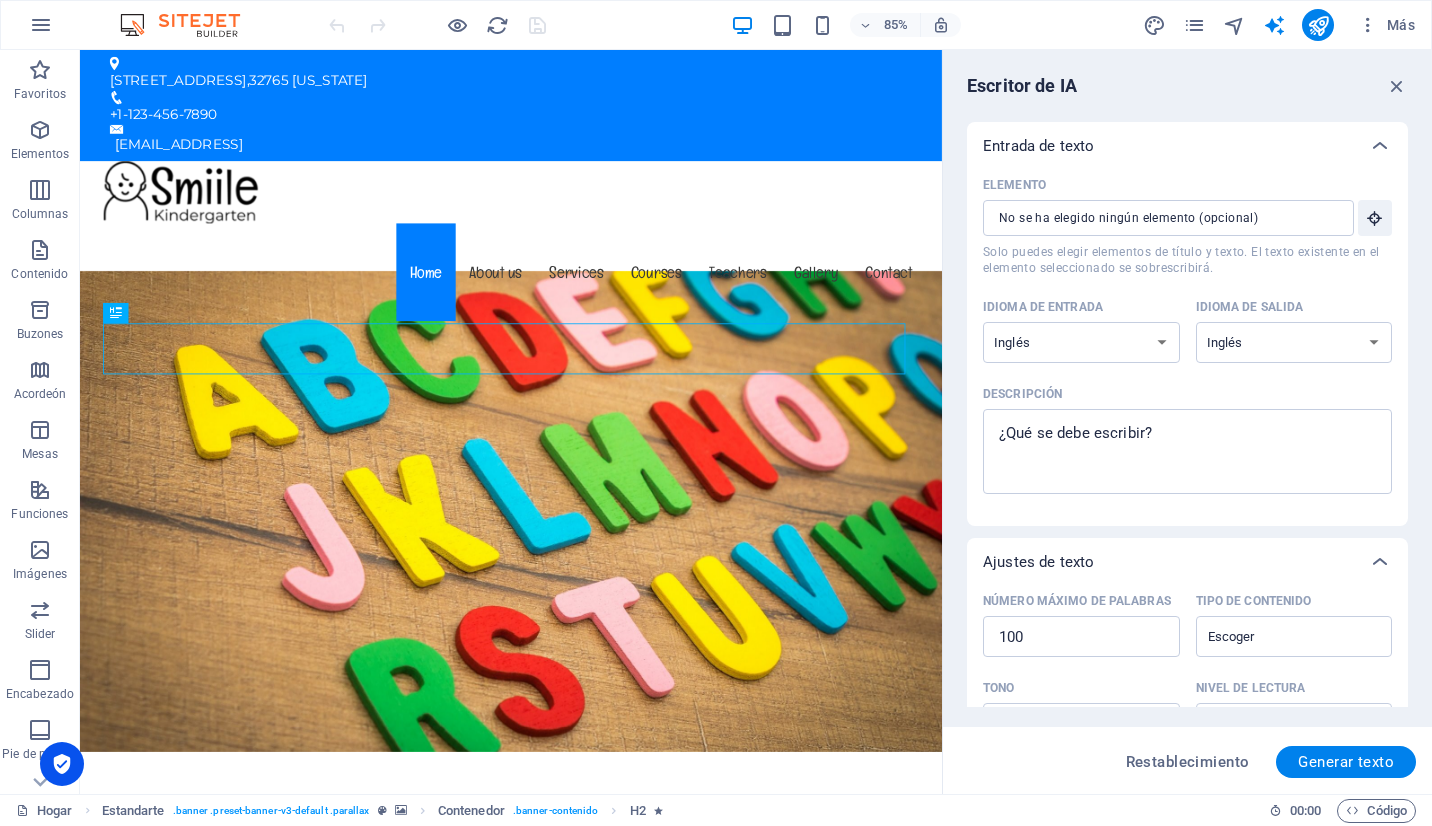 drag, startPoint x: 1408, startPoint y: 357, endPoint x: 1409, endPoint y: 381, distance: 24.020824 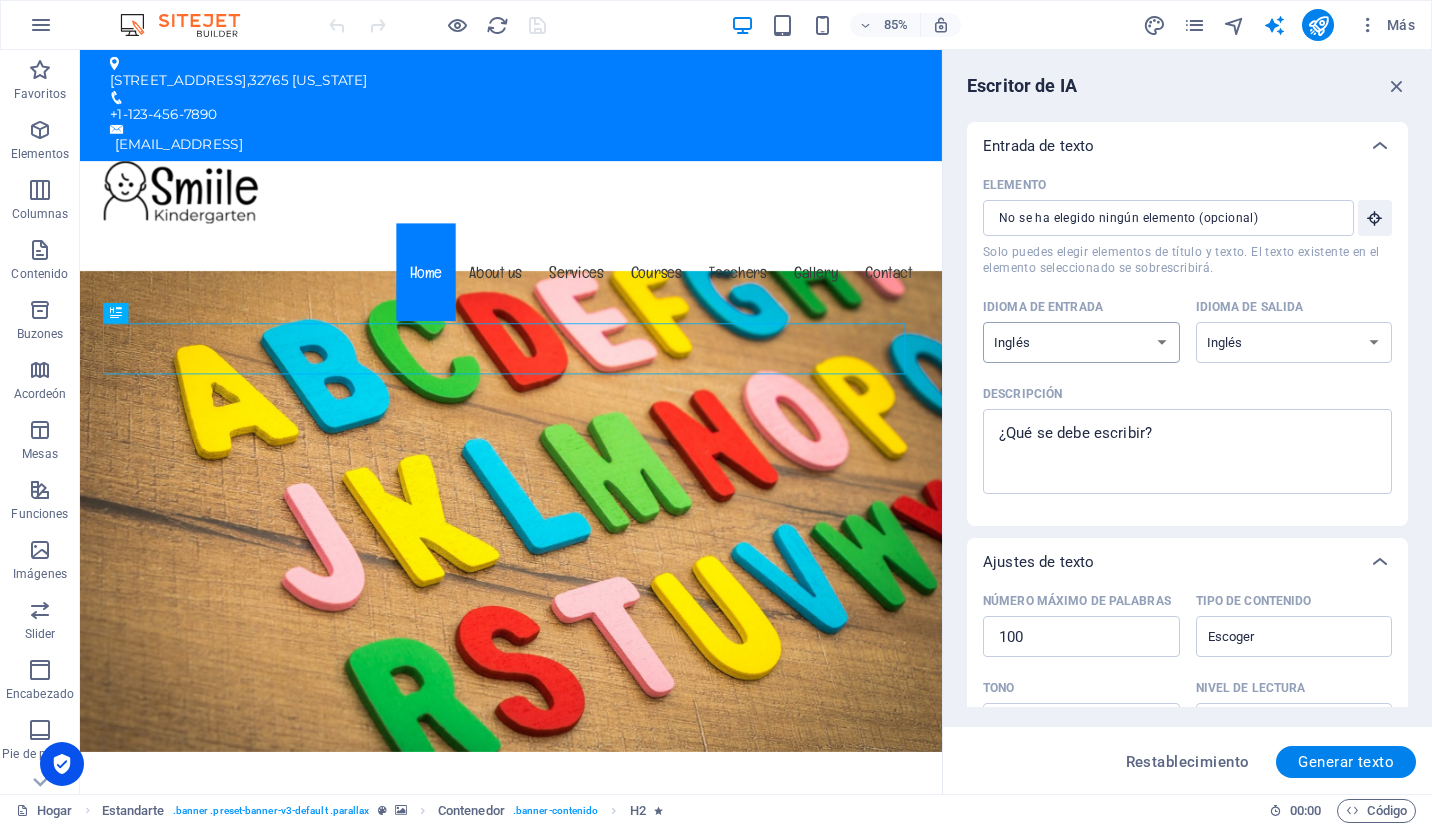 click on "Albanés Árabe Armenio Awadhi Azerbaiyano Baskir Vasco Bielorruso Bengalí Bhojpurí Bosnio Portugués de Brasil Búlgaro Cantonés (Yue) Catalán Chhattisgarhi Chino Croata Checo Danés Dogri Holandés Inglés Estonio Feroés Finlandés Francés Gallego Georgiano Alemán Griego Gujarati Haryanvi Hindi Húngaro Indonesio Irlandés Italiano Japonés Javanés Kannada Cachemir Kazajo Konkani Coreano Kirguizo Letón Lituano Macedonio Maithili Malayo Maltés Mandarín Chino mandarín Marathi Marwari Min nan Moldavo Mongol Montenegrino Nepalí Noruego Oriya Pashto Persa (farsi) Polaco Portugués Punjabí Rajasthani Rumano Ruso Sánscrito Santali Serbio Sindhi Cingalés Eslovaco Esloveno Esloveno Español Ucraniano Urdu Uzbek Vietnamita Galés Wu" at bounding box center [1081, 342] 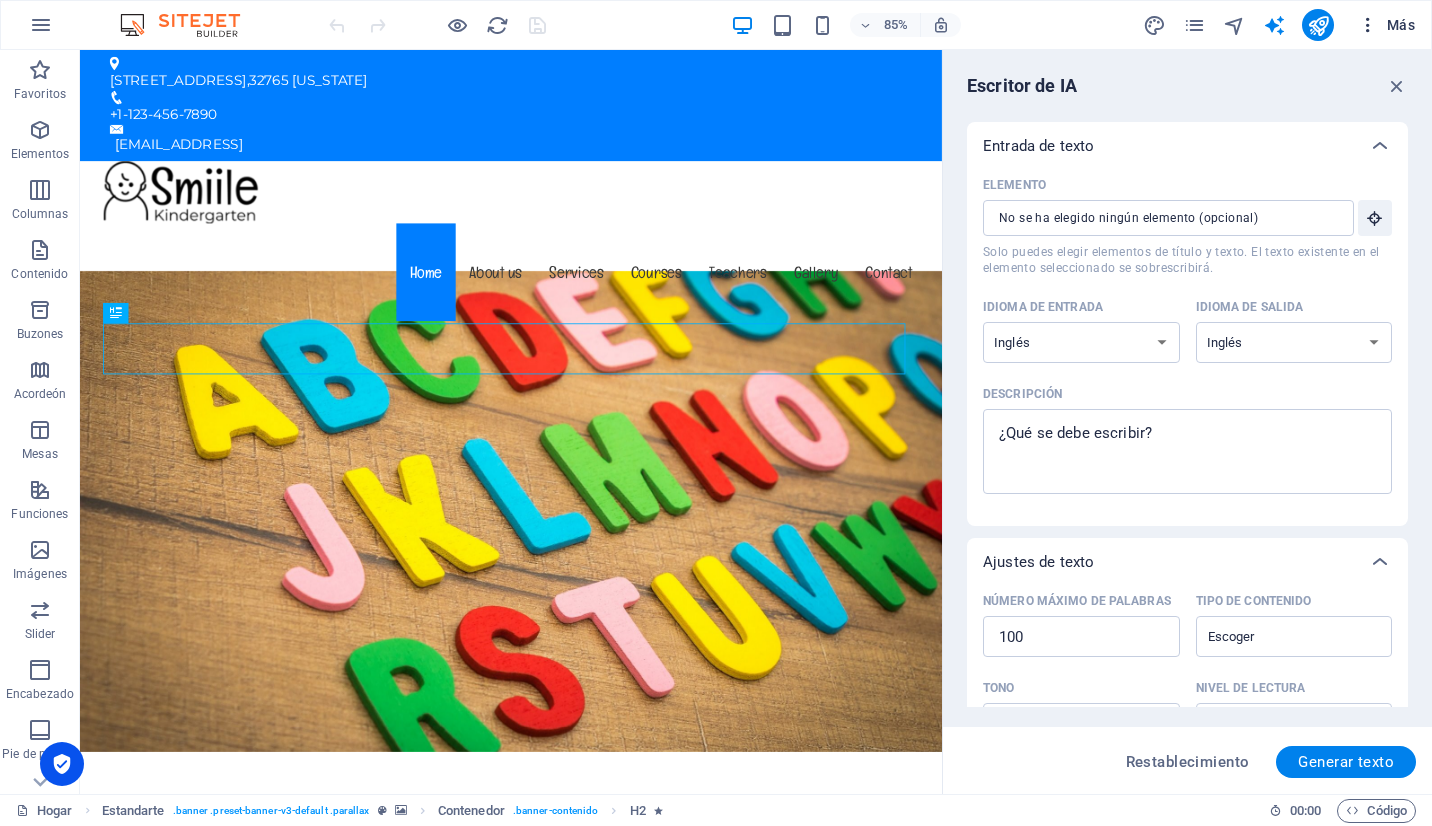 click on "Más" at bounding box center [1386, 25] 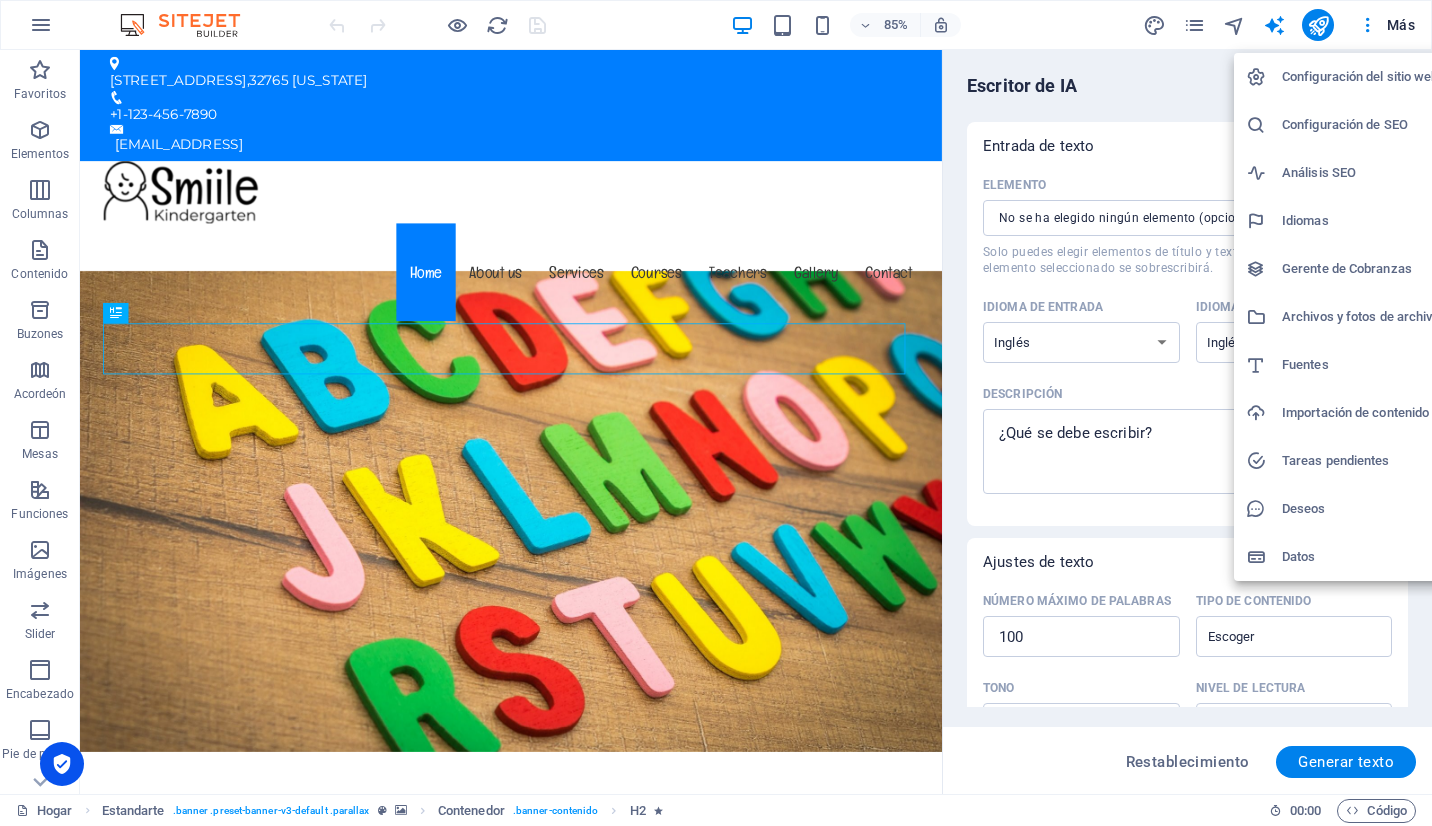 click on "Idiomas" at bounding box center (1343, 221) 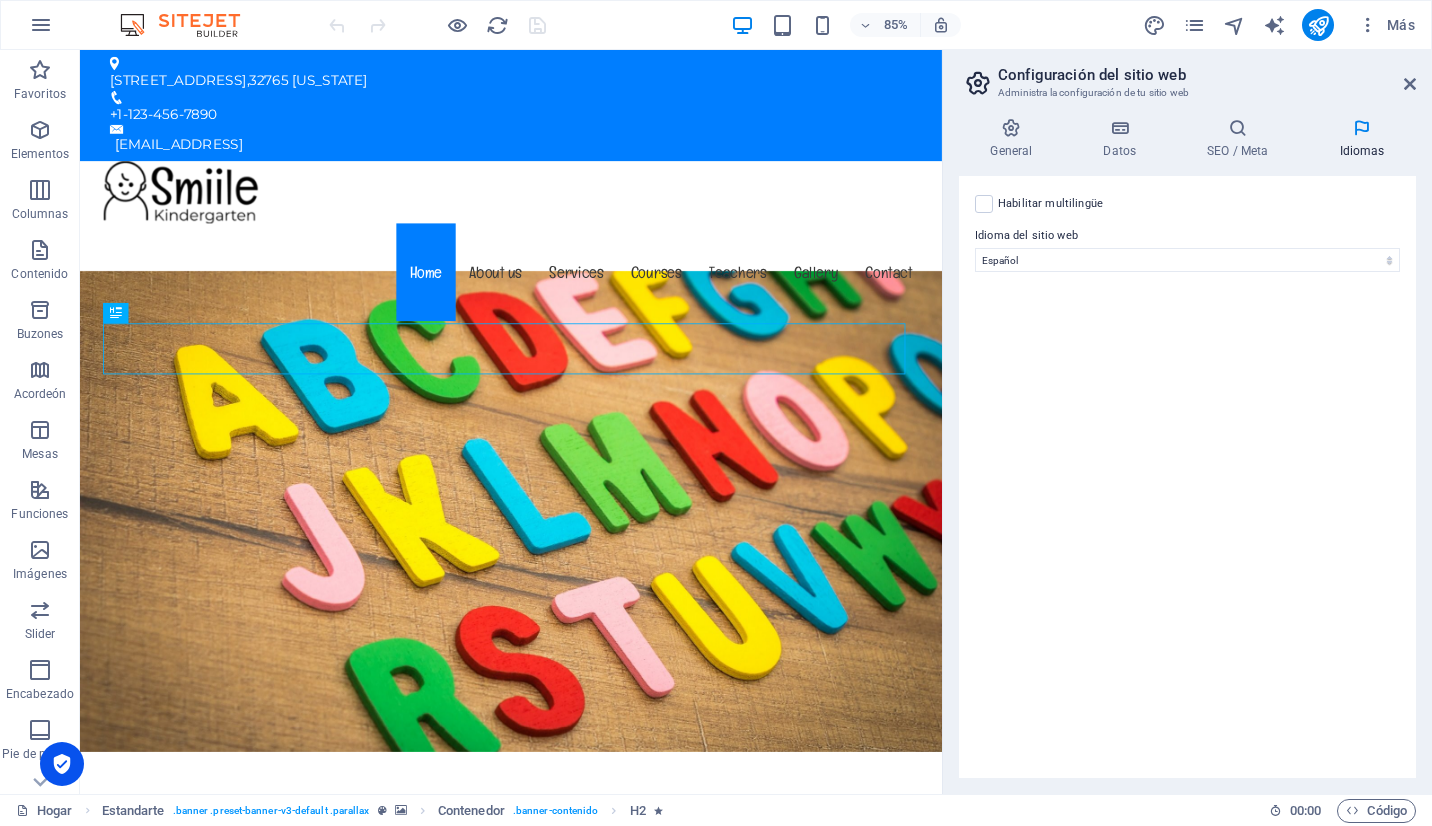 click at bounding box center [1362, 128] 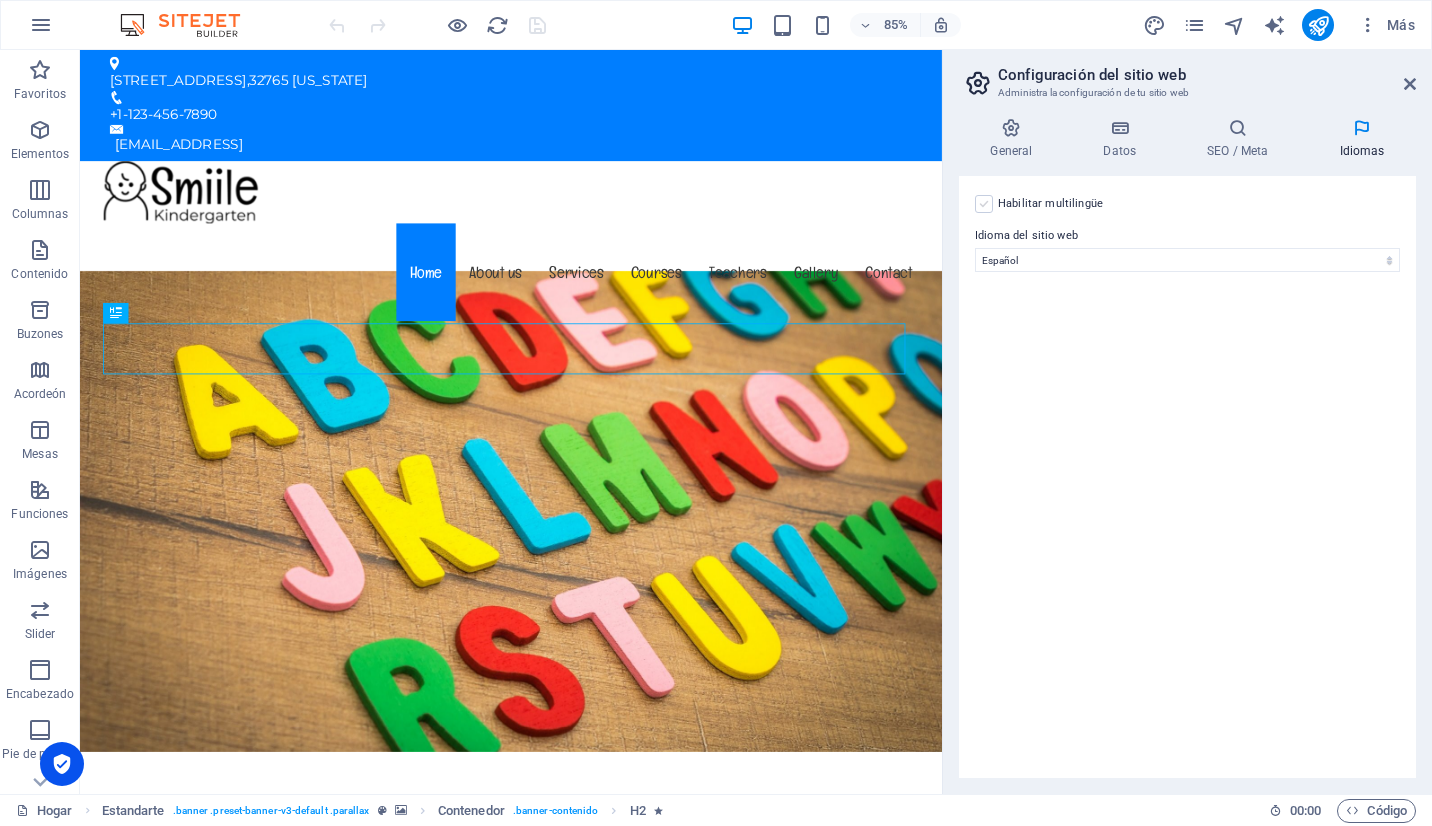 click at bounding box center (984, 204) 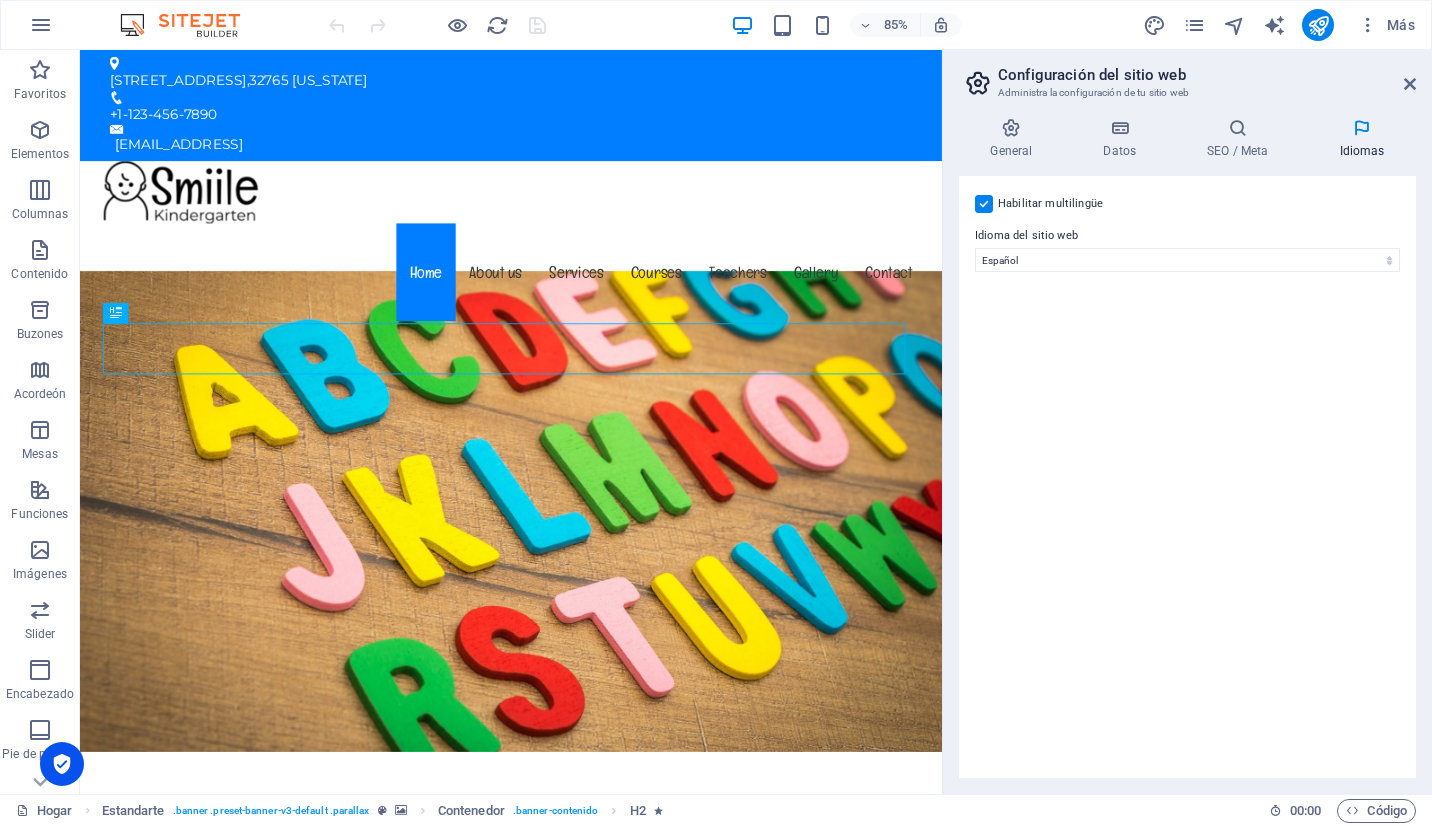 select 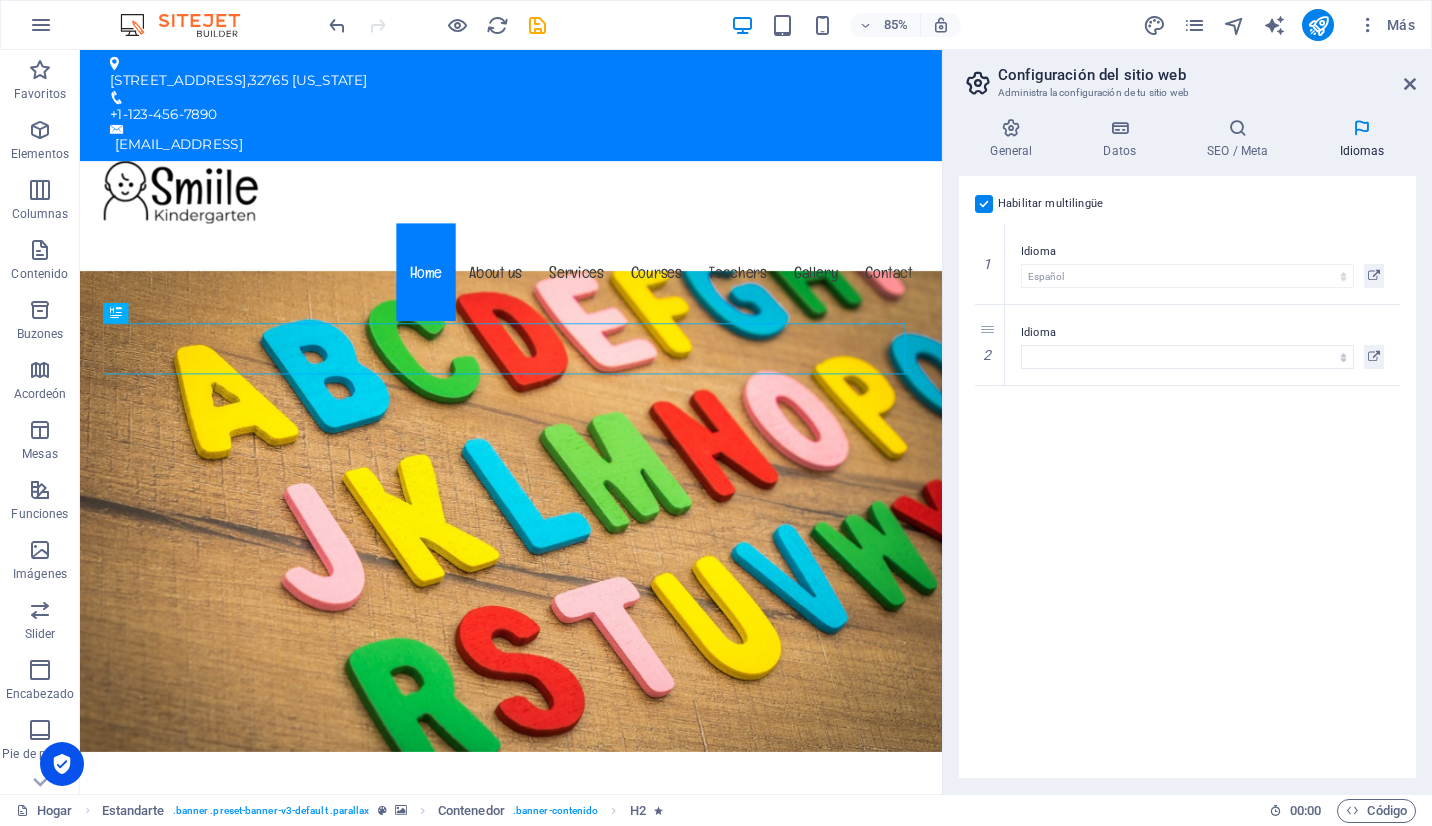 click at bounding box center (984, 204) 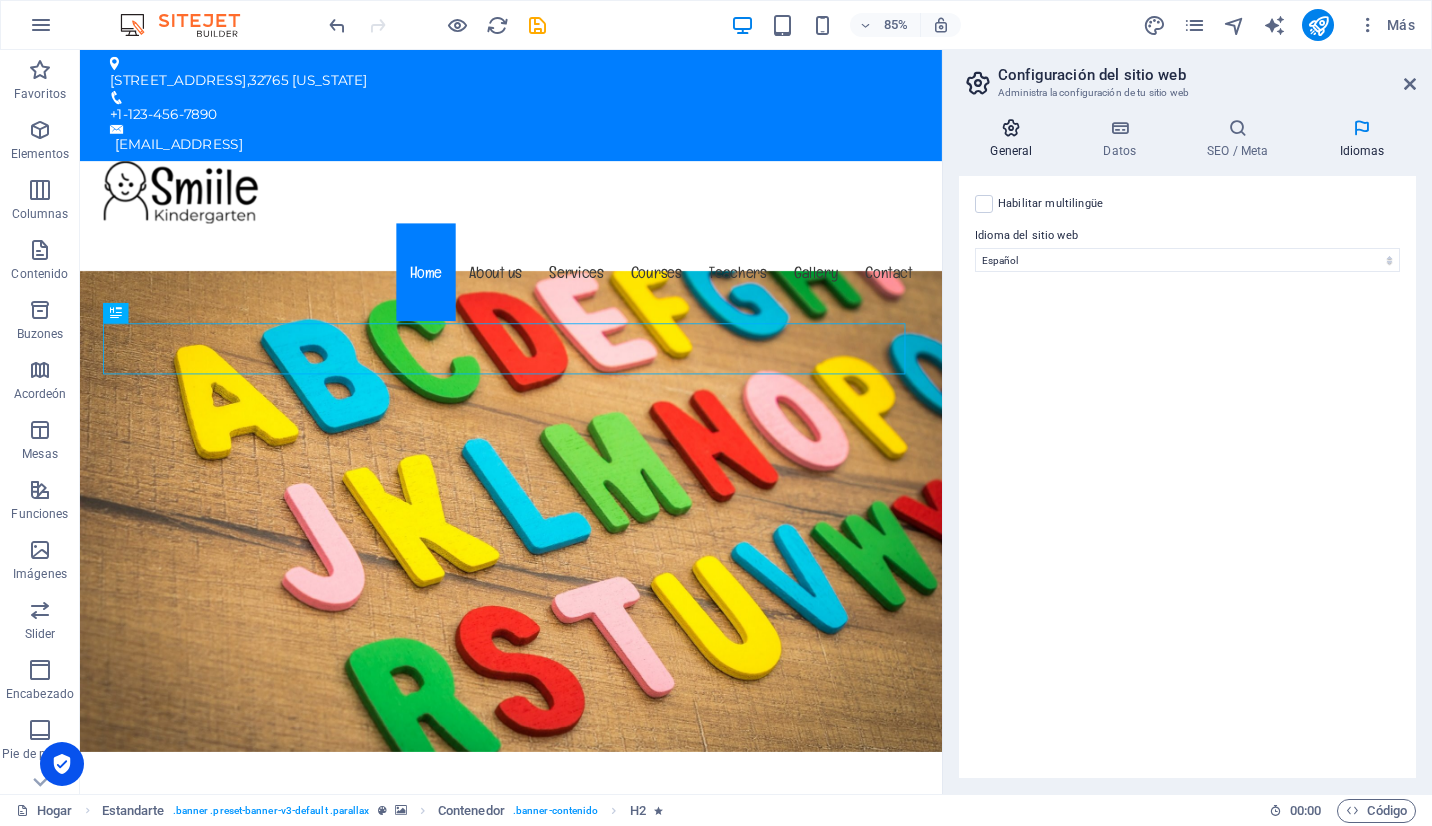 click on "General" at bounding box center [1011, 151] 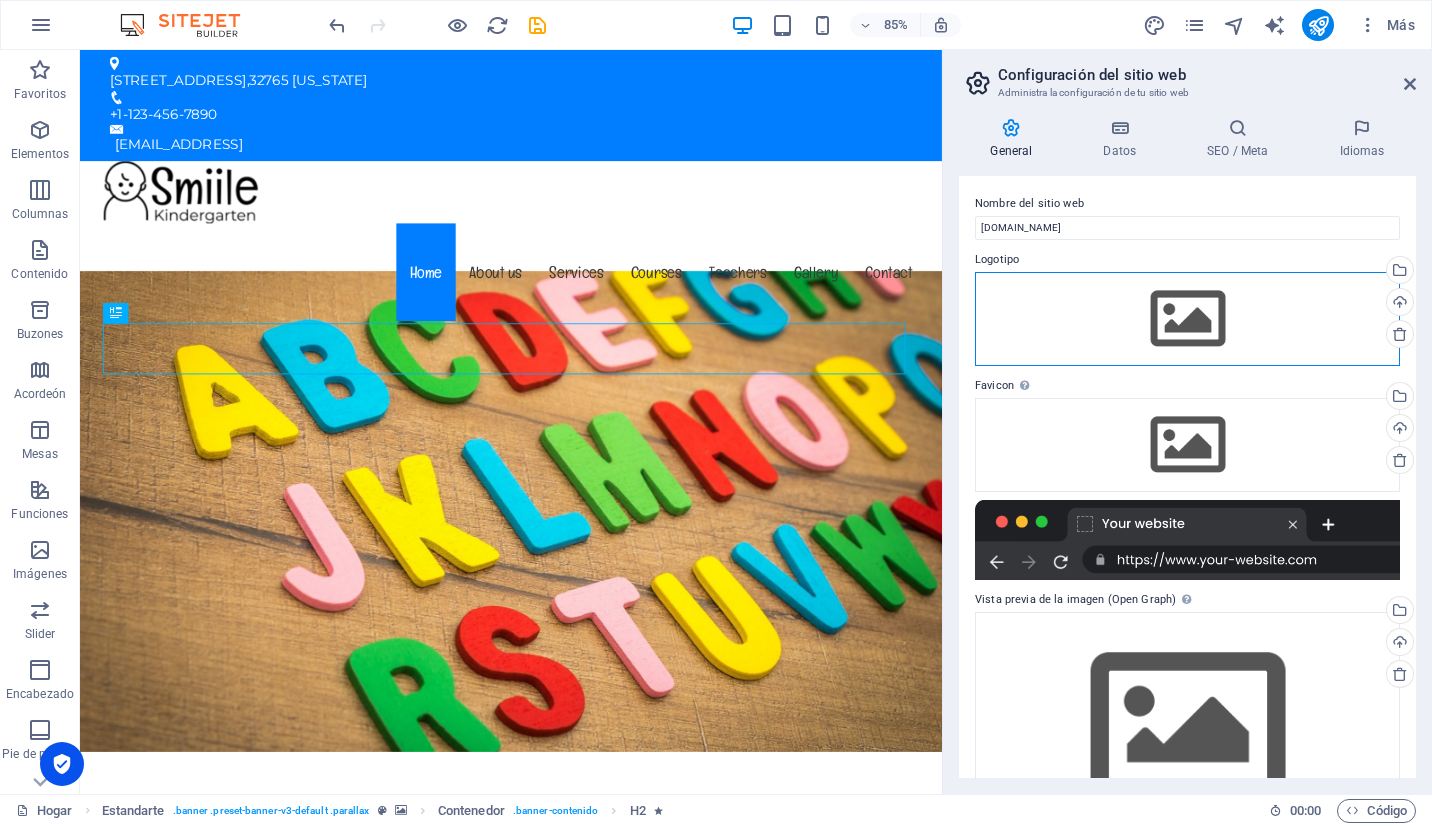 click on "Arrastre los archivos aquí, haga clic para elegir archivos o seleccione archivos de Archivos o de nuestras fotos y videos de archivo gratuitos" at bounding box center (1187, 319) 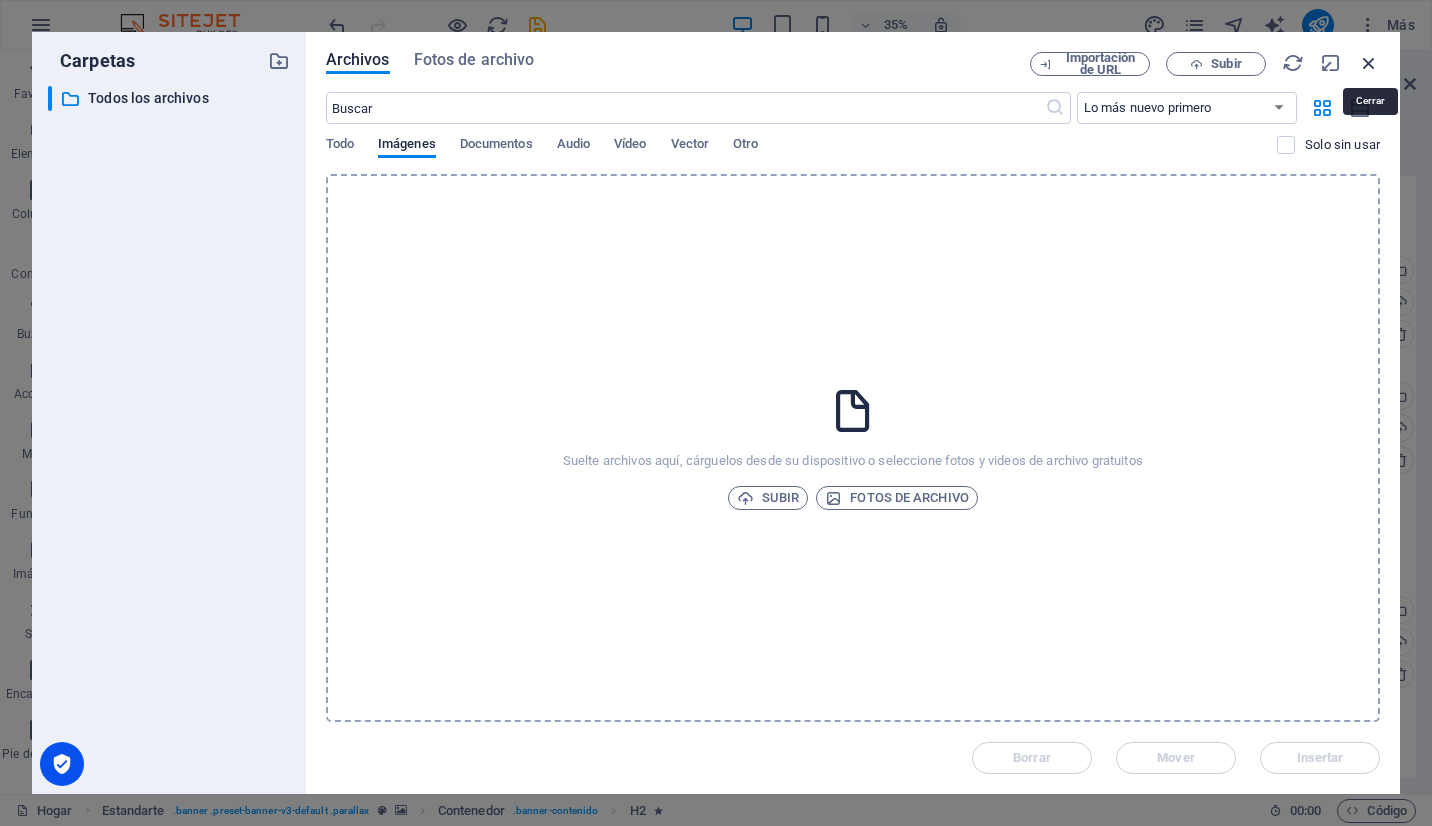 click at bounding box center [1369, 63] 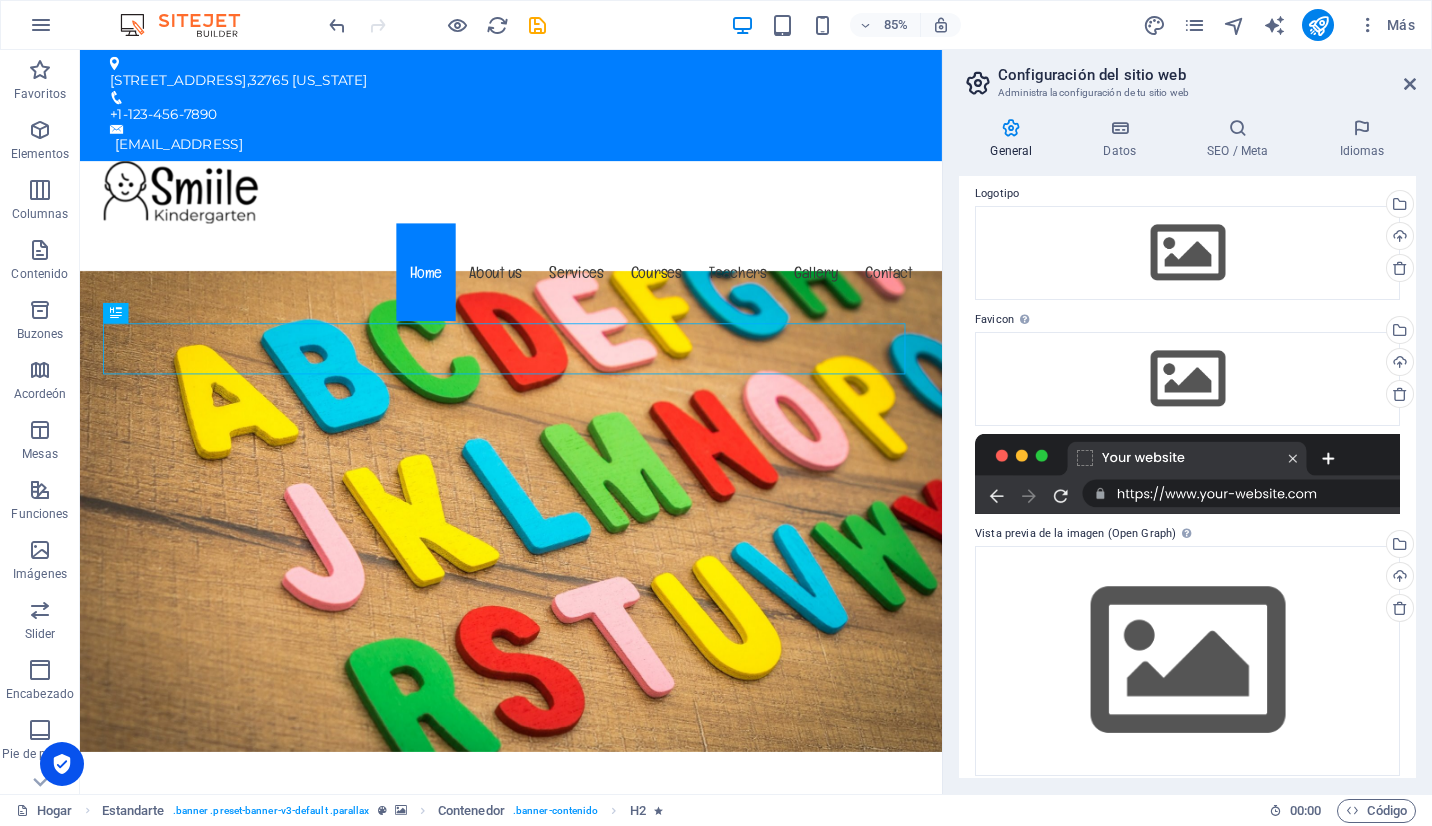 scroll, scrollTop: 79, scrollLeft: 0, axis: vertical 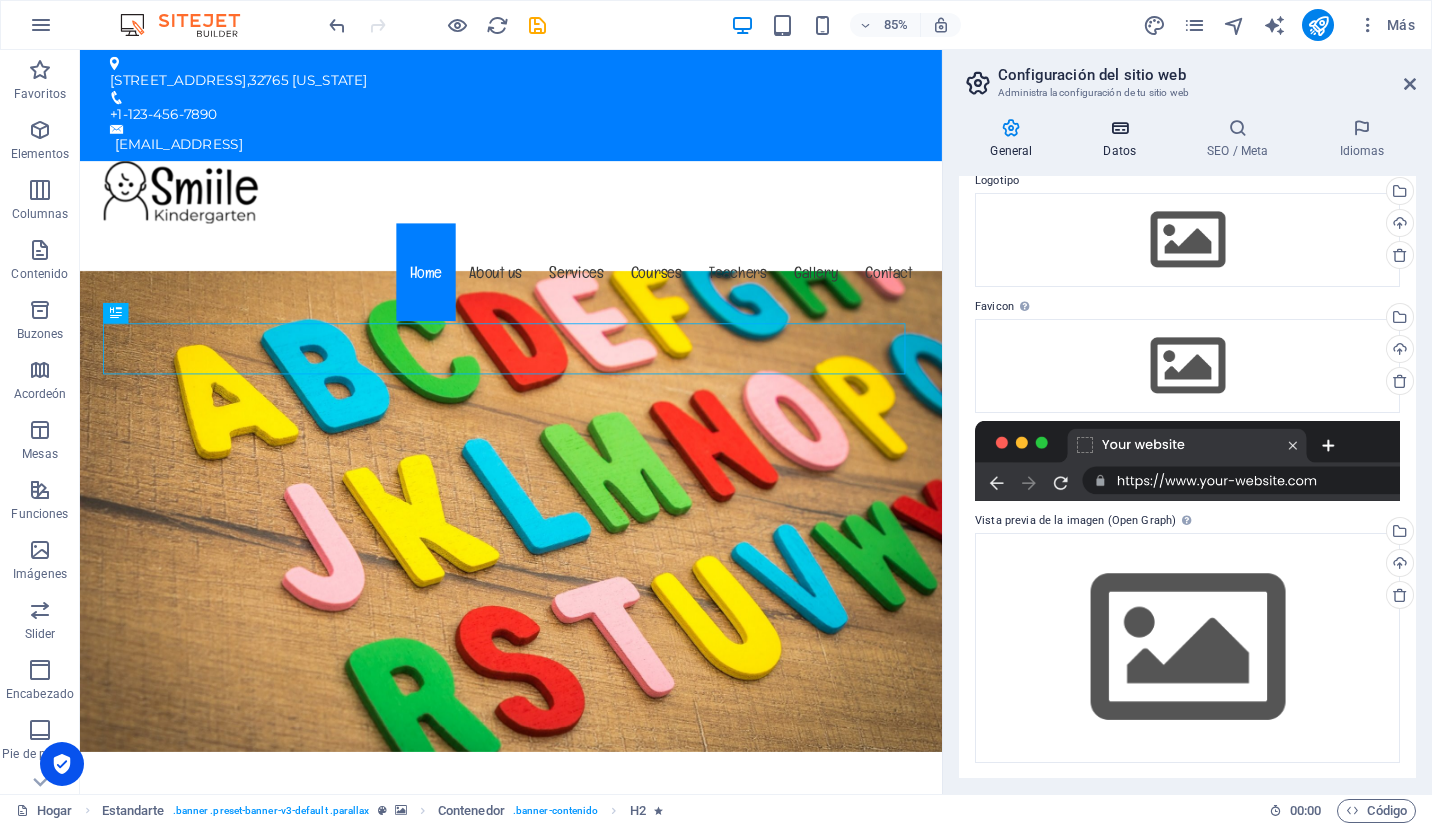 click on "Datos" at bounding box center [1119, 151] 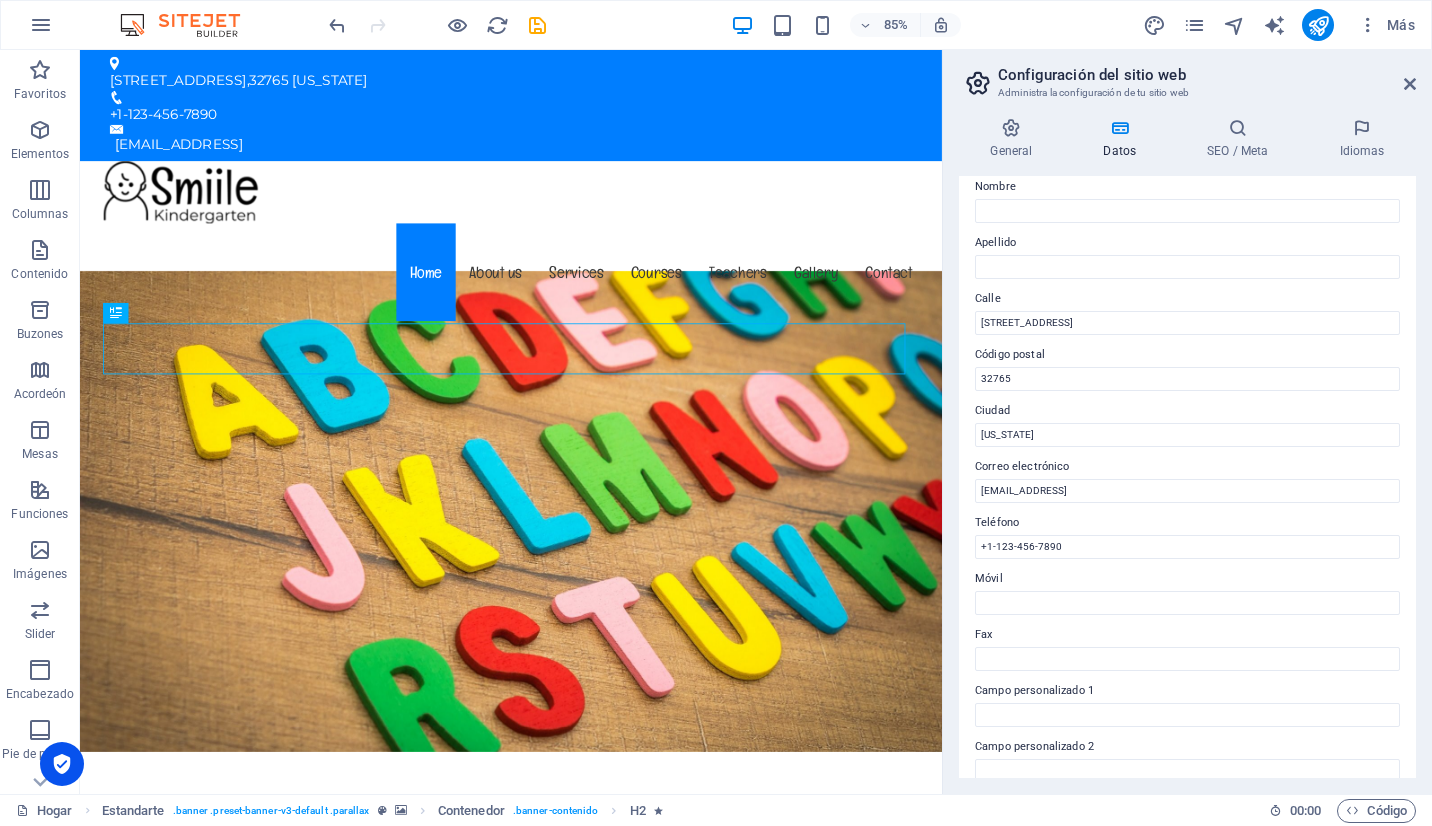 scroll, scrollTop: 0, scrollLeft: 0, axis: both 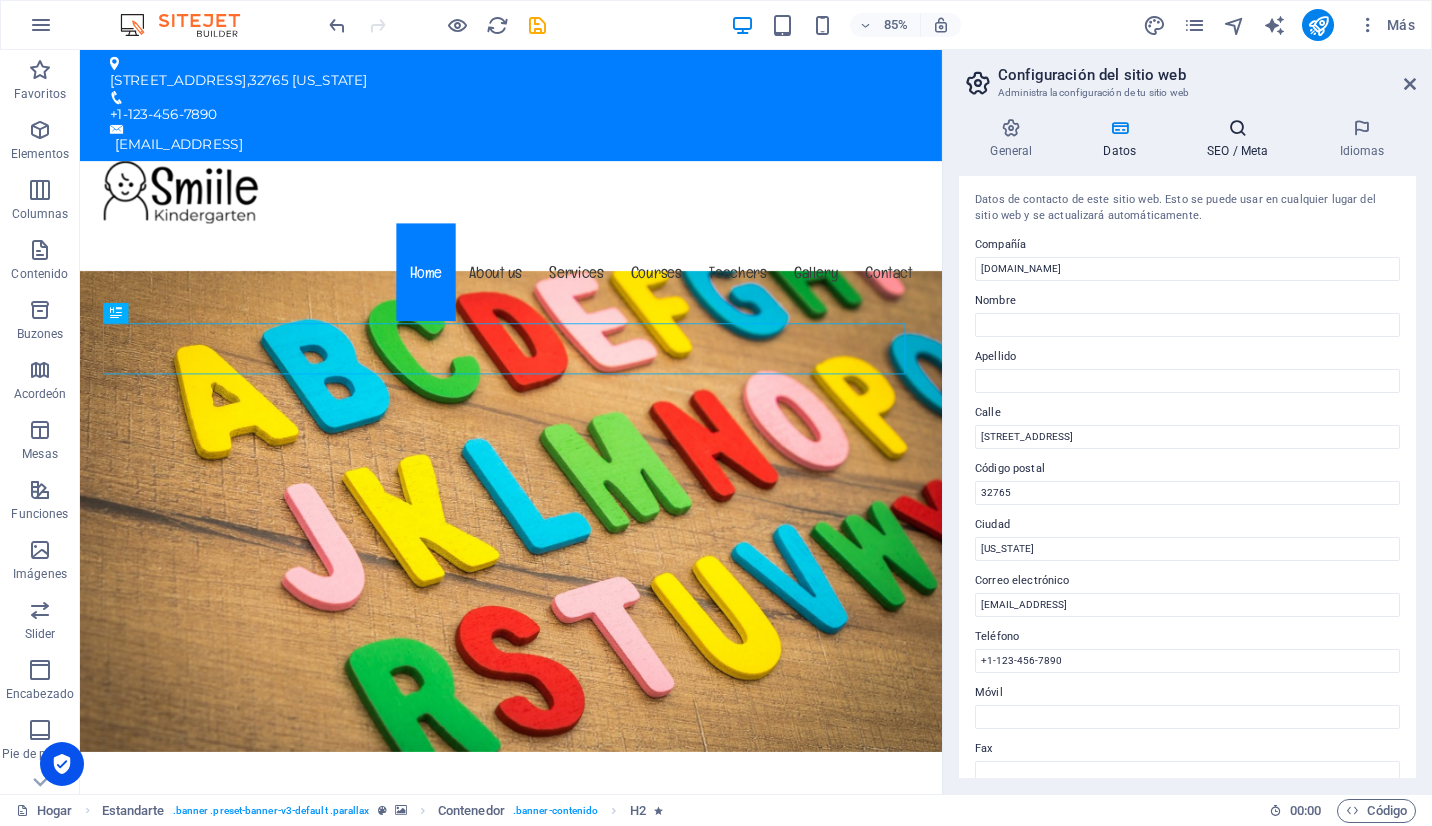 click on "SEO / Meta" at bounding box center [1242, 139] 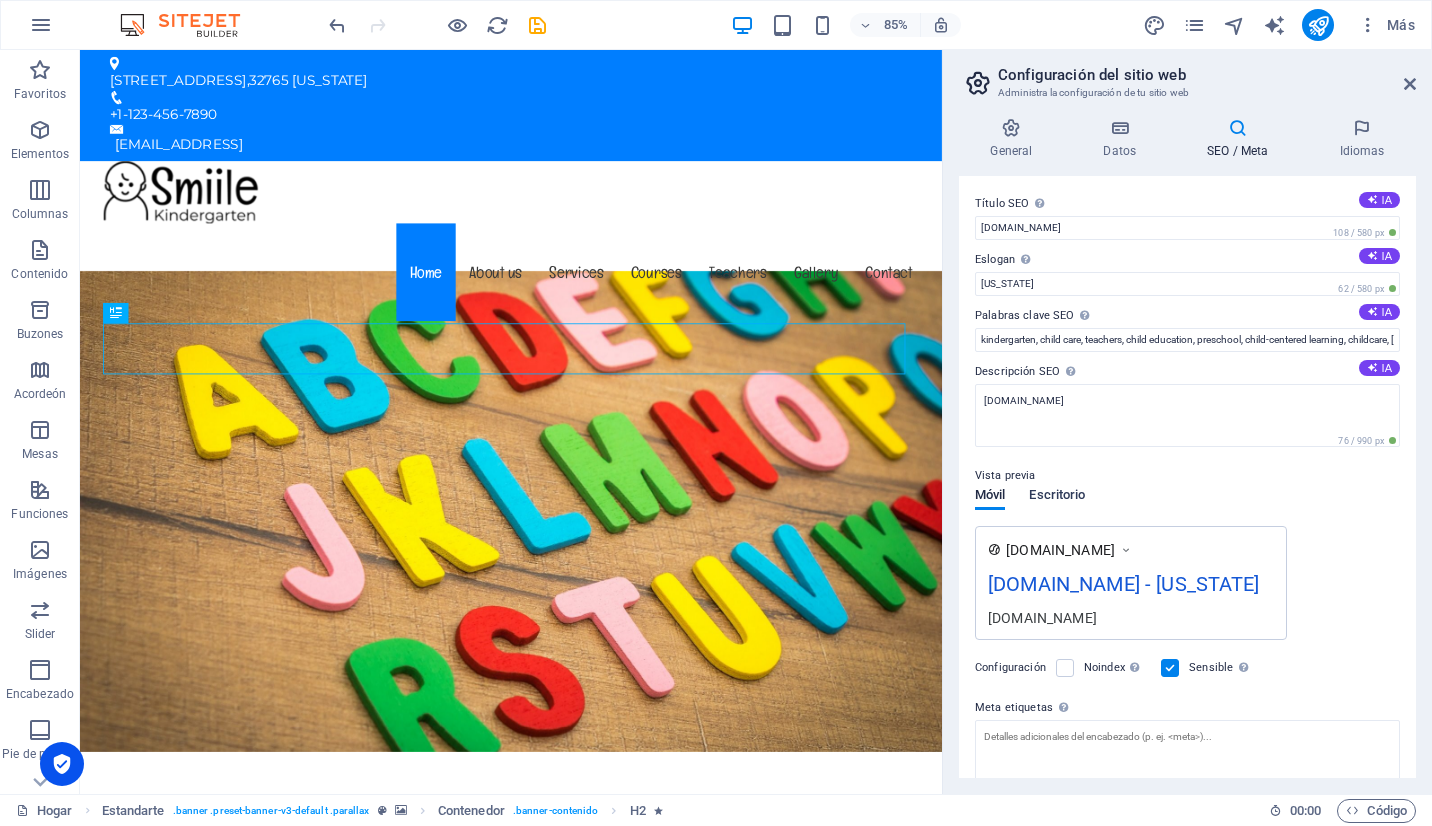 click on "Escritorio" at bounding box center (1057, 497) 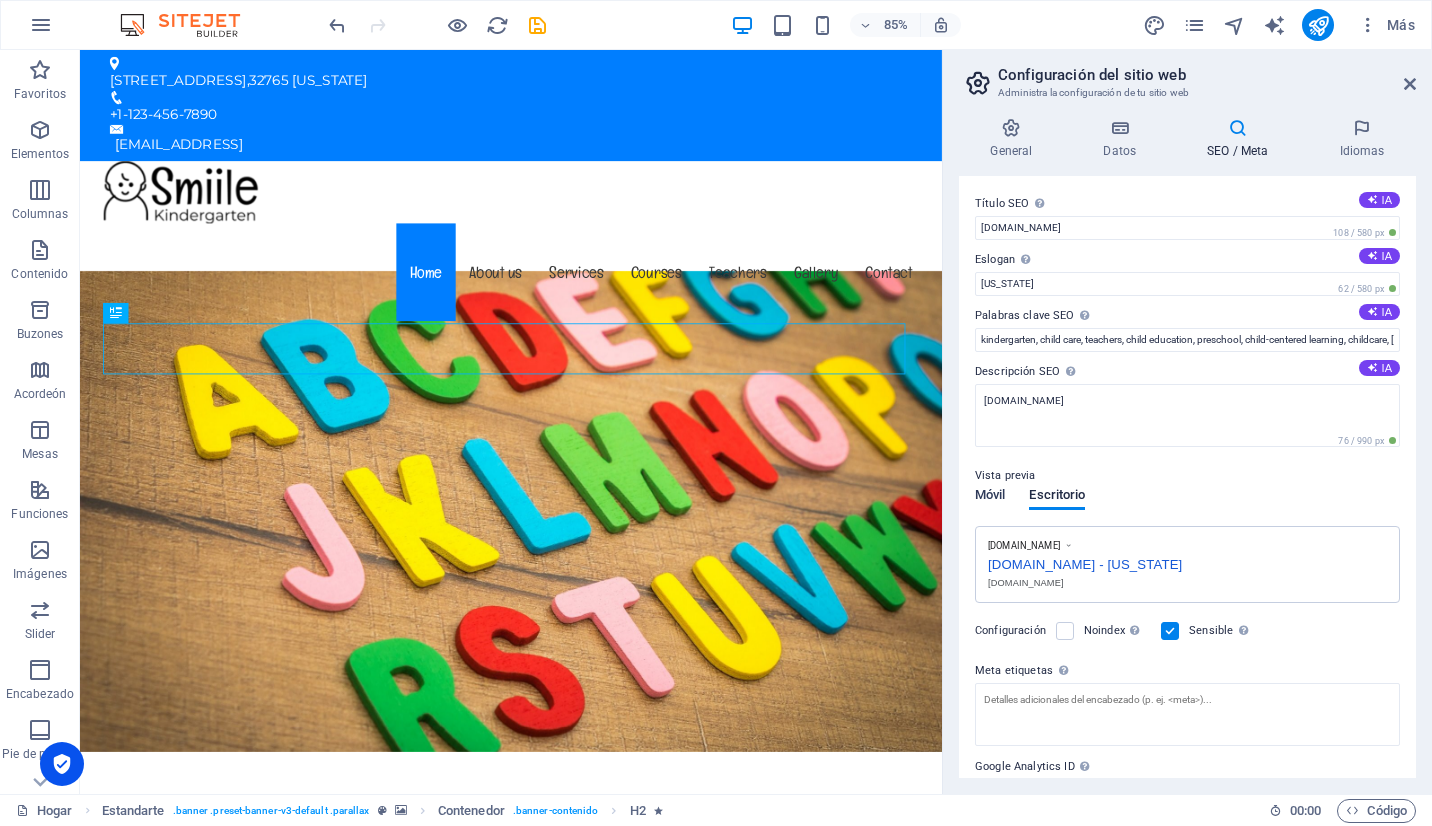 click on "Móvil" at bounding box center (990, 497) 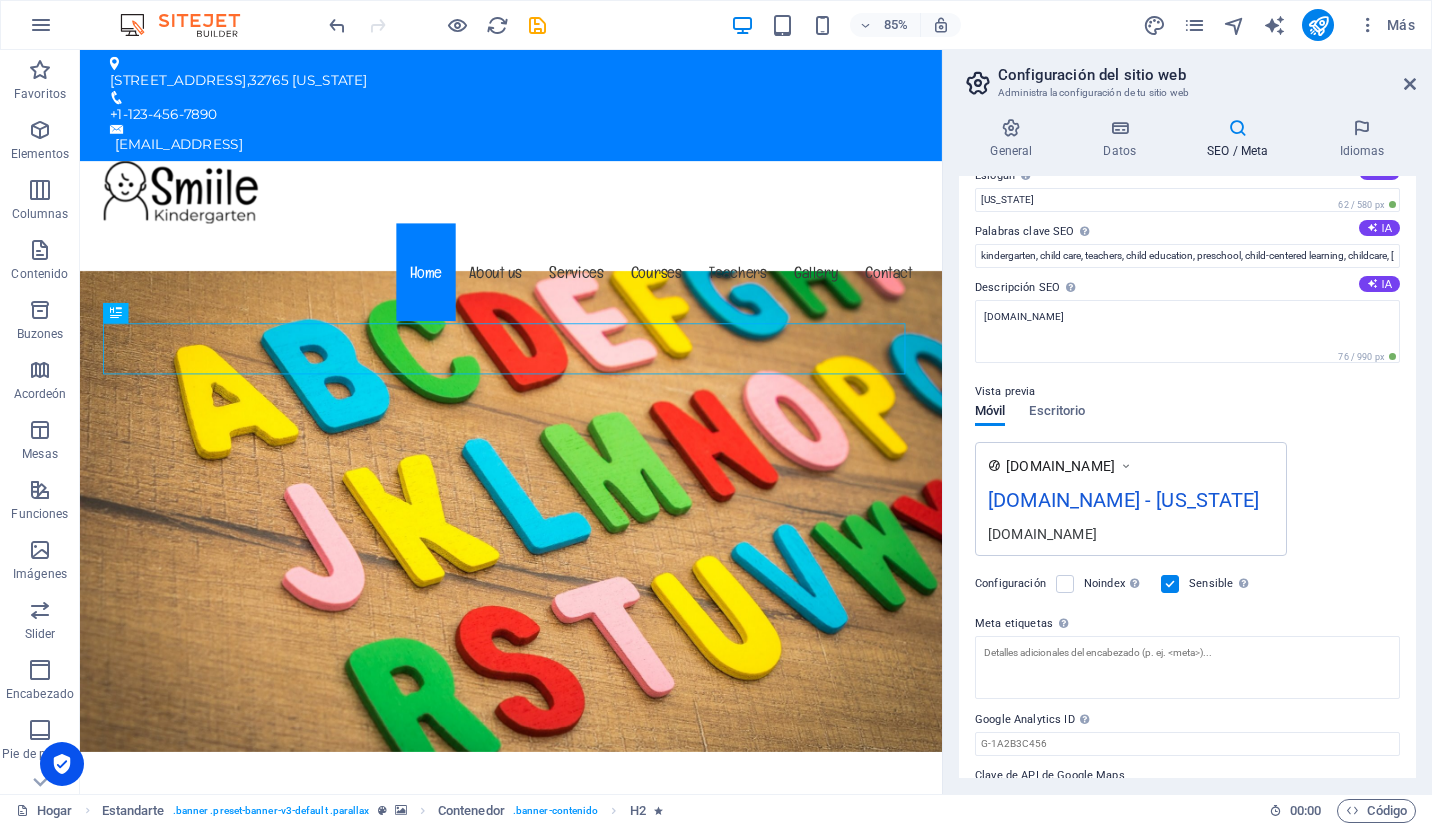 scroll, scrollTop: 131, scrollLeft: 0, axis: vertical 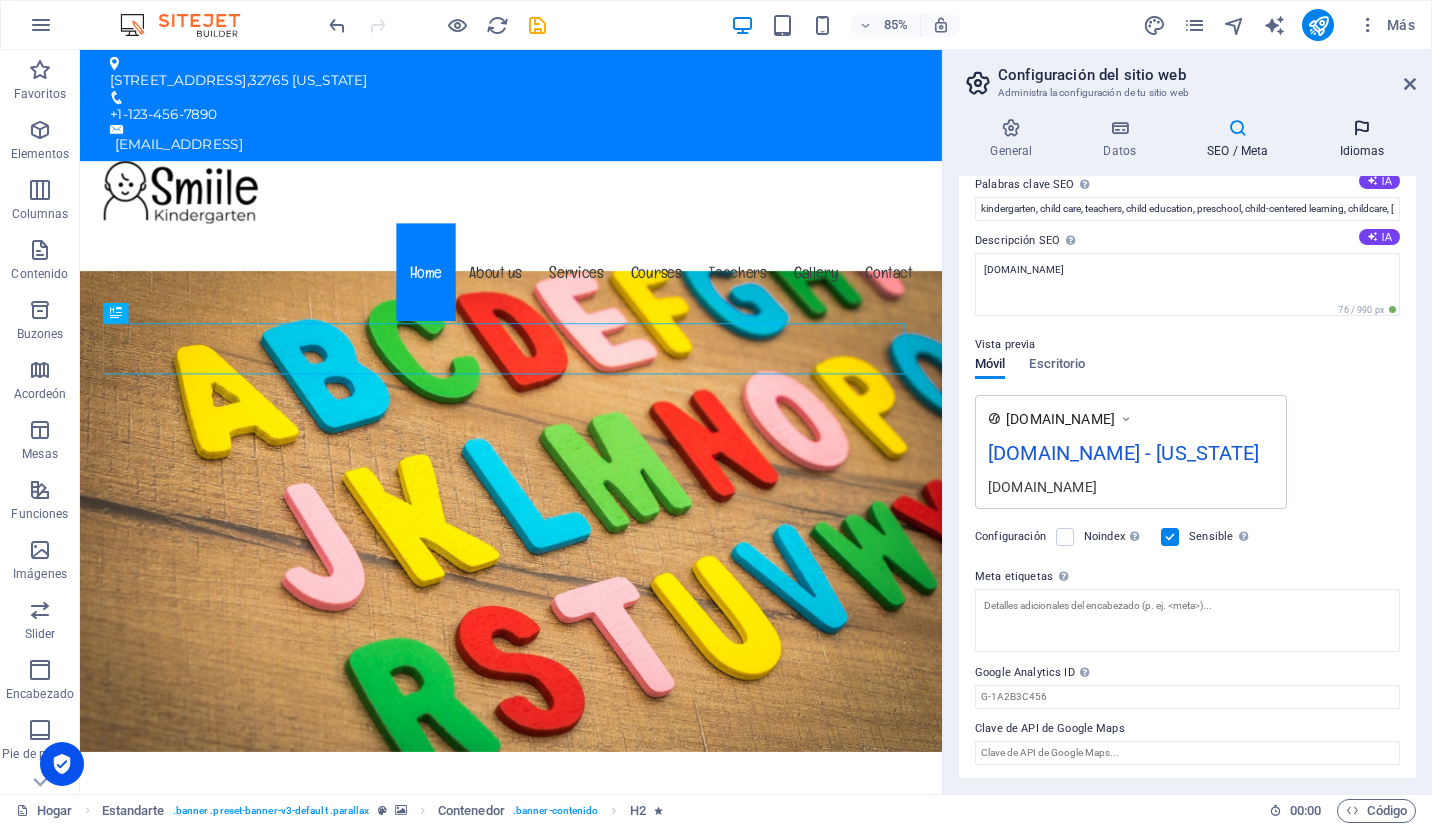 click on "Idiomas" at bounding box center [1362, 151] 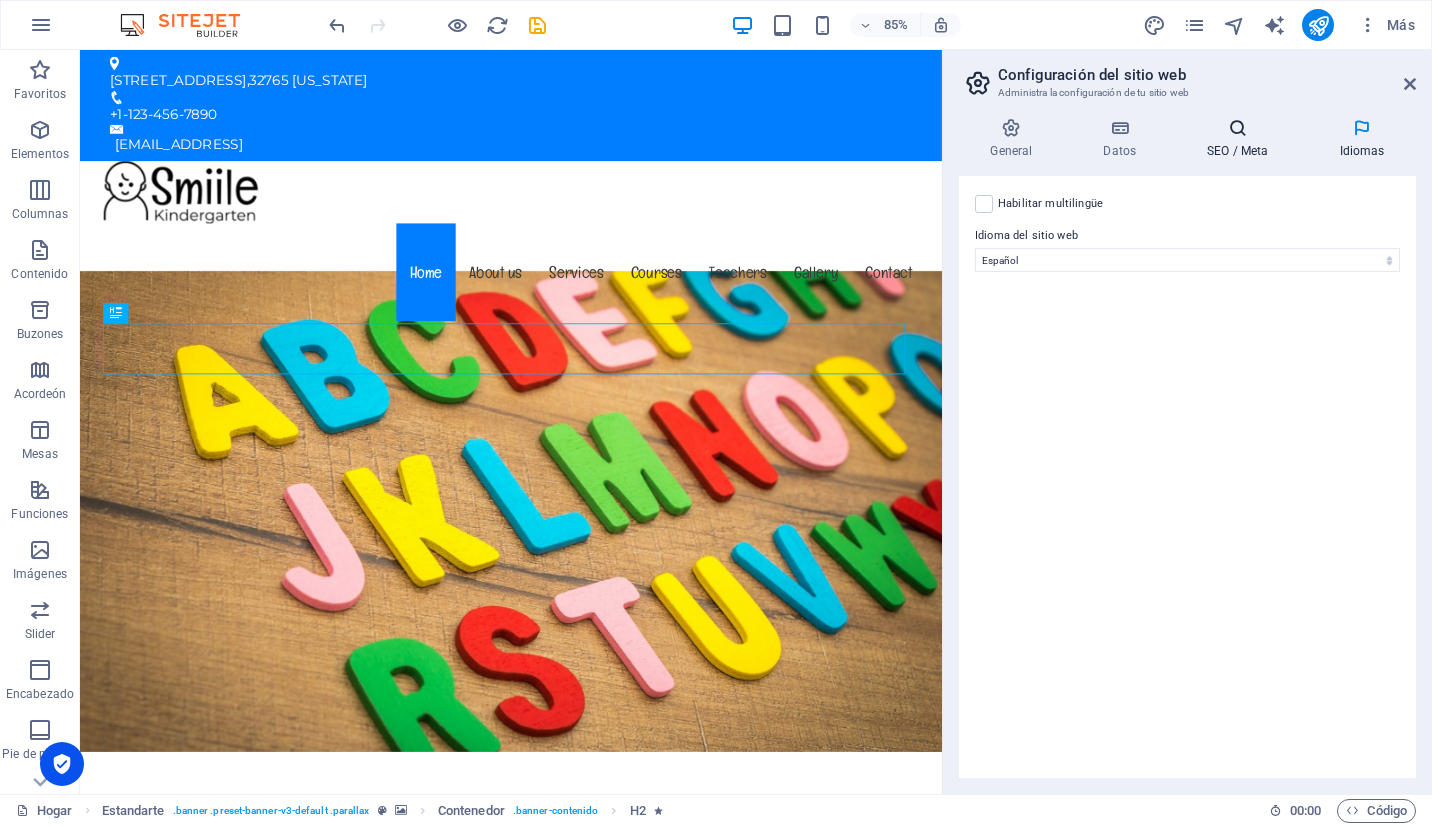 click at bounding box center [1238, 128] 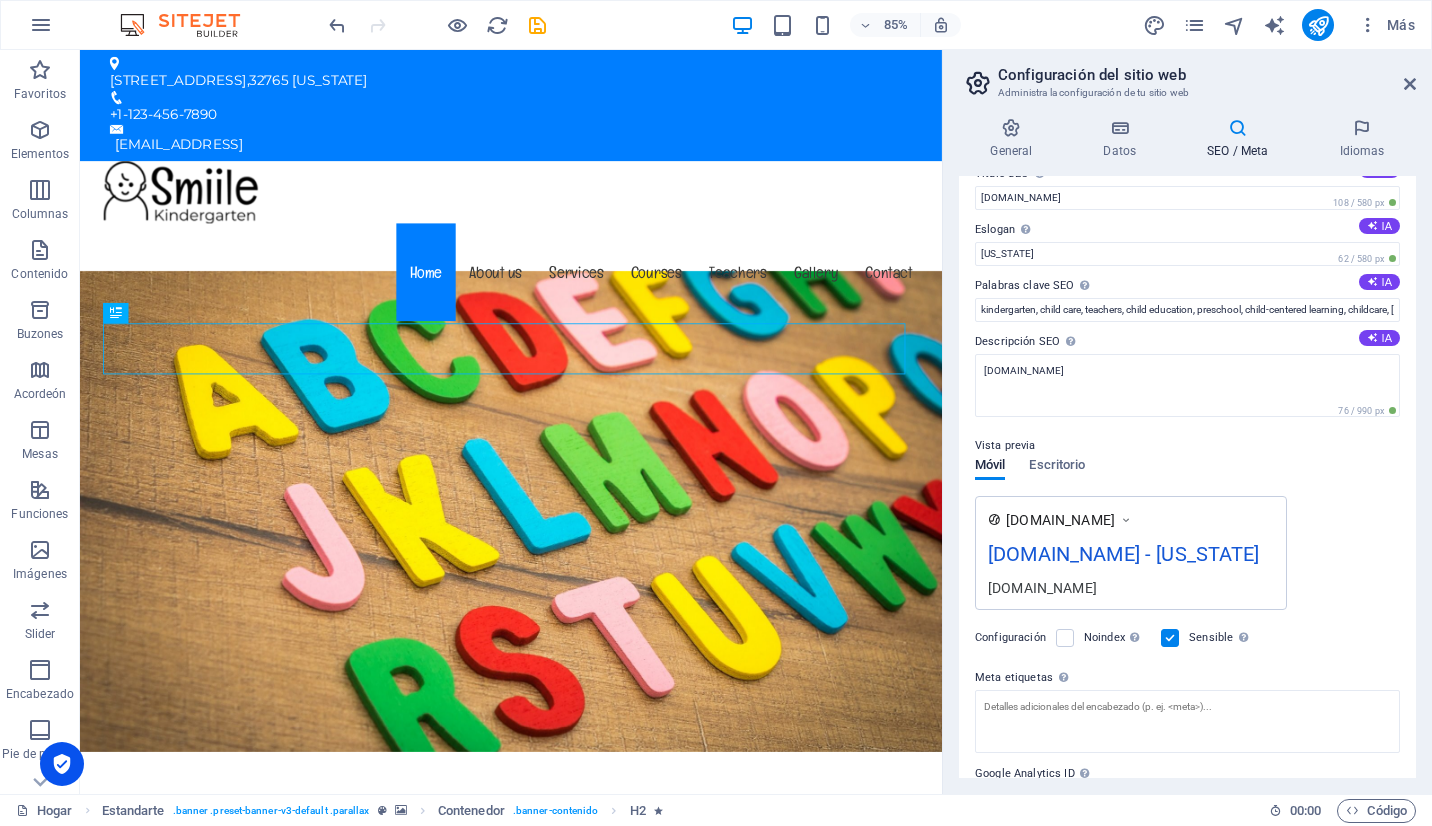 scroll, scrollTop: 0, scrollLeft: 0, axis: both 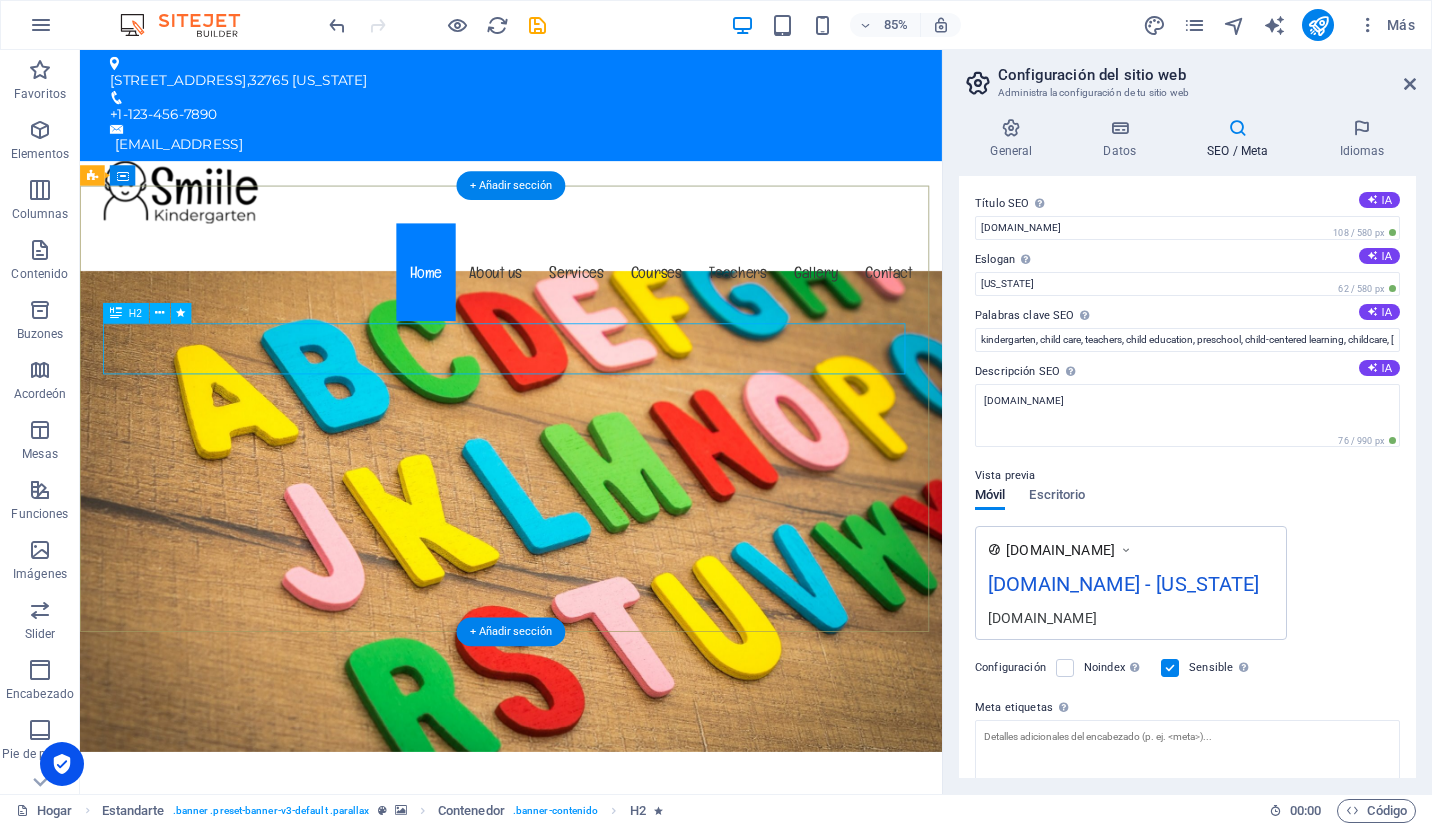 click on "Welcome to  enlacetea.cl" at bounding box center (587, 1050) 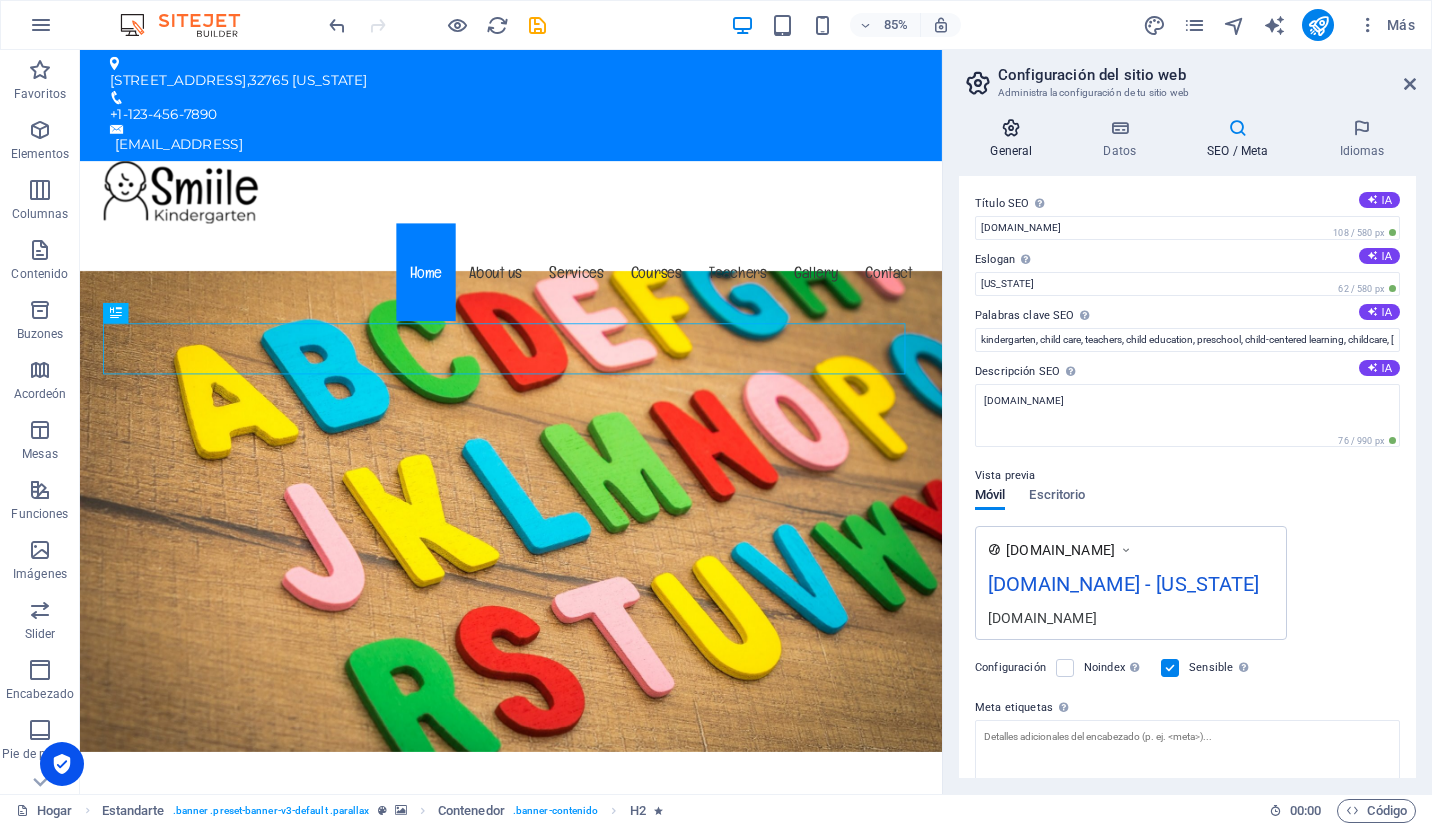click at bounding box center [1011, 128] 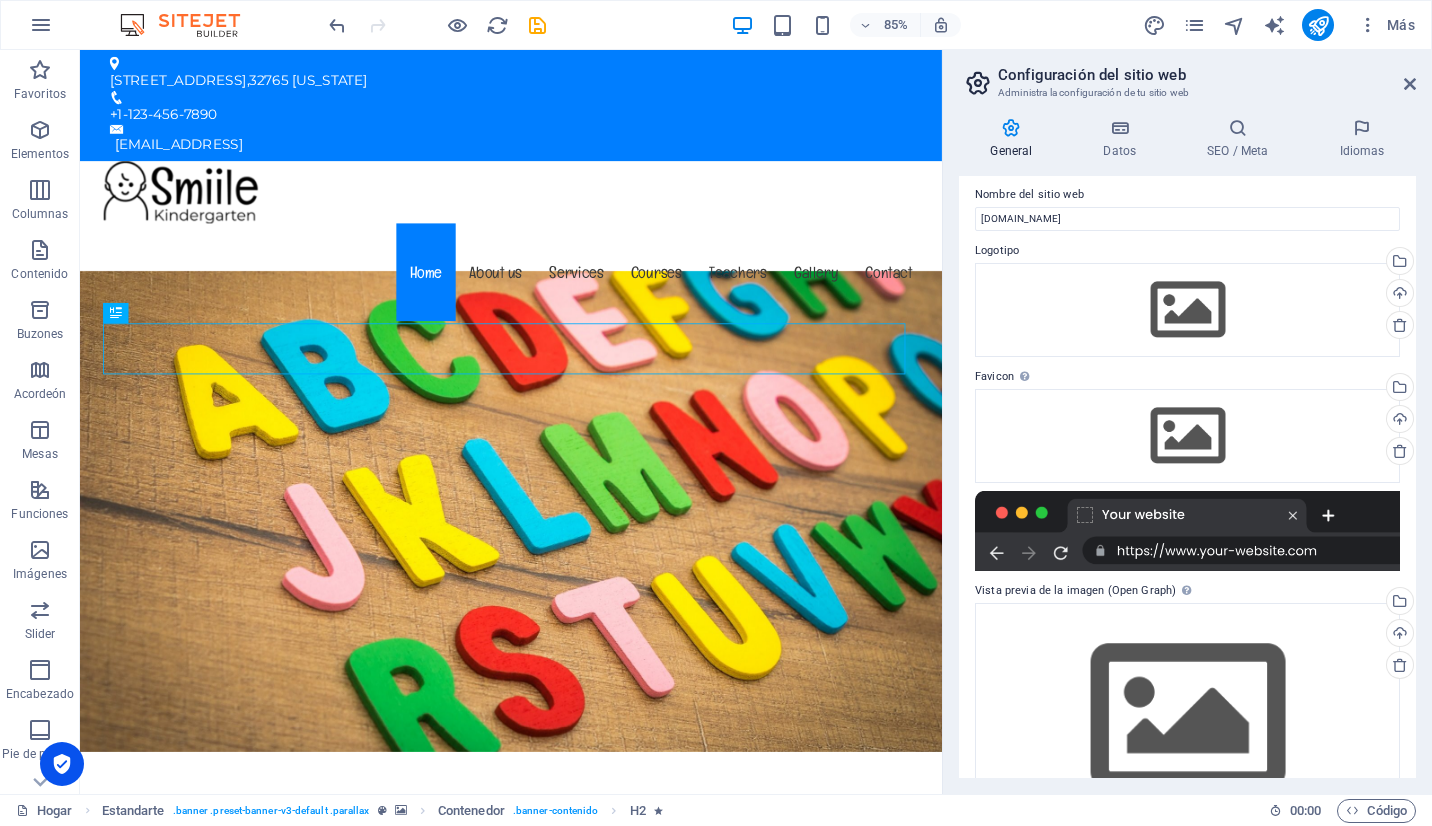 scroll, scrollTop: 0, scrollLeft: 0, axis: both 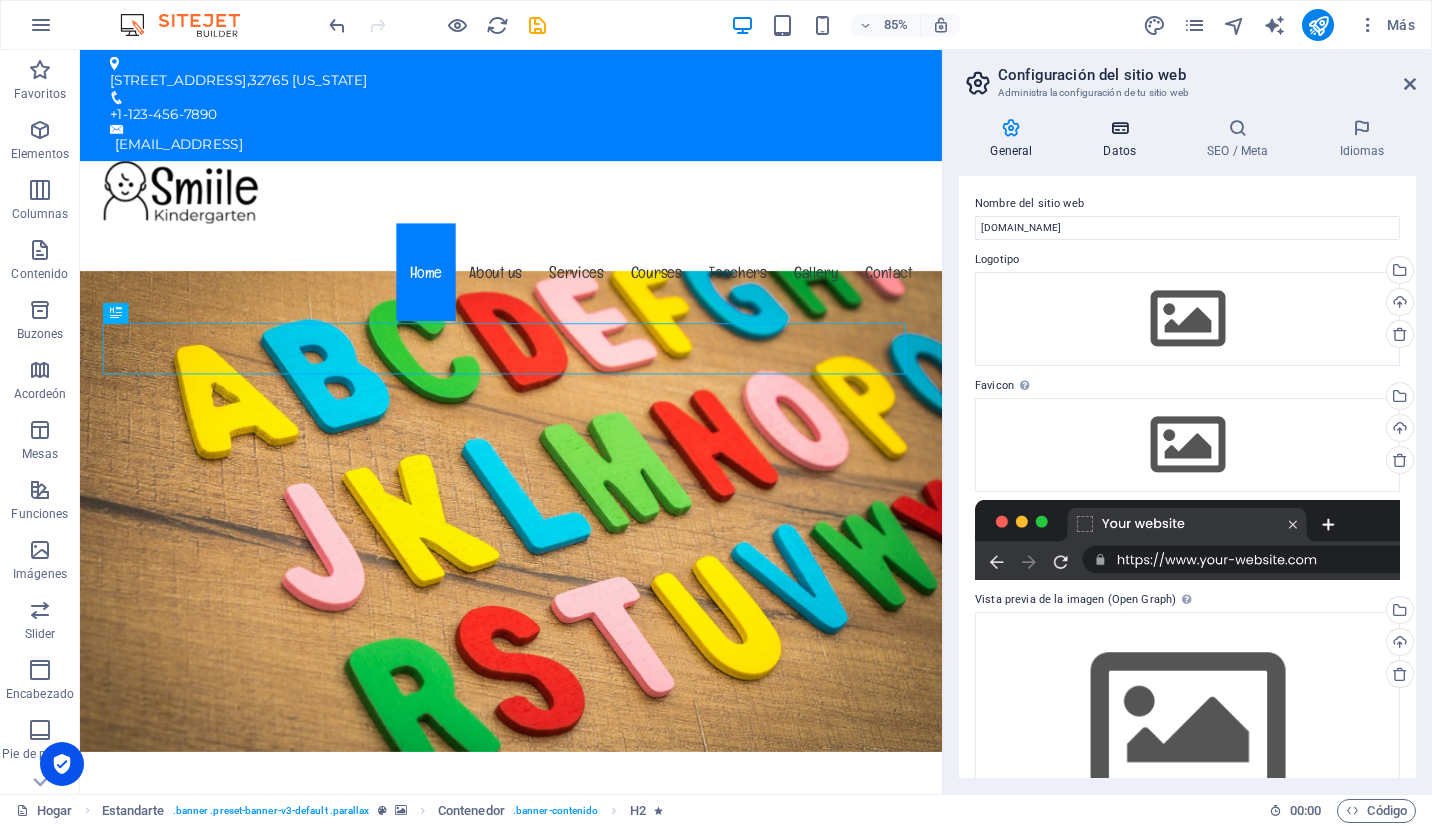 click on "Datos" at bounding box center [1124, 139] 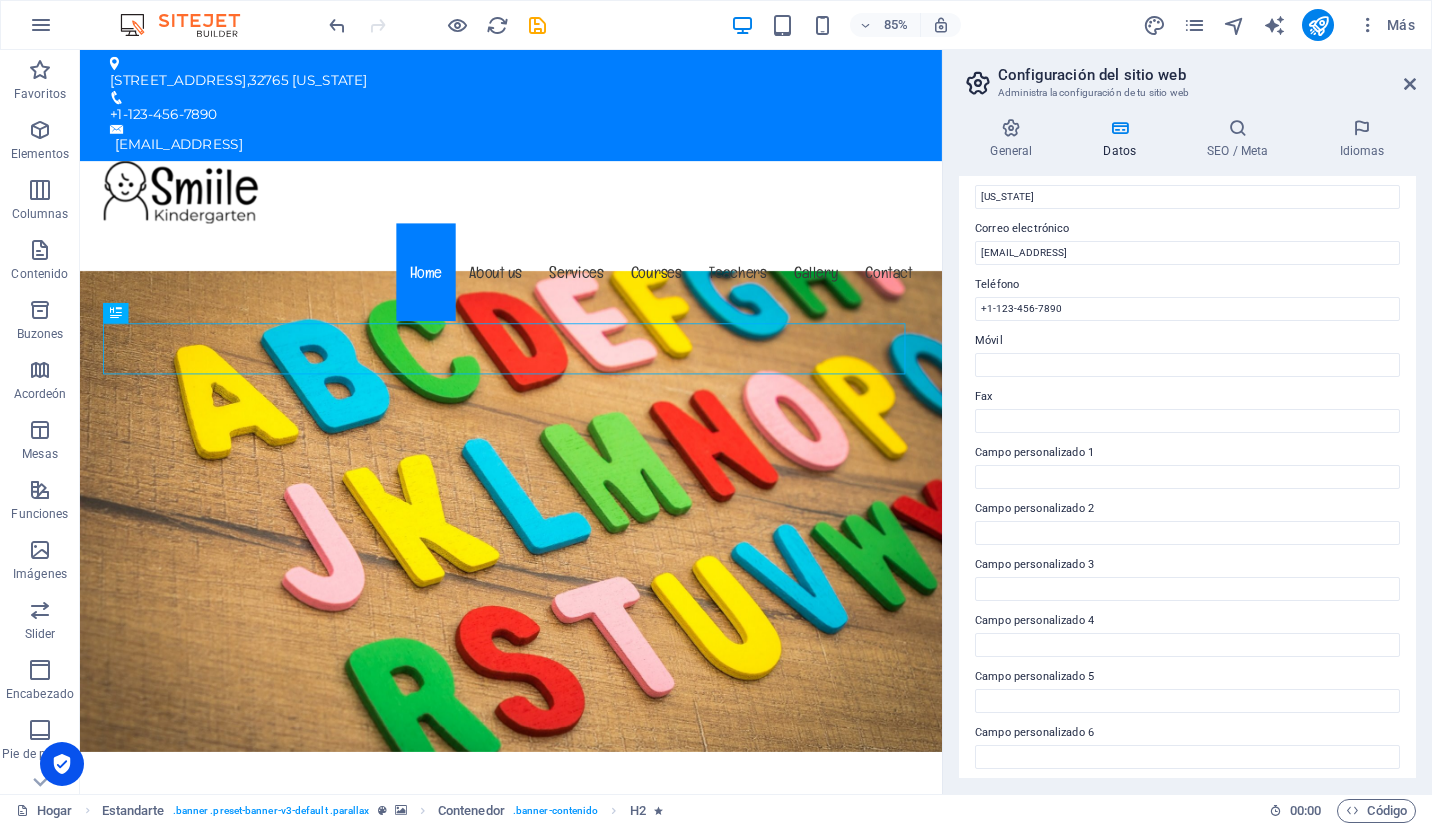 scroll, scrollTop: 358, scrollLeft: 0, axis: vertical 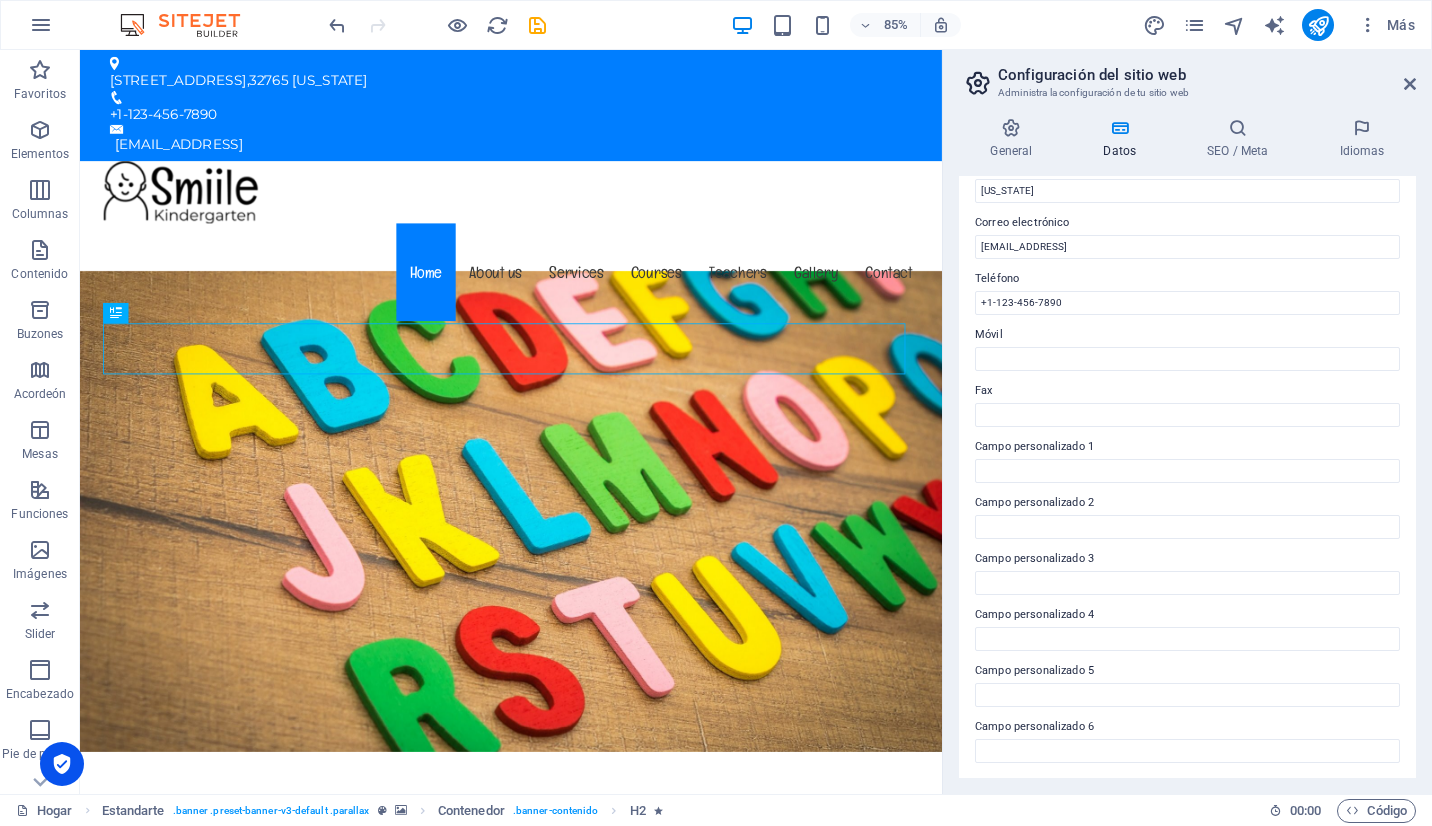 drag, startPoint x: 1410, startPoint y: 644, endPoint x: 1418, endPoint y: 564, distance: 80.399 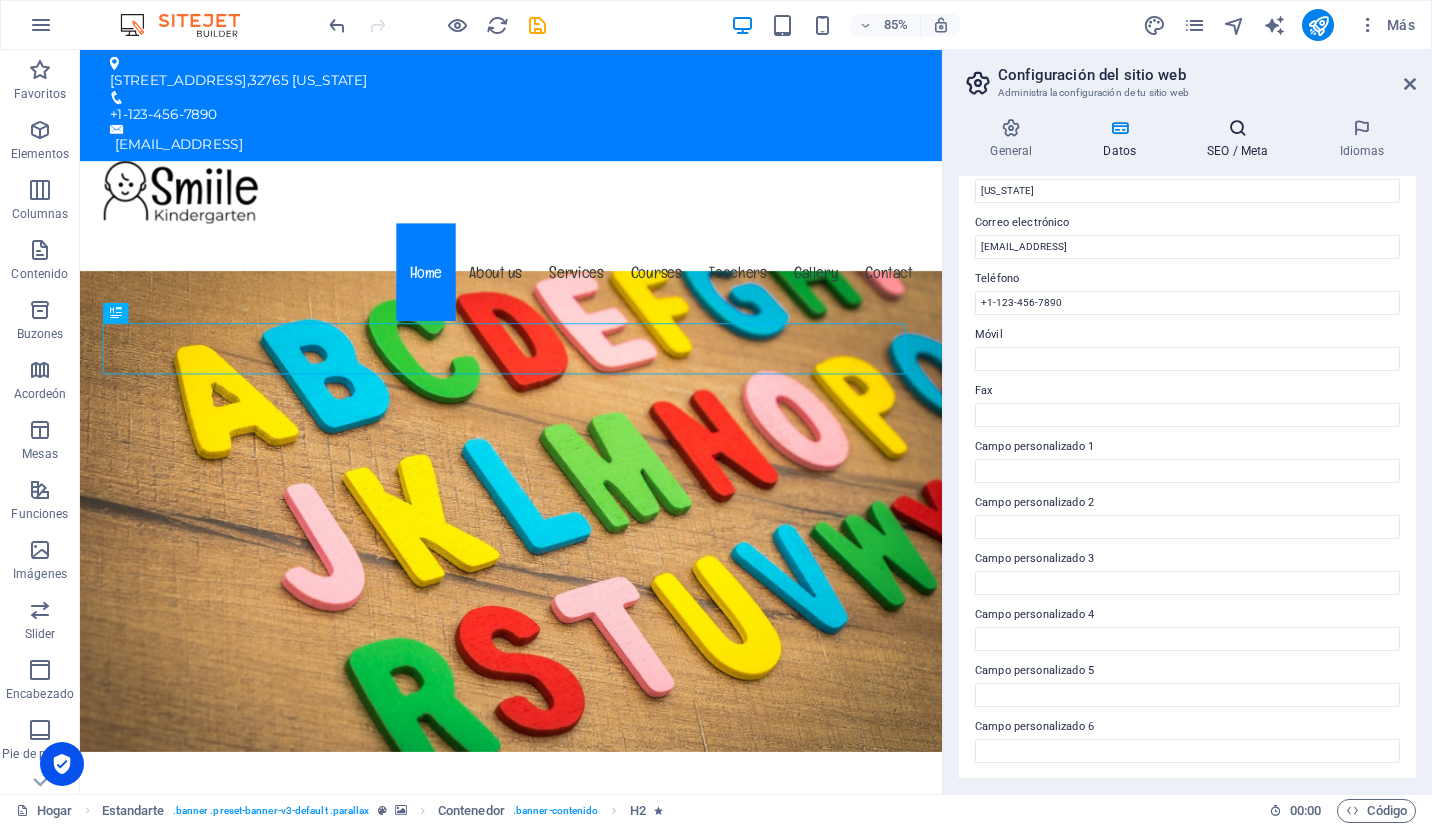 click on "SEO / Meta" at bounding box center (1237, 151) 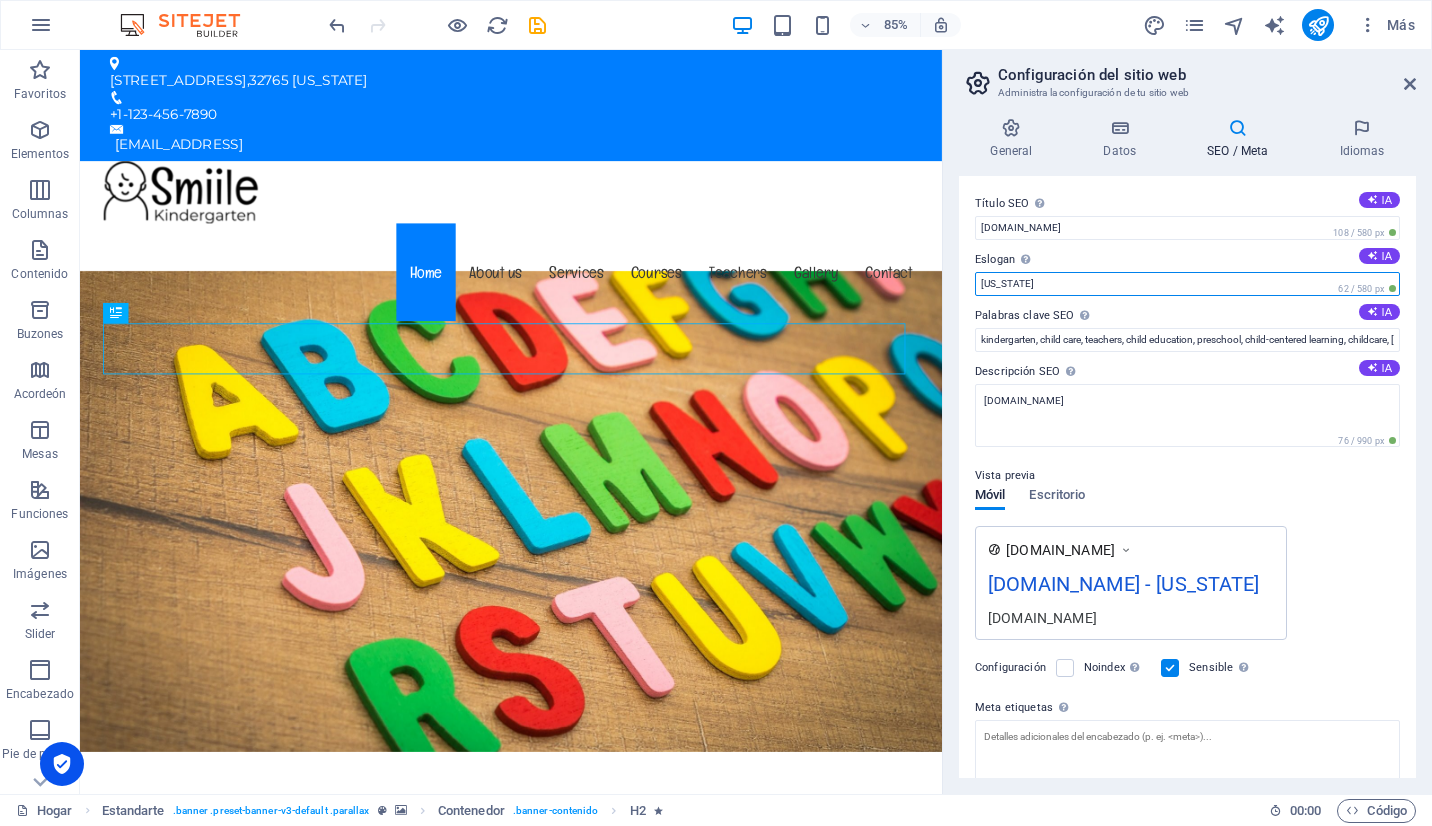 click on "[US_STATE]" at bounding box center (1187, 284) 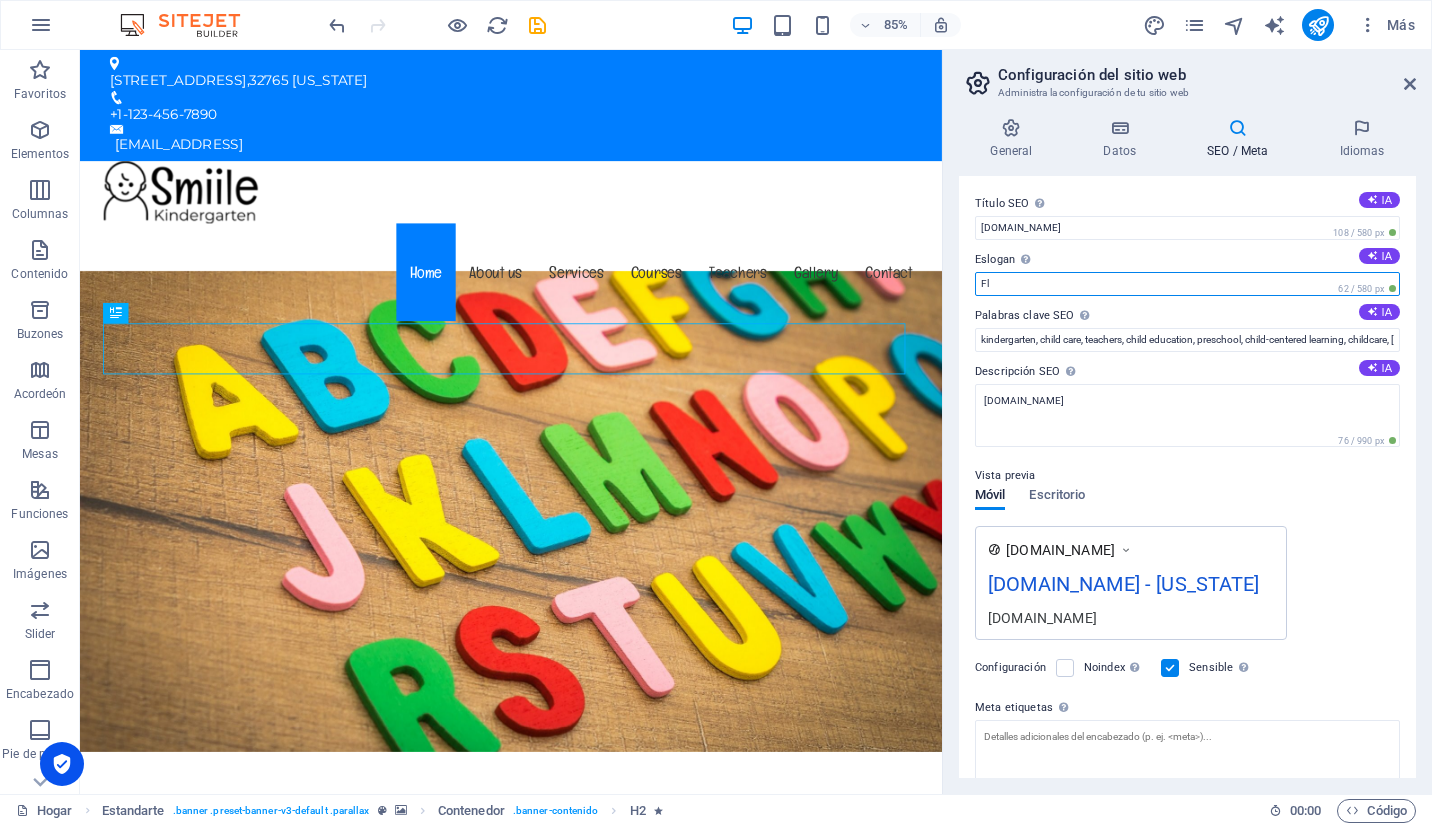 type on "F" 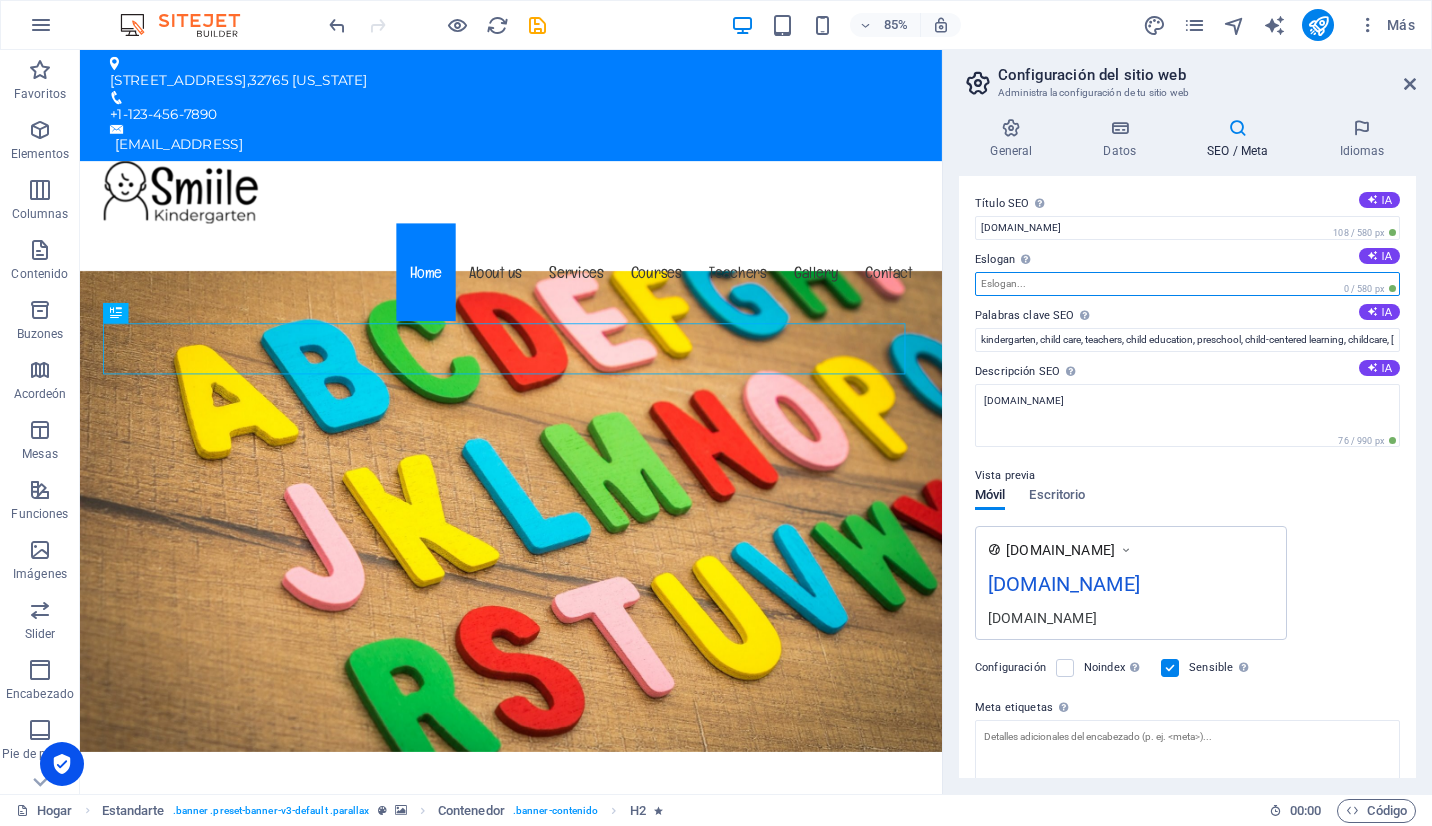 click on "Eslogan El eslogan de tu sitio web. IA" at bounding box center (1187, 284) 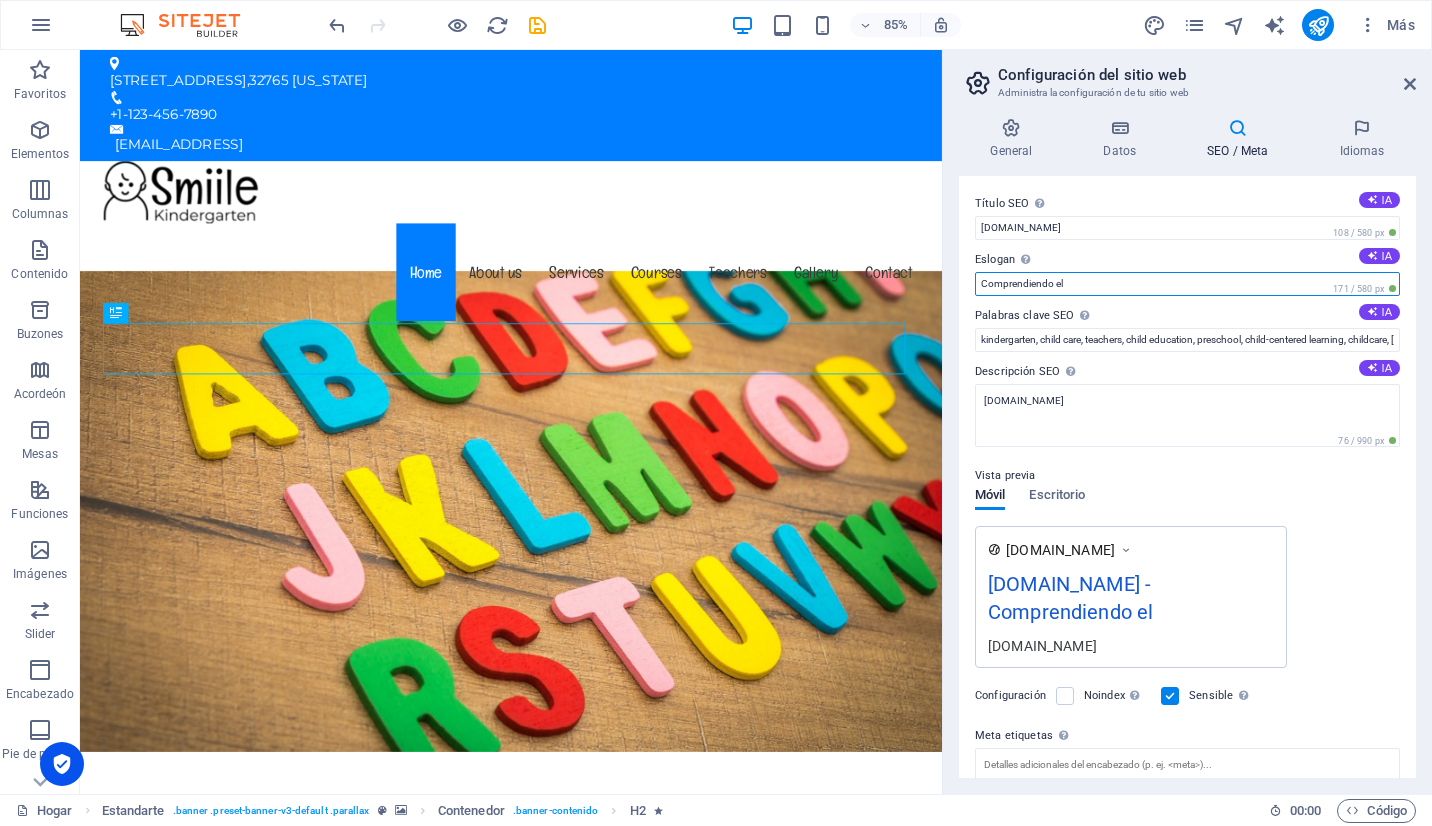 click on "Comprendiendo el" at bounding box center [1187, 284] 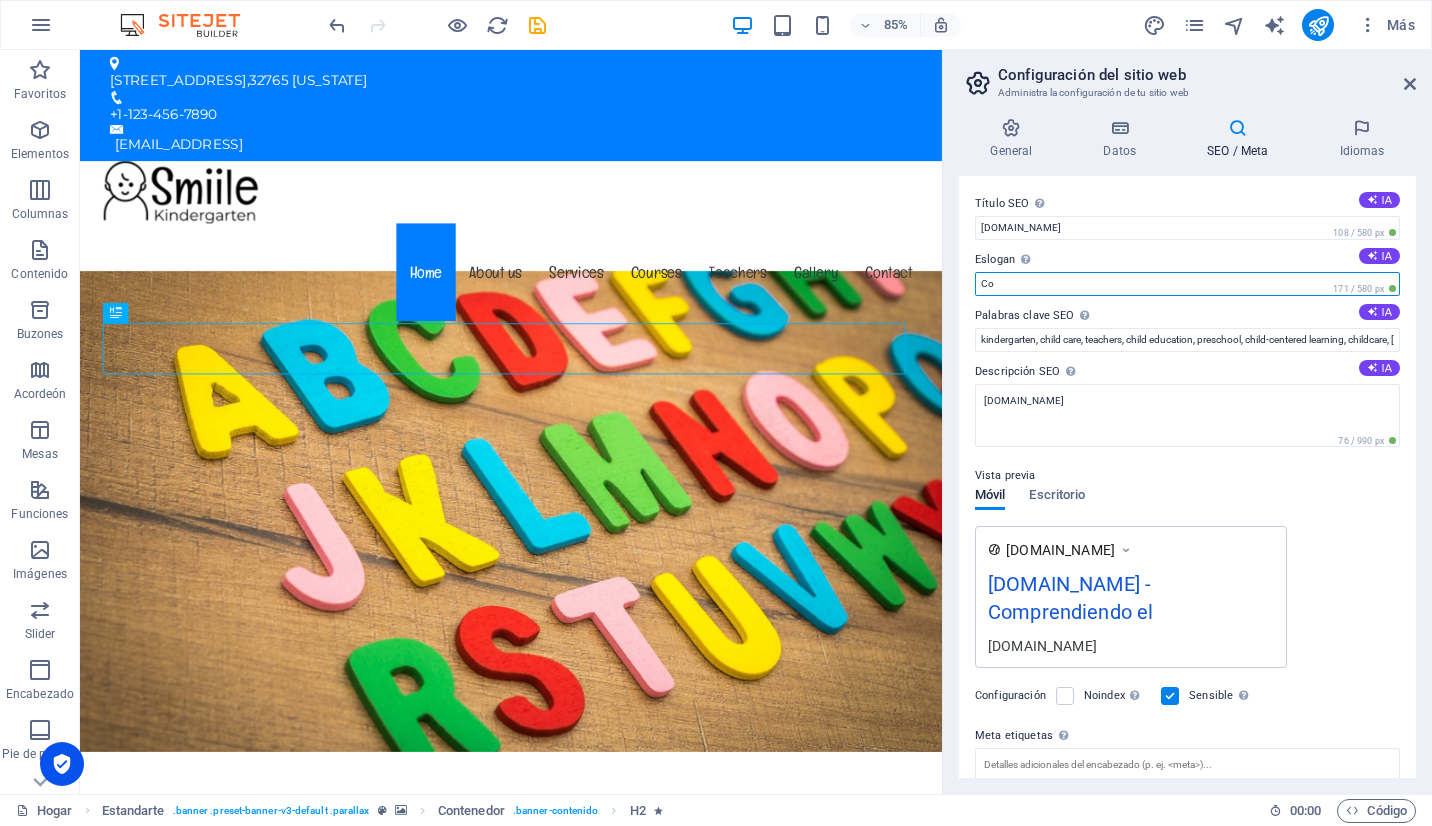 type on "C" 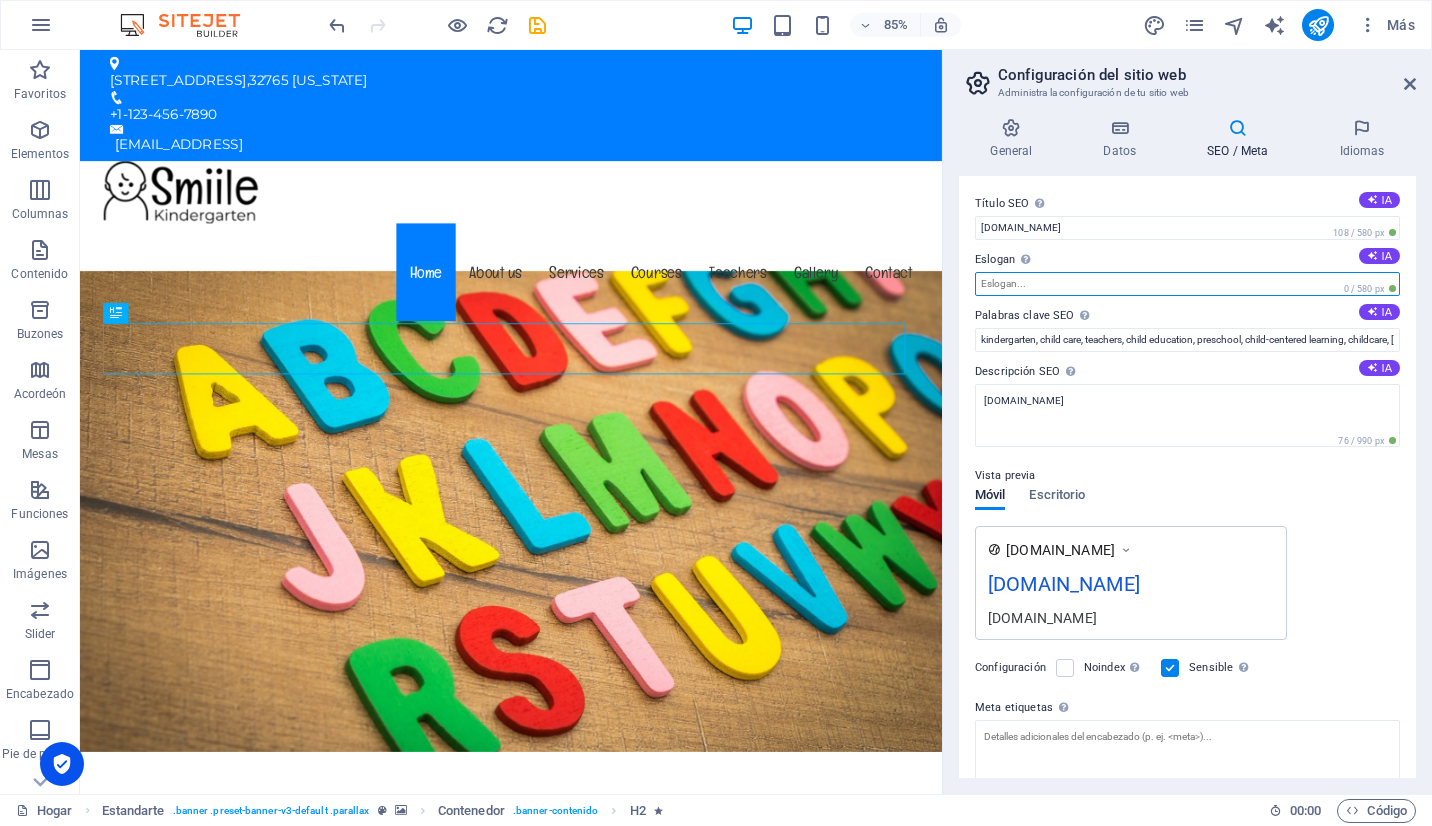paste on "Comprendiendo el Autismo: Uniendo Neurodiversidad en Chile" 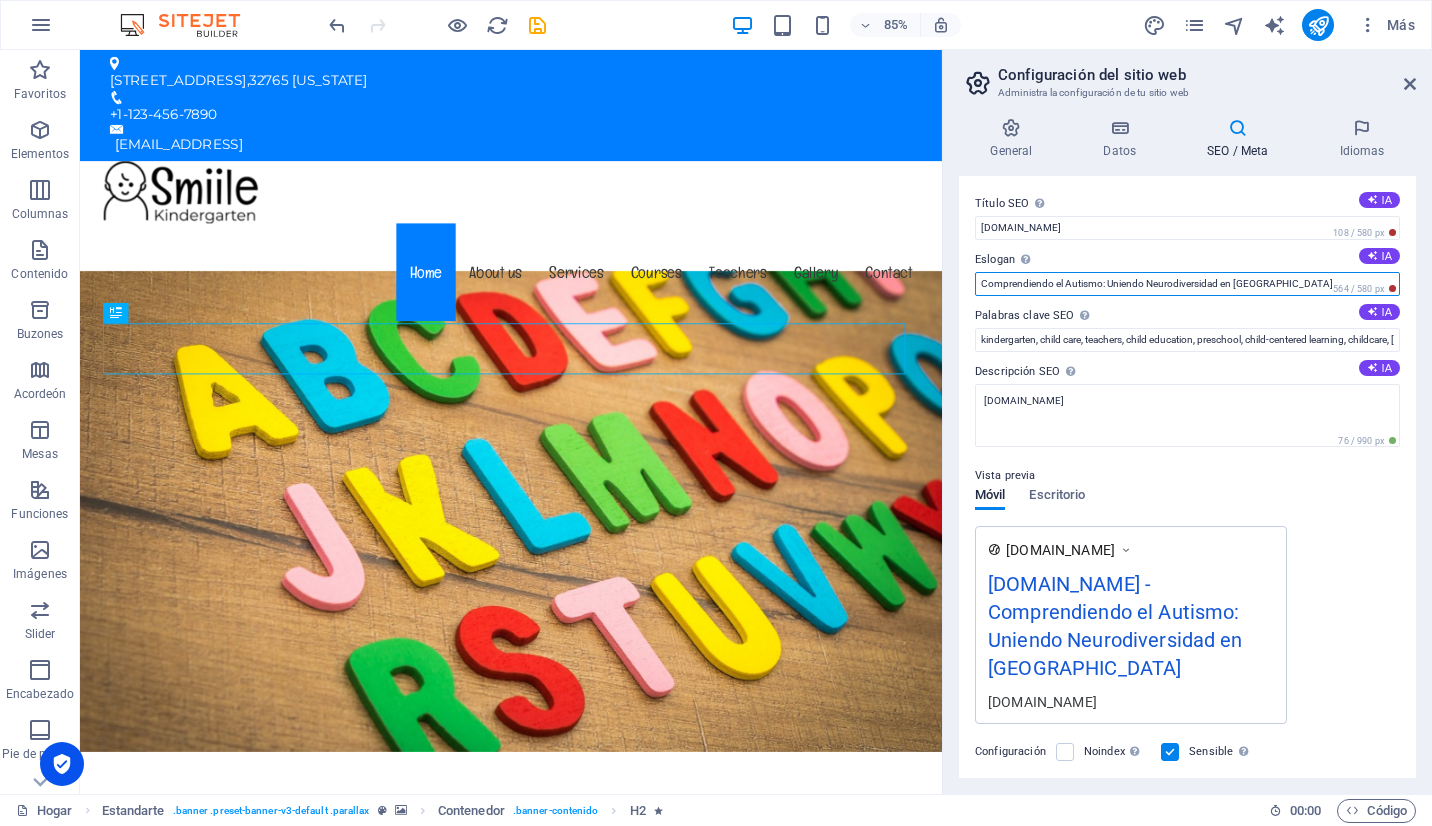 click on "Comprendiendo el Autismo: Uniendo Neurodiversidad en Chile" at bounding box center [1187, 284] 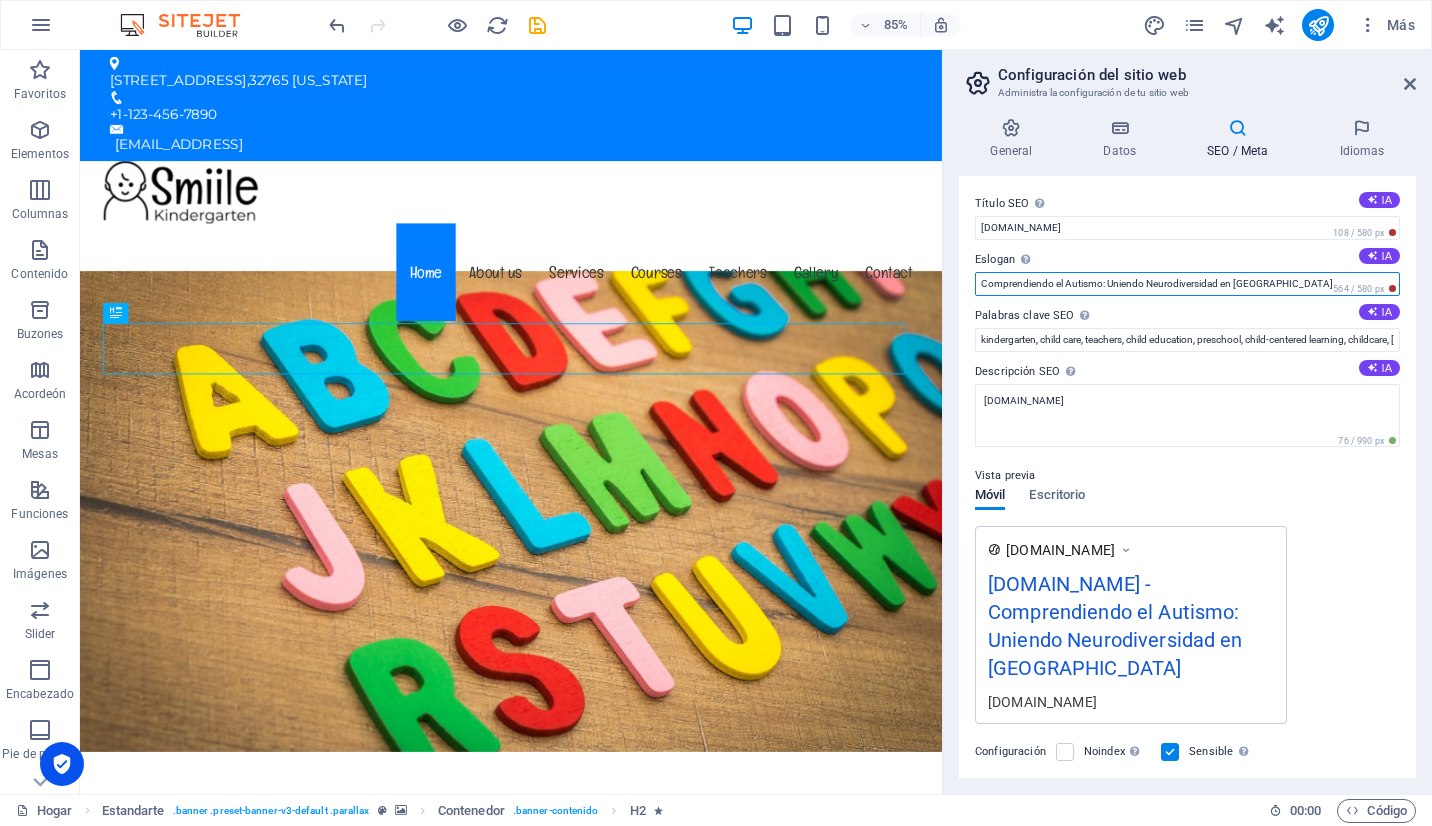 type on "Comprendiendo el Autismo: Uniendo Neurodiversidad en Chile" 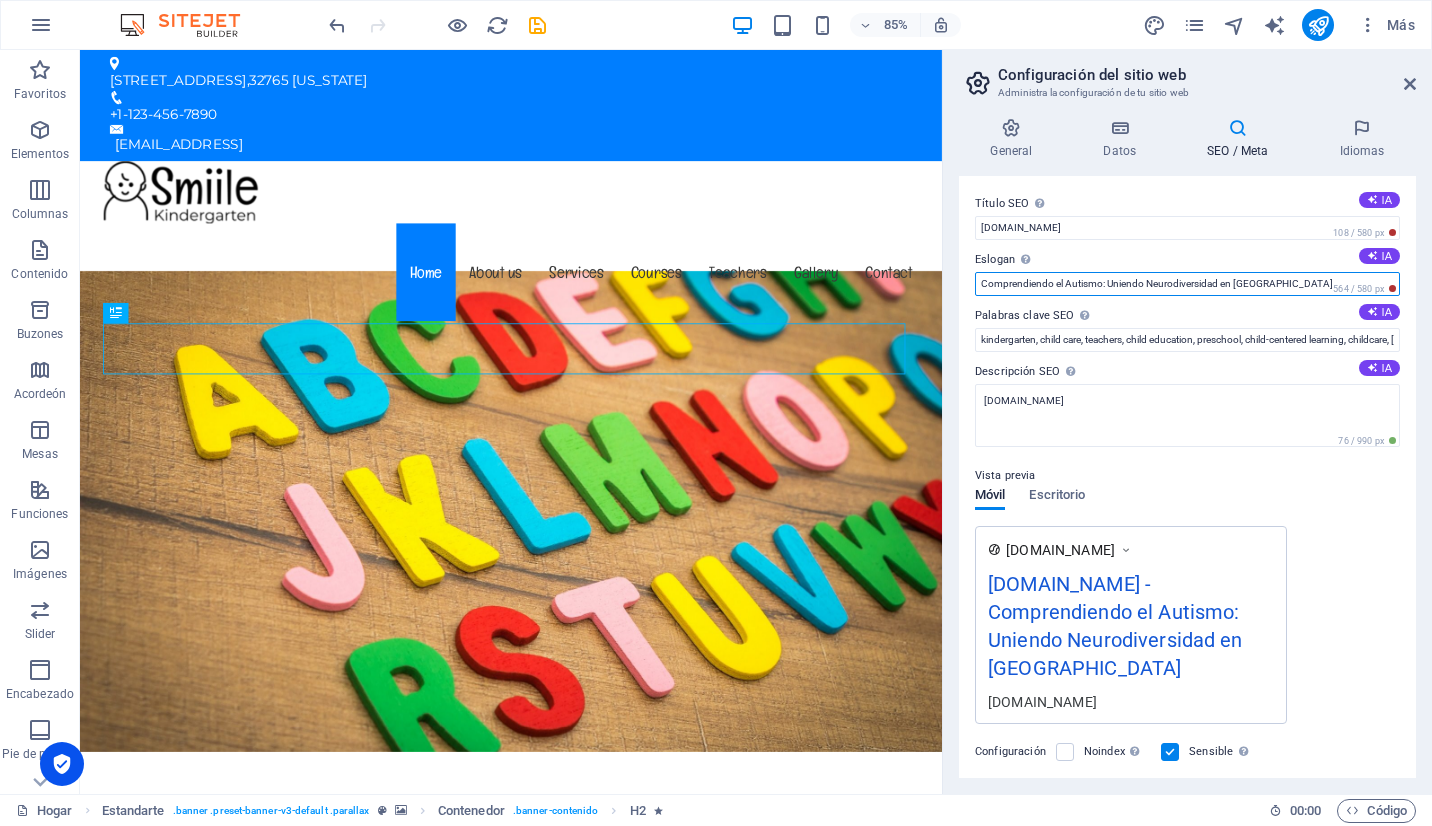 drag, startPoint x: 1265, startPoint y: 288, endPoint x: 971, endPoint y: 273, distance: 294.38242 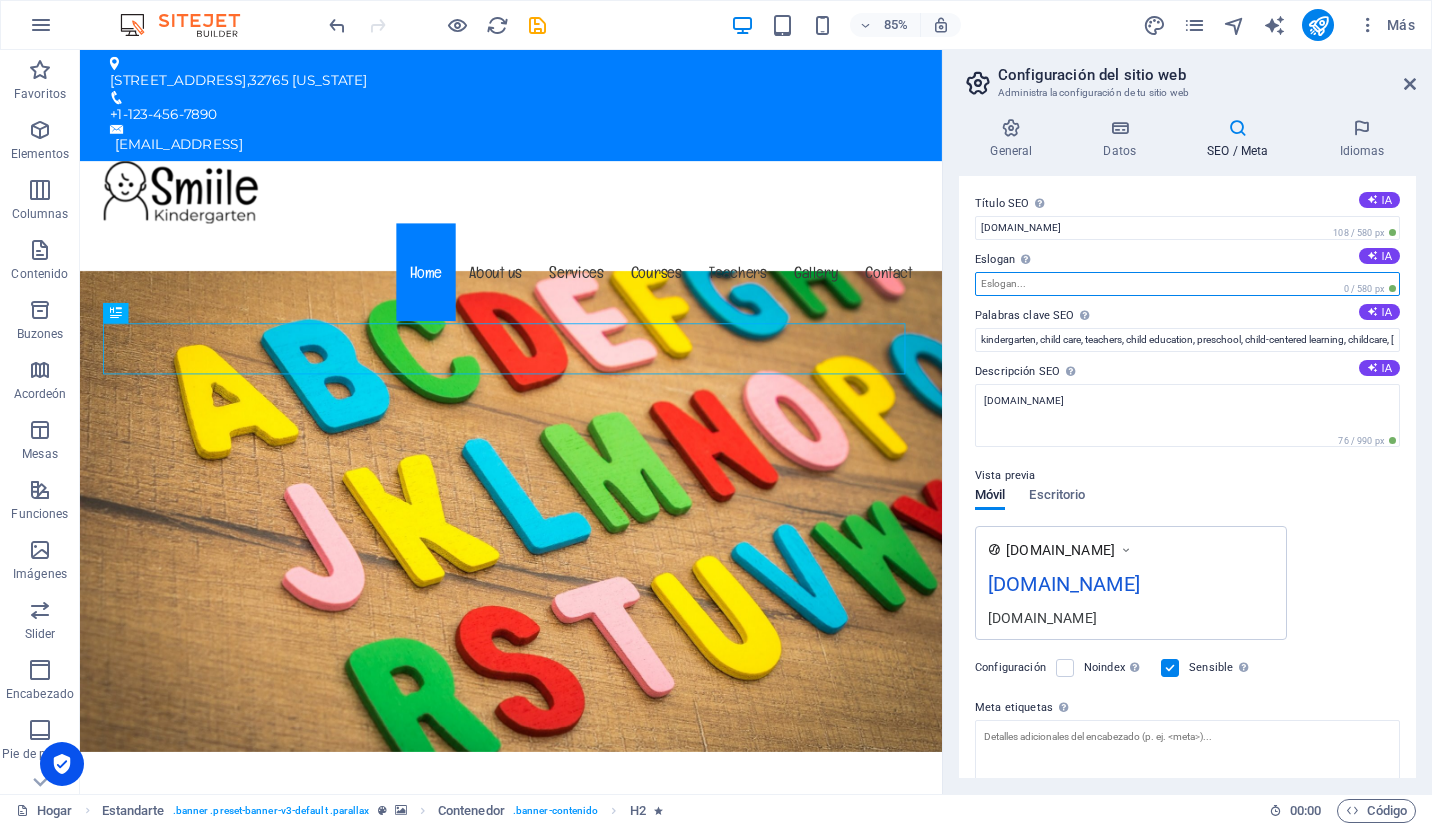 paste on "Información, Apoyo y el Camino hacia la Inclusión Plena." 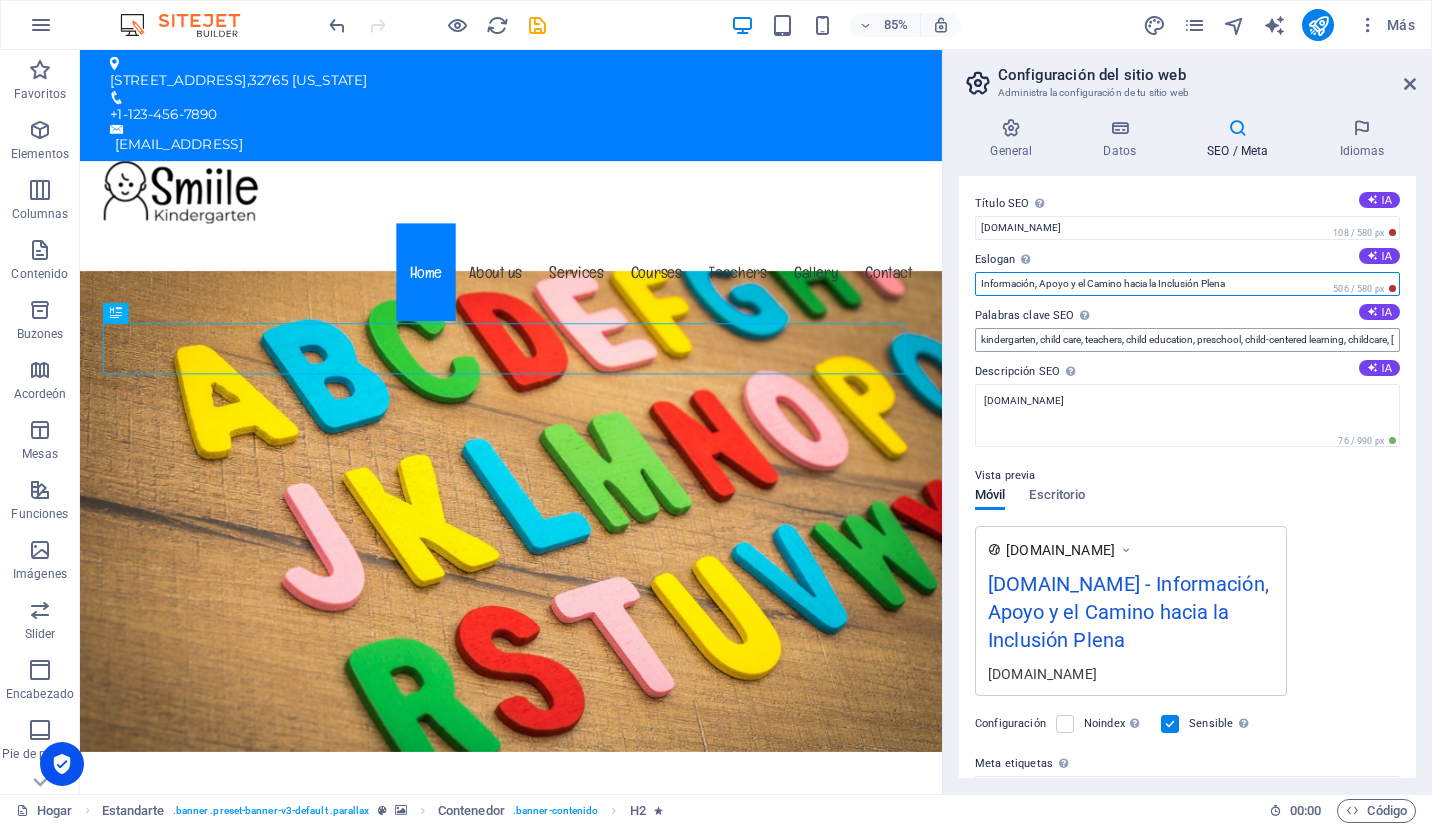 type on "Información, Apoyo y el Camino hacia la Inclusión Plena" 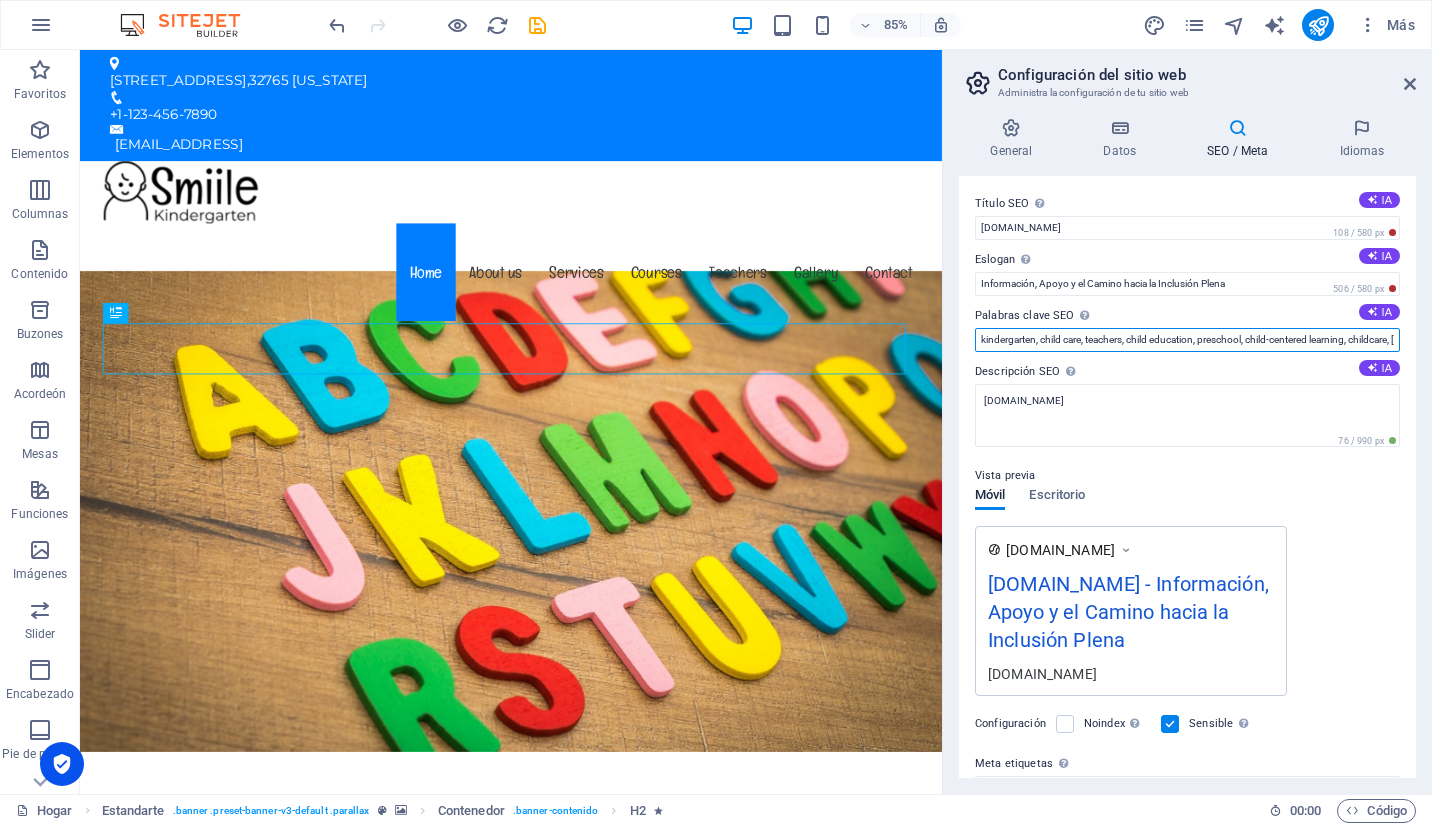 click on "kindergarten, child care, teachers, child education, preschool, child-centered learning, childcare, enlacetea.cl, Florida" at bounding box center [1187, 340] 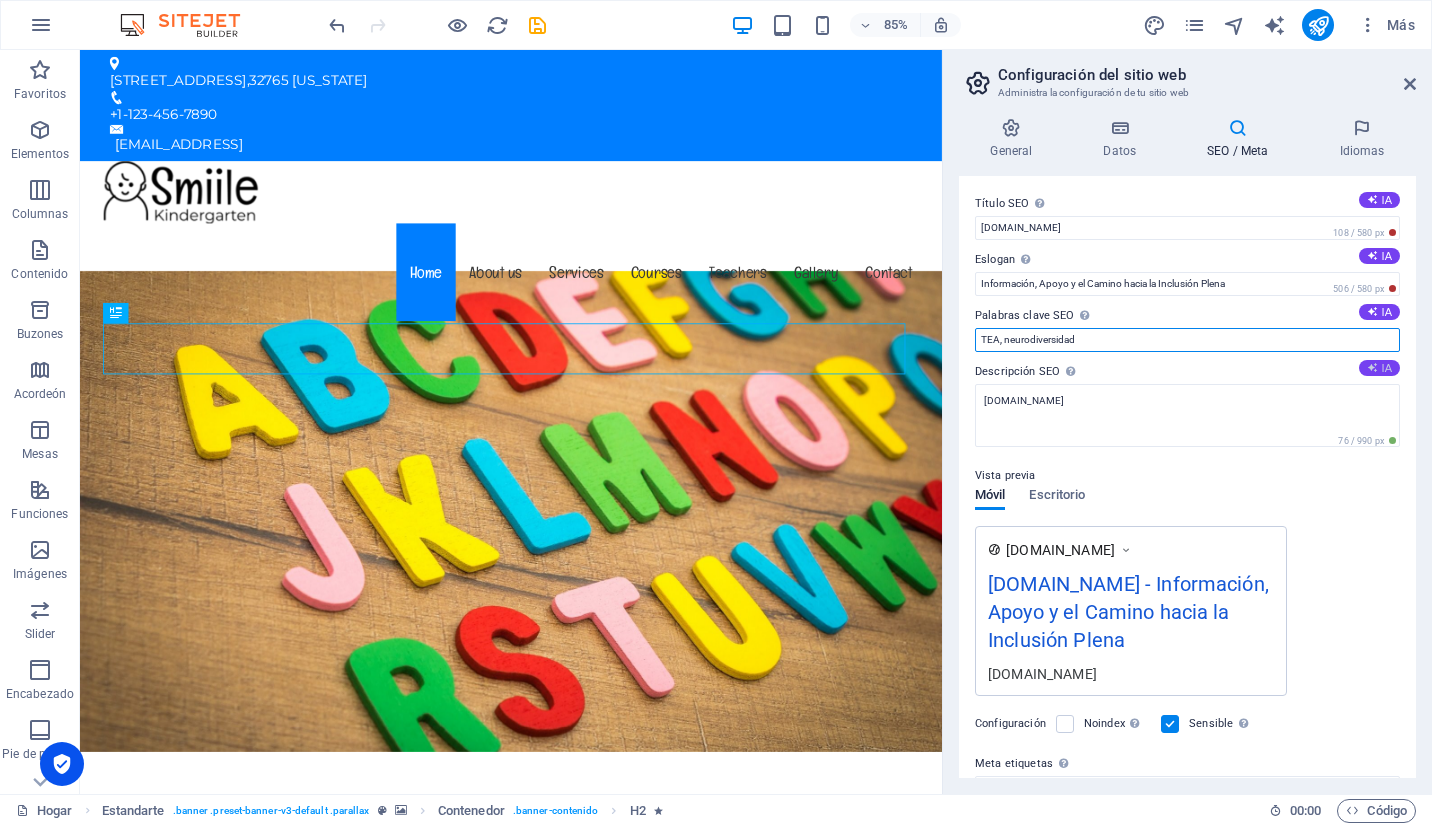 type on "TEA, neurodiversidad" 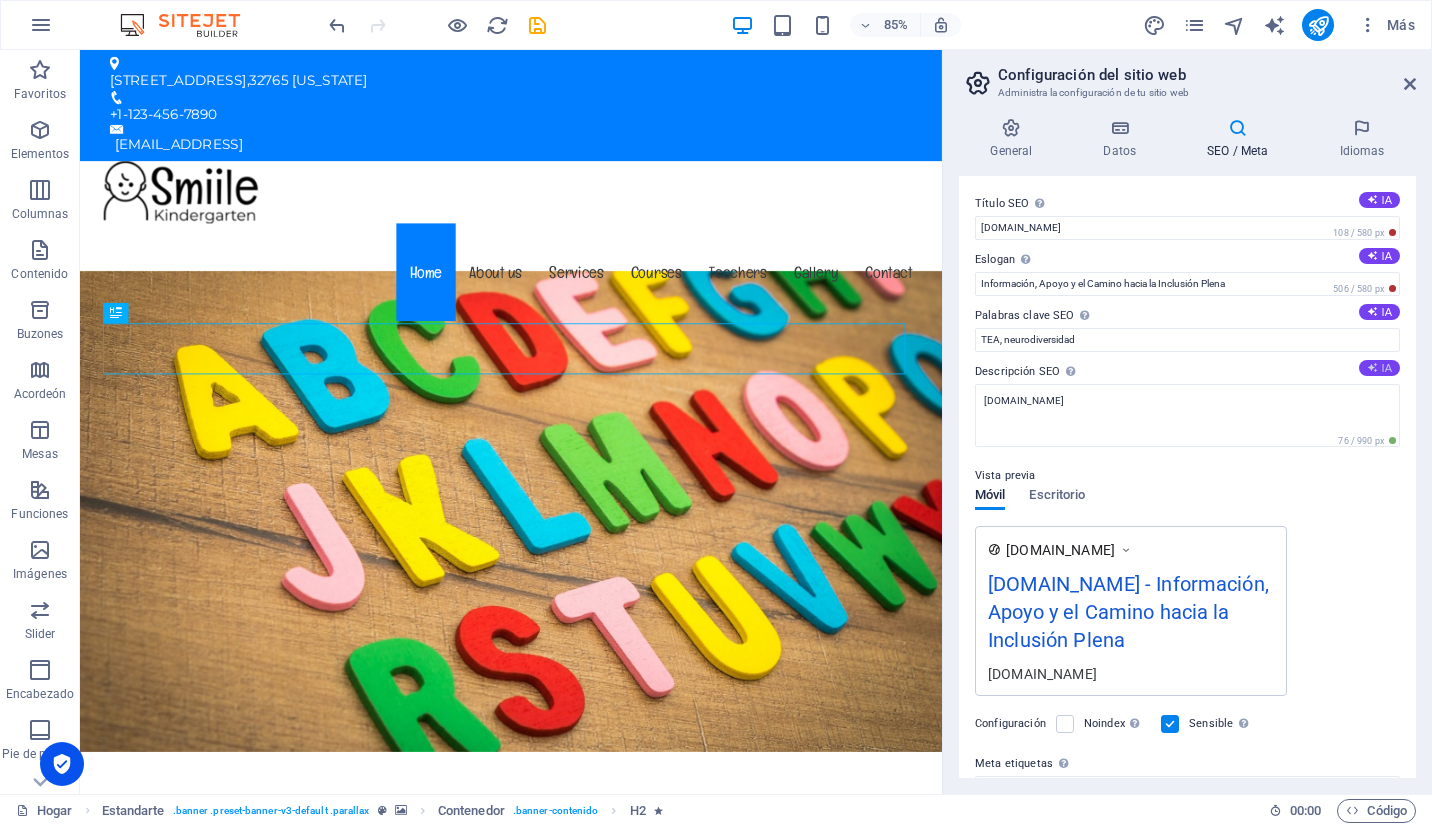 click on "IA" at bounding box center (1379, 368) 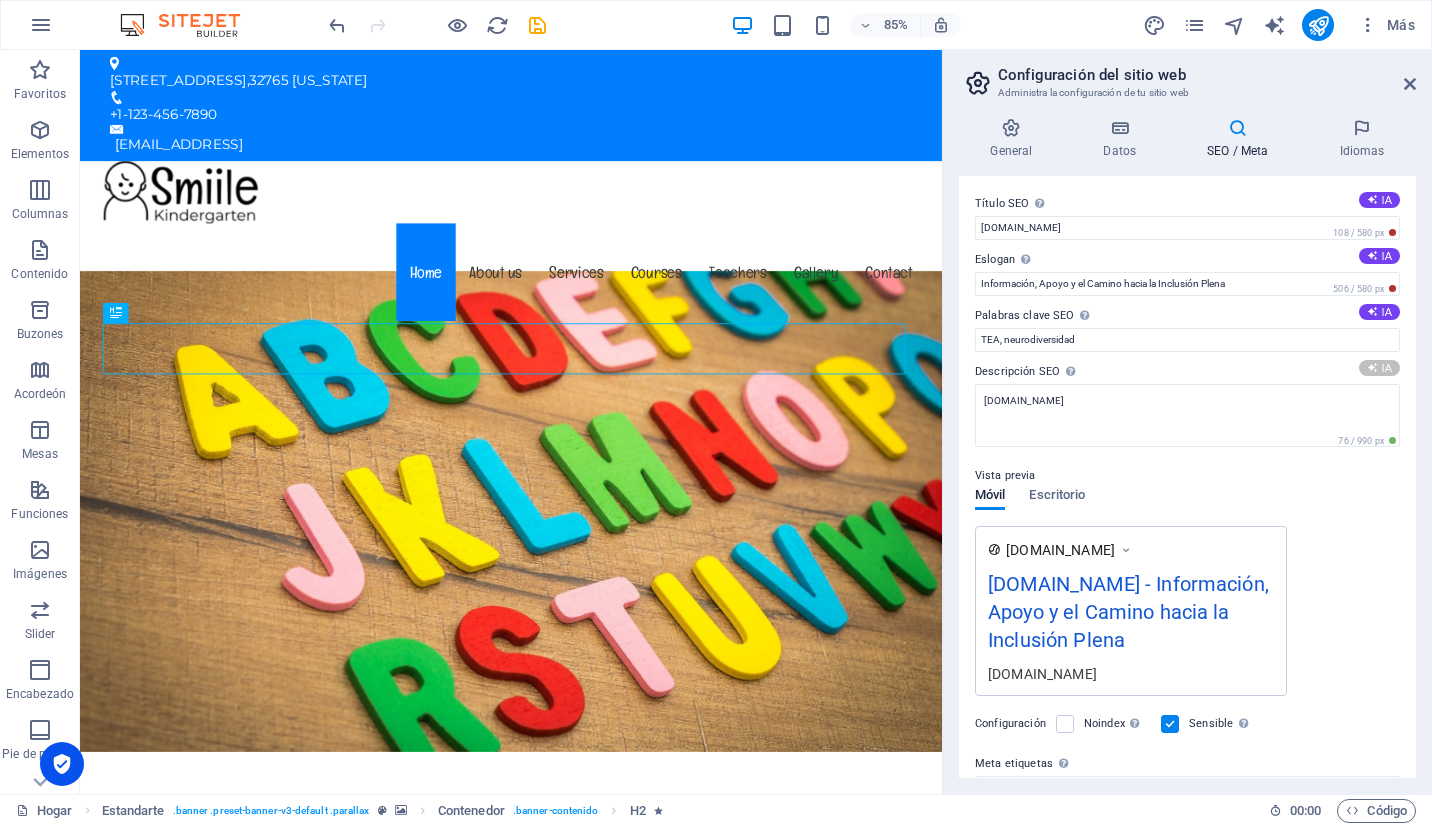 type on "Descubre enlacetea.cl, el encantador jardín infantil en Florida donde los niños aprenden y juegan en un entorno seguro." 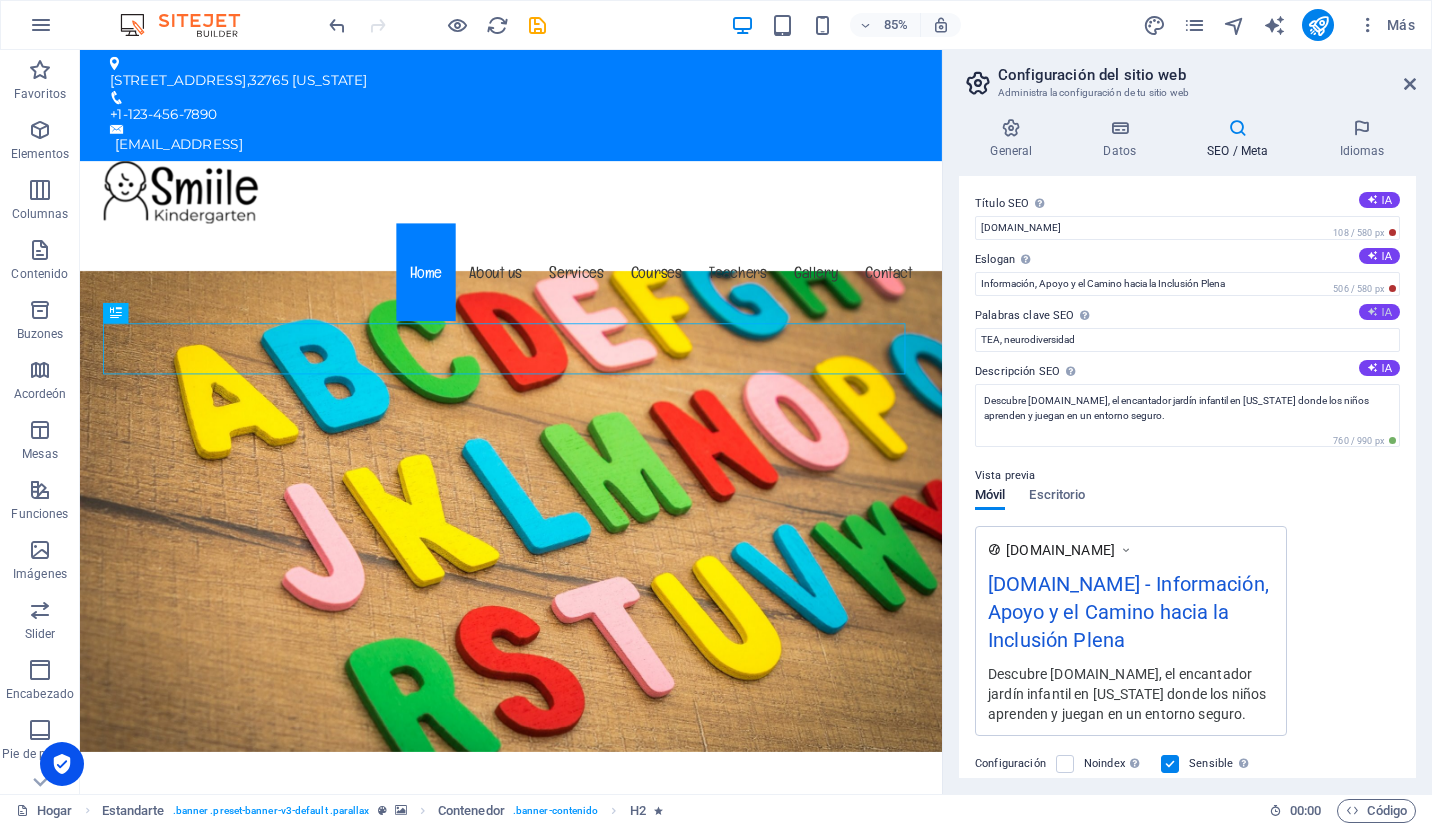 click at bounding box center [1372, 311] 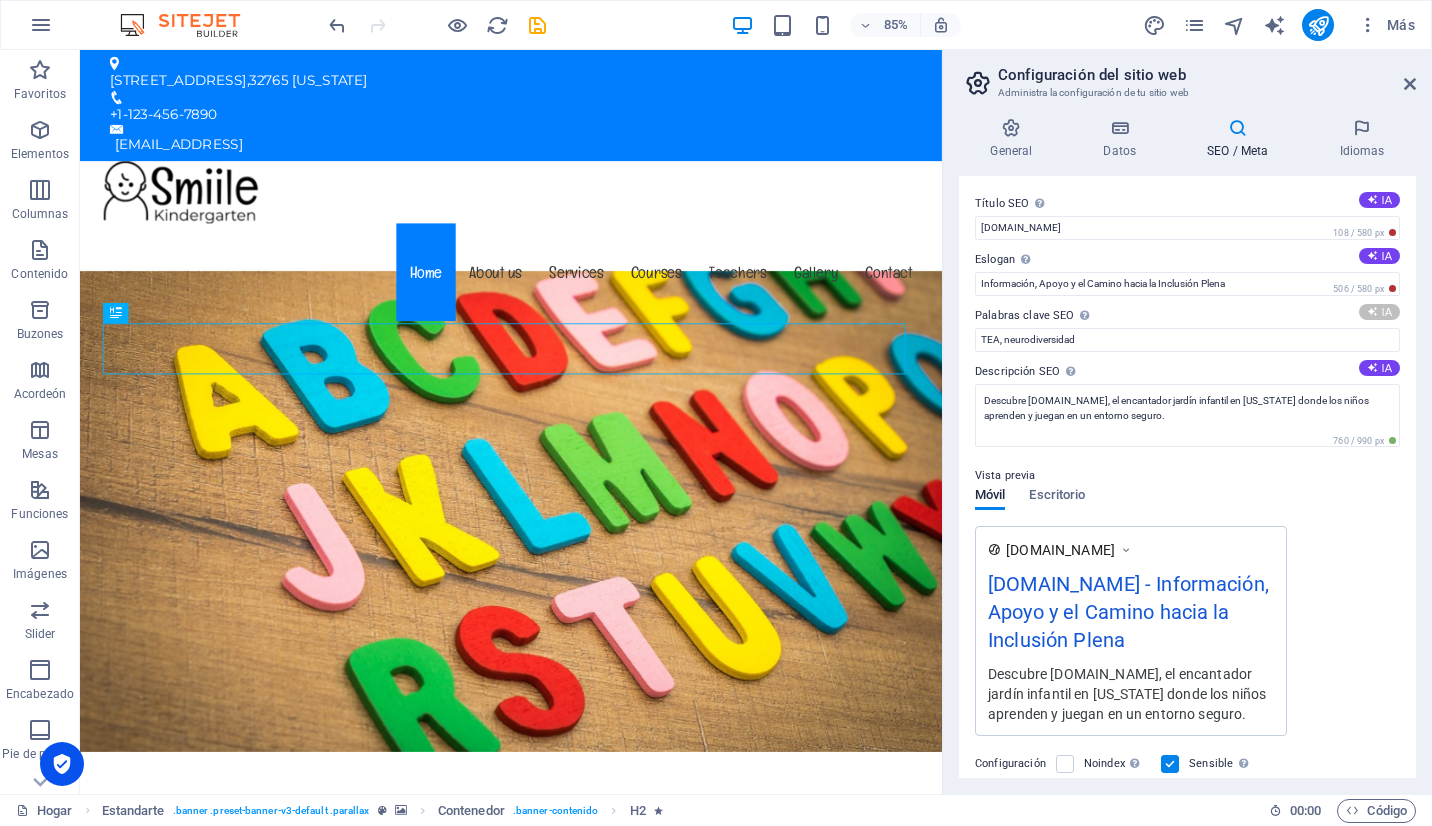 type on "jardín de infancia Florida, educación infantil Florida, actividades para niños, alimentos saludables para niños, seguridad infantil, cursos para niños Florida" 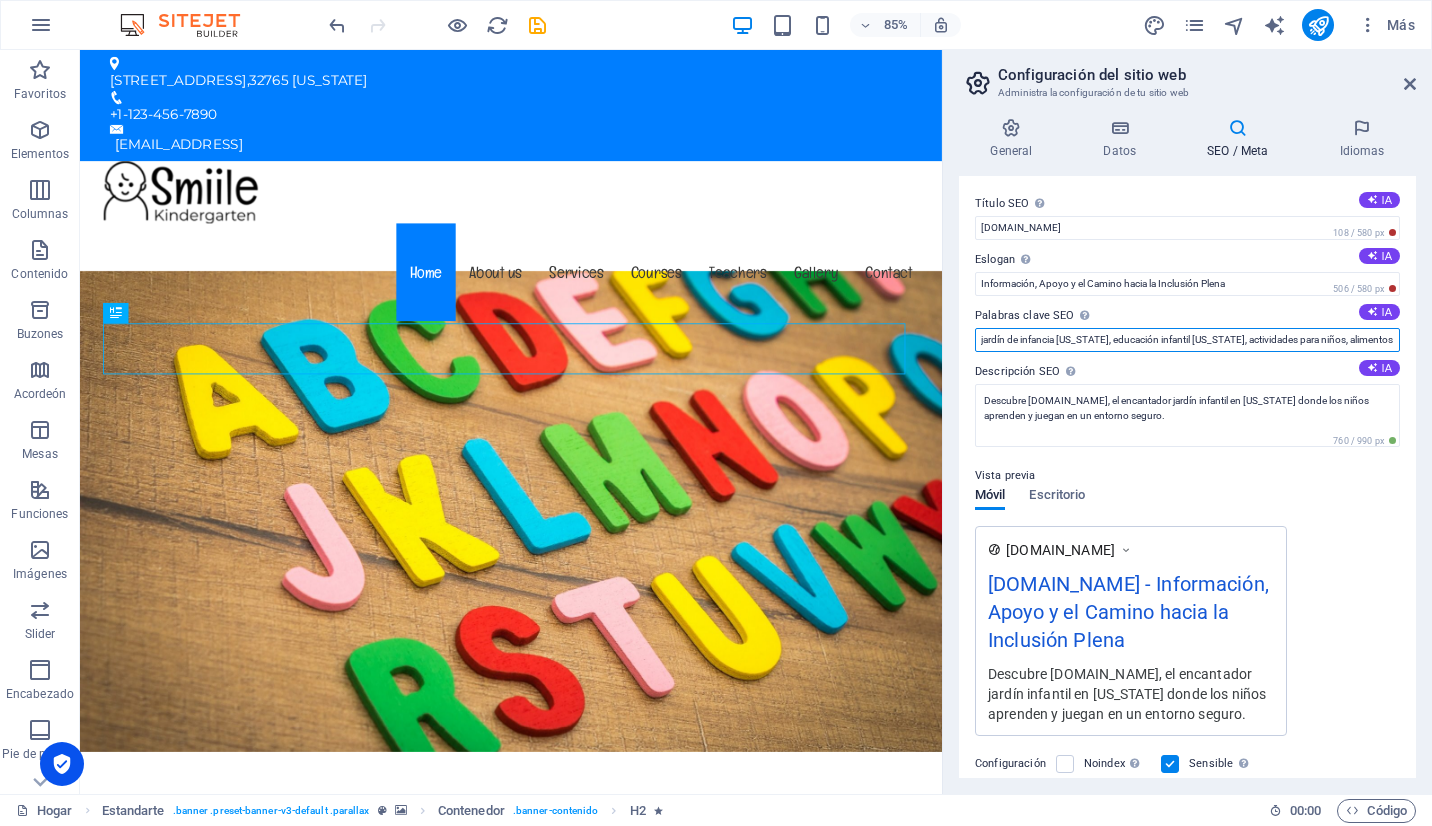 click on "jardín de infancia Florida, educación infantil Florida, actividades para niños, alimentos saludables para niños, seguridad infantil, cursos para niños Florida" at bounding box center (1187, 340) 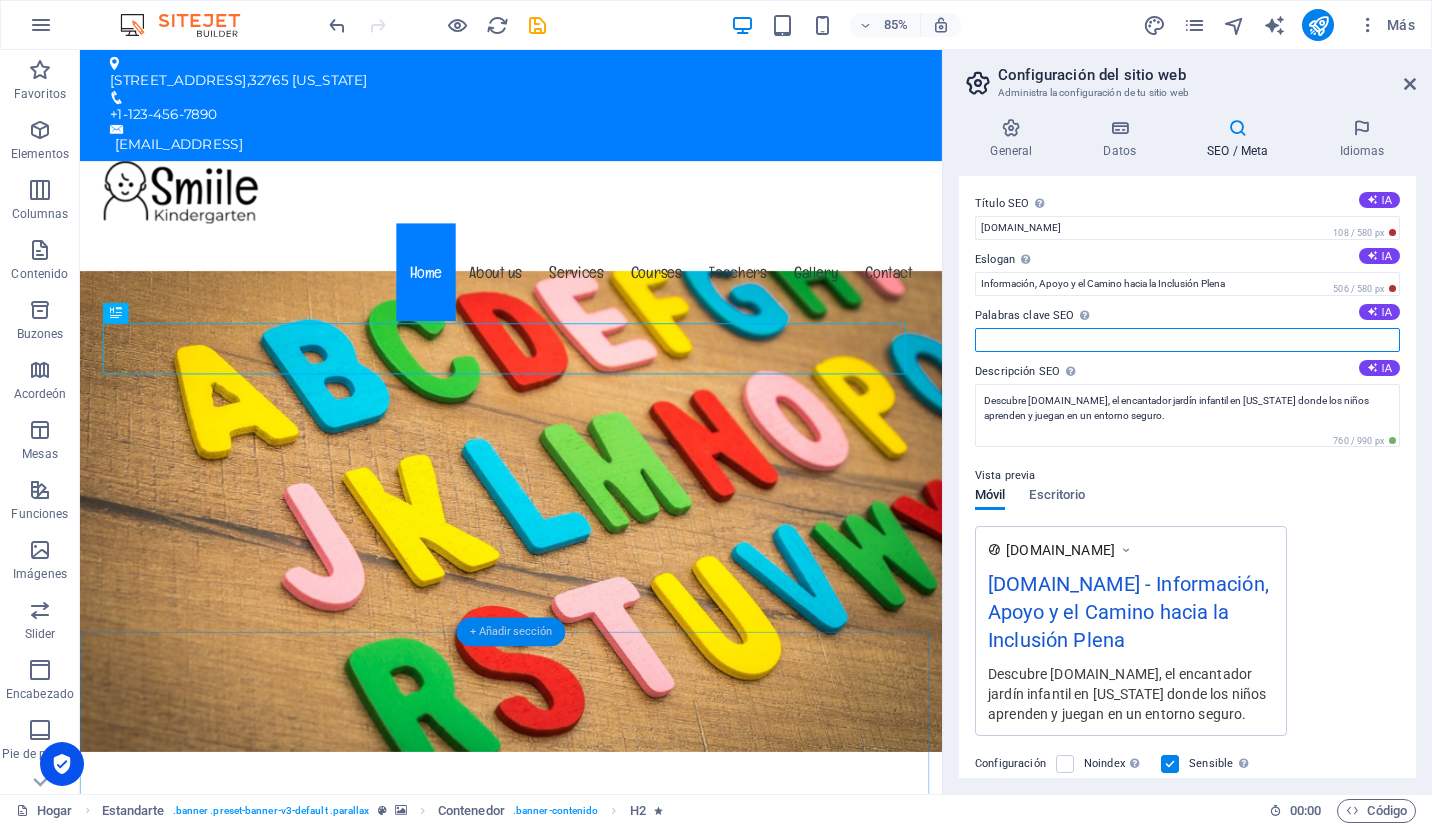 type 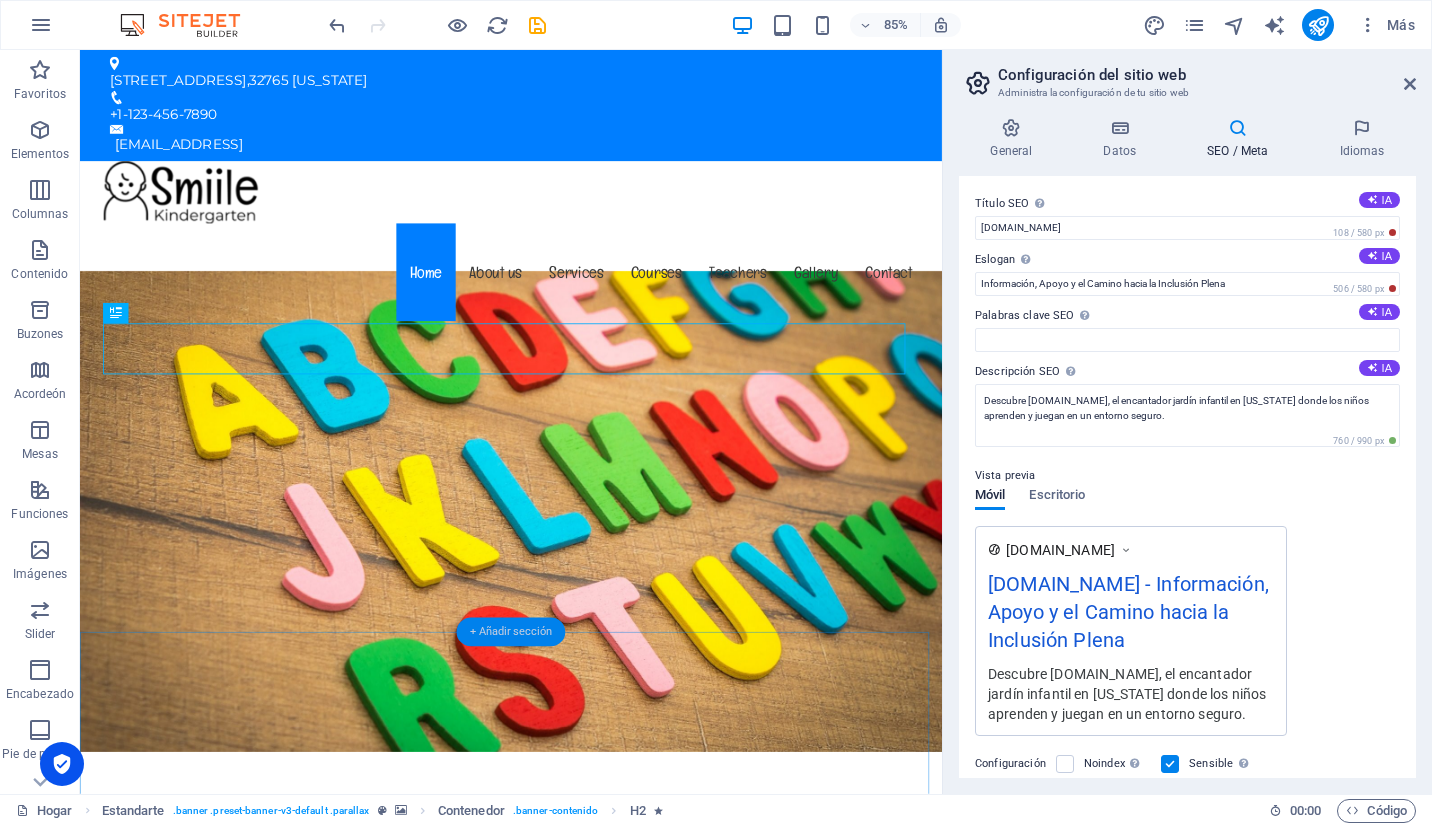 click on "+ Añadir sección" at bounding box center (511, 632) 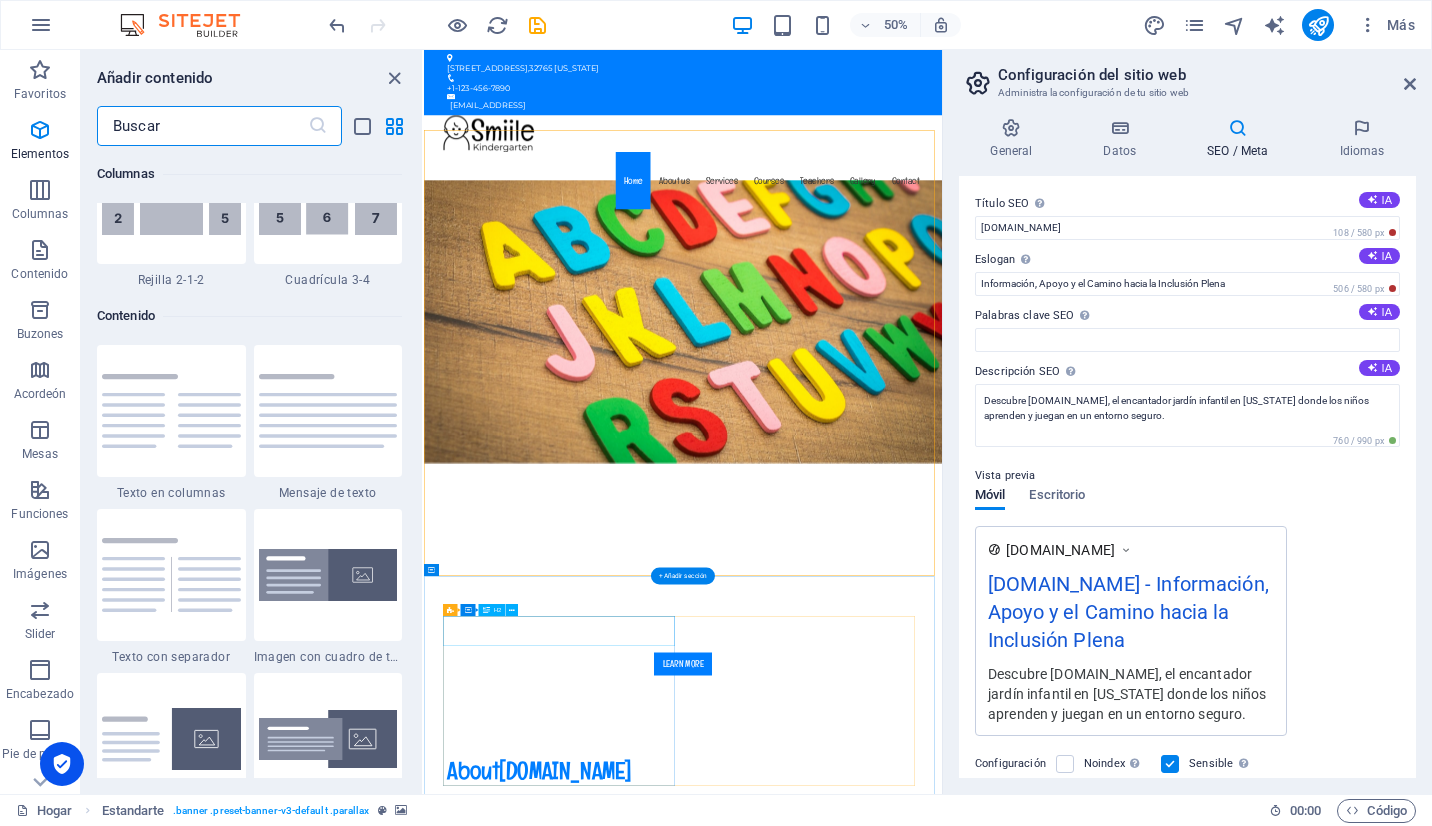 scroll, scrollTop: 3499, scrollLeft: 0, axis: vertical 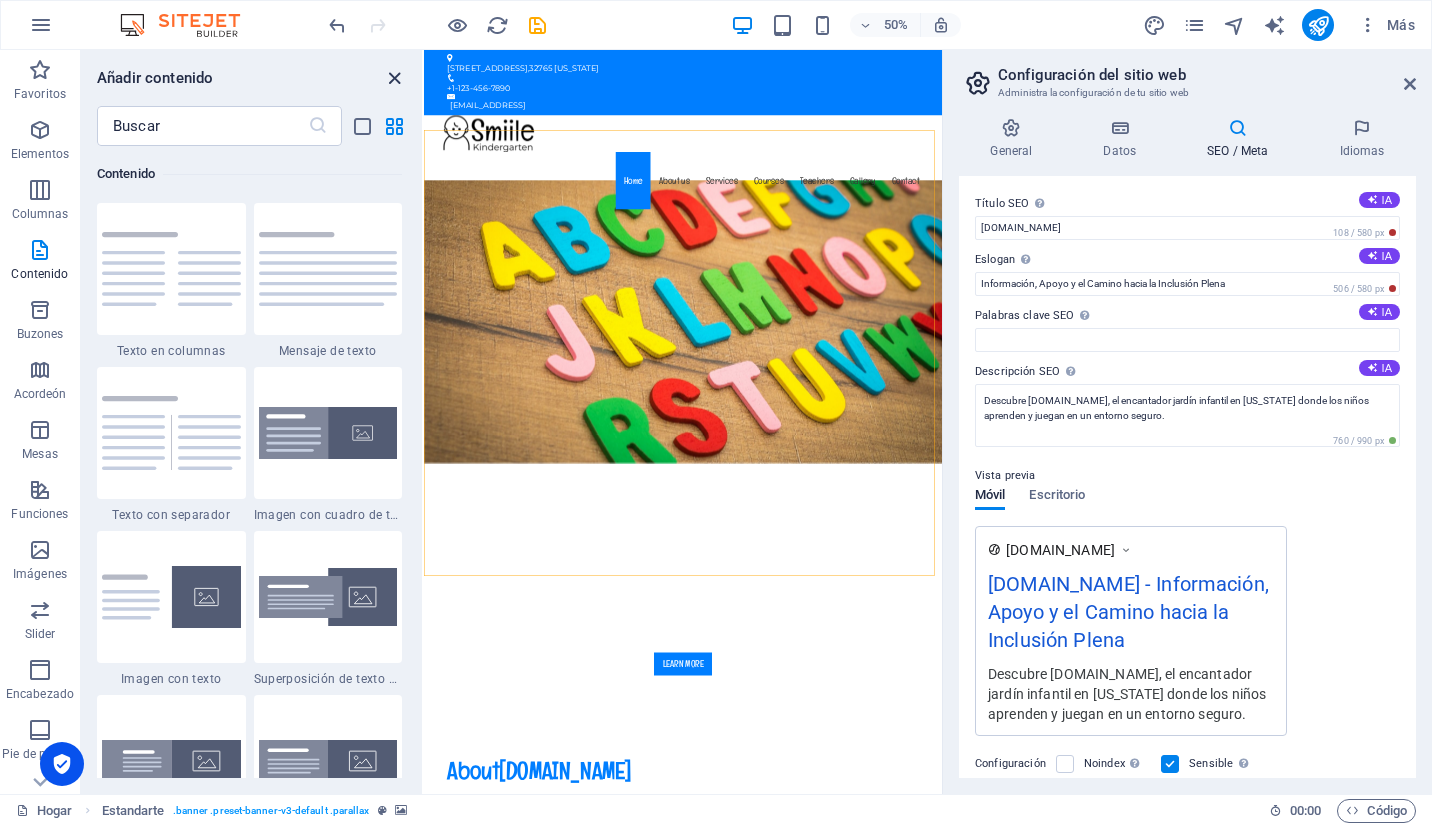 click at bounding box center [394, 78] 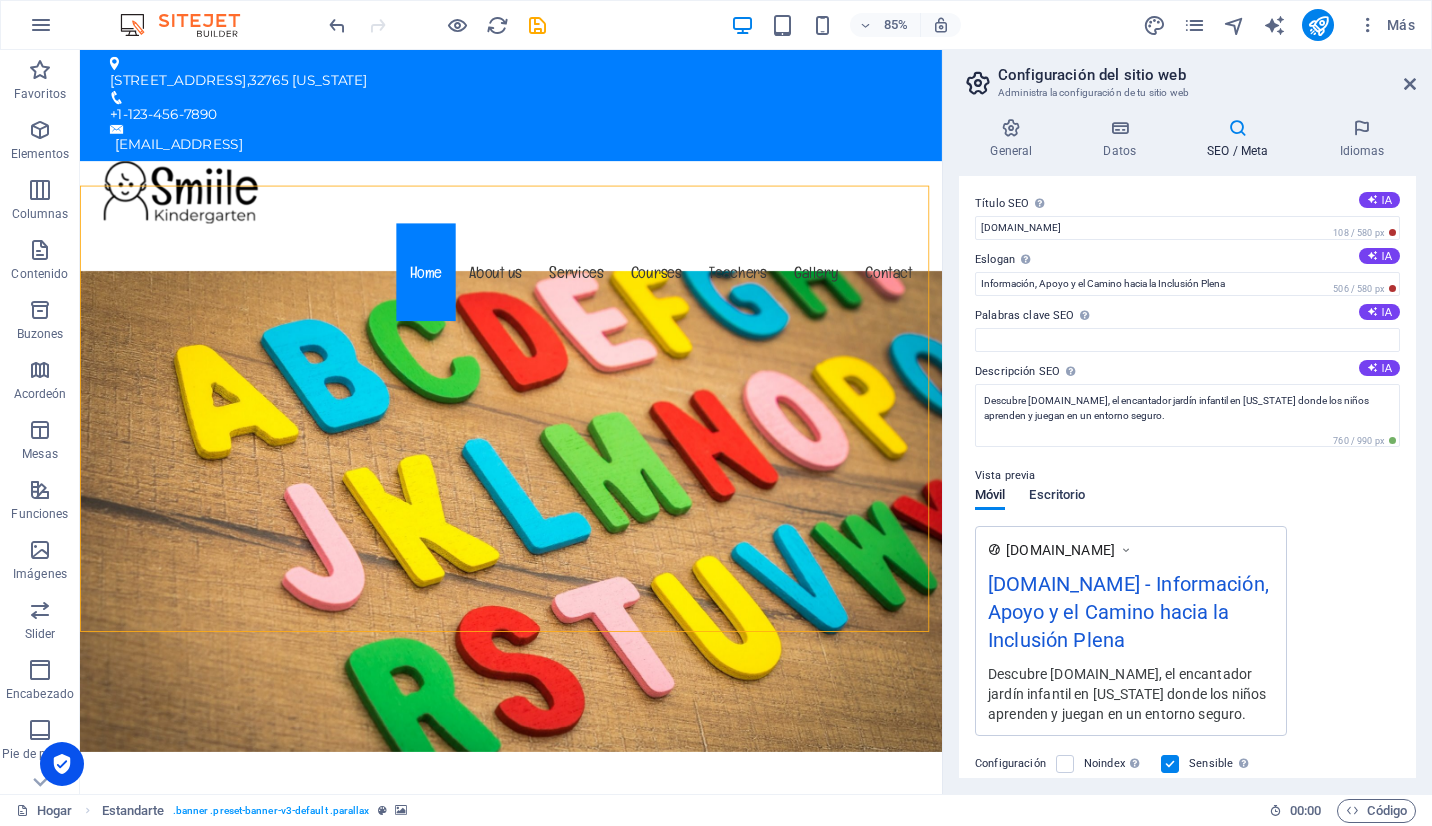 click on "Escritorio" at bounding box center [1057, 497] 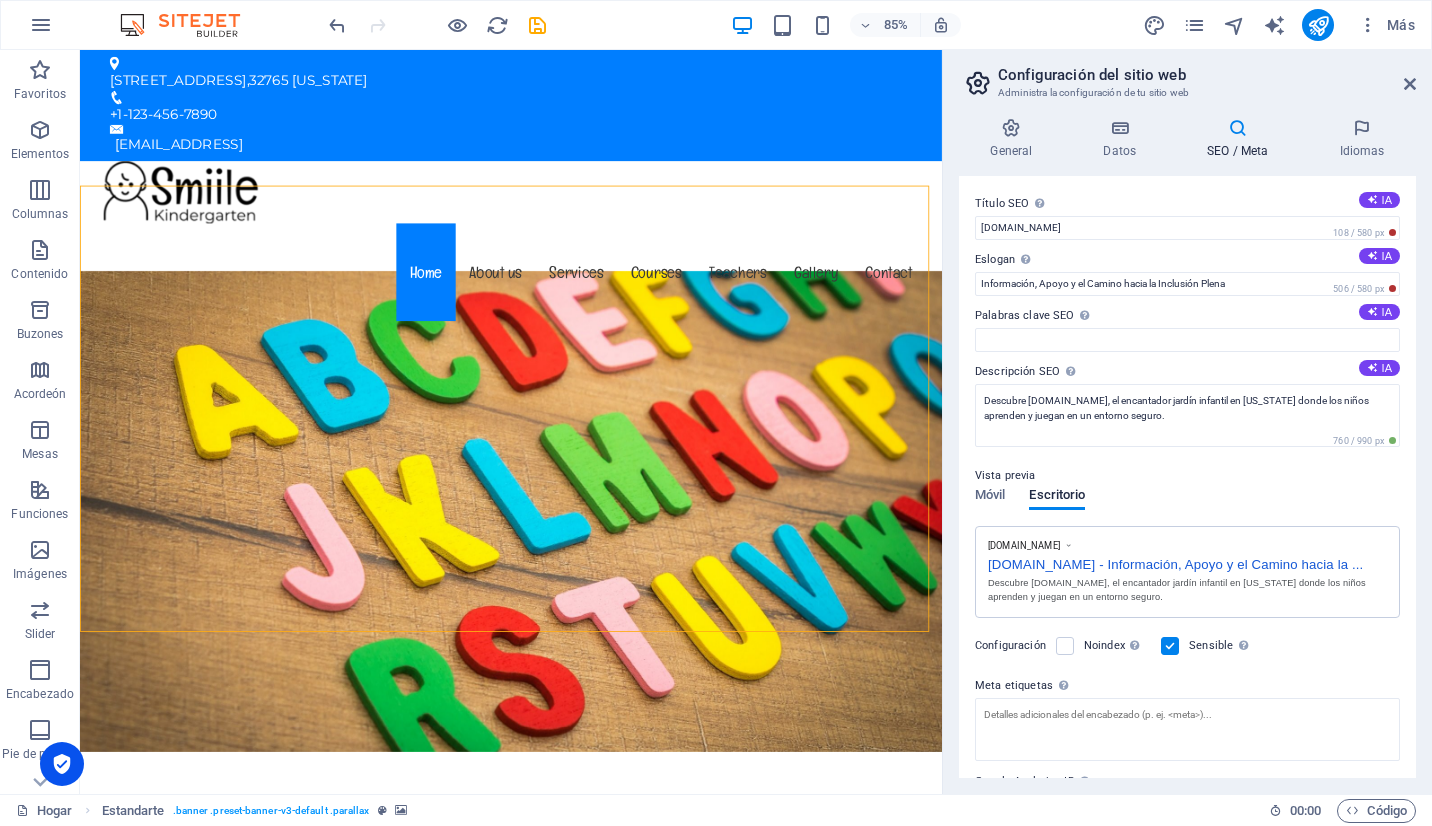 drag, startPoint x: 1416, startPoint y: 421, endPoint x: 1419, endPoint y: 450, distance: 29.15476 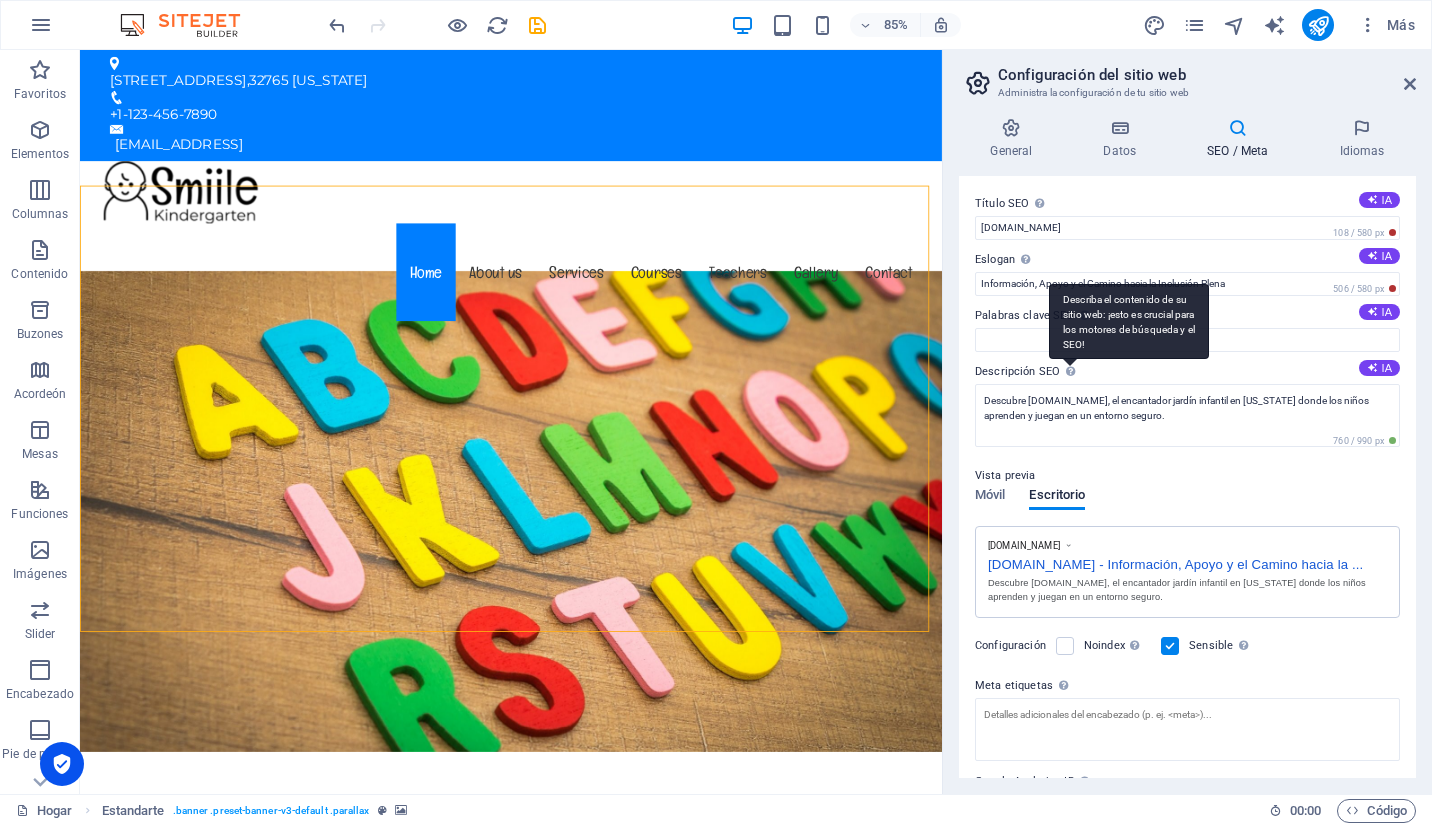 click on "Describa el contenido de su sitio web: ¡esto es crucial para los motores de búsqueda y el SEO!" at bounding box center (1129, 321) 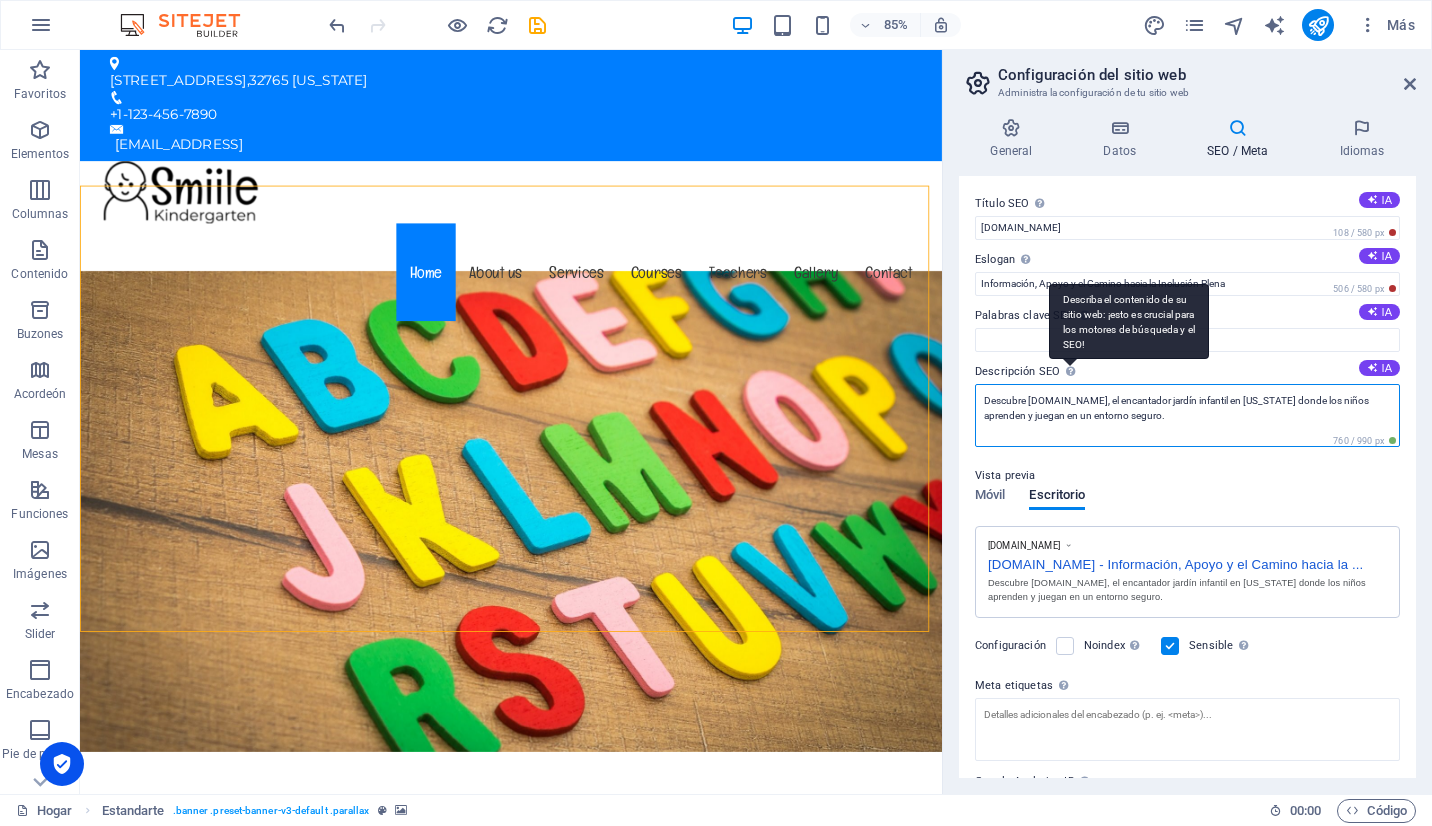 click on "Descubre enlacetea.cl, el encantador jardín infantil en Florida donde los niños aprenden y juegan en un entorno seguro." at bounding box center [1187, 415] 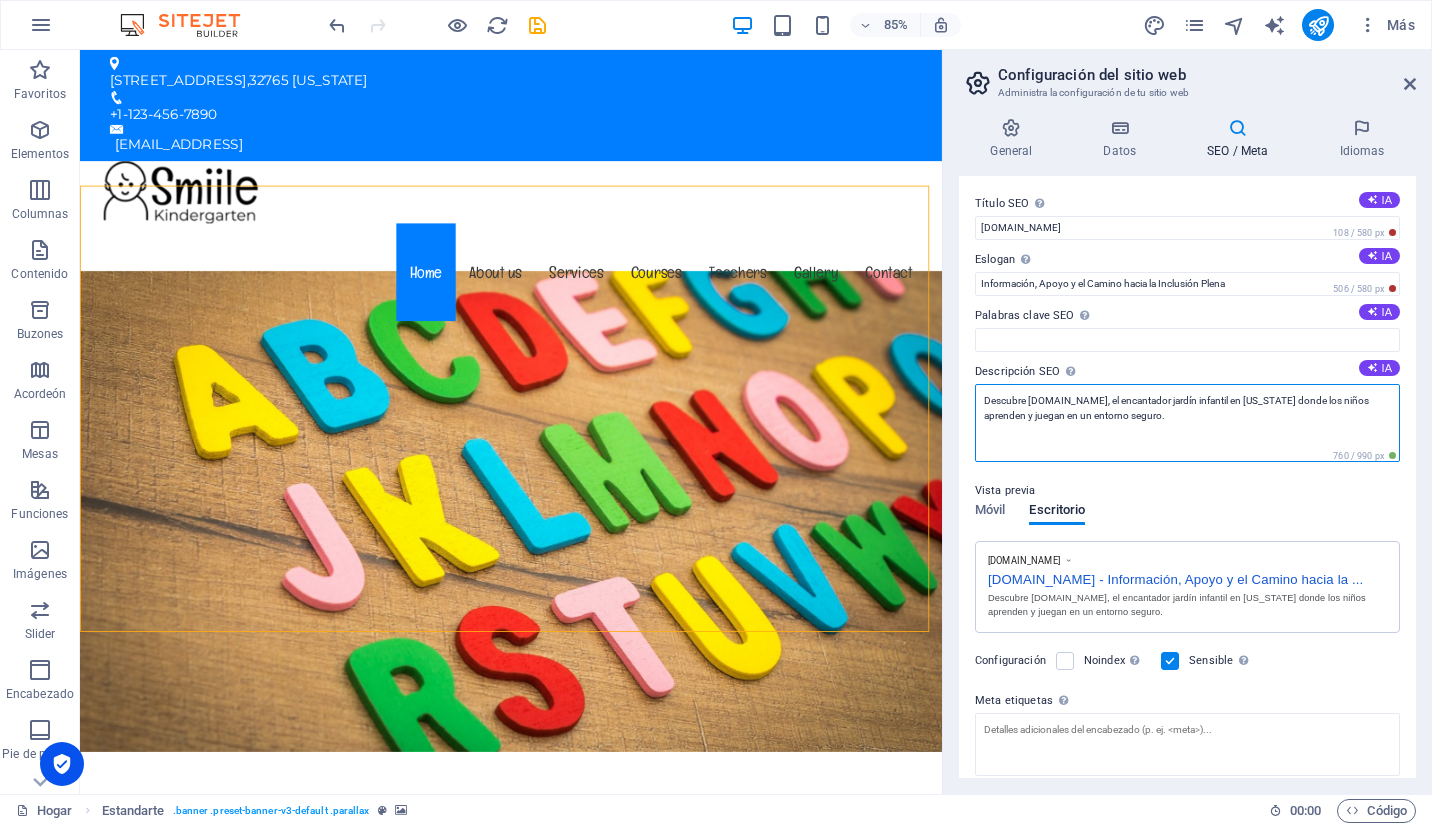 drag, startPoint x: 1117, startPoint y: 420, endPoint x: 976, endPoint y: 404, distance: 141.90489 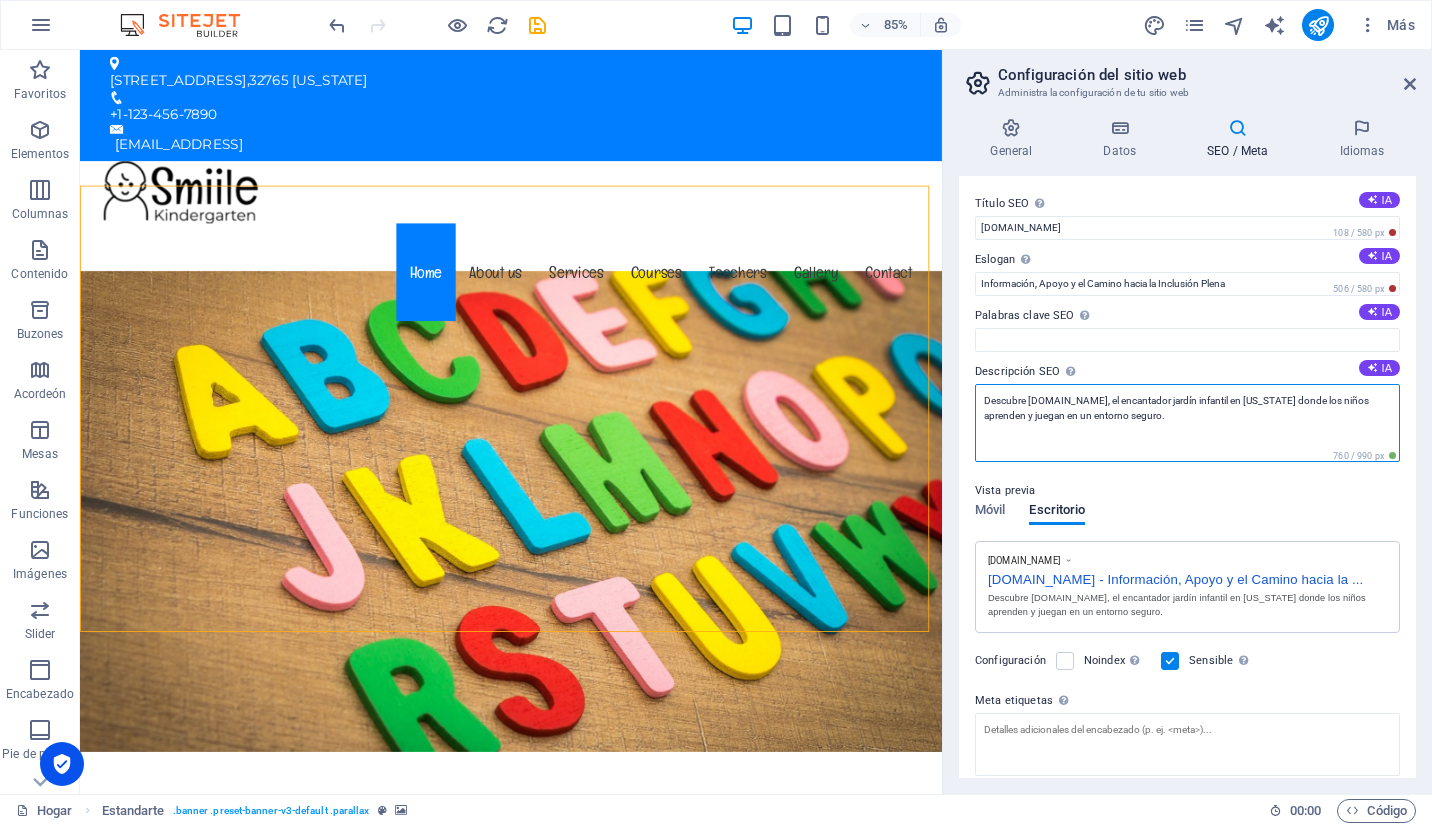 click on "Descubre enlacetea.cl, el encantador jardín infantil en Florida donde los niños aprenden y juegan en un entorno seguro." at bounding box center [1187, 423] 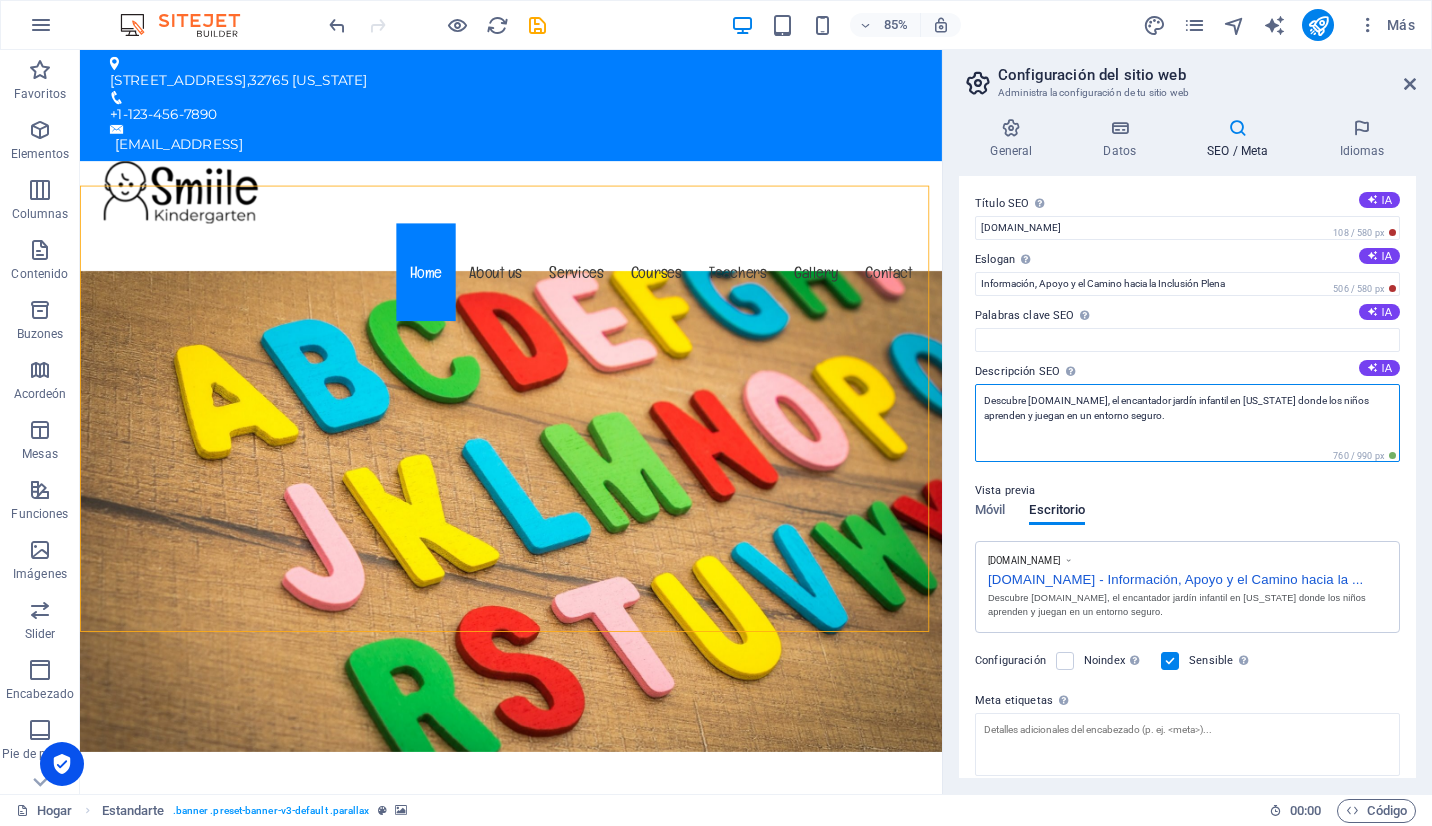 drag, startPoint x: 1134, startPoint y: 414, endPoint x: 1086, endPoint y: 406, distance: 48.6621 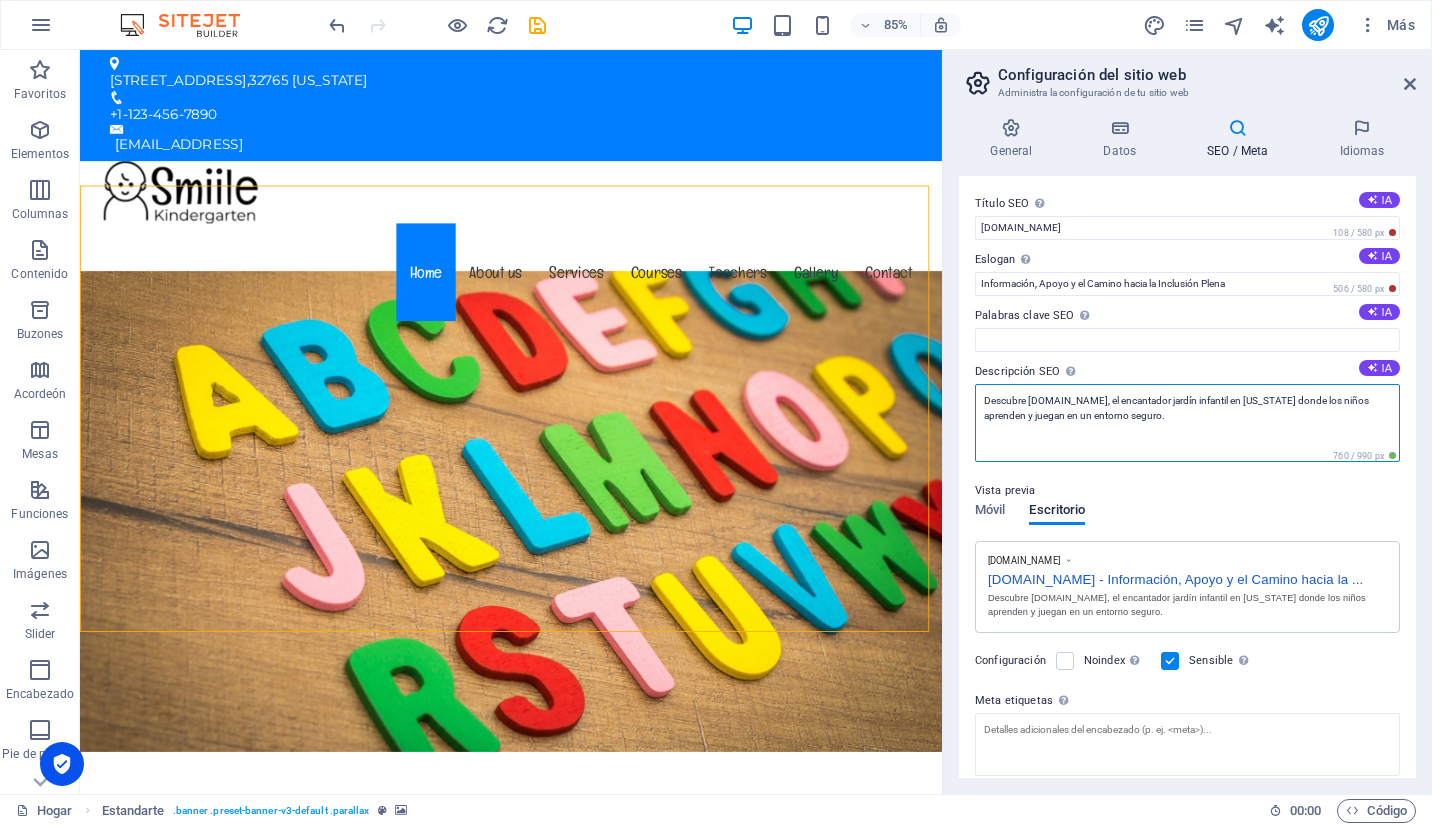 click on "Descubre enlacetea.cl, el encantador jardín infantil en Florida donde los niños aprenden y juegan en un entorno seguro." at bounding box center [1187, 423] 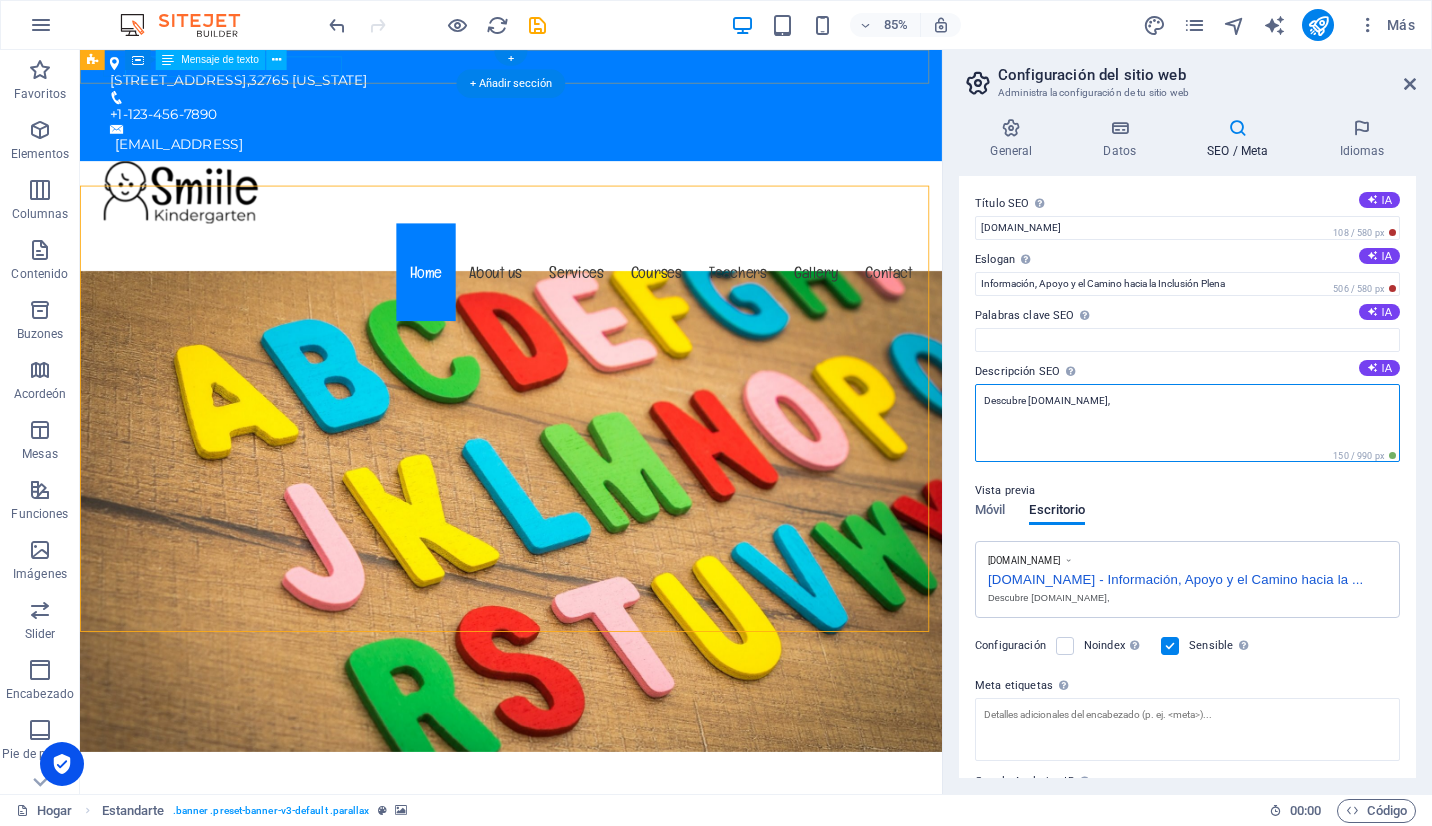 type on "Descubre enlacetea.cl," 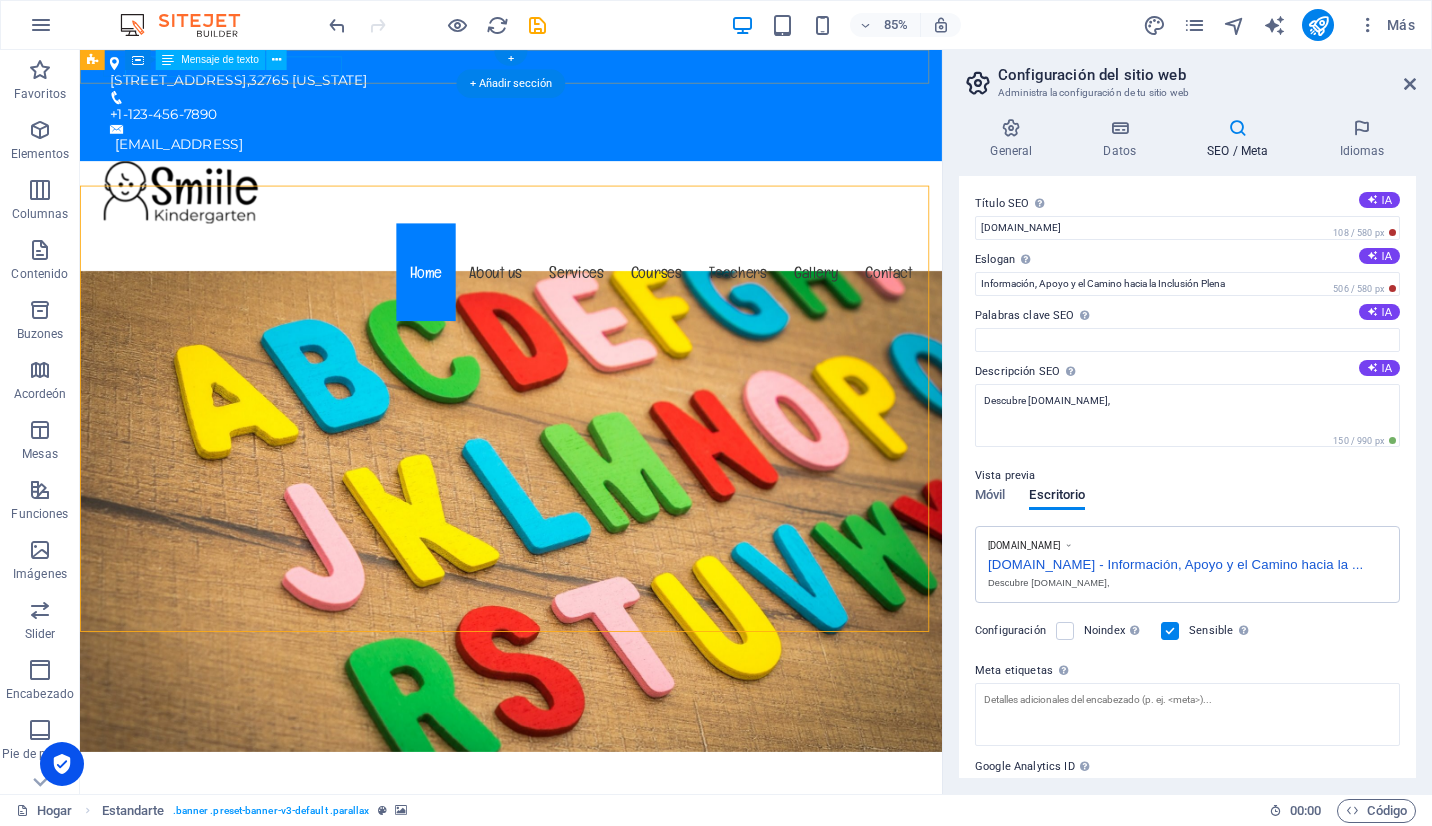 click on "353 N Central Ave, ,  32765   Florida" at bounding box center (579, 86) 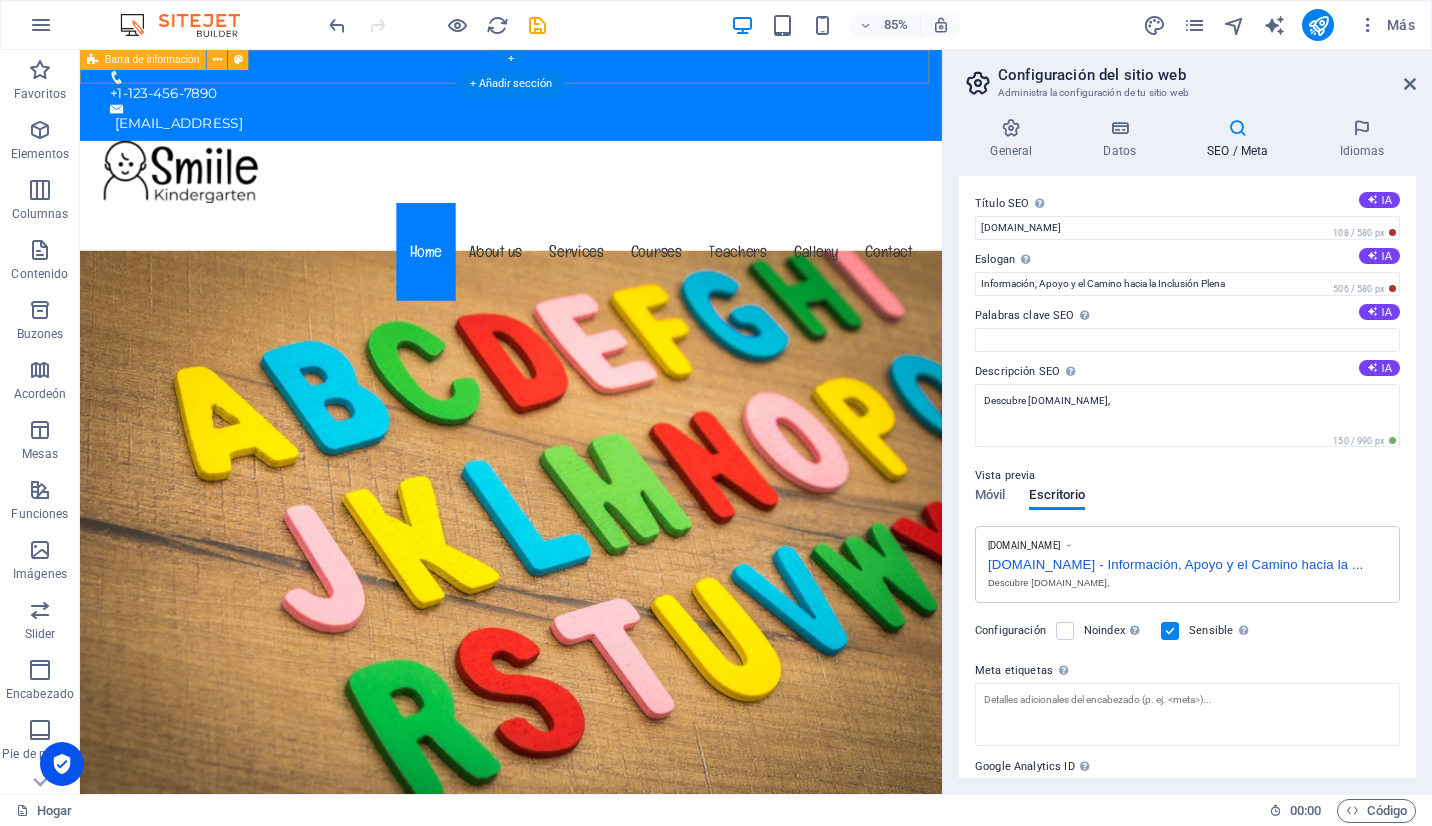 click on "+1-123-456-7890 de9570d344cb46cfaba5926986c451@cpanel.local" at bounding box center [587, 103] 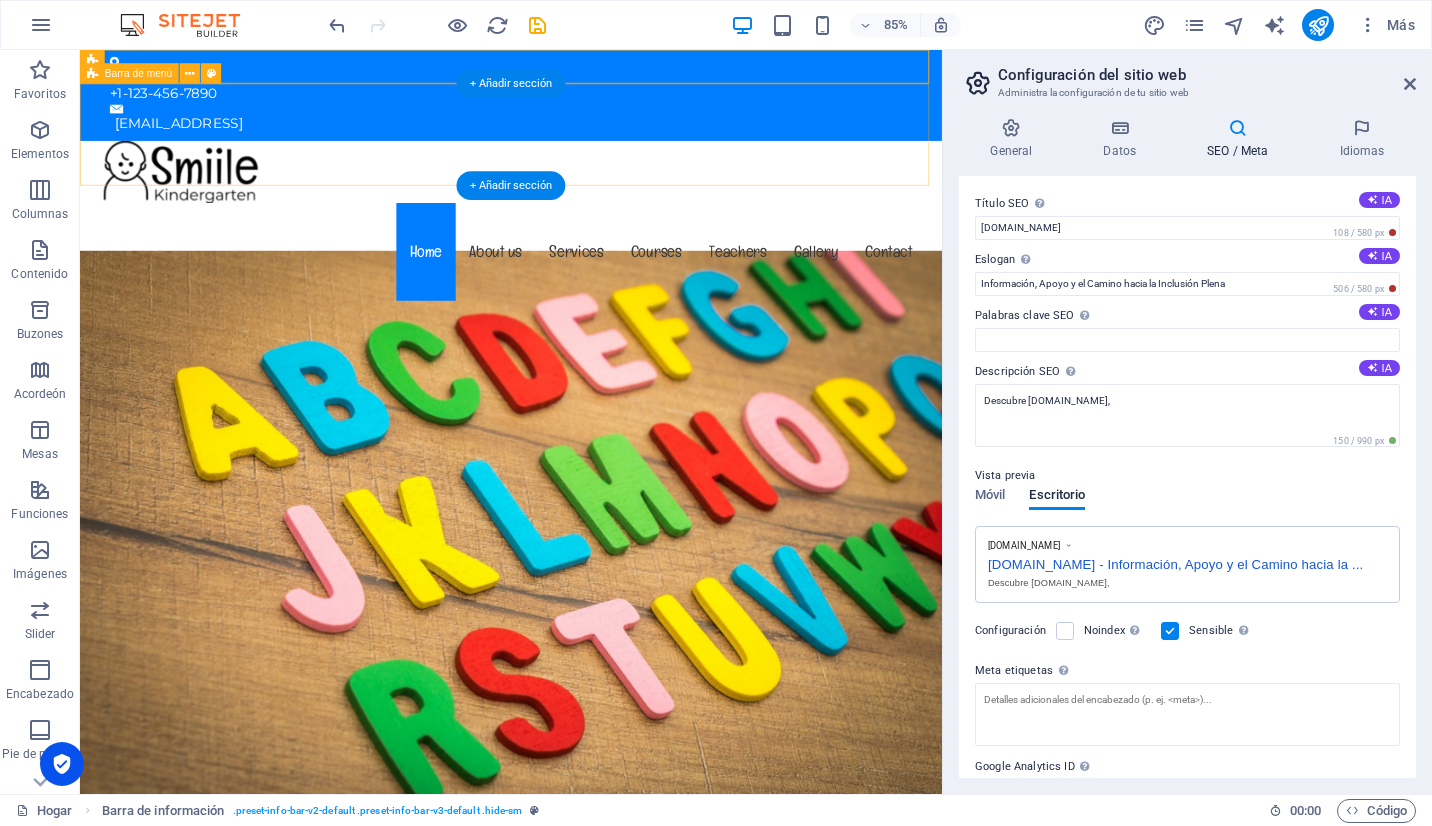 click on "Menu Home About us Services Courses Teachers Gallery Contact" at bounding box center (587, 253) 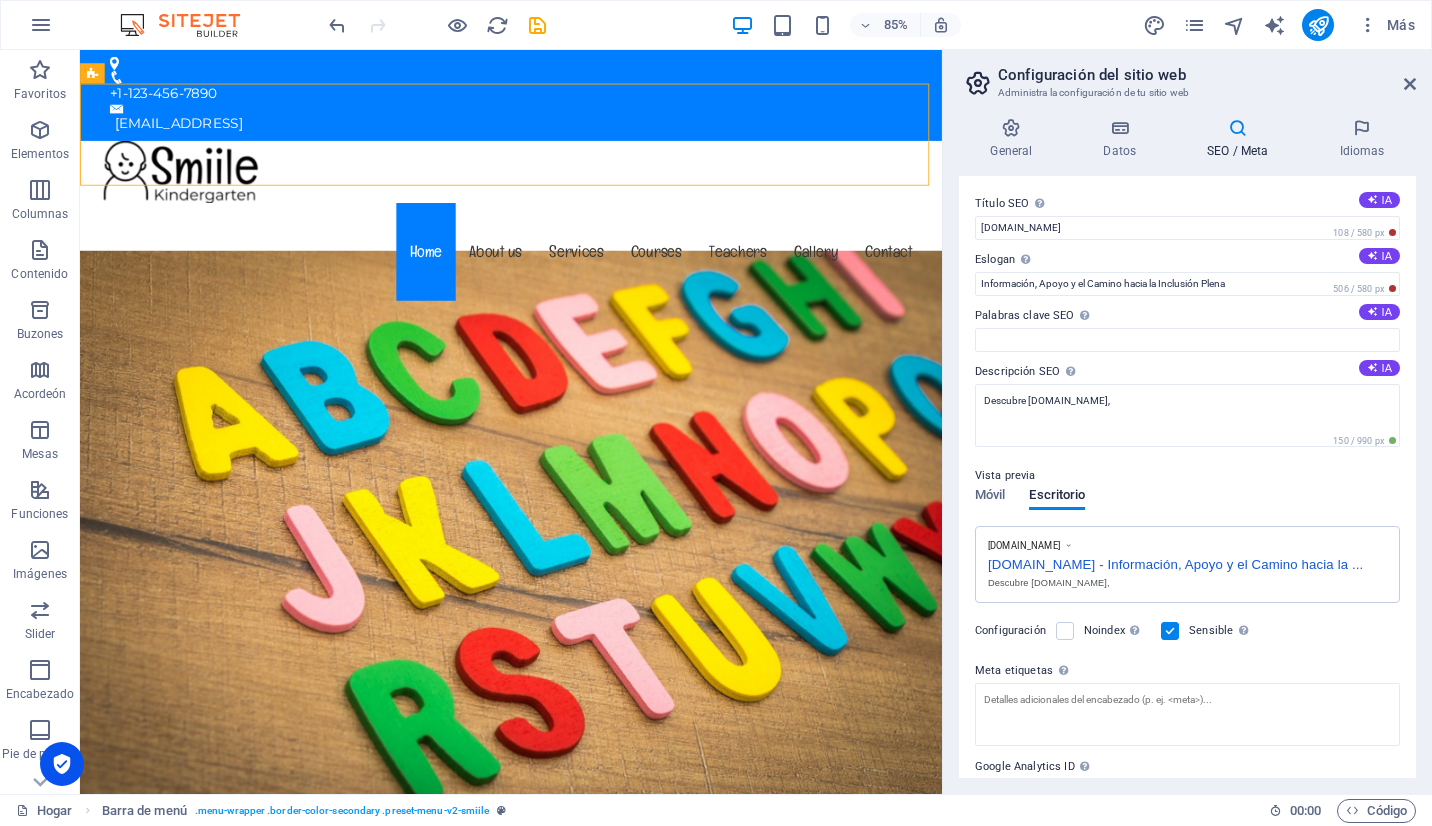 scroll, scrollTop: 95, scrollLeft: 0, axis: vertical 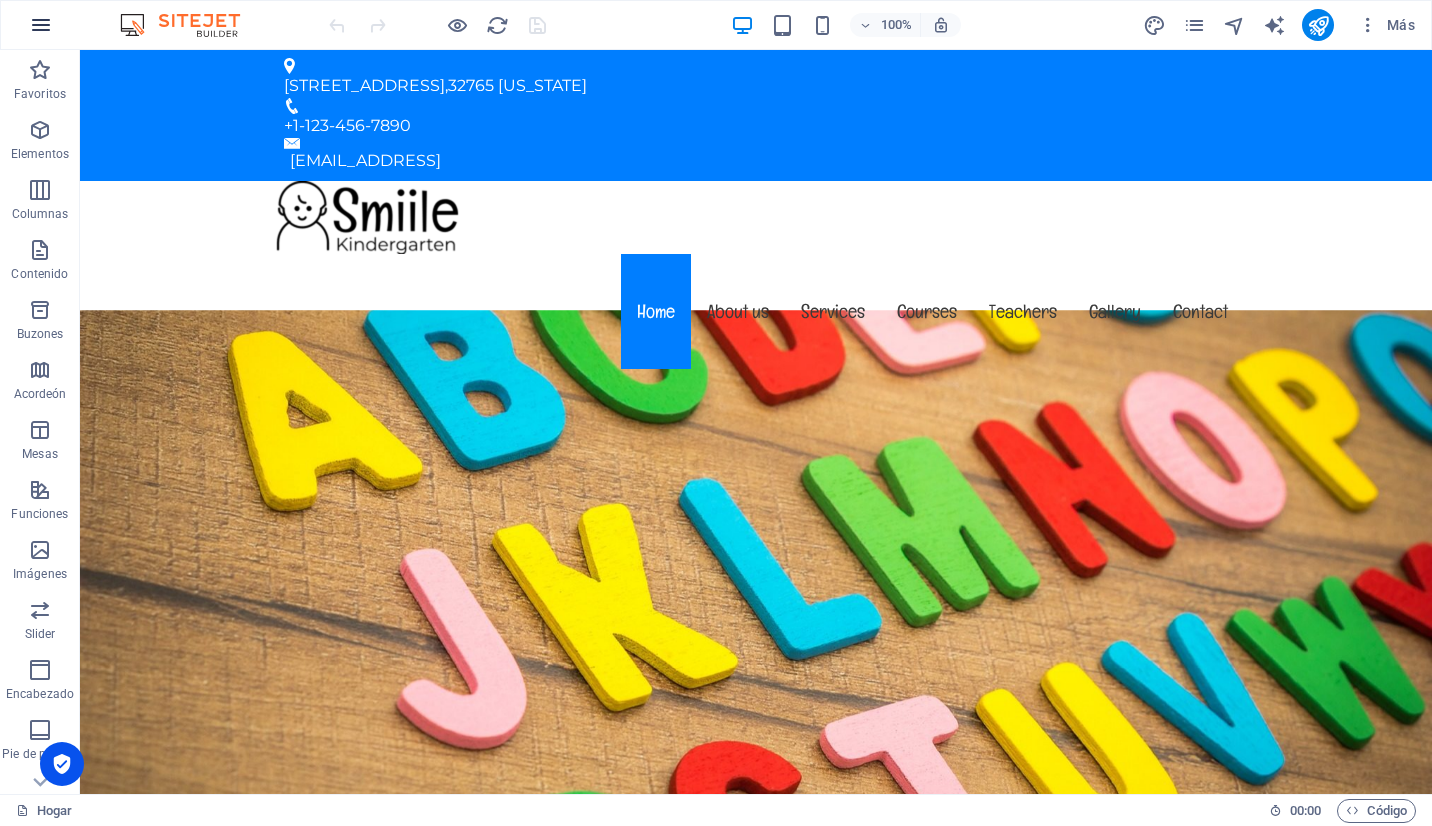 click at bounding box center (41, 25) 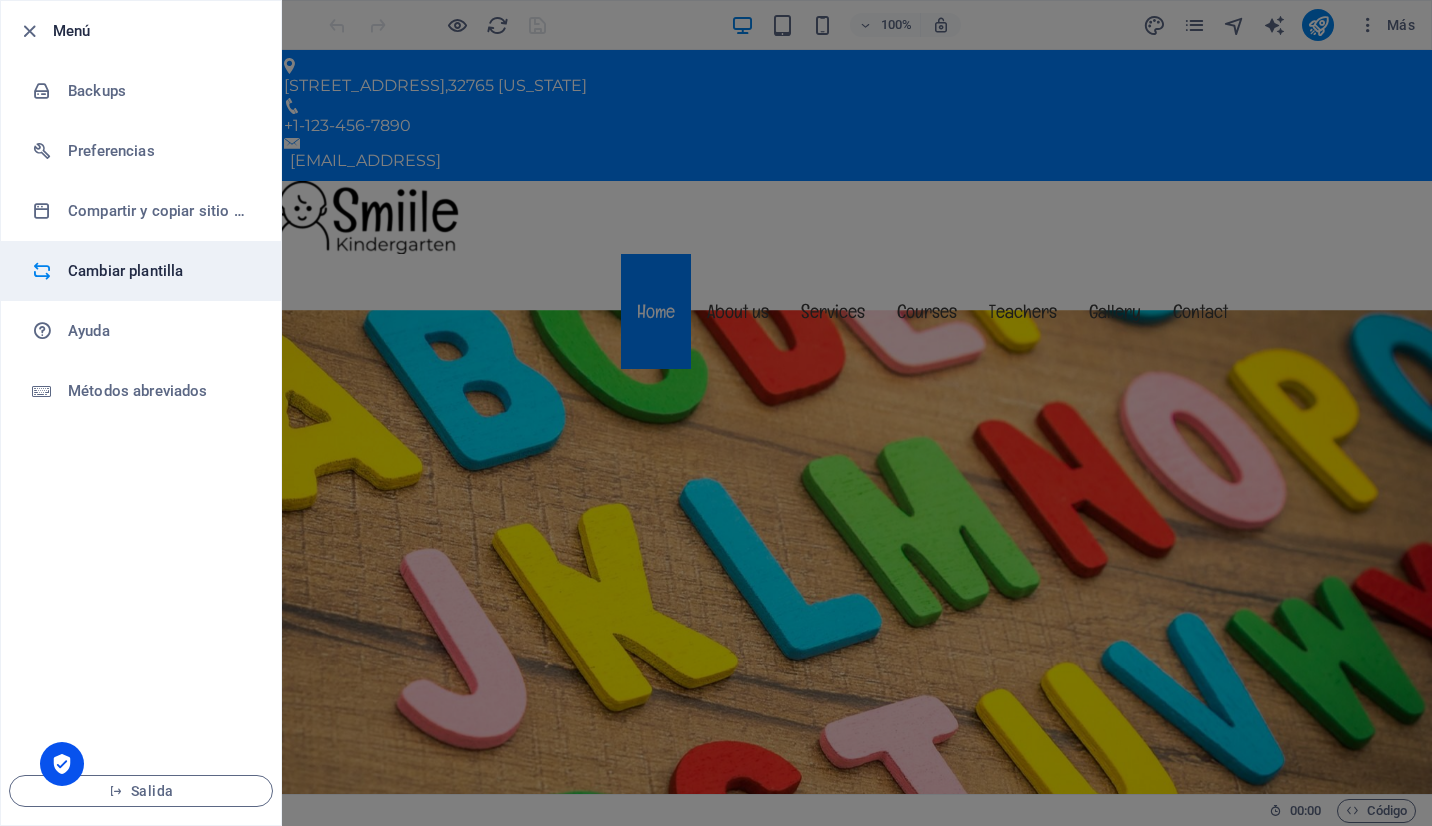 click on "Cambiar plantilla" at bounding box center (141, 271) 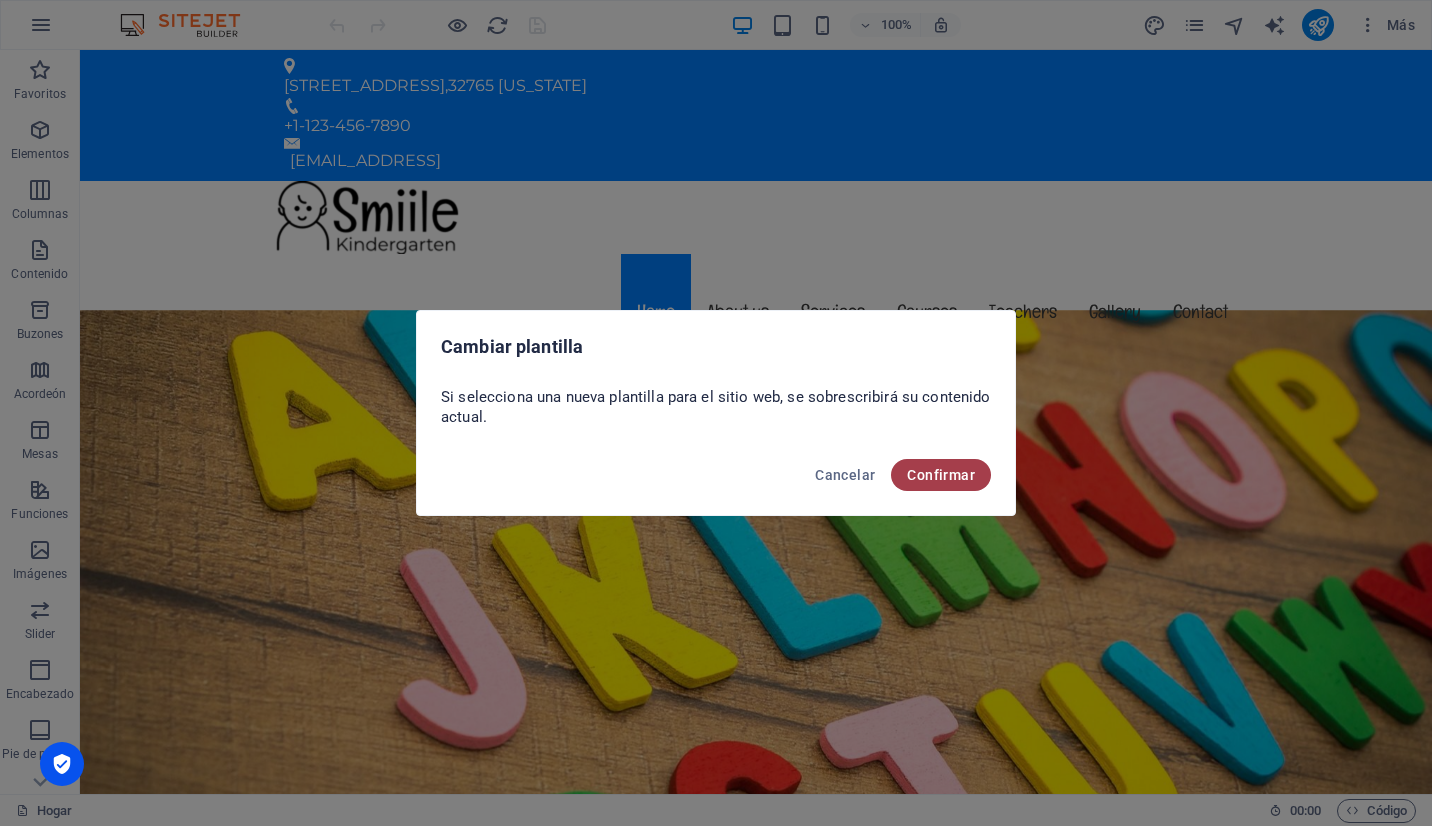 click on "Confirmar" at bounding box center (941, 475) 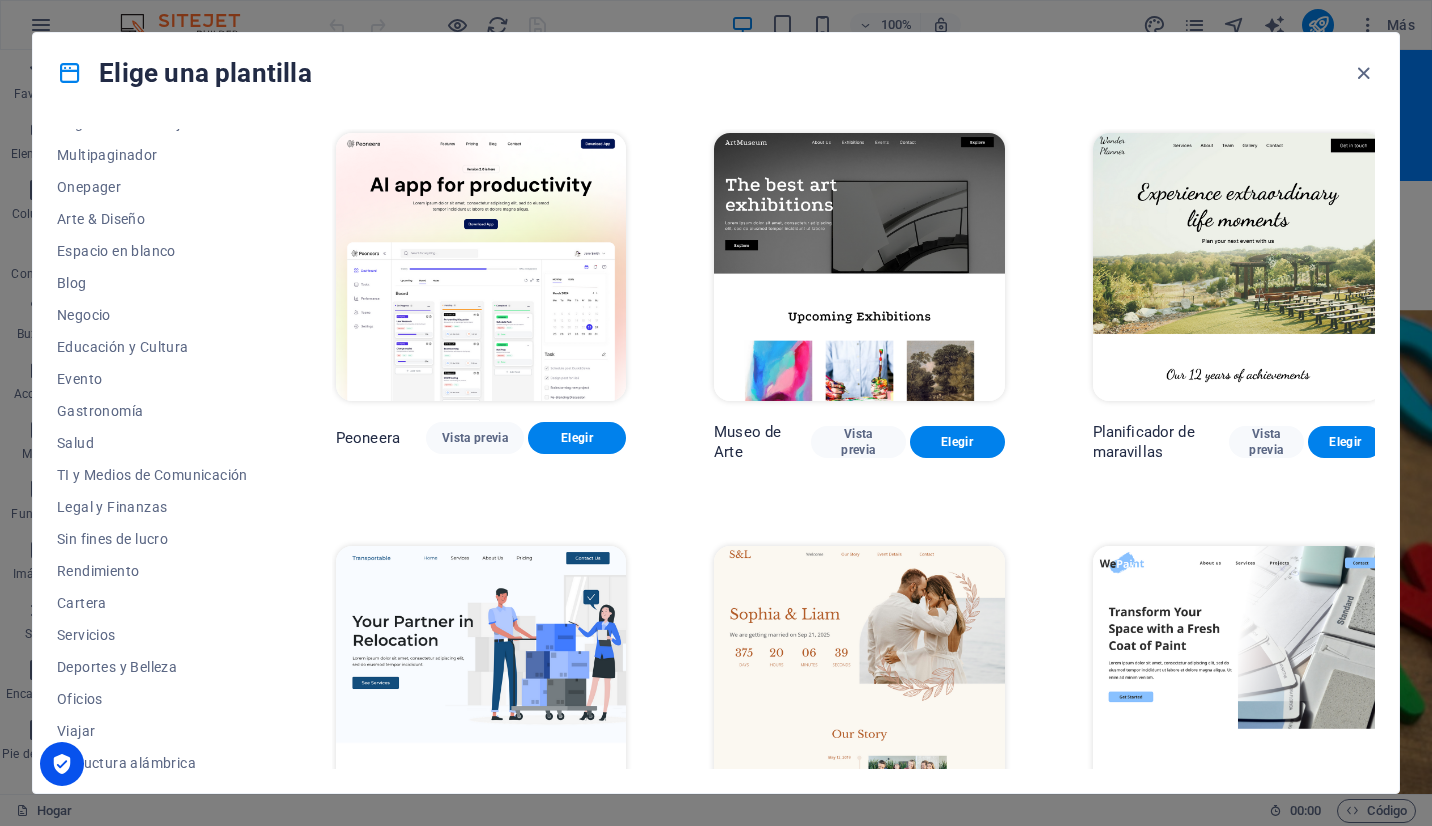 scroll, scrollTop: 159, scrollLeft: 0, axis: vertical 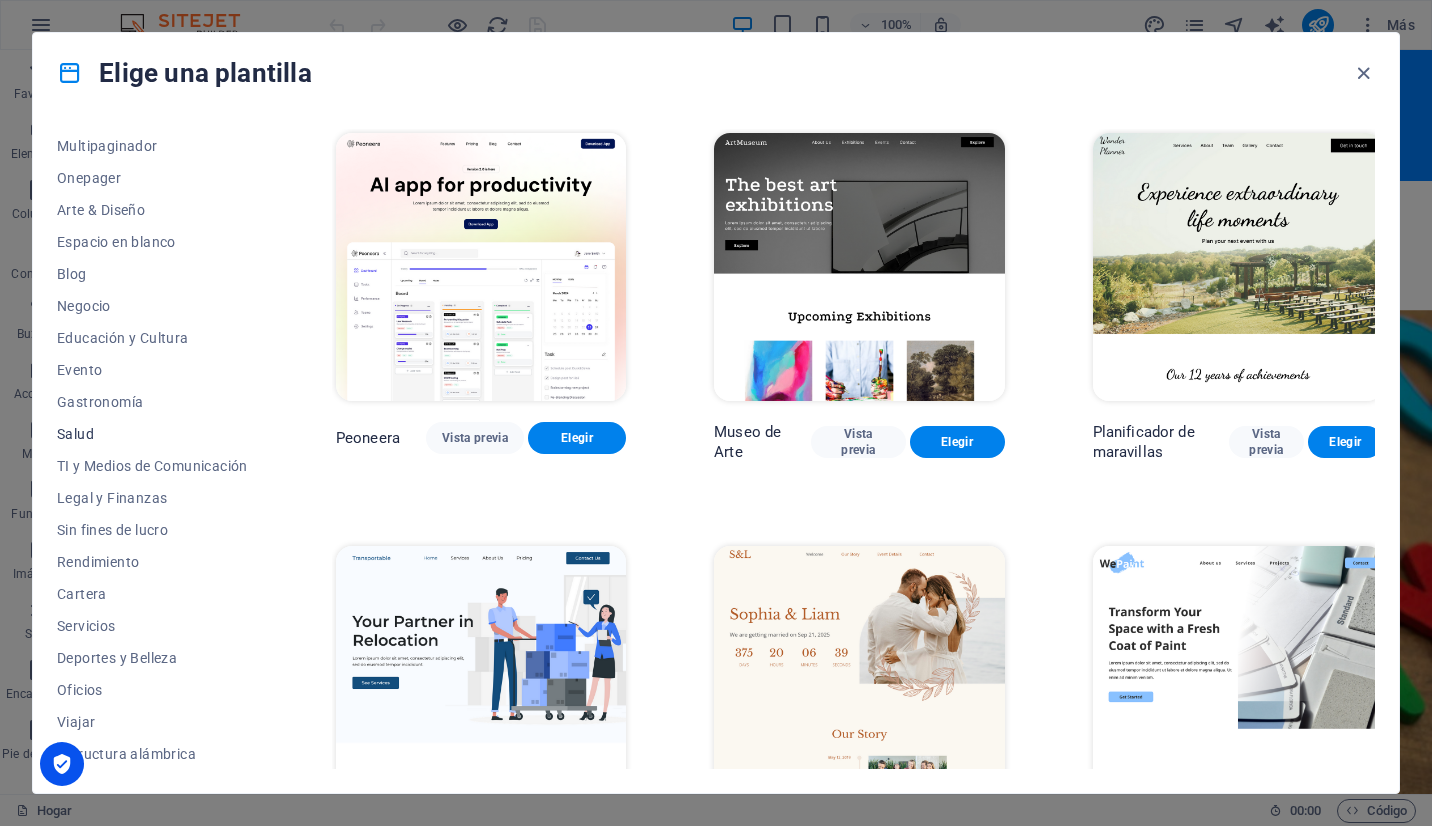click on "Salud" at bounding box center [152, 434] 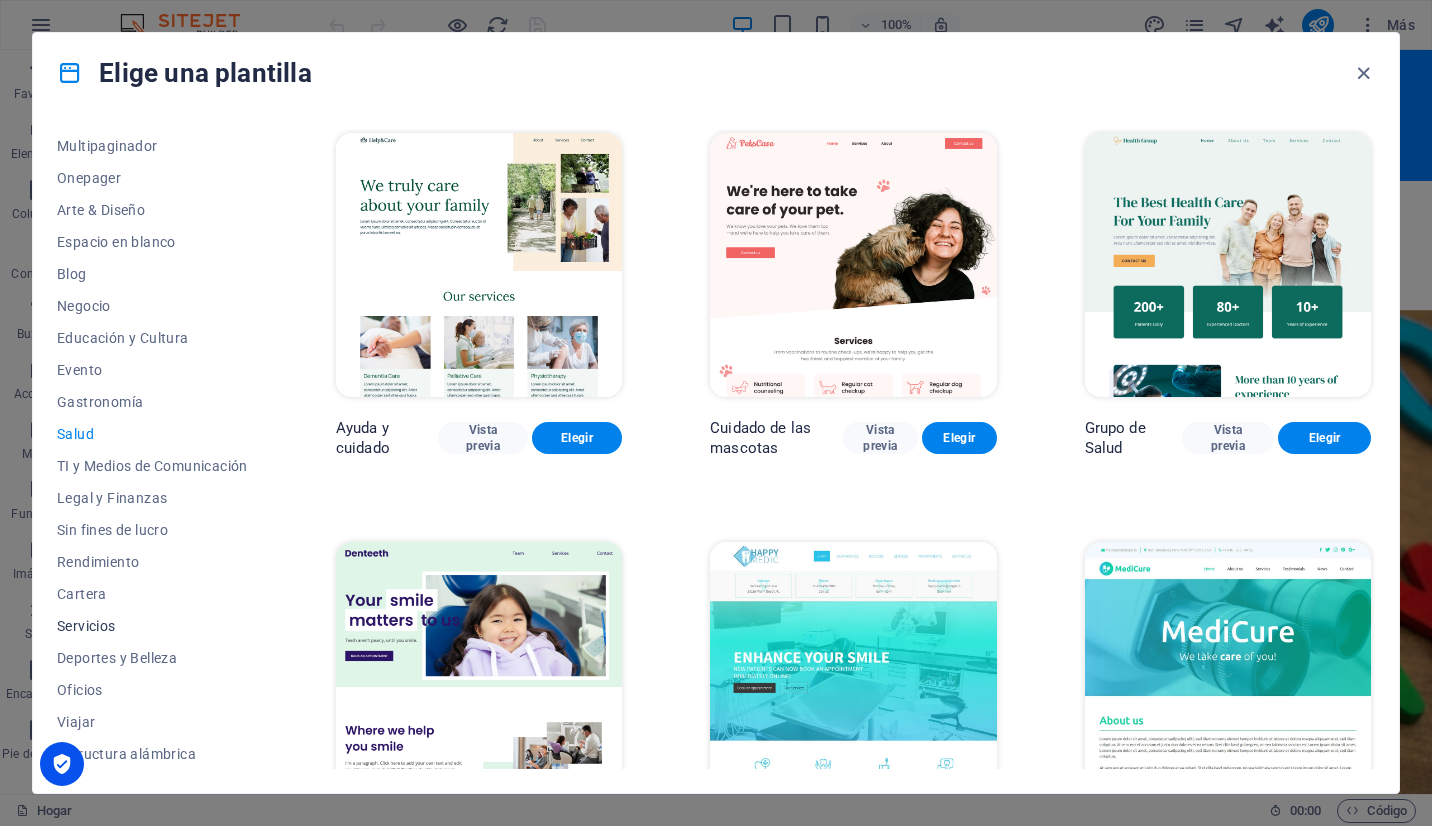 drag, startPoint x: 281, startPoint y: 428, endPoint x: 116, endPoint y: 618, distance: 251.64459 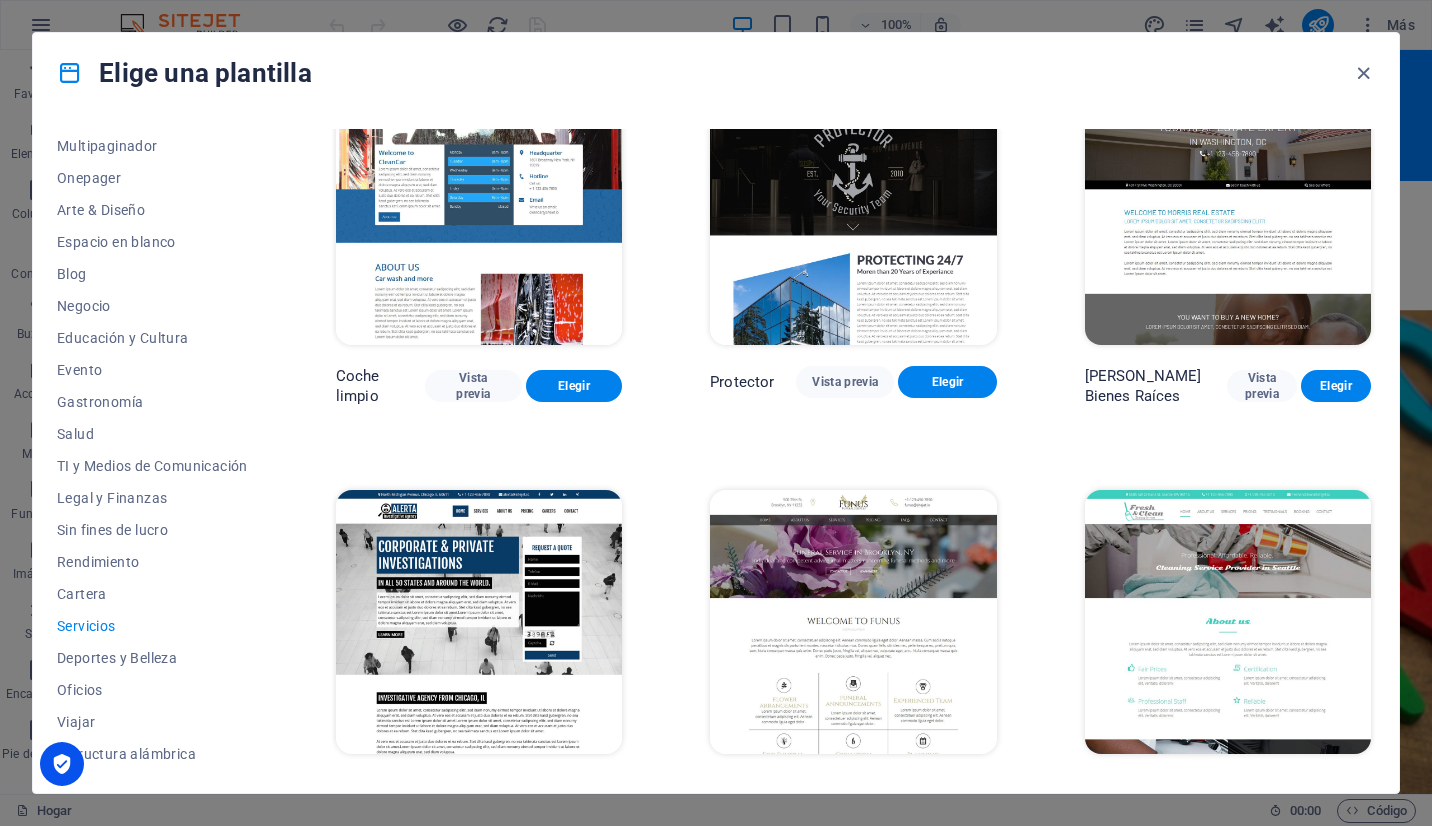 scroll, scrollTop: 1280, scrollLeft: 0, axis: vertical 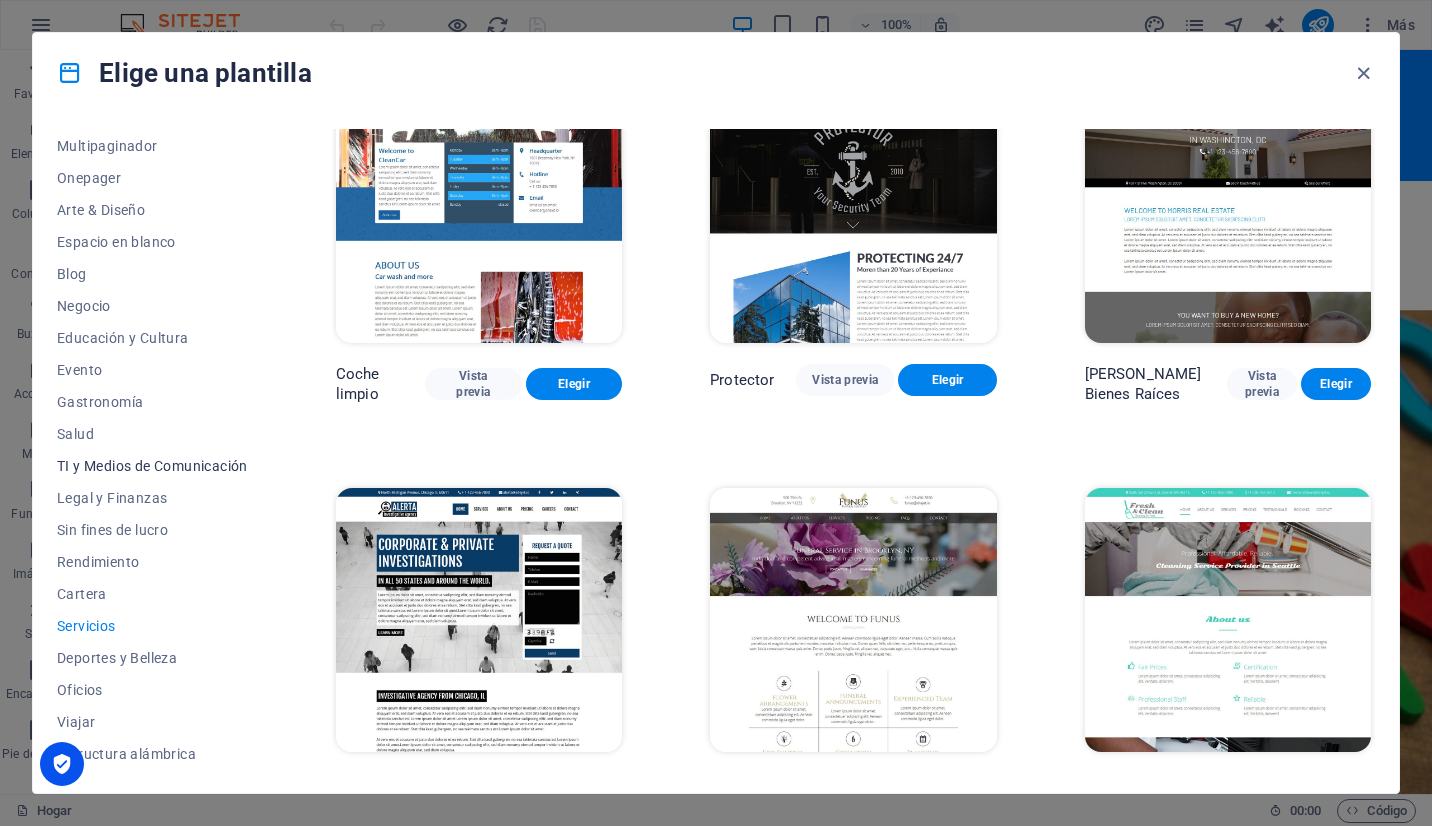 click on "TI y Medios de Comunicación" at bounding box center [152, 466] 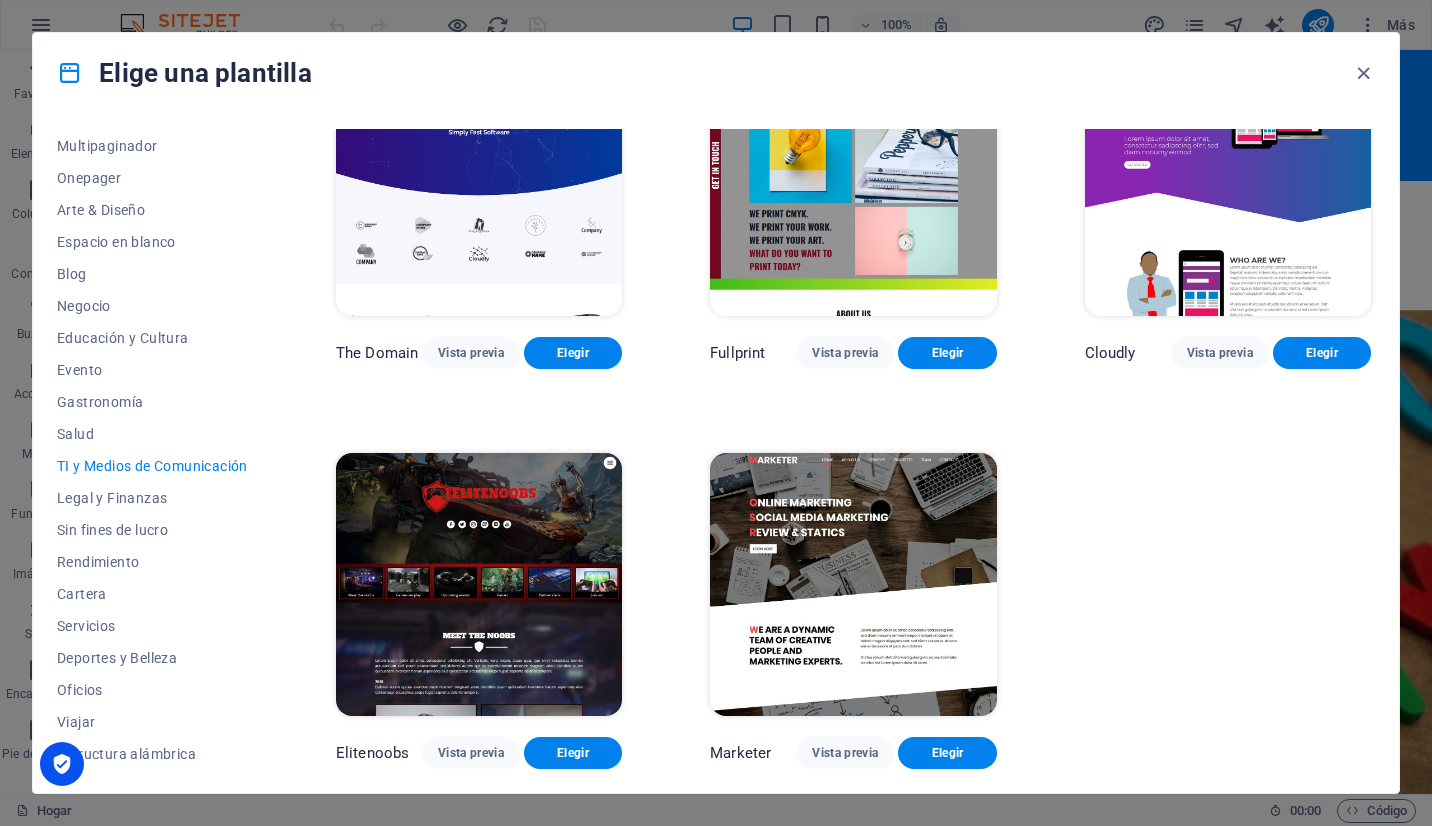 scroll, scrollTop: 876, scrollLeft: 0, axis: vertical 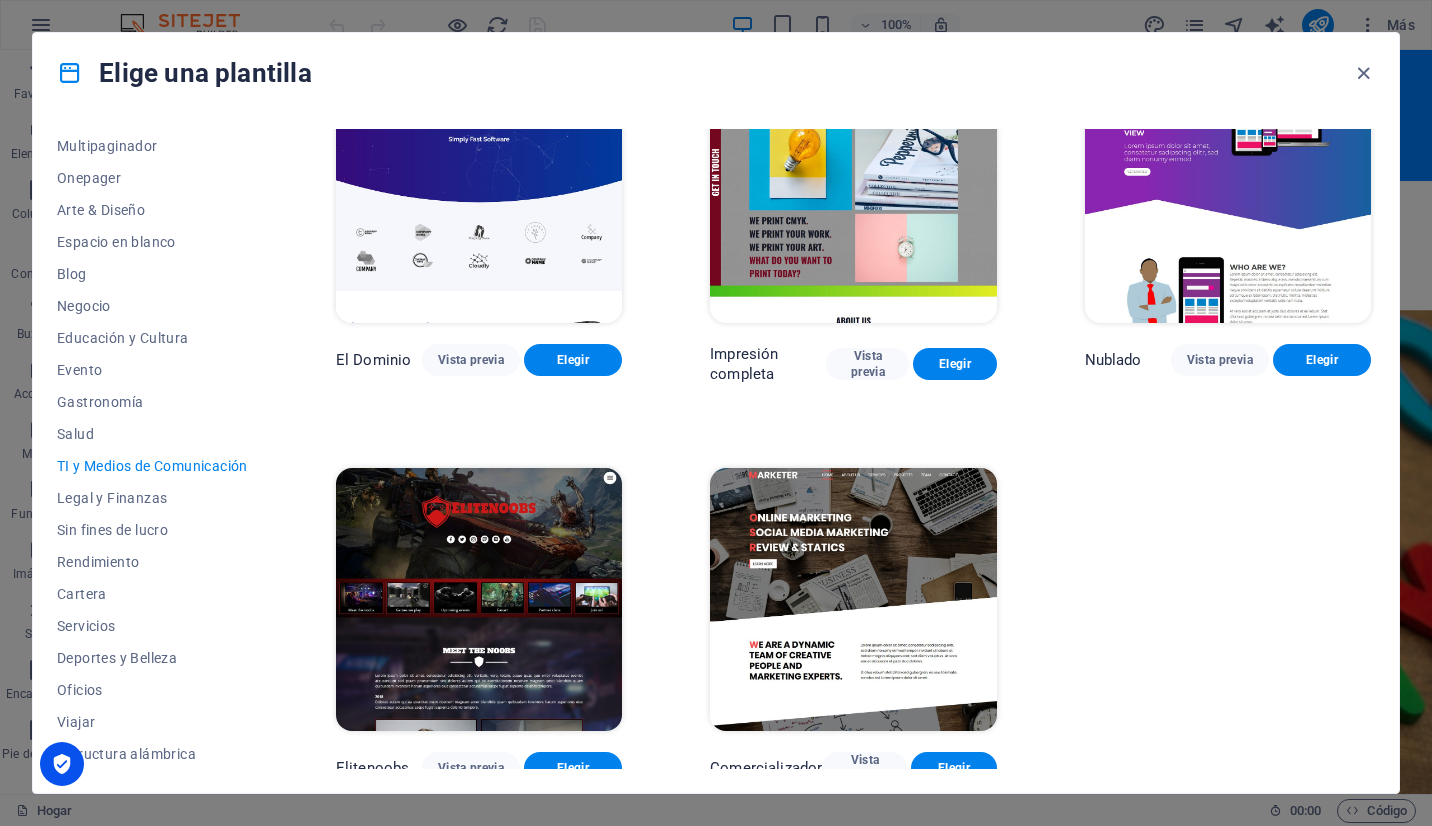 drag, startPoint x: 1381, startPoint y: 566, endPoint x: 1357, endPoint y: 684, distance: 120.41595 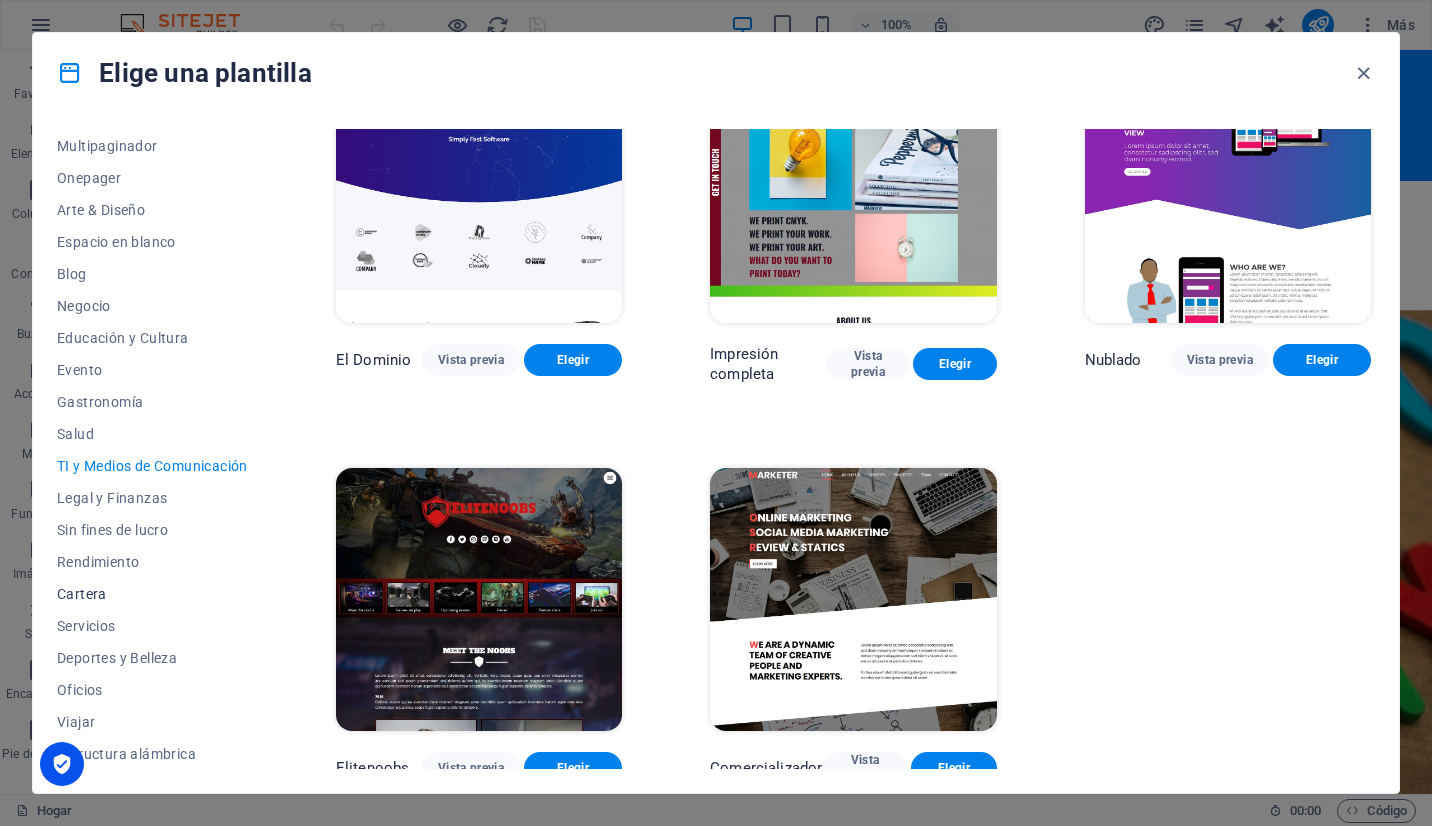 click on "Cartera" at bounding box center [152, 594] 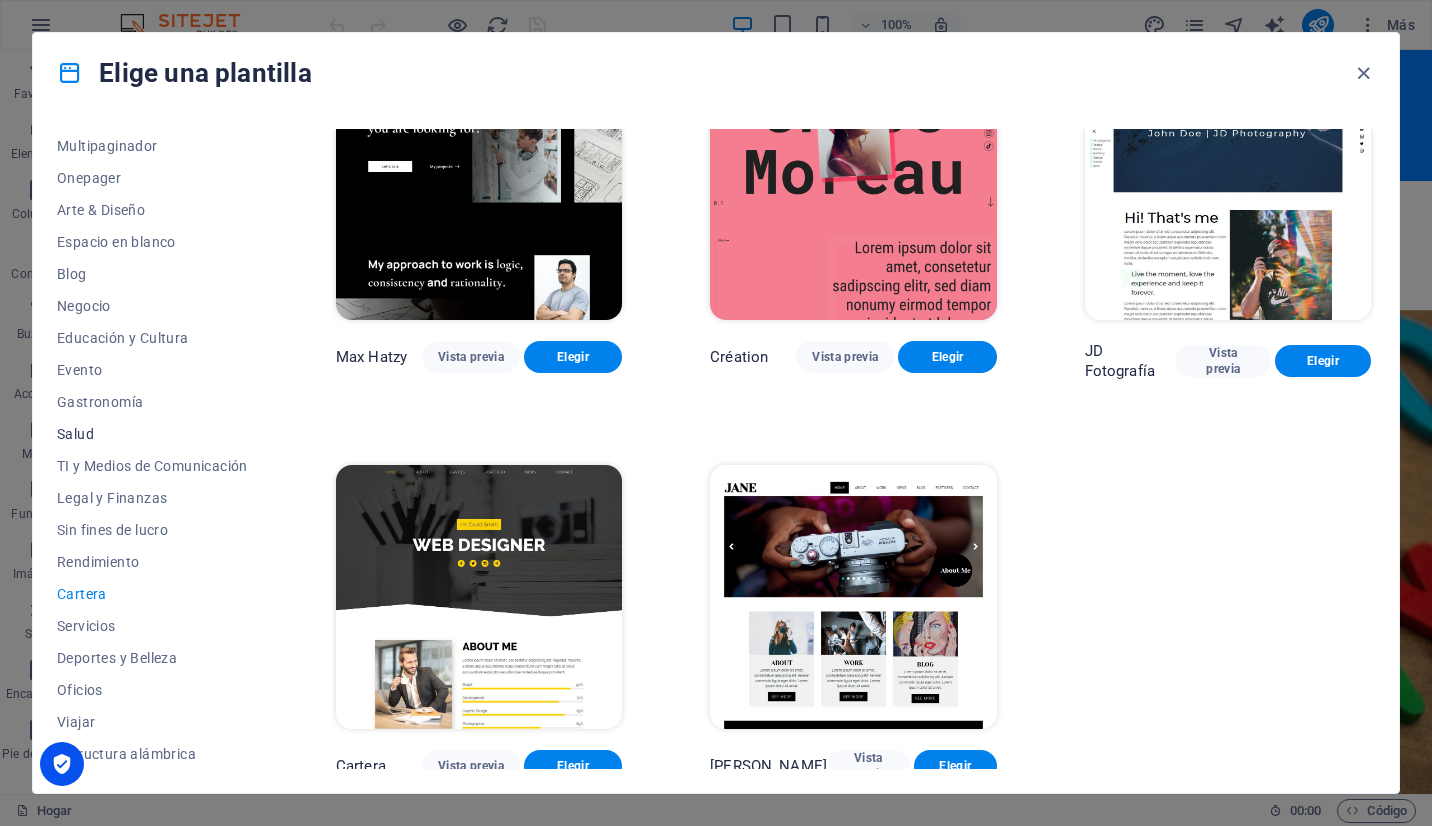click on "Salud" at bounding box center (152, 434) 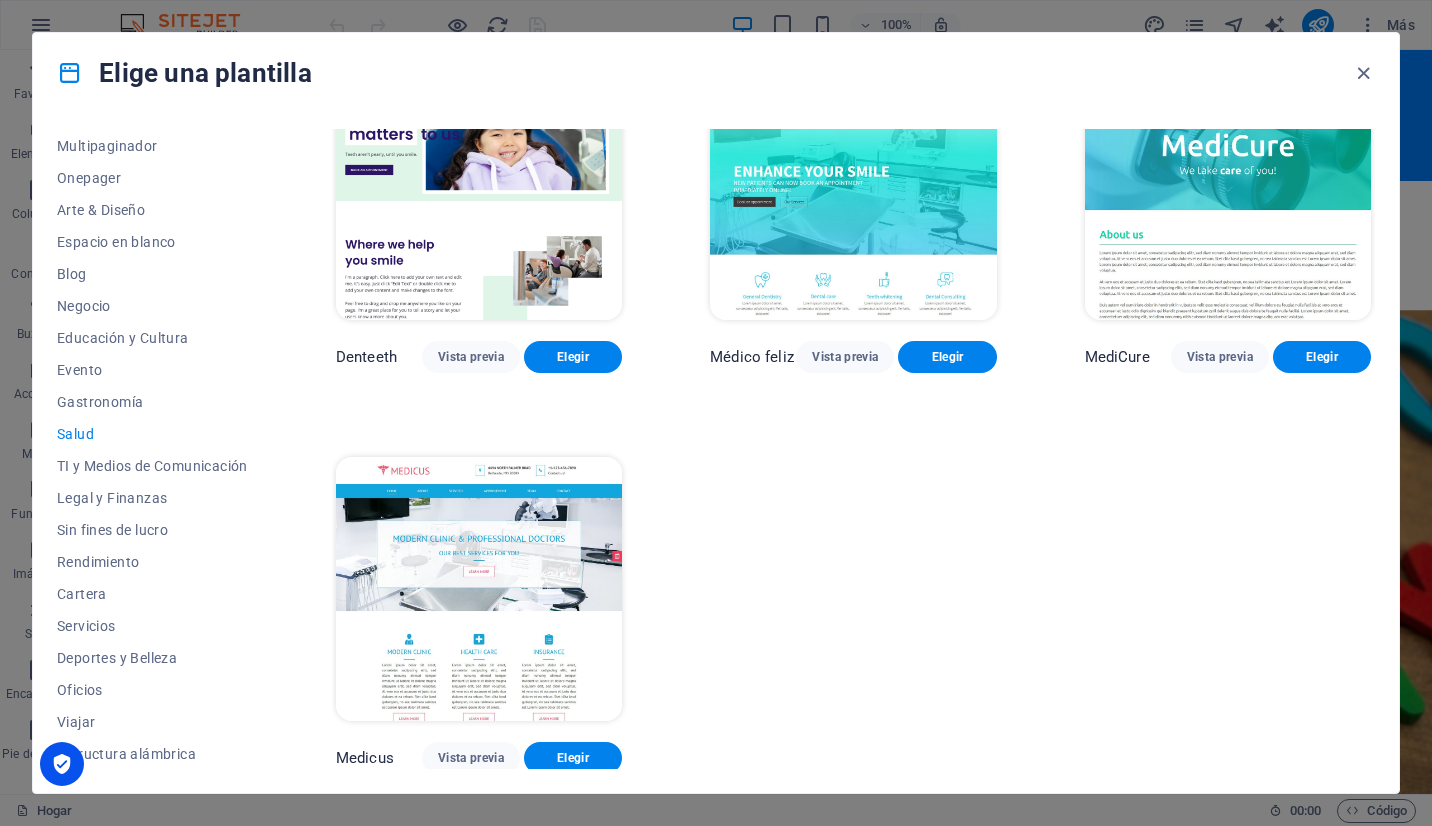 drag, startPoint x: 1370, startPoint y: 437, endPoint x: 1376, endPoint y: 322, distance: 115.15642 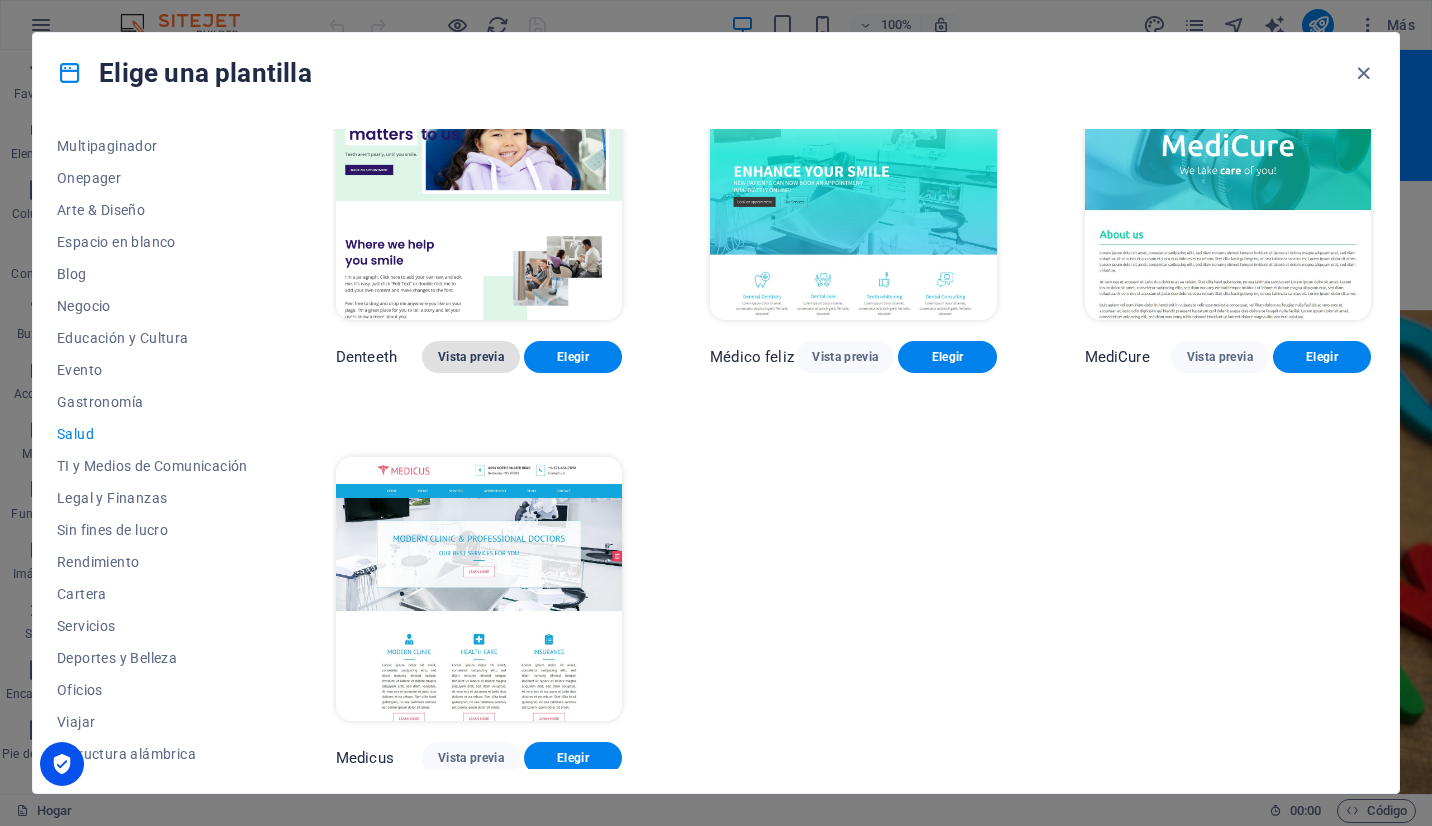 click on "Vista previa" at bounding box center (471, 357) 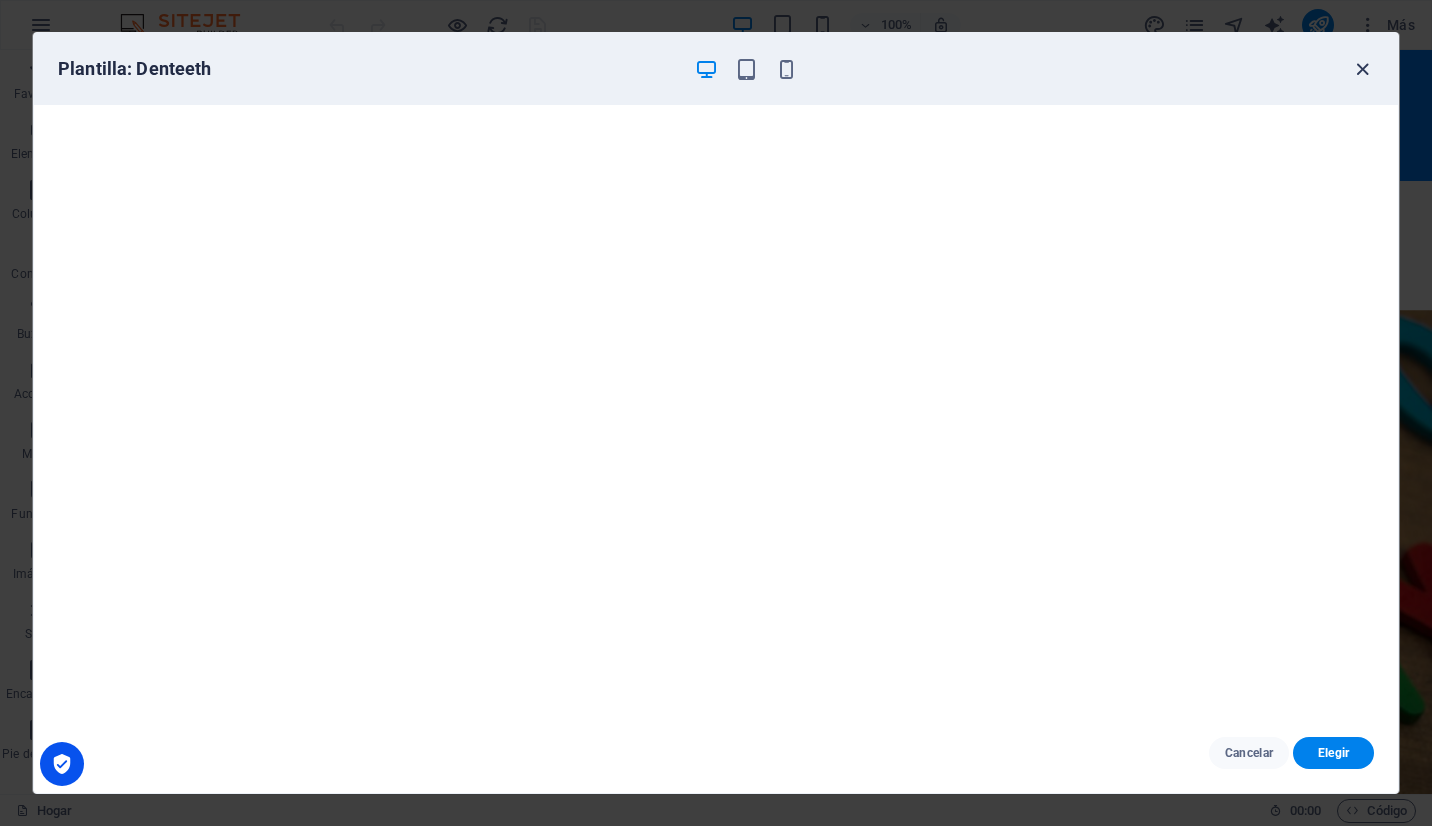 click at bounding box center (1362, 69) 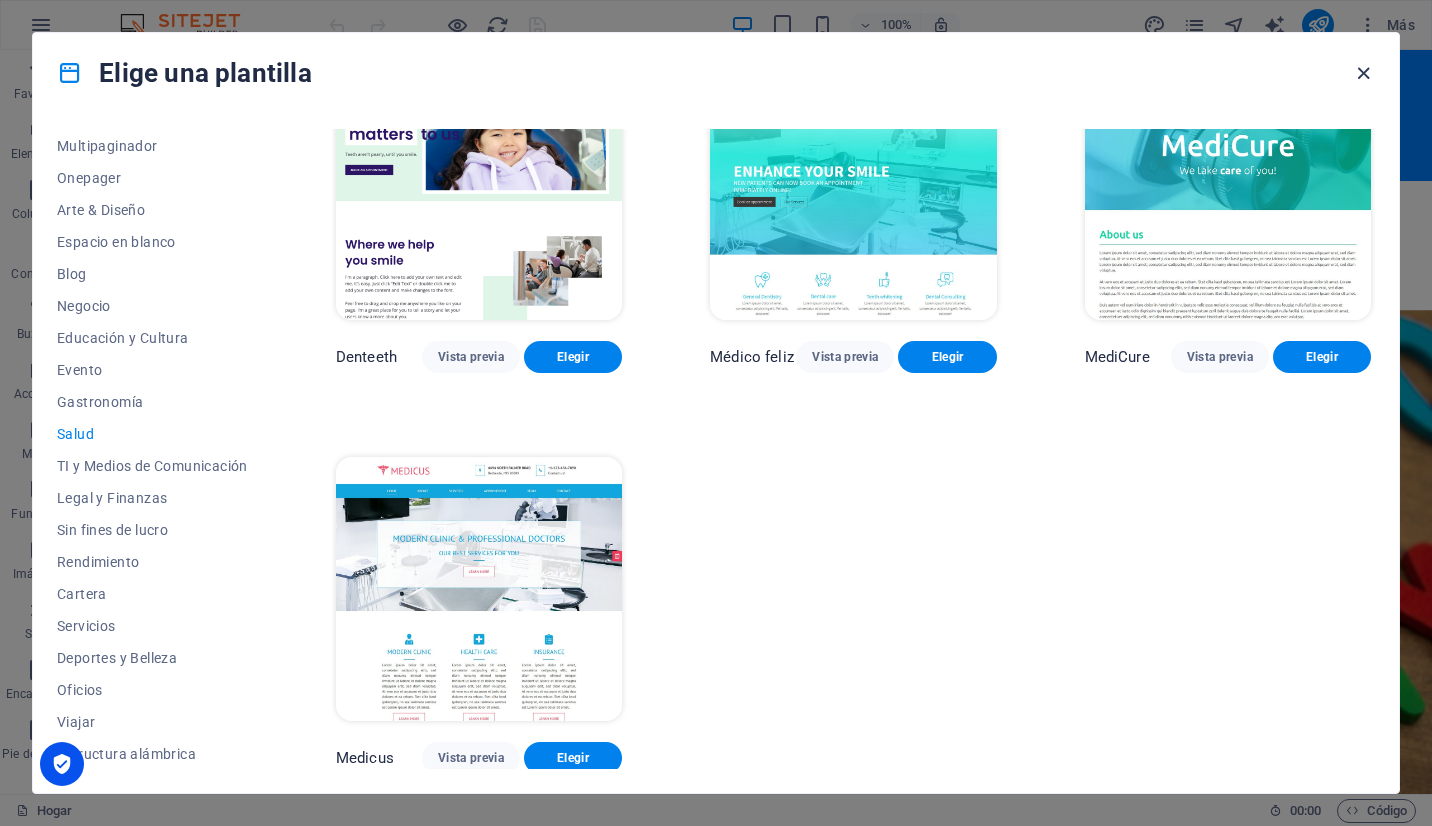 click at bounding box center (1363, 73) 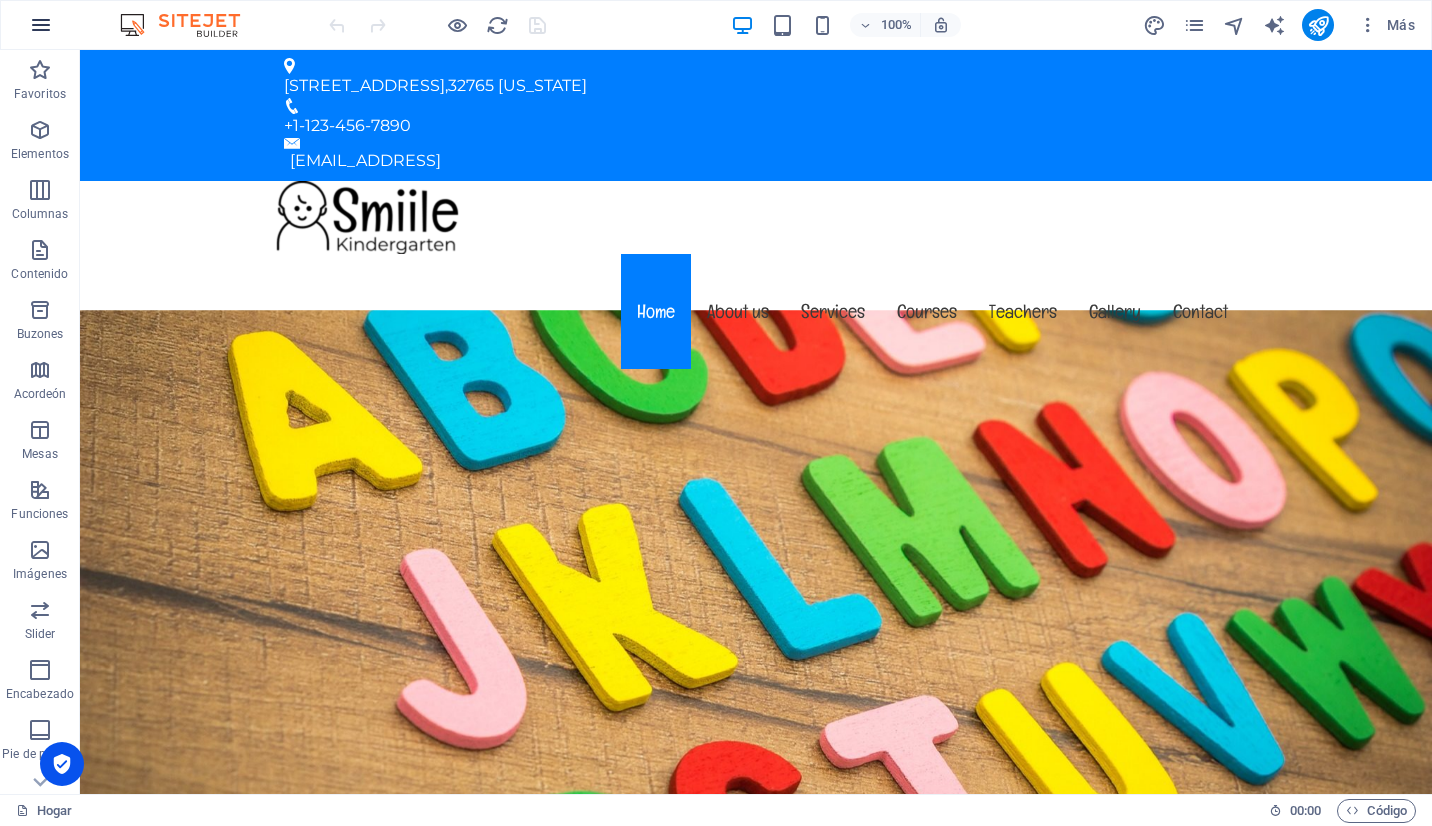 click at bounding box center [41, 25] 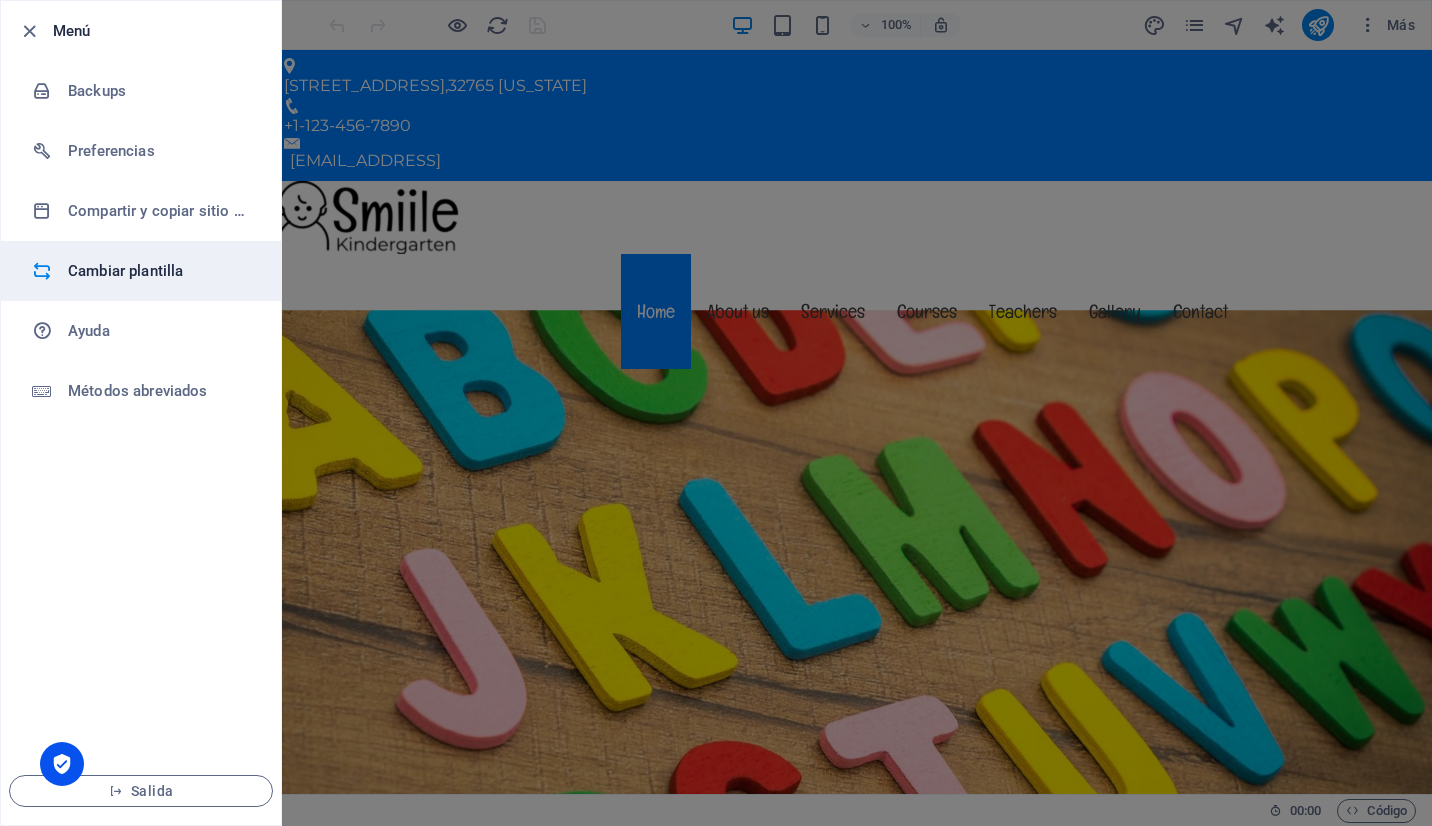 click on "Cambiar plantilla" at bounding box center (160, 271) 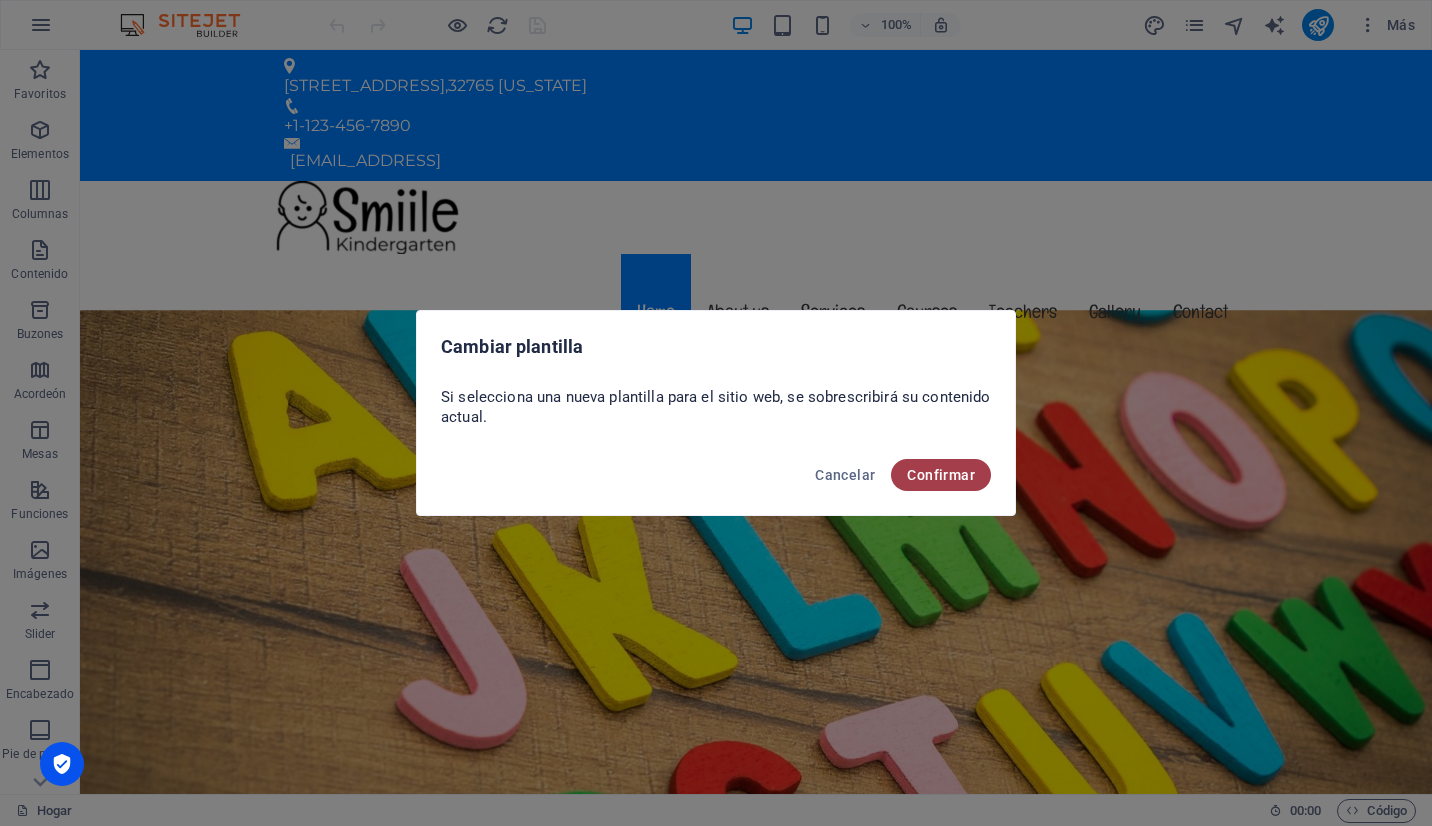 click on "Confirmar" at bounding box center [941, 475] 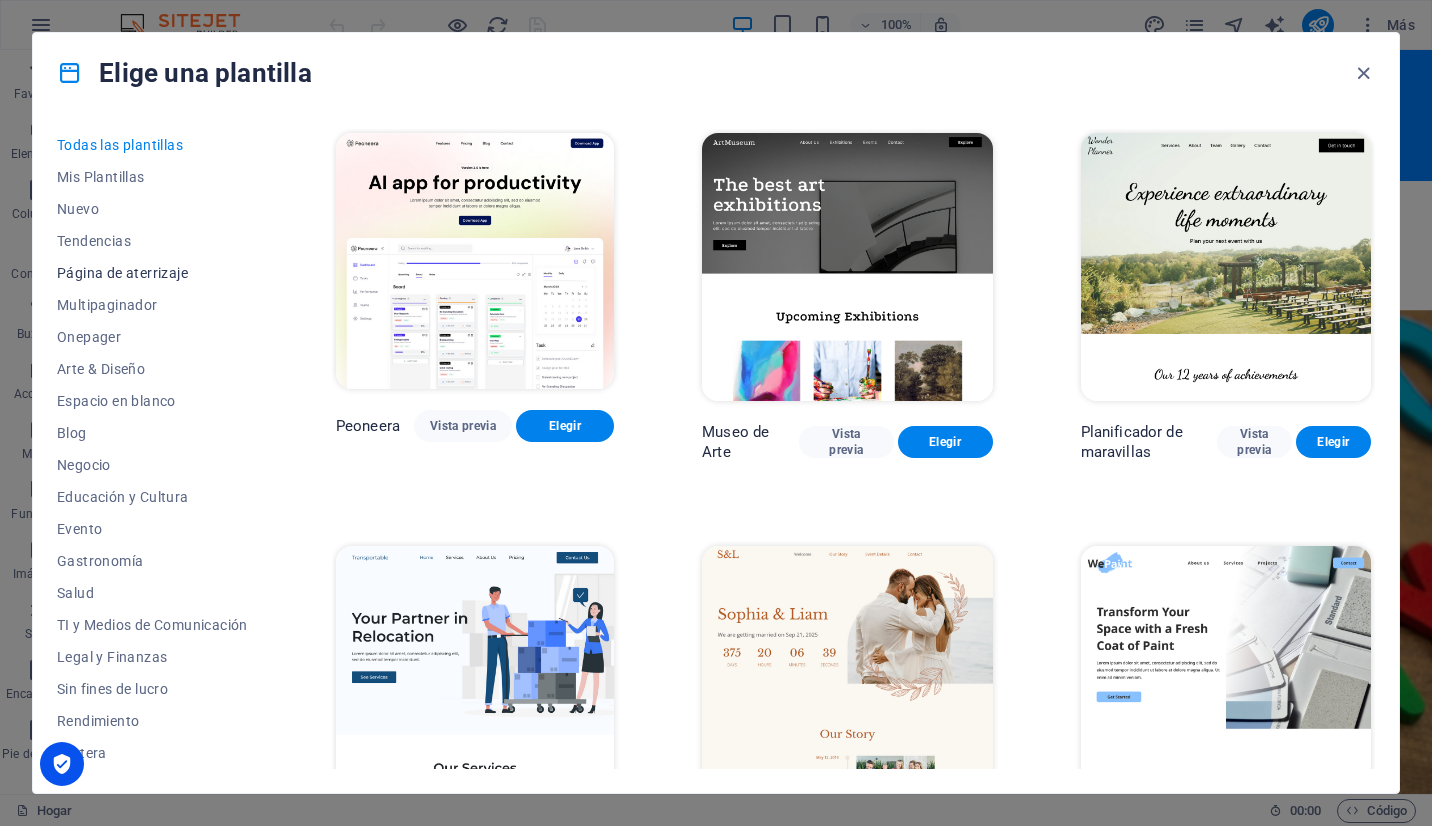 click on "Página de aterrizaje" at bounding box center [152, 273] 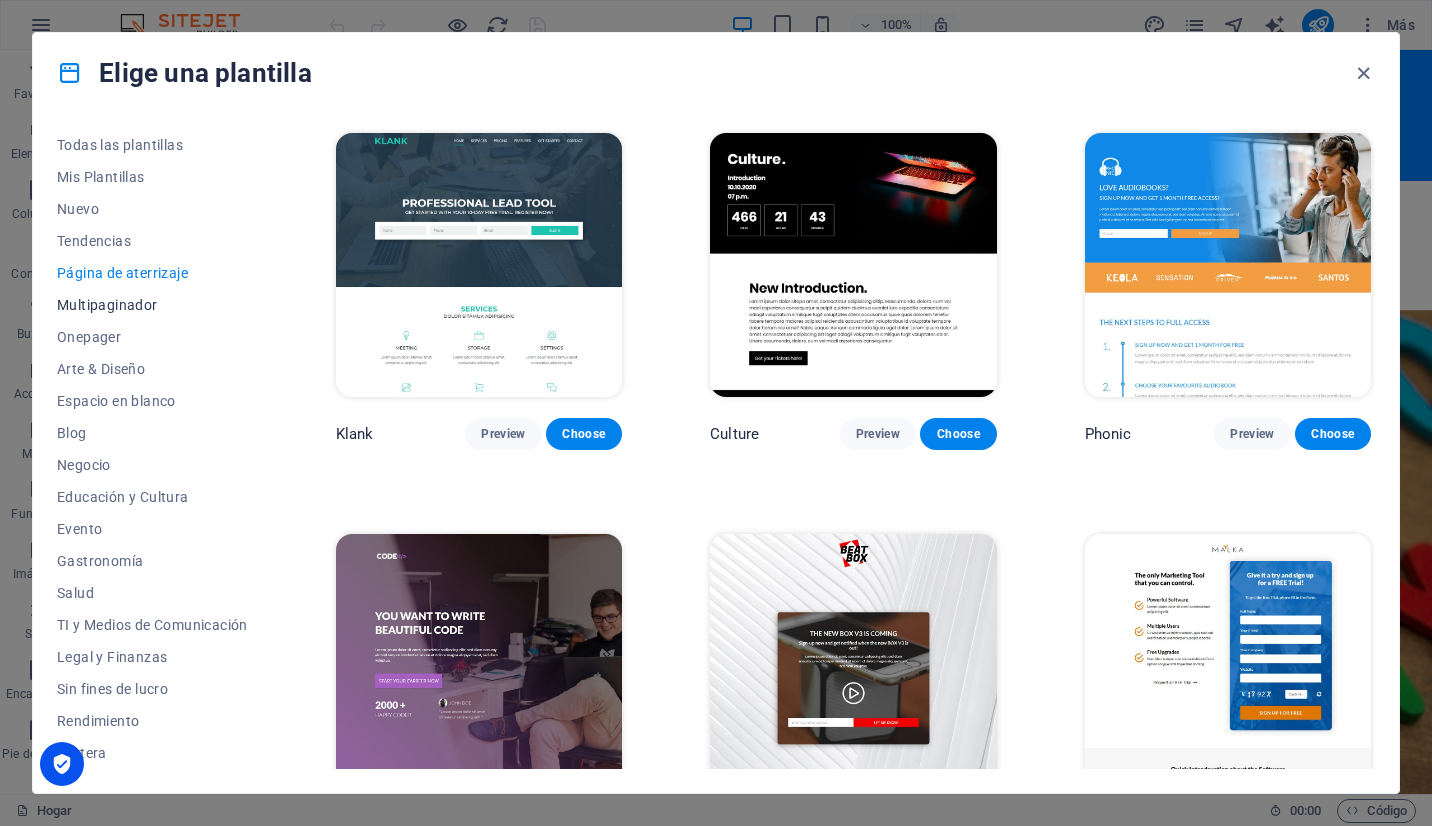 click on "Multipaginador" at bounding box center (152, 305) 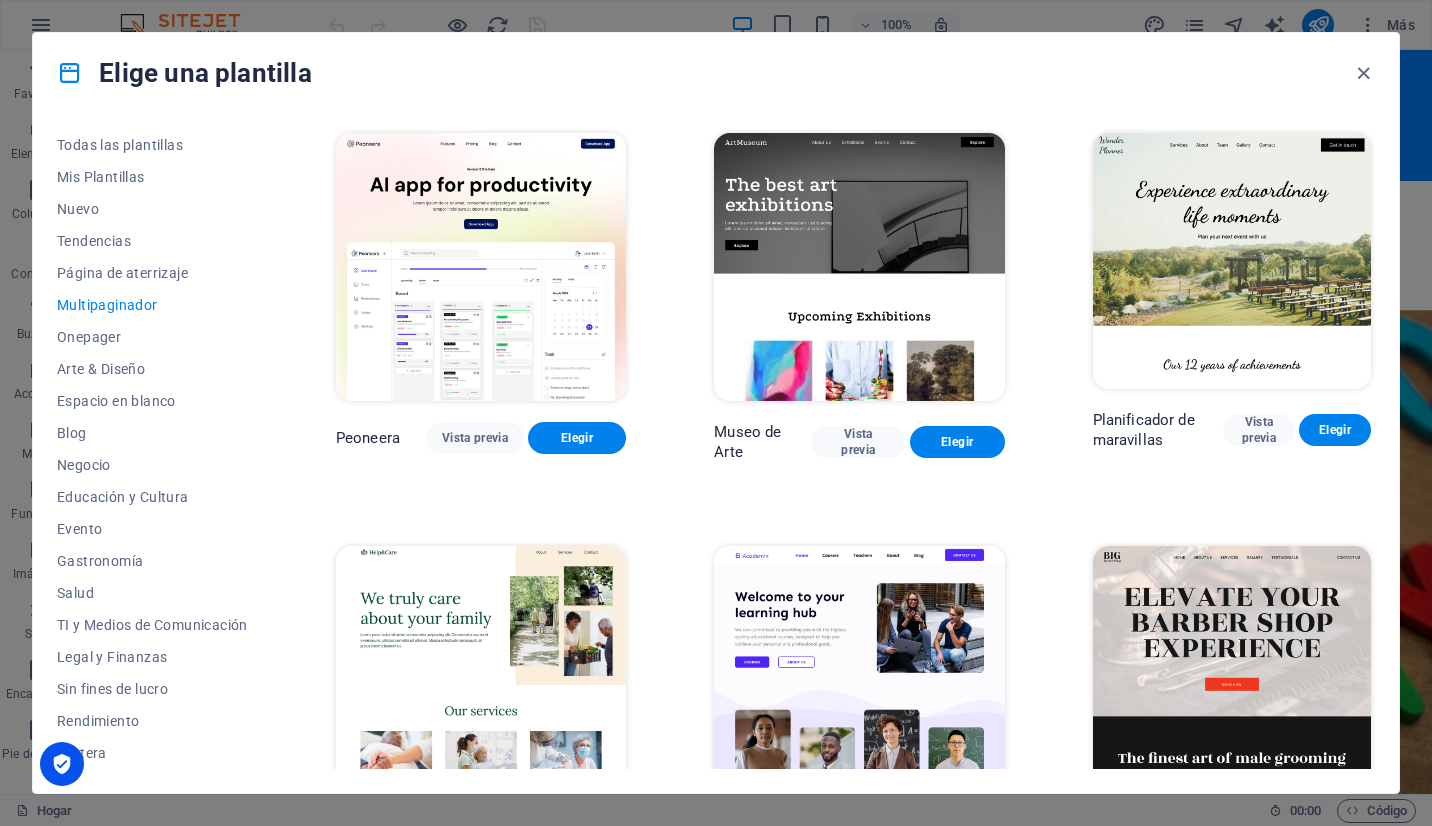 click at bounding box center [859, 680] 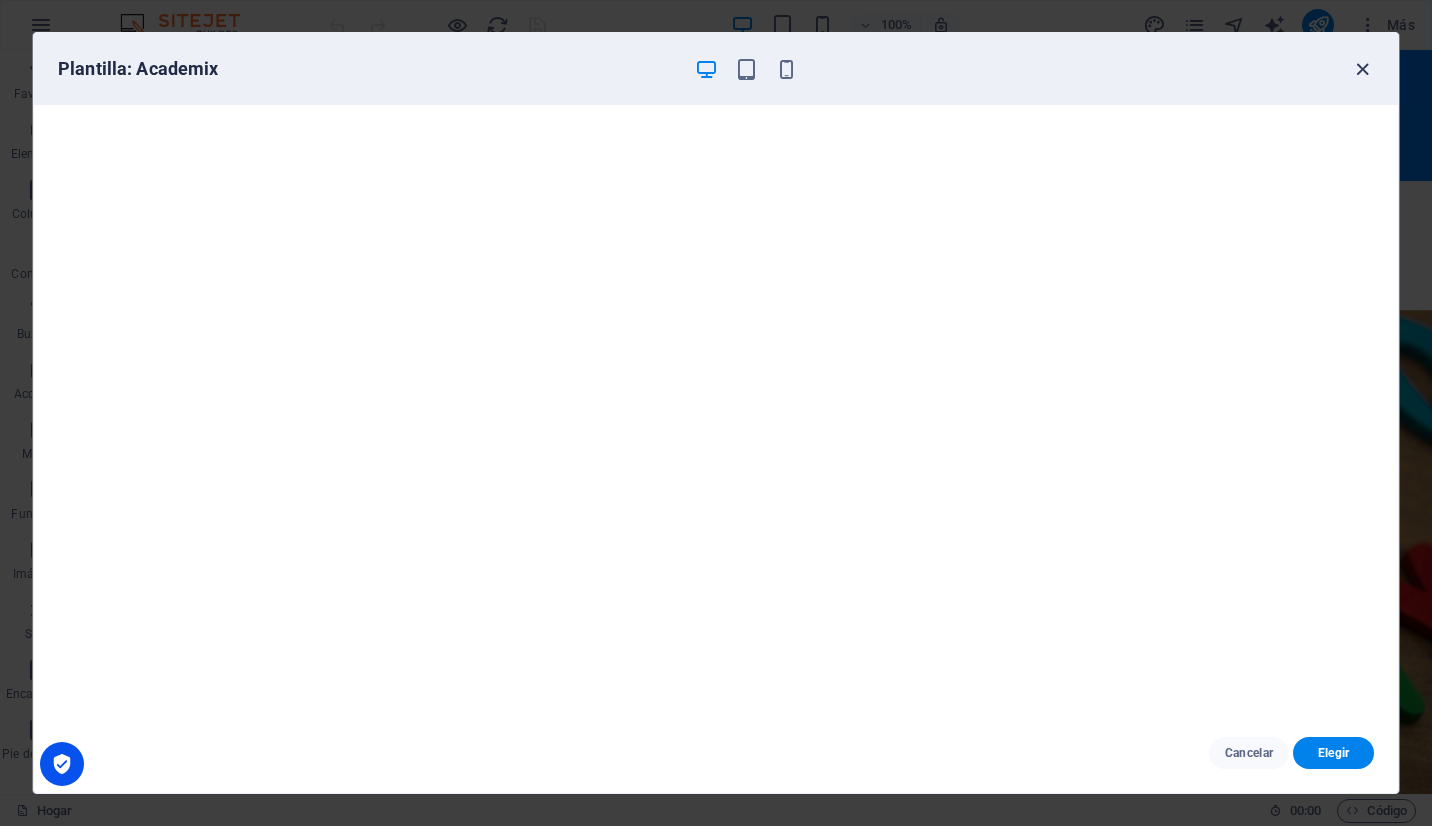 click at bounding box center [1362, 69] 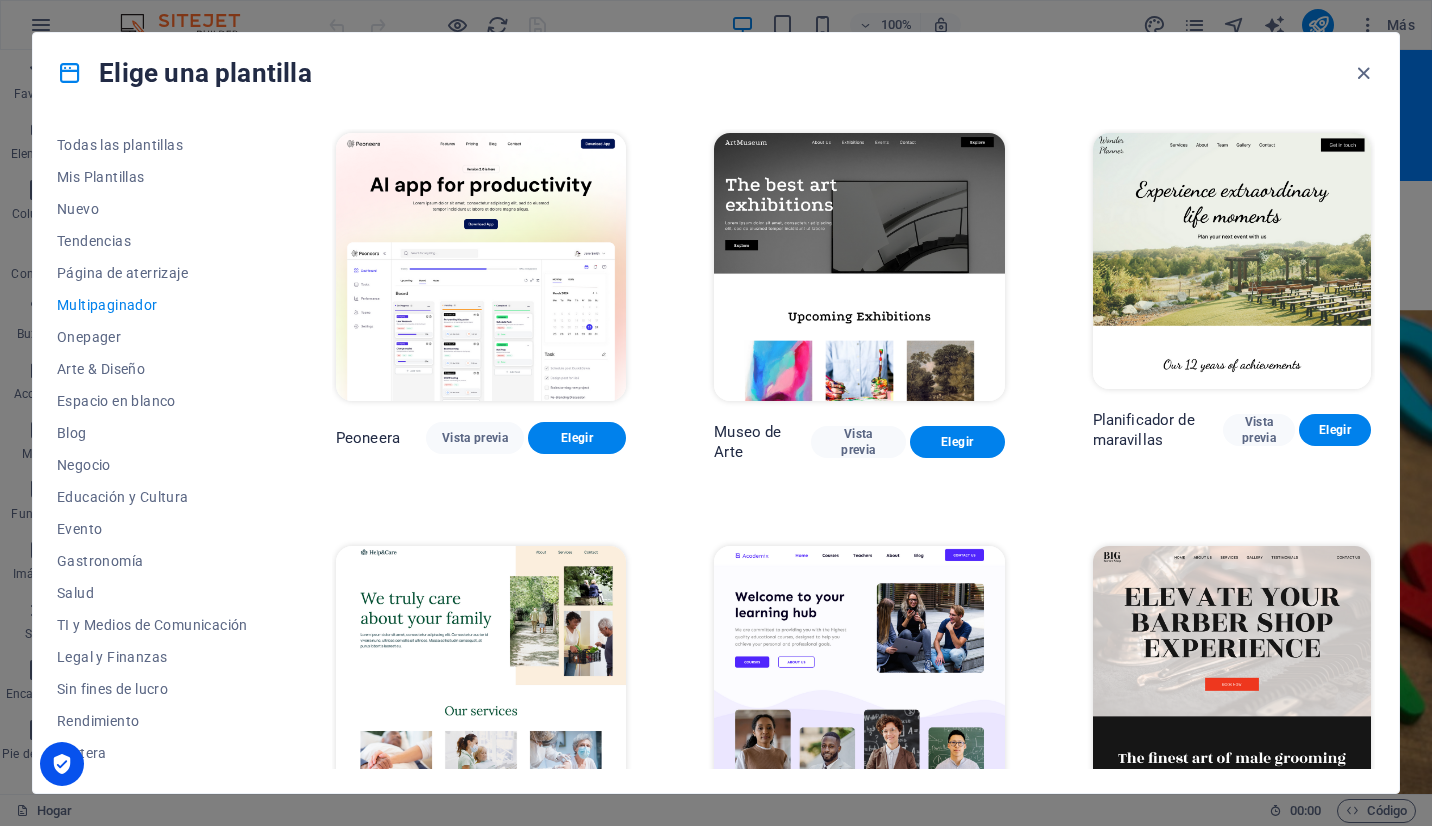 click on "Multipaginador" at bounding box center (152, 305) 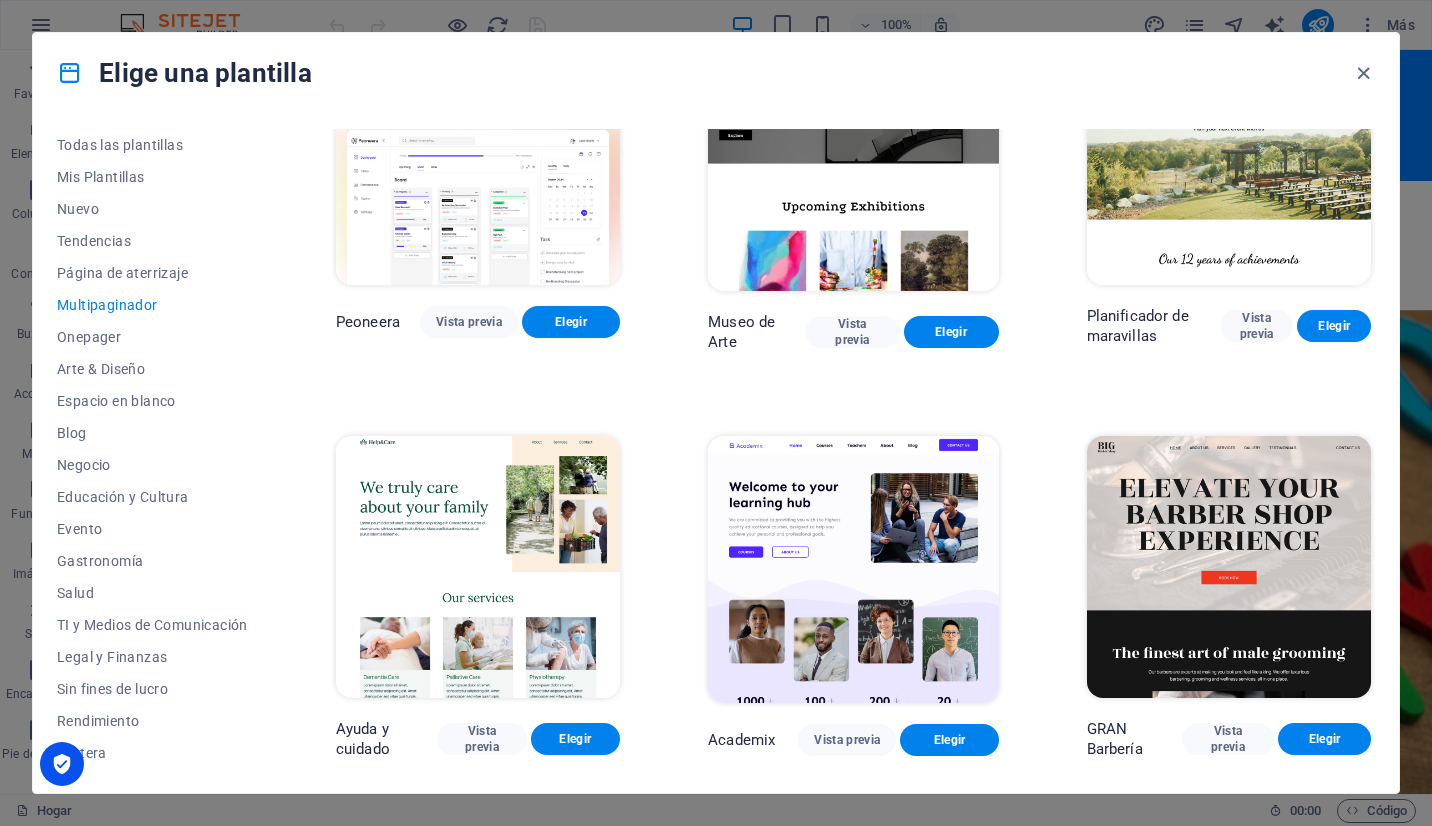 scroll, scrollTop: 0, scrollLeft: 0, axis: both 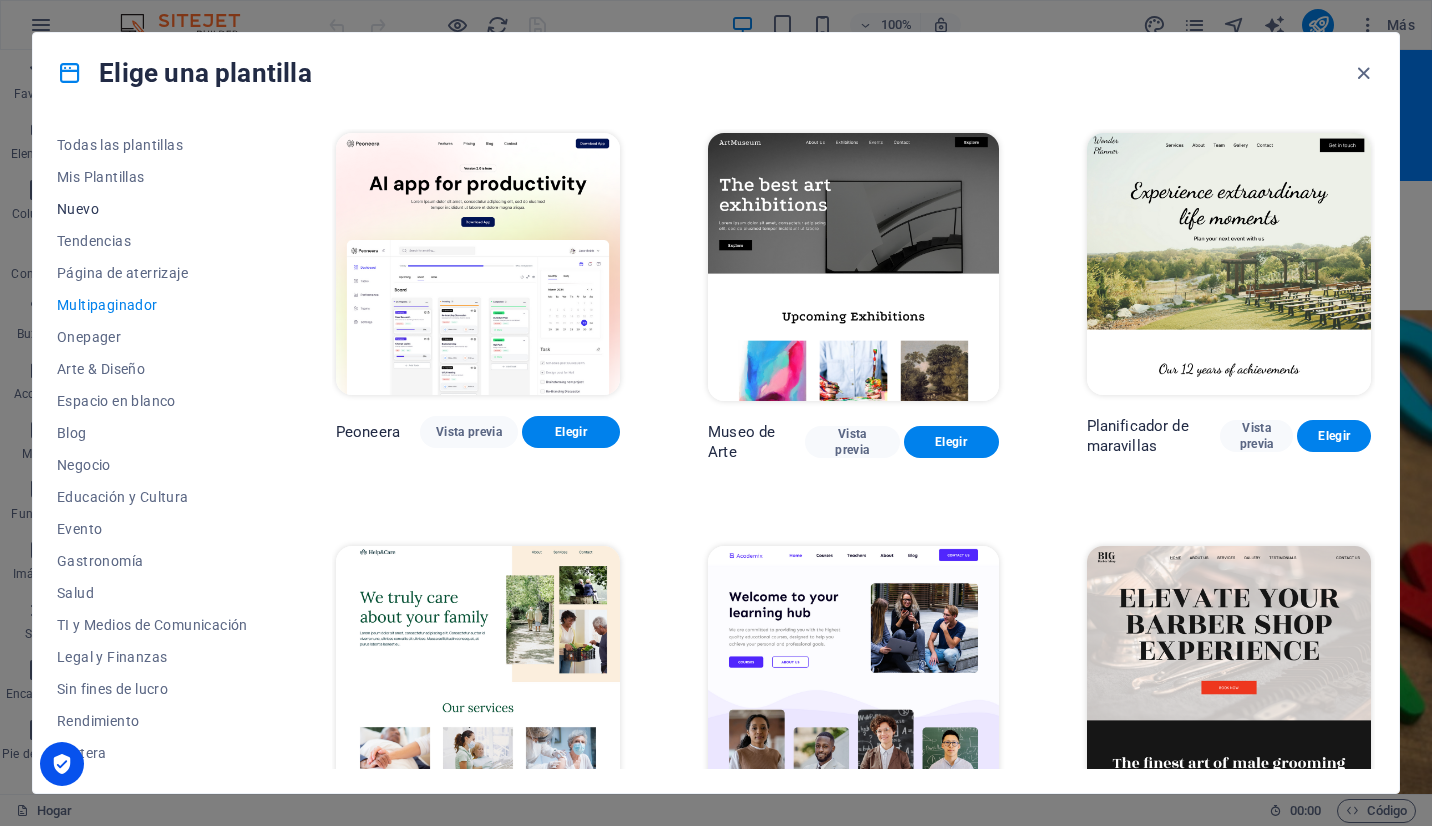 click on "Nuevo" at bounding box center [152, 209] 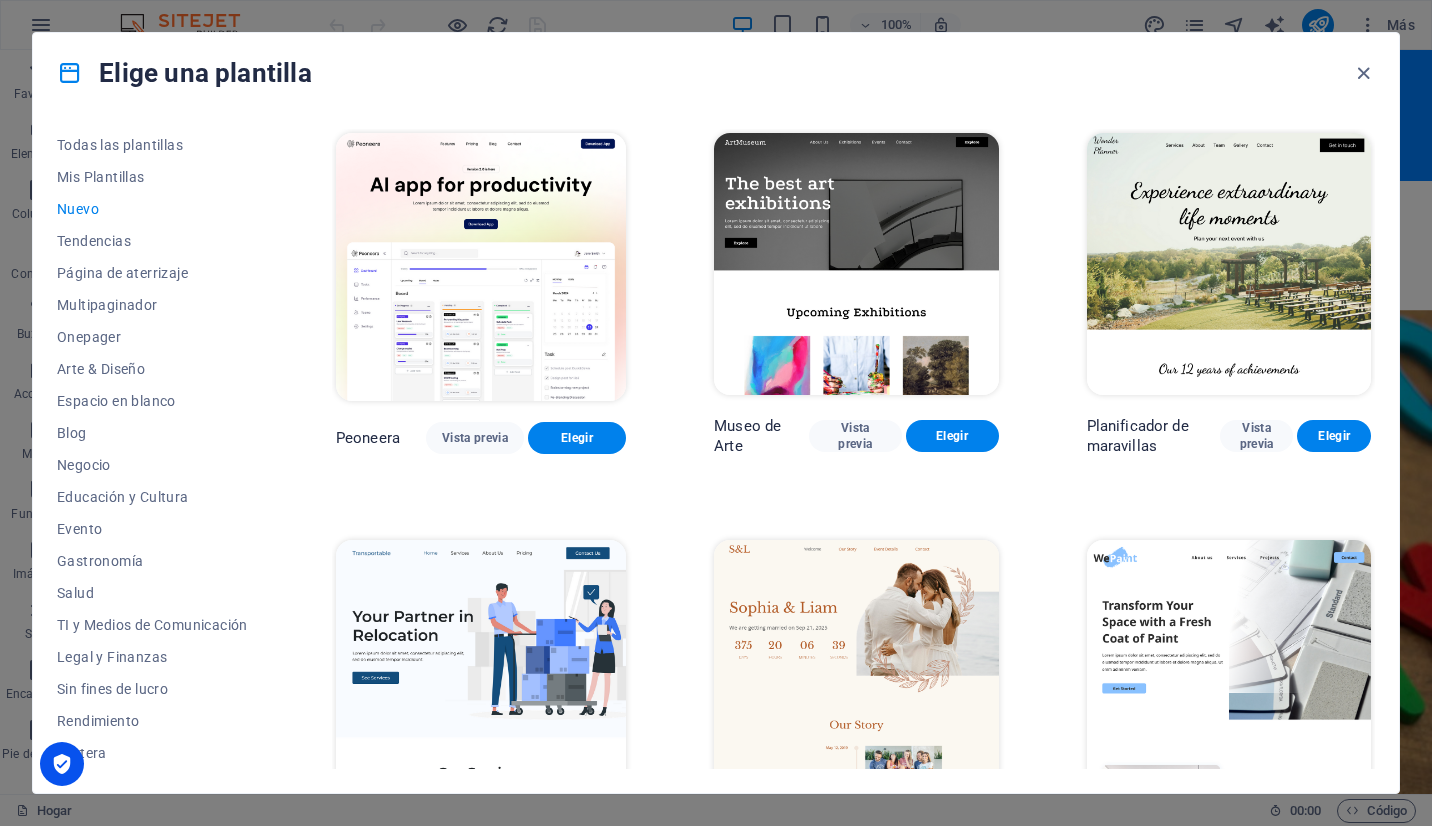 click on "Nuevo" at bounding box center (152, 209) 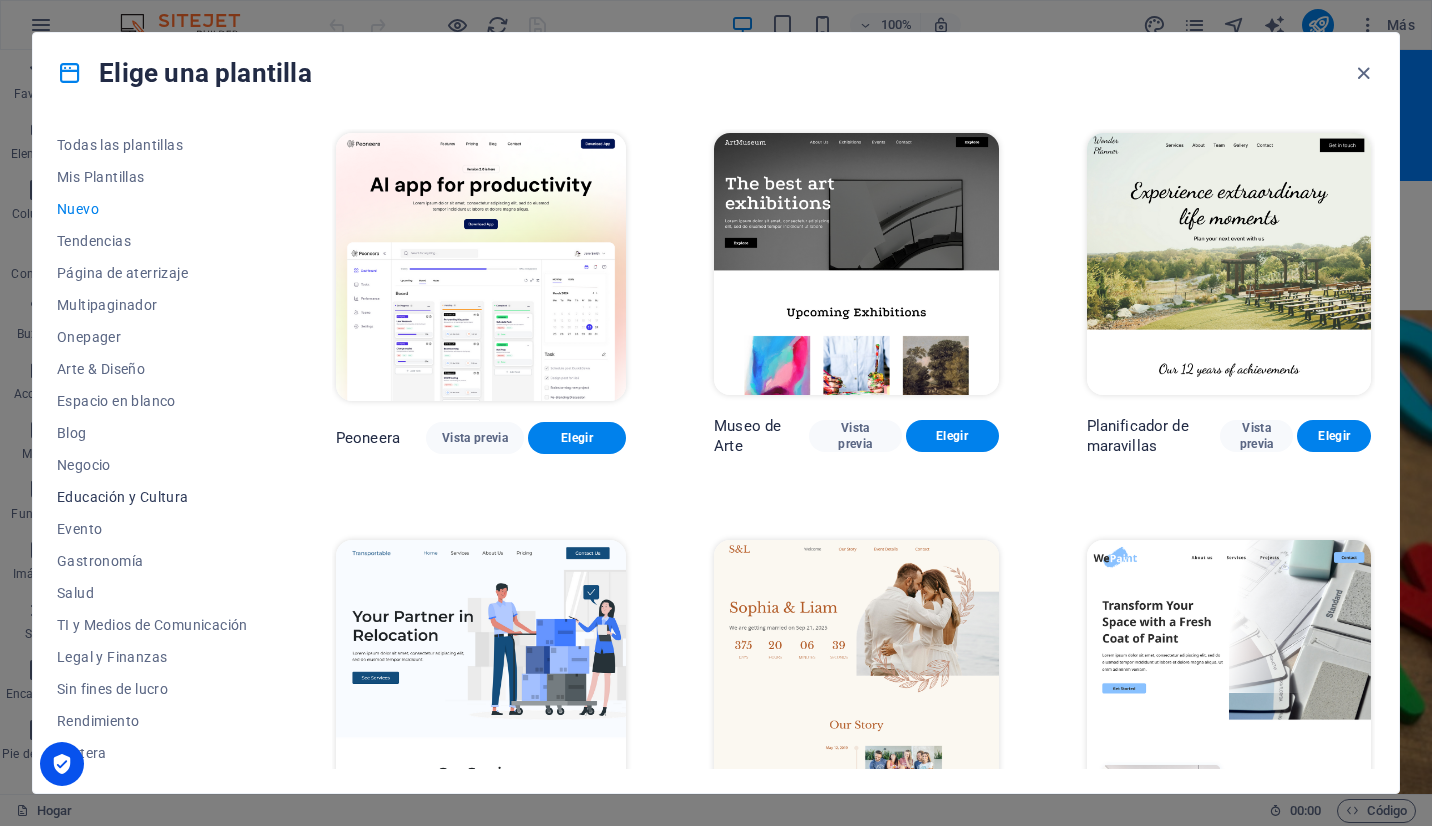 click on "Educación y Cultura" at bounding box center [152, 497] 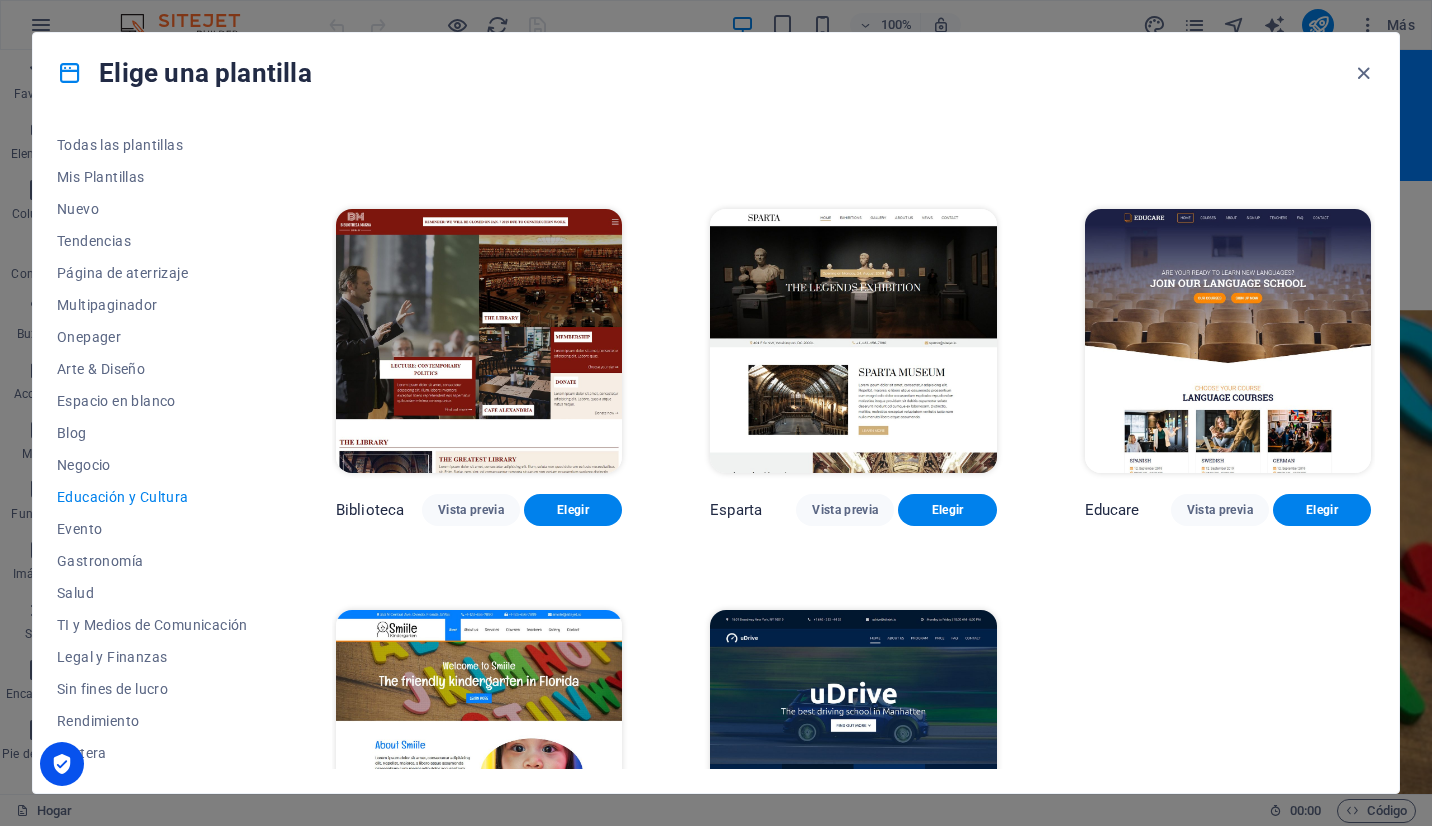 scroll, scrollTop: 478, scrollLeft: 0, axis: vertical 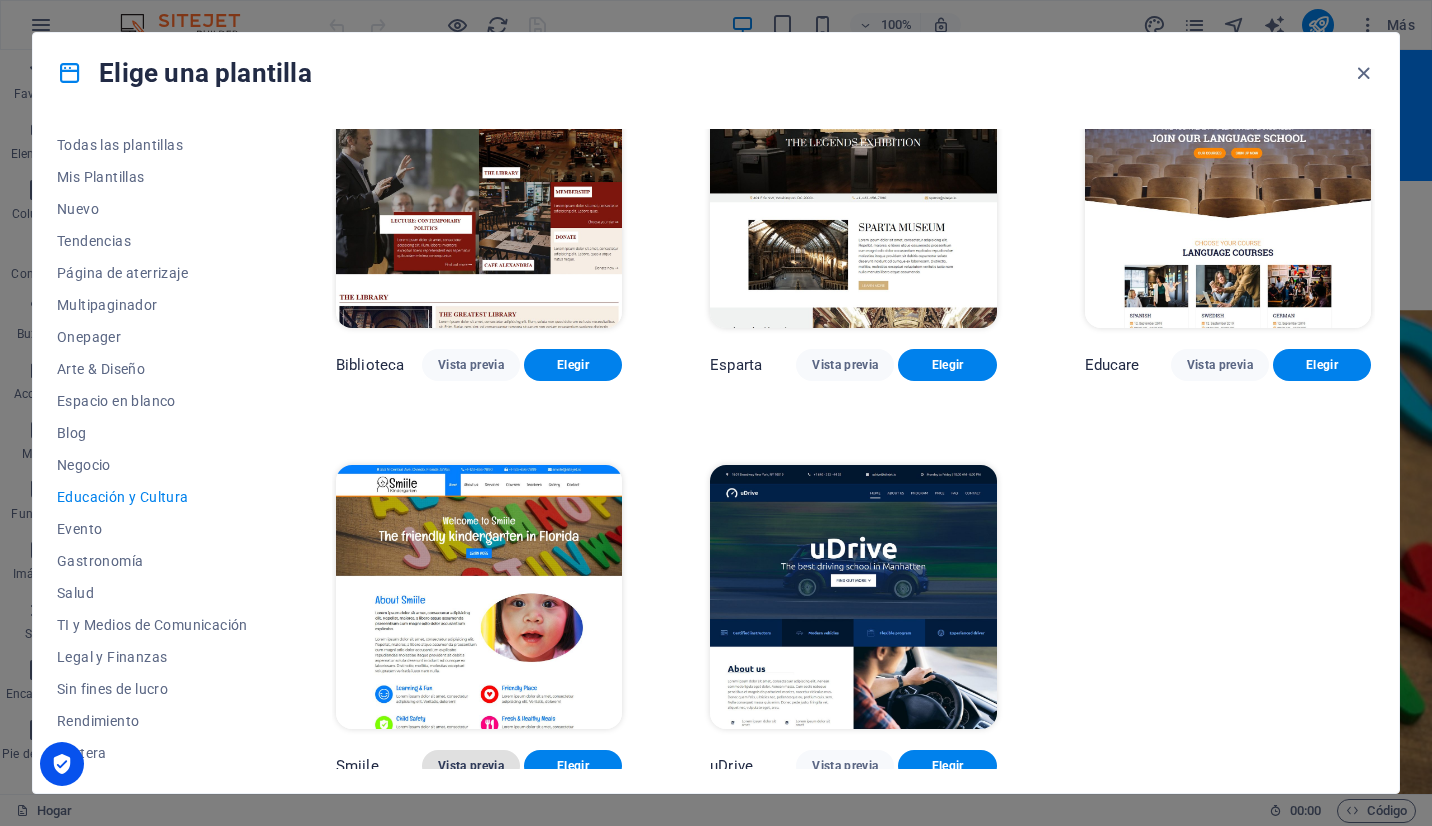 click on "Vista previa" at bounding box center (471, 766) 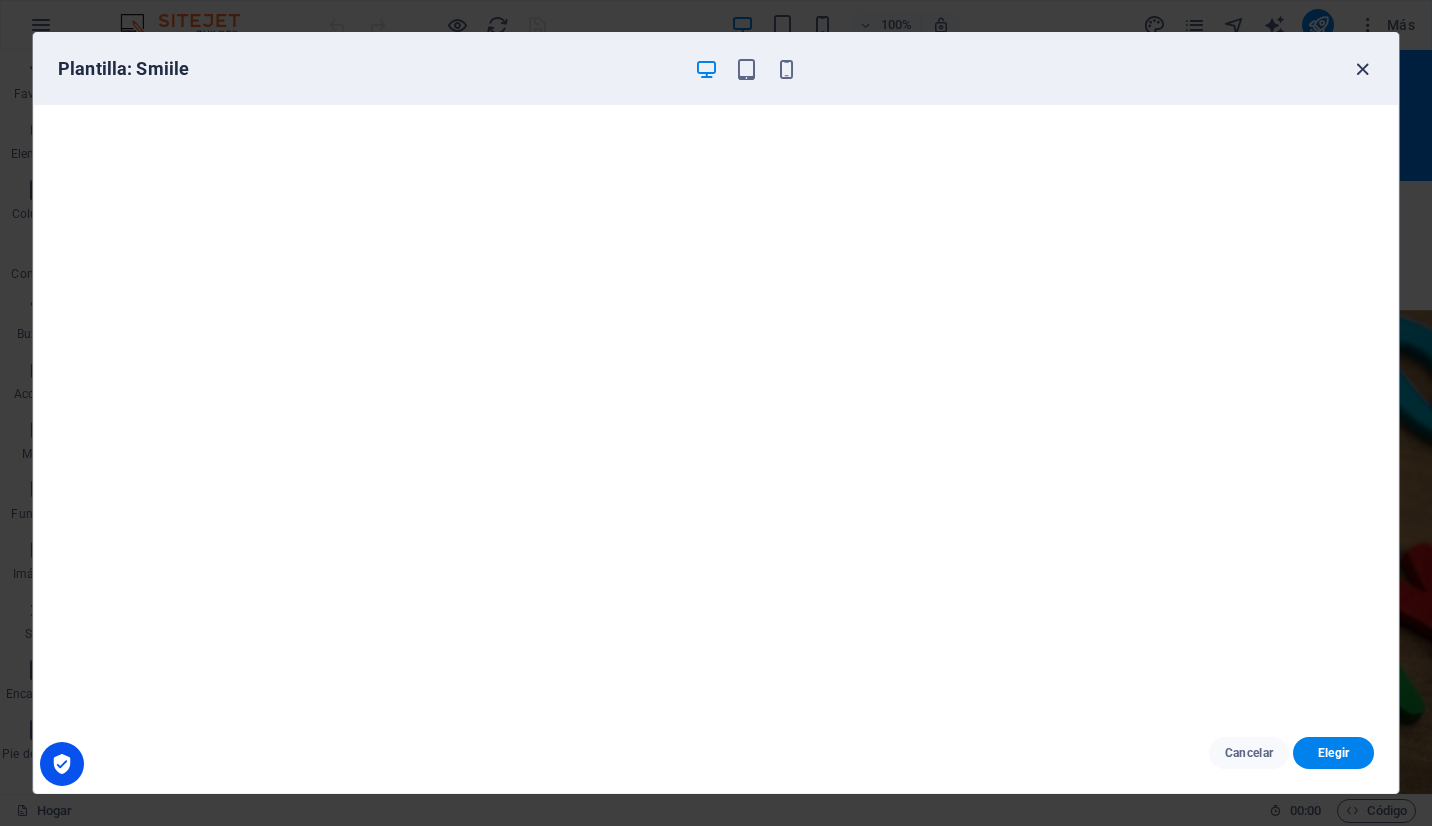 click at bounding box center [1362, 69] 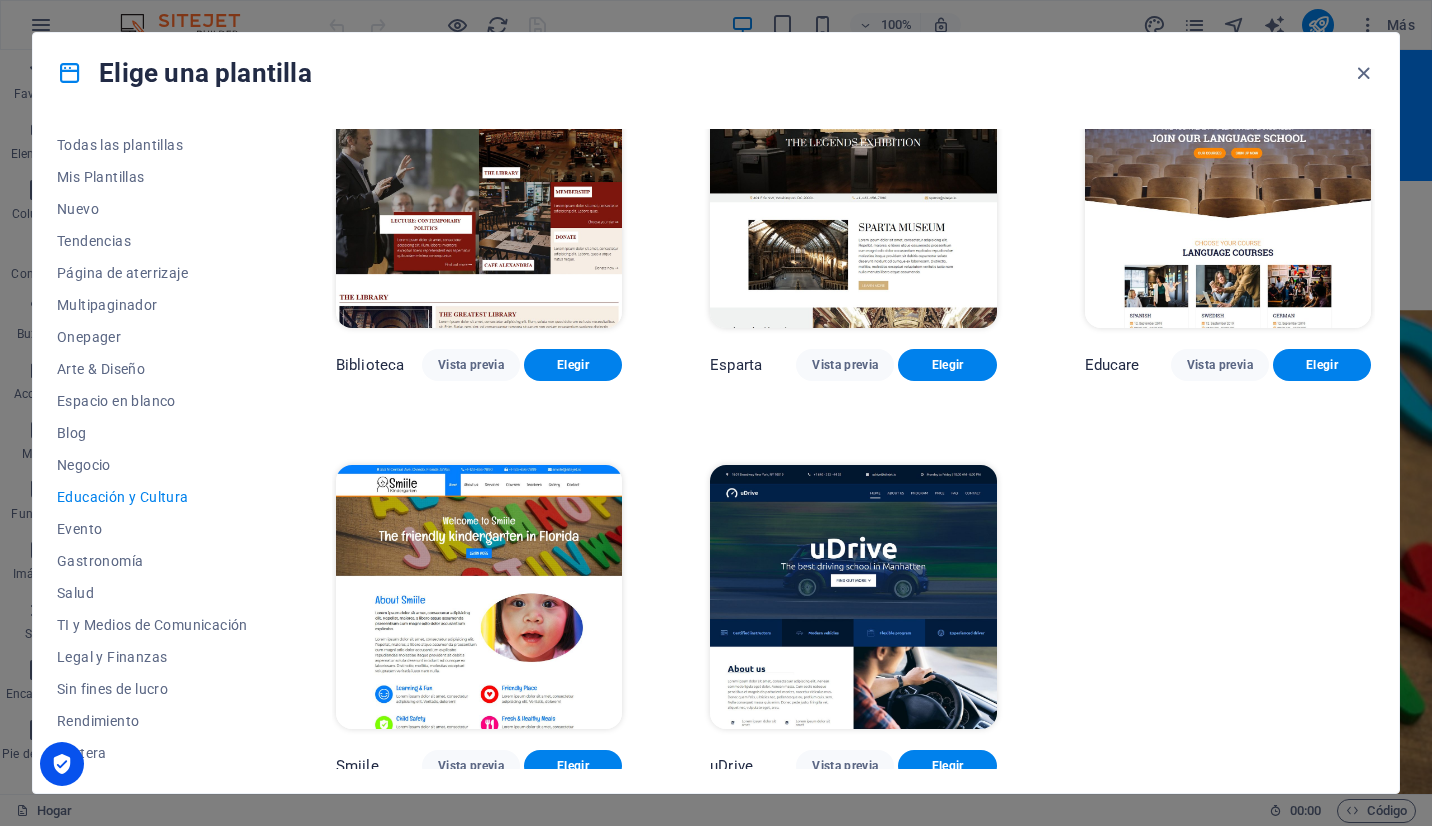 drag, startPoint x: 1369, startPoint y: 627, endPoint x: 1372, endPoint y: 483, distance: 144.03125 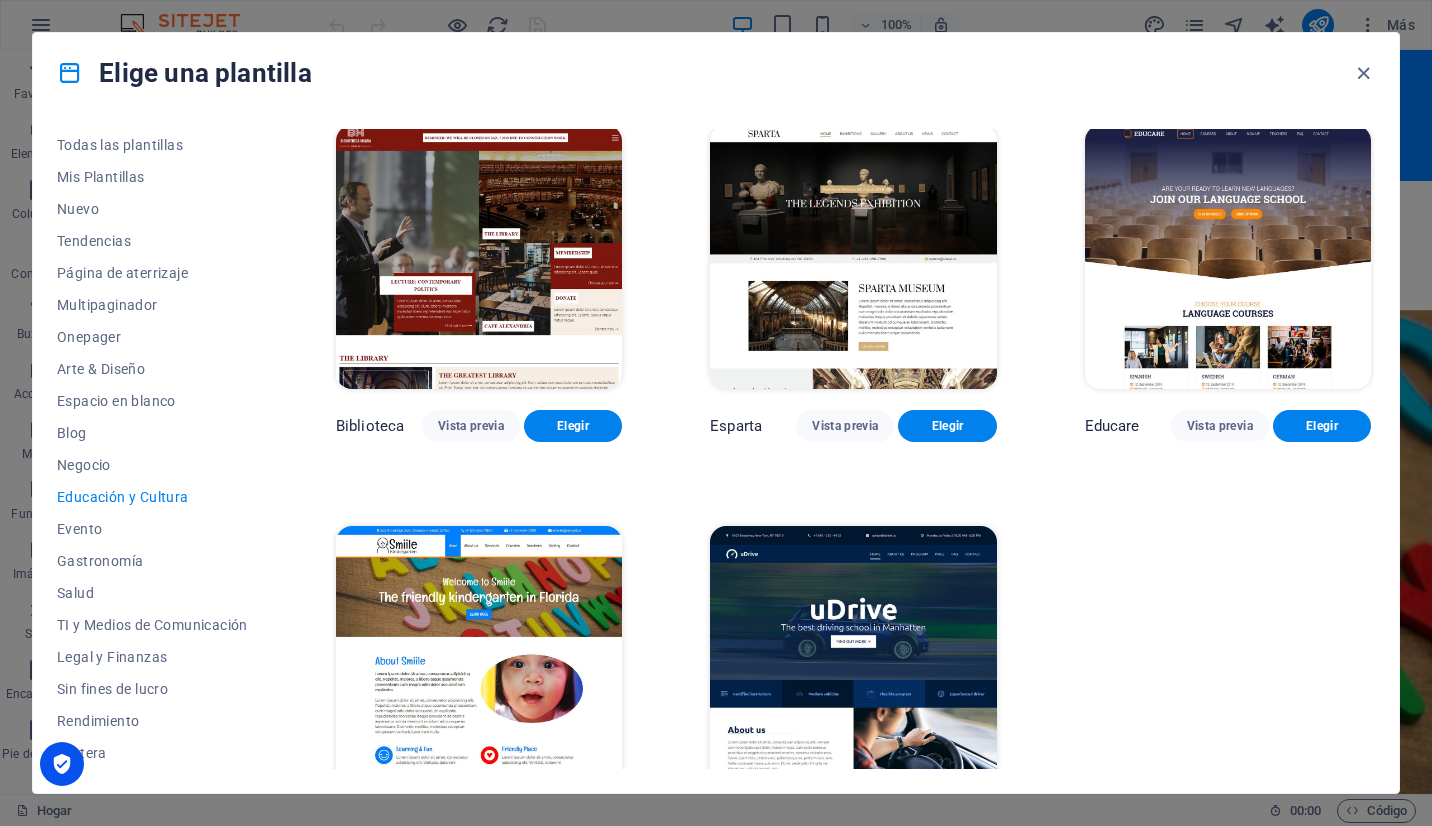 scroll, scrollTop: 478, scrollLeft: 0, axis: vertical 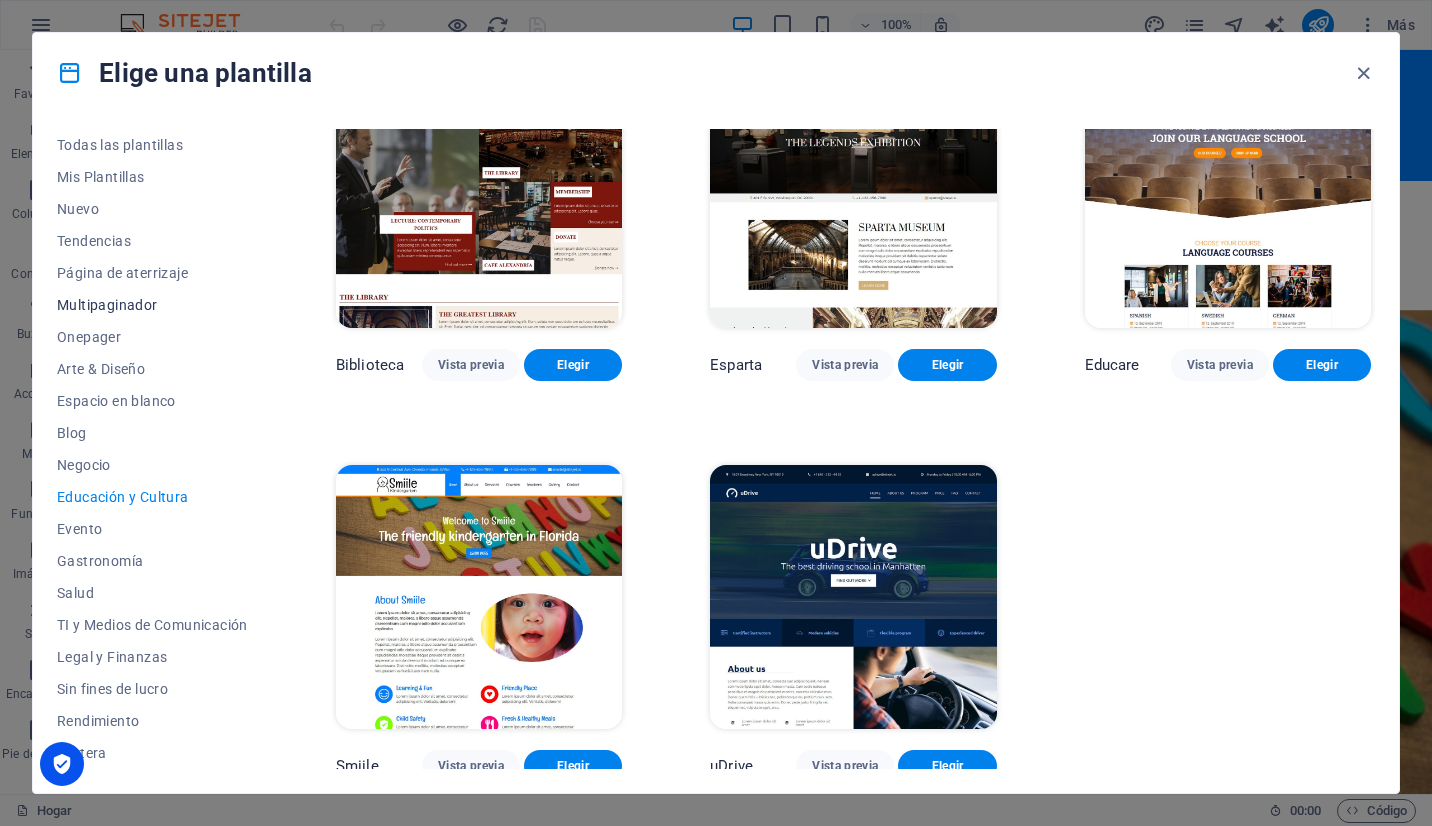 click on "Multipaginador" at bounding box center (152, 305) 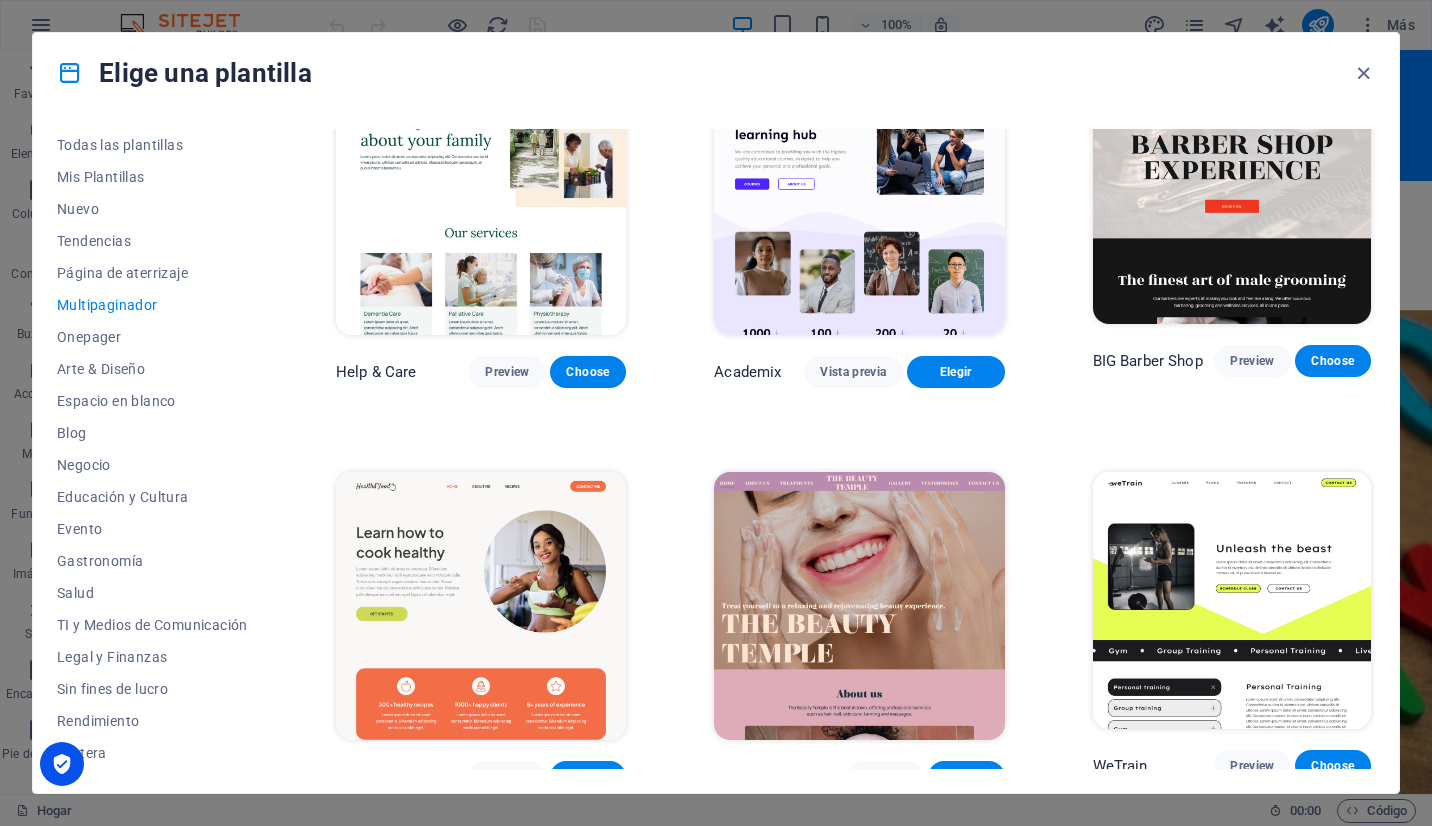 scroll, scrollTop: 6070, scrollLeft: 0, axis: vertical 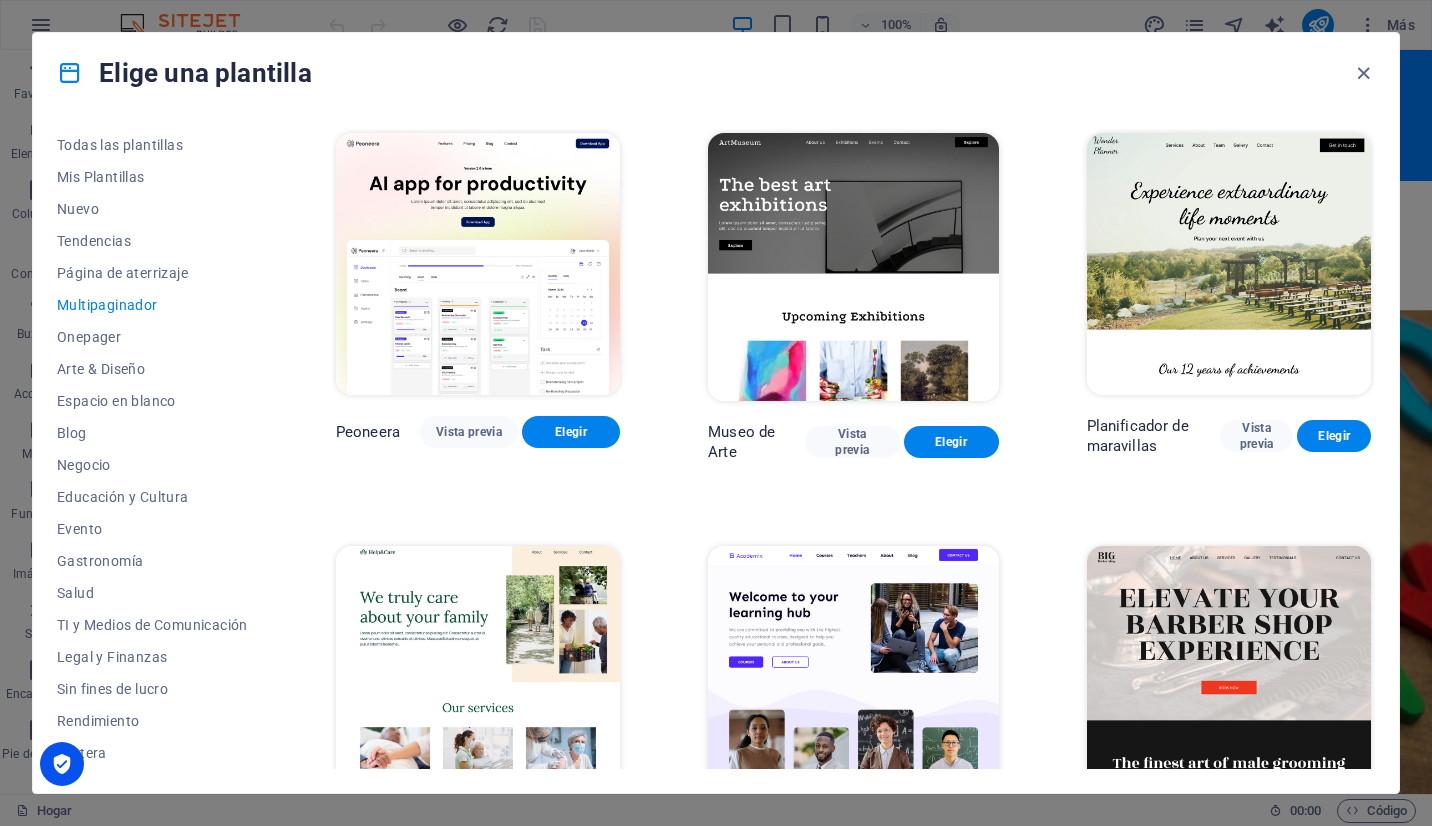 drag, startPoint x: 1376, startPoint y: 153, endPoint x: 1383, endPoint y: 195, distance: 42.579338 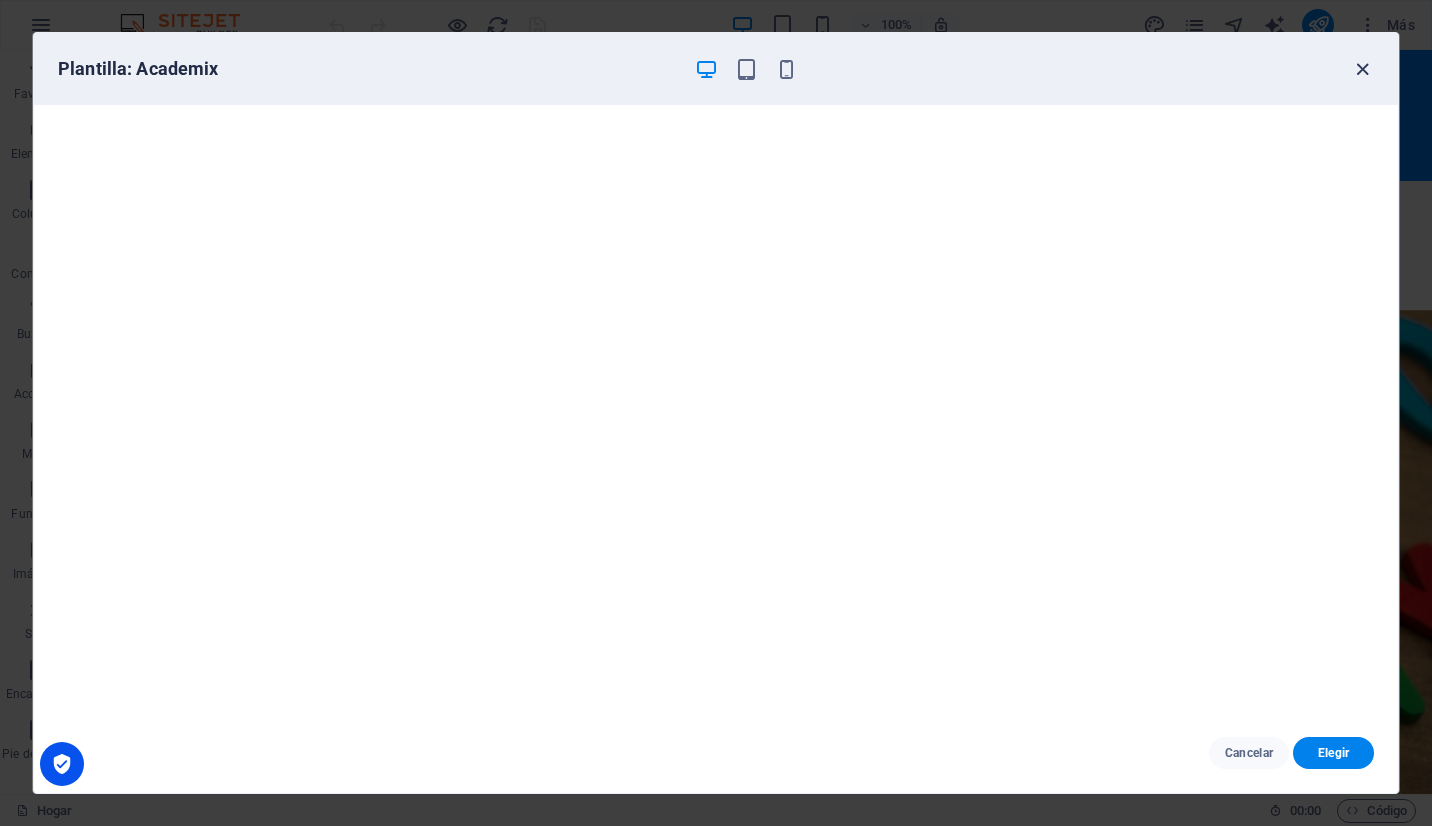 click at bounding box center [1362, 69] 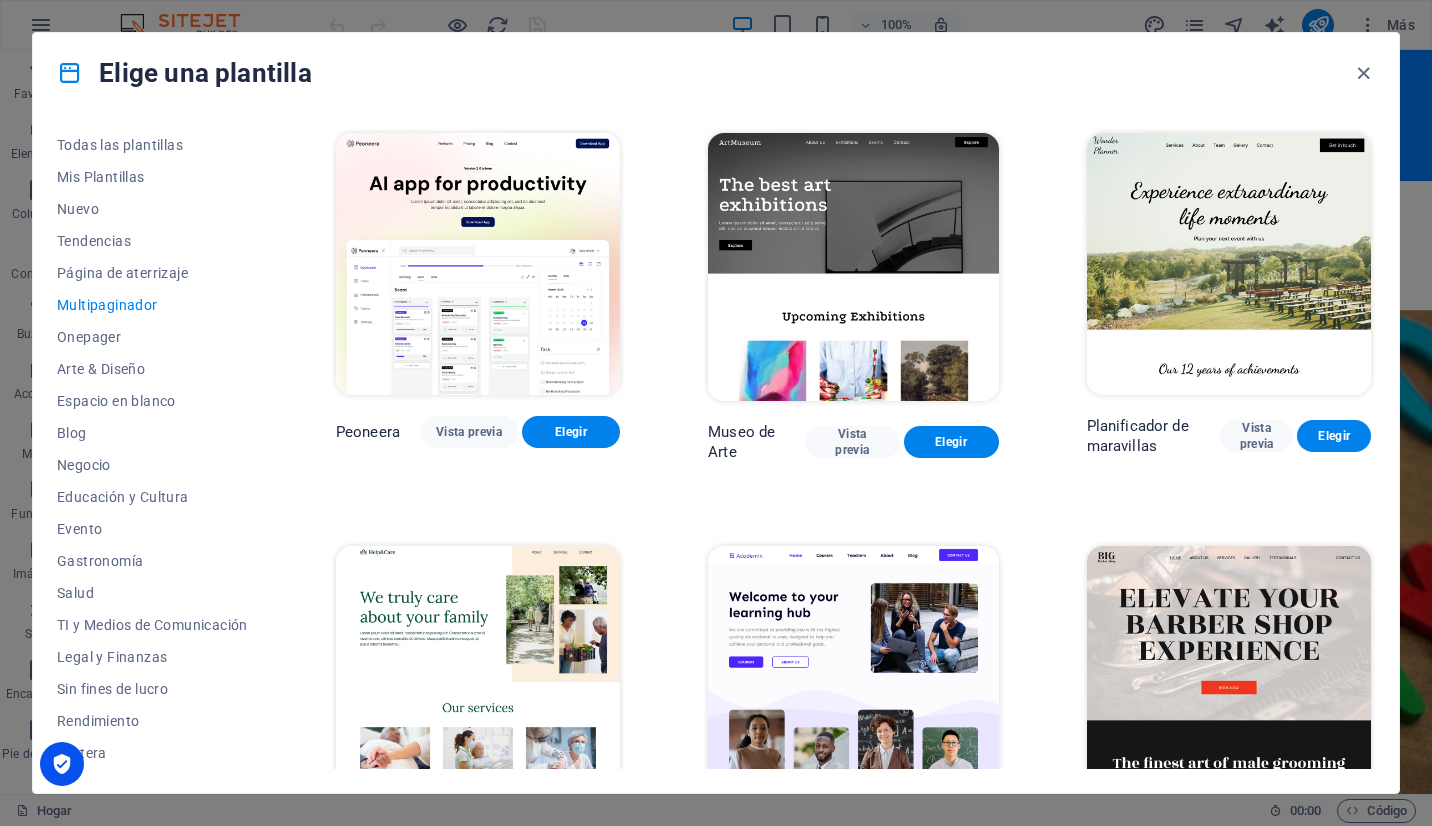 drag, startPoint x: 1370, startPoint y: 150, endPoint x: 1381, endPoint y: 227, distance: 77.781746 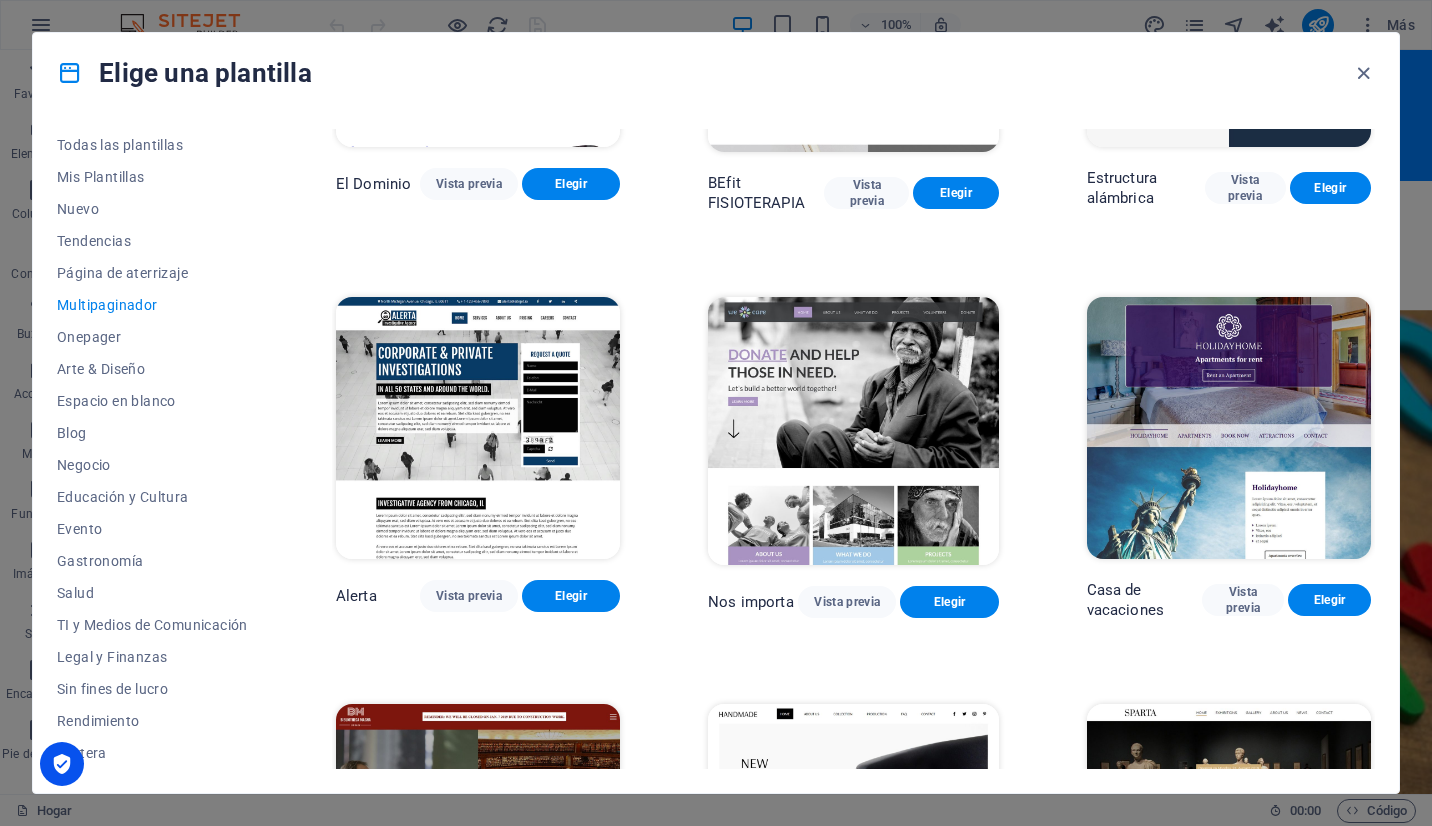 scroll, scrollTop: 6037, scrollLeft: 0, axis: vertical 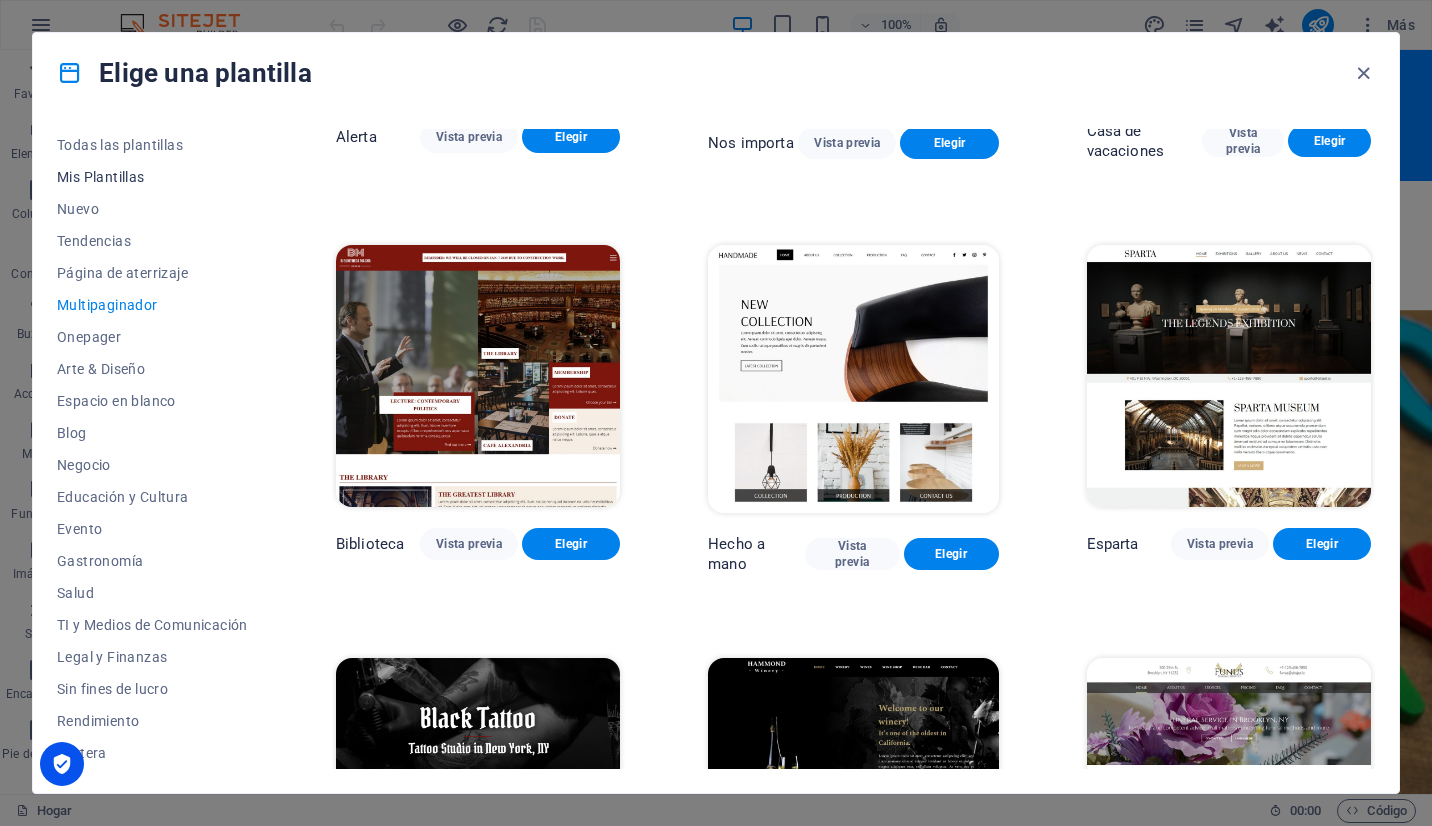 click on "Mis Plantillas" at bounding box center (152, 177) 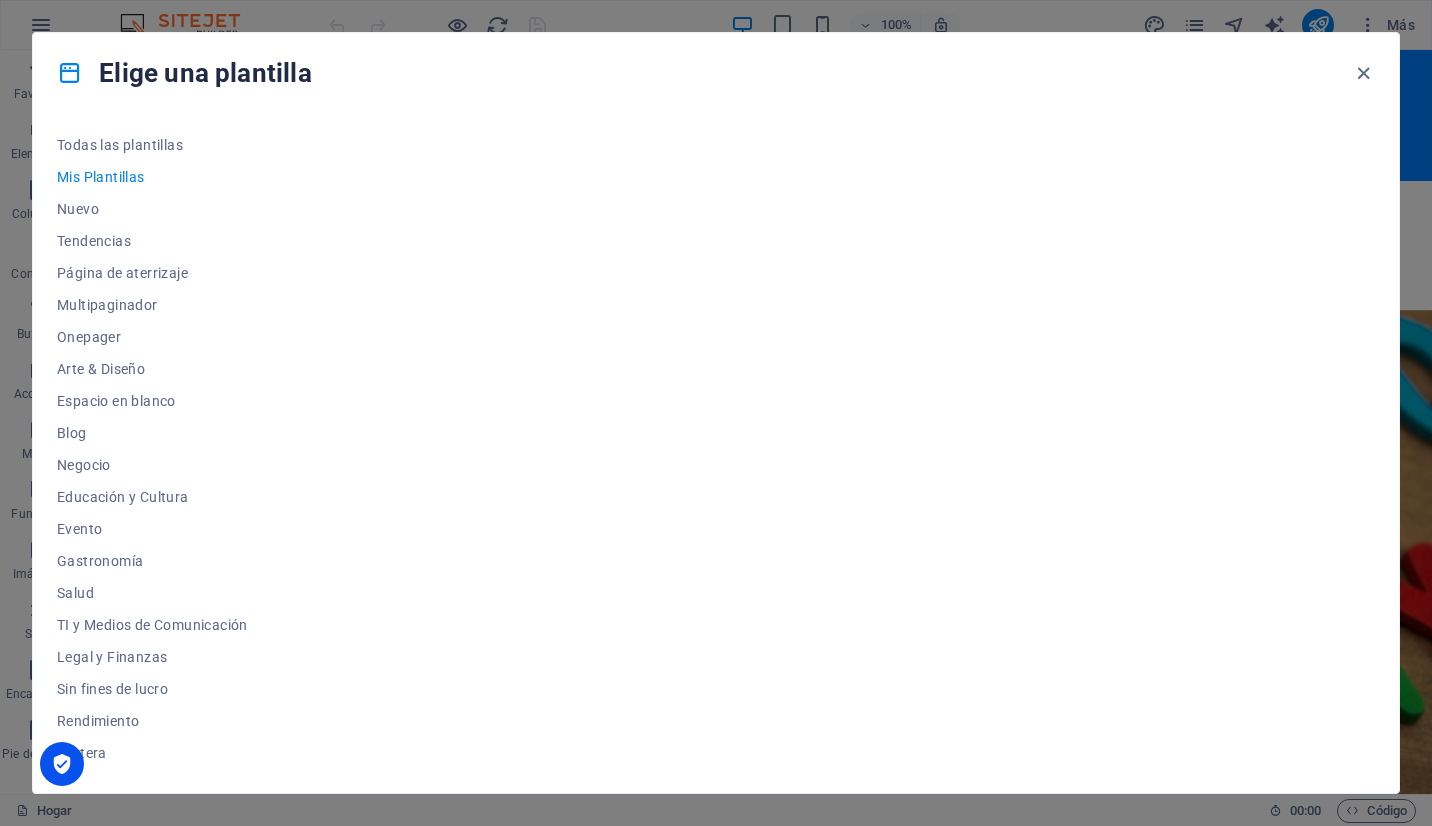 click on "Mis Plantillas" at bounding box center [152, 177] 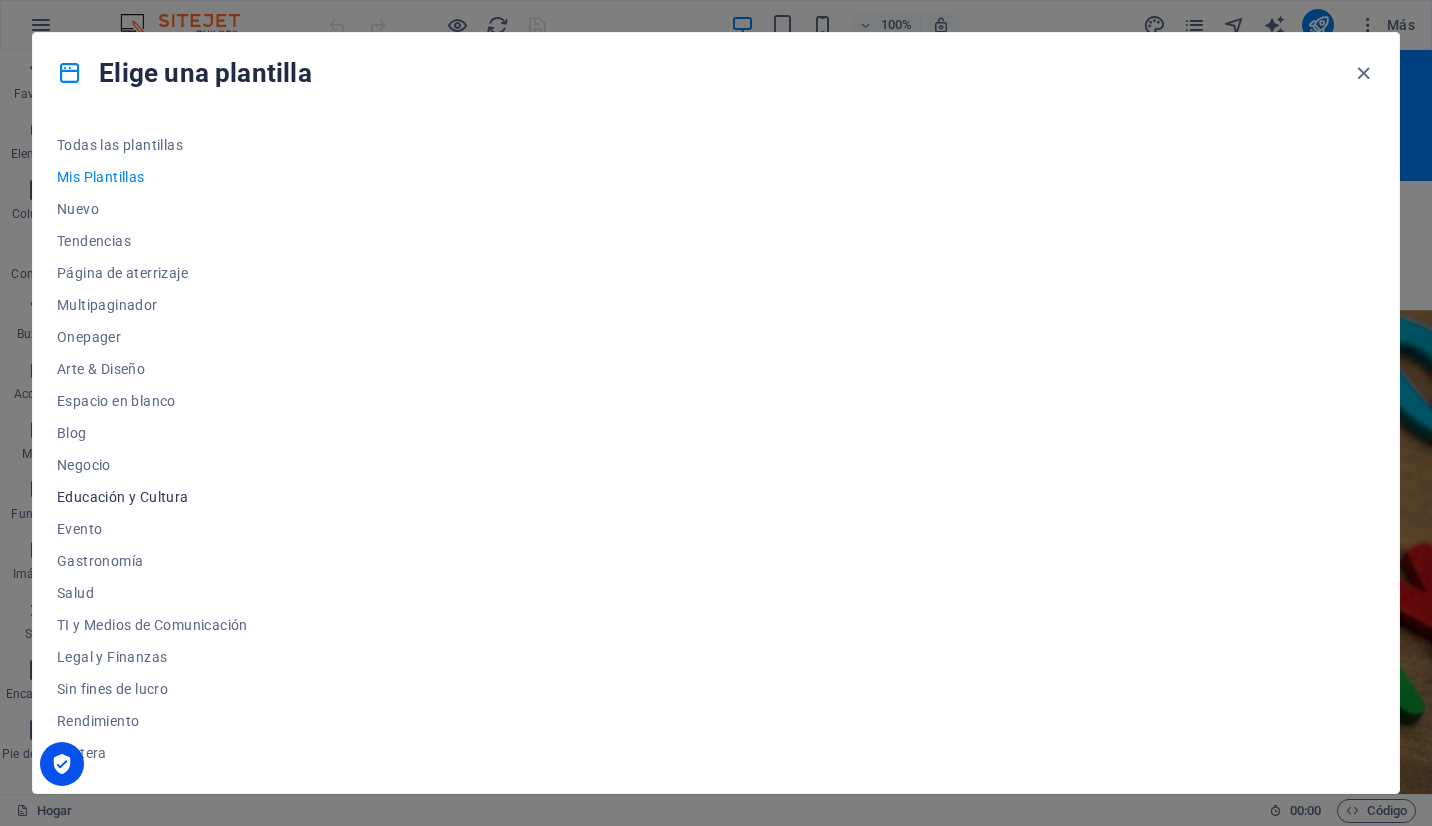 click on "Educación y Cultura" at bounding box center (152, 497) 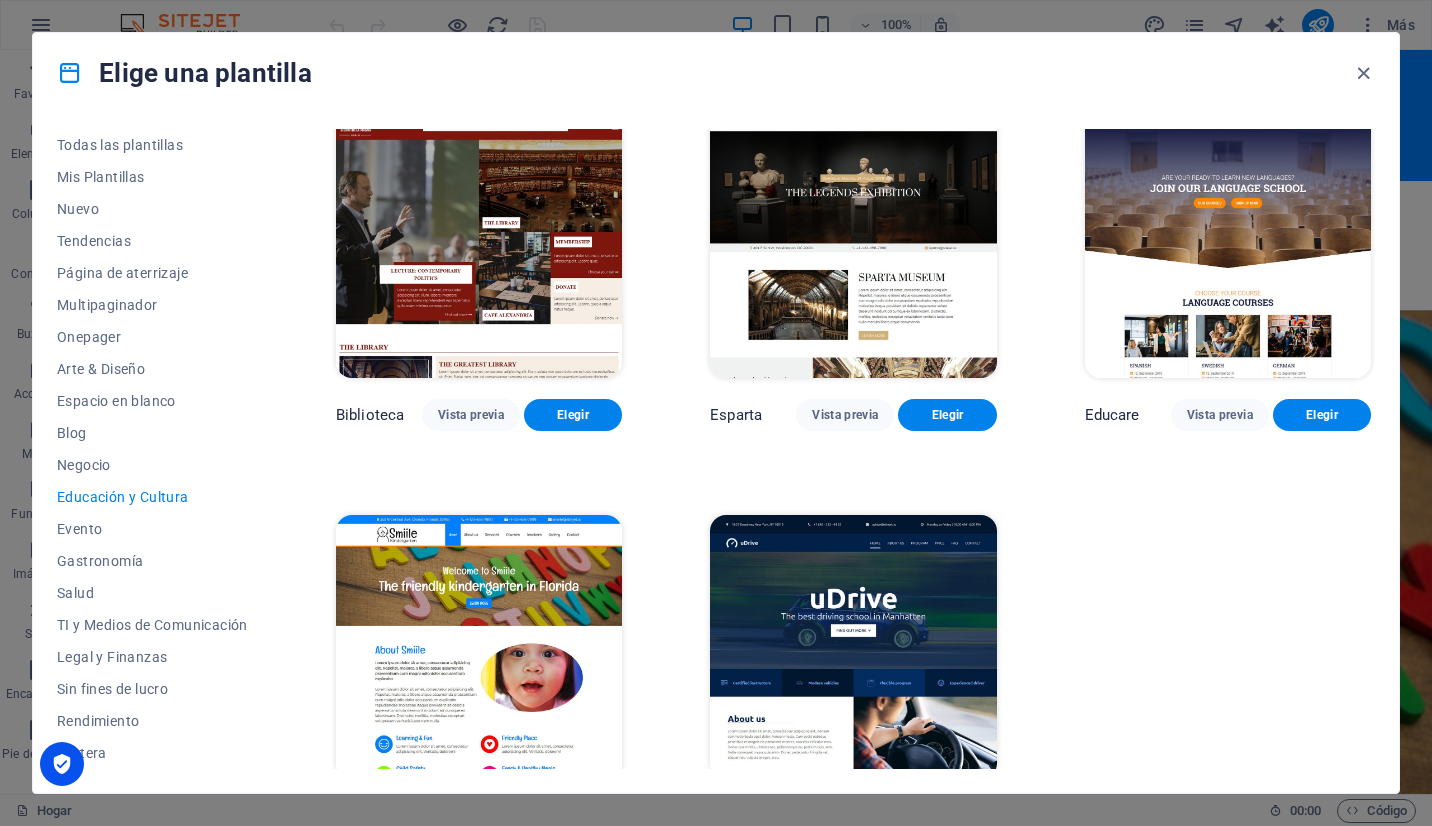 scroll, scrollTop: 478, scrollLeft: 0, axis: vertical 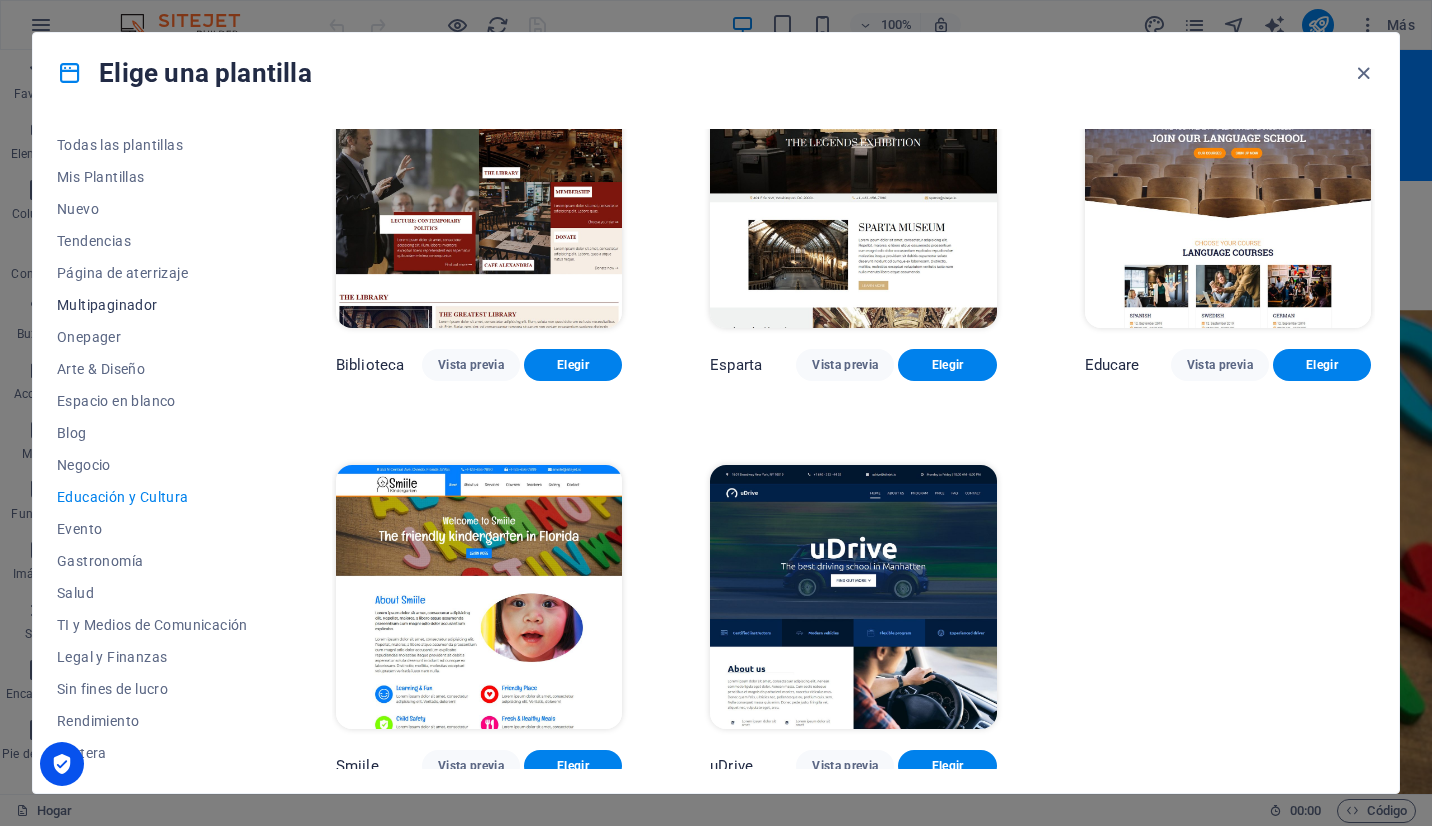 click on "Multipaginador" at bounding box center (152, 305) 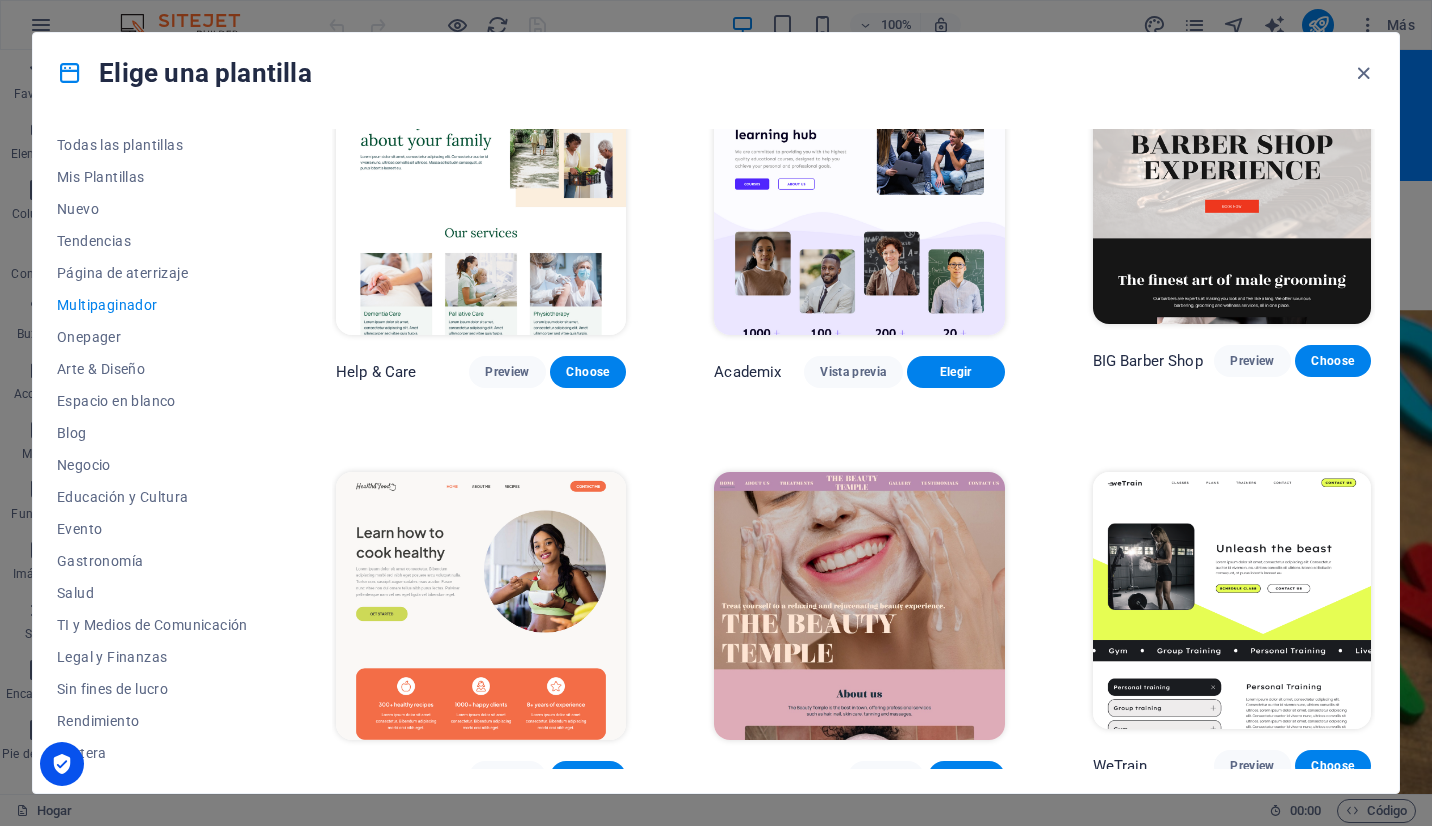 scroll, scrollTop: 6070, scrollLeft: 0, axis: vertical 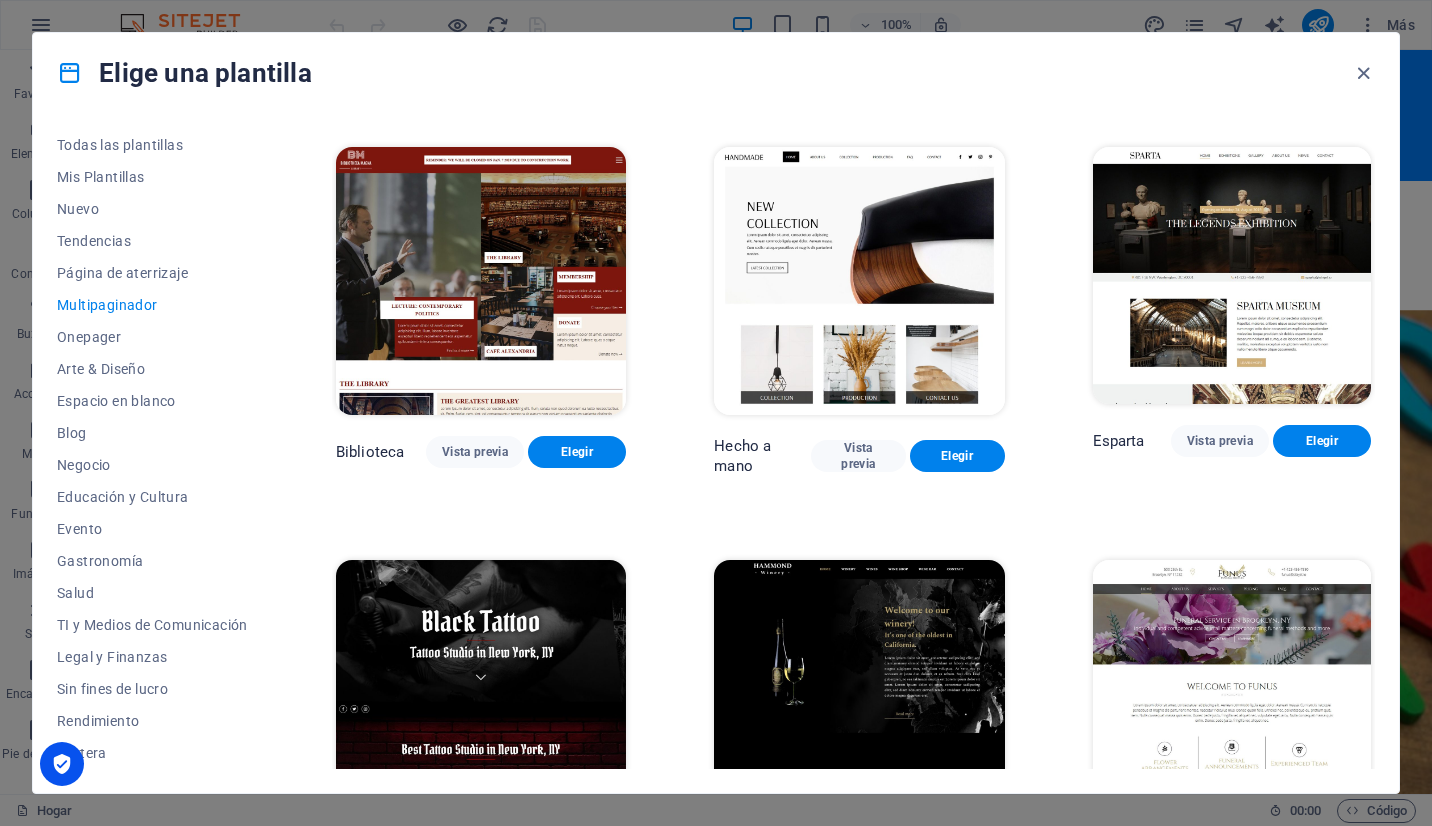 click on "Multipaginador" at bounding box center (152, 305) 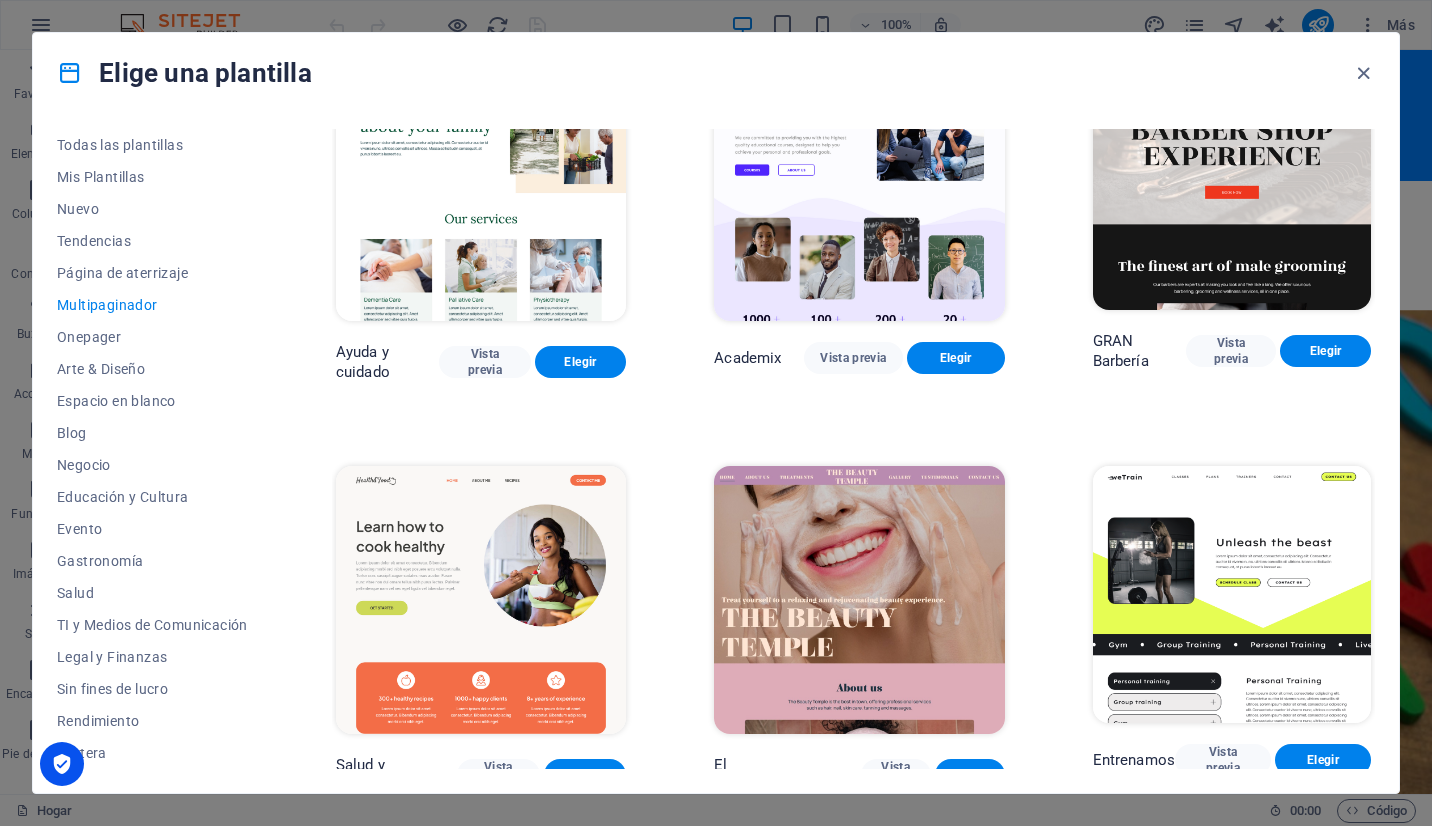 scroll, scrollTop: 0, scrollLeft: 0, axis: both 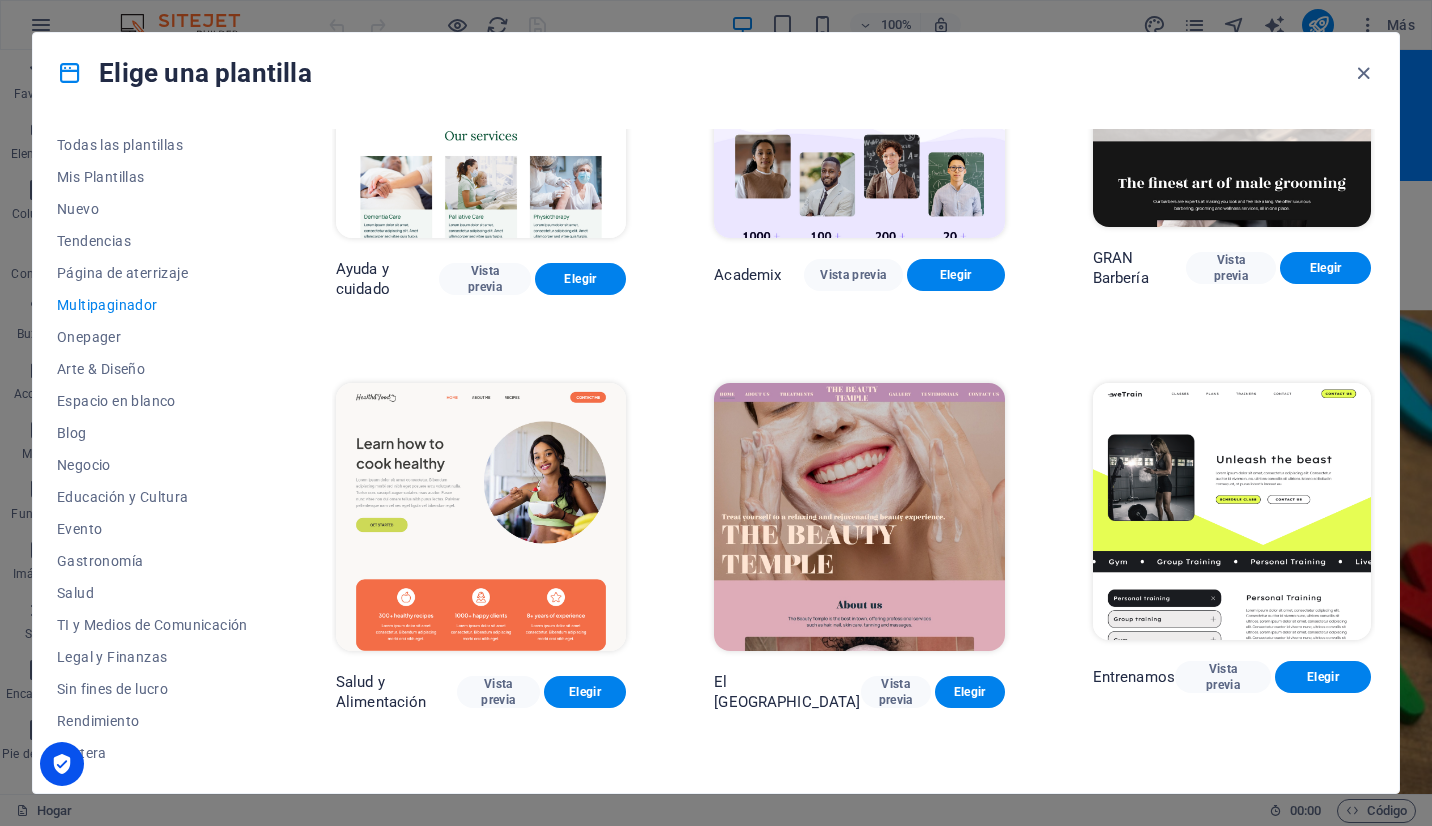 drag, startPoint x: 1376, startPoint y: 203, endPoint x: 1375, endPoint y: 224, distance: 21.023796 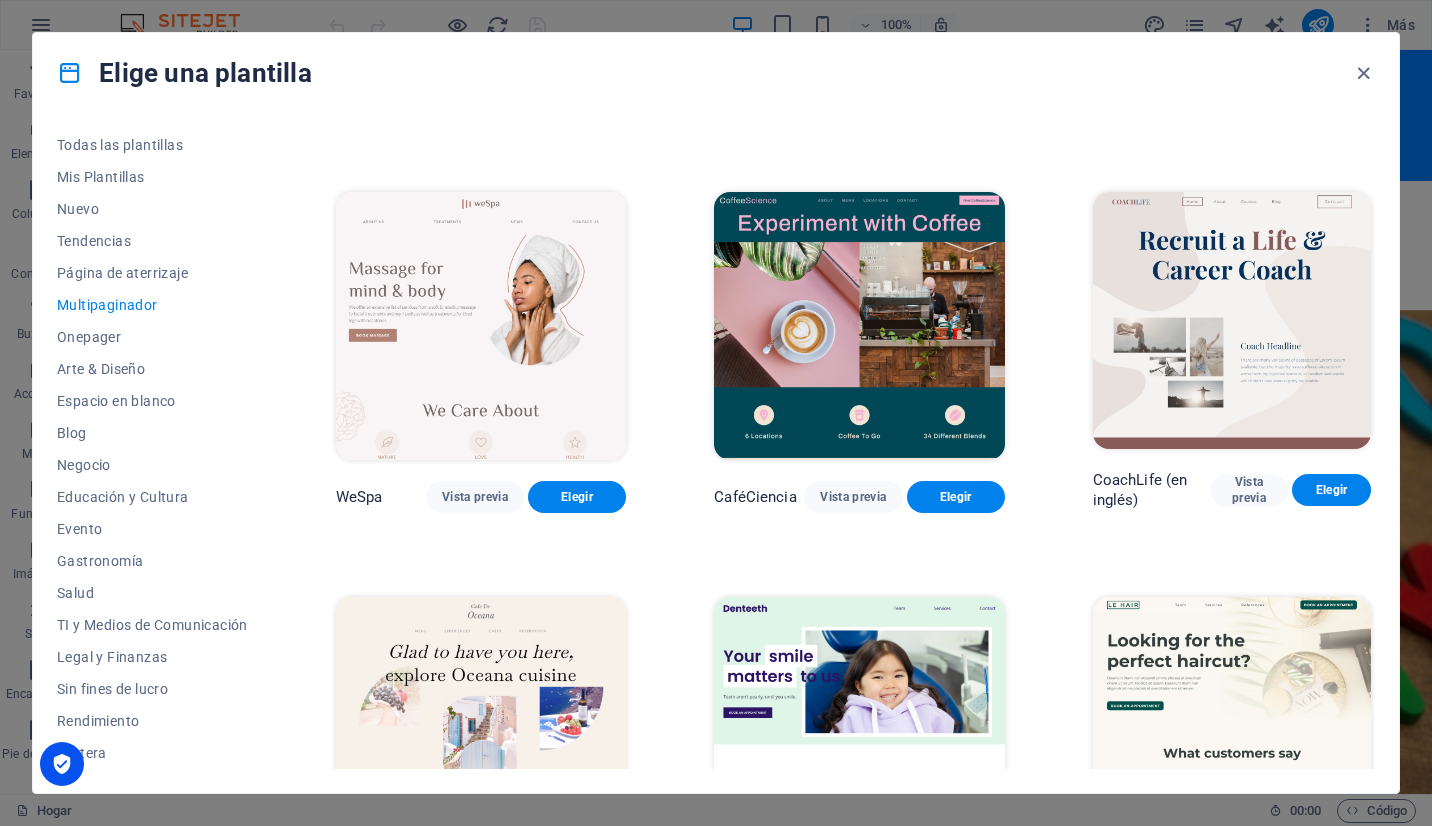 scroll, scrollTop: 2444, scrollLeft: 0, axis: vertical 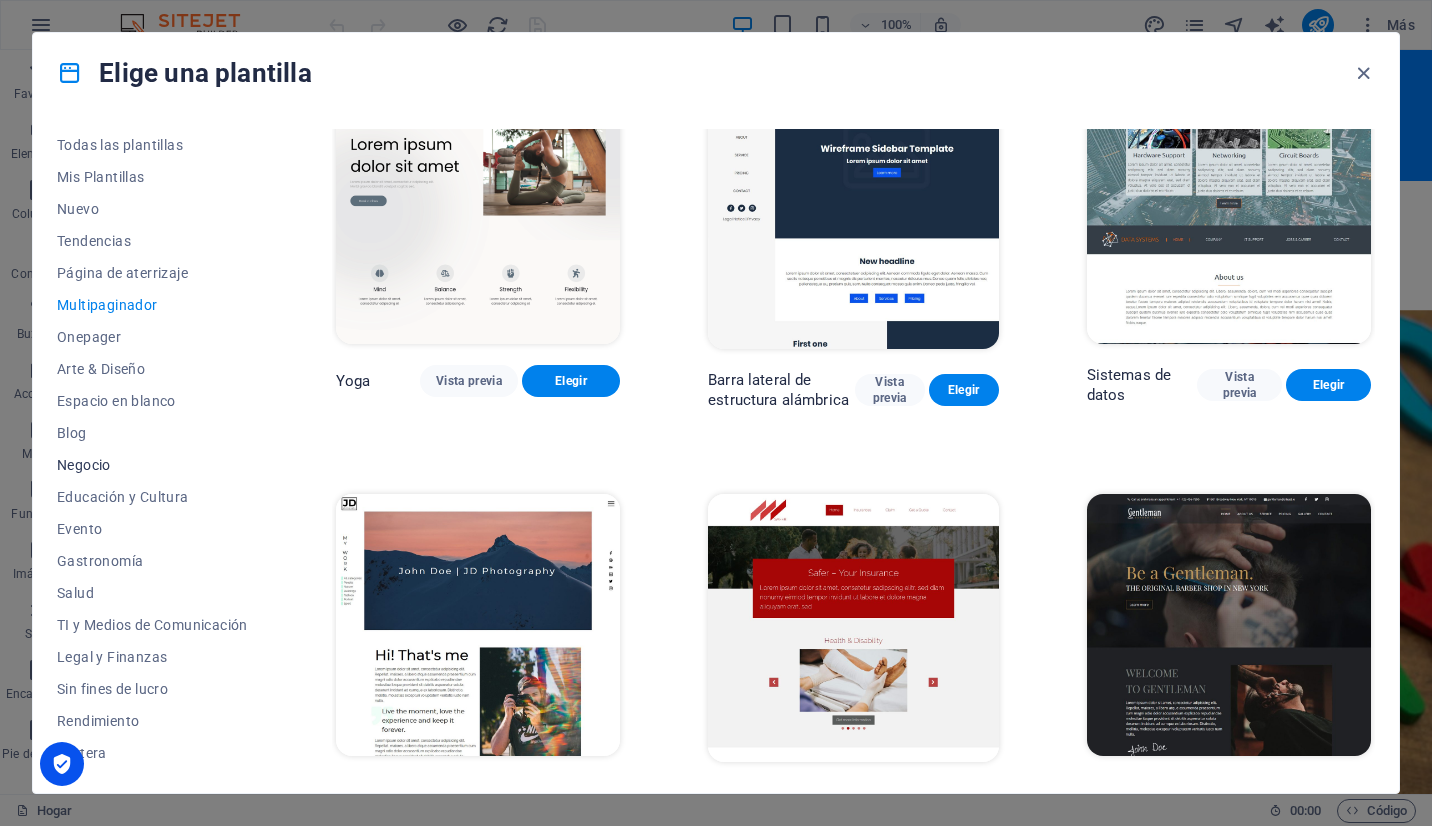 click on "Negocio" at bounding box center [152, 465] 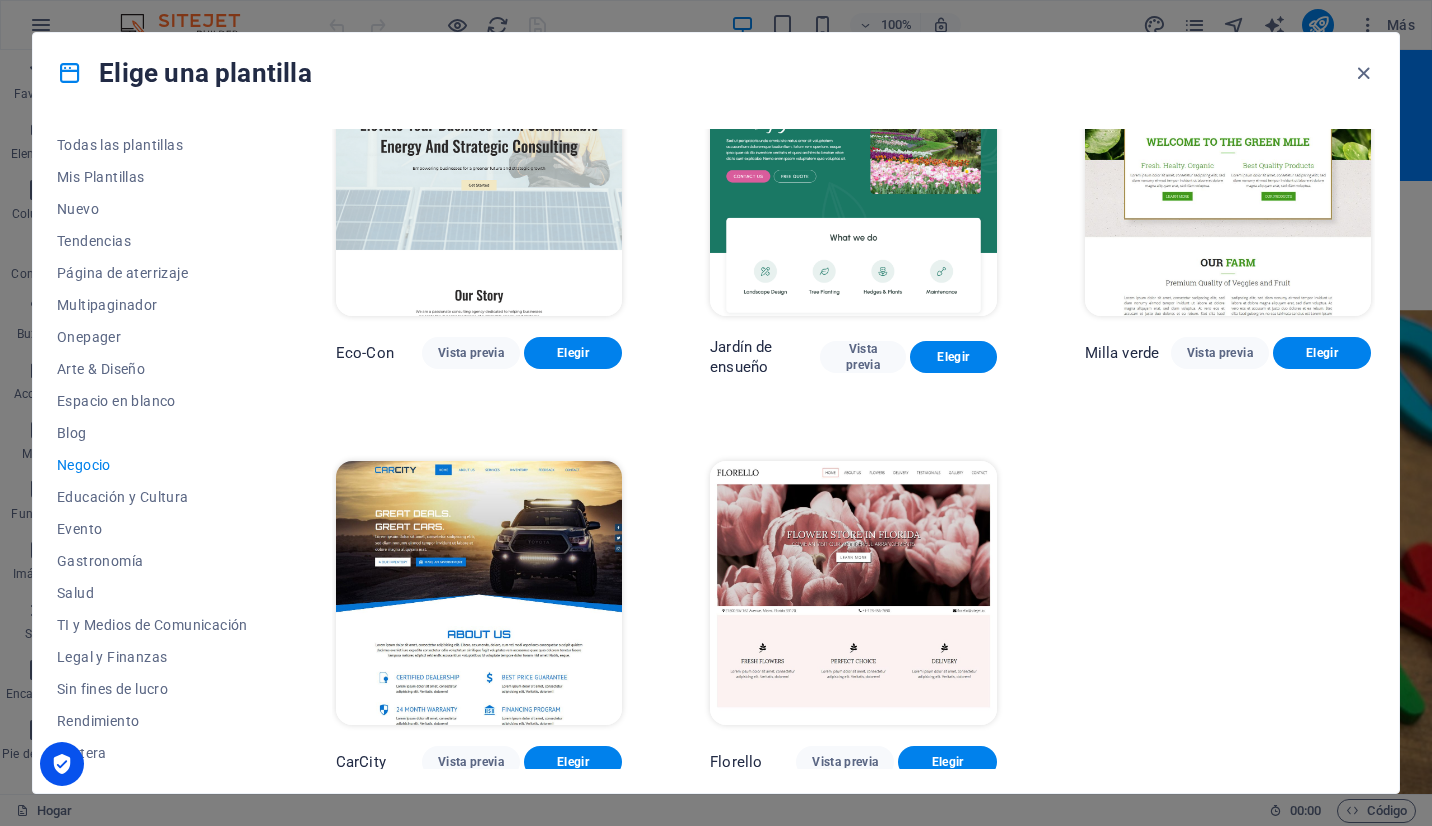 scroll, scrollTop: 0, scrollLeft: 0, axis: both 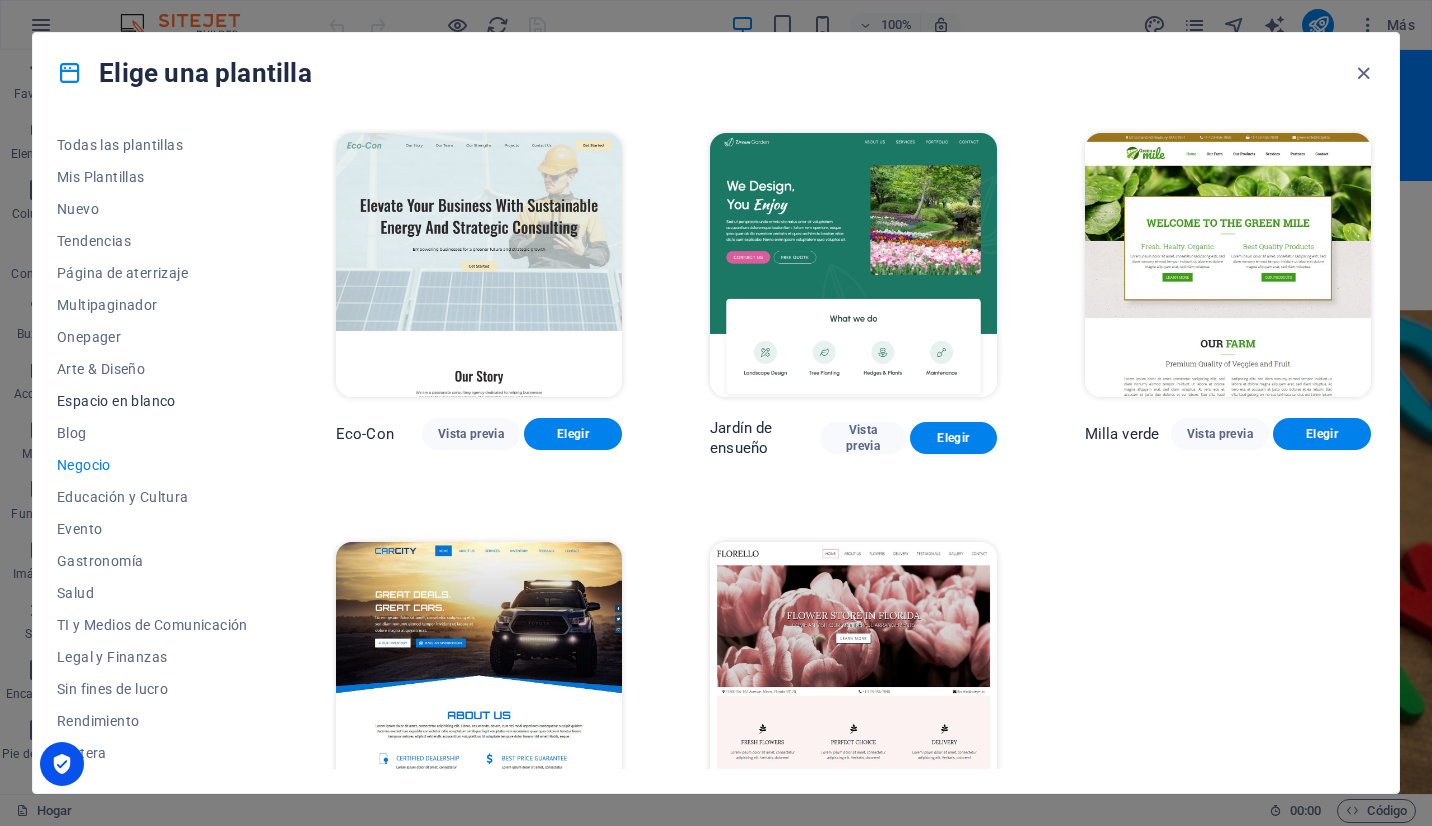 click on "Espacio en blanco" at bounding box center (152, 401) 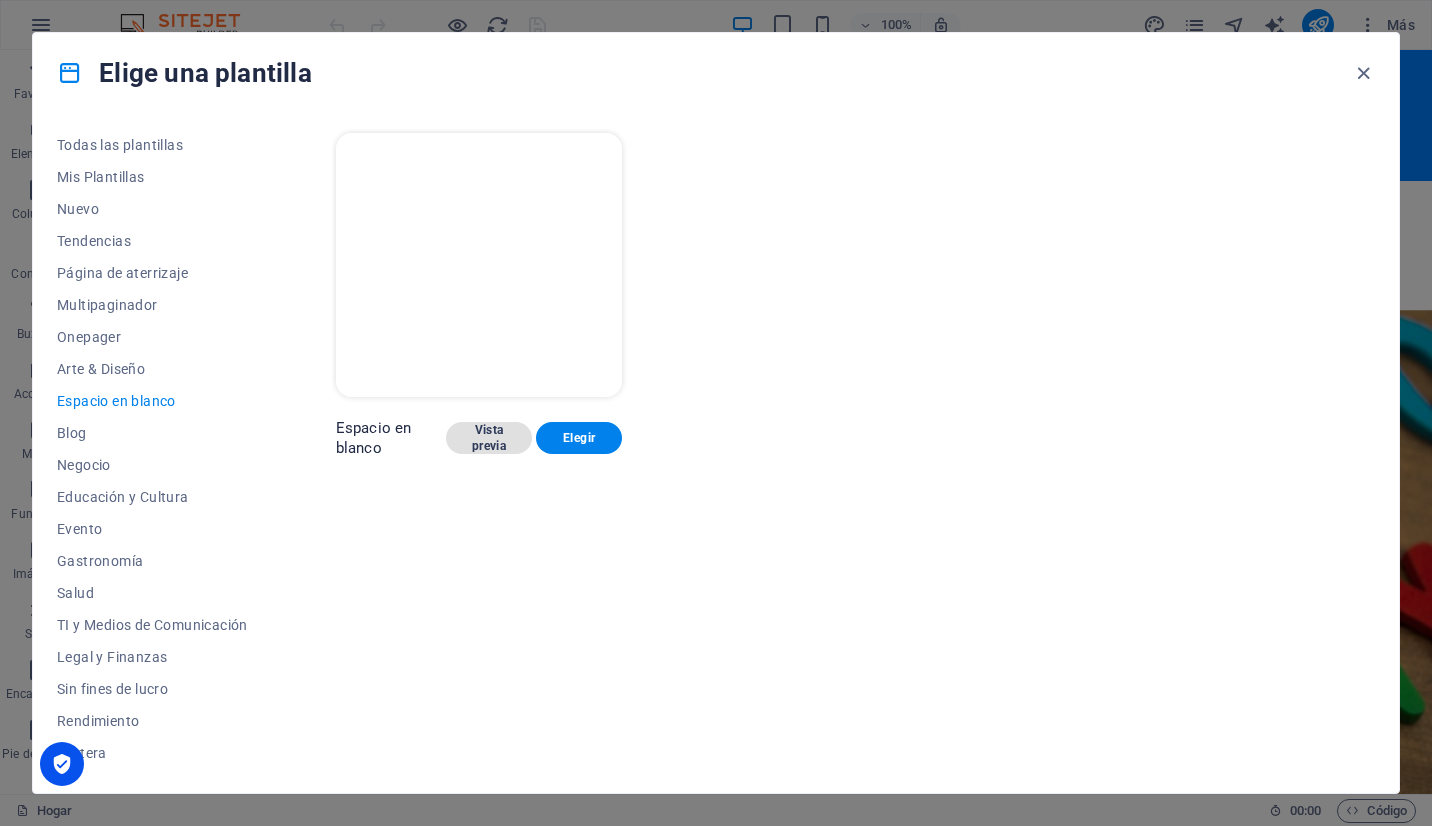 click on "Vista previa" at bounding box center (489, 438) 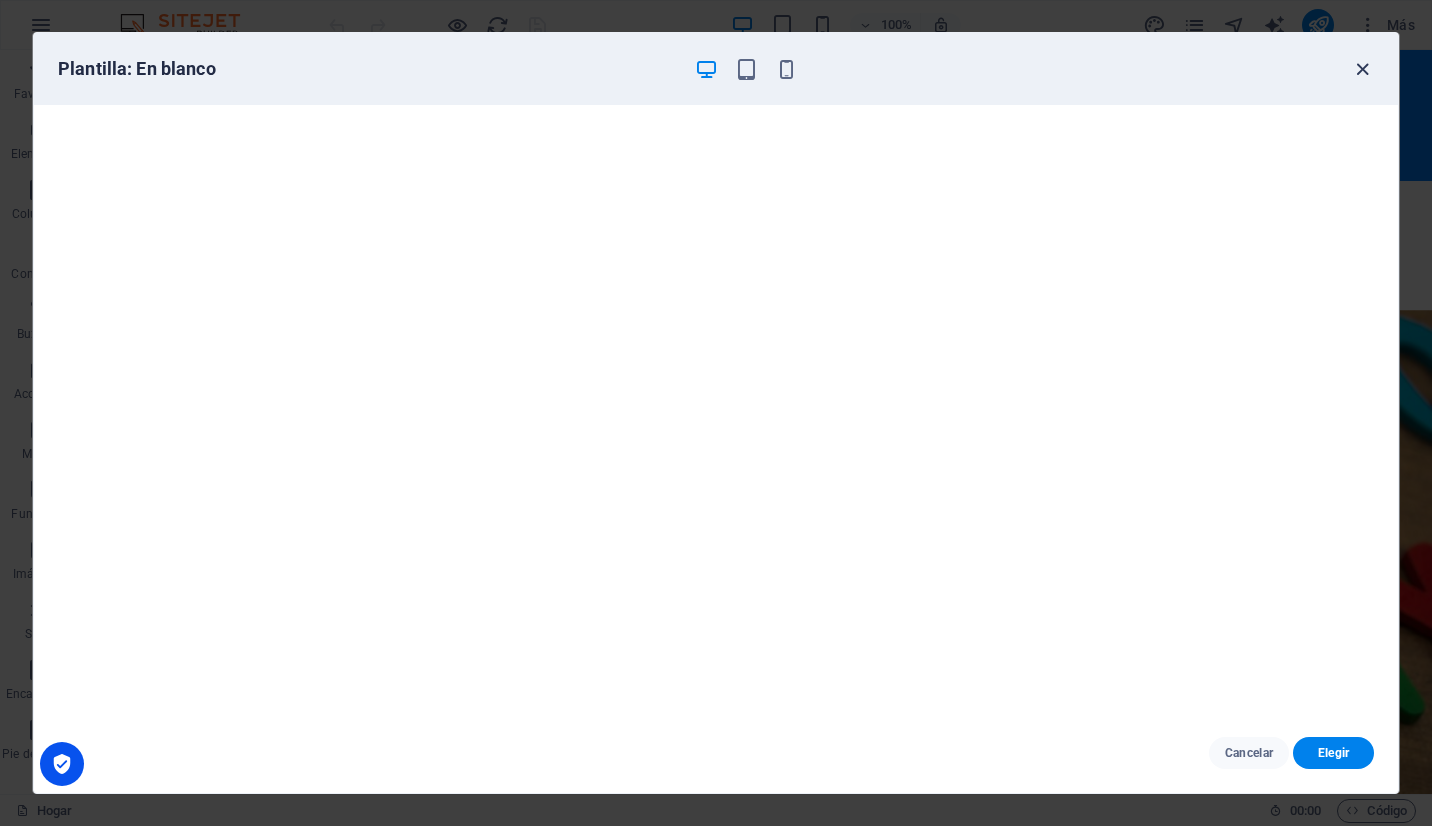 click at bounding box center (1362, 69) 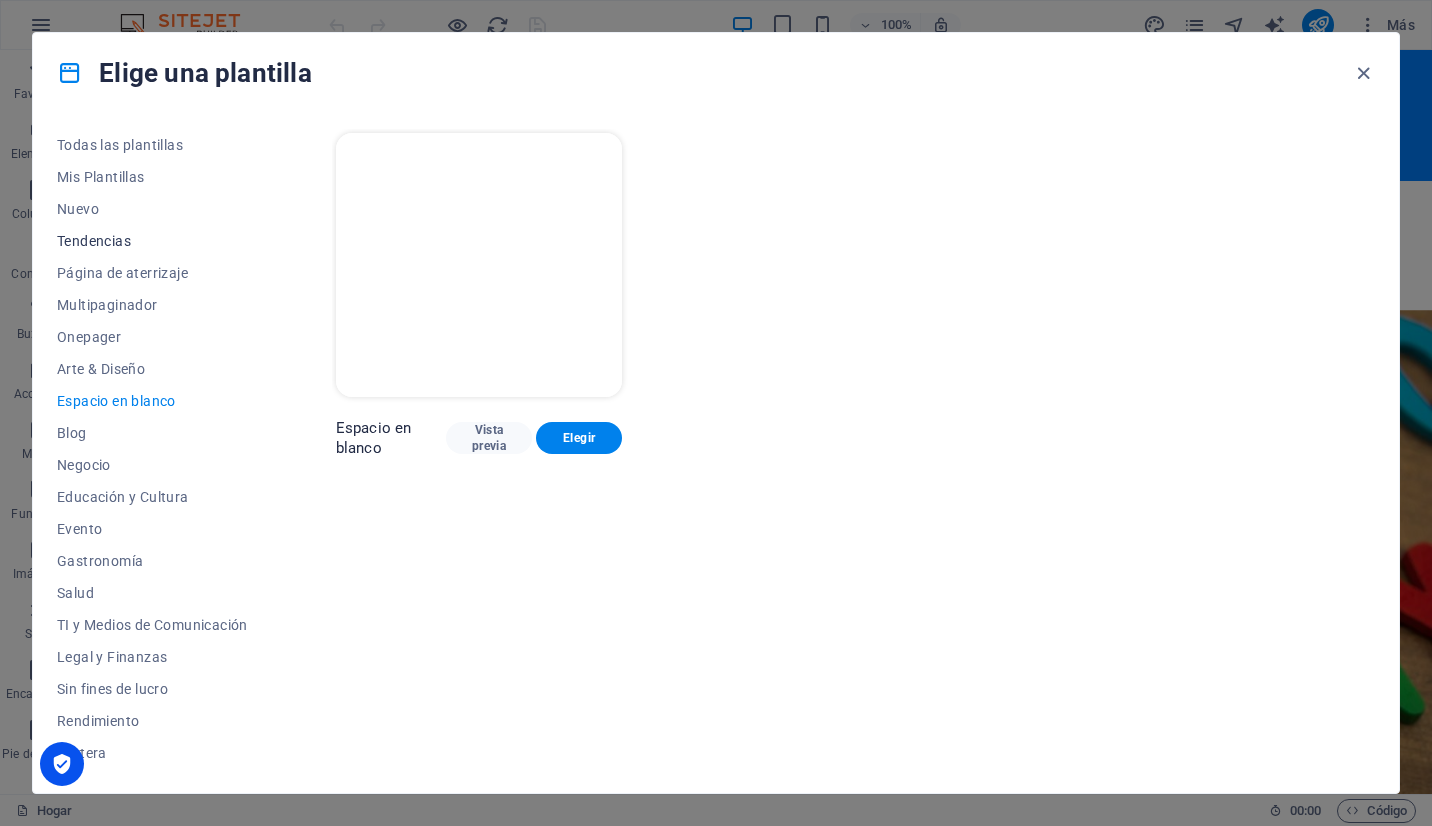 click on "Tendencias" at bounding box center [152, 241] 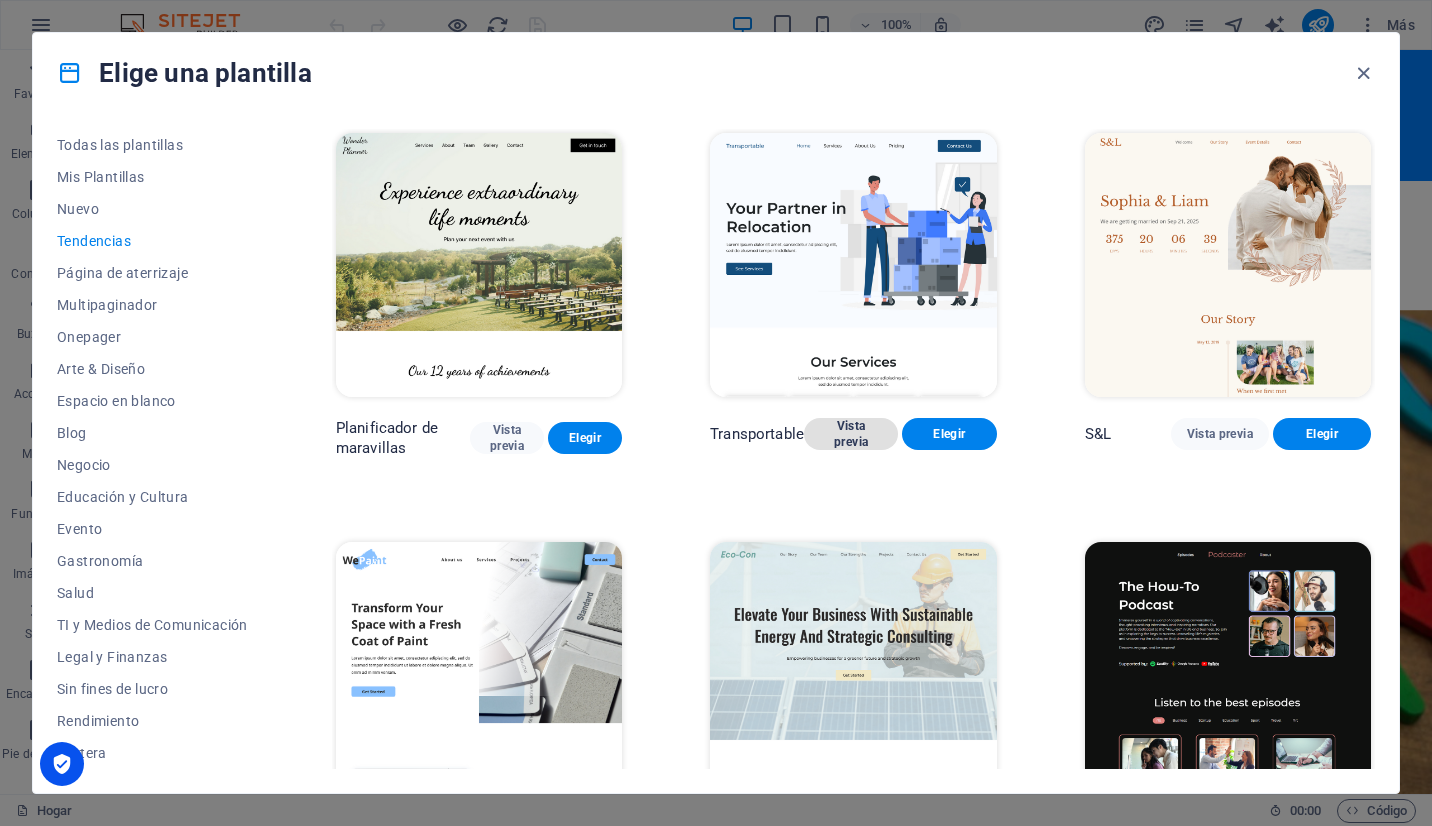 click on "Vista previa" at bounding box center (851, 434) 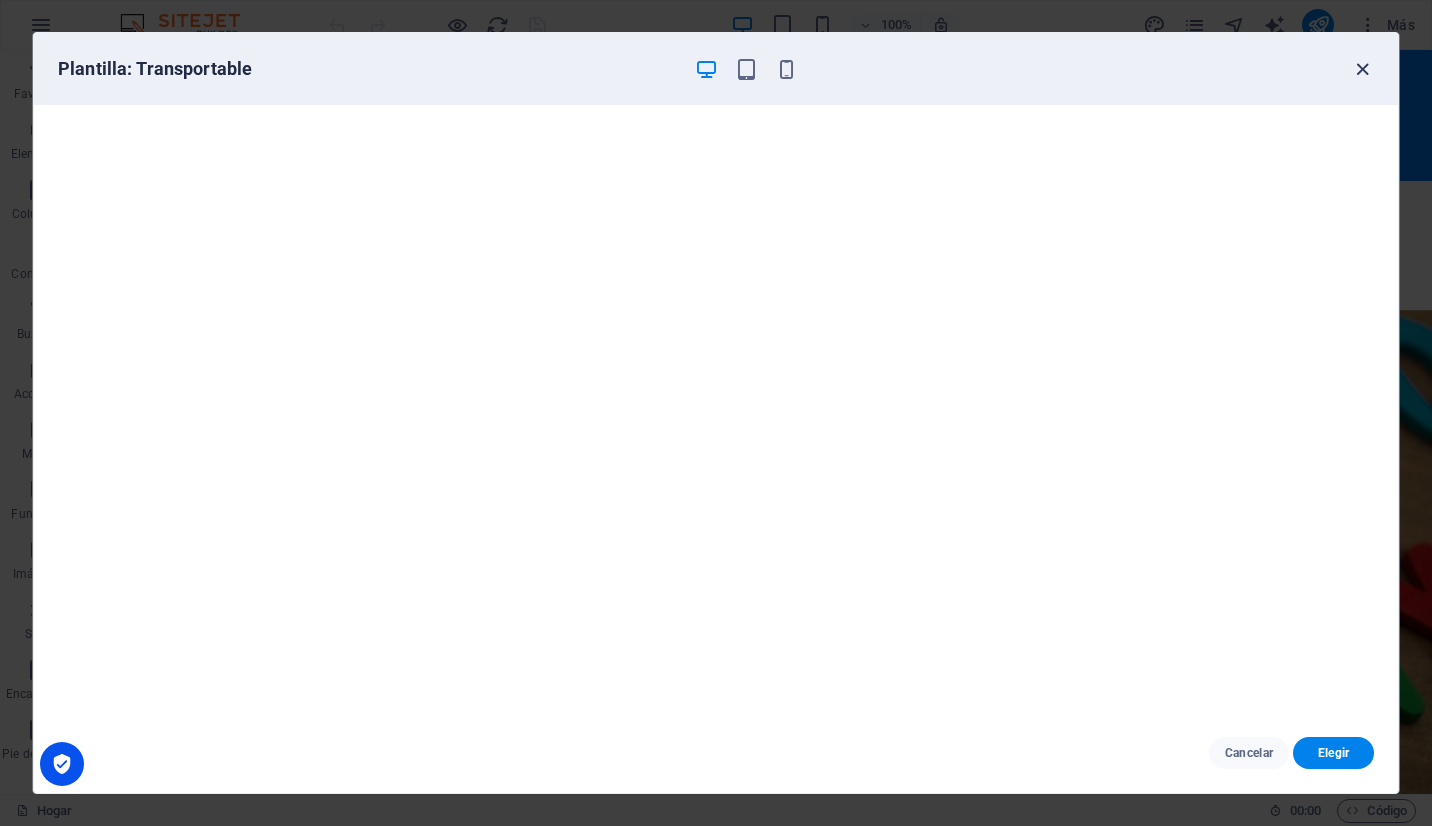 click at bounding box center (1362, 69) 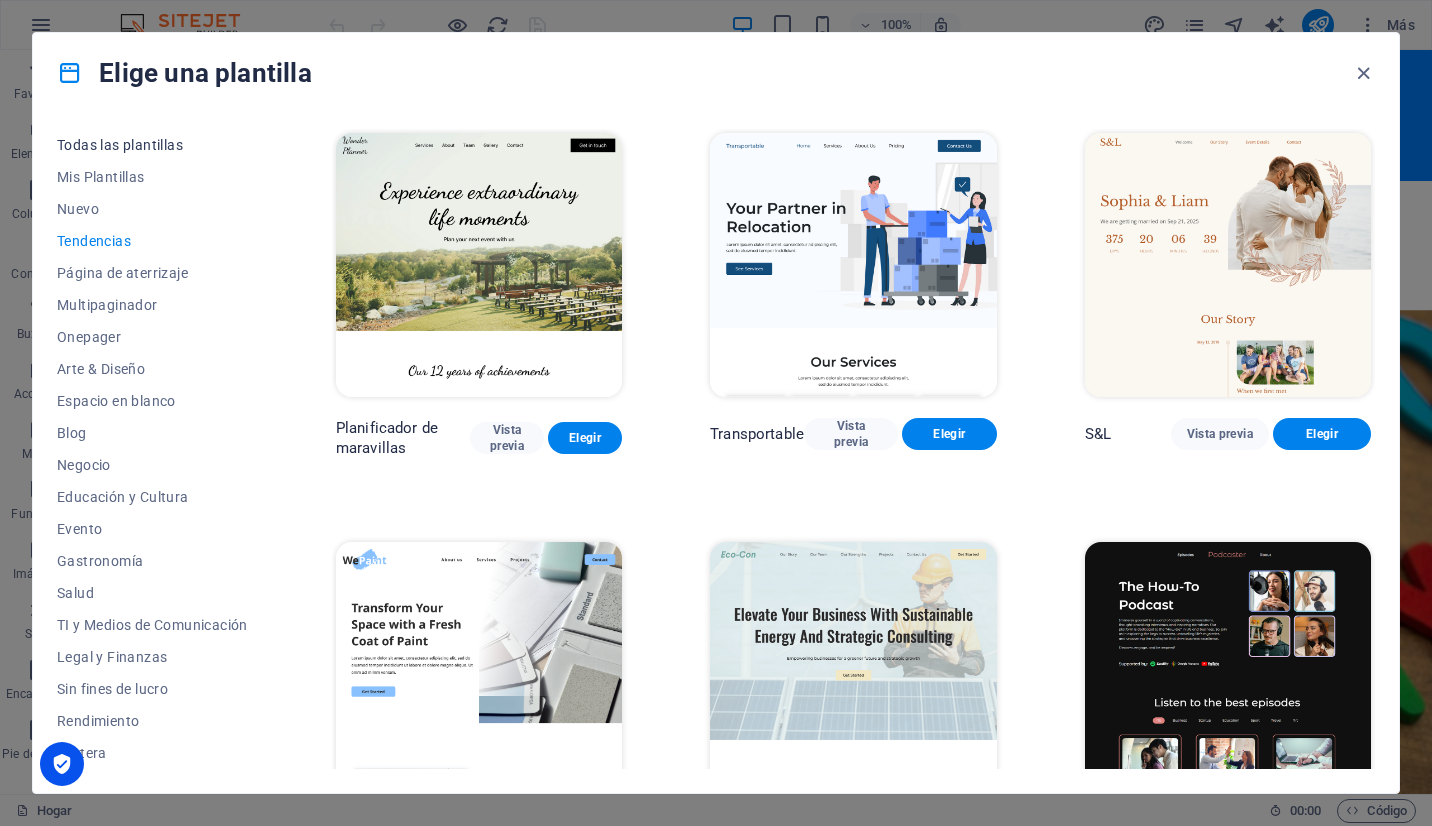 click on "Todas las plantillas" at bounding box center [152, 145] 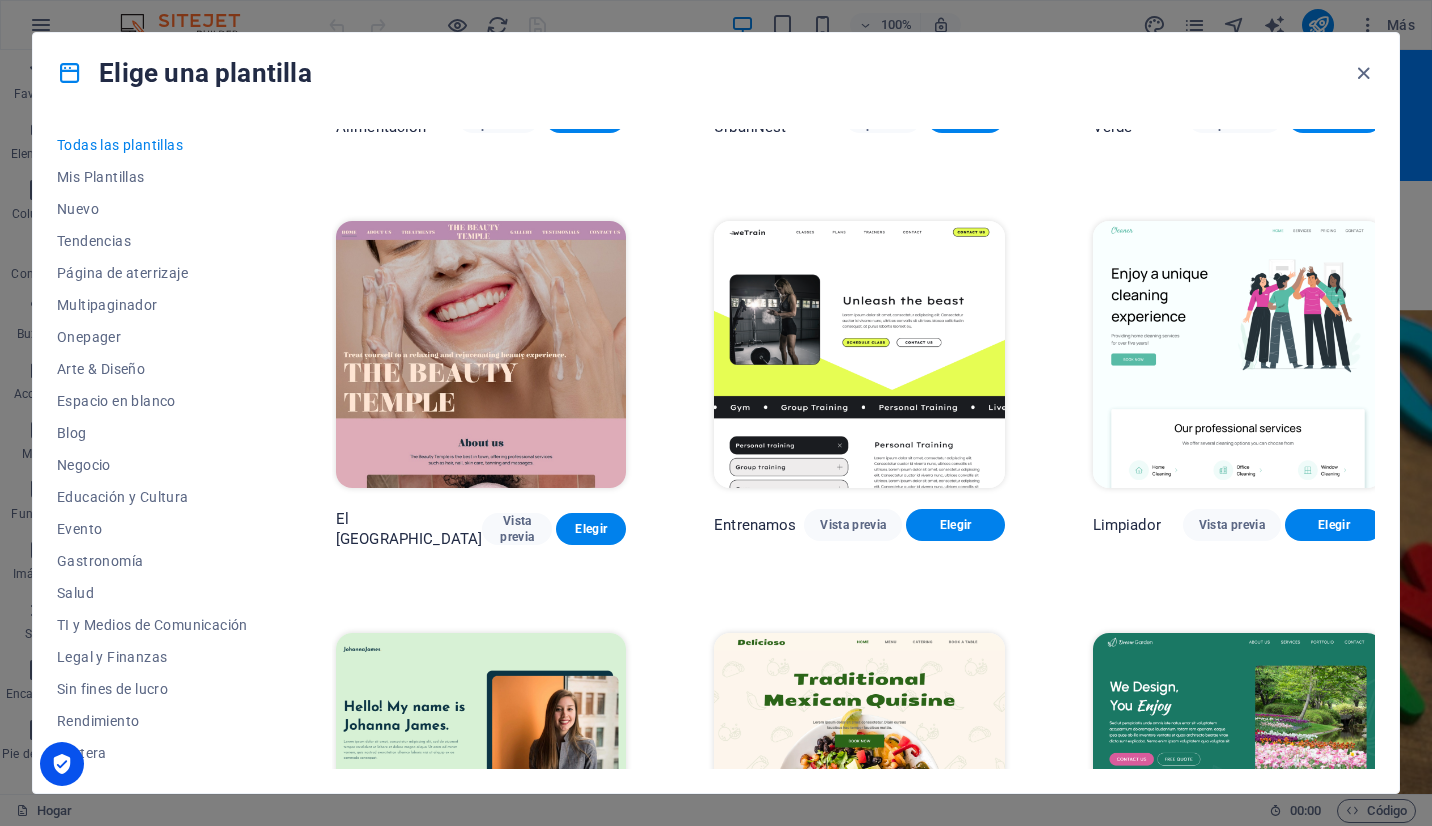 scroll, scrollTop: 2370, scrollLeft: 0, axis: vertical 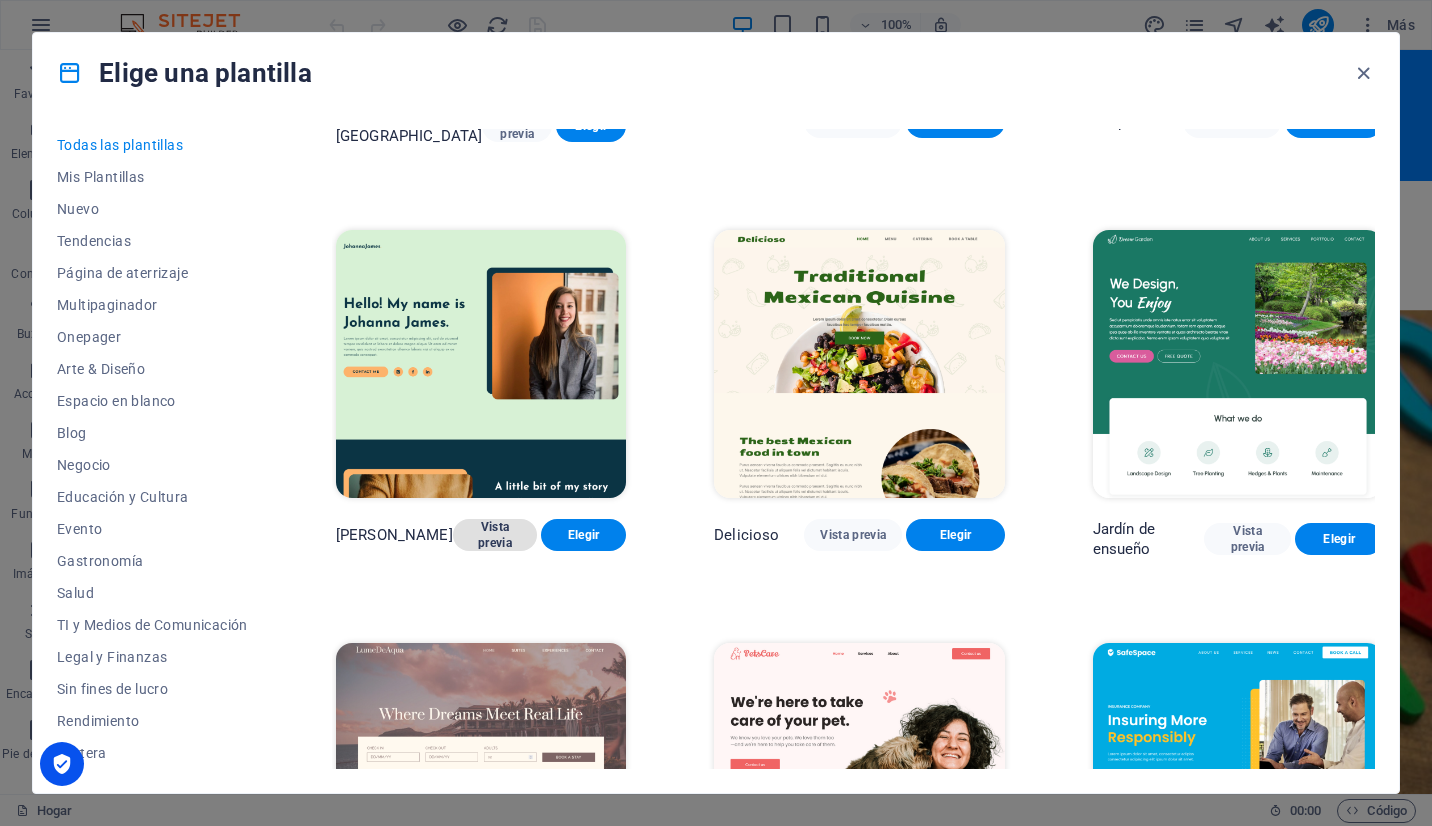 click on "Vista previa" at bounding box center (495, 535) 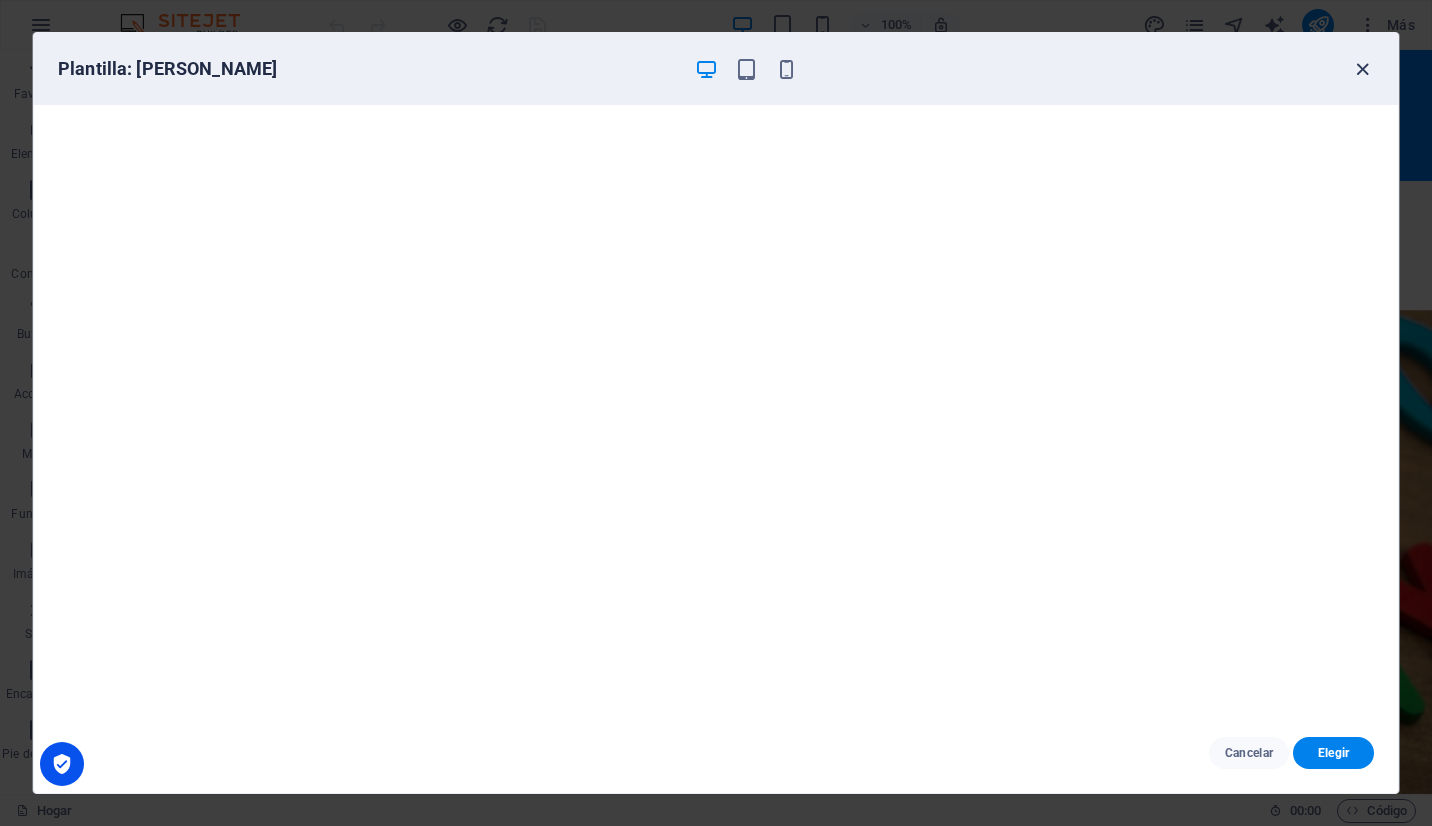 click at bounding box center [1362, 69] 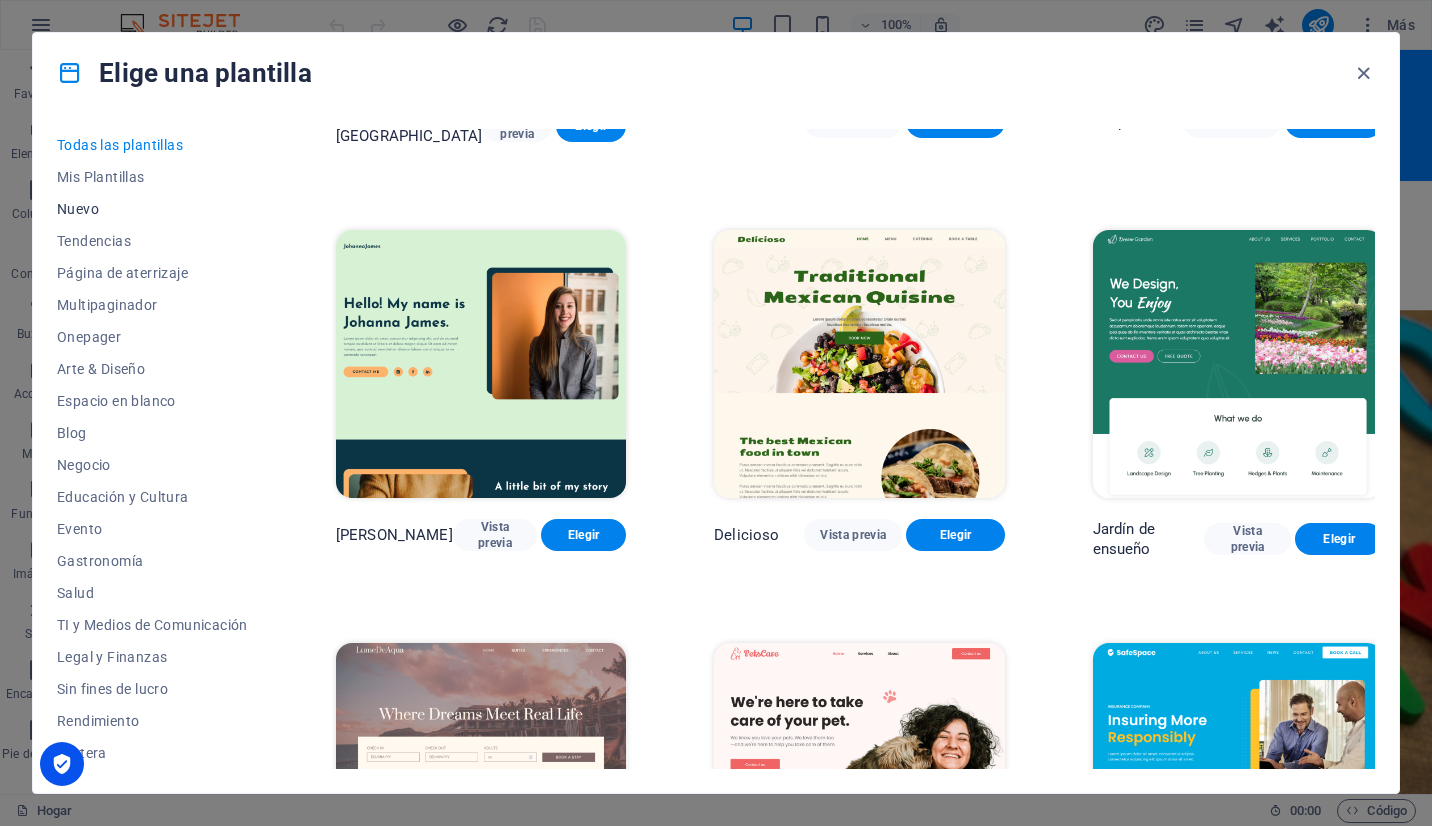 click on "Nuevo" at bounding box center (152, 209) 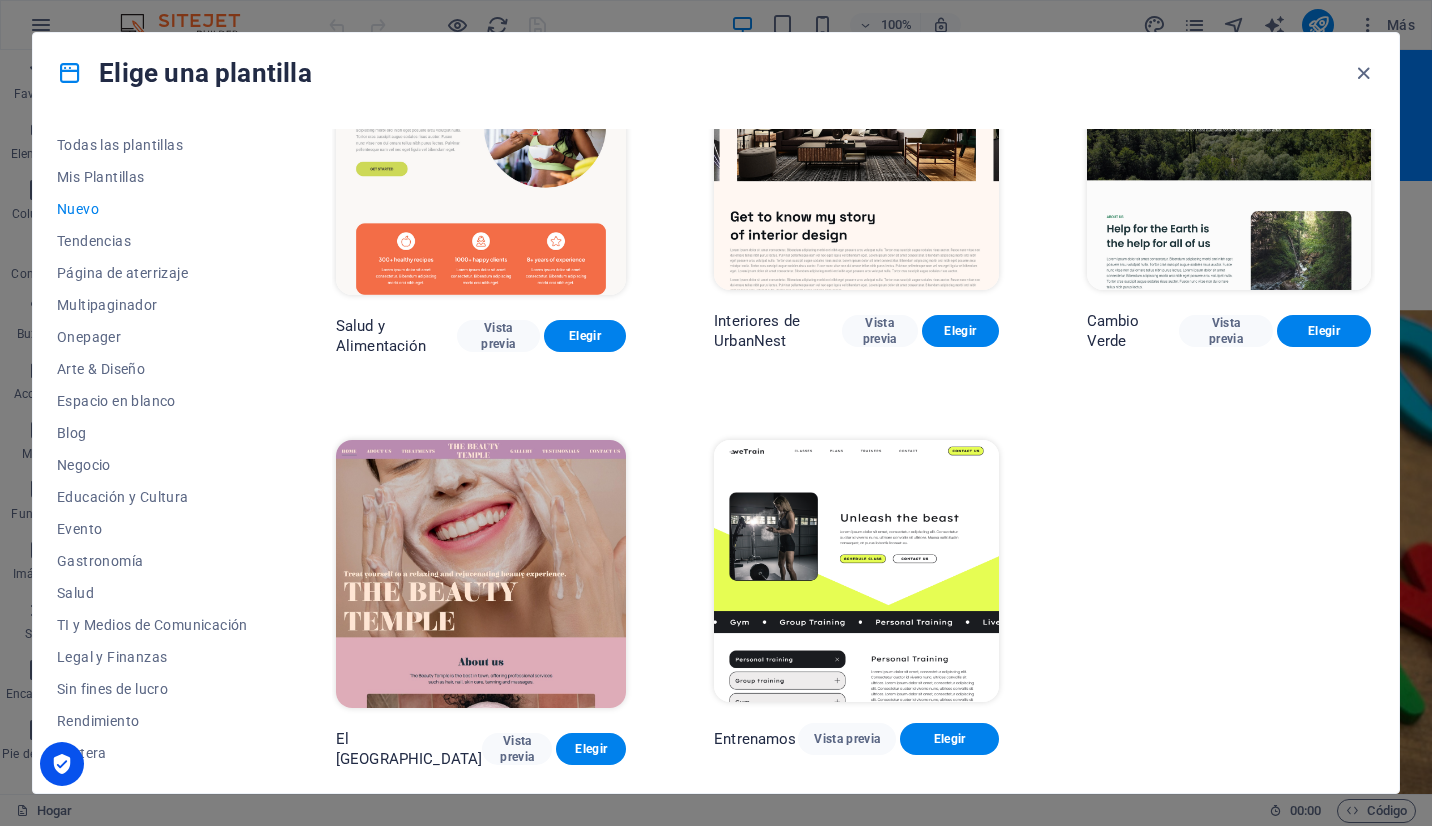 scroll, scrollTop: 1702, scrollLeft: 0, axis: vertical 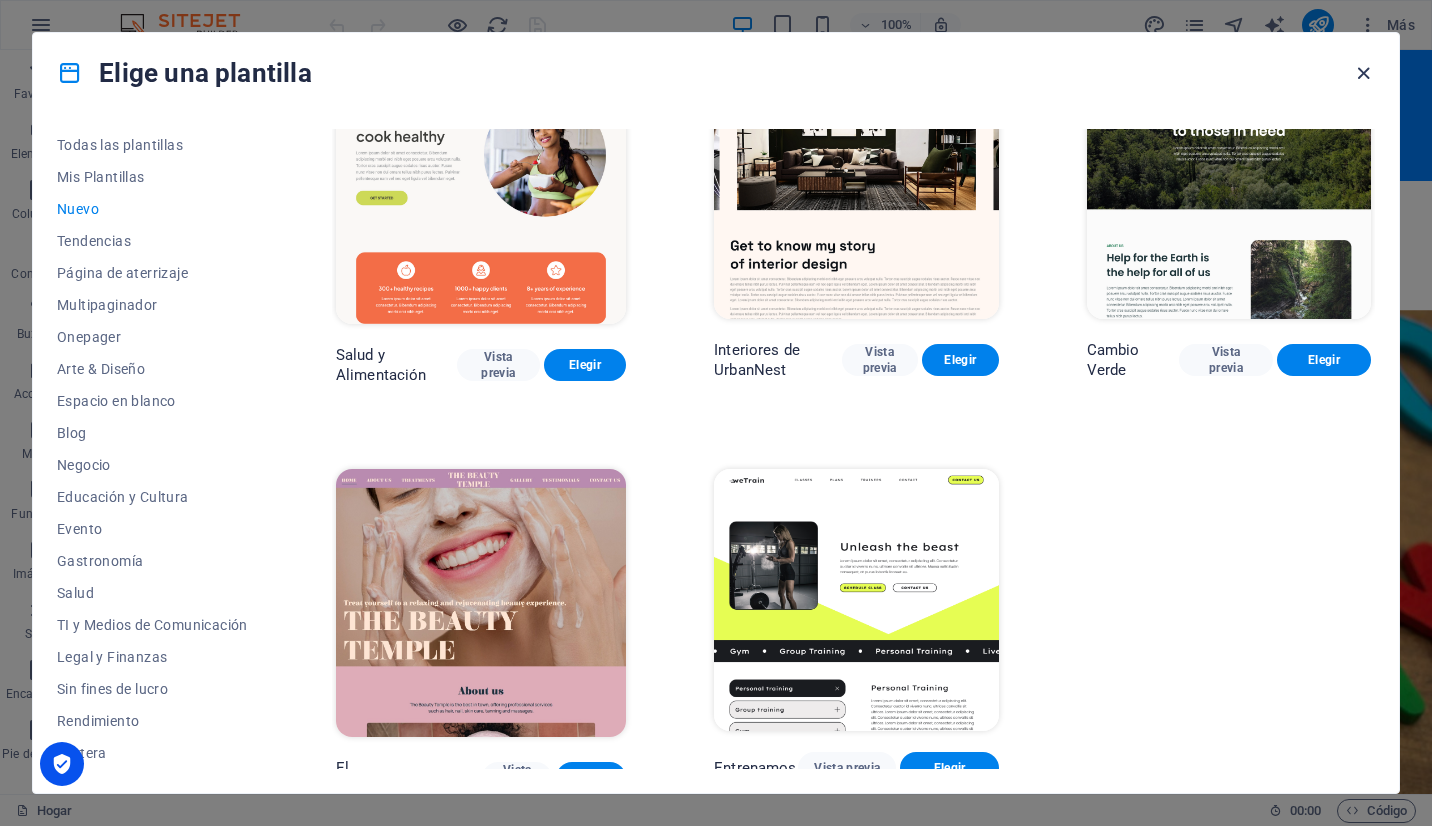 click at bounding box center [1363, 73] 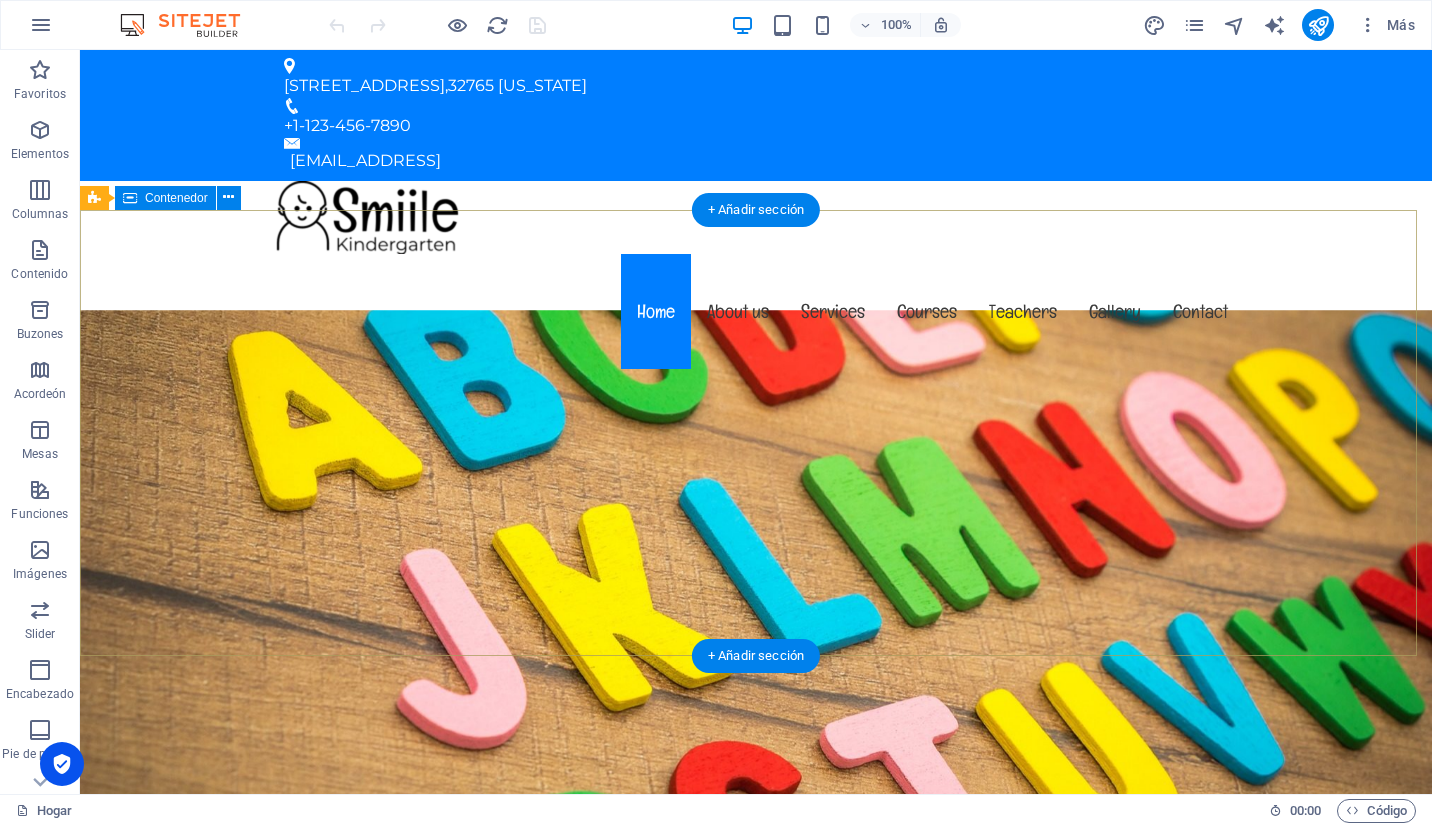 click on "Welcome to  enlacetea.cl The friendly kindergarten in Florida Learn more" at bounding box center [756, 1161] 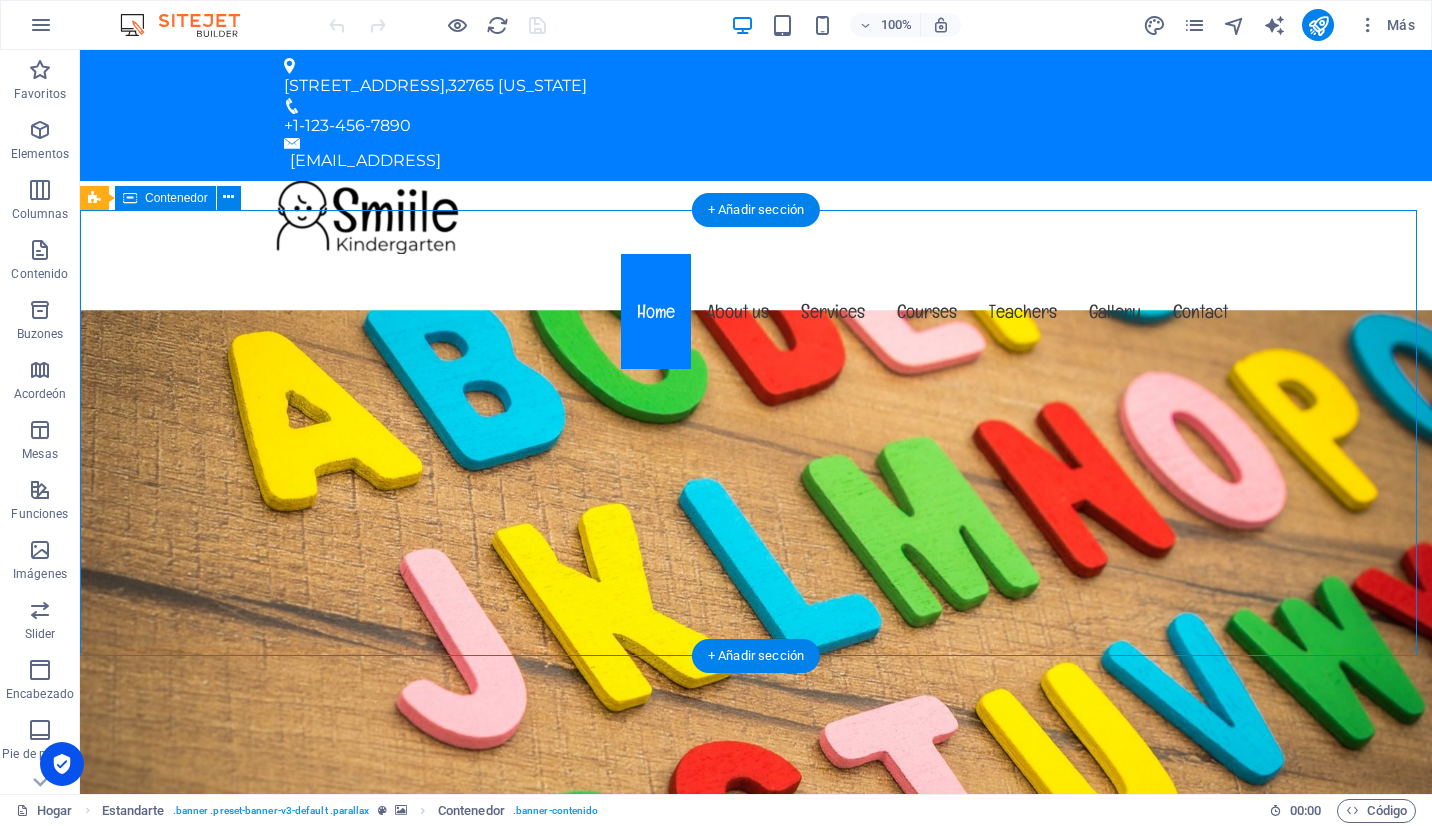 click on "Welcome to  enlacetea.cl The friendly kindergarten in Florida Learn more" at bounding box center [756, 1161] 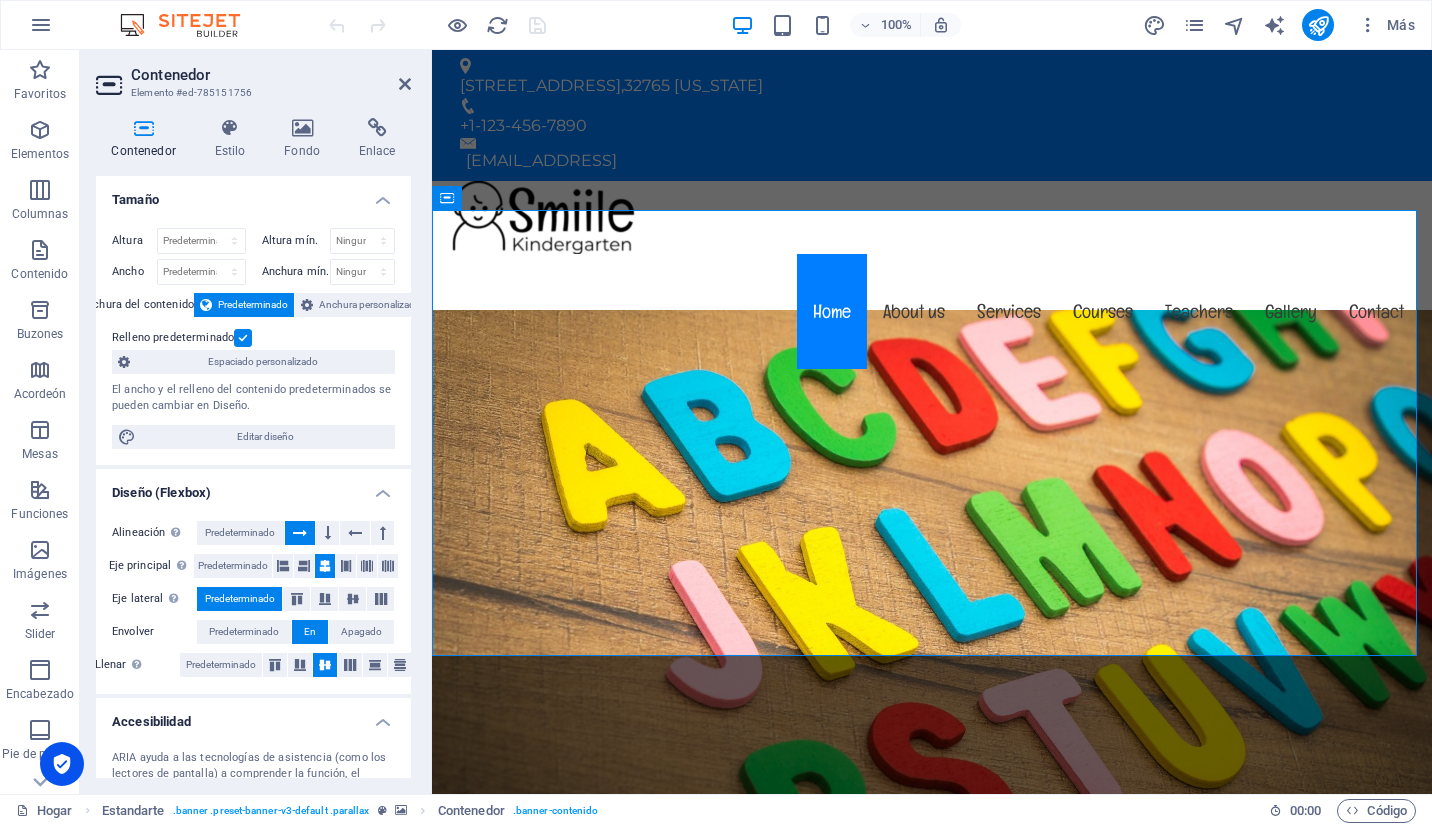 click on "Predeterminado" at bounding box center [253, 305] 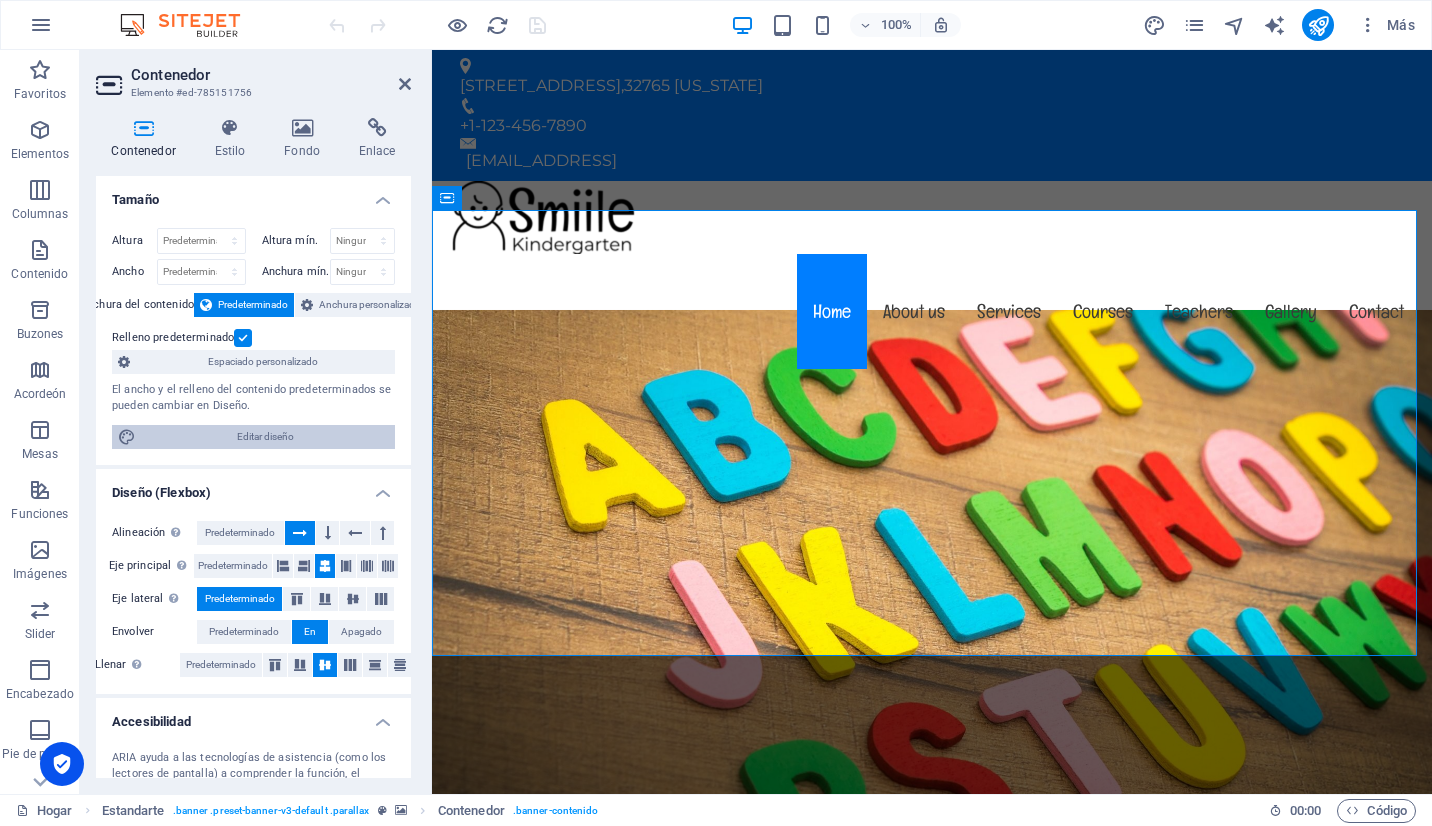 click on "Editar diseño" at bounding box center [265, 437] 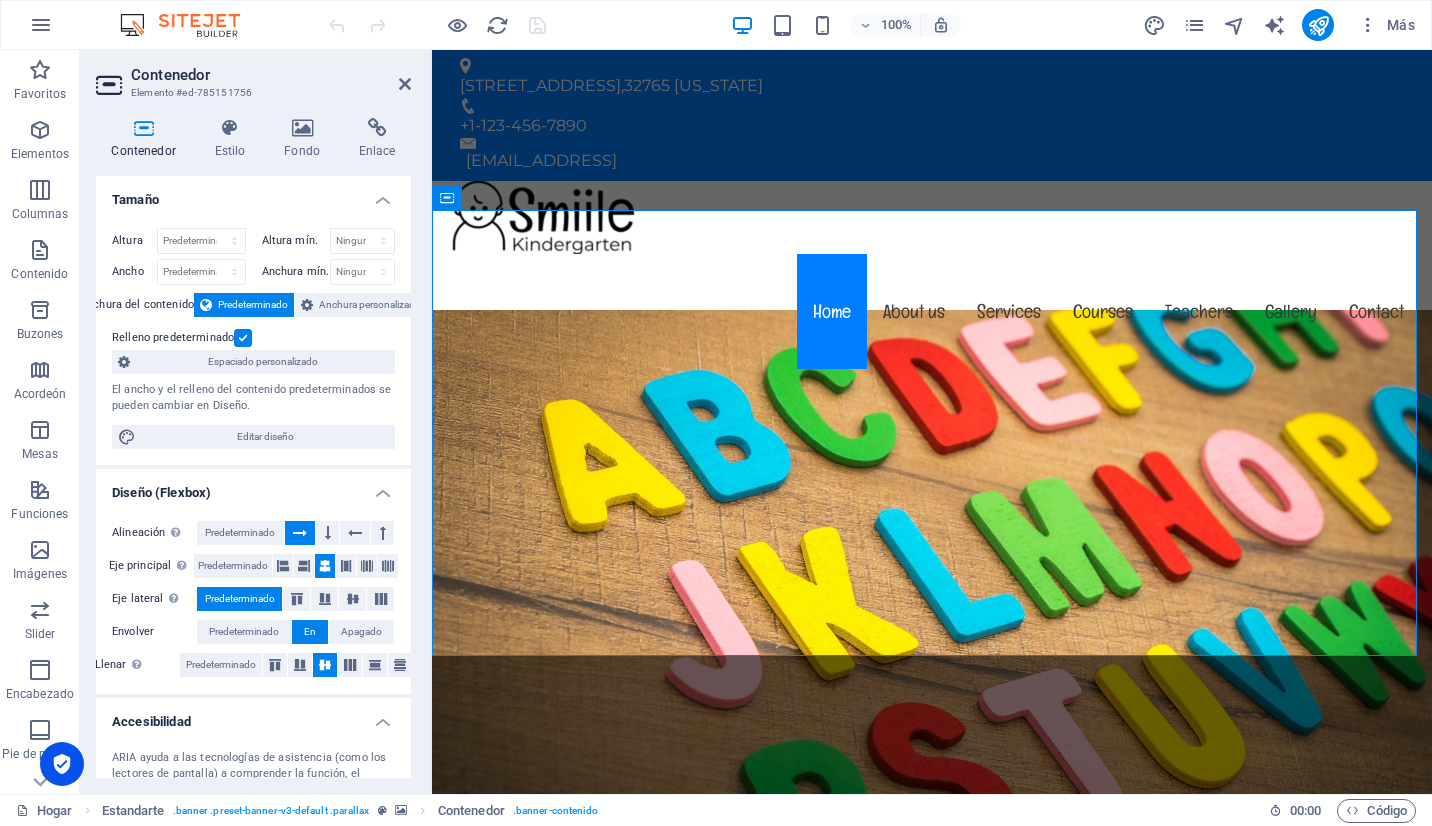 select on "rem" 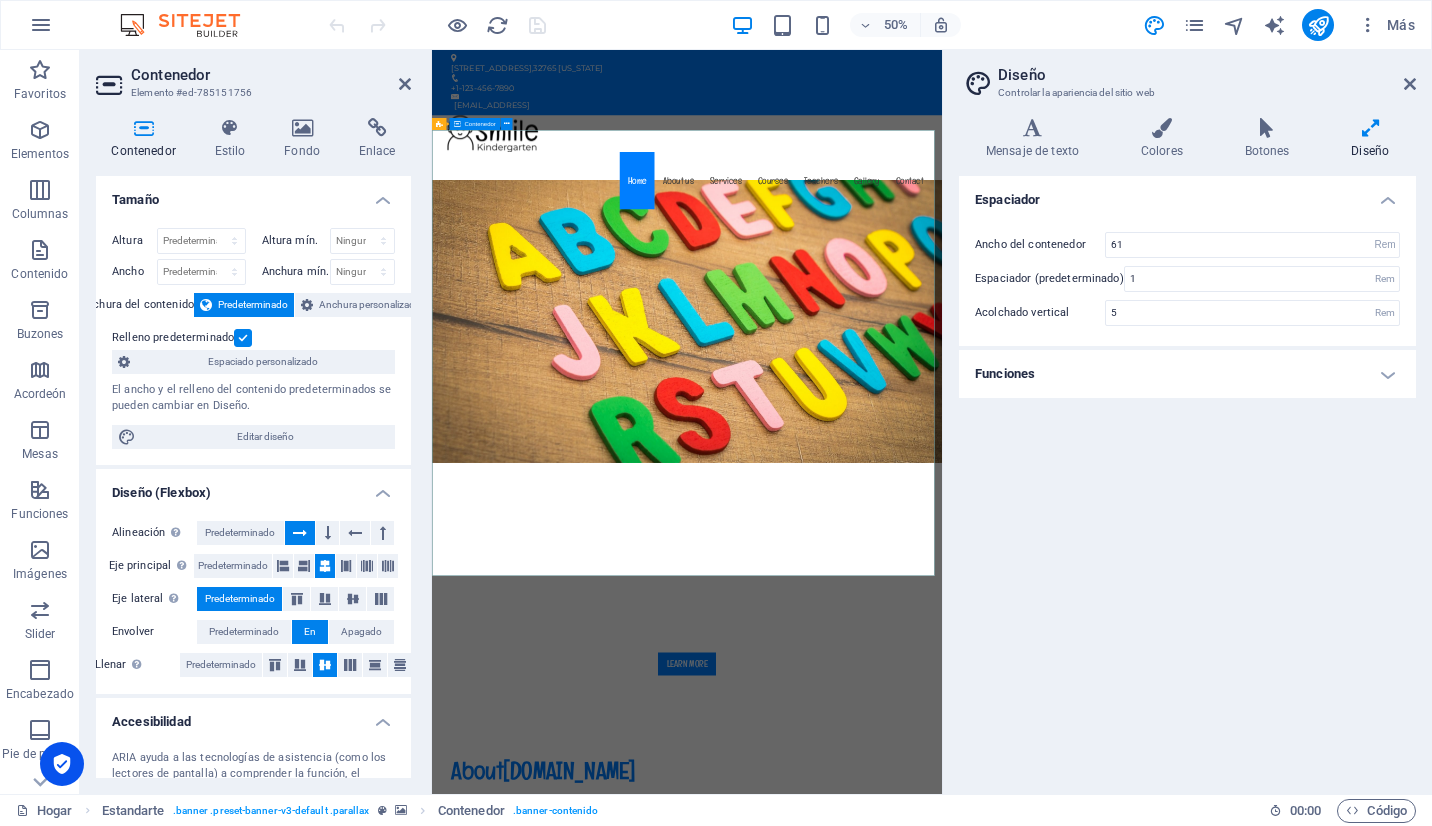 click on "Welcome to  enlacetea.cl The friendly kindergarten in Florida Learn more" at bounding box center [942, 1161] 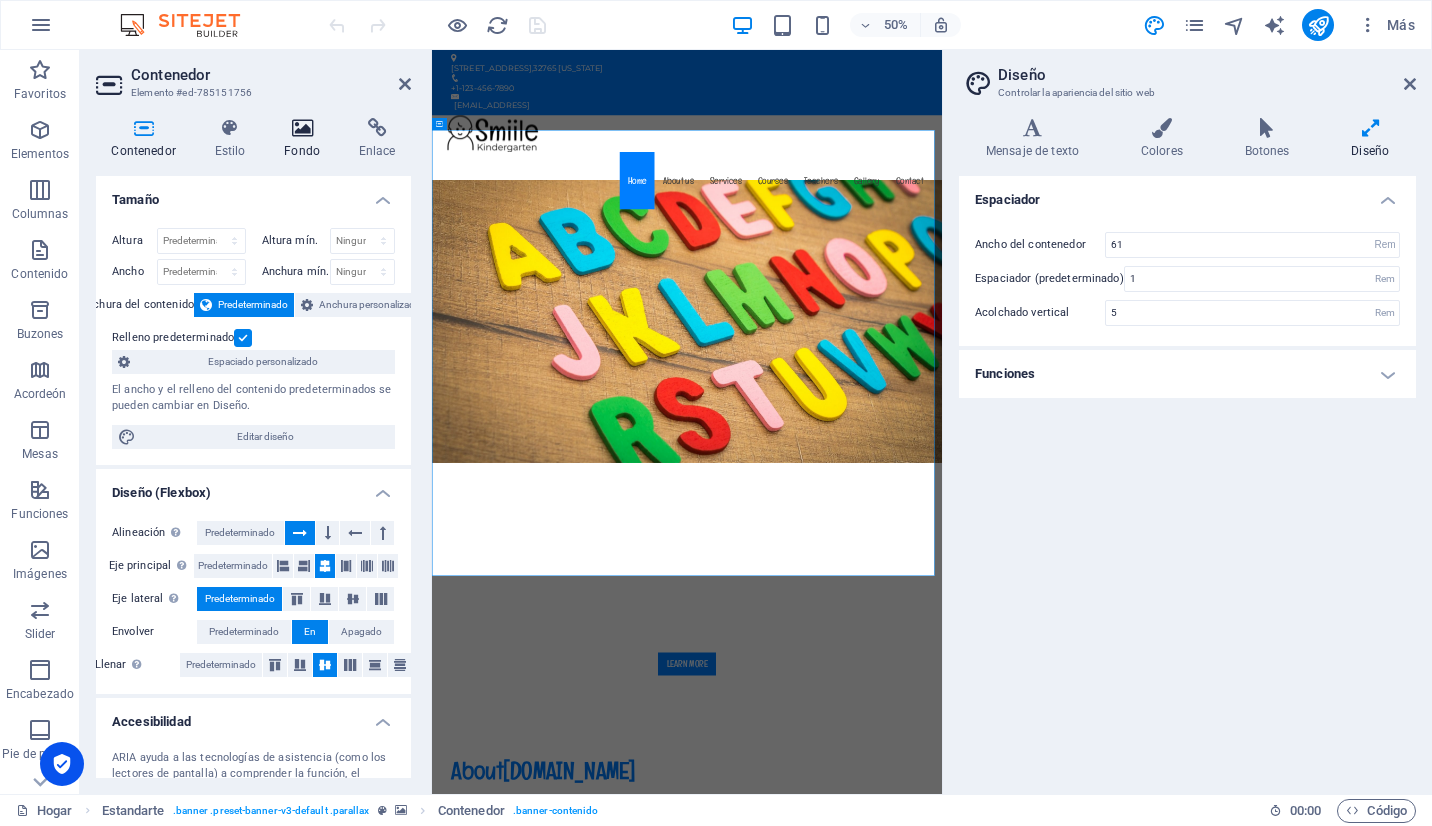 click on "Fondo" at bounding box center [302, 151] 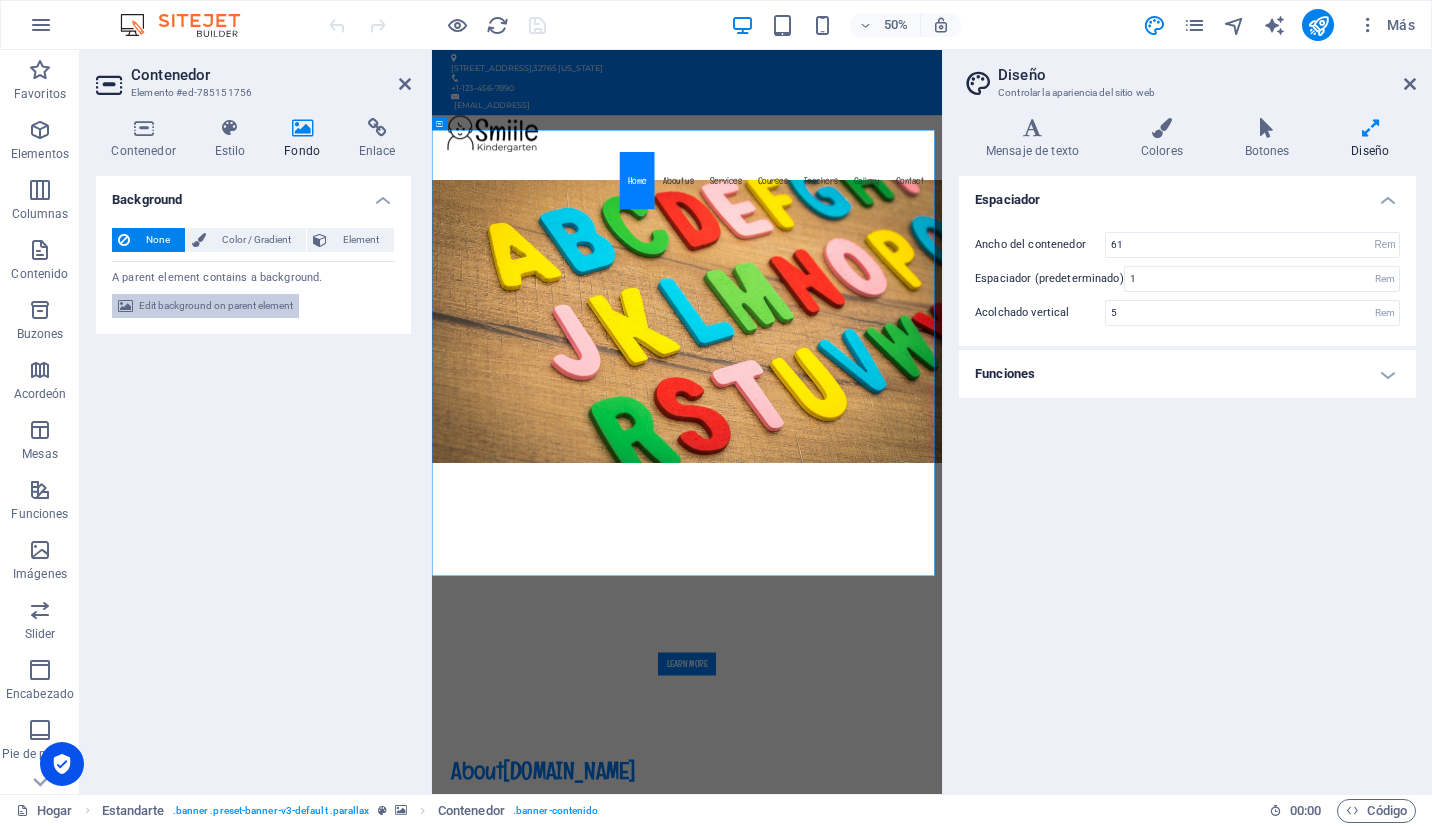 click on "Edit background on parent element" at bounding box center (216, 306) 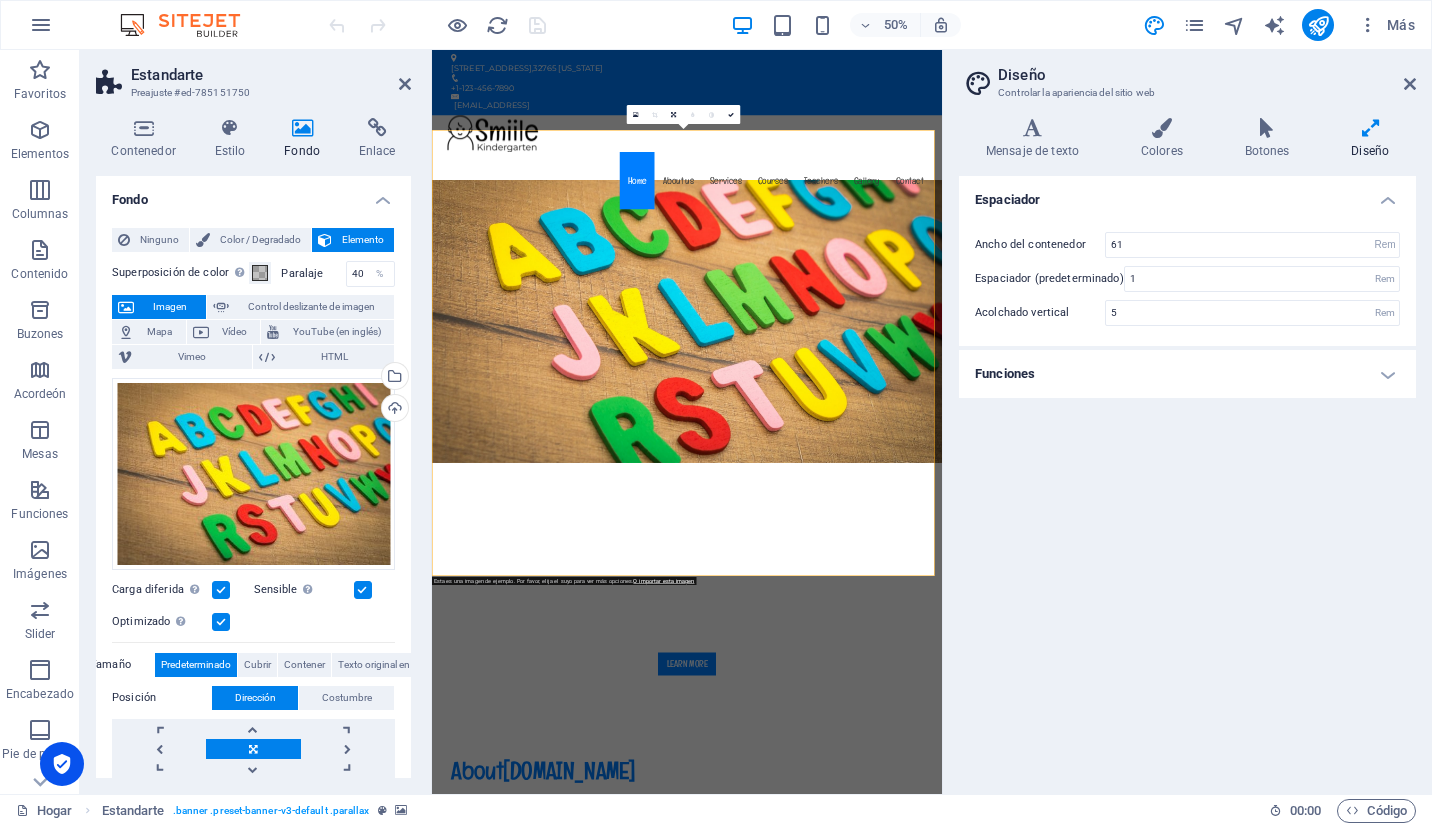 click on "Imagen" at bounding box center [170, 307] 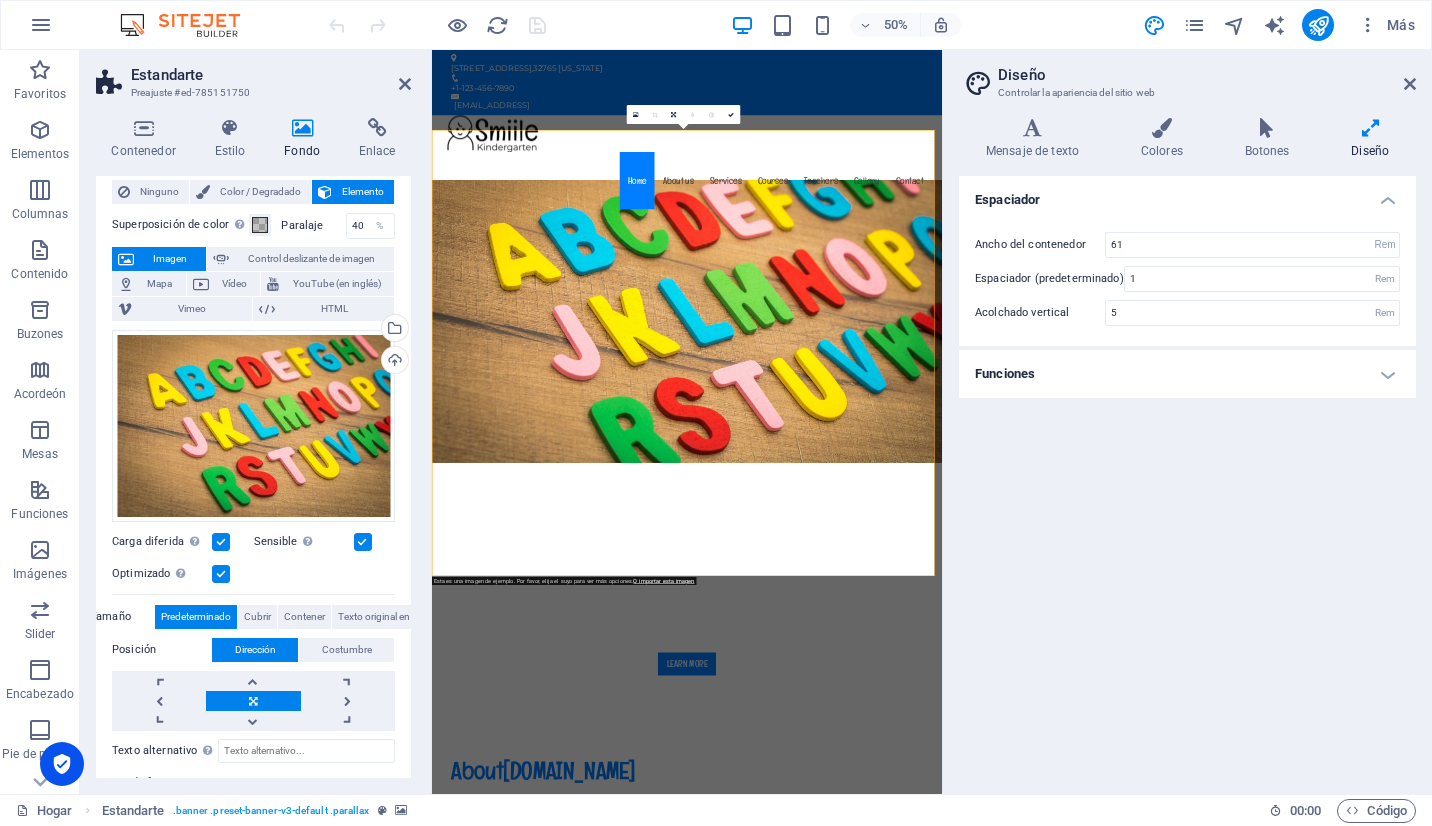 scroll, scrollTop: 188, scrollLeft: 0, axis: vertical 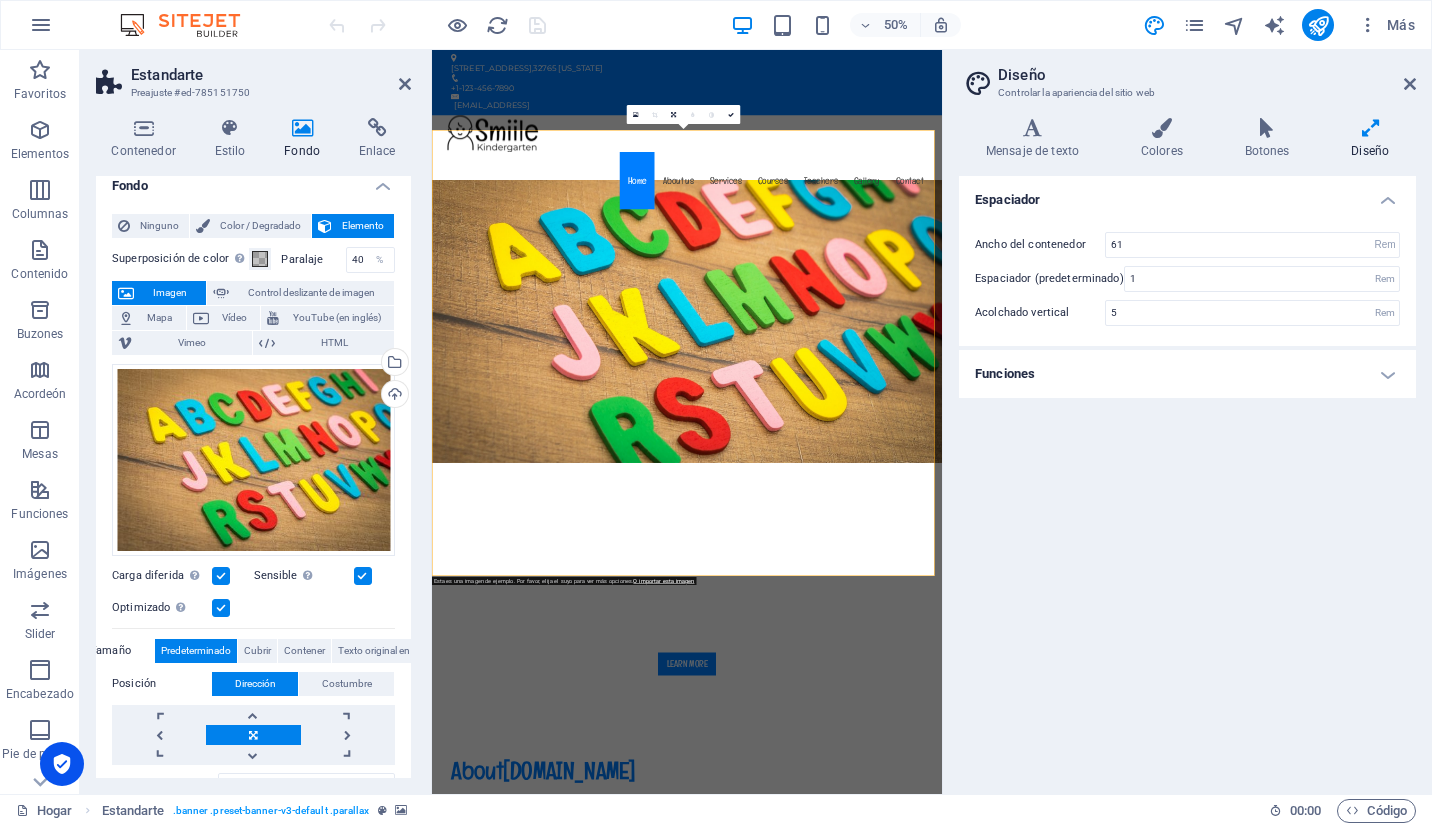 click on "Paralaje" at bounding box center [313, 259] 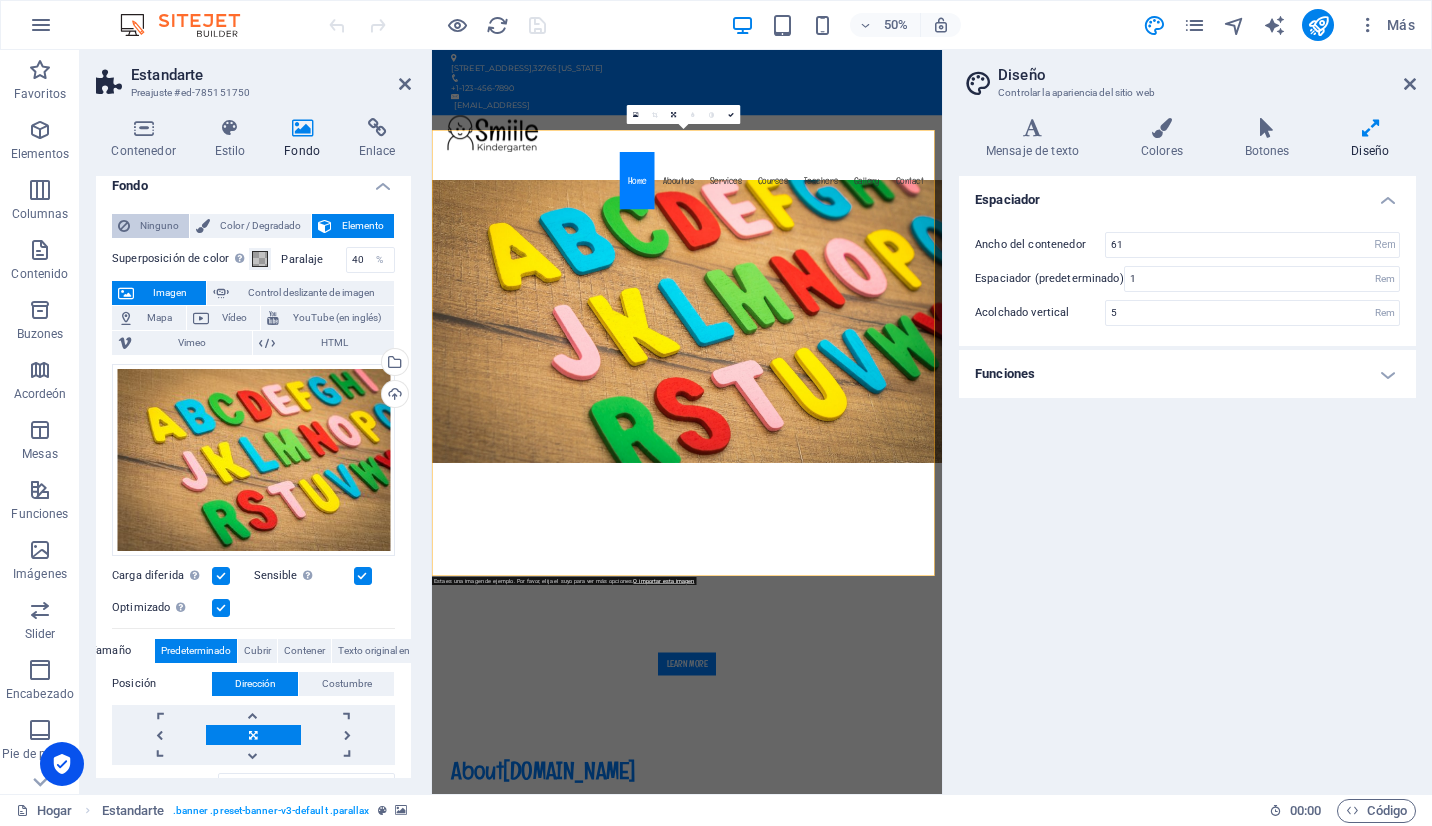 click on "Ninguno" at bounding box center (159, 226) 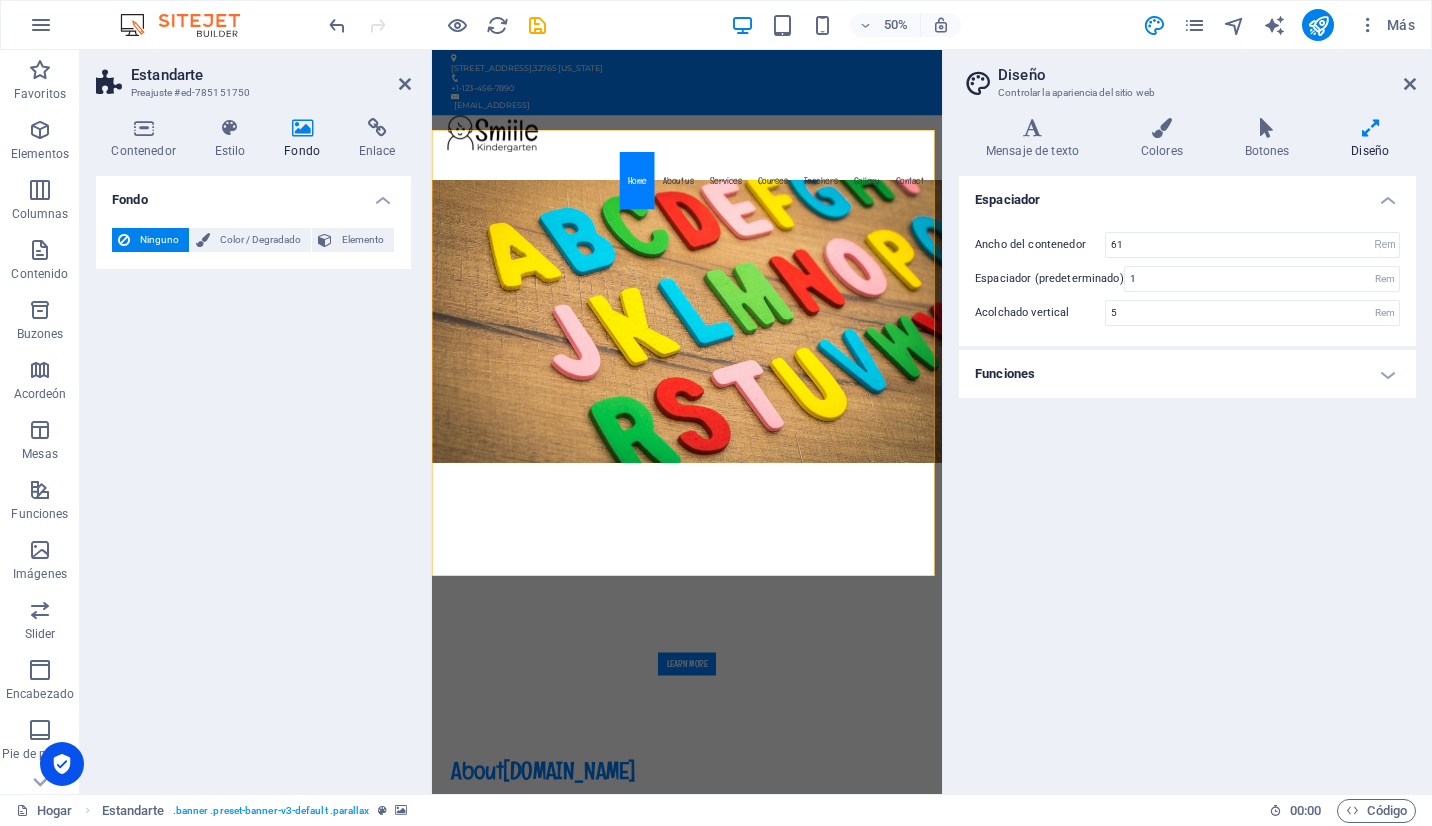 scroll, scrollTop: 0, scrollLeft: 0, axis: both 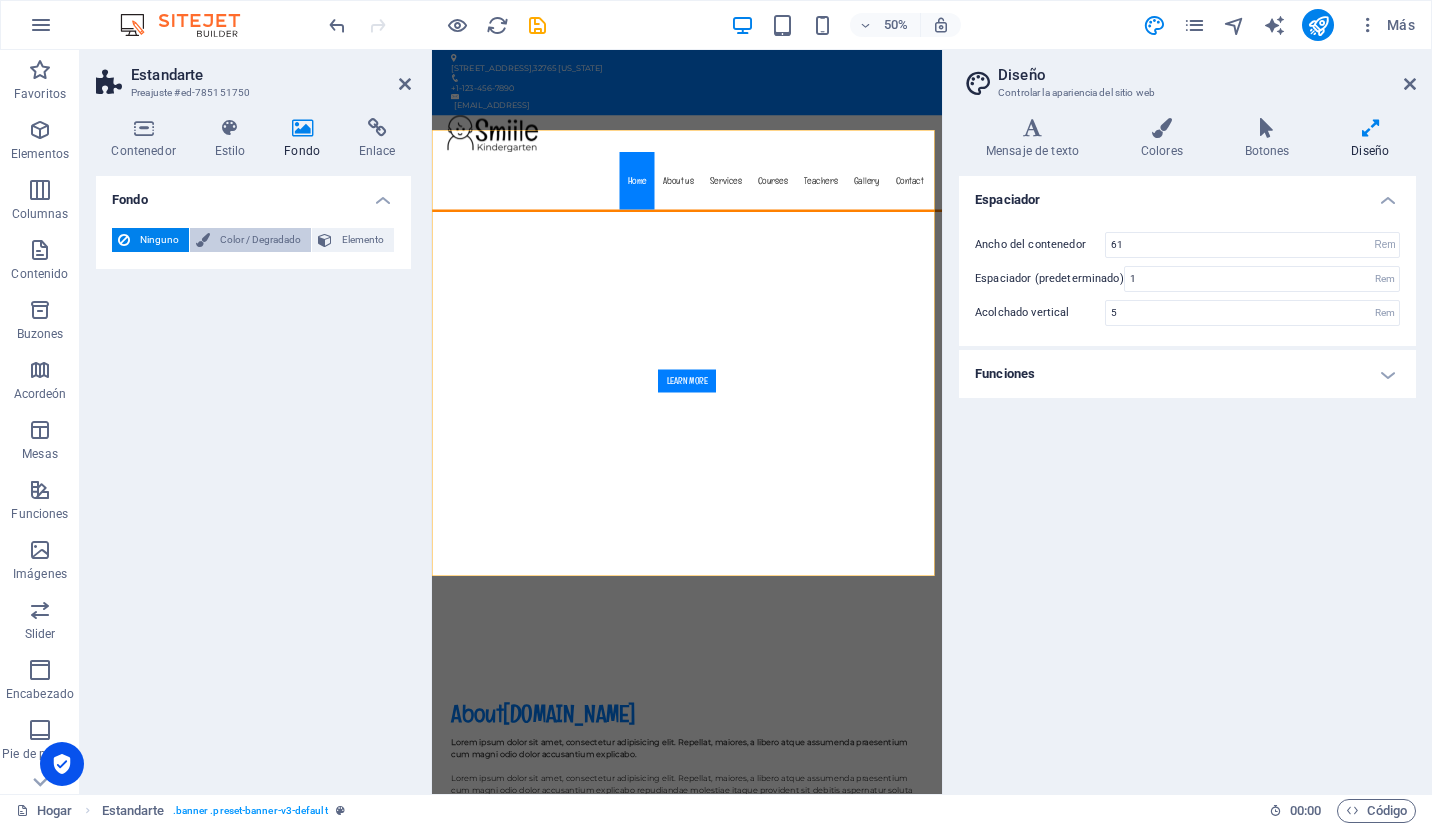 click at bounding box center (203, 240) 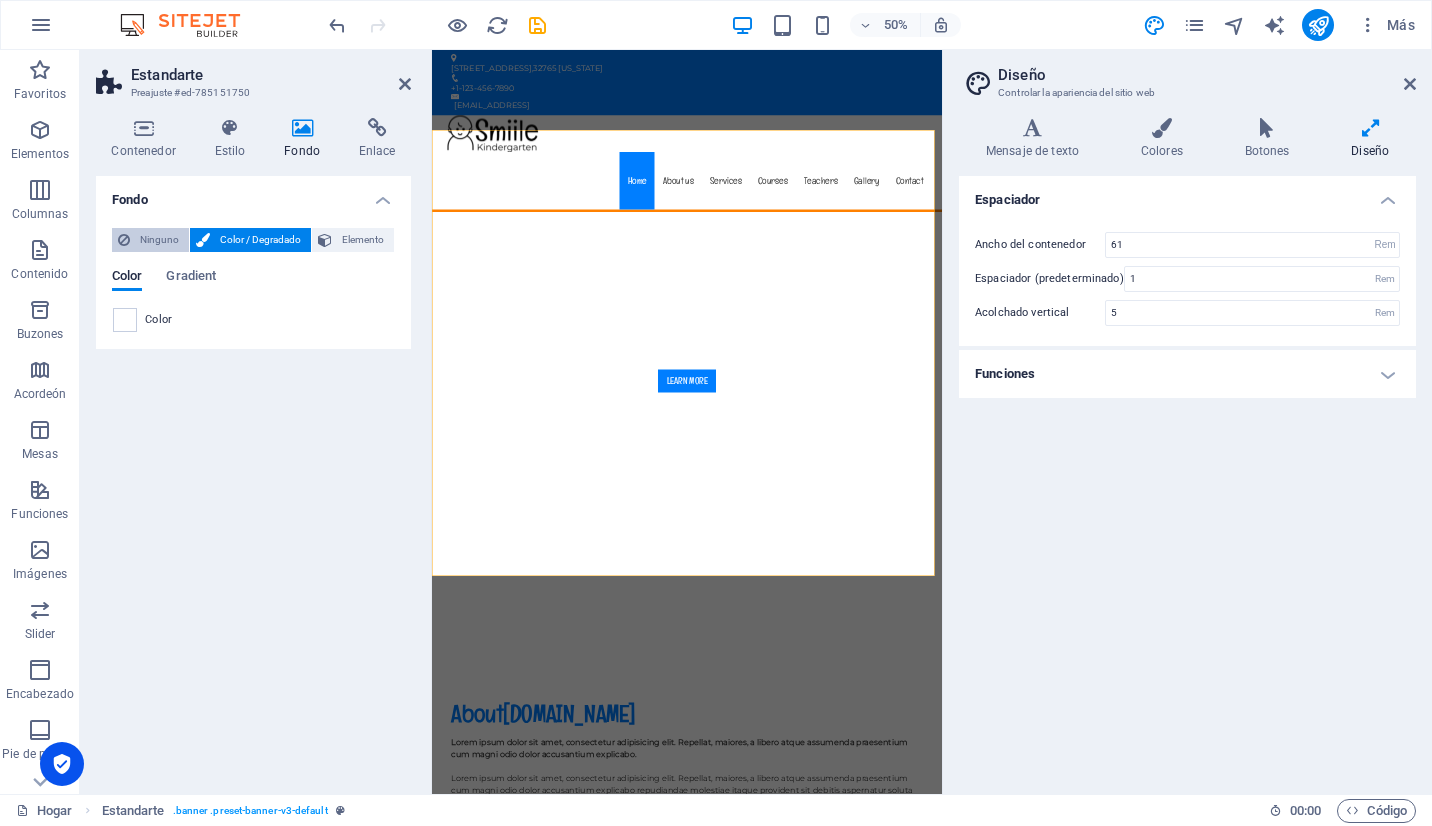 click on "Ninguno" at bounding box center [159, 240] 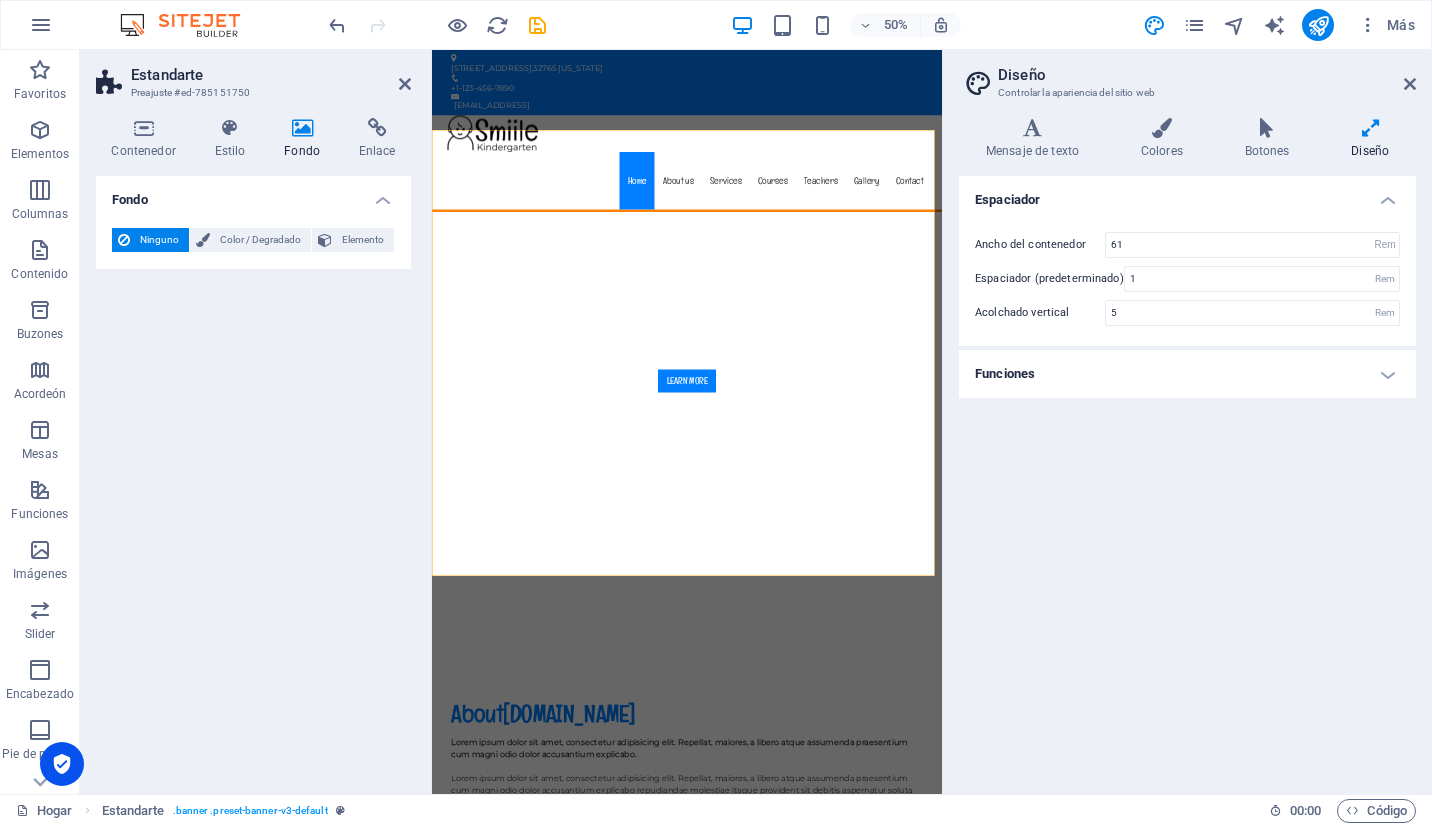 click on "Ninguno" at bounding box center [159, 240] 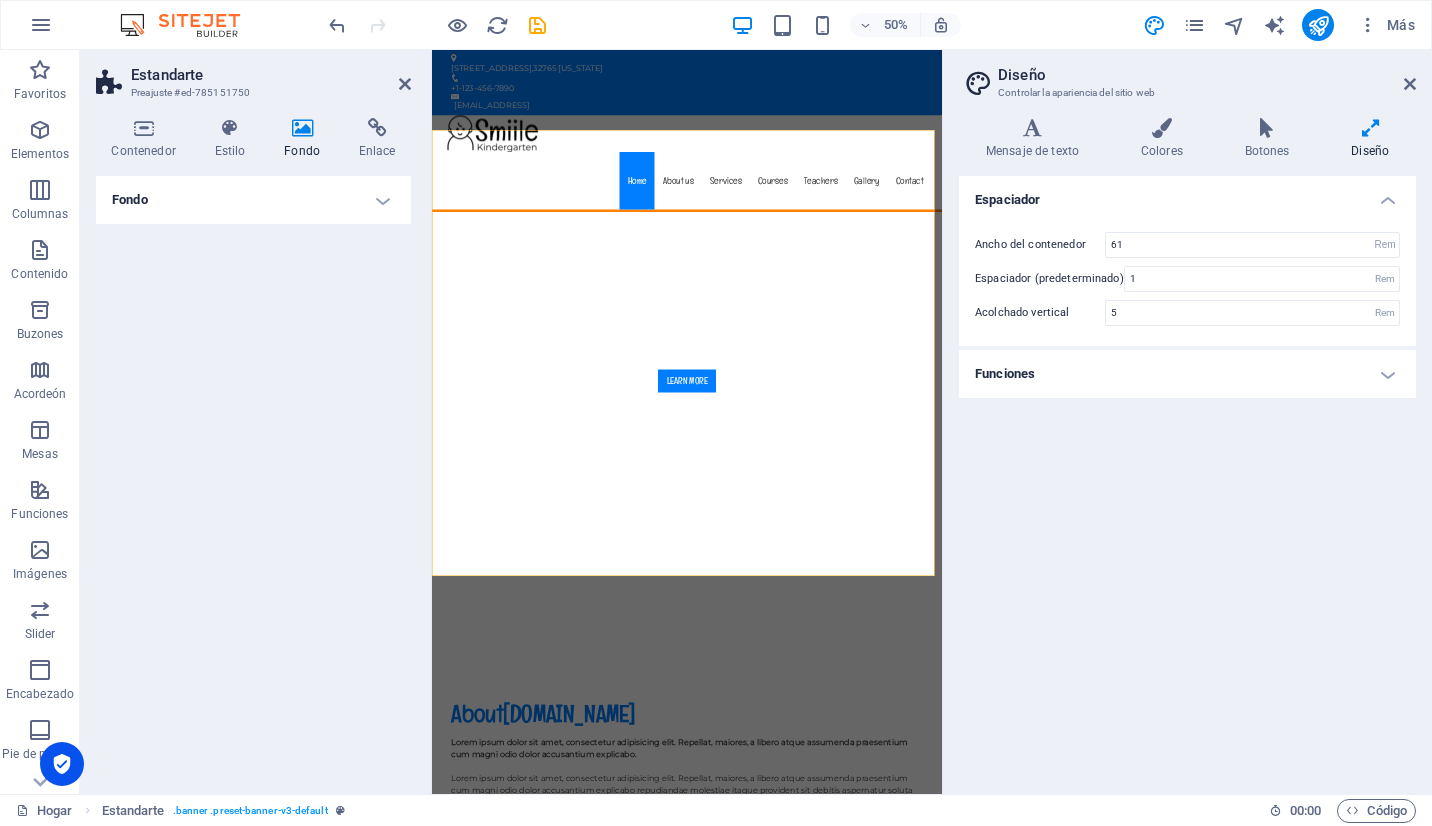 click on "Fondo" at bounding box center [253, 200] 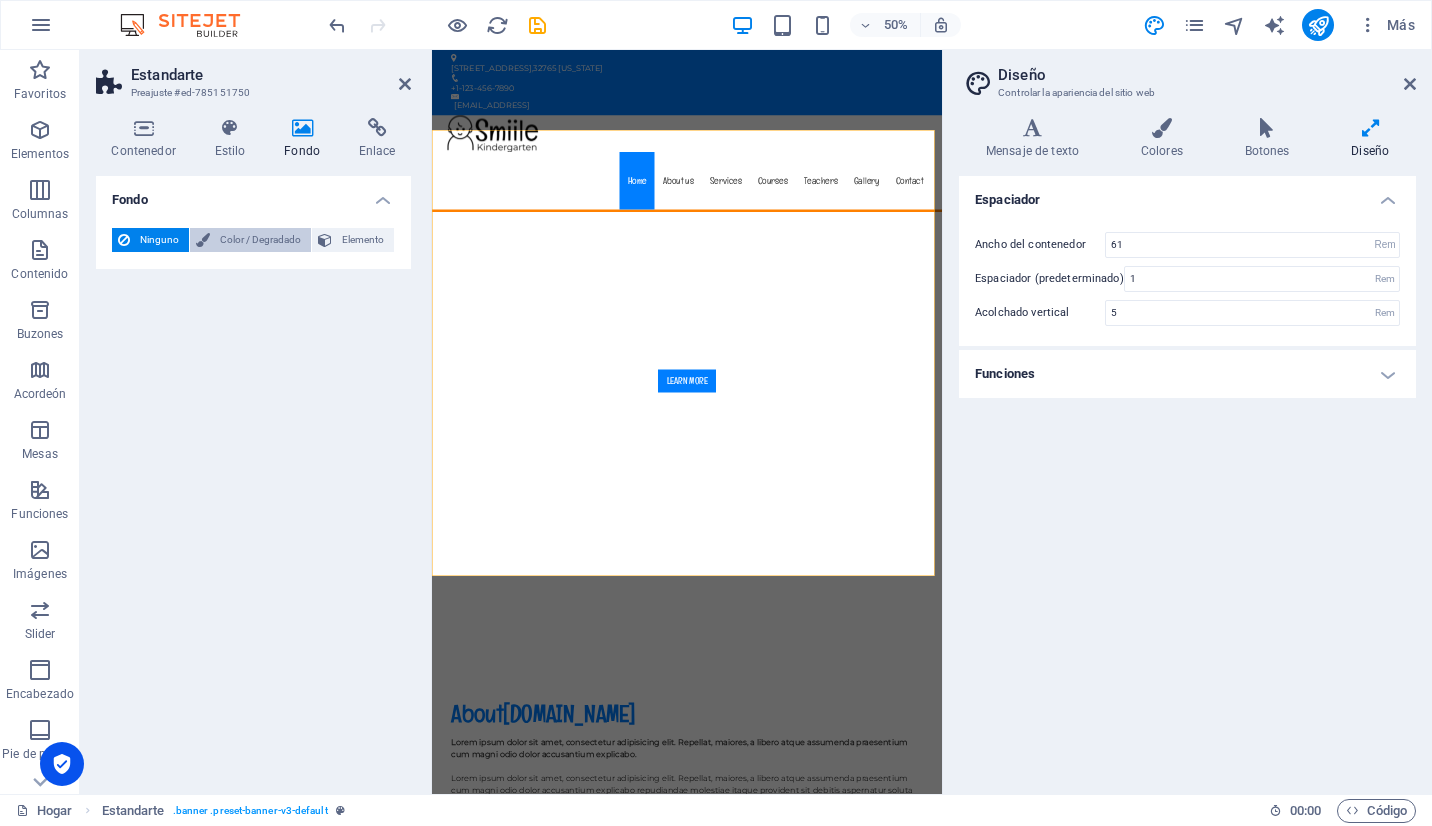 click on "Color / Degradado" at bounding box center (260, 240) 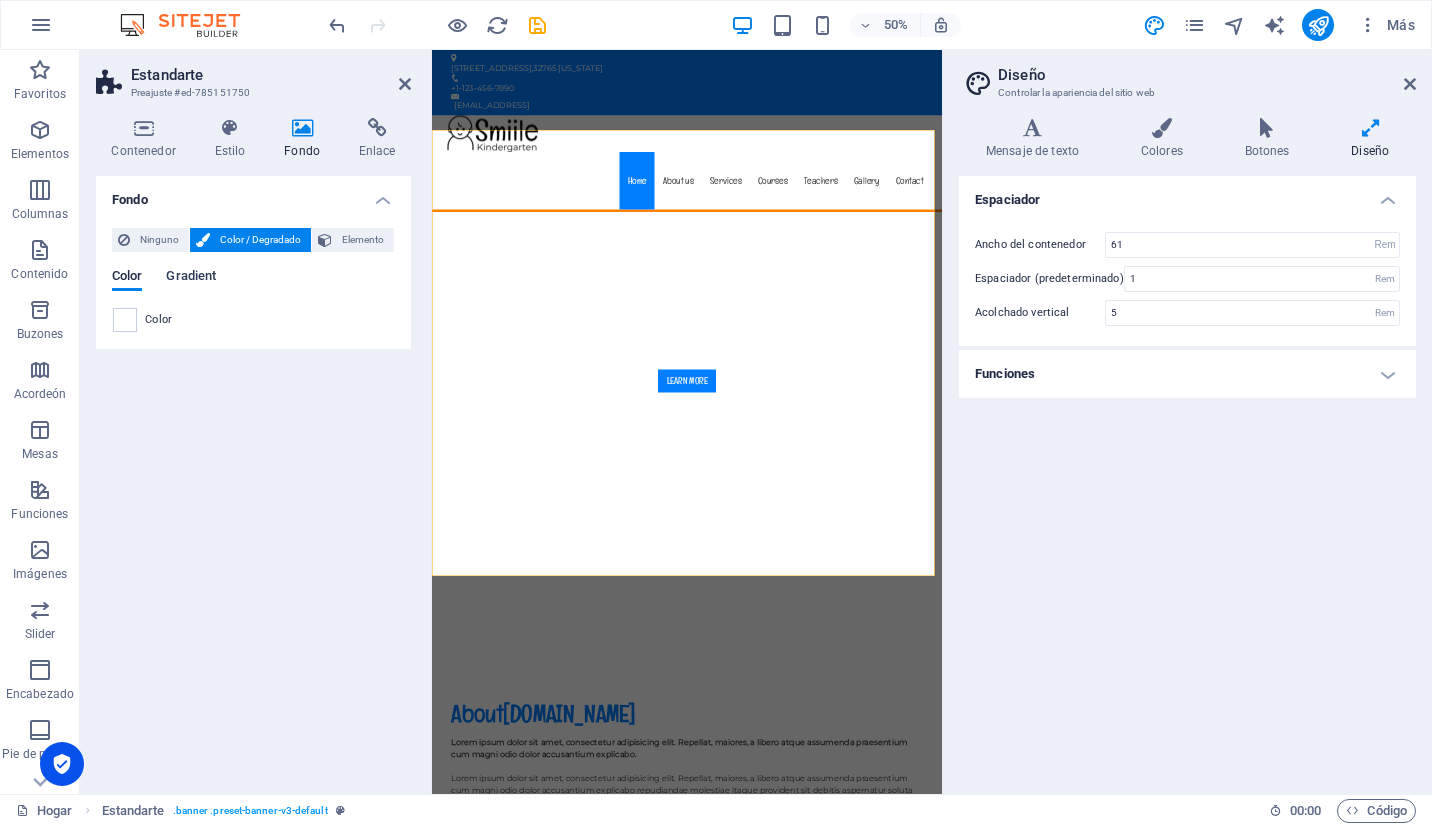 click on "Gradient" at bounding box center (191, 278) 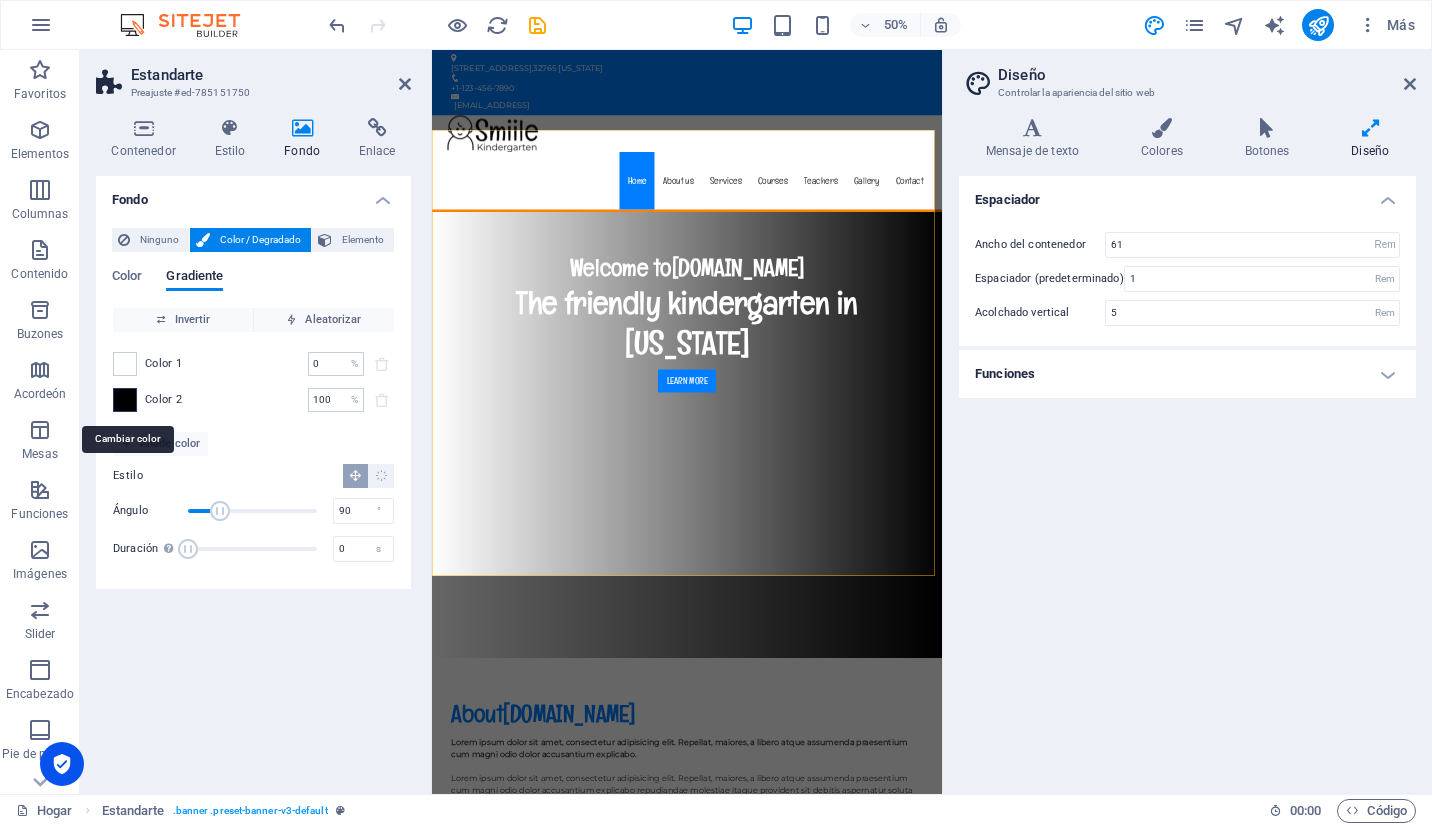 click at bounding box center (125, 400) 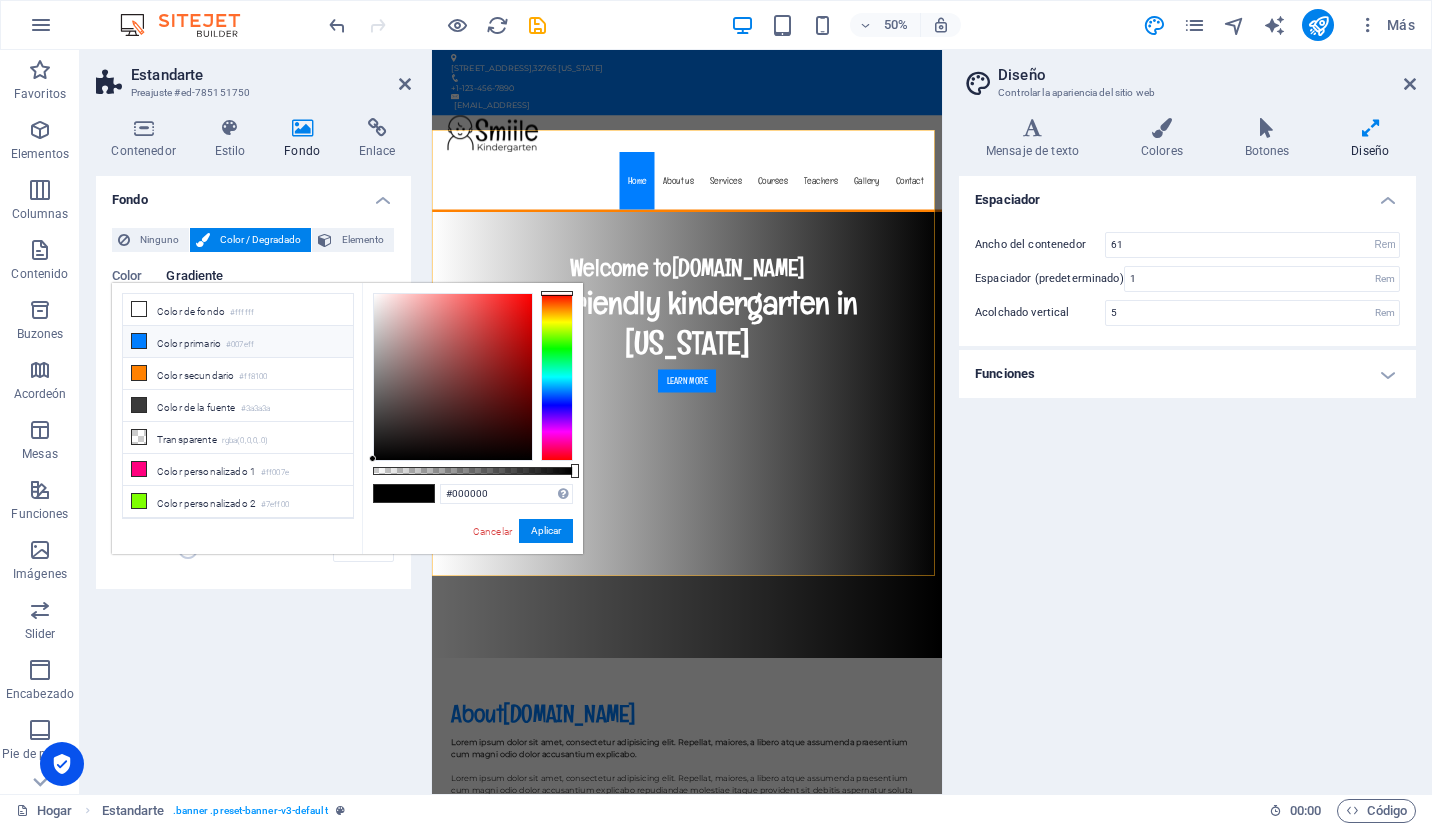 click at bounding box center [139, 341] 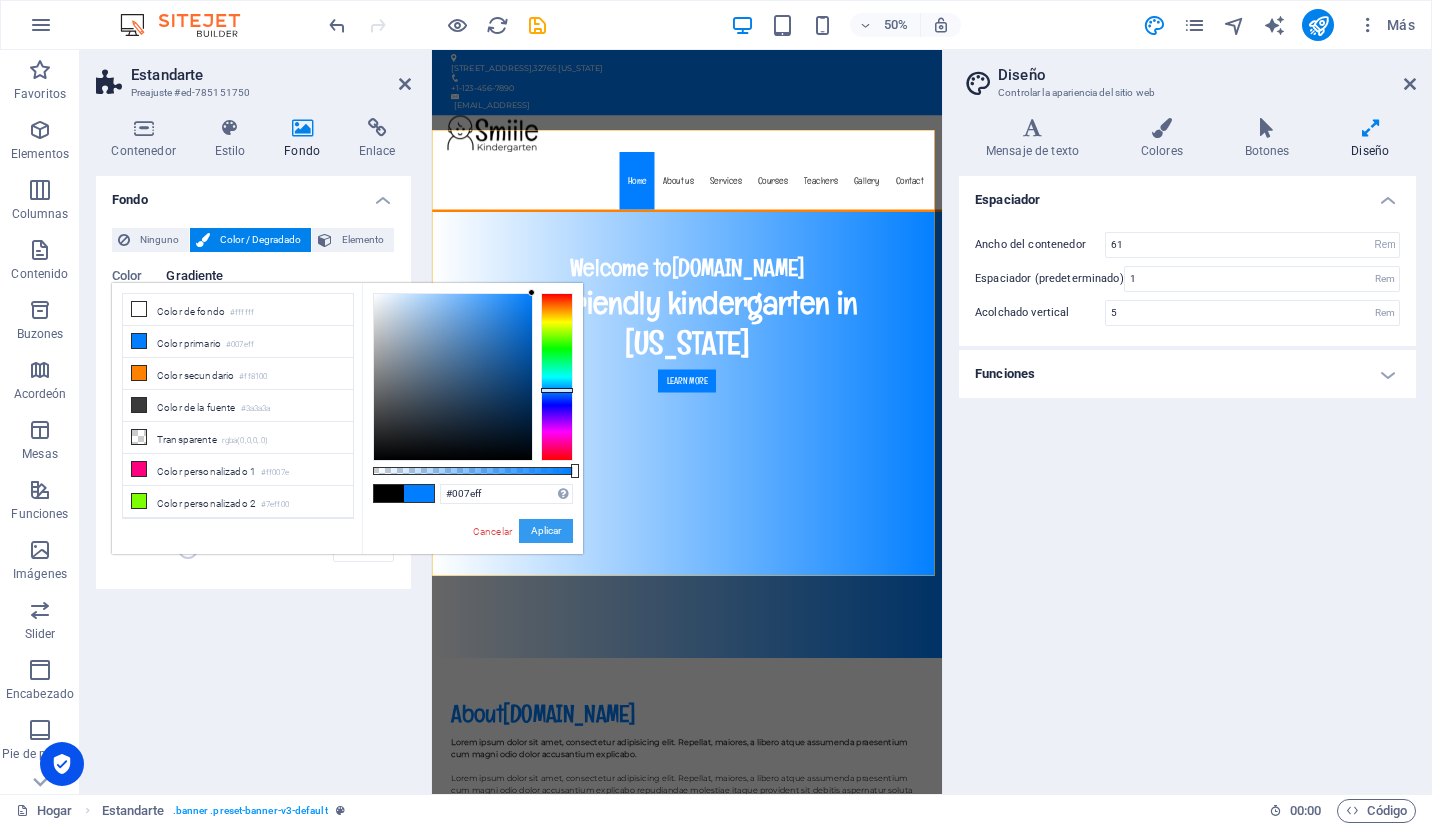 click on "Aplicar" at bounding box center (546, 531) 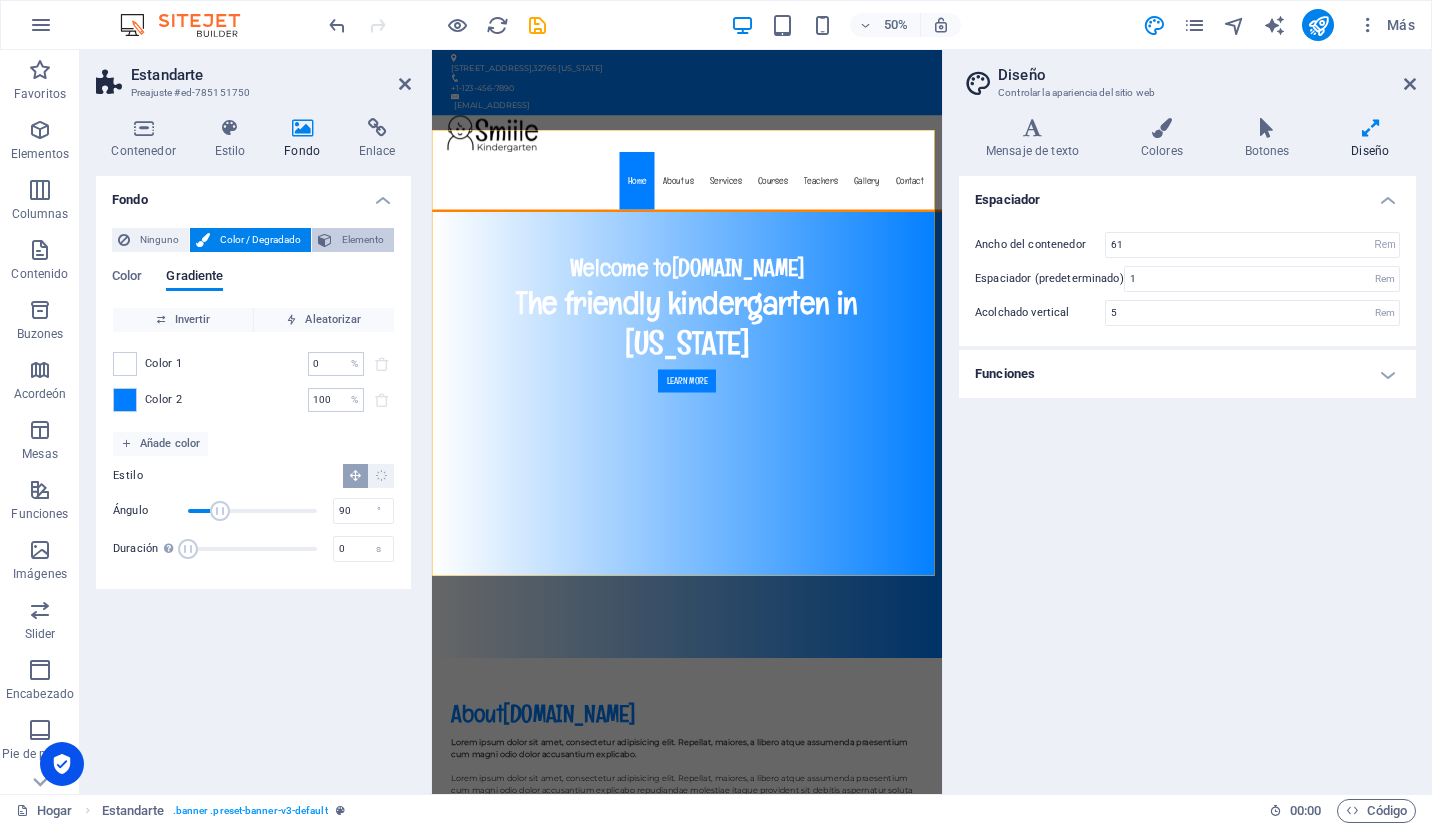 click on "Elemento" at bounding box center (363, 240) 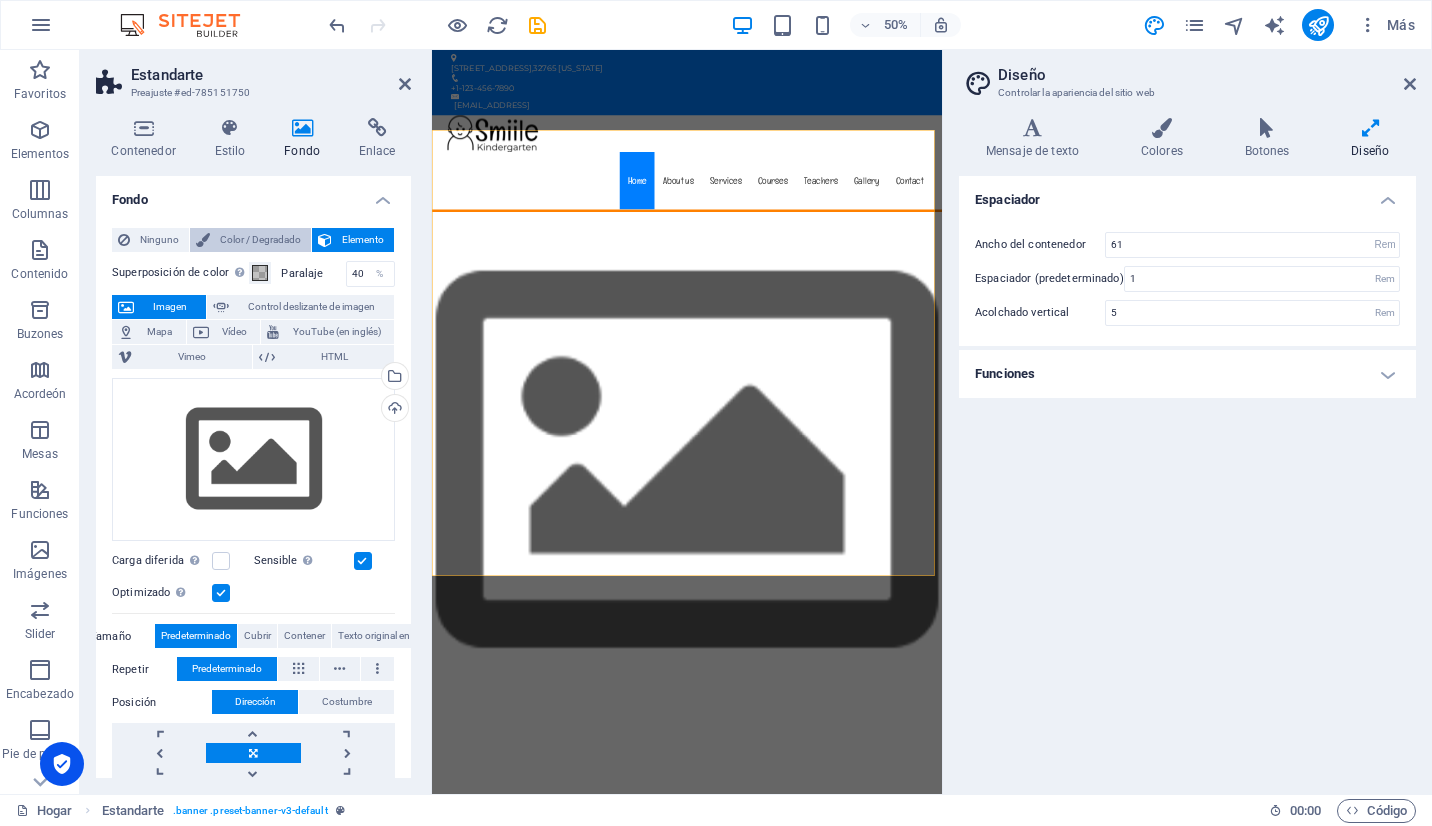 click on "Color / Degradado" at bounding box center (260, 240) 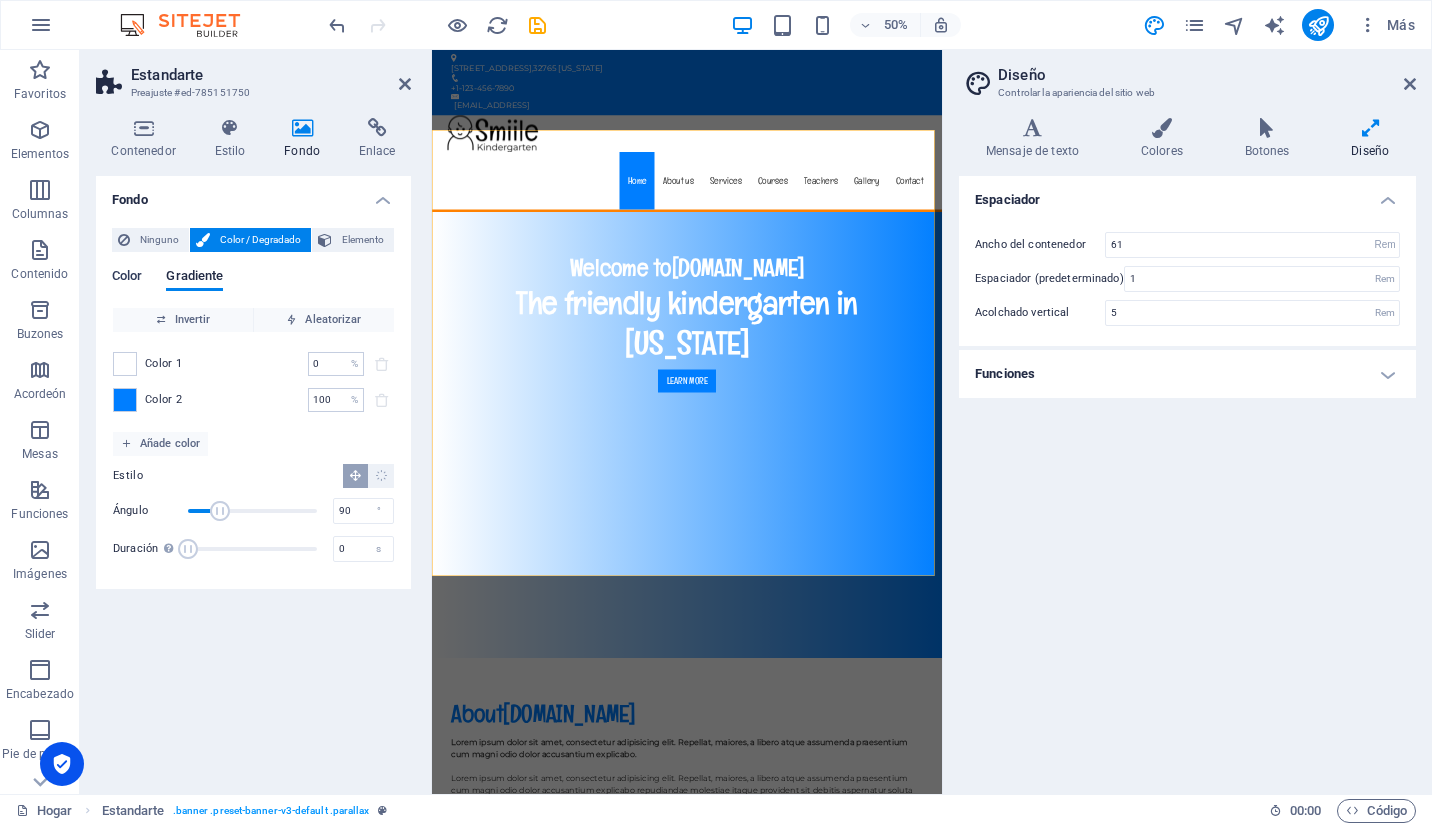click on "Color" at bounding box center [127, 278] 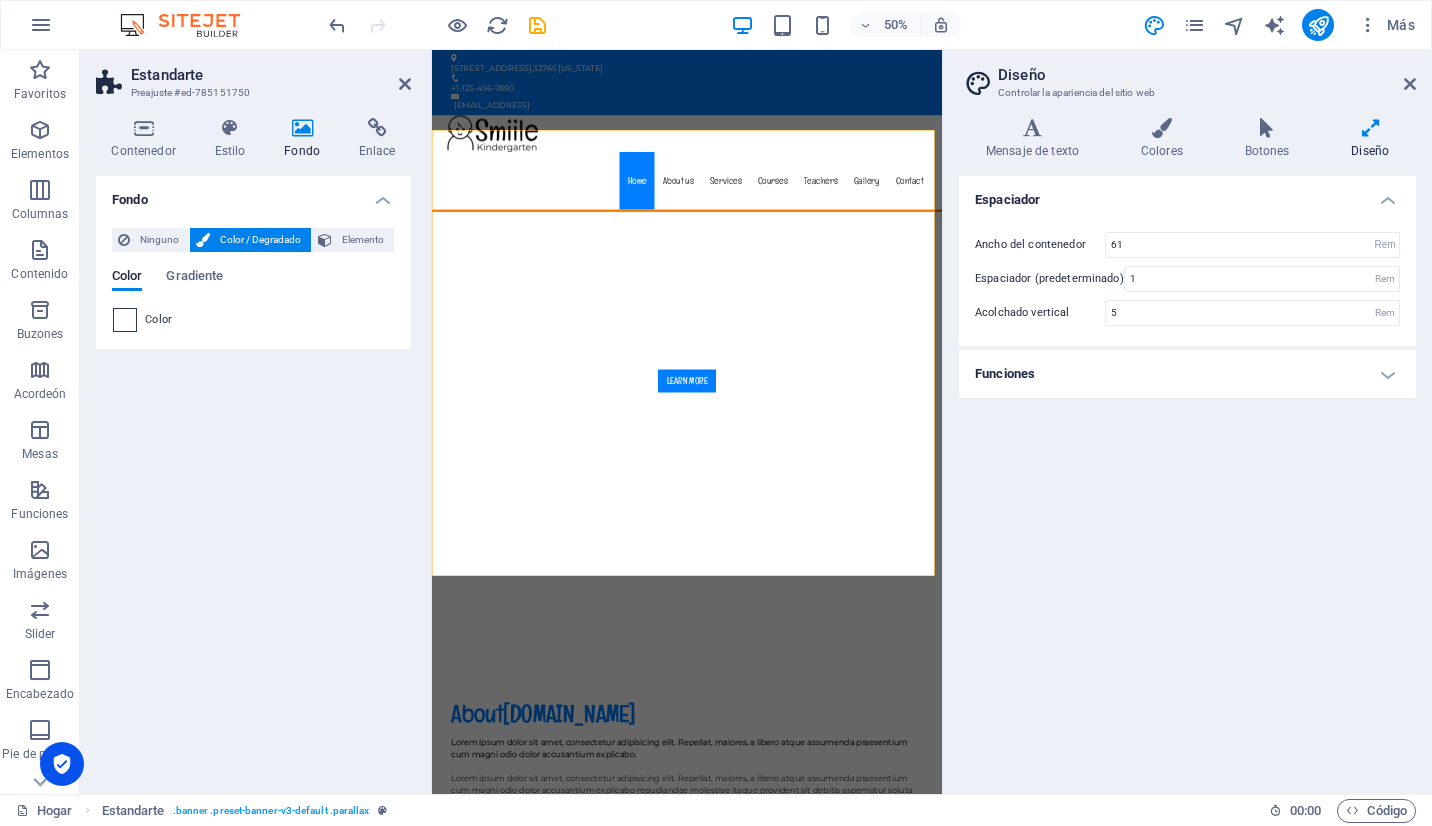 click at bounding box center (125, 320) 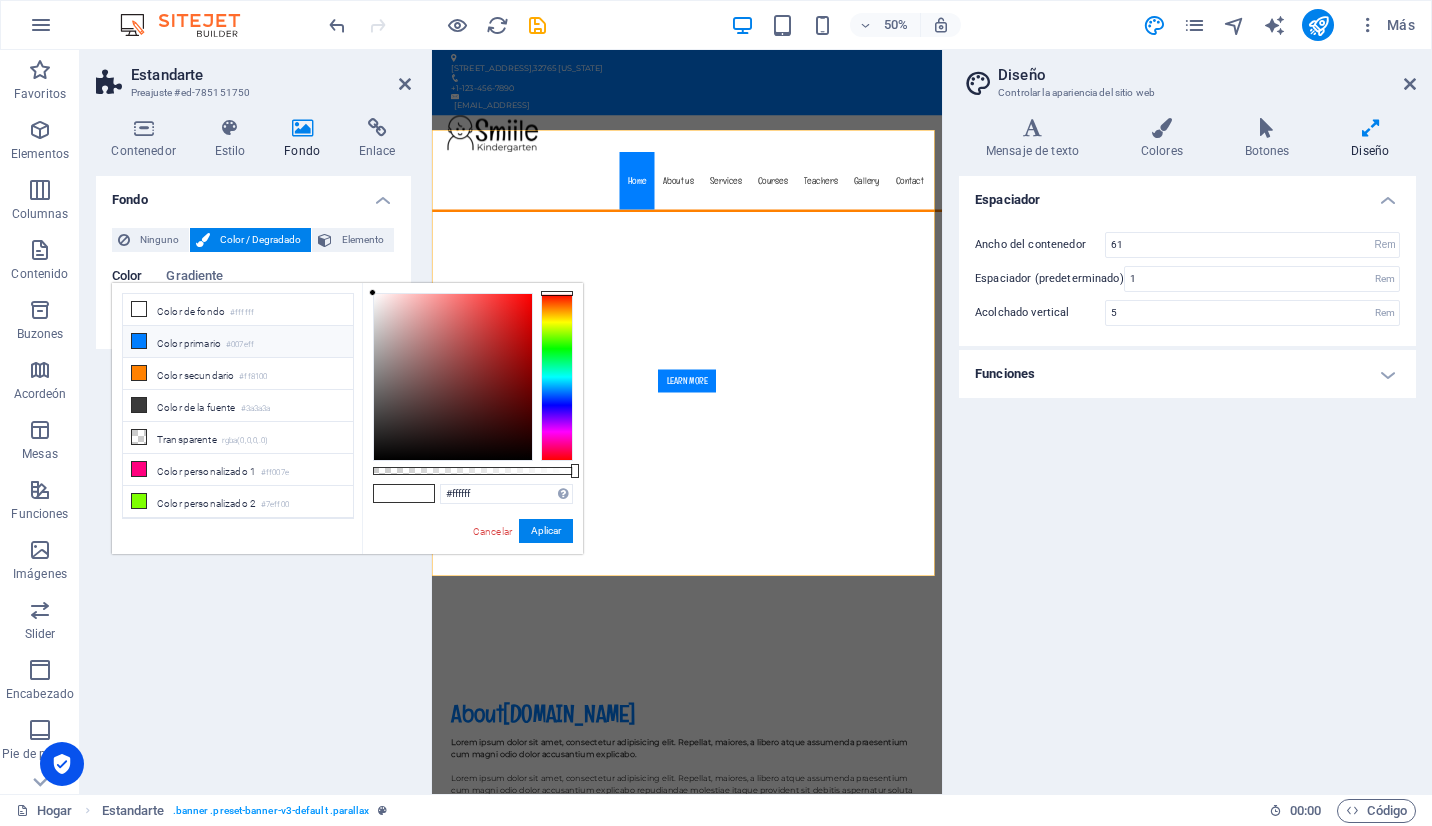 click at bounding box center [139, 341] 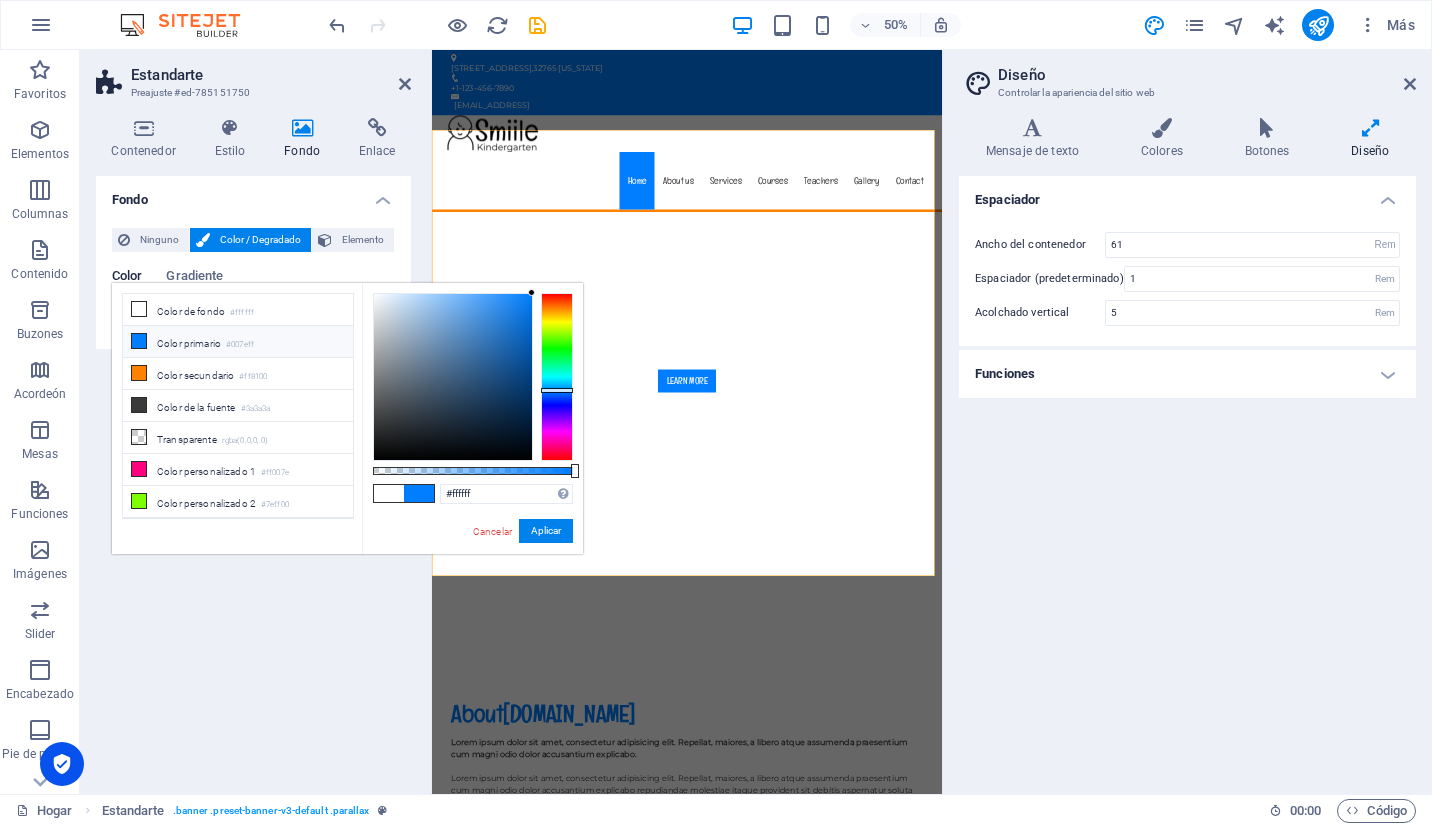 type on "#007eff" 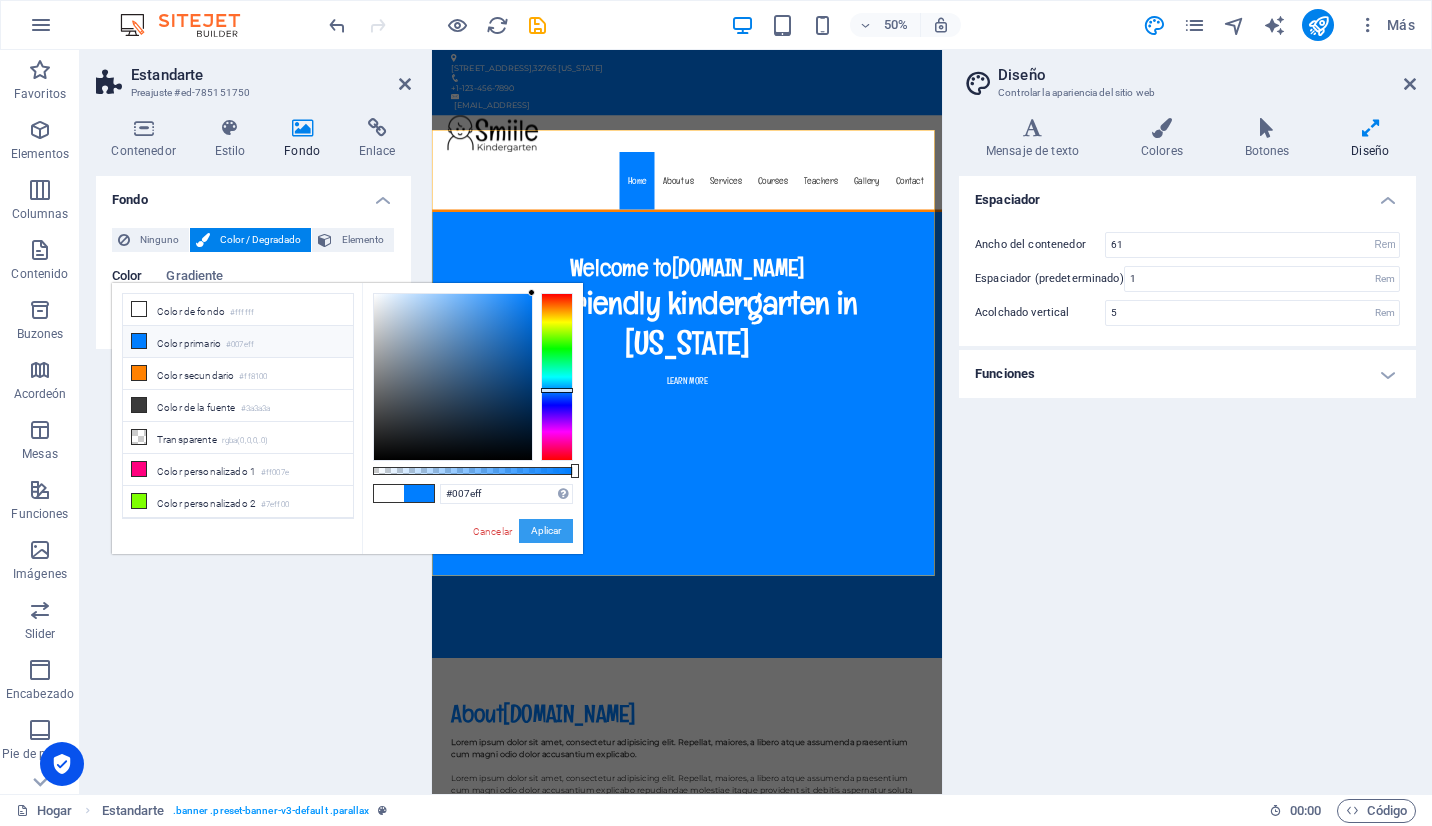 click on "Aplicar" at bounding box center (546, 531) 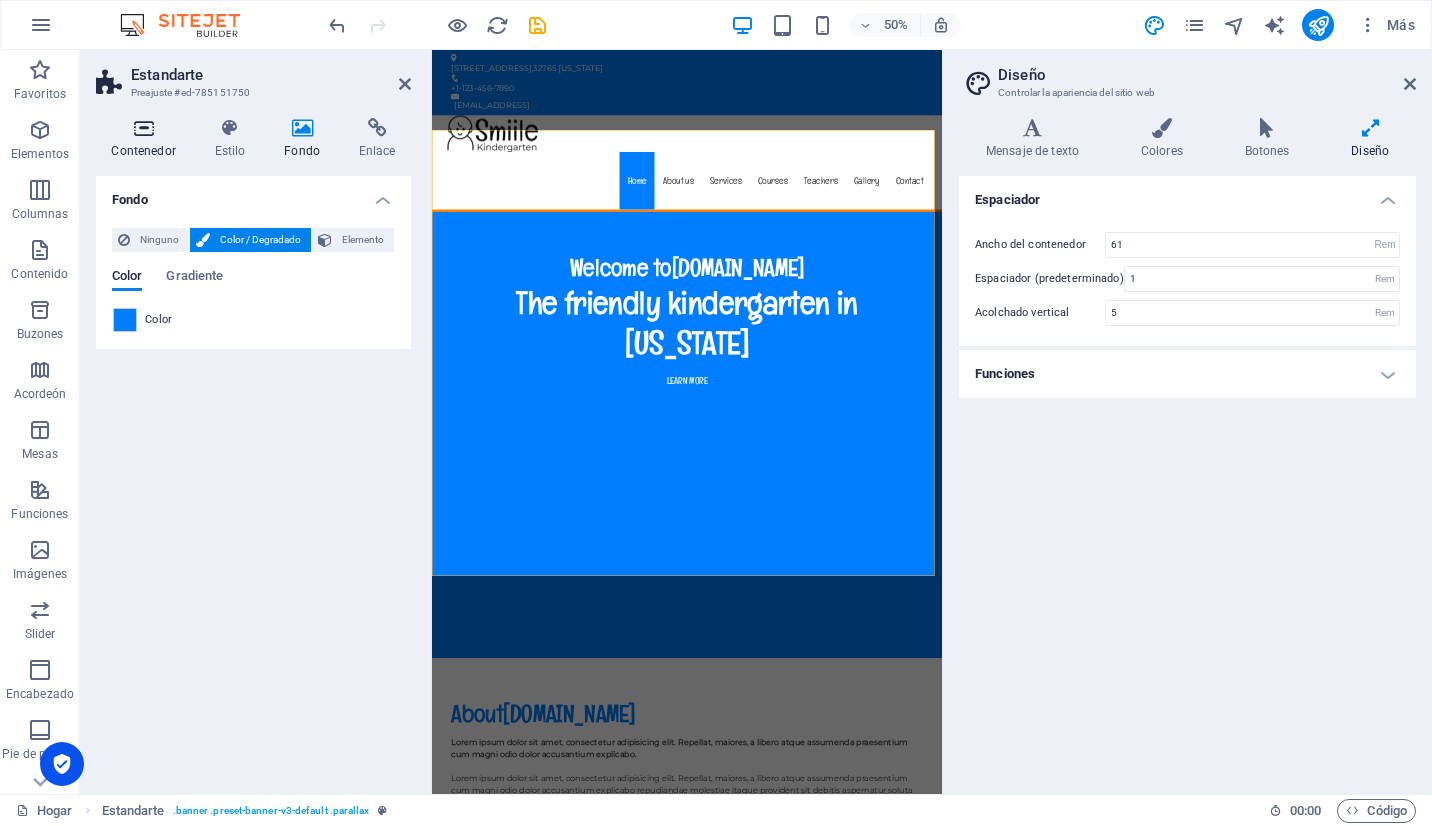 click on "Contenedor" at bounding box center [143, 151] 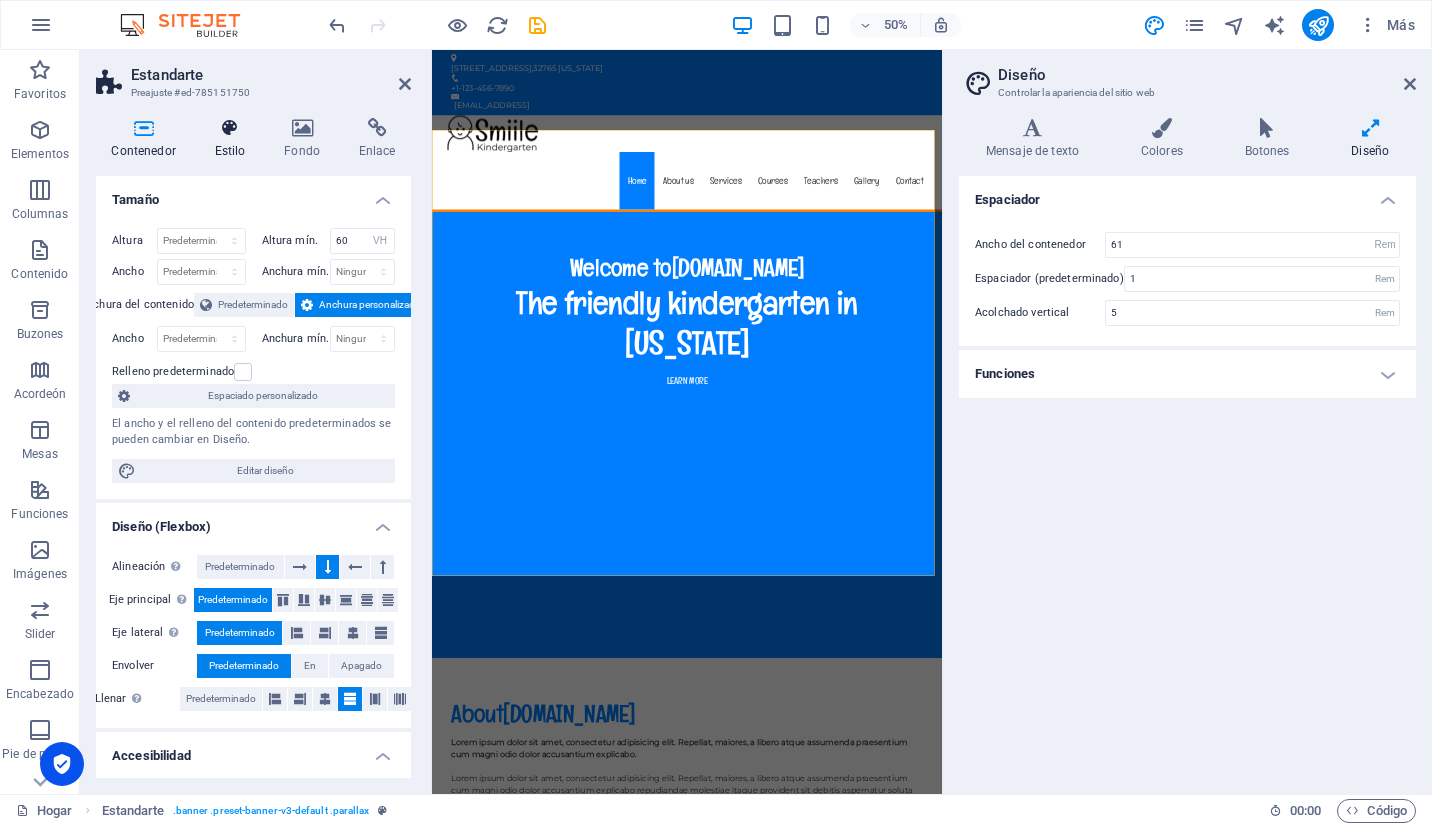 click on "Contenedor Estilo Fondo Enlace Tamaño Altura Predeterminado Px Rem % VH Vw Altura mín. 60 Ninguno Px Rem % VH Vw Ancho Predeterminado Px Rem % em VH Vw Anchura mín. Ninguno Px Rem % VH Vw Anchura del contenido Predeterminado Anchura personalizada Ancho Predeterminado Px Rem % em VH Vw Anchura mín. Ninguno Px Rem % VH Vw Relleno predeterminado Espaciado personalizado El ancho y el relleno del contenido predeterminados se pueden cambiar en Diseño. Editar diseño Diseño (Flexbox) Alineación Determina la dirección de flexión. Predeterminado Eje principal Determine cómo deben comportarse los elementos a lo largo del eje principal dentro de este contenedor (justificar el contenido). Predeterminado Eje lateral Controle la dirección vertical del elemento dentro del contenedor (alinear elementos). Predeterminado Envolver Predeterminado En Apagado Llenar Controla las distancias y la dirección de los elementos en el eje Y a través de varias líneas (alinear contenido). Predeterminado Accesibilidad Rol Olas" at bounding box center (253, 448) 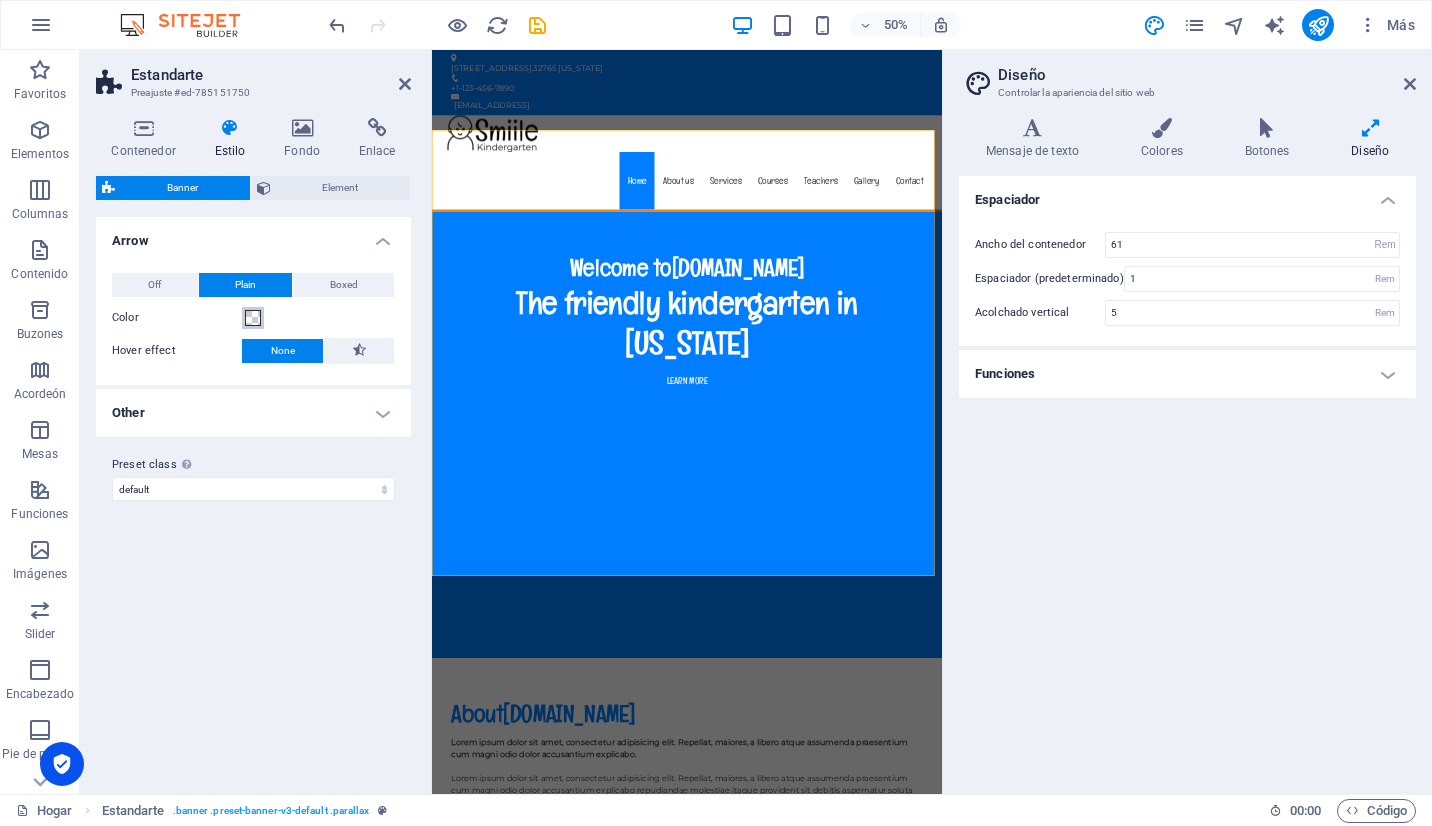 click at bounding box center [253, 318] 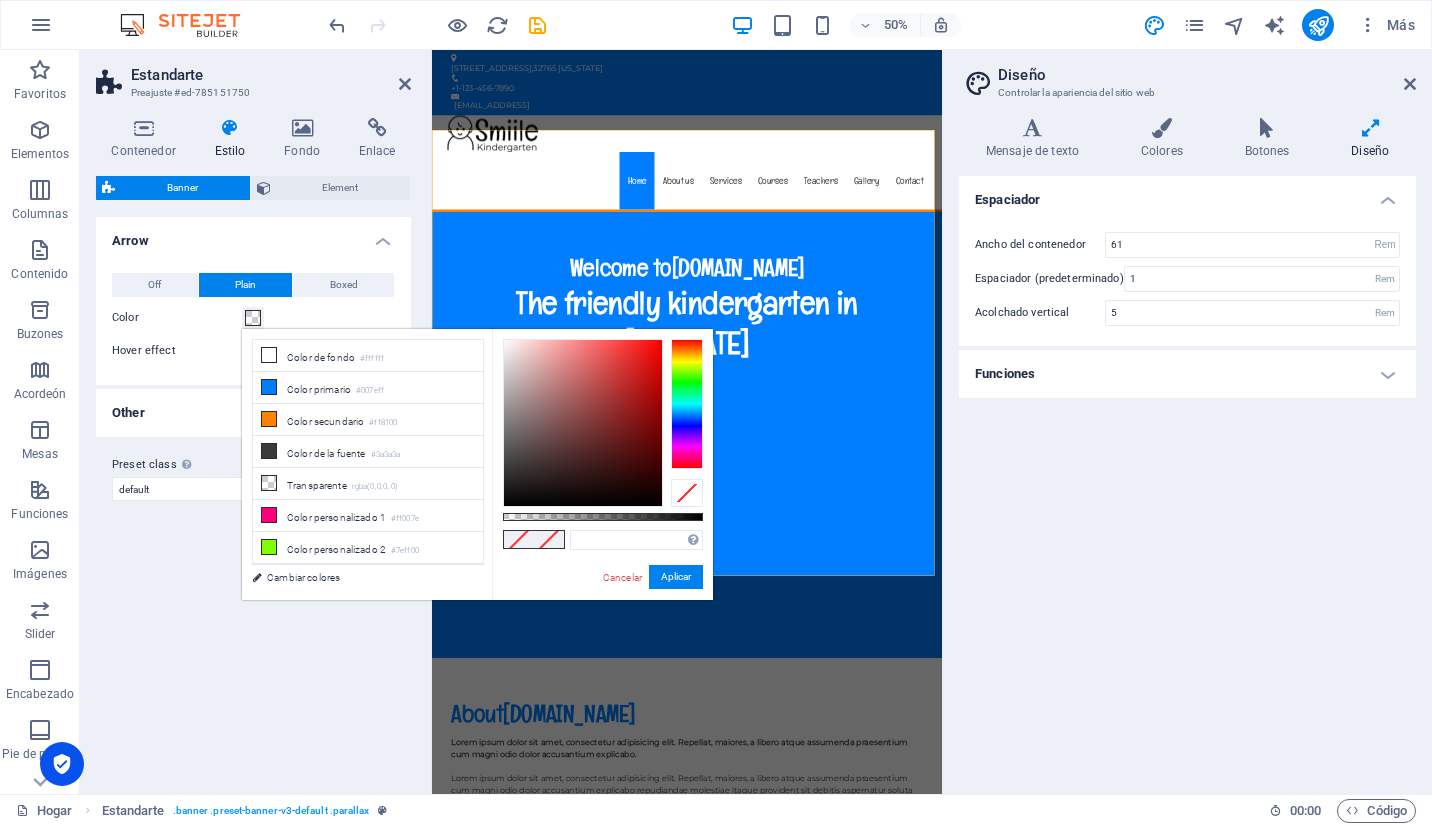 click at bounding box center [253, 318] 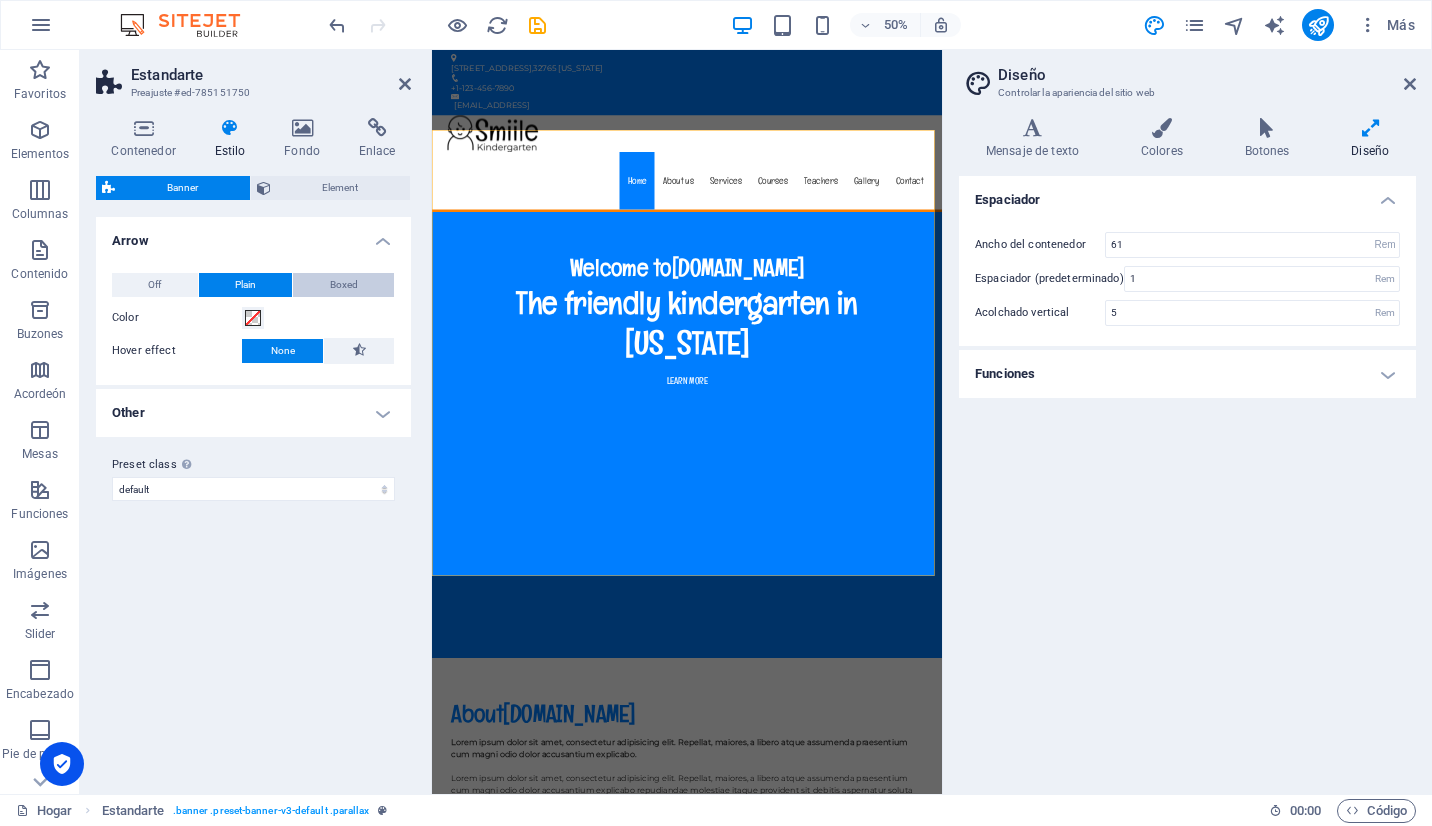 click on "Boxed" at bounding box center [343, 285] 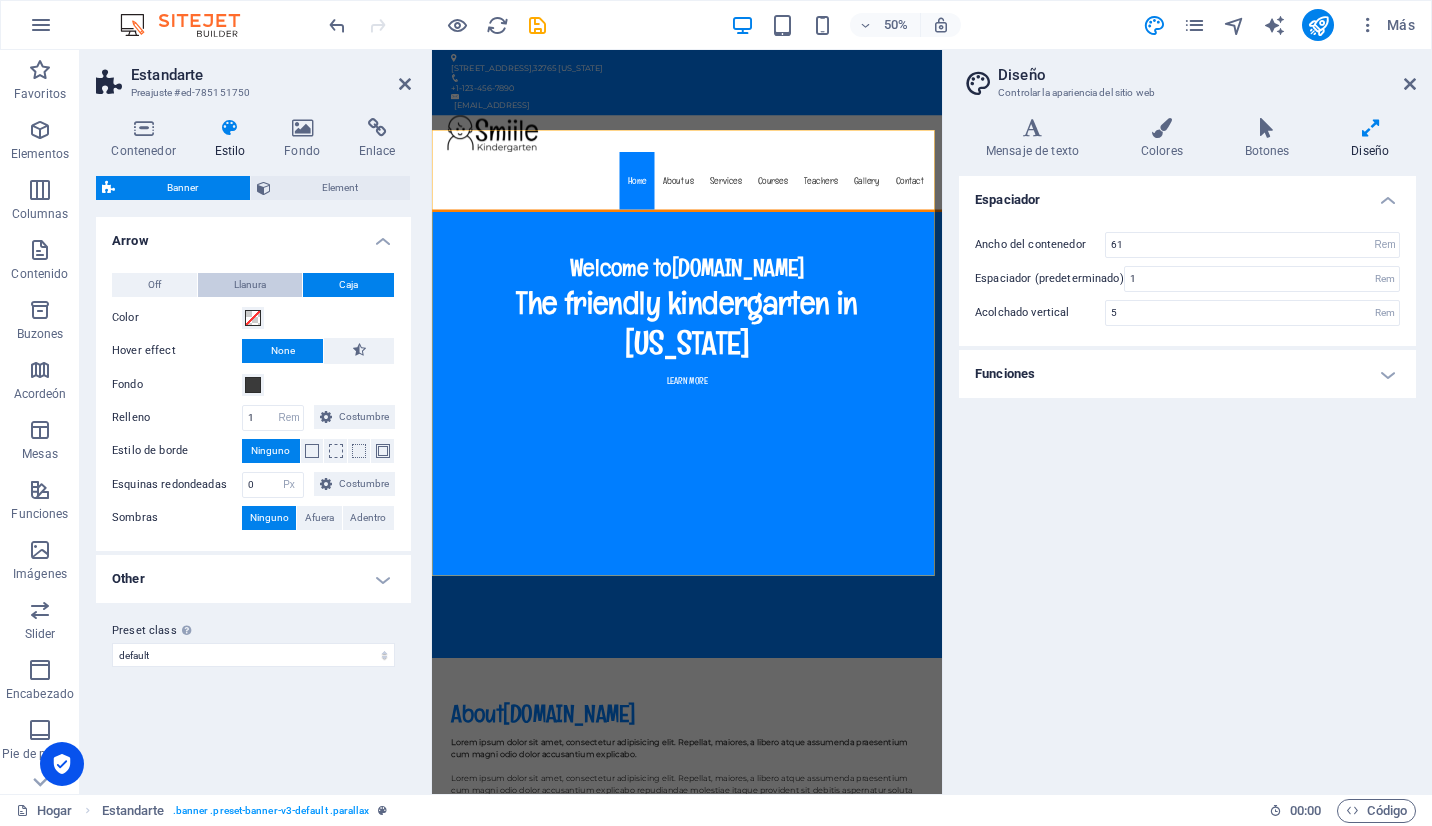 click on "Llanura" at bounding box center (250, 285) 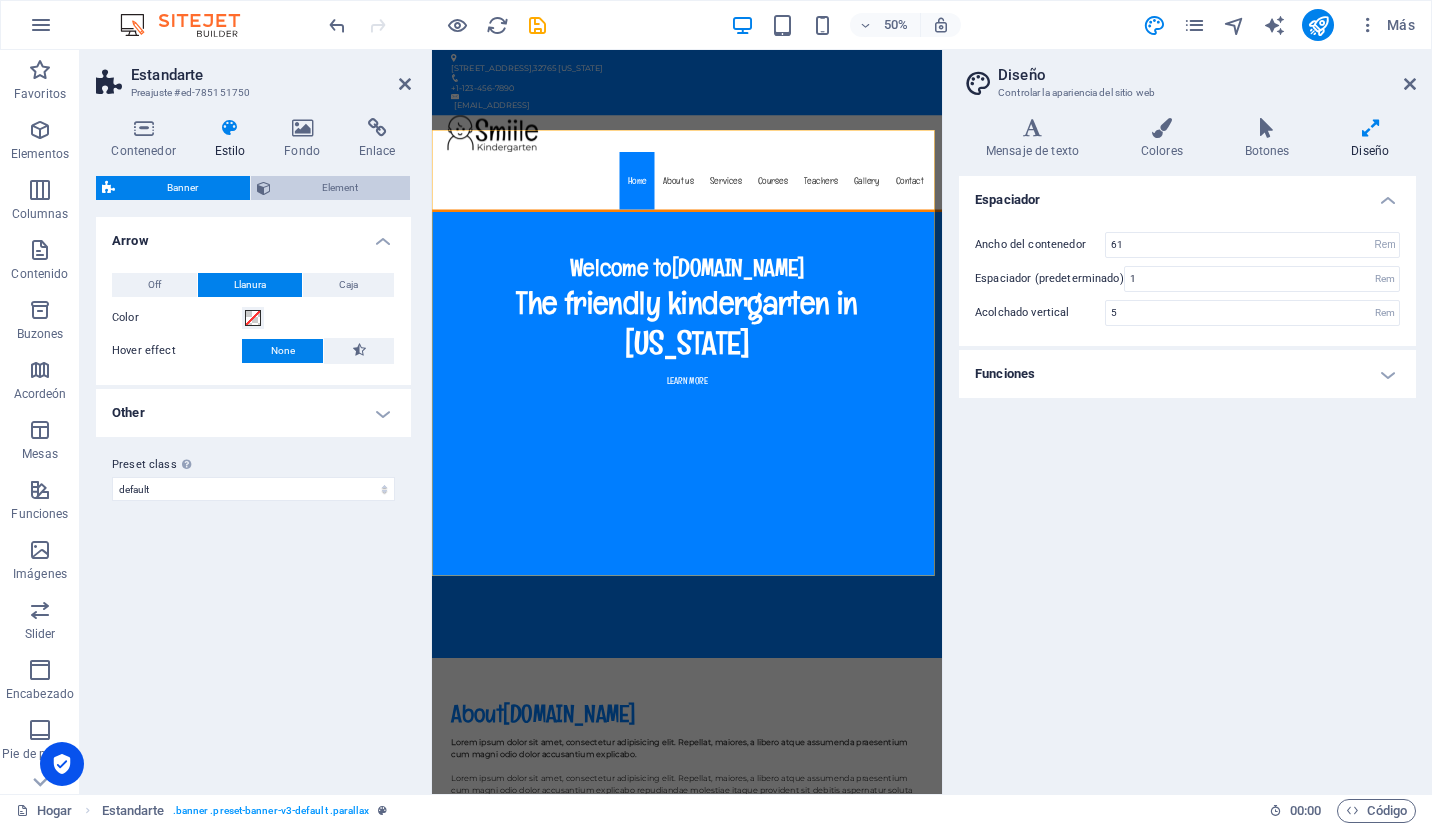 click on "Element" at bounding box center [341, 188] 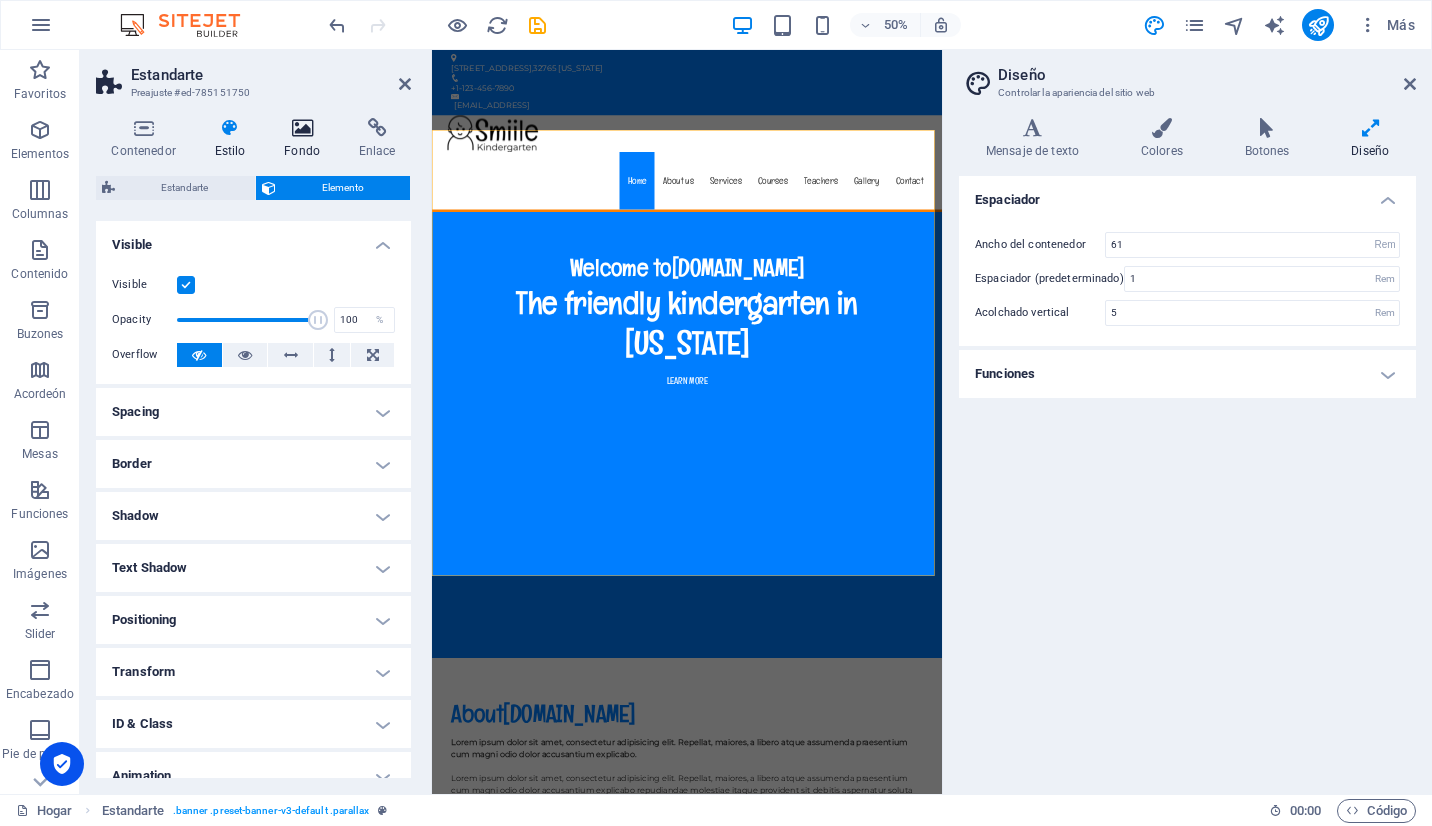 click at bounding box center (302, 128) 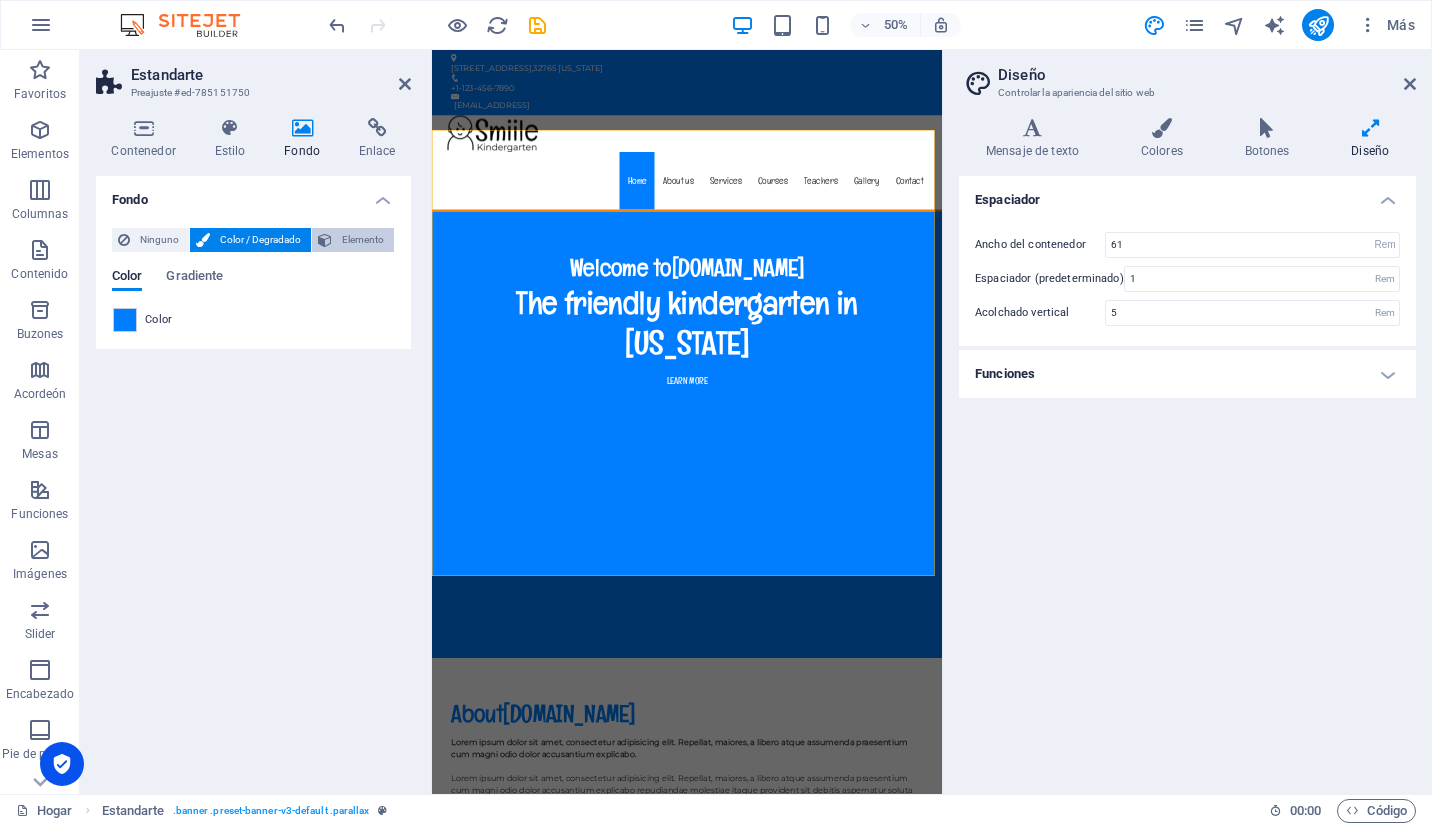 click on "Elemento" at bounding box center (363, 240) 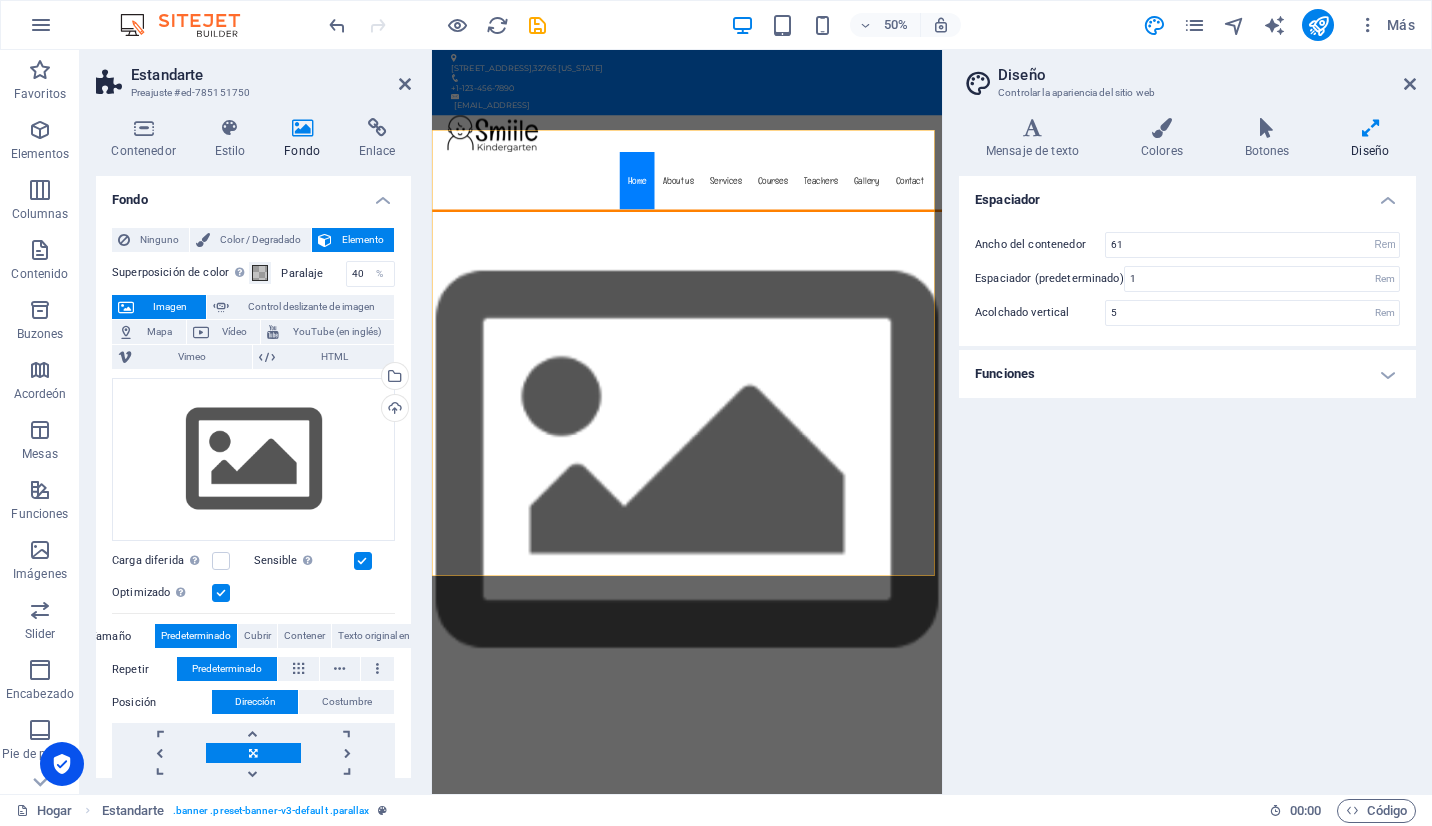 click on "Elemento" at bounding box center (363, 240) 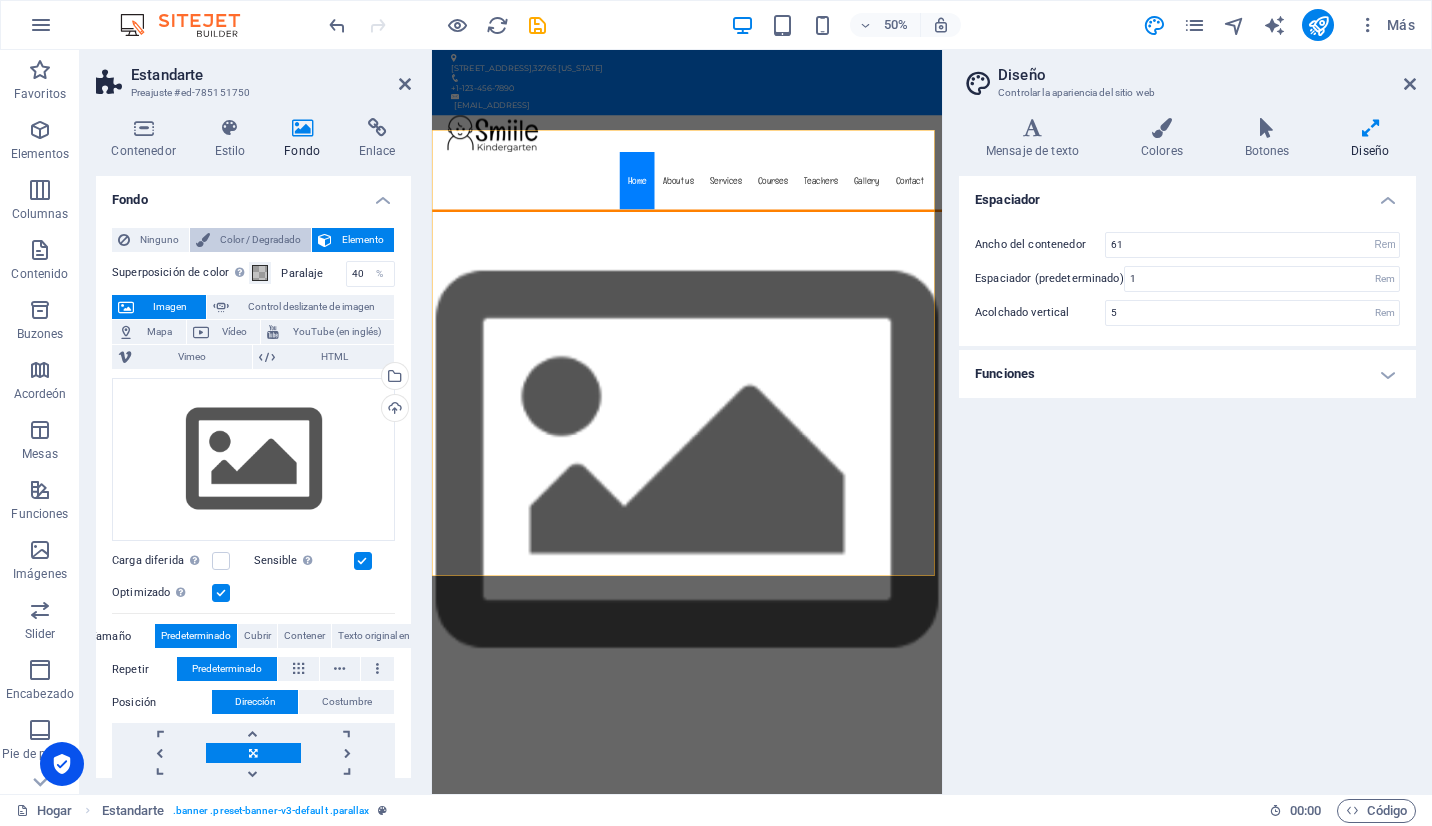 click on "Color / Degradado" at bounding box center (260, 240) 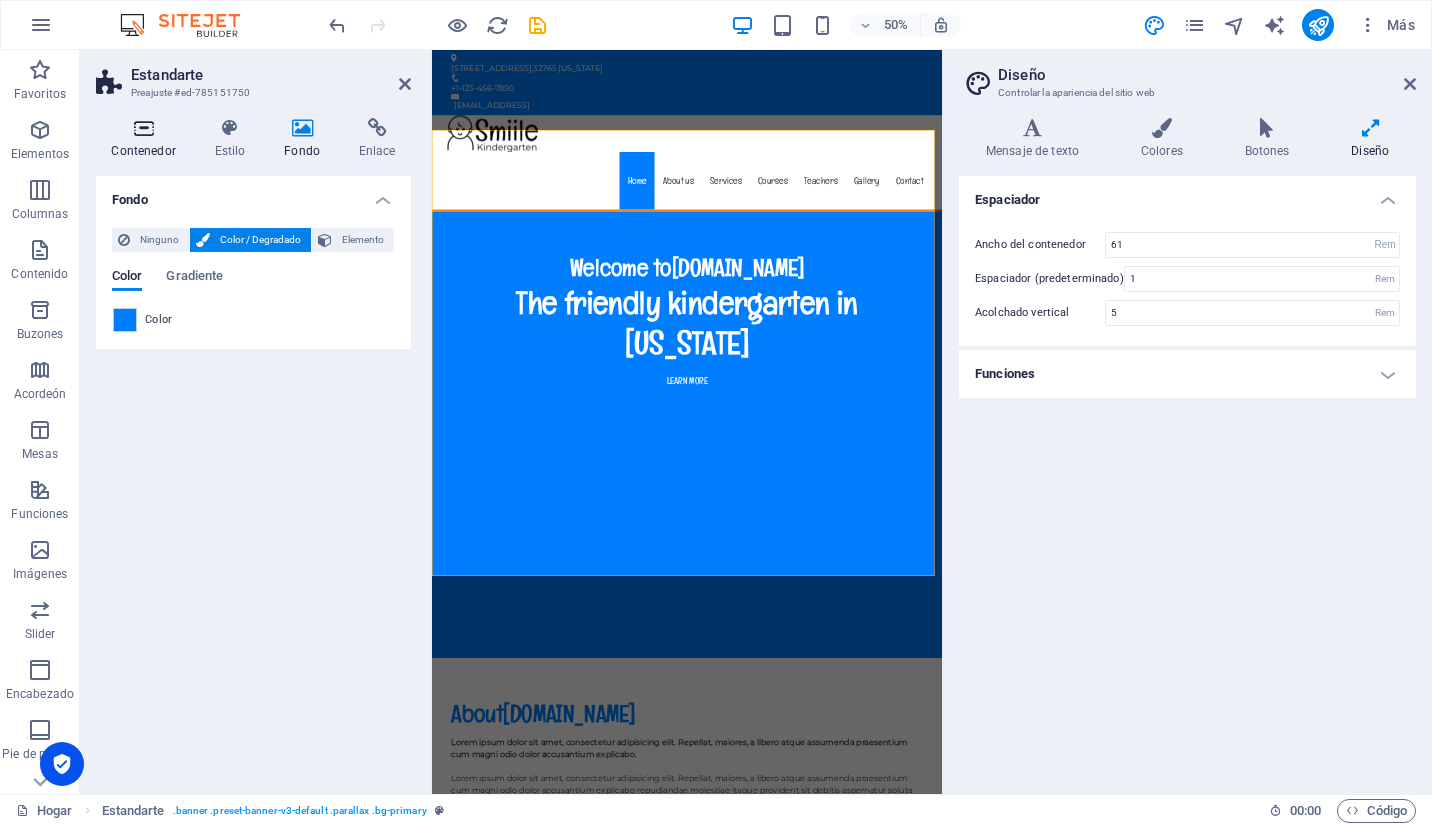 click on "Contenedor" at bounding box center [143, 151] 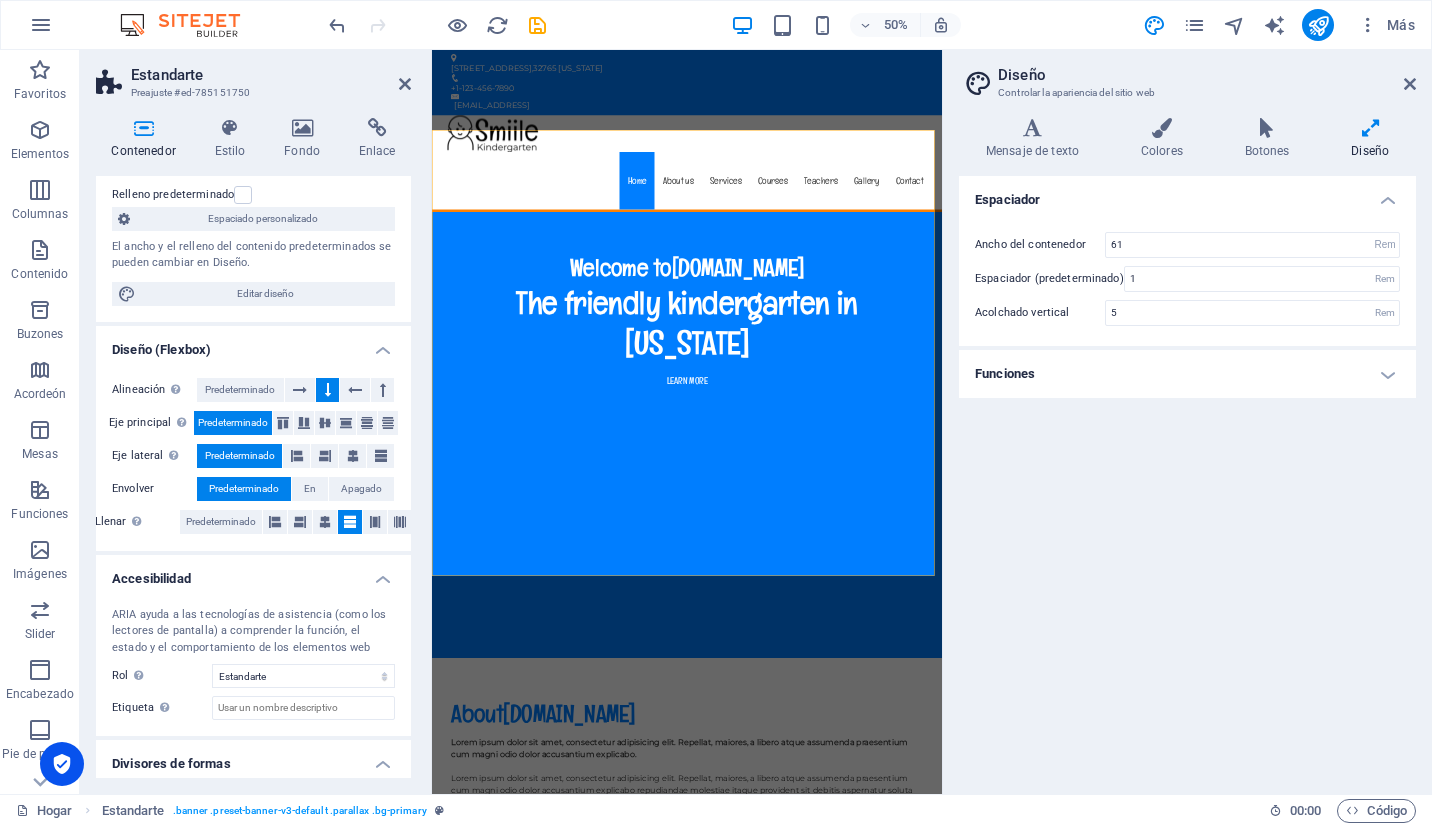 scroll, scrollTop: 228, scrollLeft: 0, axis: vertical 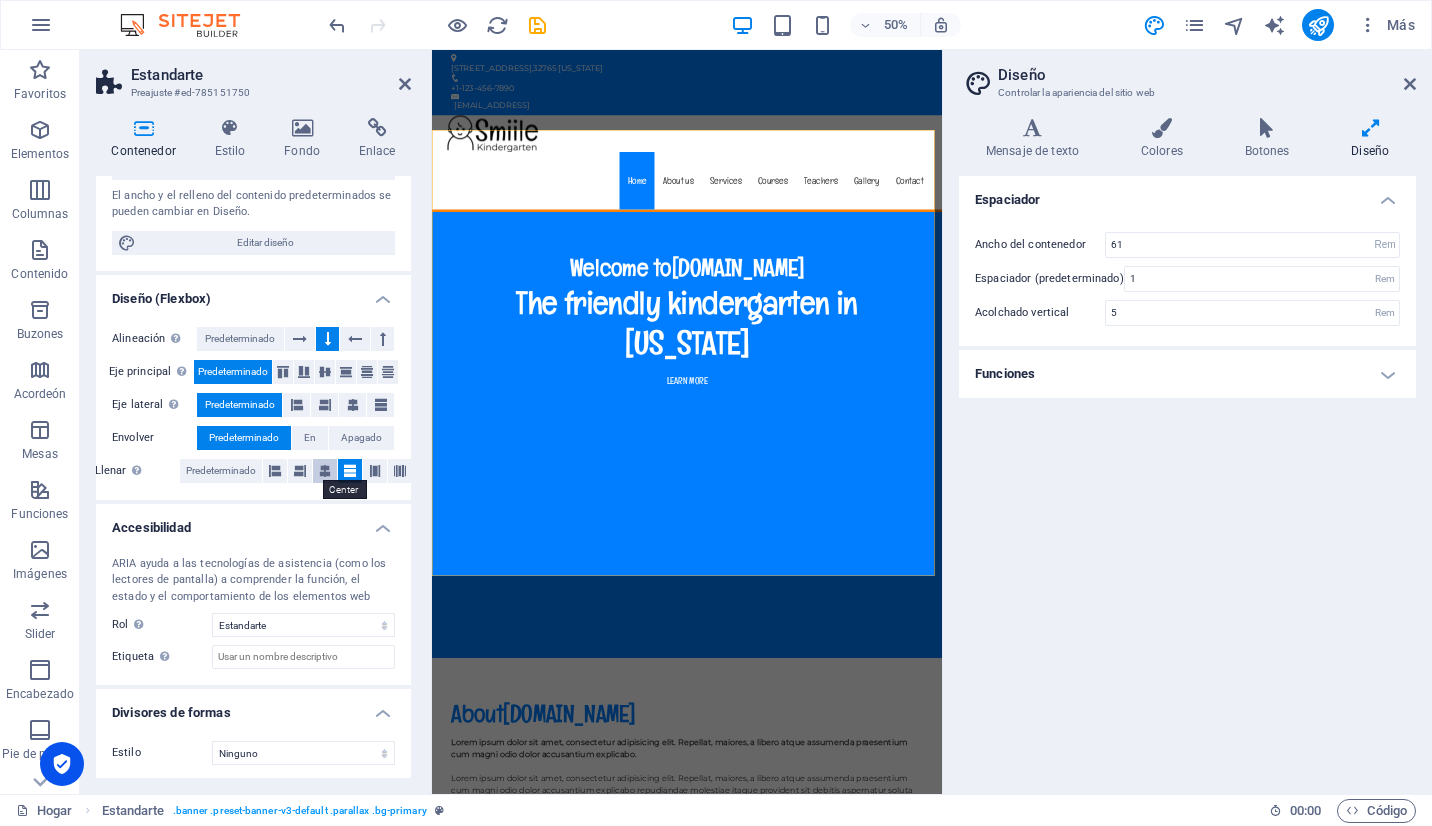 click at bounding box center [325, 471] 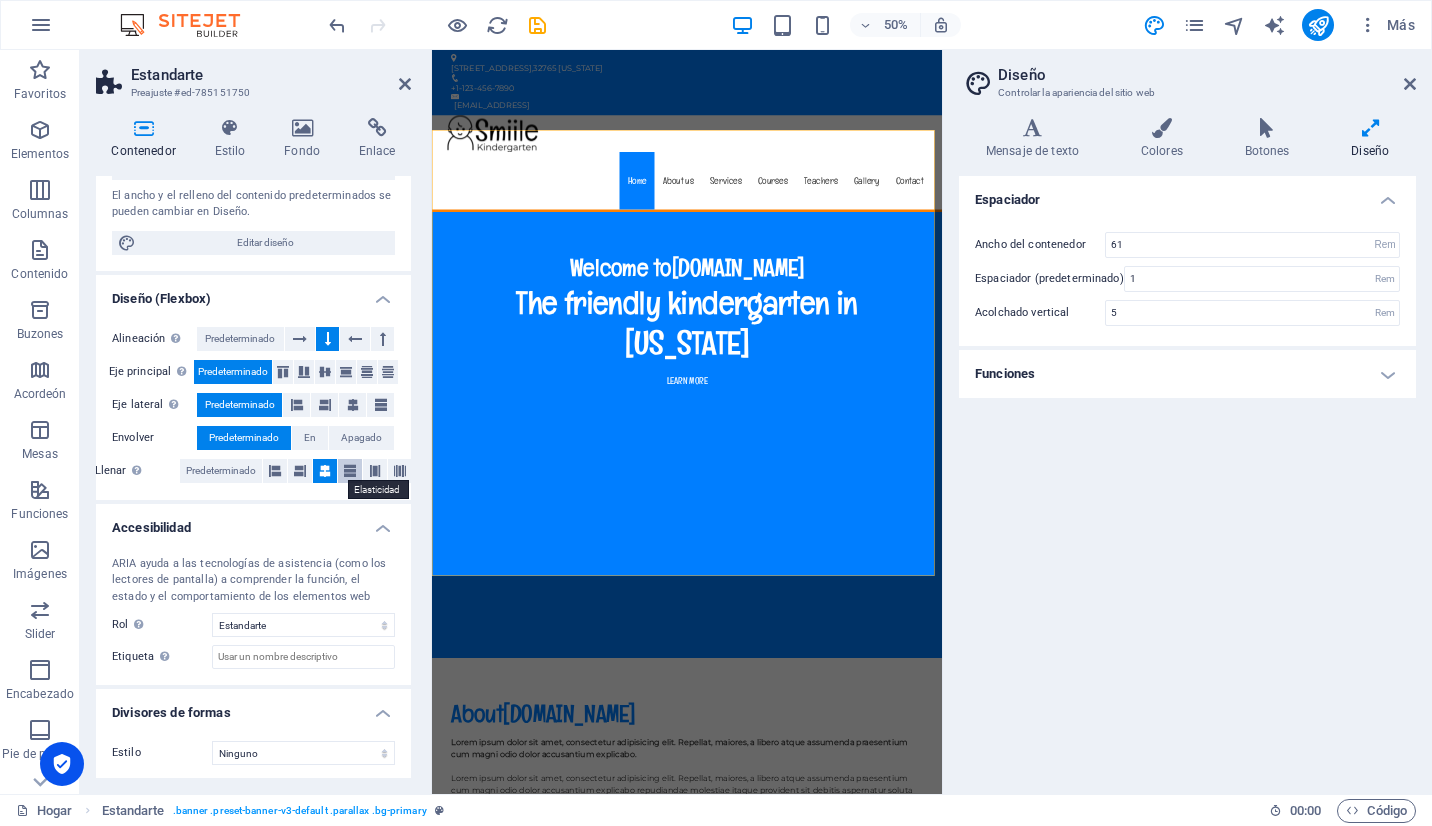 click at bounding box center (350, 471) 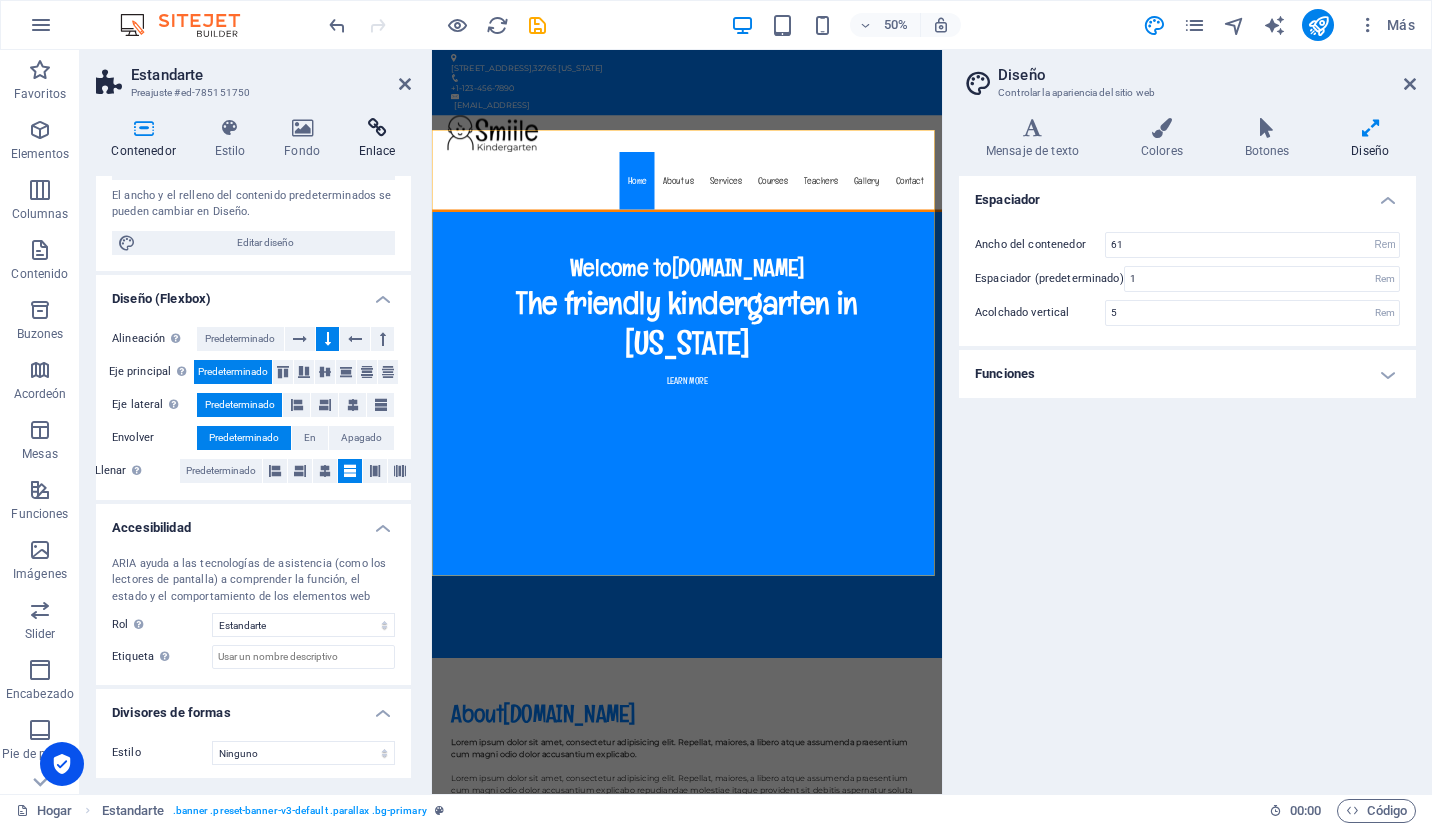 click on "Enlace" at bounding box center [377, 151] 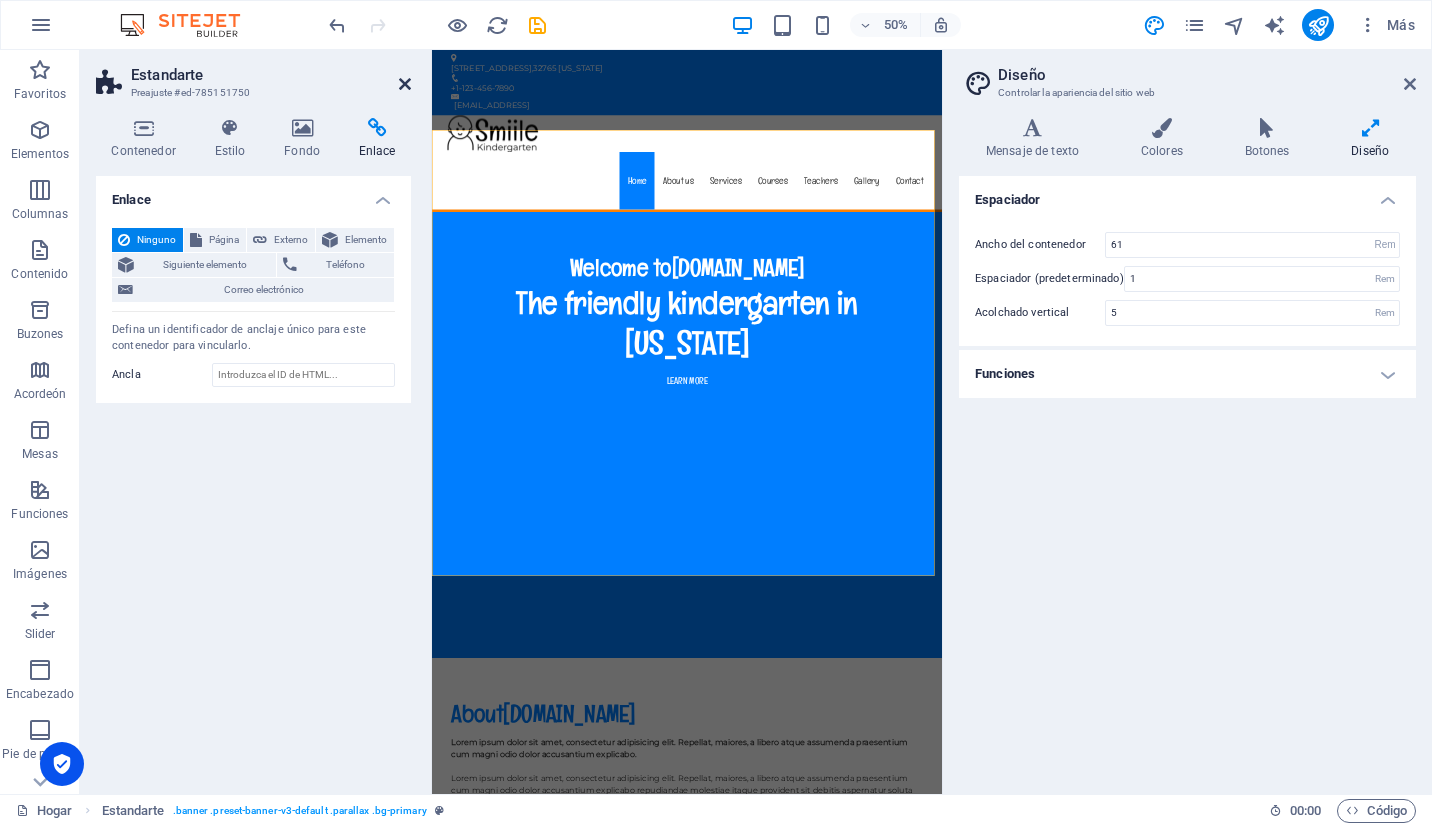 click at bounding box center (405, 84) 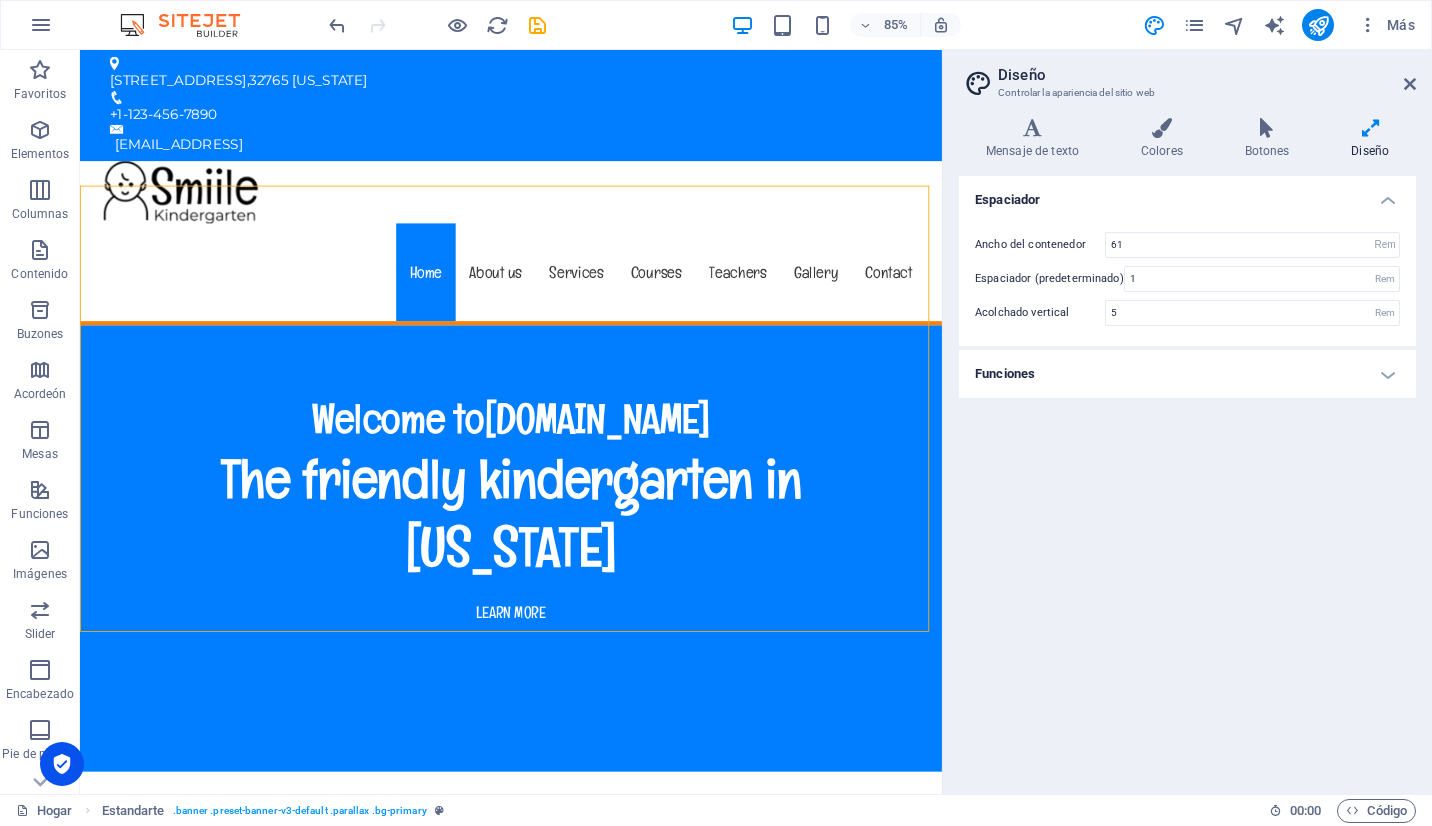 click on "Espaciador Ancho del contenedor 61 Rem Px Espaciador (predeterminado) 1 Rem Acolchado vertical 5 Rem Funciones Duración de la transición 0.3 s Función de transición Aflojar Facilidad de entrada Salida lenta Entrada y salida lenta Lineal" at bounding box center (1187, 477) 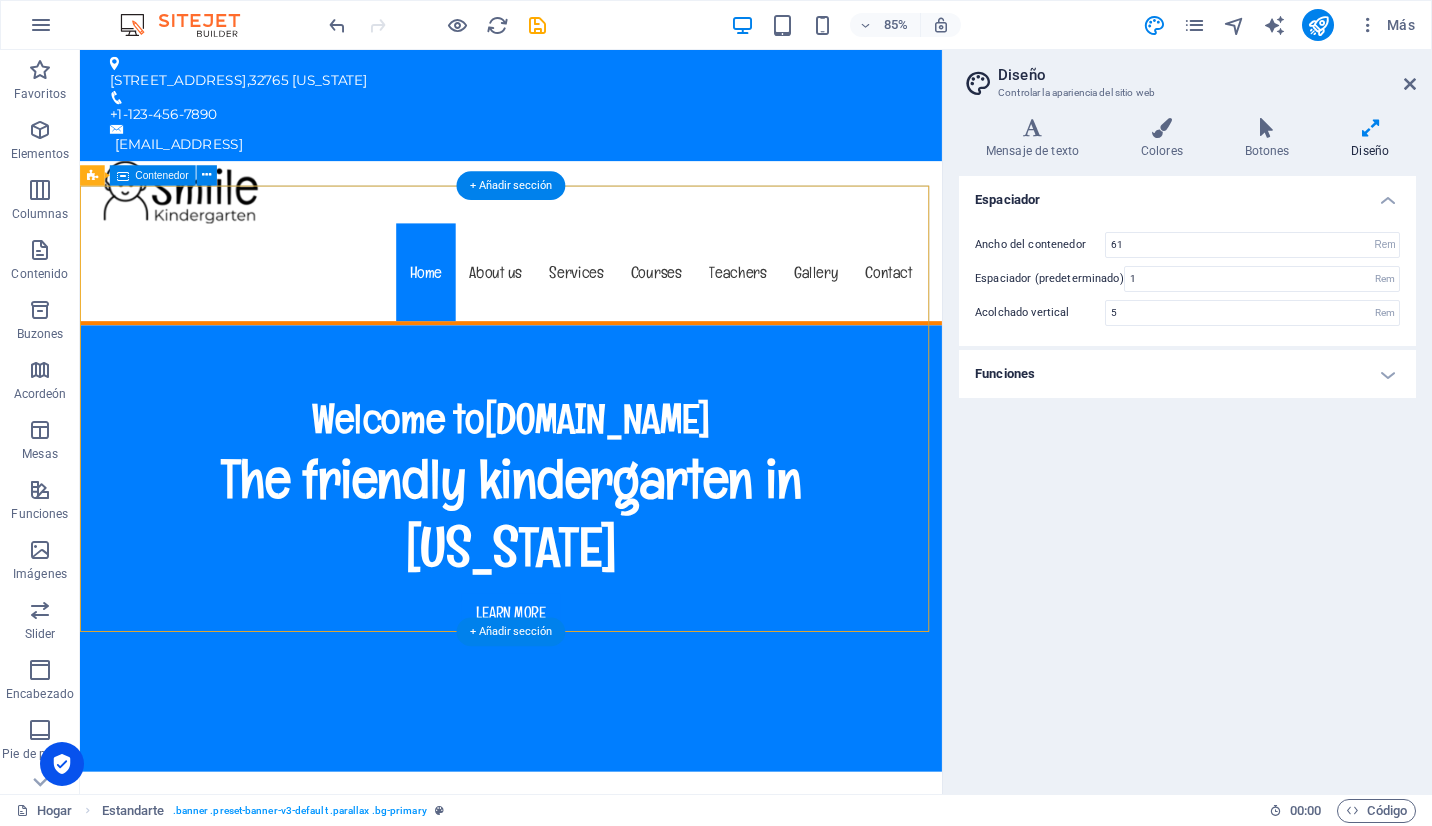 click on "Welcome to  enlacetea.cl The friendly kindergarten in Florida Learn more" at bounding box center (587, 595) 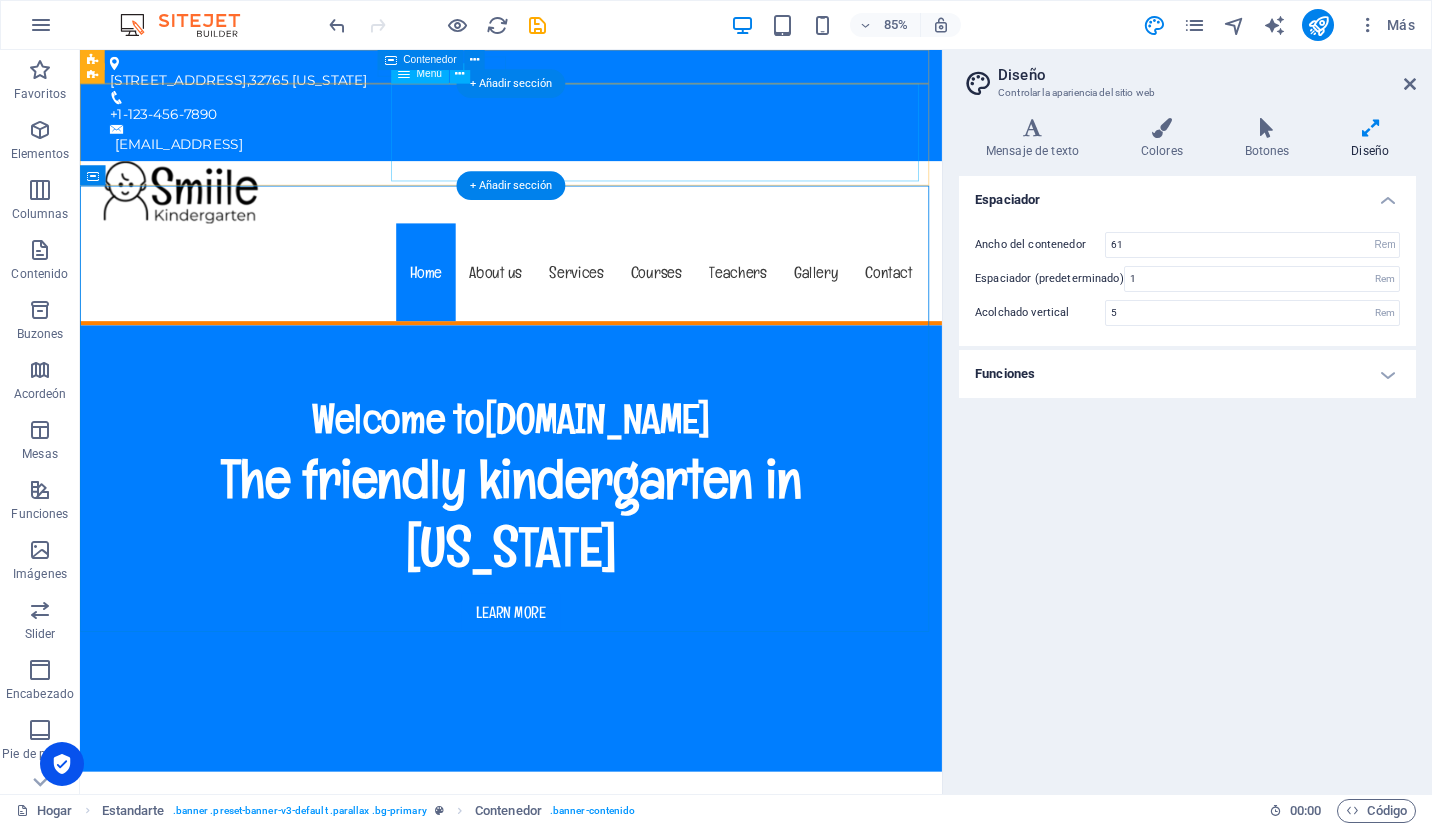 click on "Home About us Services Courses Teachers Gallery Contact" at bounding box center [587, 311] 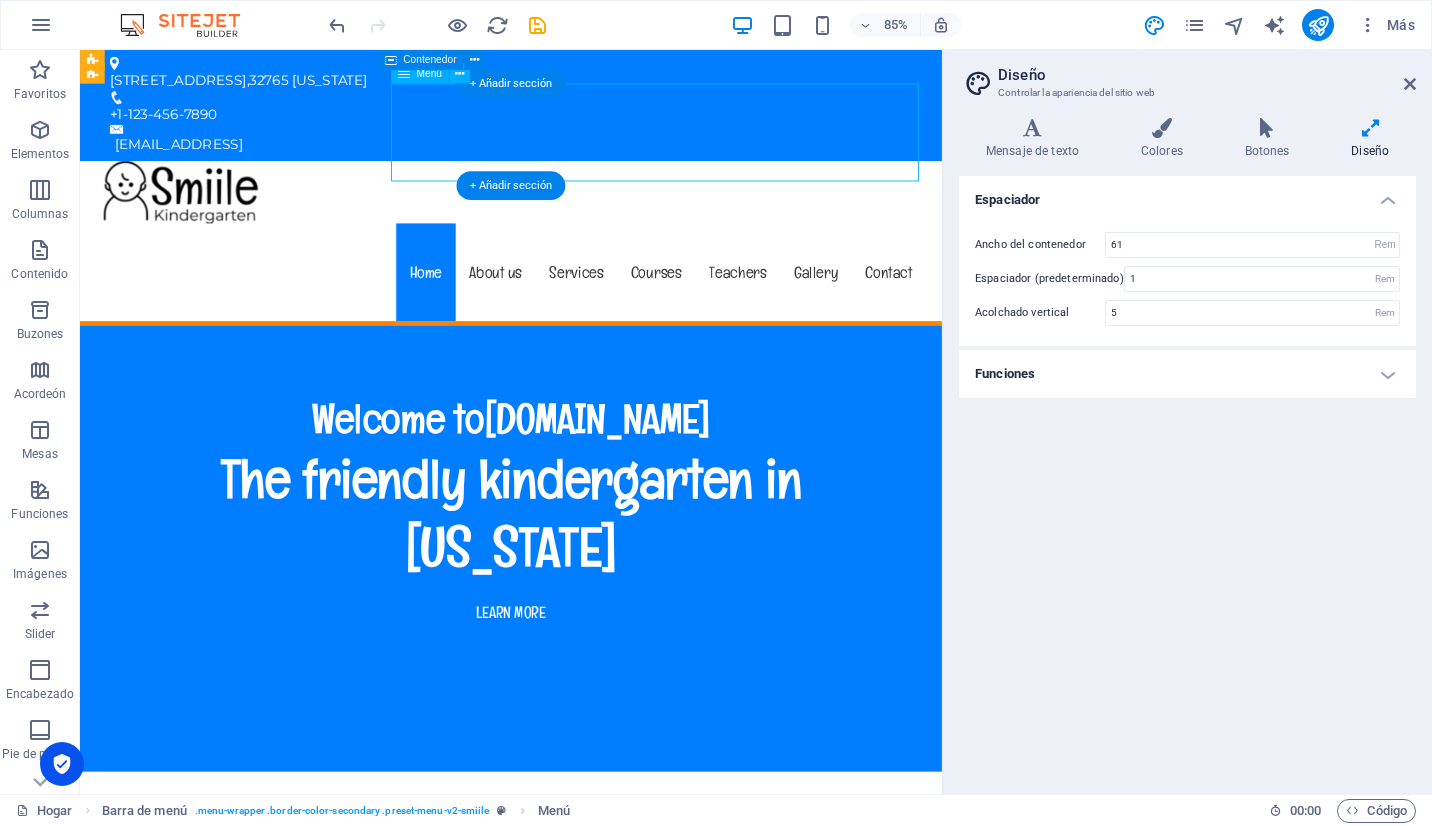 click on "Home About us Services Courses Teachers Gallery Contact" at bounding box center (587, 311) 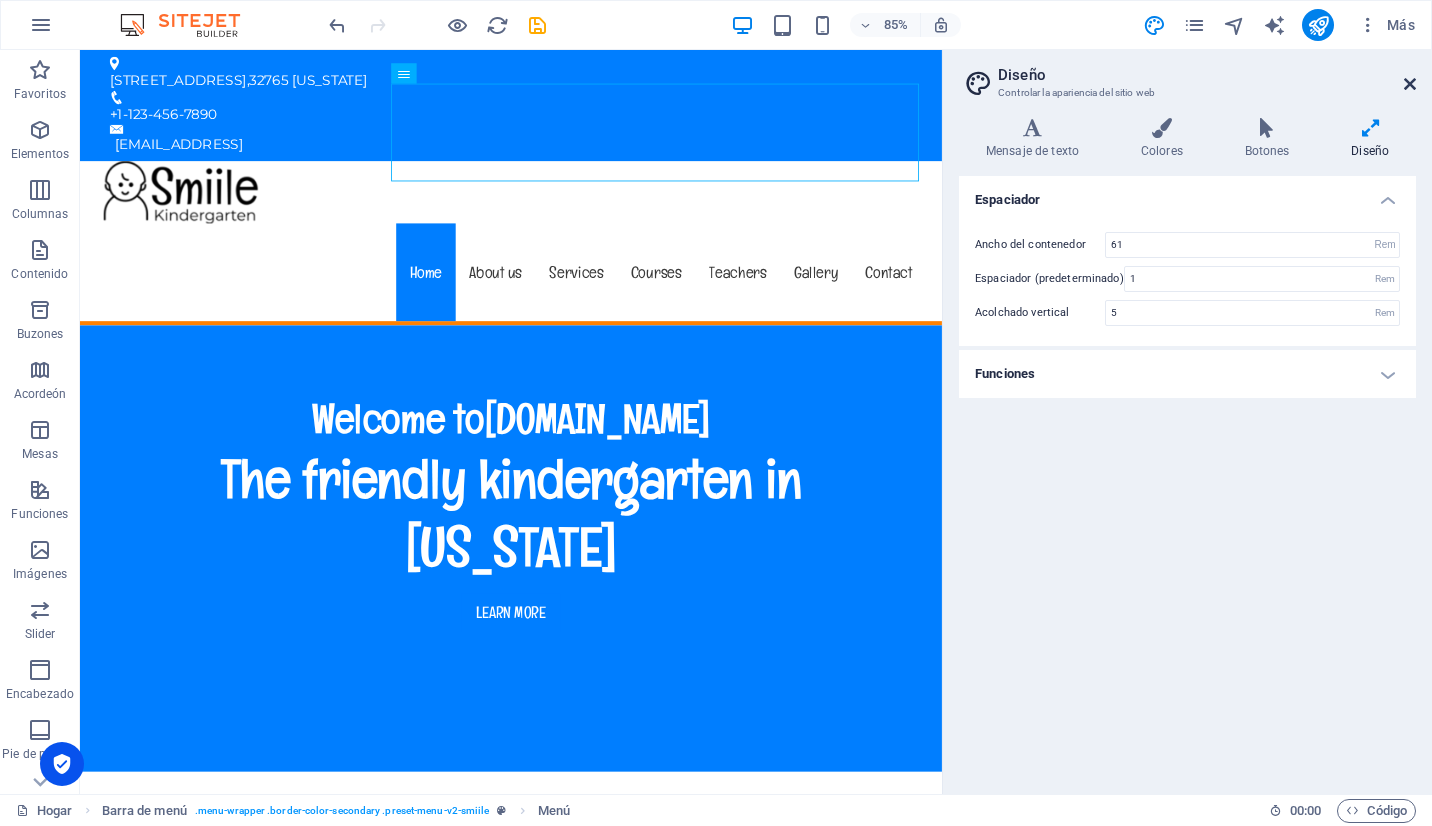 click at bounding box center [1410, 84] 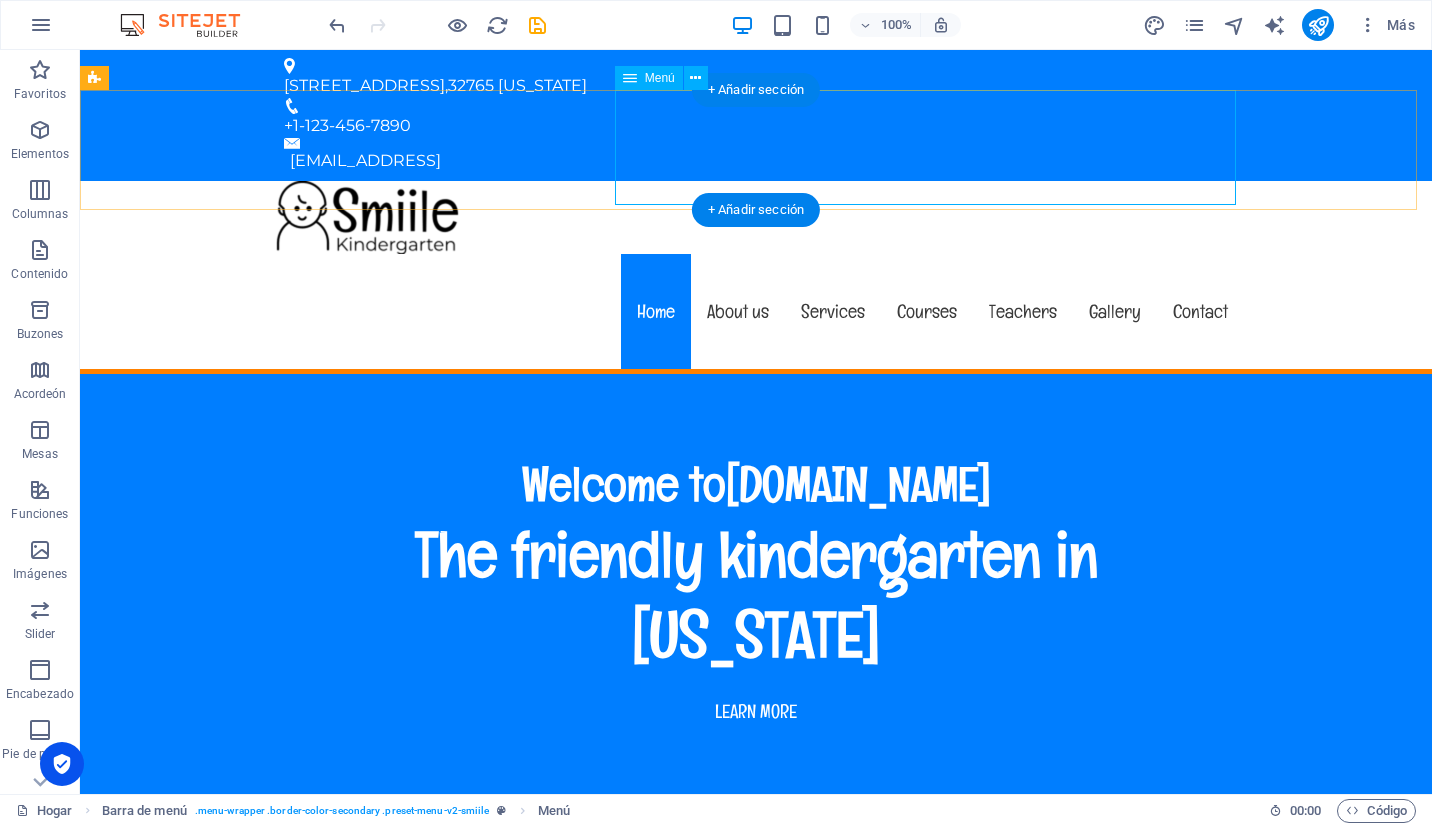 click on "Home About us Services Courses Teachers Gallery Contact" at bounding box center (756, 311) 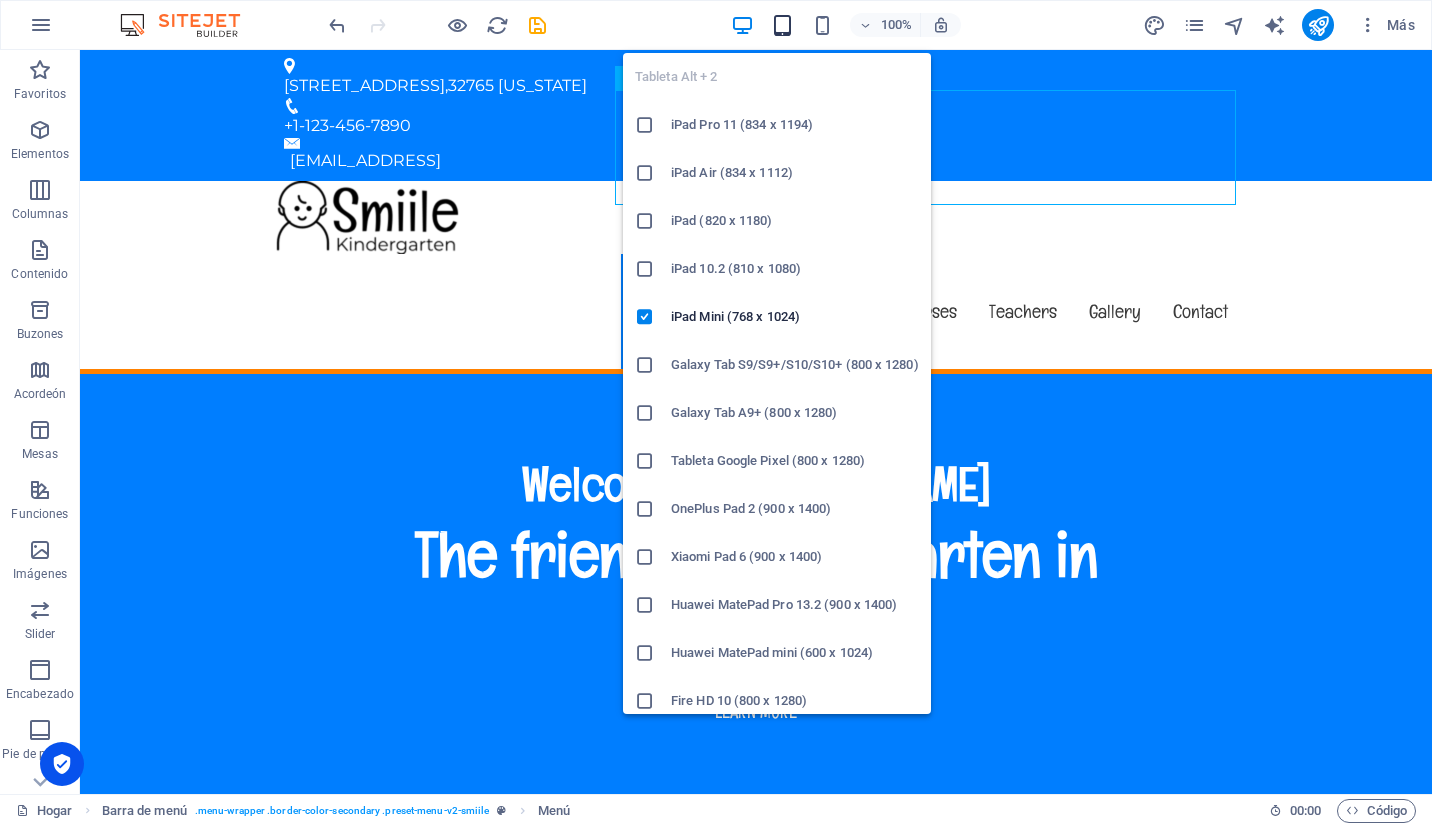 click at bounding box center [782, 25] 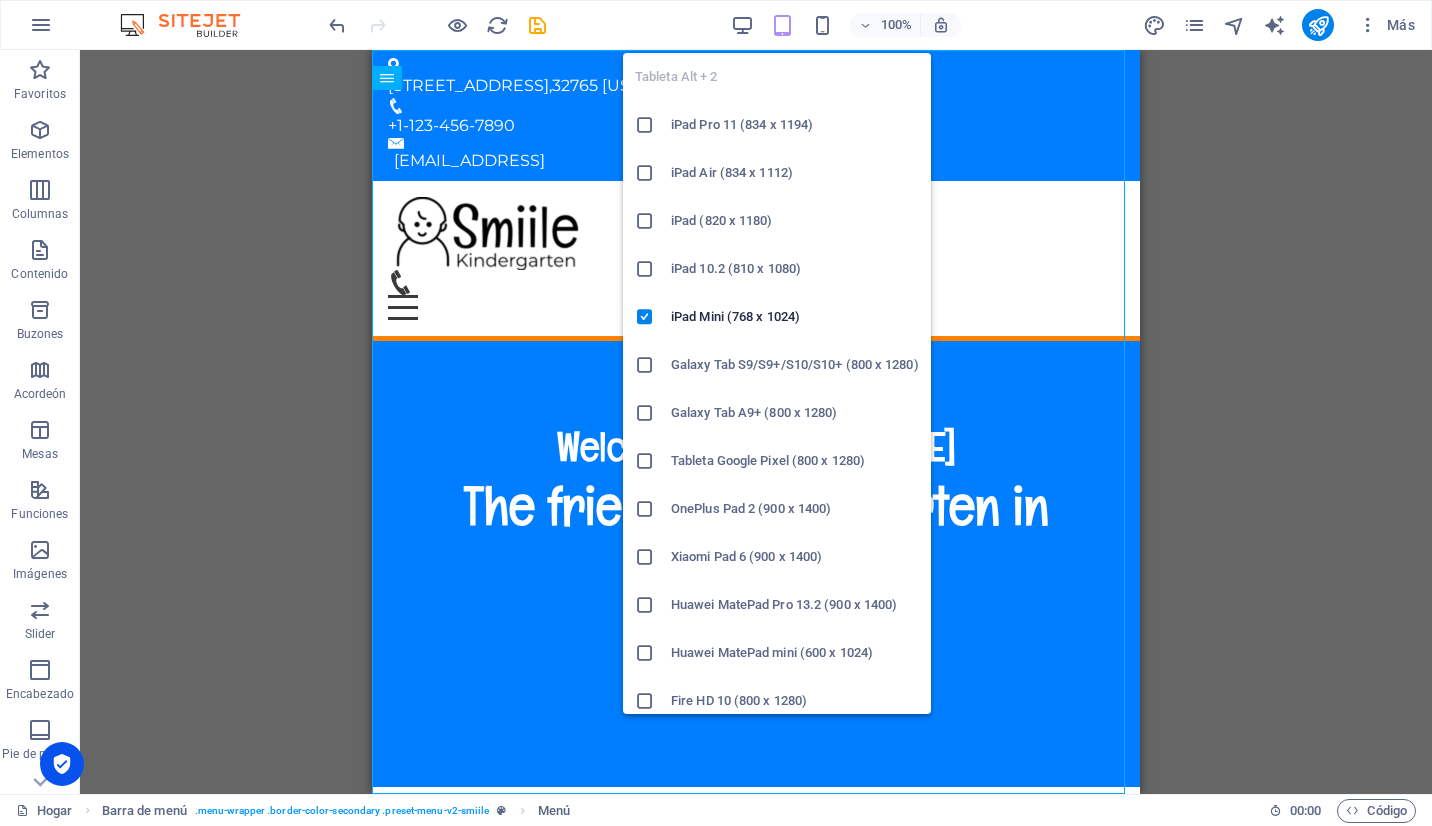 click at bounding box center [645, 125] 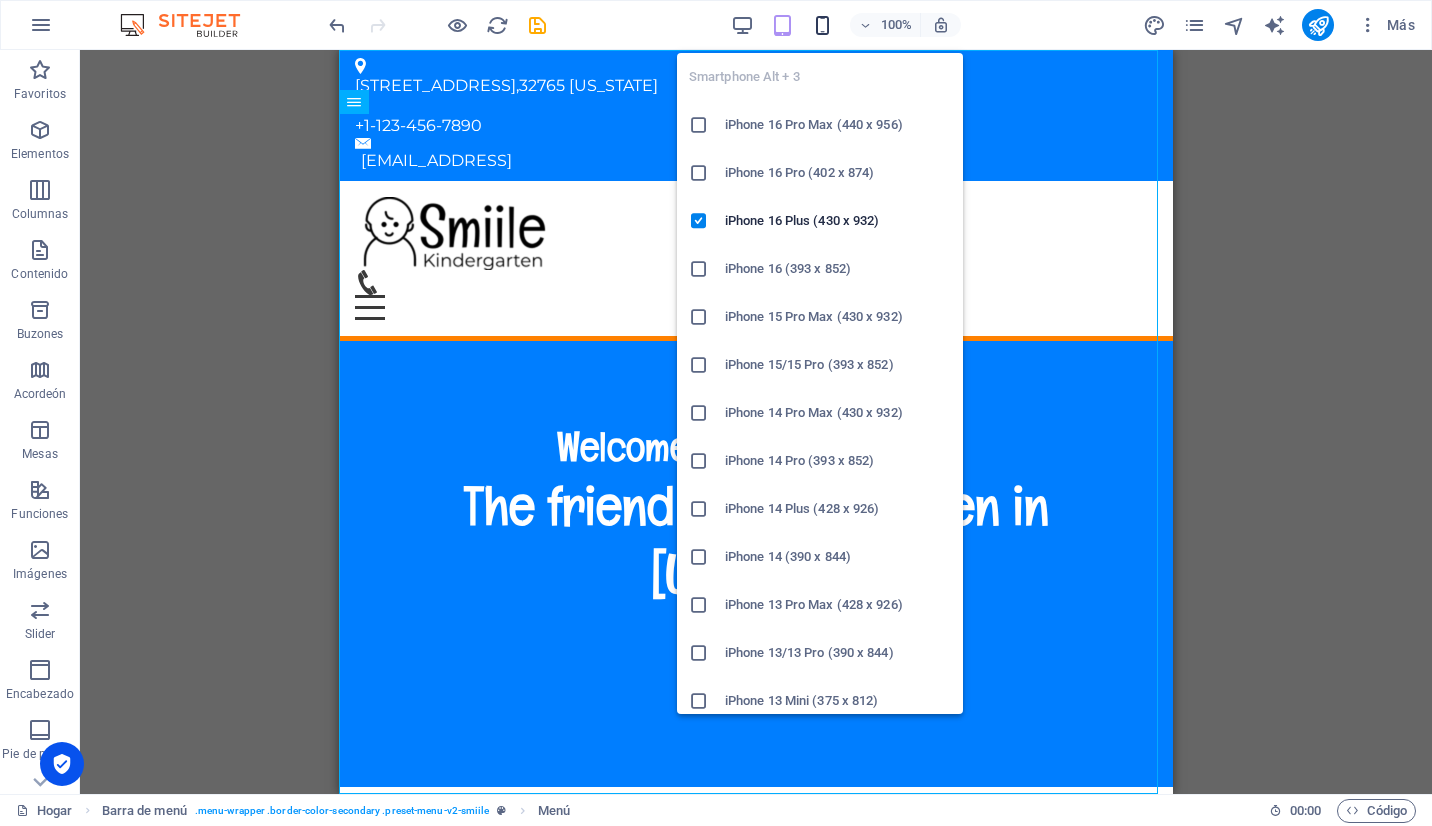 click at bounding box center [822, 25] 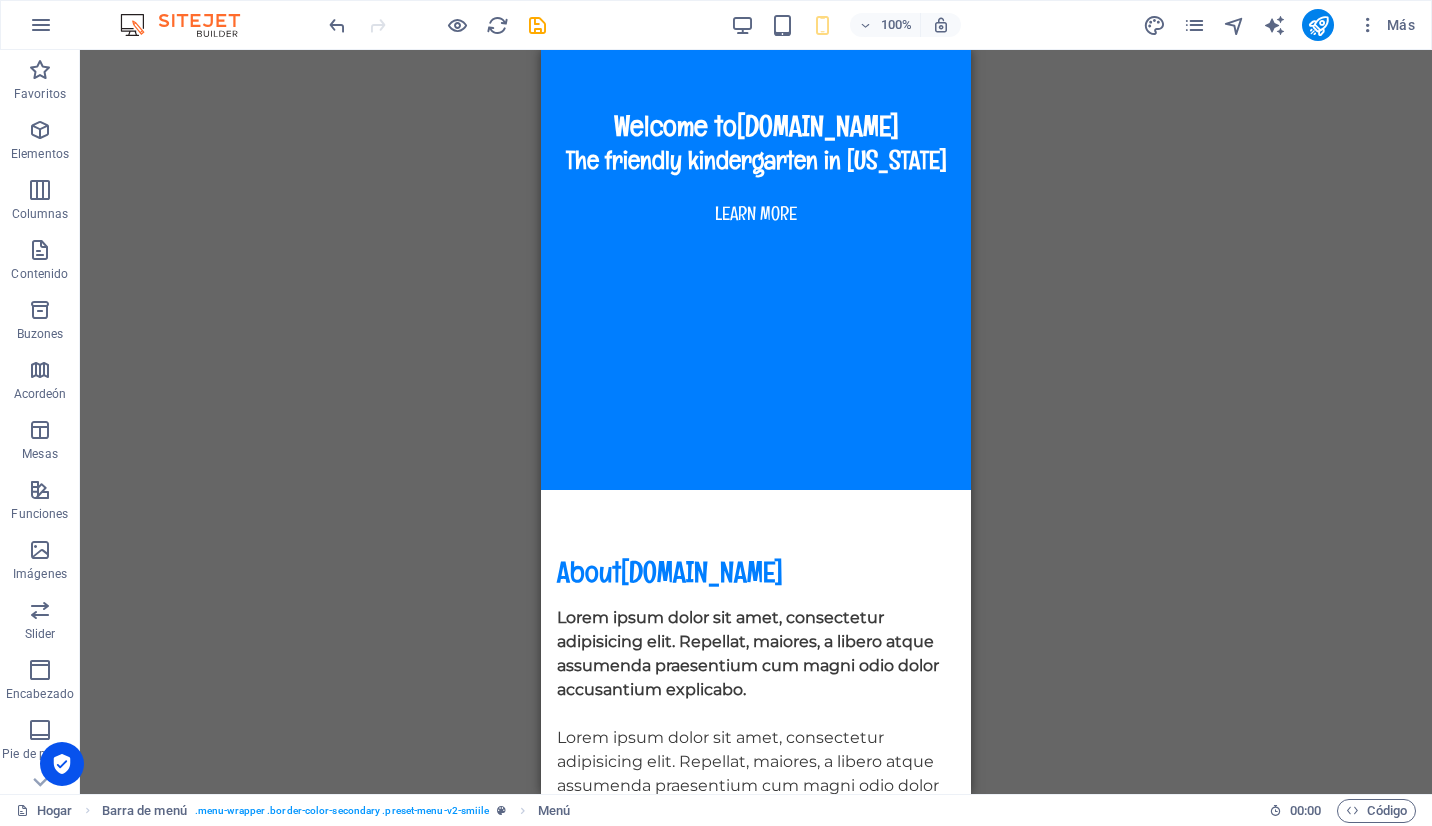 scroll, scrollTop: 0, scrollLeft: 0, axis: both 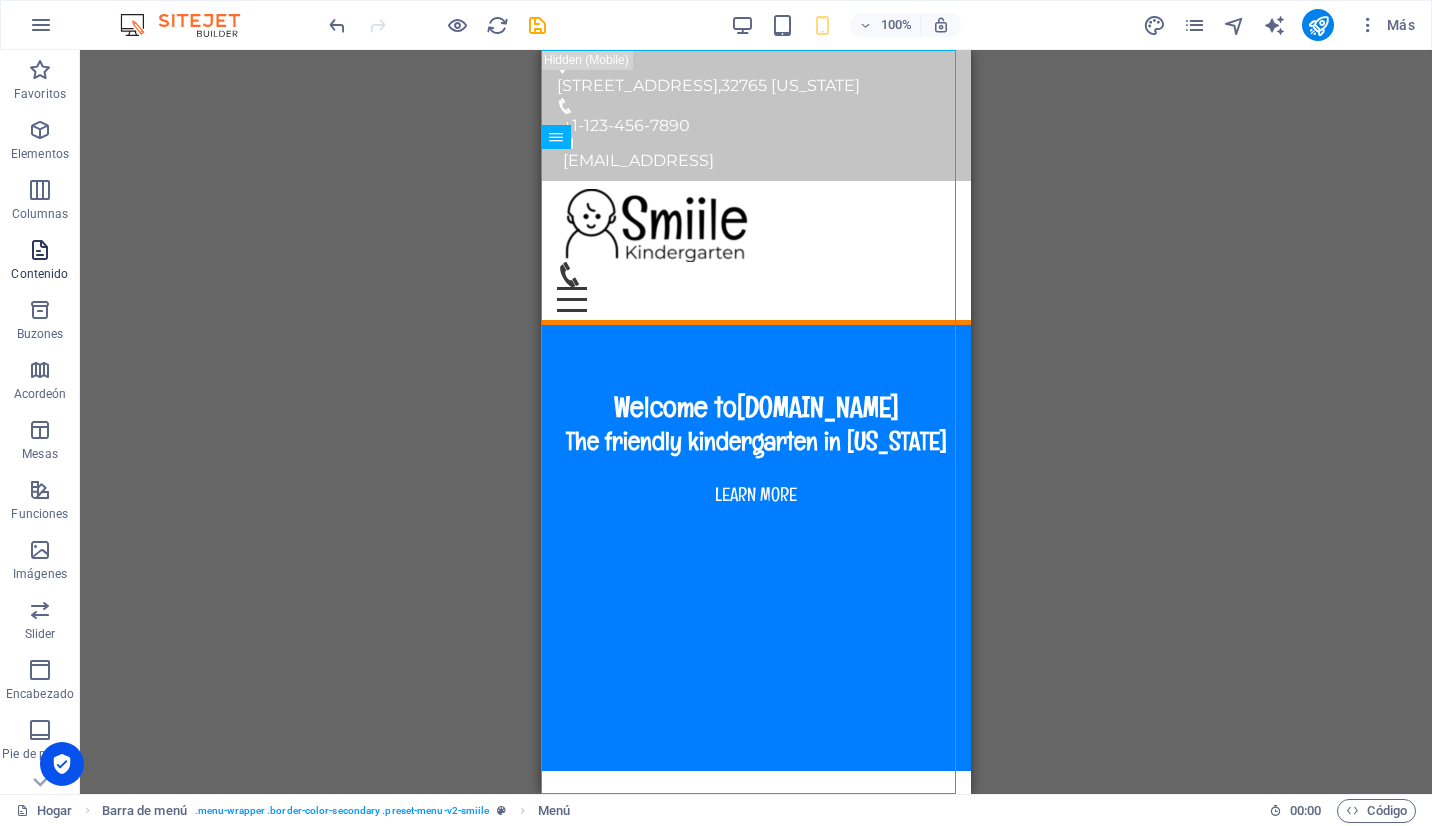 click on "Contenido" at bounding box center (39, 274) 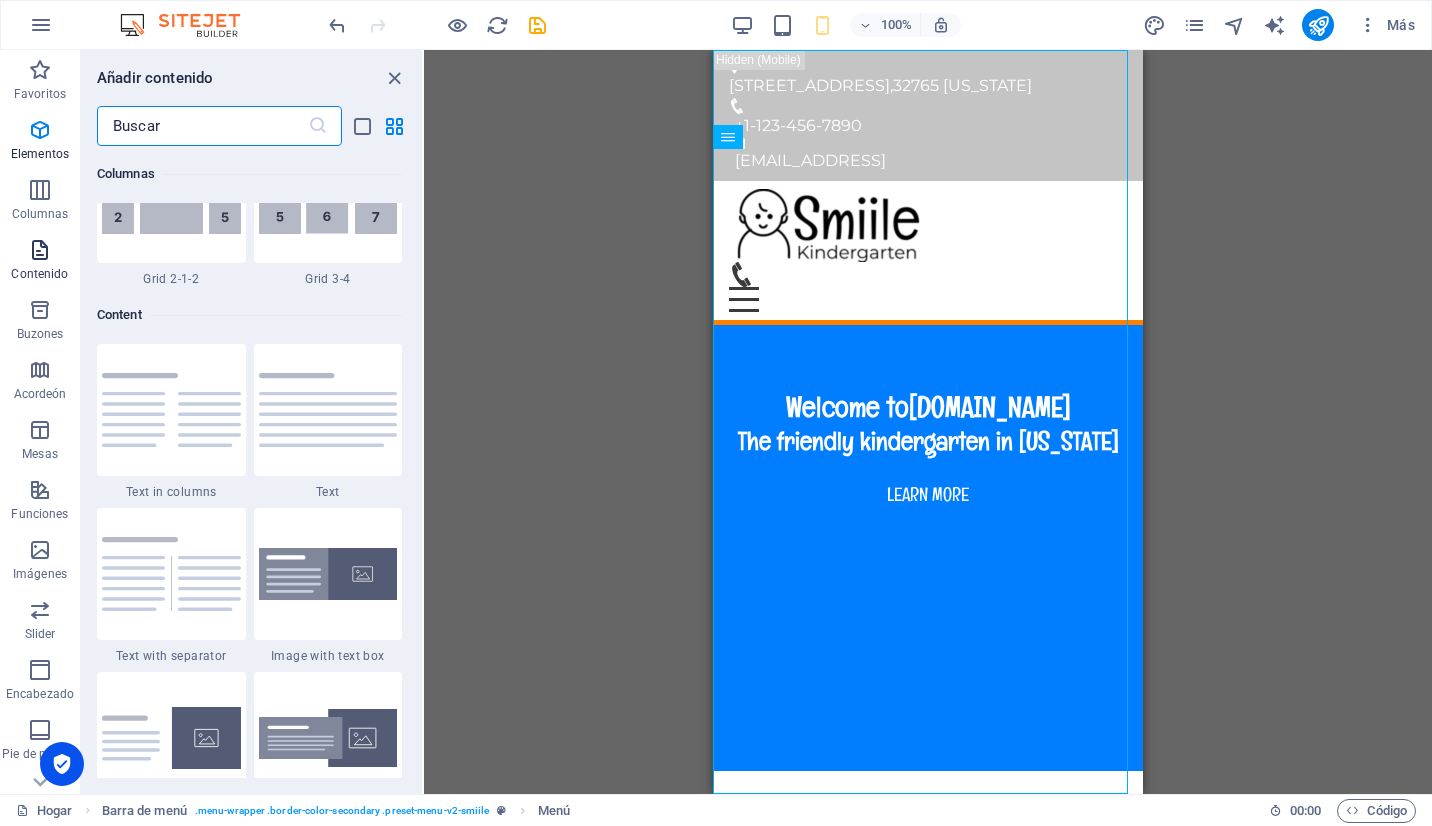 scroll, scrollTop: 3499, scrollLeft: 0, axis: vertical 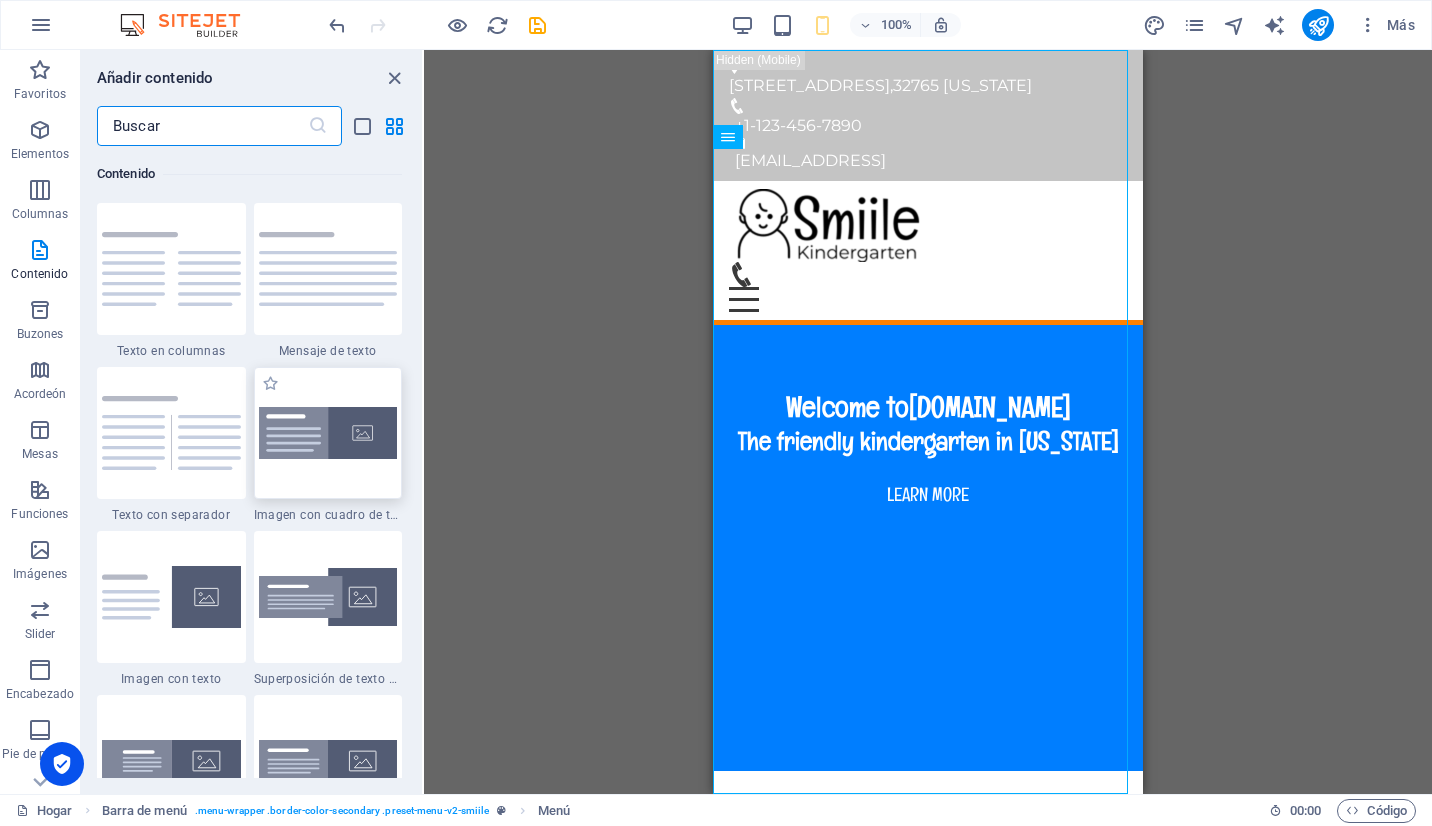 click at bounding box center [328, 433] 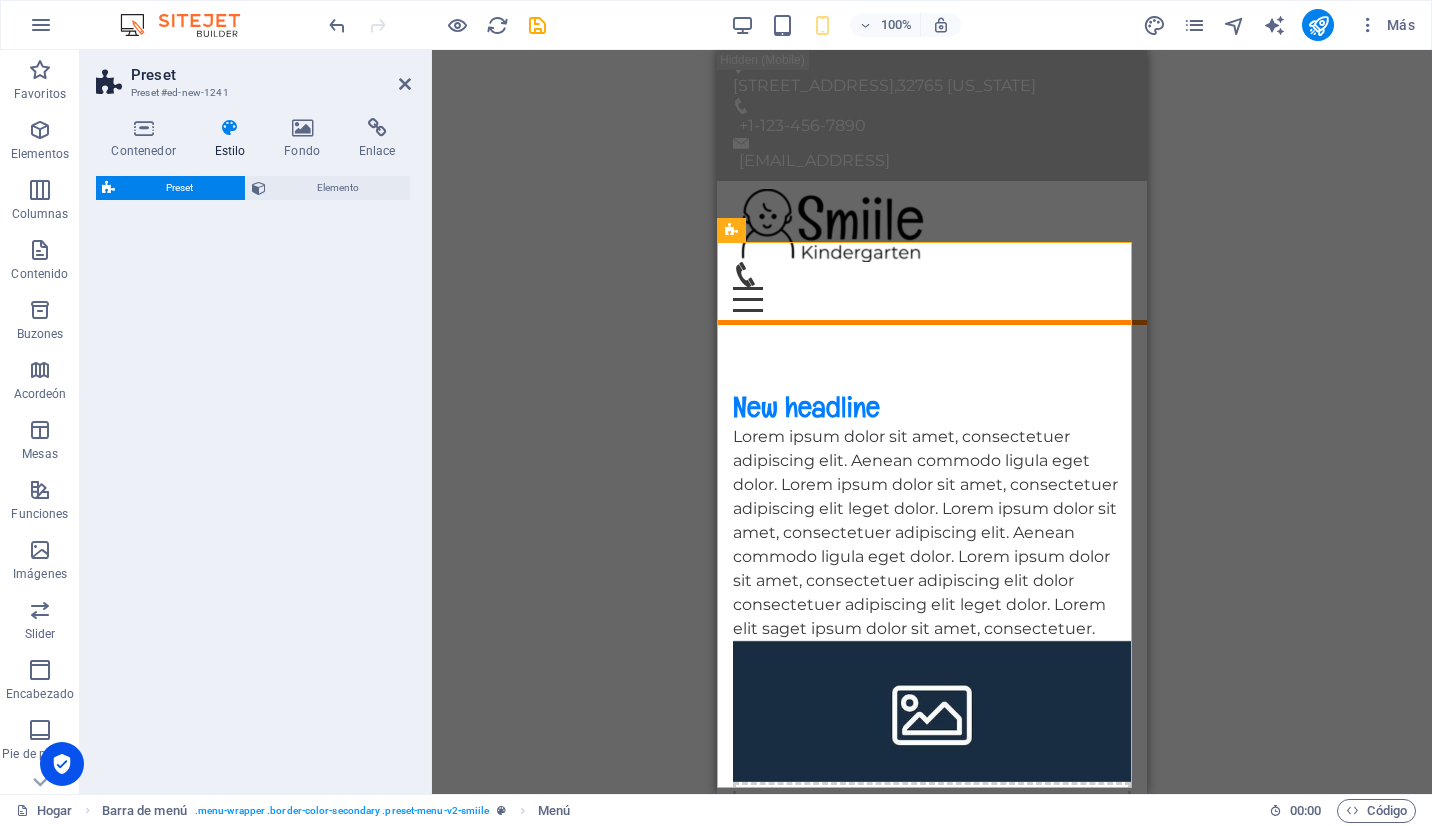 select on "rem" 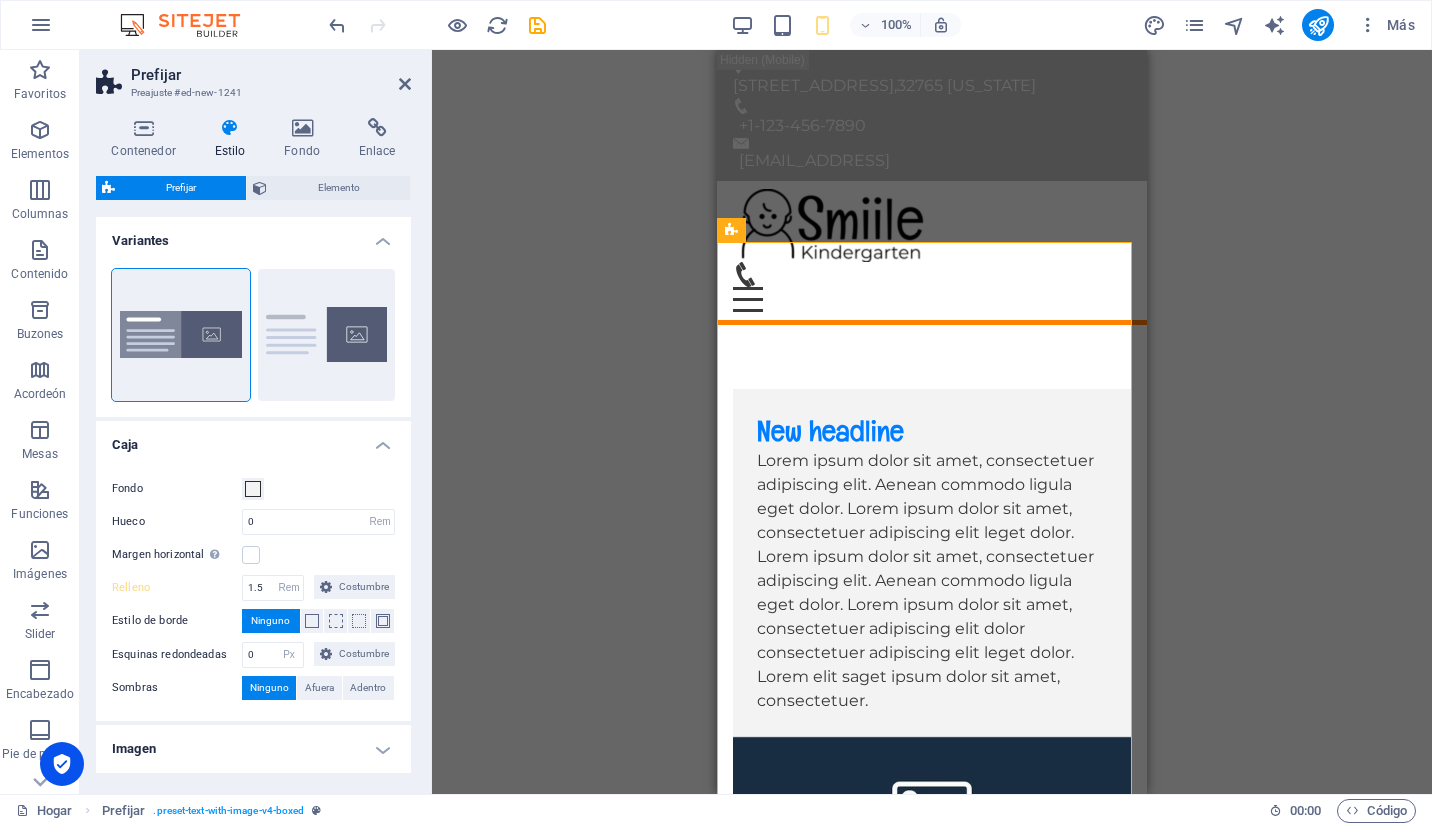 click on "Estilo" at bounding box center (230, 151) 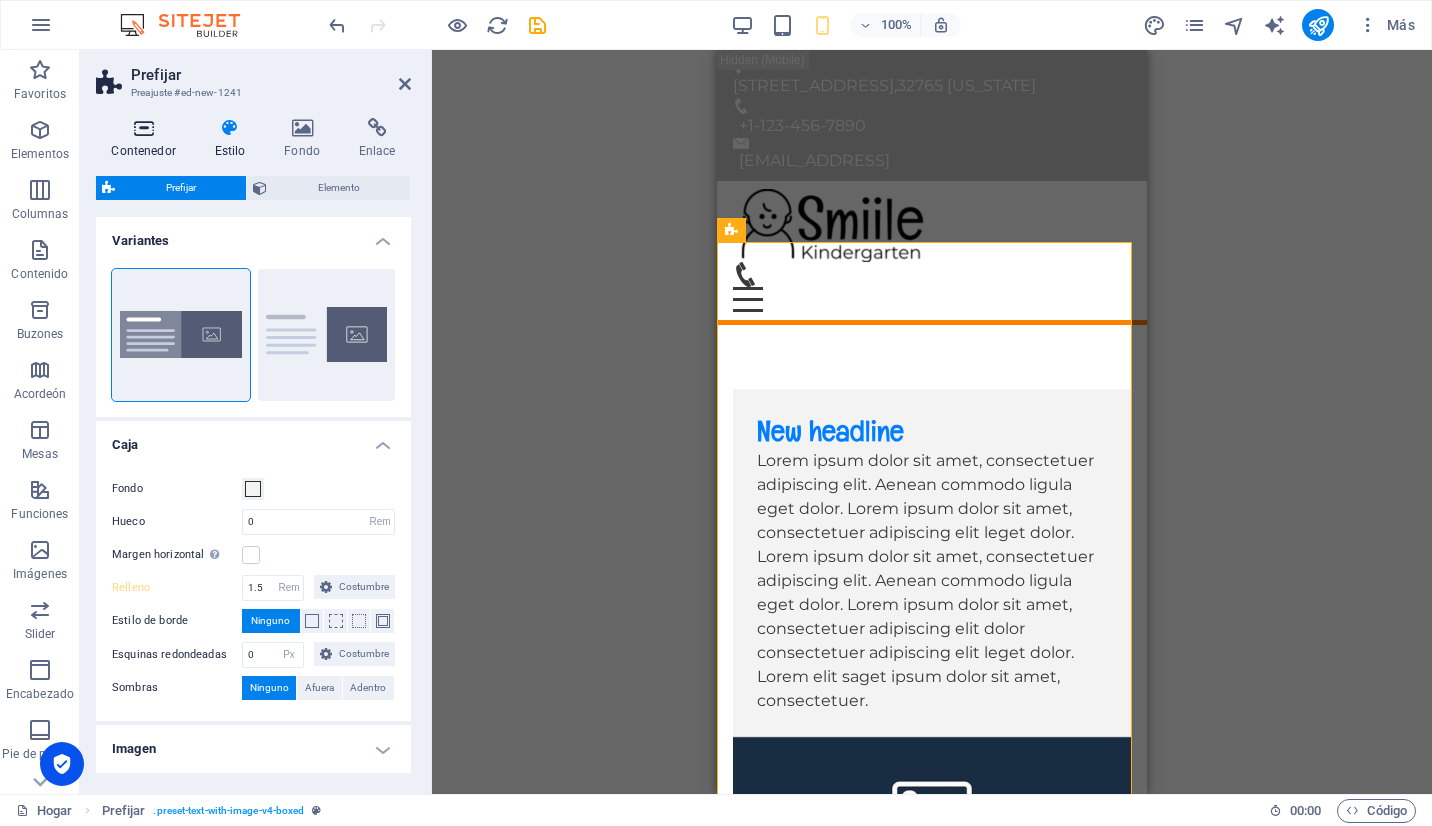 click on "Contenedor" at bounding box center [143, 151] 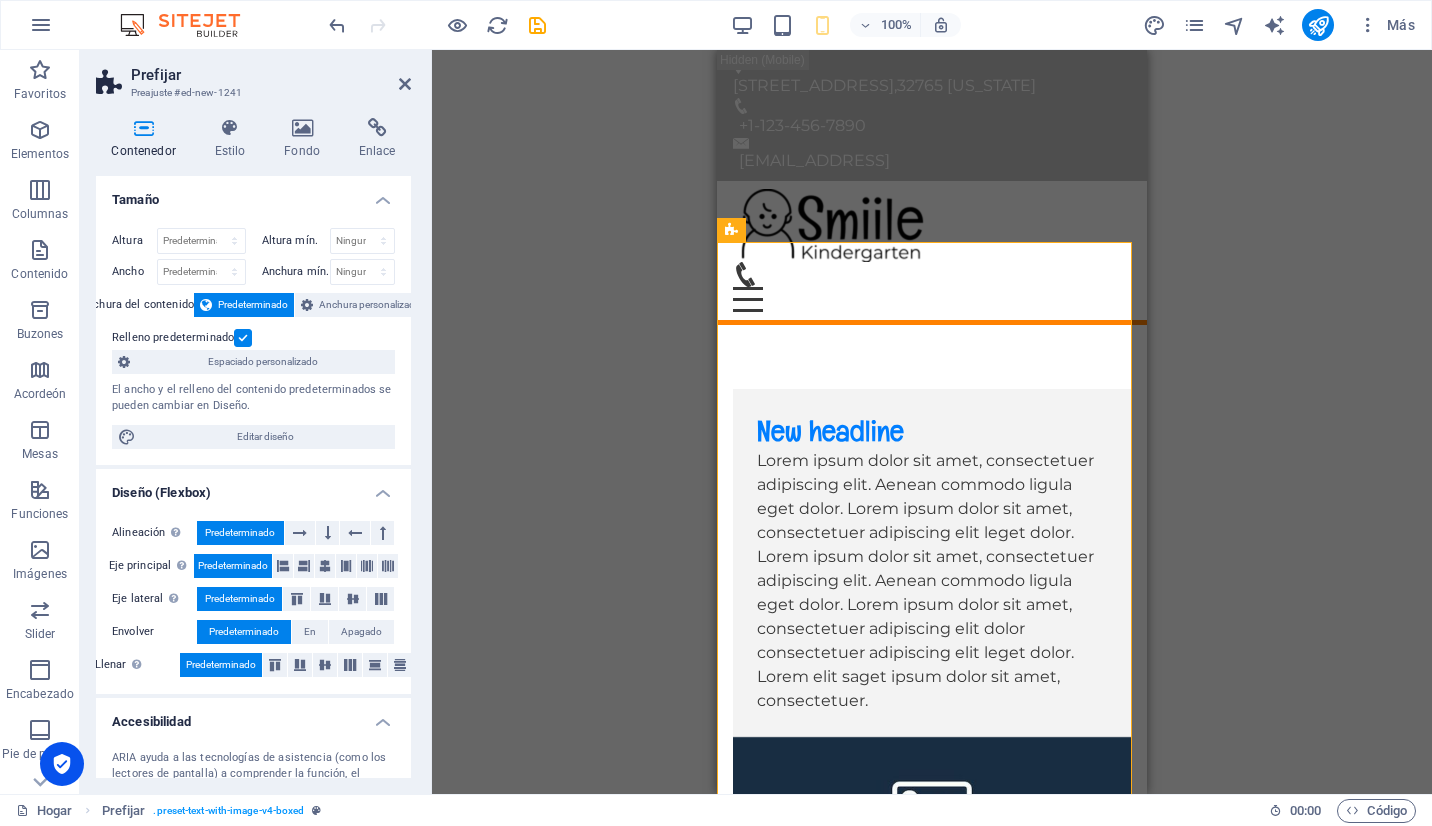 click on "Prefijar" at bounding box center [271, 75] 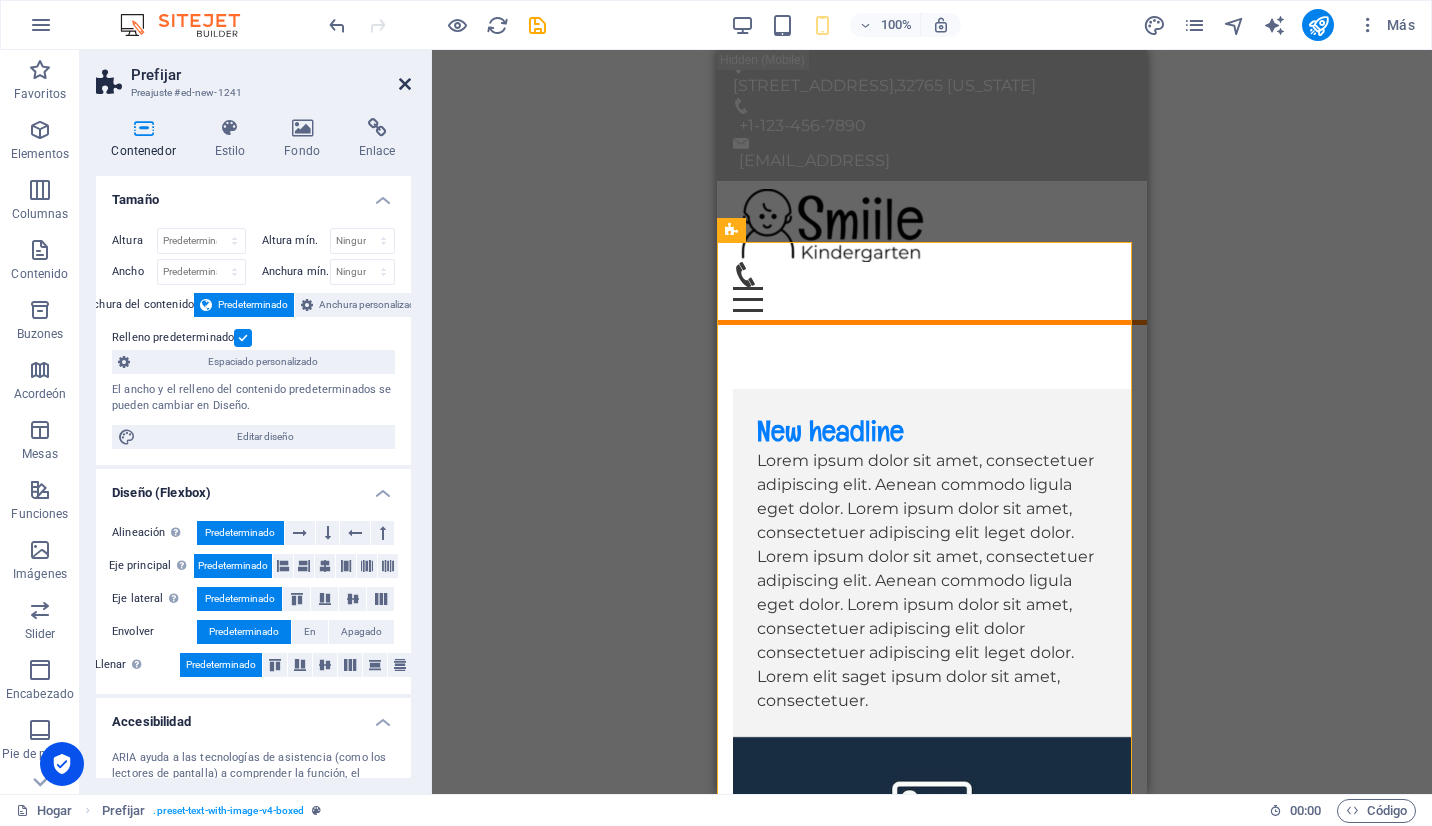 click at bounding box center [405, 84] 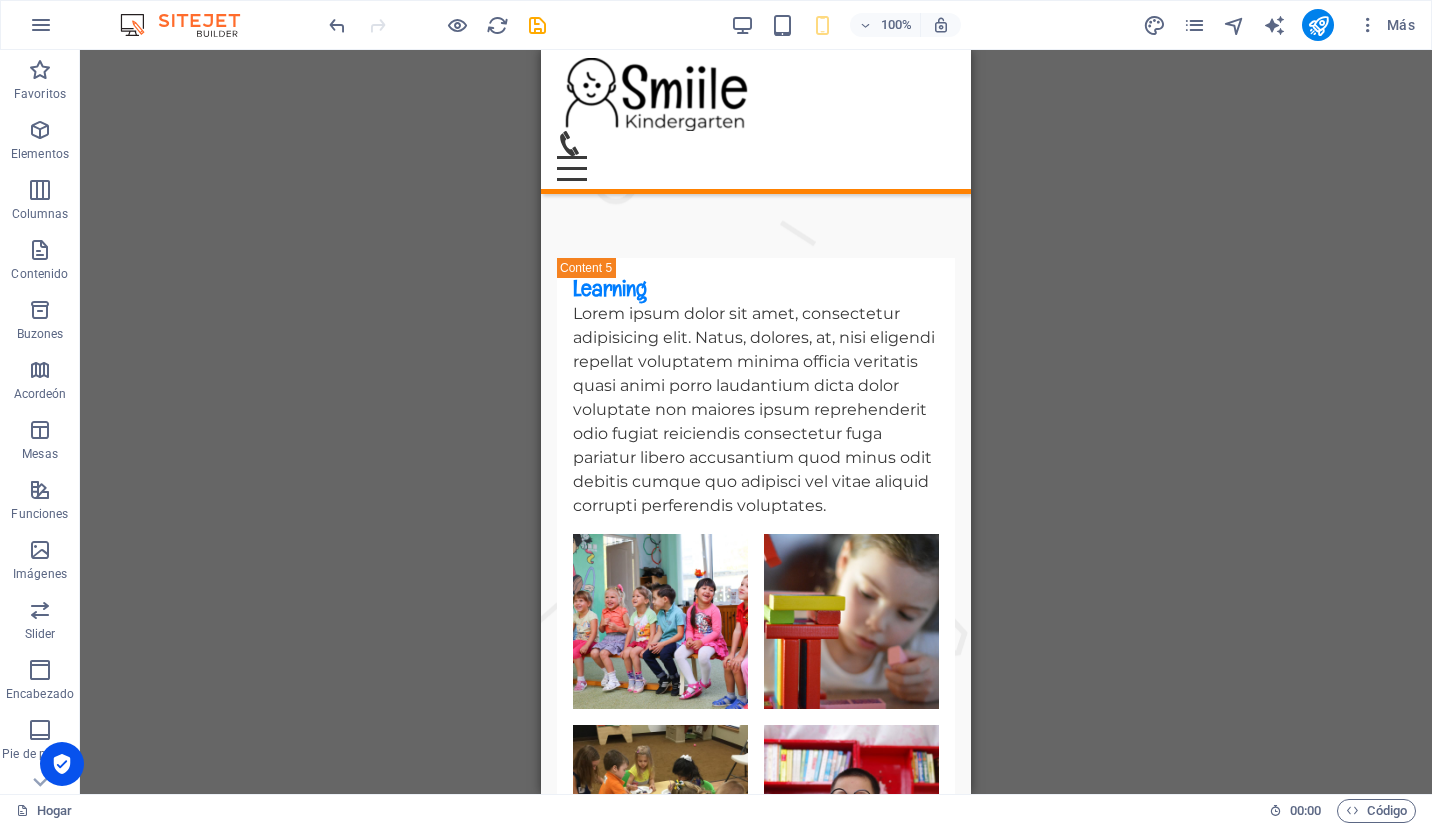 scroll, scrollTop: 9670, scrollLeft: 0, axis: vertical 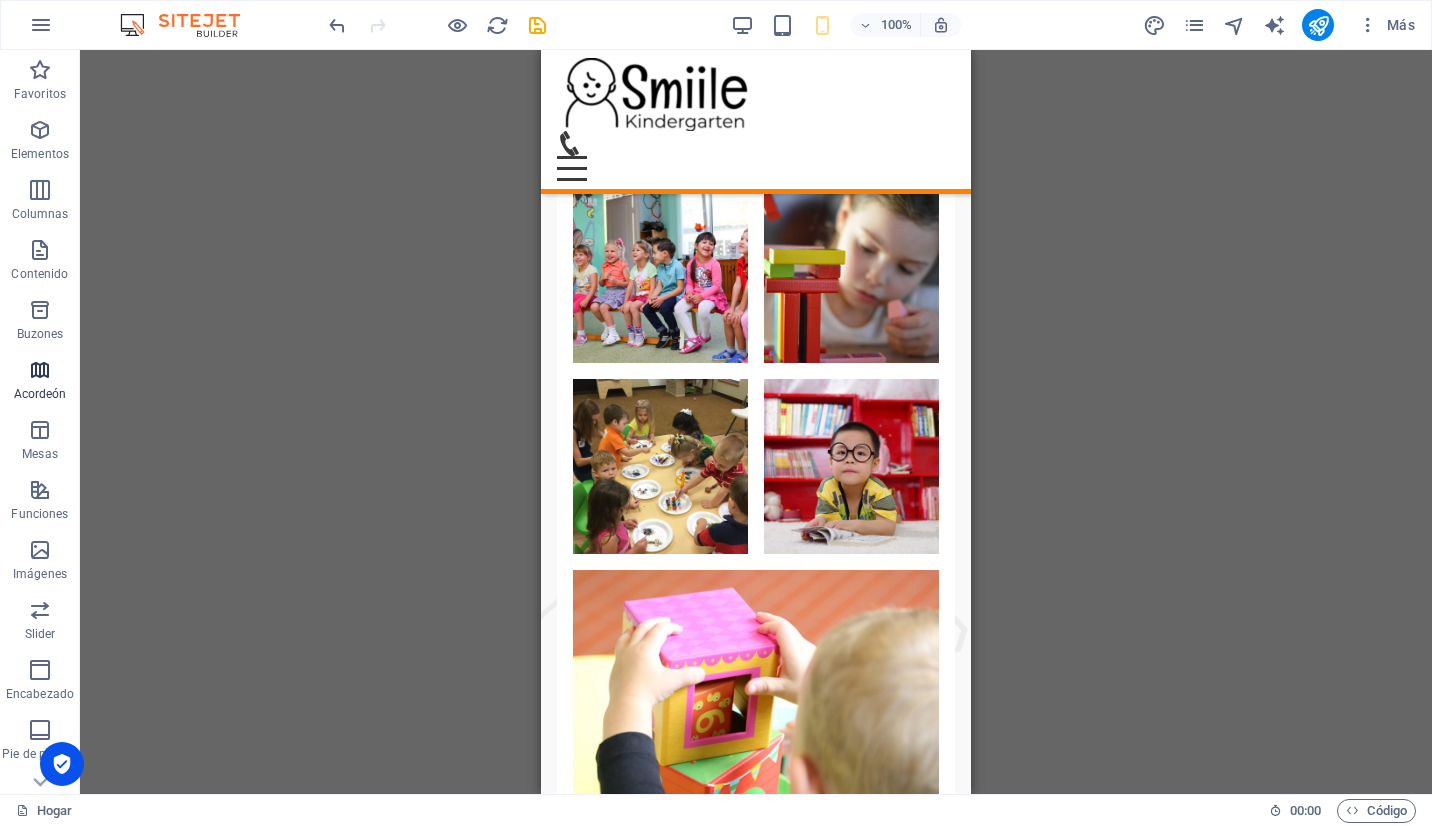 click at bounding box center [40, 370] 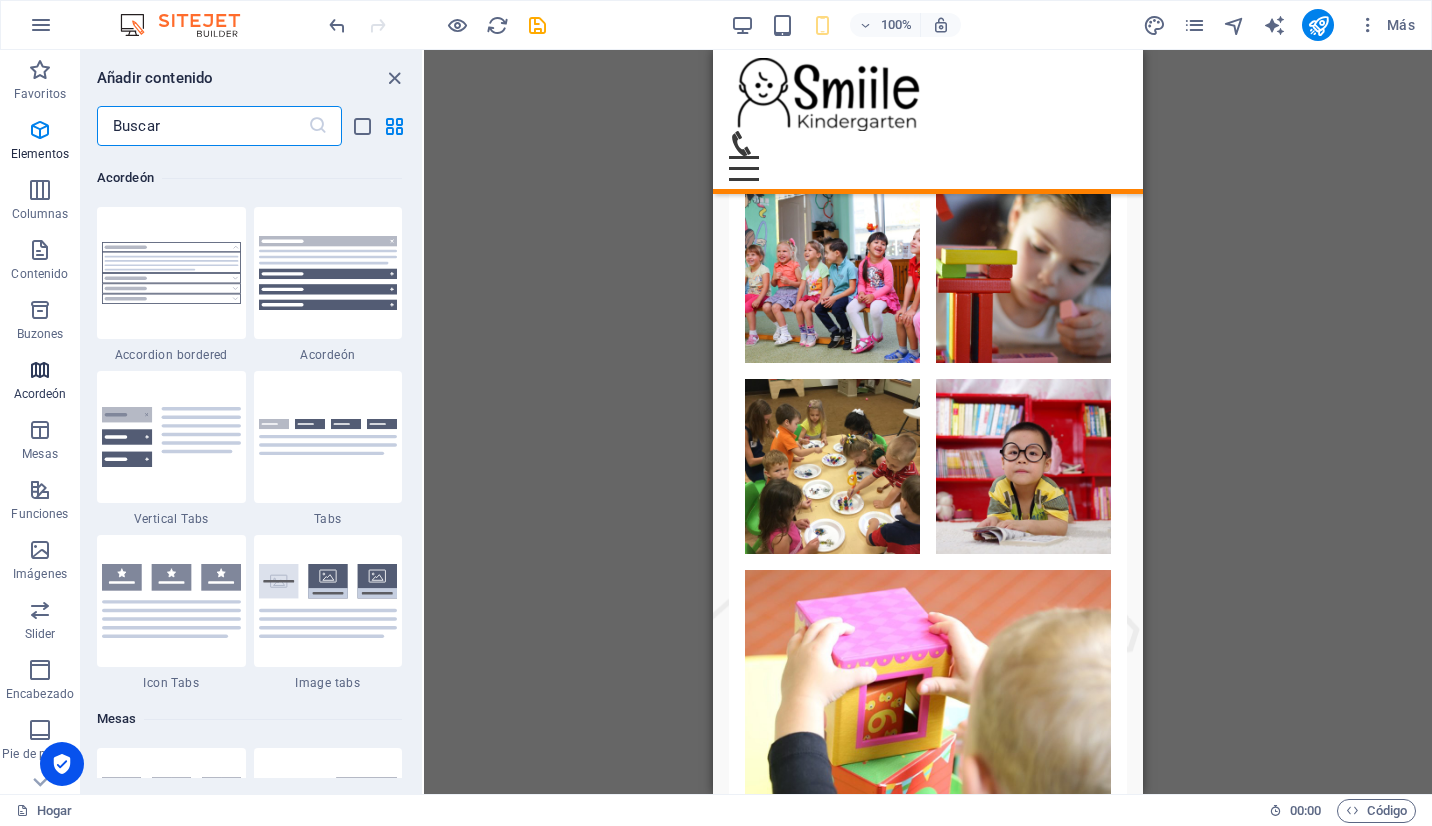 scroll, scrollTop: 6221, scrollLeft: 0, axis: vertical 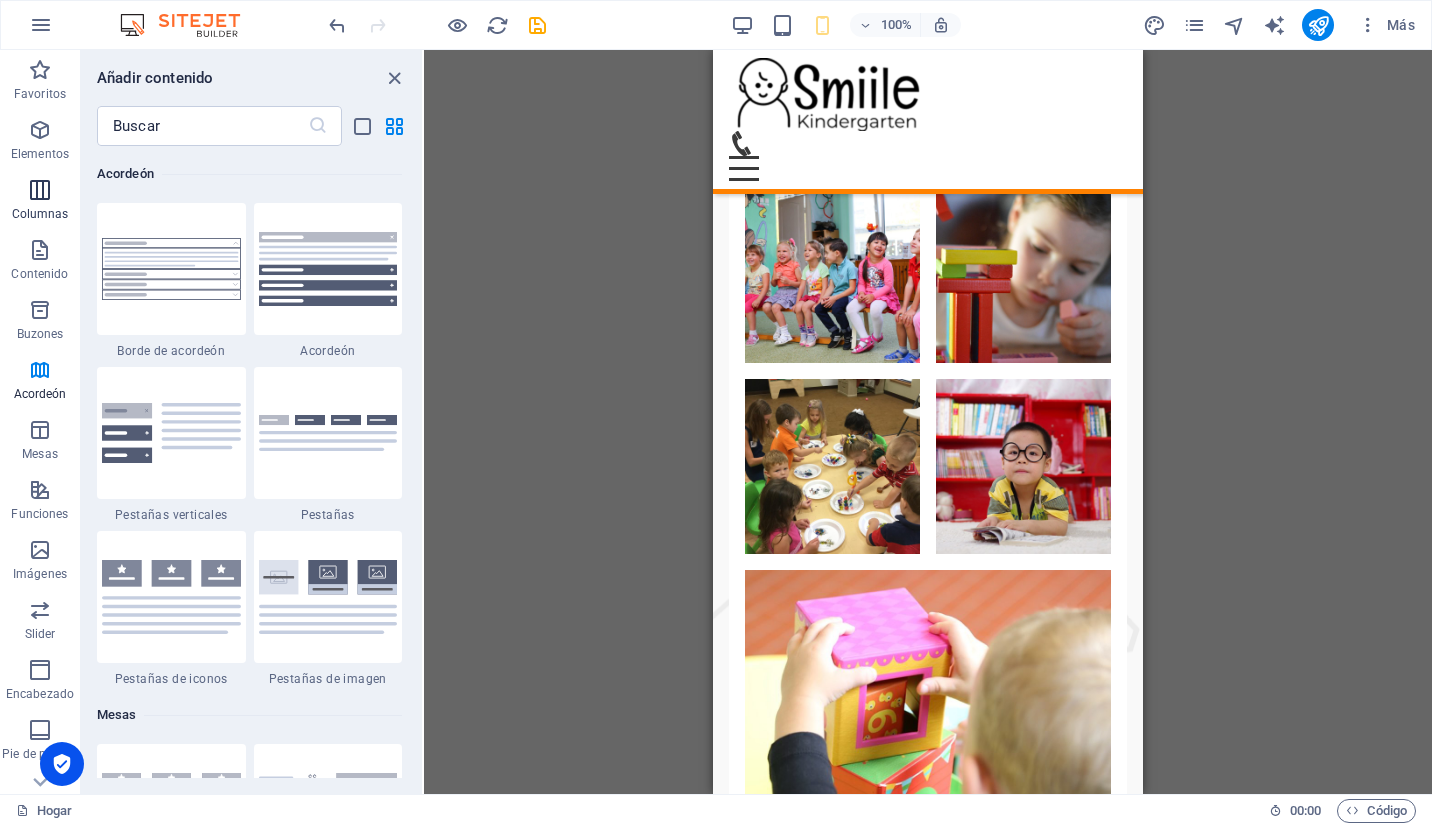 click on "Columnas" at bounding box center (40, 214) 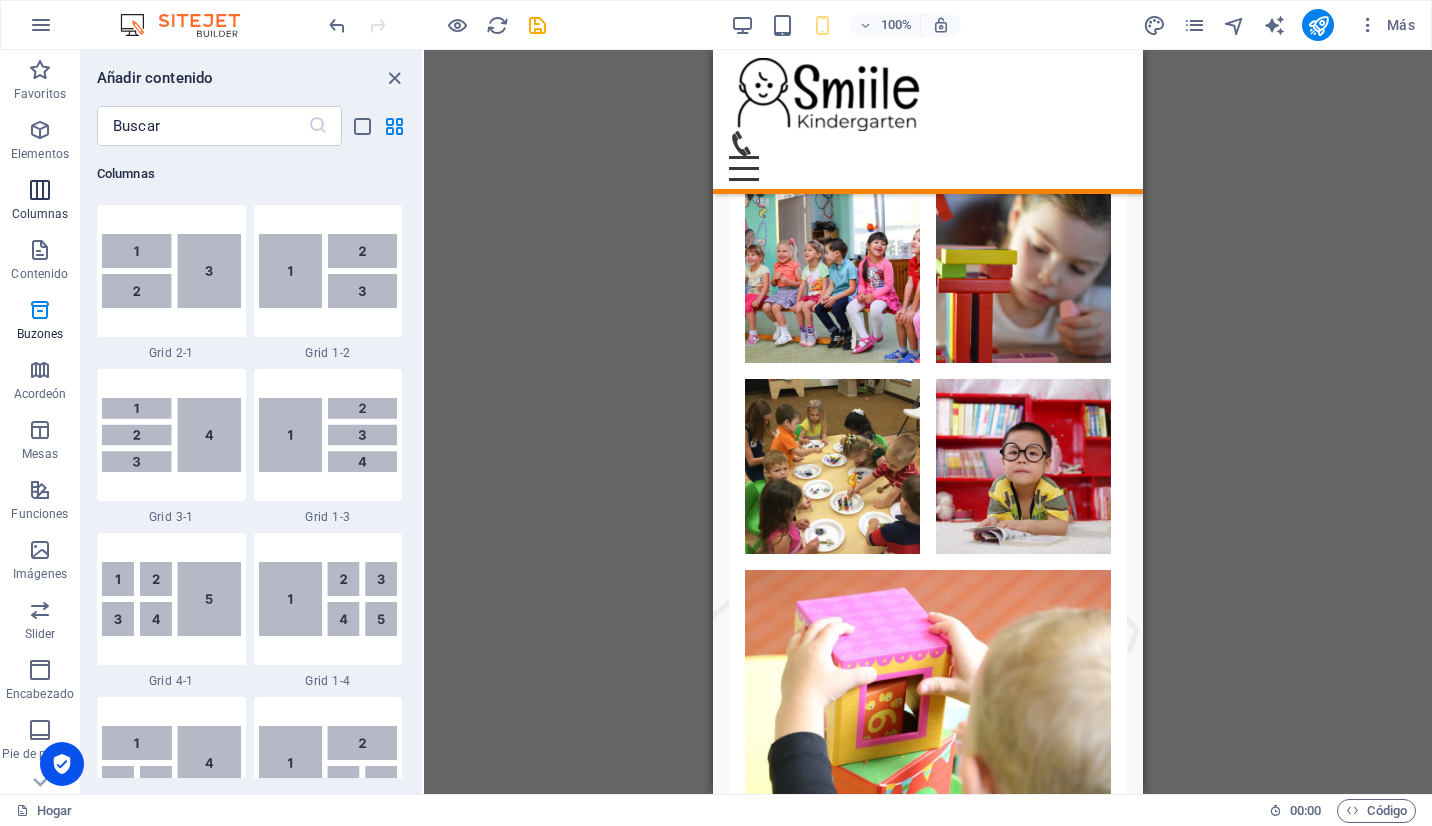 scroll, scrollTop: 990, scrollLeft: 0, axis: vertical 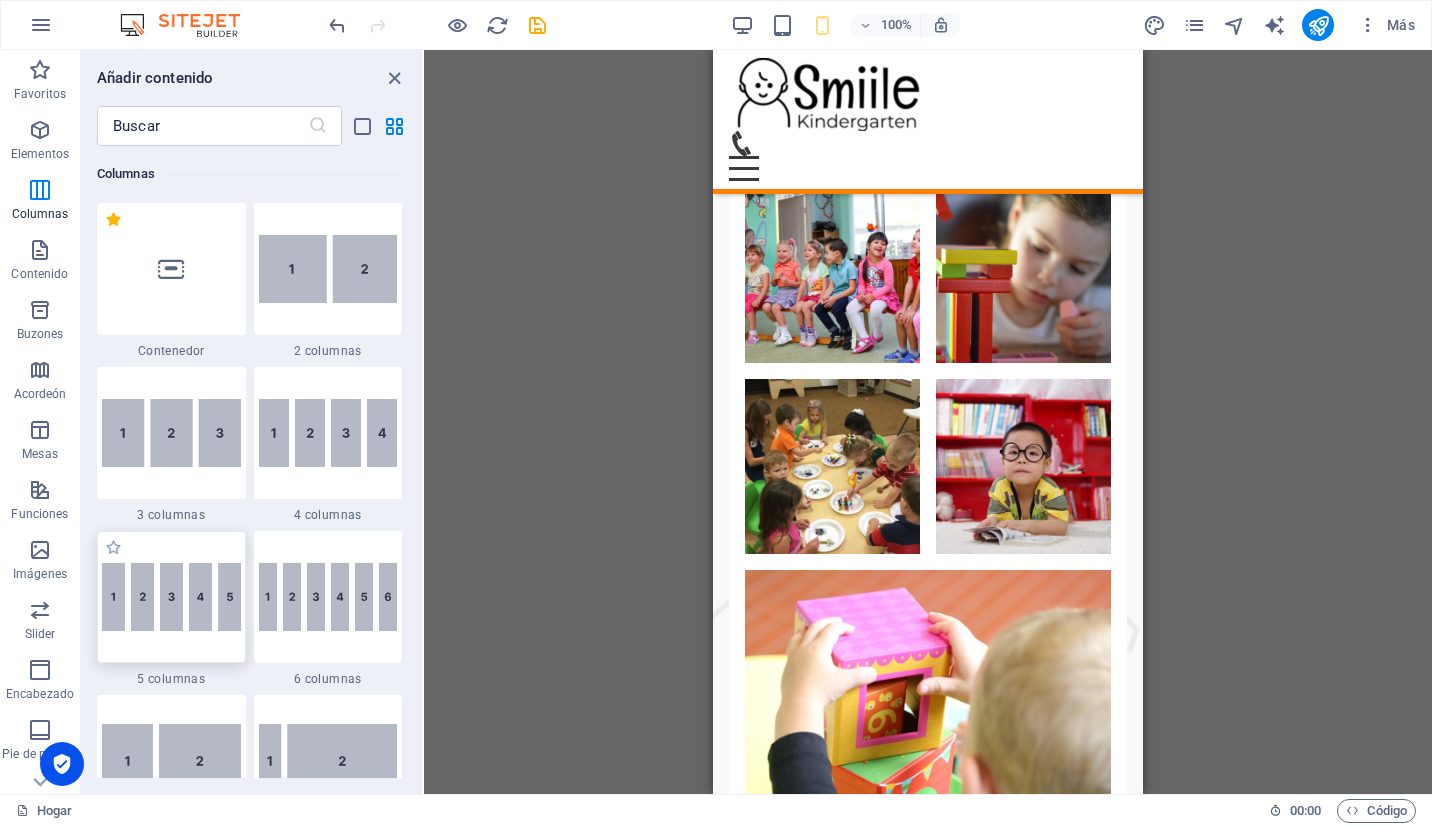 click at bounding box center (171, 597) 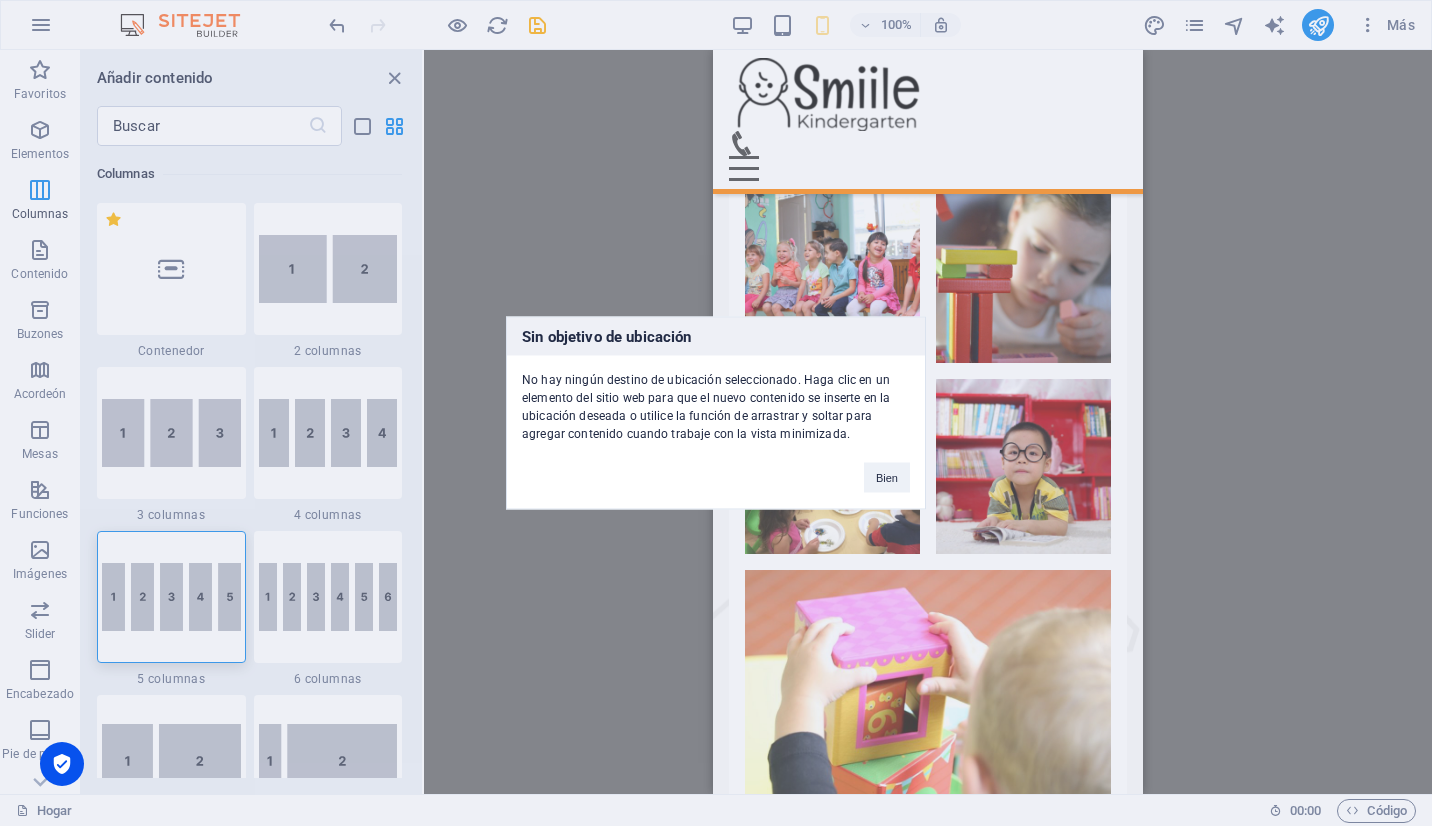 click on "Sin objetivo de ubicación No hay ningún destino de ubicación seleccionado. Haga clic en un elemento del sitio web para que el nuevo contenido se inserte en la ubicación deseada o utilice la función de arrastrar y soltar para agregar contenido cuando trabaje con la vista minimizada. Bien" at bounding box center [716, 413] 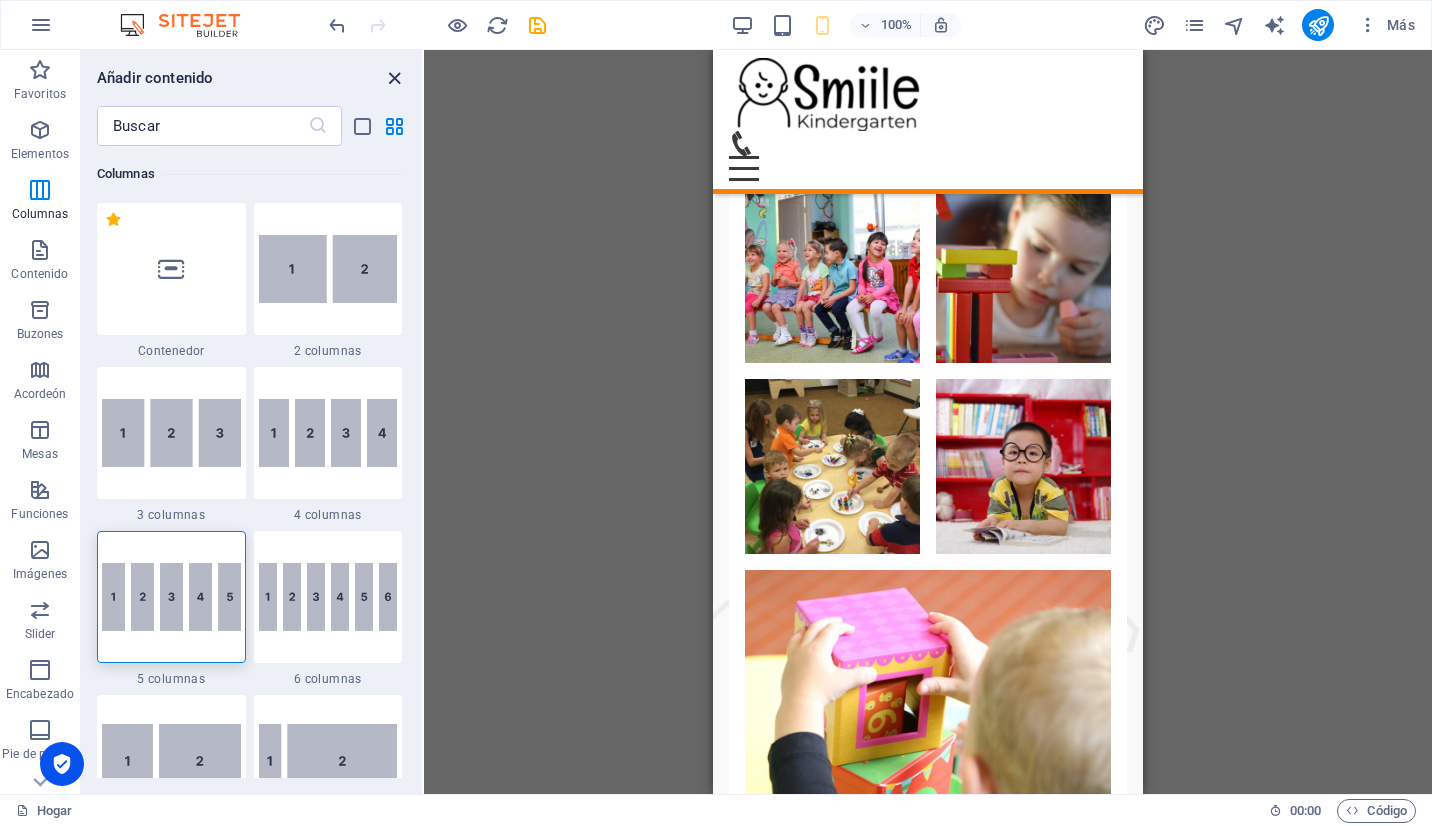 click at bounding box center (394, 78) 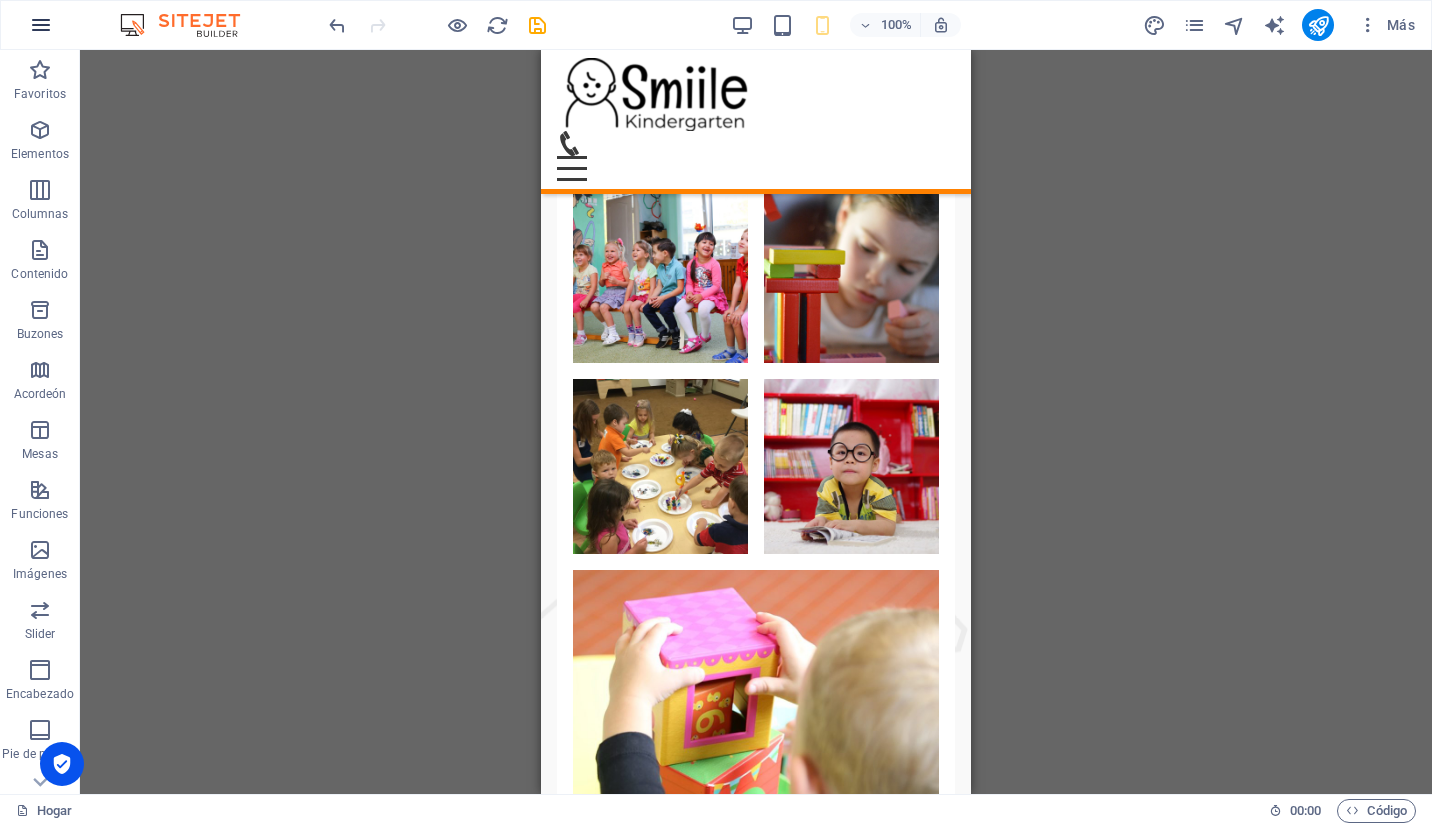 click at bounding box center (41, 25) 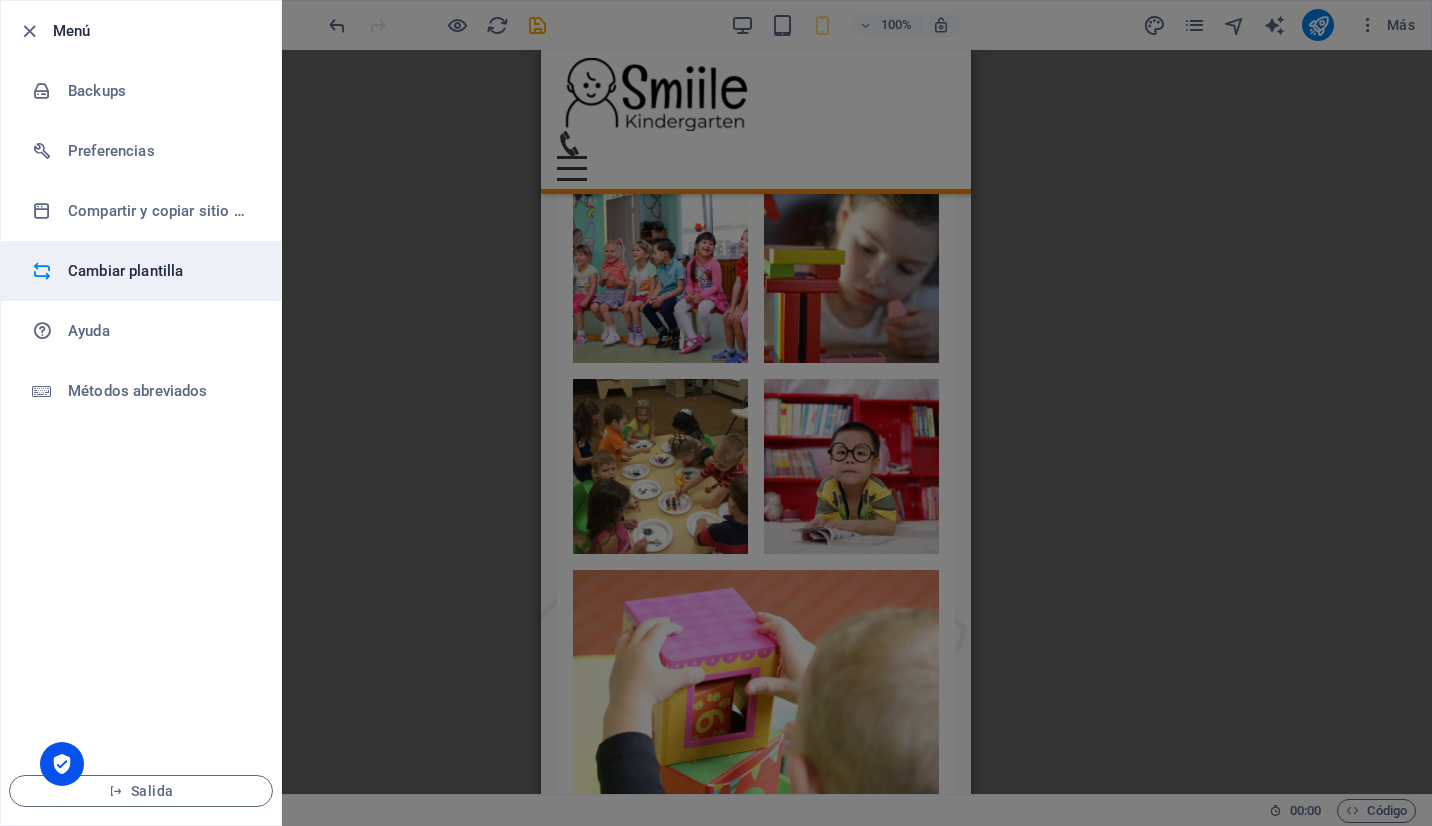 click on "Cambiar plantilla" at bounding box center [160, 271] 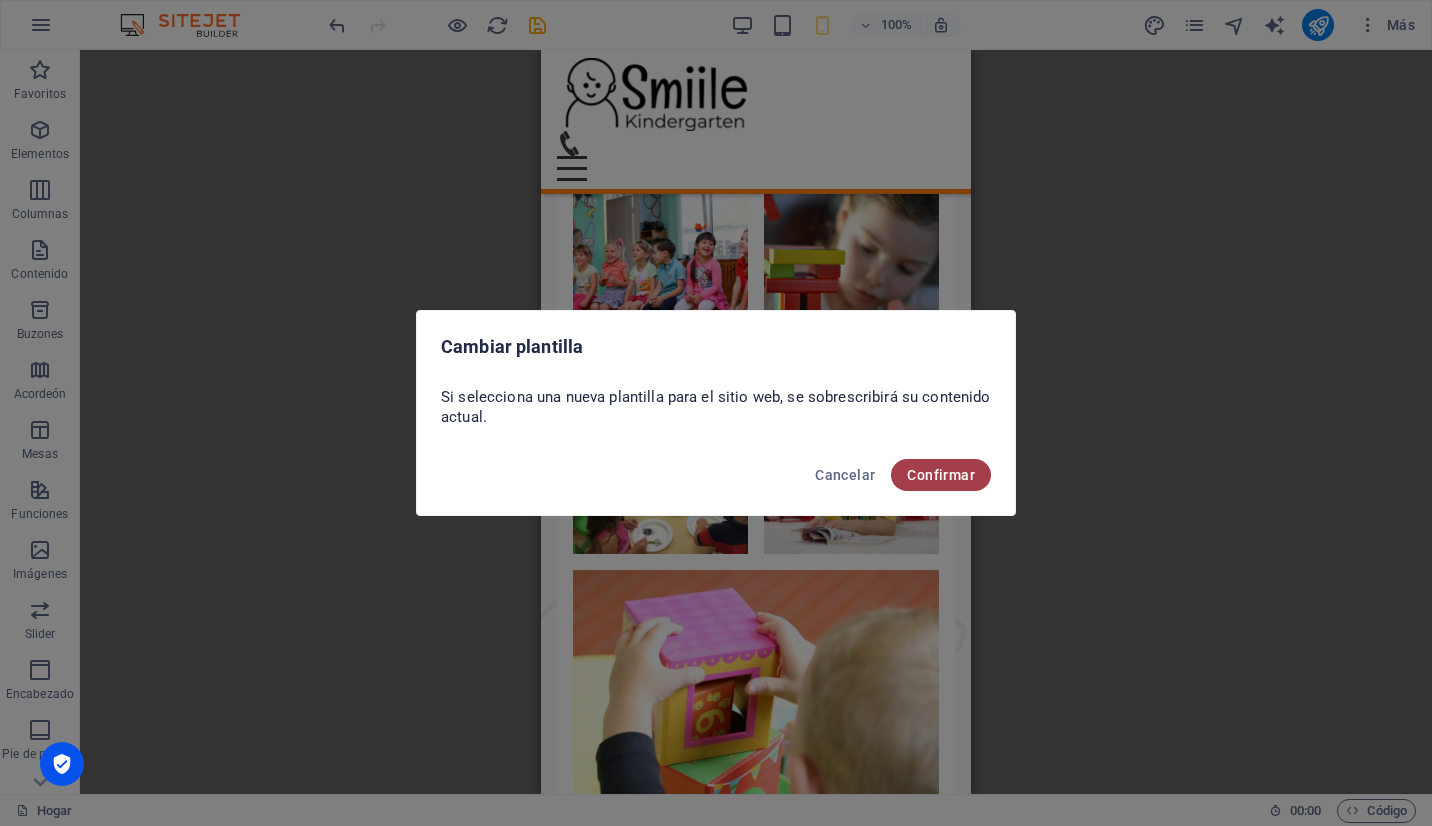 click on "Confirmar" at bounding box center (941, 475) 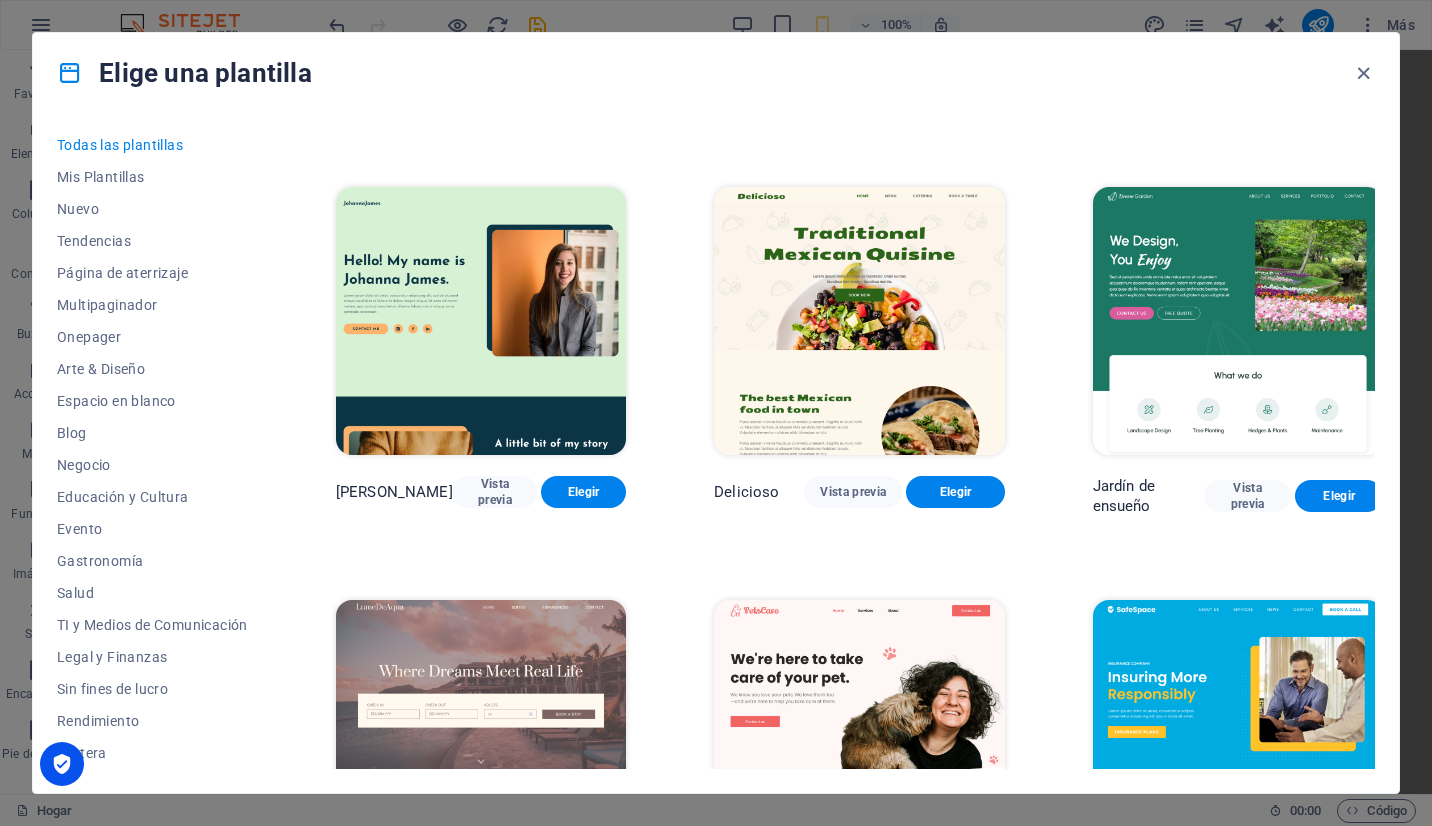 scroll, scrollTop: 2368, scrollLeft: 0, axis: vertical 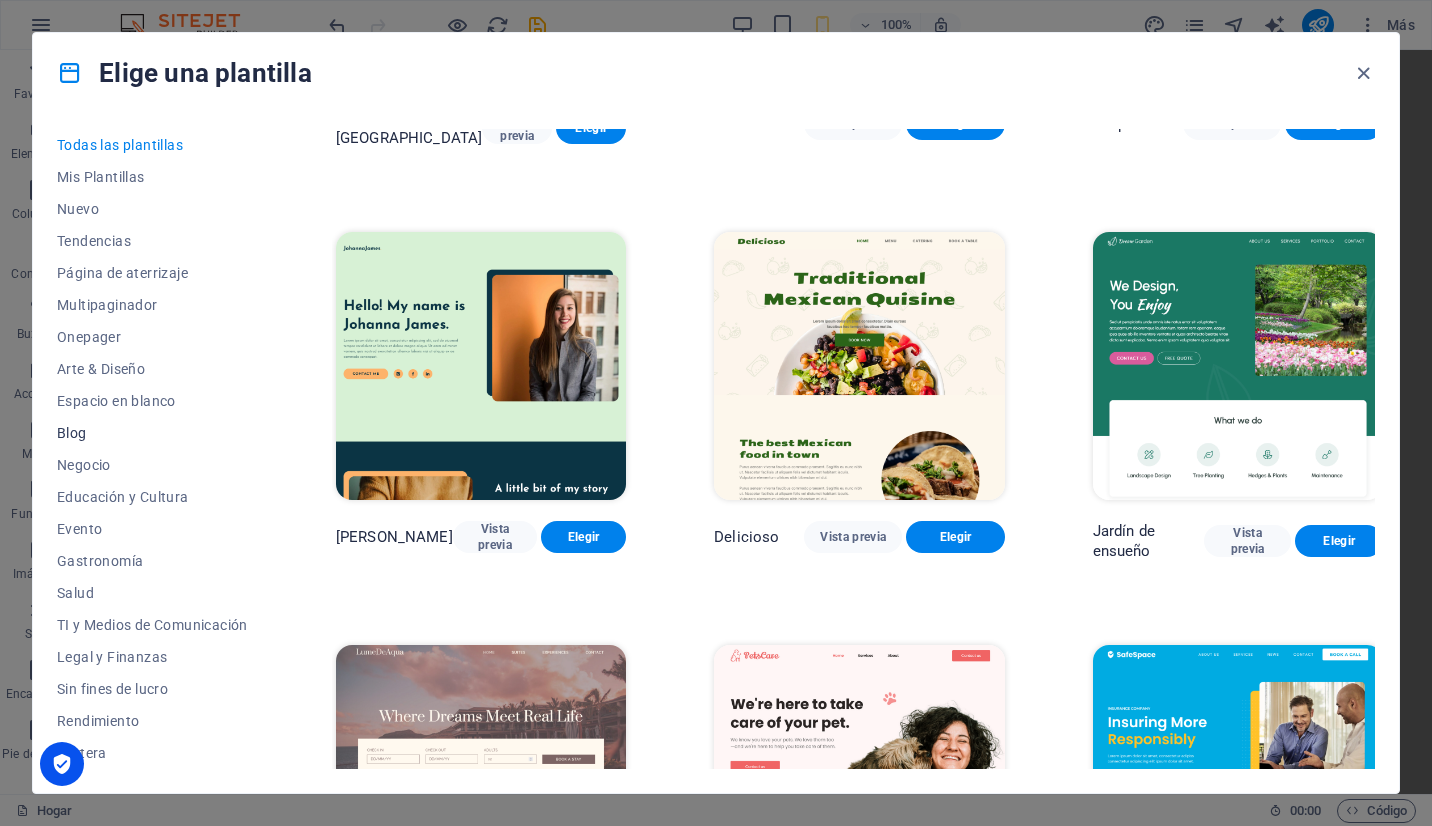 click on "Blog" at bounding box center (152, 433) 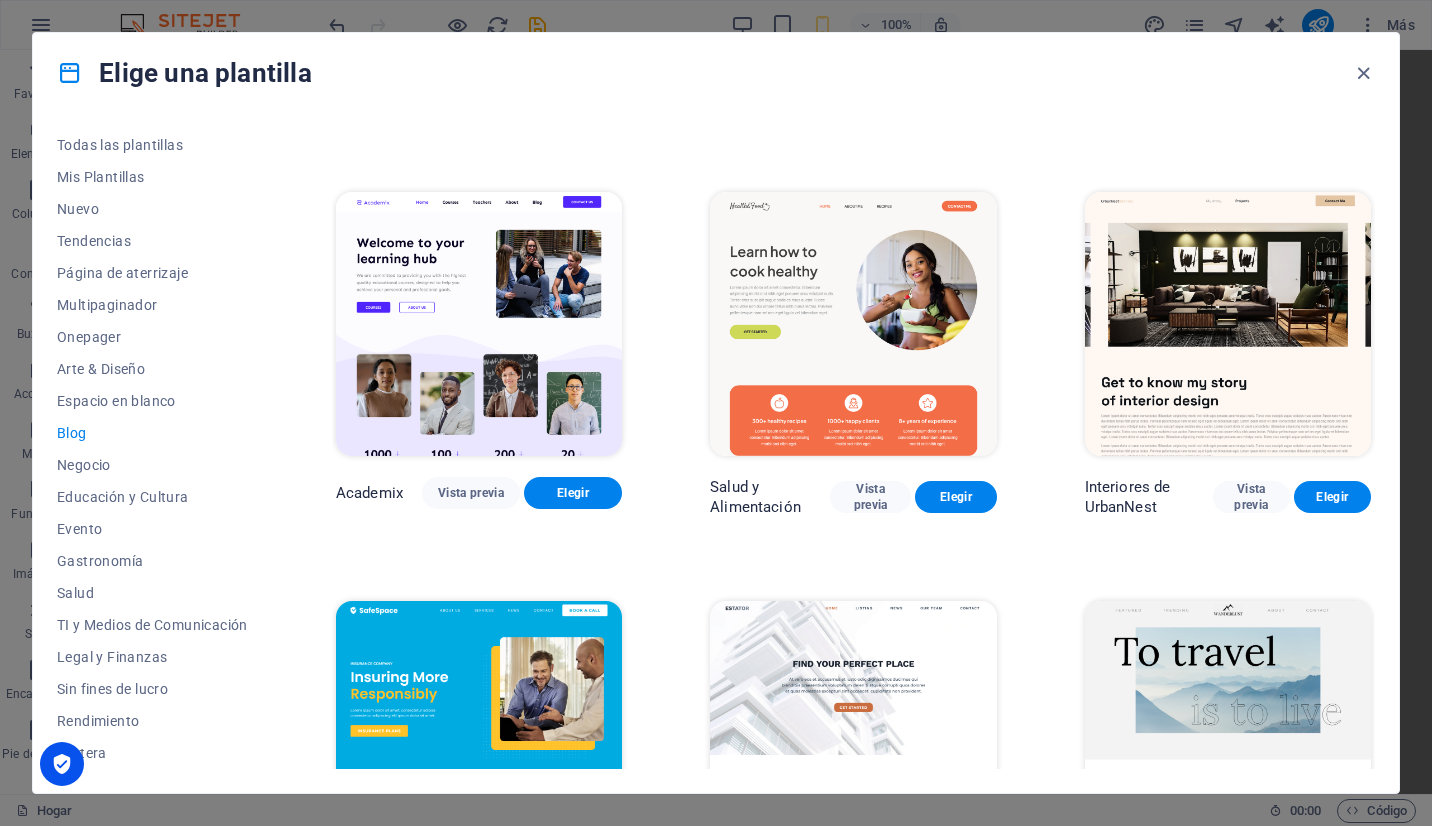 click at bounding box center (479, 324) 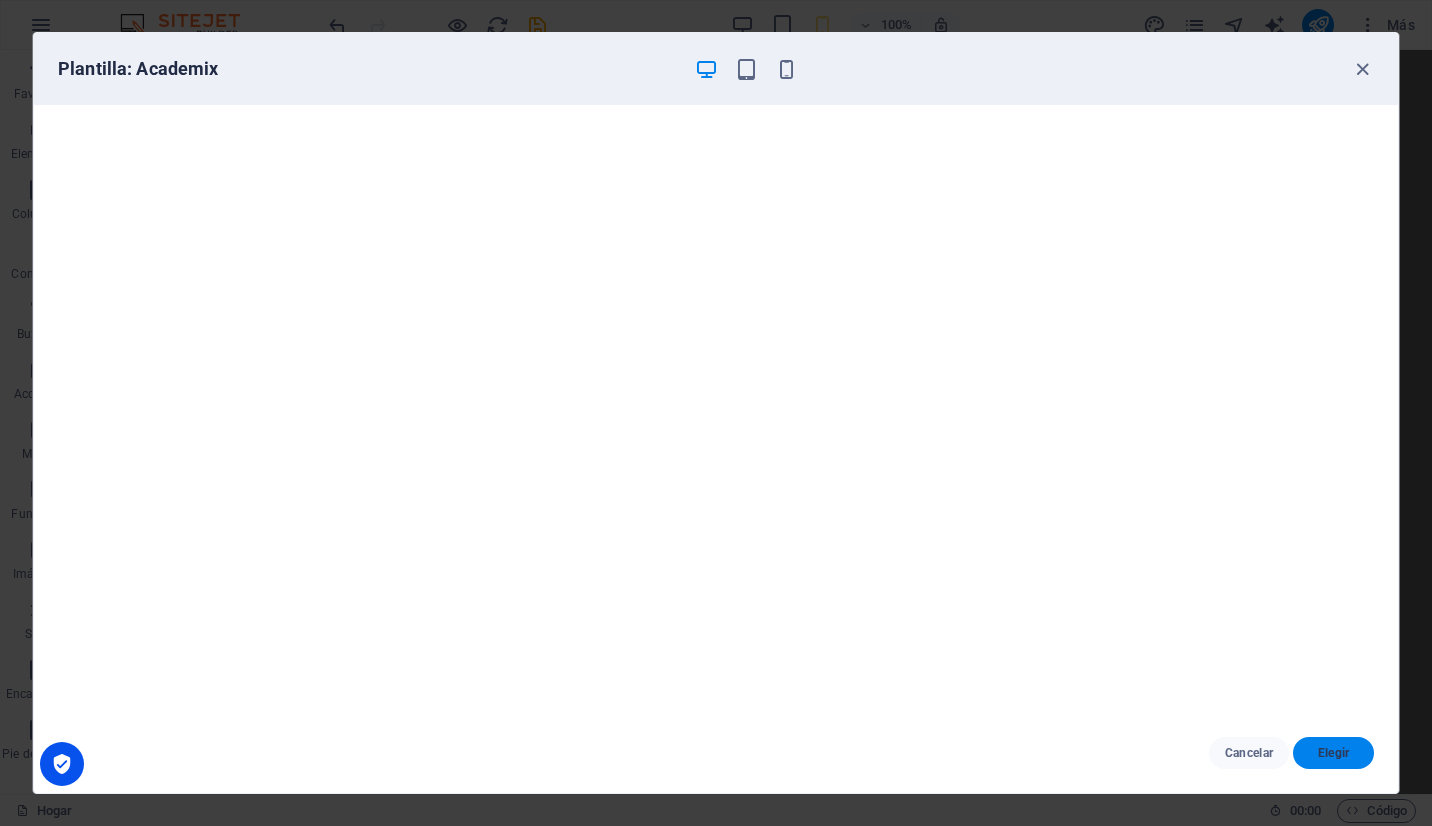 click on "Elegir" at bounding box center (1333, 753) 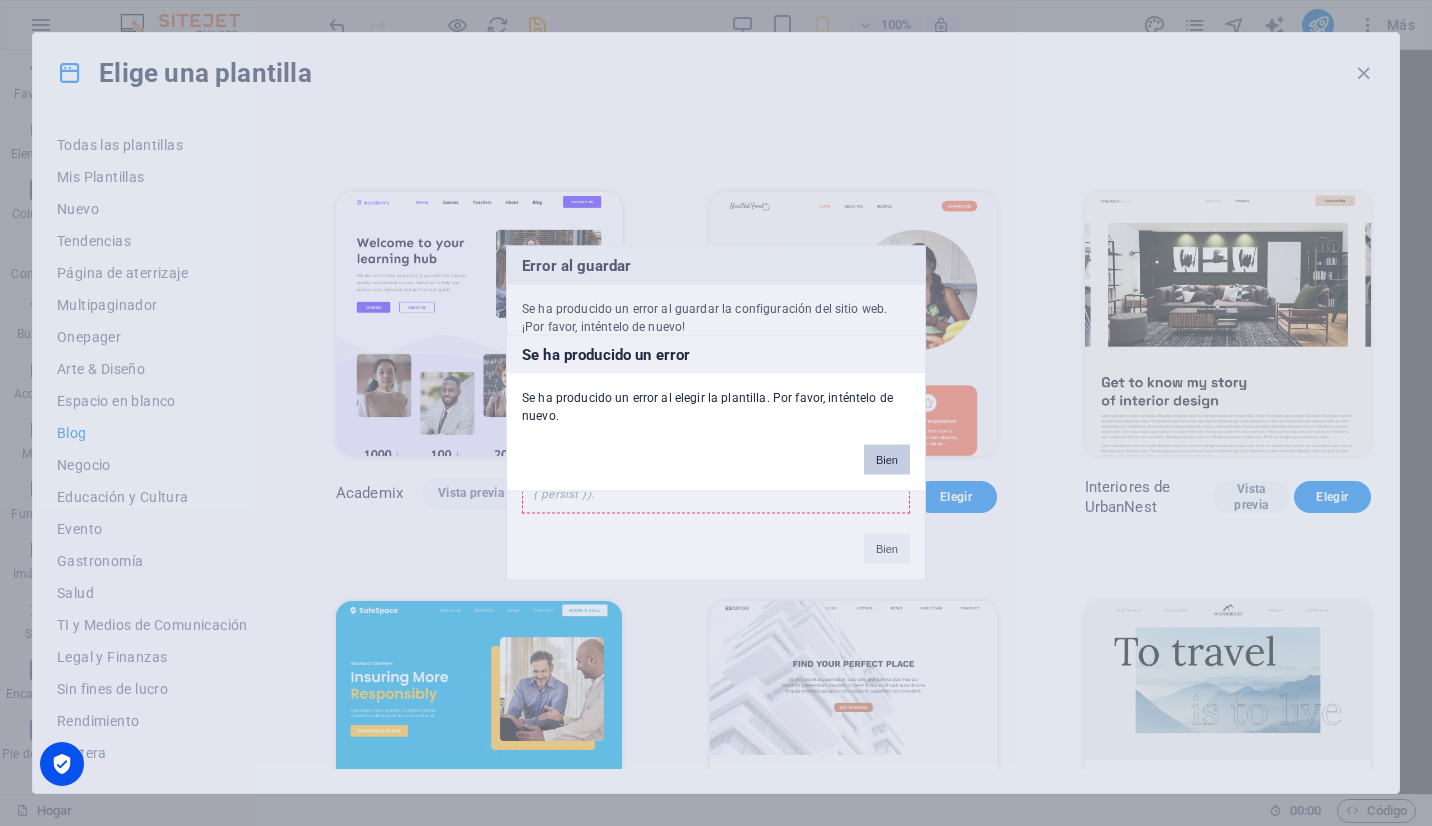 click on "Bien" at bounding box center [887, 460] 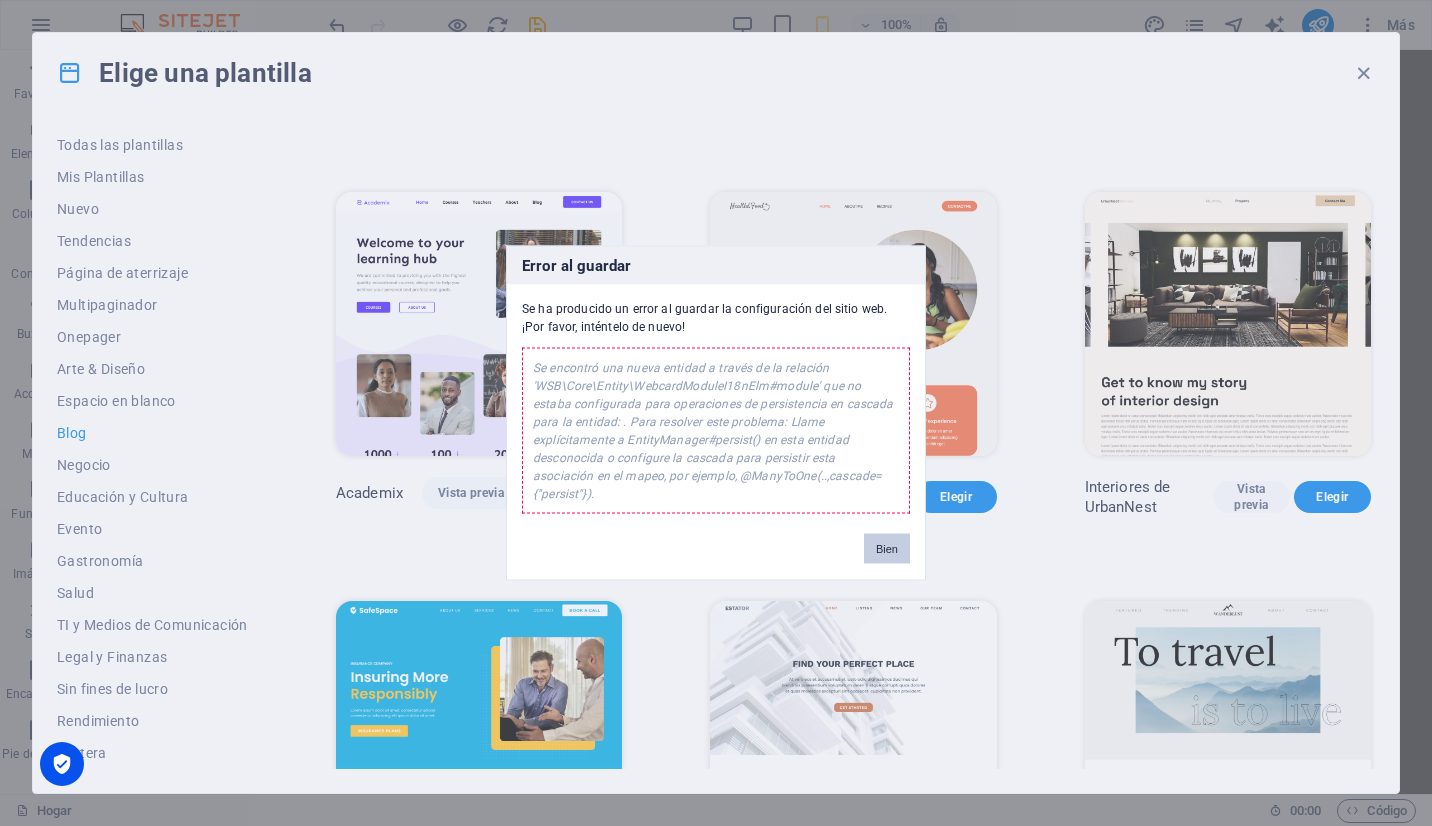 click on "Bien" at bounding box center (887, 549) 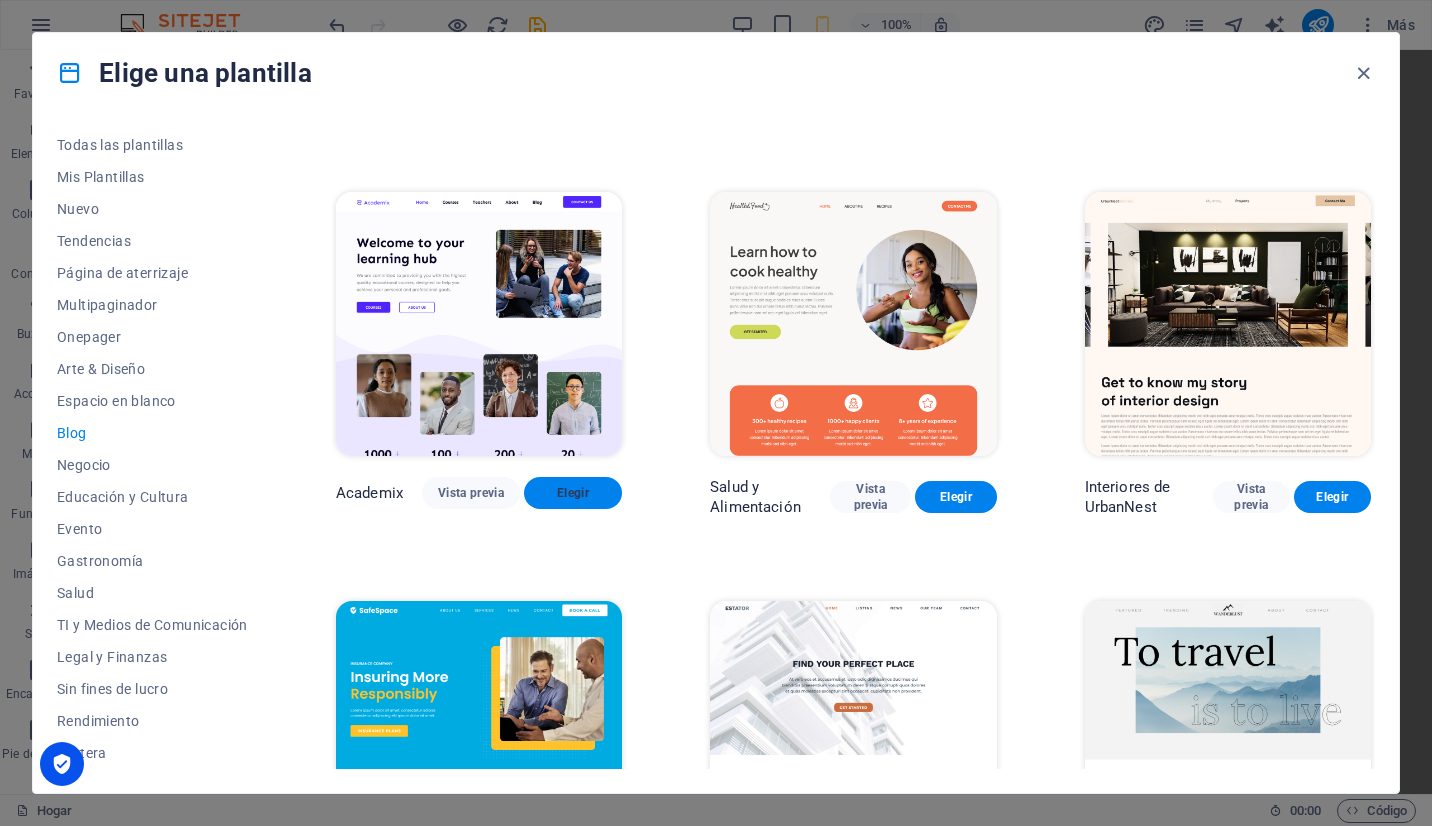 click on "Elegir" at bounding box center (573, 493) 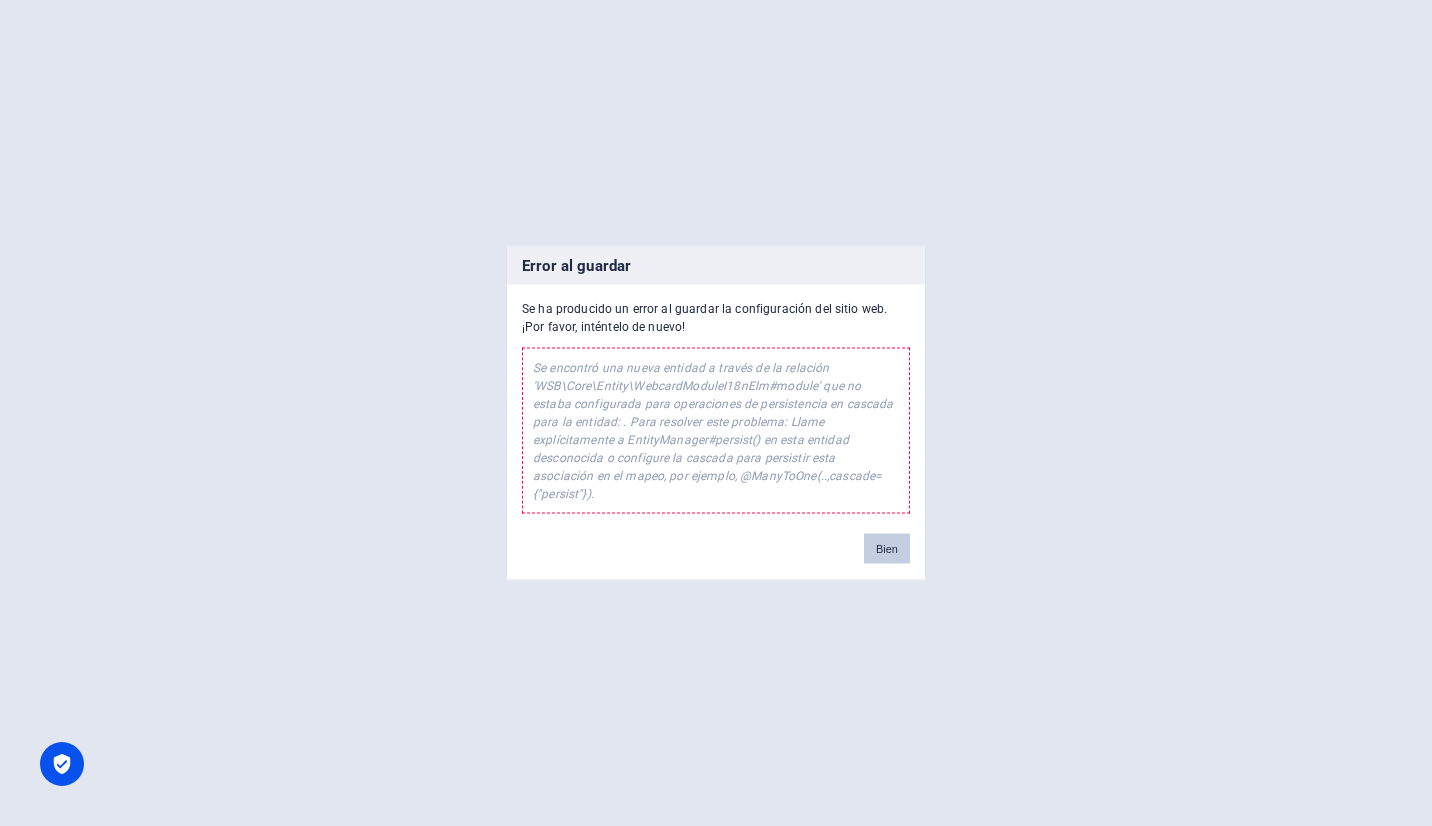 click on "Bien" at bounding box center [887, 549] 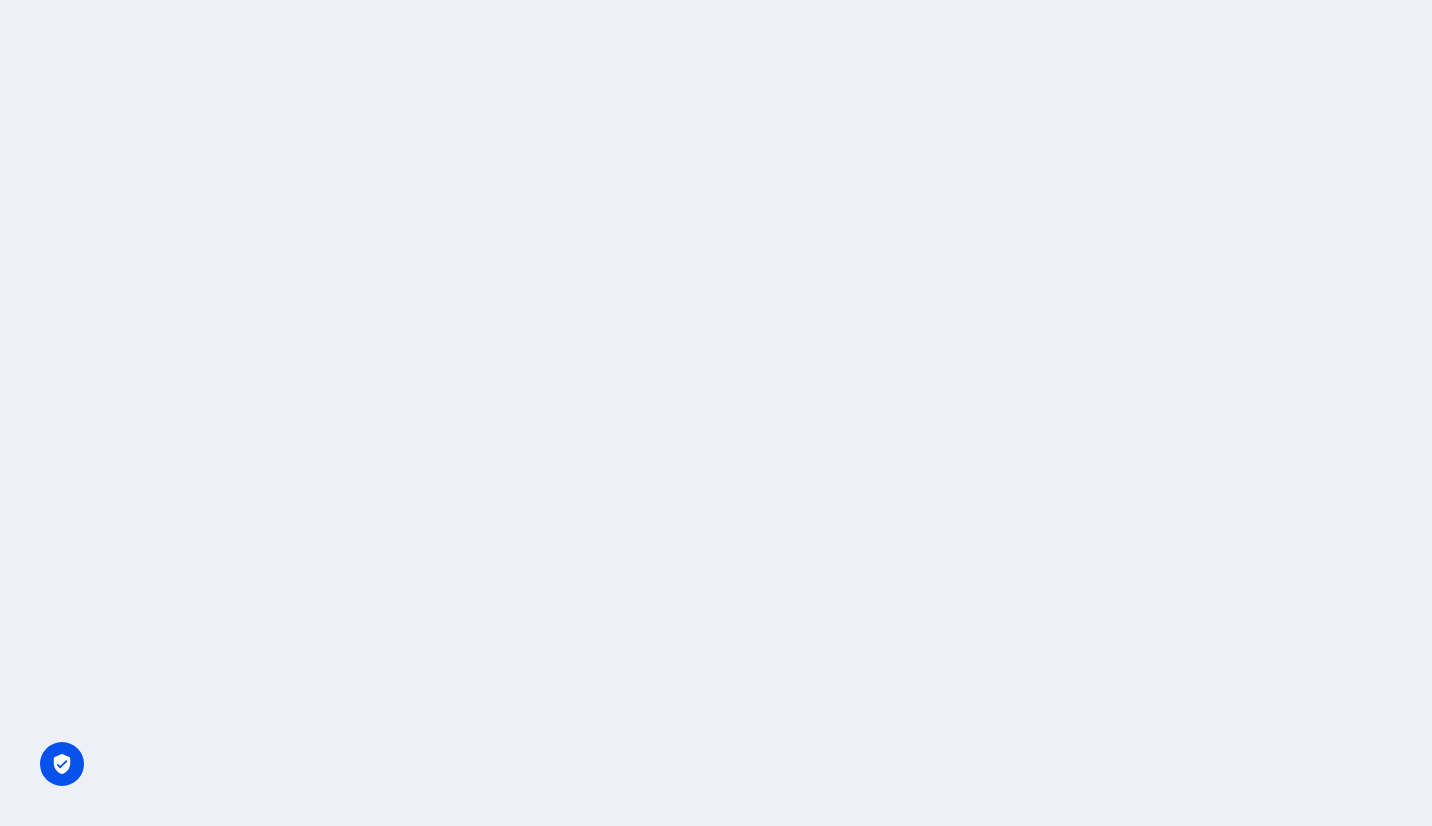 scroll, scrollTop: 0, scrollLeft: 0, axis: both 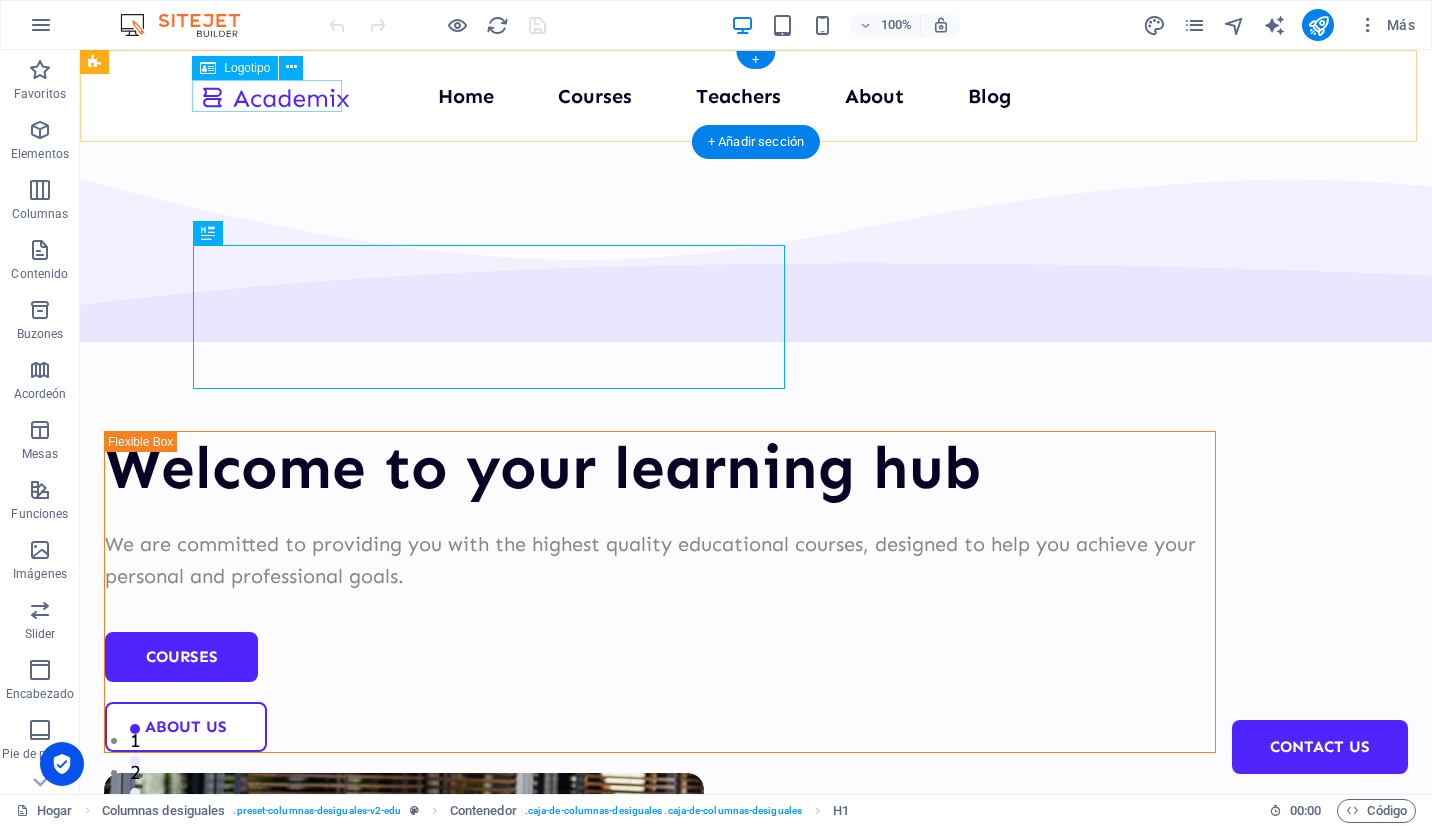 click at bounding box center (275, 96) 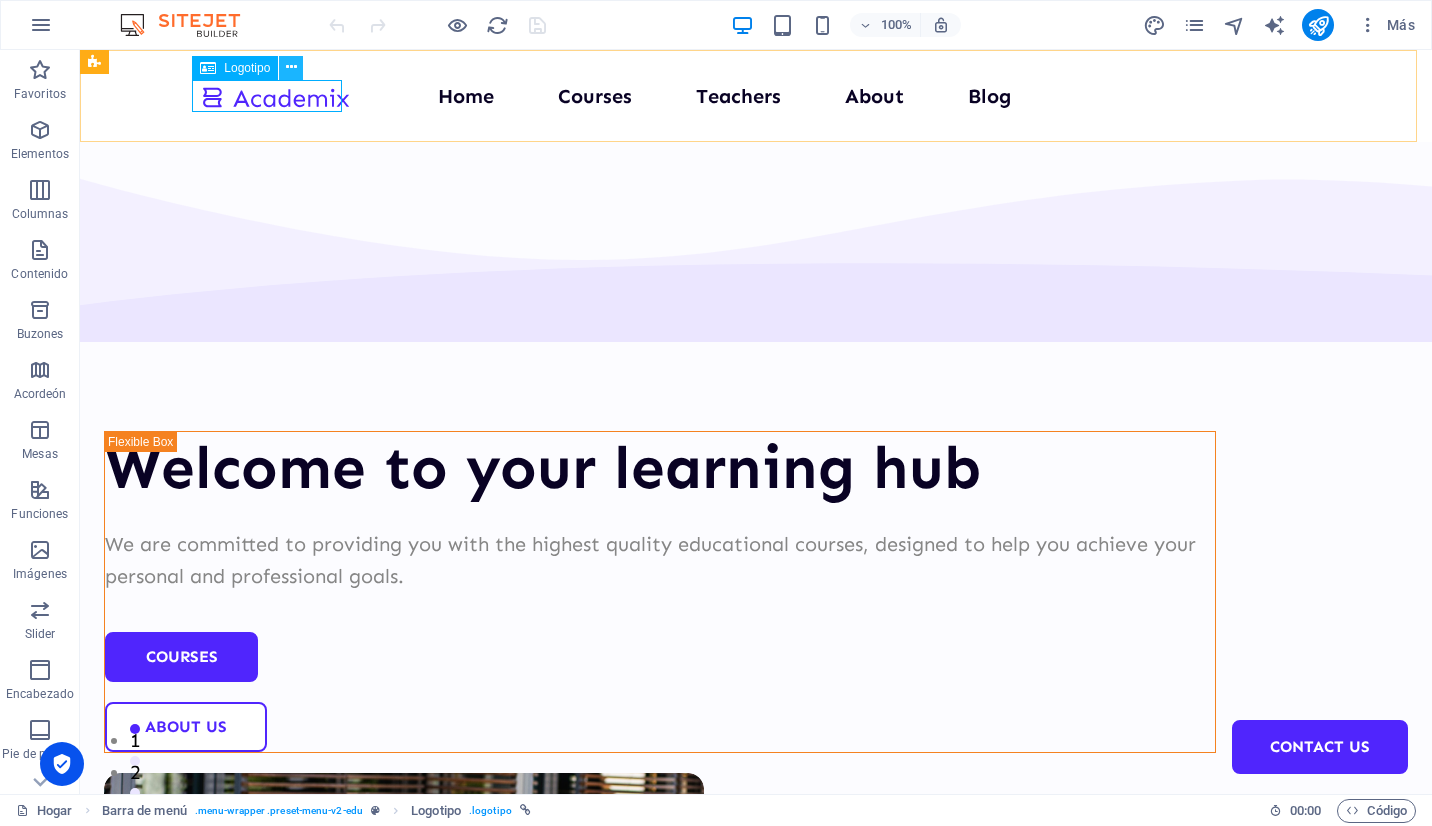 click at bounding box center [291, 67] 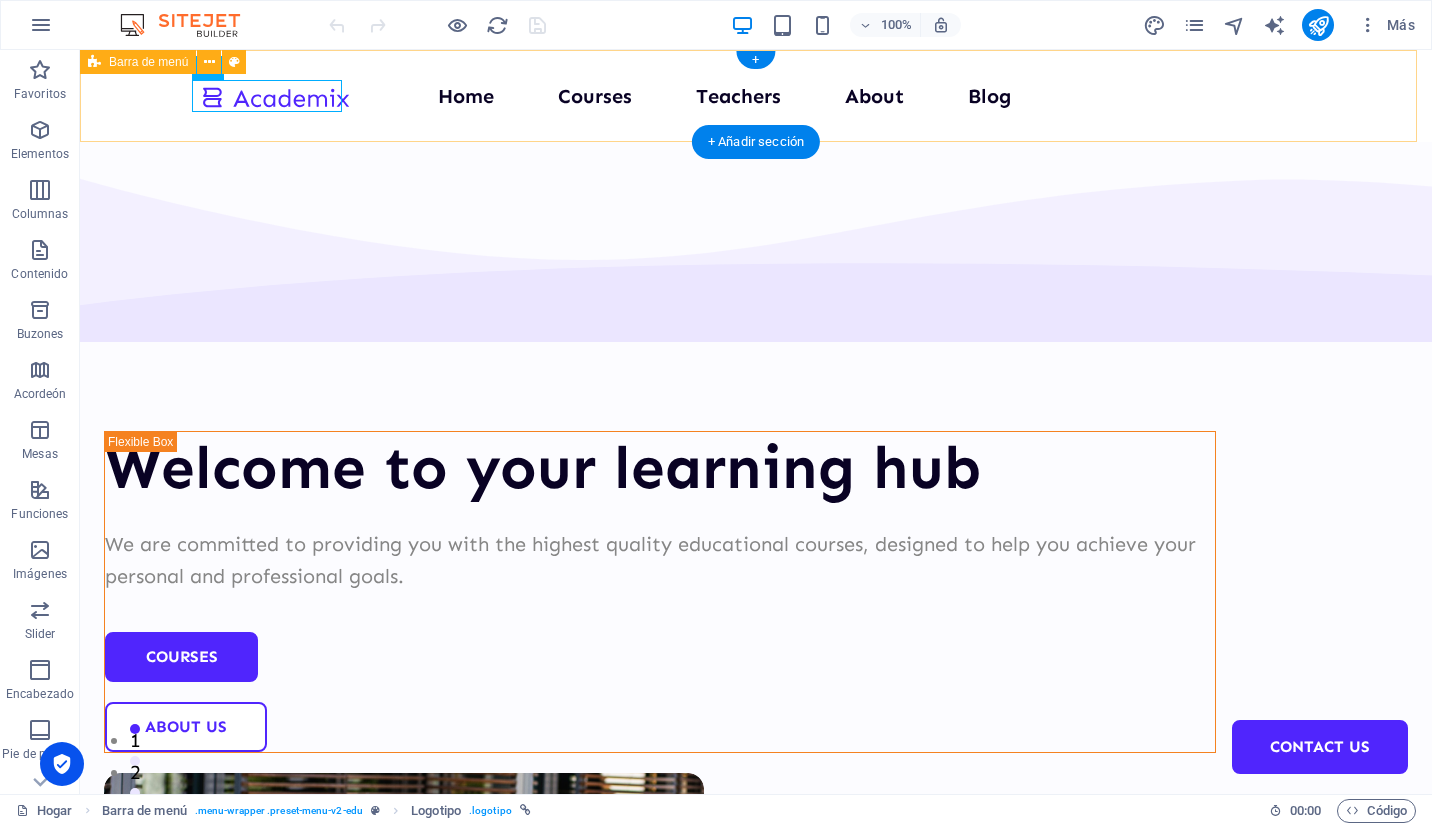 click on "Home Courses Teachers About Blog Contact Us" at bounding box center [756, 96] 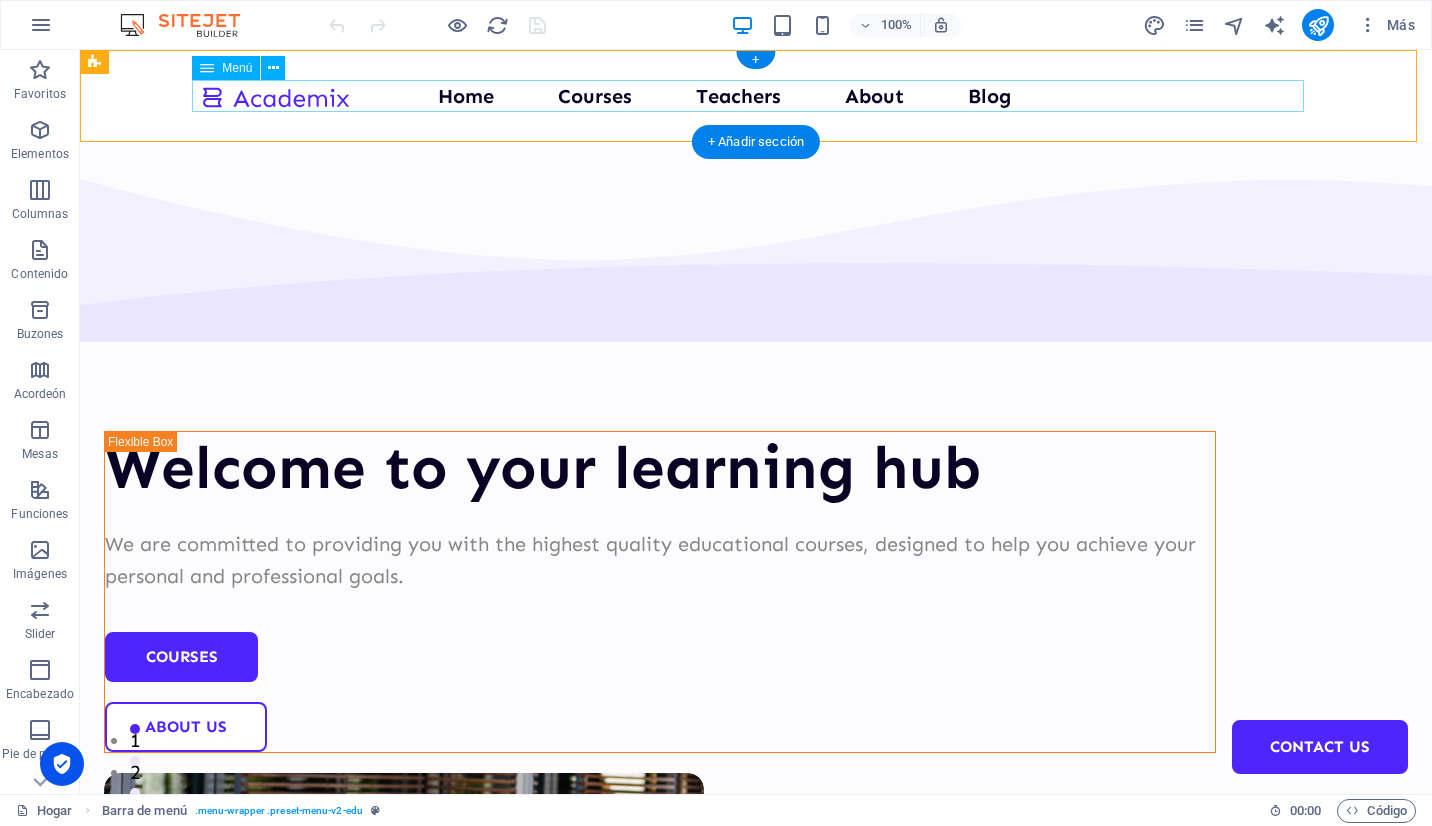 click on "Home Courses Teachers About Blog Contact Us" at bounding box center [756, 96] 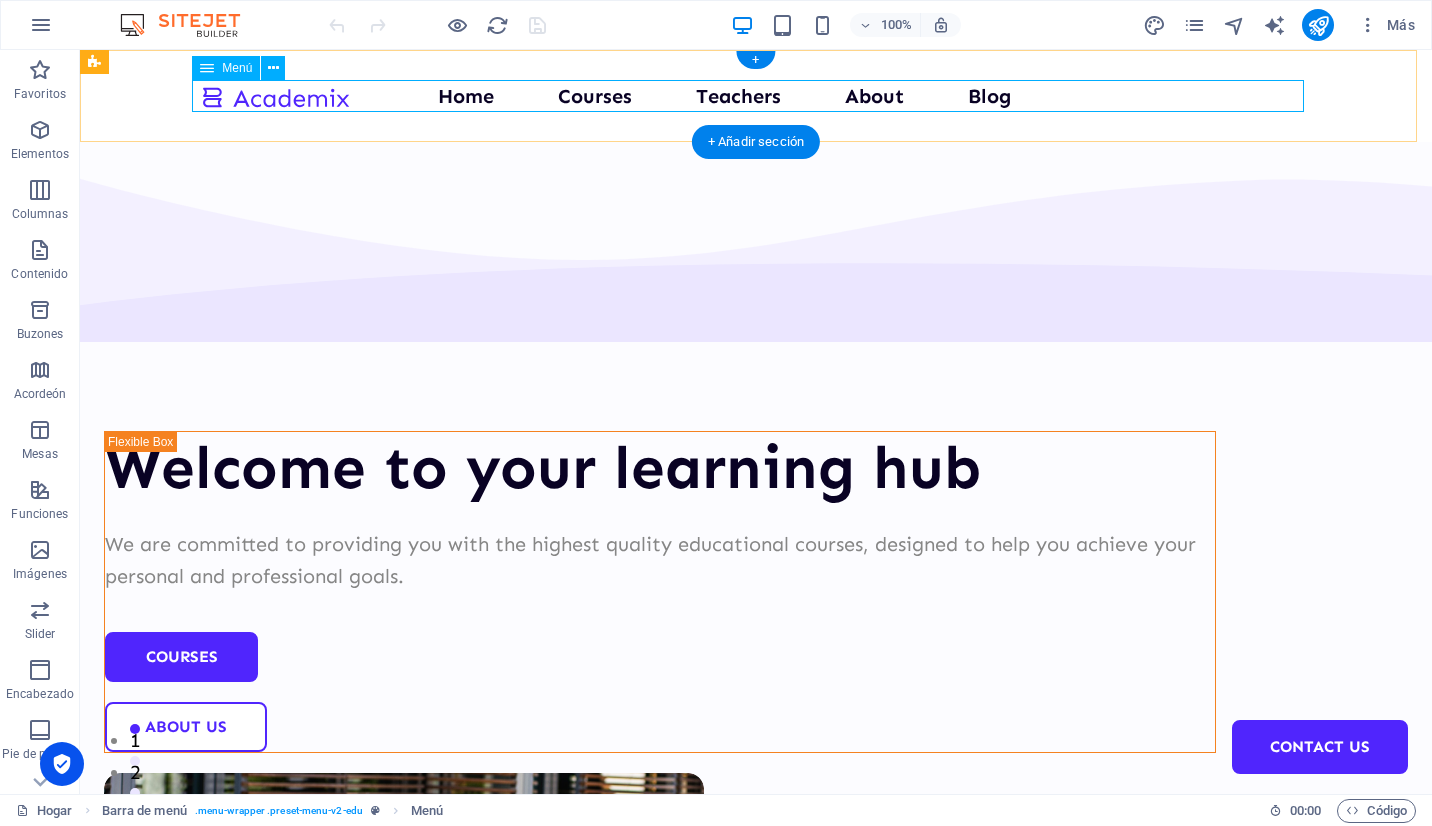 click on "Home Courses Teachers About Blog Contact Us" at bounding box center [756, 96] 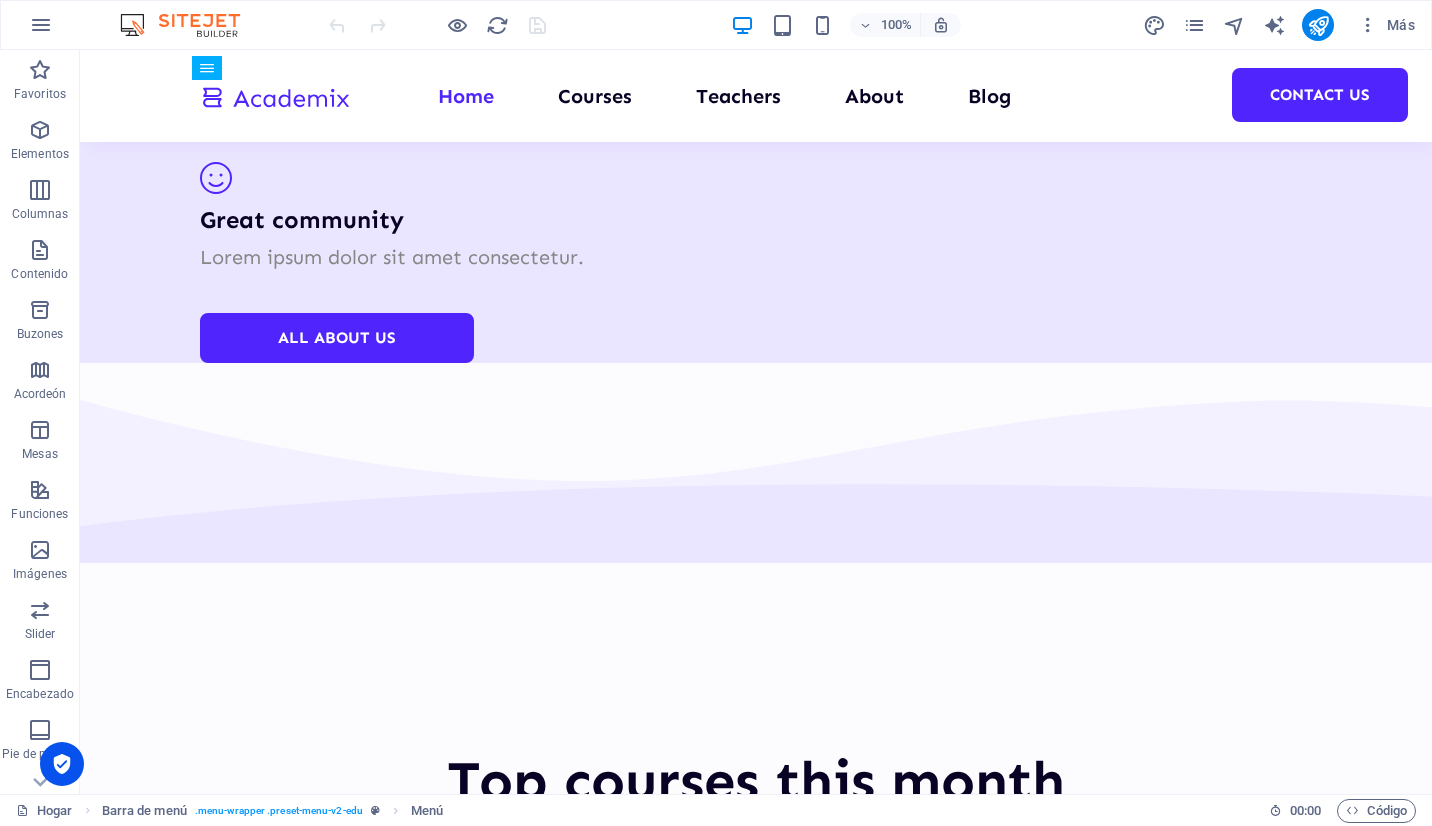 scroll, scrollTop: 4646, scrollLeft: 0, axis: vertical 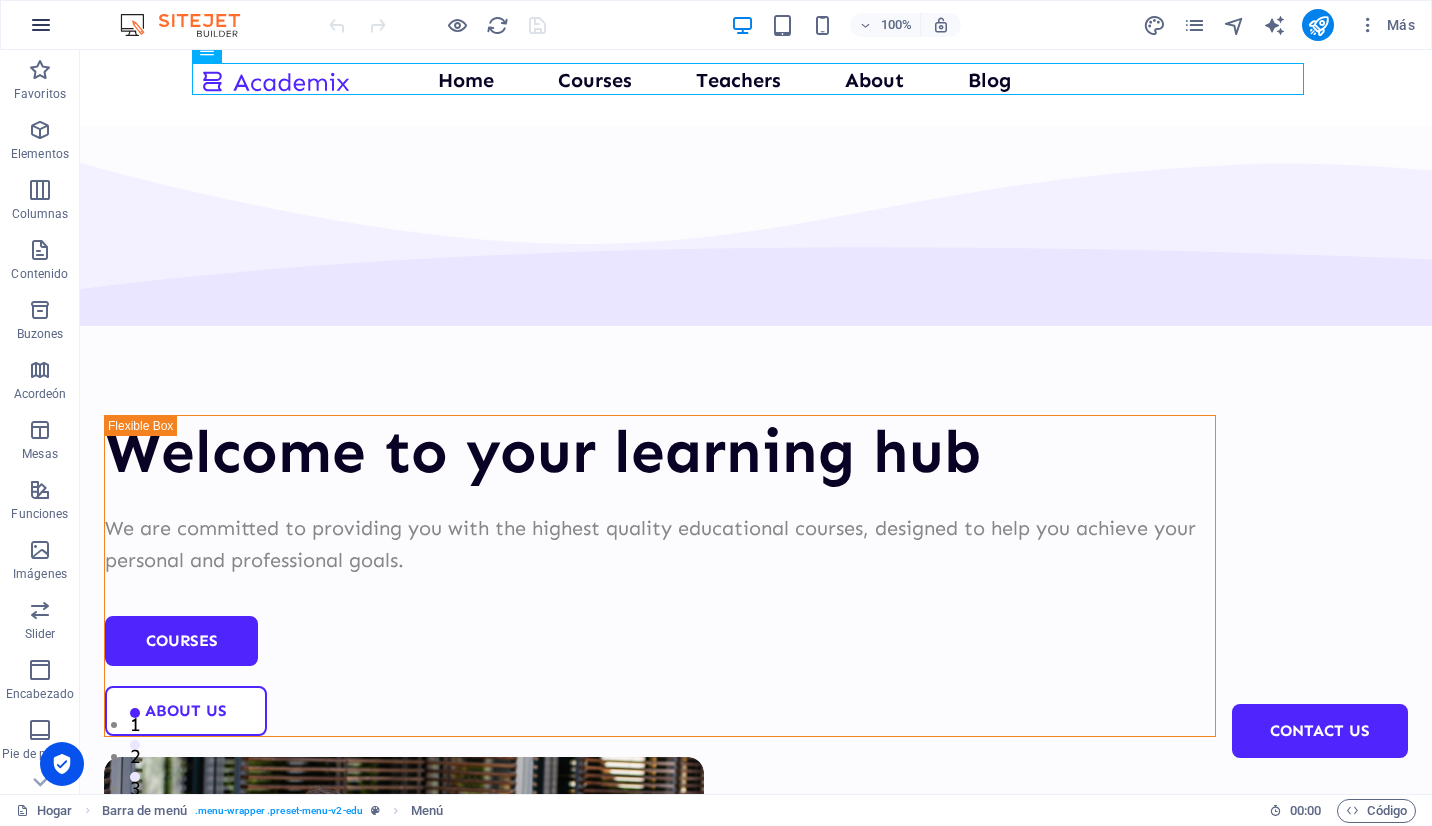 click at bounding box center [41, 25] 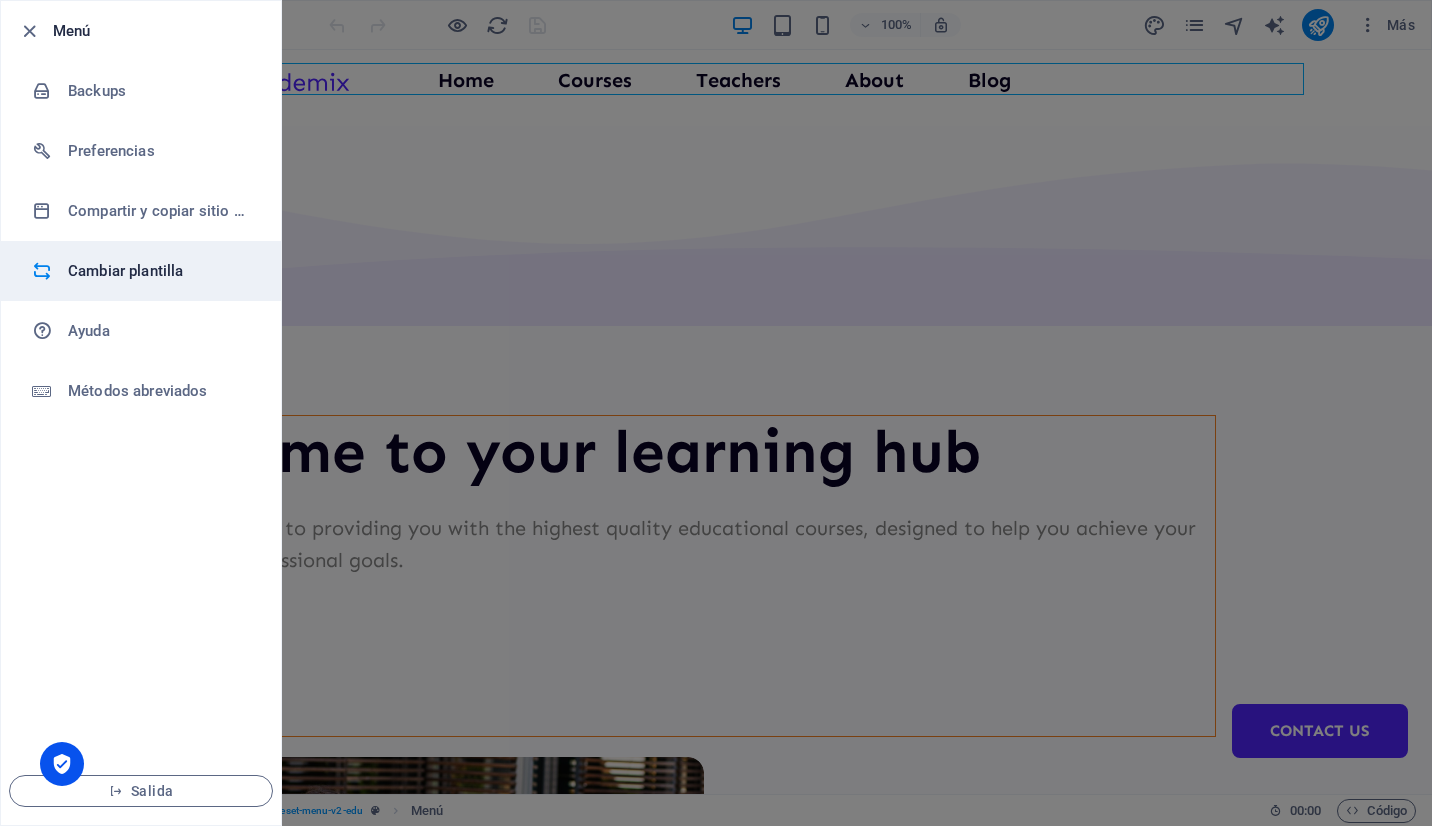 click on "Cambiar plantilla" at bounding box center [160, 271] 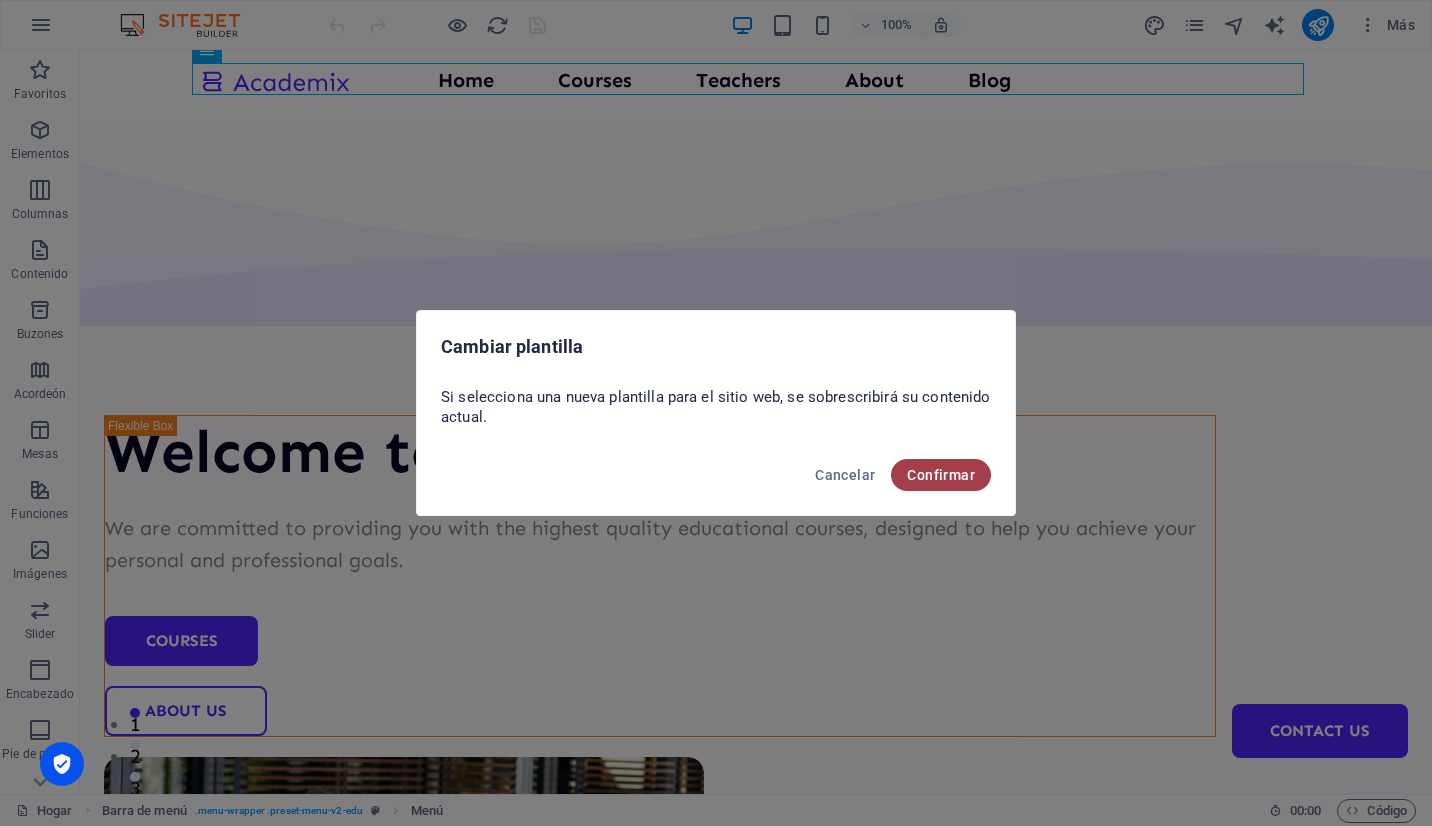 click on "Confirmar" at bounding box center (941, 475) 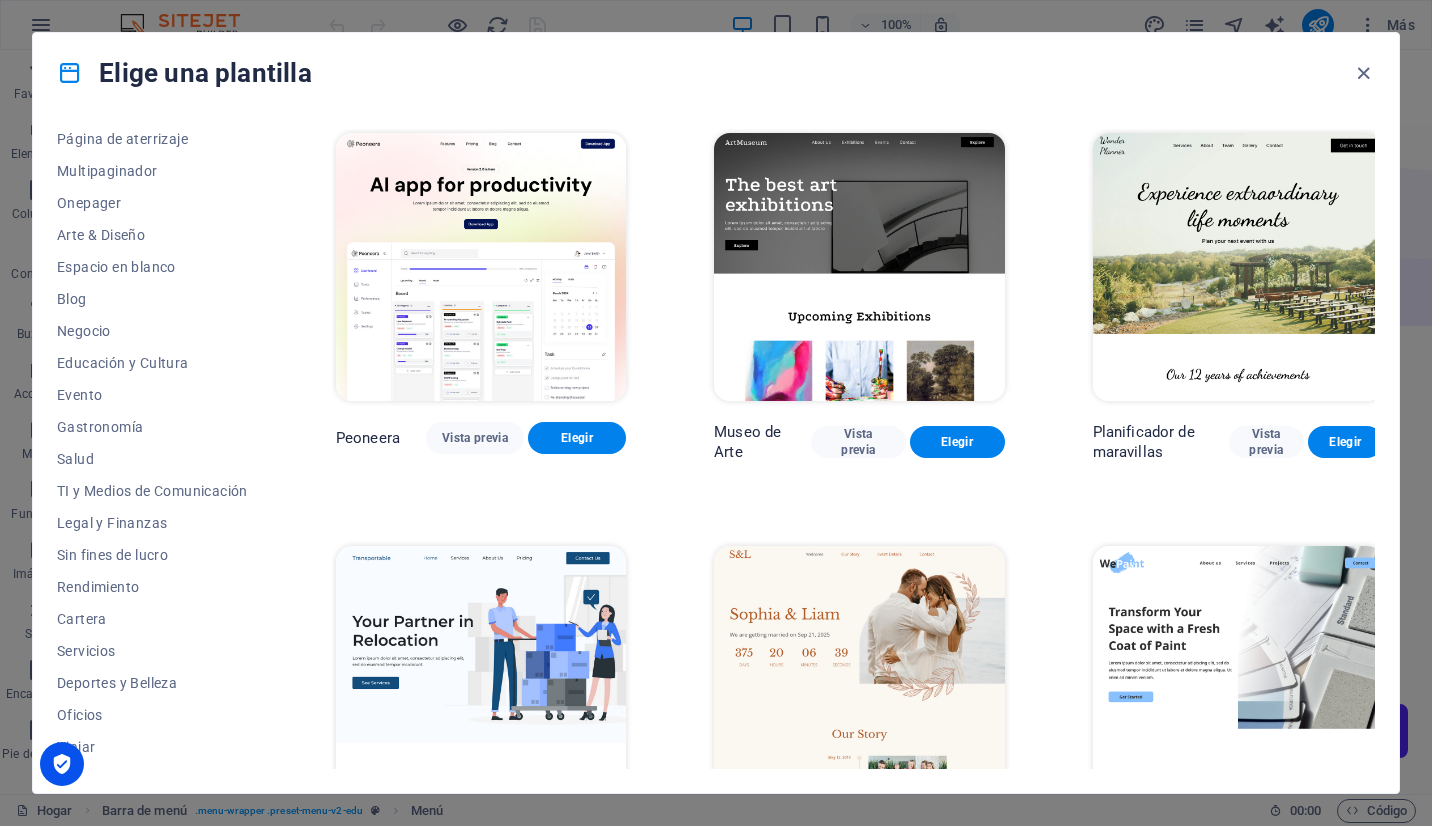 scroll, scrollTop: 159, scrollLeft: 0, axis: vertical 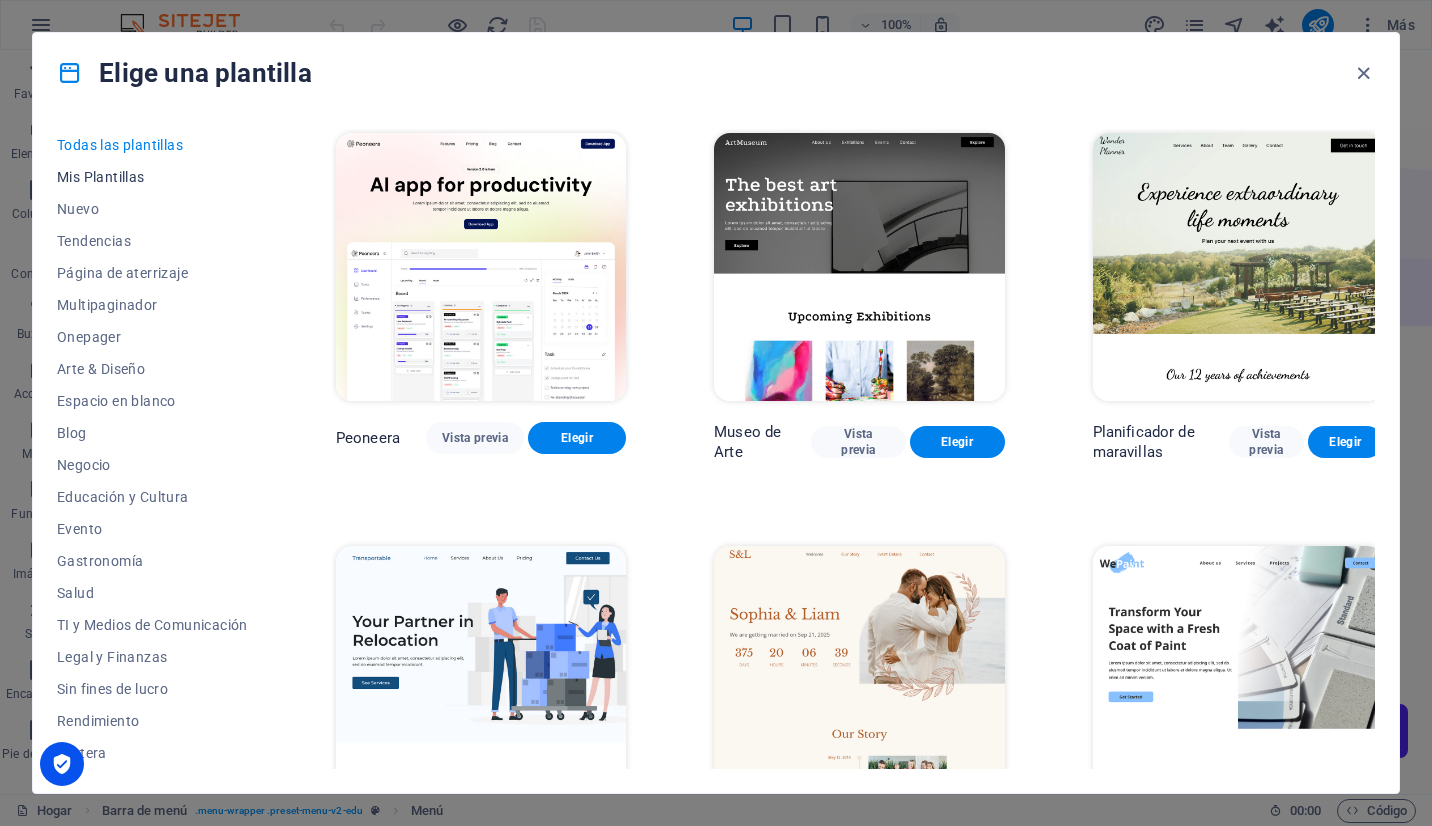 click on "Mis Plantillas" at bounding box center [152, 177] 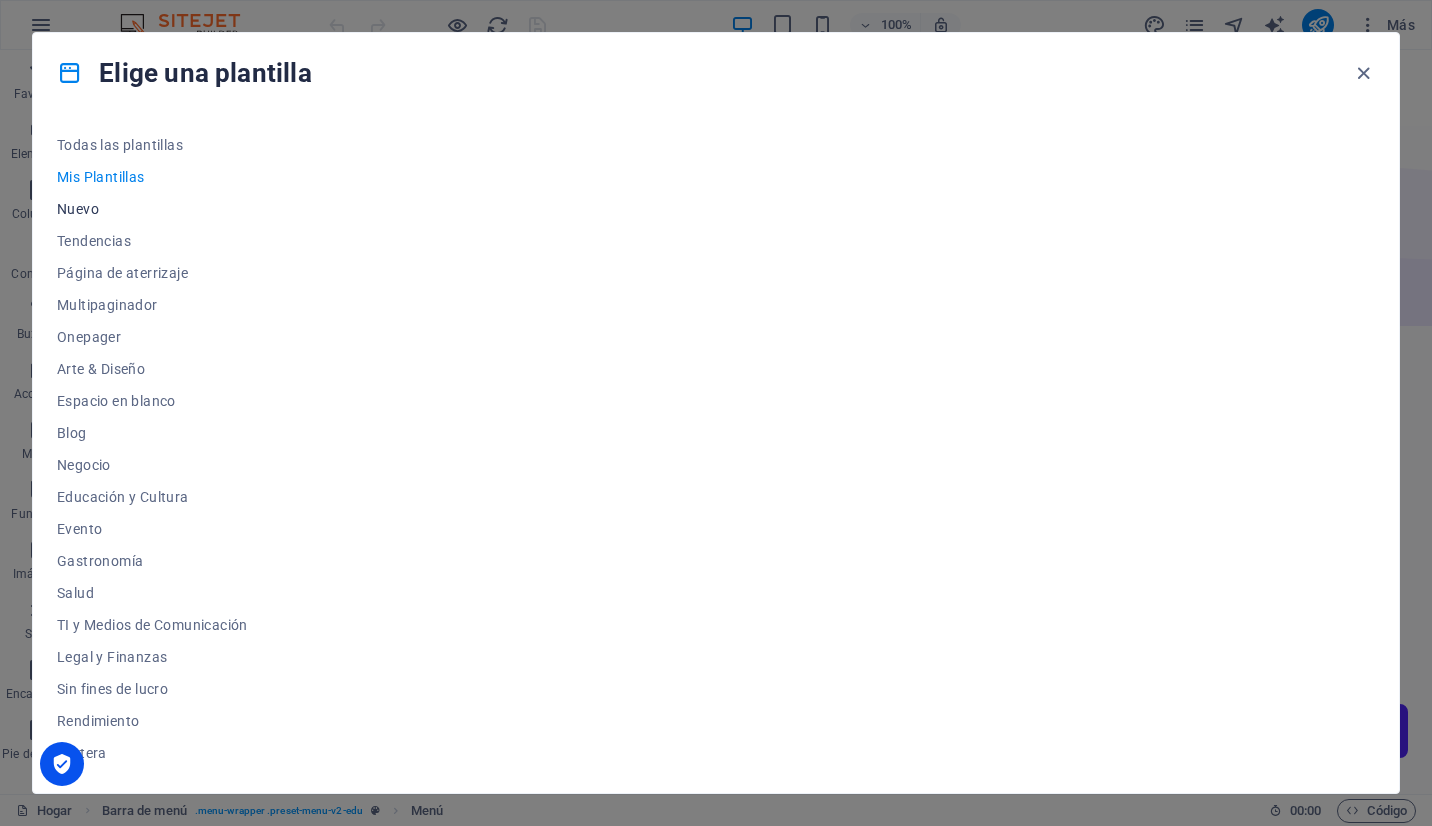 click on "Nuevo" at bounding box center [152, 209] 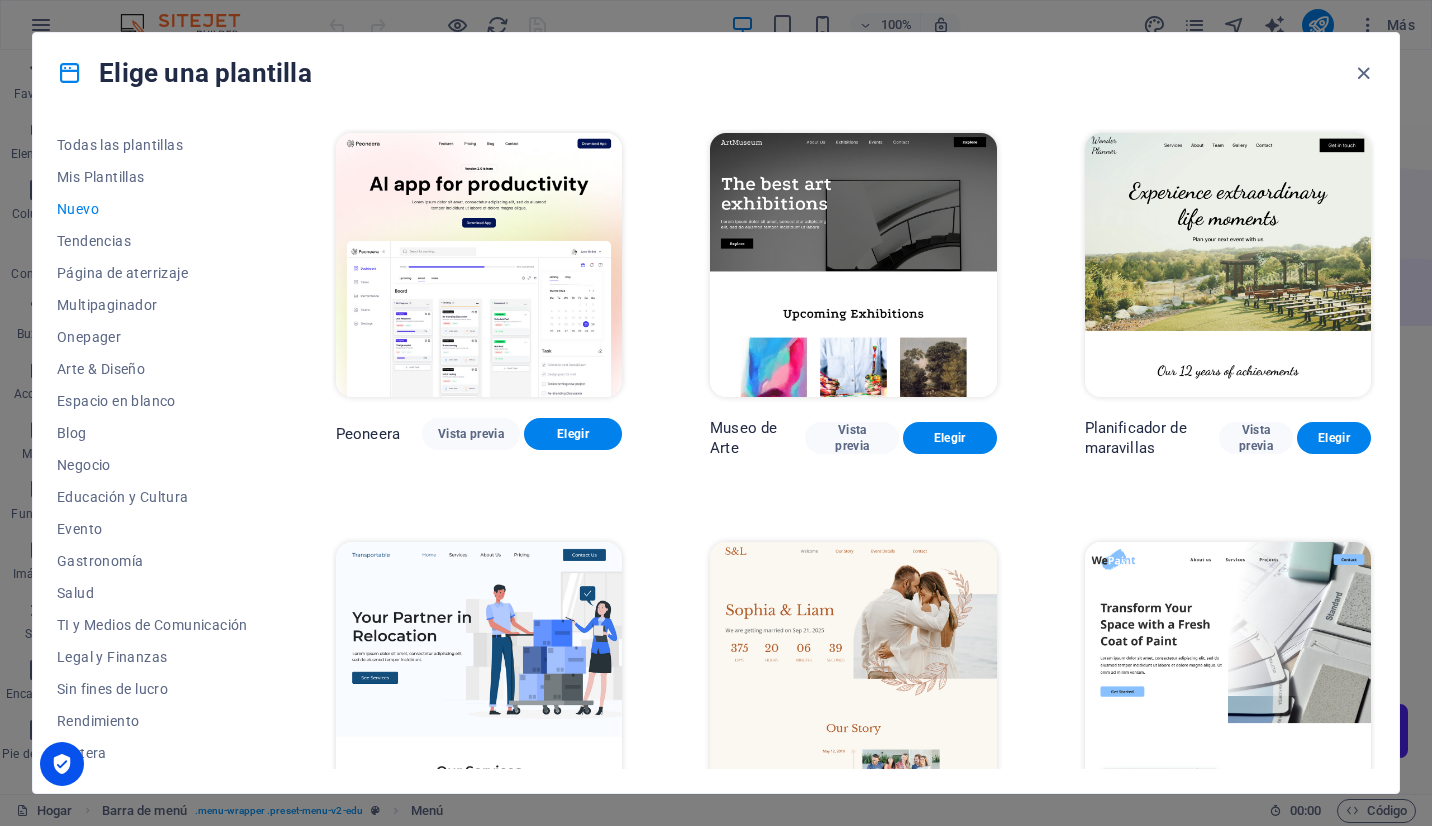 click on "Nuevo" at bounding box center [152, 209] 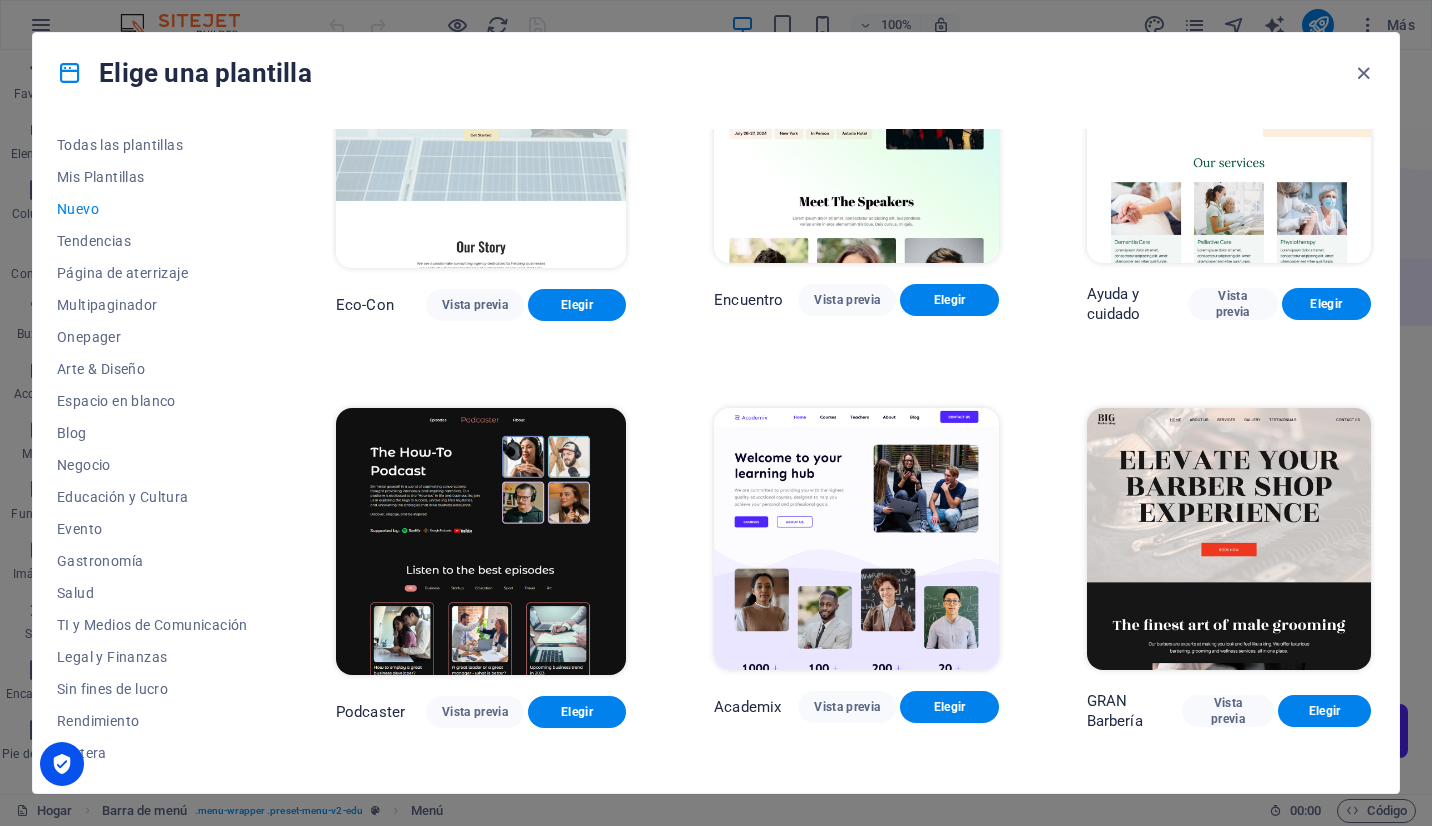 scroll, scrollTop: 948, scrollLeft: 0, axis: vertical 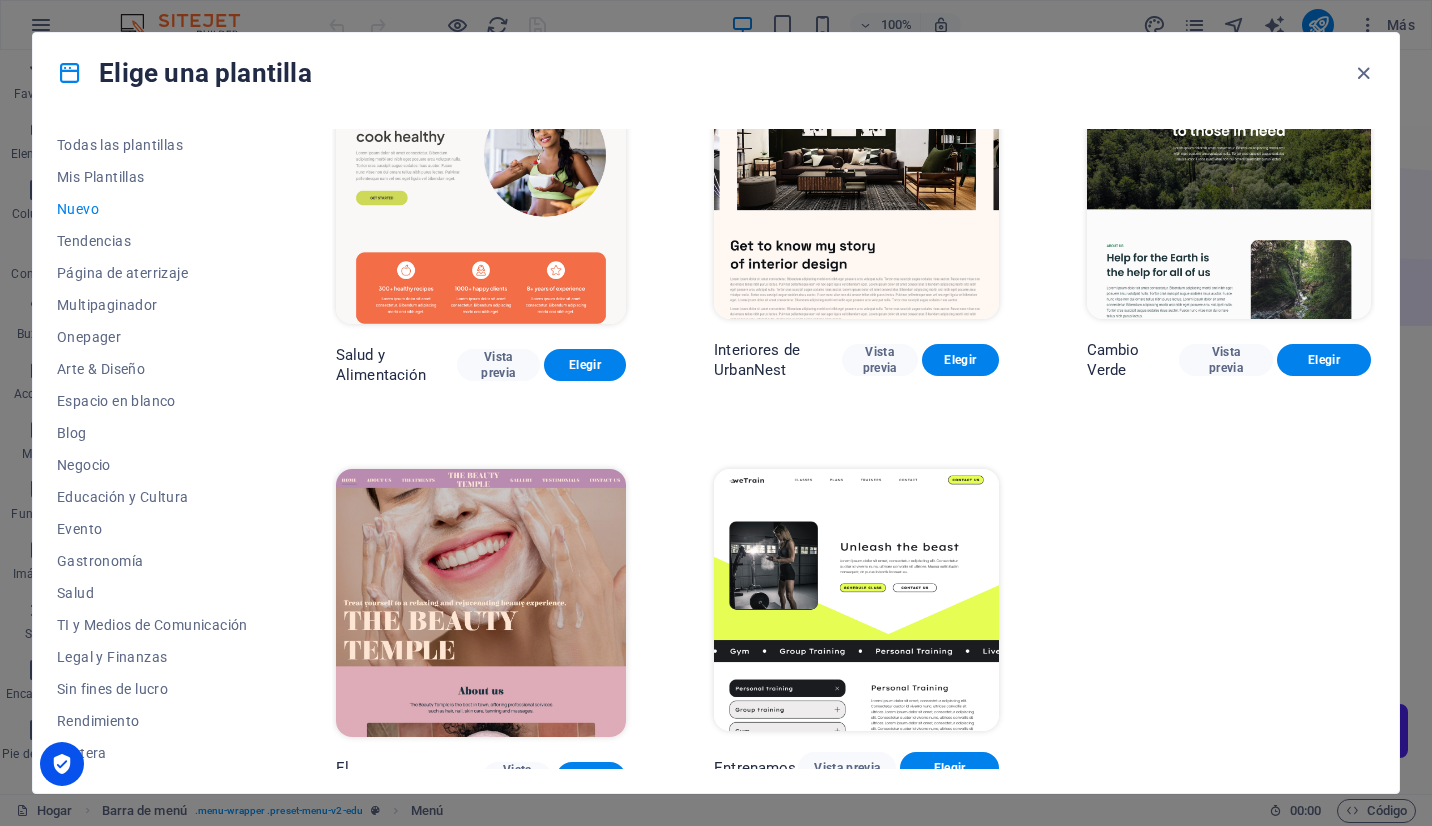 drag, startPoint x: 1378, startPoint y: 632, endPoint x: 1373, endPoint y: 694, distance: 62.201286 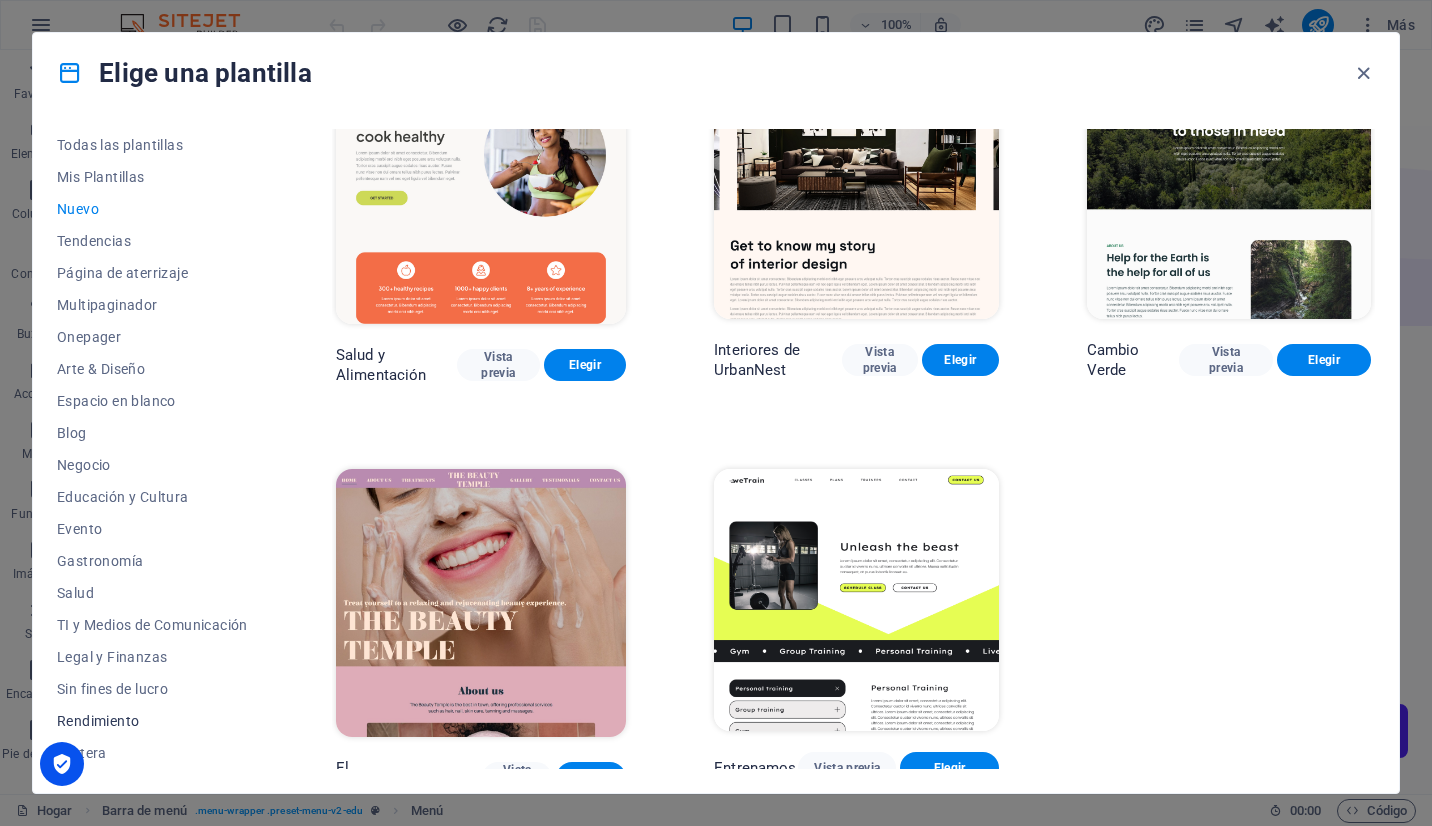 click on "Rendimiento" at bounding box center [152, 721] 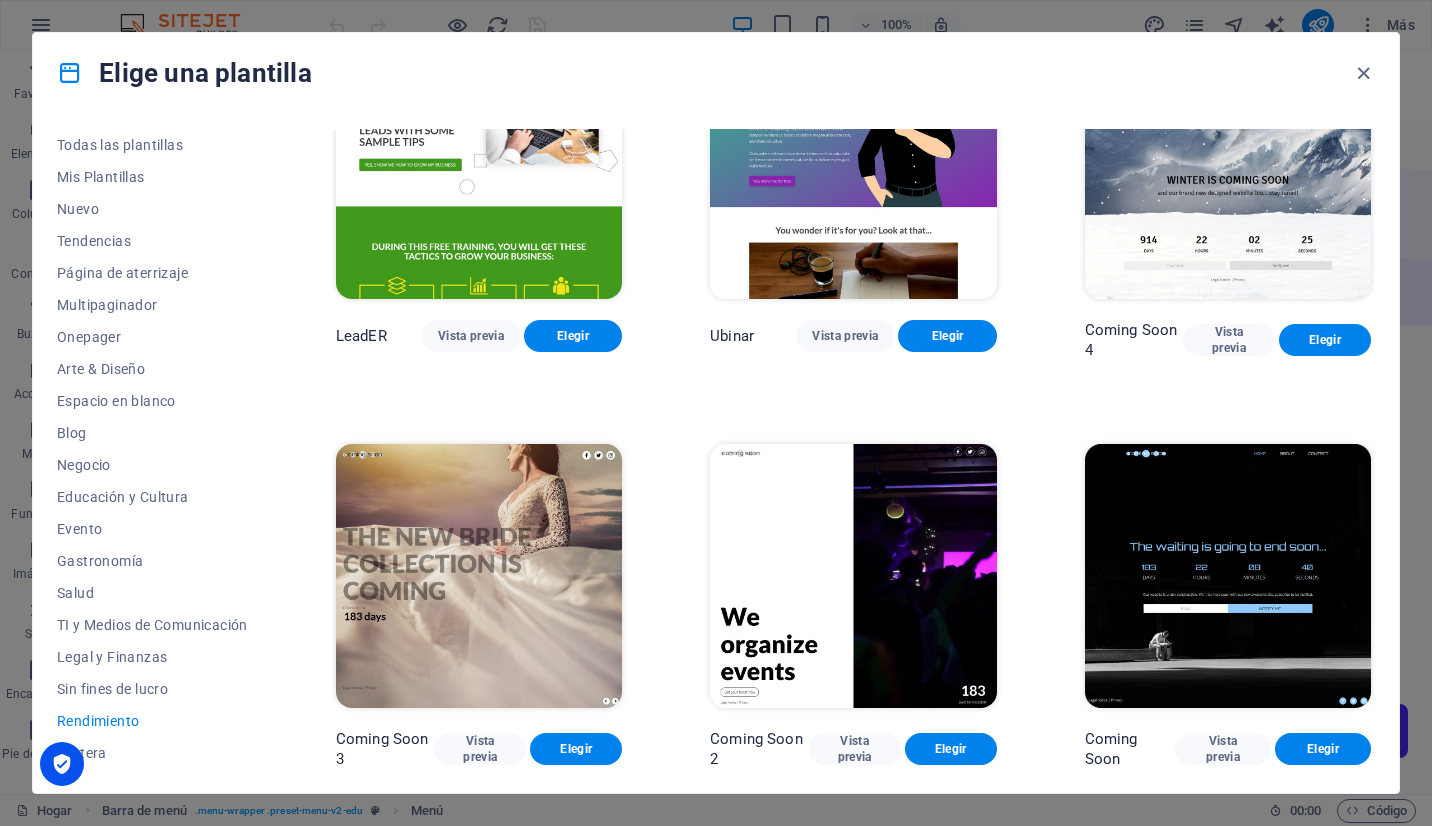 scroll, scrollTop: 1678, scrollLeft: 0, axis: vertical 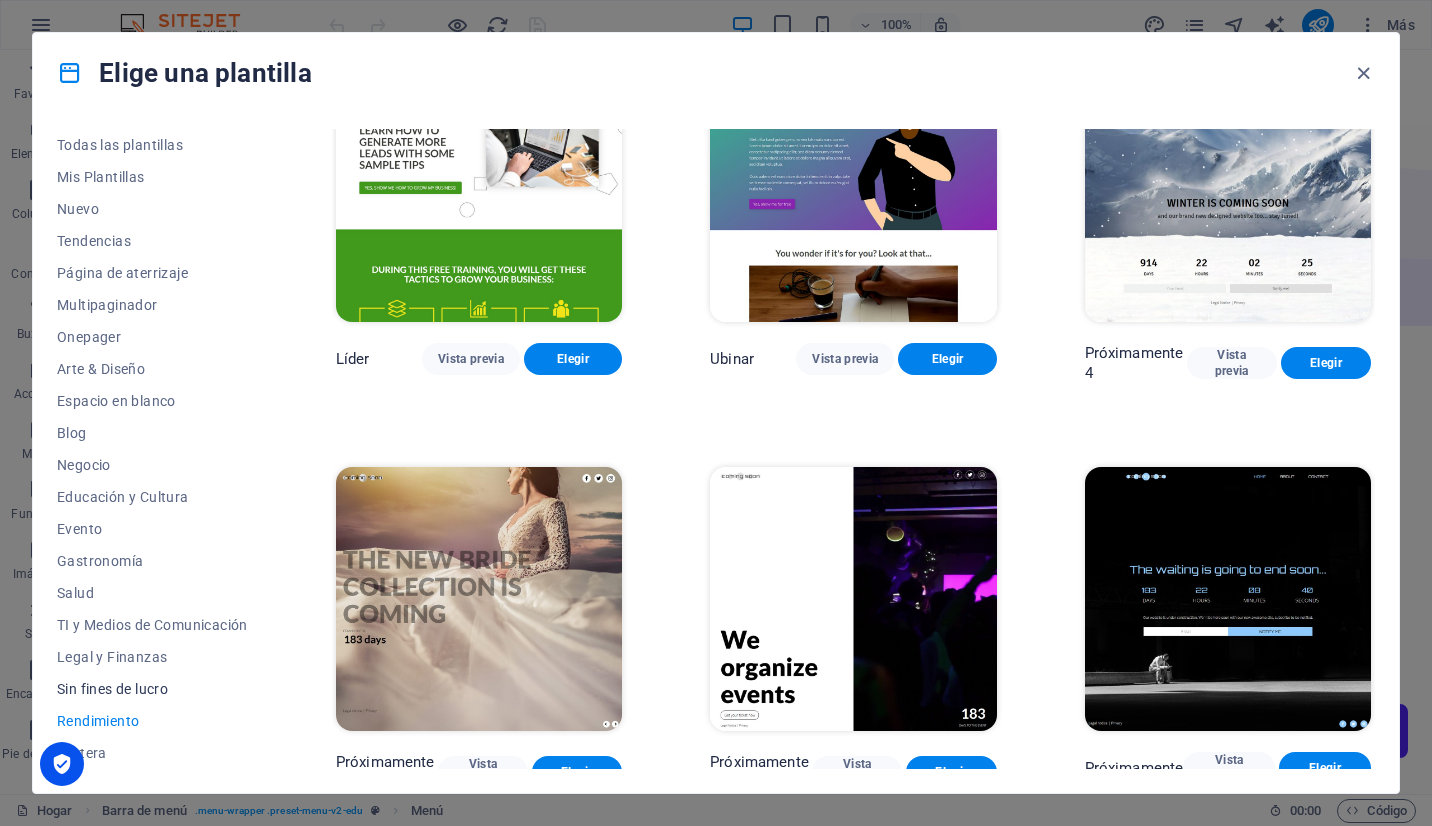 click on "Sin fines de lucro" at bounding box center [152, 689] 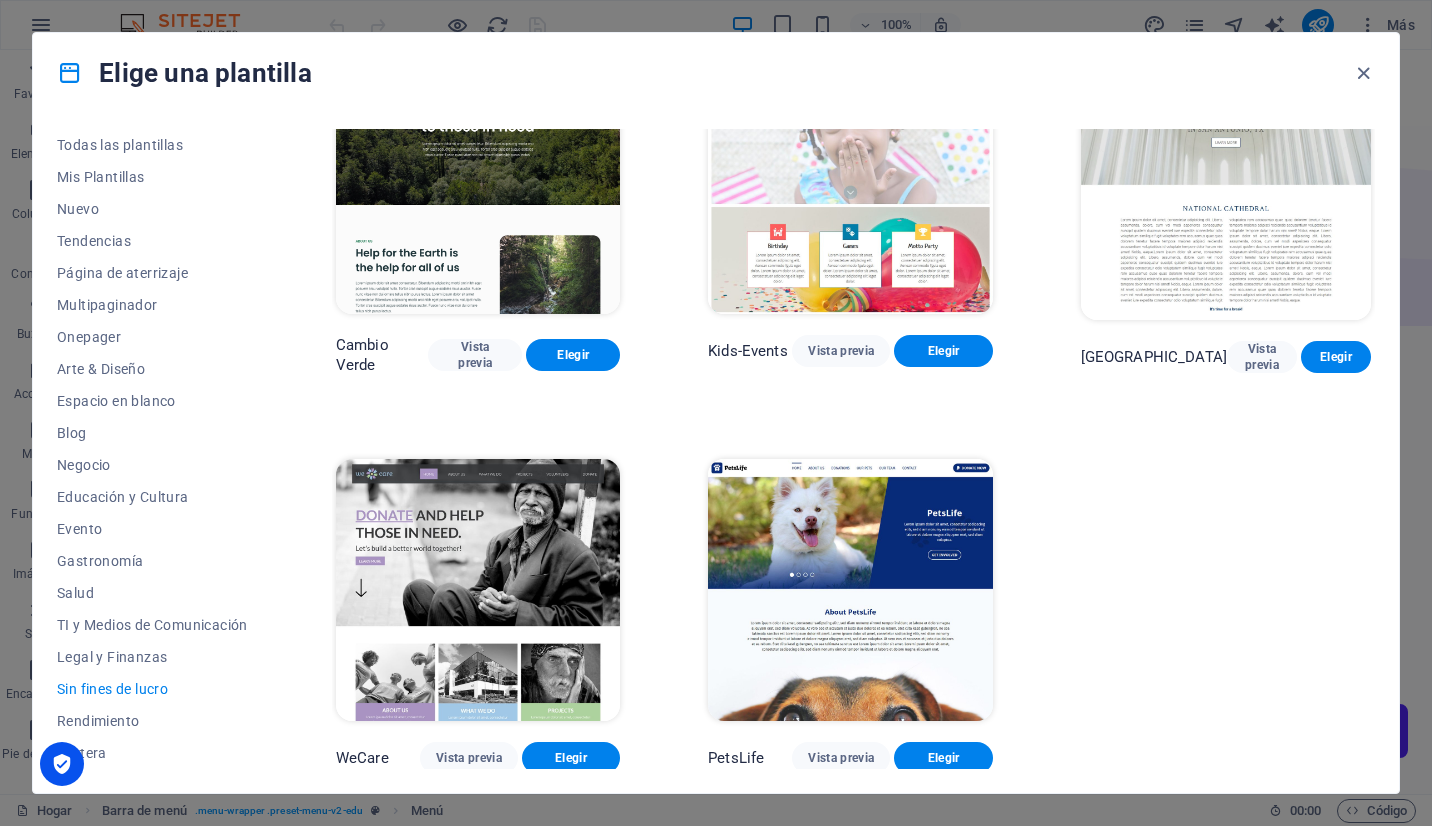 scroll, scrollTop: 89, scrollLeft: 0, axis: vertical 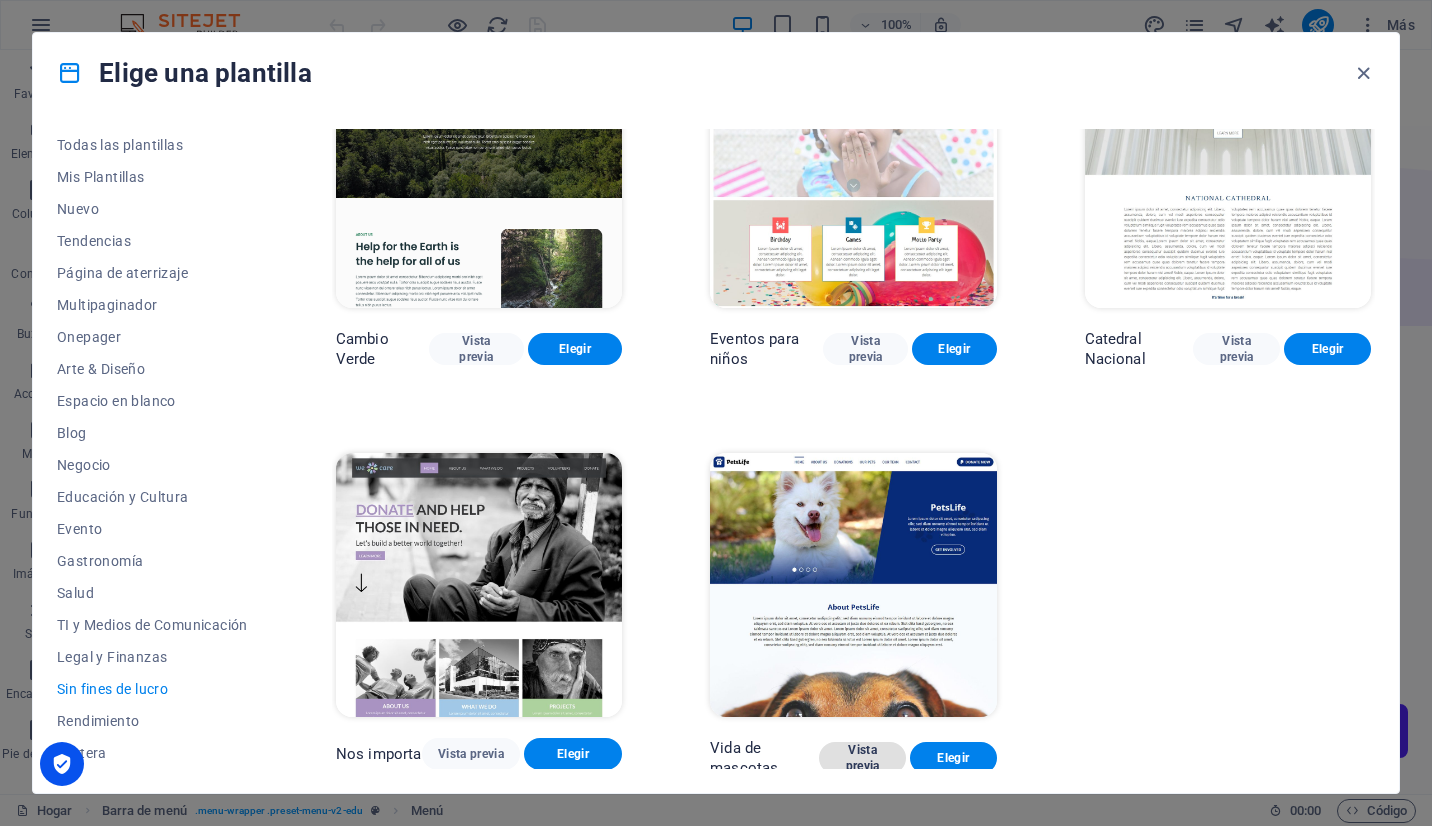 click on "Vista previa" at bounding box center [862, 758] 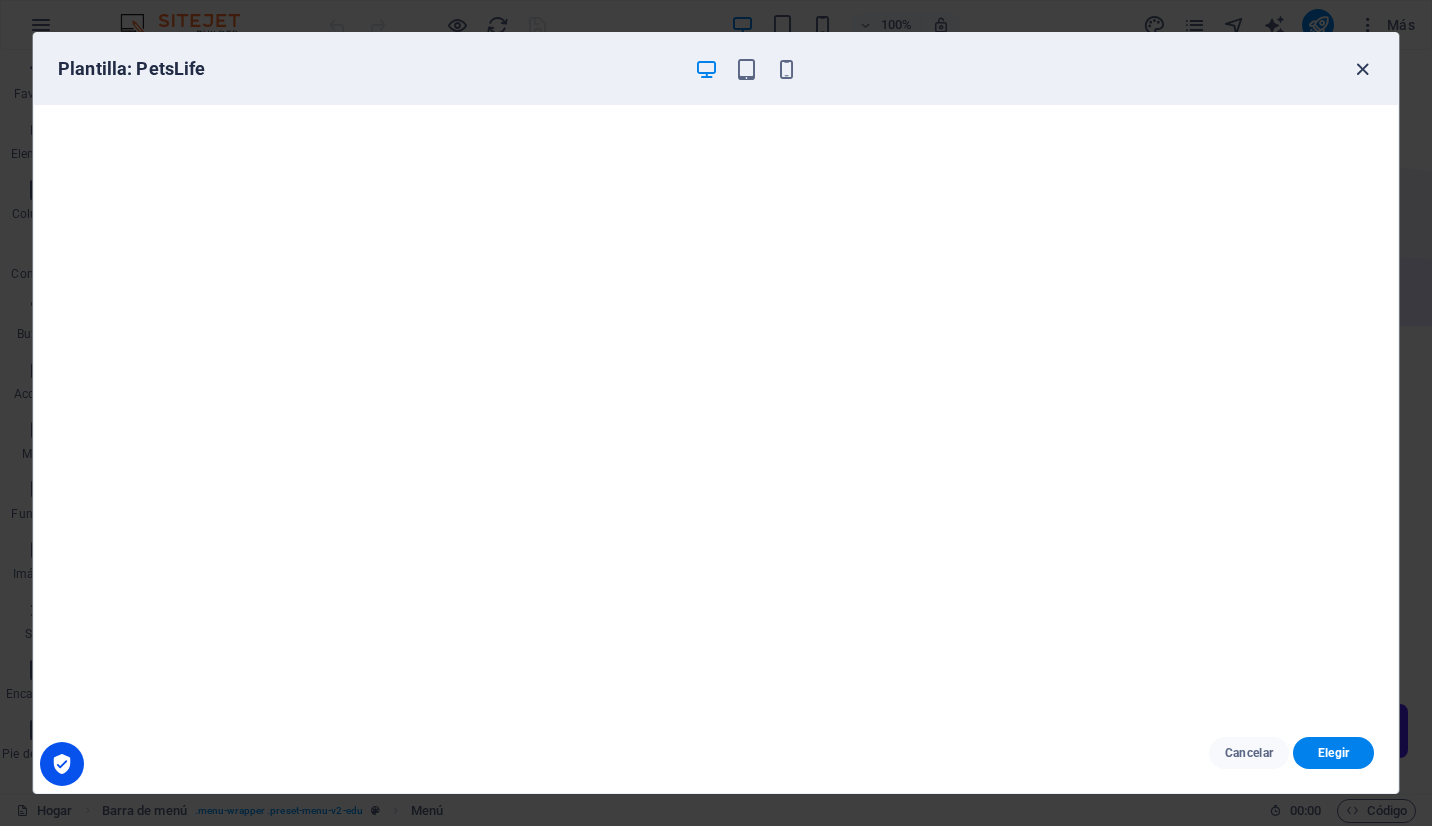 click at bounding box center [1362, 69] 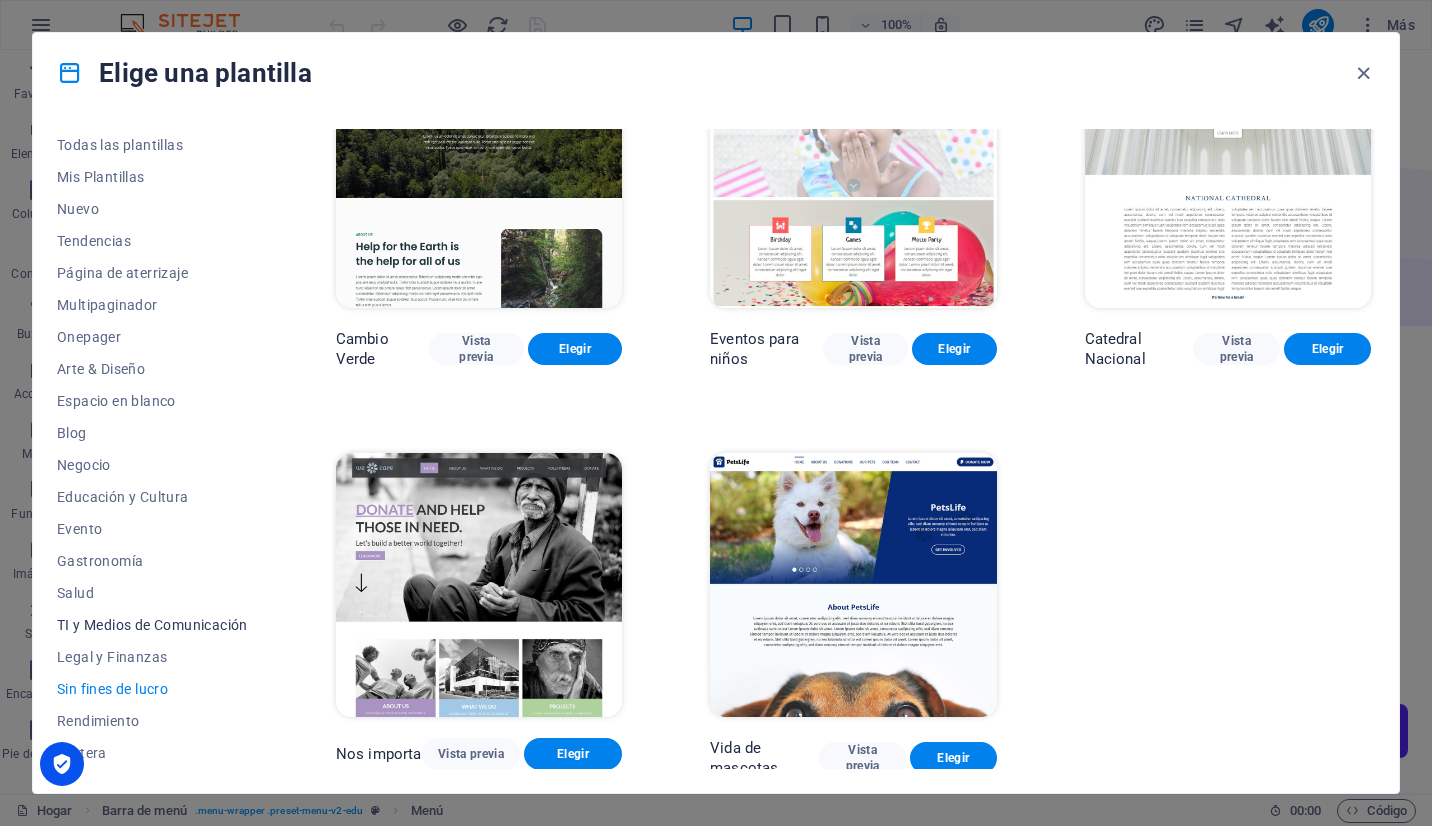 click on "TI y Medios de Comunicación" at bounding box center [152, 625] 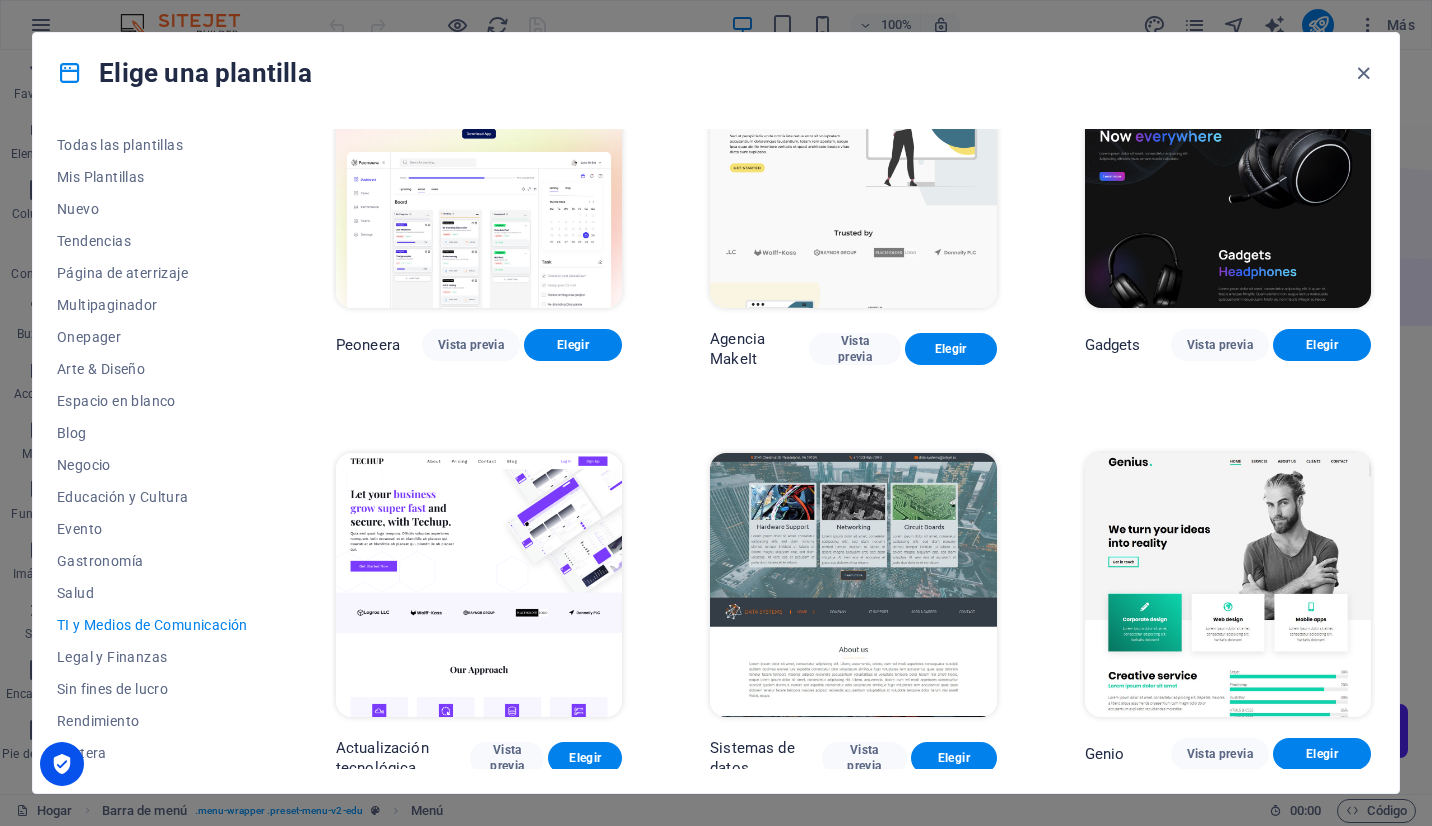 drag, startPoint x: 1375, startPoint y: 204, endPoint x: 1381, endPoint y: 300, distance: 96.18732 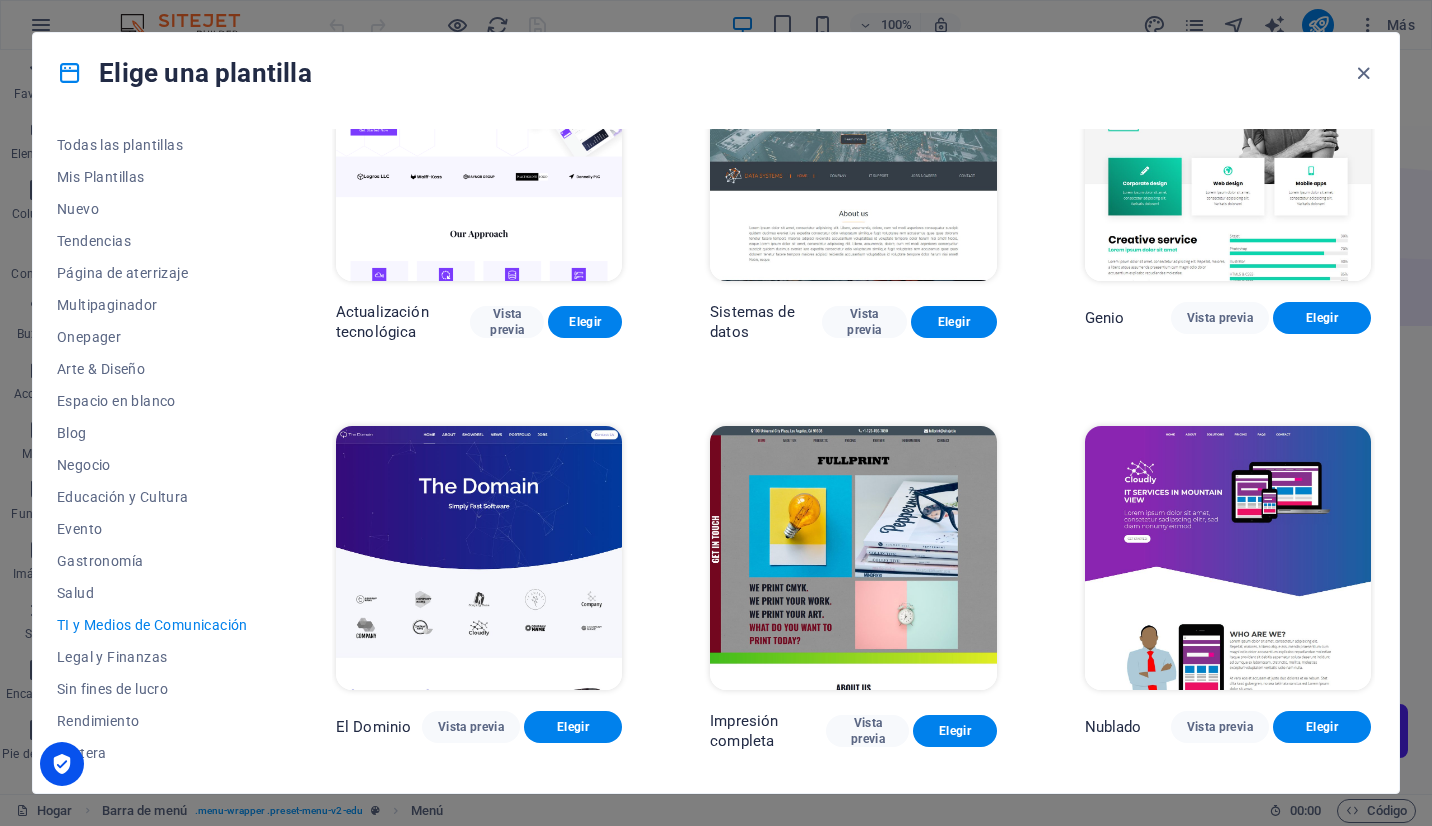 scroll, scrollTop: 536, scrollLeft: 0, axis: vertical 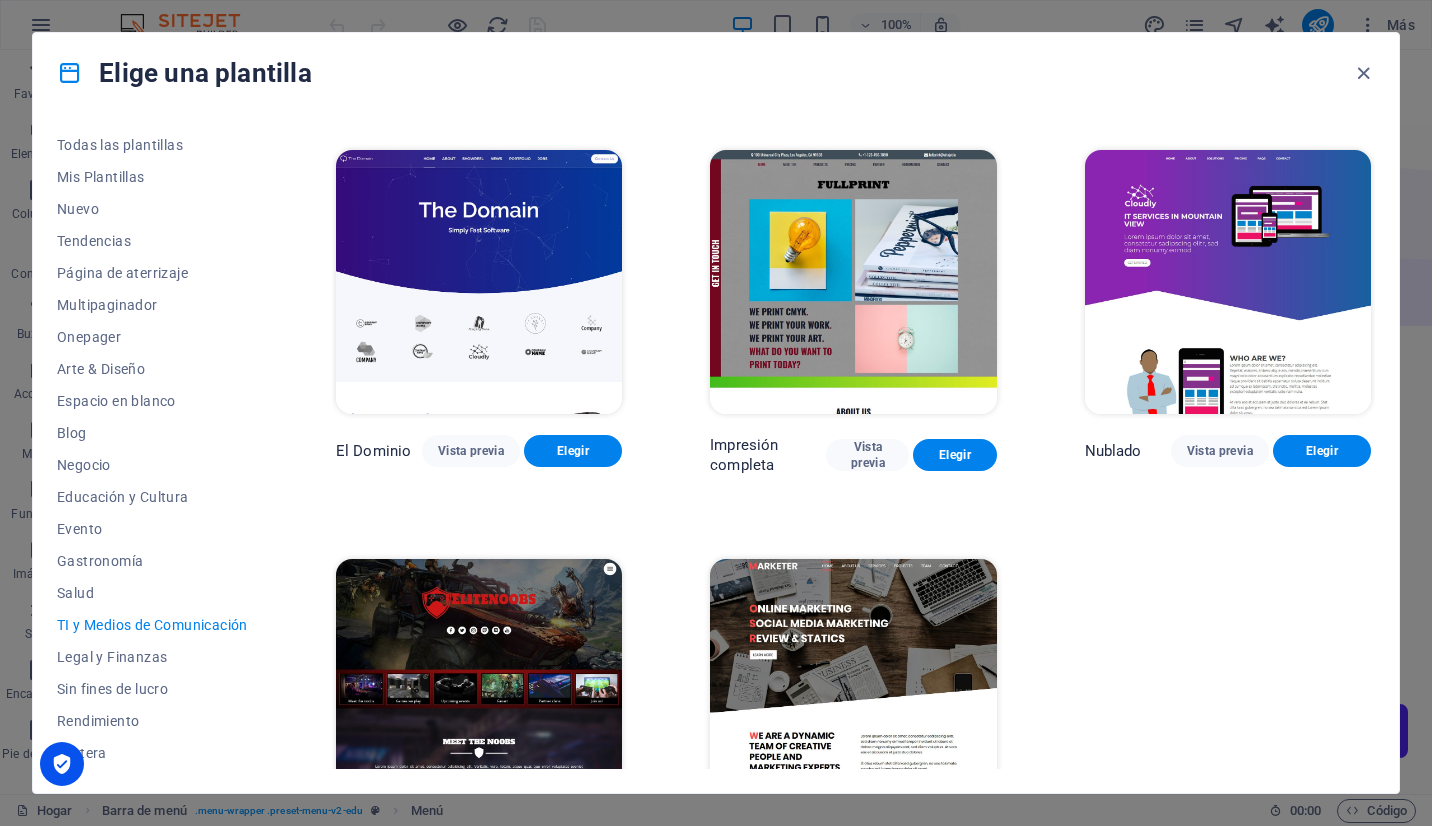 click at bounding box center (853, 691) 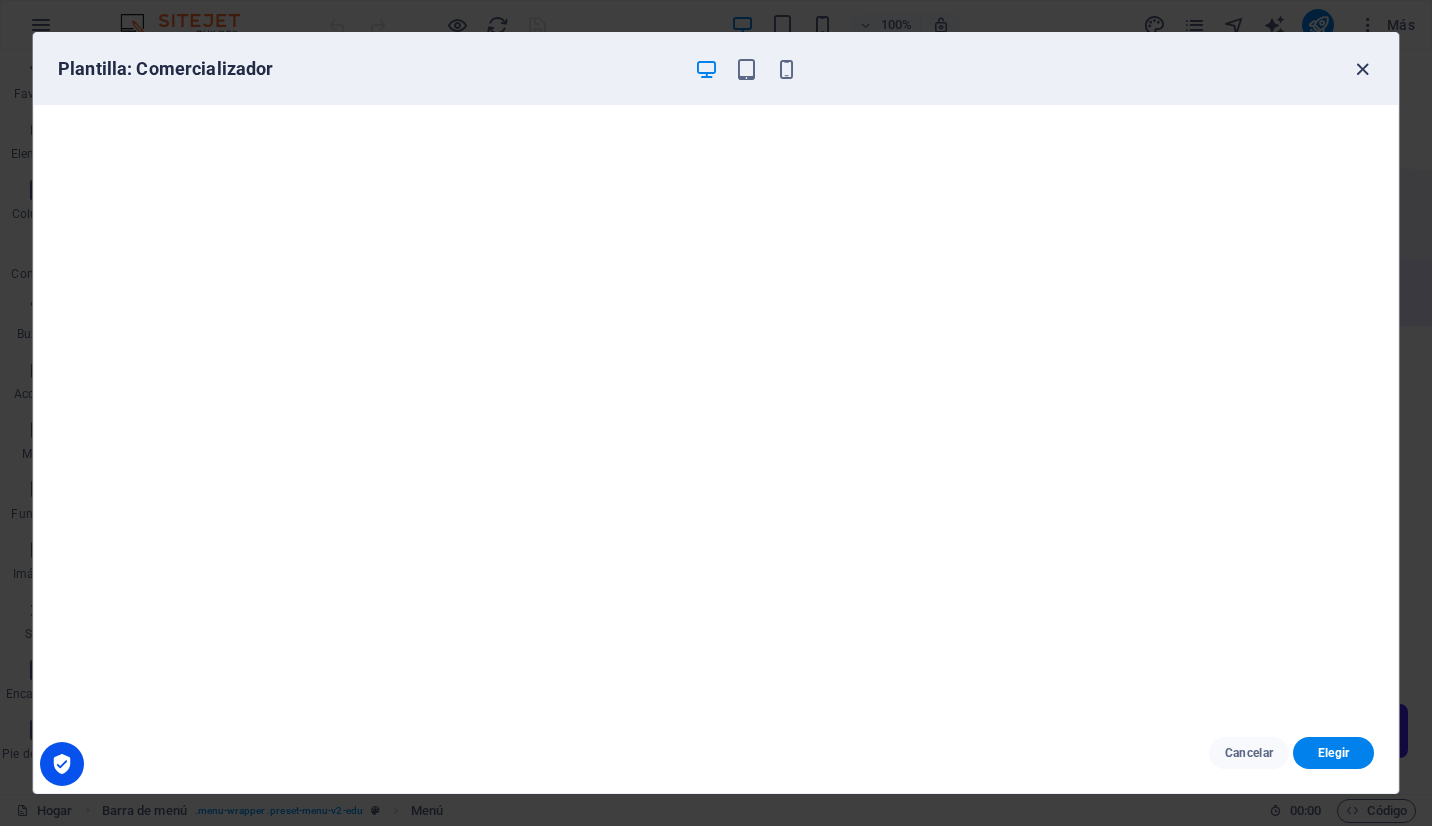 click at bounding box center [1362, 69] 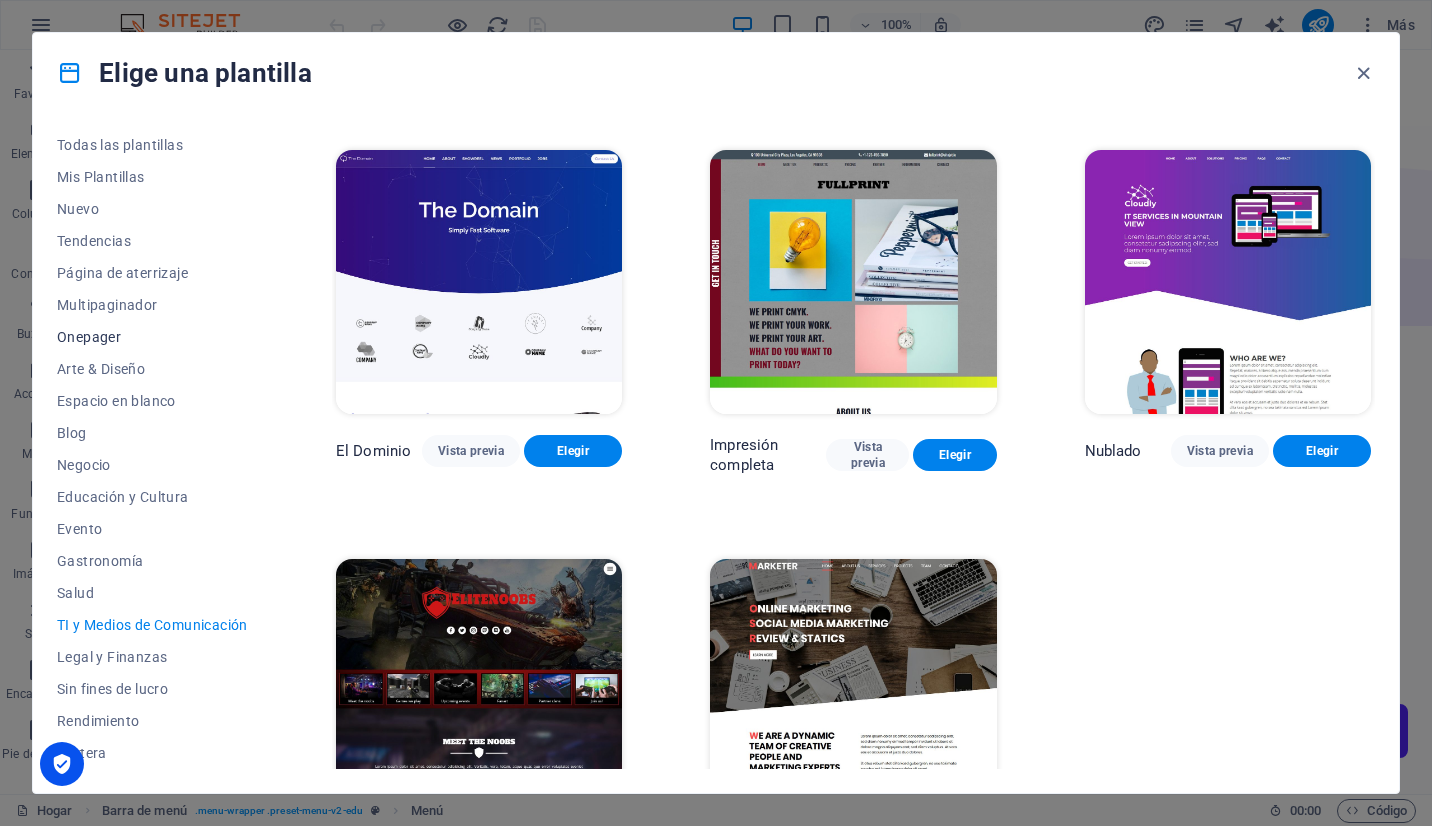 click on "Onepager" at bounding box center [152, 337] 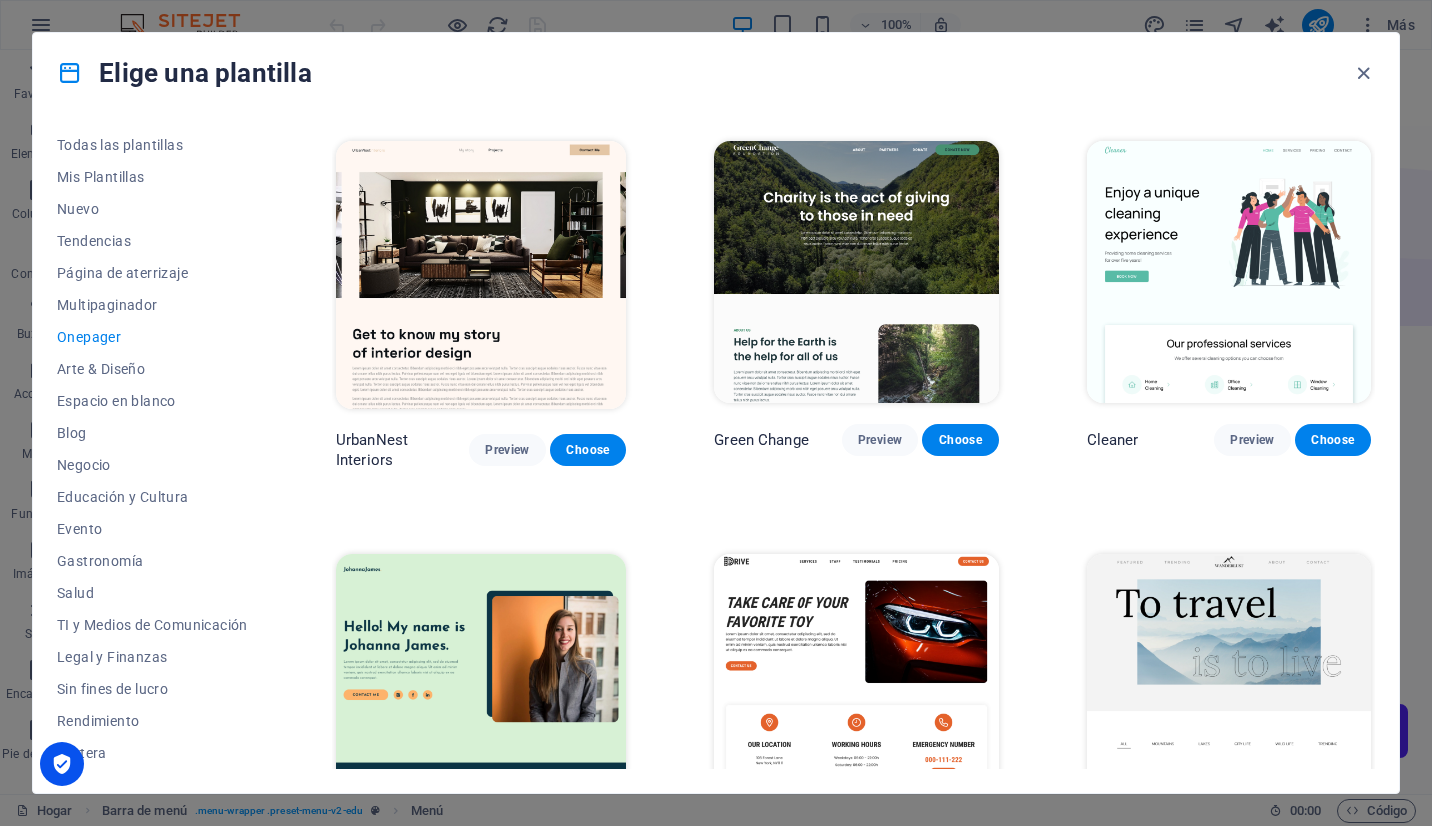 scroll, scrollTop: 4375, scrollLeft: 0, axis: vertical 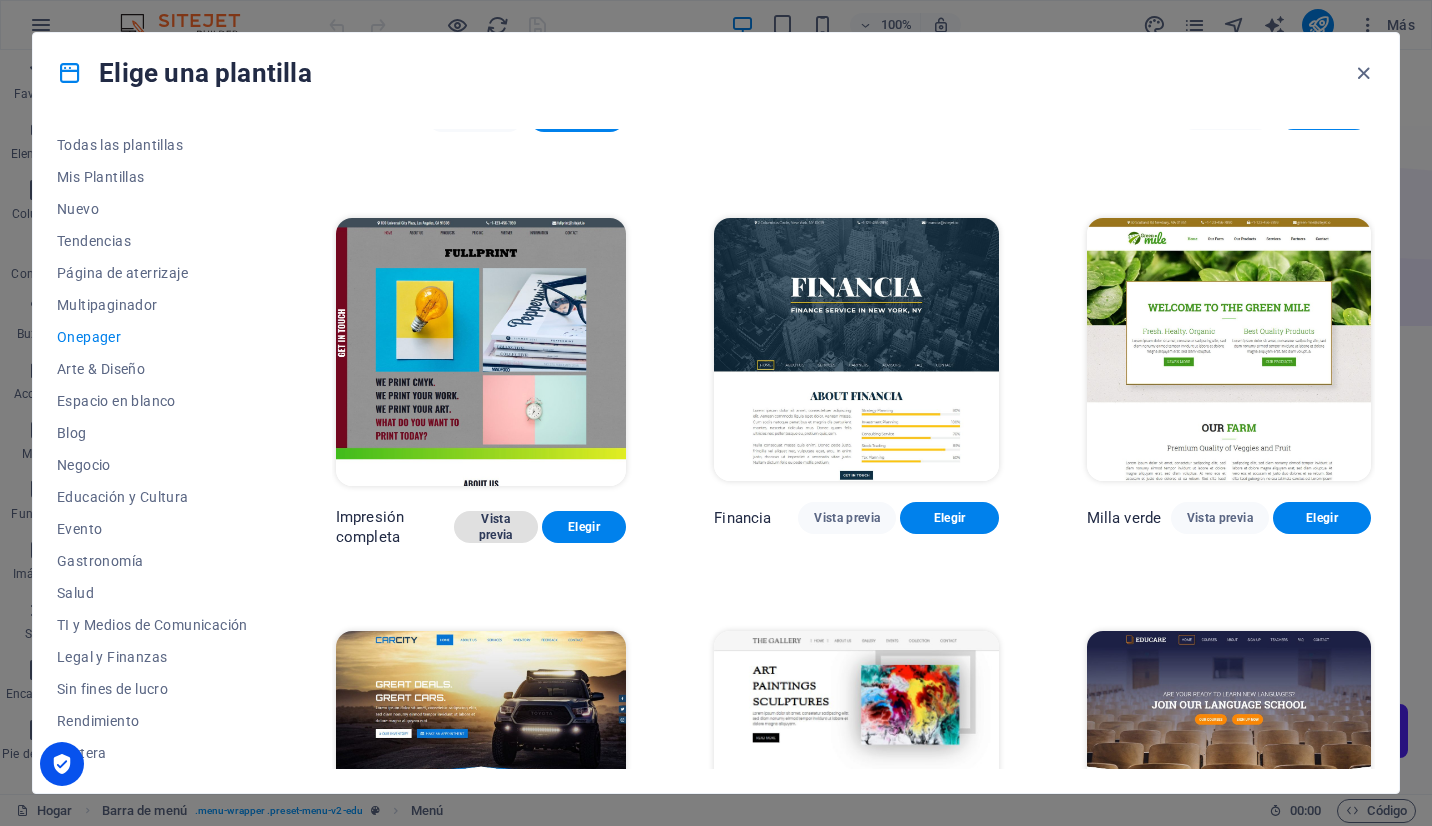 click on "Vista previa" at bounding box center (496, 527) 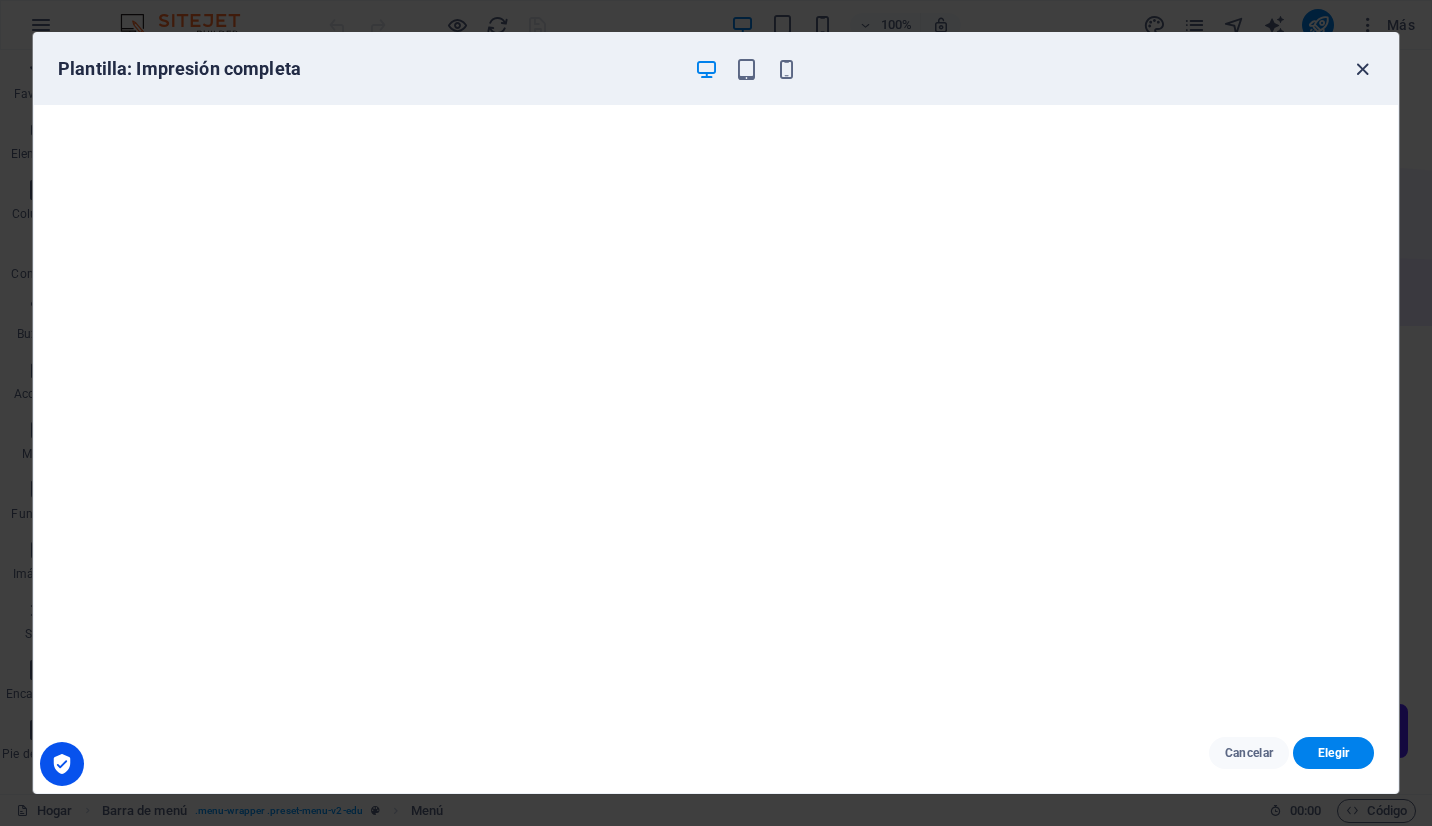click at bounding box center [1362, 69] 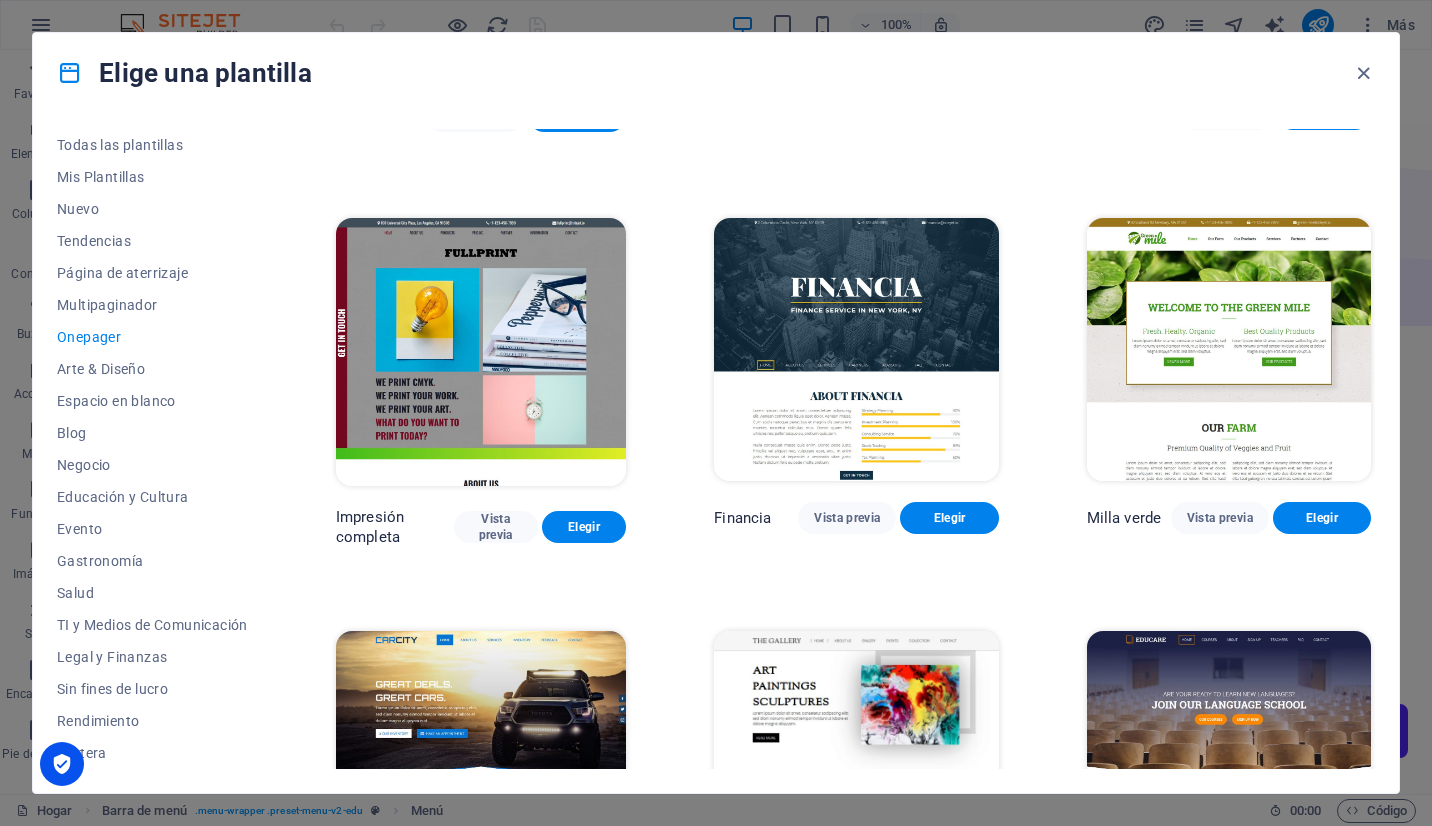 drag, startPoint x: 1422, startPoint y: 93, endPoint x: 1424, endPoint y: 134, distance: 41.04875 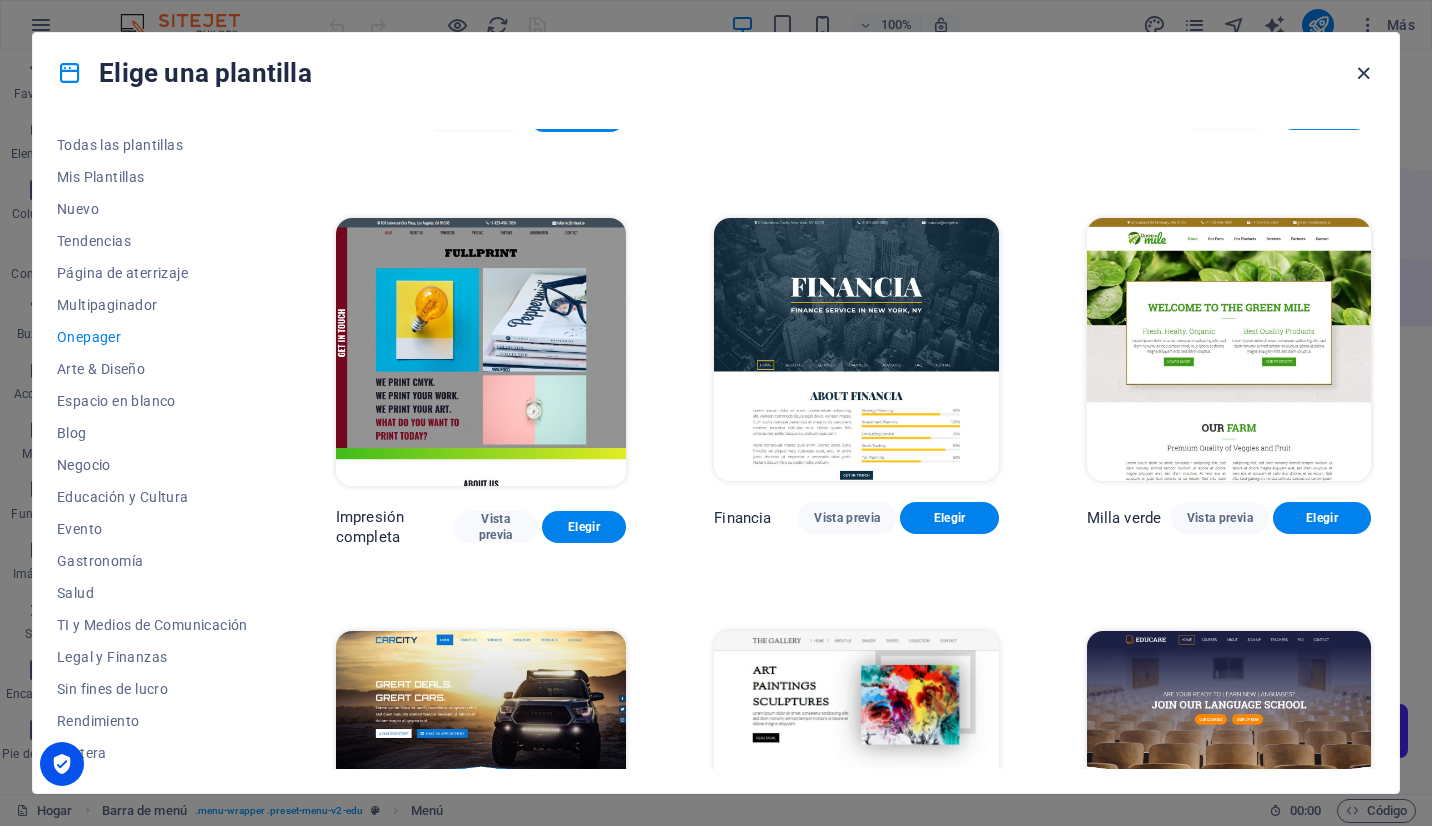 click at bounding box center [1363, 73] 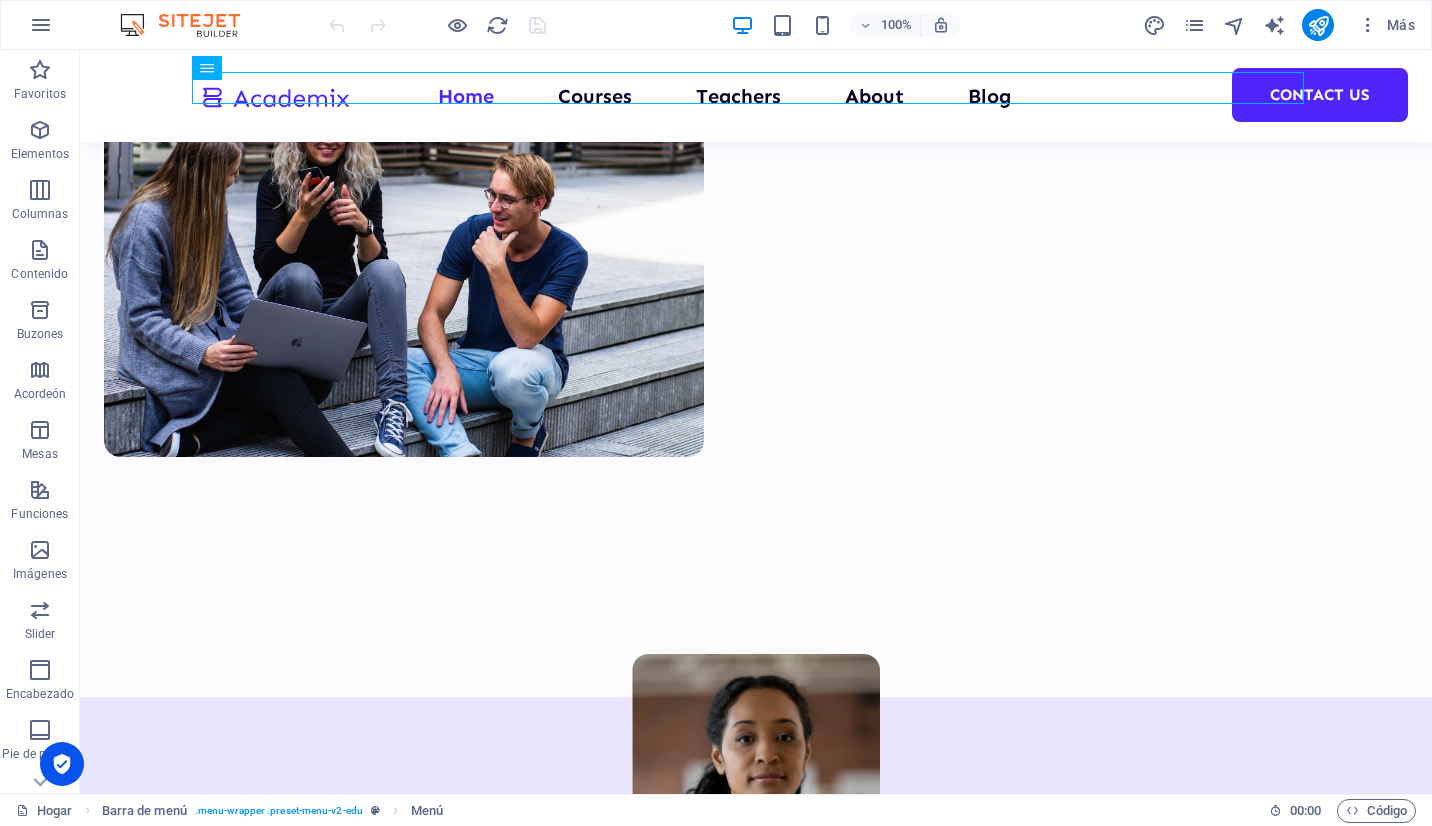 scroll, scrollTop: 0, scrollLeft: 0, axis: both 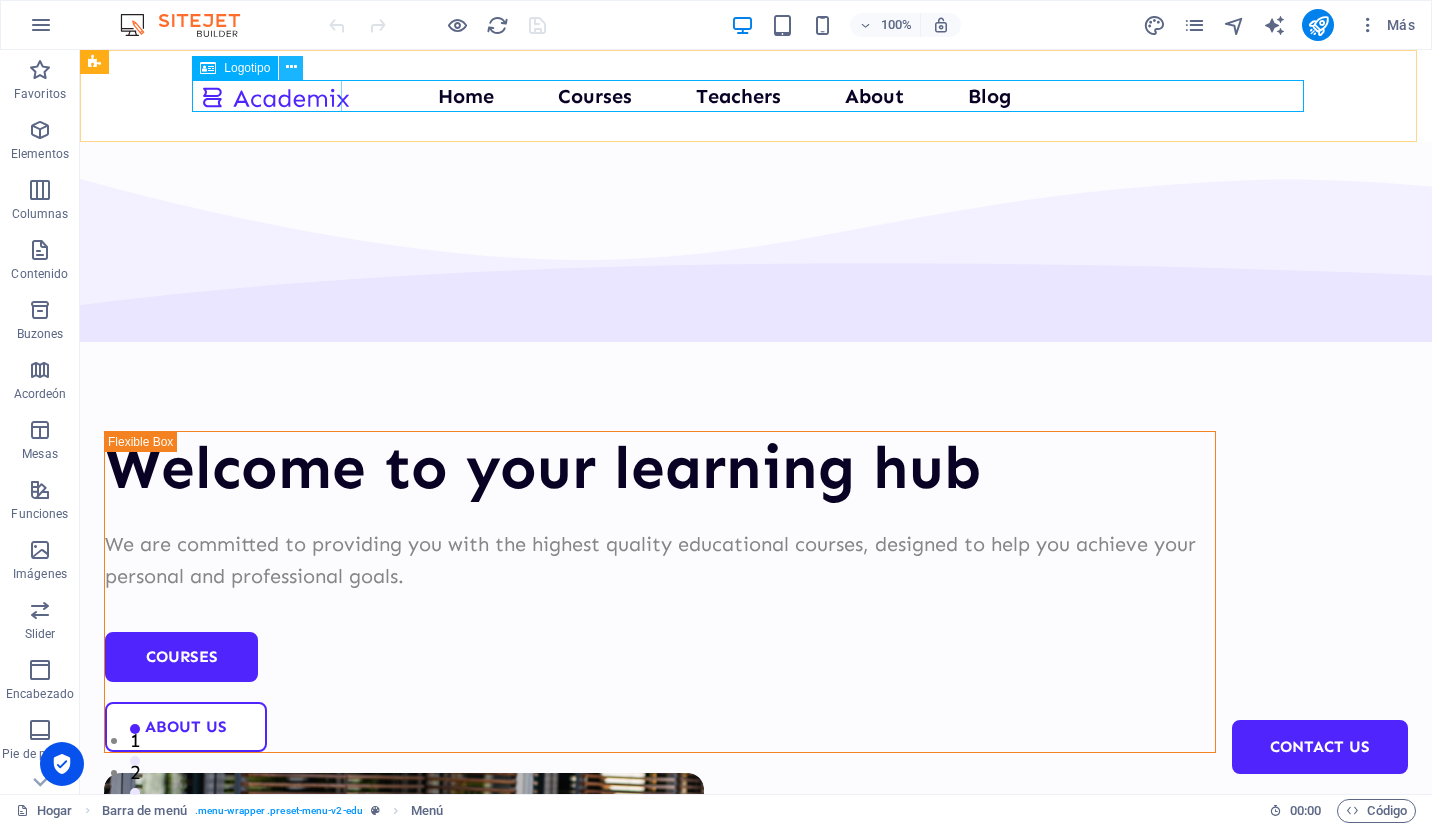 click at bounding box center [291, 68] 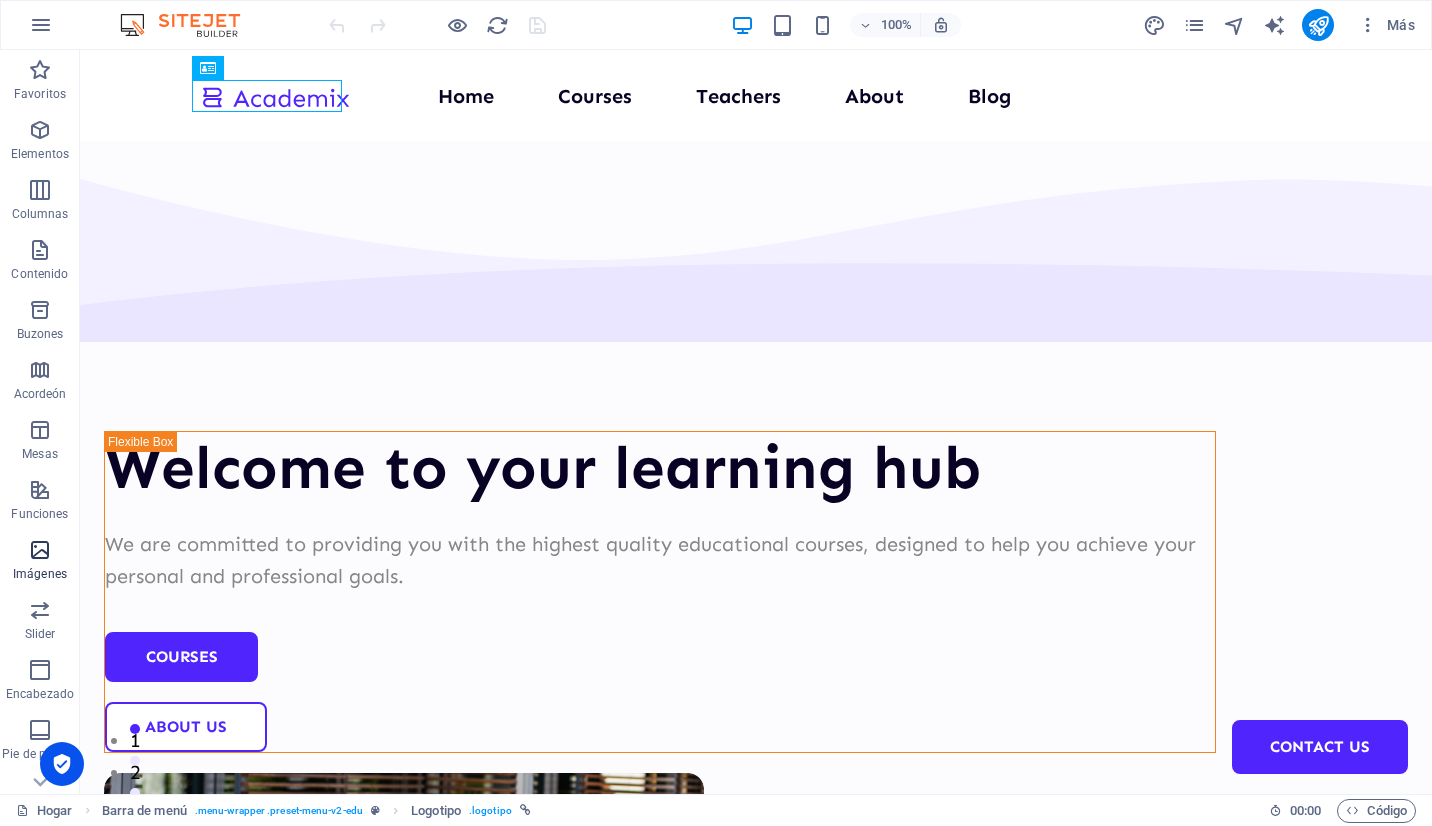 click at bounding box center [40, 550] 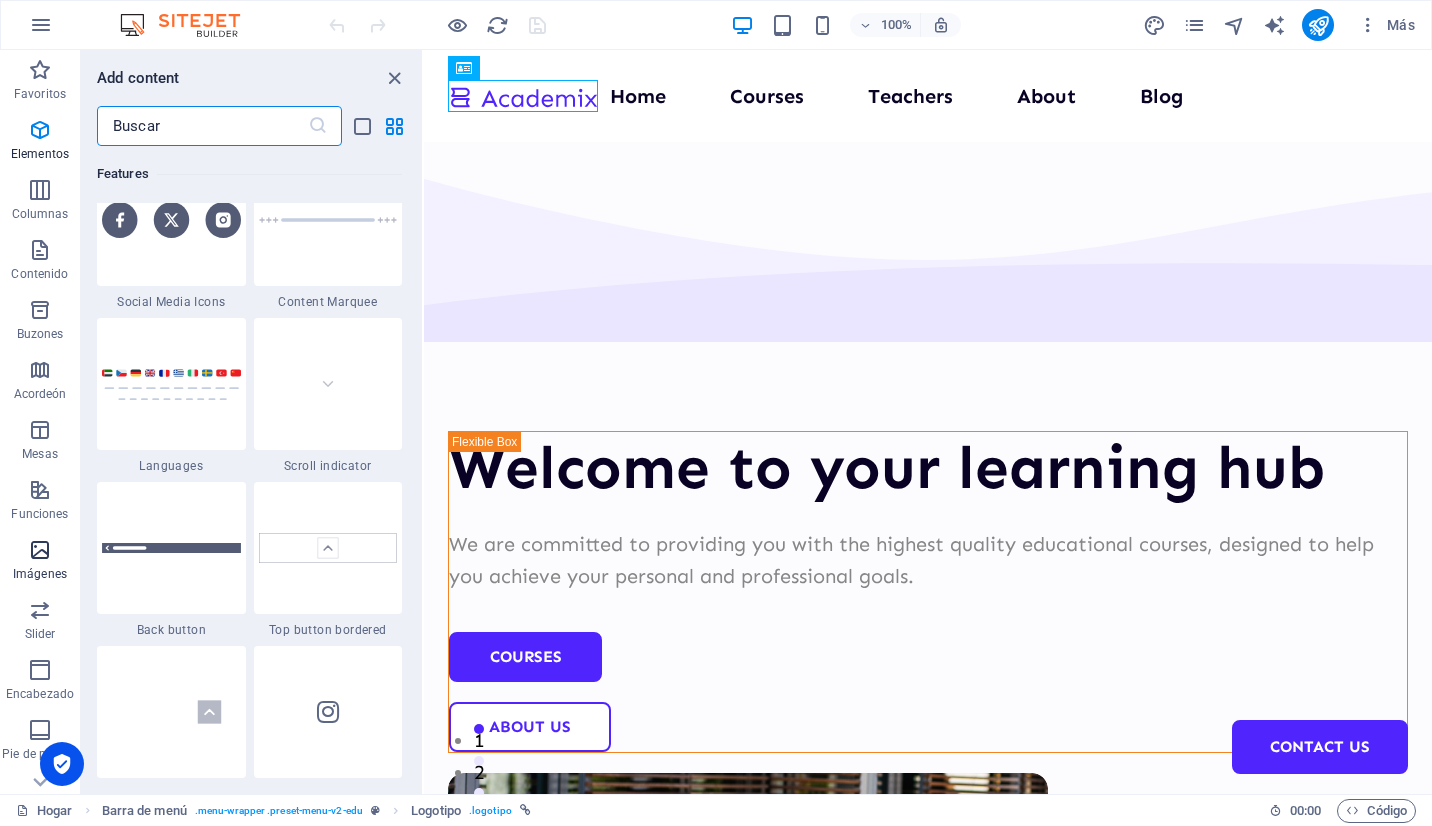 scroll, scrollTop: 9976, scrollLeft: 0, axis: vertical 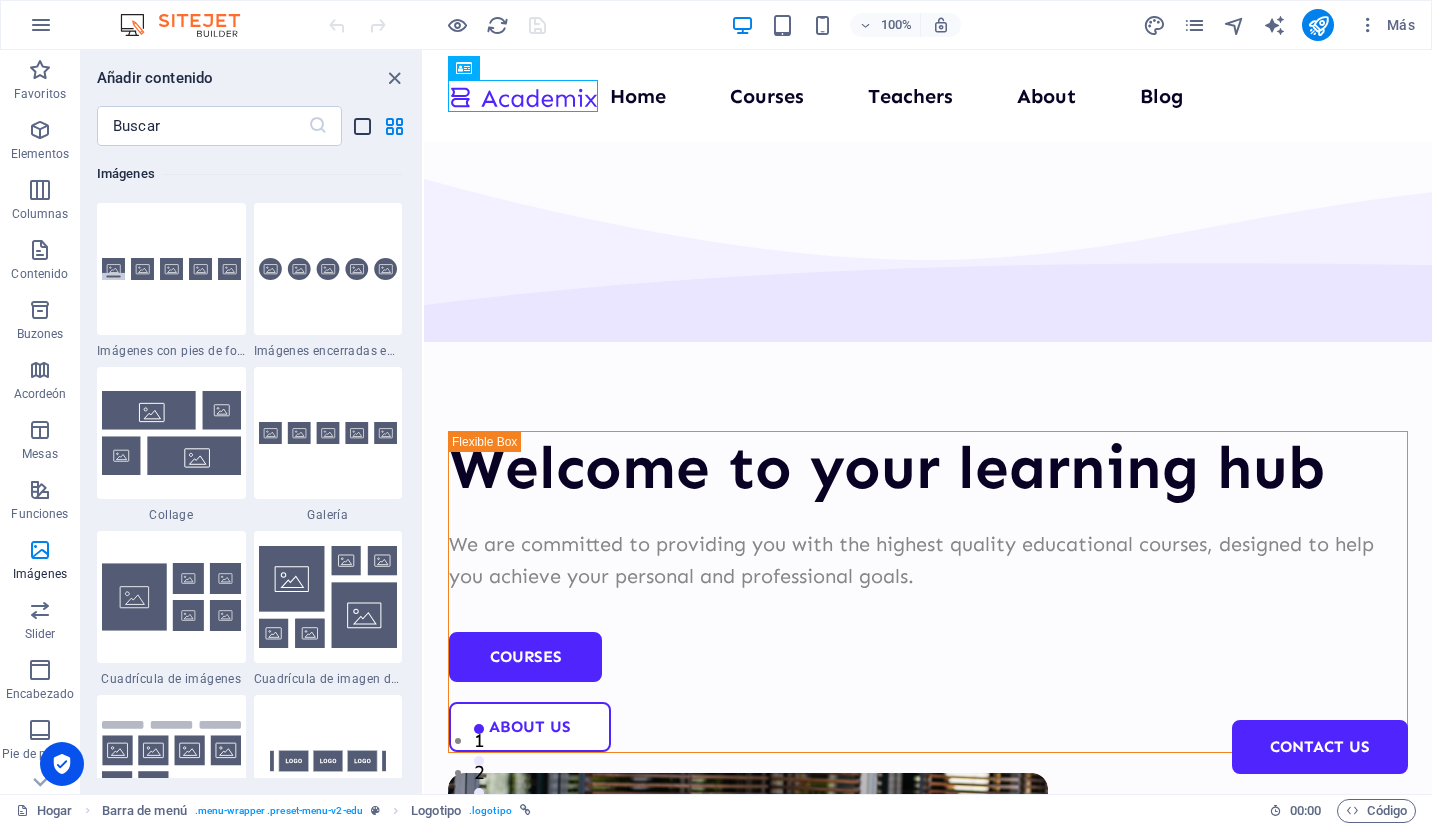 click at bounding box center (362, 126) 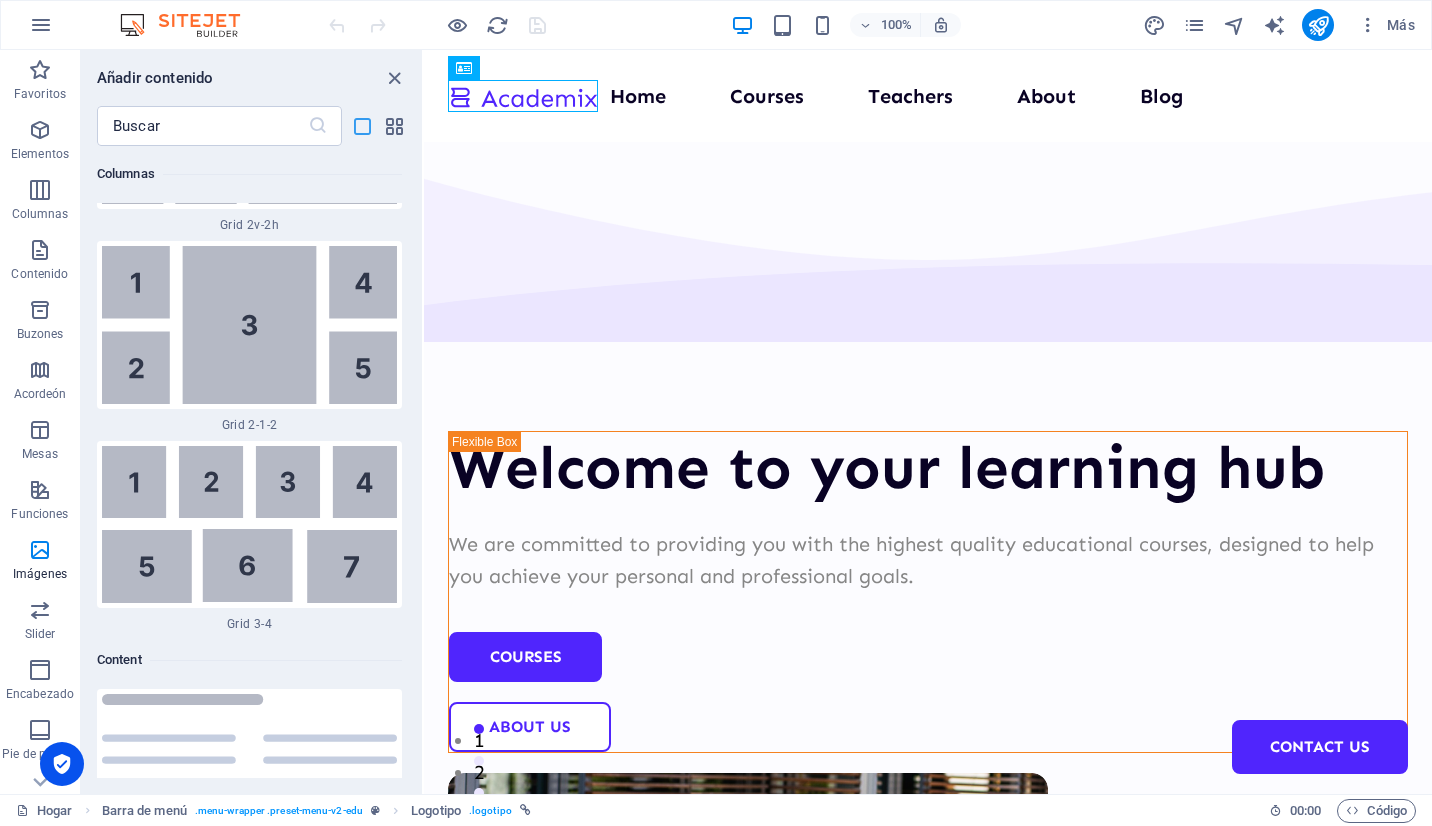 scroll, scrollTop: 23862, scrollLeft: 0, axis: vertical 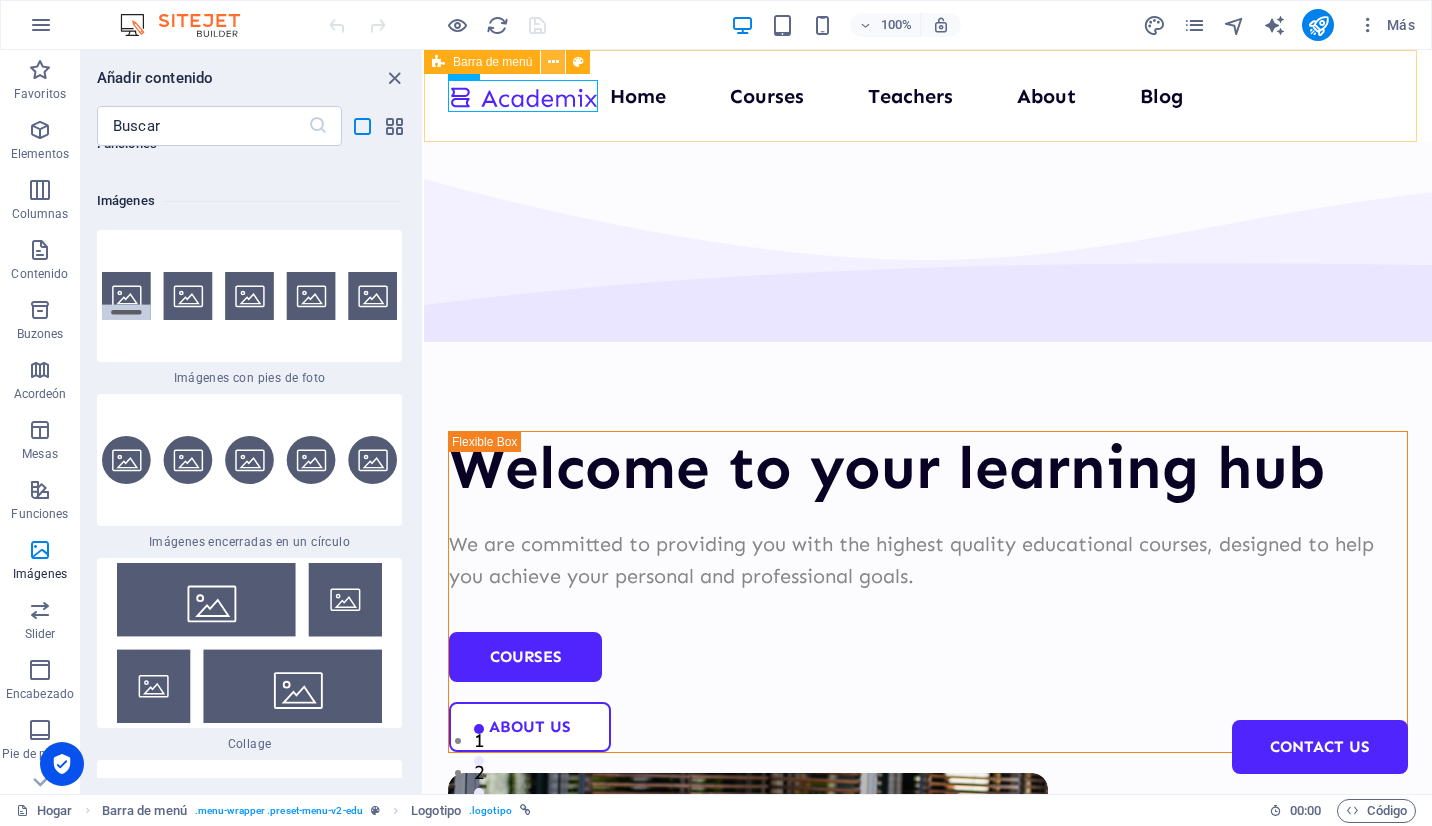 click at bounding box center (553, 62) 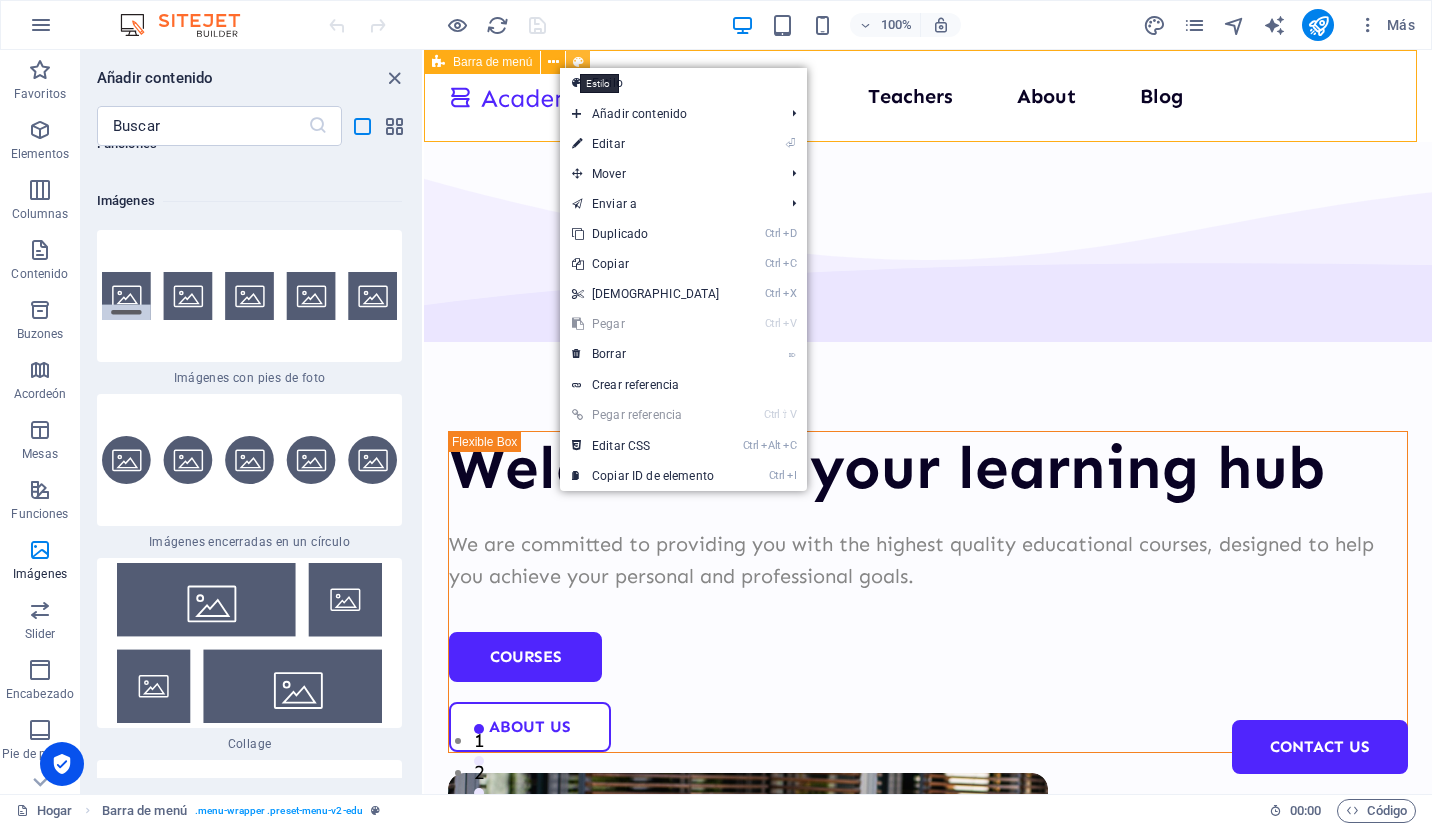 click at bounding box center (578, 62) 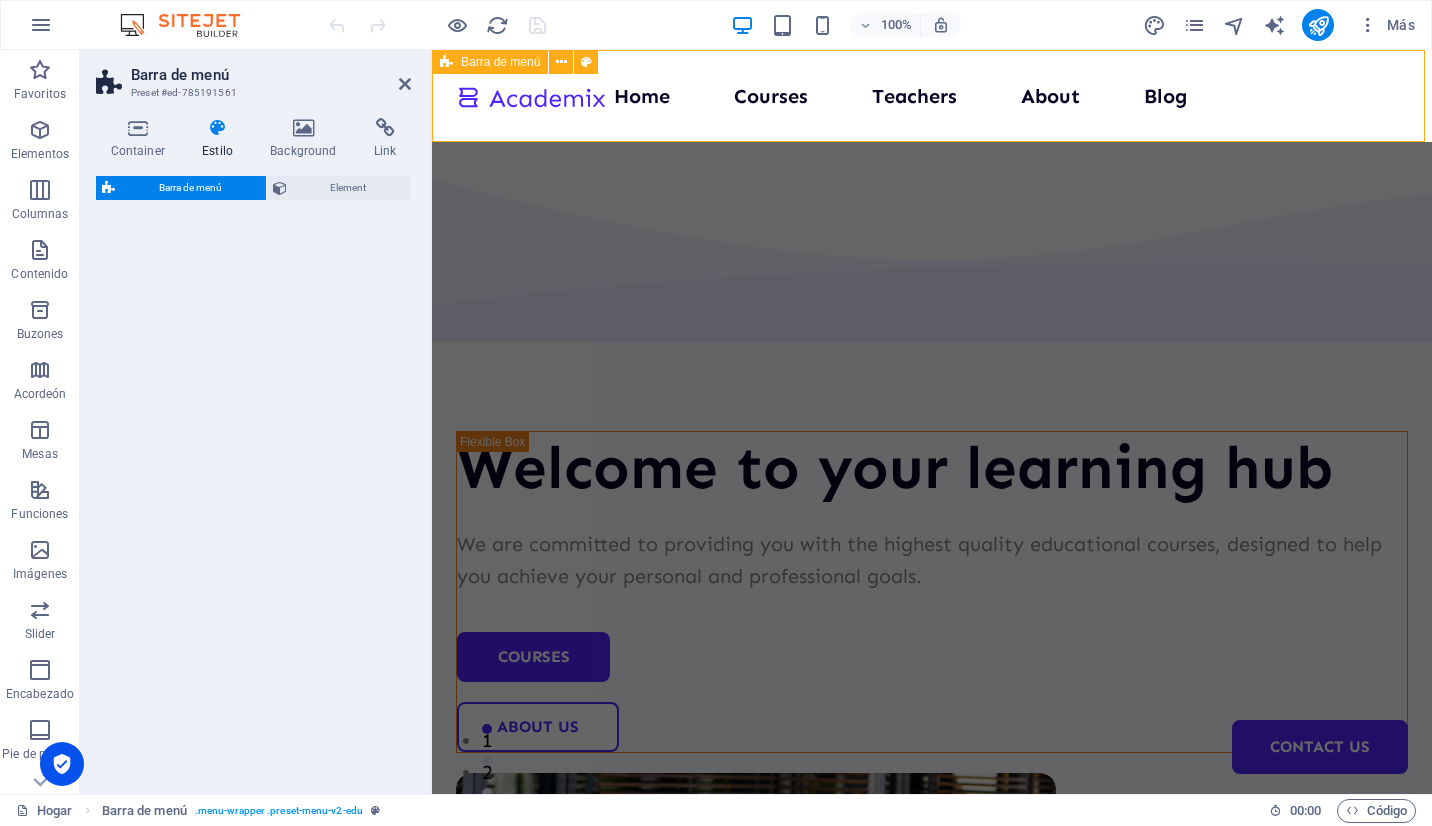select on "px" 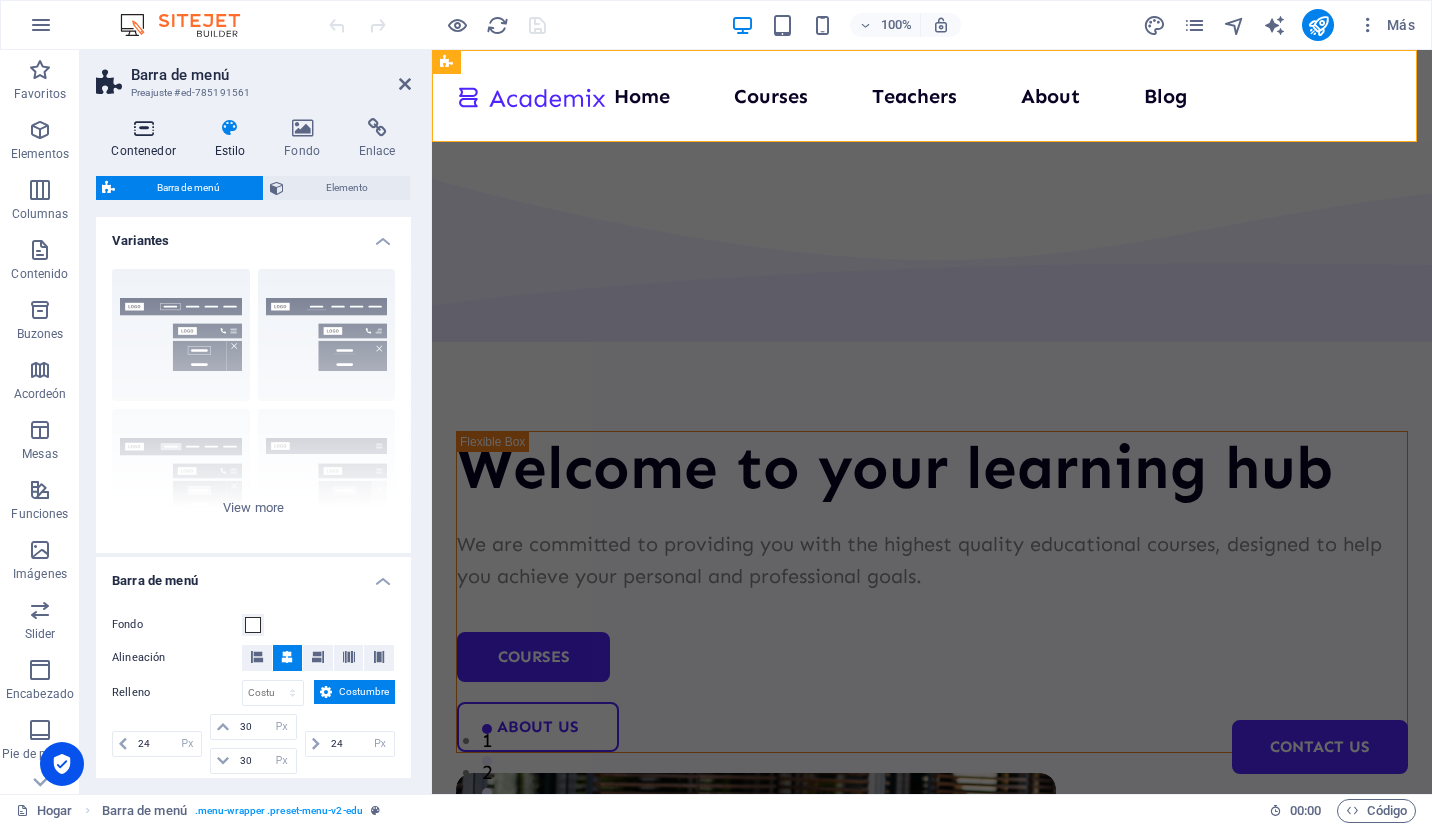 click on "Contenedor" at bounding box center (147, 139) 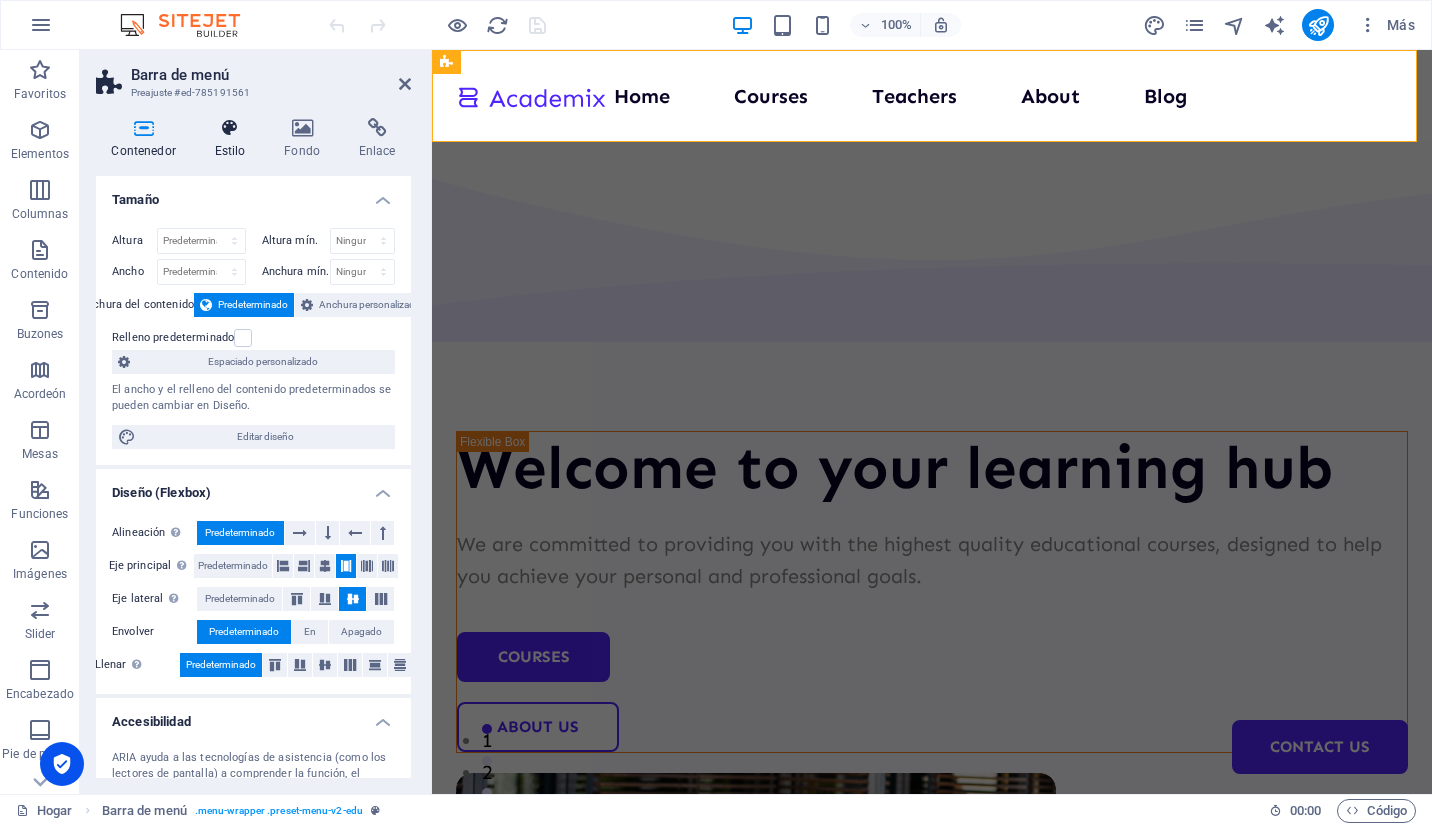 click on "Estilo" at bounding box center (230, 151) 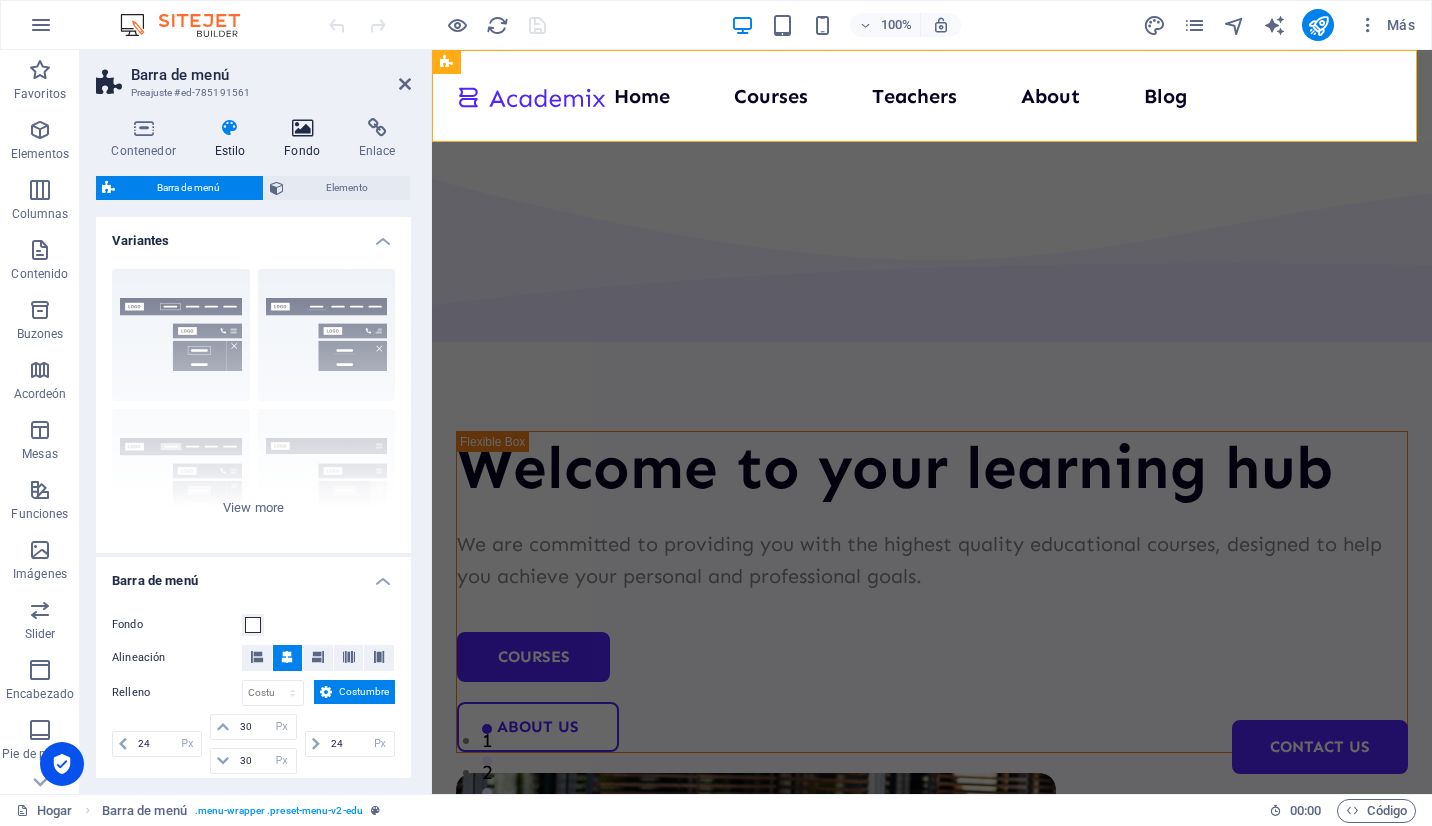 click at bounding box center [302, 128] 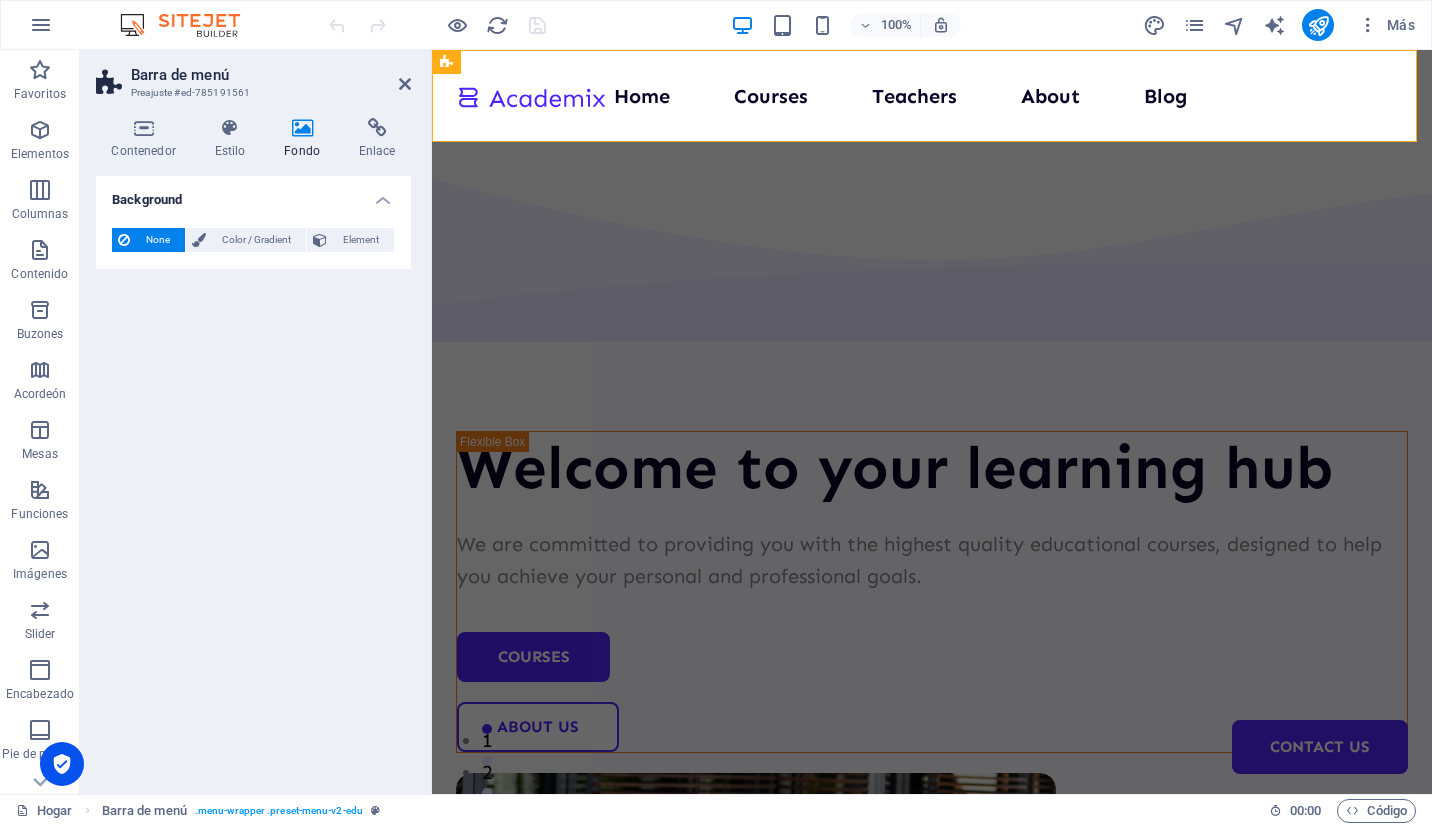 click at bounding box center [302, 128] 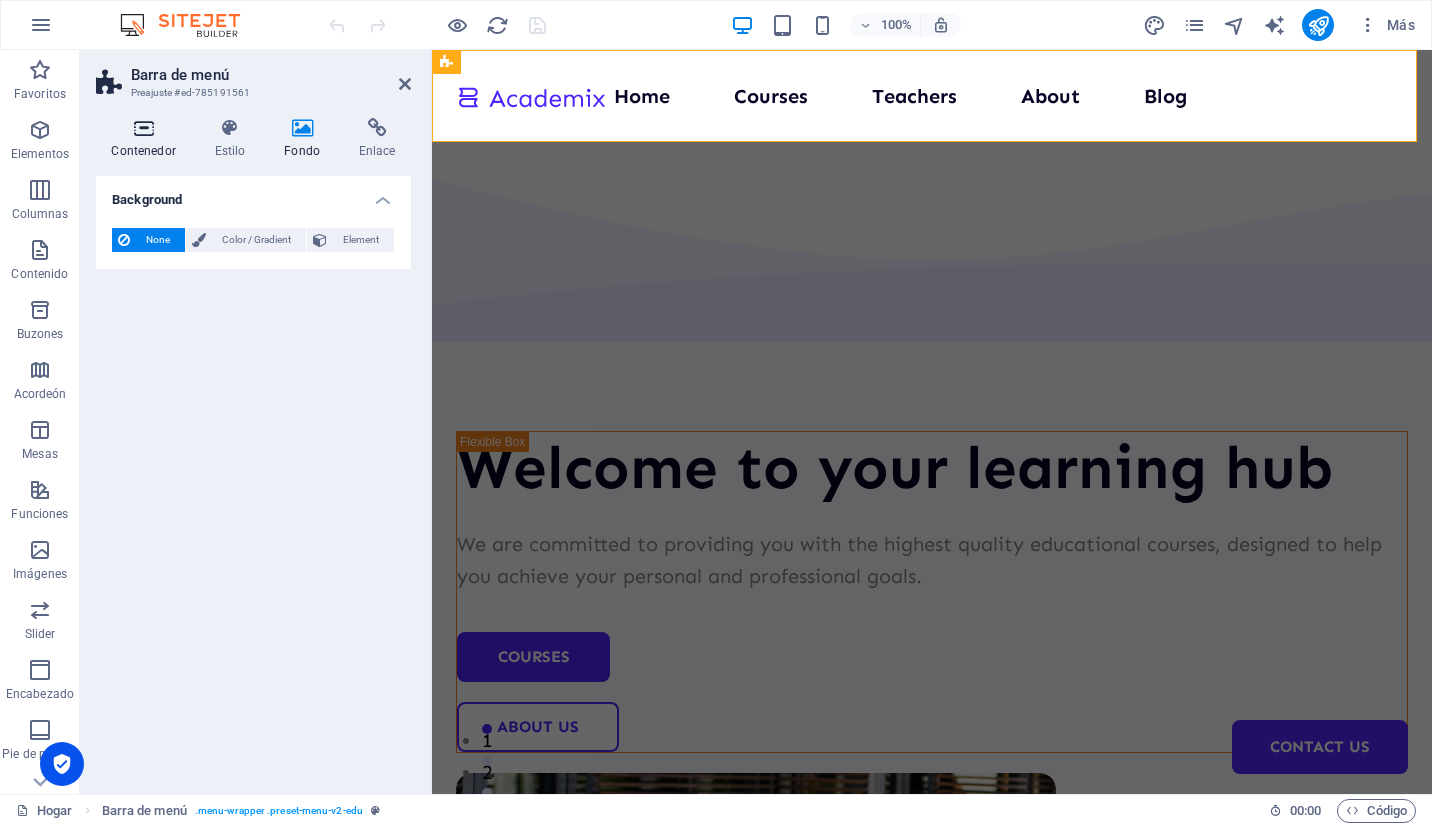 click at bounding box center (143, 128) 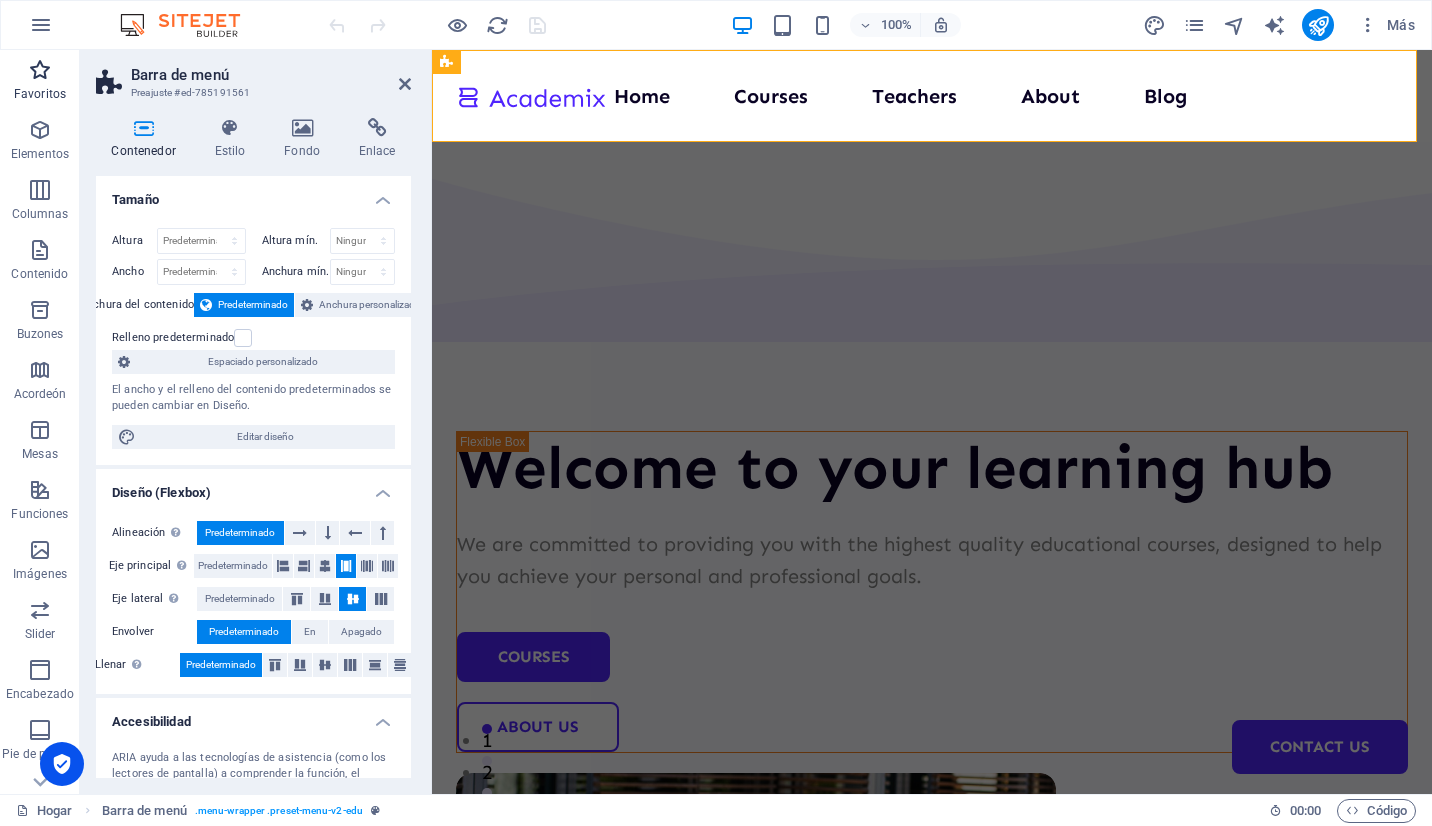 click on "Favoritos" at bounding box center [40, 94] 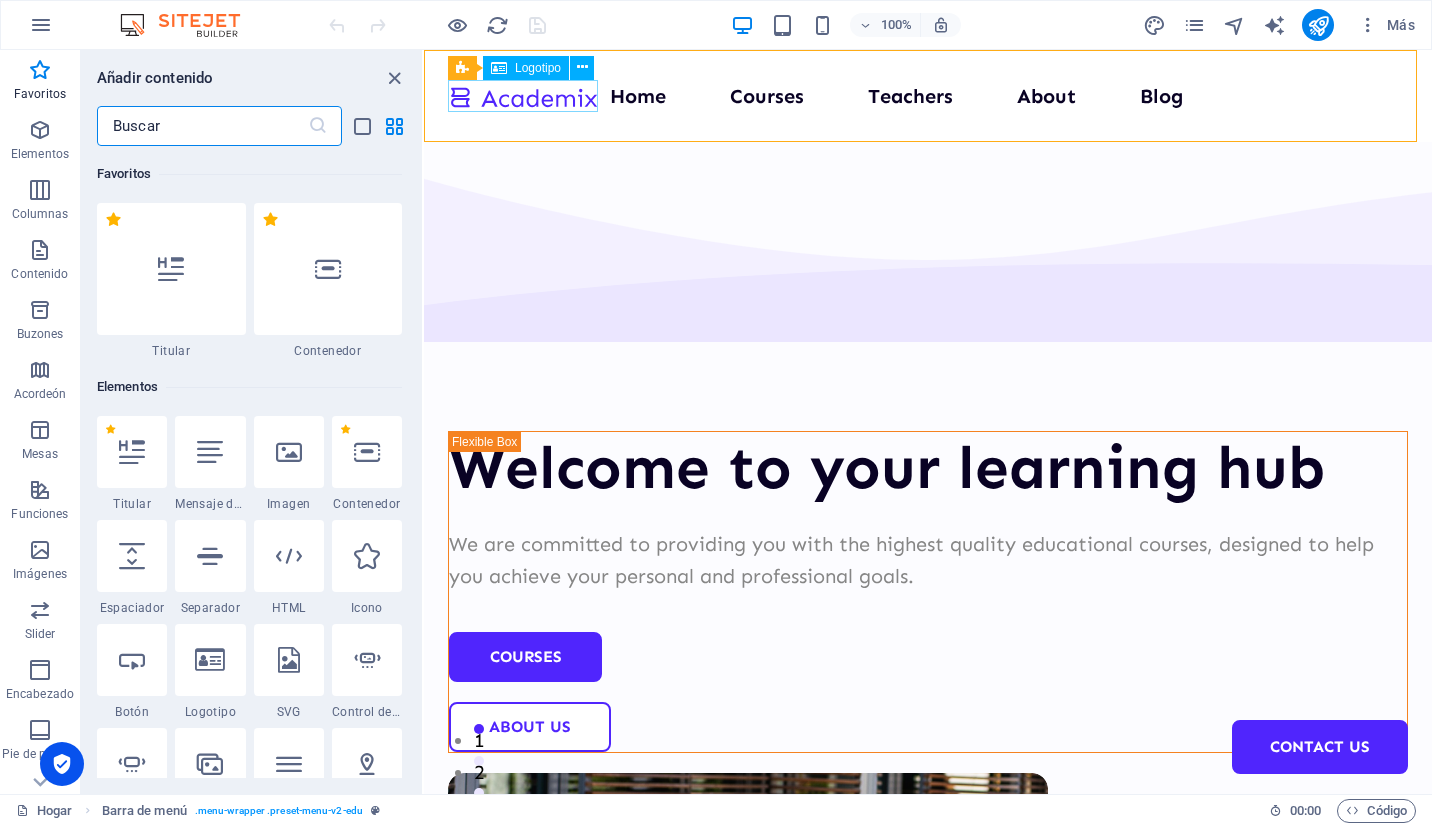 click at bounding box center (499, 68) 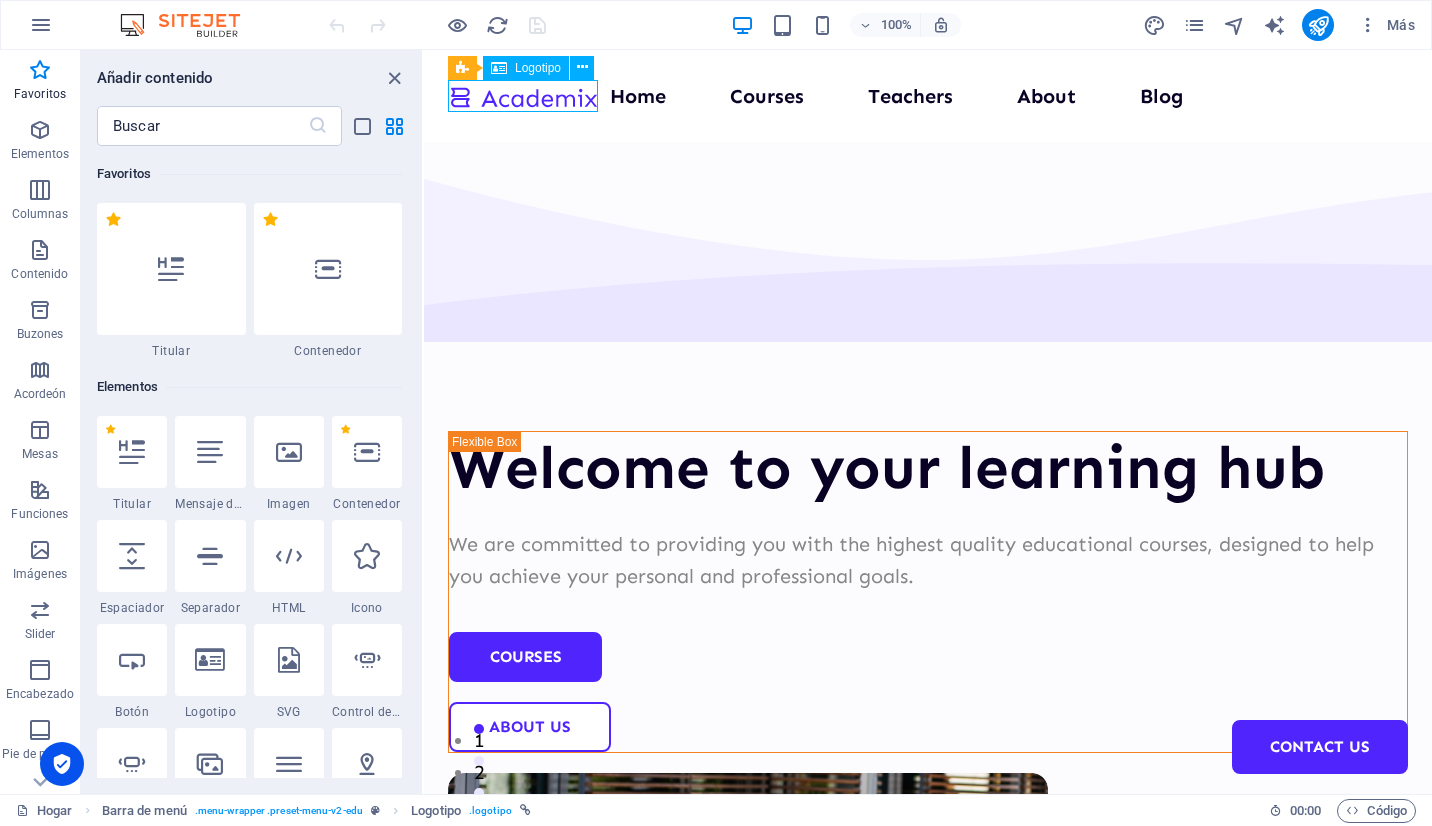 click at bounding box center [499, 68] 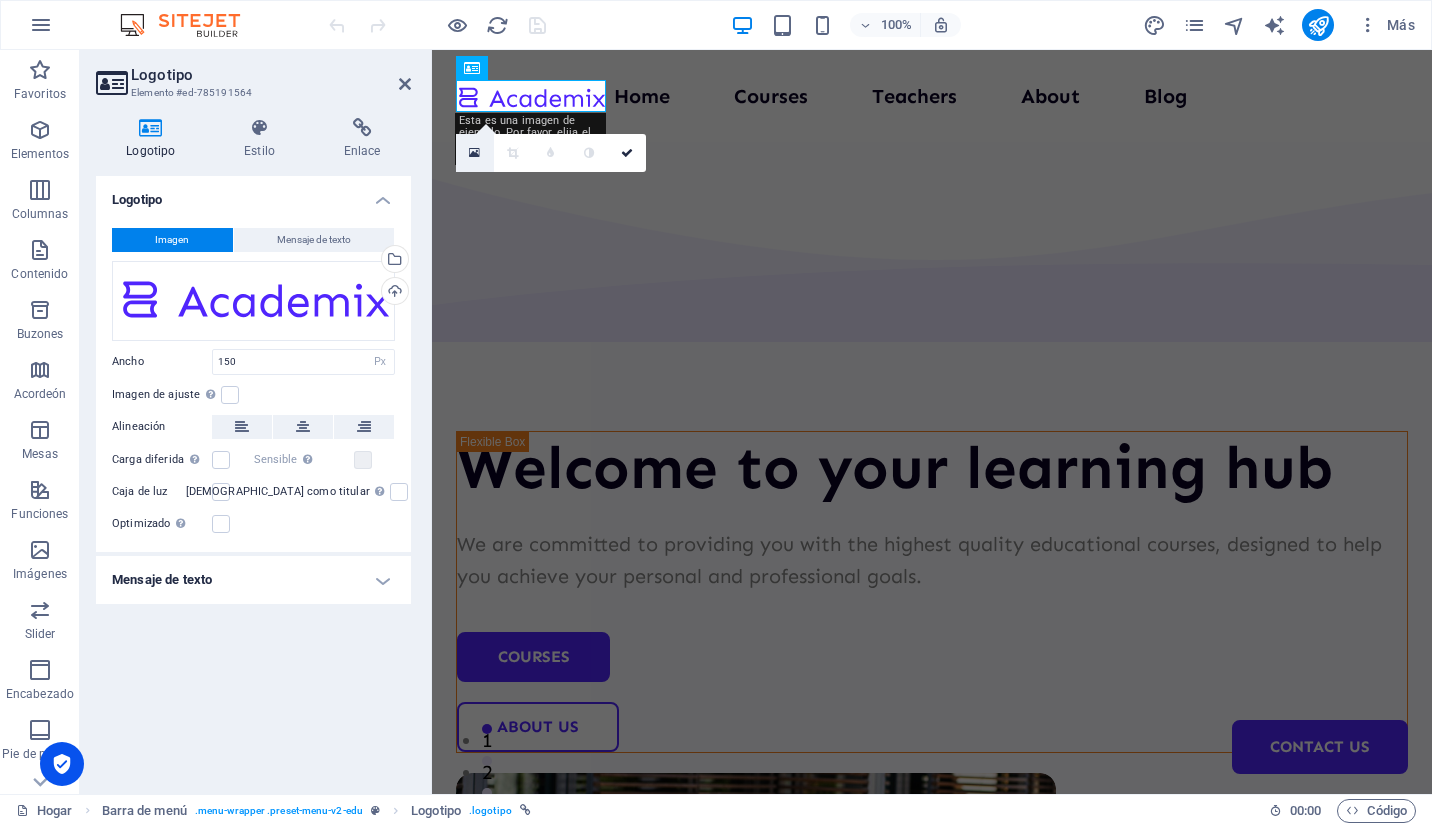 click at bounding box center [474, 153] 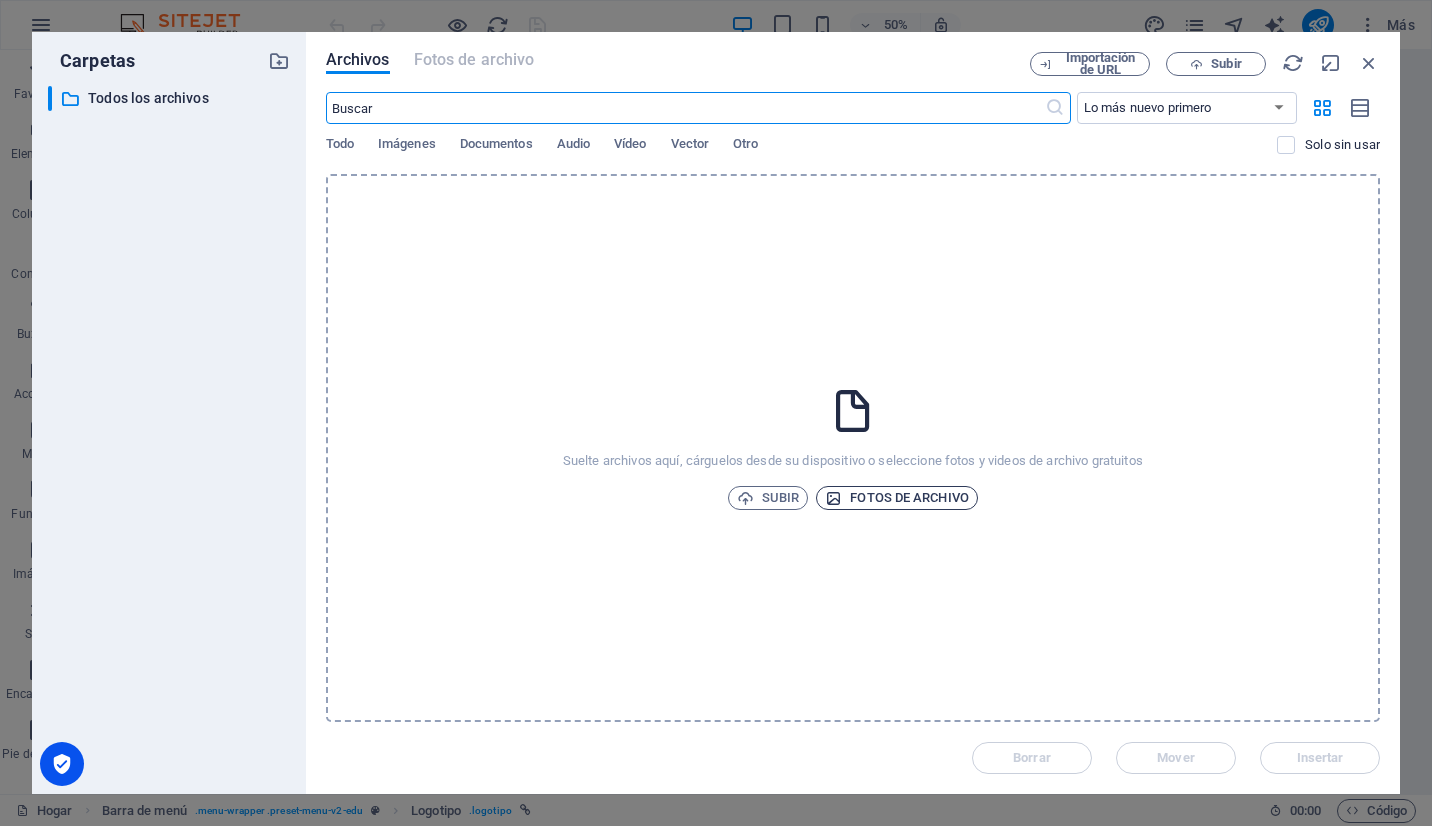 click on "Fotos de archivo" at bounding box center (909, 498) 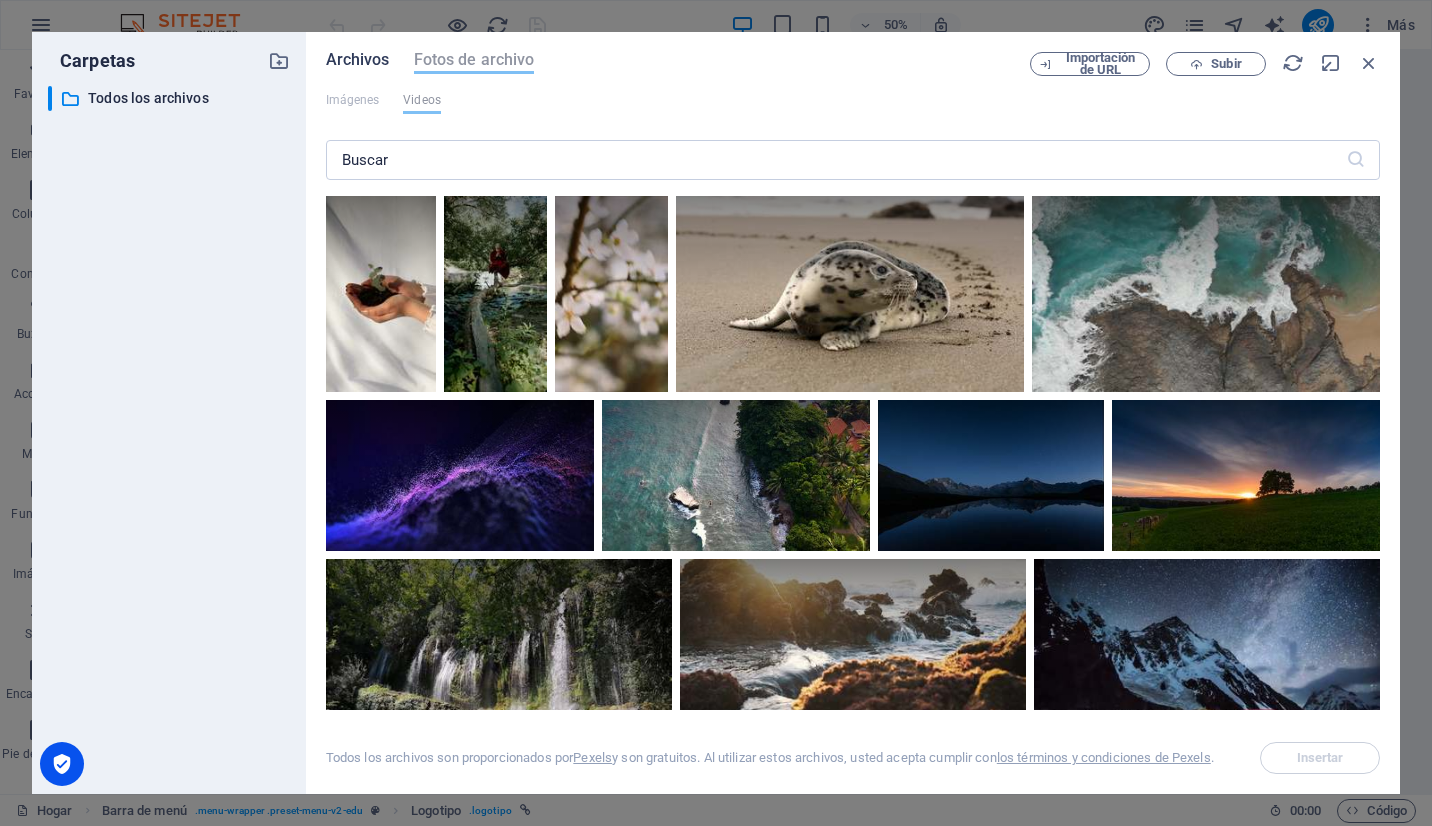 click on "Archivos" at bounding box center [358, 60] 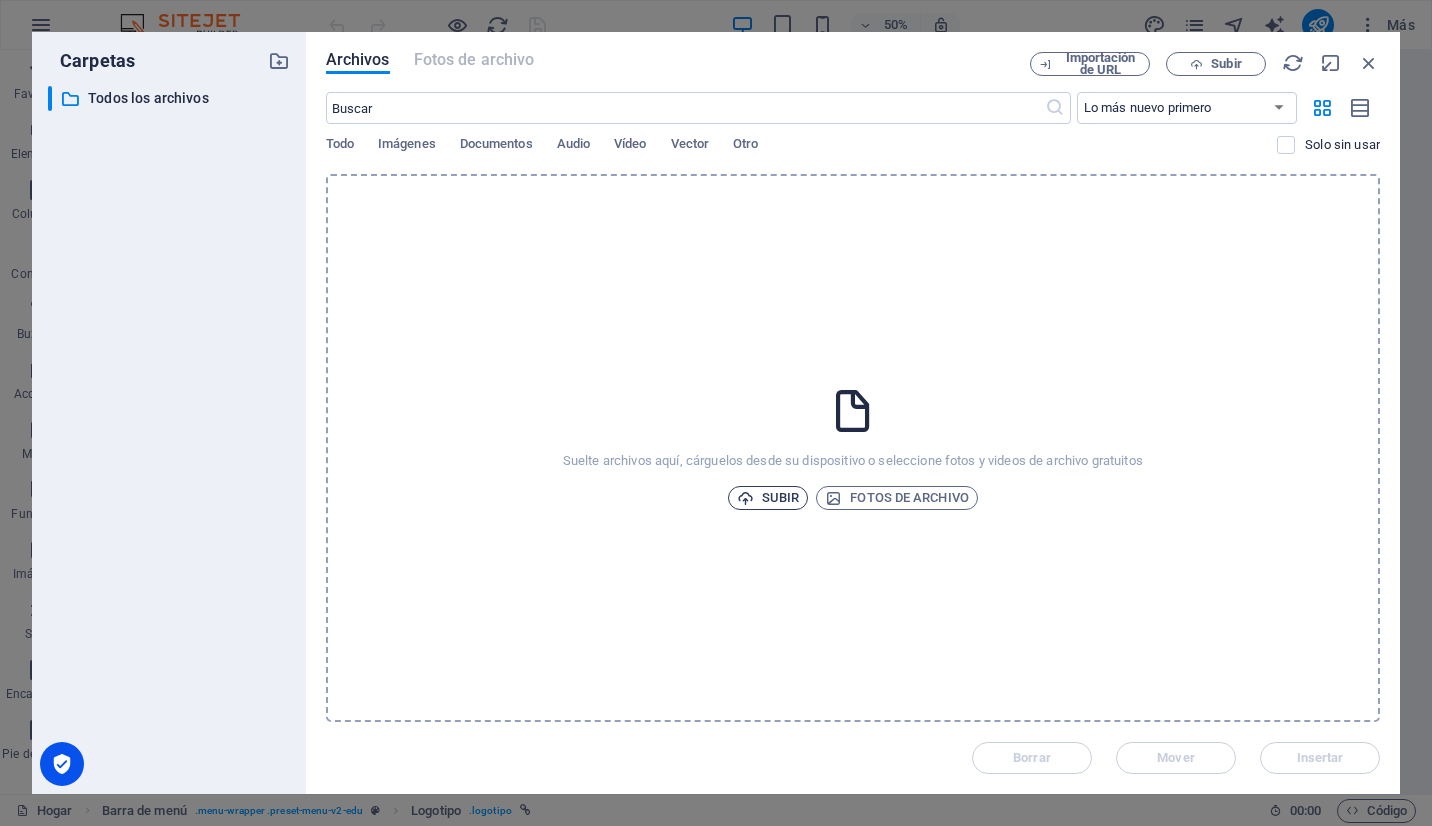 click at bounding box center [745, 498] 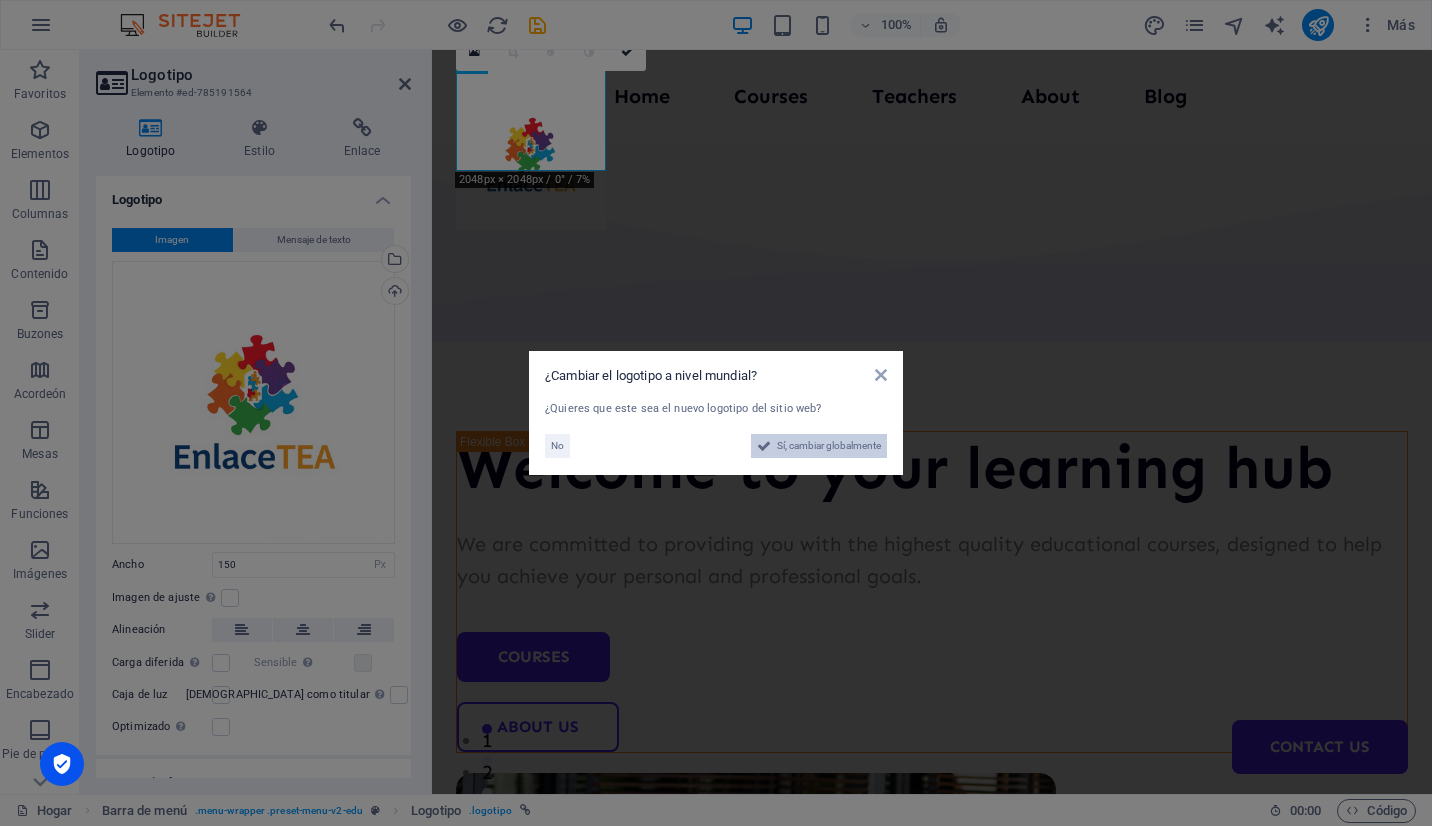 click on "Sí, cambiar globalmente" at bounding box center [829, 446] 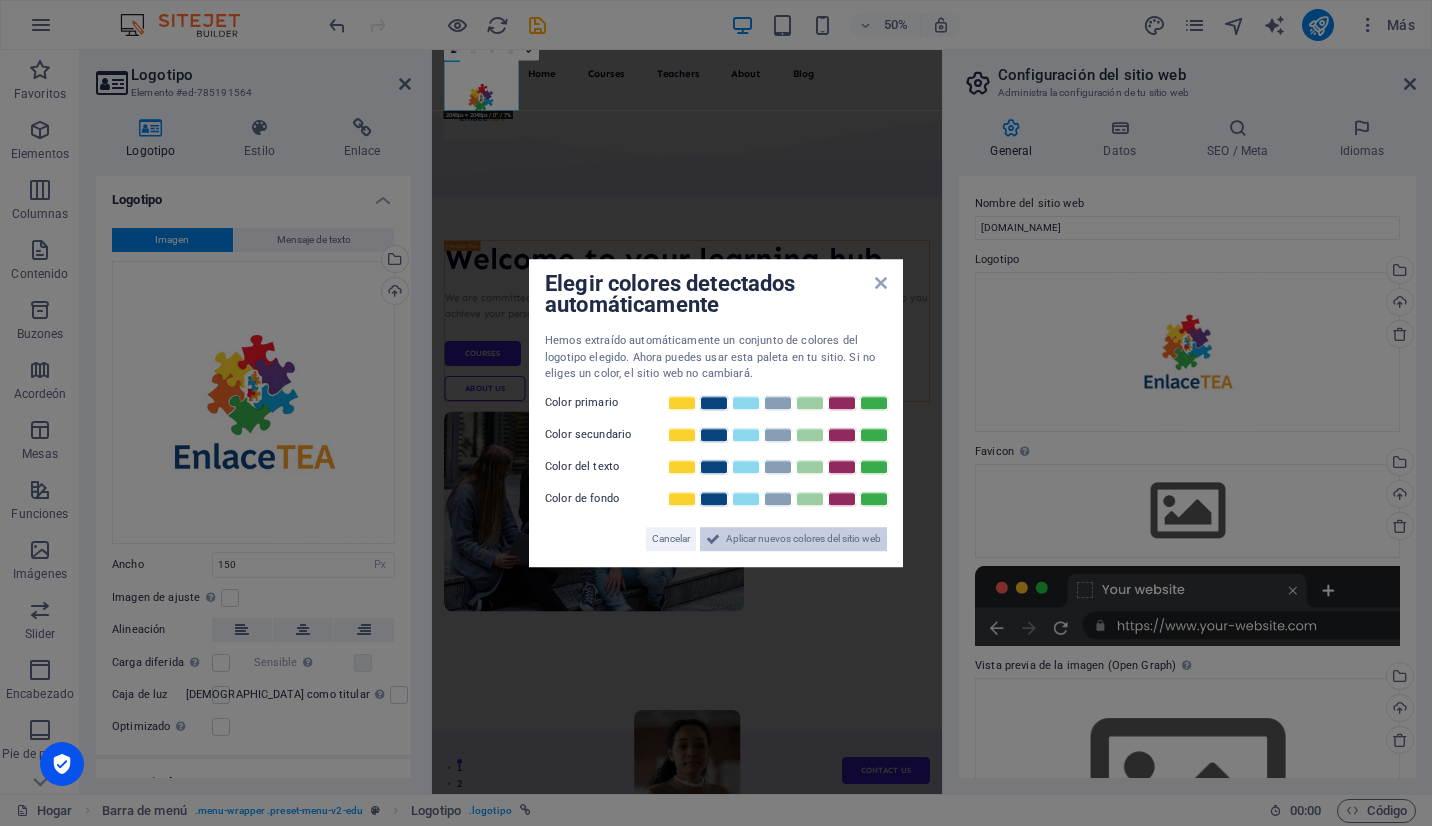 click on "Aplicar nuevos colores del sitio web" at bounding box center (803, 539) 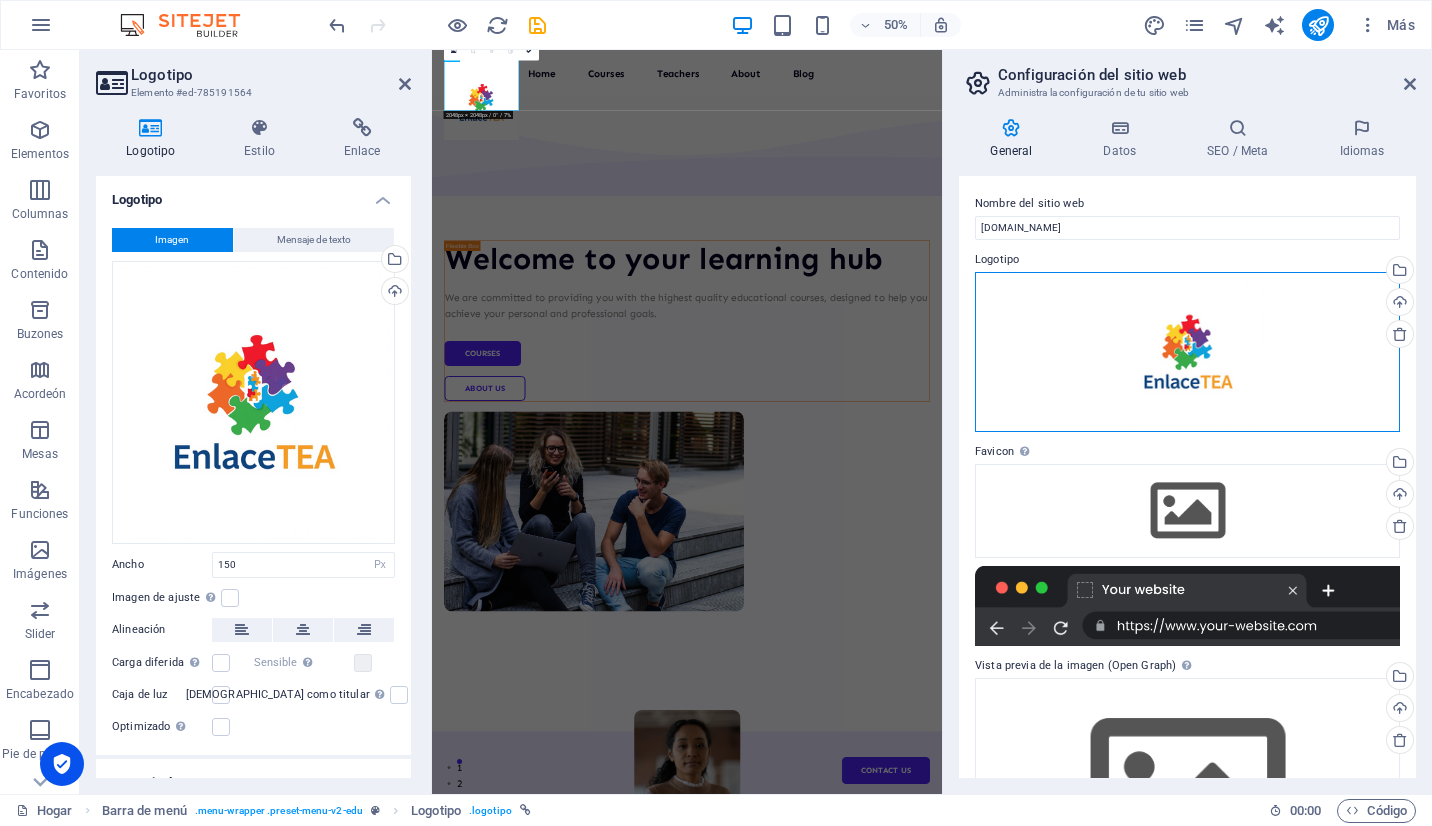 drag, startPoint x: 1166, startPoint y: 374, endPoint x: 1146, endPoint y: 342, distance: 37.735924 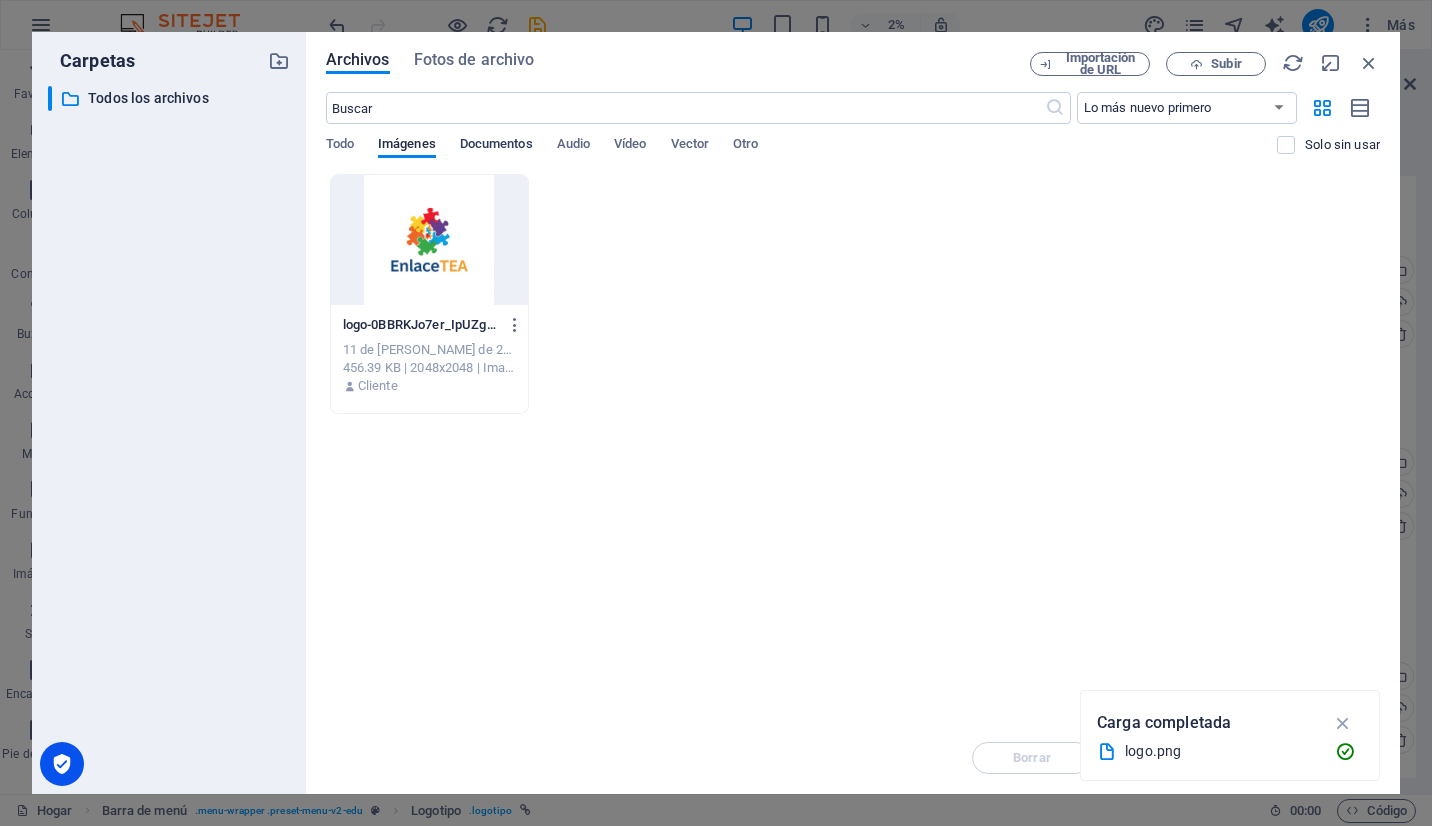 click on "Documentos" at bounding box center [496, 146] 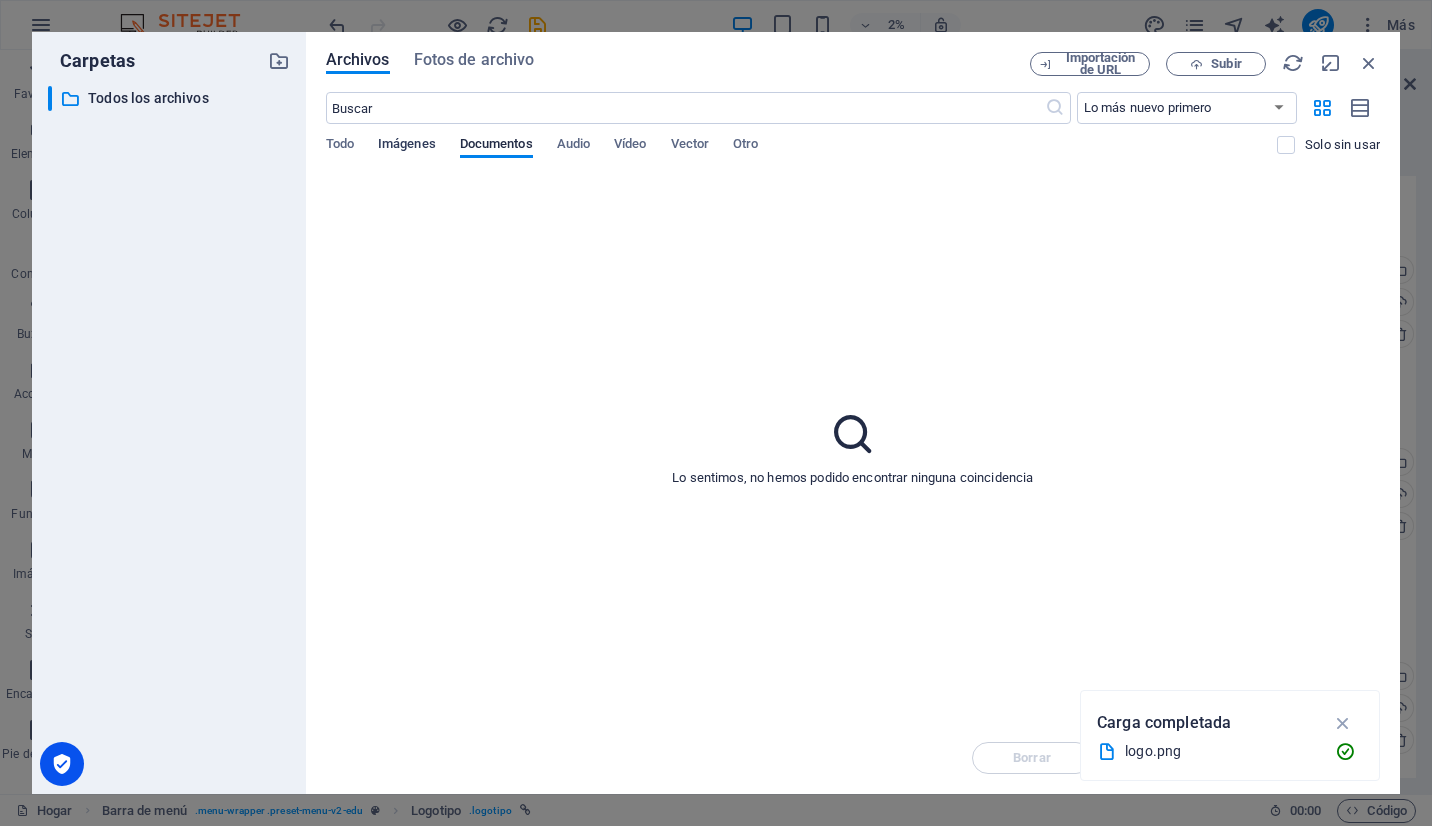 click on "Imágenes" at bounding box center [407, 146] 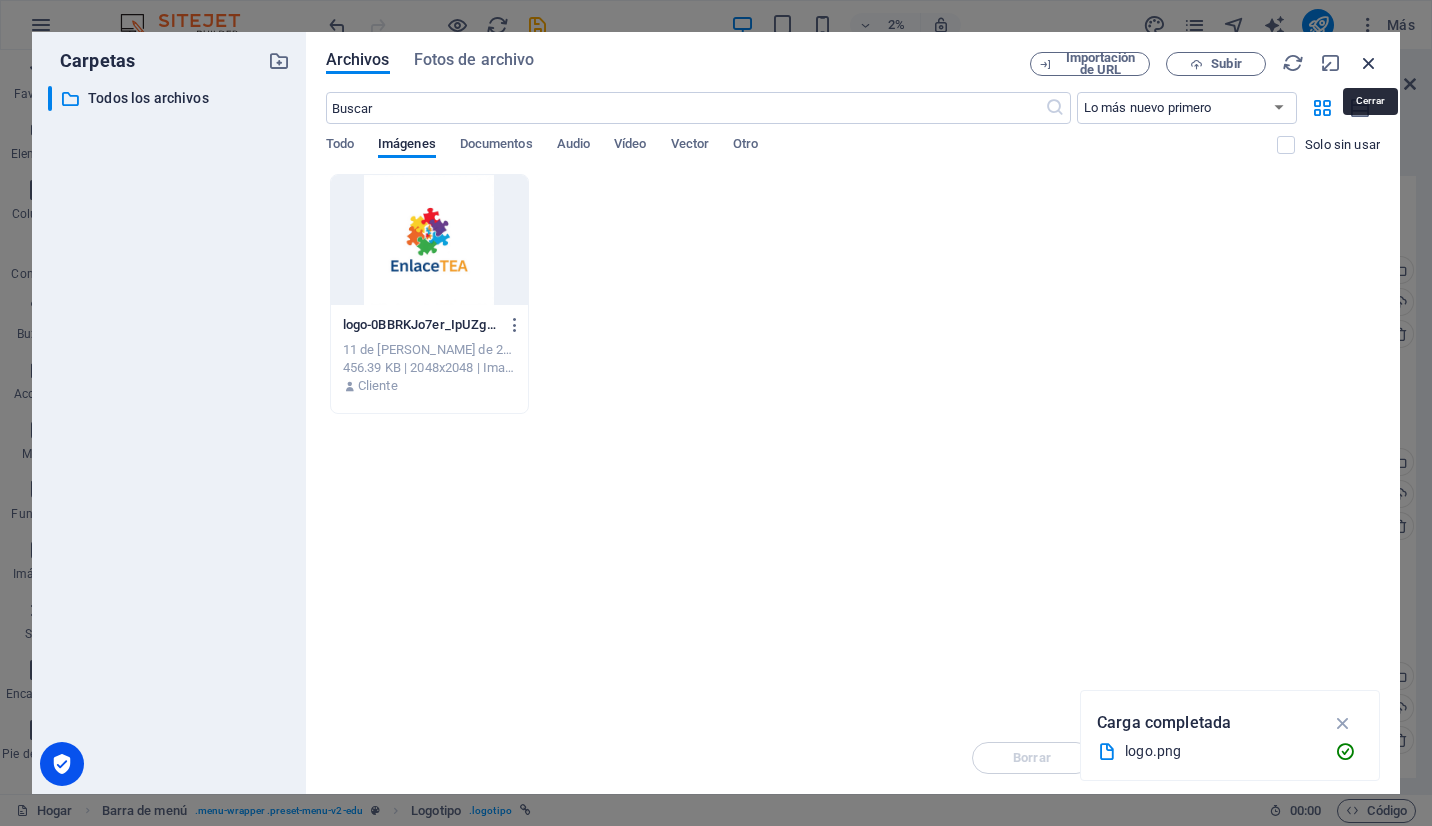 click at bounding box center [1369, 63] 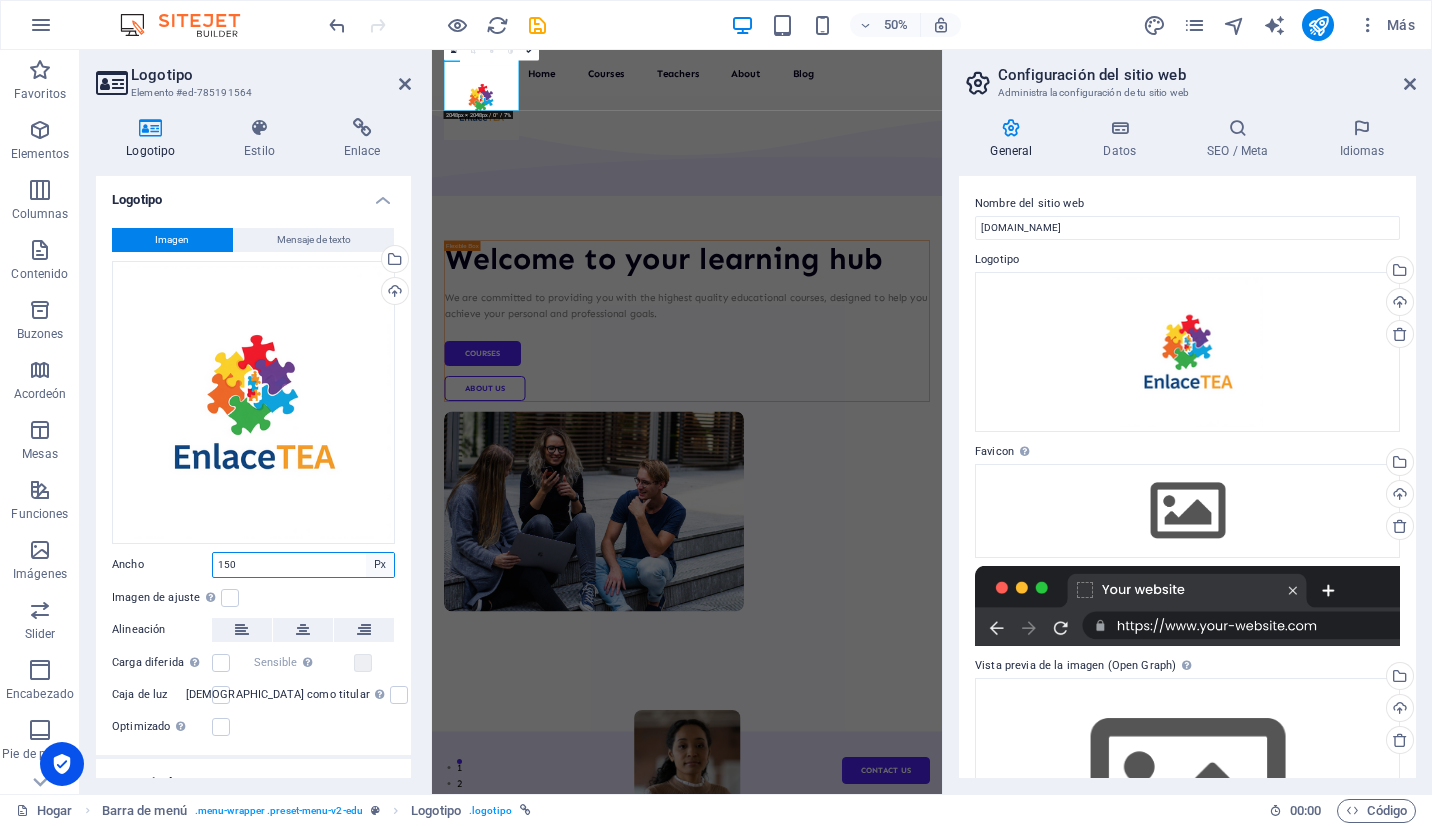 click on "Predeterminado Automático Px Rem % em VH Vw" at bounding box center (380, 565) 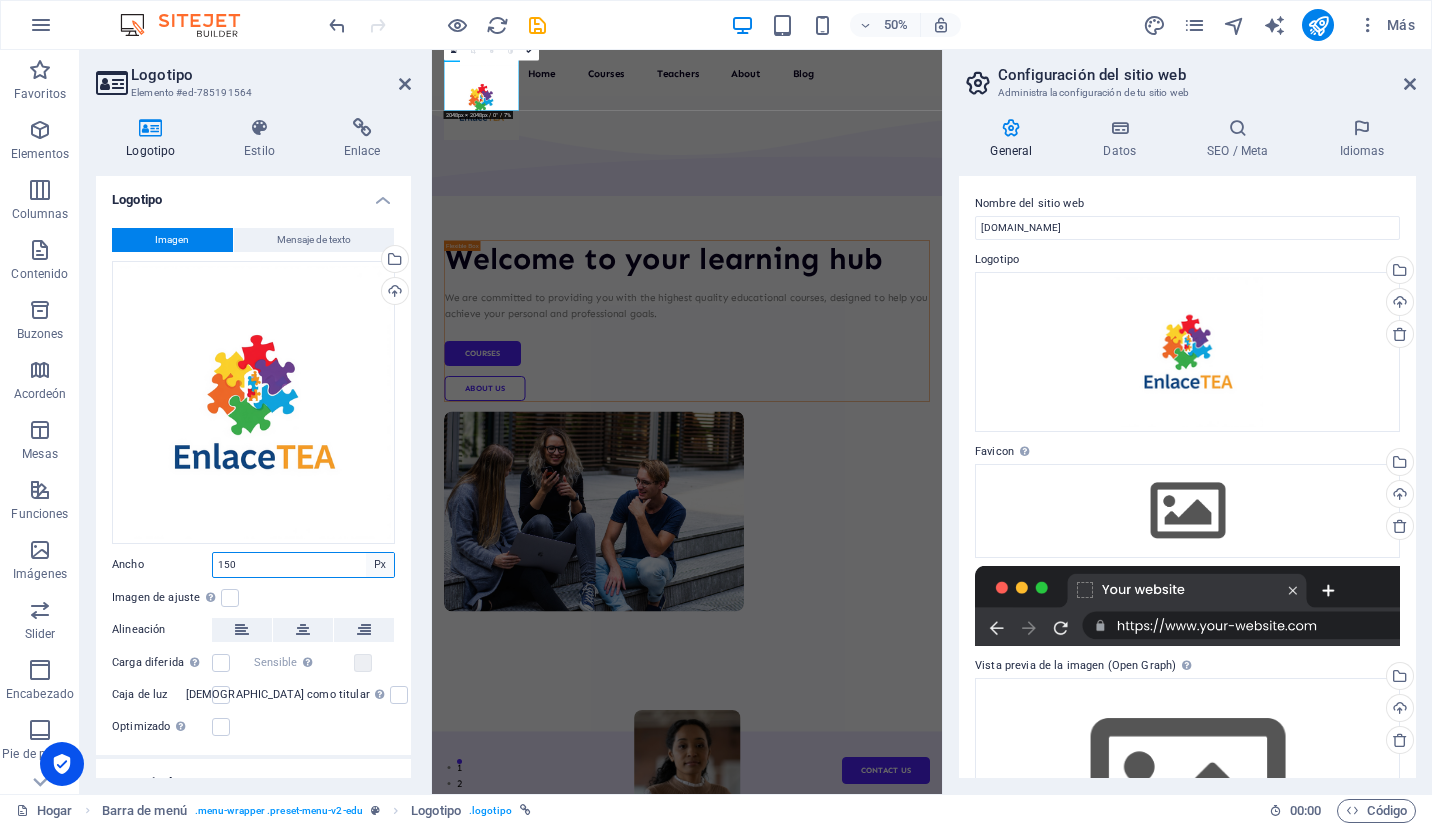 click on "Predeterminado Automático Px Rem % em VH Vw" at bounding box center [380, 565] 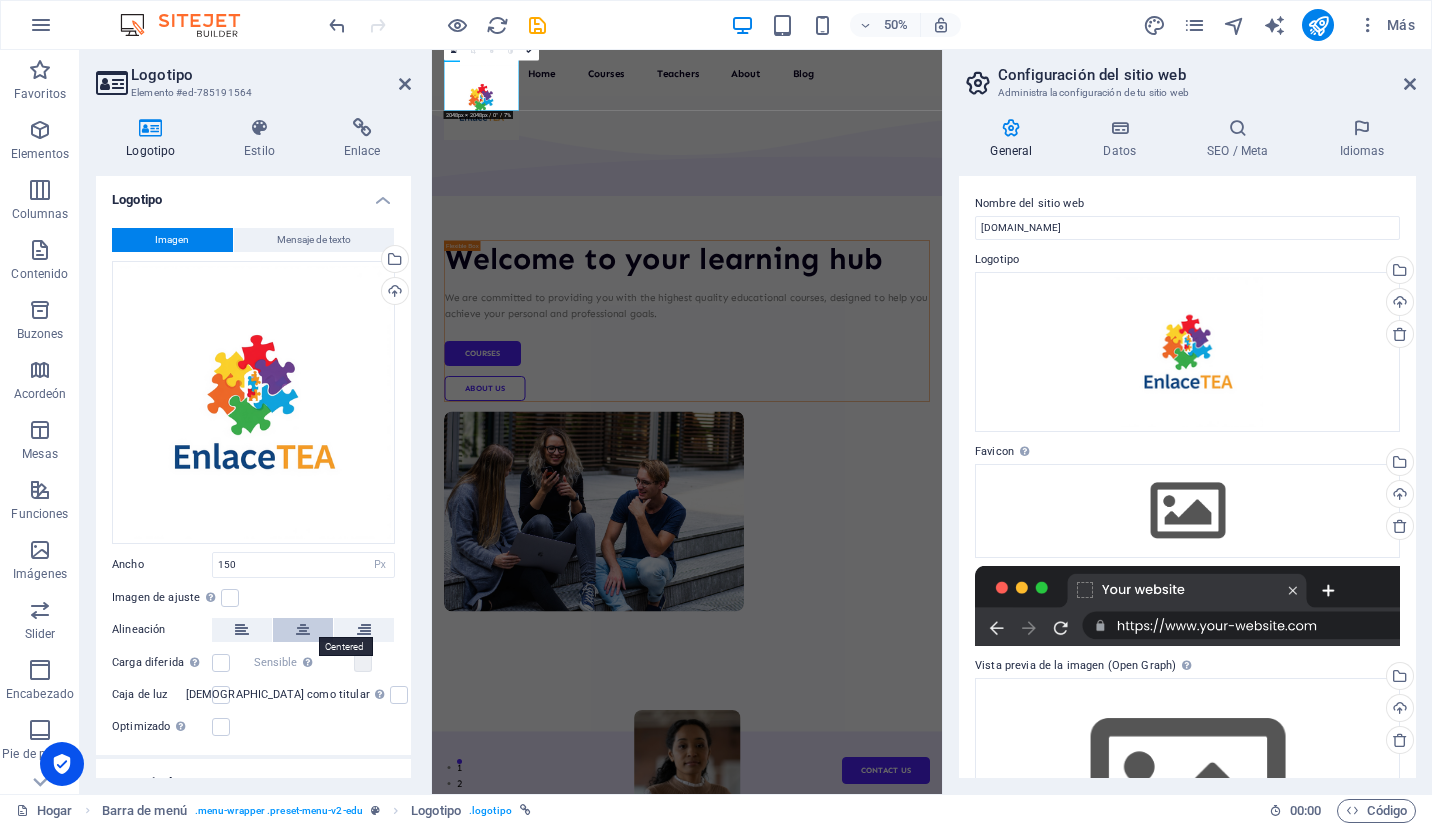 click at bounding box center (303, 630) 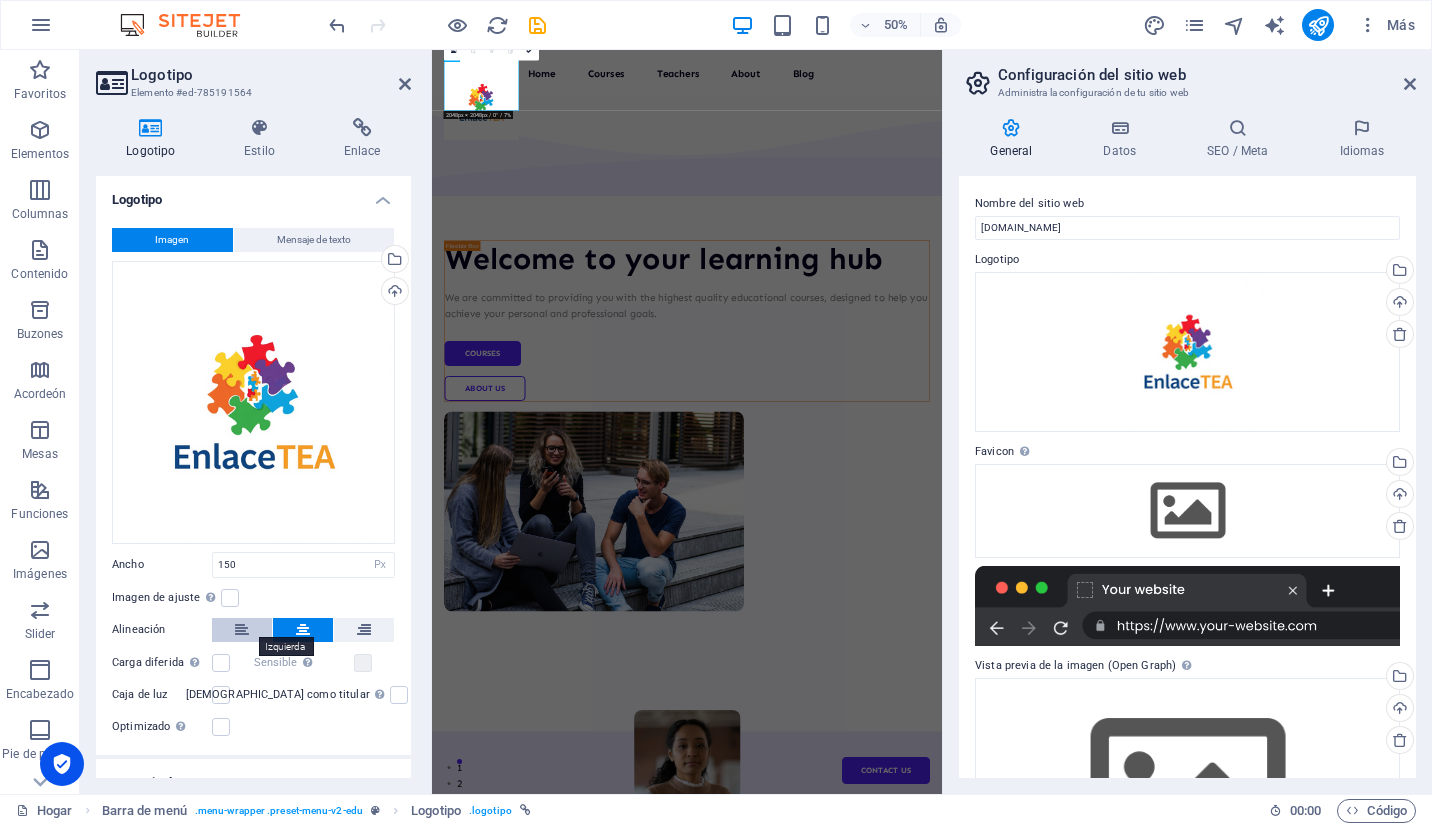 click at bounding box center [242, 630] 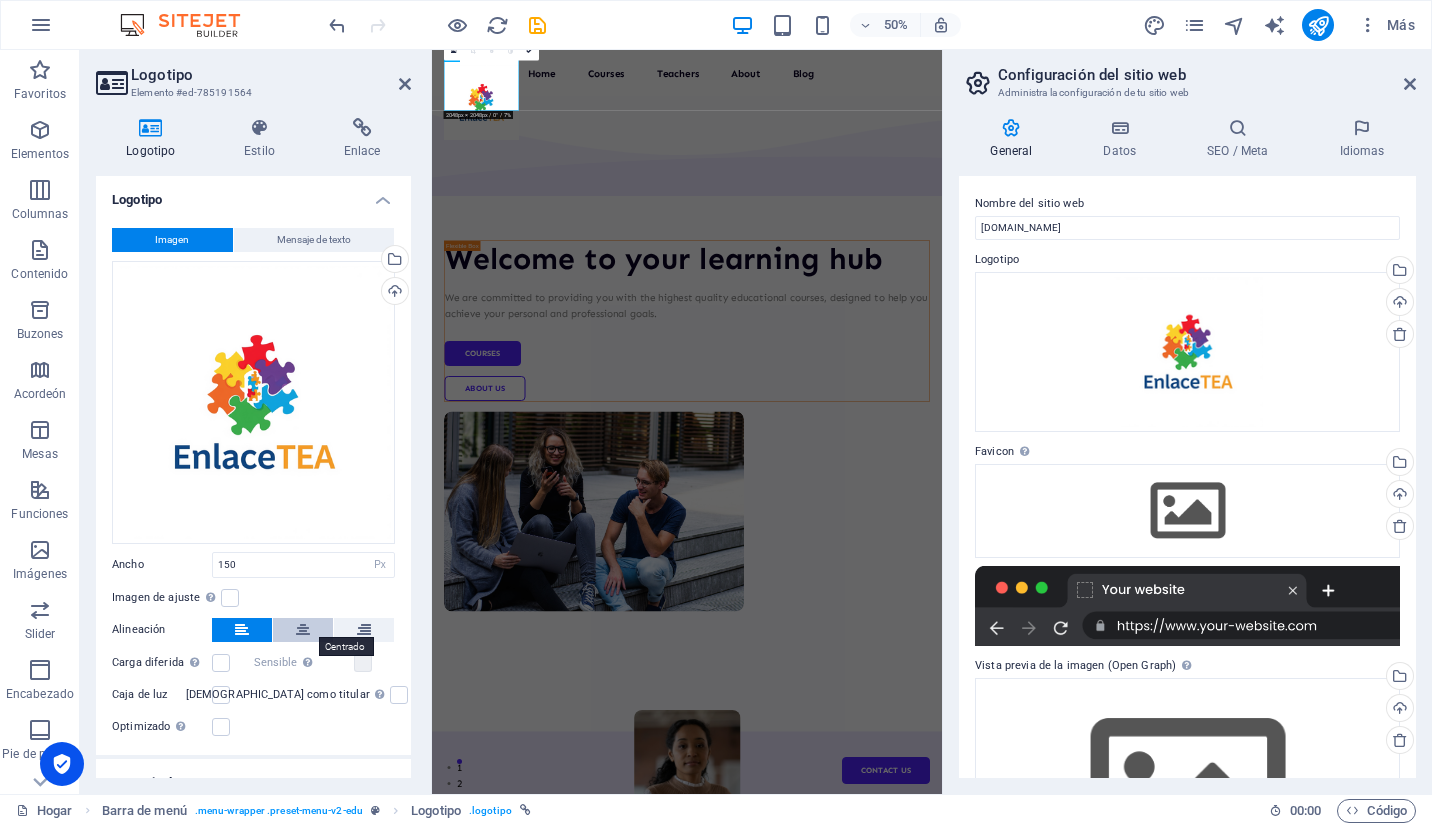 click at bounding box center (303, 630) 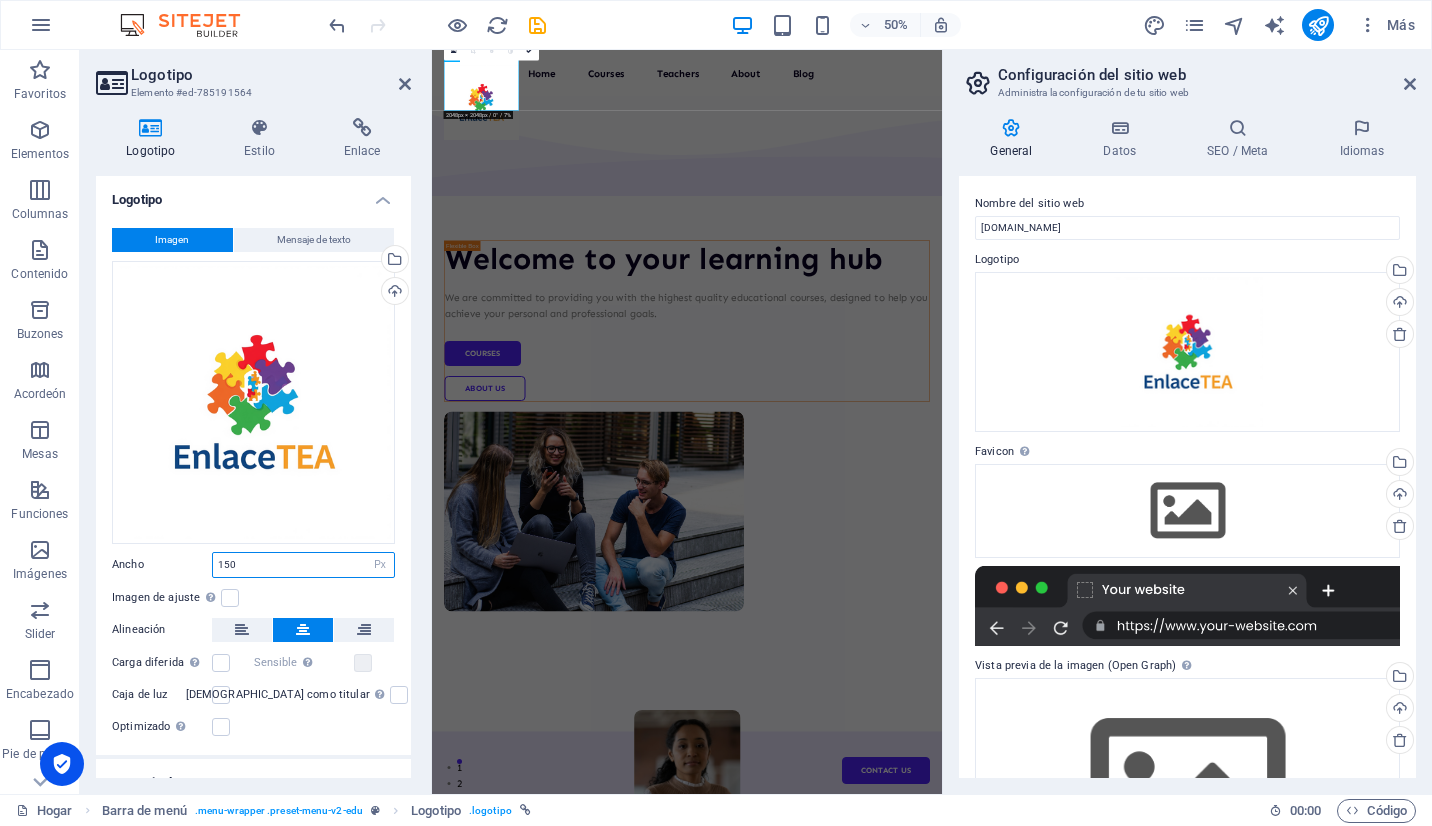 click on "150" at bounding box center (303, 565) 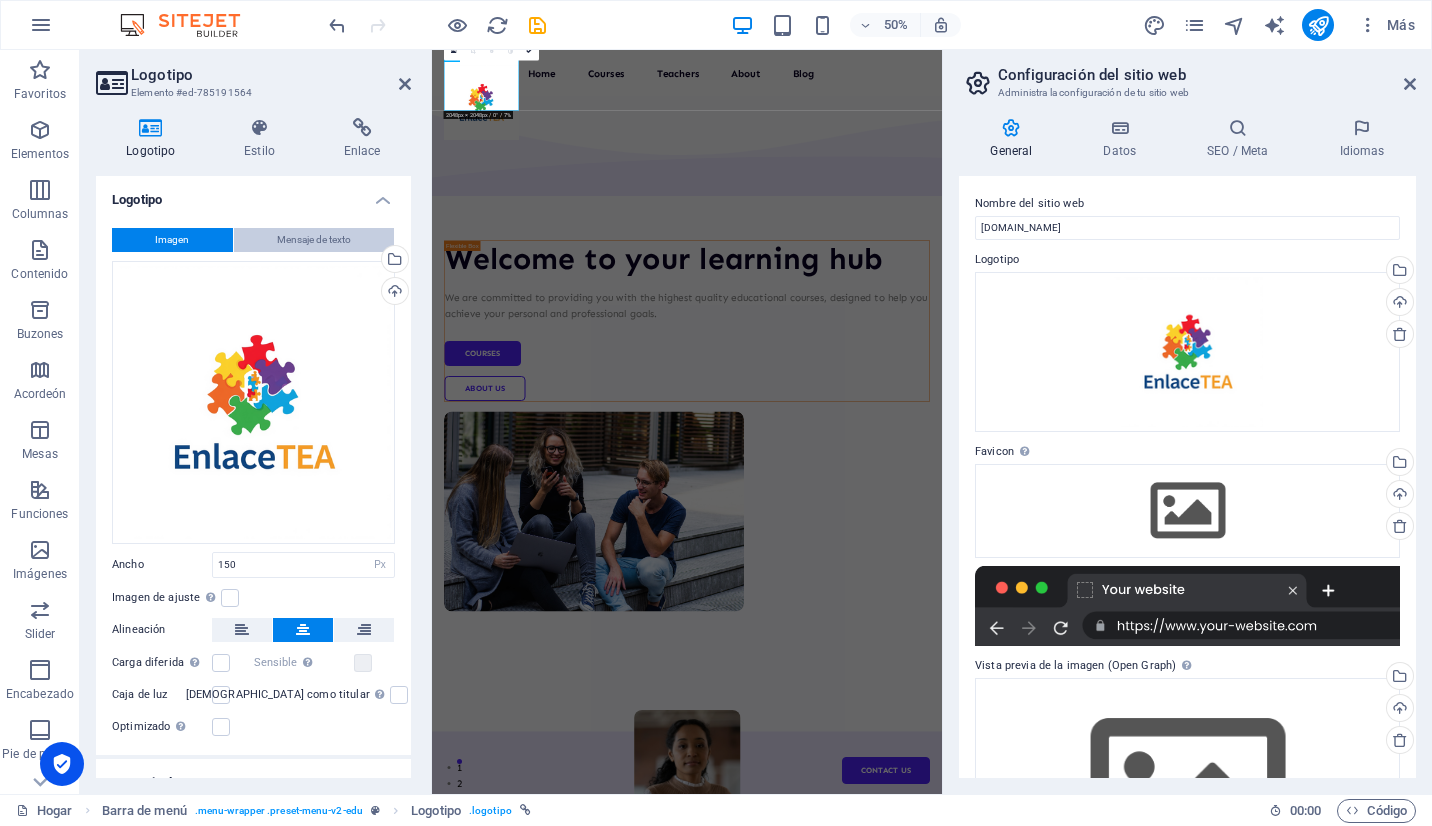 click on "Mensaje de texto" at bounding box center (314, 240) 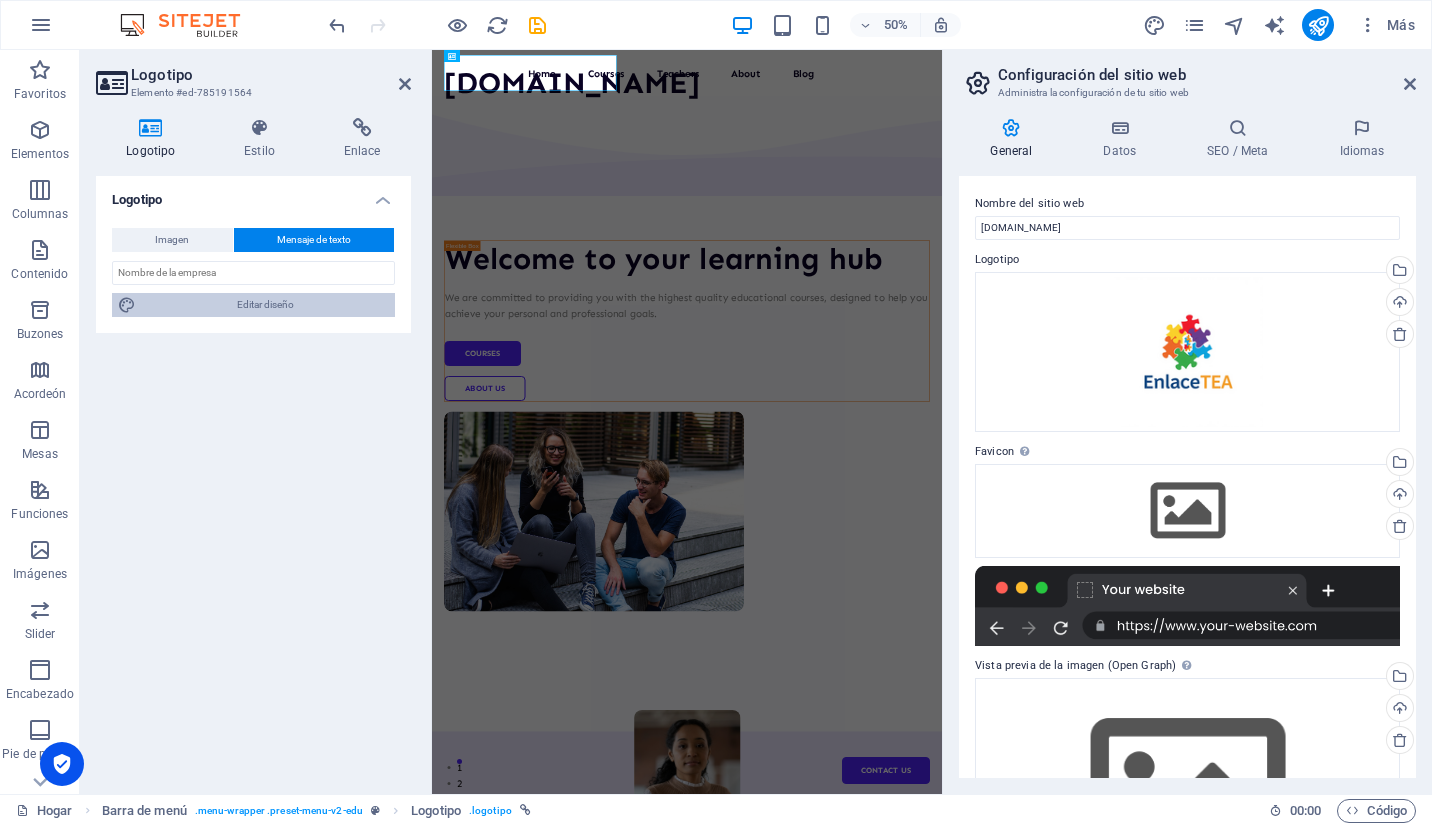 click on "Editar diseño" at bounding box center [265, 305] 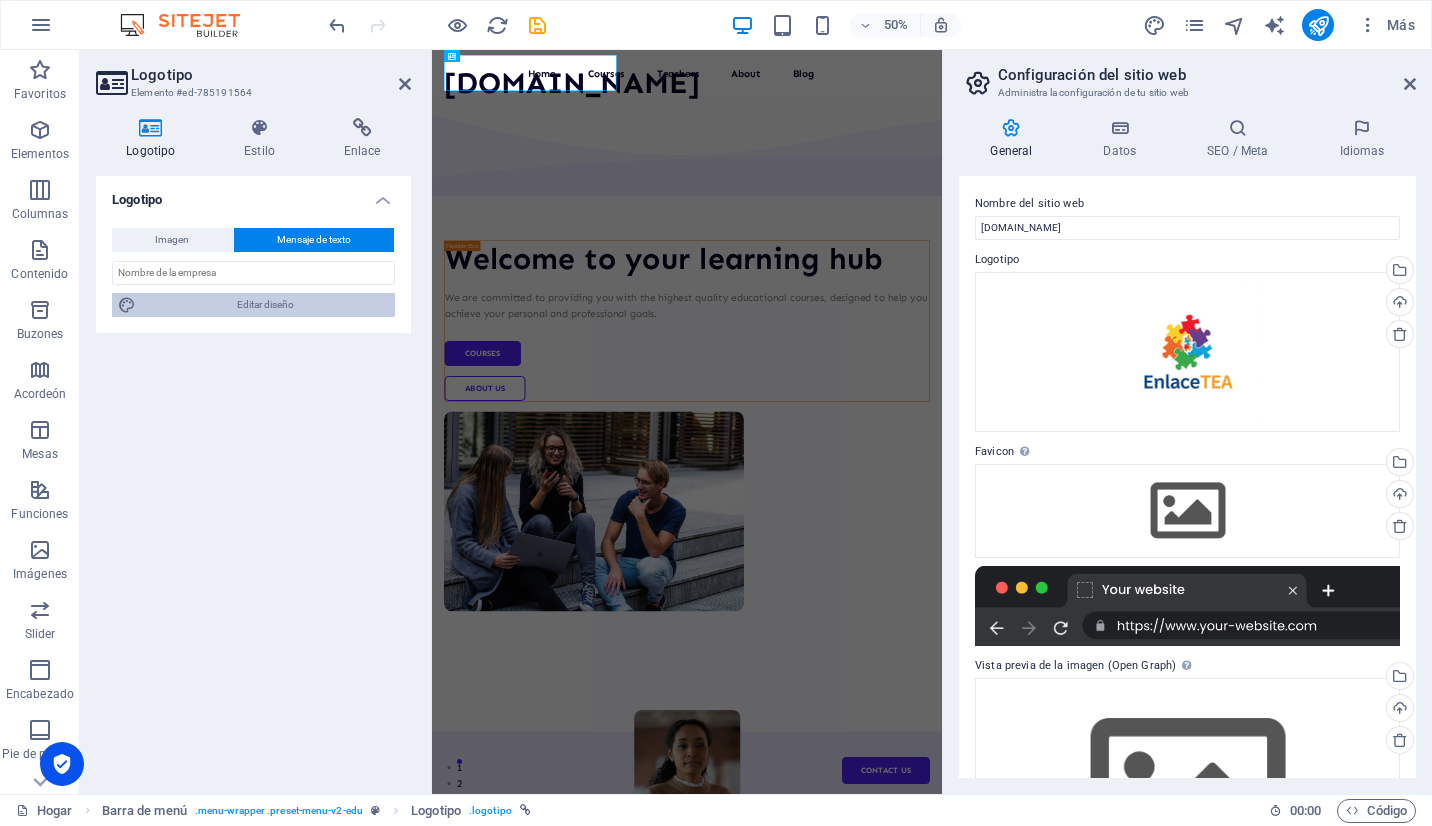 select on "px" 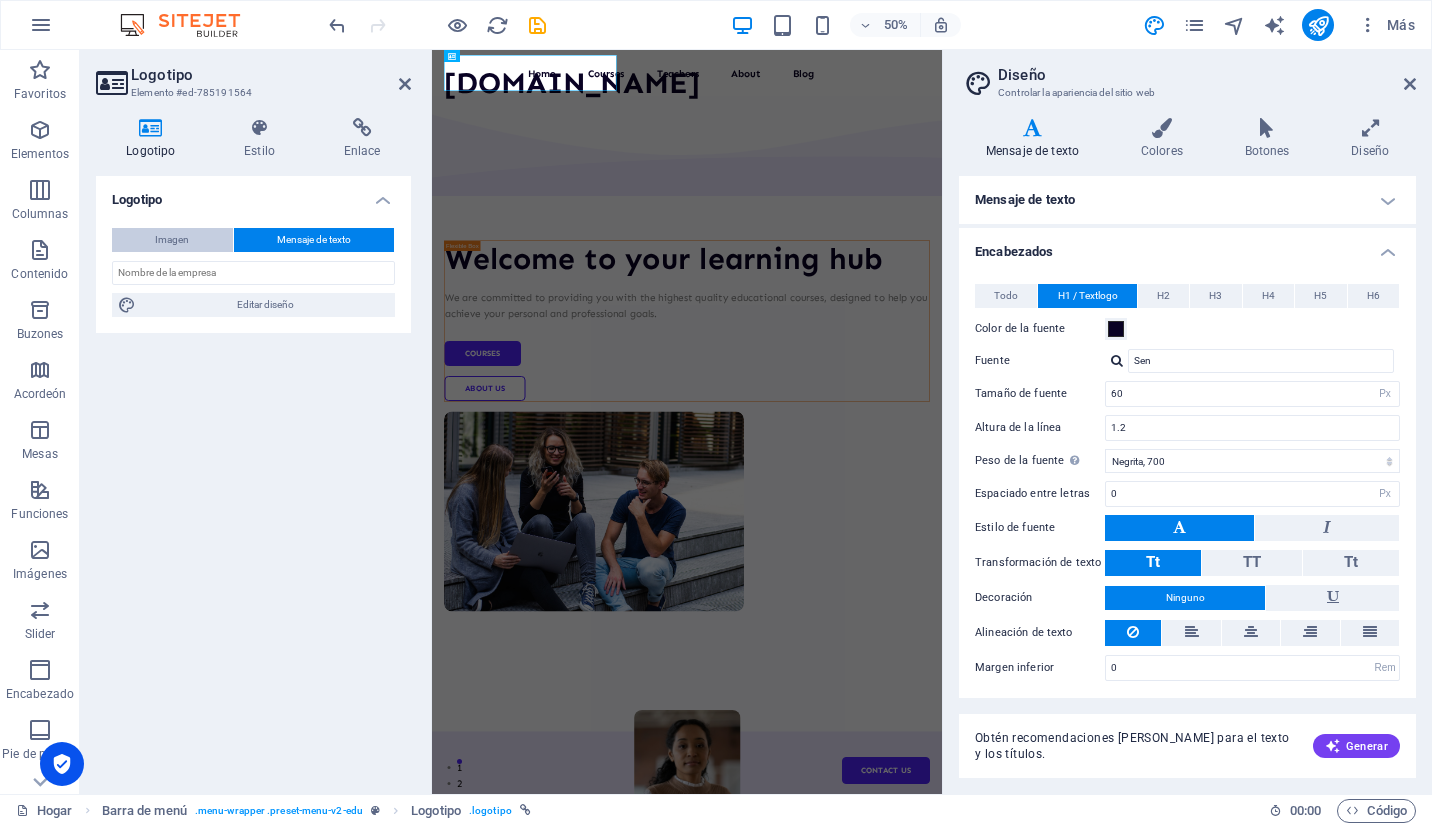 click on "Imagen" at bounding box center [172, 240] 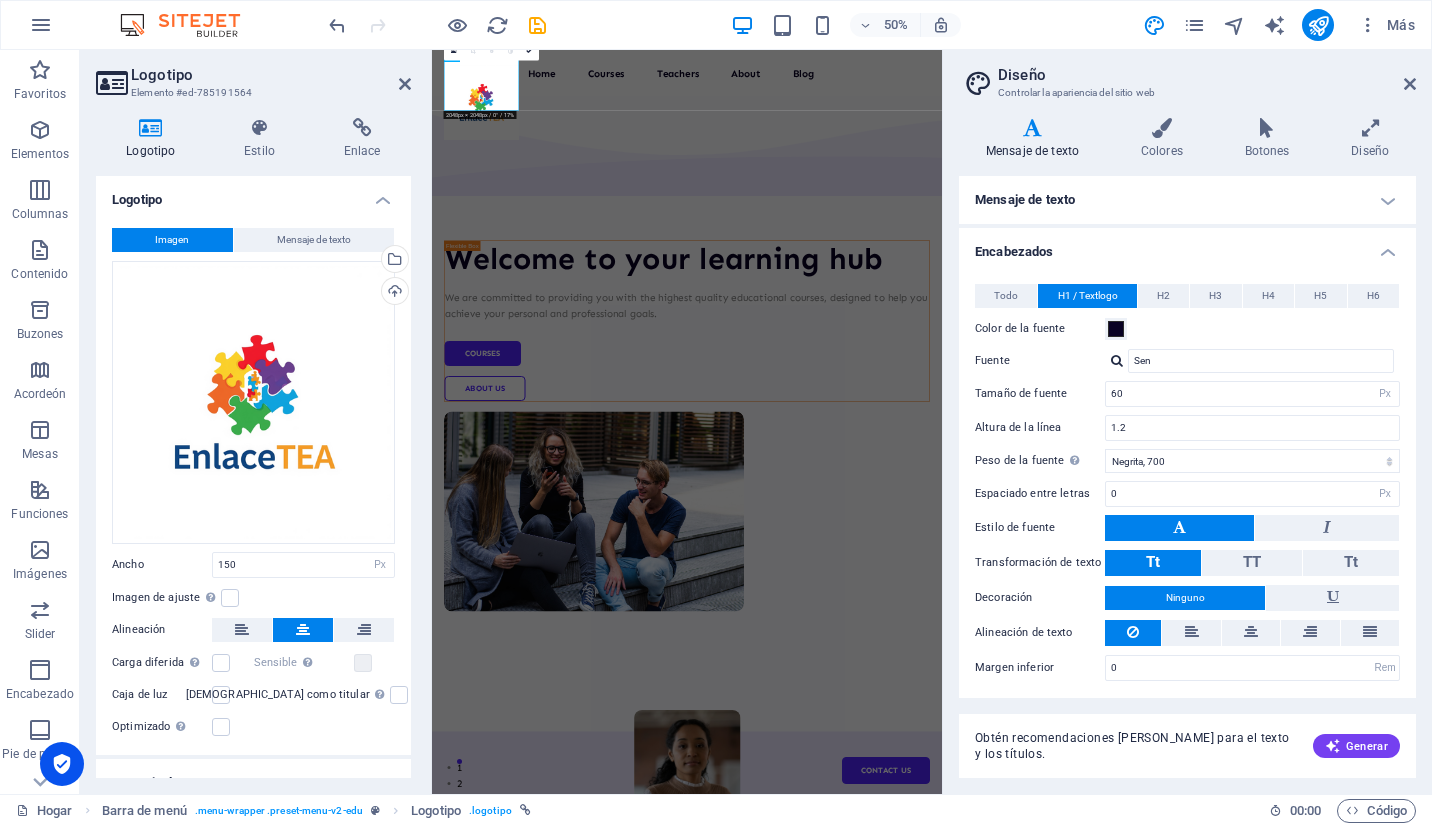 click on "Imagen" at bounding box center (172, 240) 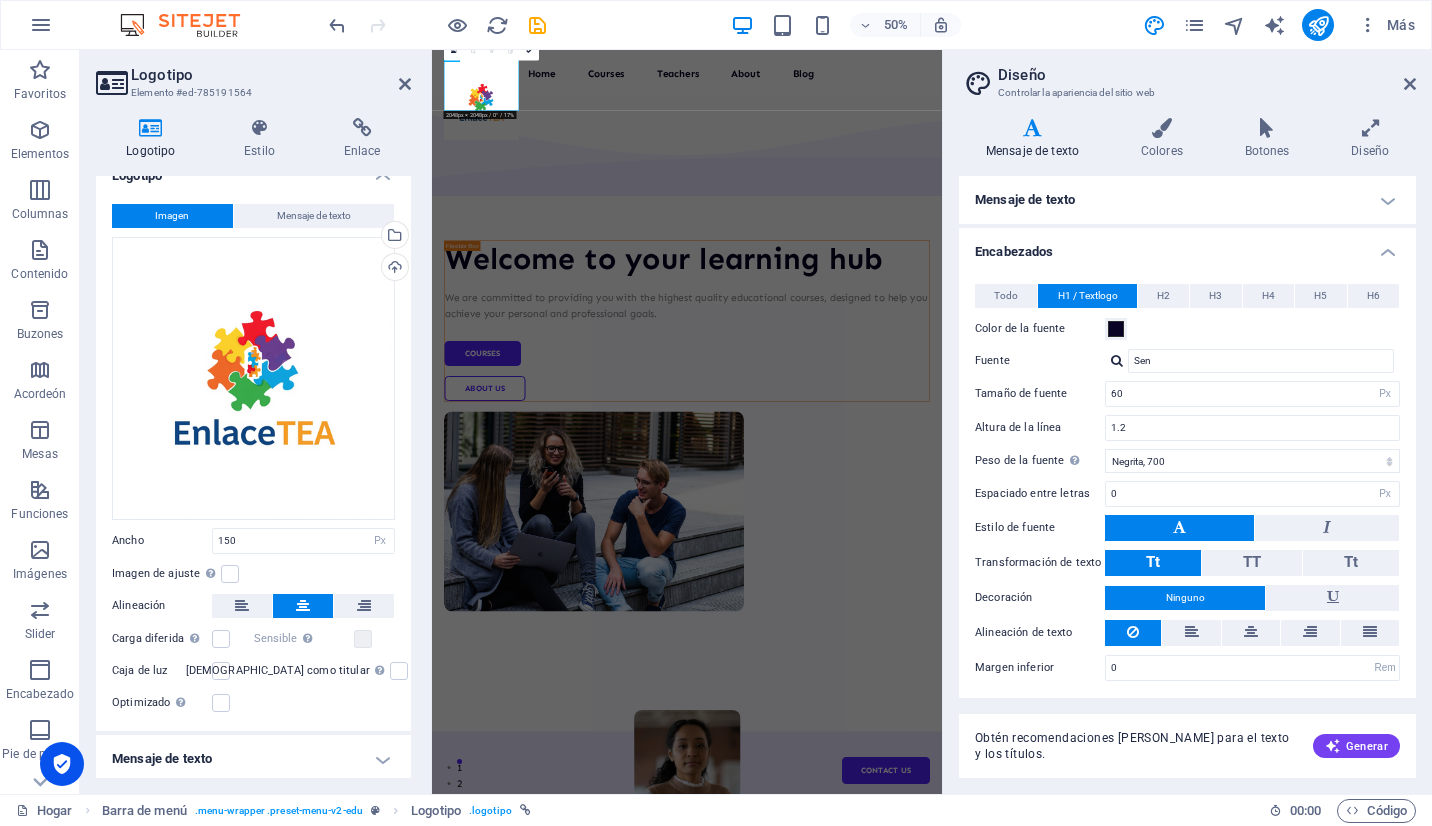 click on "Mensaje de texto" at bounding box center [253, 759] 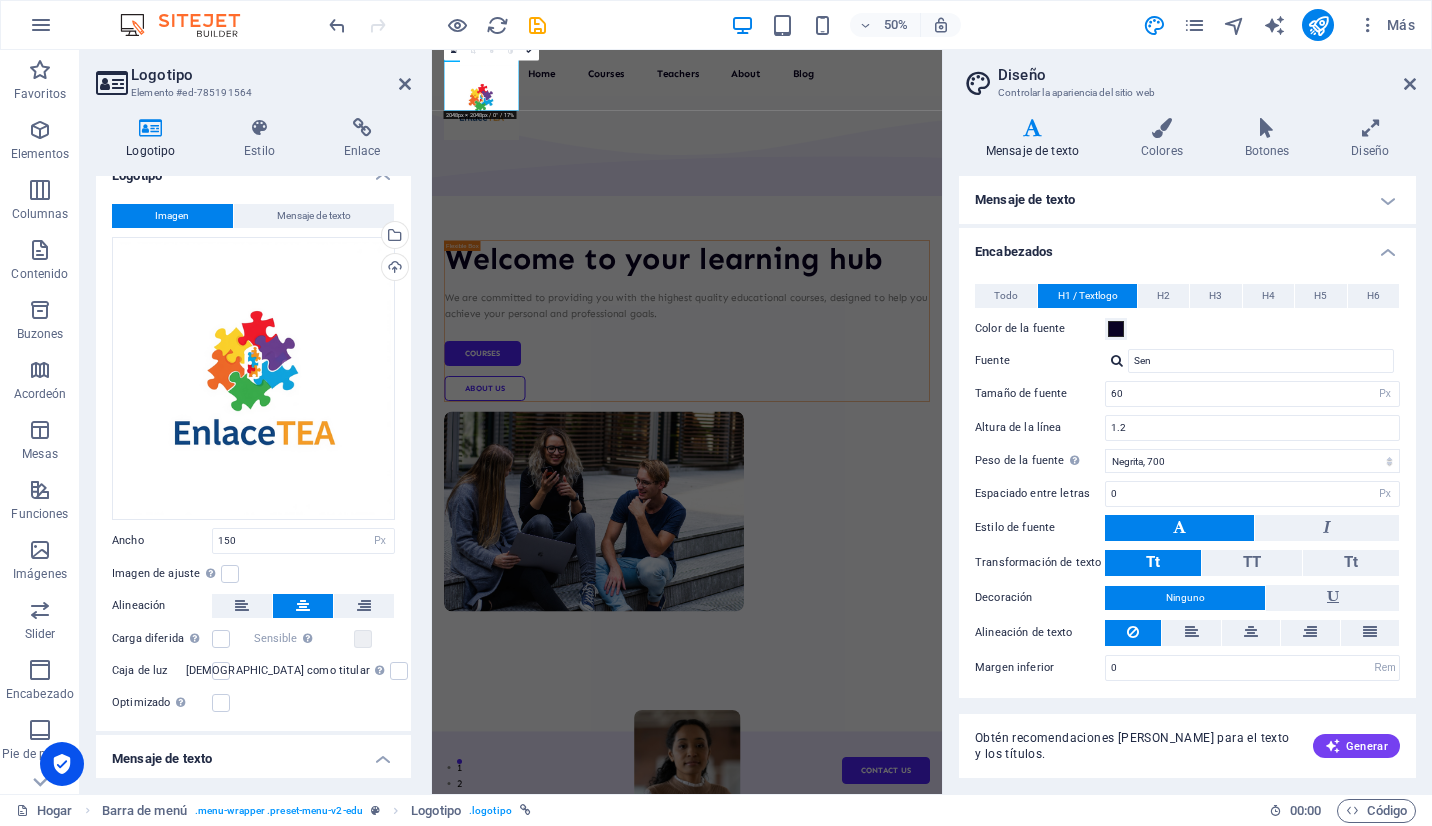 click on "Mensaje de texto" at bounding box center (253, 753) 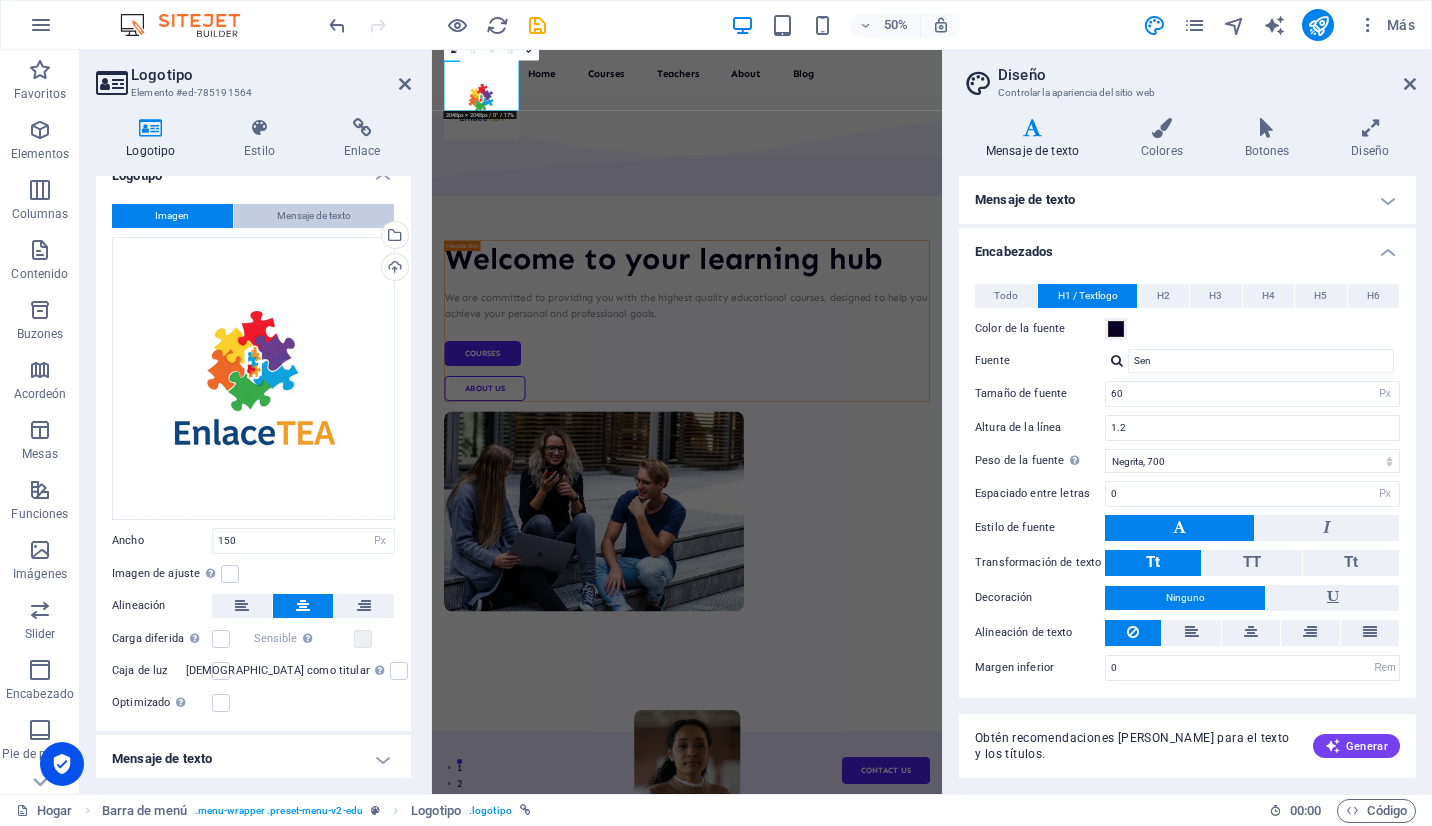 click on "Mensaje de texto" at bounding box center (314, 216) 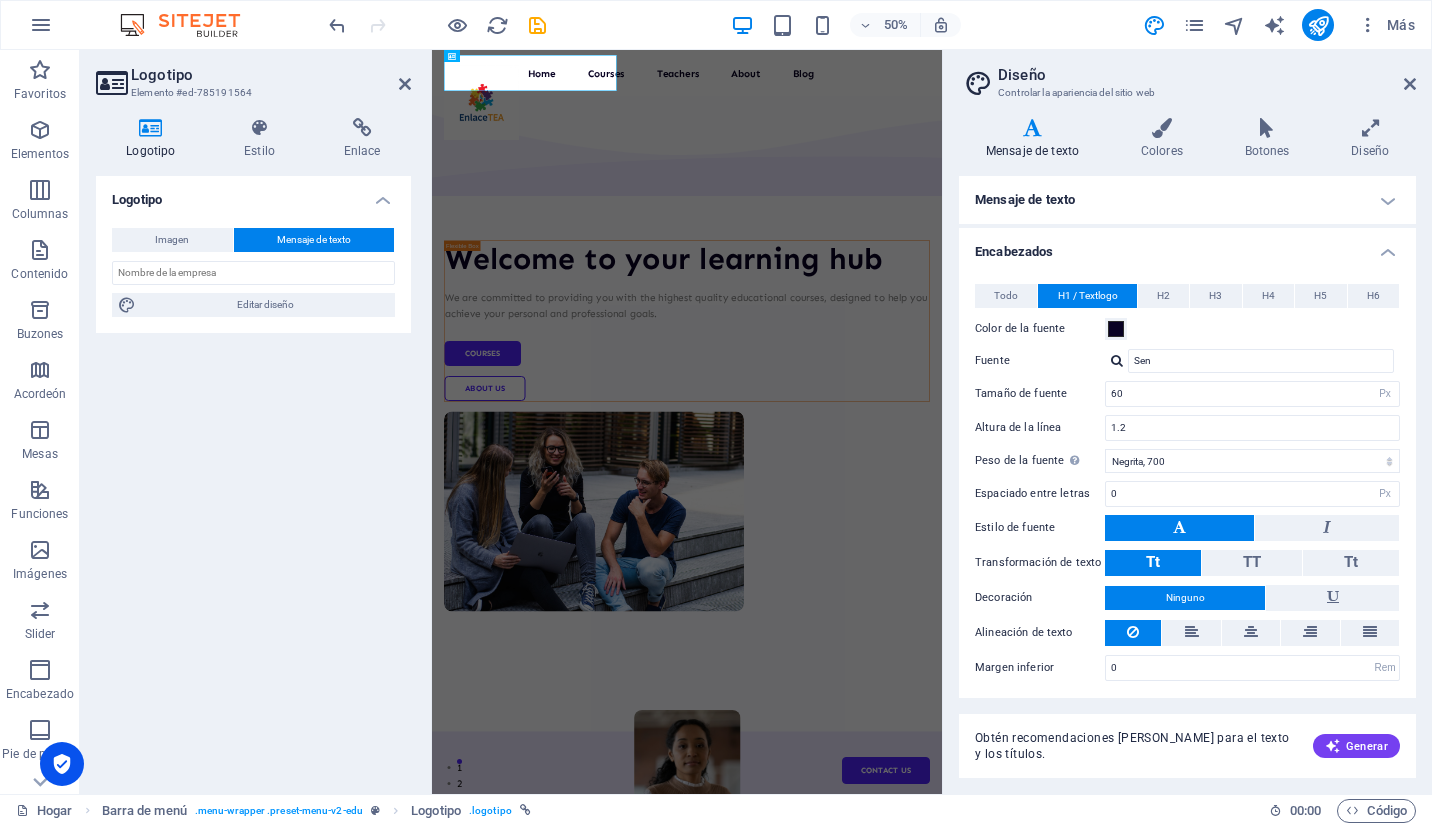 scroll, scrollTop: 0, scrollLeft: 0, axis: both 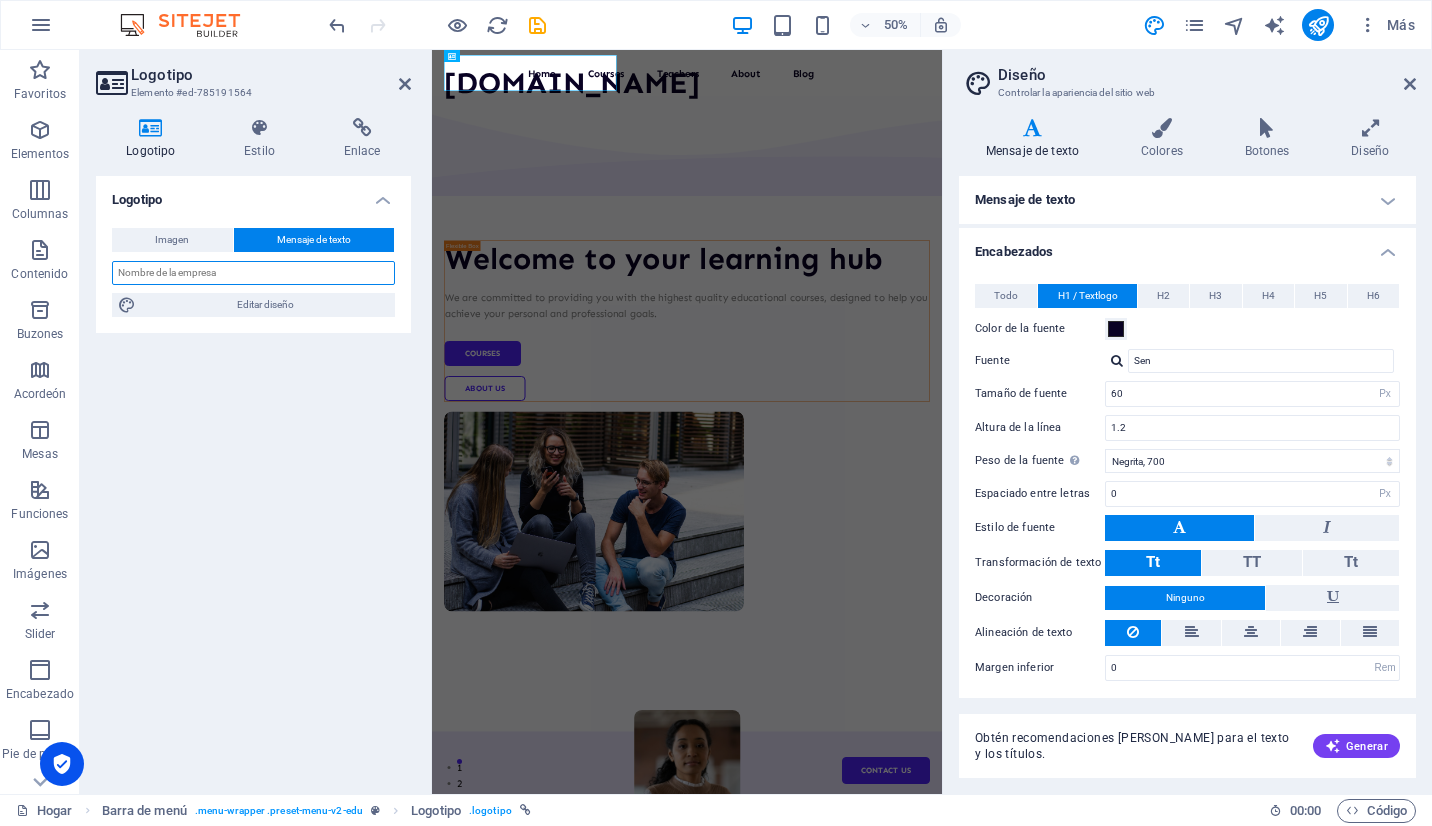 click at bounding box center (253, 273) 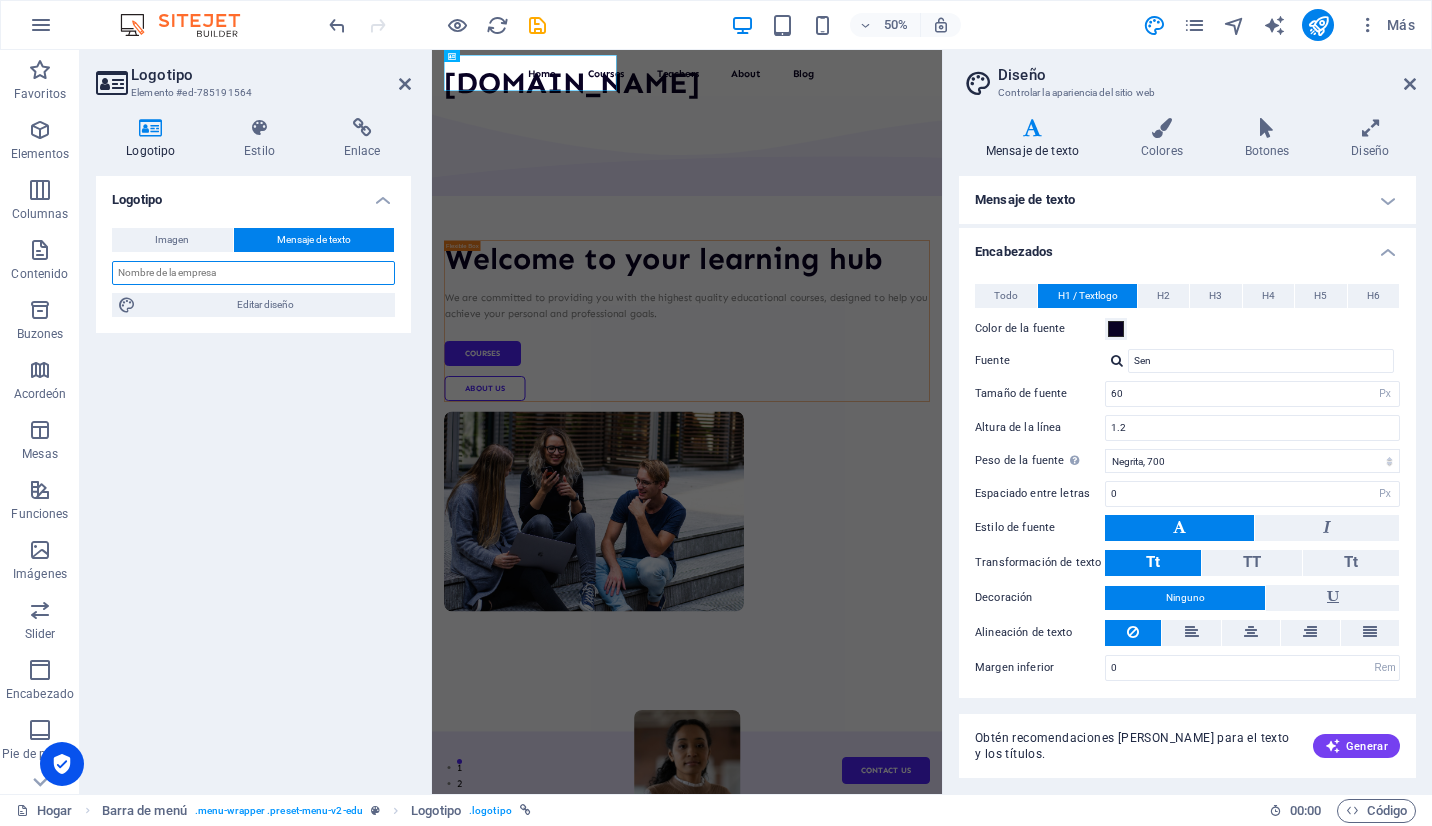 type on "e" 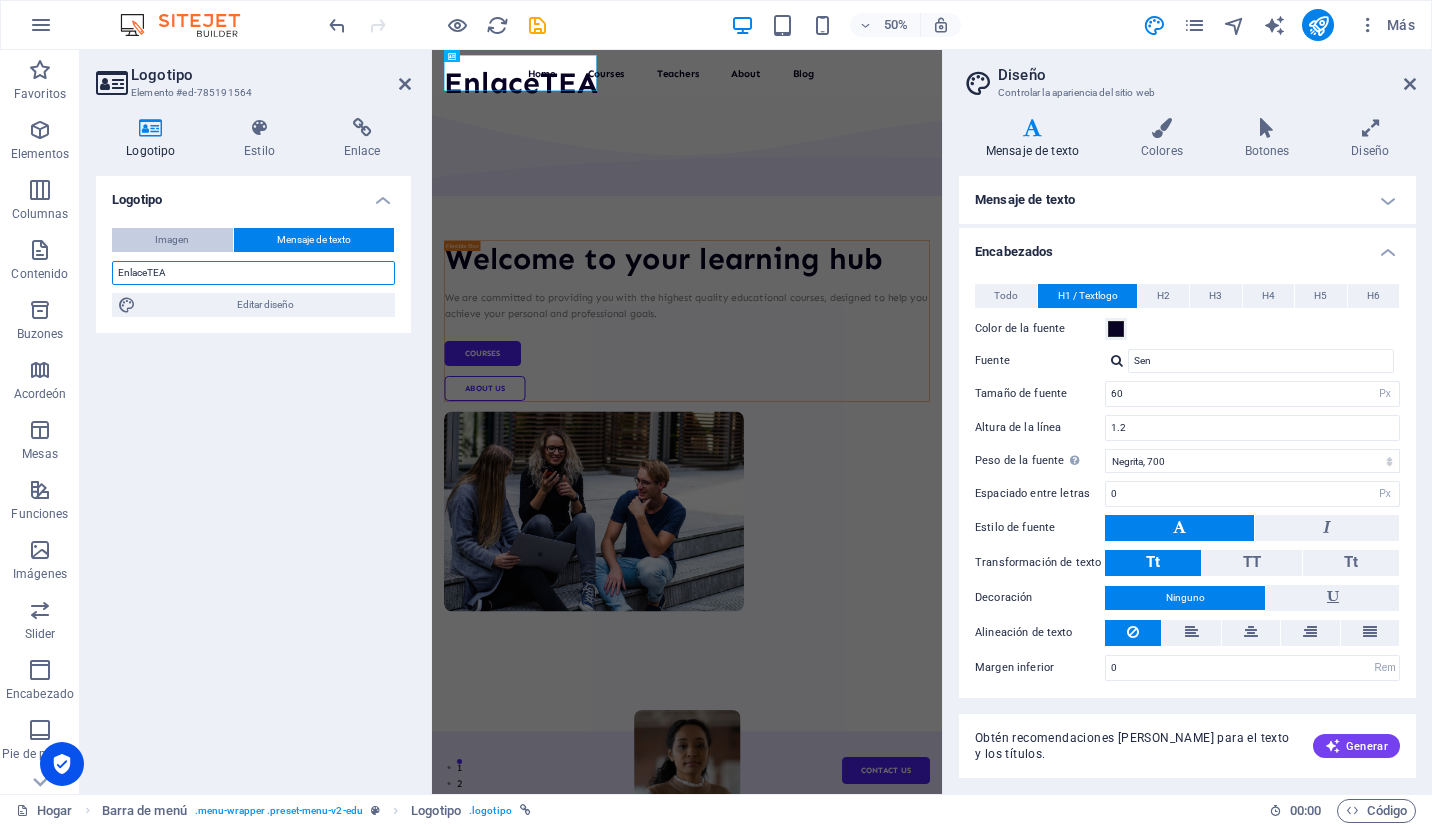 type on "EnlaceTEA" 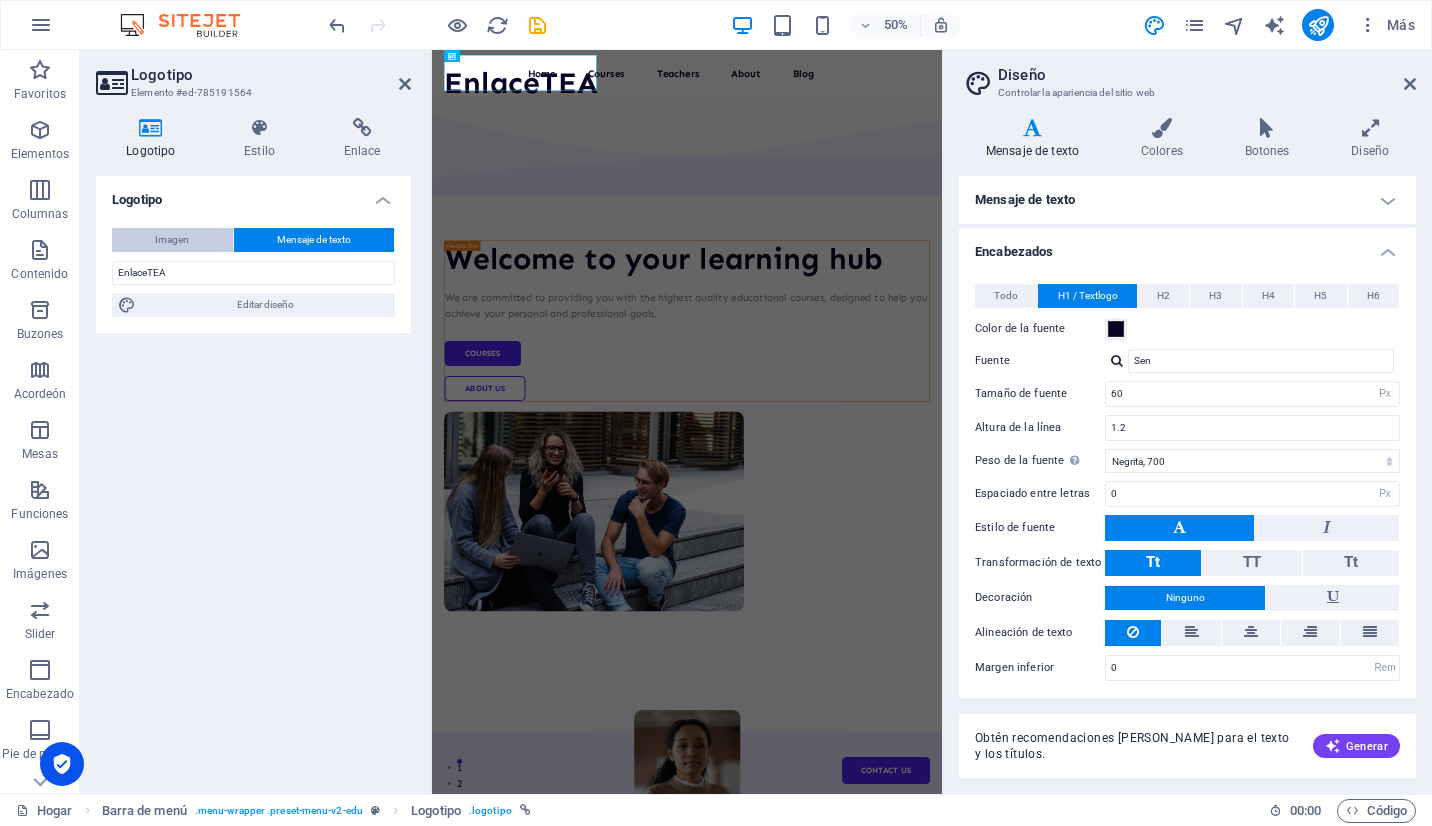 click on "Imagen" at bounding box center (172, 240) 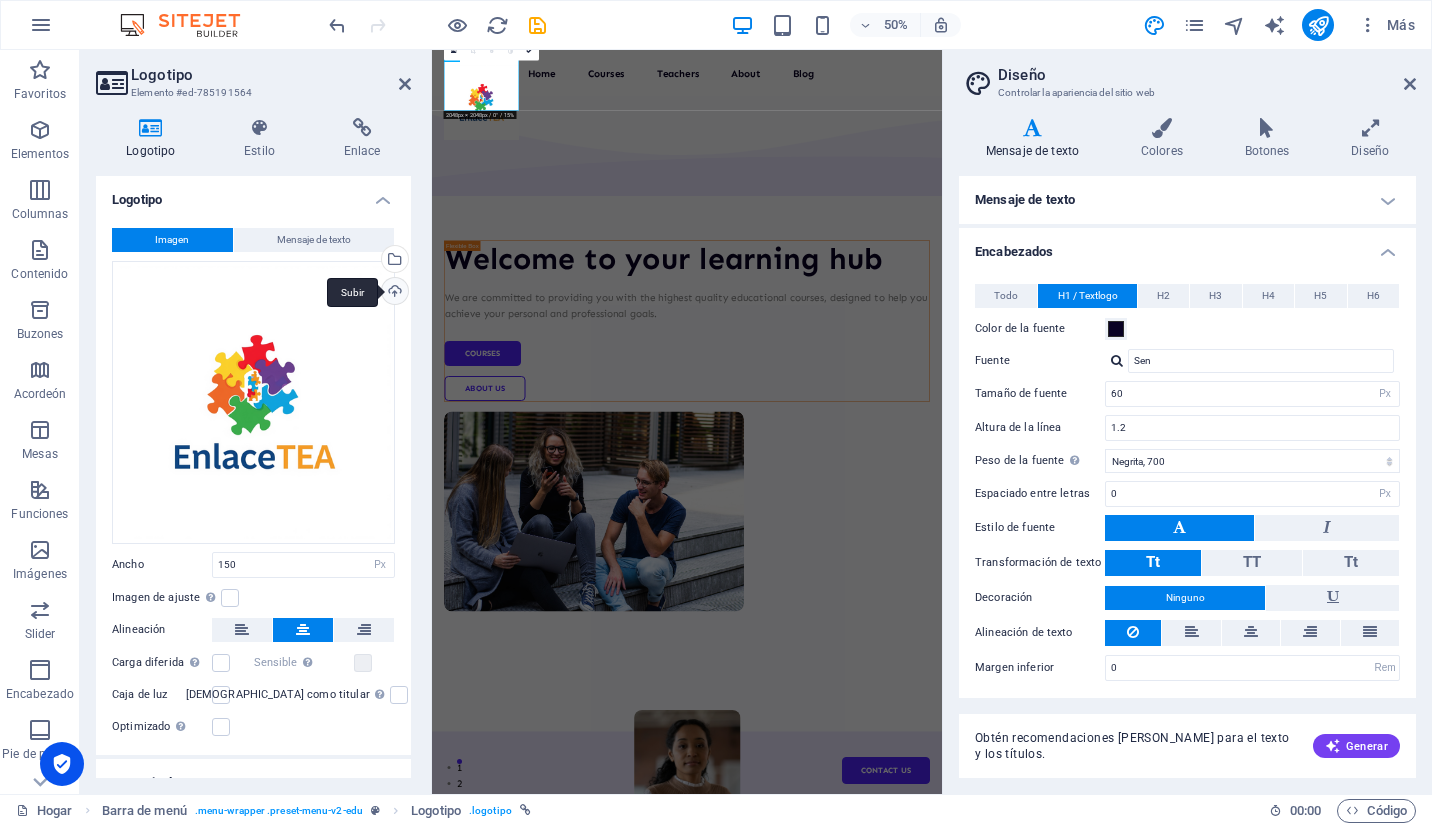 click on "Subir" at bounding box center [393, 293] 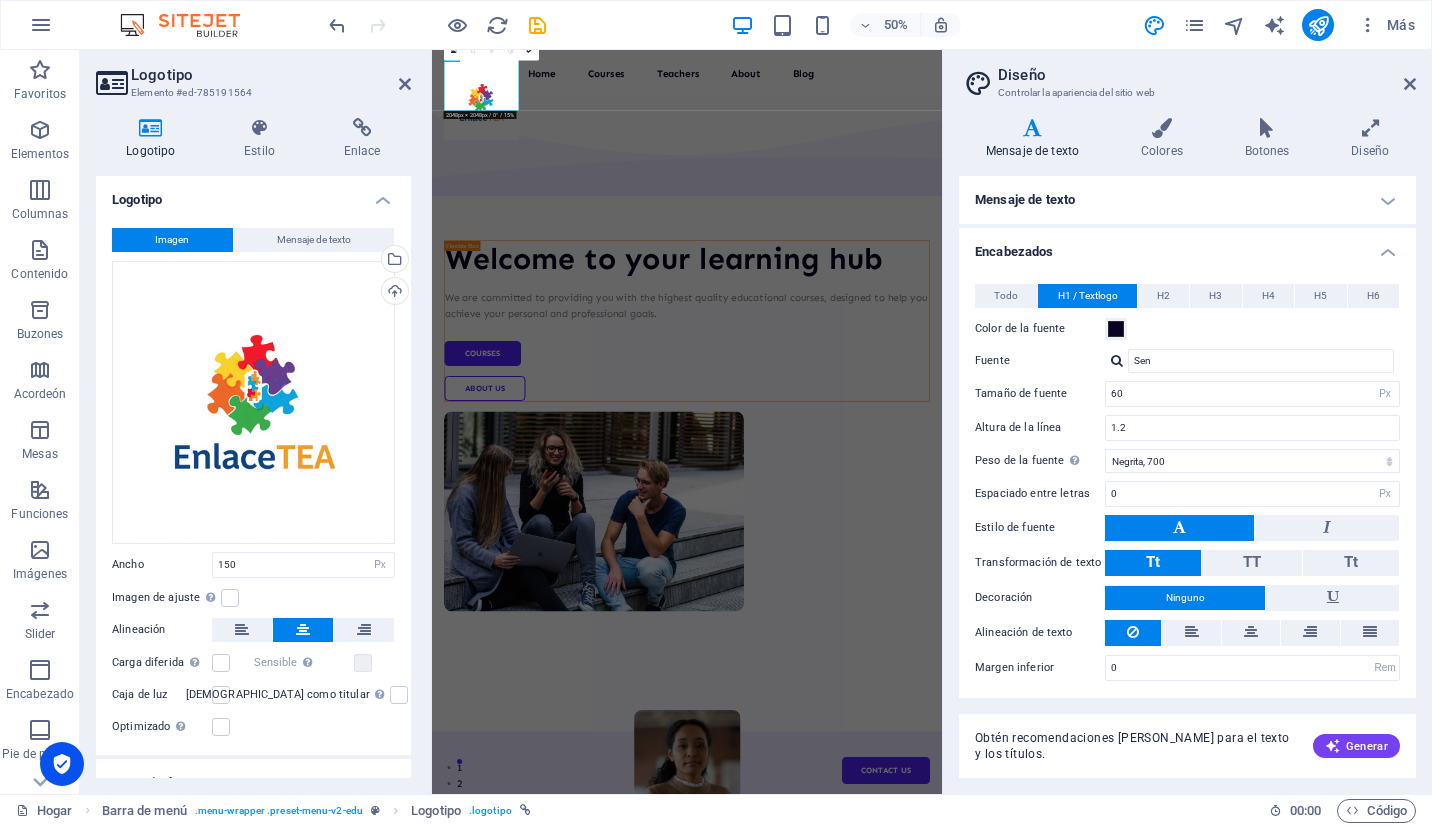 scroll, scrollTop: 24, scrollLeft: 0, axis: vertical 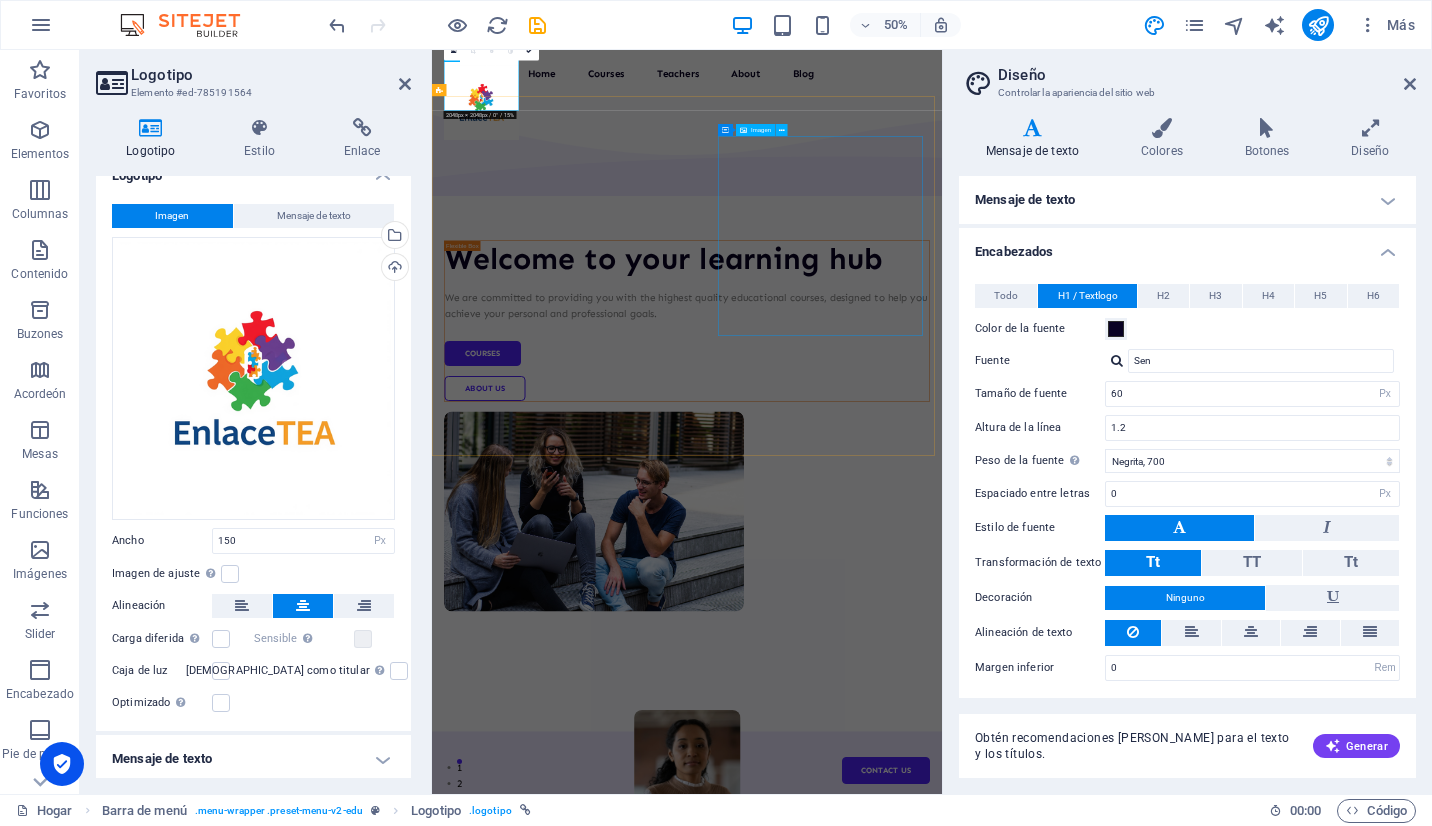 click at bounding box center (942, 973) 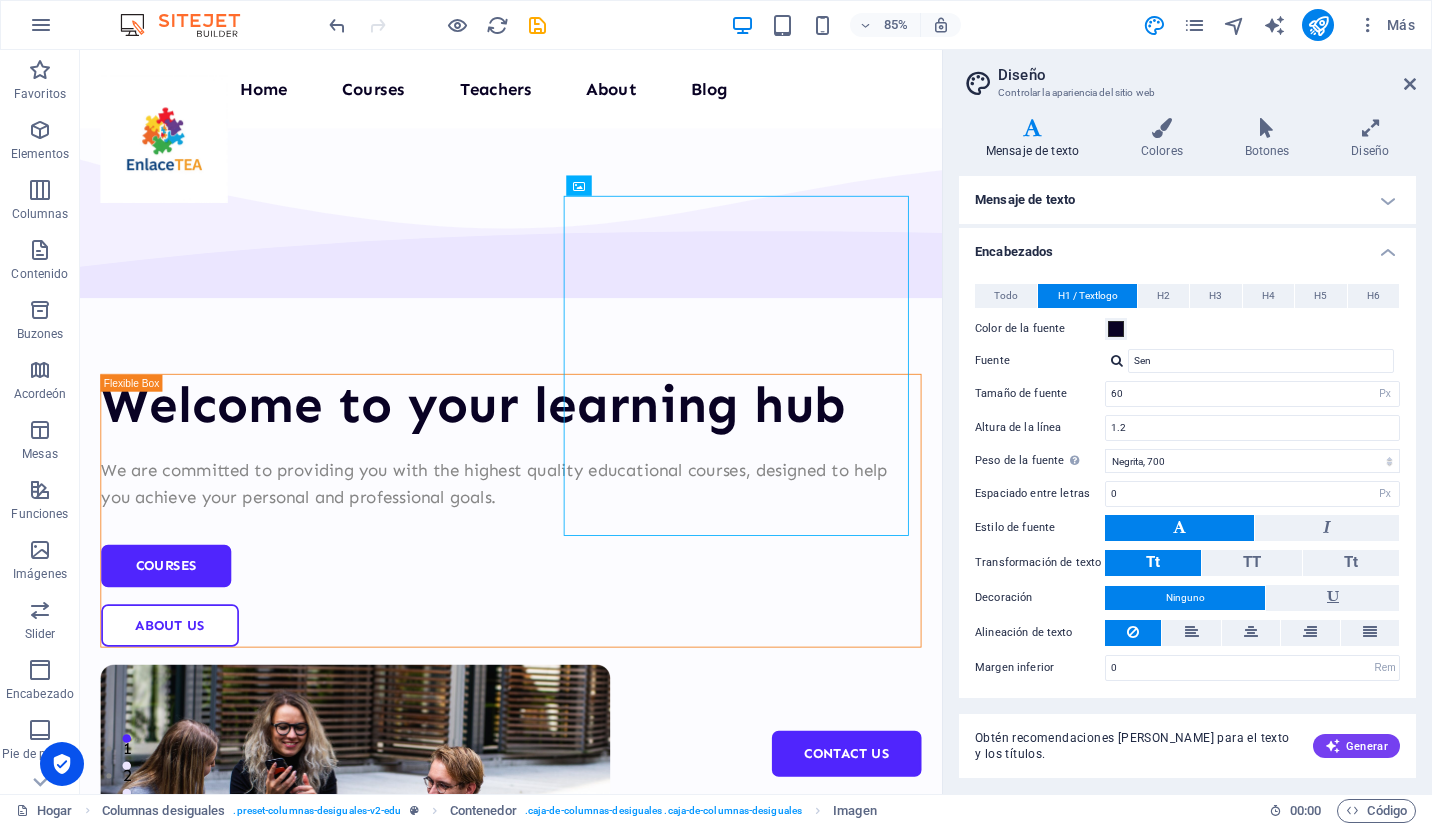 click on "85% Más" at bounding box center (874, 25) 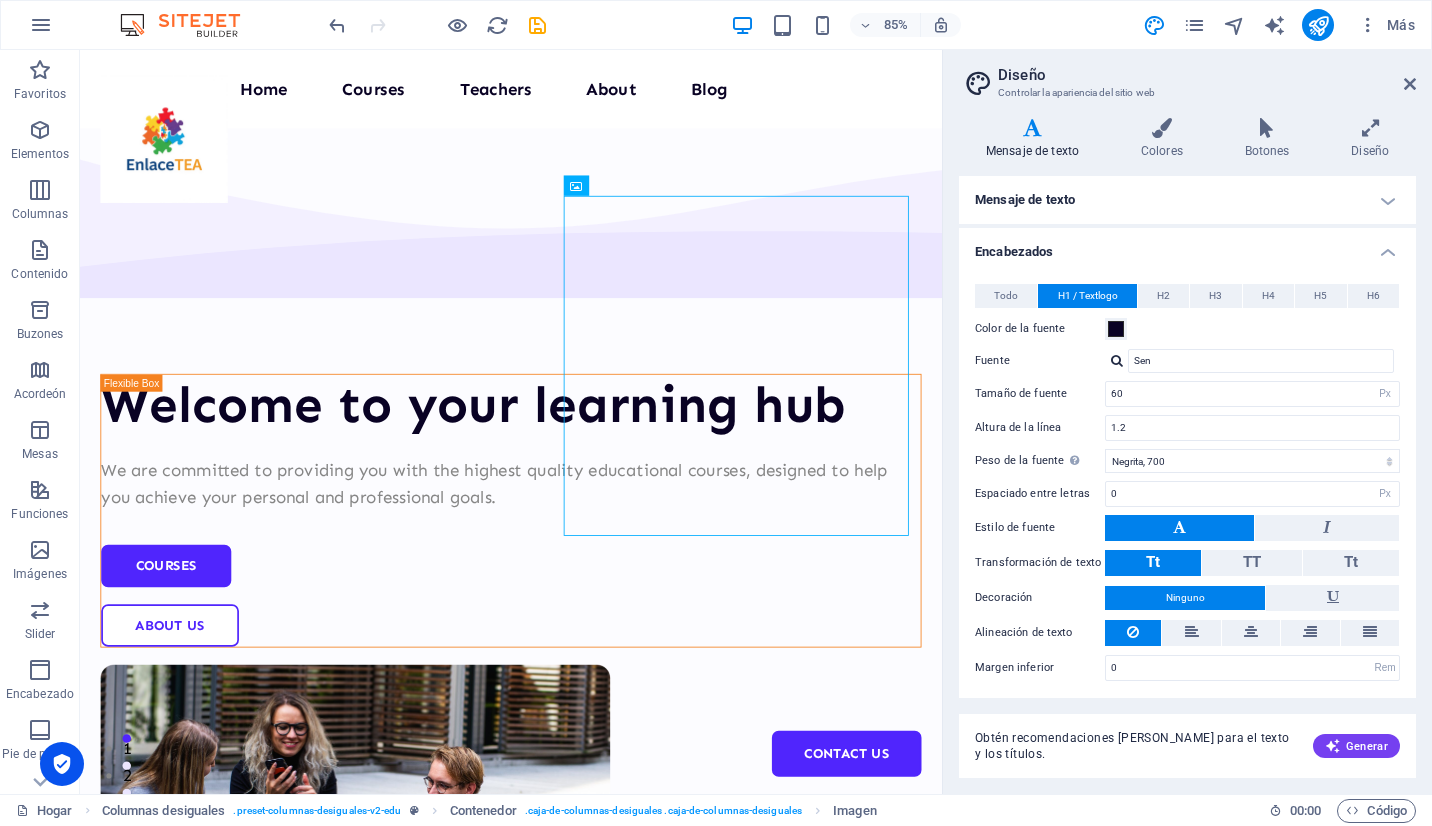 click on "85% Más" at bounding box center [874, 25] 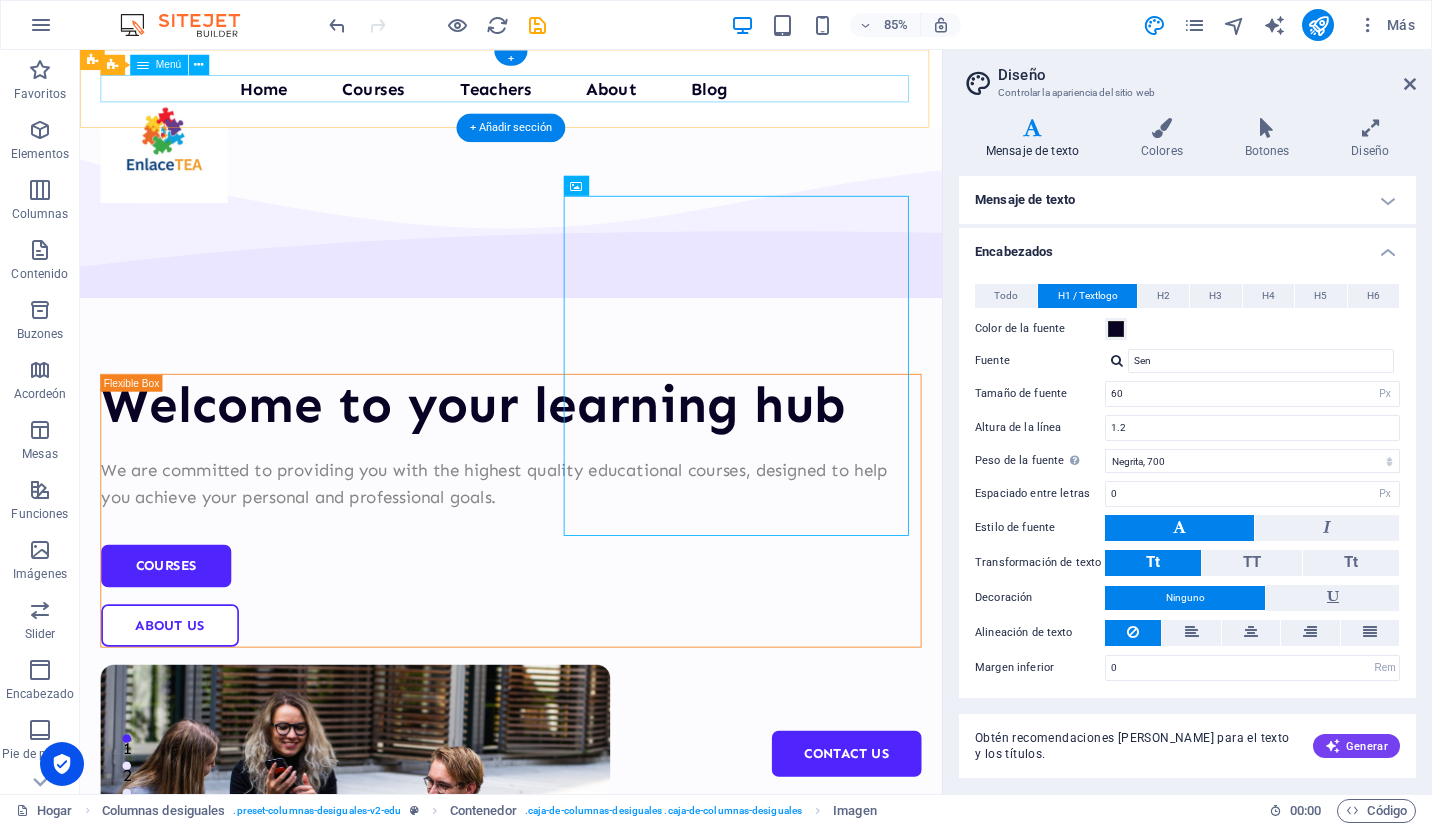 click on "Home Courses Teachers About Blog Contact Us" at bounding box center [587, 96] 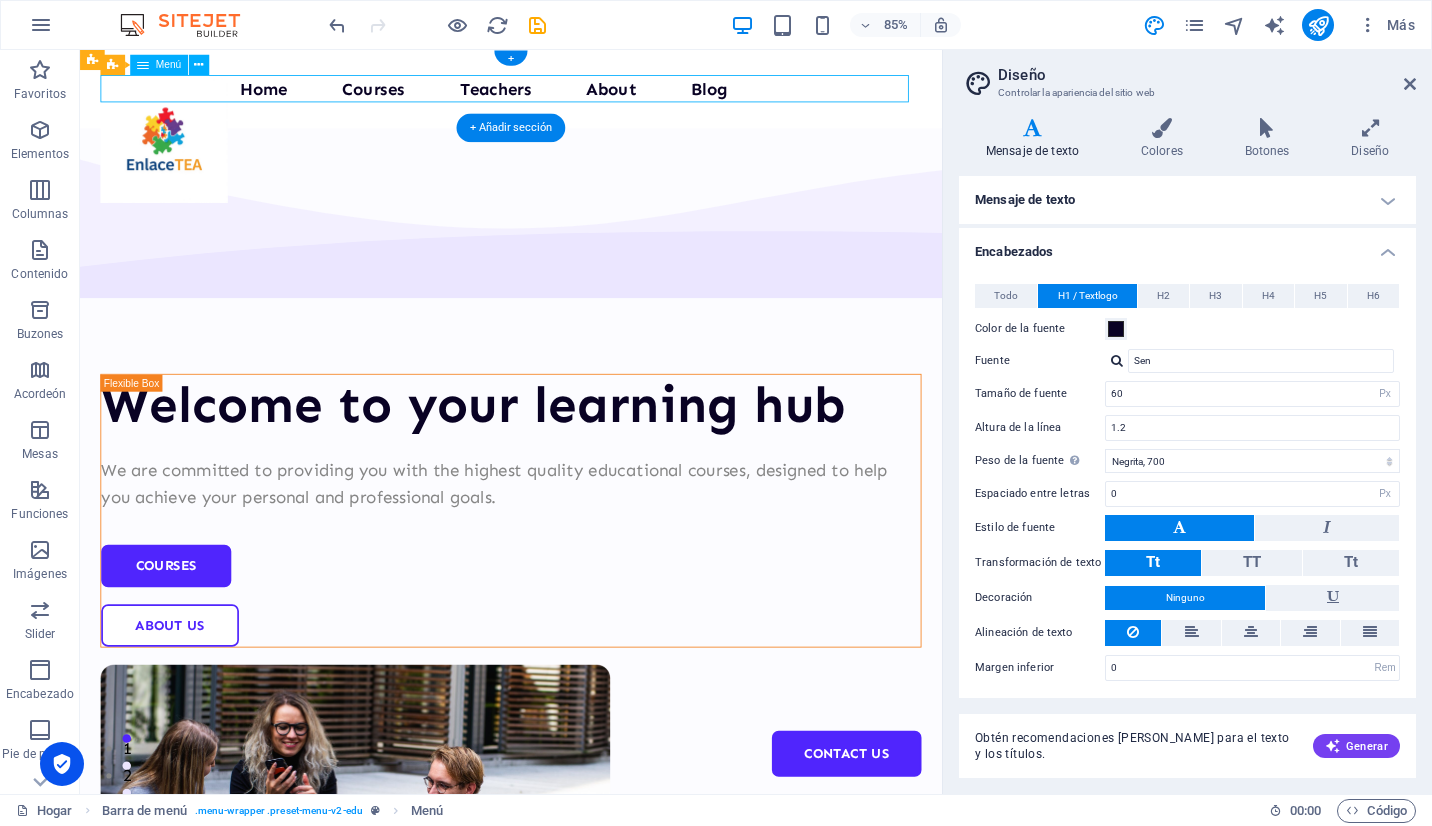 click on "Home Courses Teachers About Blog Contact Us" at bounding box center (587, 96) 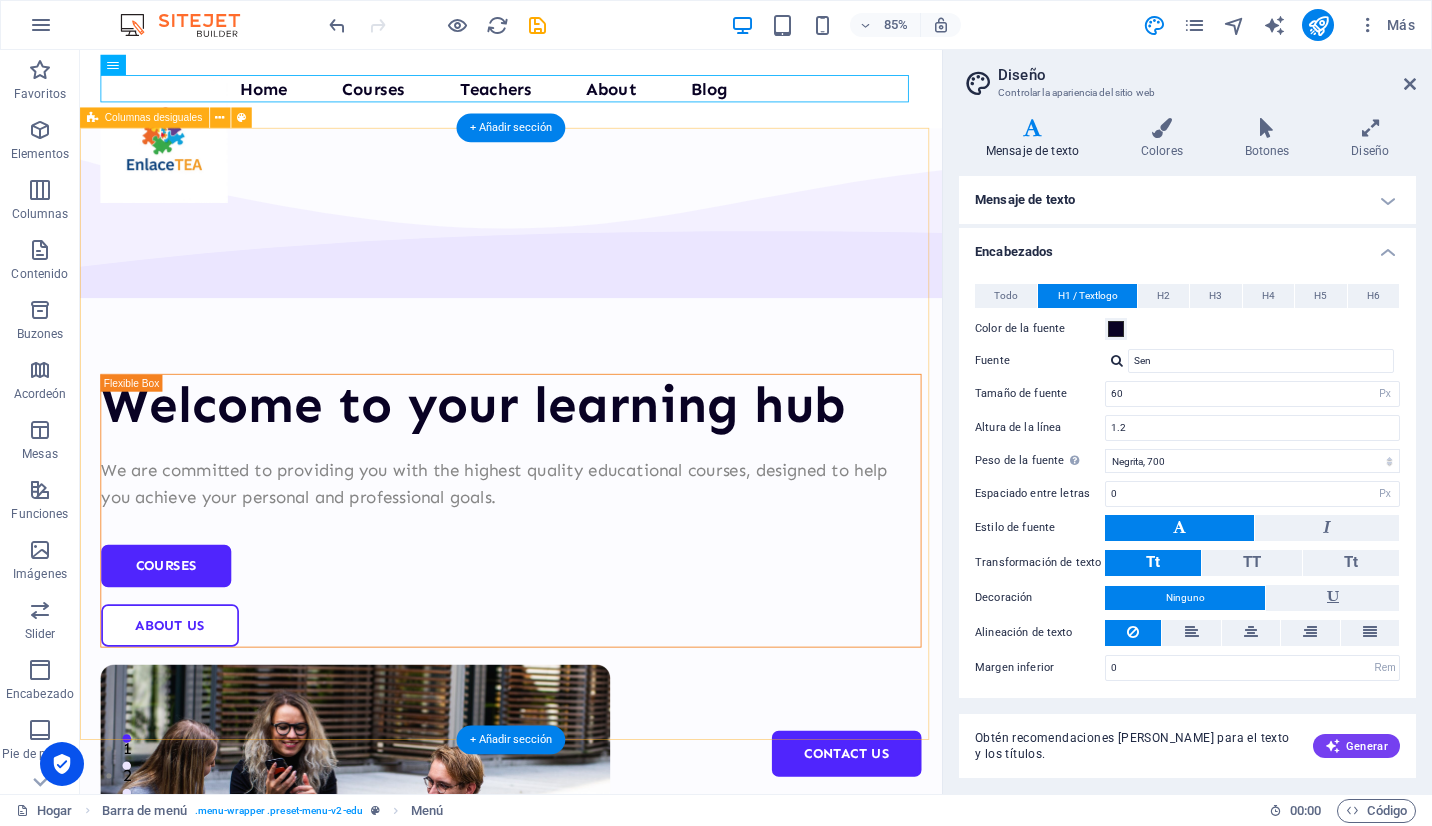 click on "Welcome to your learning hub We are committed to providing you with the highest quality educational courses, designed to help you achieve your personal and professional goals. Courses About Us" at bounding box center (587, 777) 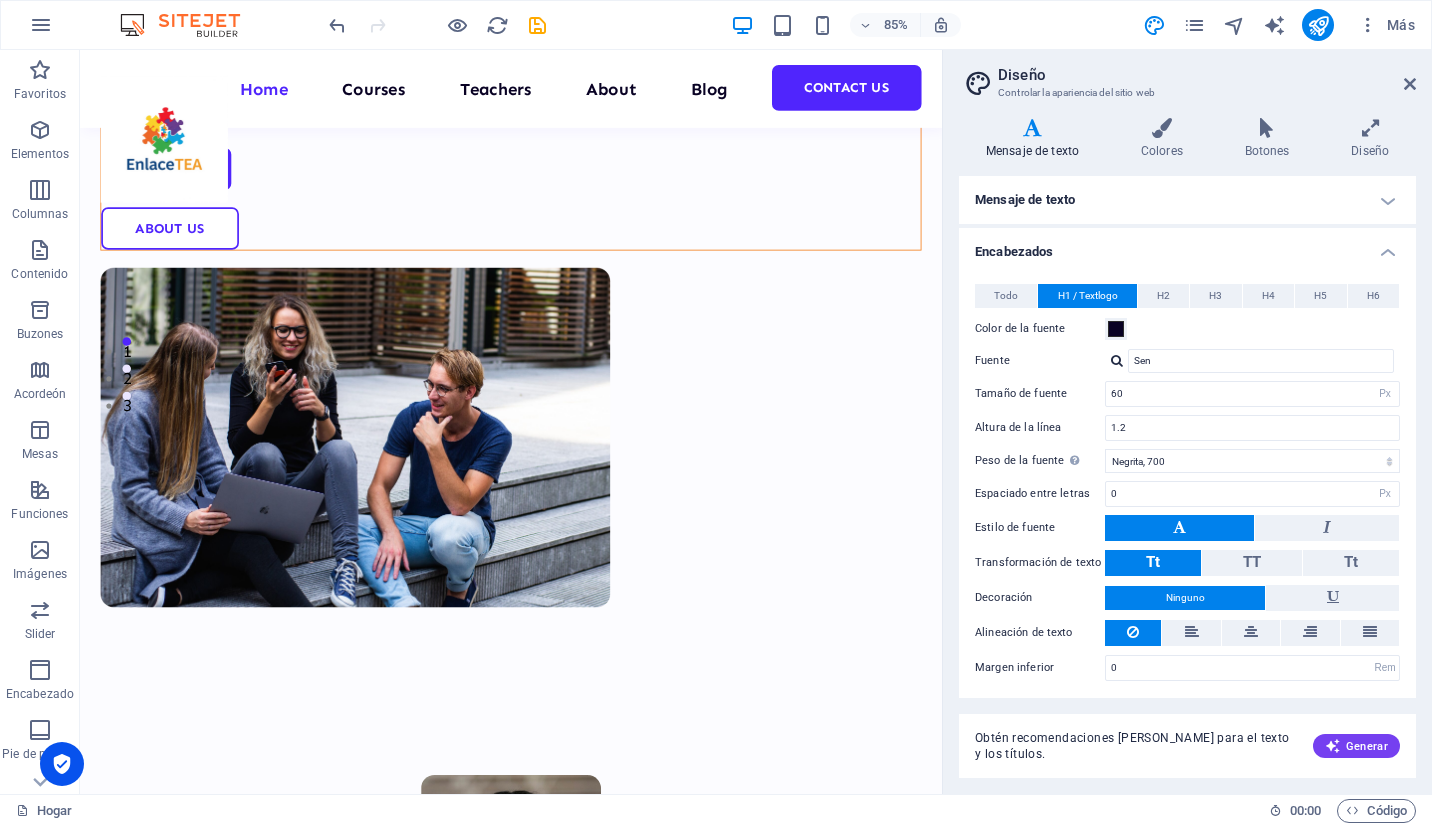 scroll, scrollTop: 0, scrollLeft: 0, axis: both 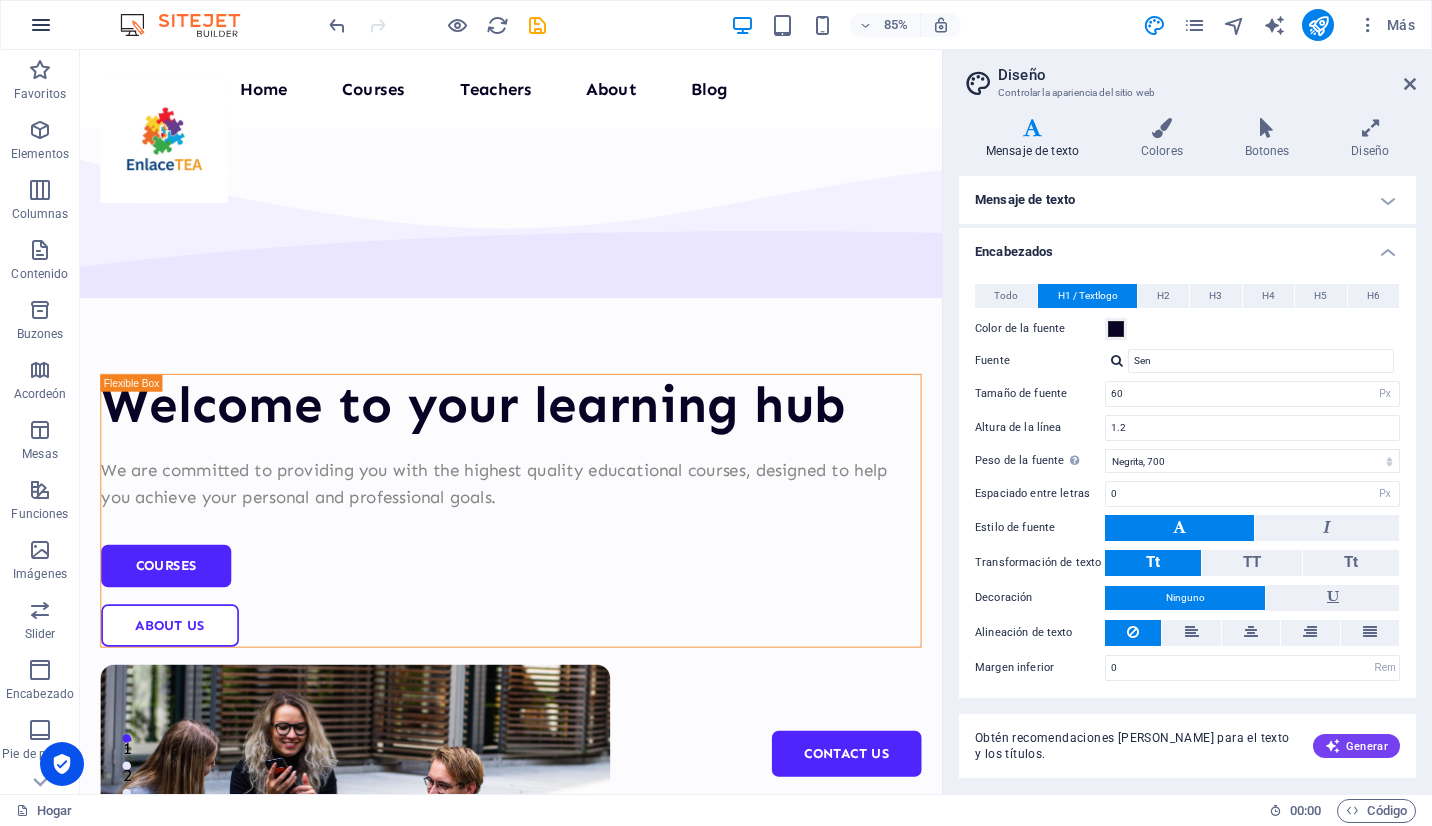 click at bounding box center (41, 25) 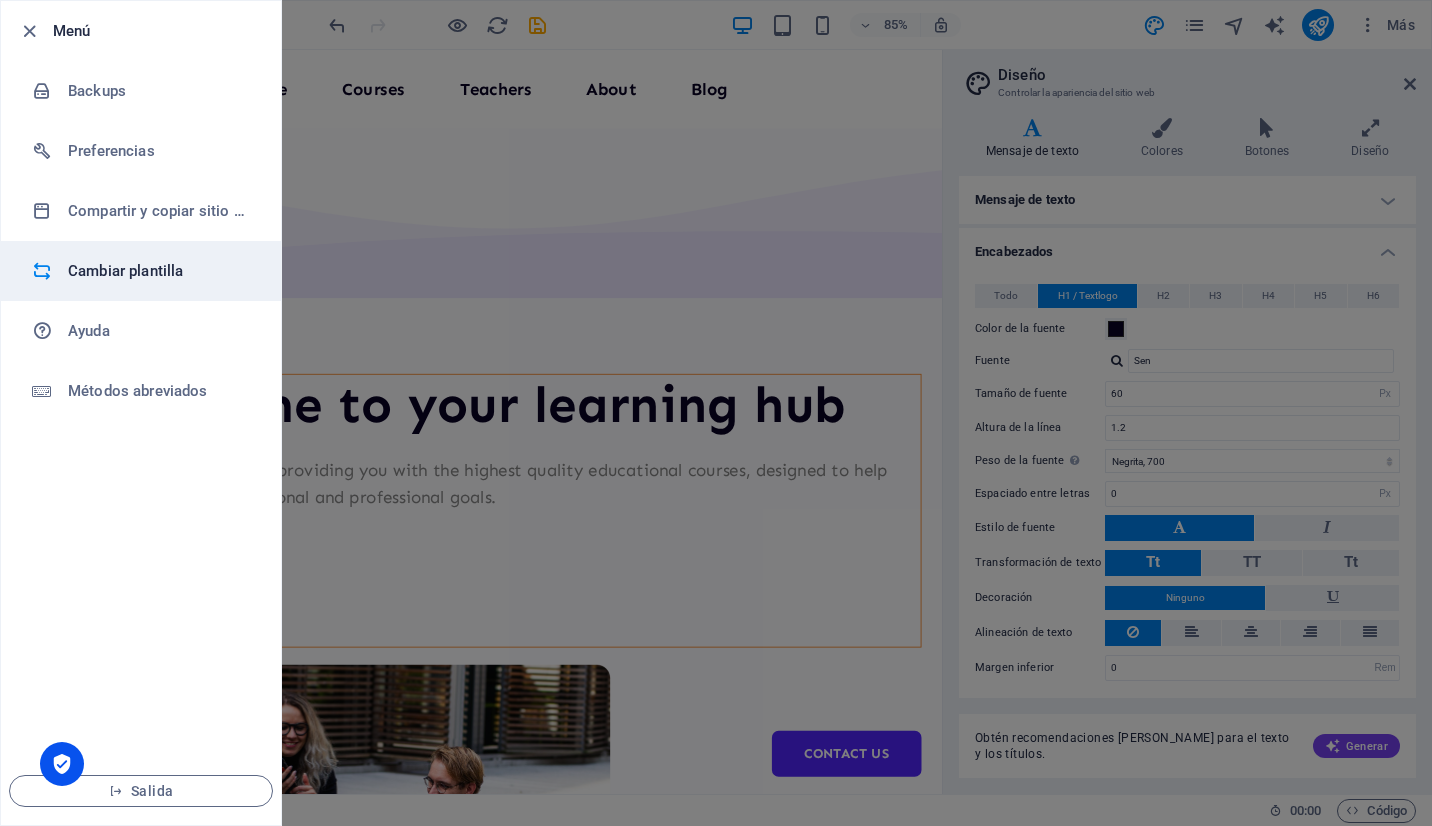 click on "Cambiar plantilla" at bounding box center [160, 271] 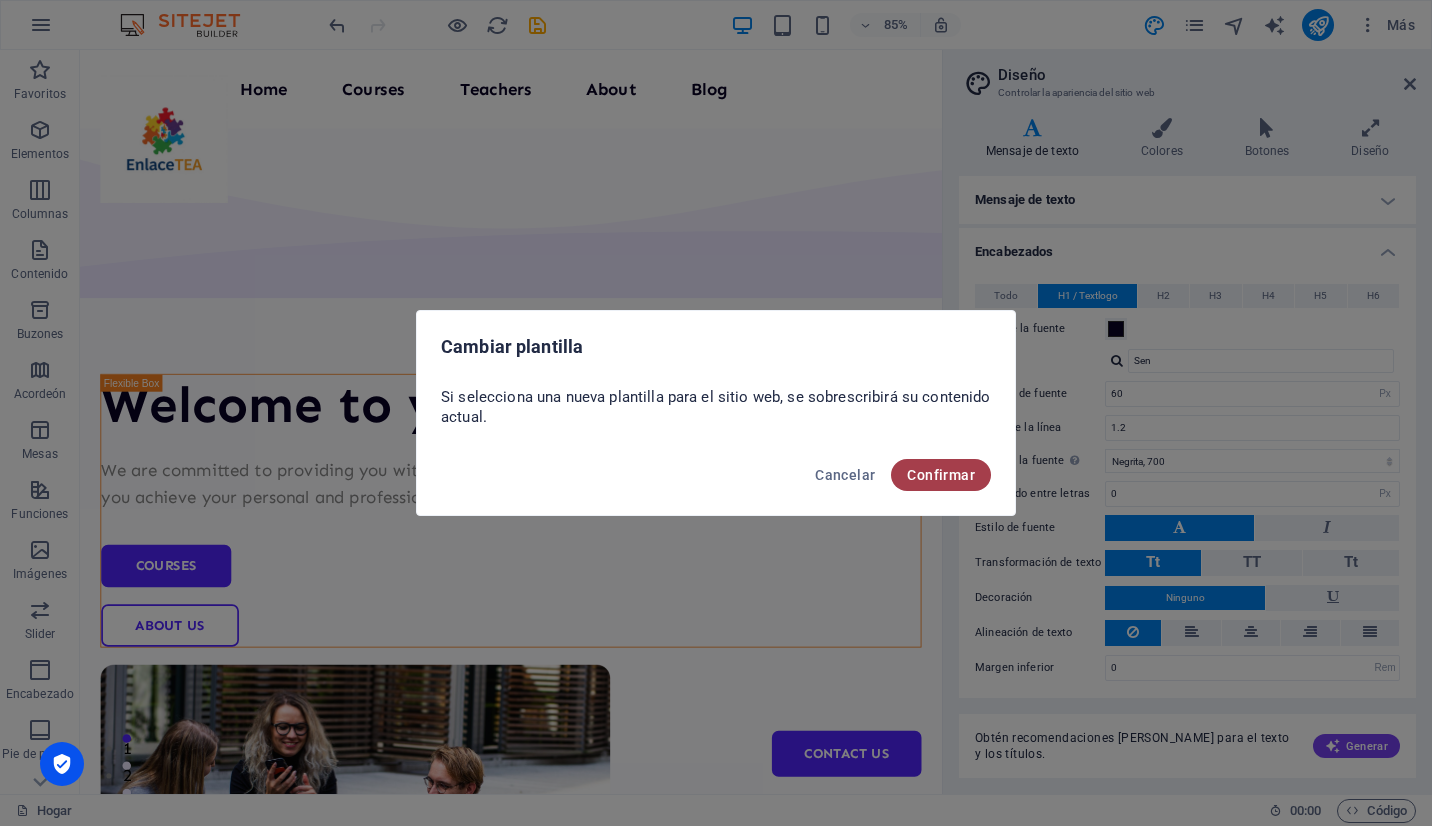 click on "Confirmar" at bounding box center [941, 475] 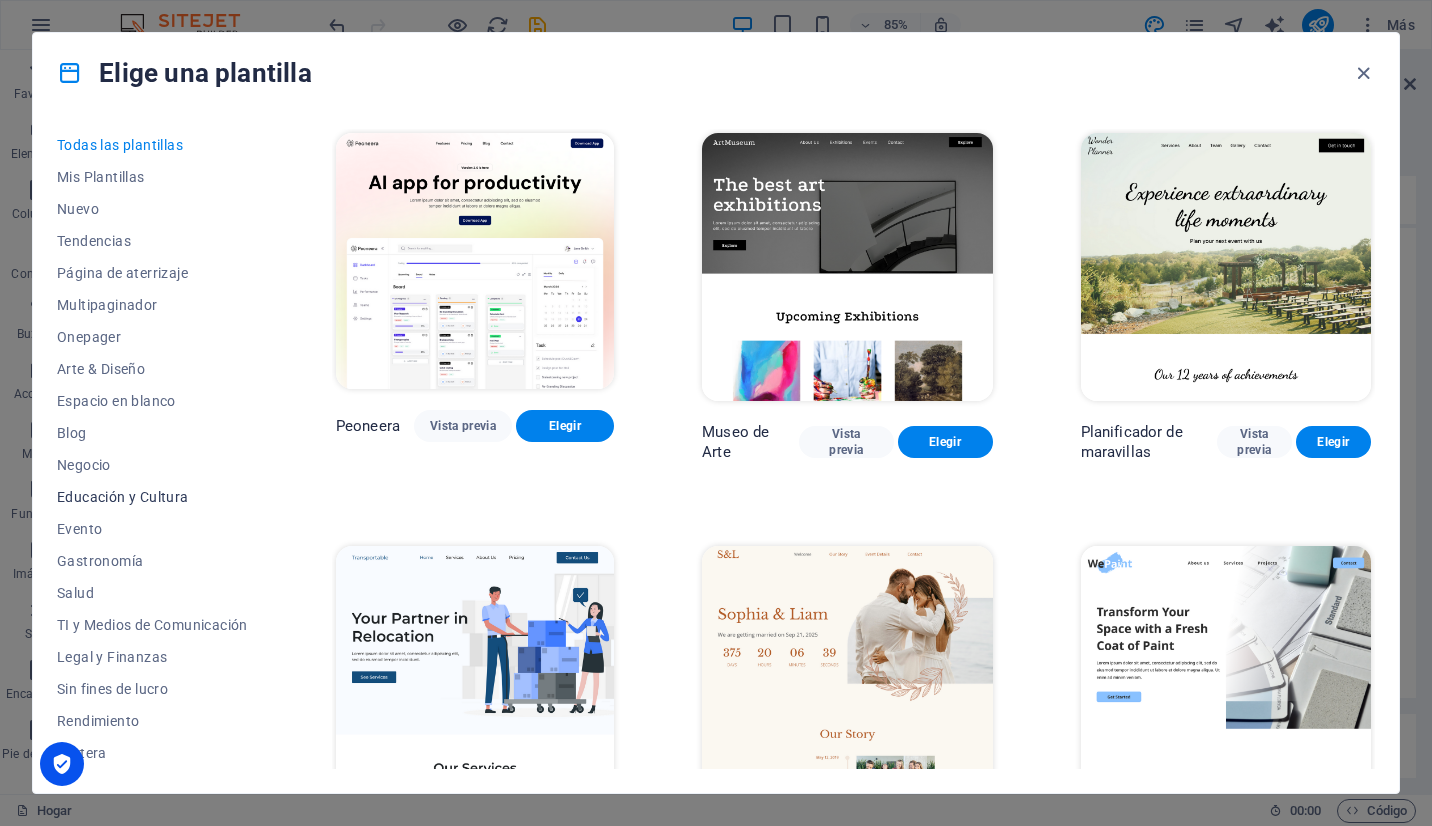 click on "Educación y Cultura" at bounding box center (152, 497) 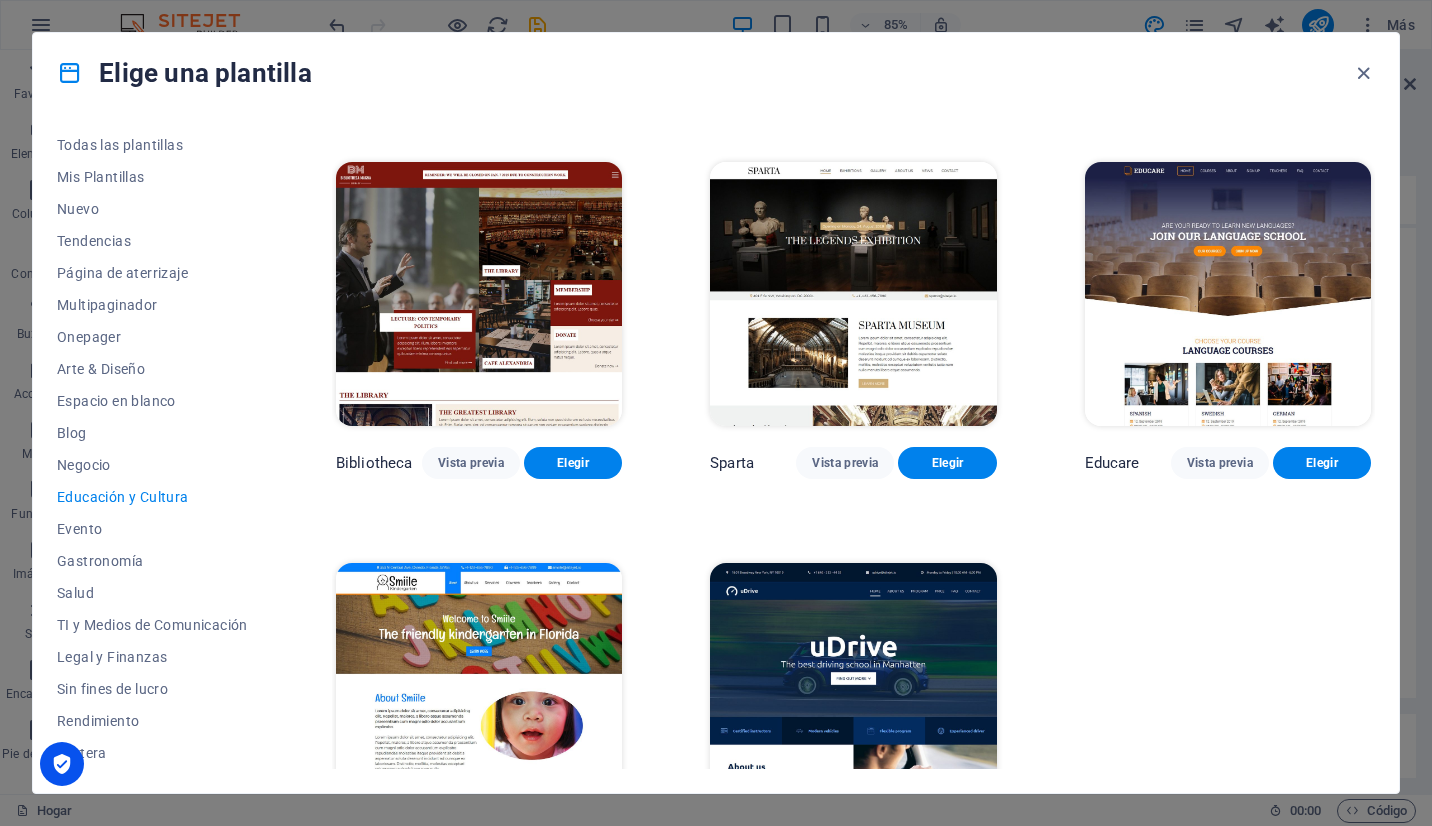 scroll, scrollTop: 478, scrollLeft: 0, axis: vertical 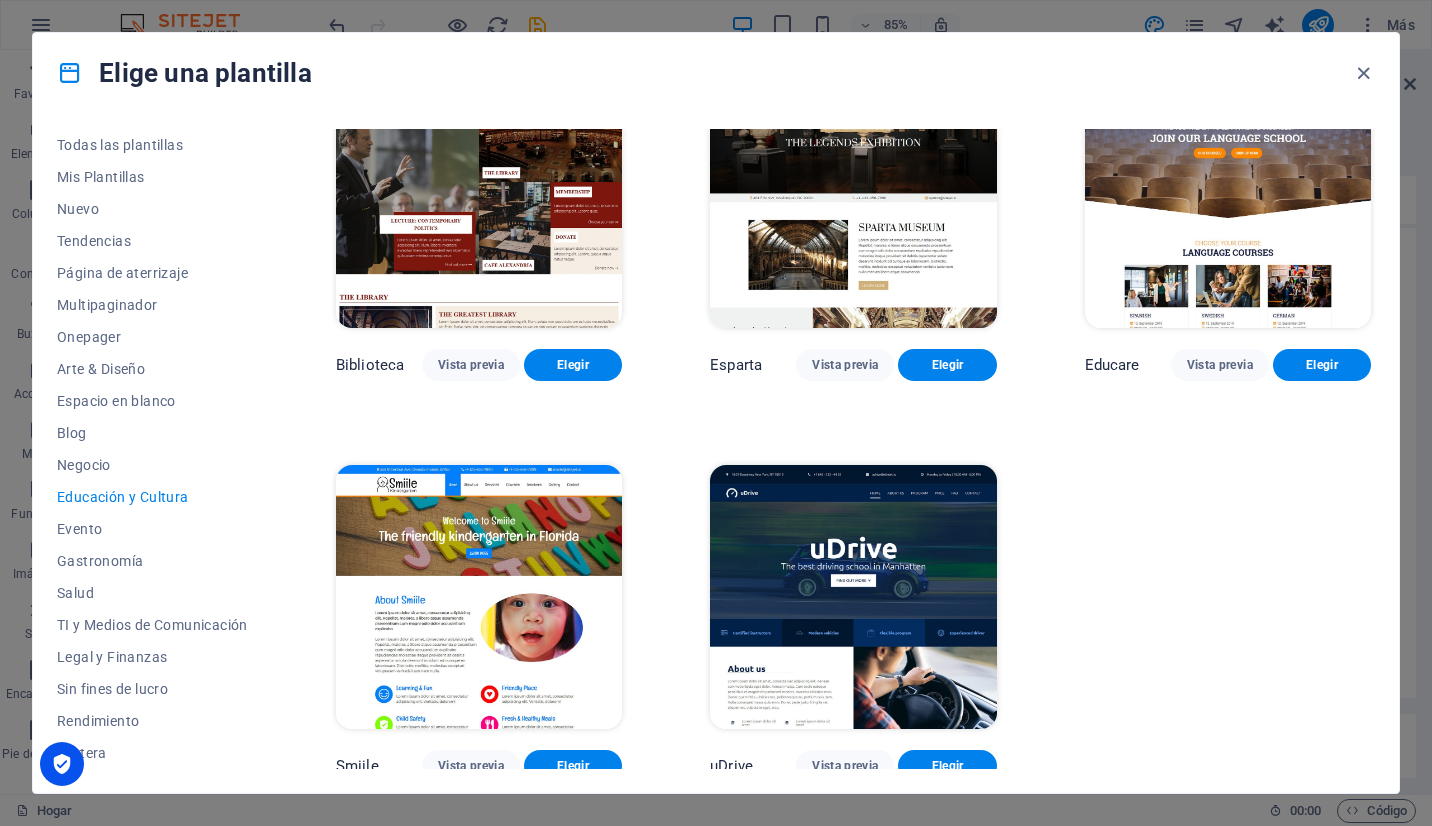 click at bounding box center (479, 597) 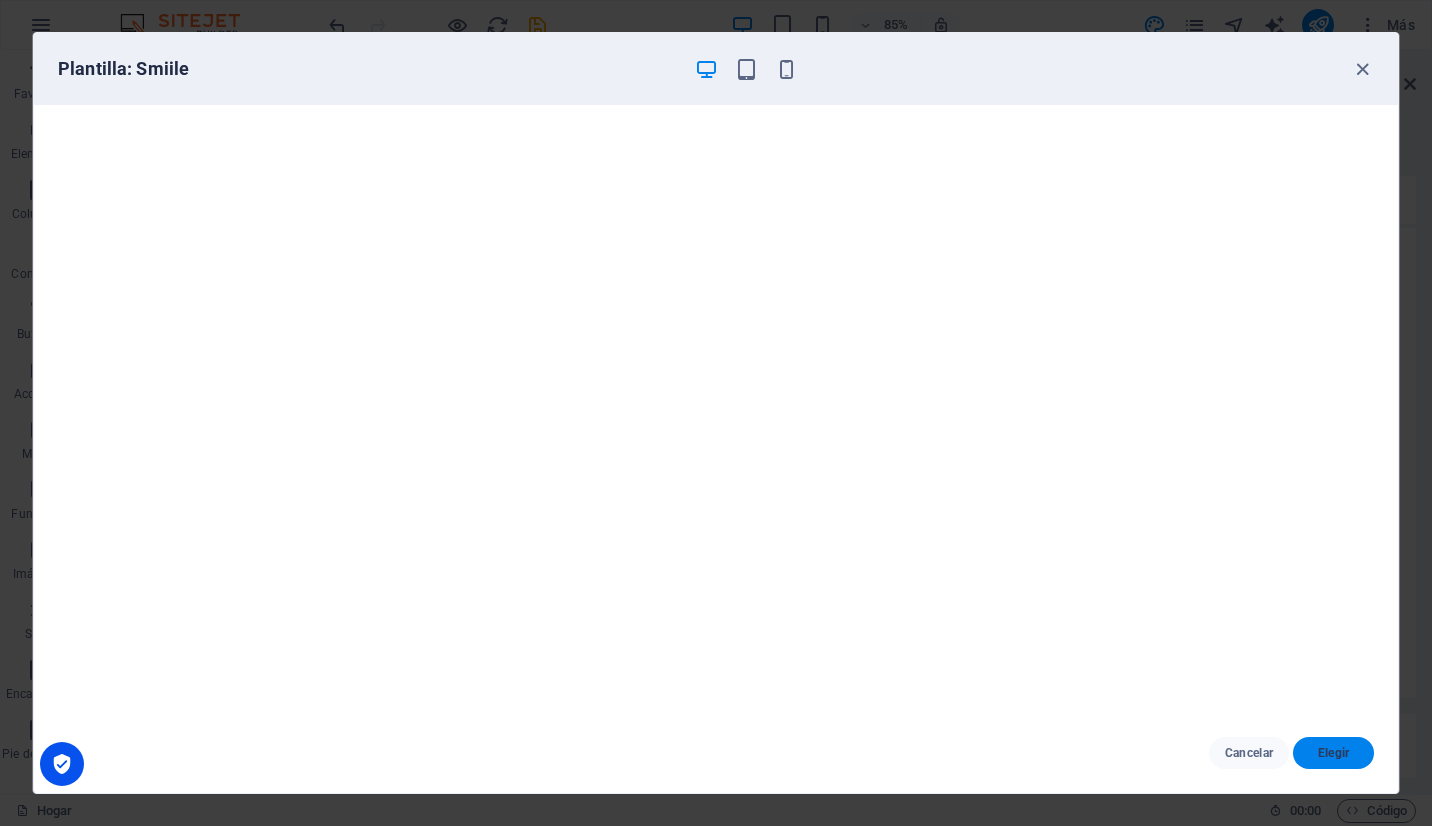 click on "Elegir" at bounding box center (1333, 753) 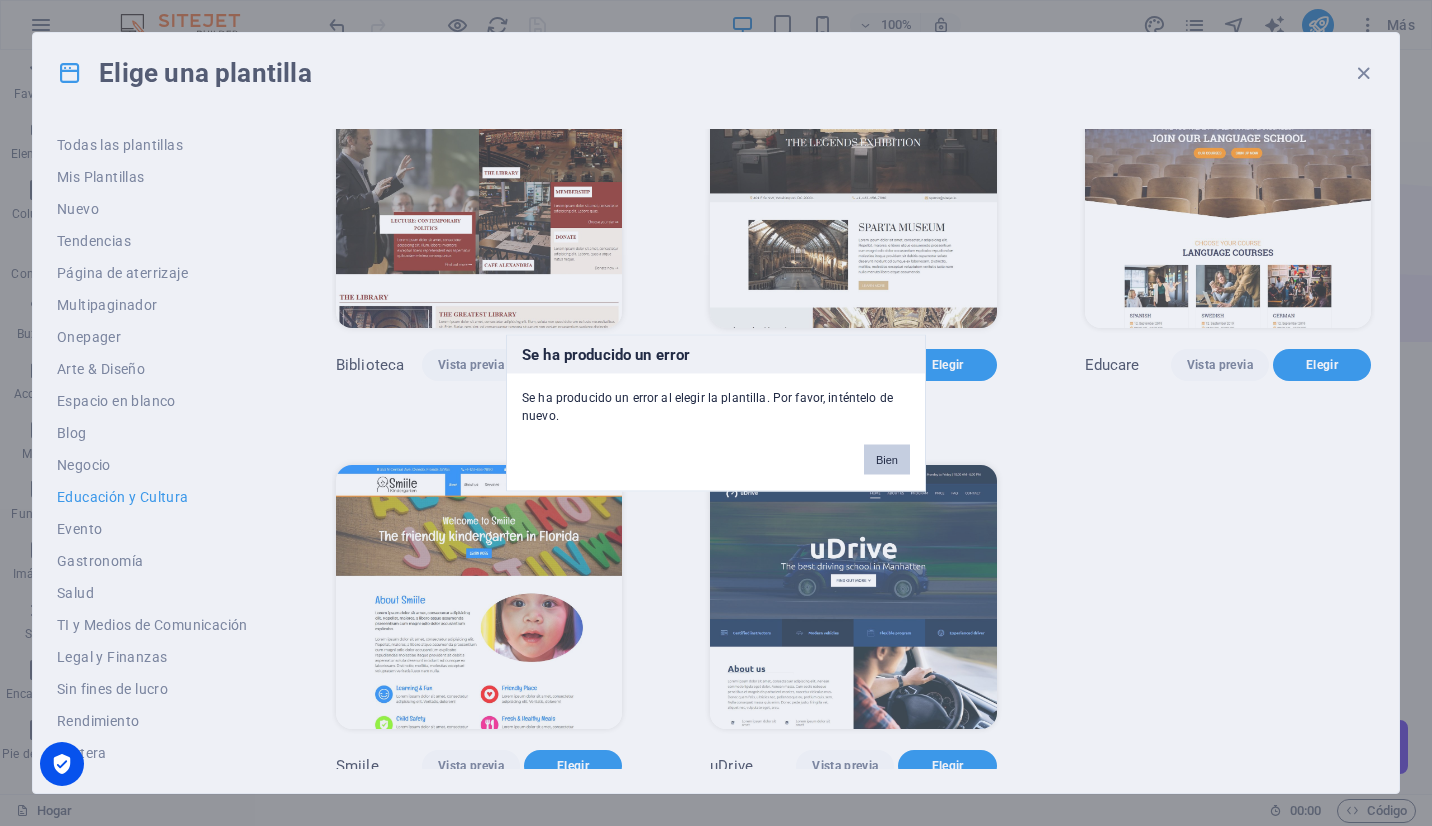 click on "Bien" at bounding box center [887, 460] 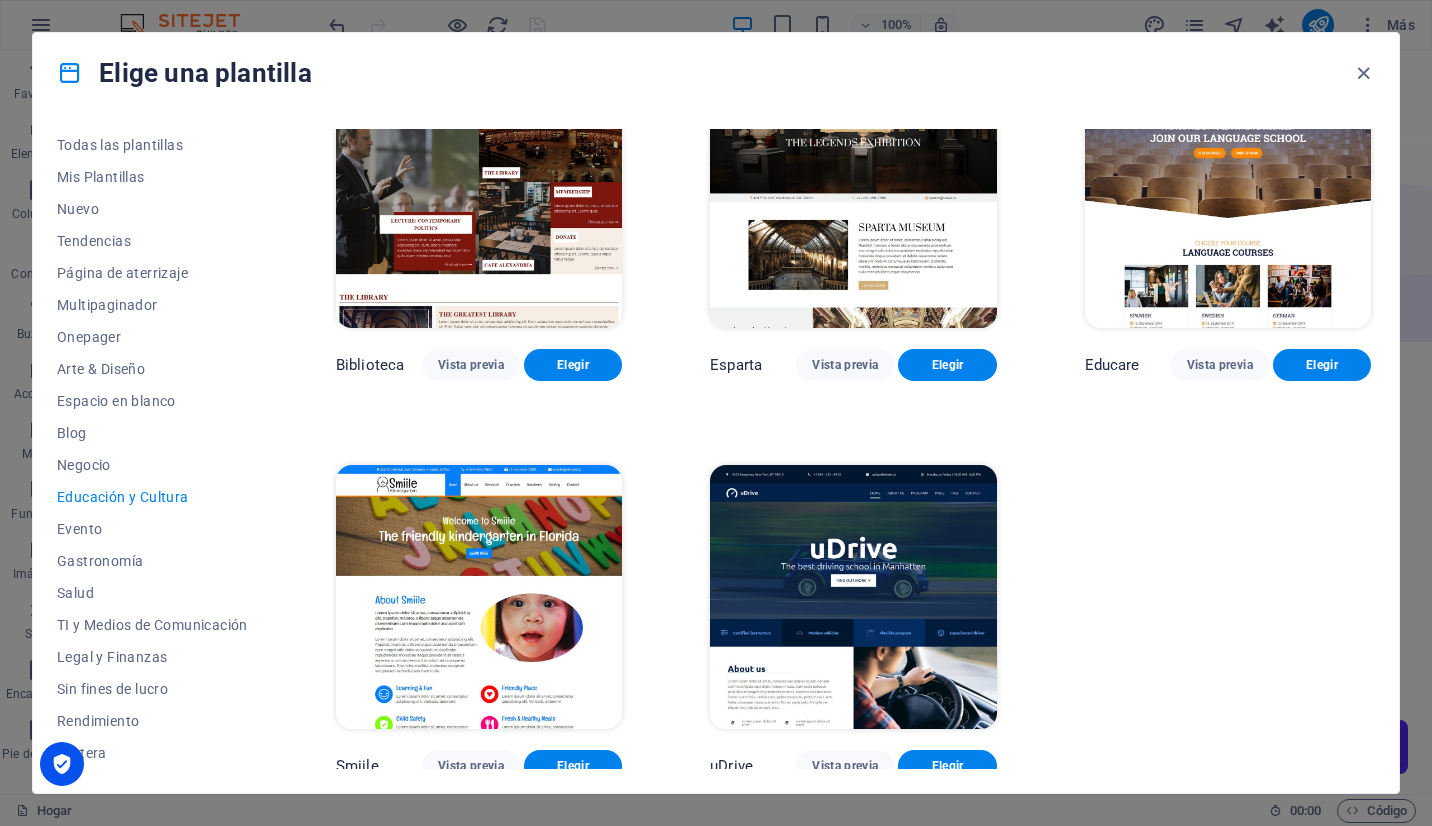 click at bounding box center [479, 597] 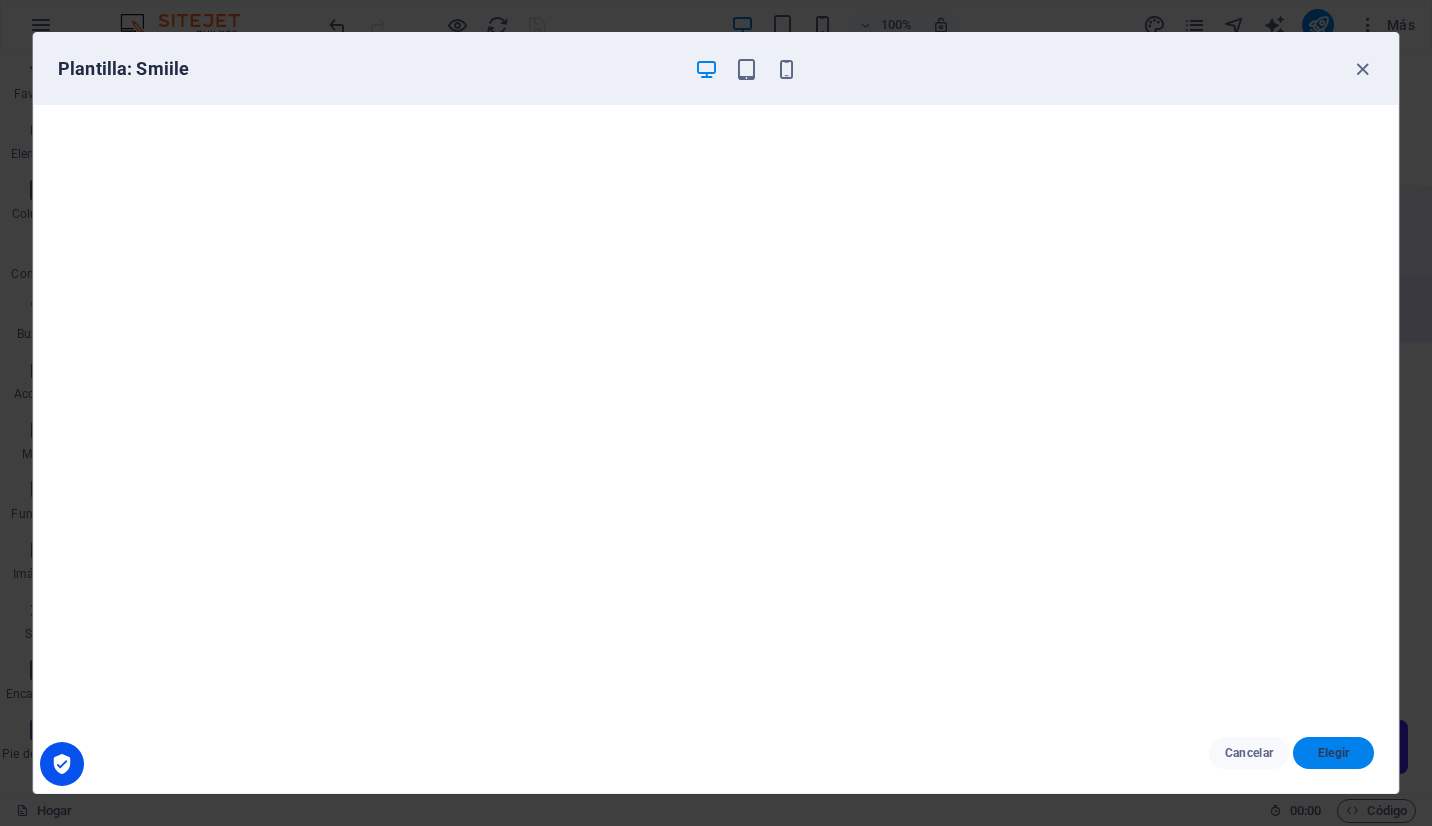 click on "Elegir" at bounding box center [1333, 753] 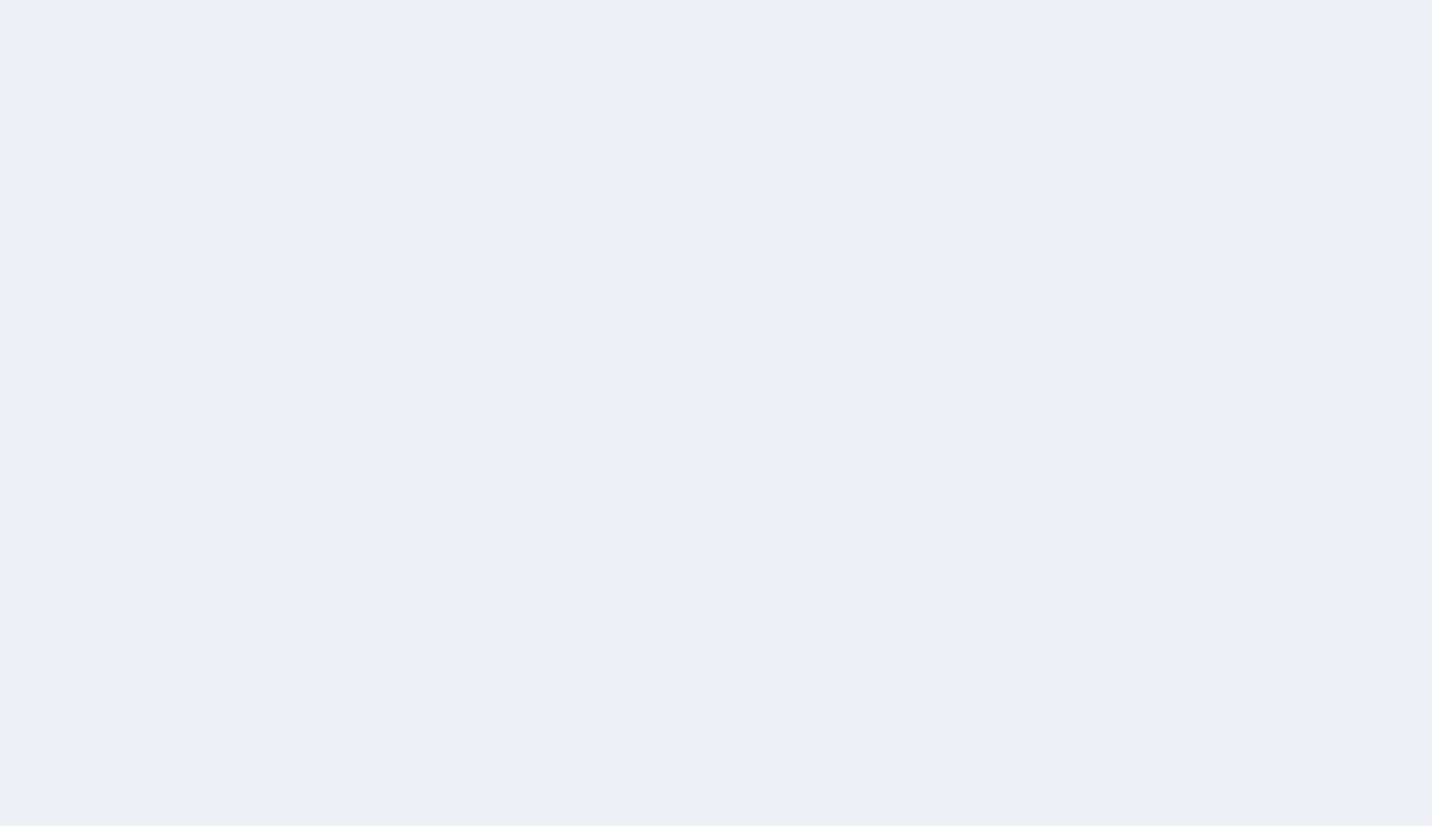 scroll, scrollTop: 0, scrollLeft: 0, axis: both 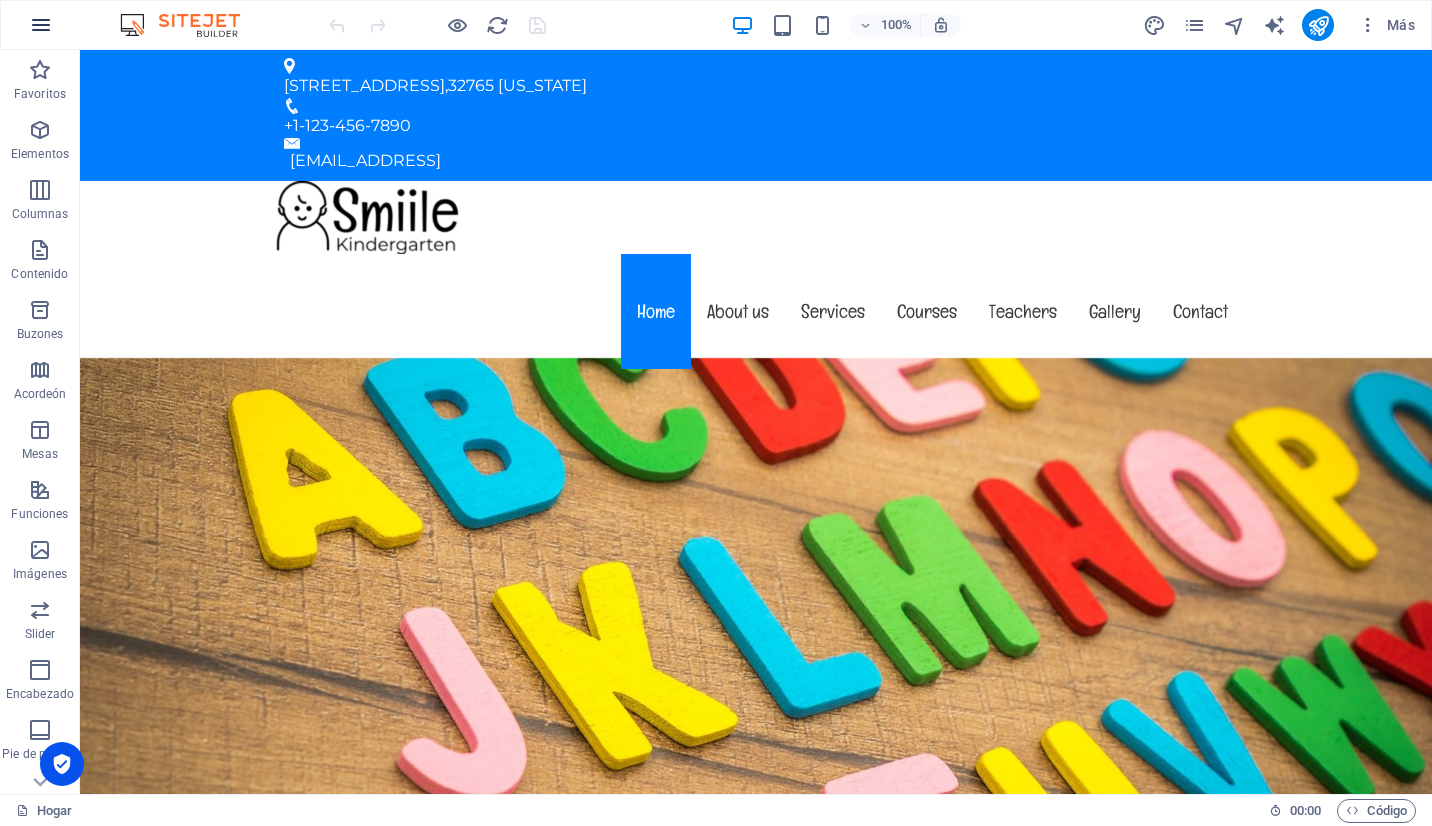 click at bounding box center [41, 25] 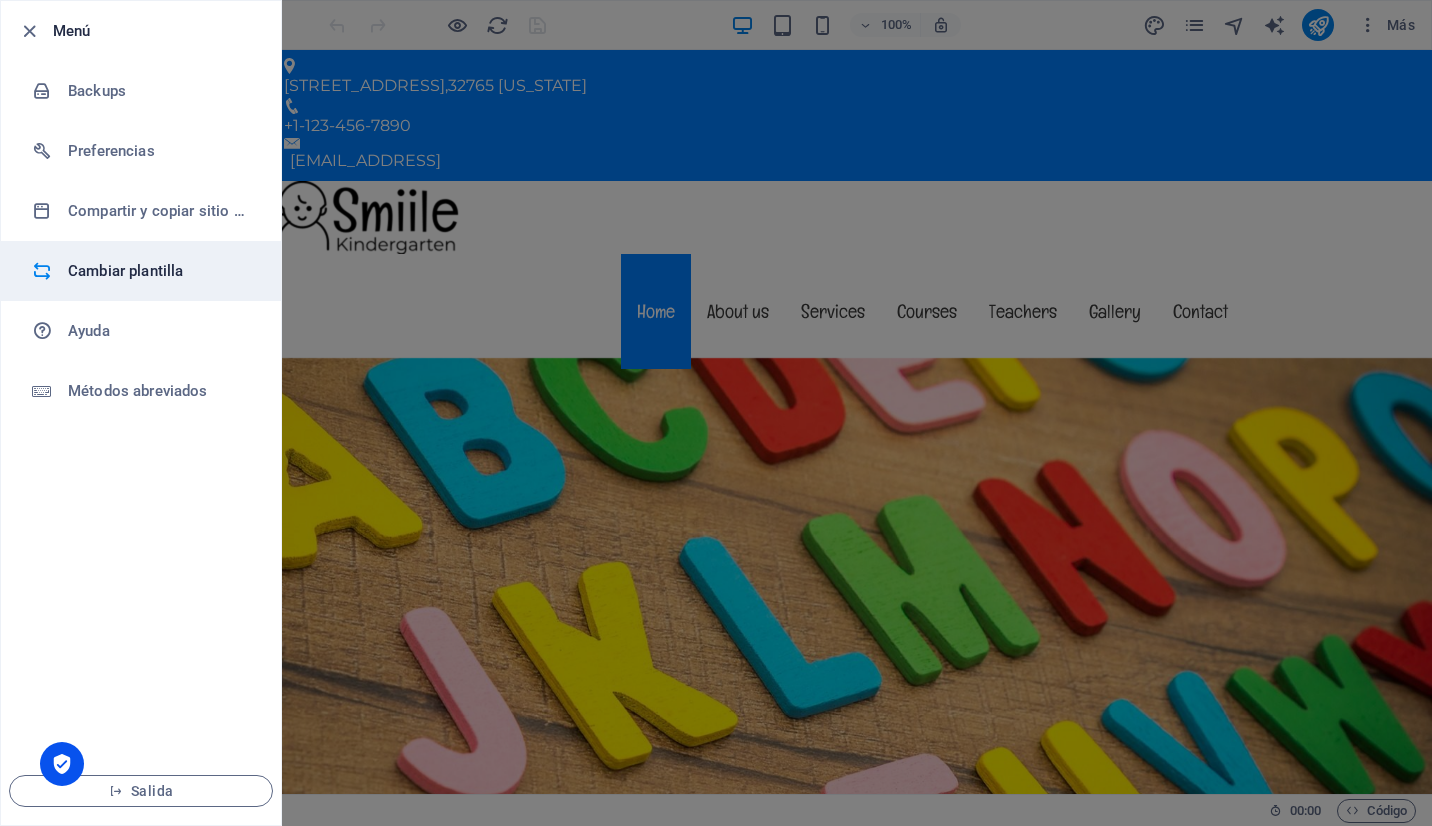 click on "Cambiar plantilla" at bounding box center (160, 271) 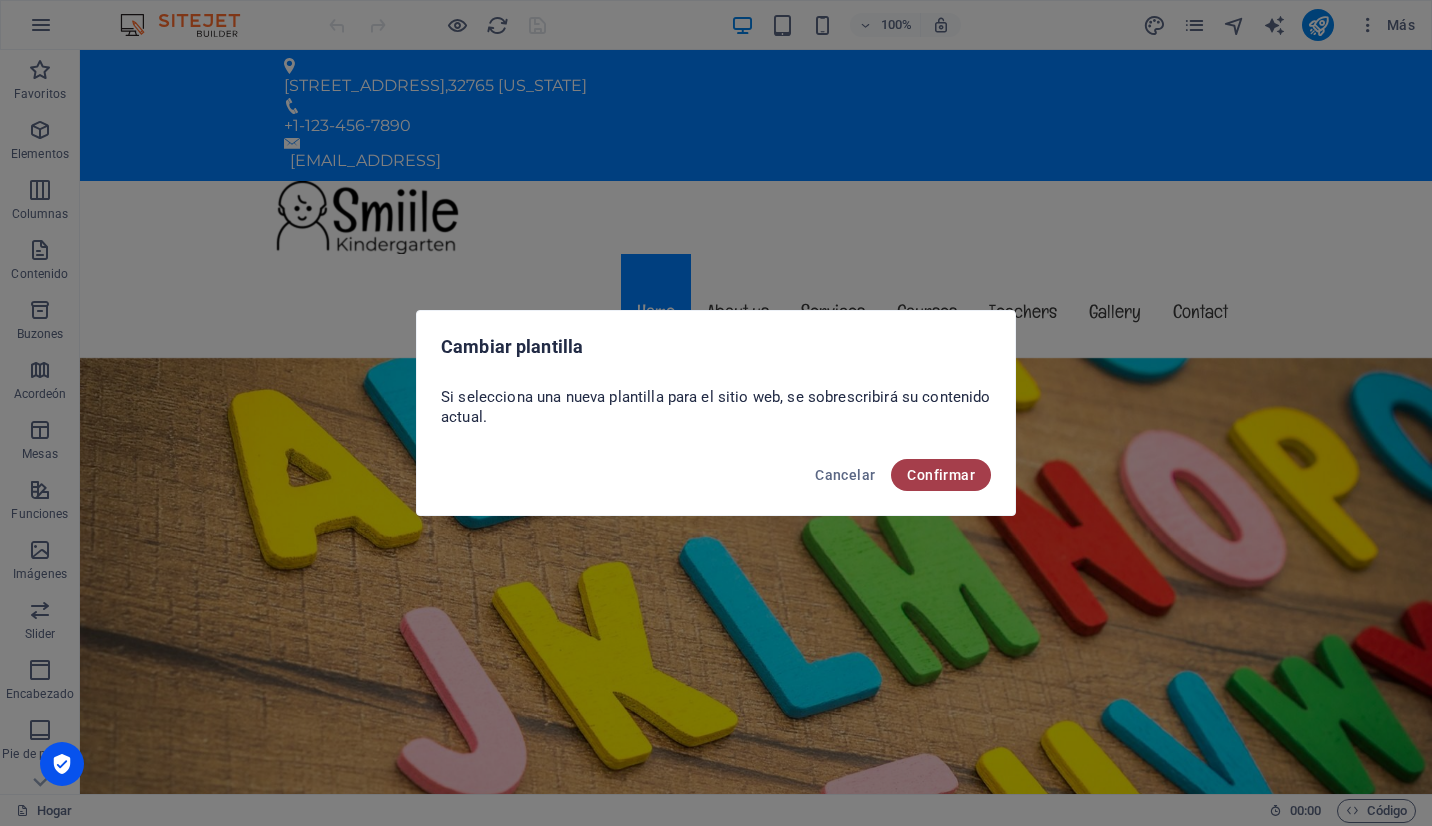 click on "Confirmar" at bounding box center (941, 475) 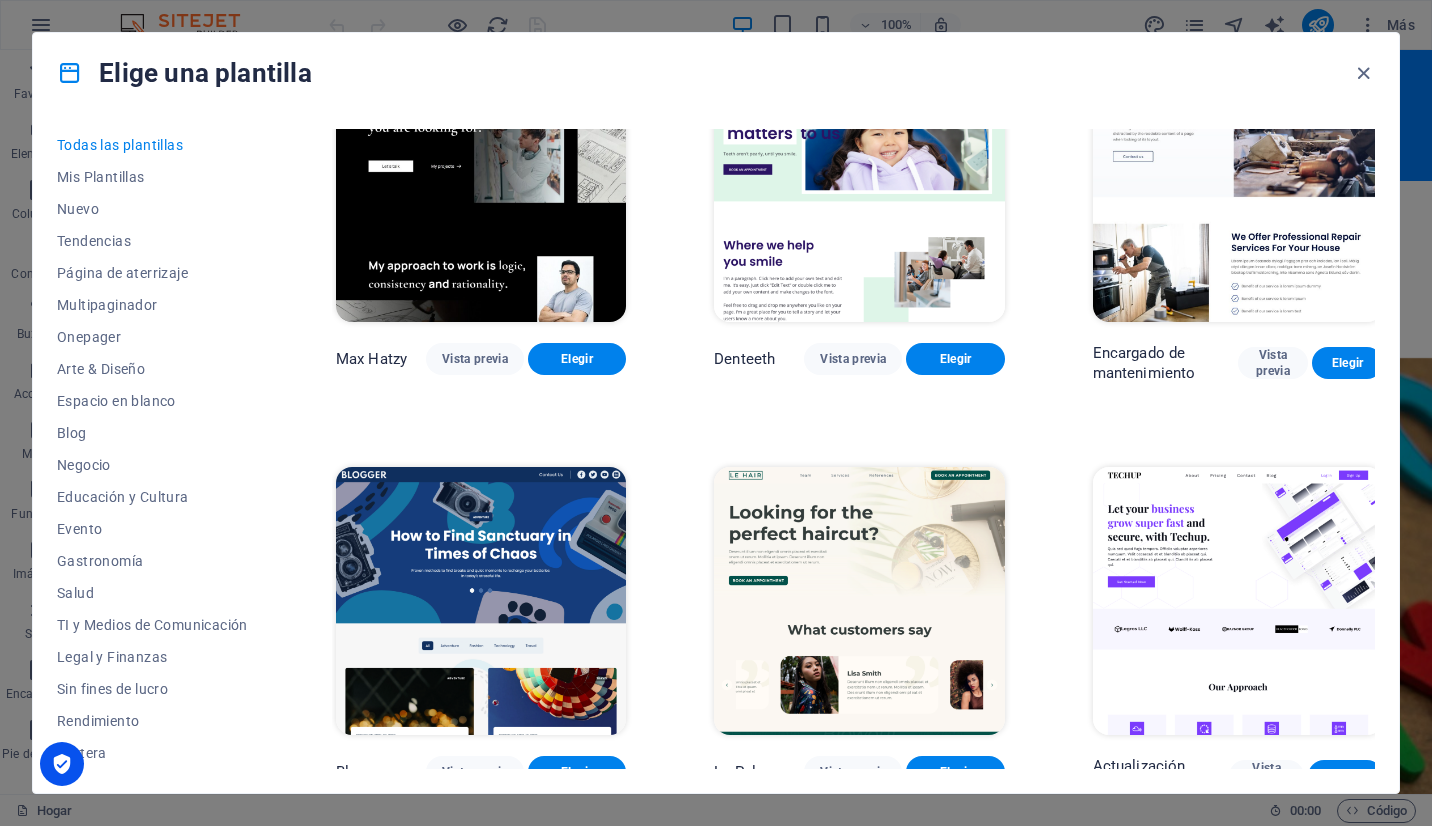 scroll, scrollTop: 5036, scrollLeft: 0, axis: vertical 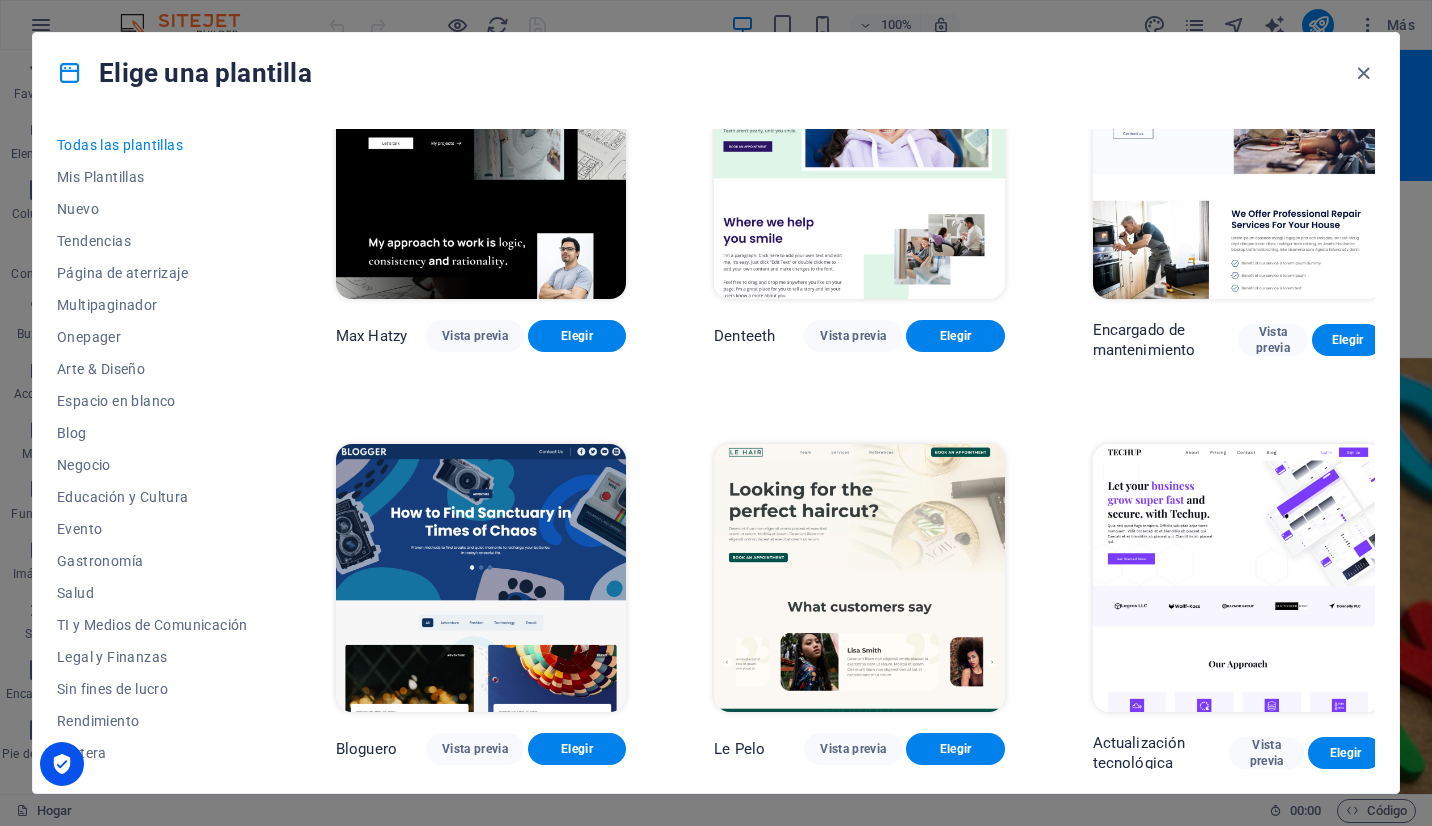 drag, startPoint x: 1375, startPoint y: 280, endPoint x: 1376, endPoint y: 324, distance: 44.011364 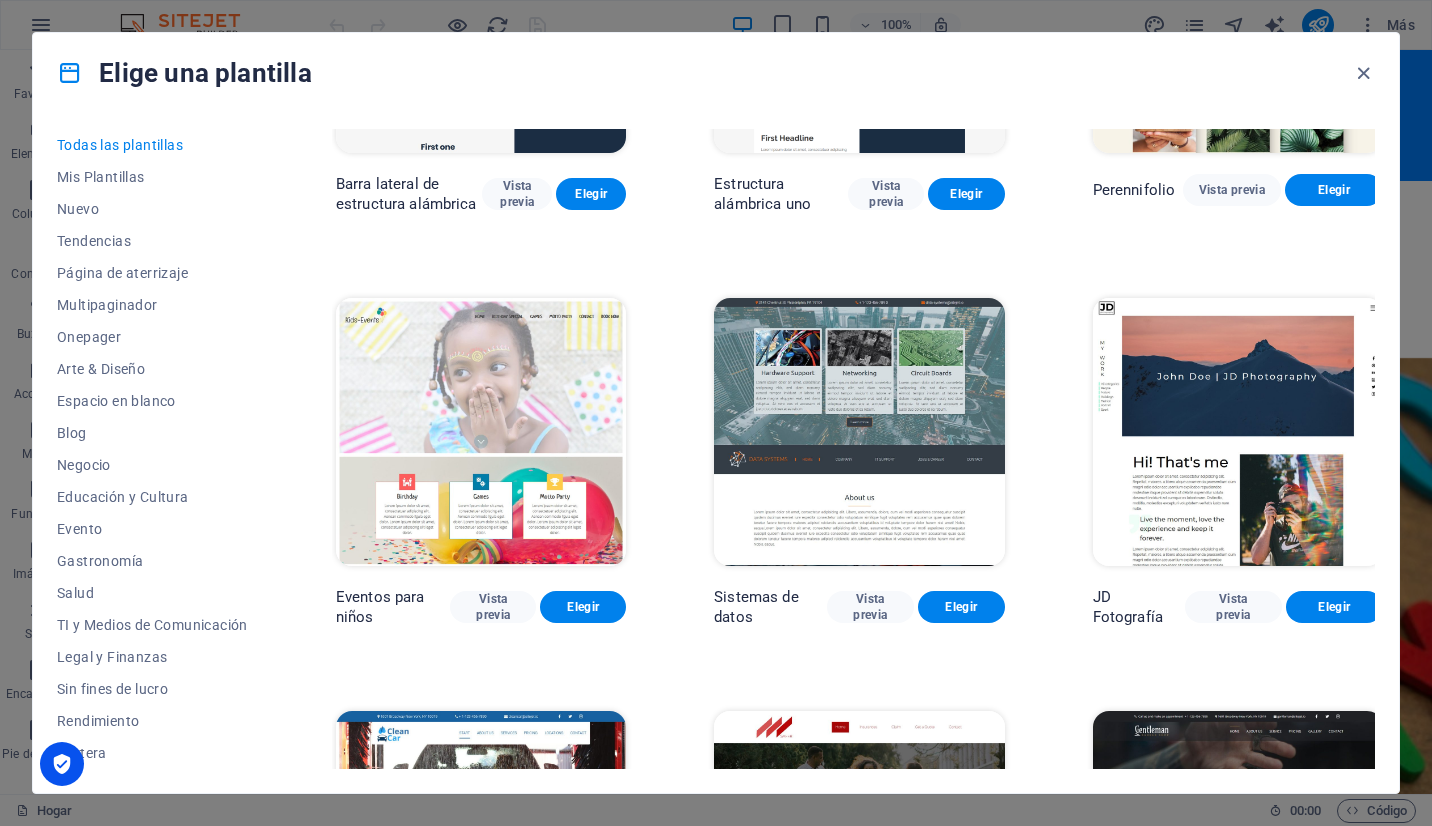scroll, scrollTop: 6882, scrollLeft: 0, axis: vertical 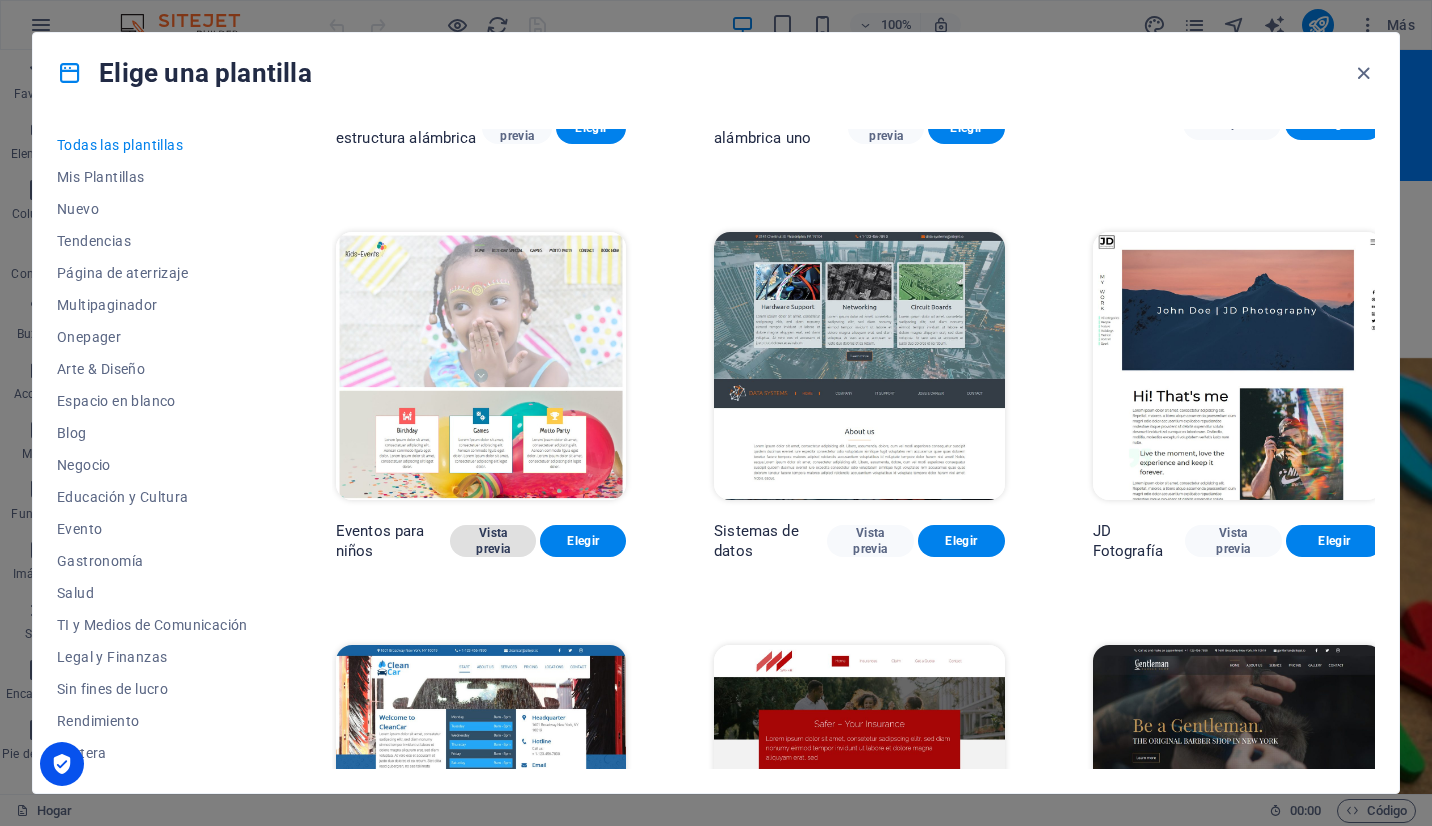 click on "Vista previa" at bounding box center [493, 541] 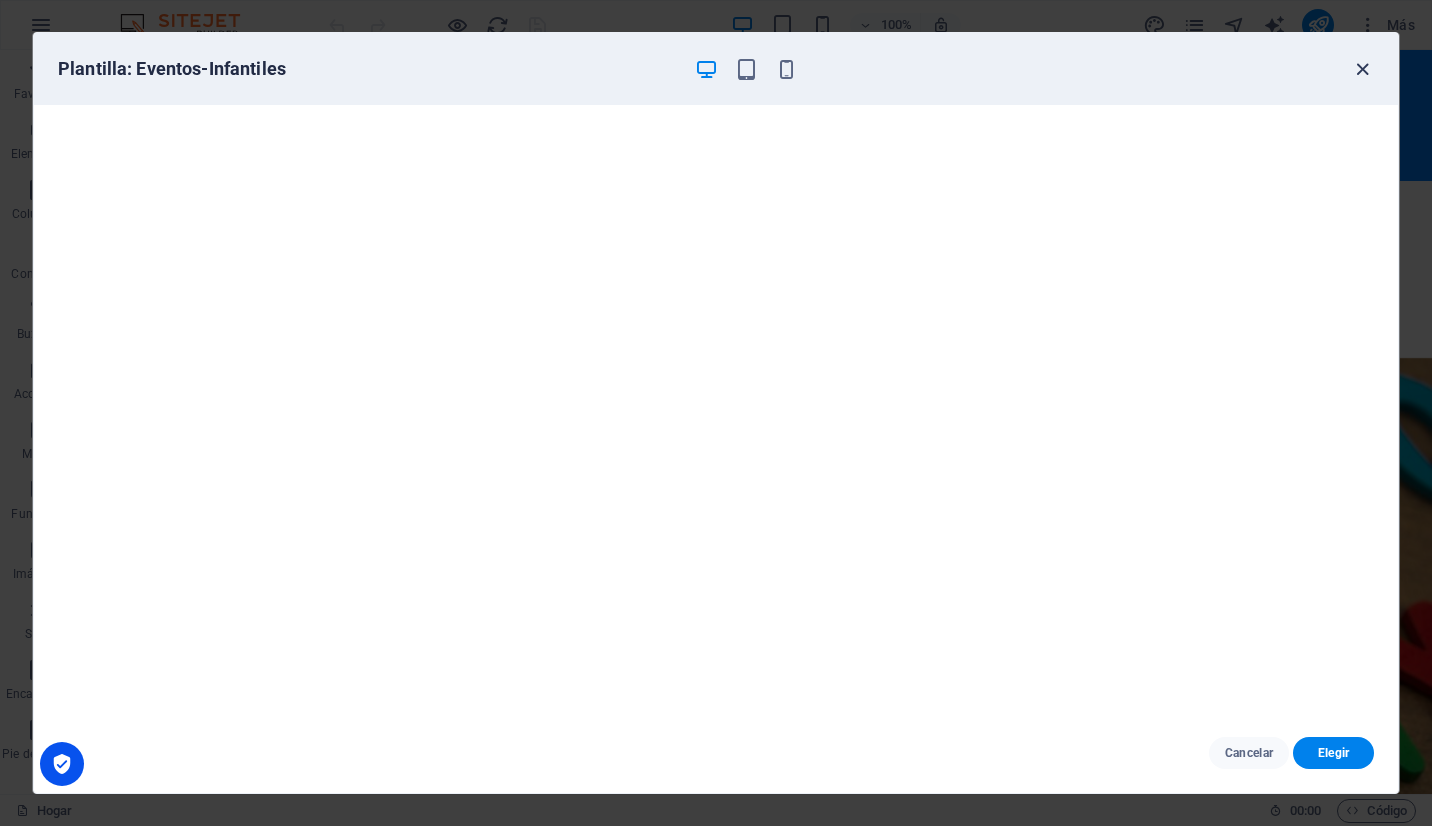 click at bounding box center (1362, 69) 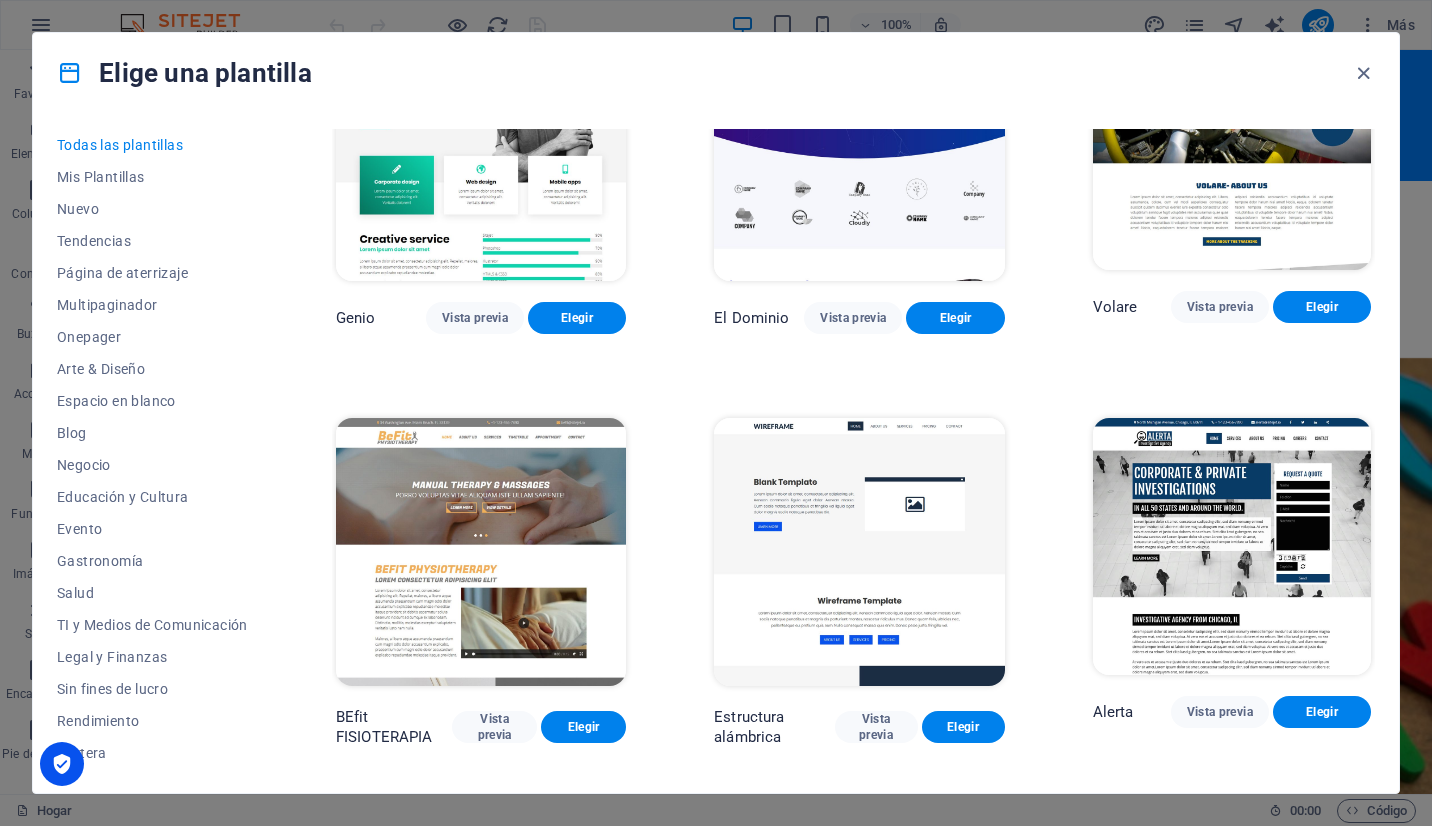 scroll, scrollTop: 9456, scrollLeft: 0, axis: vertical 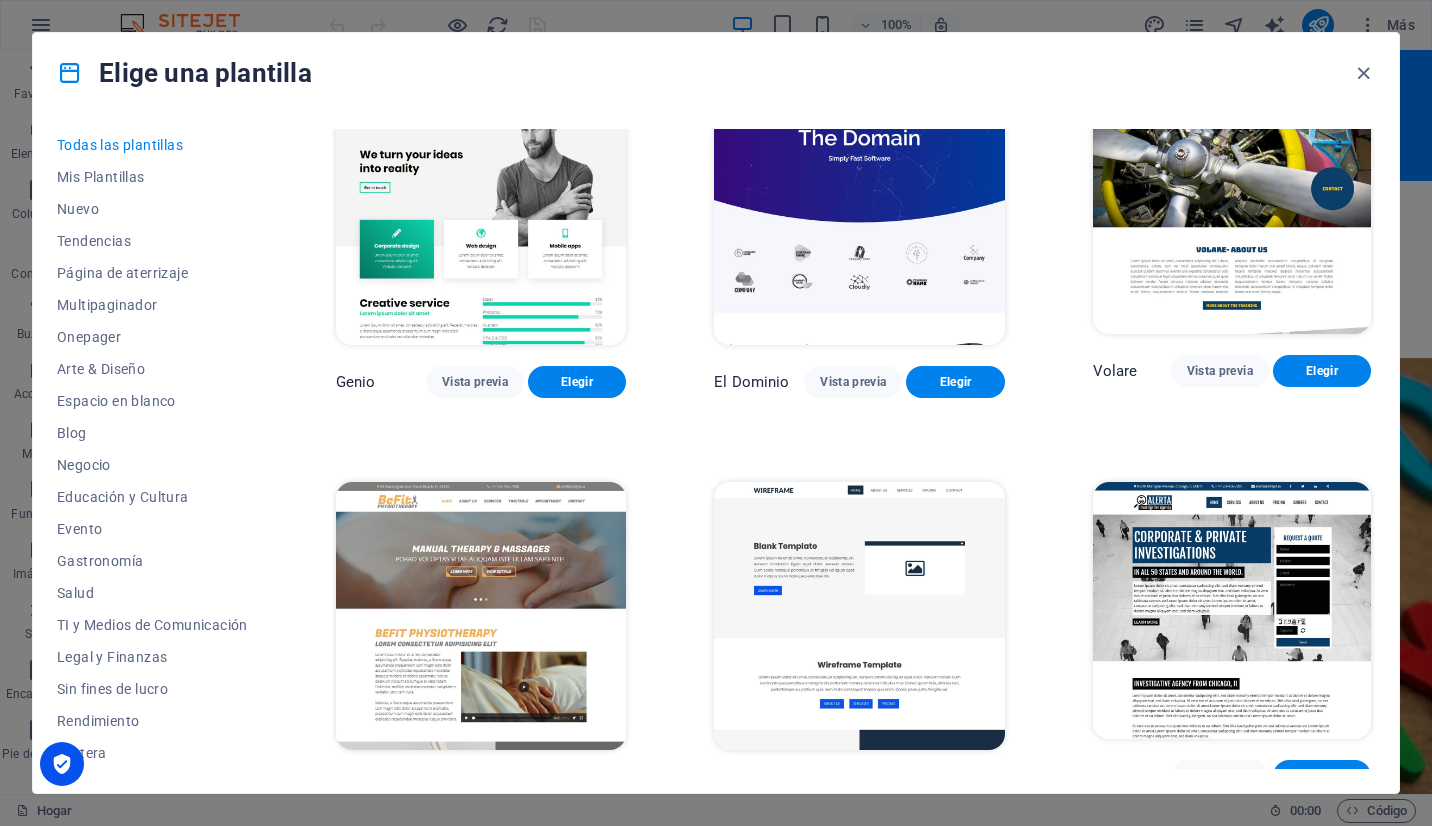 click at bounding box center [859, 616] 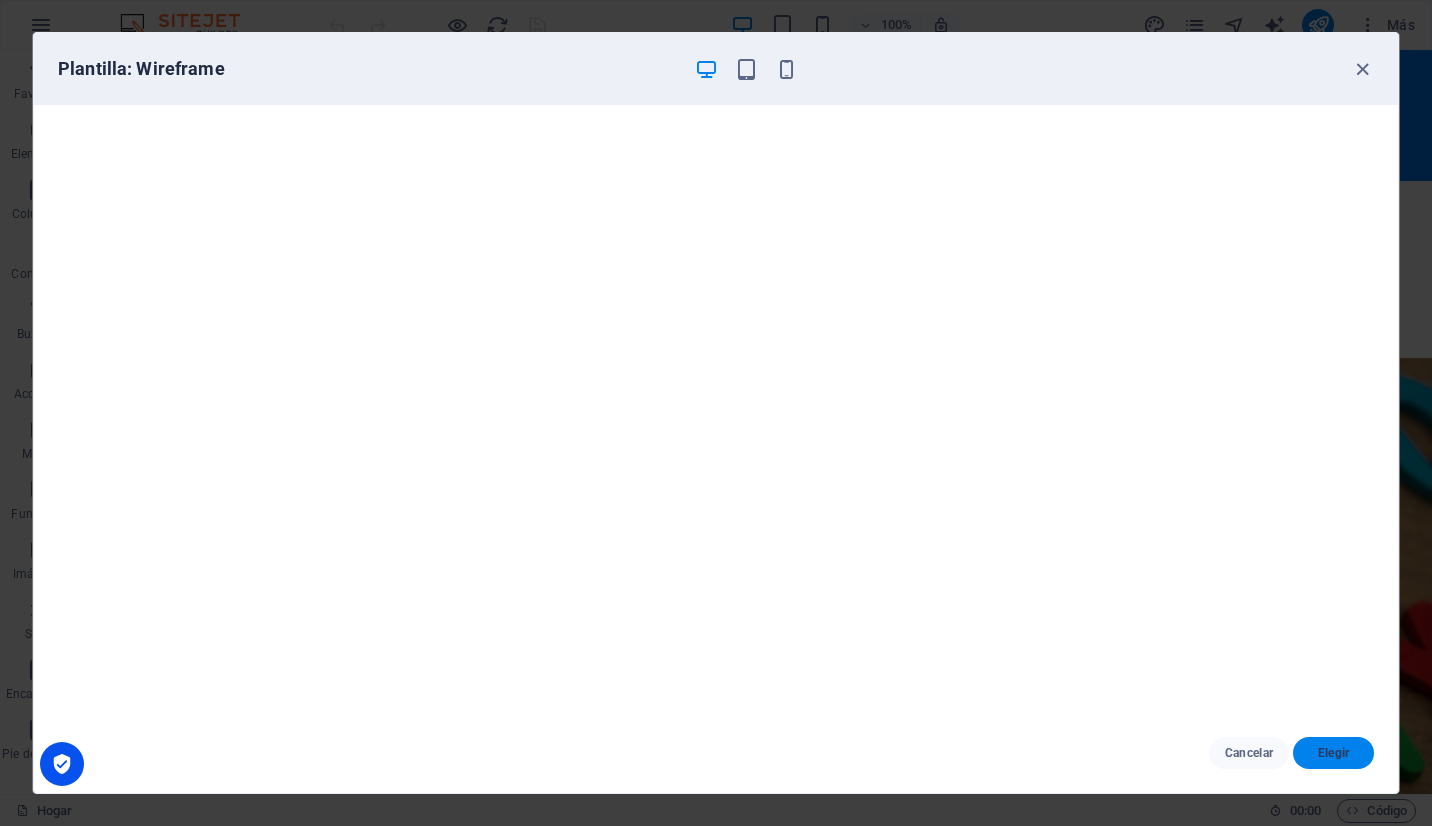 click on "Elegir" at bounding box center [1333, 753] 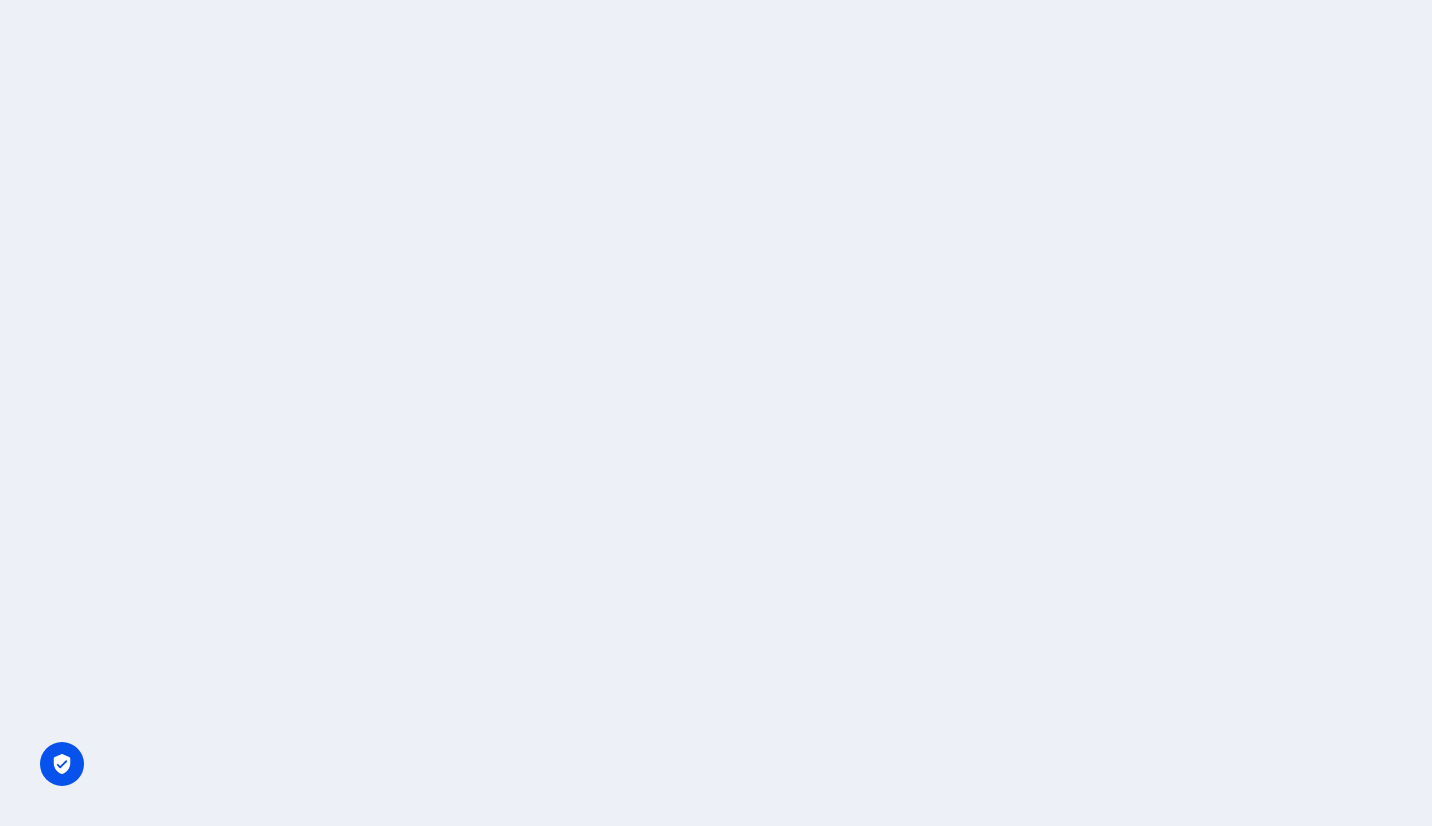 scroll, scrollTop: 0, scrollLeft: 0, axis: both 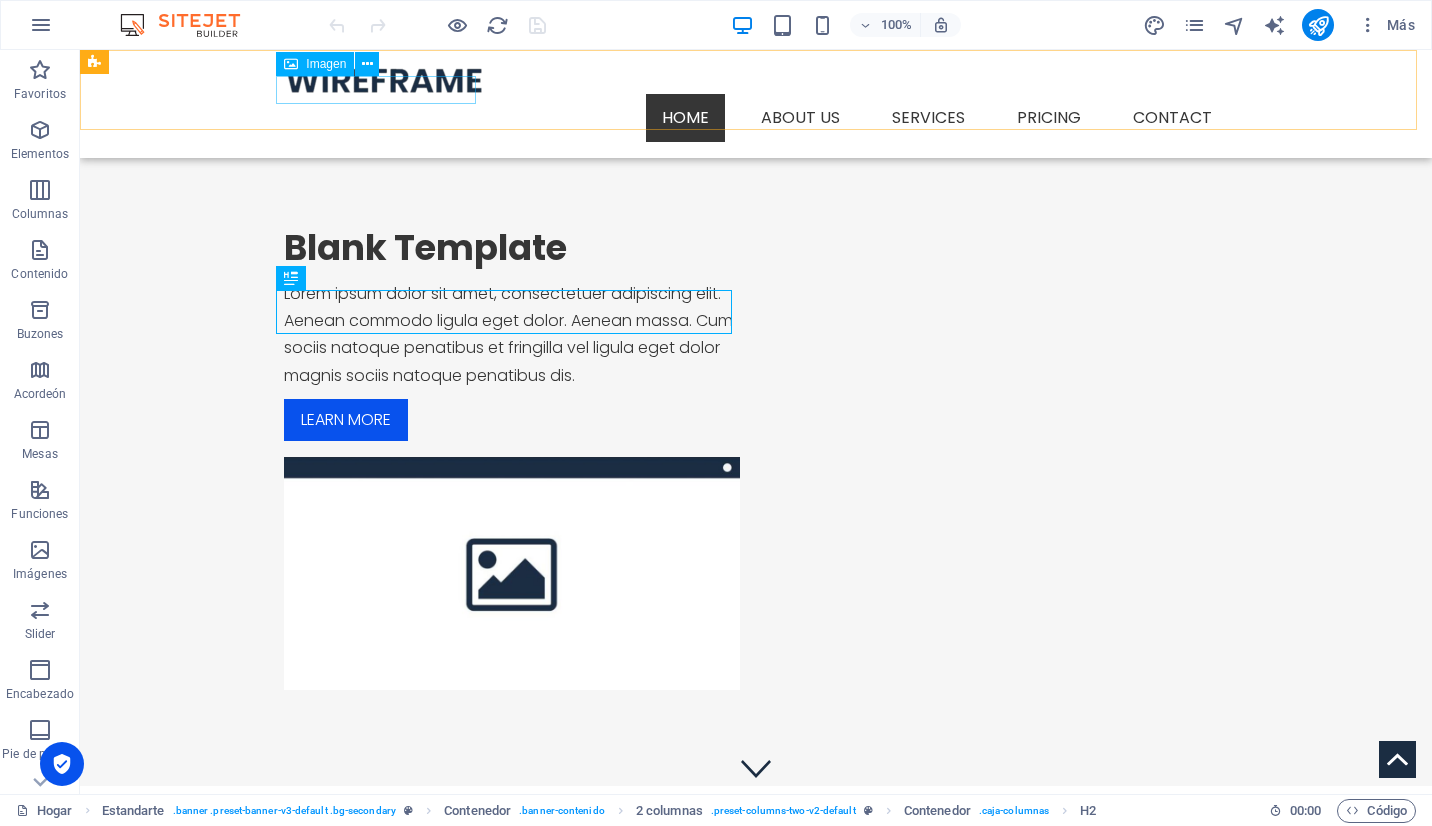 click on "Imagen" at bounding box center (326, 64) 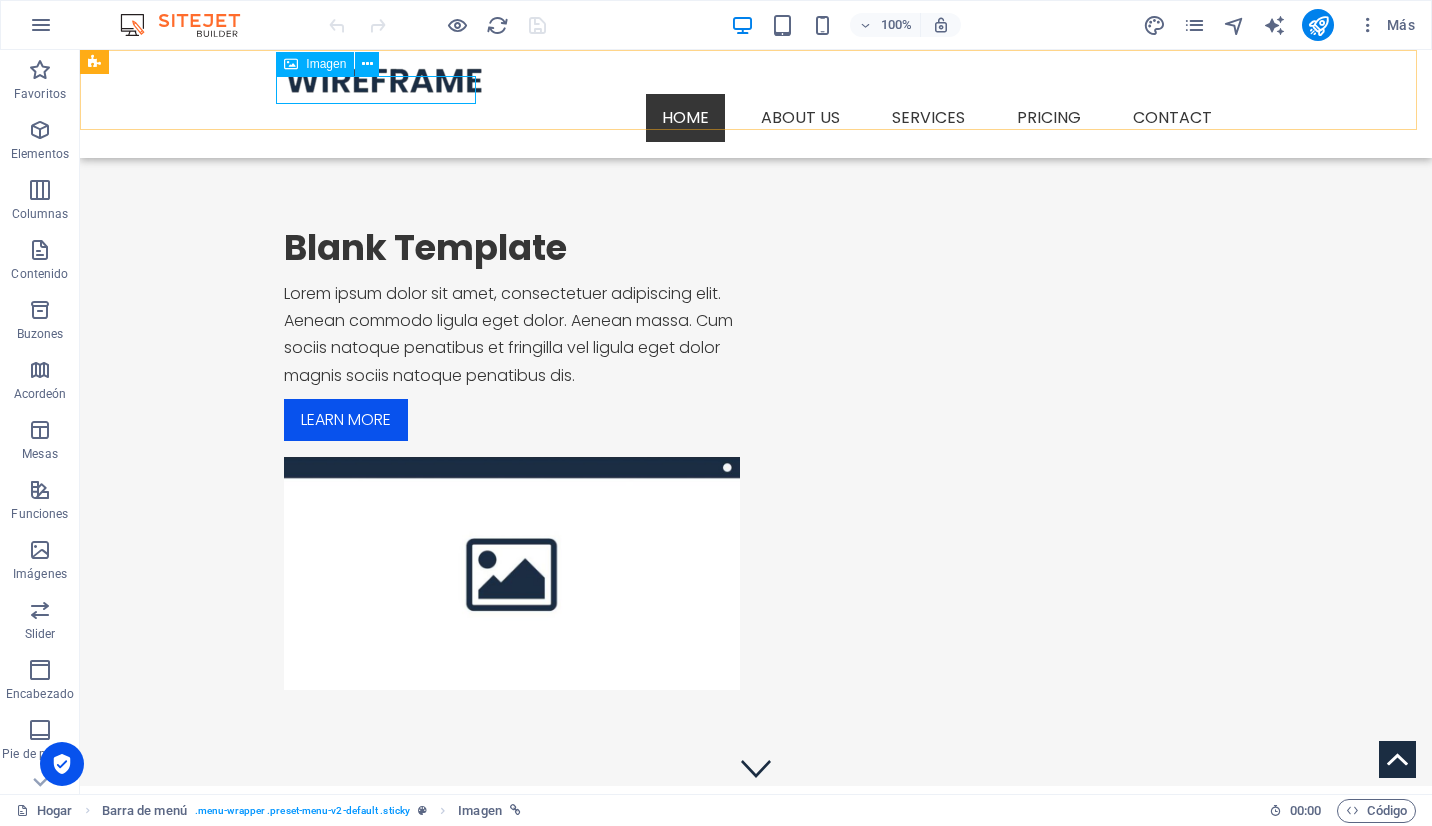 click at bounding box center (756, 80) 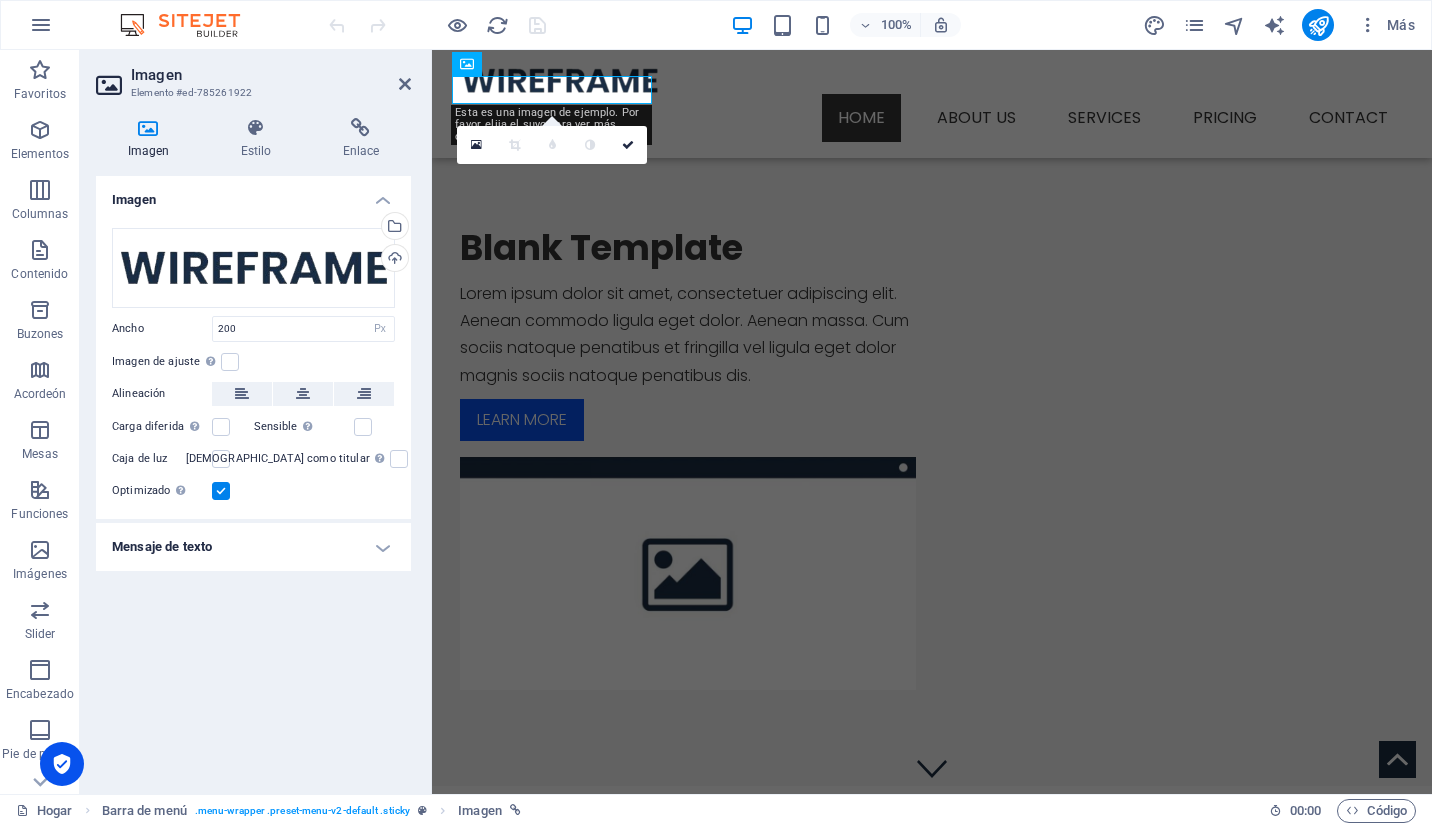 click on "Imagen" at bounding box center [149, 151] 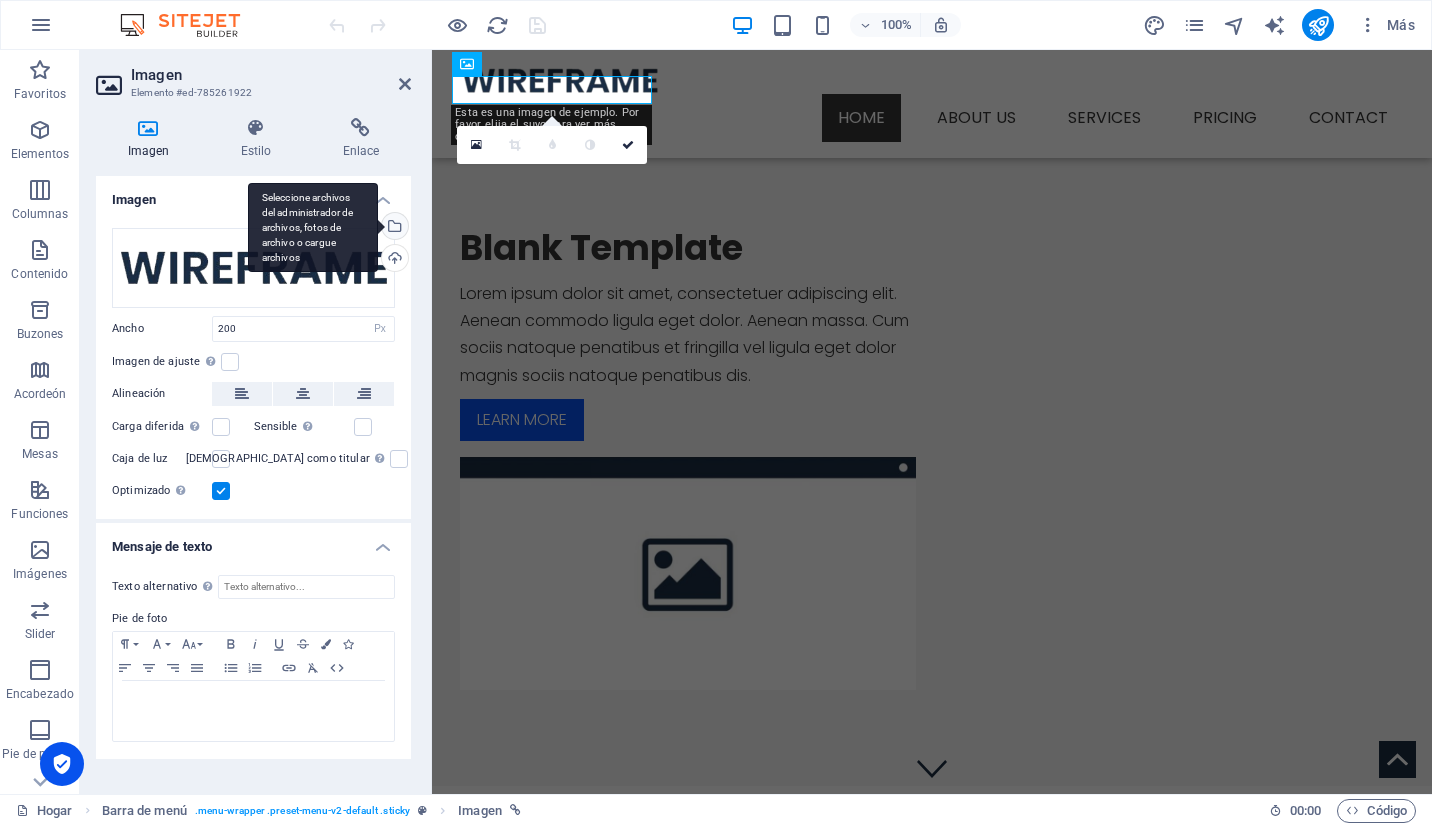 click on "Seleccione archivos del administrador de archivos, fotos de archivo o cargue archivos" at bounding box center [313, 228] 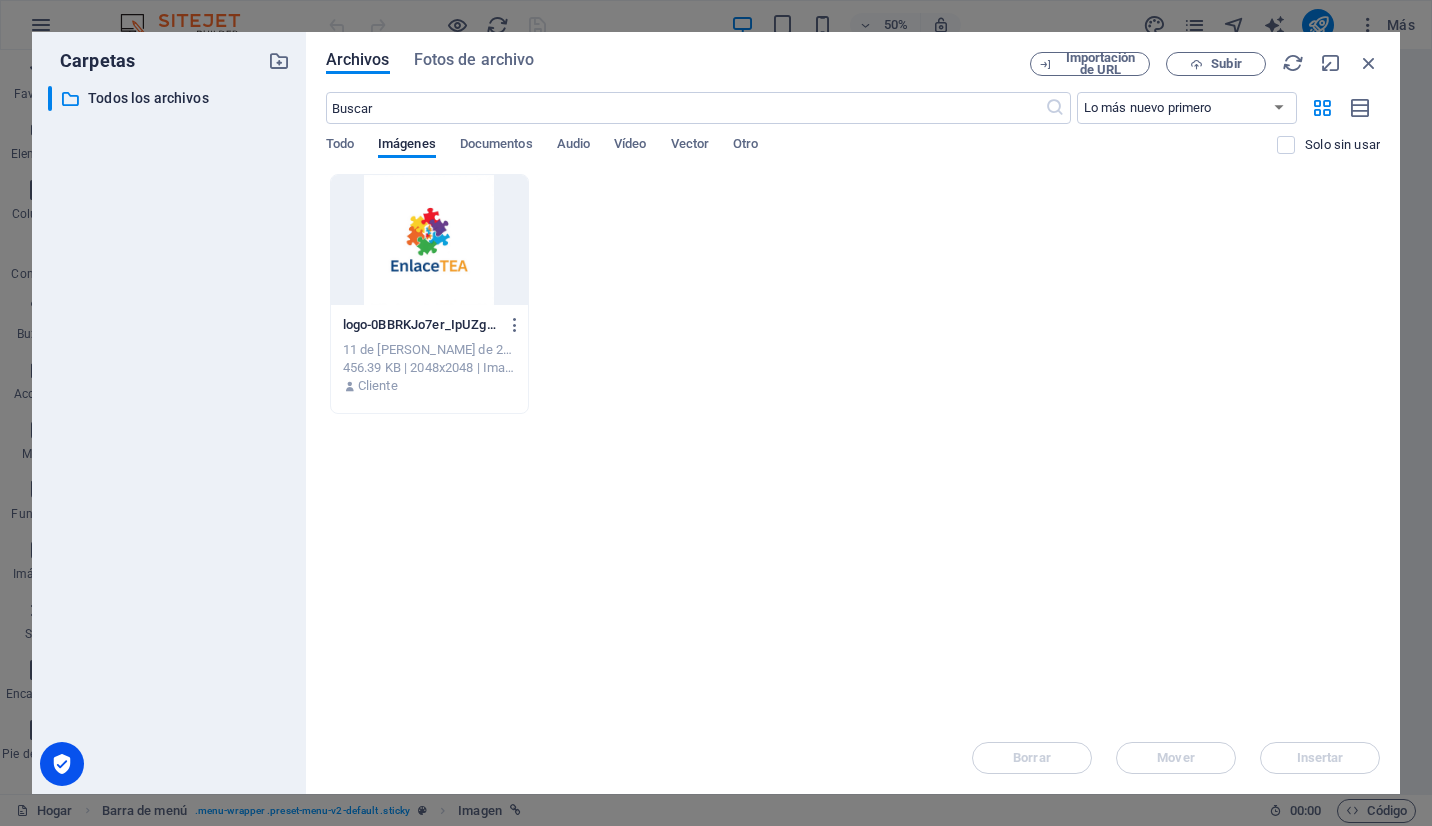 click at bounding box center [430, 240] 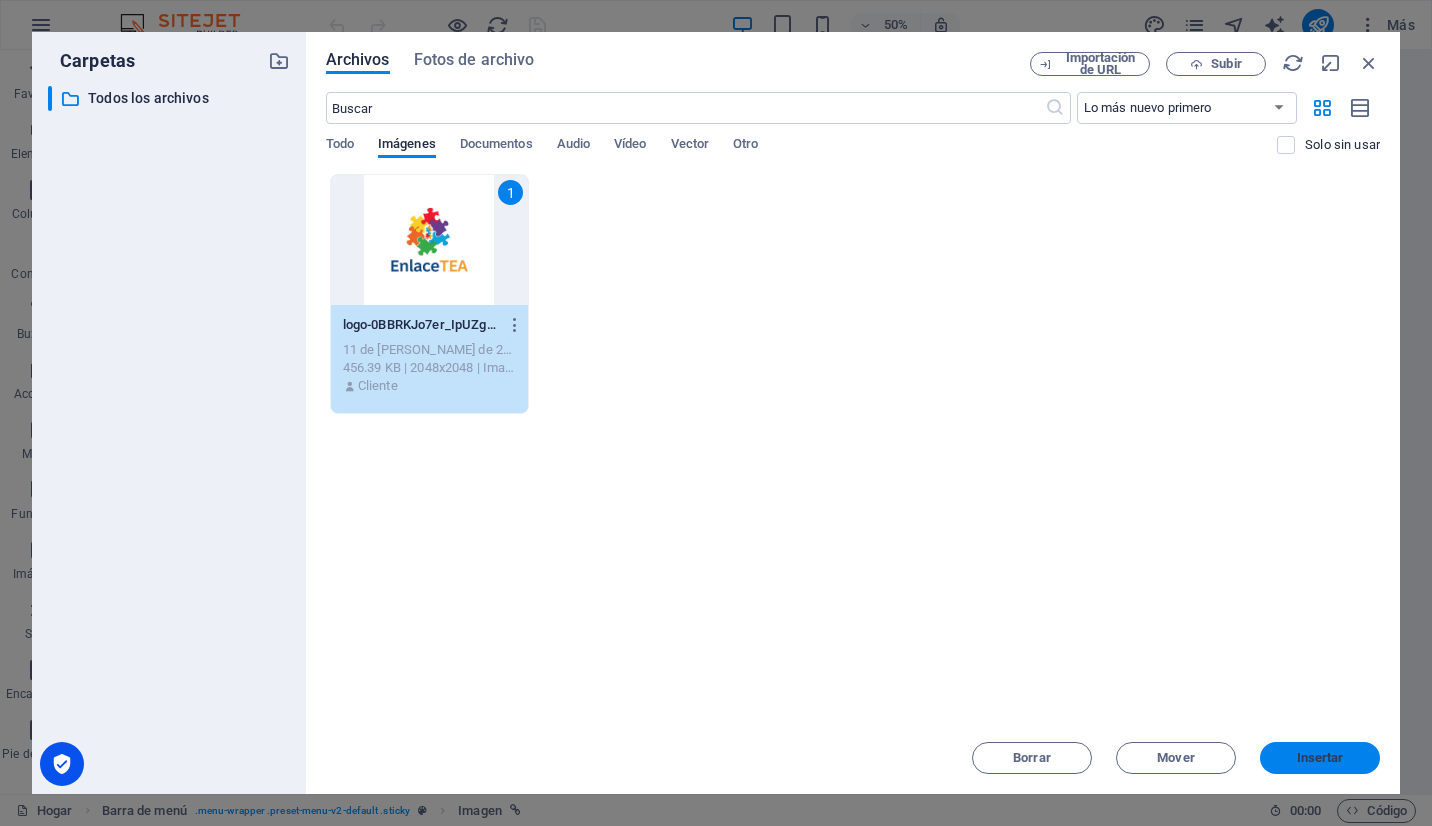 click on "Insertar" at bounding box center (1320, 758) 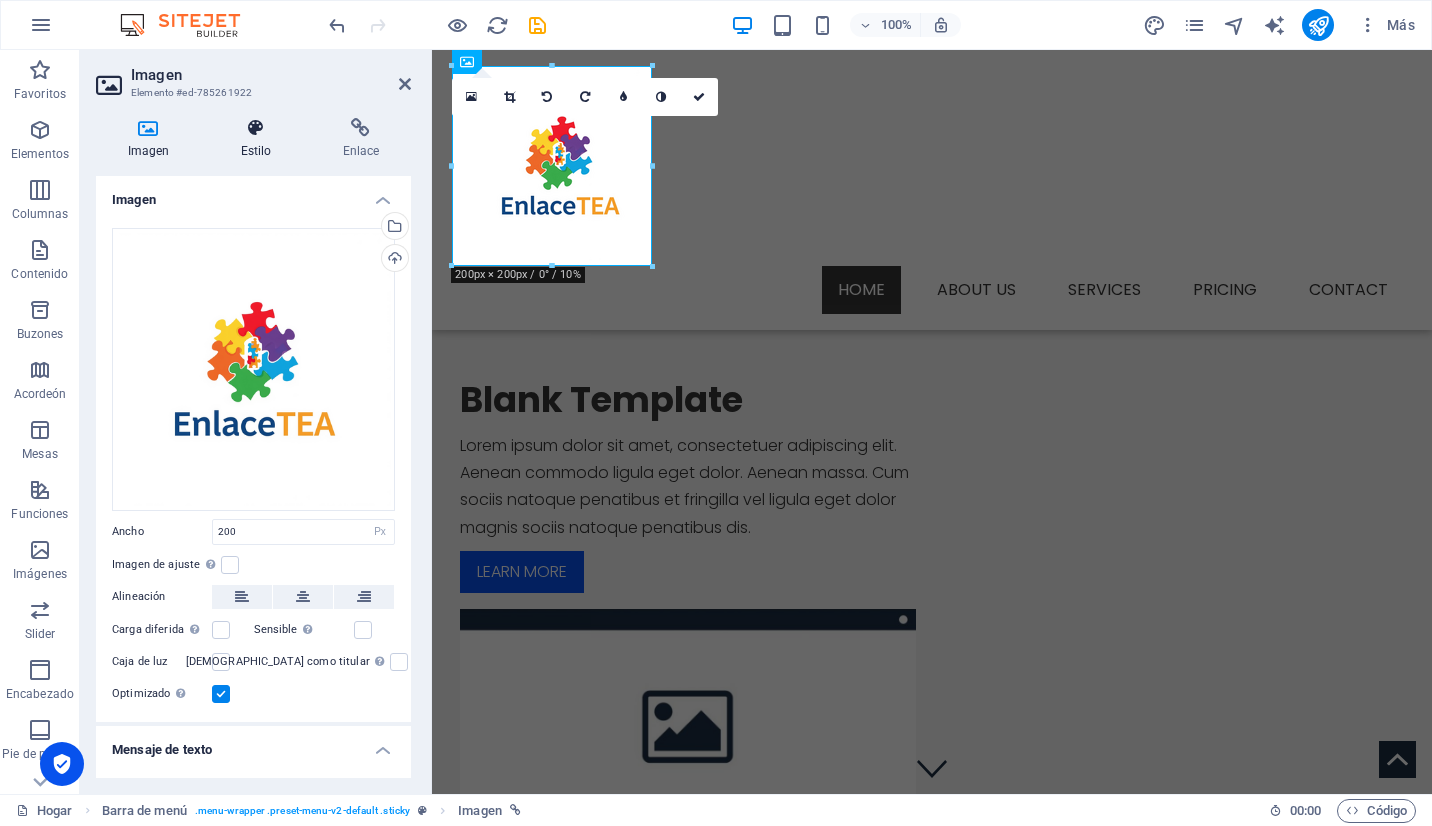 click on "Estilo" at bounding box center (256, 151) 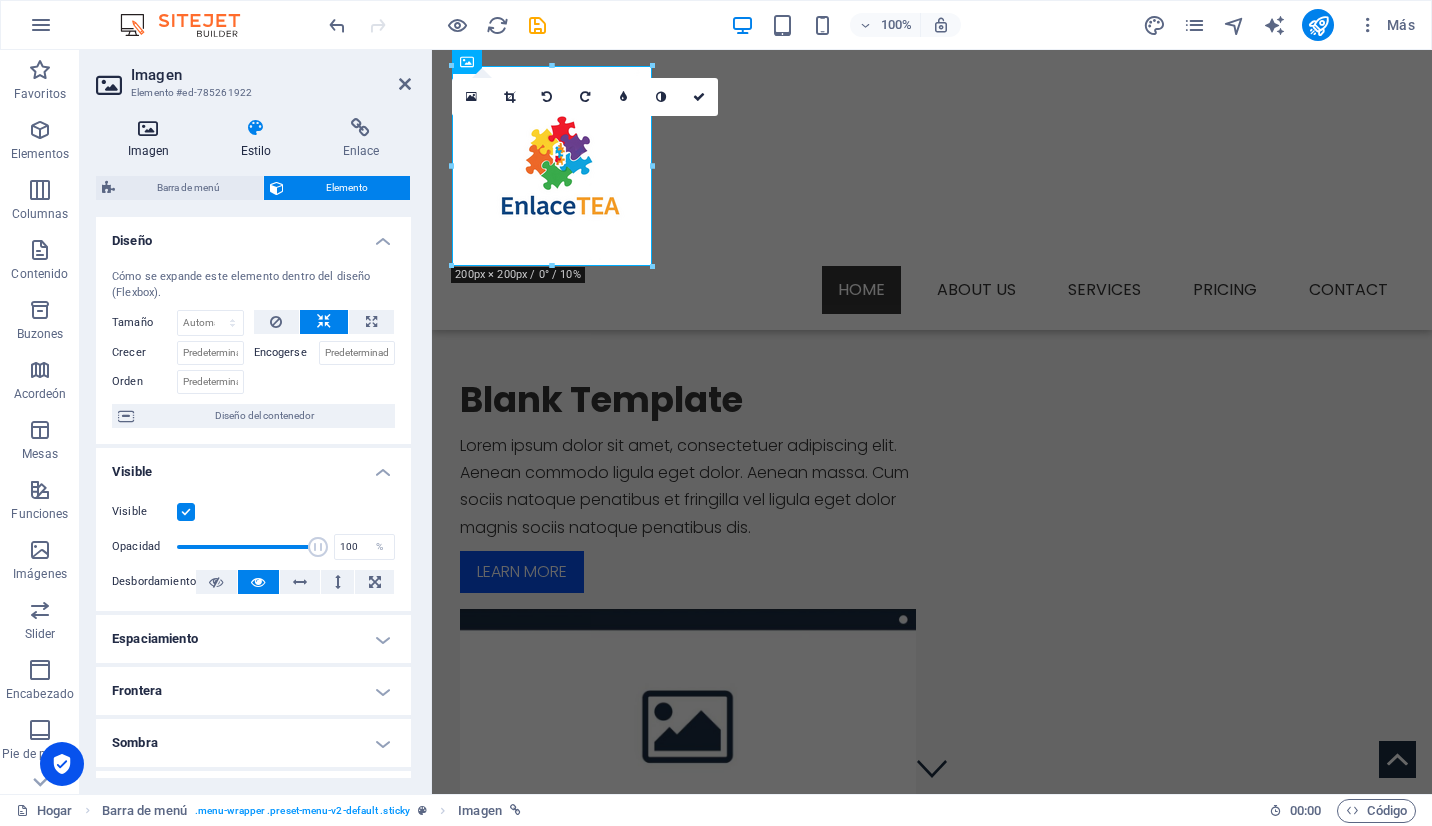 click at bounding box center [148, 128] 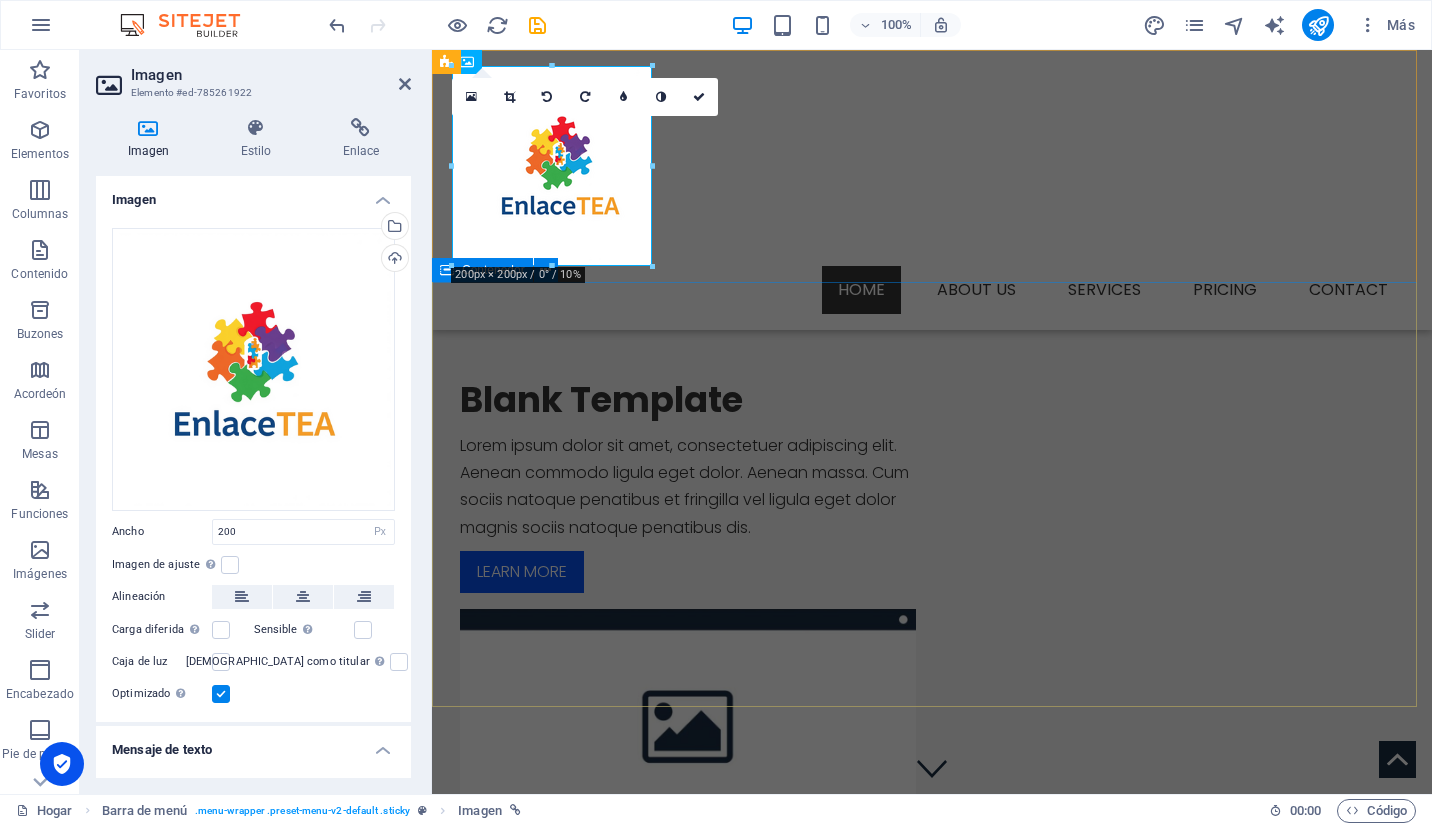click on "Blank Template Lorem ipsum dolor sit amet, consectetuer adipiscing elit. Aenean commodo ligula eget dolor. Aenean massa. Cum sociis natoque penatibus et fringilla vel ligula eget dolor magnis sociis natoque penatibus dis. Learn more" at bounding box center [932, 610] 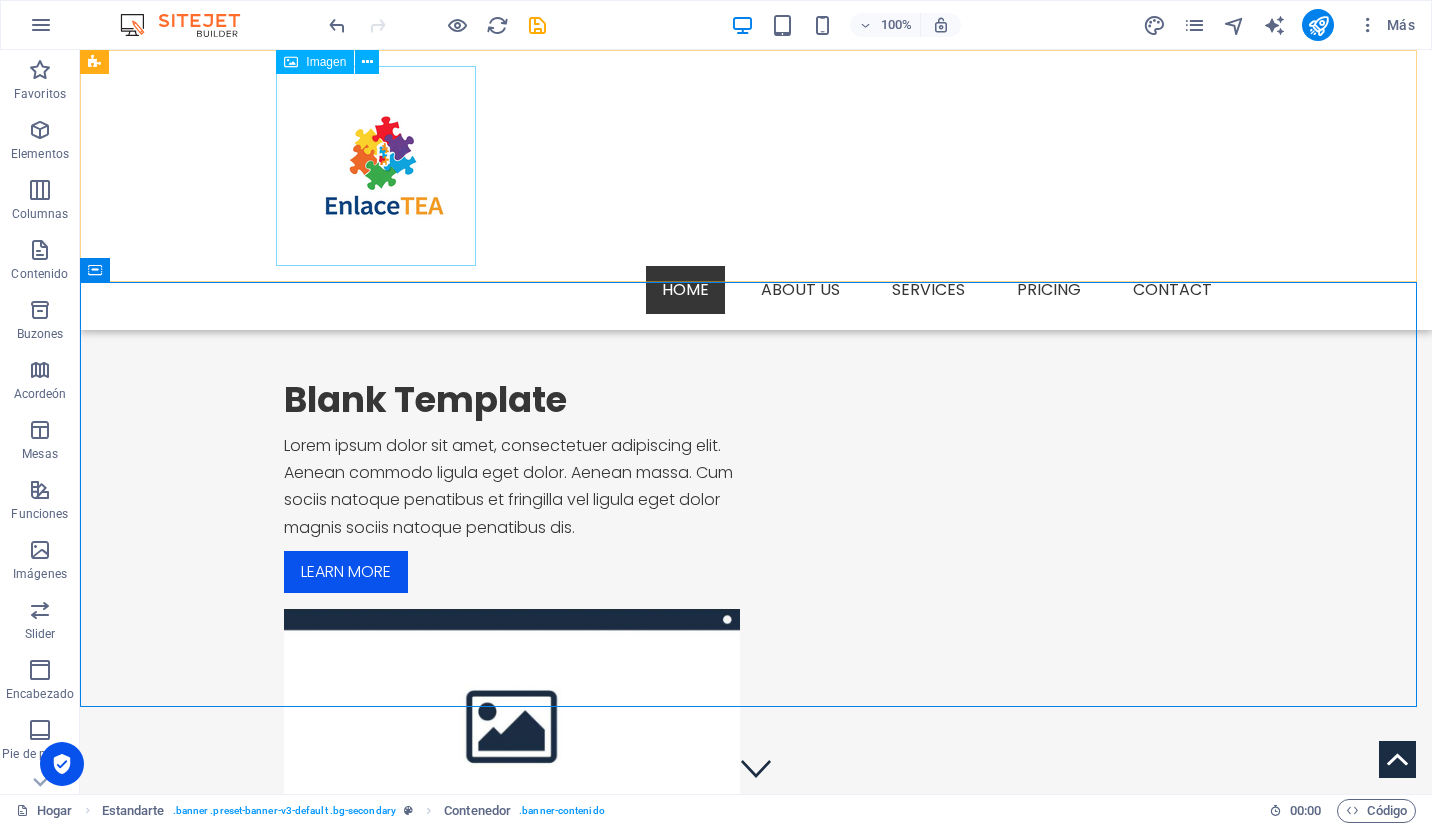 click at bounding box center [756, 166] 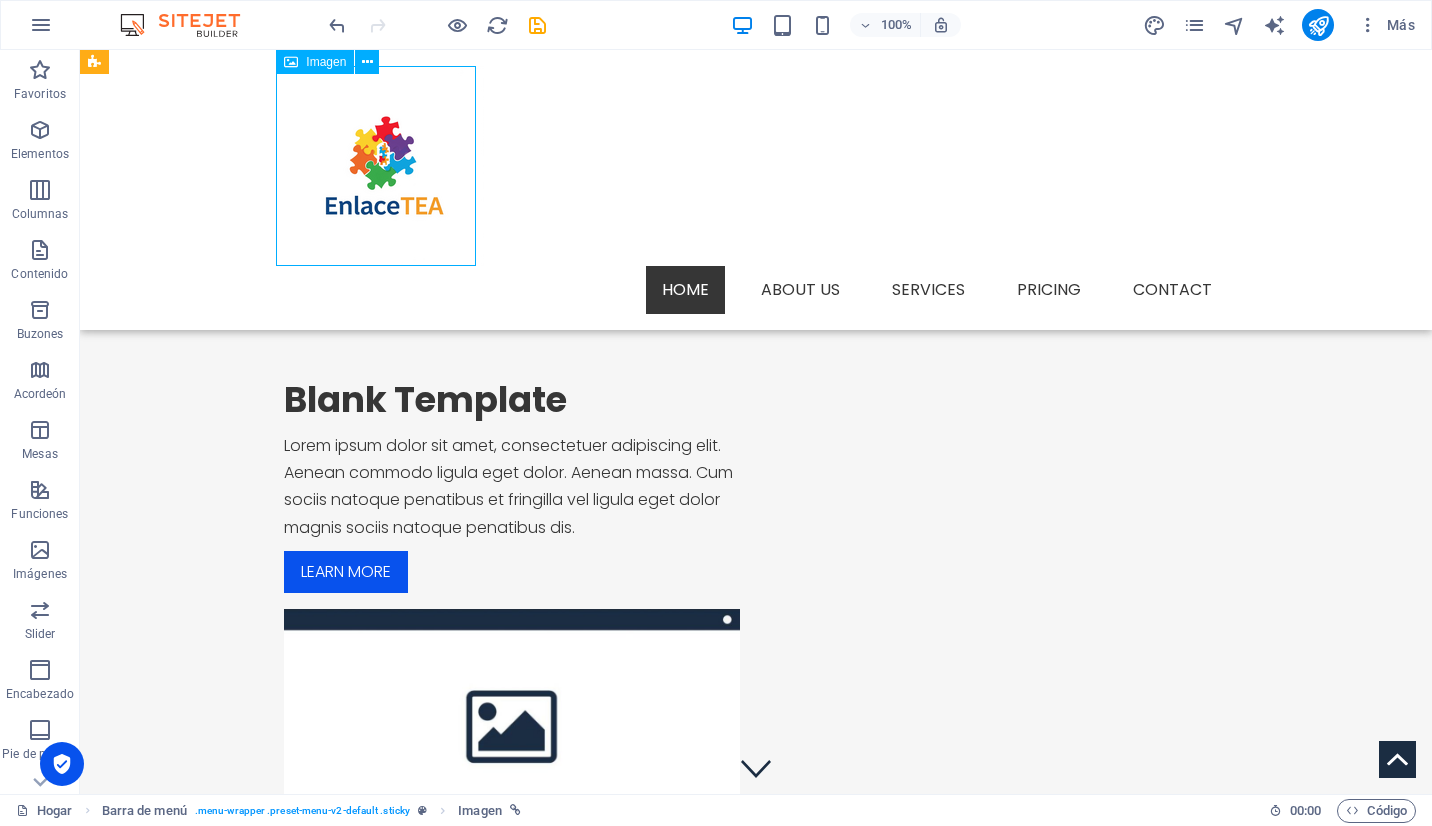 click at bounding box center (756, 166) 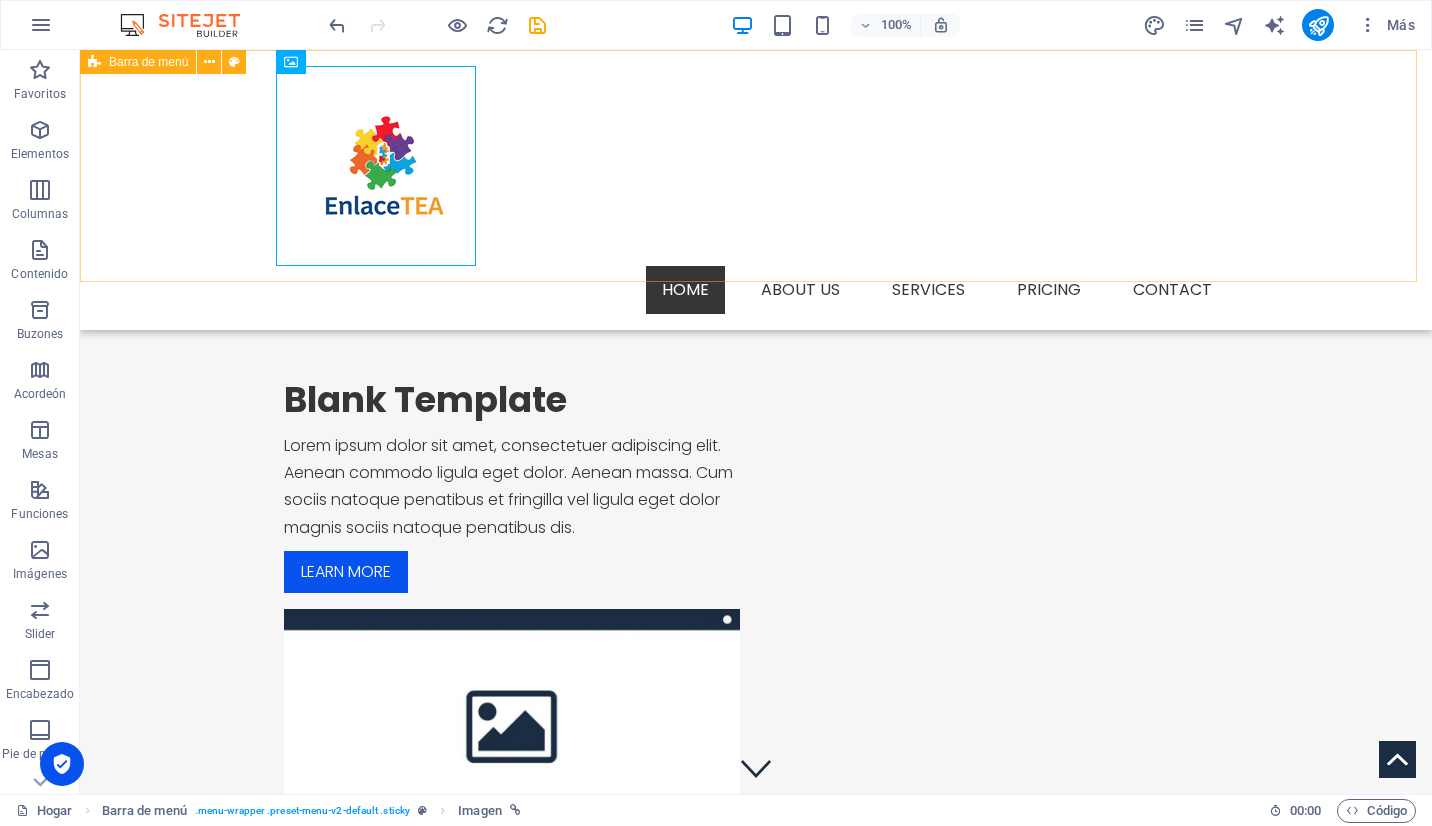 click on "Menu Home About us Services Pricing Contact" at bounding box center [756, 190] 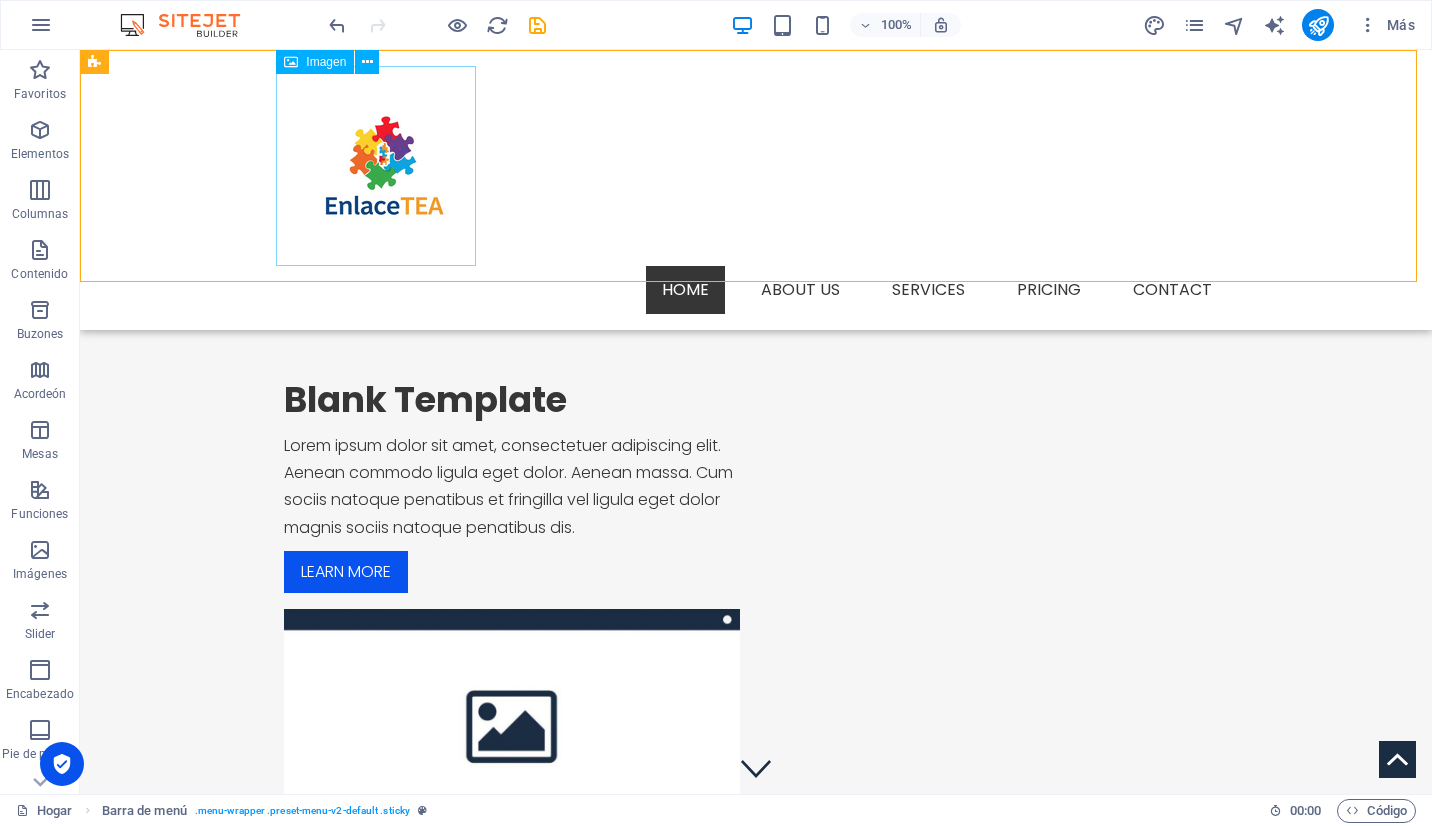 click at bounding box center (756, 166) 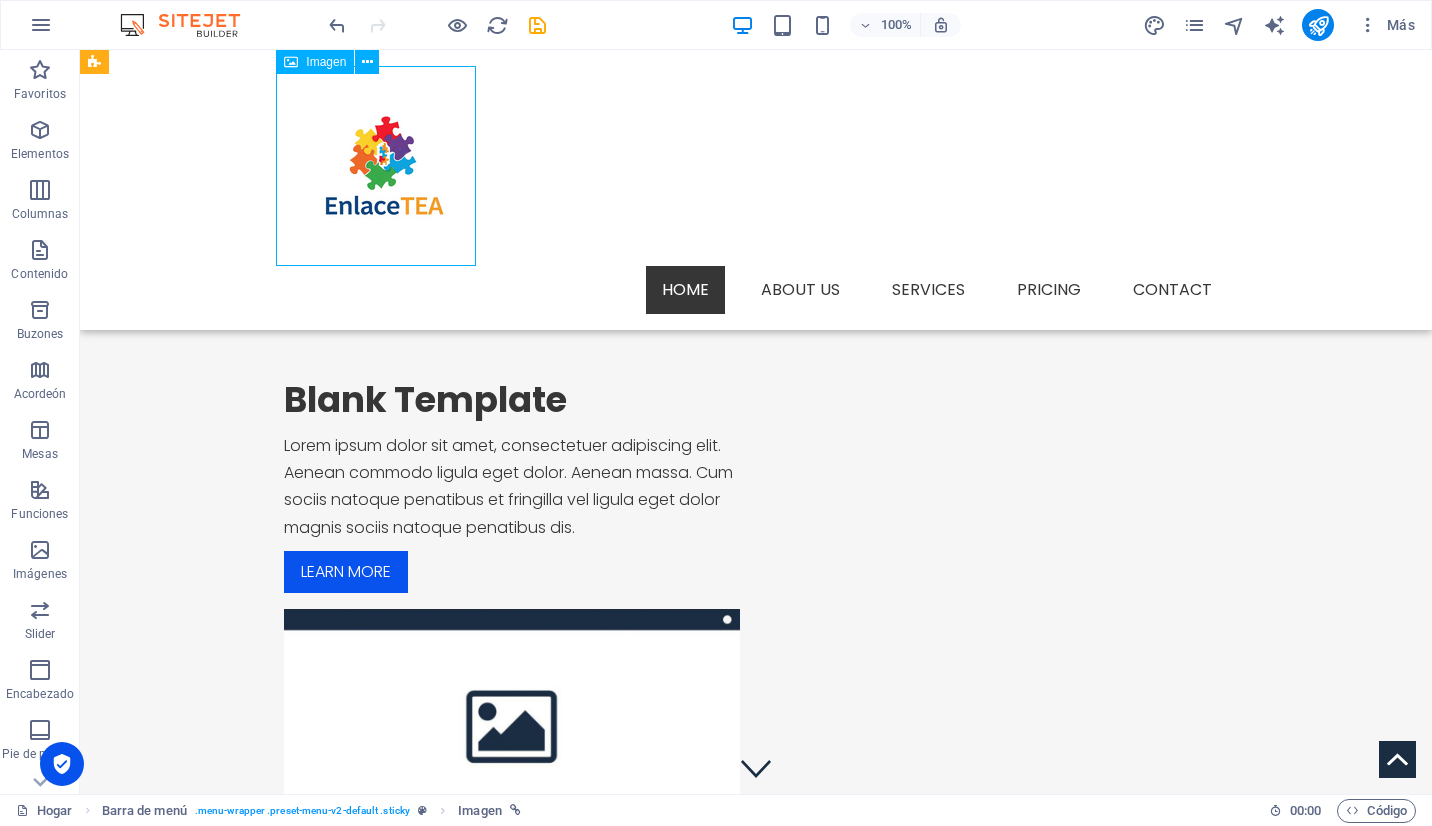 click at bounding box center [756, 166] 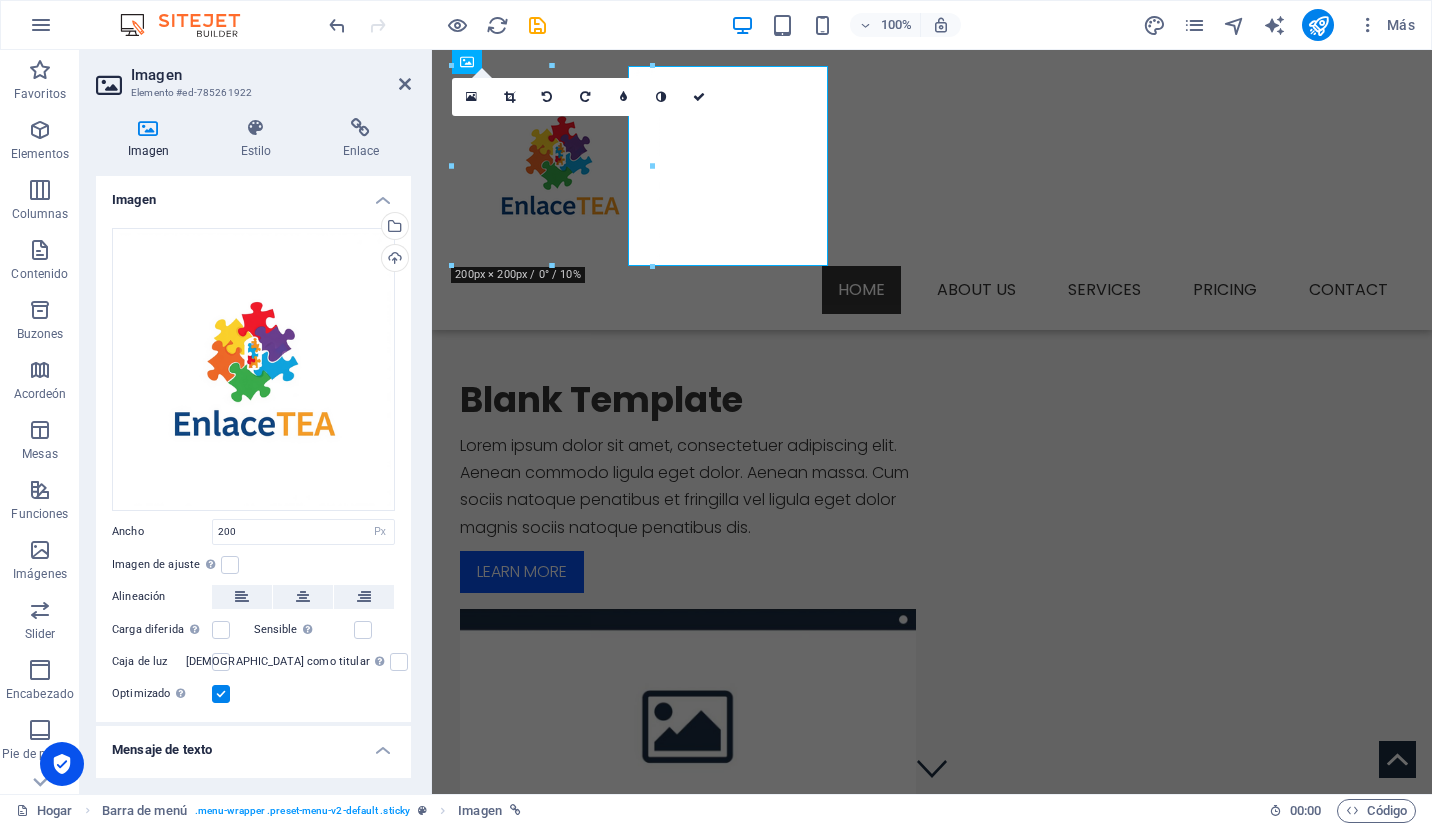 click on "Imagen Estilo Enlace Imagen Drag files here, click to choose files or select files from Files or our free stock photos & videos Seleccione archivos del administrador de archivos, fotos de archivo o cargue archivos Subir Ancho 200 Predeterminado Automático Px Rem % em VH Vw Imagen de ajuste Ajuste automático de la imagen a una anchura y una altura fijas Height Default auto px Alineación Carga diferida Cargar imágenes después de que se cargue la página mejora la velocidad de la página. Sensible Cargue automáticamente la imagen retina y los tamaños optimizados del teléfono inteligente. Caja de [PERSON_NAME] [DEMOGRAPHIC_DATA] como titular La imagen se envolverá en una etiqueta de título H1. Útil para dar a un texto alternativo el peso de un título H1, por ejemplo, para el logotipo. Déjelo sin marcar si no está seguro. Optimizado Las imágenes se comprimen para mejorar la velocidad de la página. Position Direction Custom X offset 50 px rem % vh vw Y offset 50 px rem % vh vw Text Float No float Image left Image right 8" at bounding box center [253, 448] 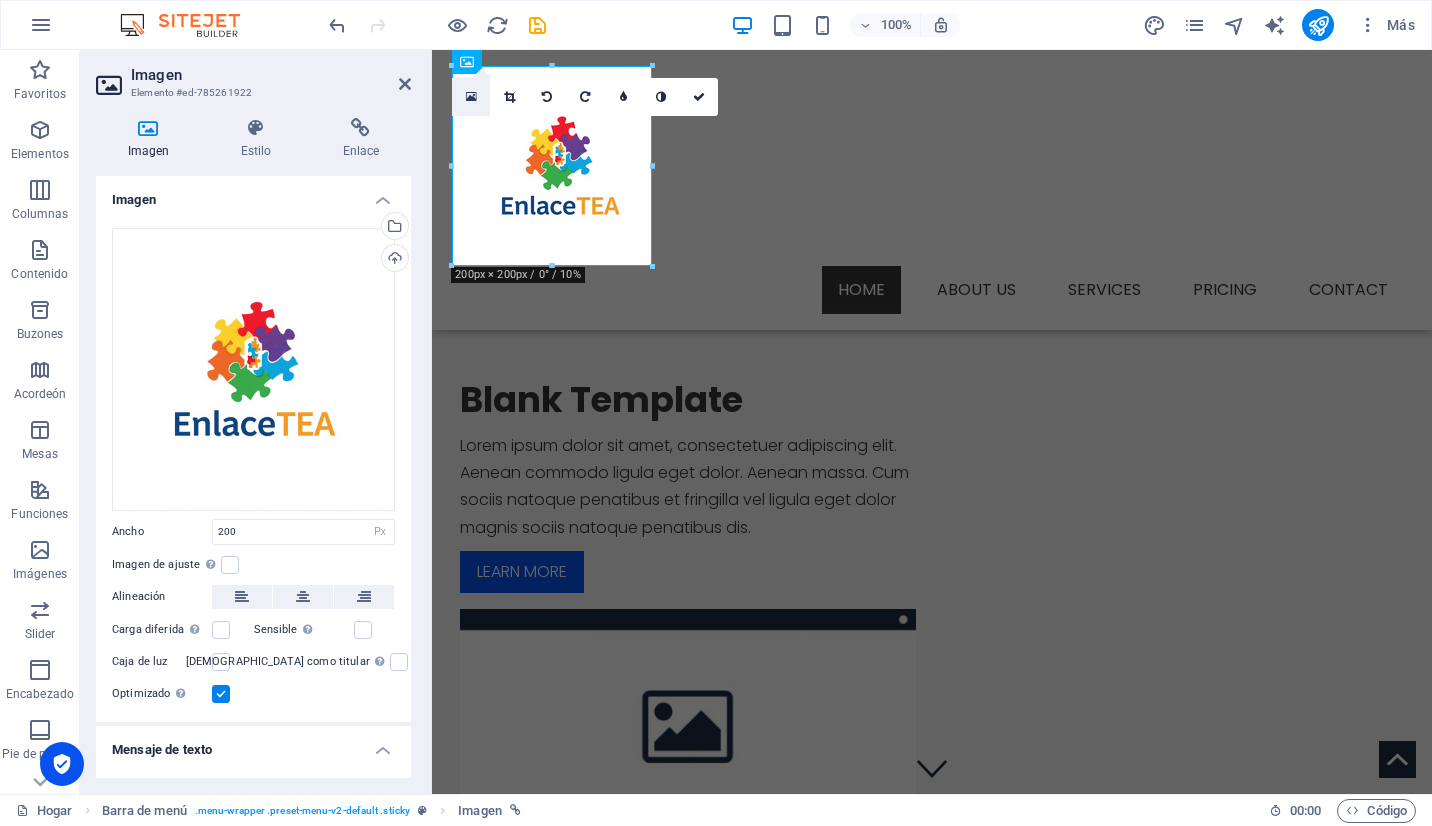 click at bounding box center (471, 97) 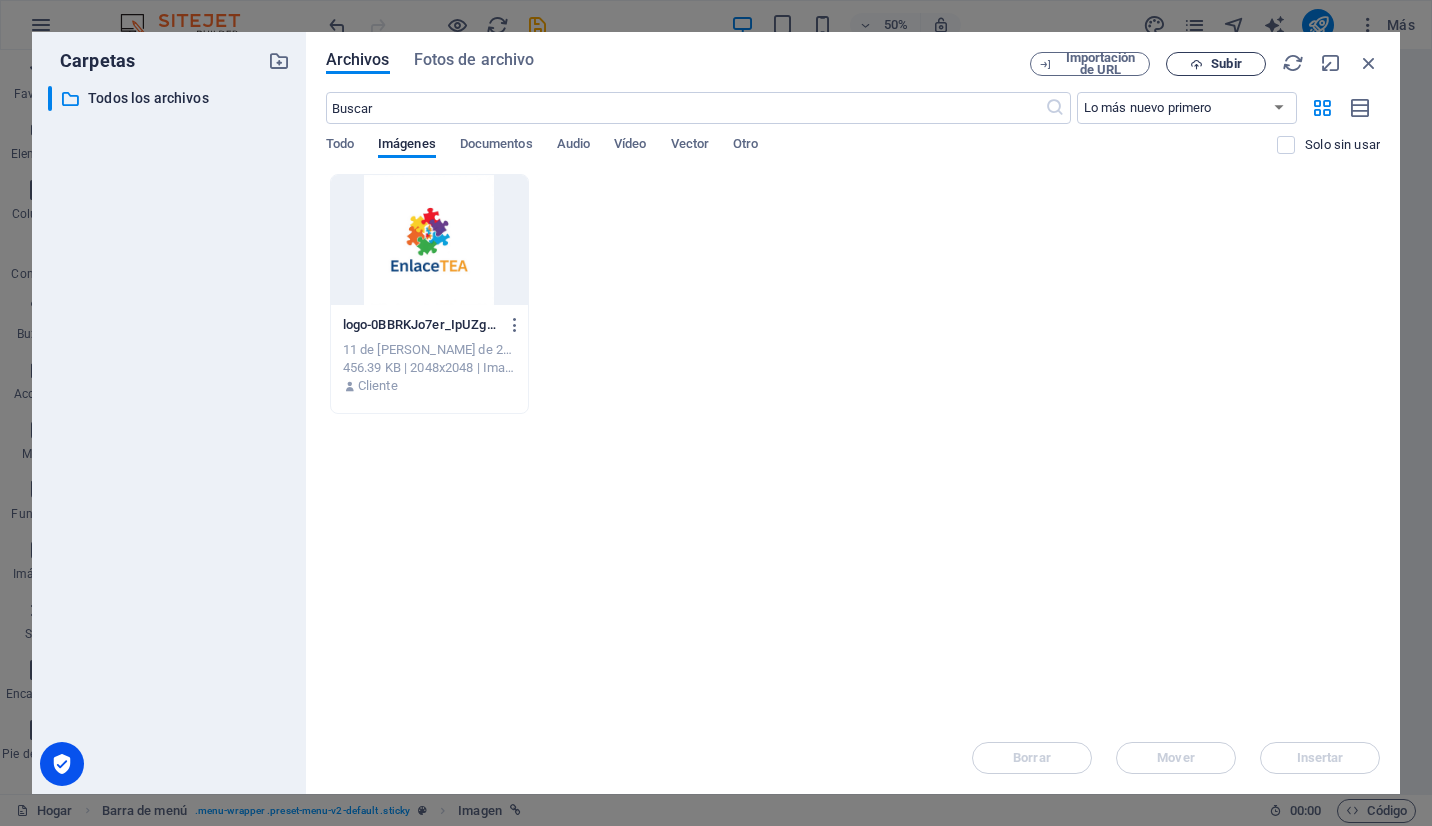click on "Subir" at bounding box center [1216, 64] 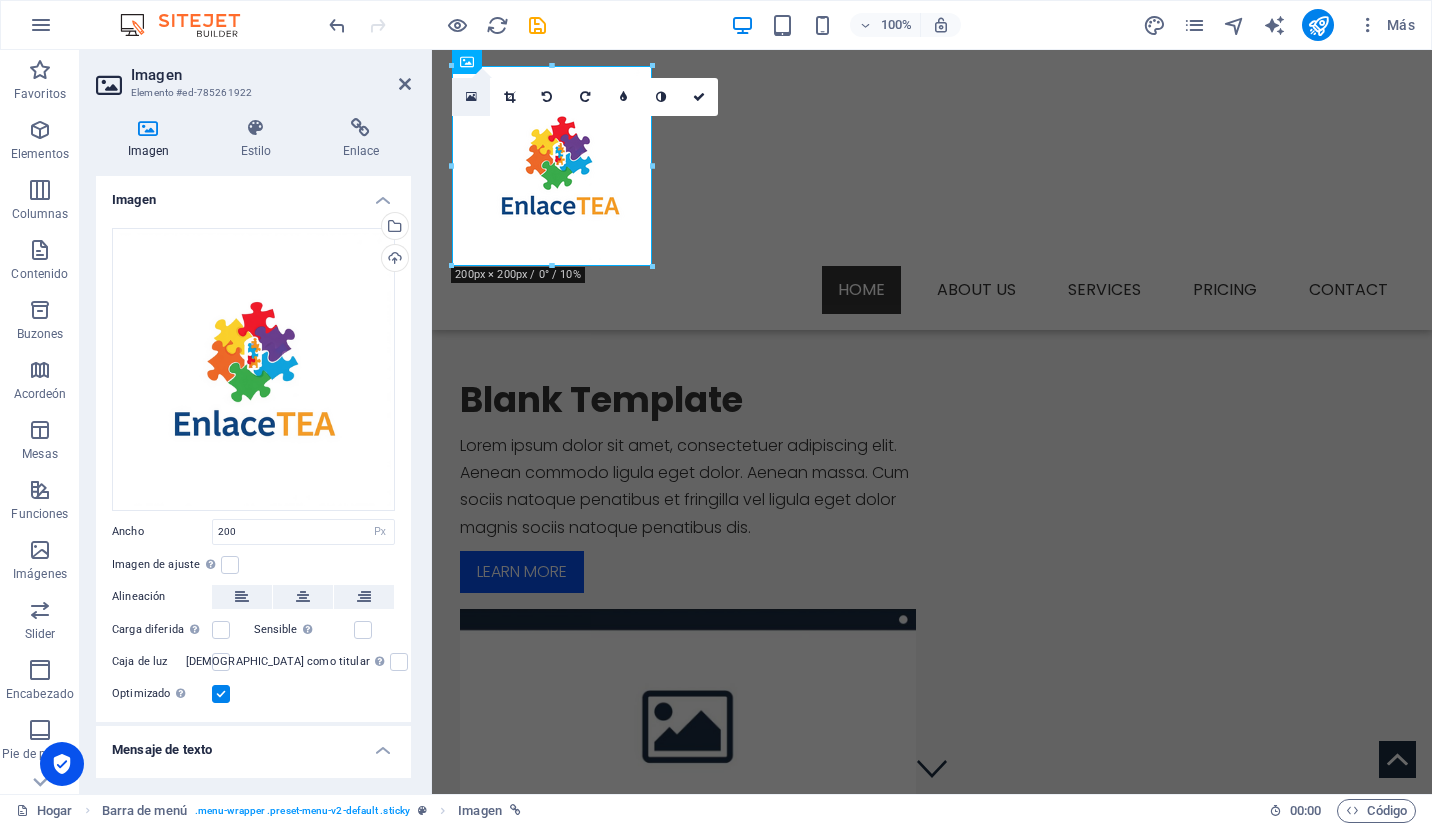 click at bounding box center (471, 97) 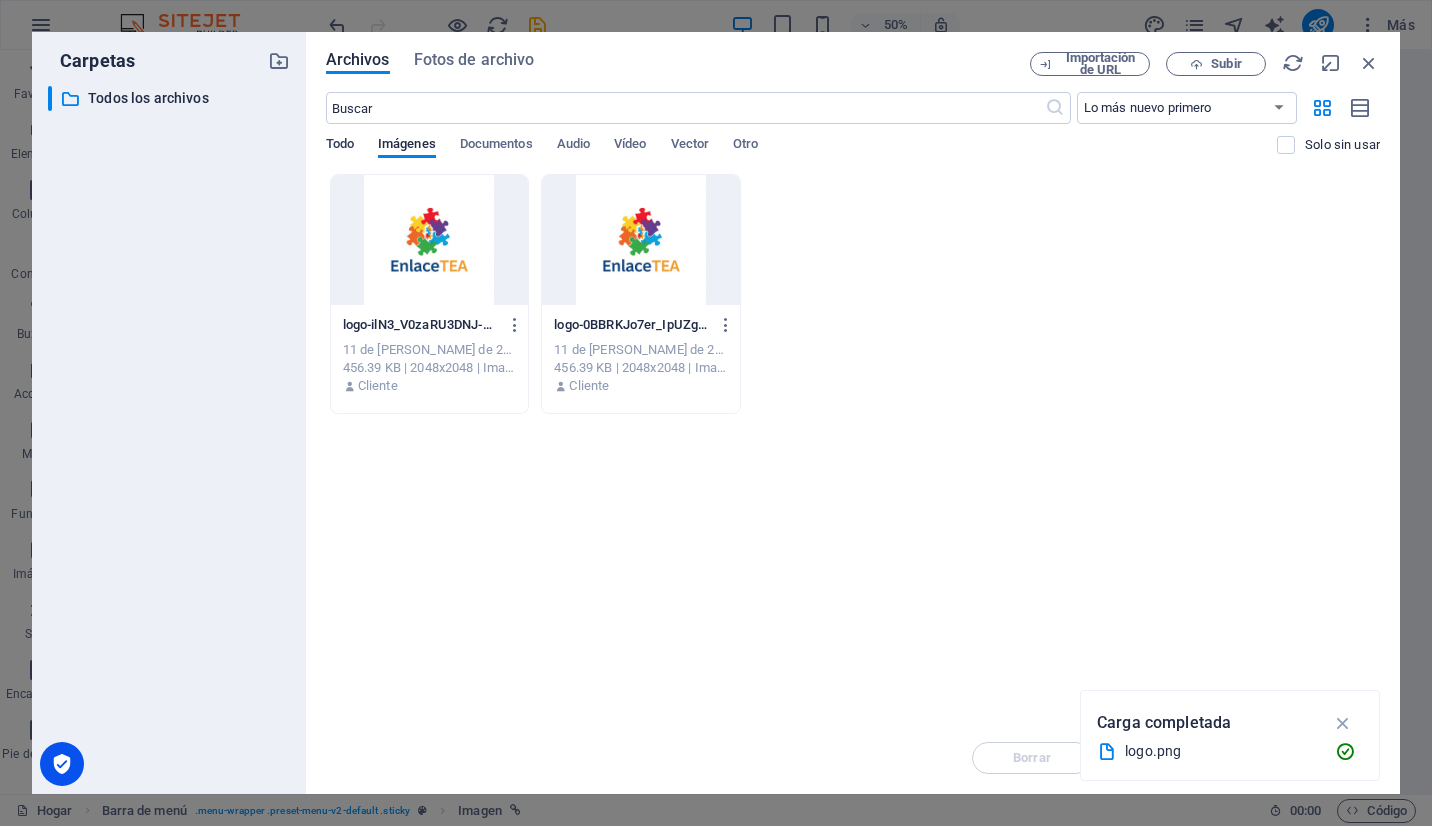 click on "Todo" at bounding box center (340, 146) 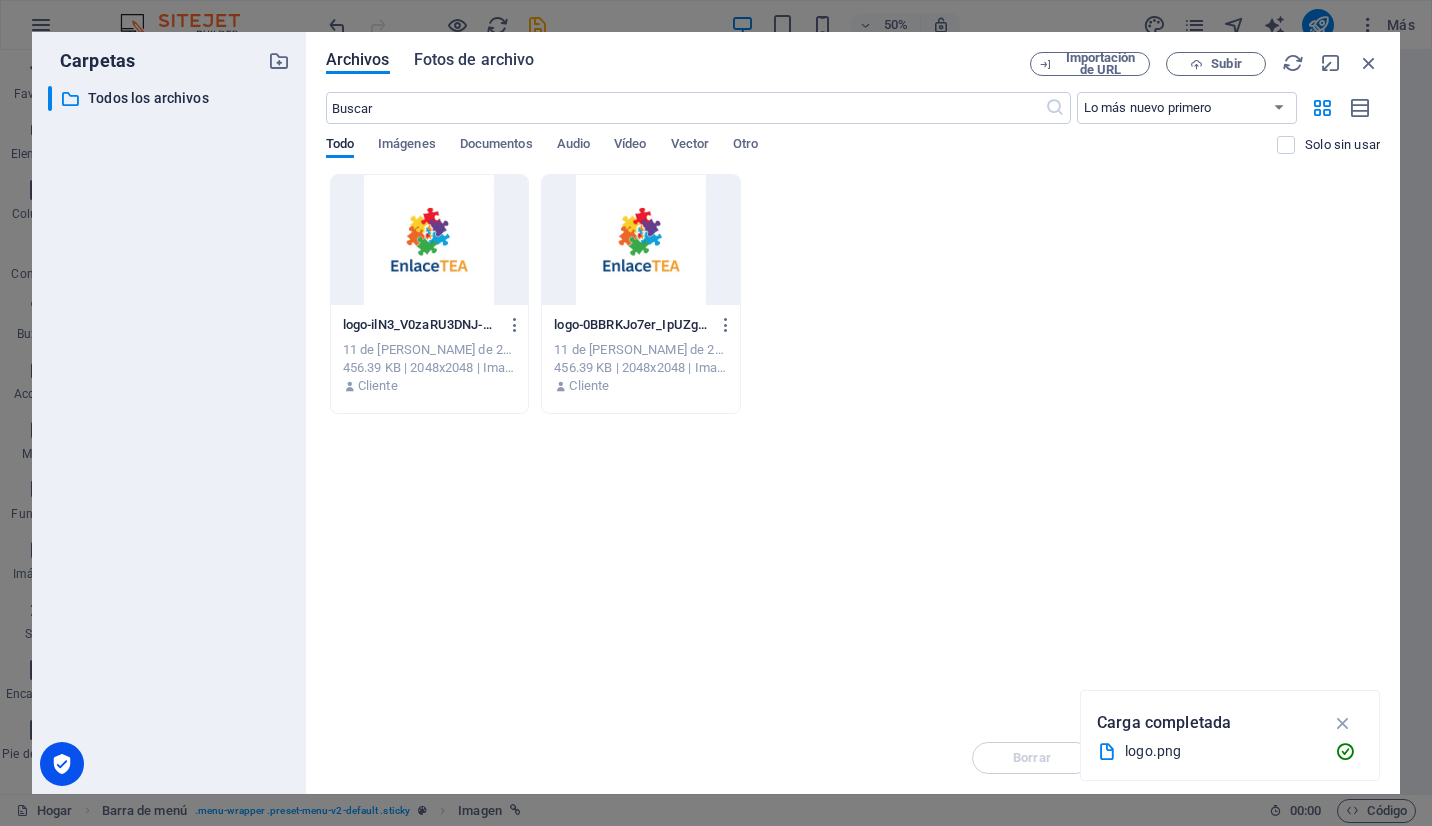 click on "Fotos de archivo" at bounding box center [474, 63] 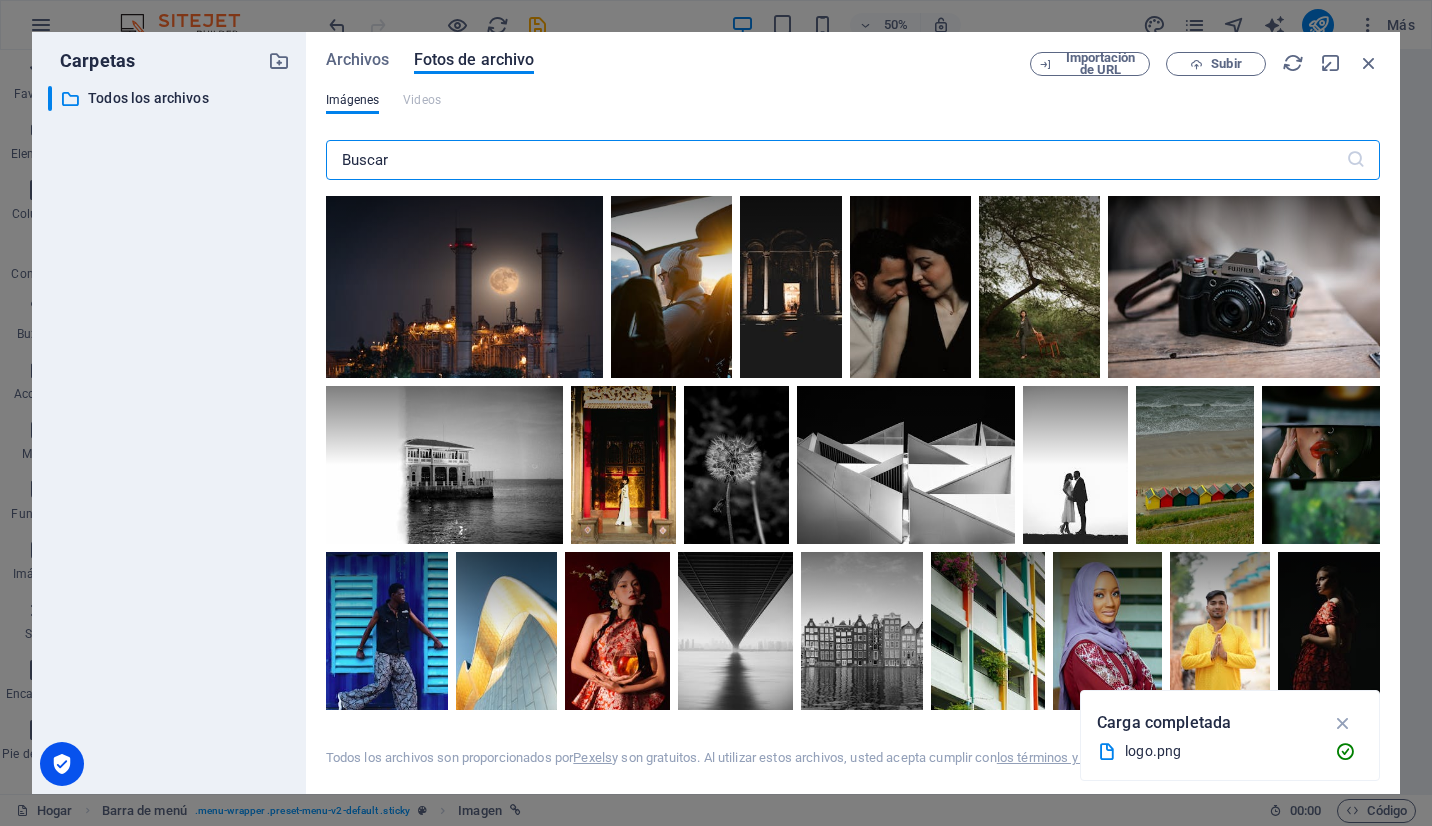 click at bounding box center [836, 160] 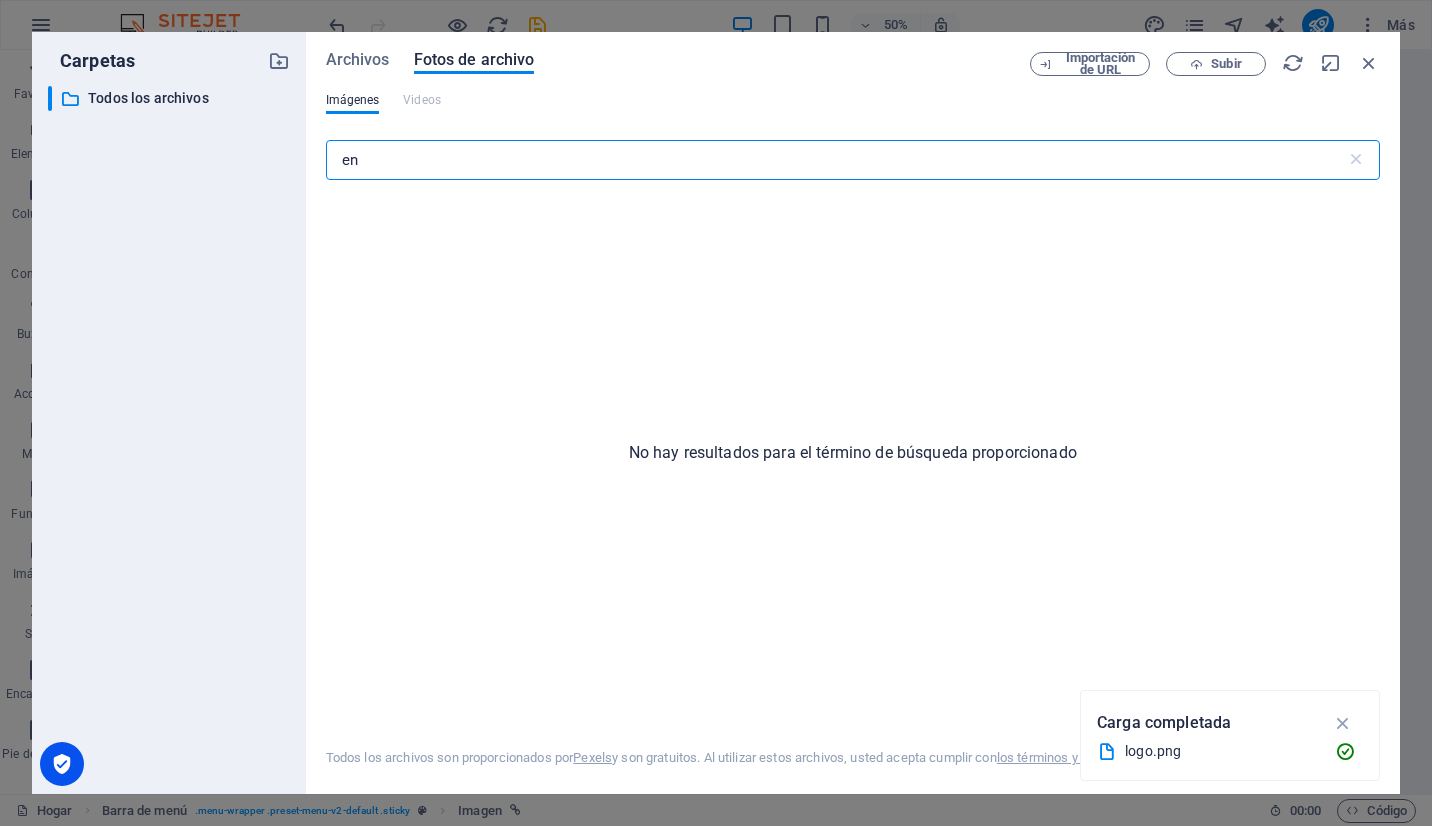 type on "e" 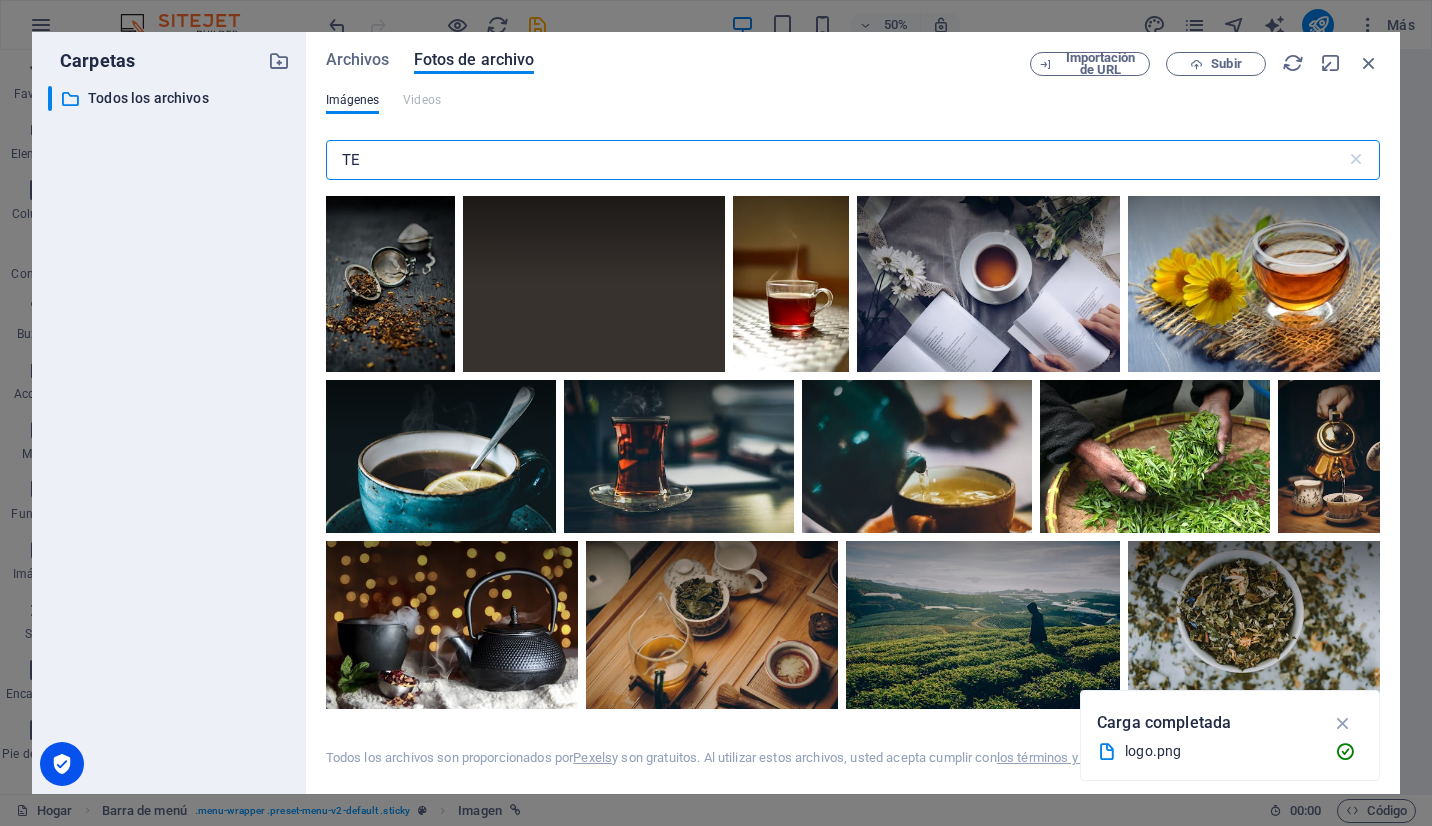 type on "T" 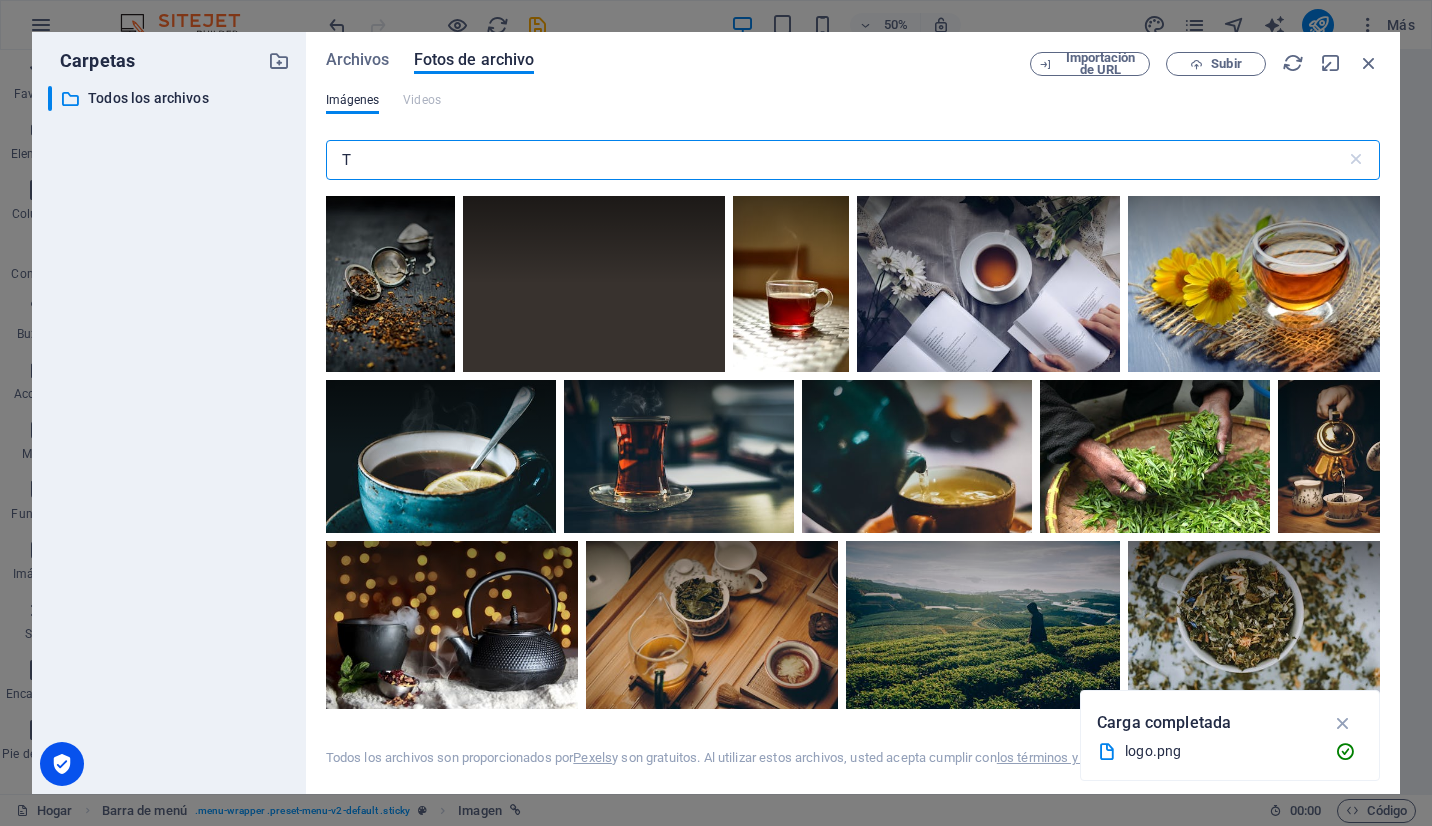 type 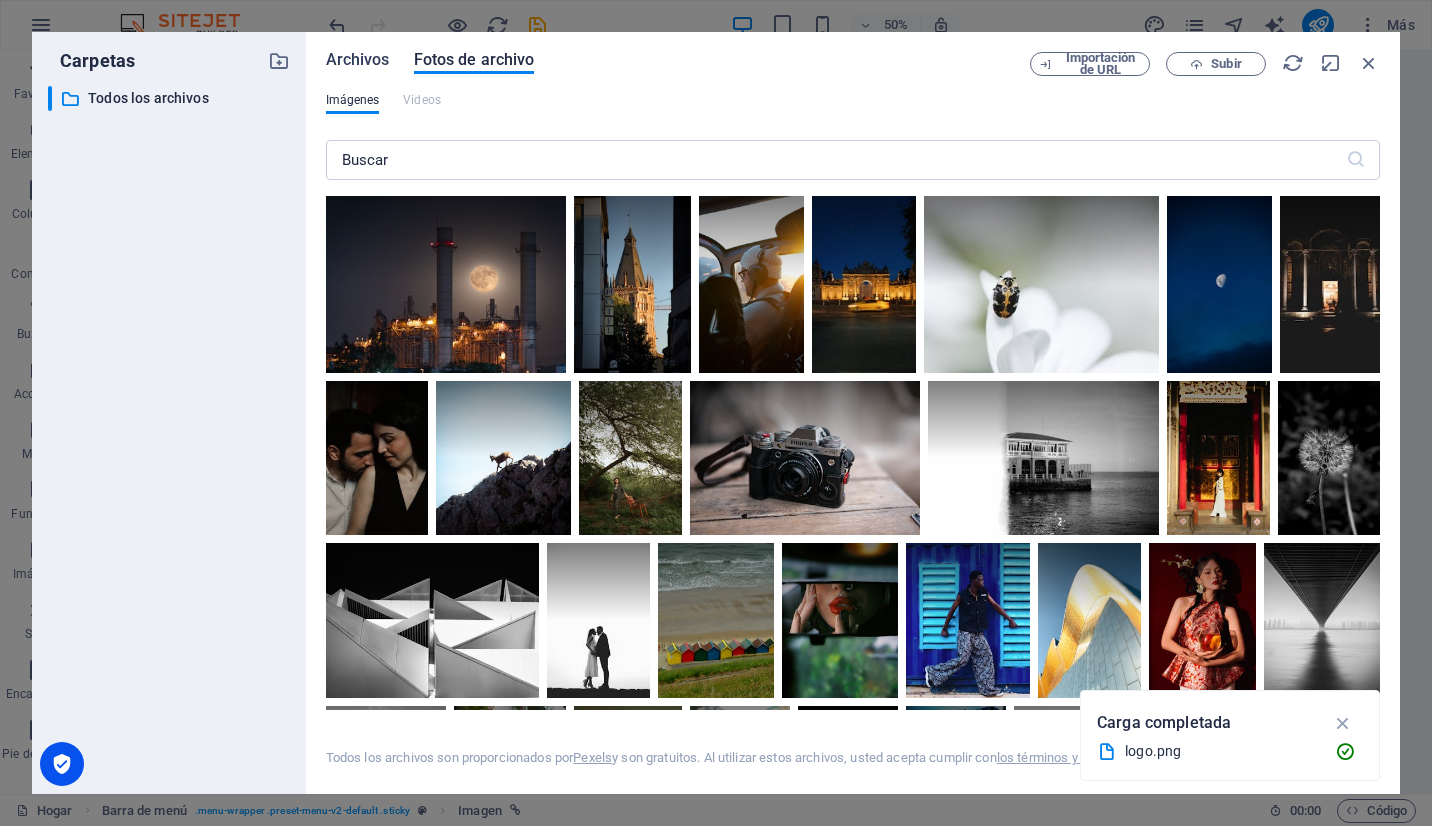 click on "Archivos" at bounding box center (358, 60) 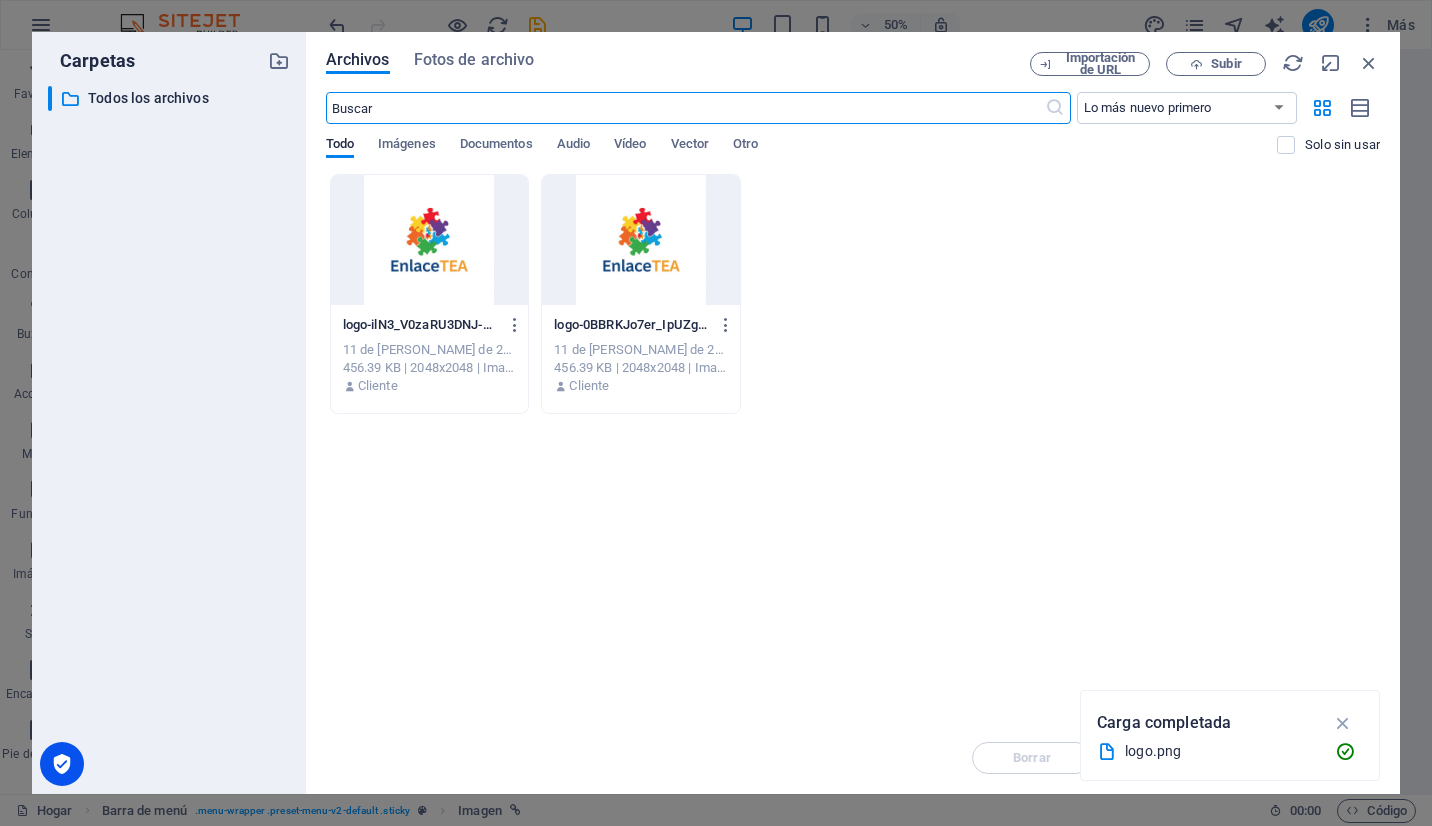 click at bounding box center [430, 240] 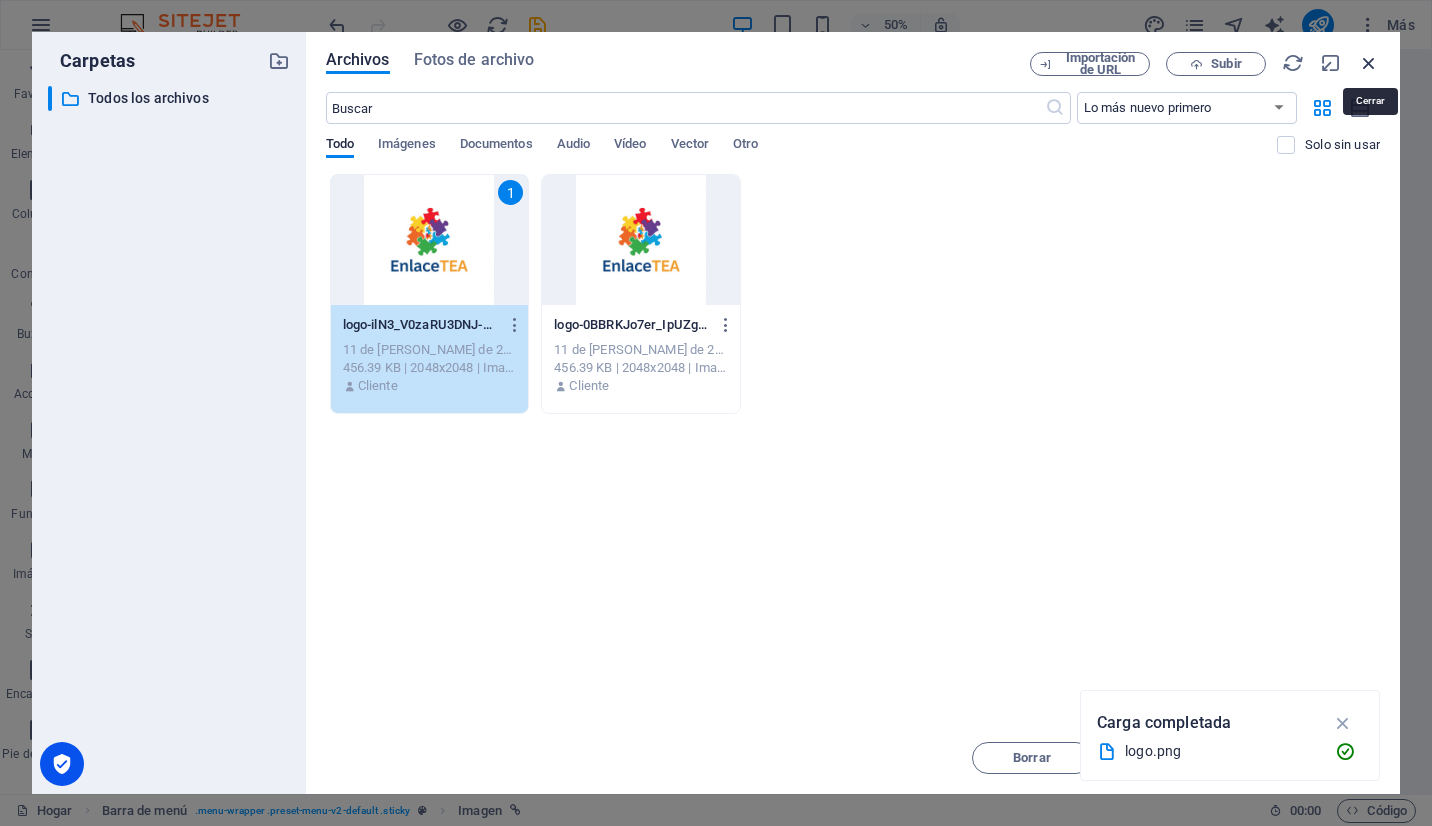 click at bounding box center [1369, 63] 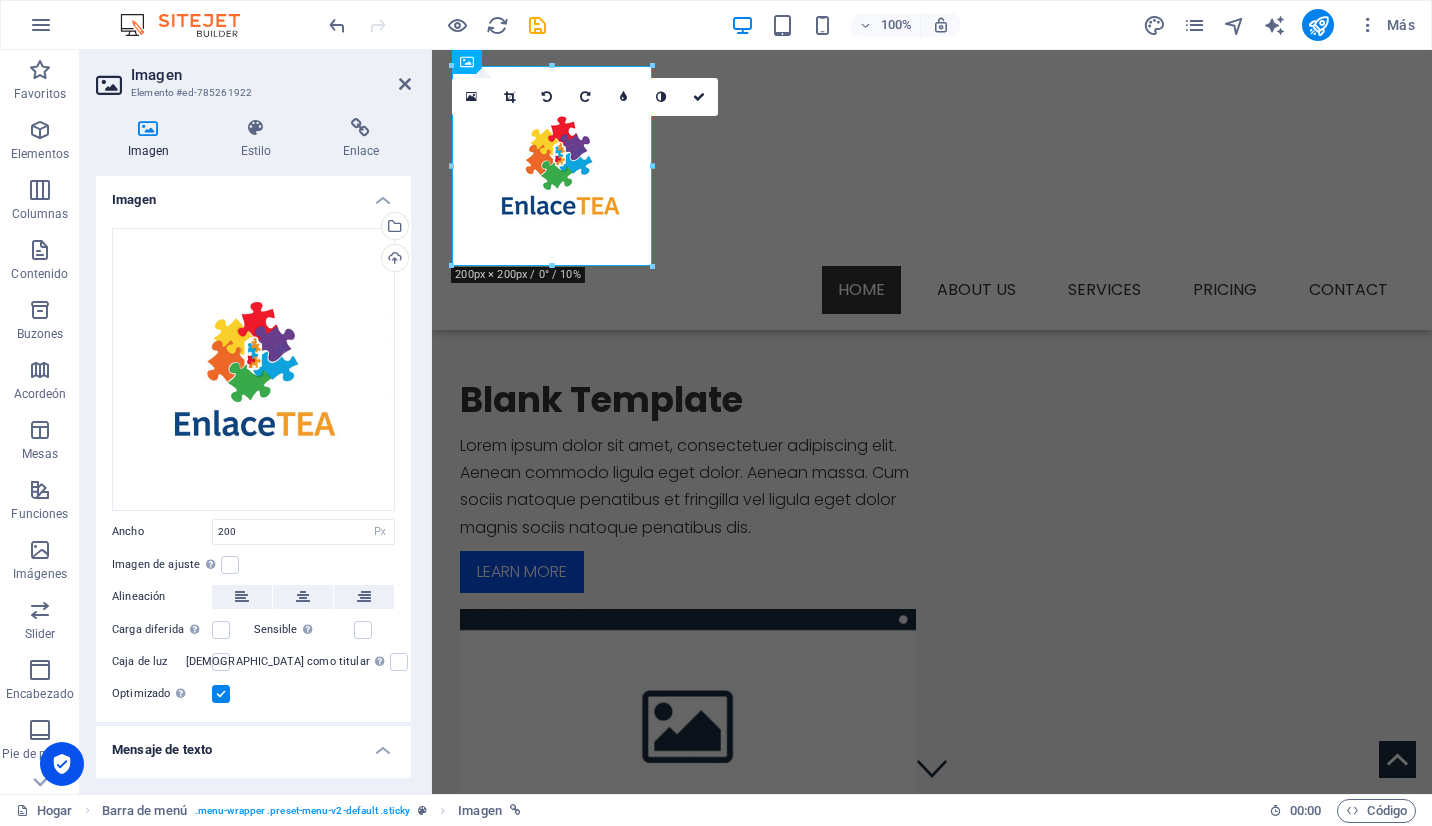 click at bounding box center (221, 662) 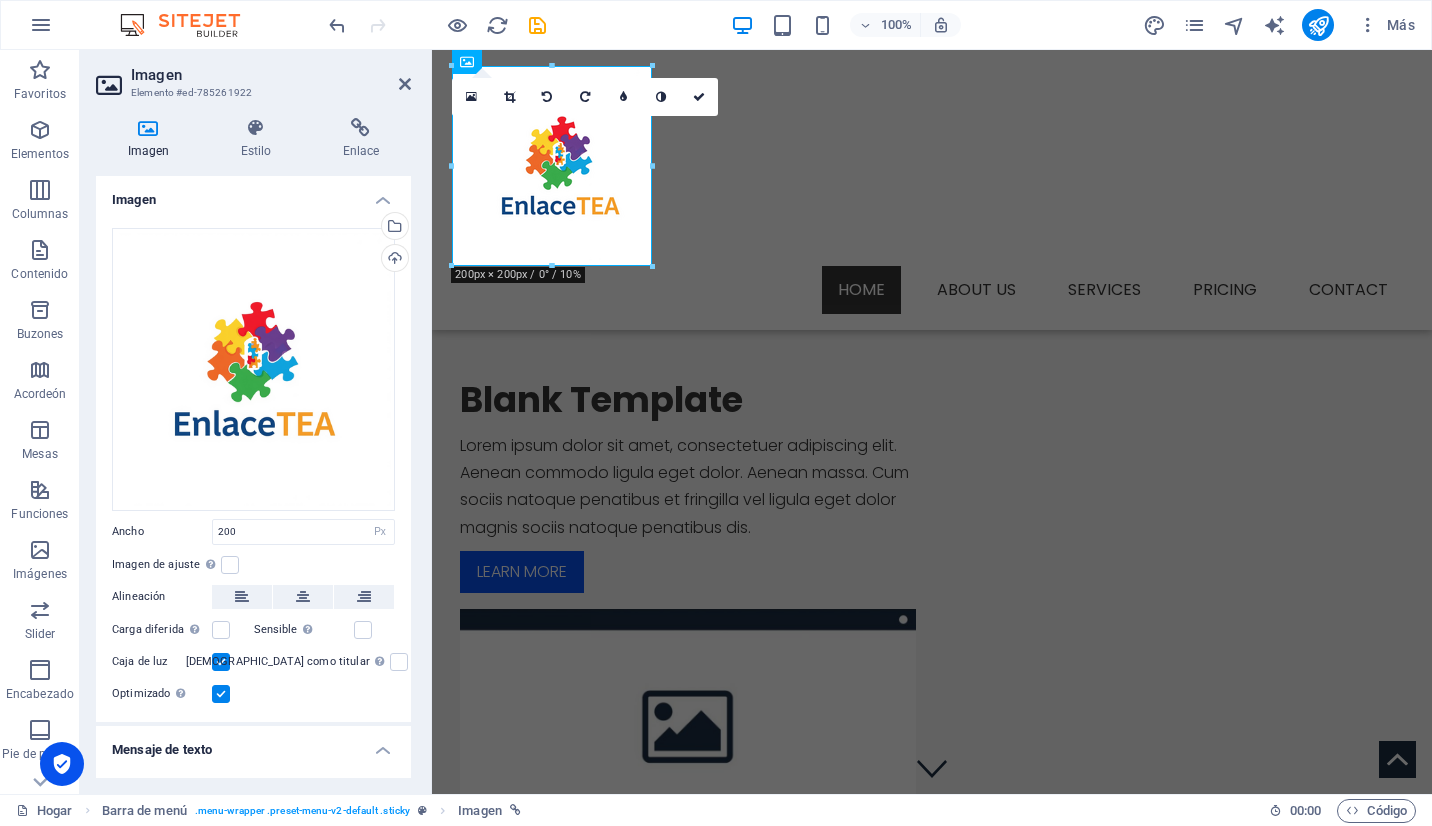 click at bounding box center [221, 662] 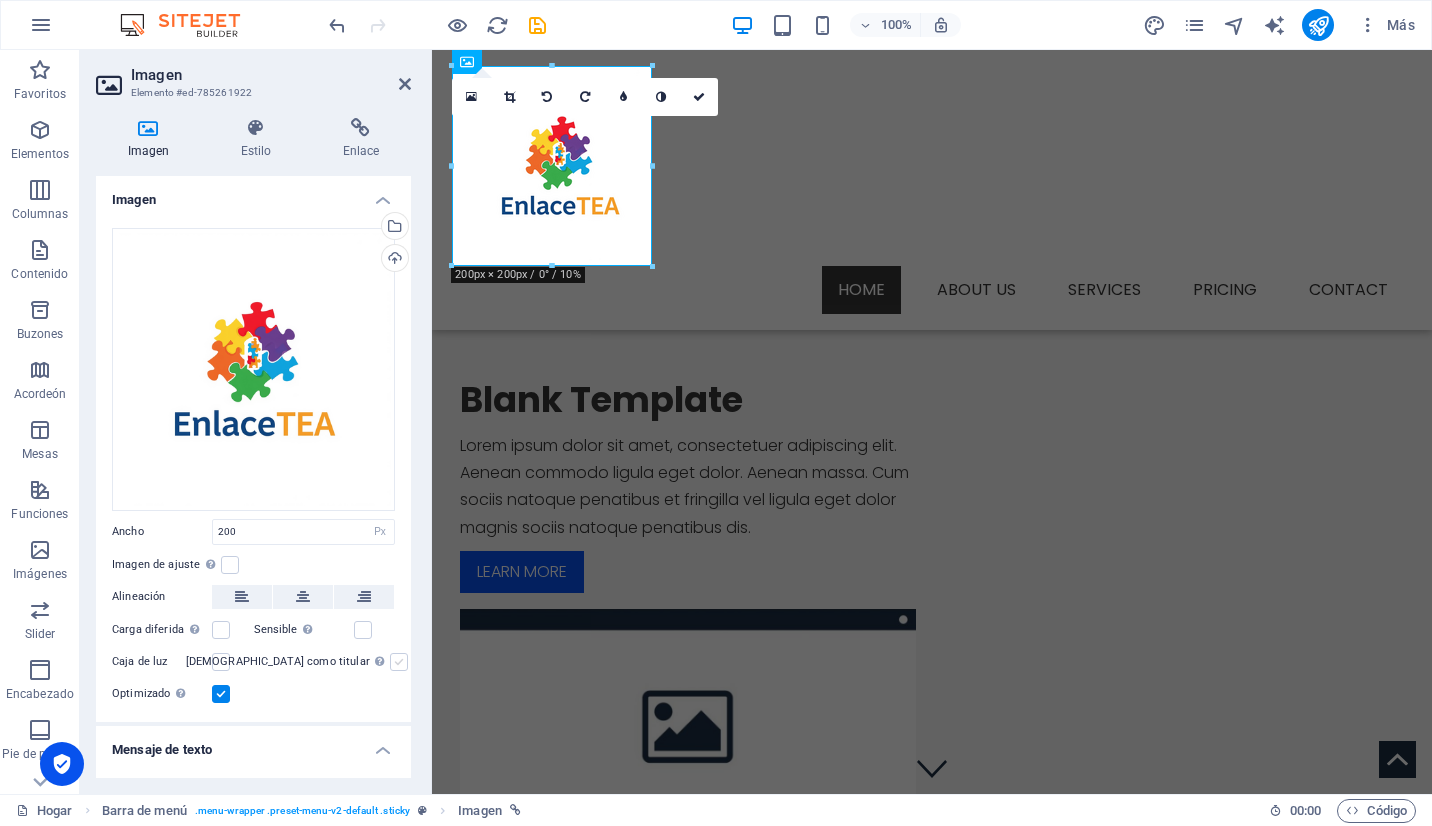 click at bounding box center [399, 662] 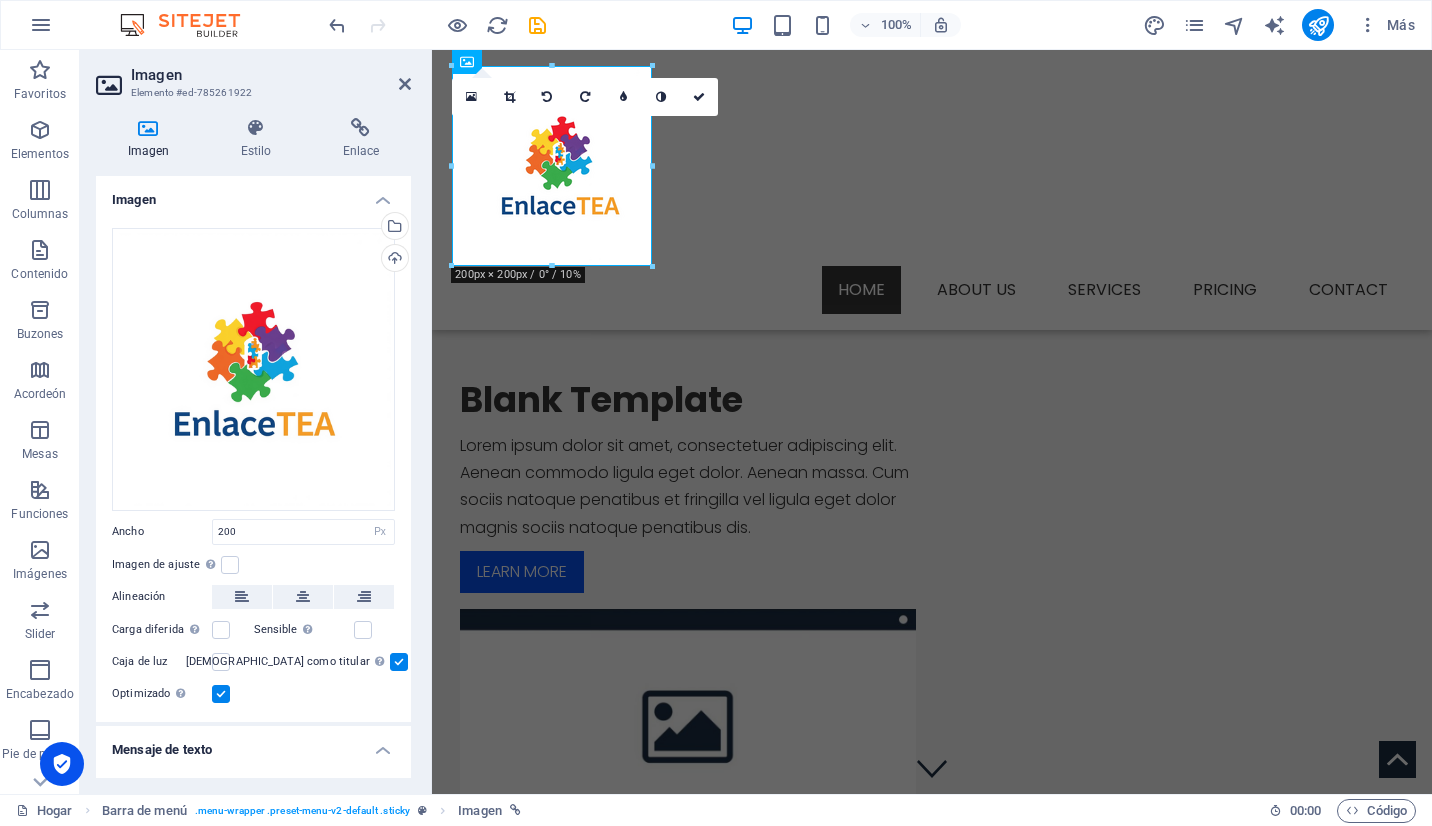 click at bounding box center [399, 662] 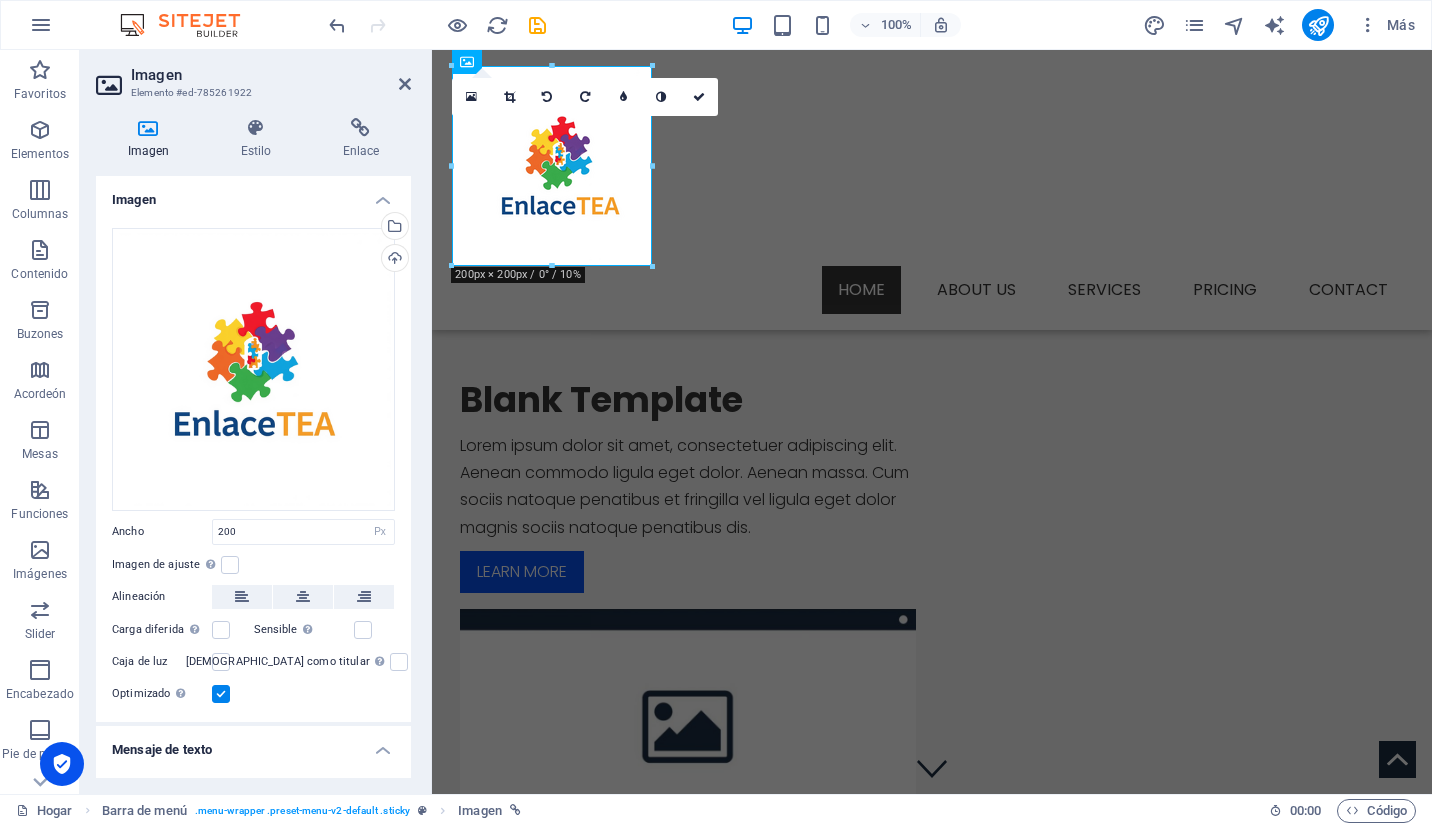 drag, startPoint x: 405, startPoint y: 611, endPoint x: 410, endPoint y: 627, distance: 16.763054 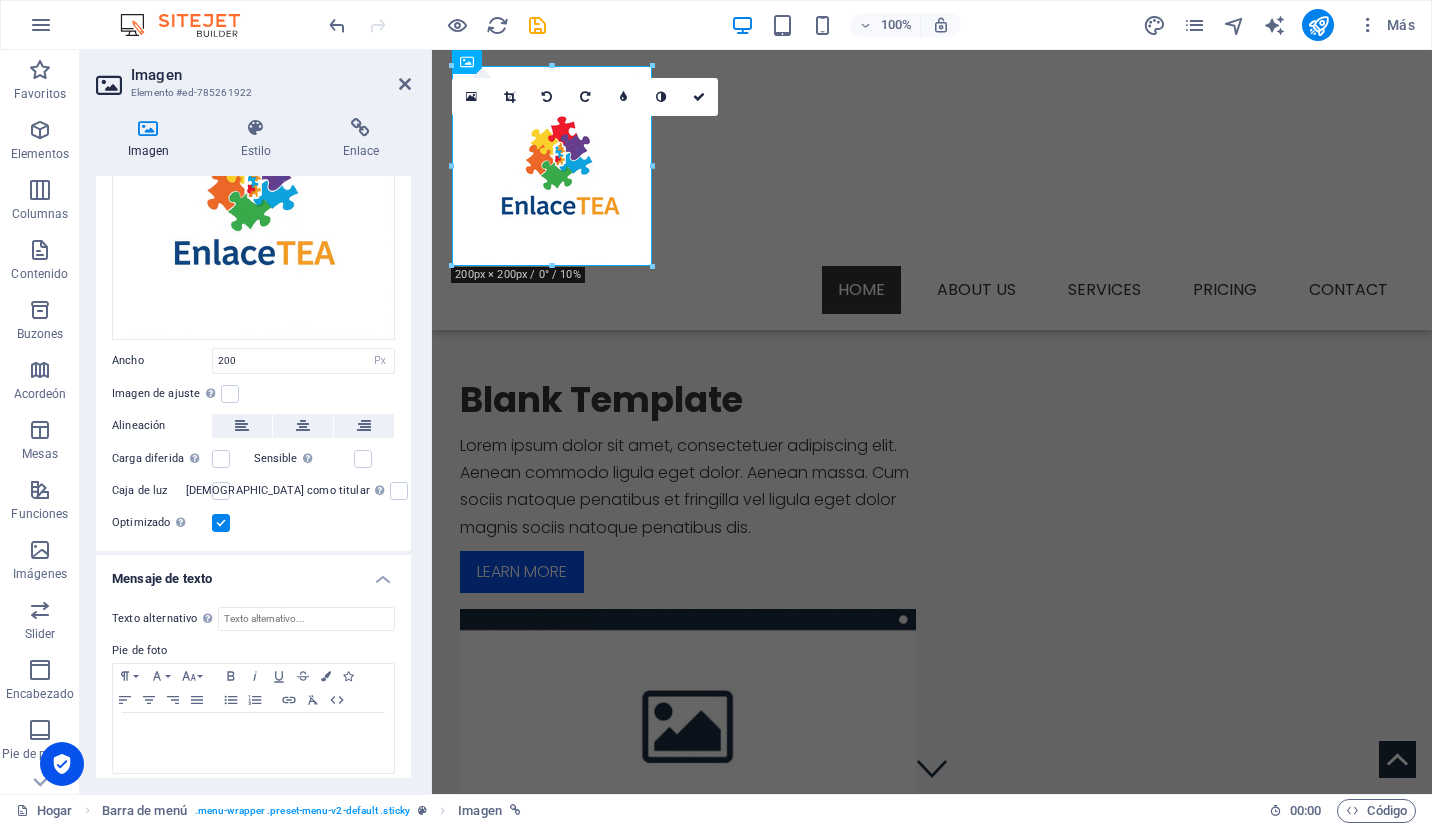 scroll, scrollTop: 178, scrollLeft: 0, axis: vertical 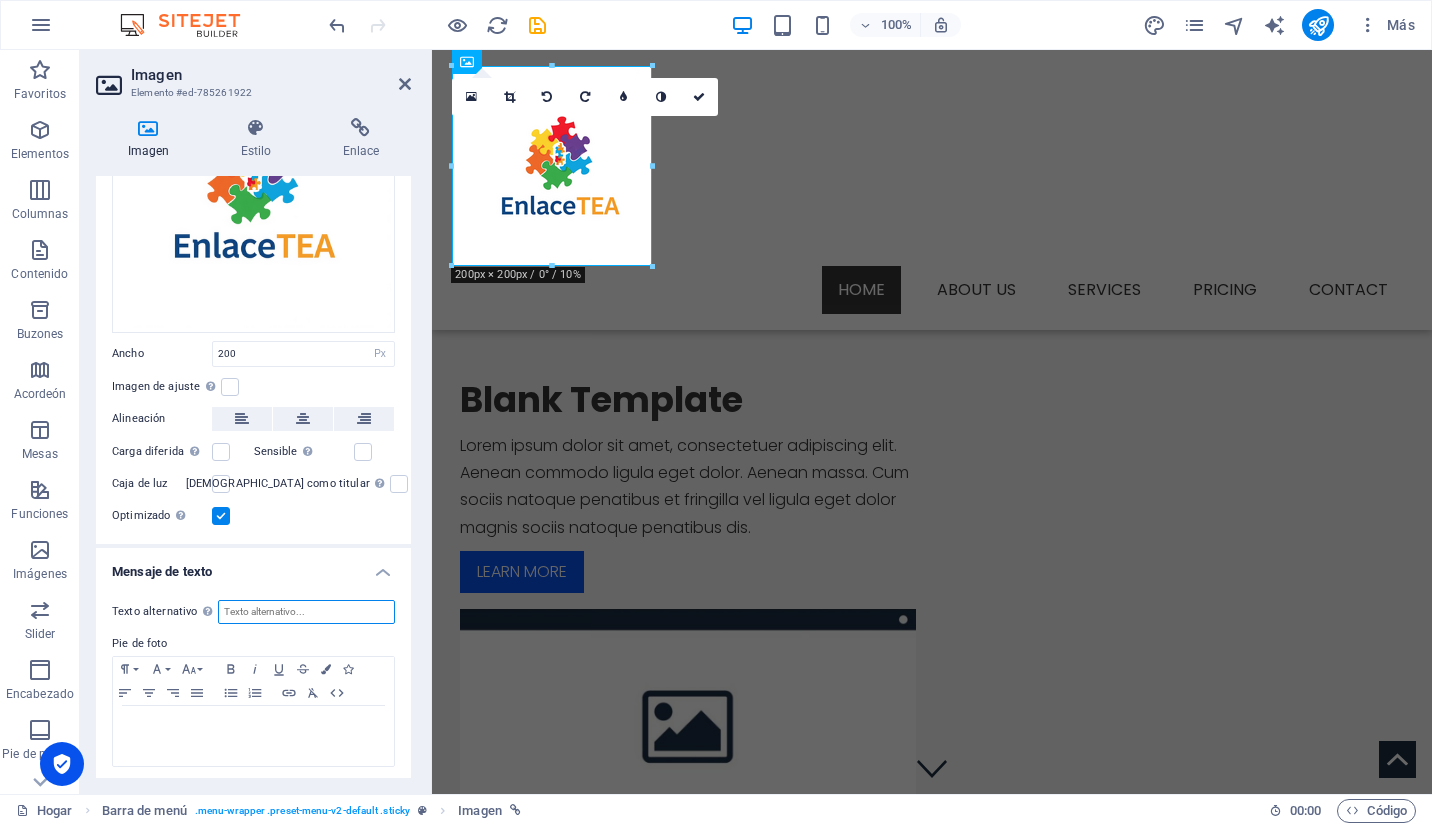 click on "Texto alternativo El texto alternativo es utilizado por dispositivos que no pueden mostrar imágenes (por ejemplo, motores de búsqueda de imágenes) y debe agregarse a cada imagen para mejorar la accesibilidad del sitio web." at bounding box center (306, 612) 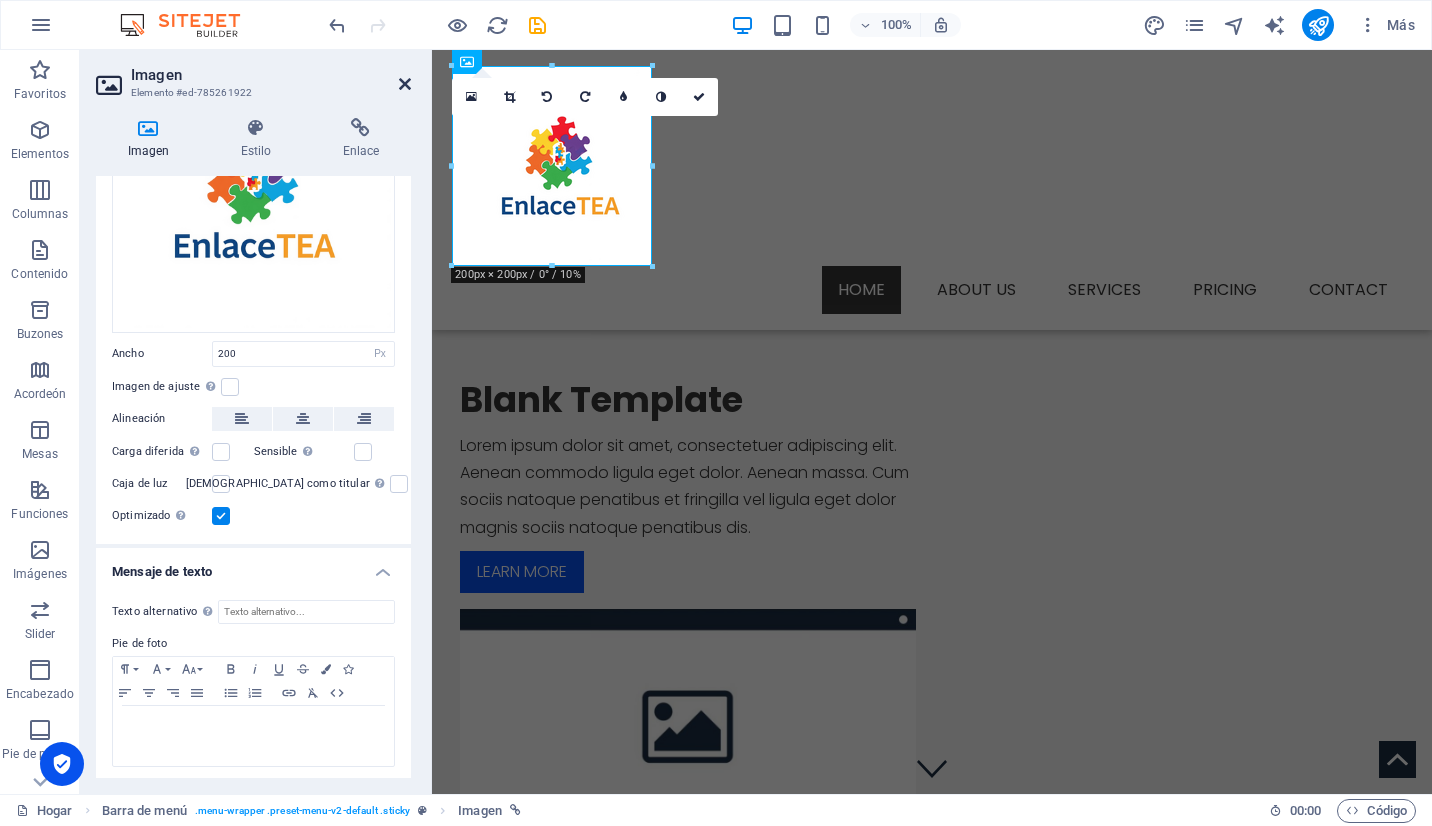 click at bounding box center [405, 84] 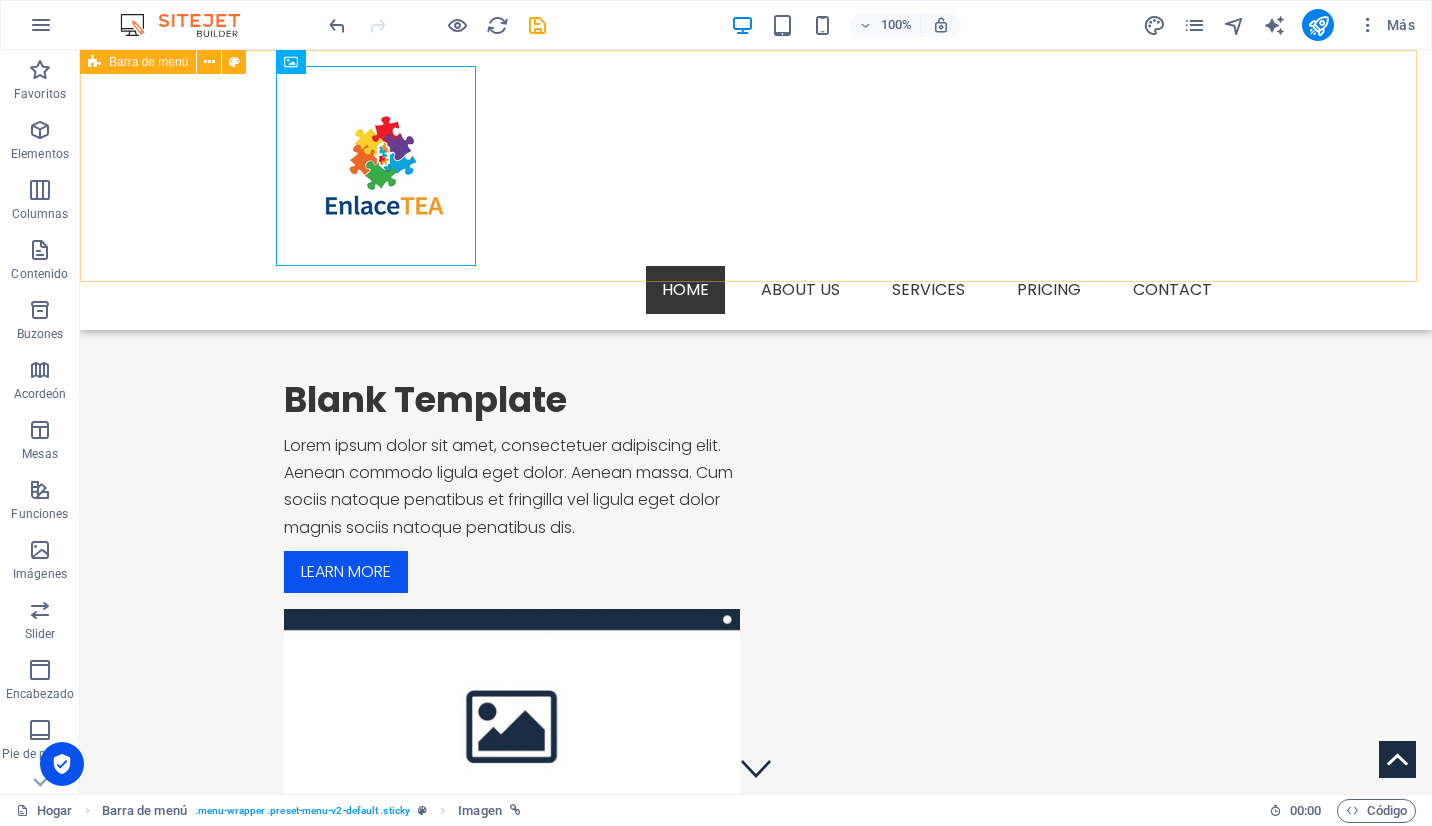 click on "Menu Home About us Services Pricing Contact" at bounding box center (756, 190) 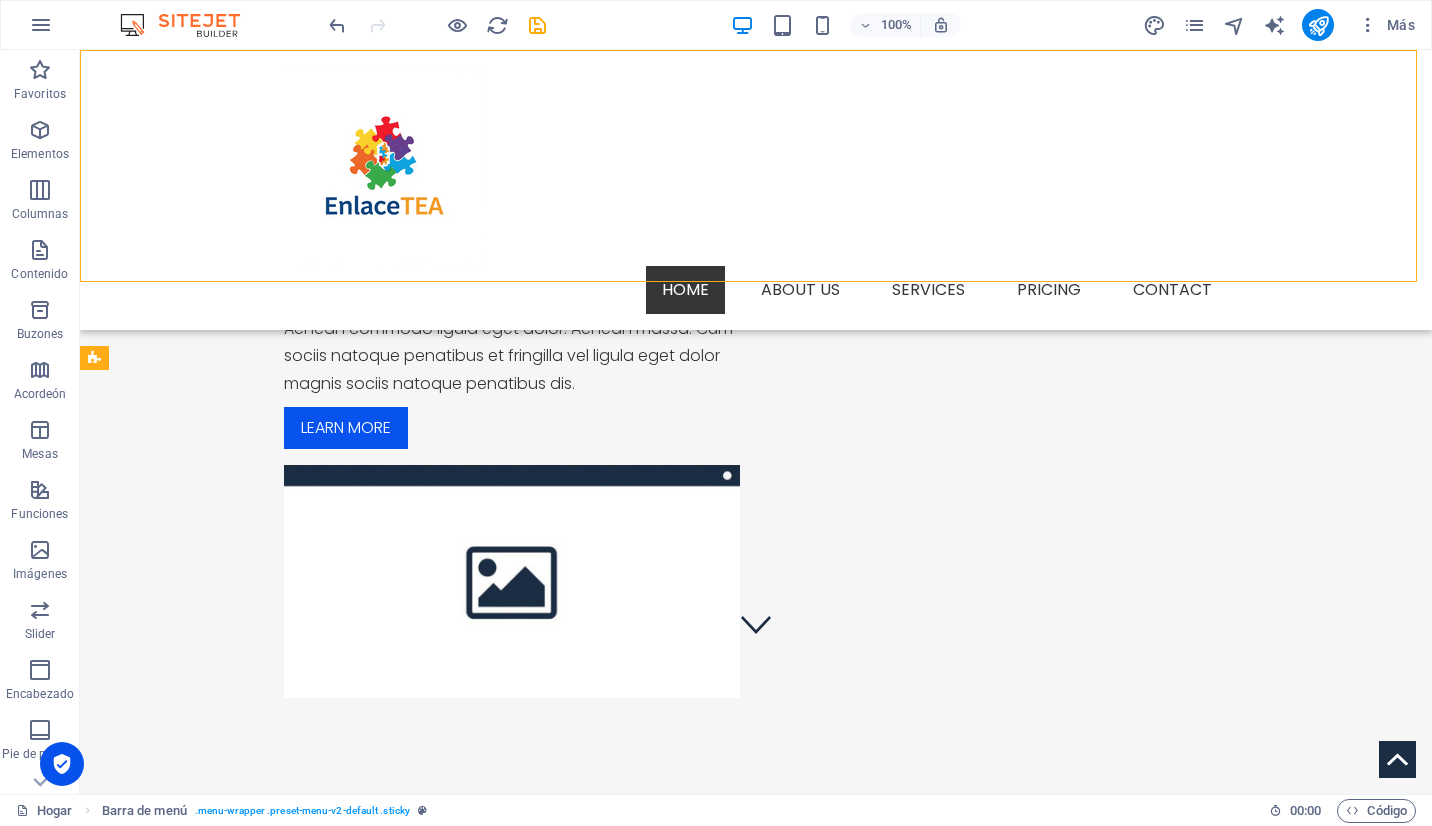 scroll, scrollTop: 0, scrollLeft: 0, axis: both 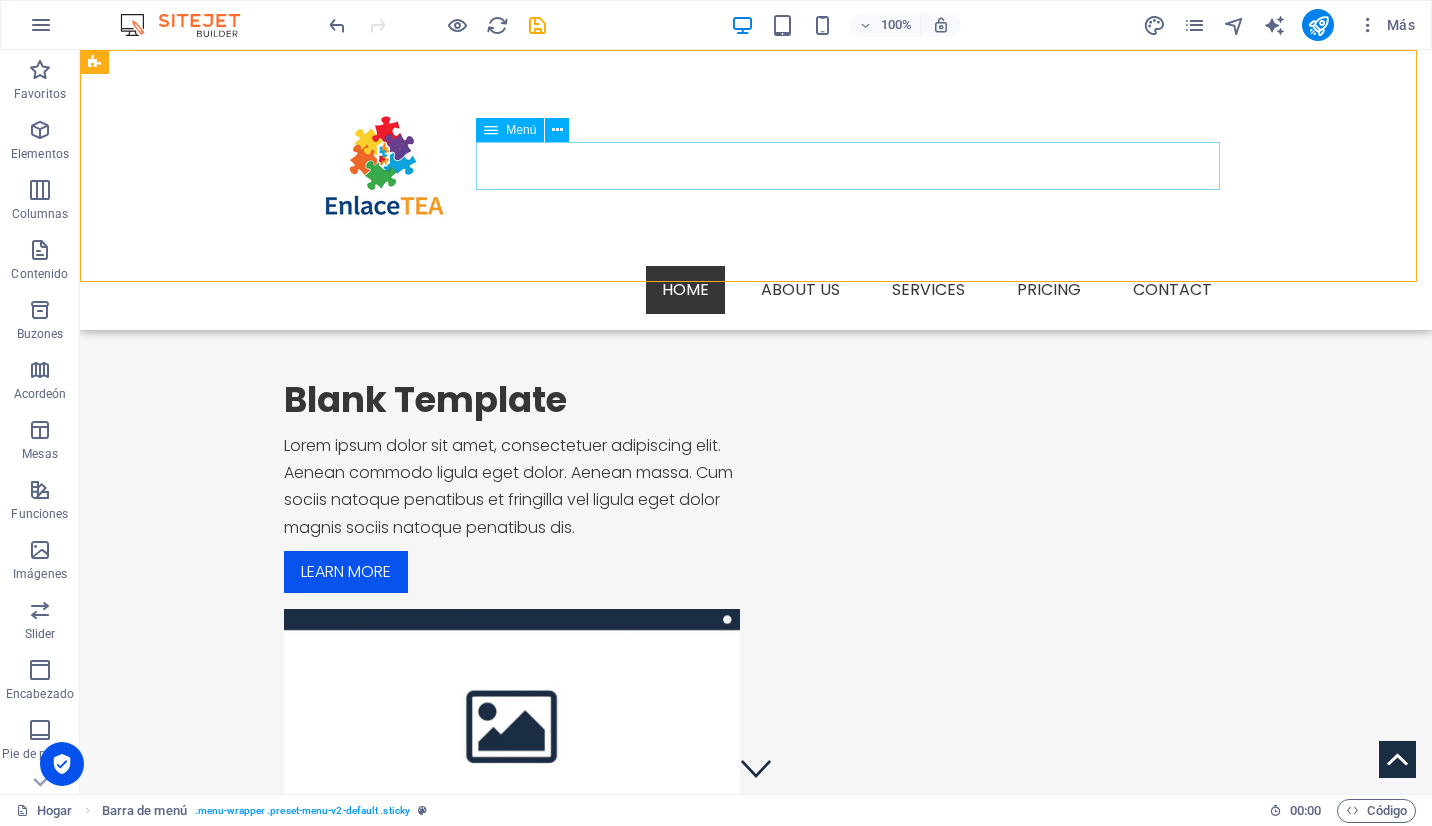 click on "Home About us Services Pricing Contact" at bounding box center [756, 290] 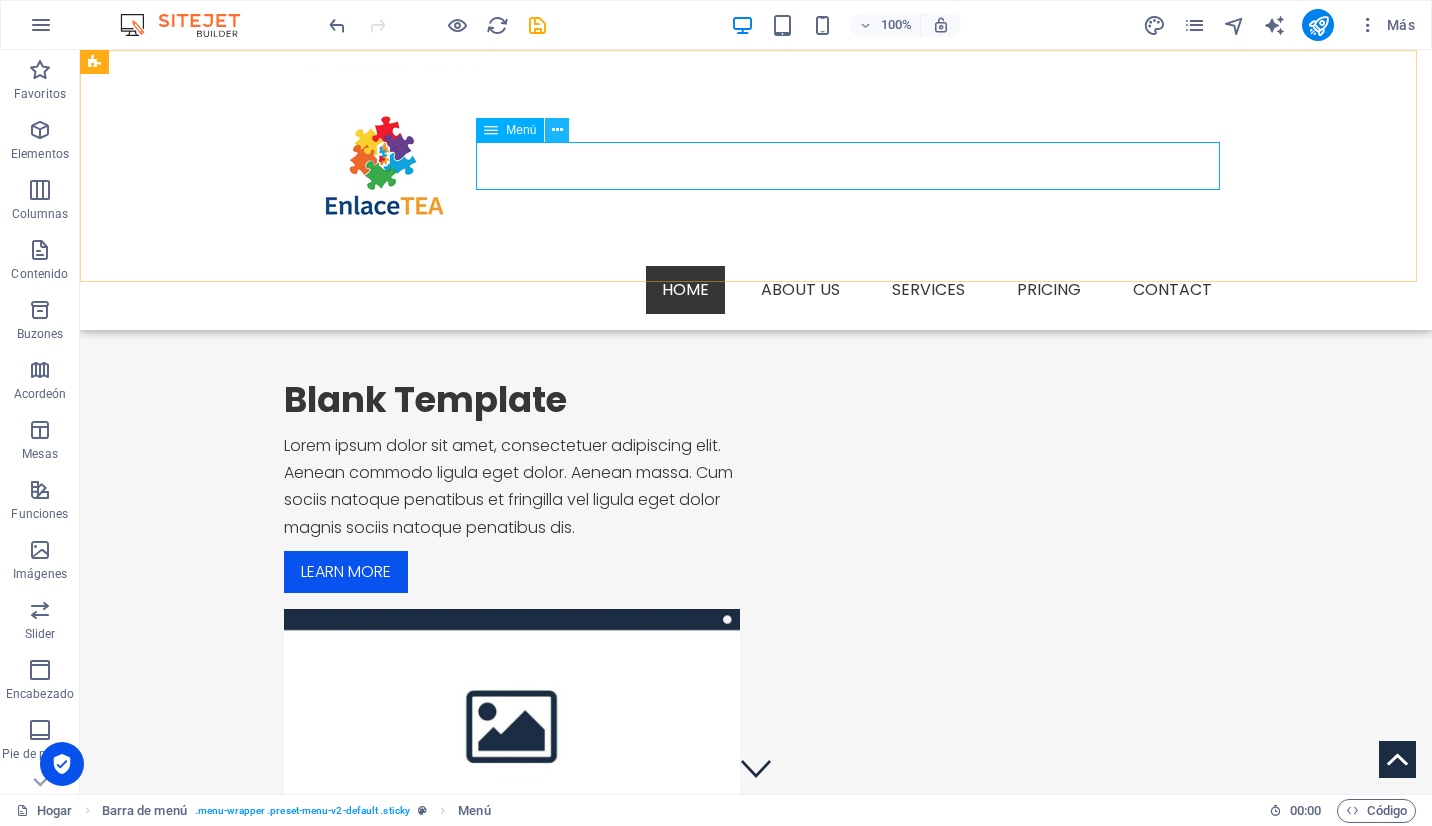 click at bounding box center (557, 130) 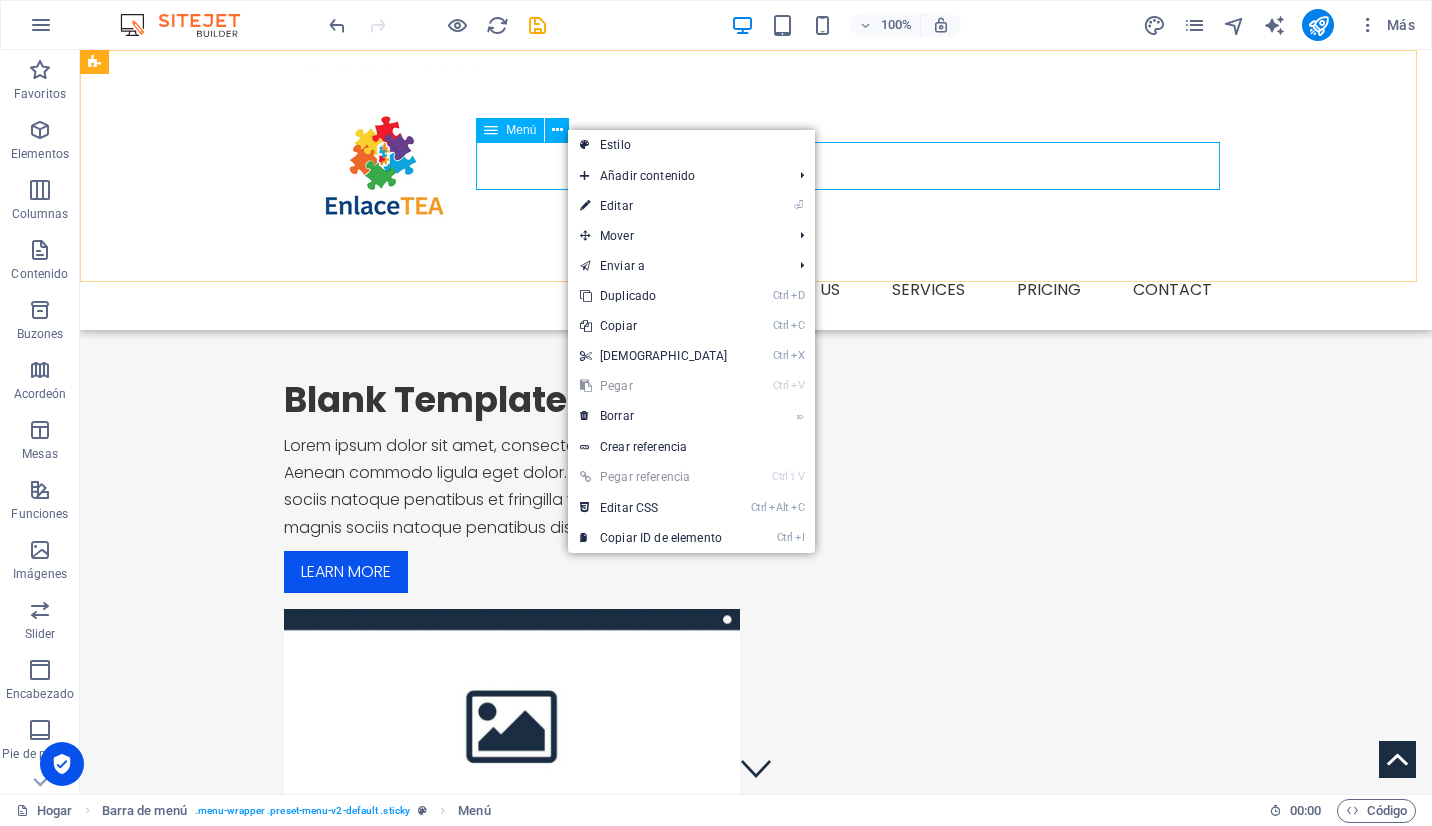click on "Menú" at bounding box center (521, 130) 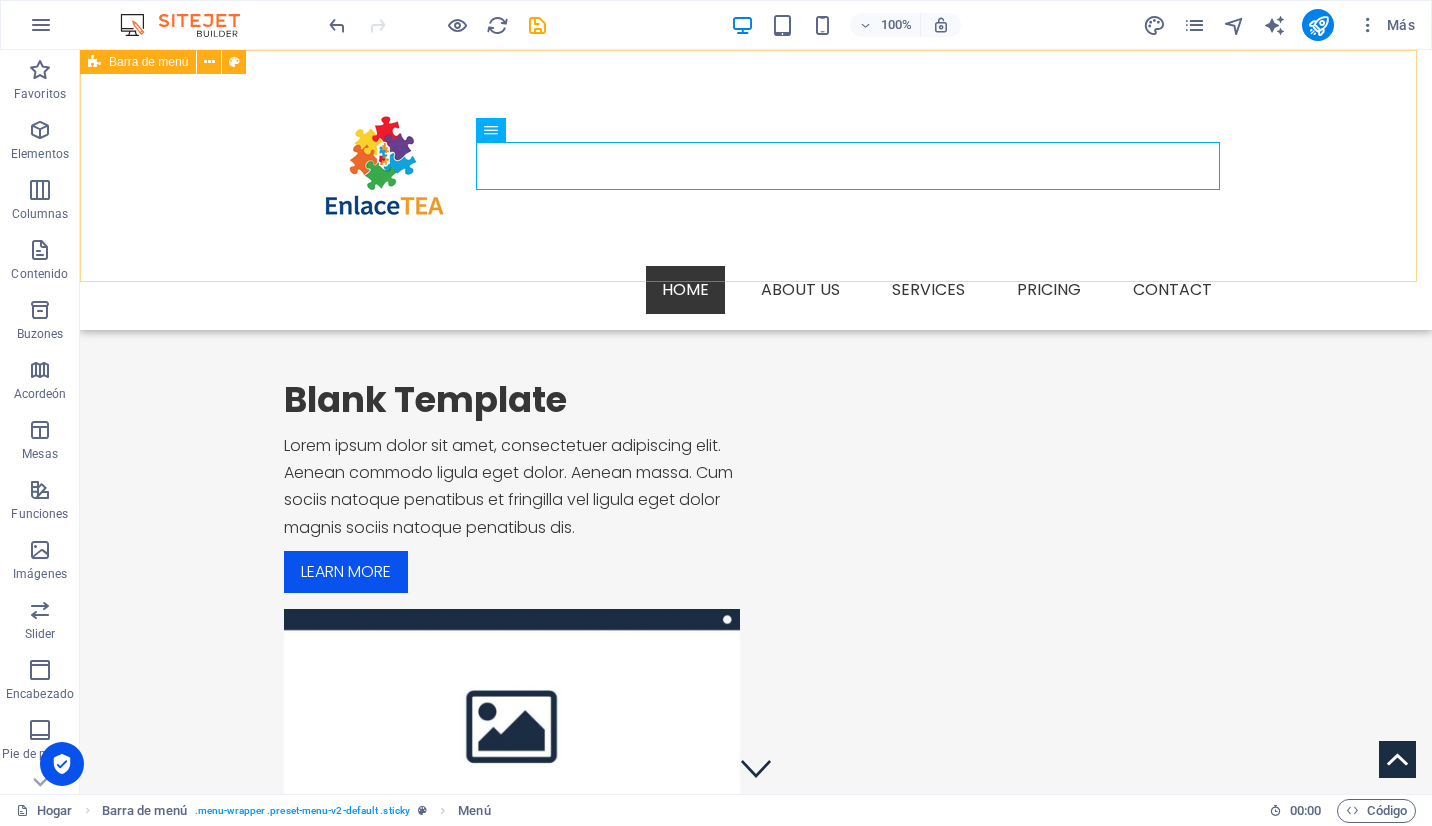 click on "Menu Home About us Services Pricing Contact" at bounding box center (756, 190) 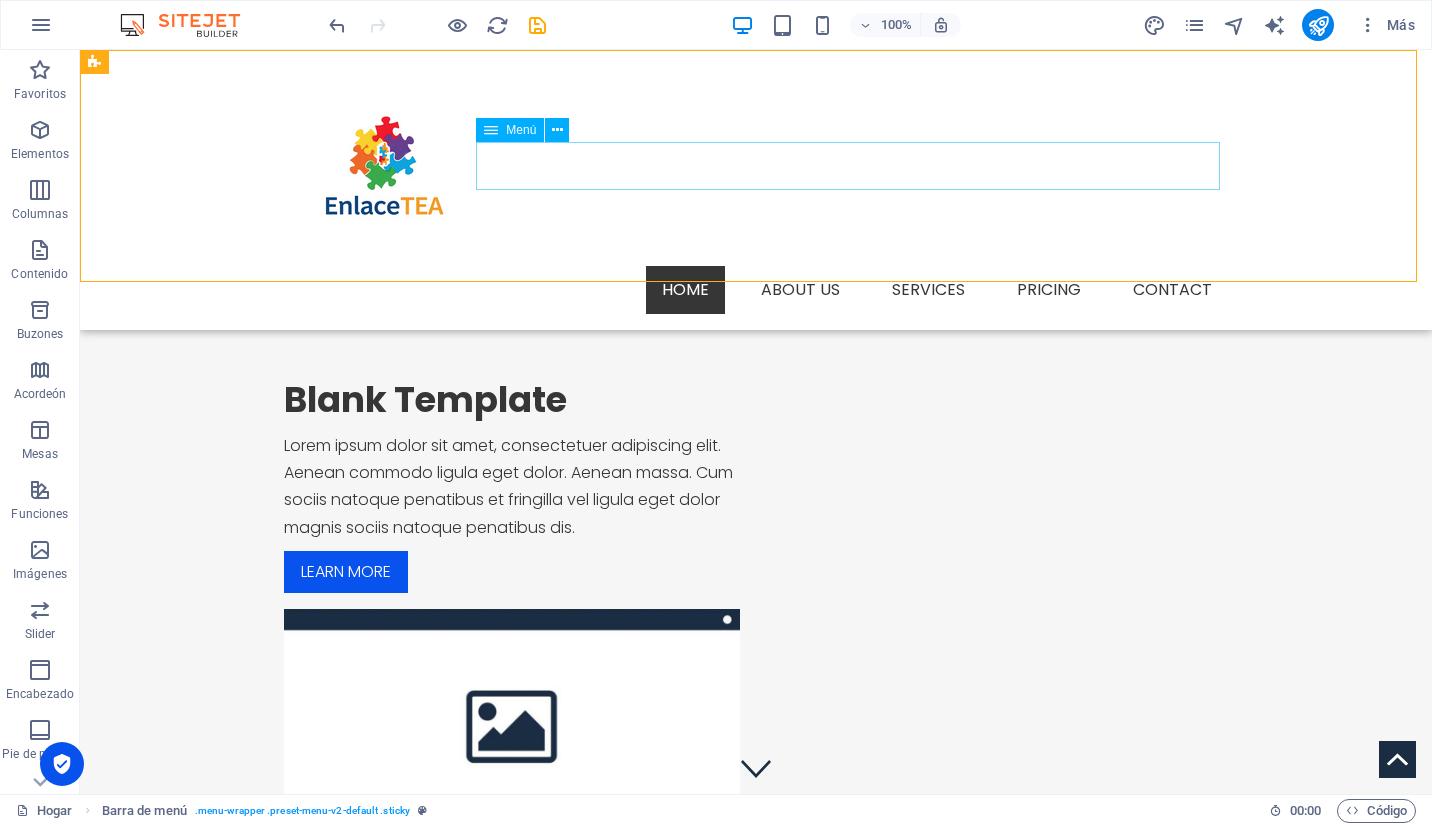 click on "Home About us Services Pricing Contact" at bounding box center (756, 290) 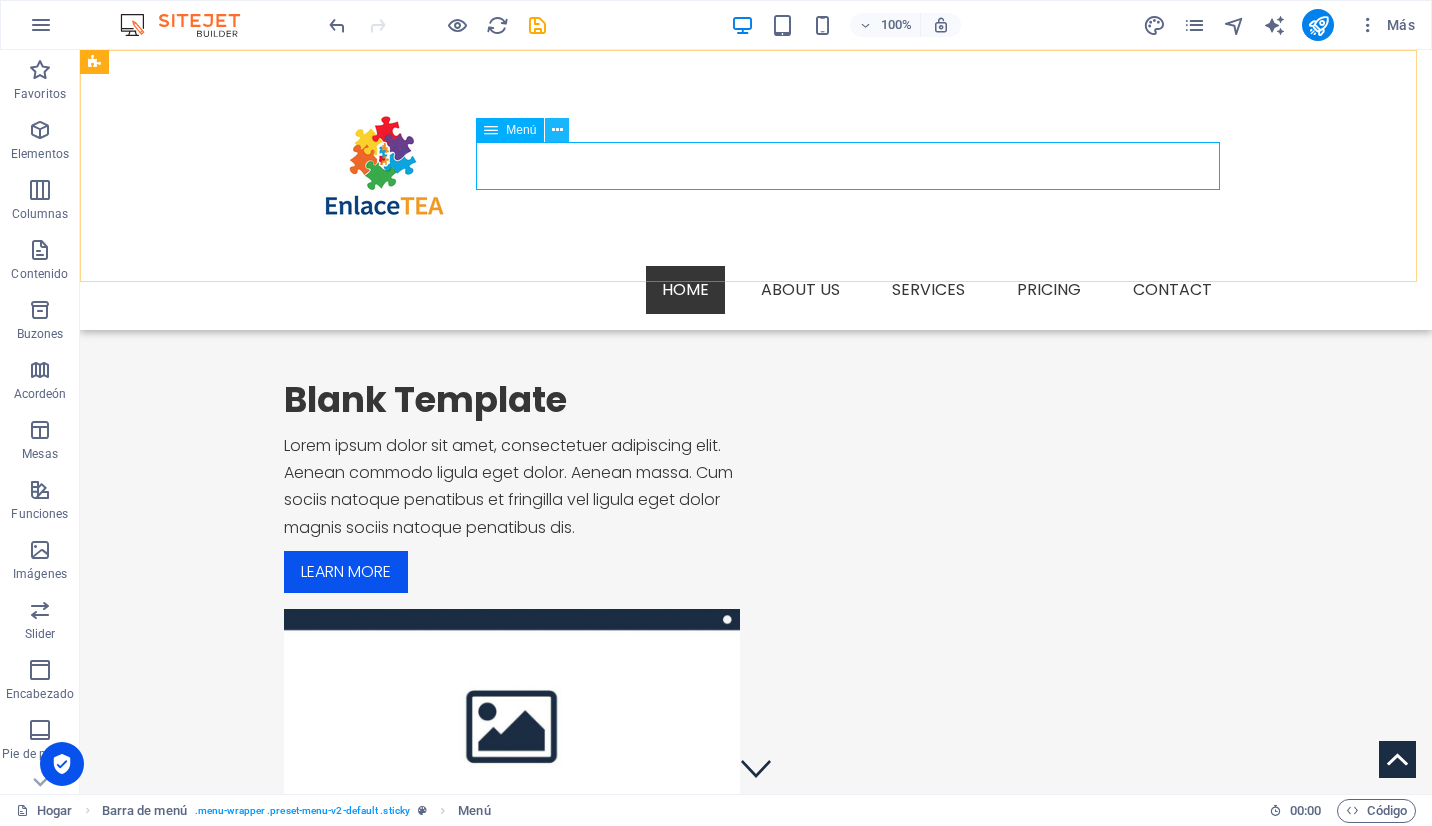 click at bounding box center [557, 130] 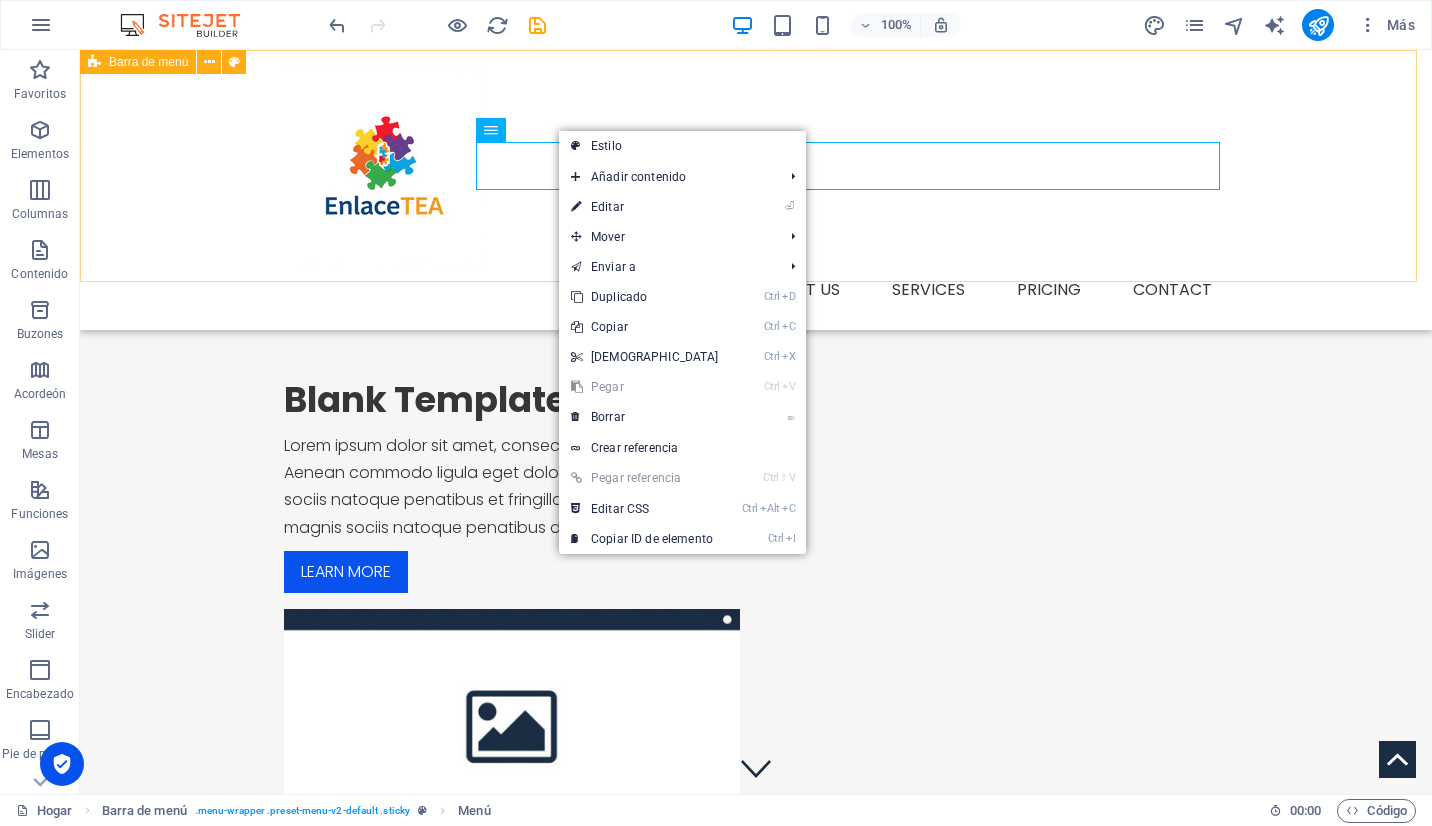 click on "Menu Home About us Services Pricing Contact" at bounding box center (756, 190) 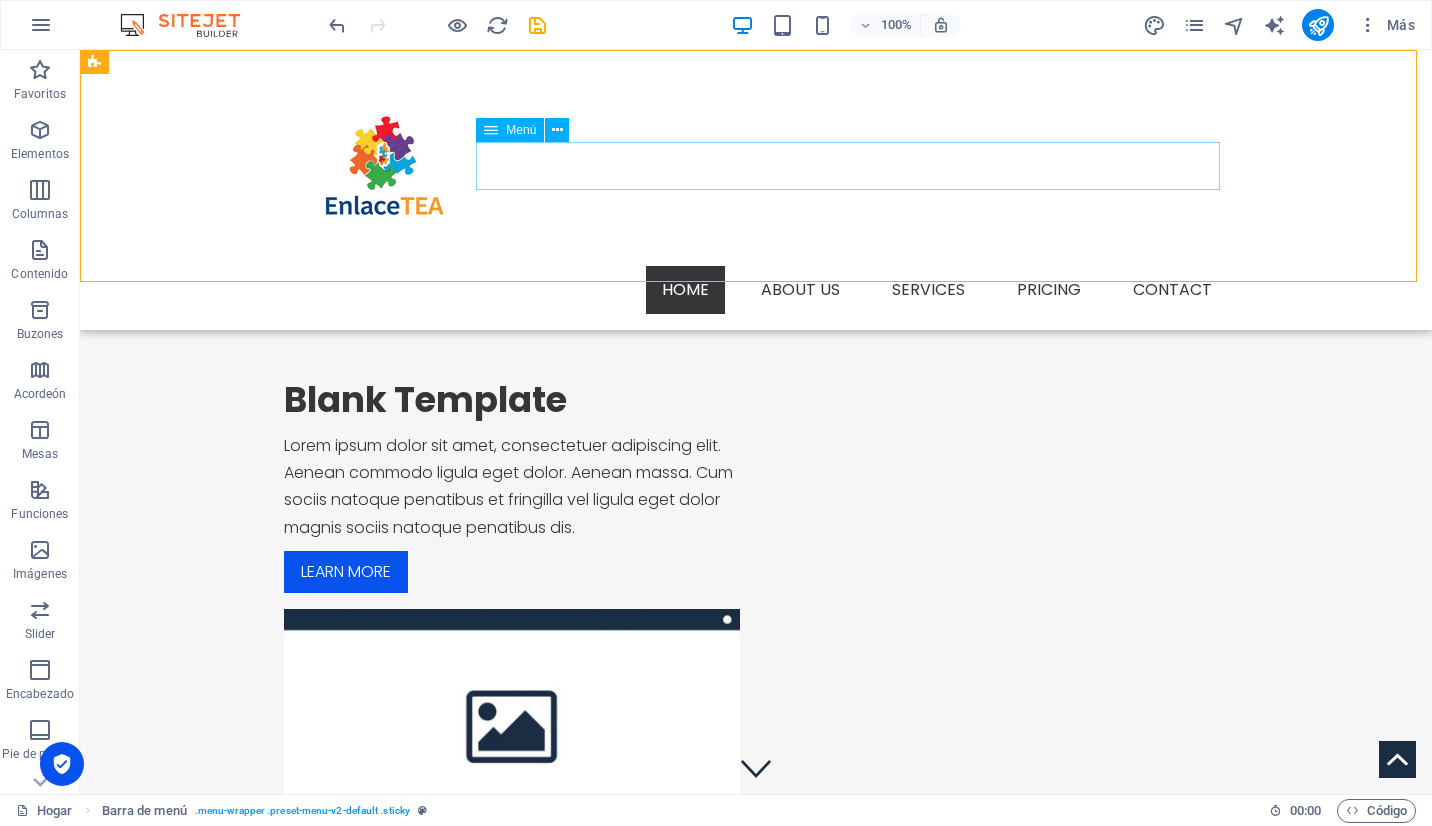 click on "Home About us Services Pricing Contact" at bounding box center [756, 290] 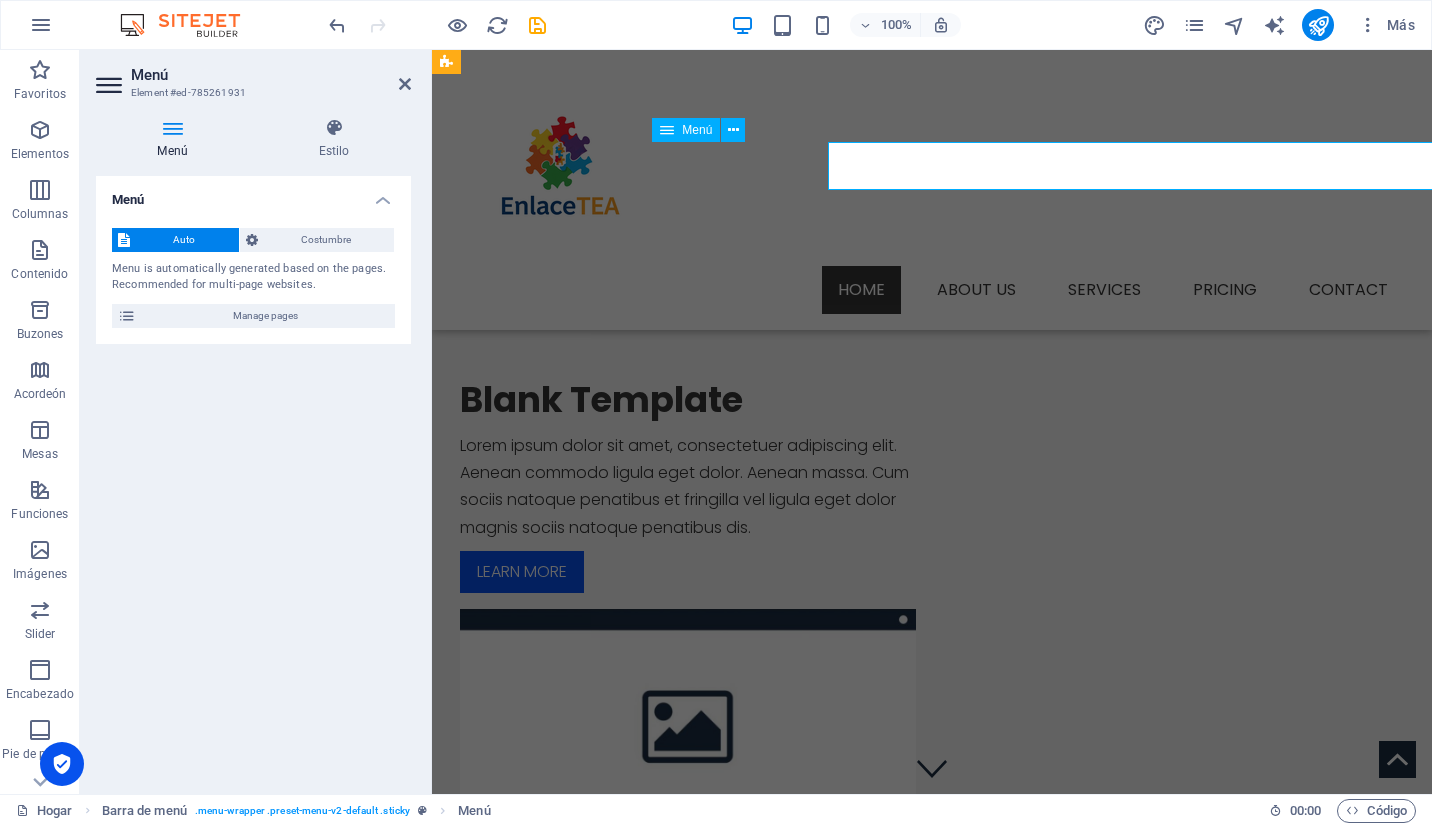 drag, startPoint x: 1037, startPoint y: 172, endPoint x: 685, endPoint y: 172, distance: 352 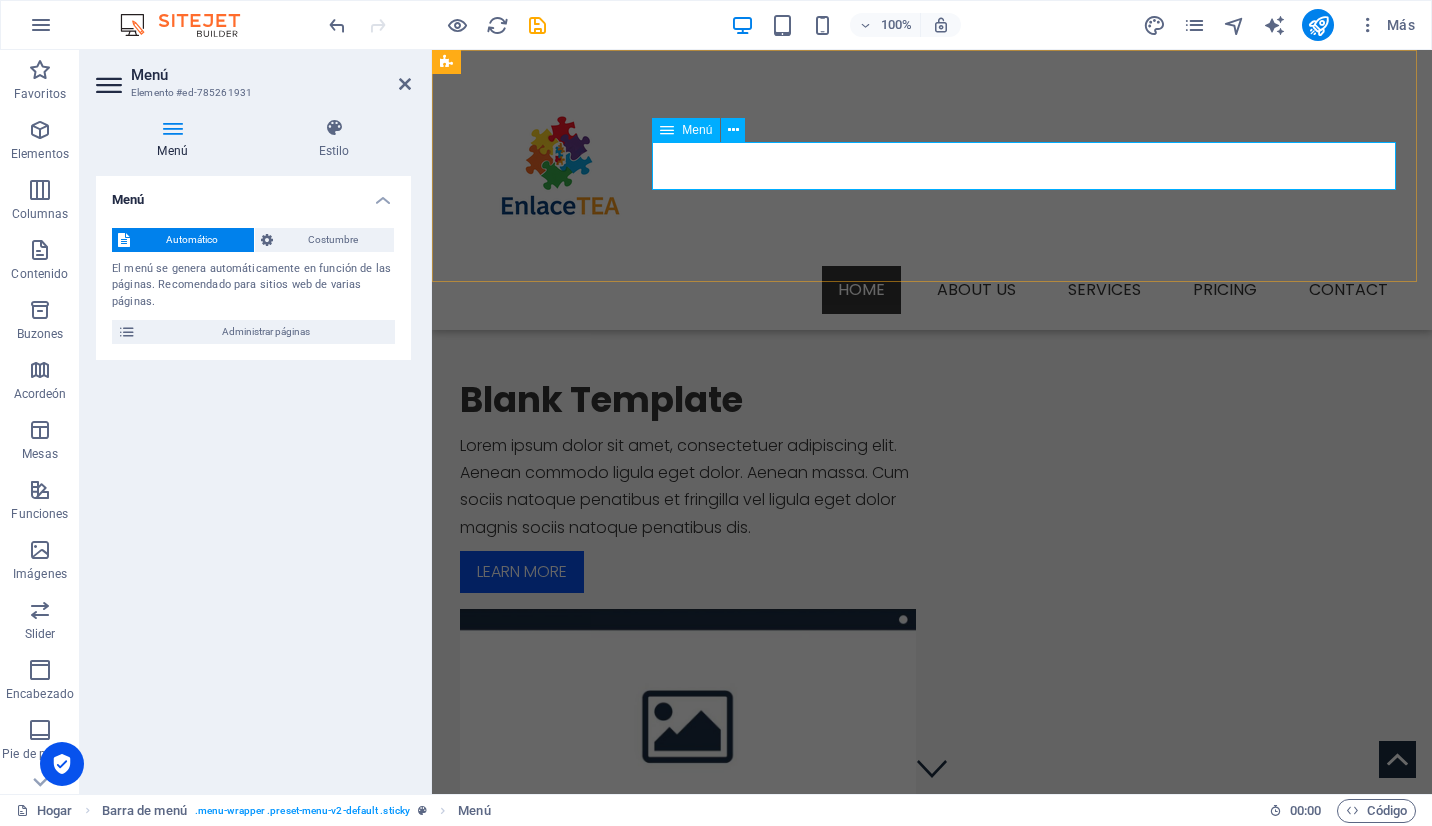 click on "Home About us Services Pricing Contact" at bounding box center (932, 290) 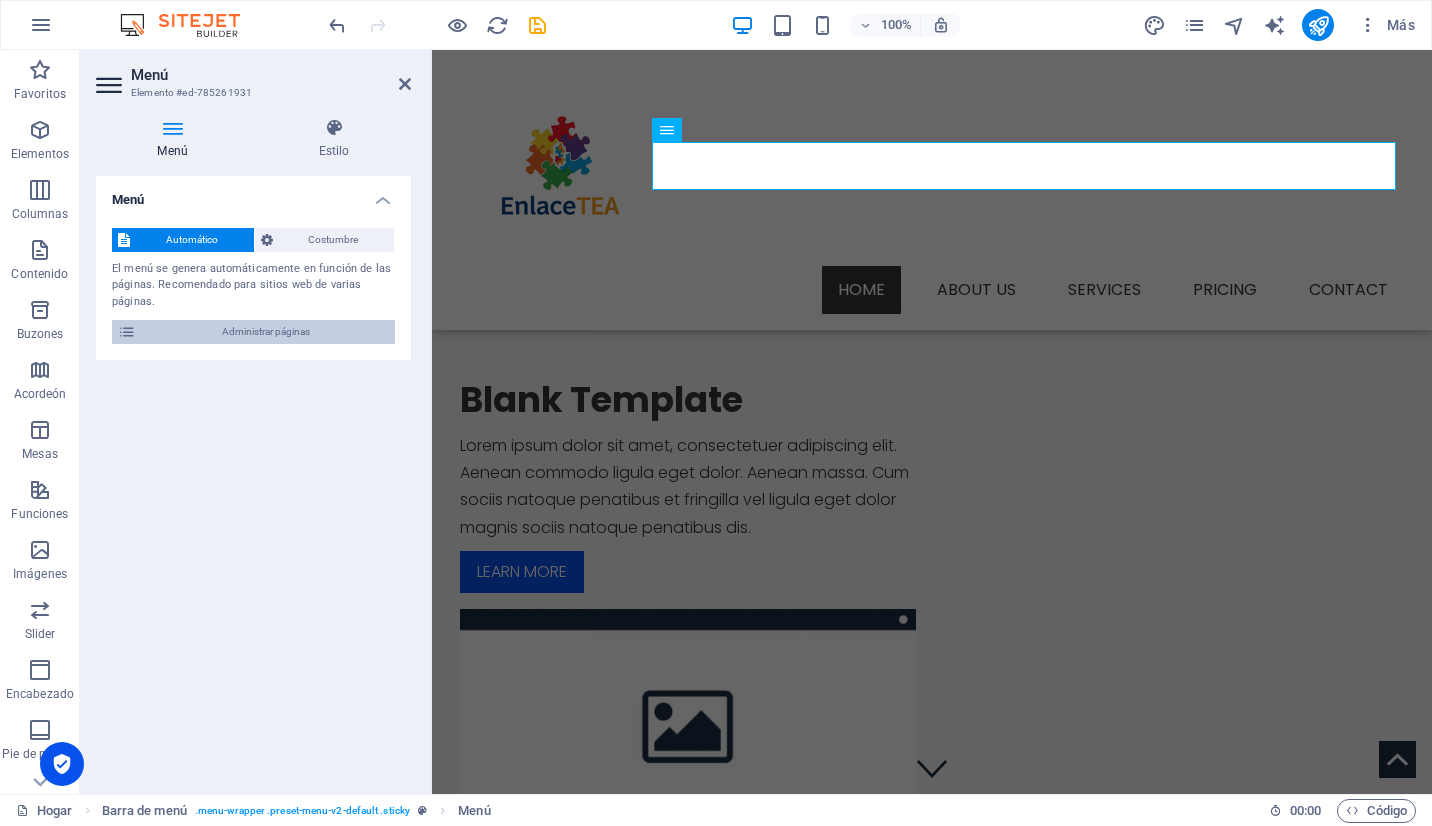 click at bounding box center [127, 332] 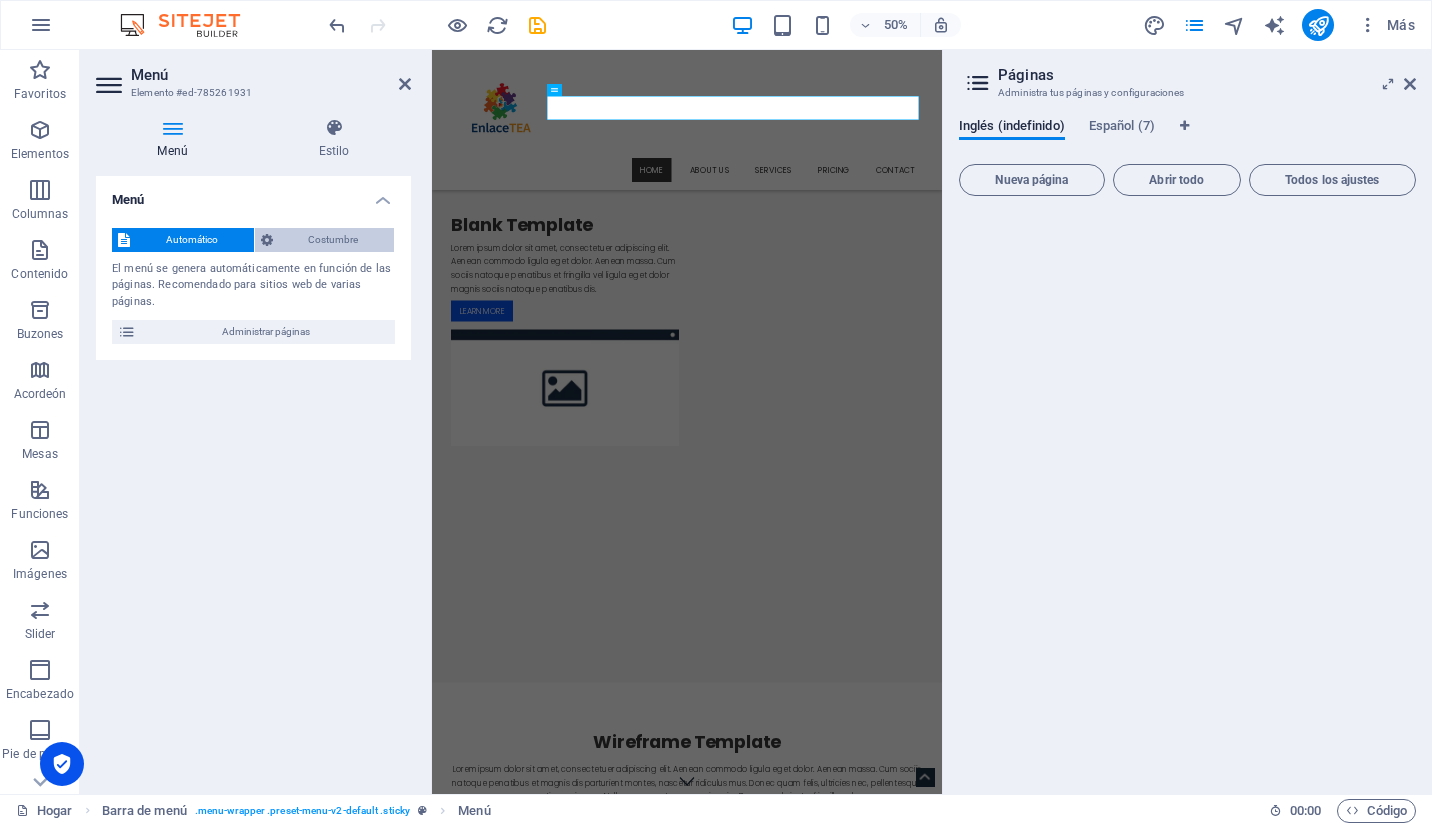 click on "Costumbre" at bounding box center [334, 240] 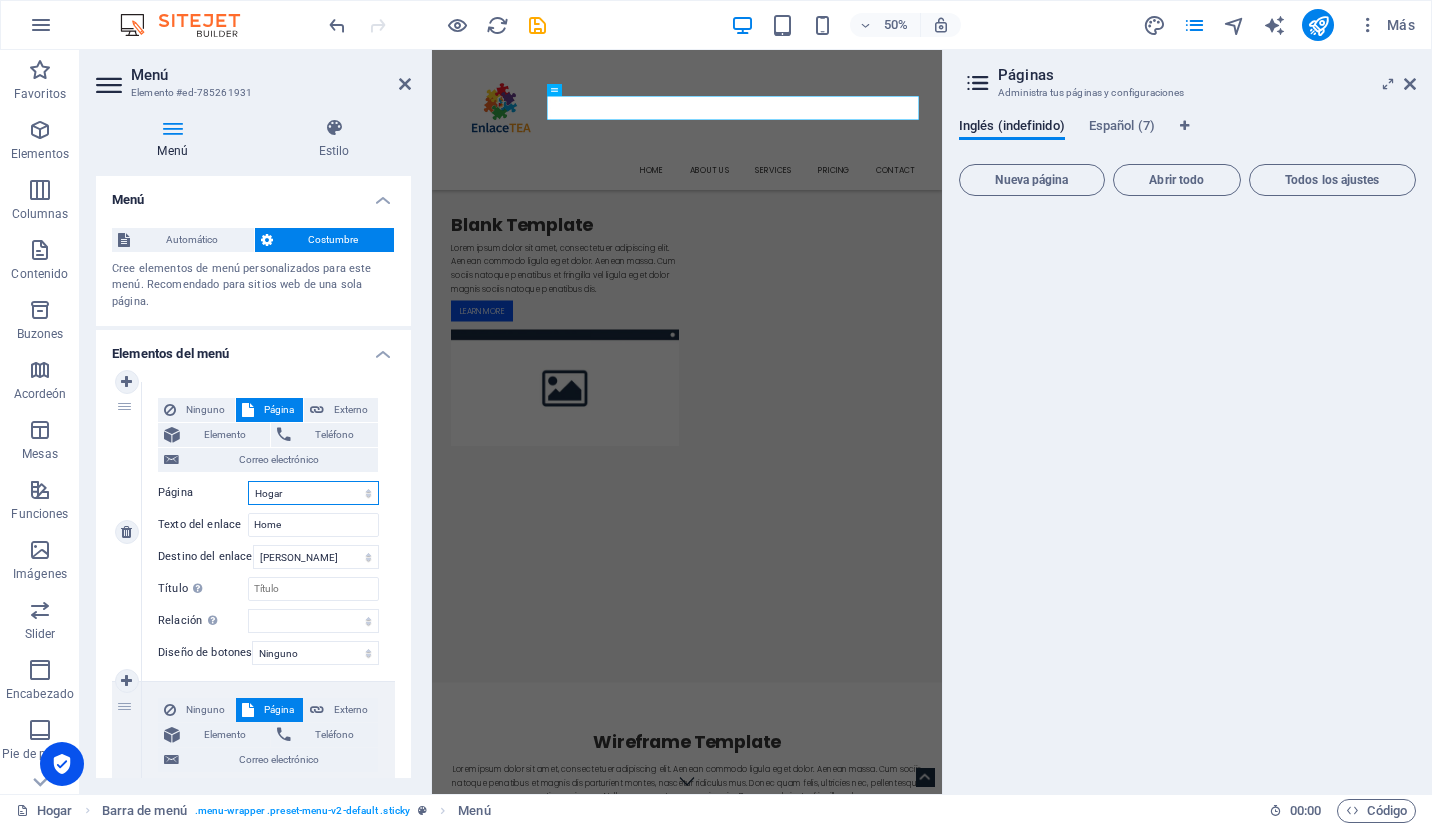 click on "Hogar Sobre nosotros Servicios Precios Contacto Aviso Legal Privacidad" at bounding box center (313, 493) 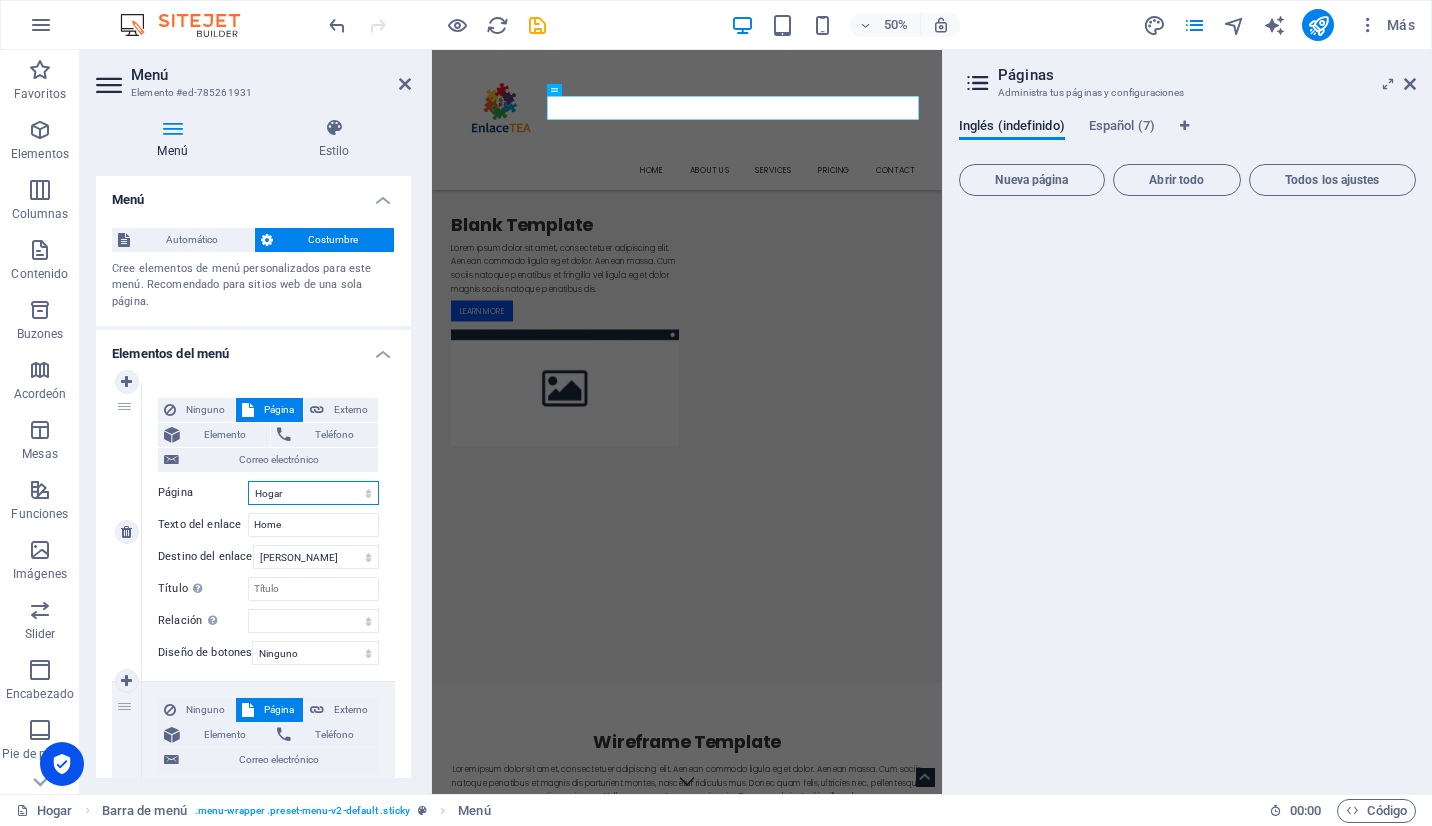 select on "1" 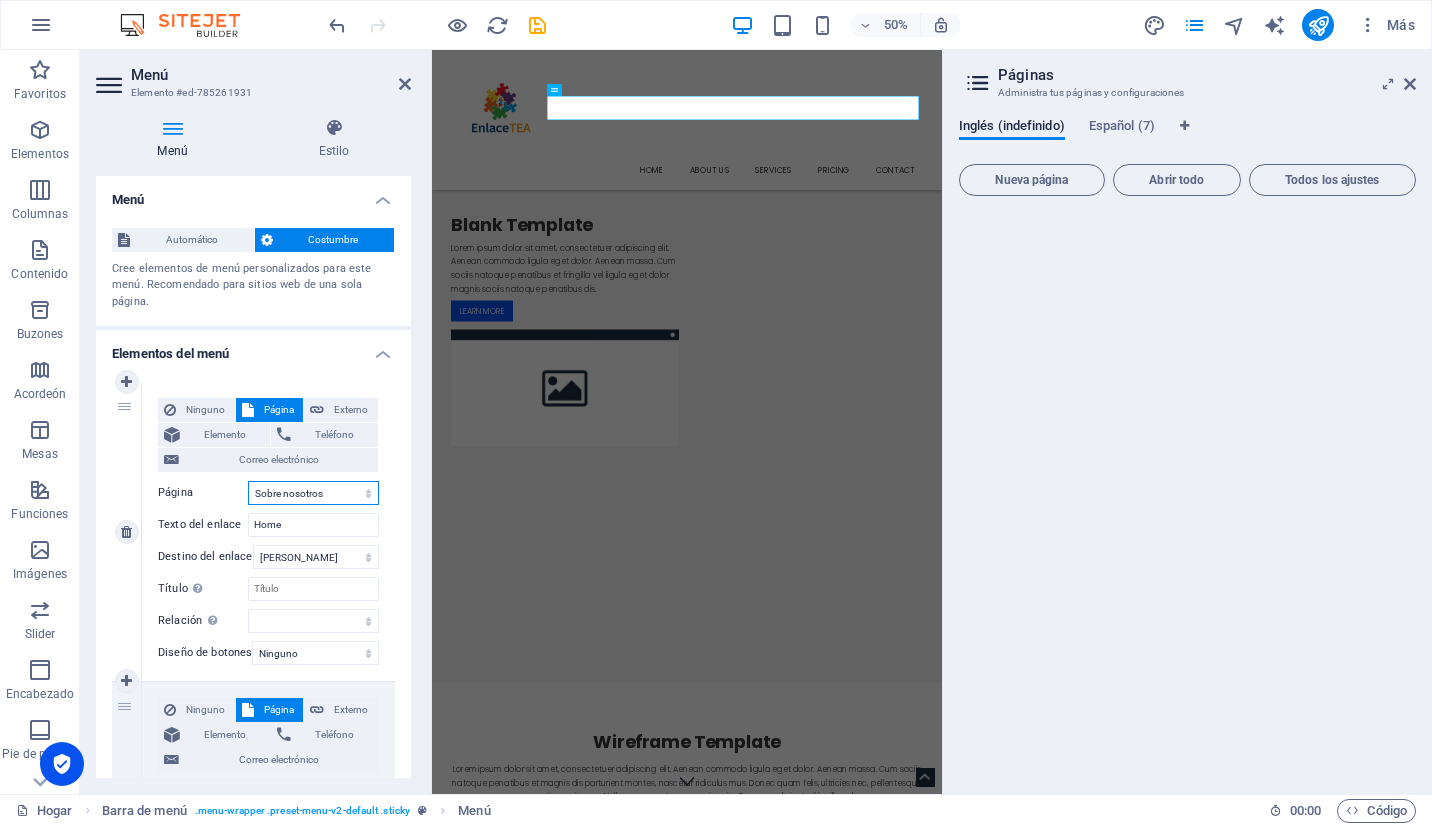 click on "Hogar Sobre nosotros Servicios Precios Contacto Aviso Legal Privacidad" at bounding box center [313, 493] 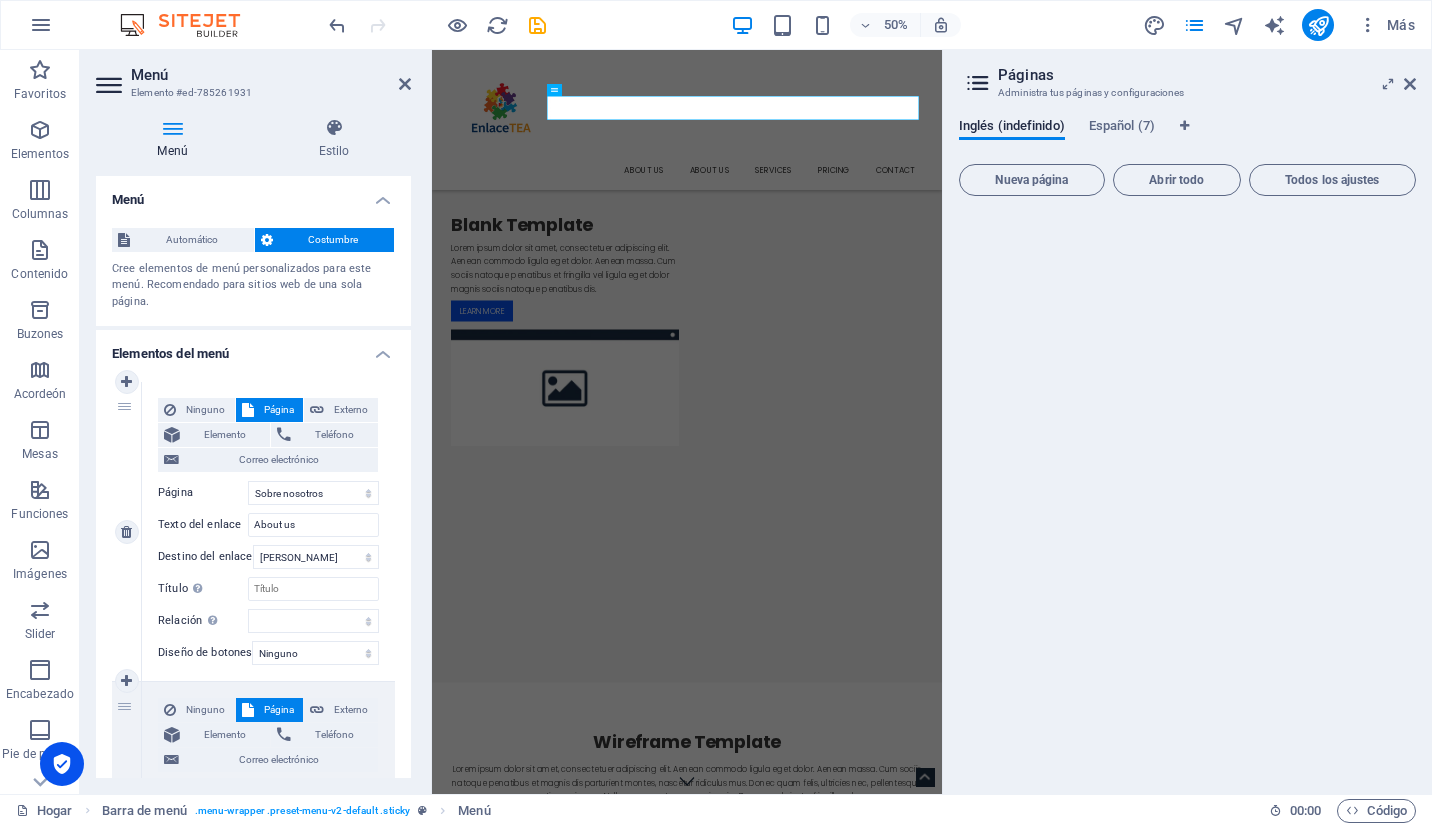 click on "Página" at bounding box center [203, 493] 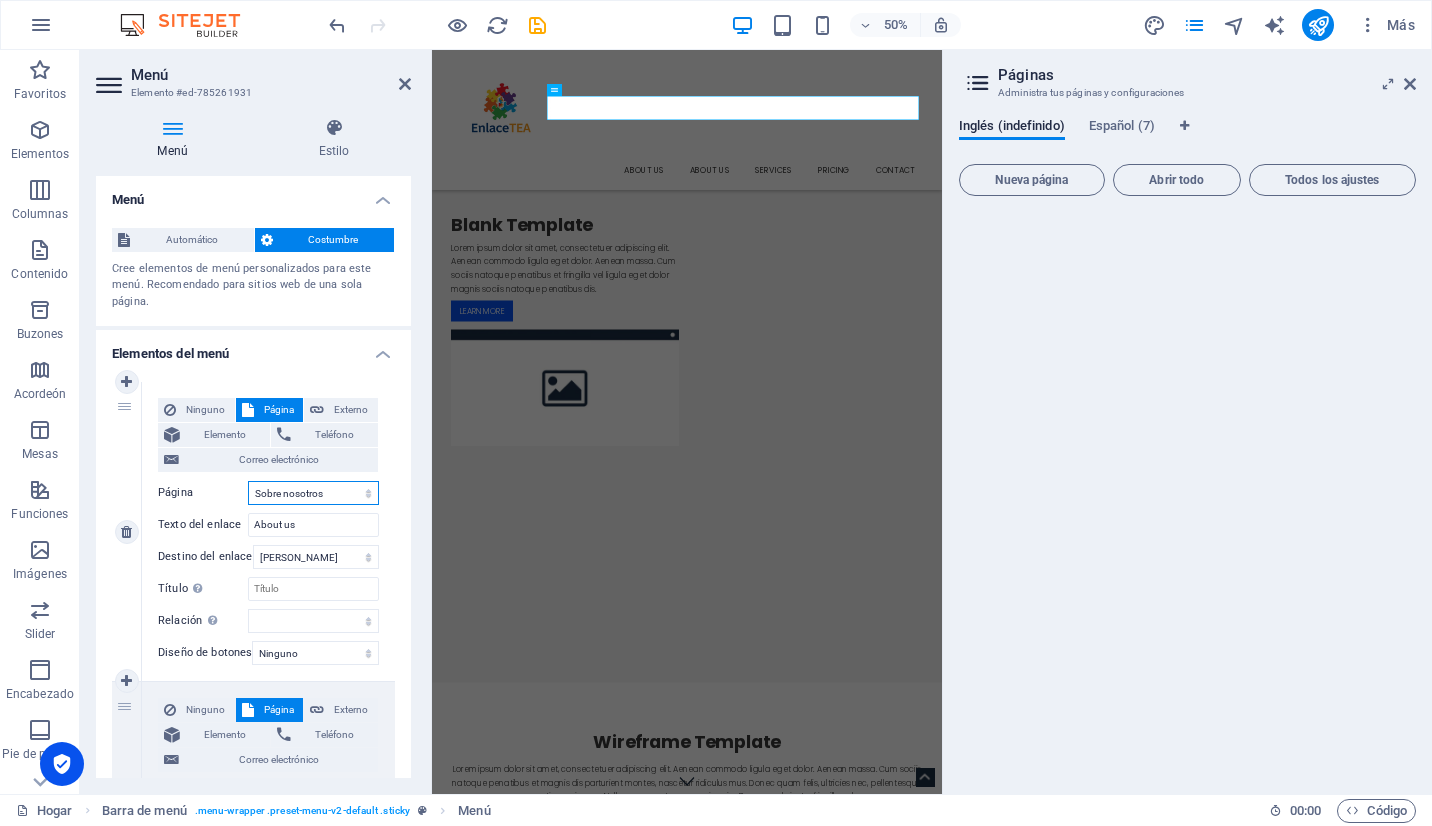 click on "Hogar Sobre nosotros Servicios Precios Contacto Aviso Legal Privacidad" at bounding box center (313, 493) 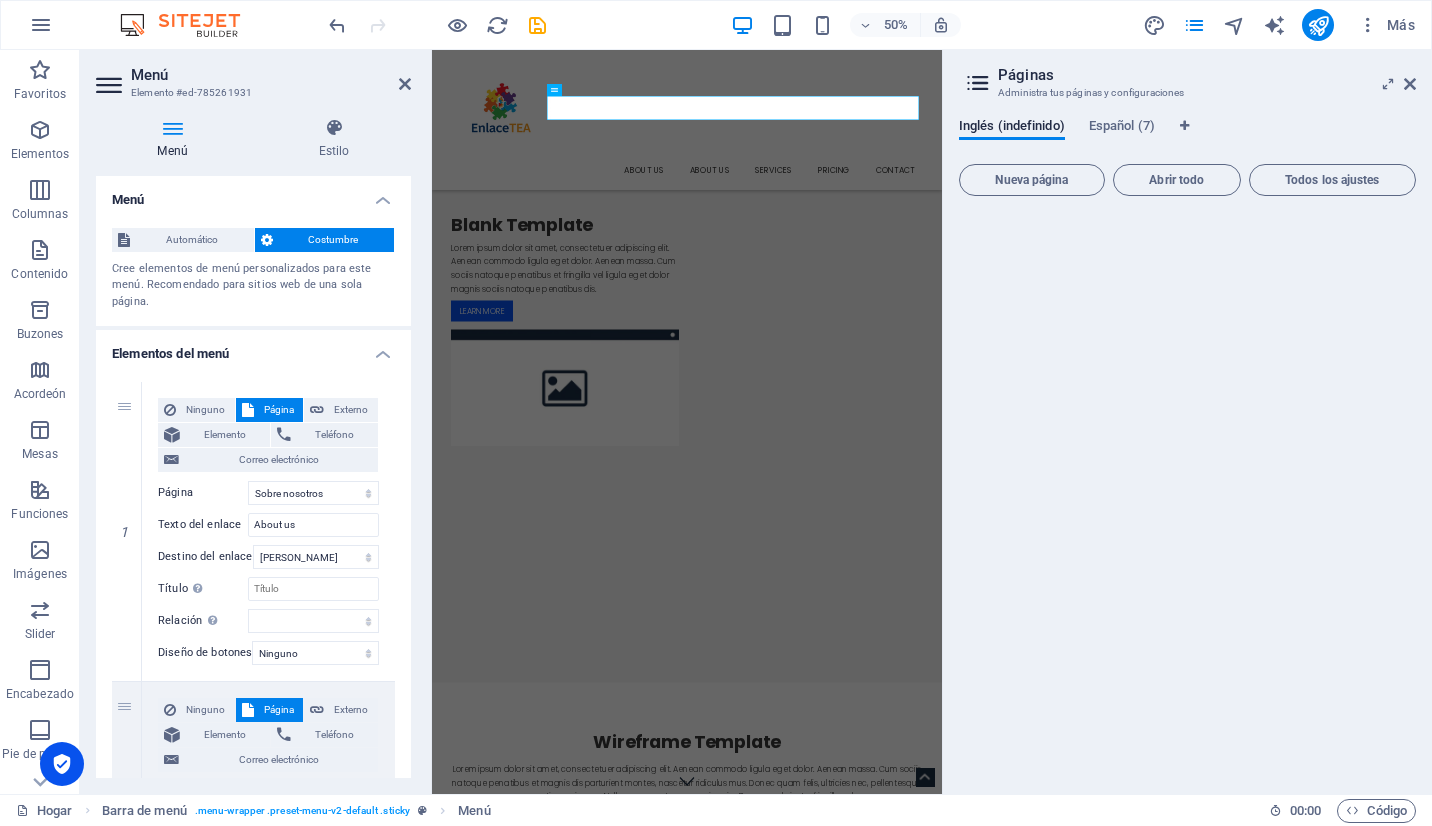 click on "Menú Automático Costumbre Cree elementos de menú personalizados para este menú. Recomendado para sitios web de una sola página. Administrar páginas Elementos del menú 1 Ninguno Página Externo Elemento Teléfono Correo electrónico Página Hogar Sobre nosotros Servicios Precios Contacto Aviso Legal Privacidad Elemento
URL / Teléfono Correo electrónico Texto del enlace About us Destino del enlace Nueva pestaña Misma pestaña Superponer Título La descripción adicional del enlace no debe ser la misma que el texto del enlace. El título se muestra con mayor frecuencia como texto de información sobre herramientas cuando el mouse se mueve sobre el elemento. Déjalo vacío si no estás seguro. Relación Establece la  relación de este vínculo con el destino del vínculo . Por ejemplo, el valor "nofollow" indica a los motores de búsqueda que no sigan el enlace. Se puede dejar vacío. alternar autor Marcador externo Ayuda licencia próximo nofollow noreferrer noopener Prev buscar" at bounding box center [253, 477] 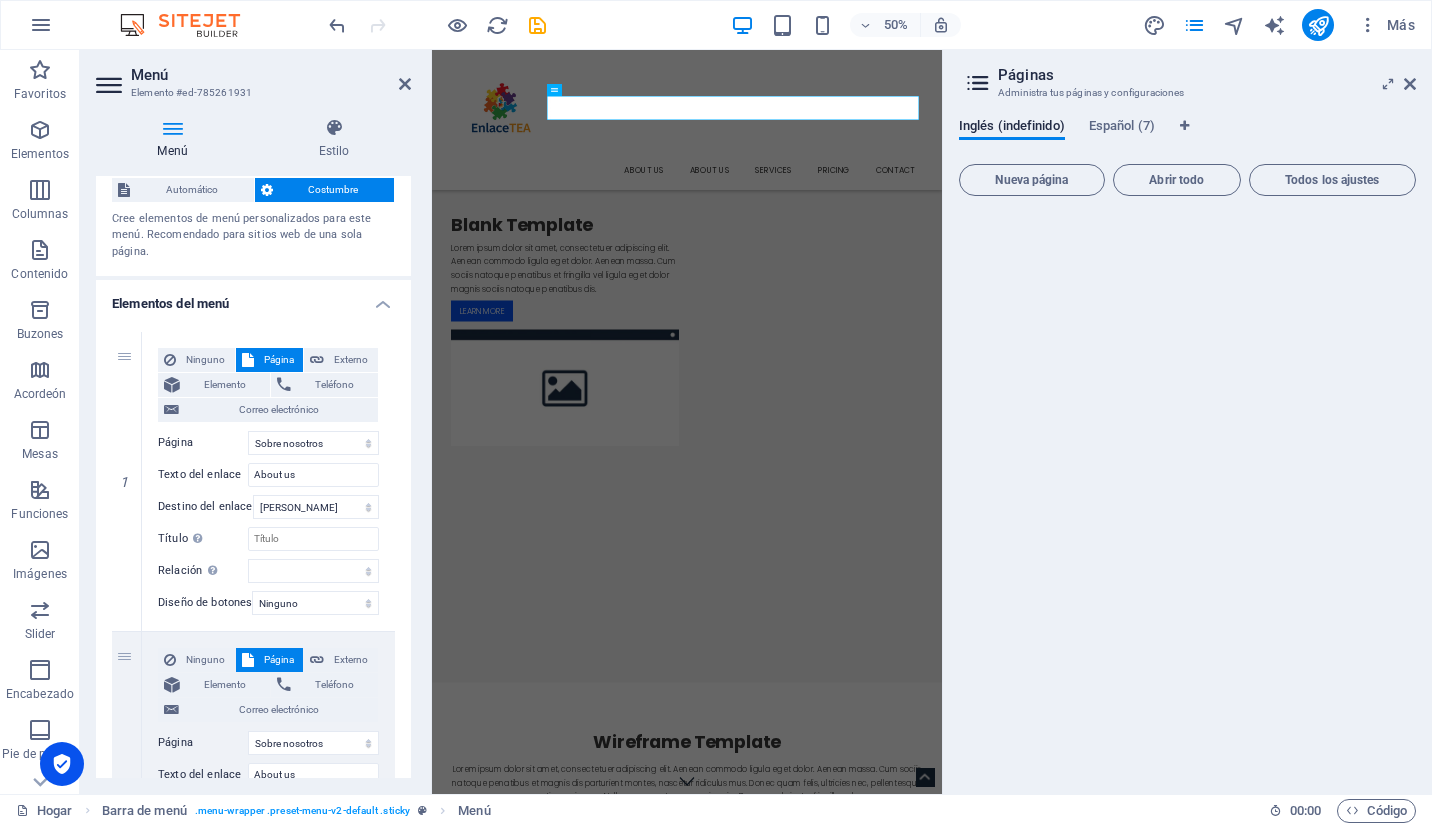 scroll, scrollTop: 0, scrollLeft: 0, axis: both 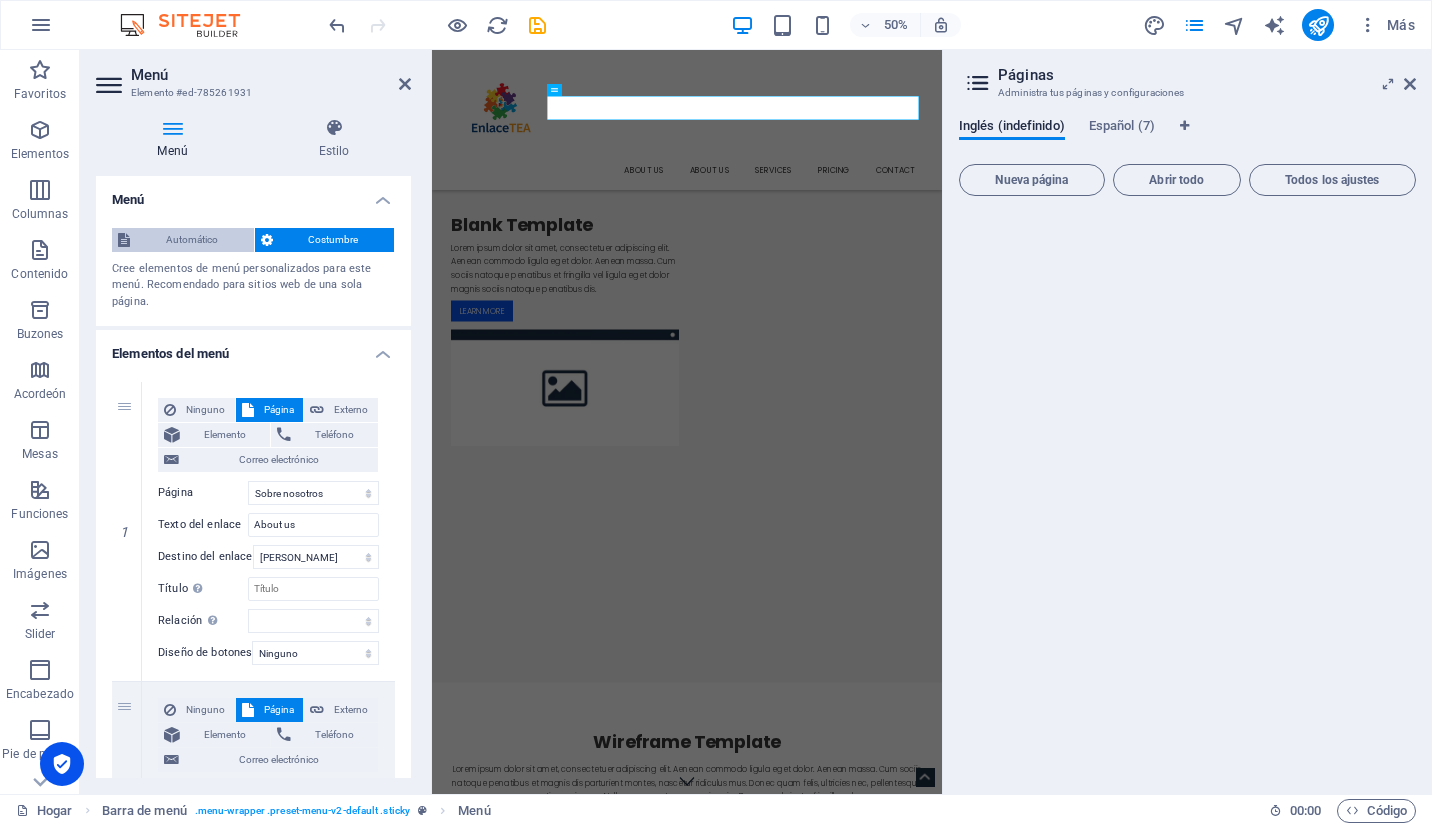 click on "Automático" at bounding box center (192, 240) 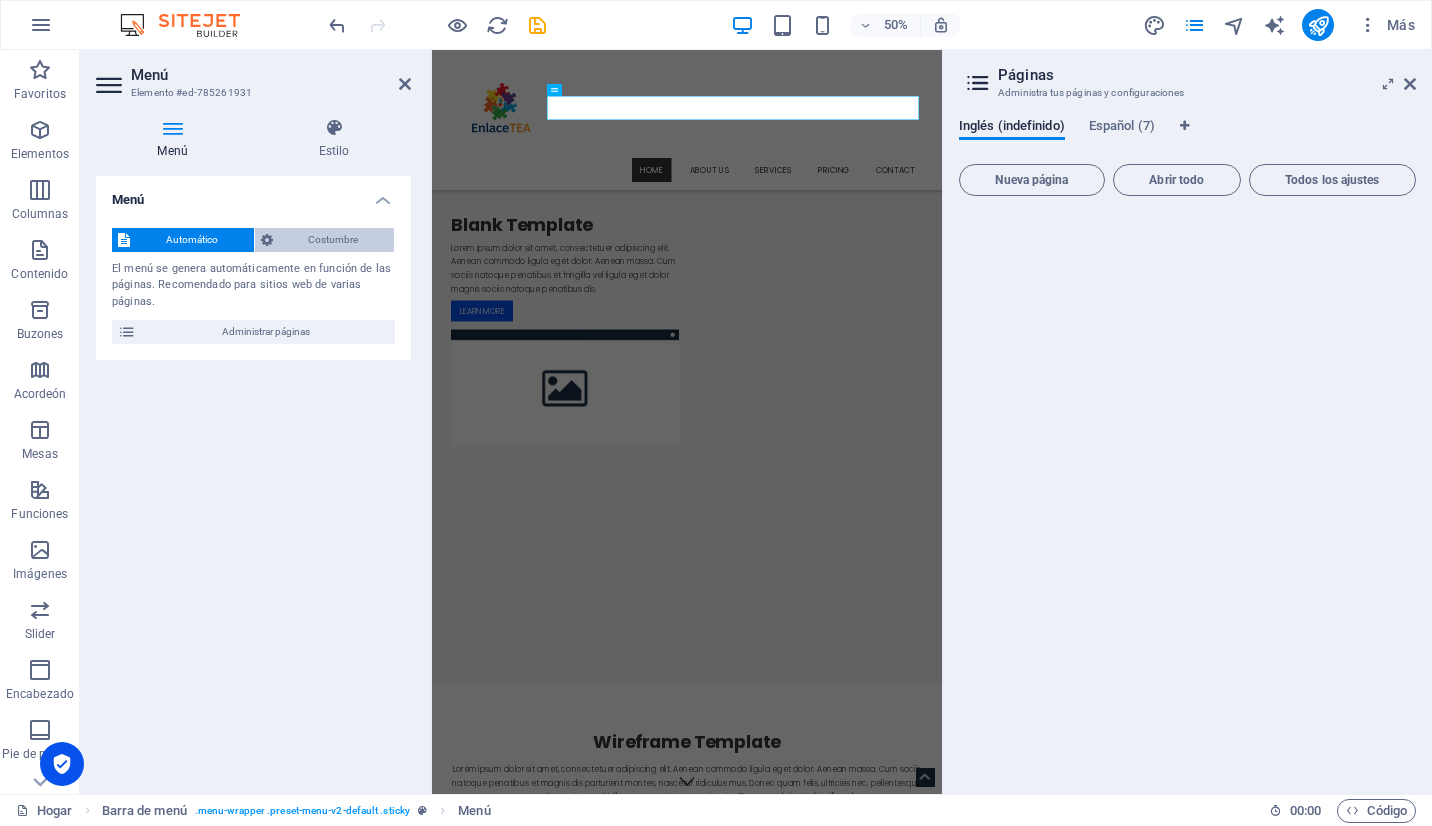 click on "Costumbre" at bounding box center (334, 240) 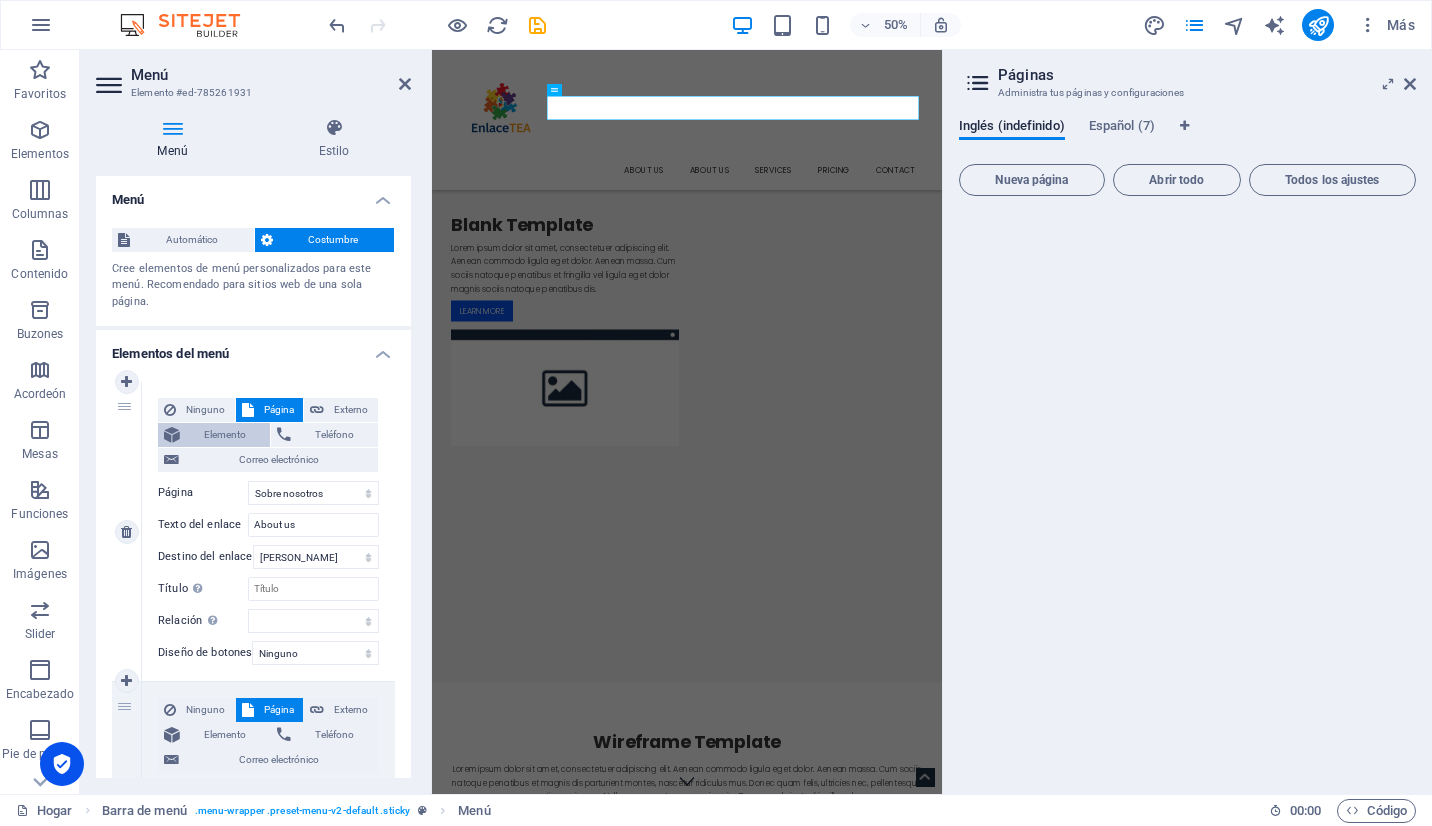 click on "Elemento" at bounding box center (225, 435) 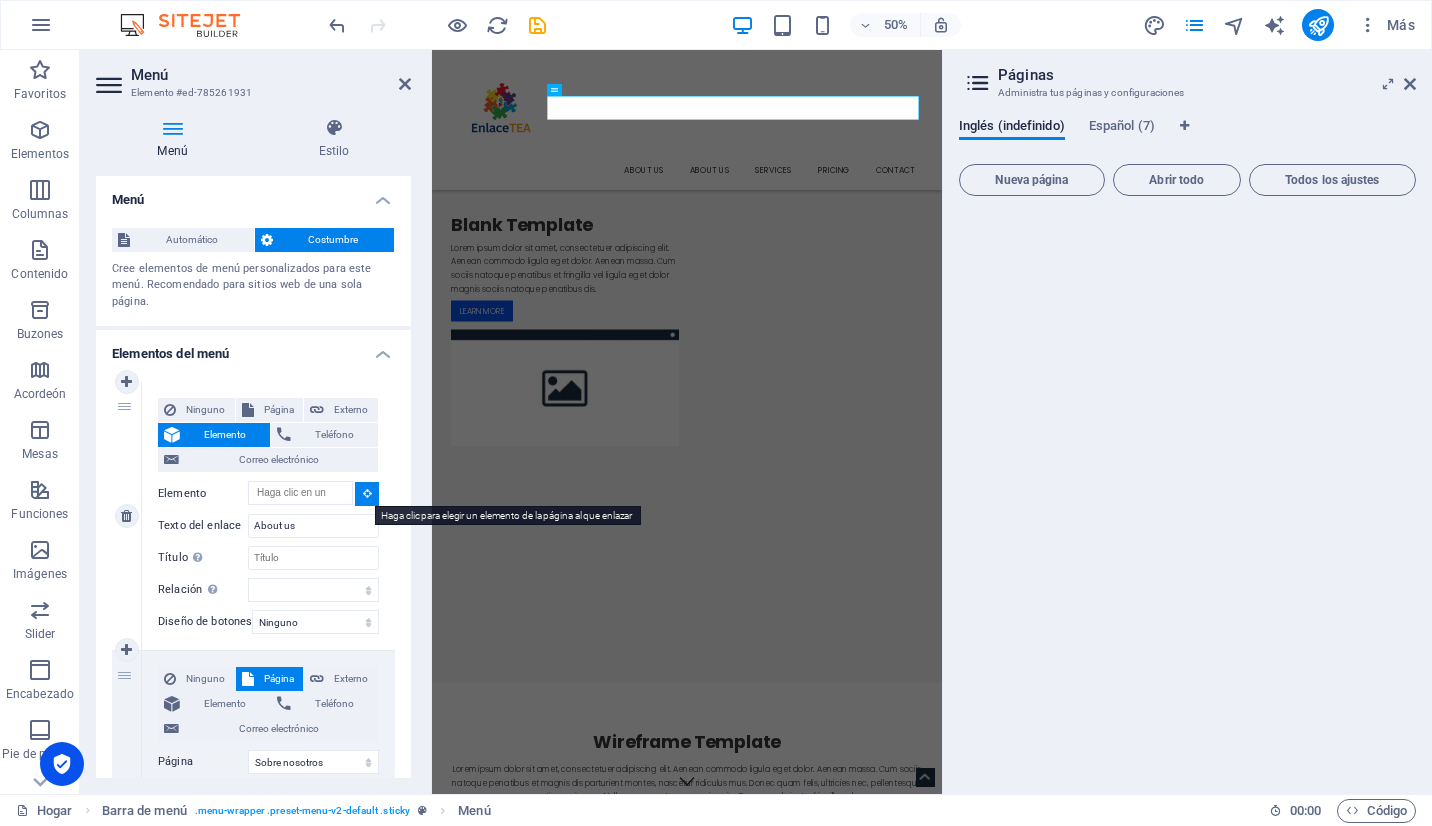 click at bounding box center [367, 493] 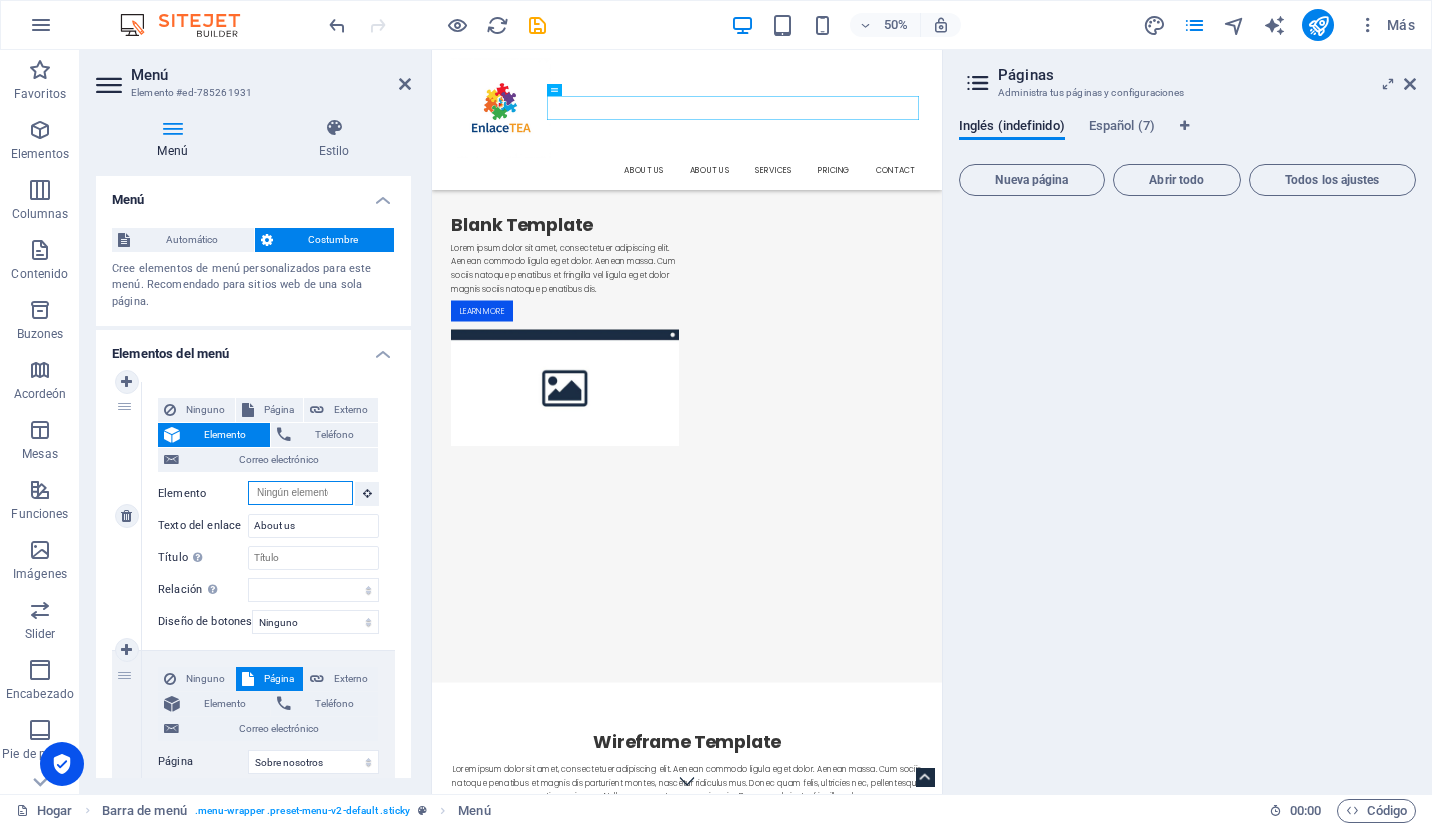 click on "Elemento" at bounding box center [300, 493] 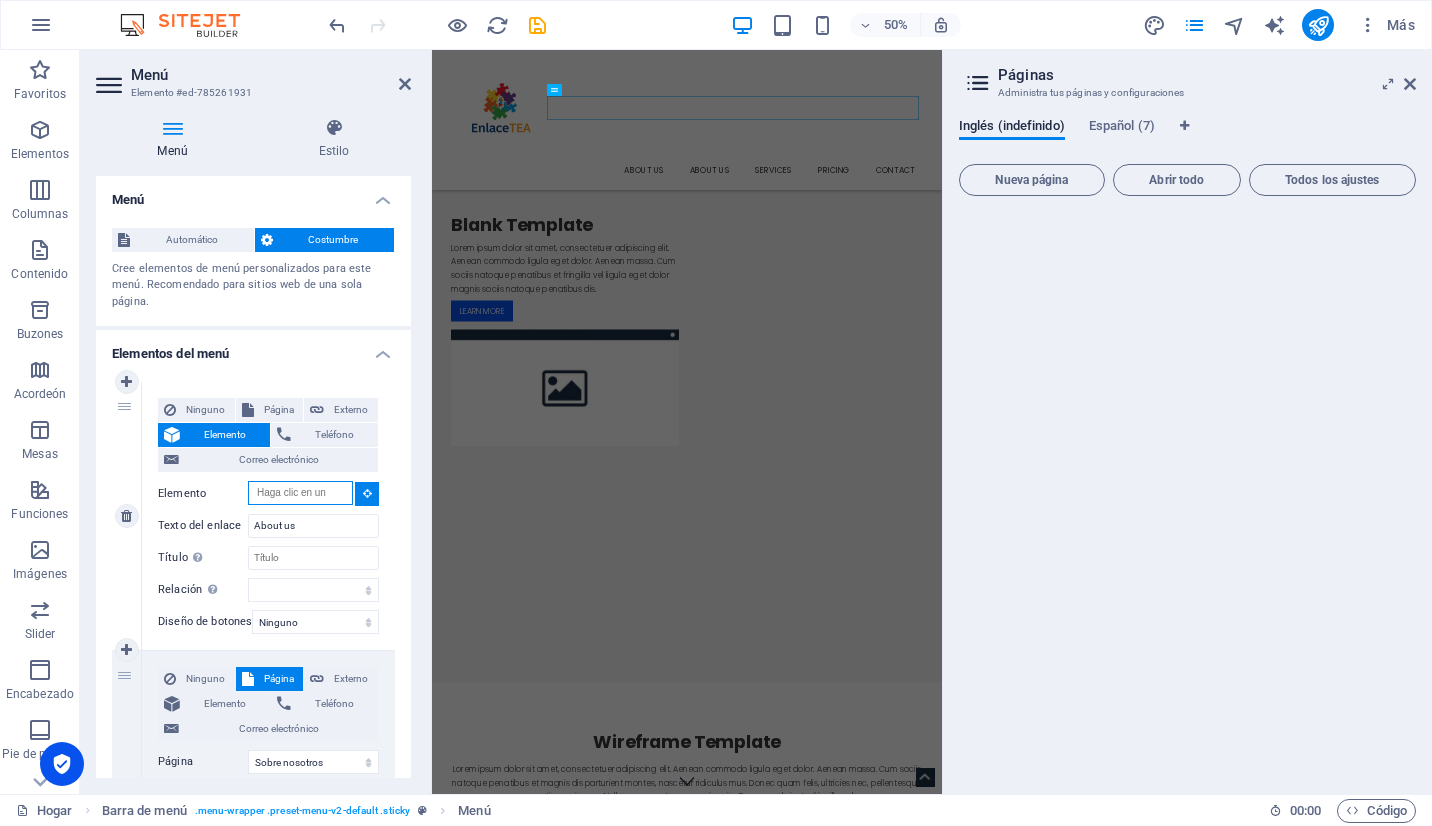 click on "Elemento" at bounding box center [300, 493] 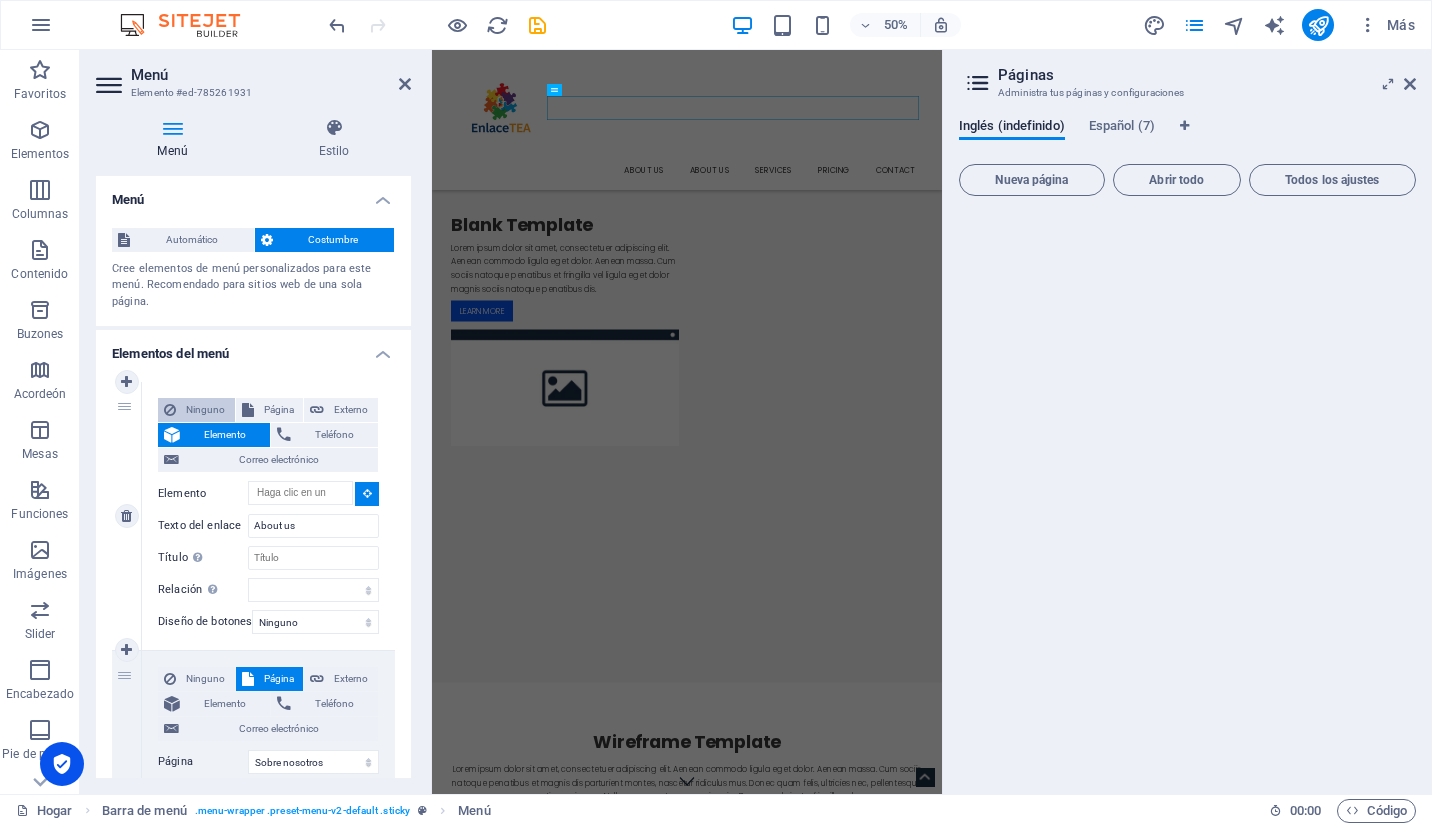 click on "Ninguno" at bounding box center [205, 410] 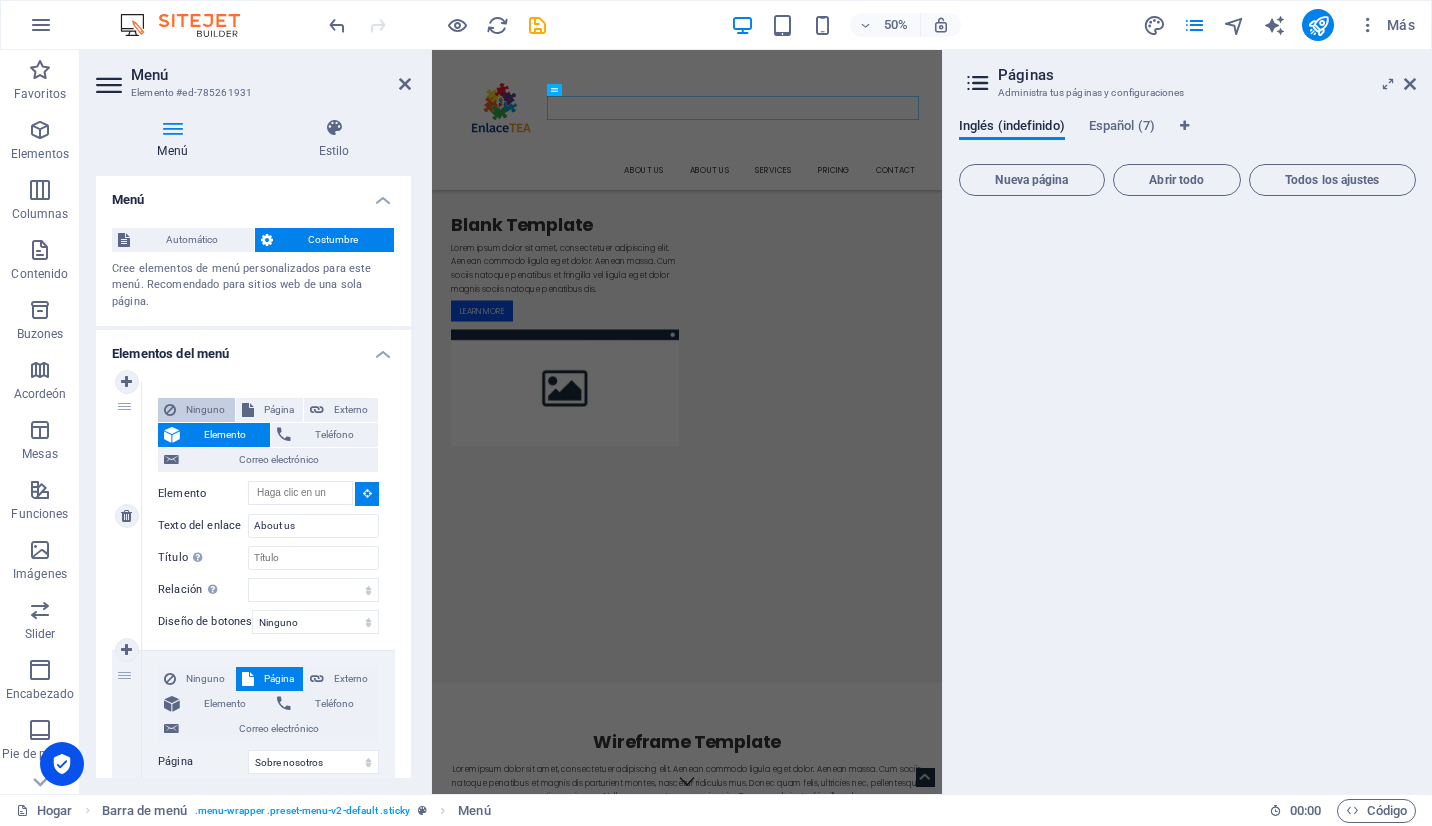 select 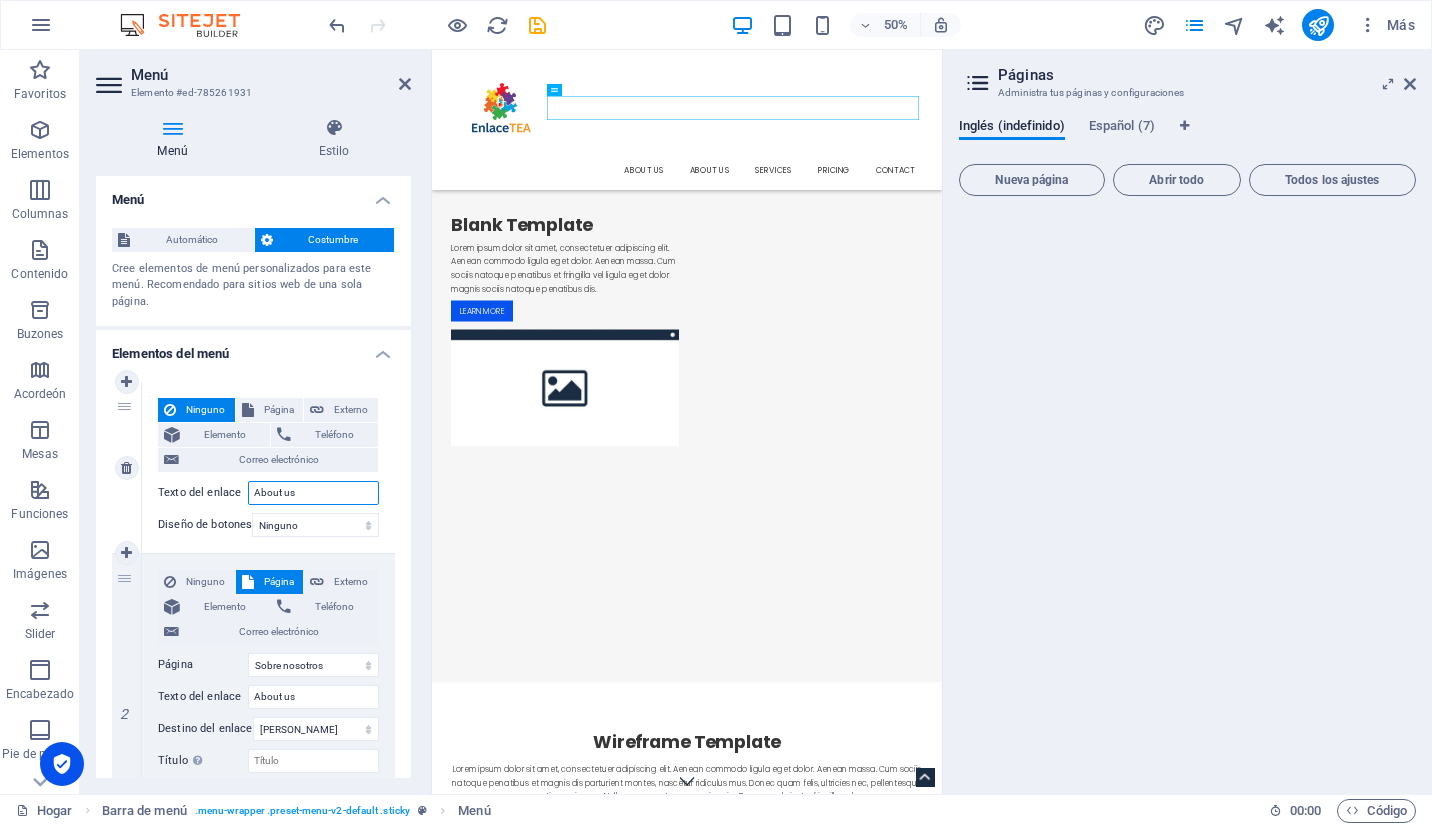 drag, startPoint x: 301, startPoint y: 493, endPoint x: 252, endPoint y: 496, distance: 49.09175 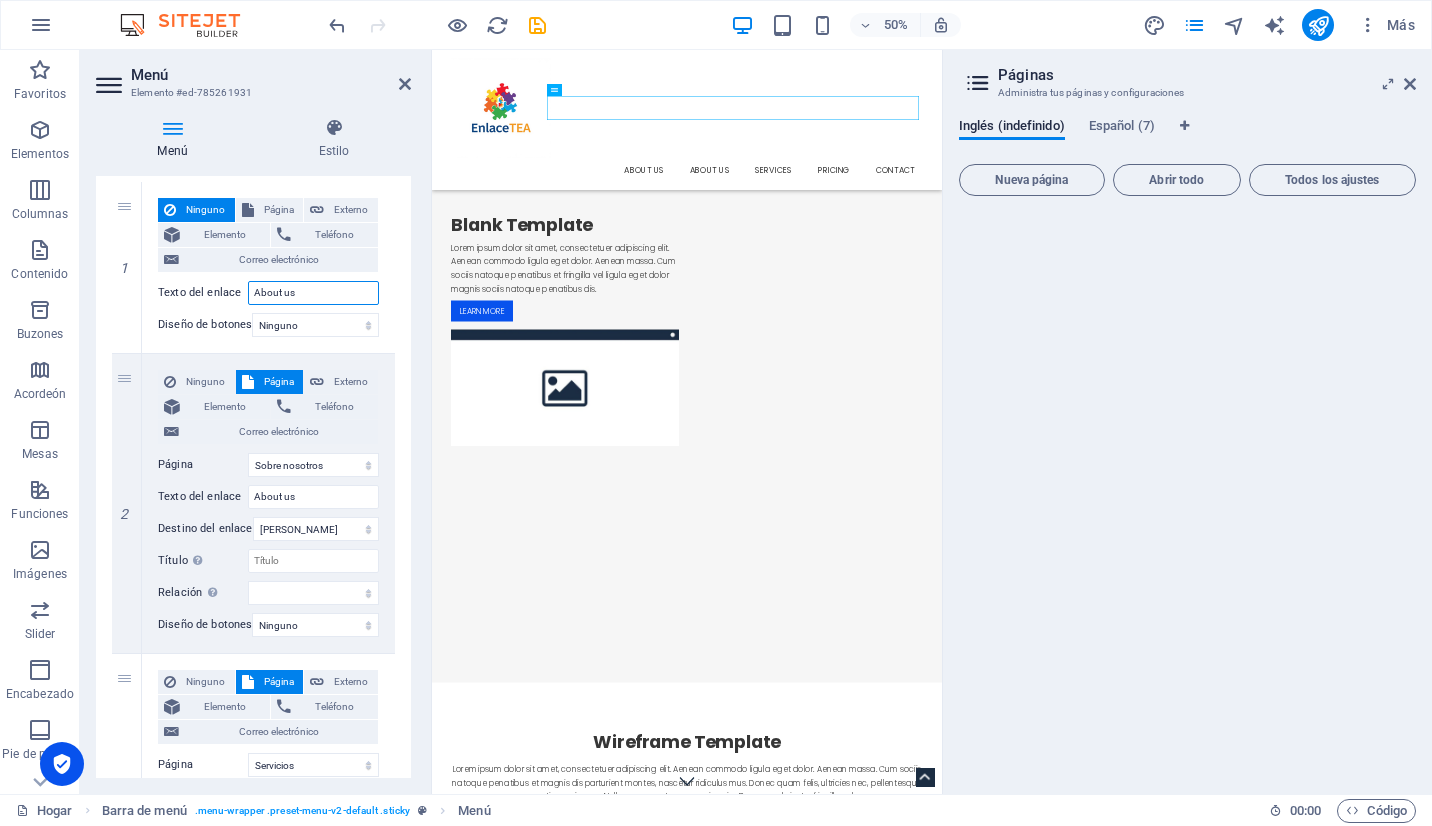 scroll, scrollTop: 210, scrollLeft: 0, axis: vertical 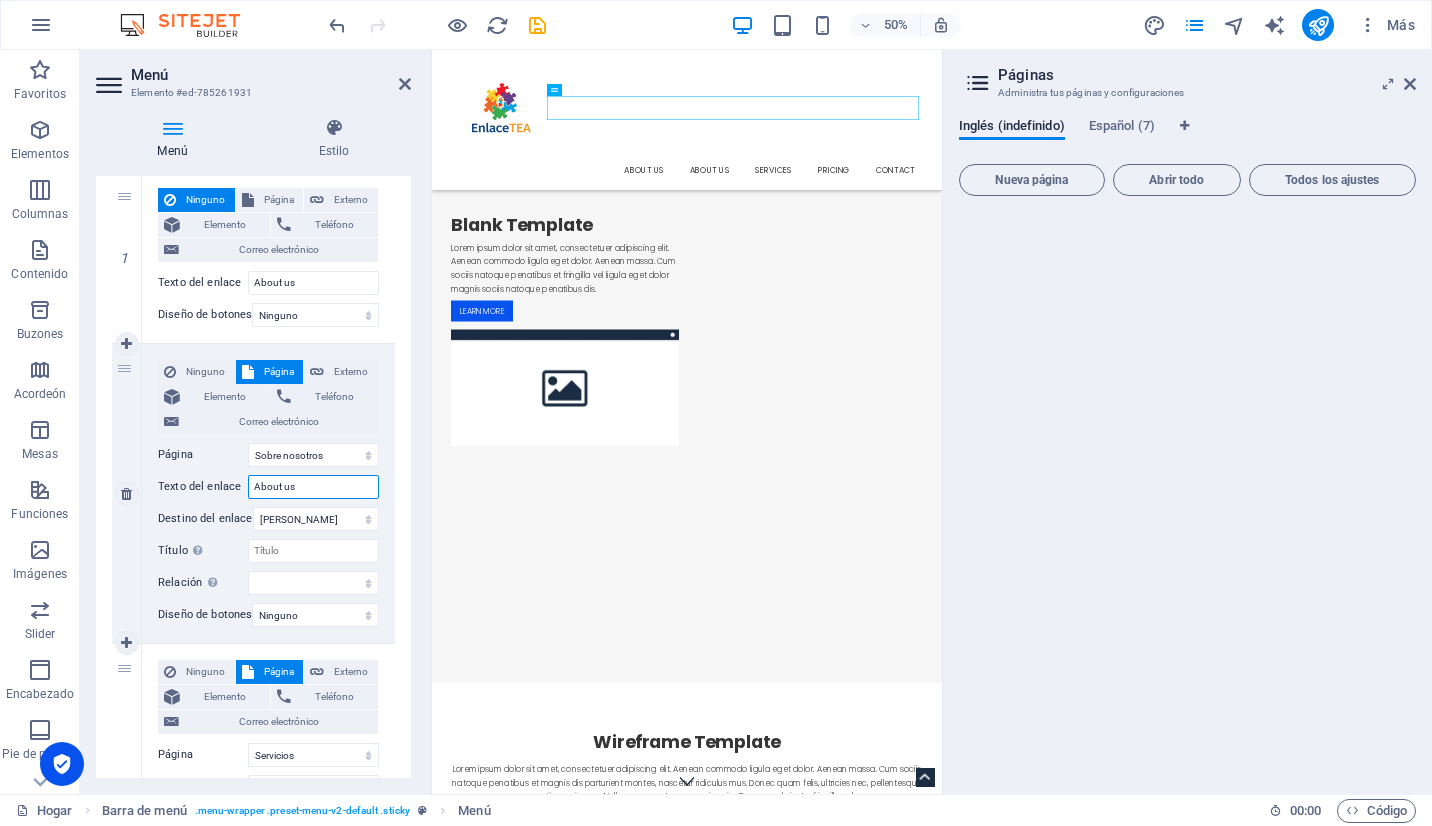 drag, startPoint x: 300, startPoint y: 486, endPoint x: 253, endPoint y: 480, distance: 47.38143 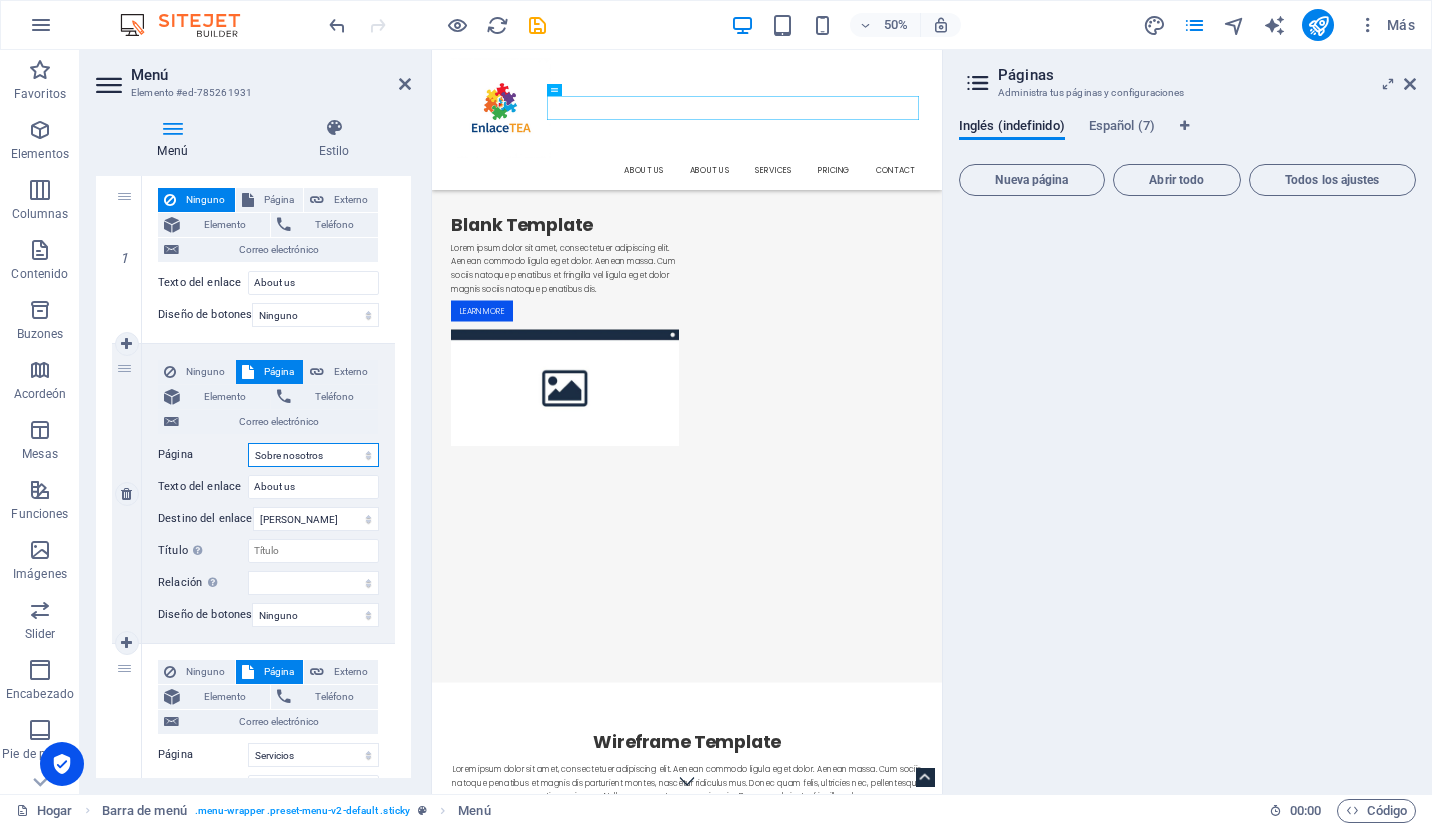 click on "Hogar Sobre nosotros Servicios Precios Contacto Aviso Legal Privacidad" at bounding box center [313, 455] 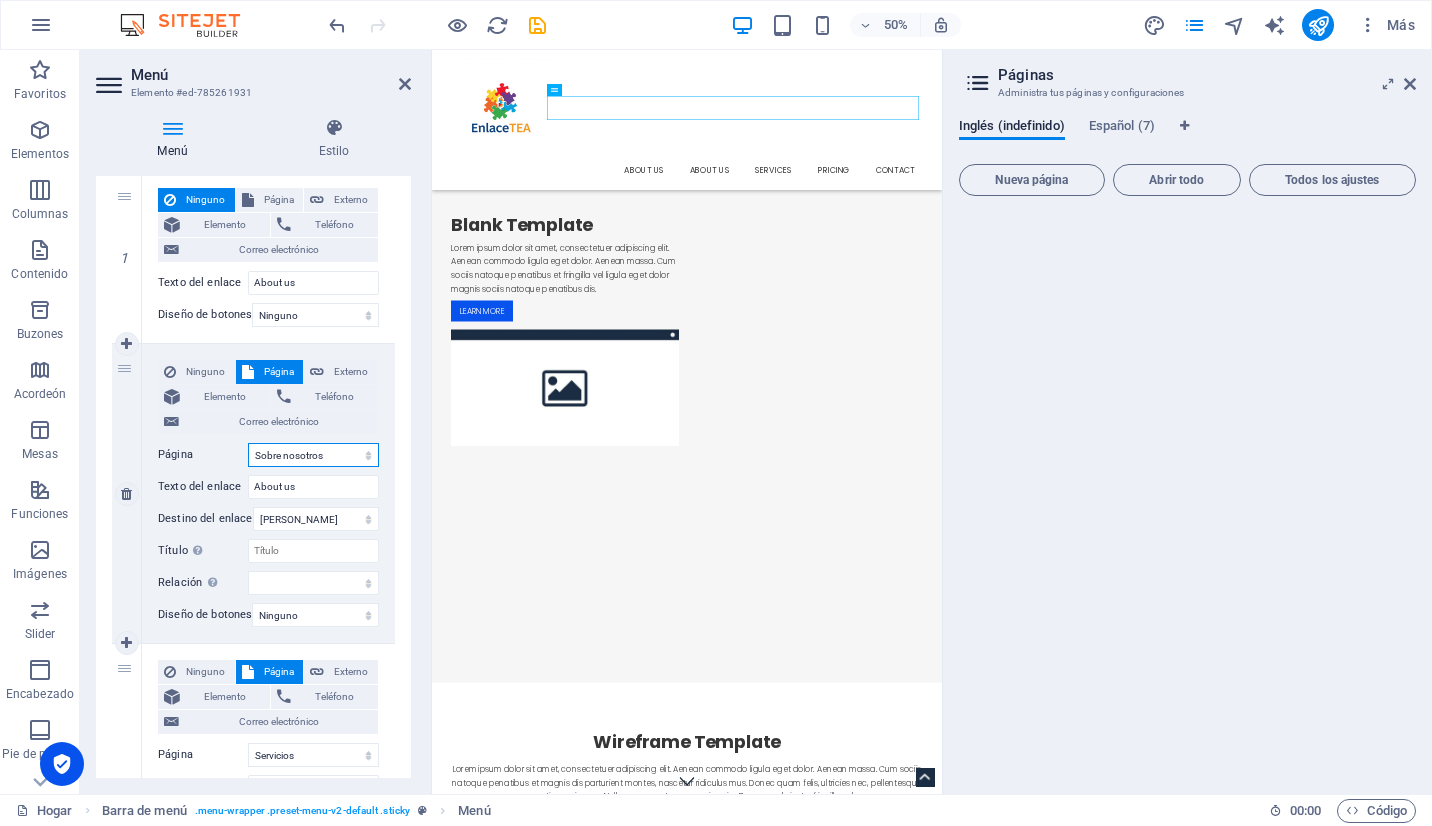 click on "Hogar Sobre nosotros Servicios Precios Contacto Aviso Legal Privacidad" at bounding box center [313, 455] 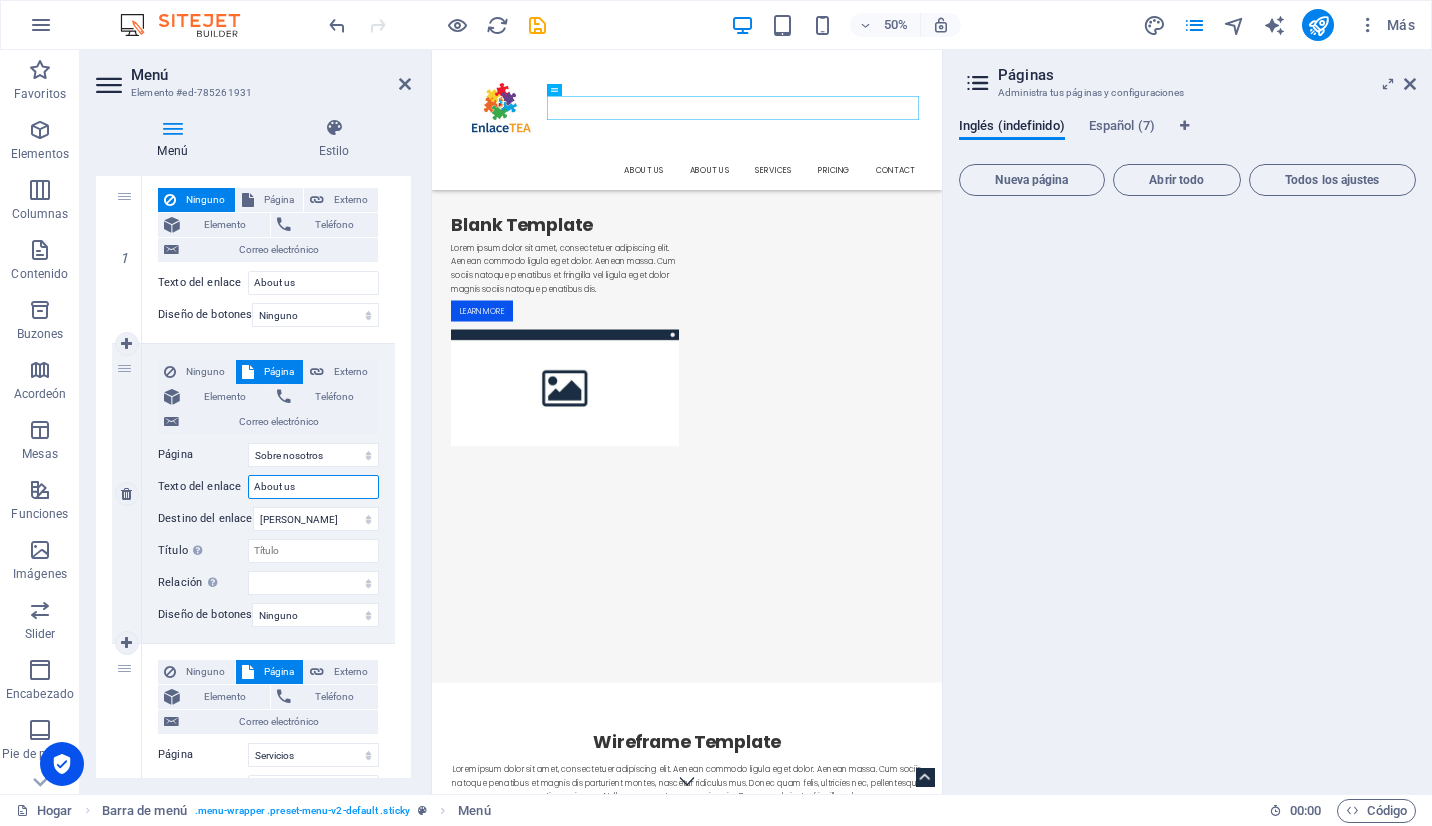 click on "About us" at bounding box center (313, 487) 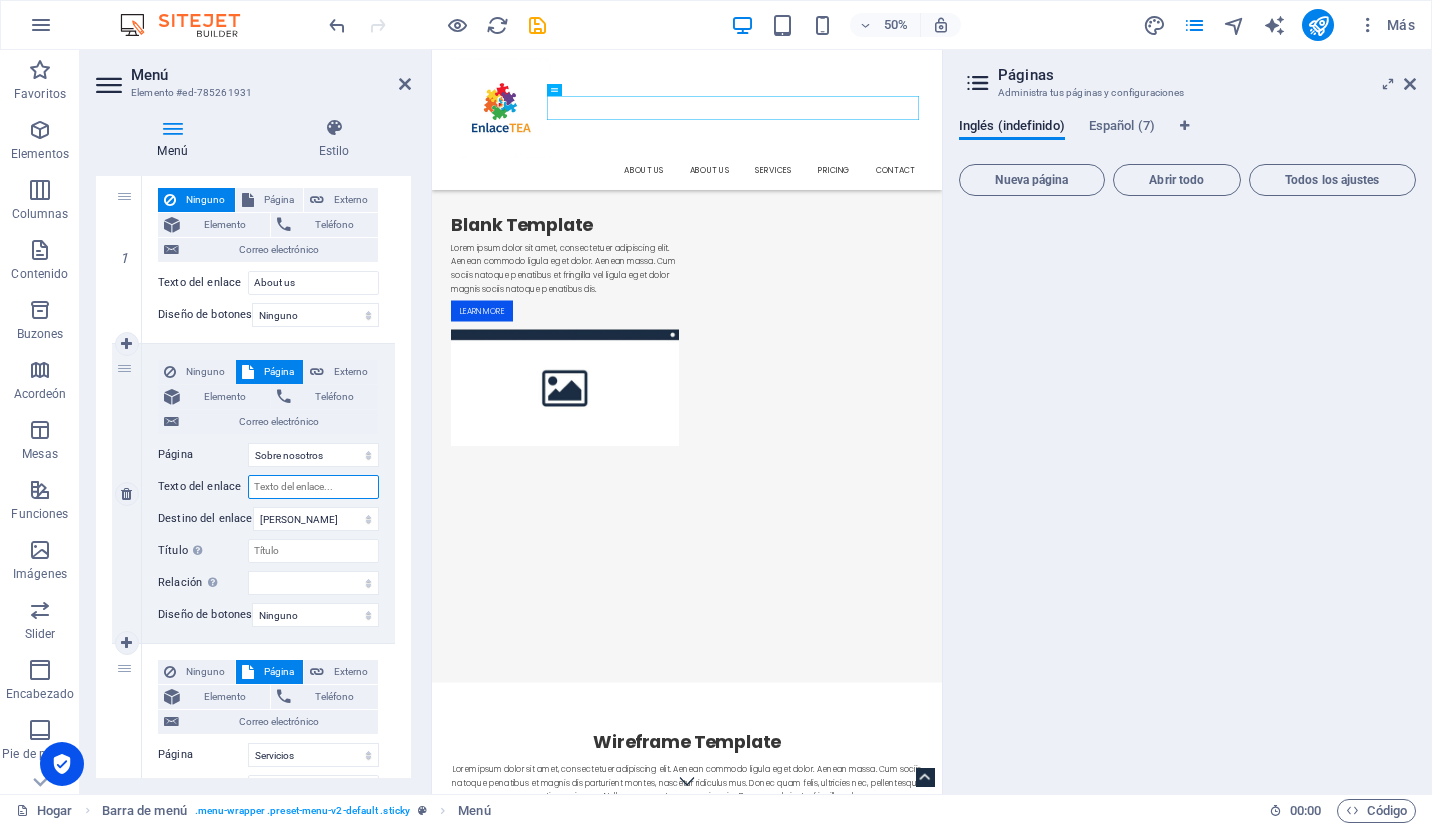 type on "S" 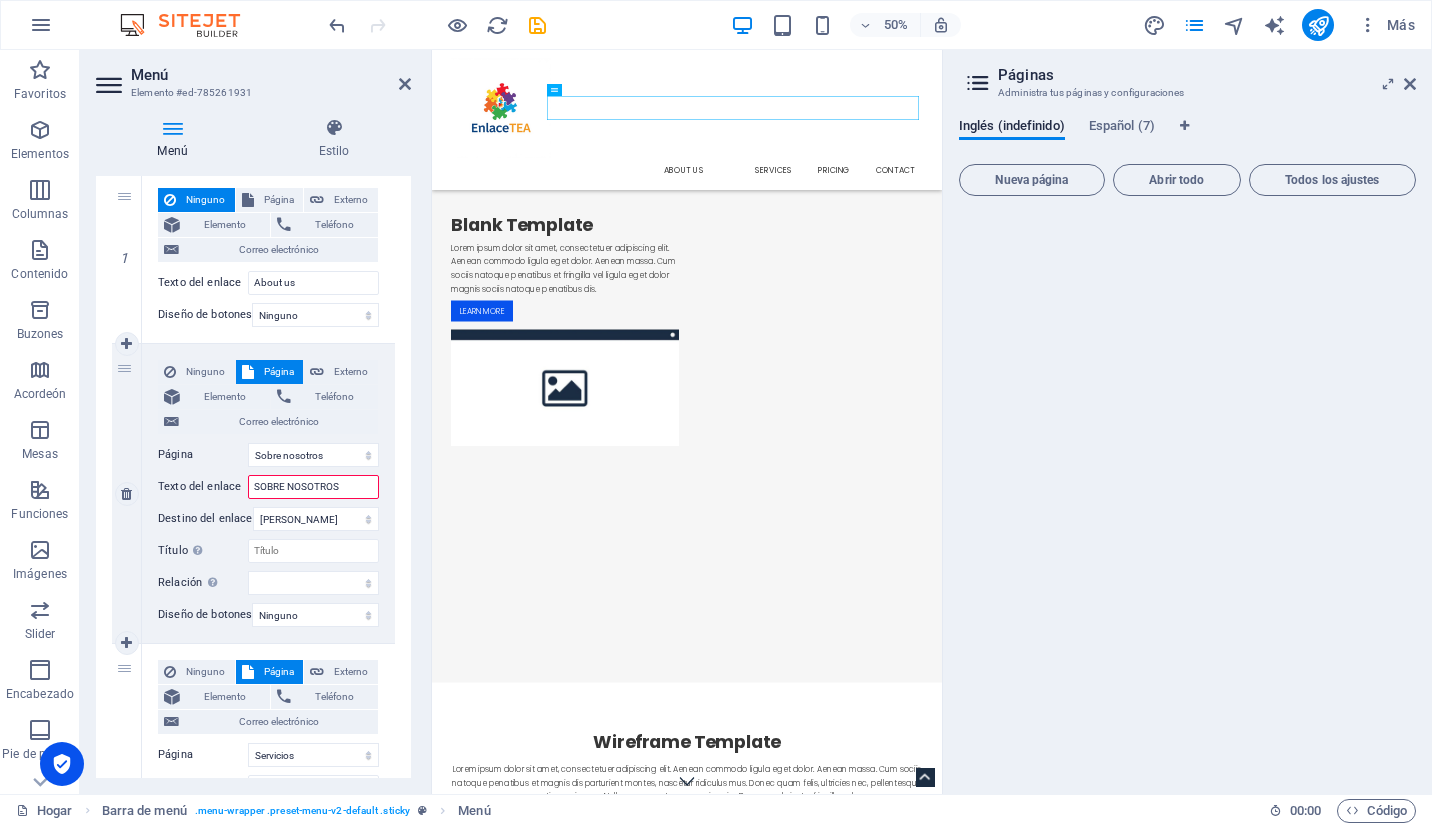 type on "SOBRE NOSOTROS" 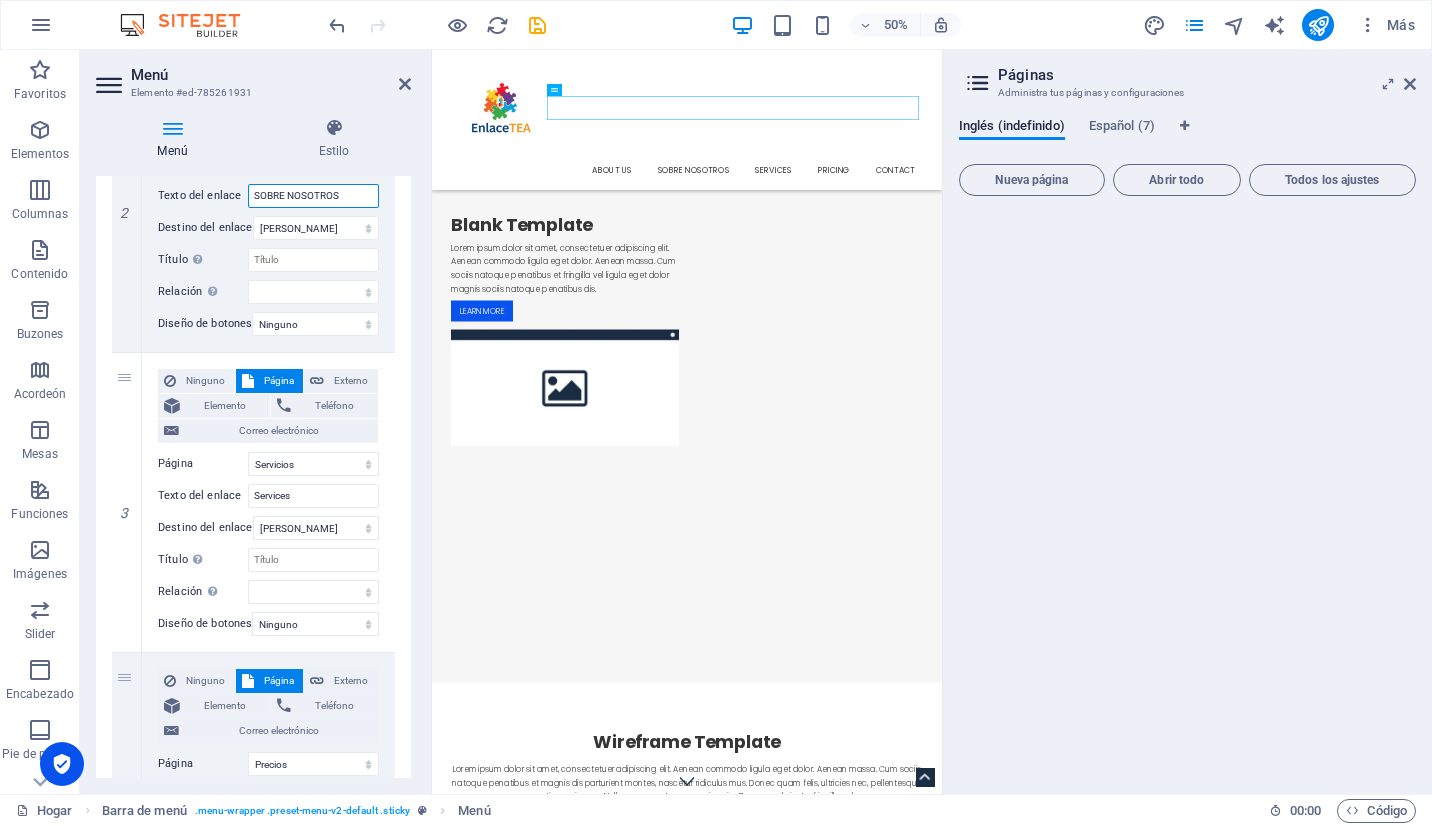 scroll, scrollTop: 490, scrollLeft: 0, axis: vertical 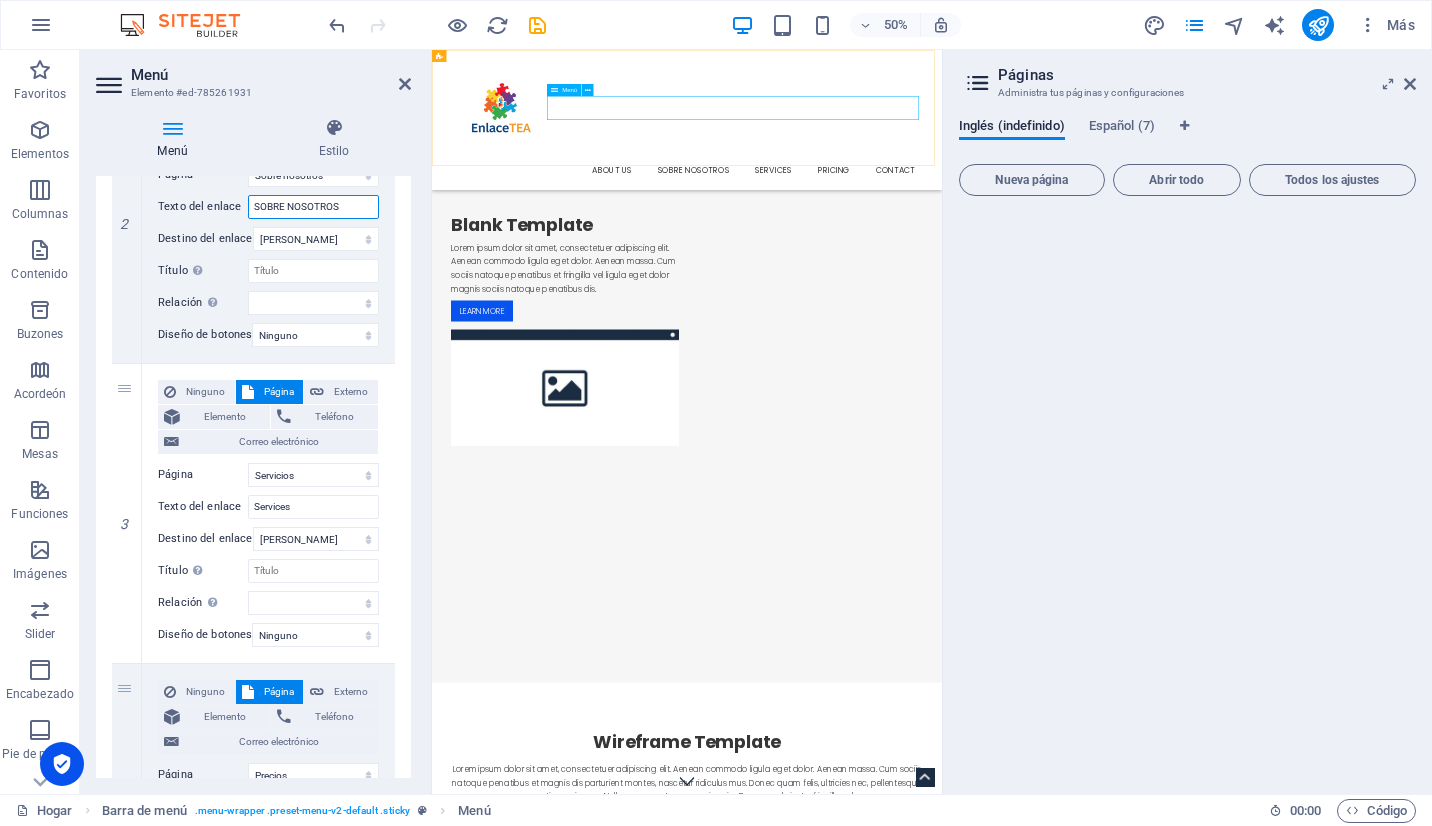 type on "SOBRE NOSOTROS" 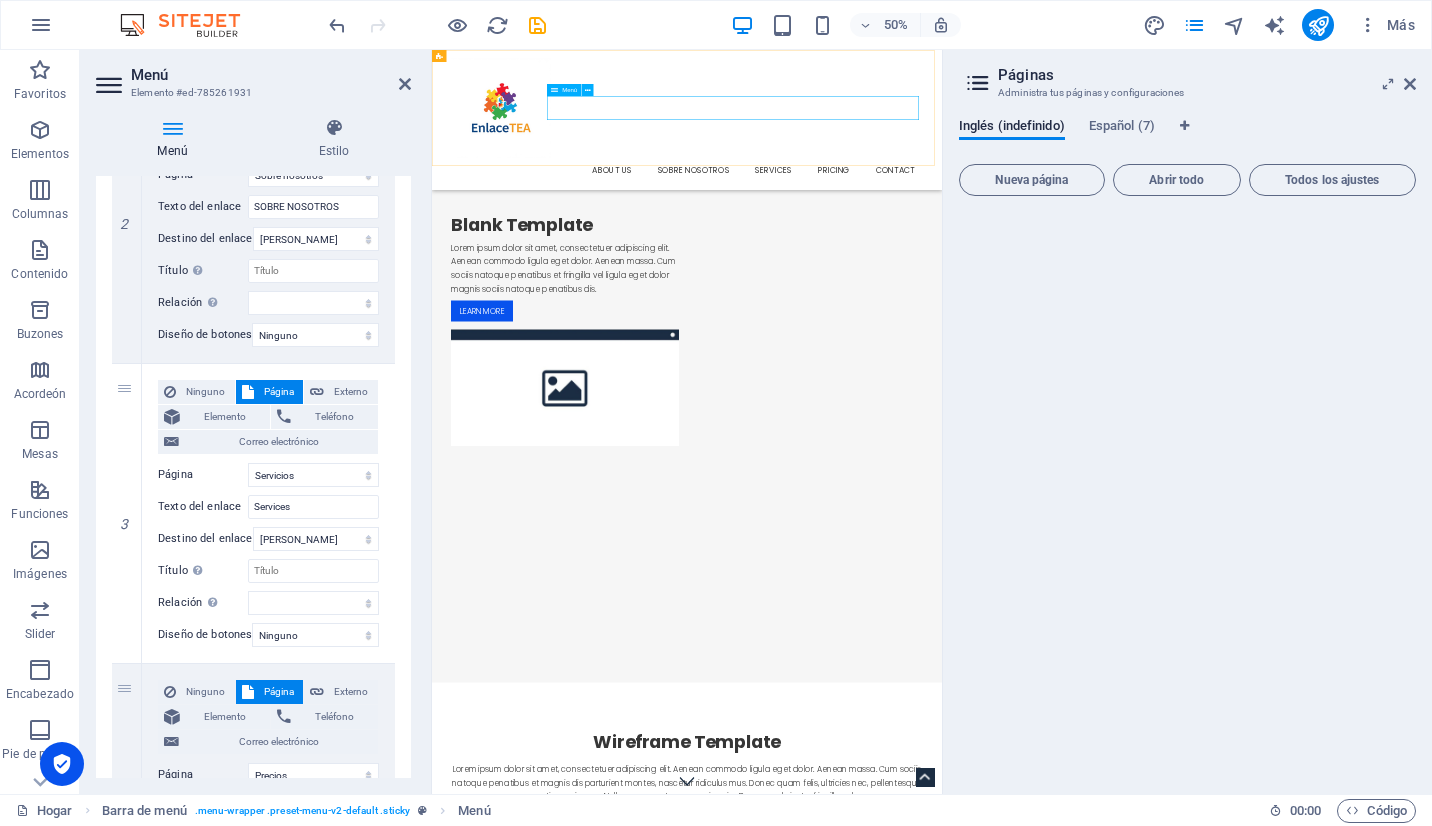 click on "About us SOBRE NOSOTROS  Services Pricing Contact" at bounding box center [942, 290] 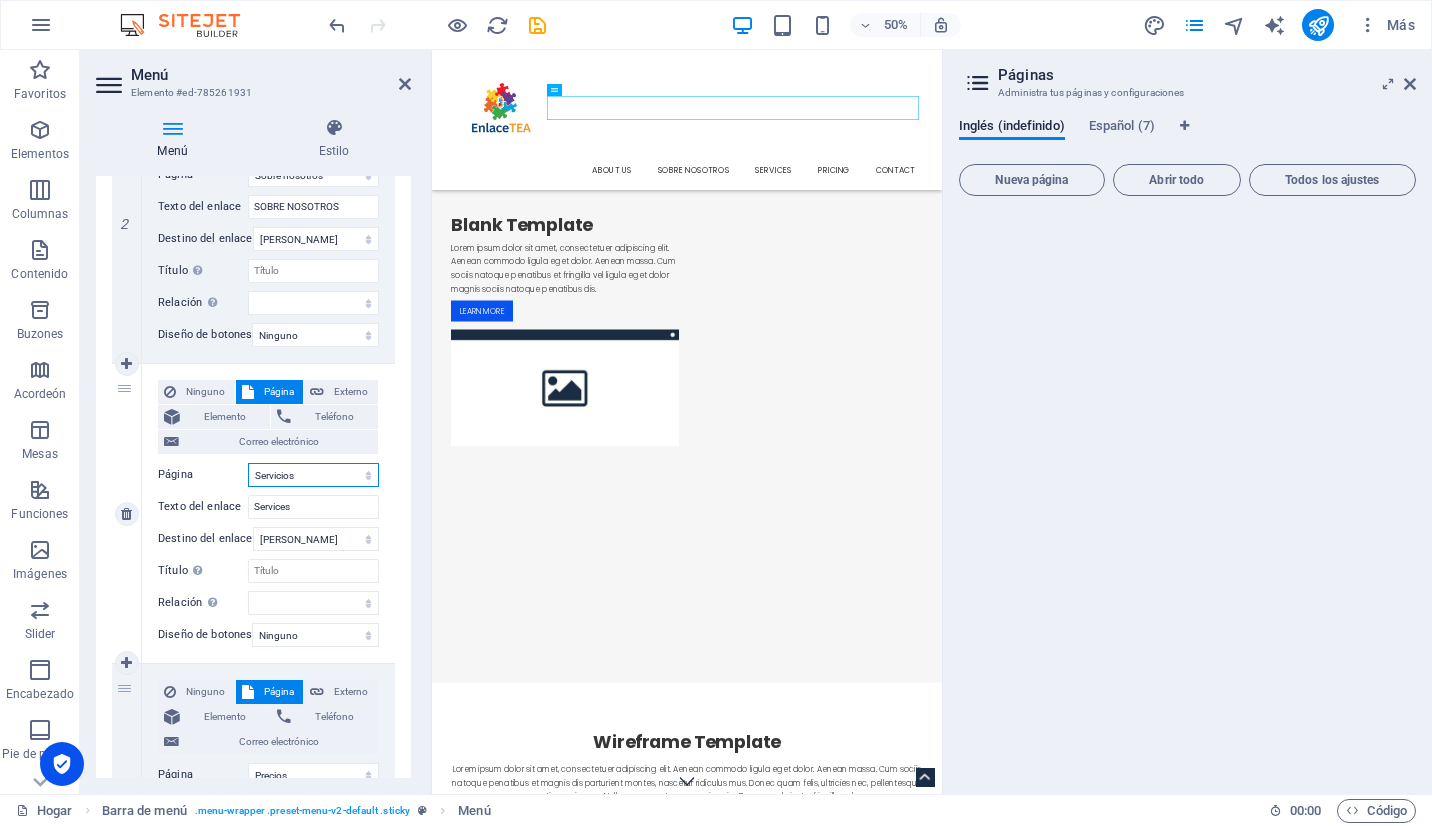 click on "Hogar Sobre nosotros Servicios Precios Contacto Aviso Legal Privacidad" at bounding box center (313, 475) 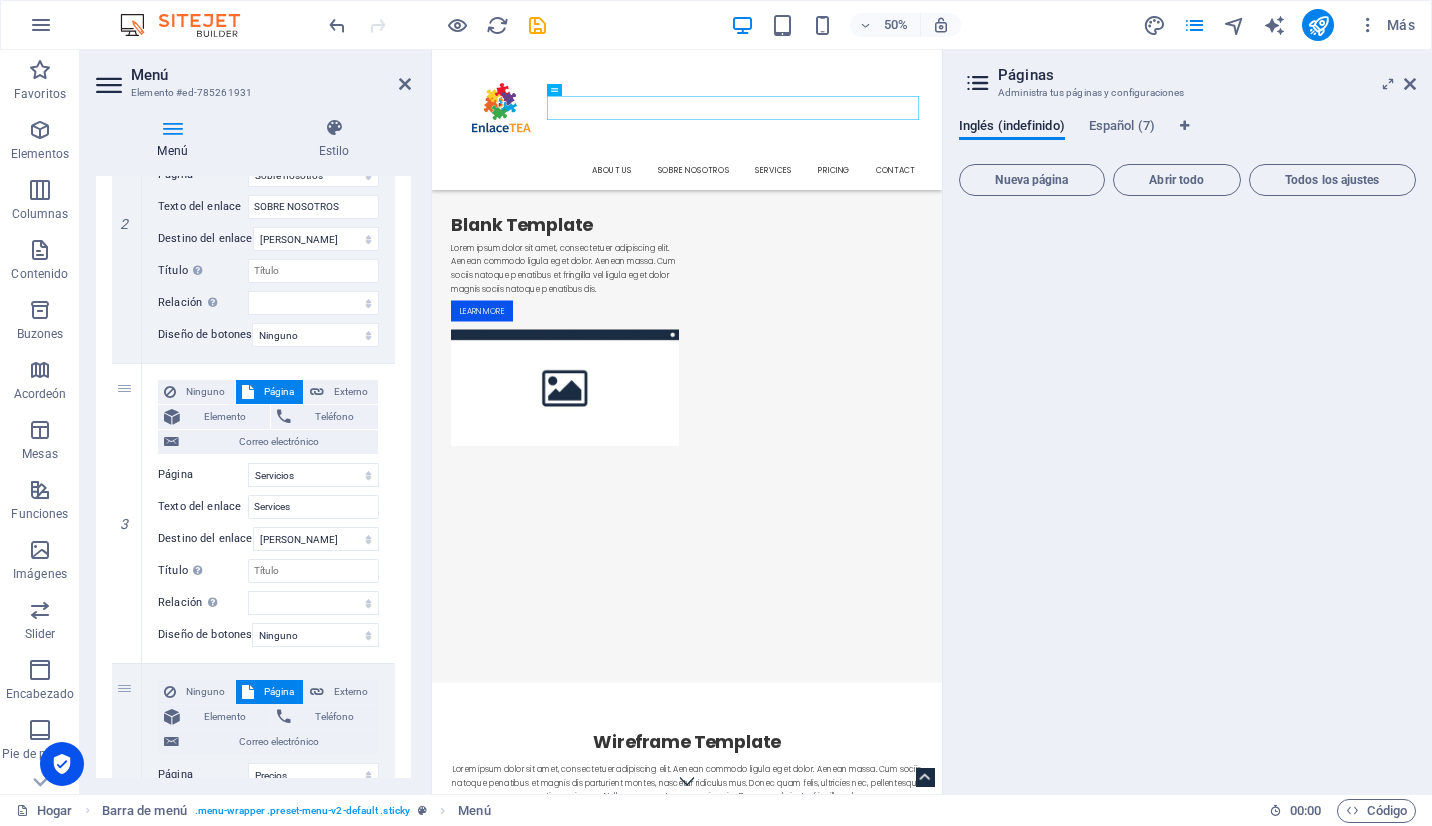 drag, startPoint x: 411, startPoint y: 379, endPoint x: 408, endPoint y: 270, distance: 109.041275 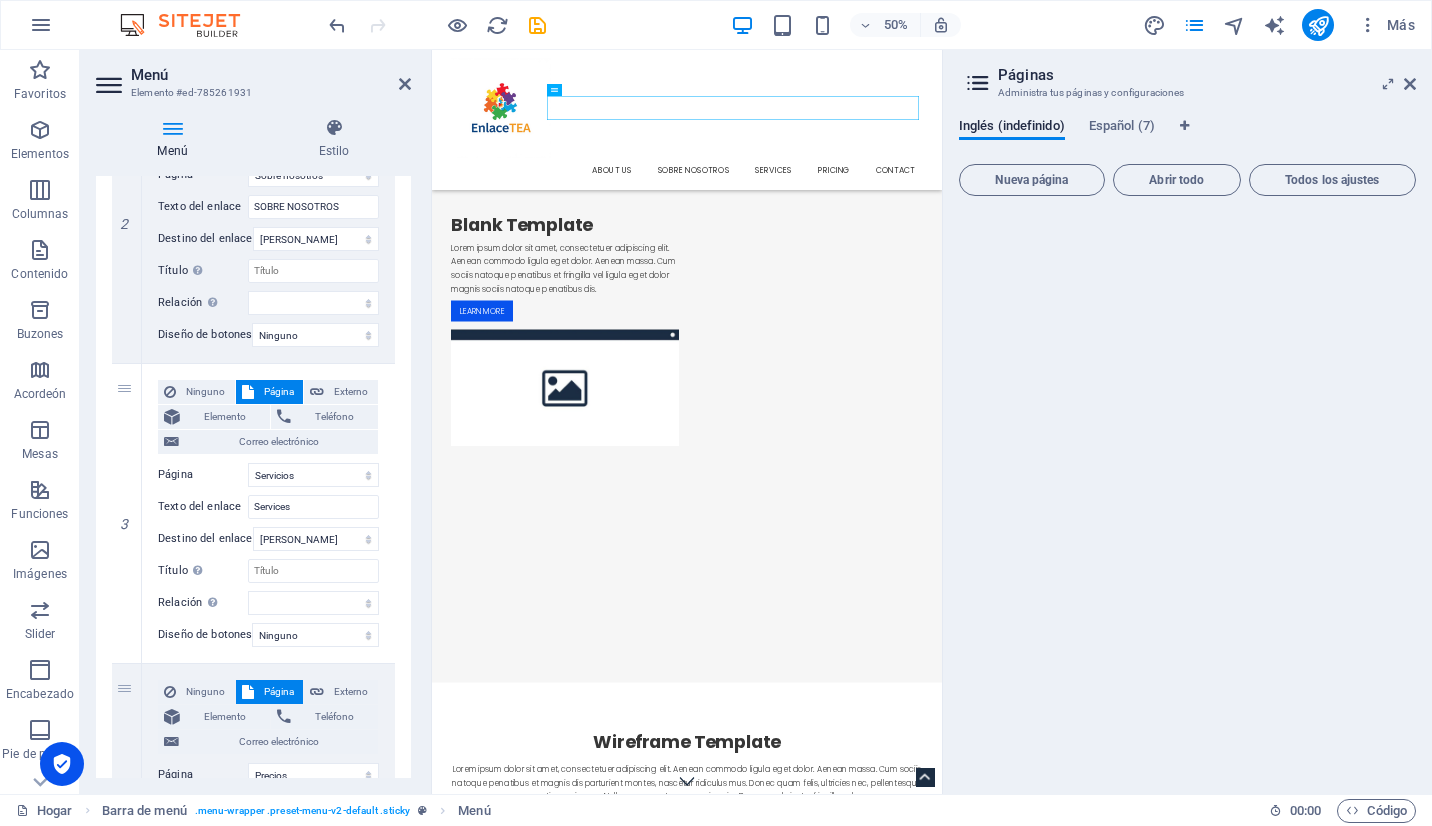 click on "Menú Automático Costumbre Cree elementos de menú personalizados para este menú. Recomendado para sitios web de una sola página. Administrar páginas Elementos del menú 1 Ninguno Página Externo Elemento Teléfono Correo electrónico Página Hogar Sobre nosotros Servicios Precios Contacto Aviso Legal Privacidad Elemento
URL / Teléfono Correo electrónico Texto del enlace About us Destino del enlace Nueva pestaña Misma pestaña Superponer Título La descripción adicional del enlace no debe ser la misma que el texto del enlace. El título se muestra con mayor frecuencia como texto de información sobre herramientas cuando el mouse se mueve sobre el elemento. Déjalo vacío si no estás seguro. Relación Establece la  relación de este vínculo con el destino del vínculo . Por ejemplo, el valor "nofollow" indica a los motores de búsqueda que no sigan el enlace. Se puede dejar vacío. alternar autor Marcador externo Ayuda licencia próximo nofollow noreferrer noopener Prev buscar" at bounding box center [253, 477] 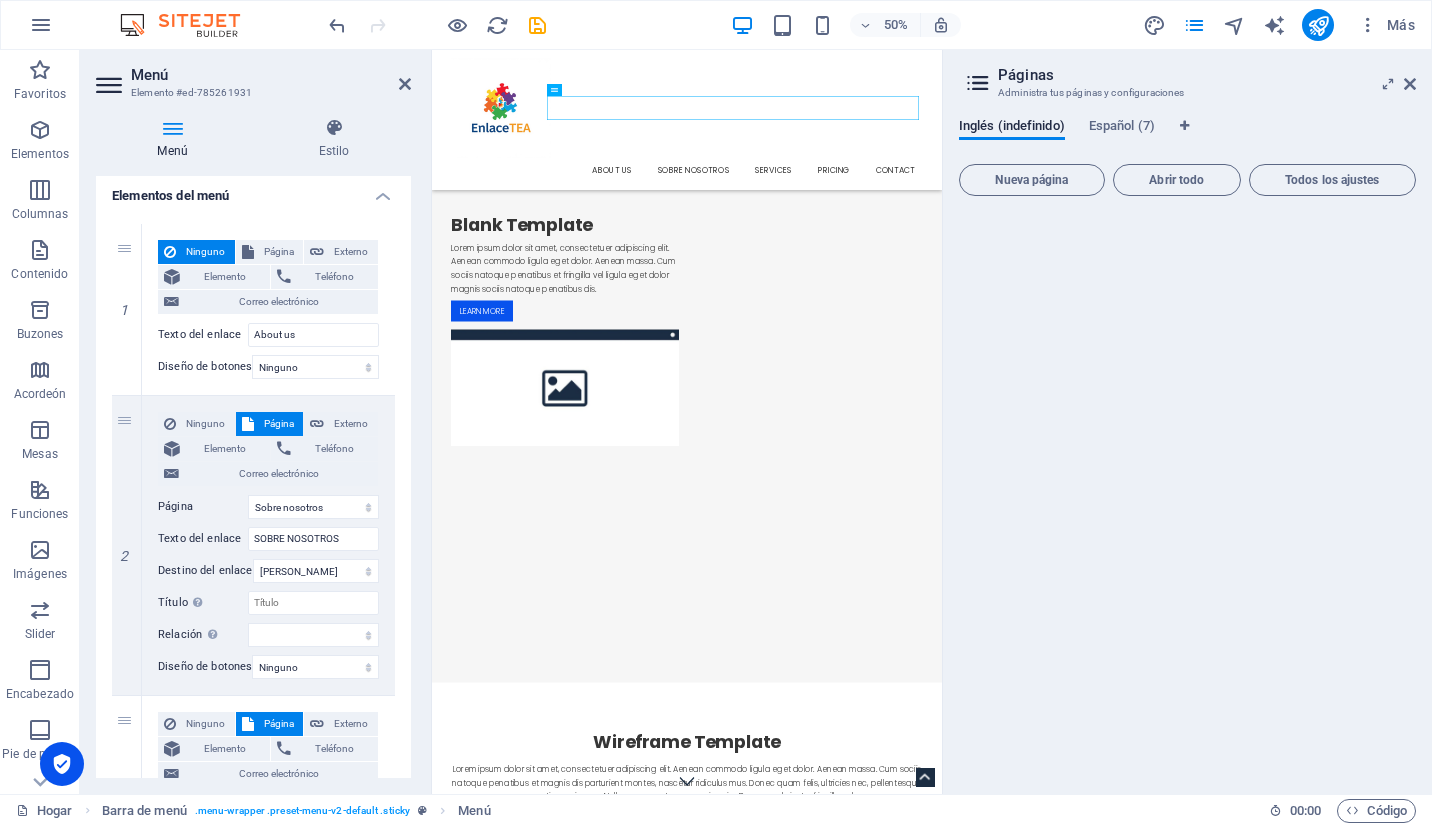 scroll, scrollTop: 0, scrollLeft: 0, axis: both 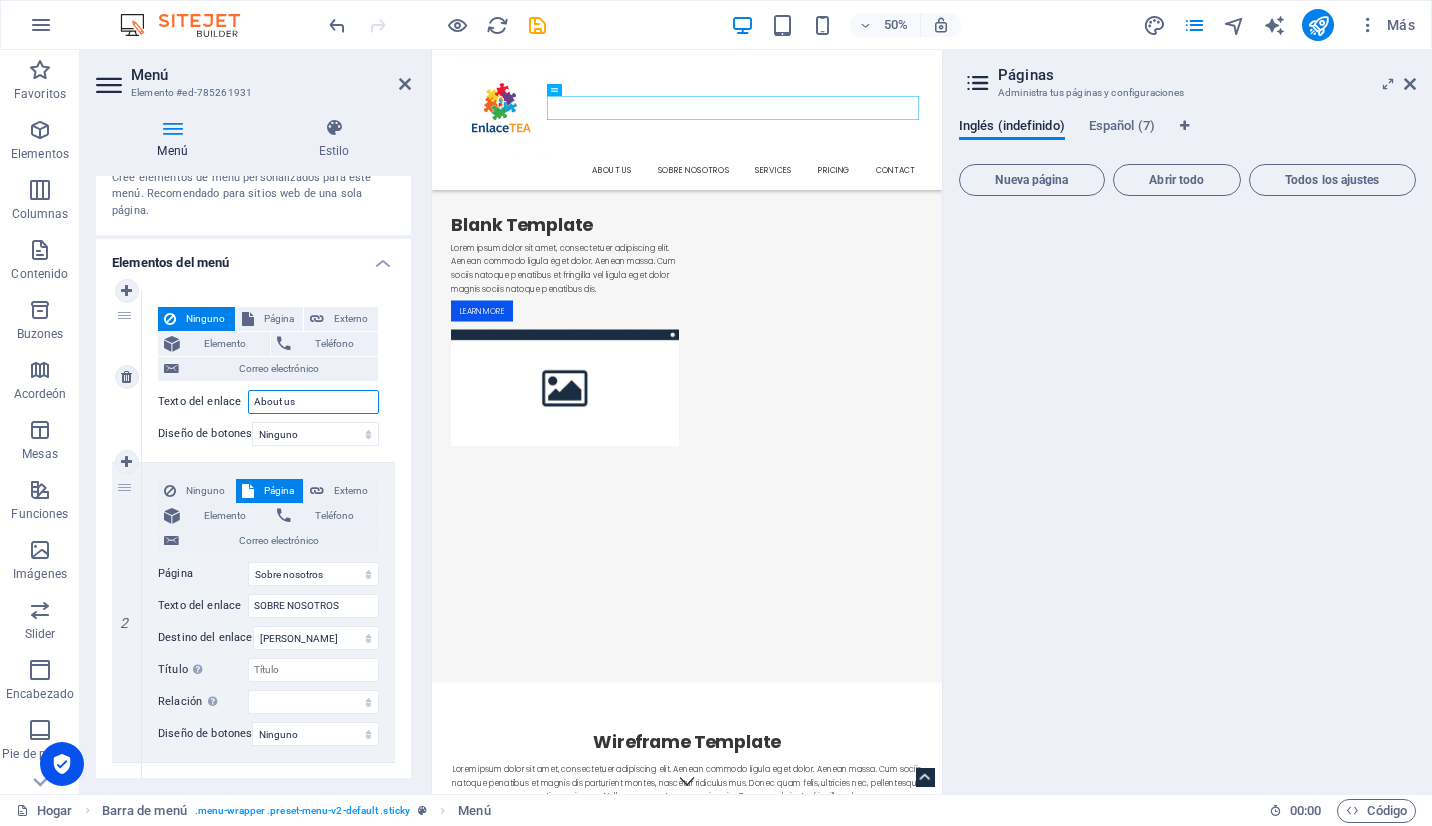 click on "About us" at bounding box center [313, 402] 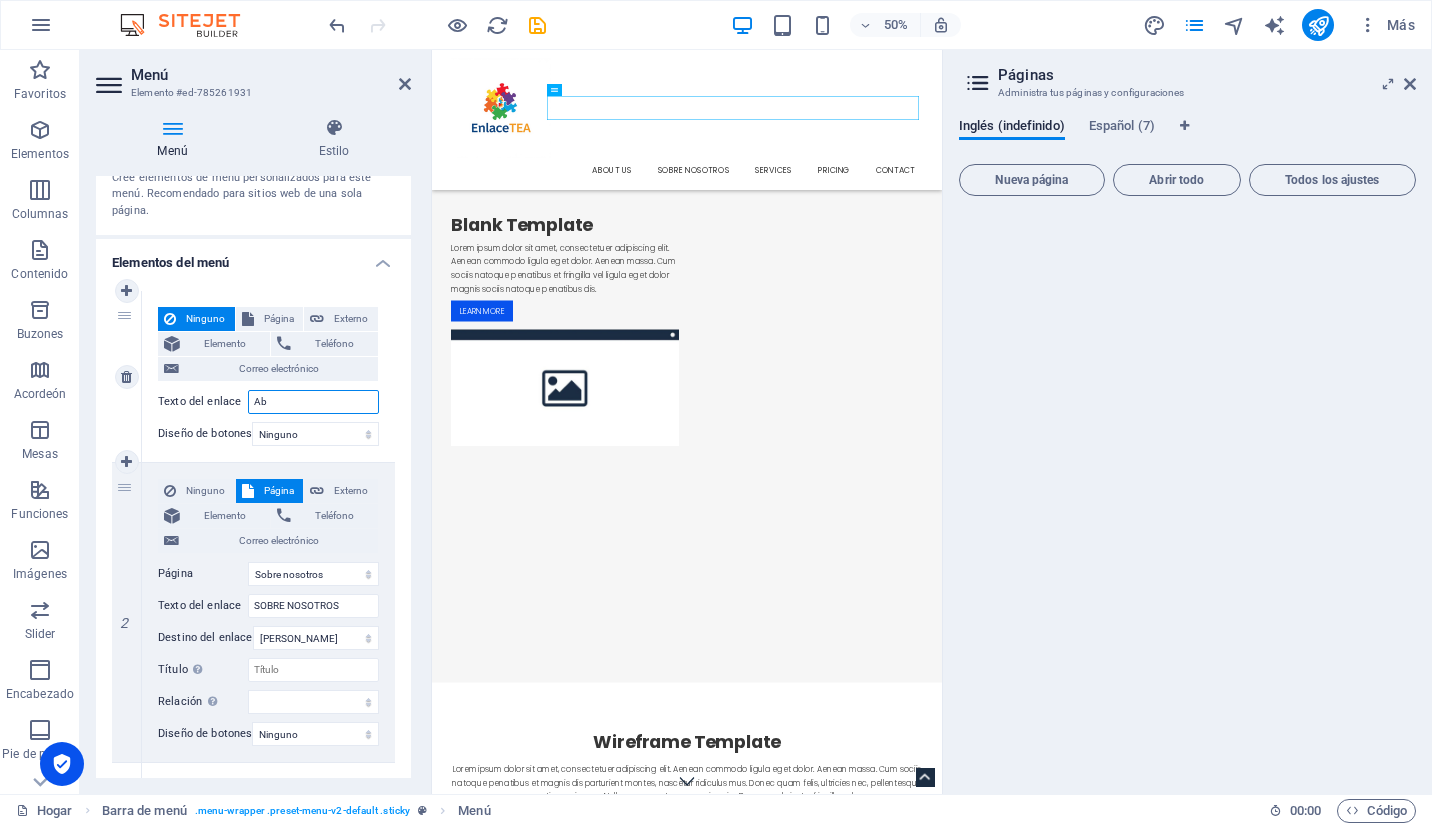 type on "A" 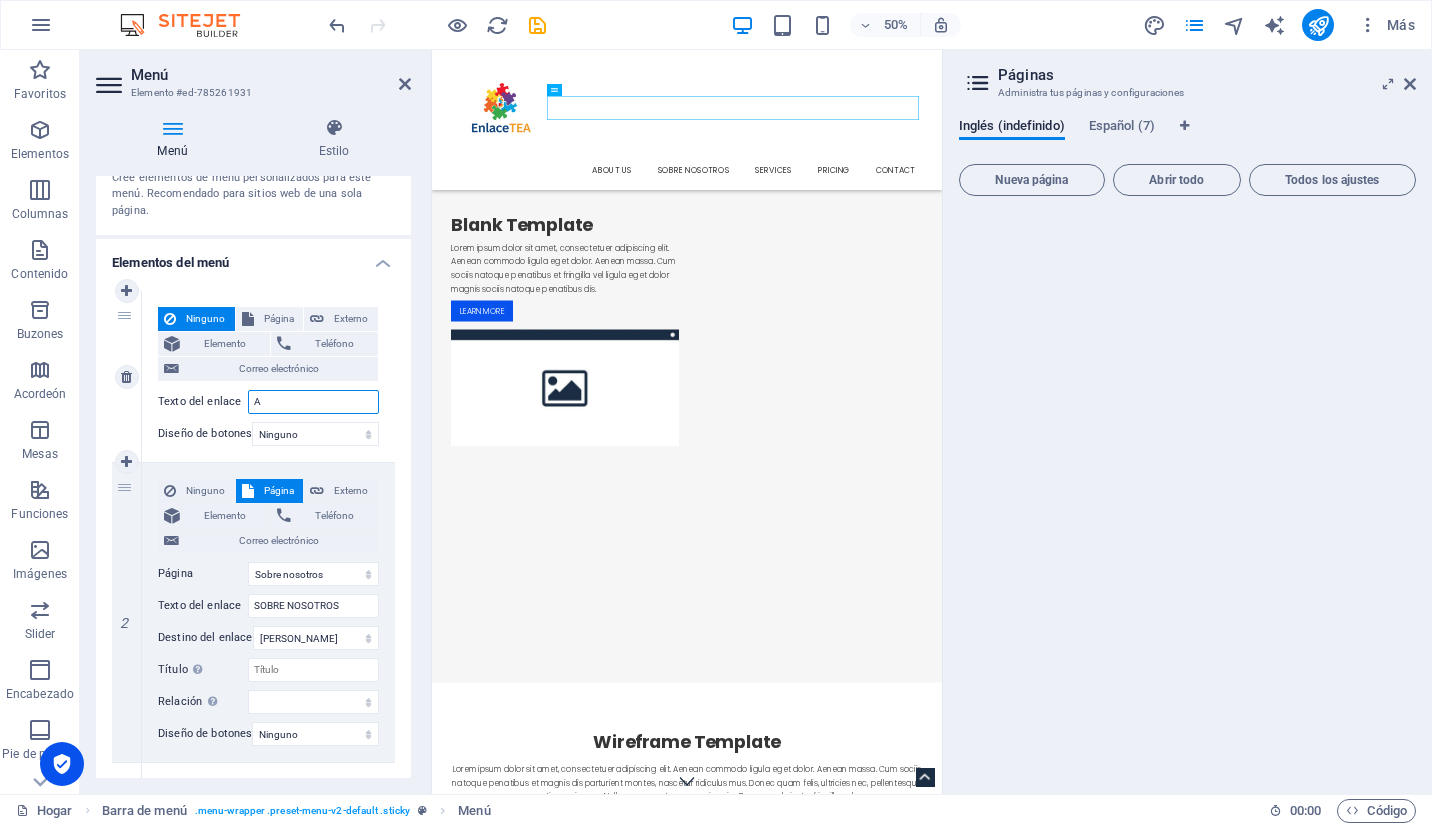 type 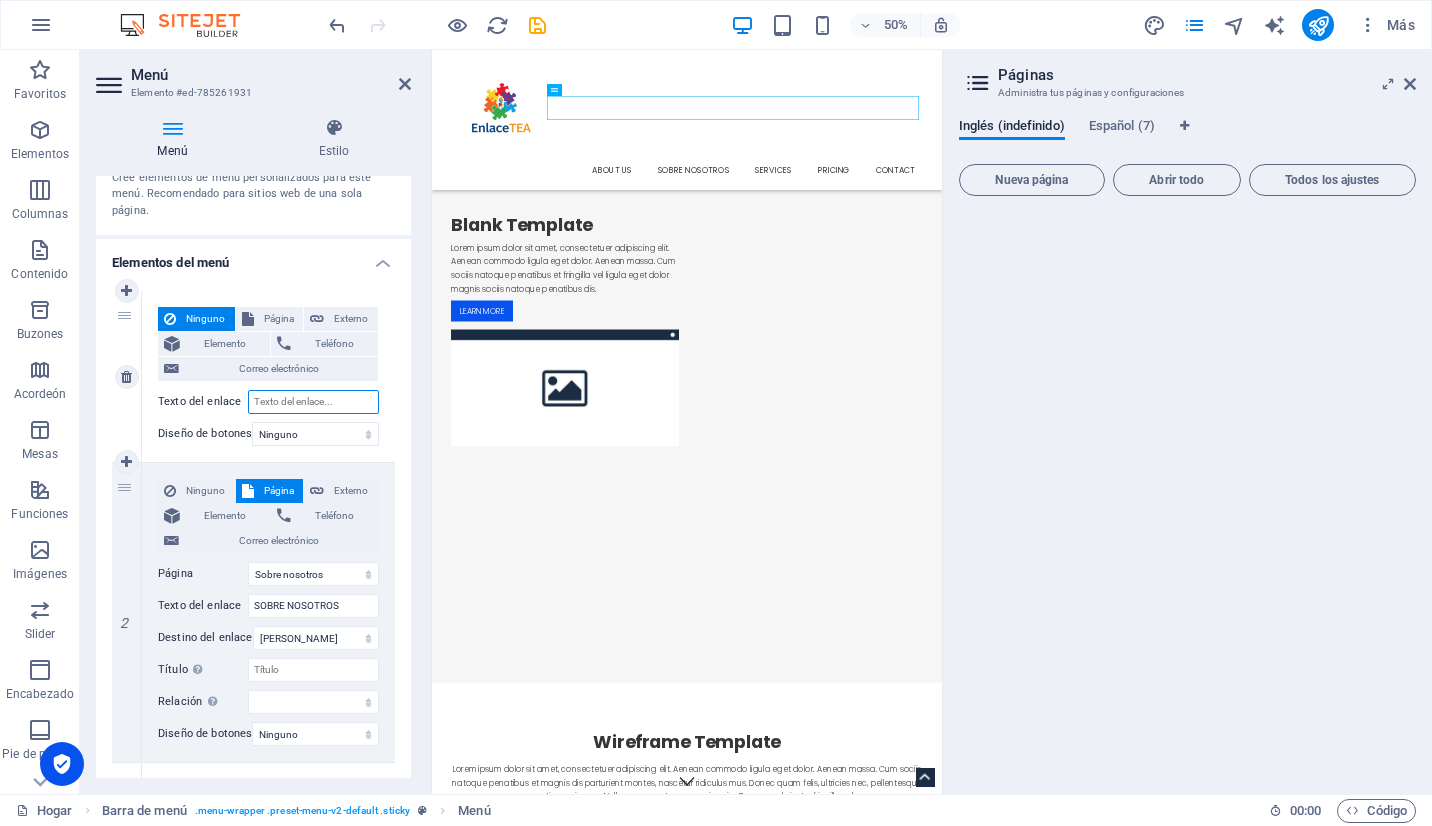 select 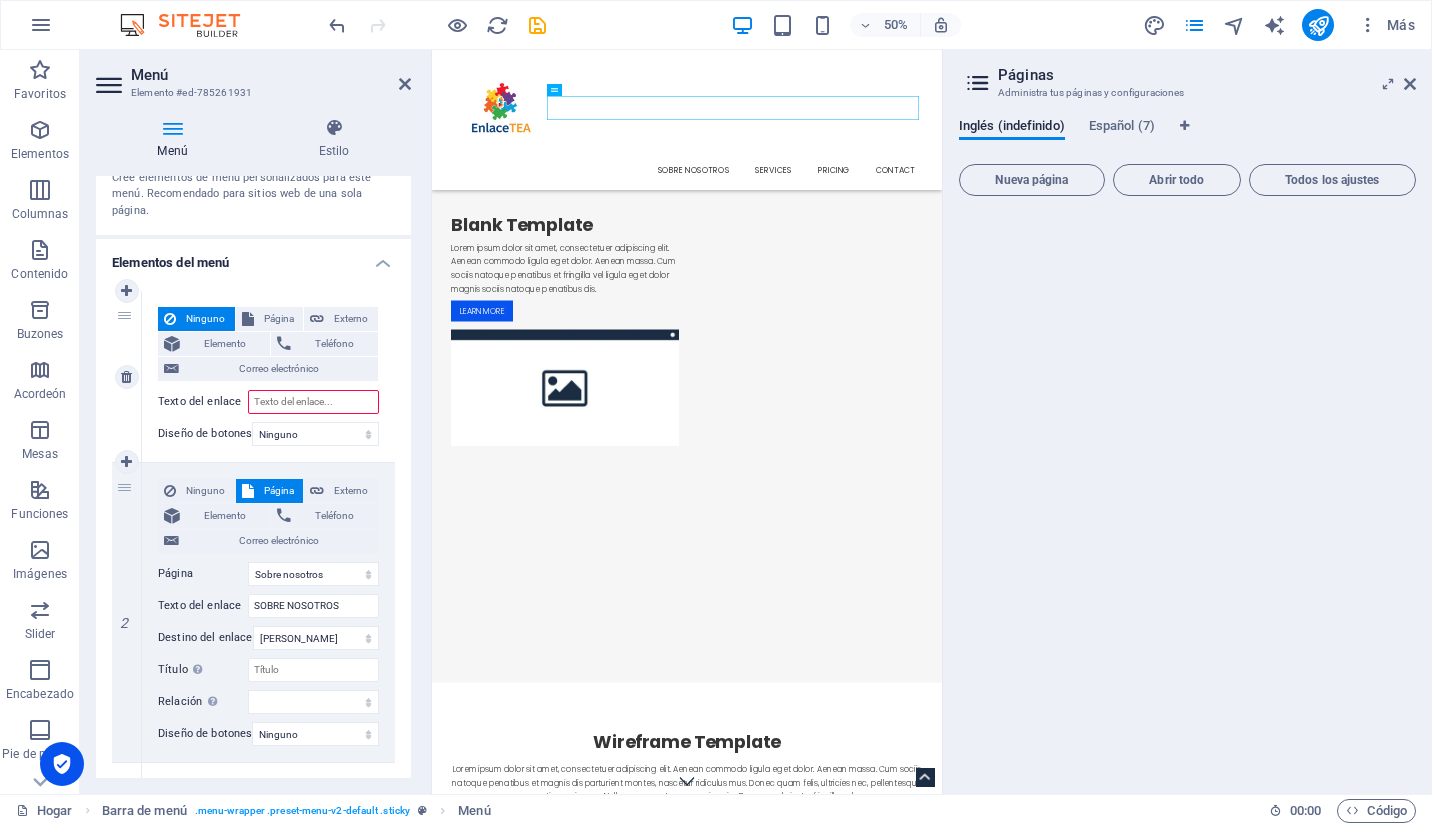 type on "¡" 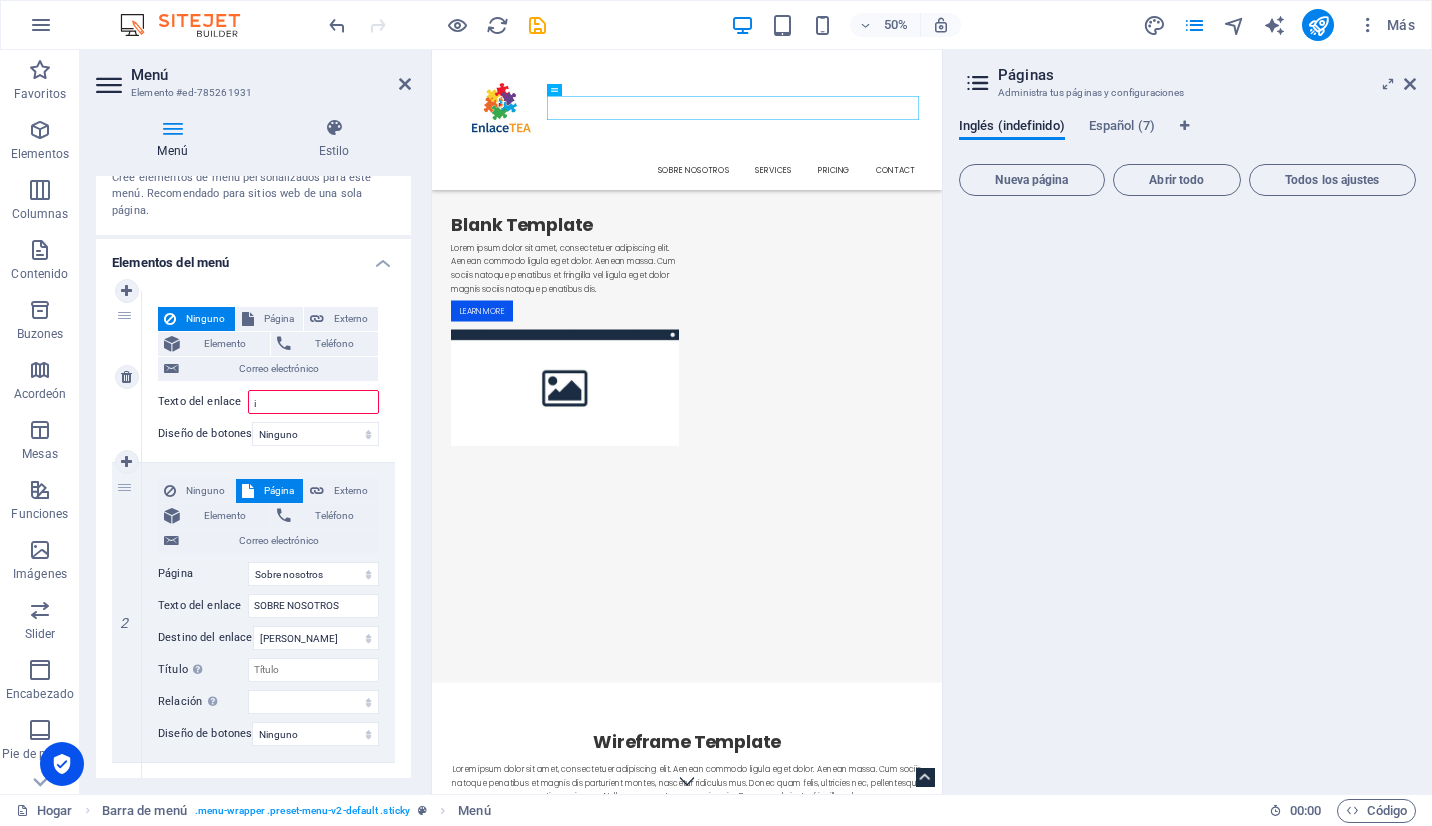 select 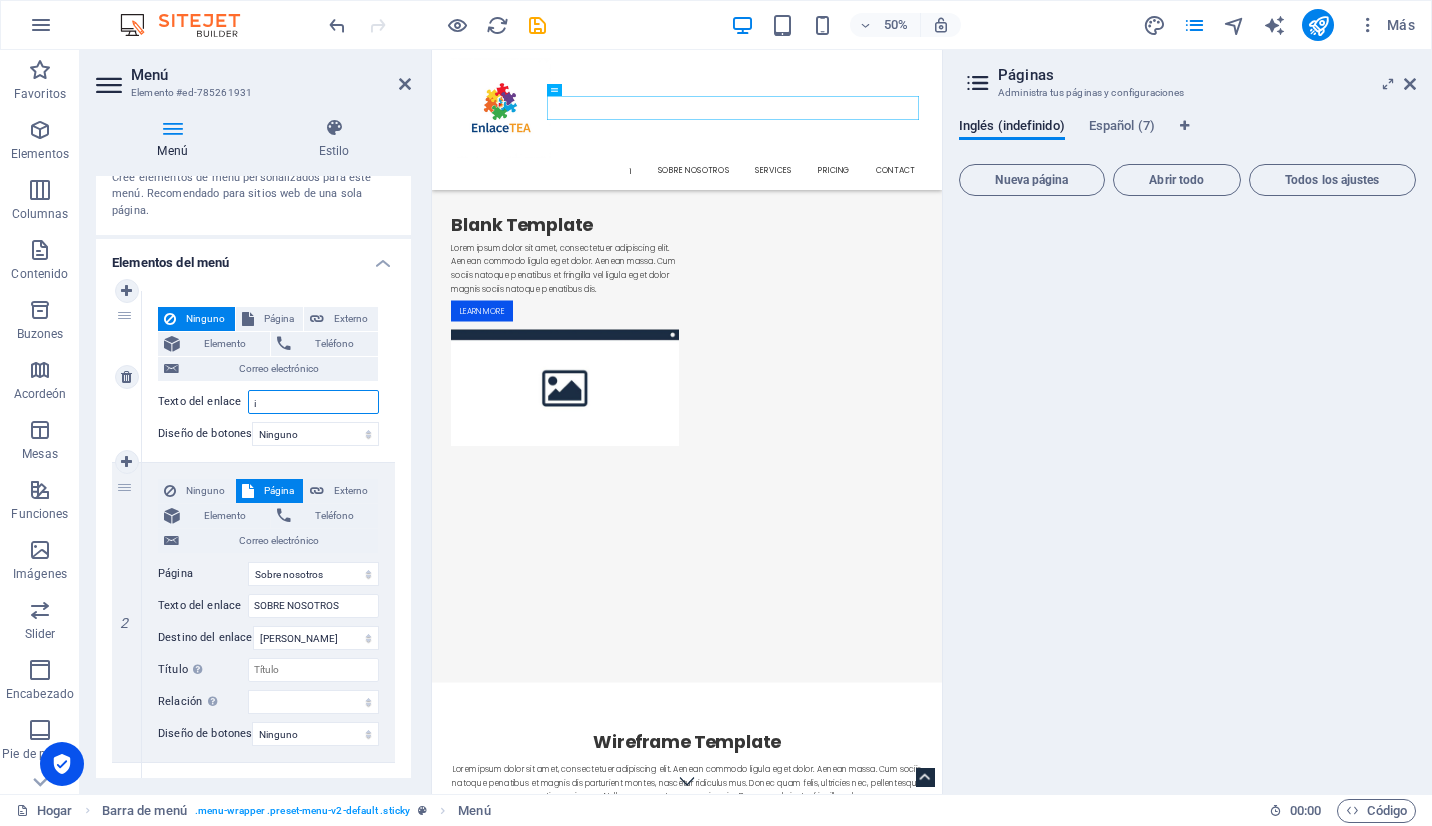 type 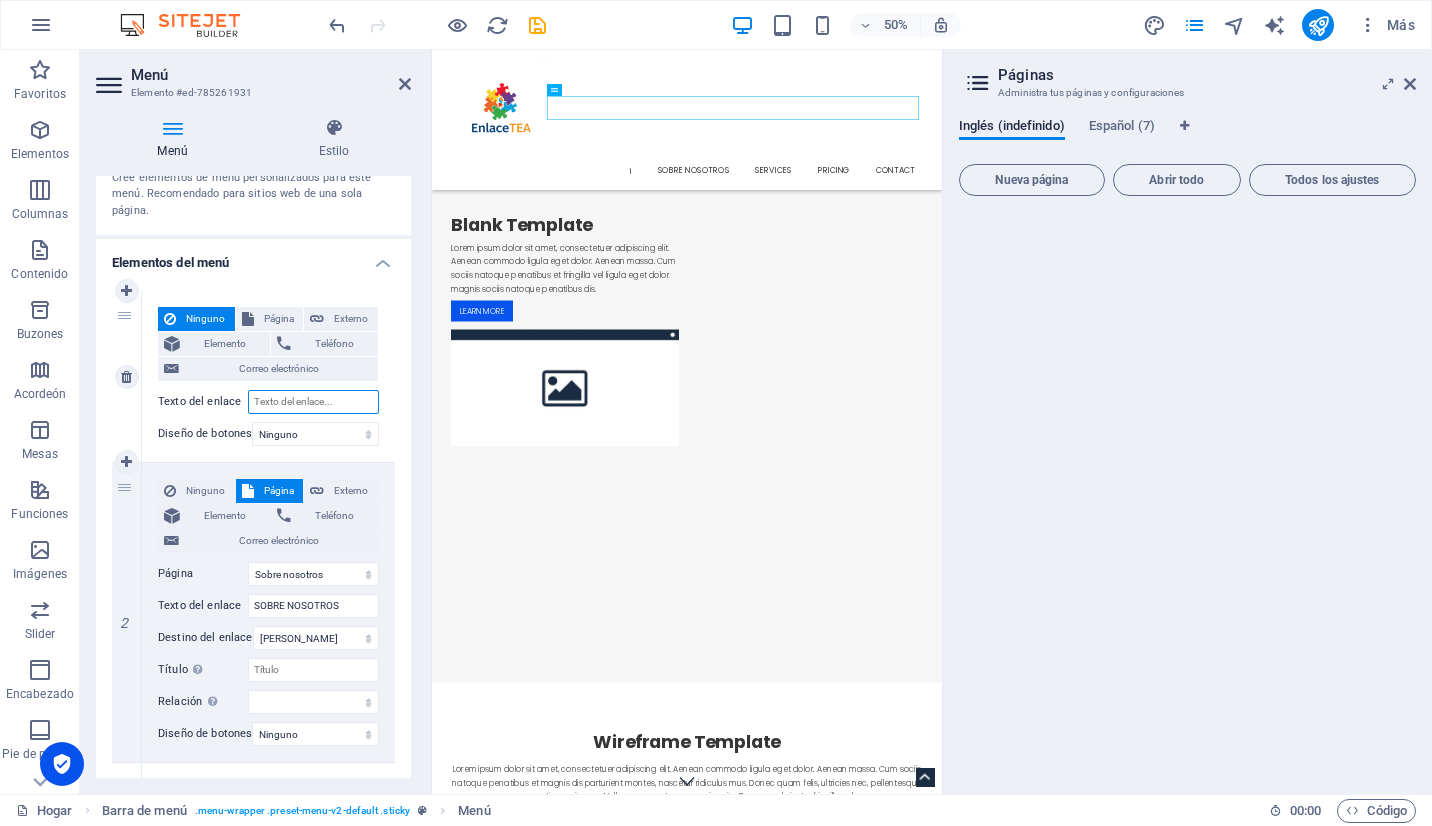 select 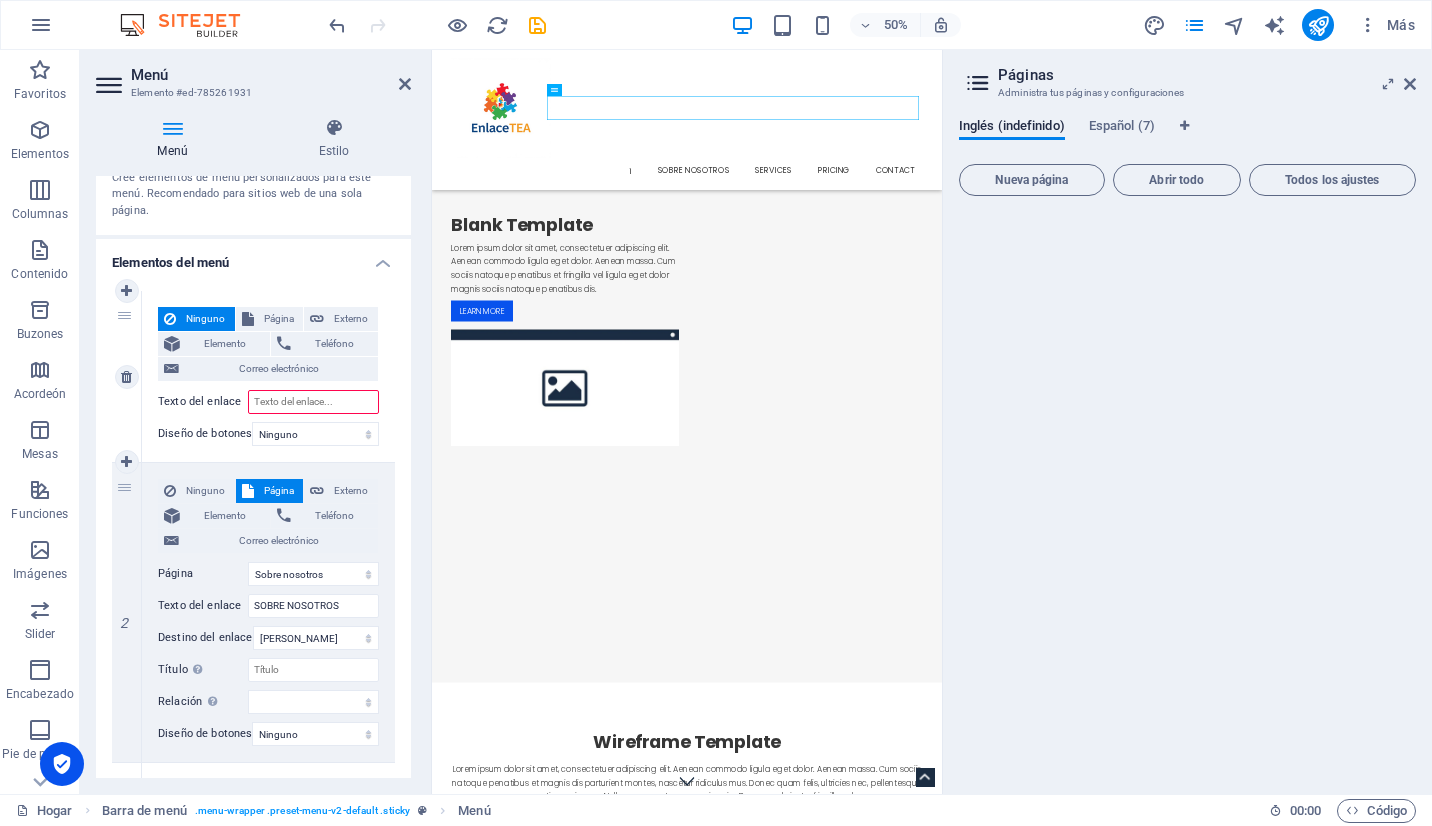 type on "¿" 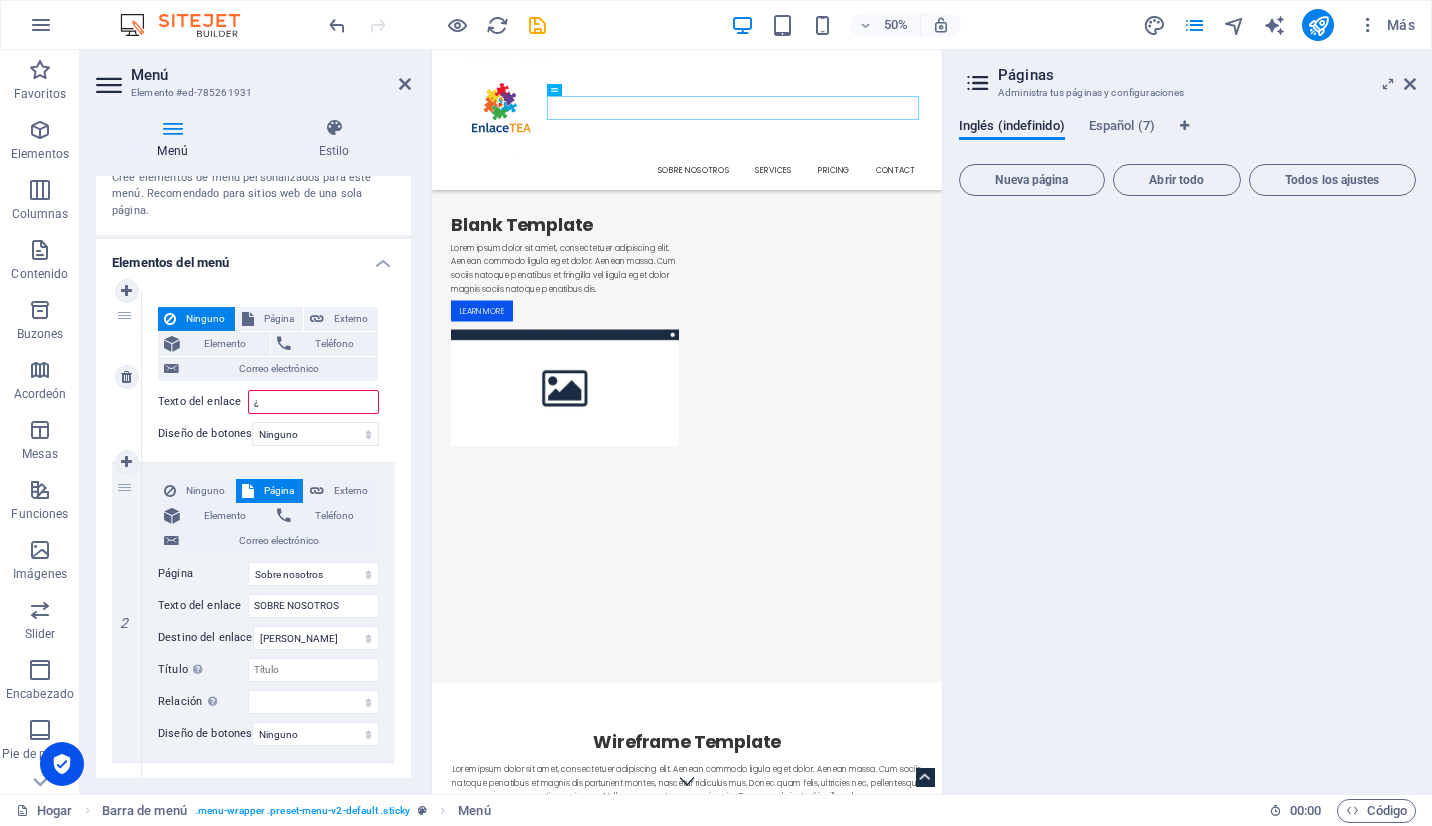 select 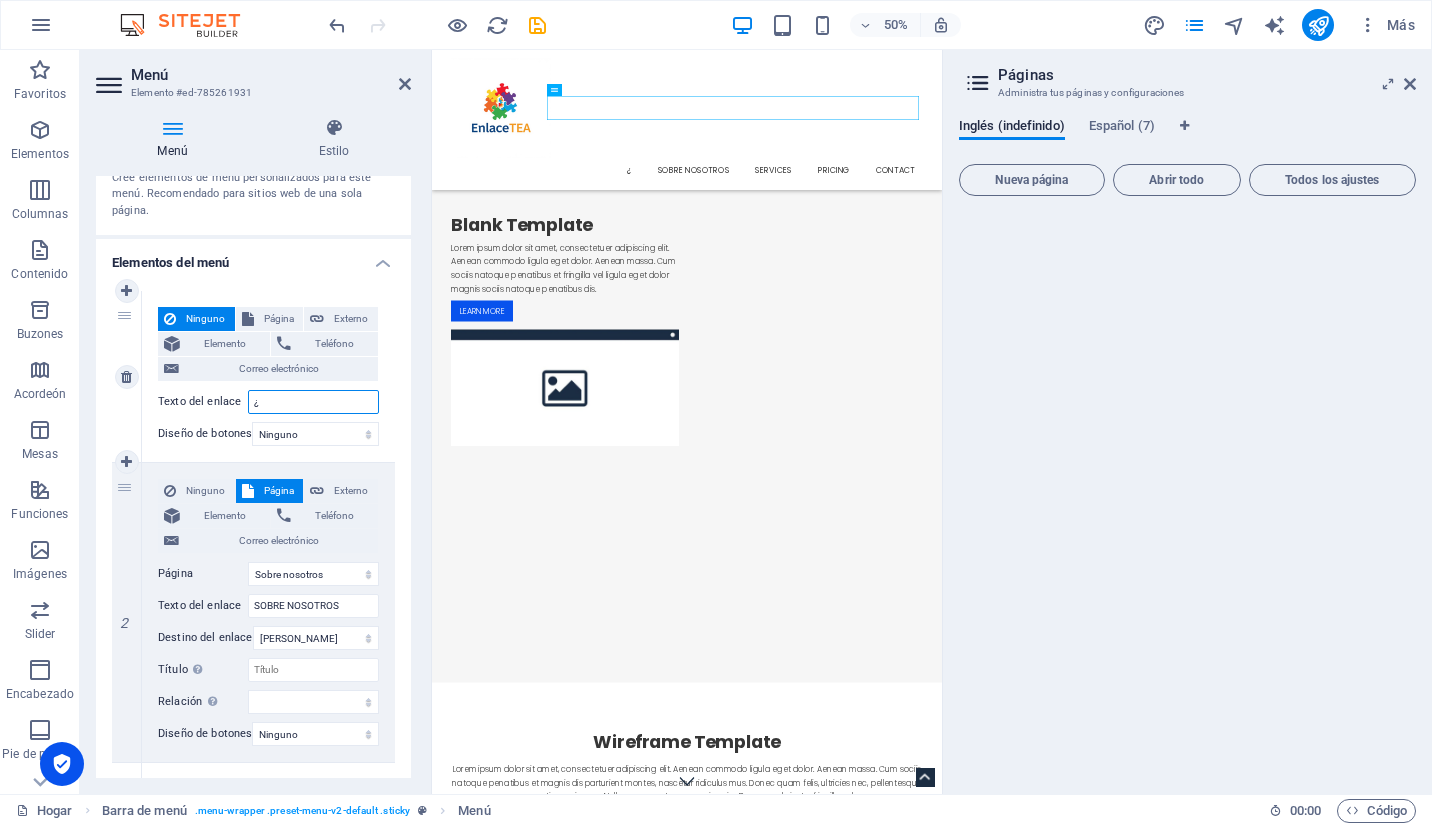 type on "¿Q" 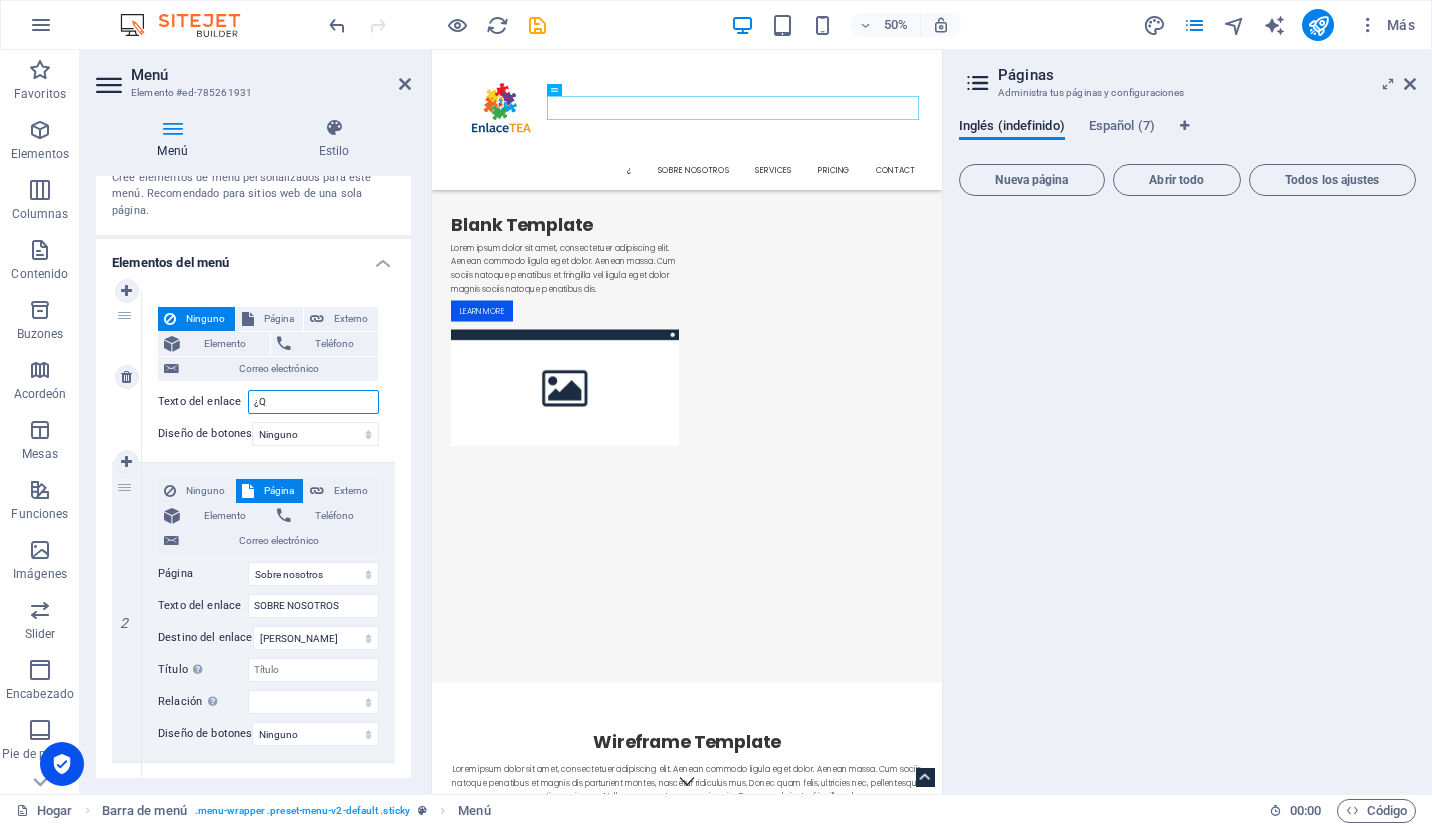 select 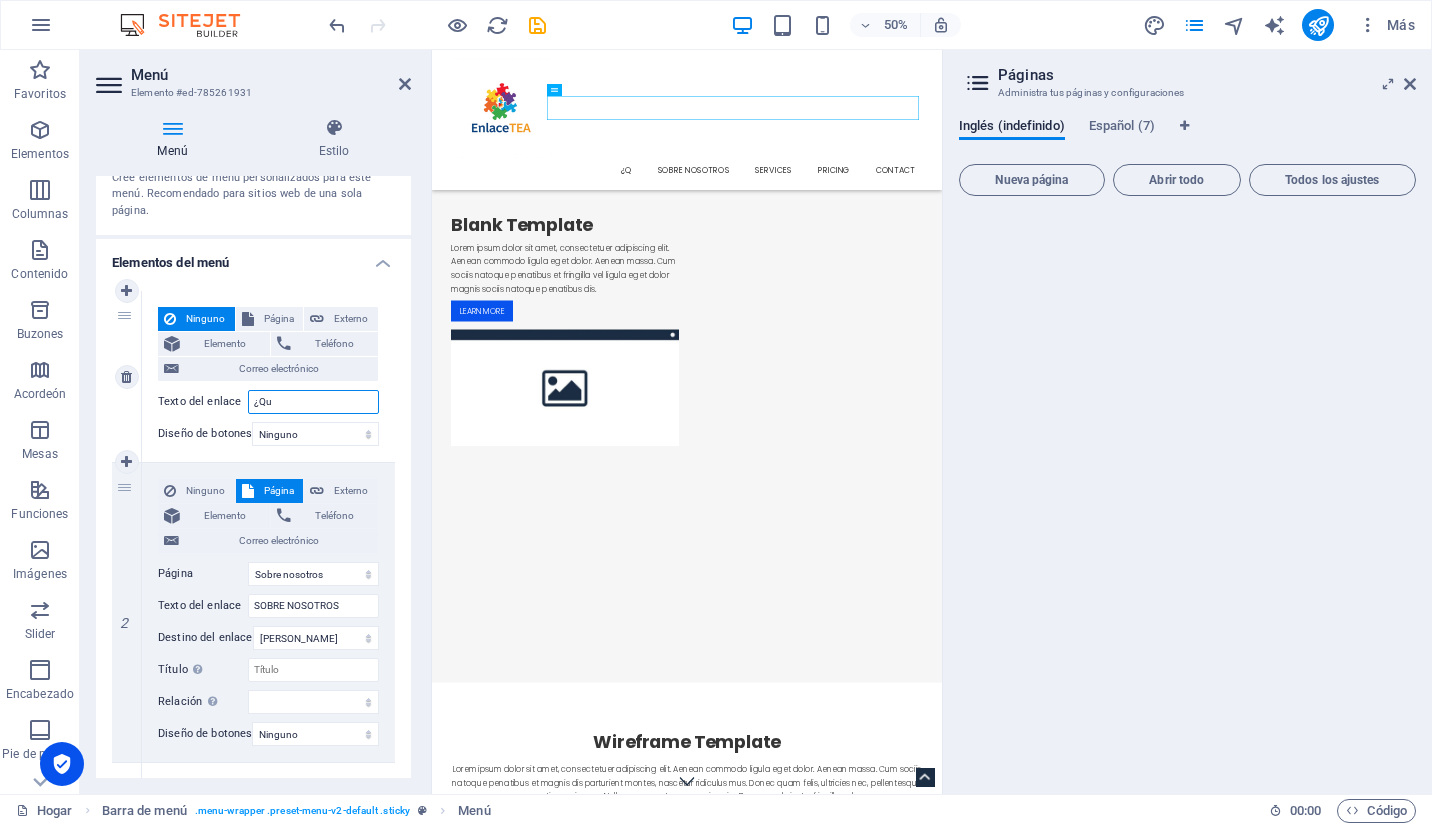 type on "¿Que" 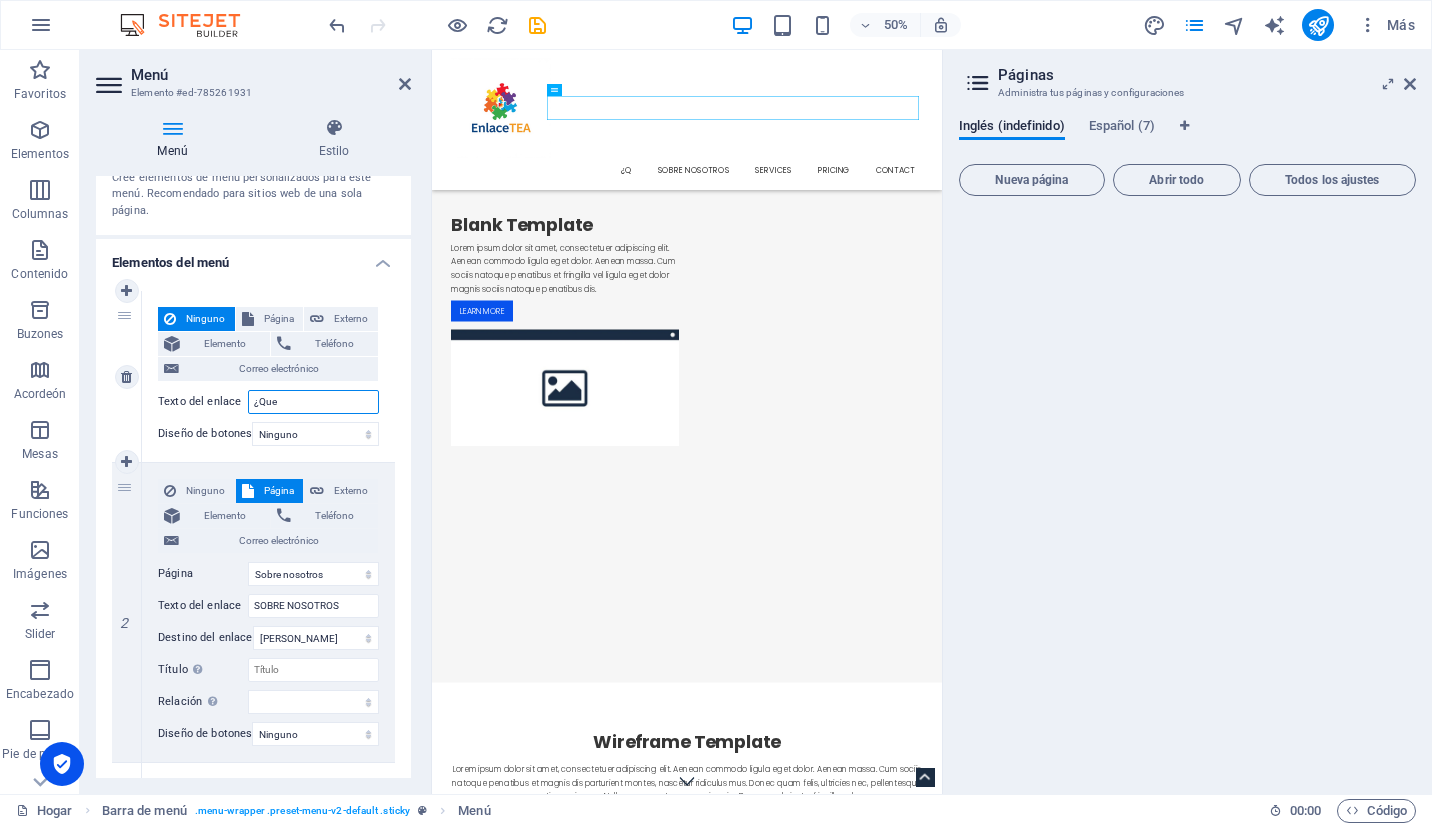 select 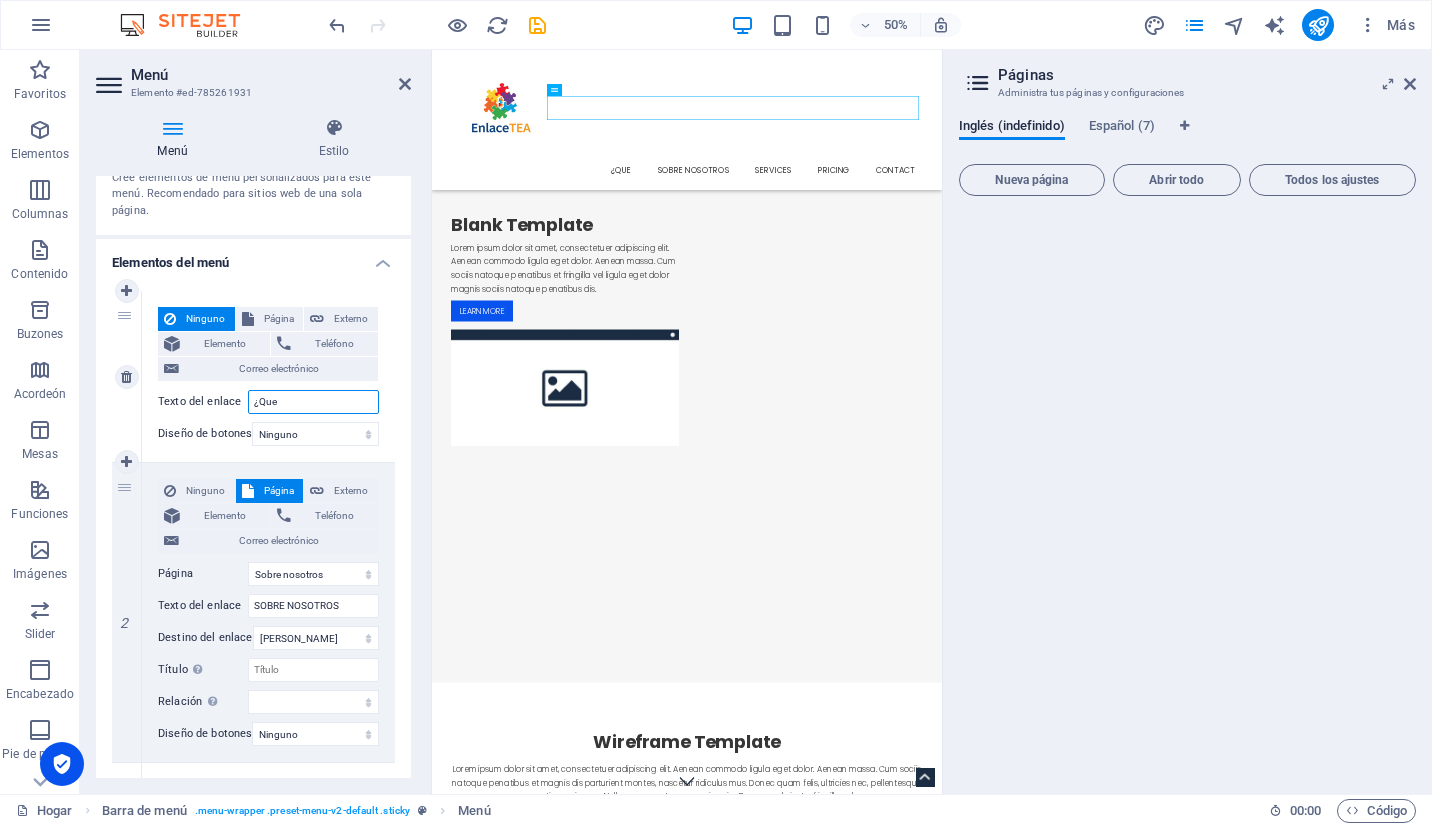 type on "¿Qu" 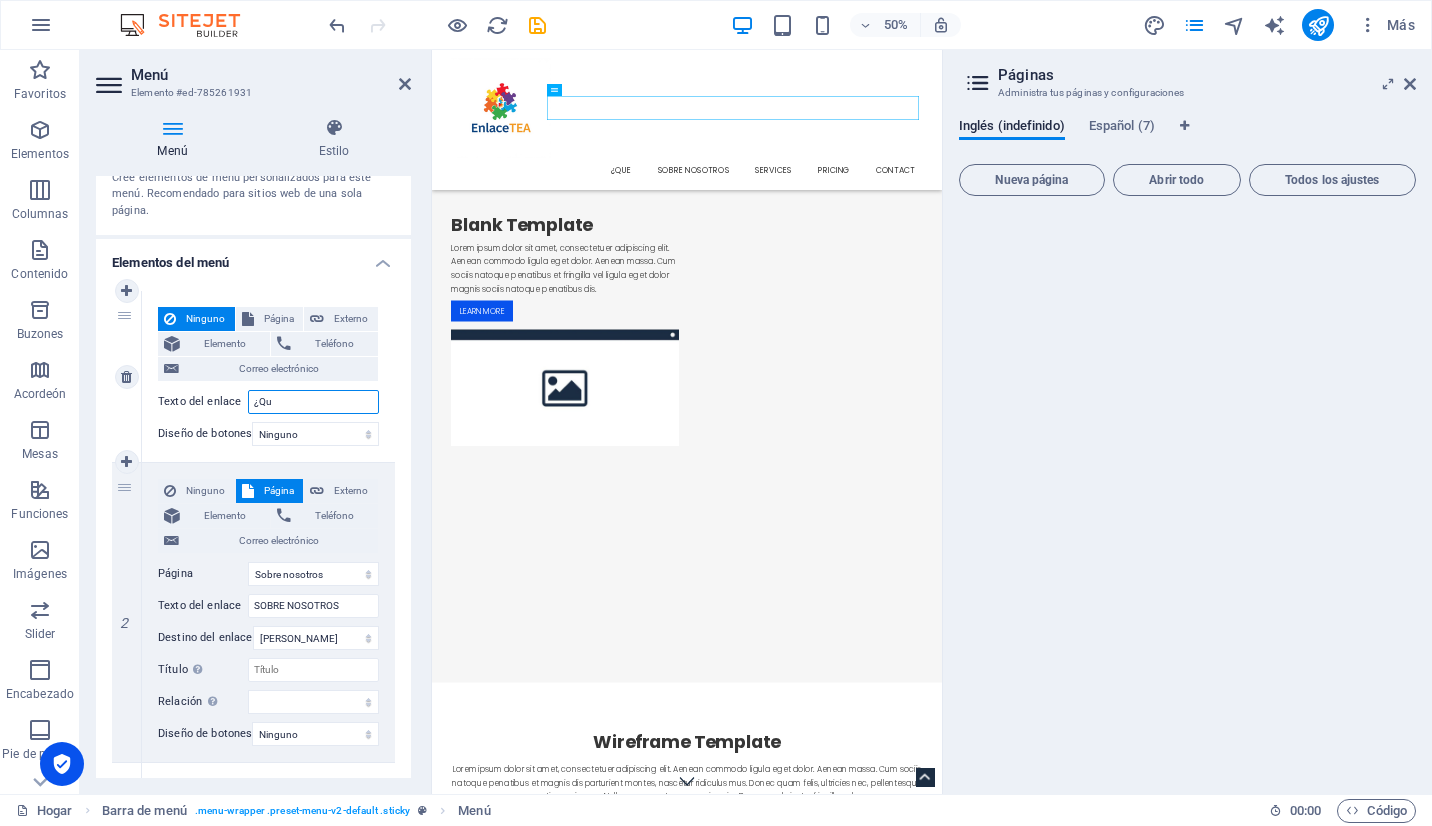 select 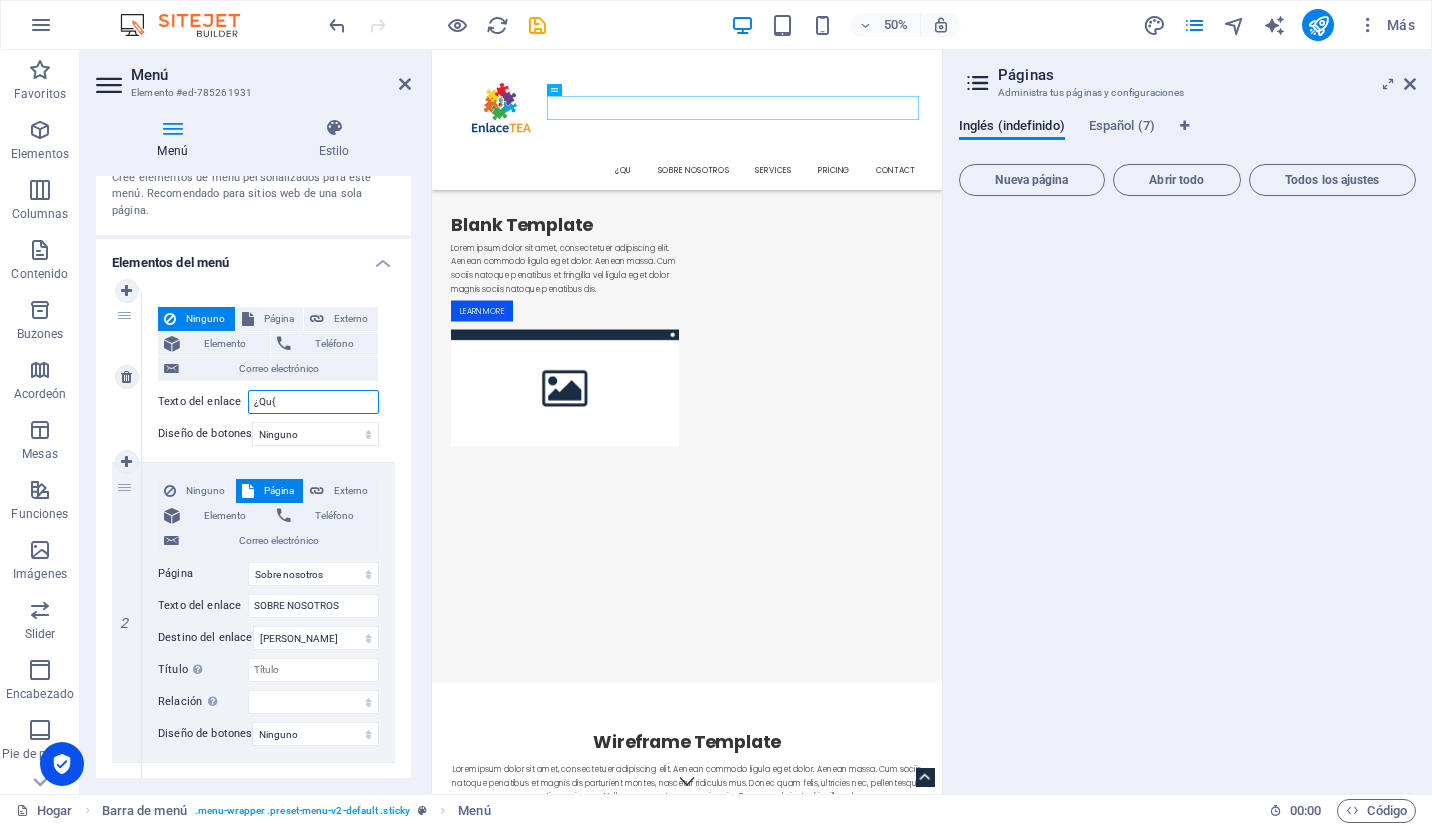 type on "¿Qu{e" 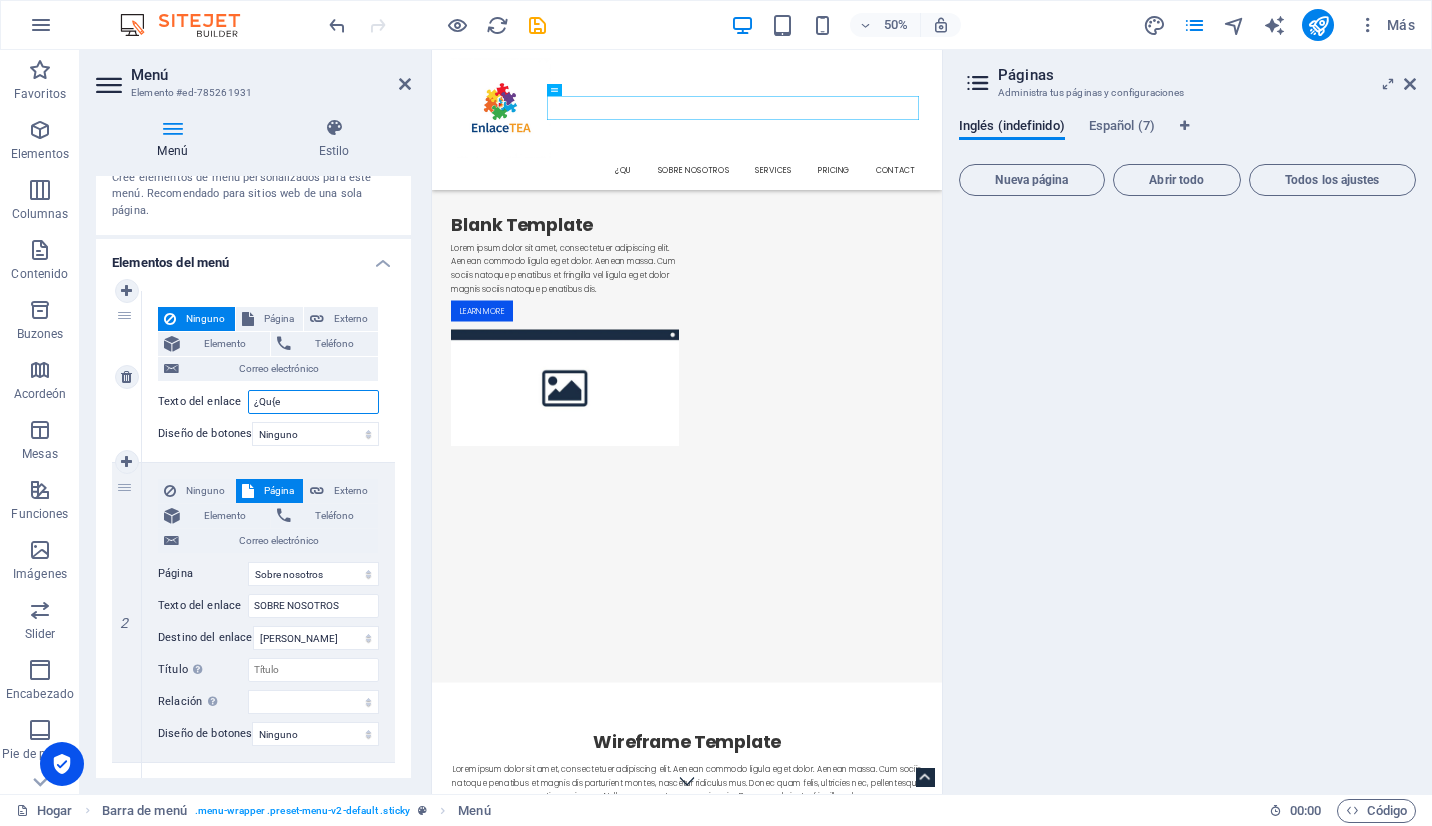 select 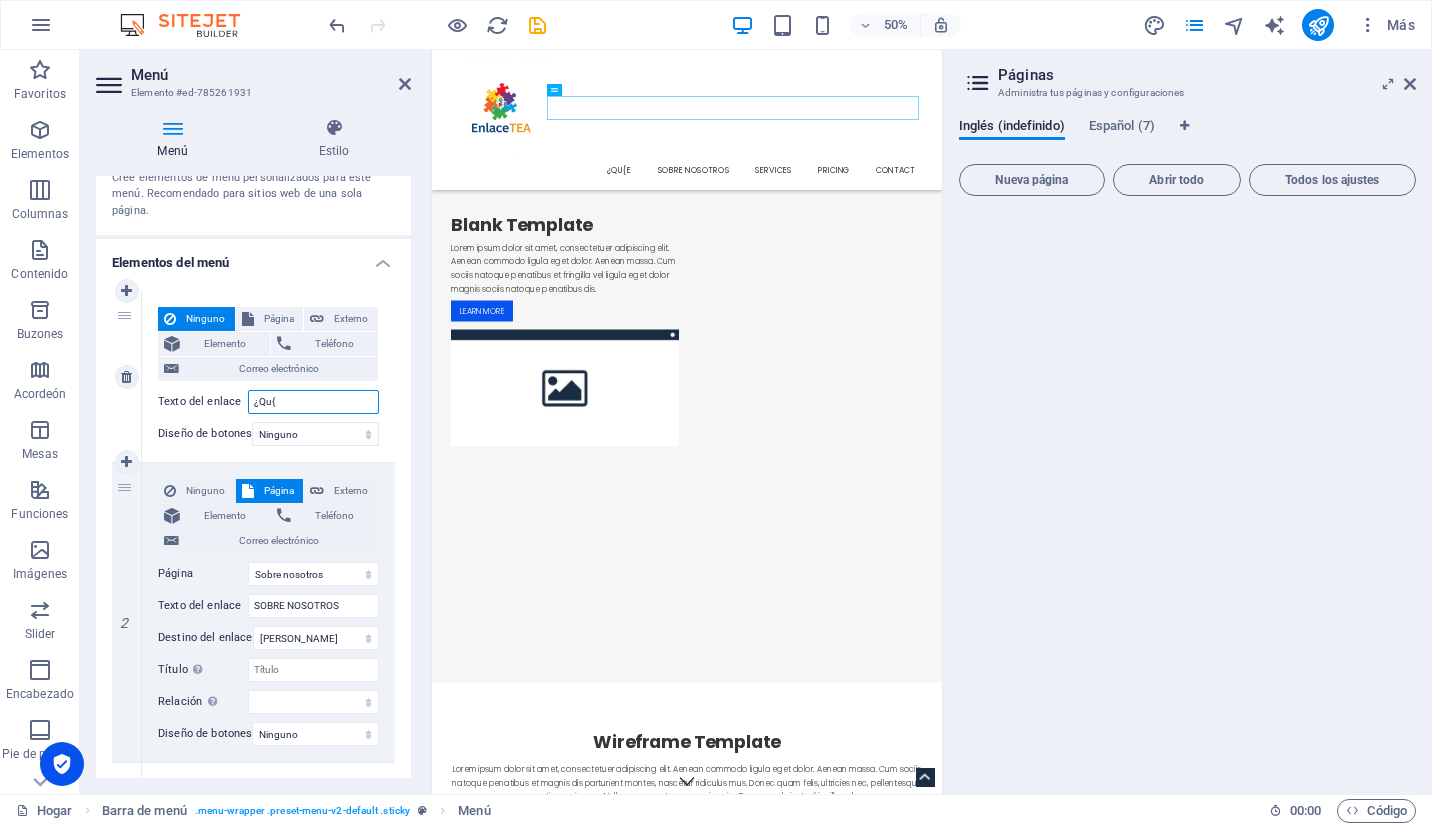 type on "¿Qu" 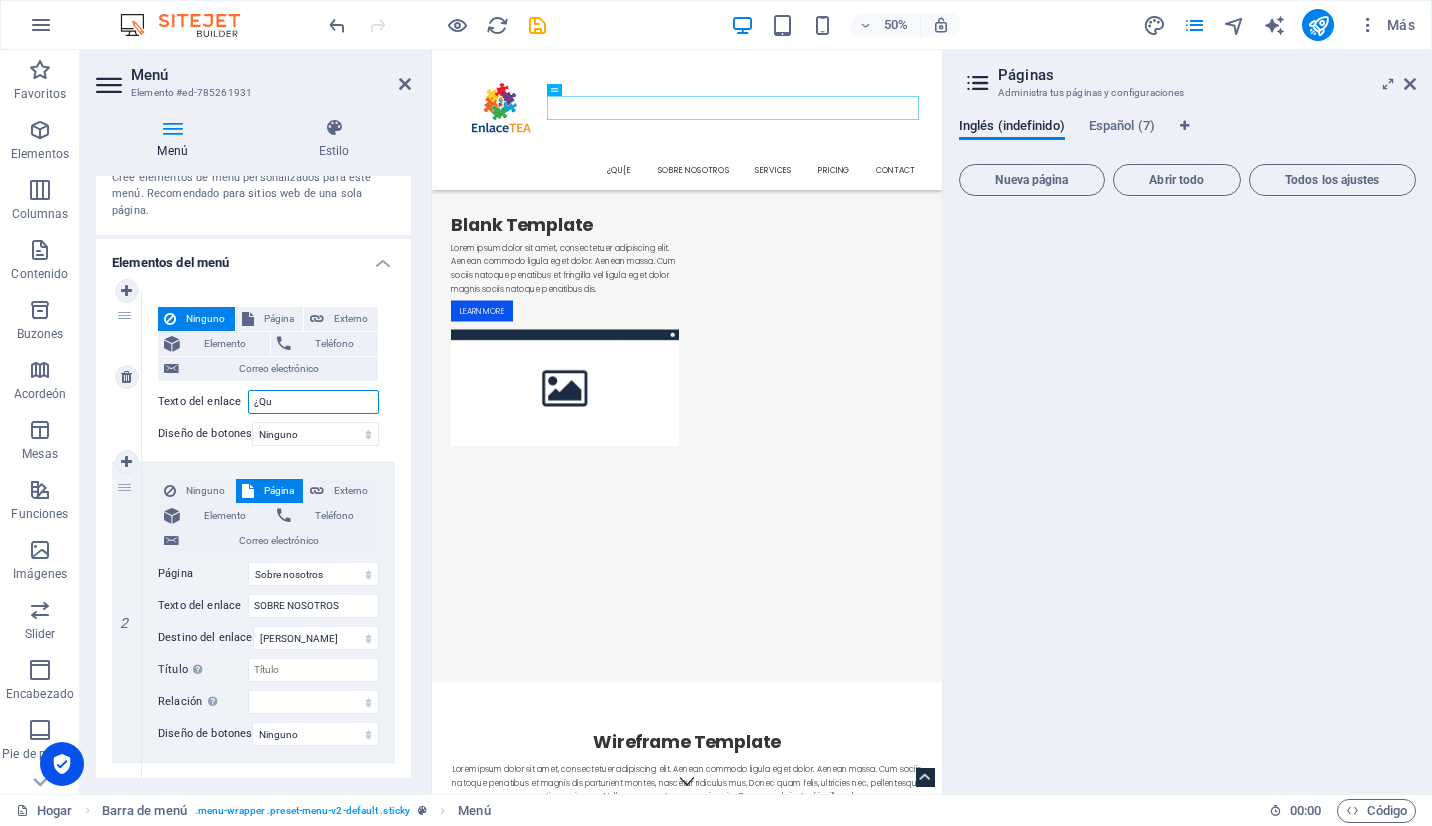 select 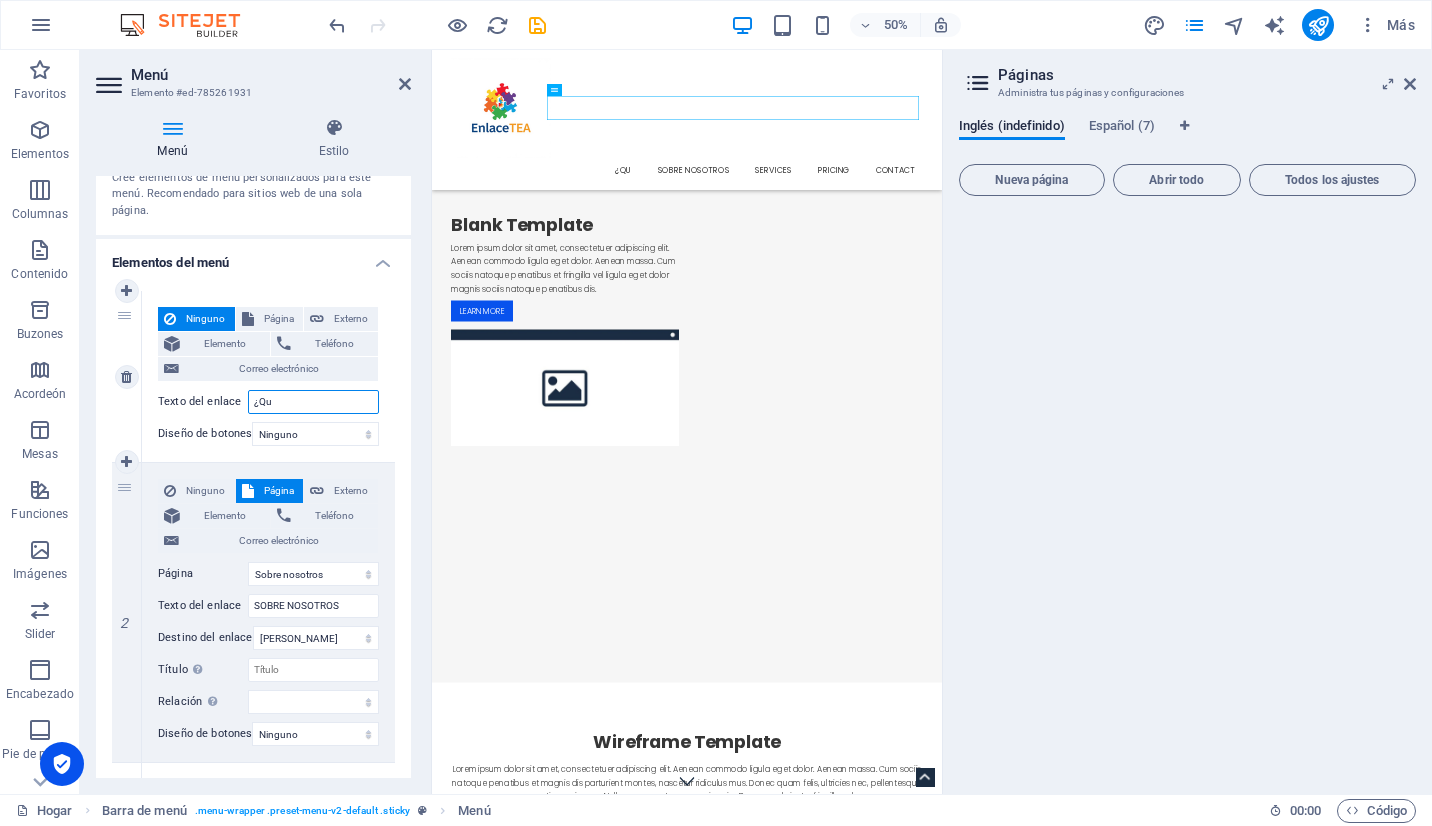 type on "¿Qu[" 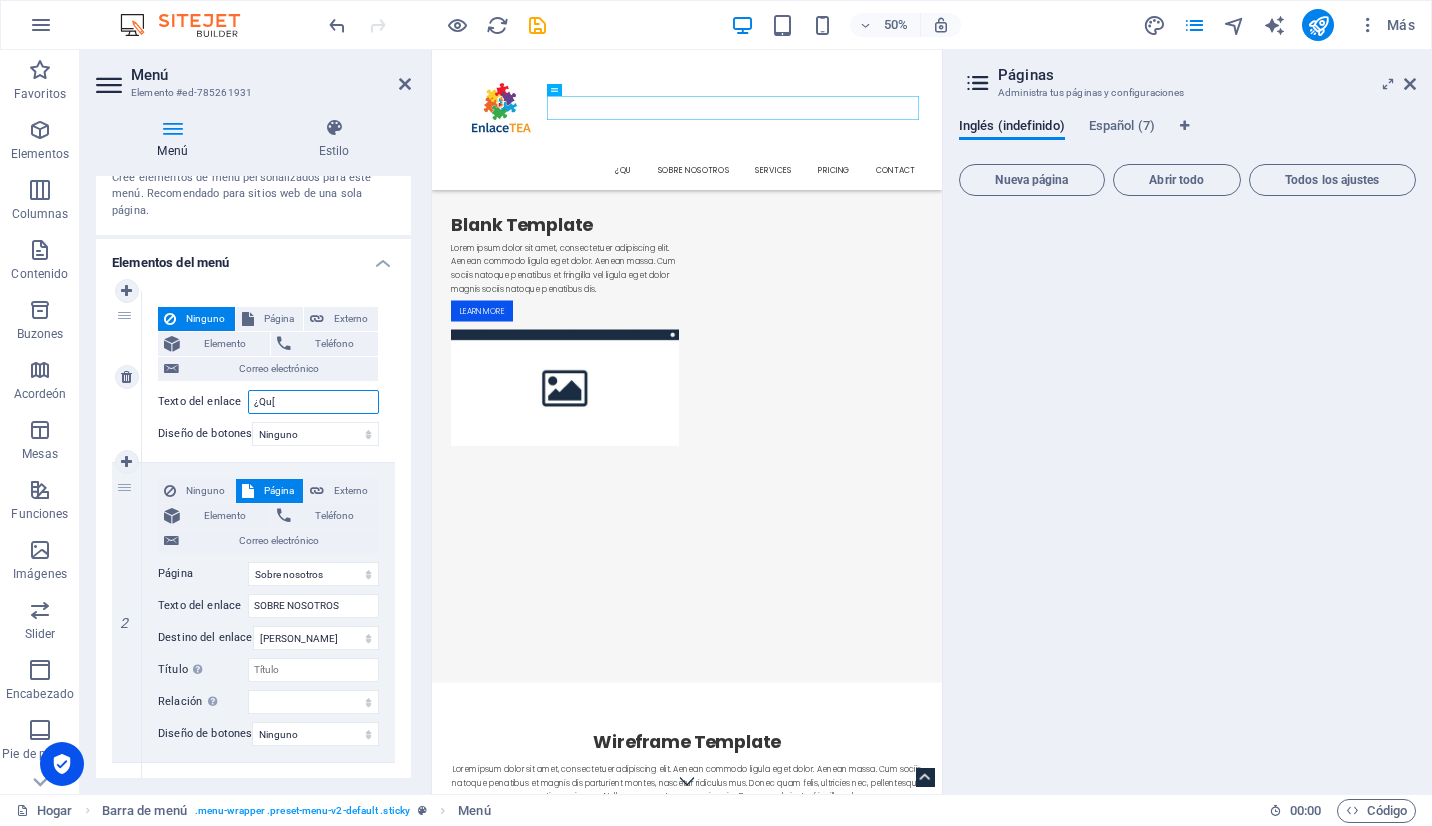 select 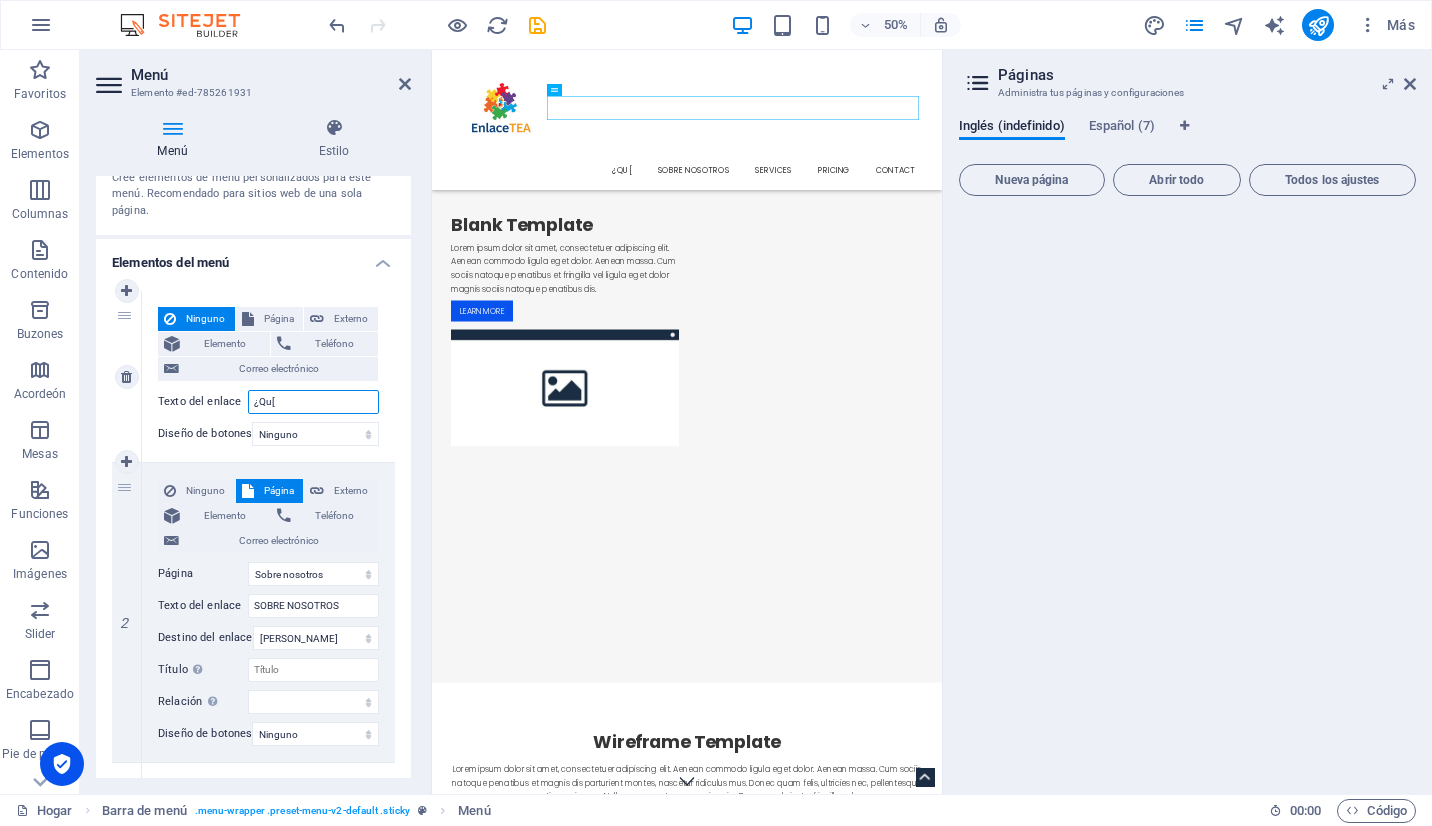 type on "¿Qu" 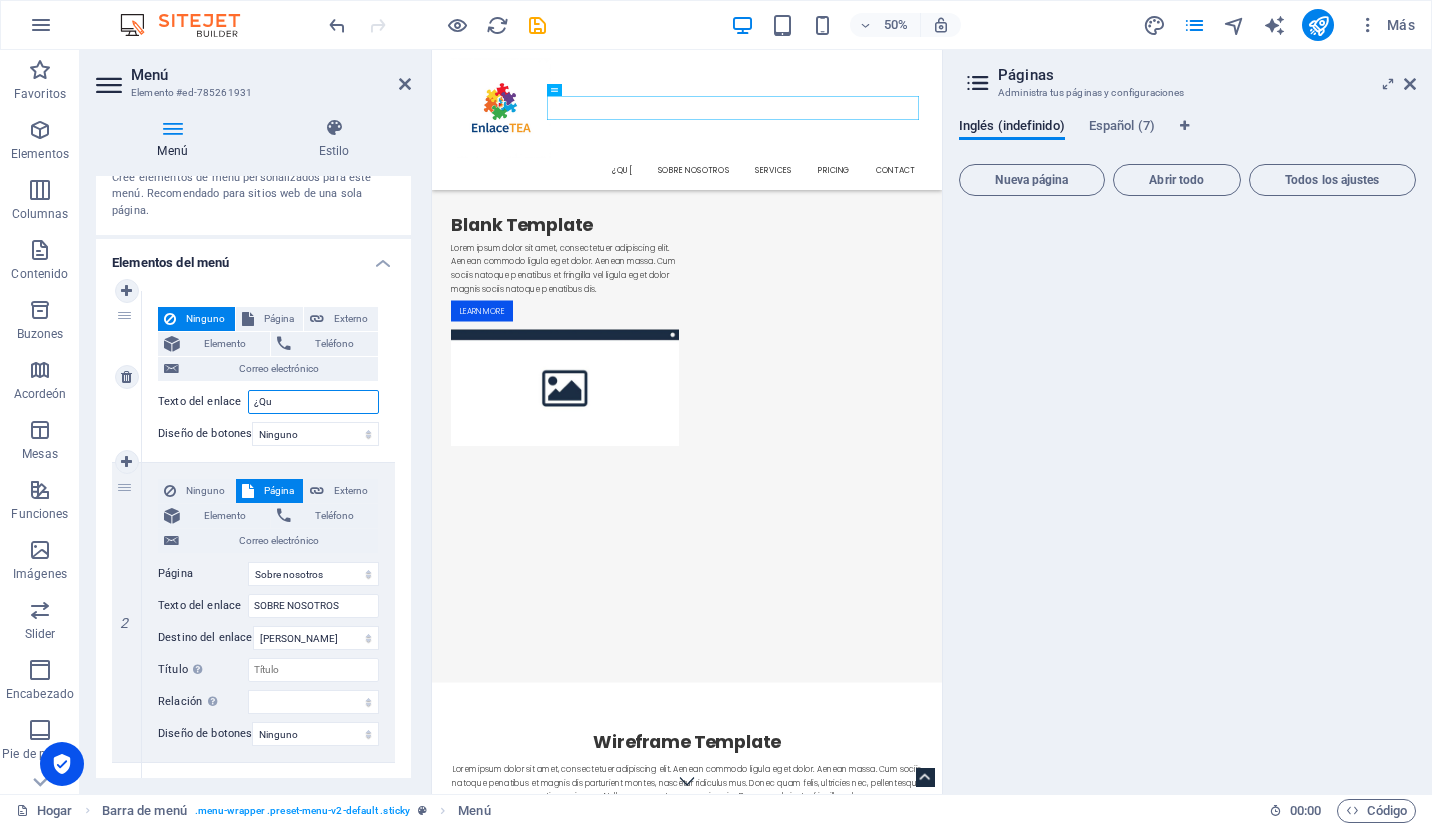 select 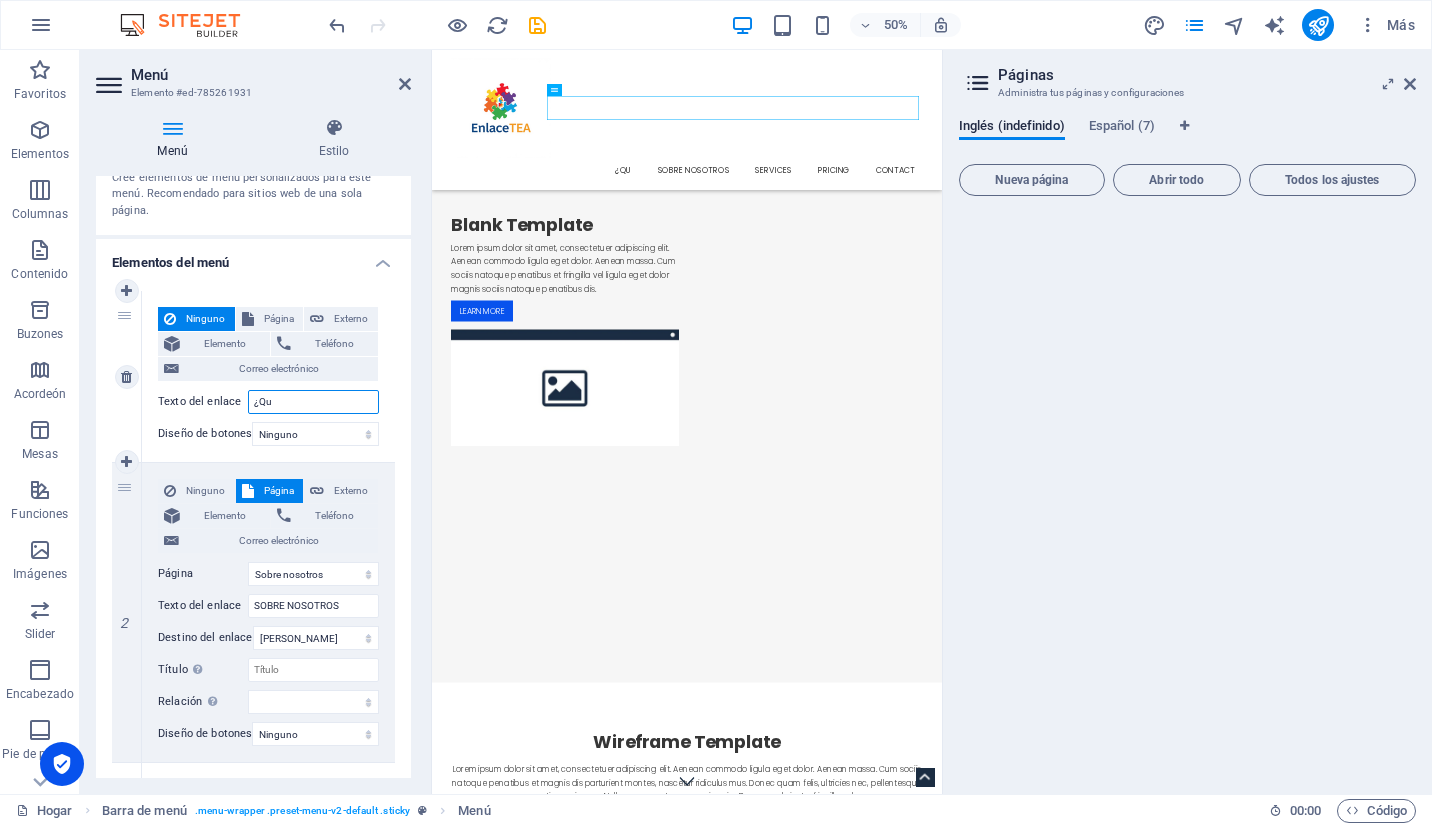 click on "¿Qu" at bounding box center (313, 402) 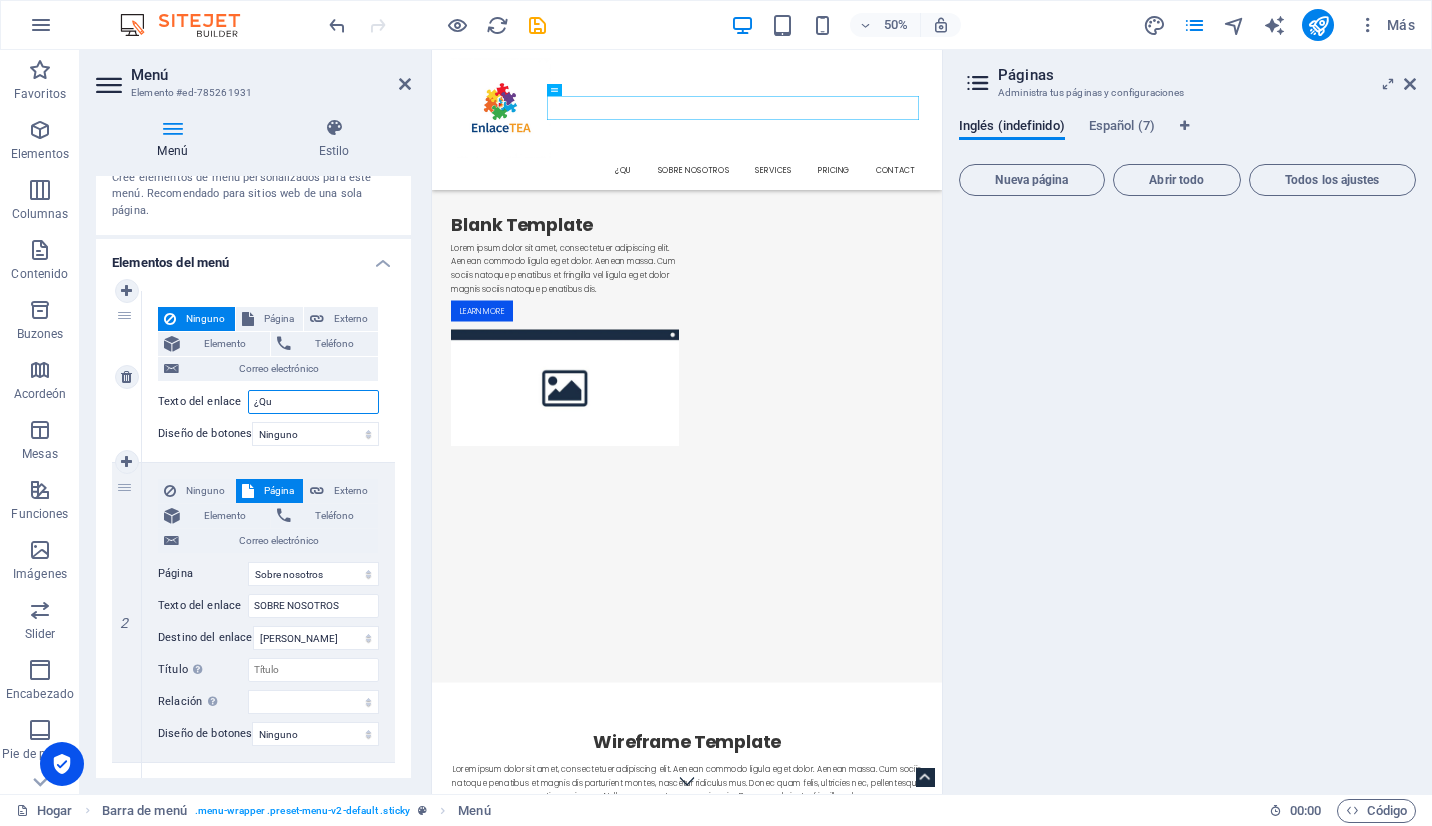 type on "¿Que" 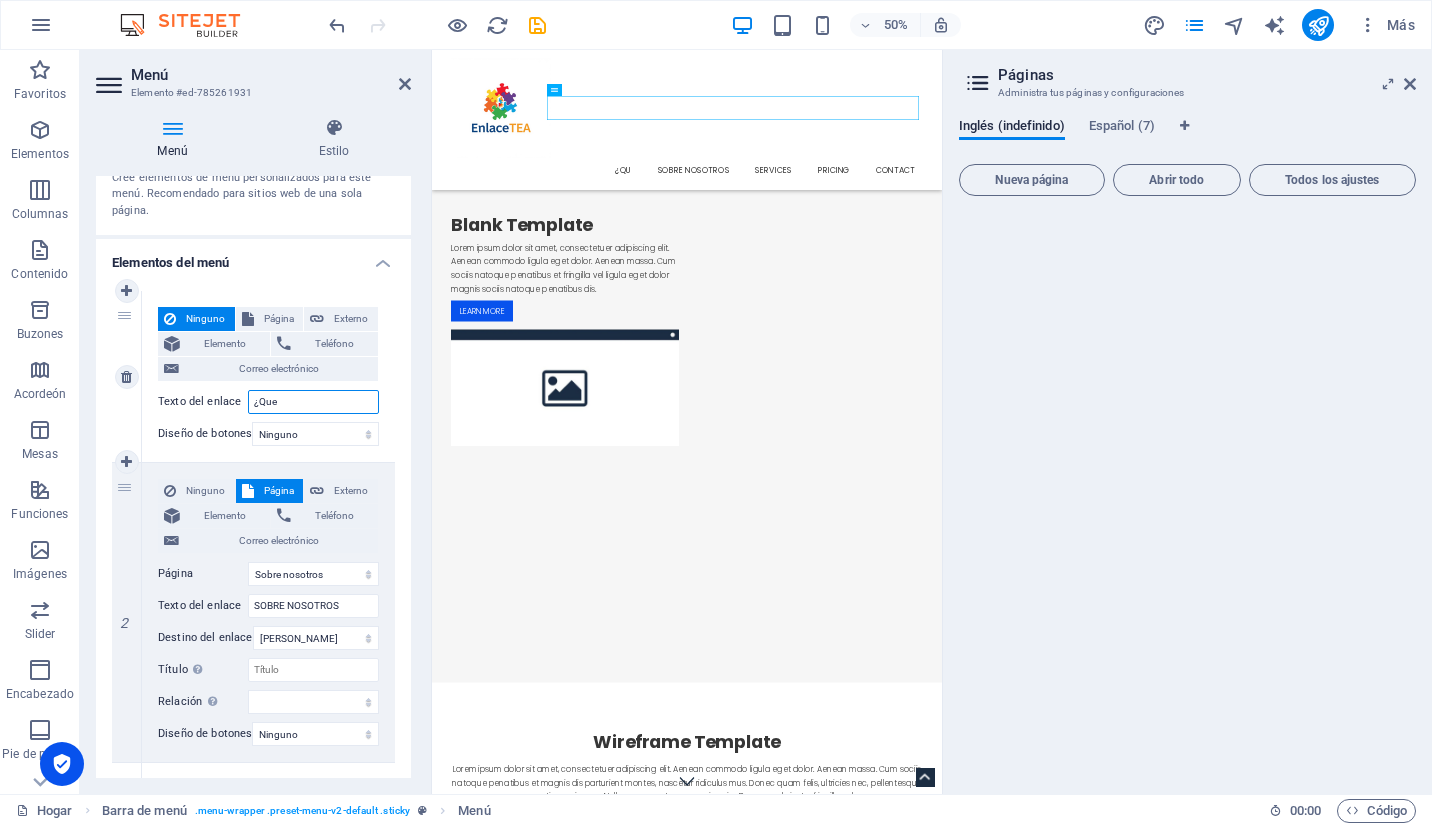 select 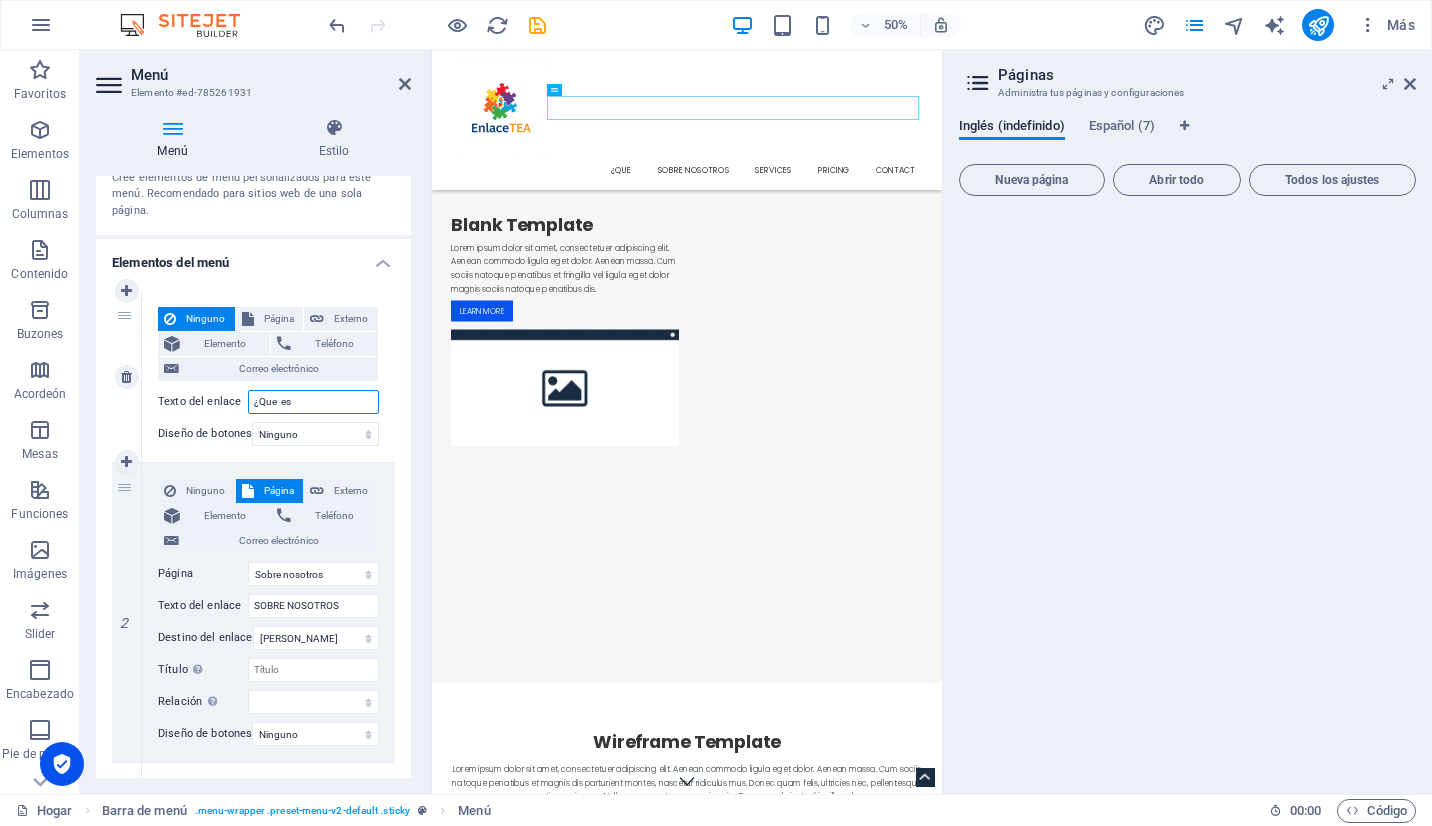 type on "¿Que  es" 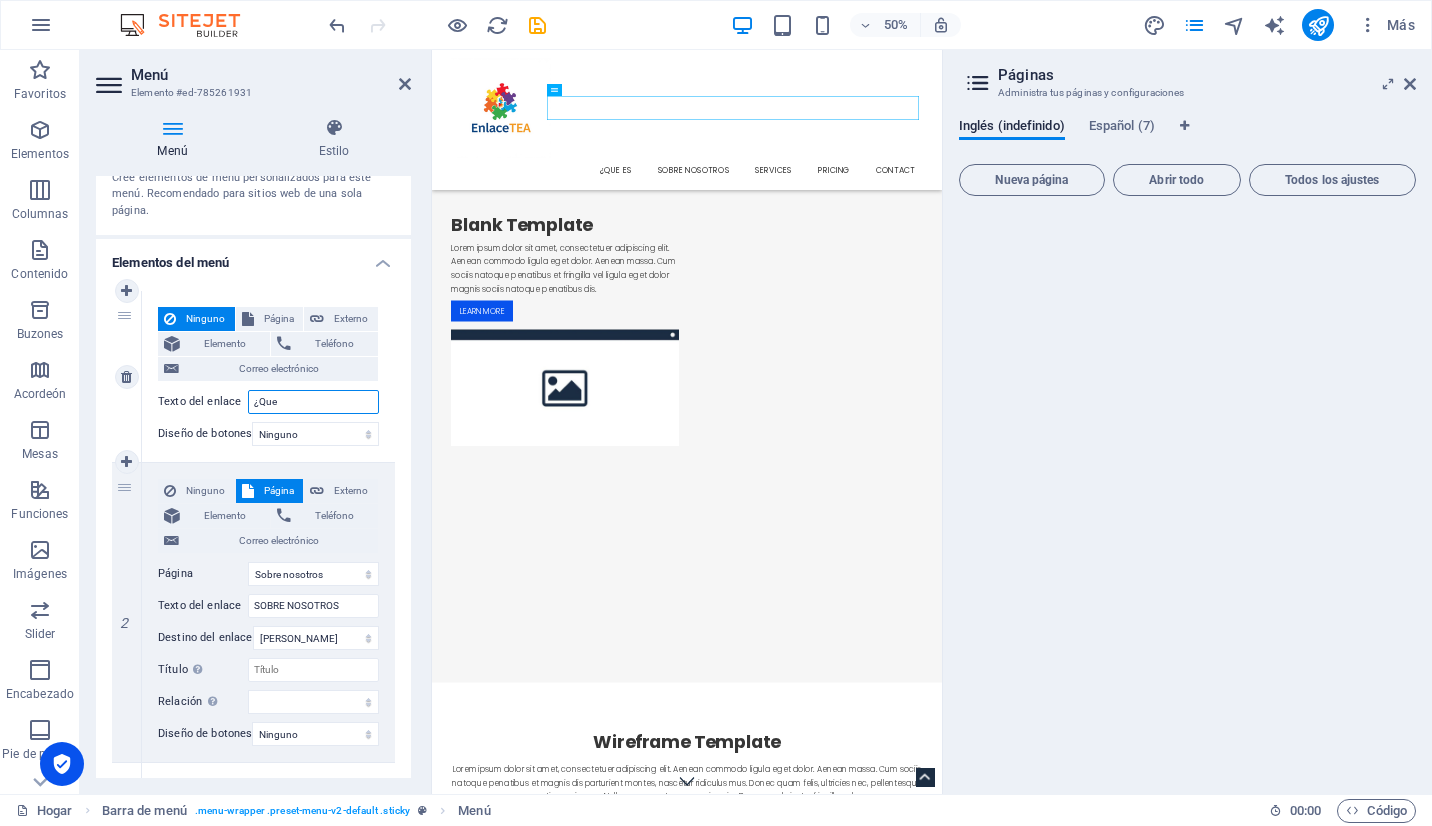 type on "¿Que" 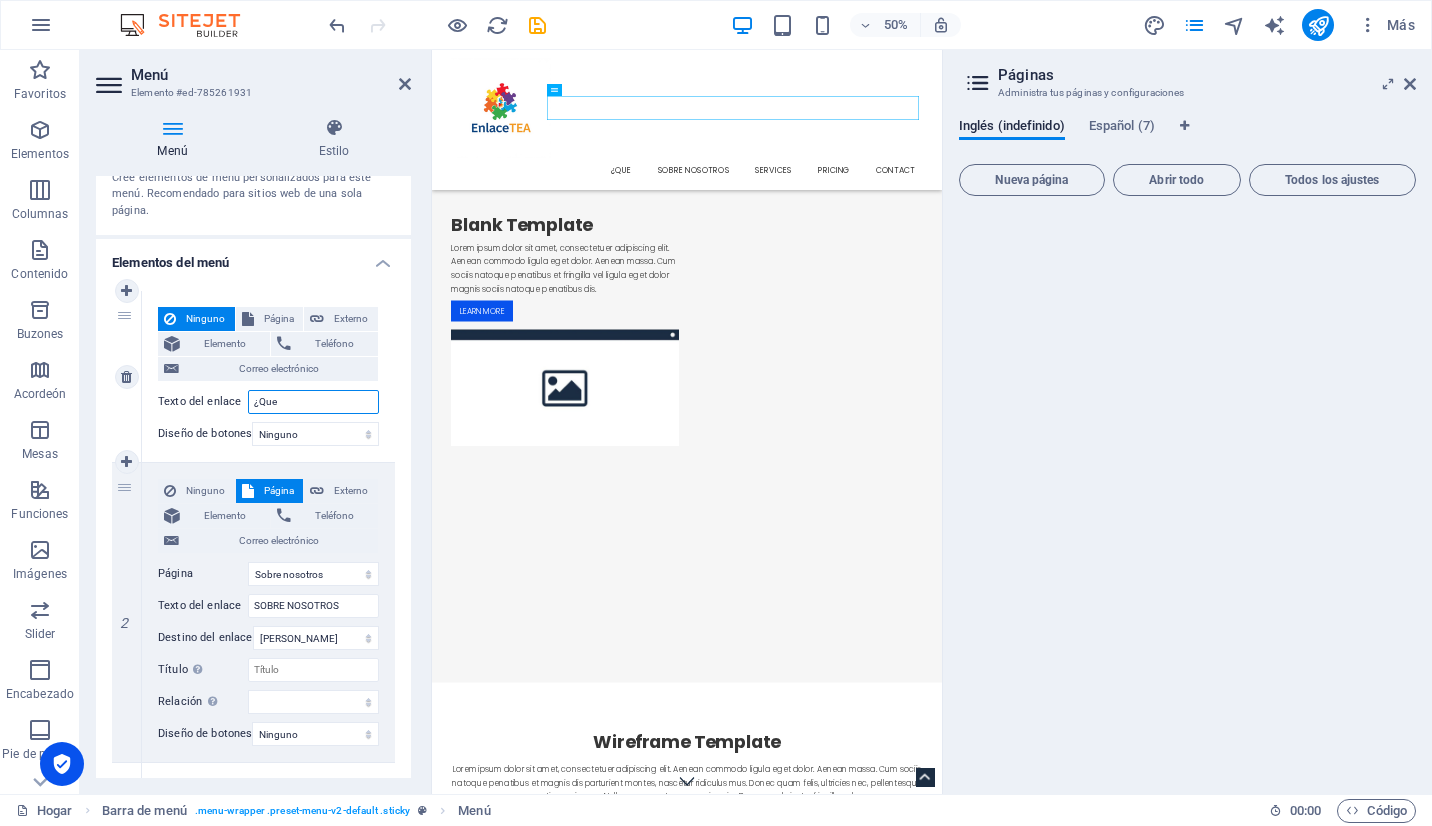 type on "¿Que" 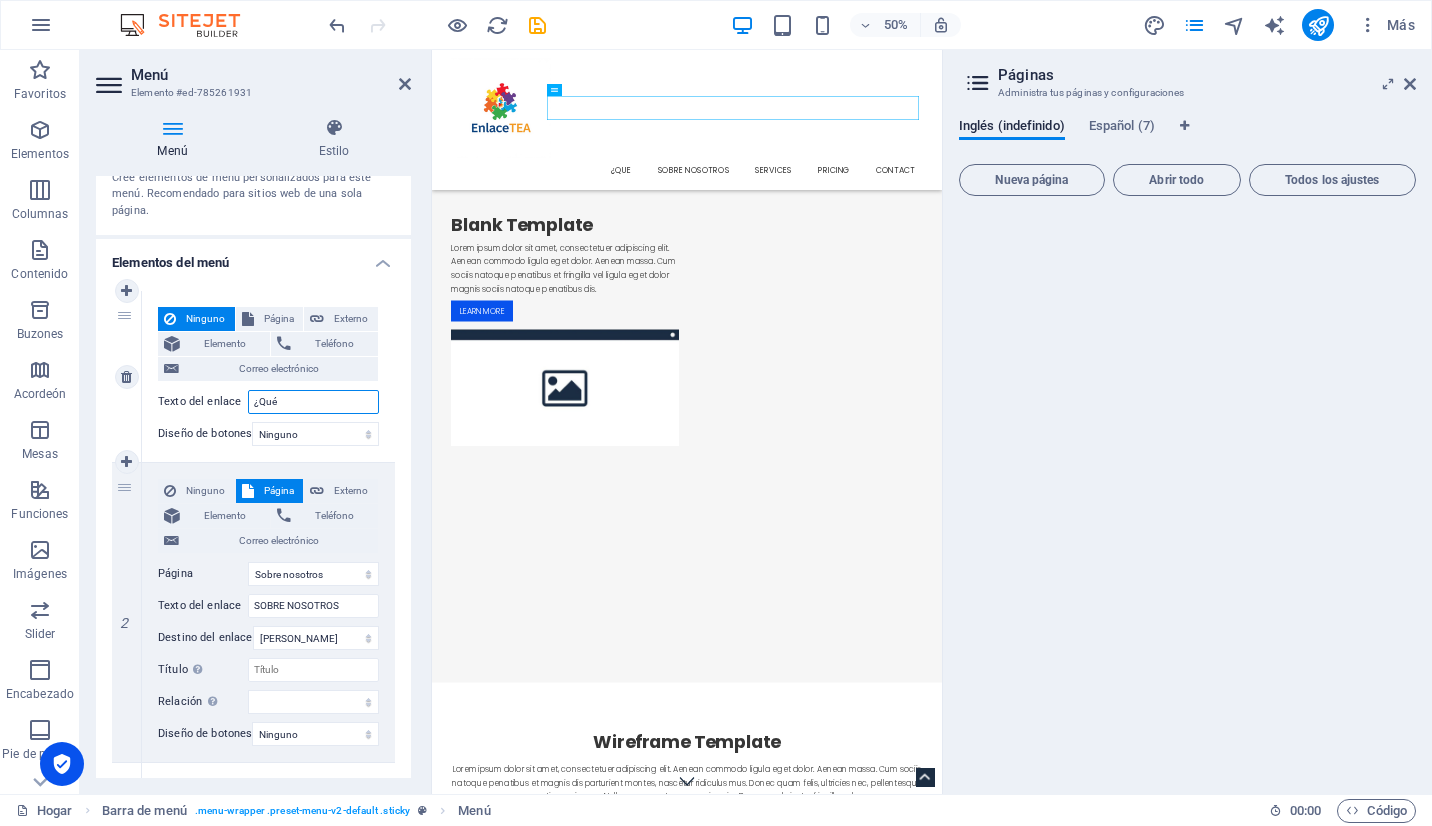 click on "¿Qué" at bounding box center (313, 402) 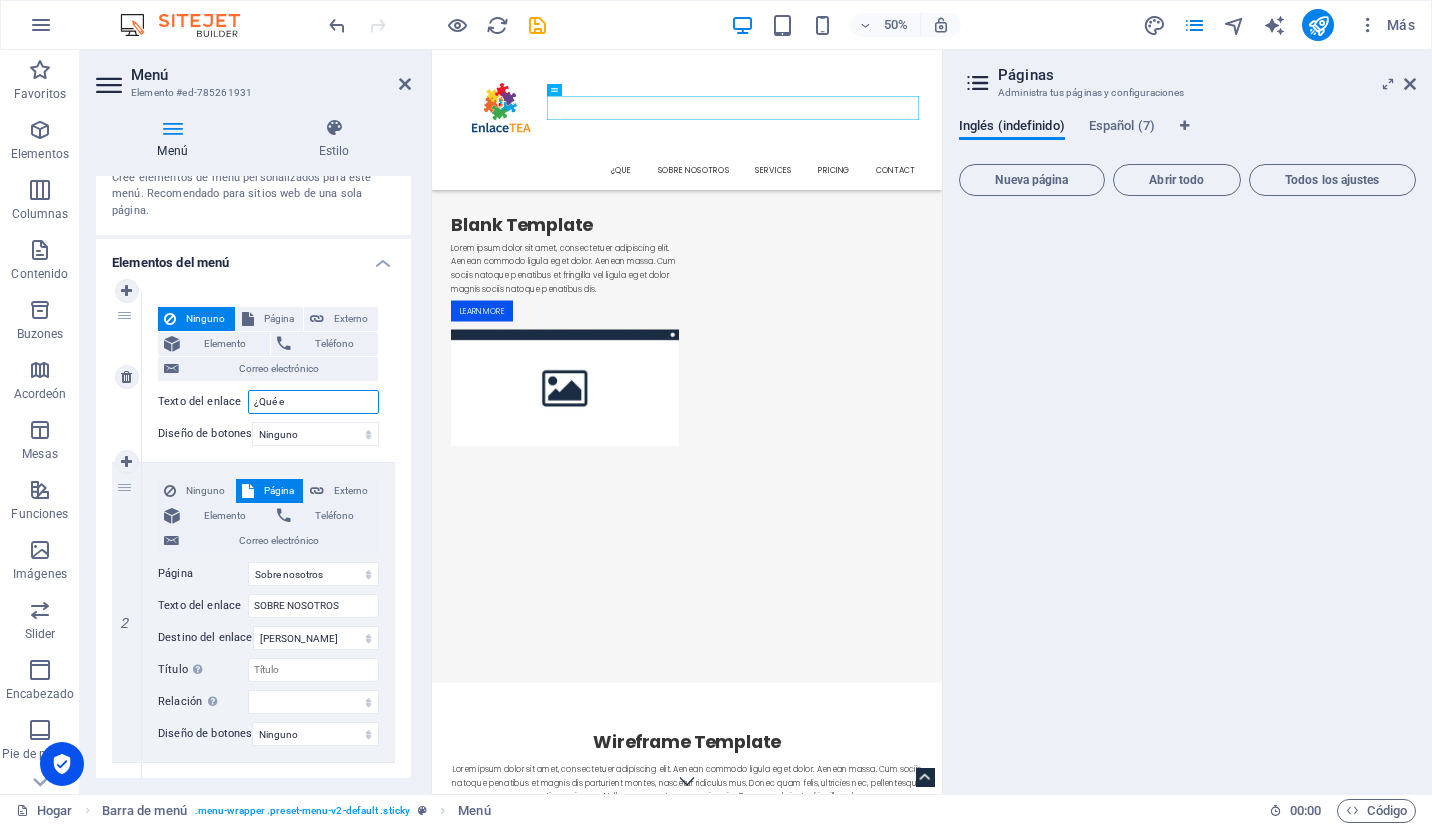 type on "¿Qué es" 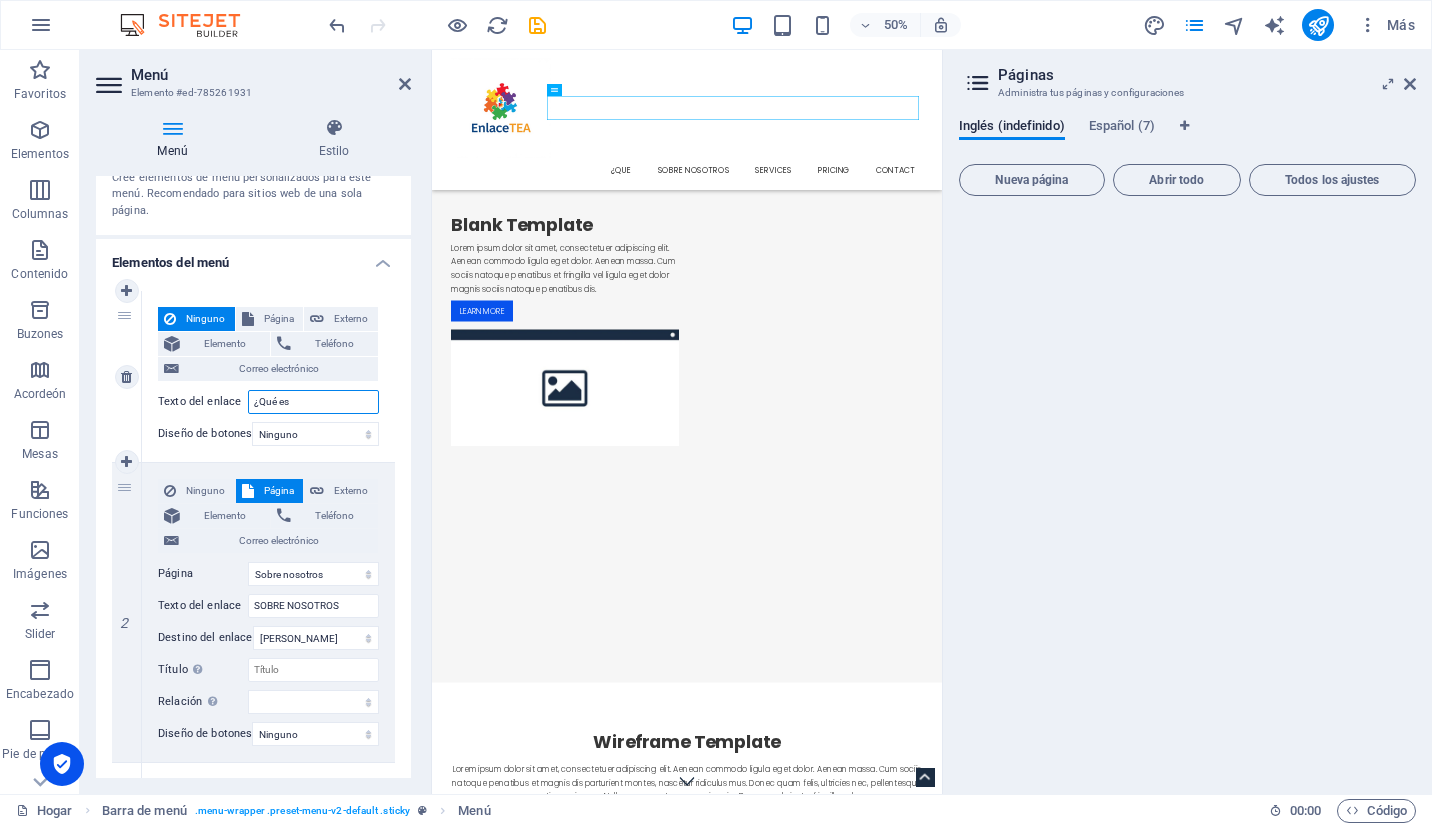 select 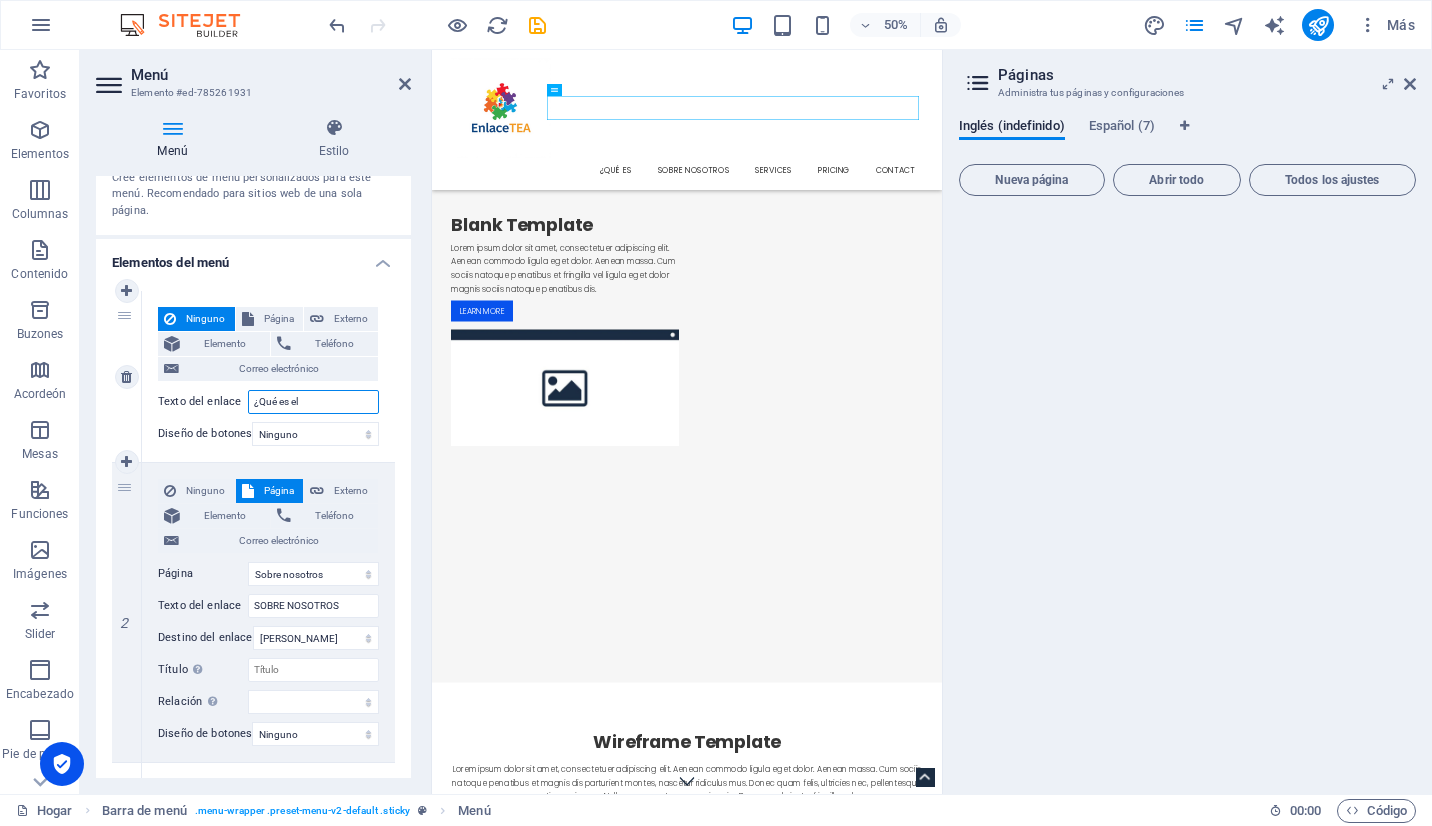 type on "¿Qué es el" 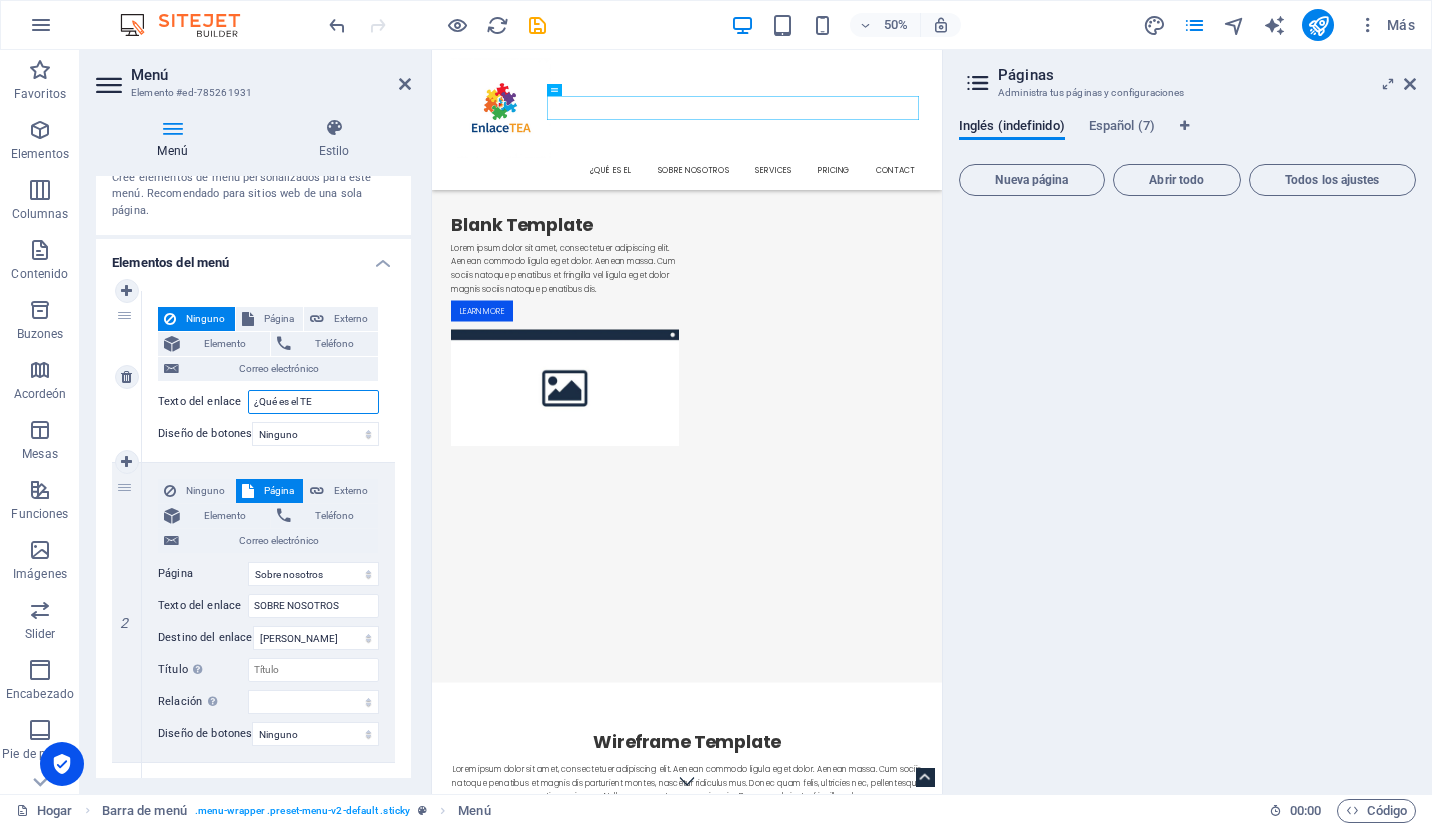 type on "¿Qué es el TEA" 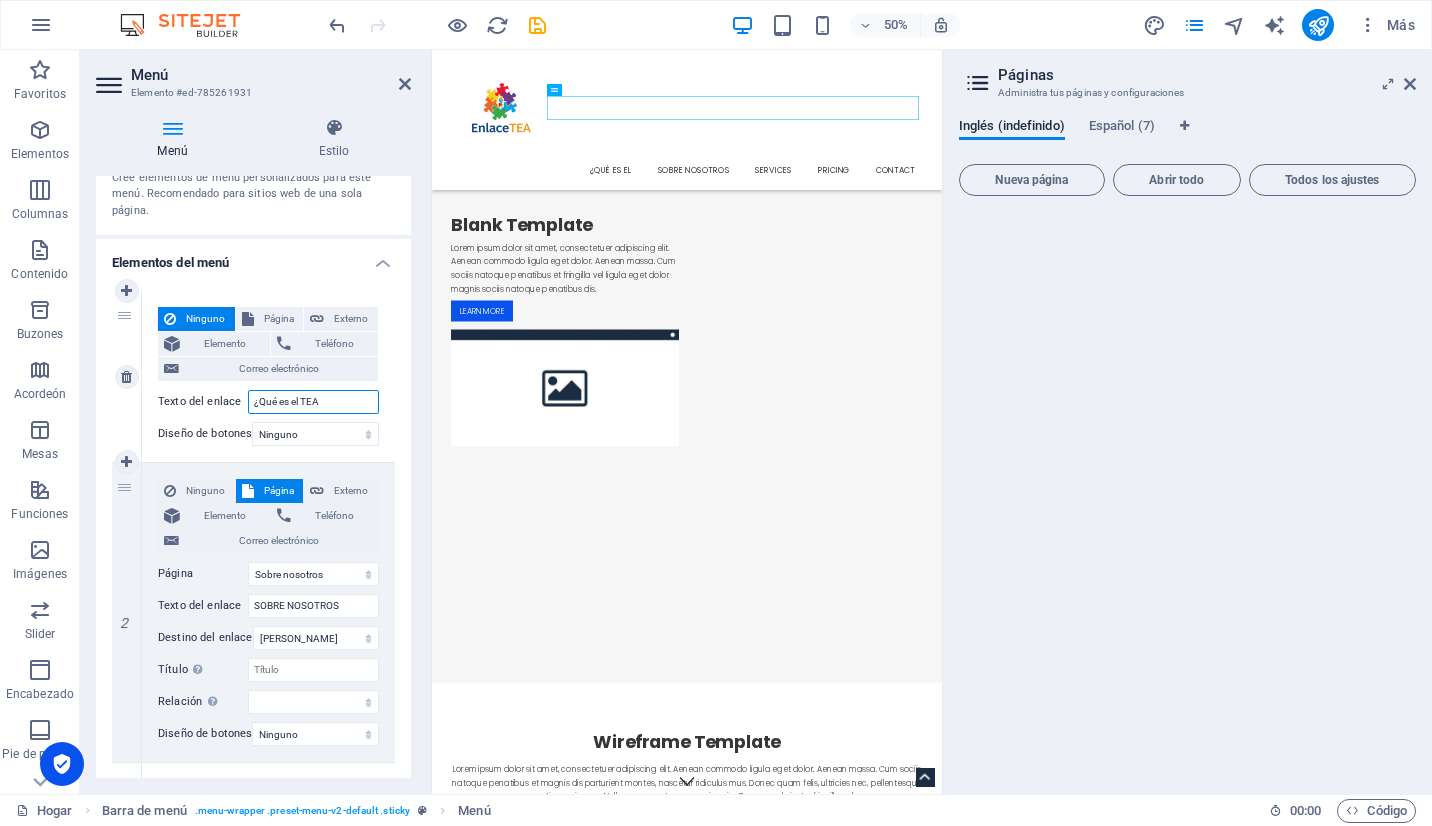 select 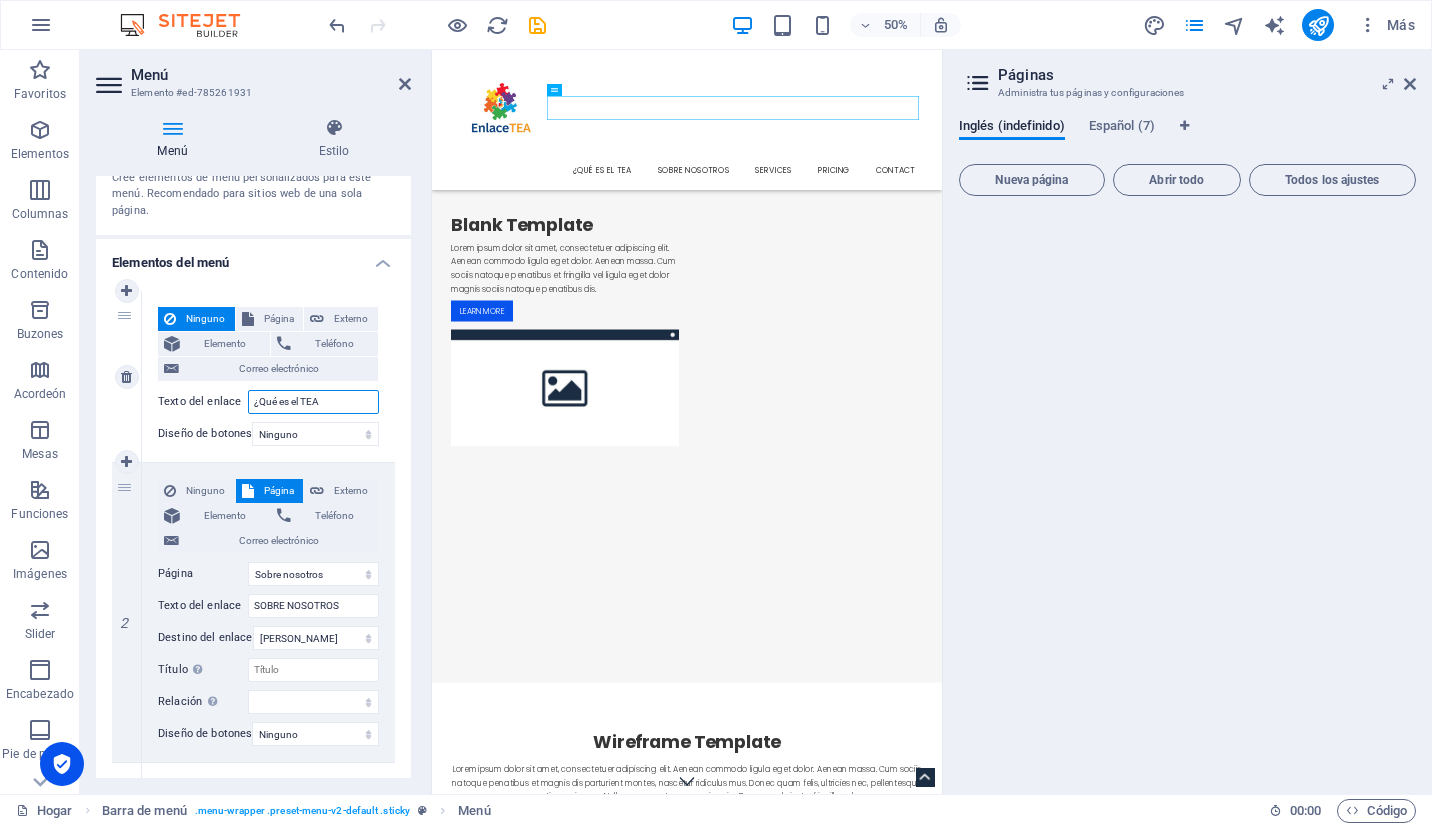 click on "¿Qué es el TEA" at bounding box center [313, 402] 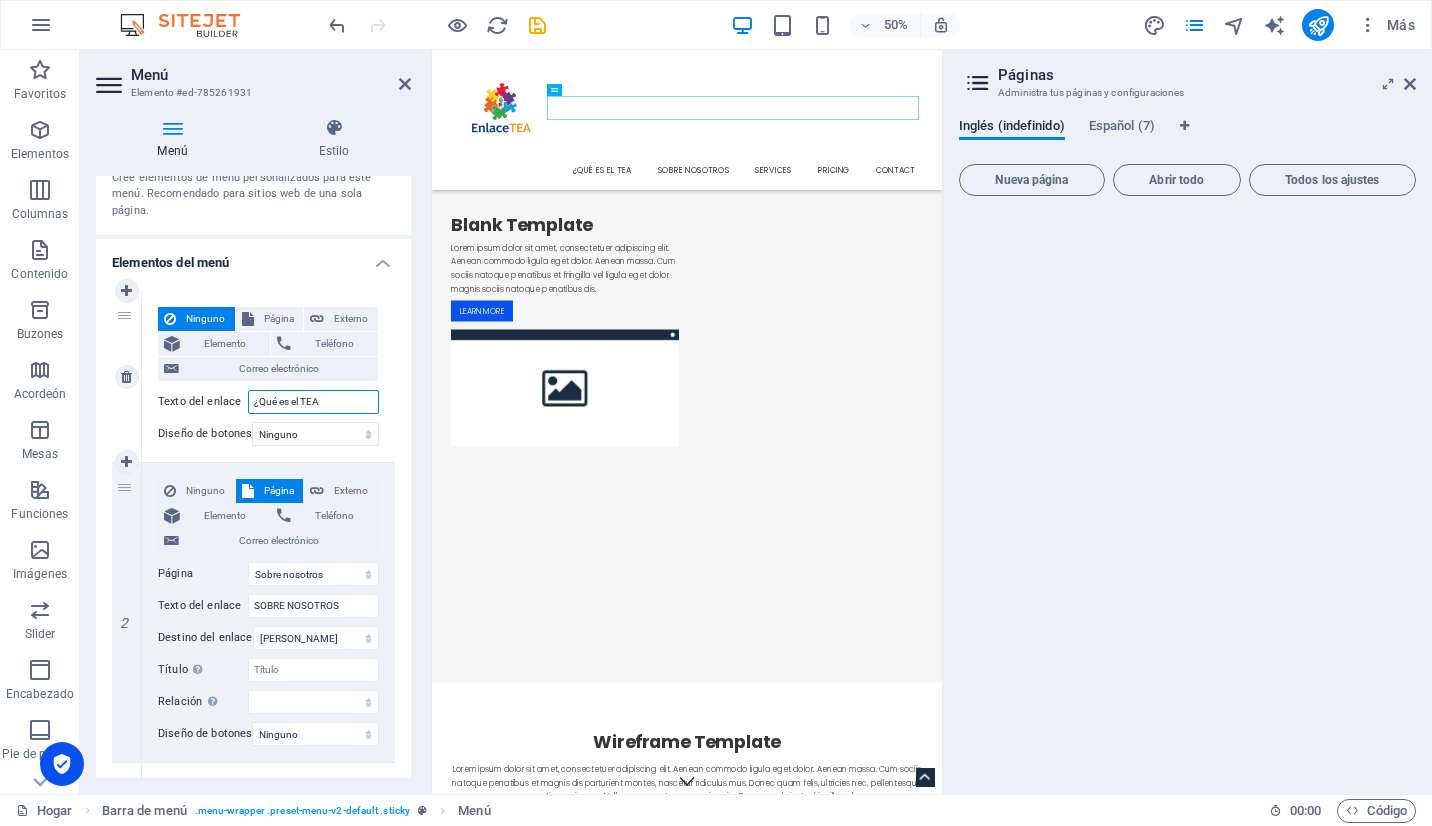 click on "¿Qué es el TEA" at bounding box center (313, 402) 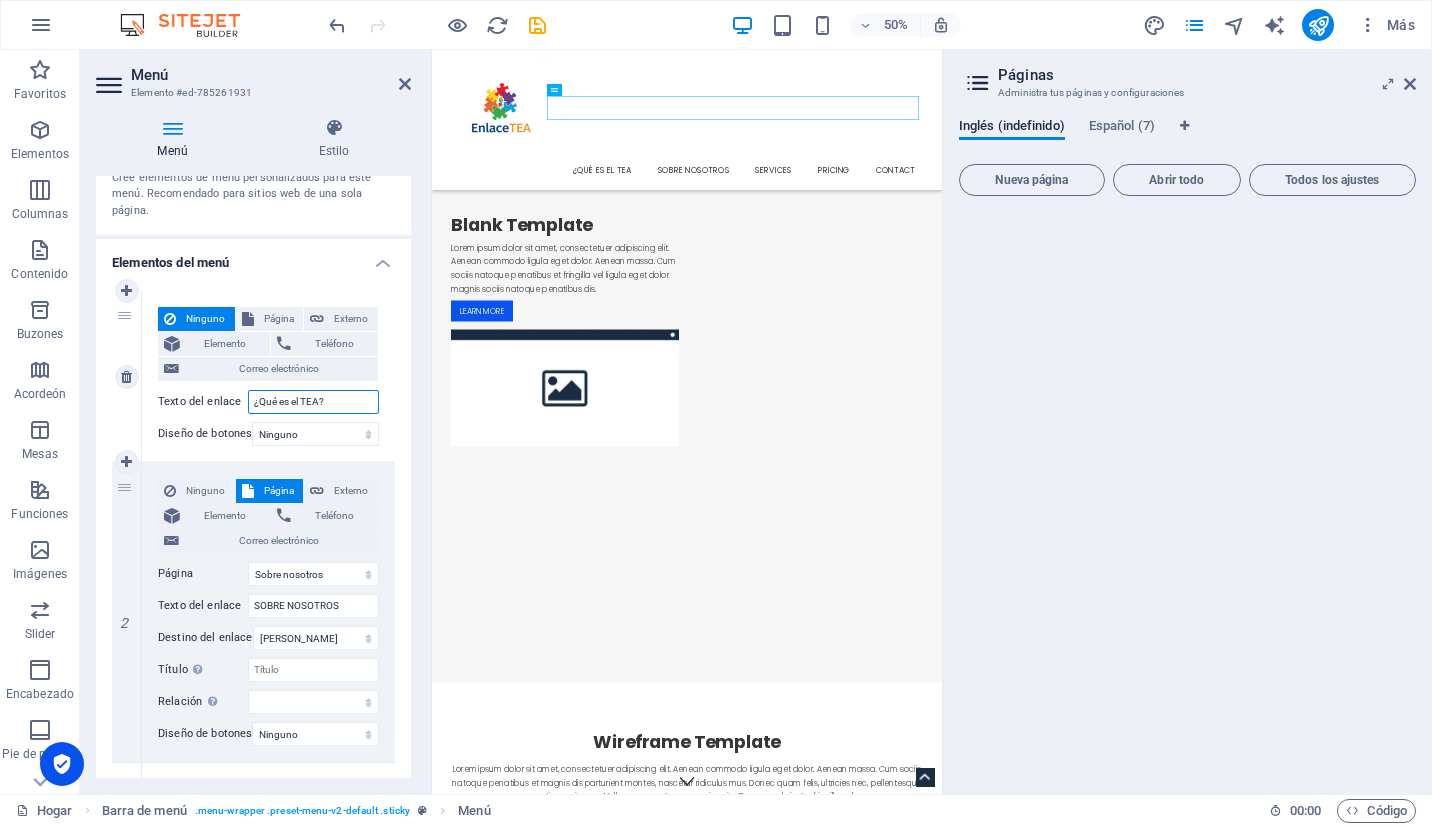select 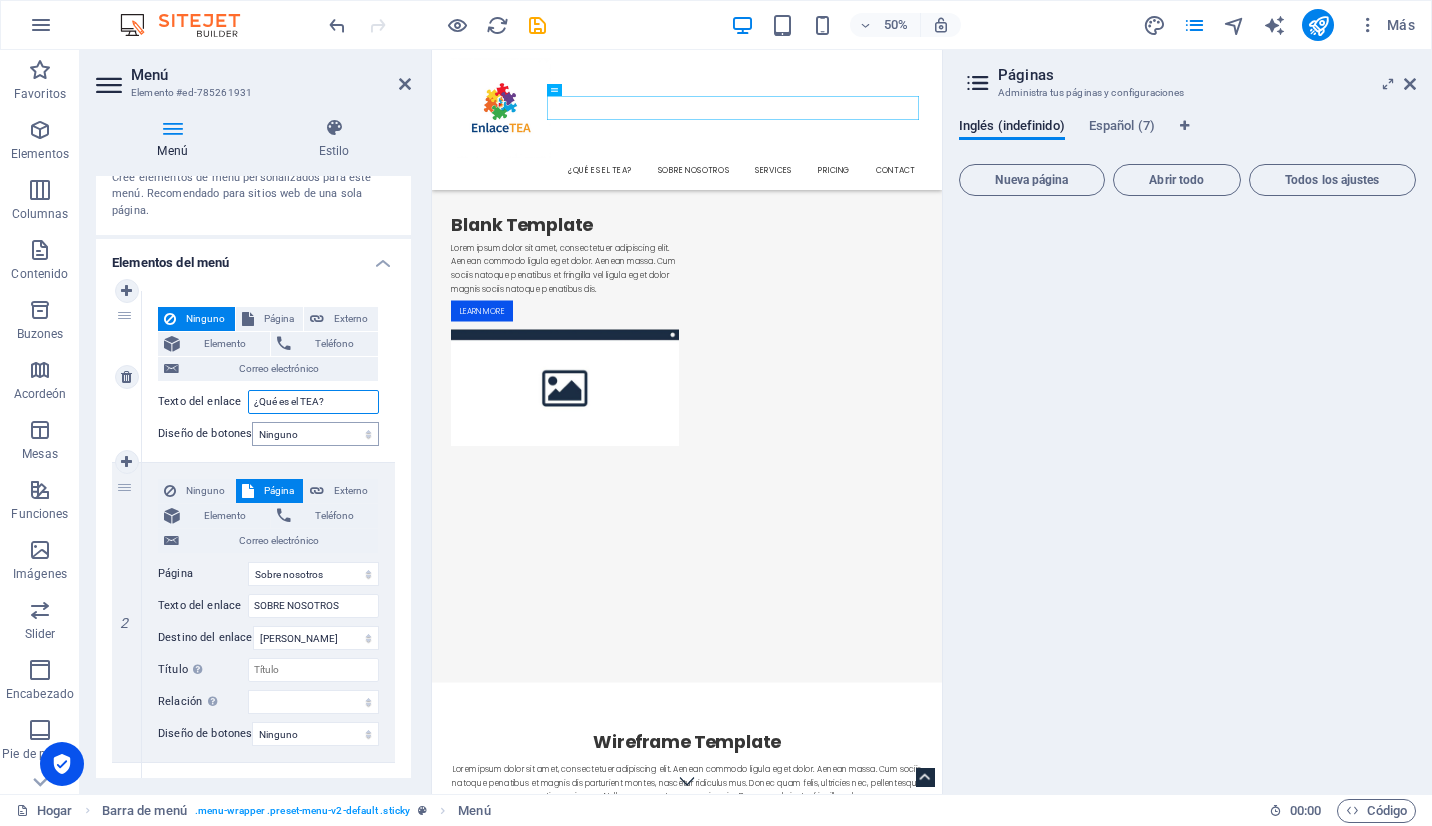type on "¿Qué es el TEA?" 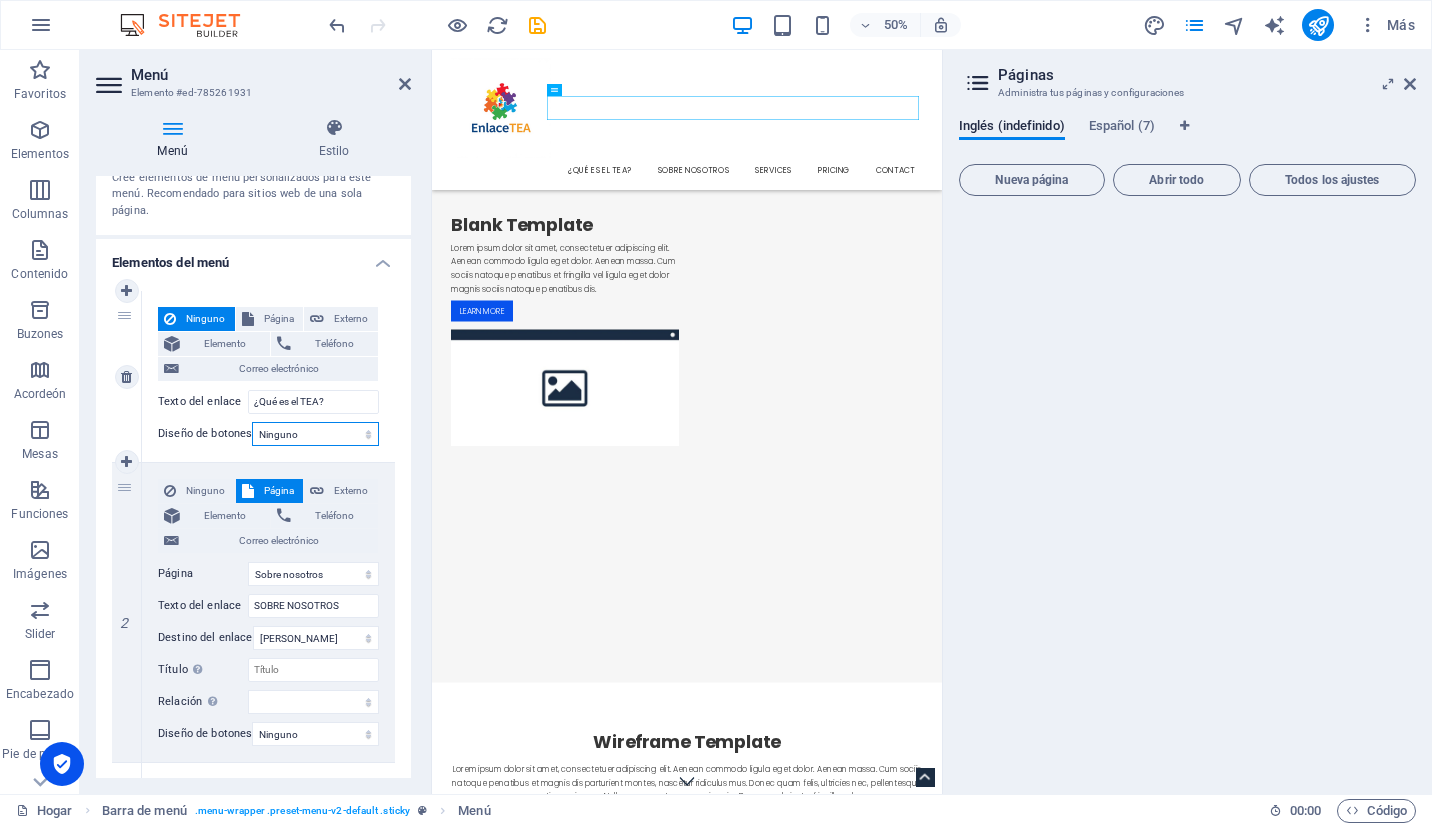 click on "Ninguno Predeterminado Primario Secundario" at bounding box center [315, 434] 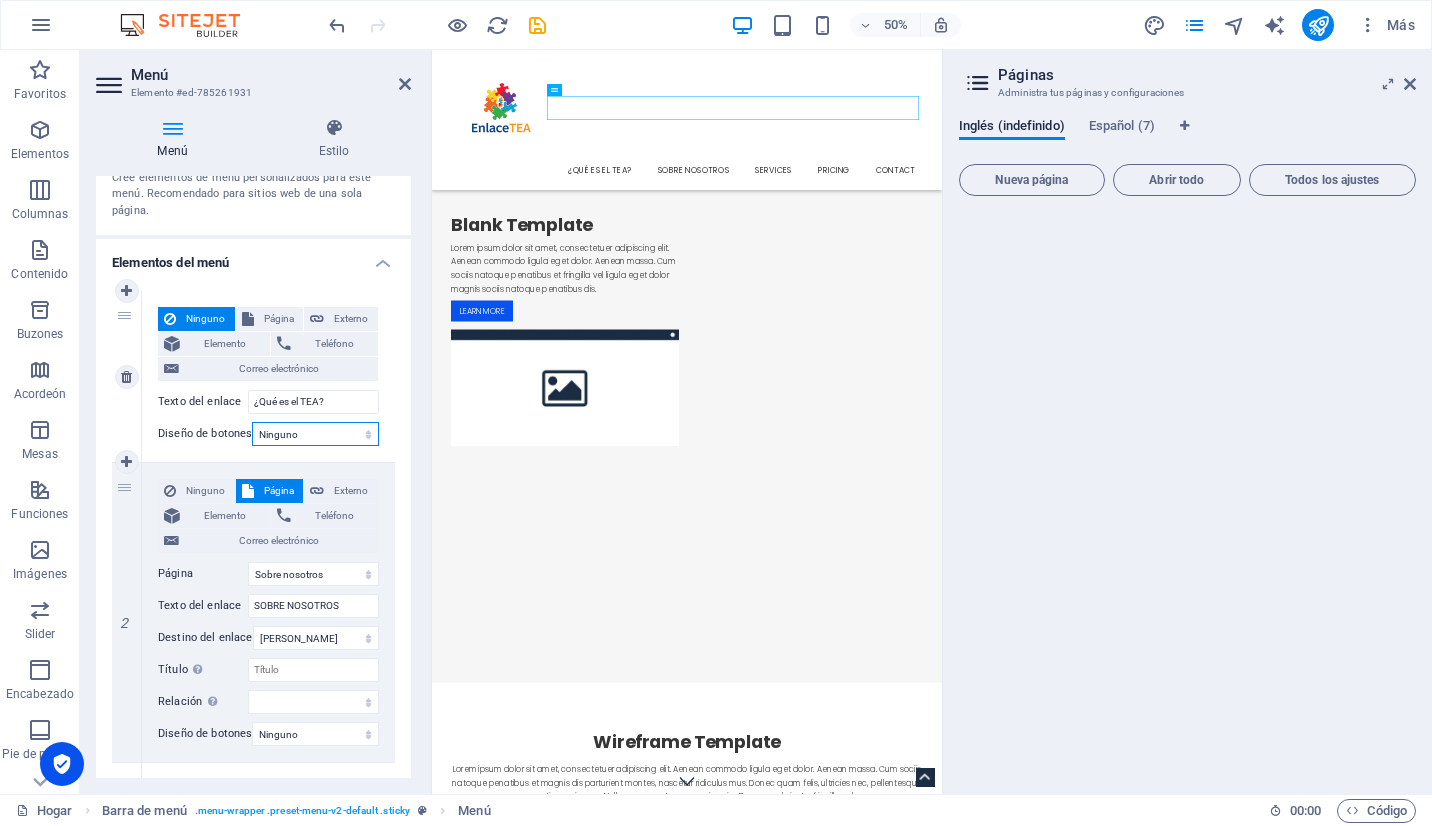 select on "default" 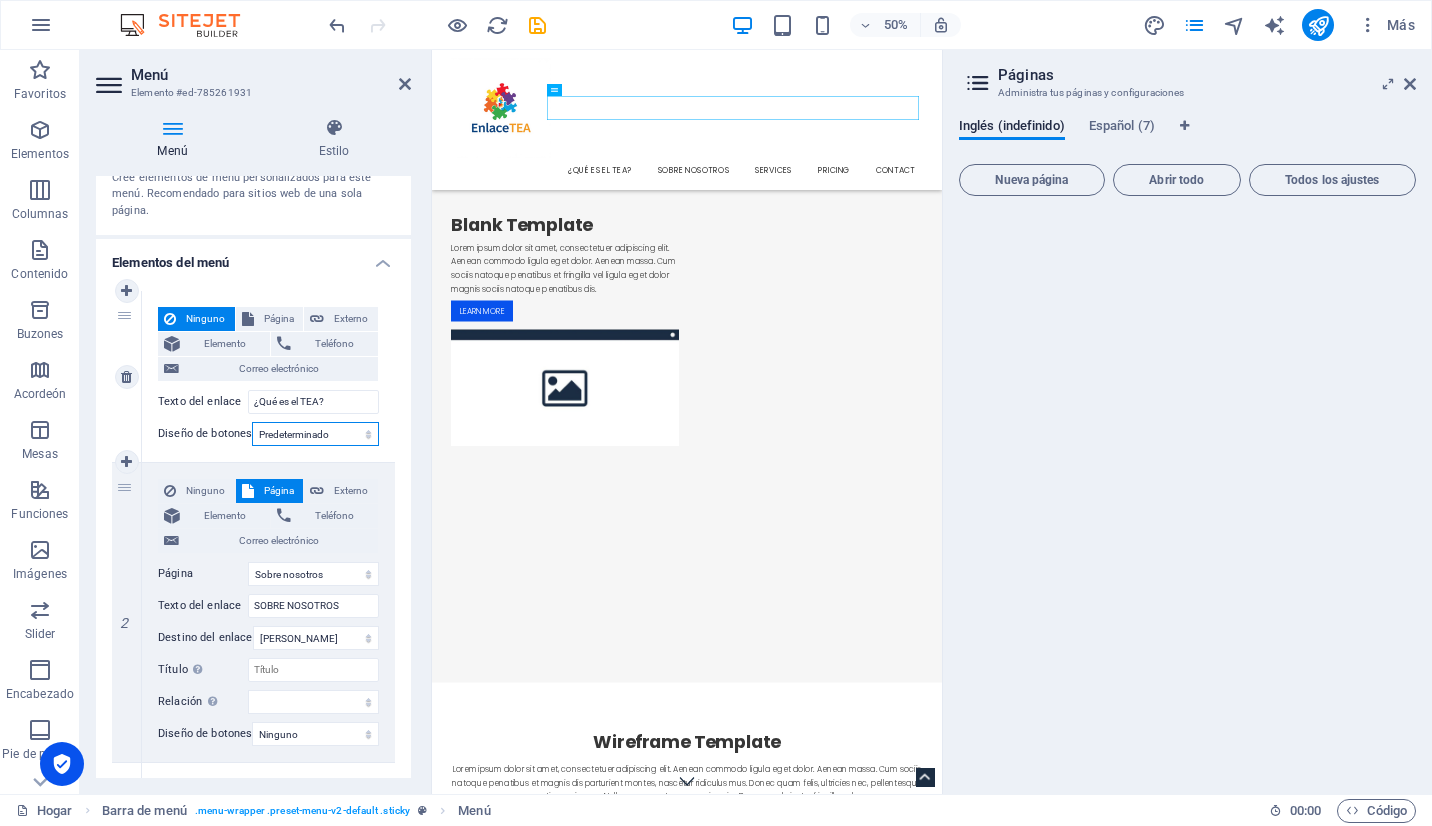 click on "Ninguno Predeterminado Primario Secundario" at bounding box center (315, 434) 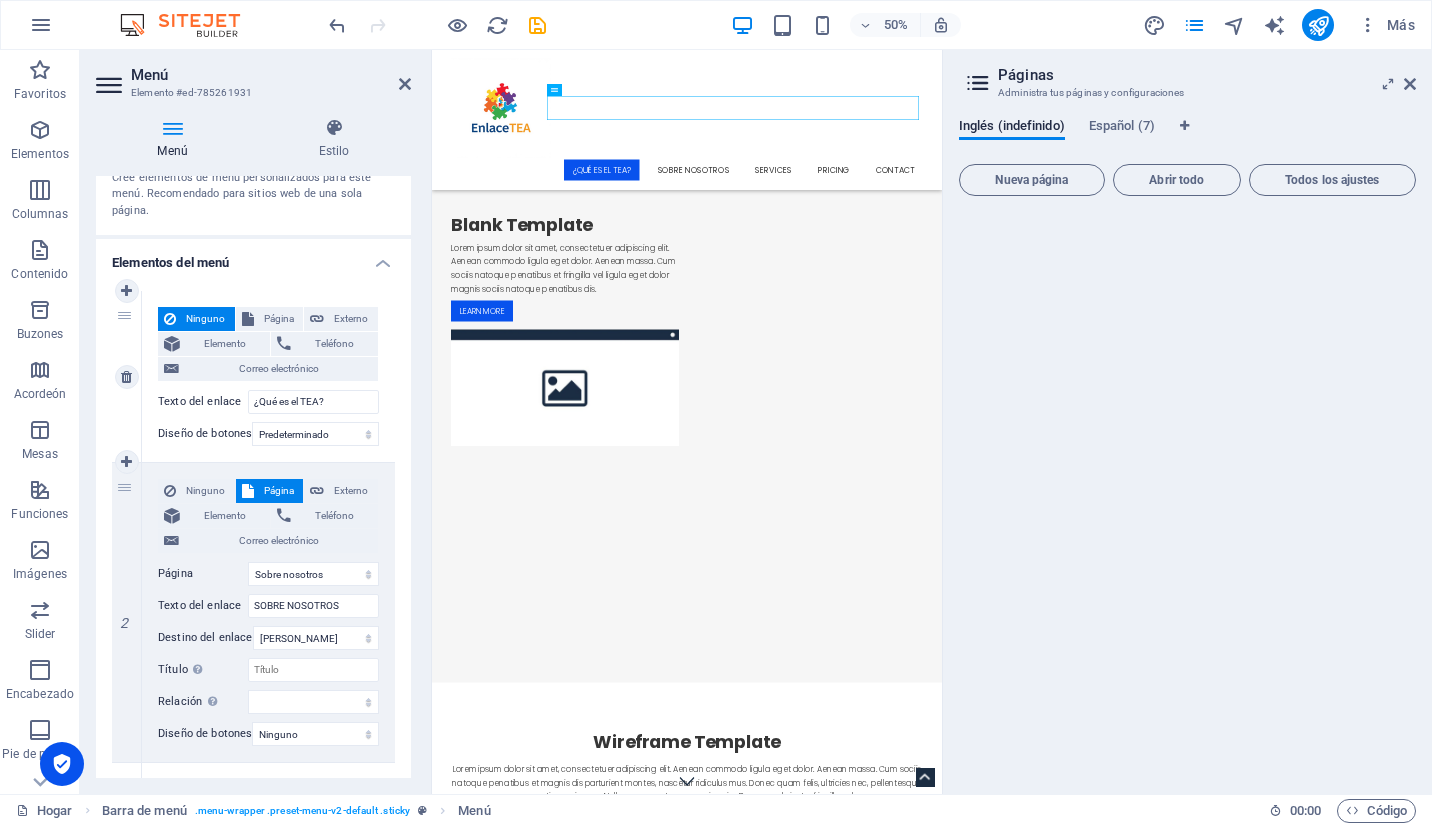 click on "Ninguno Página Externo Elemento Teléfono Correo electrónico Página Hogar Sobre nosotros Servicios Precios Contacto Aviso Legal Privacidad Elemento
URL / Teléfono Correo electrónico Texto del enlace ¿Qué es el TEA? Destino del enlace Nueva pestaña Misma pestaña Superponer Título La descripción adicional del enlace no debe ser la misma que el texto del enlace. El título se muestra con mayor frecuencia como texto de información sobre herramientas cuando el mouse se mueve sobre el elemento. Déjalo vacío si no estás seguro. Relación Establece la  relación de este vínculo con el destino del vínculo . Por ejemplo, el valor "nofollow" indica a los motores de búsqueda que no sigan el enlace. Se puede dejar vacío. alternar autor Marcador externo Ayuda licencia próximo nofollow noreferrer noopener Prev buscar etiqueta Diseño de botones Ninguno Predeterminado Primario Secundario" at bounding box center (268, 376) 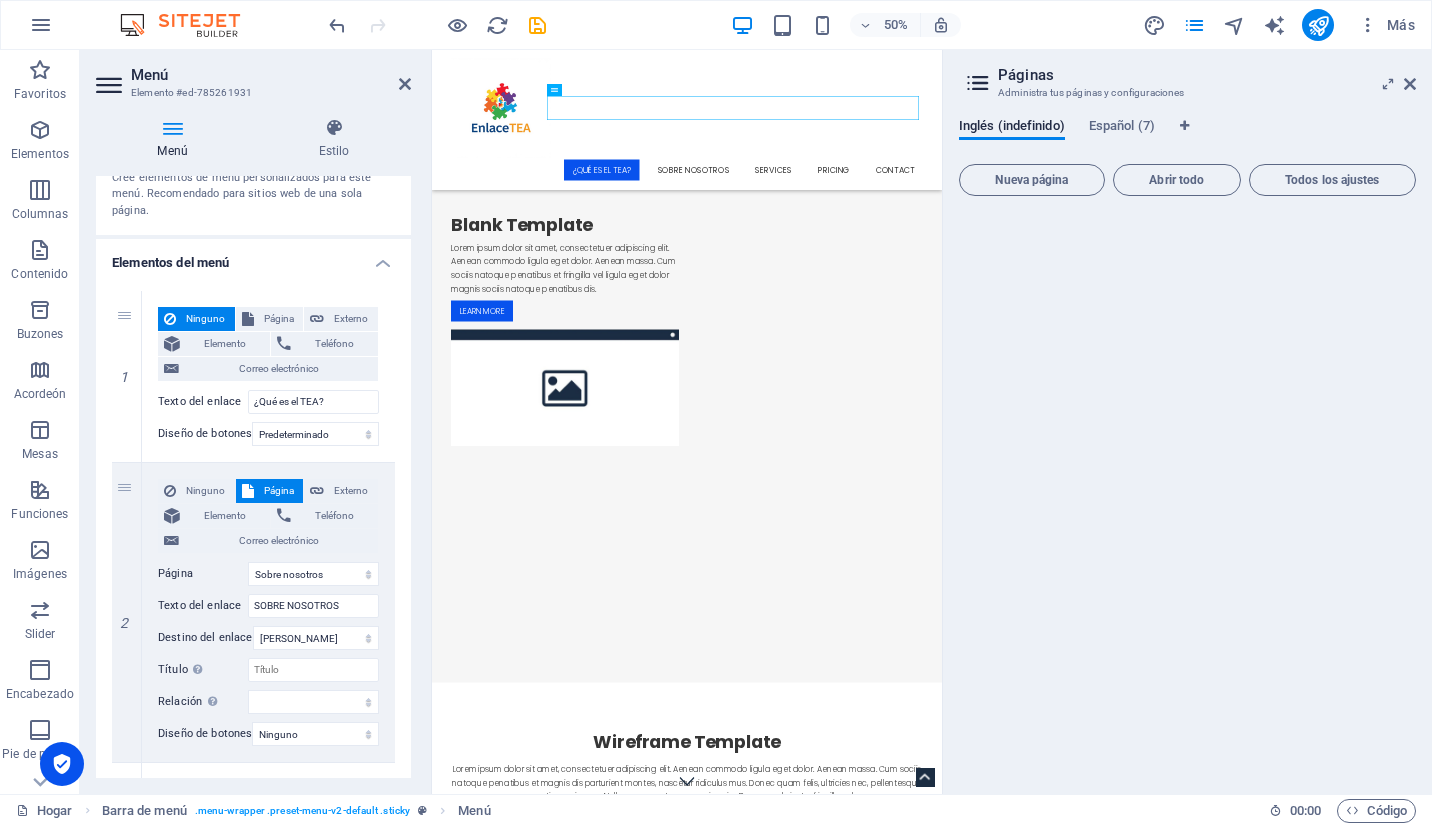 click on "1 Ninguno Página Externo Elemento Teléfono Correo electrónico Página Hogar Sobre nosotros Servicios Precios Contacto Aviso Legal Privacidad Elemento
URL / Teléfono Correo electrónico Texto del enlace ¿Qué es el TEA? Destino del enlace Nueva pestaña Misma pestaña Superponer Título La descripción adicional del enlace no debe ser la misma que el texto del enlace. El título se muestra con mayor frecuencia como texto de información sobre herramientas cuando el mouse se mueve sobre el elemento. Déjalo vacío si no estás seguro. Relación Establece la  relación de este vínculo con el destino del vínculo . Por ejemplo, el valor "nofollow" indica a los motores de búsqueda que no sigan el enlace. Se puede dejar vacío. alternar autor Marcador externo Ayuda licencia próximo nofollow noreferrer noopener Prev buscar etiqueta Diseño de botones Ninguno Predeterminado Primario Secundario 2 Ninguno Página Externo Elemento Teléfono Correo electrónico Página Hogar Sobre nosotros" at bounding box center (253, 976) 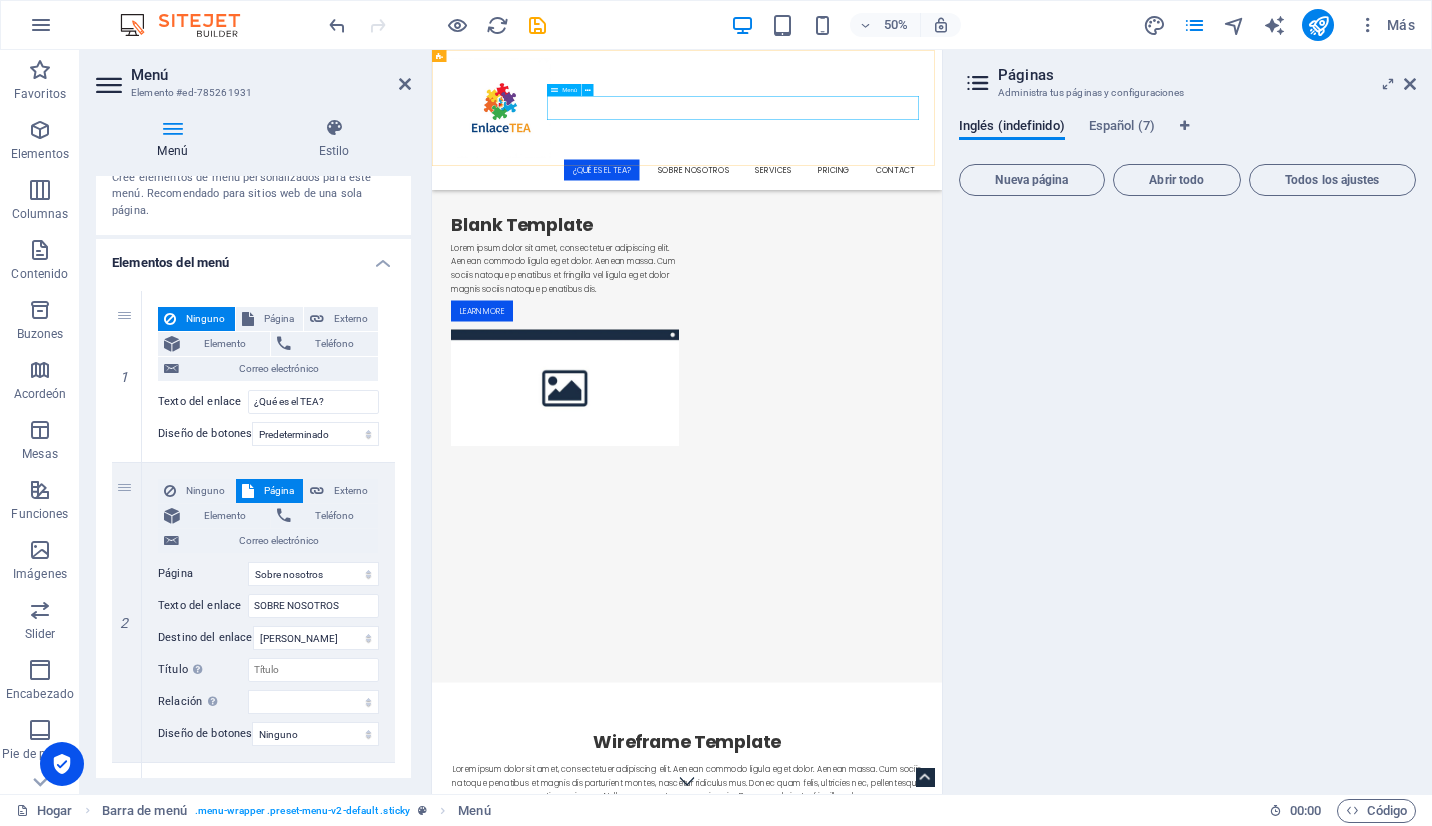 click on "¿Qué es el TEA? SOBRE NOSOTROS  Services Pricing Contact" at bounding box center (942, 290) 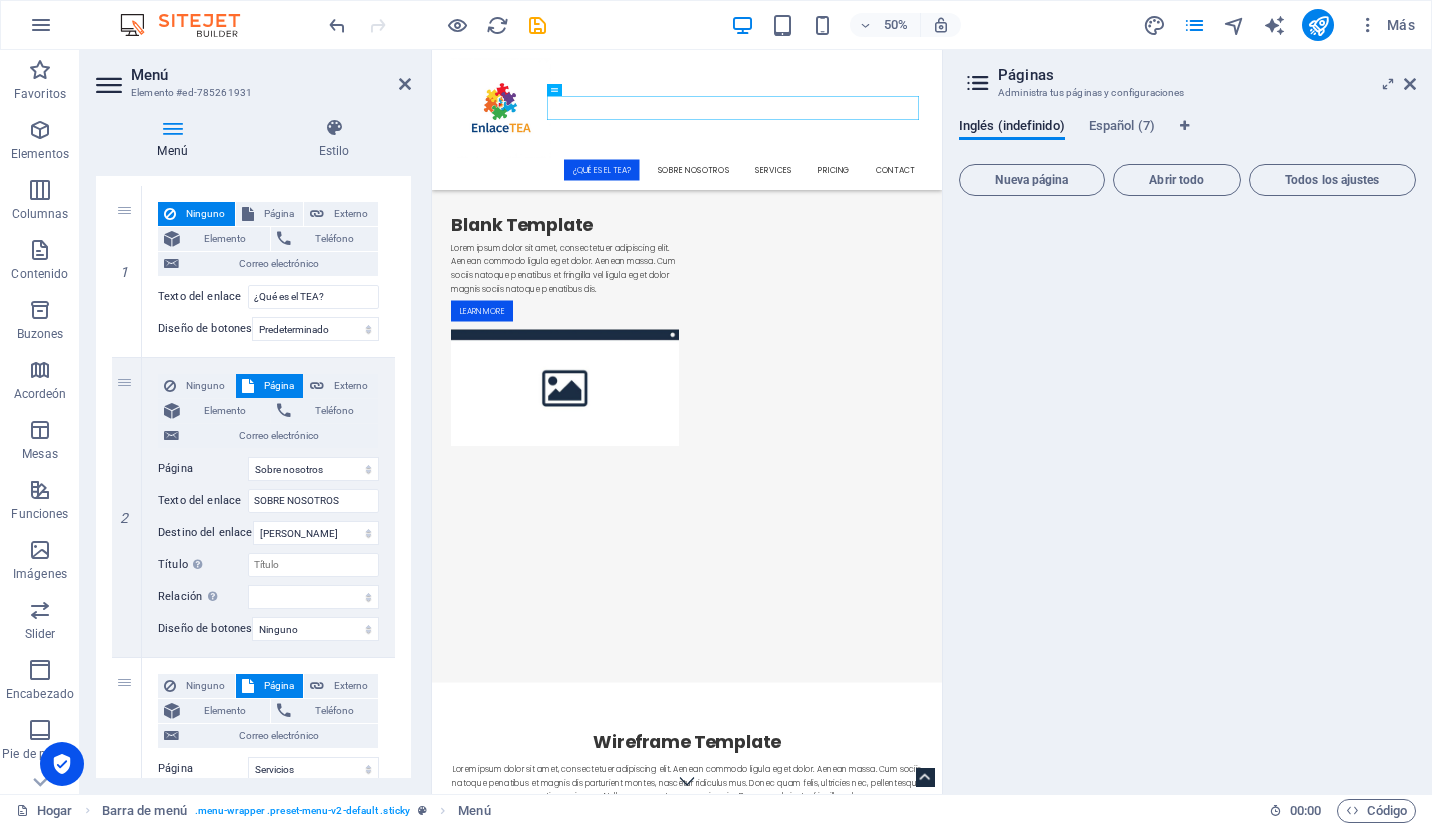scroll, scrollTop: 200, scrollLeft: 0, axis: vertical 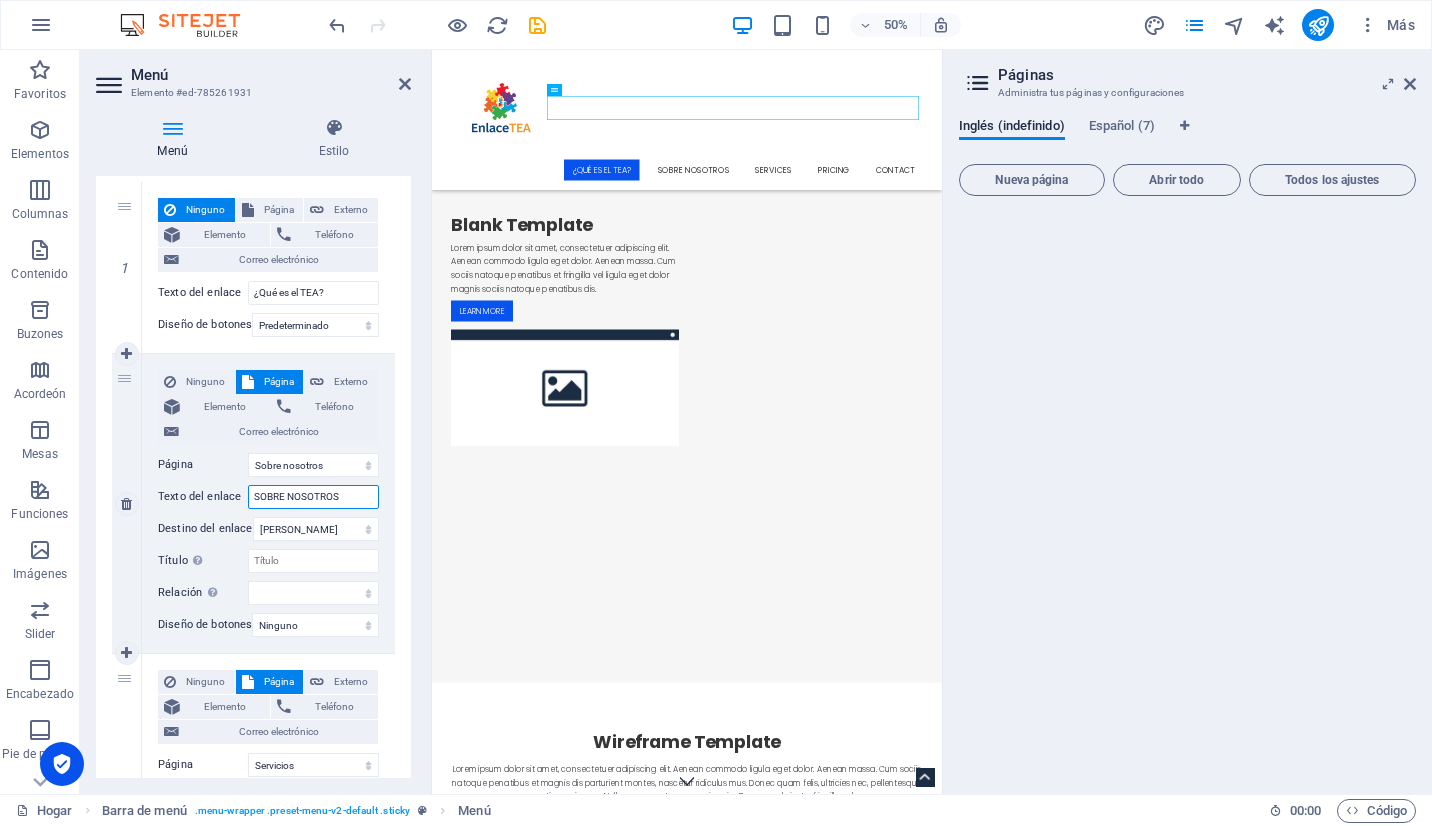 click on "SOBRE NOSOTROS" at bounding box center [313, 497] 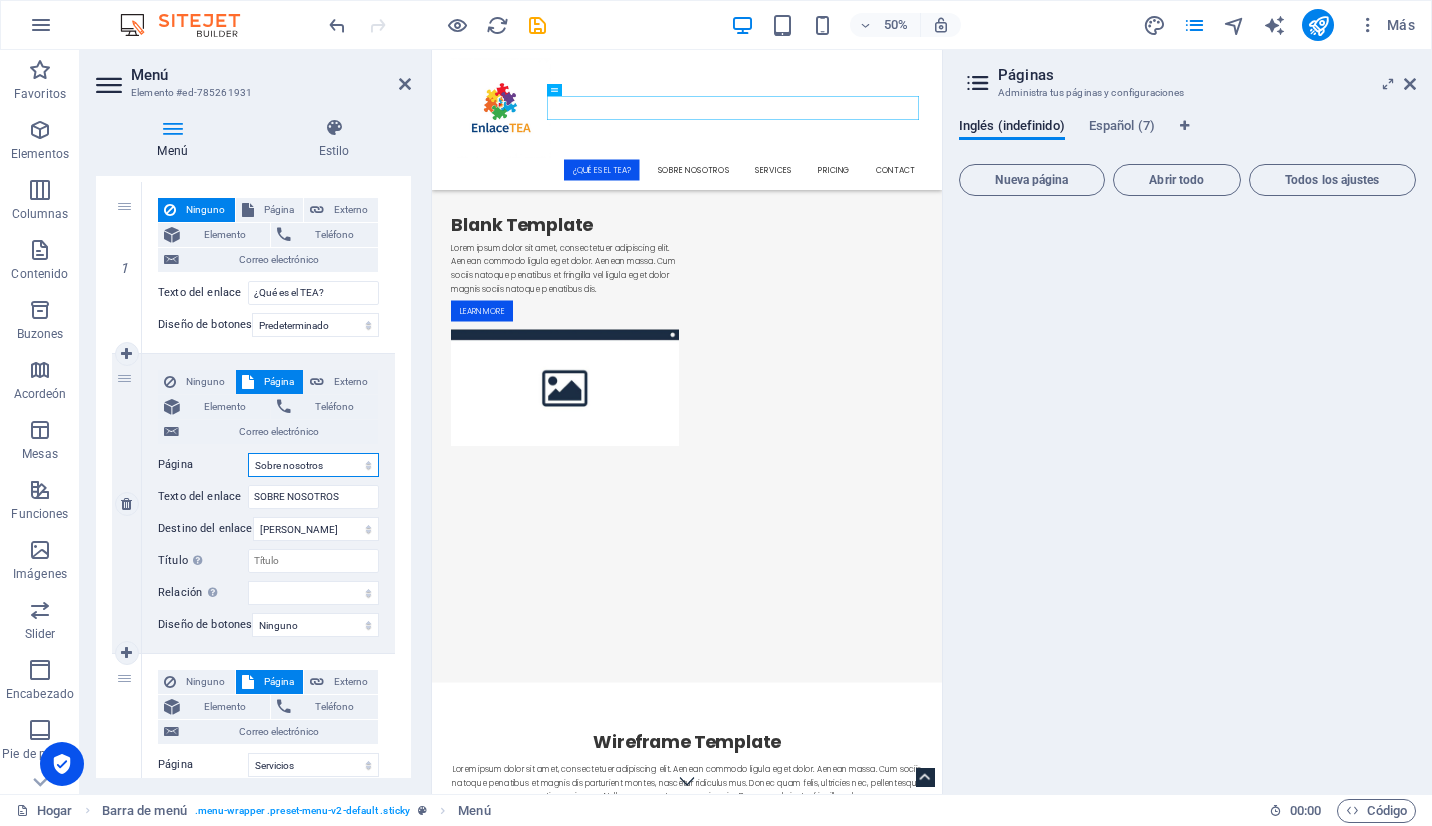 click on "Hogar Sobre nosotros Servicios Precios Contacto Aviso Legal Privacidad" at bounding box center (313, 465) 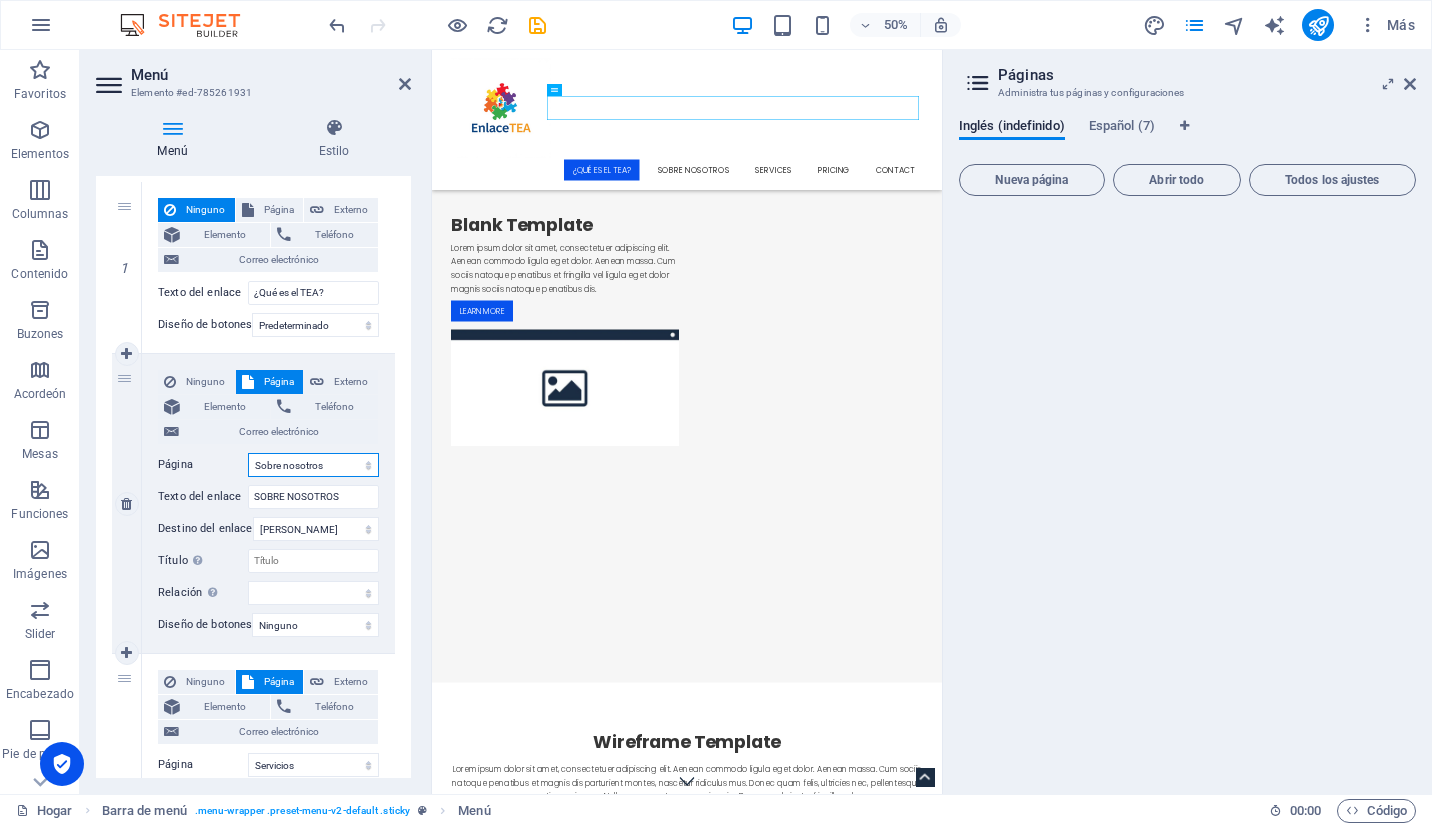 click on "Hogar Sobre nosotros Servicios Precios Contacto Aviso Legal Privacidad" at bounding box center [313, 465] 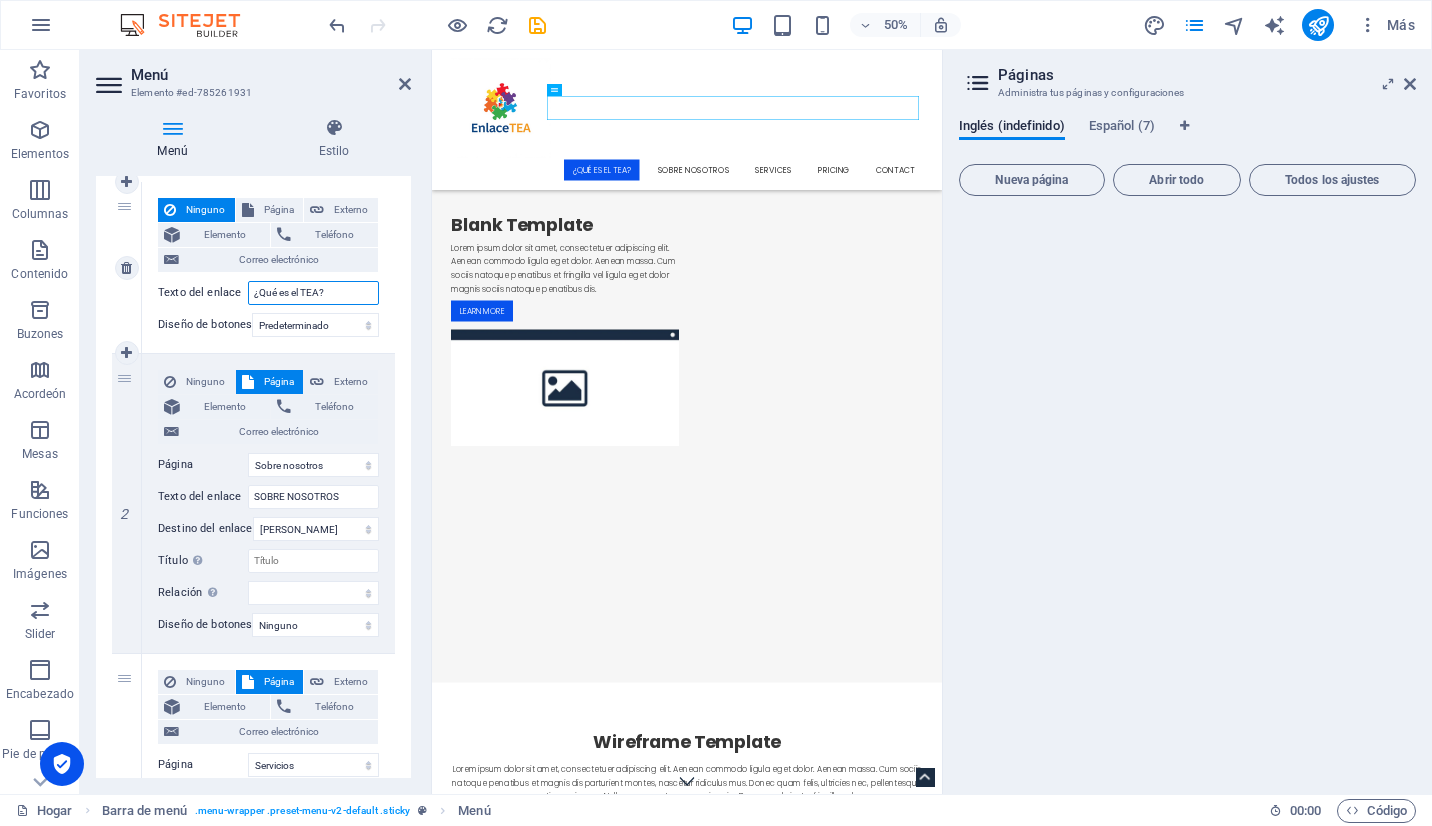 drag, startPoint x: 325, startPoint y: 291, endPoint x: 250, endPoint y: 288, distance: 75.059975 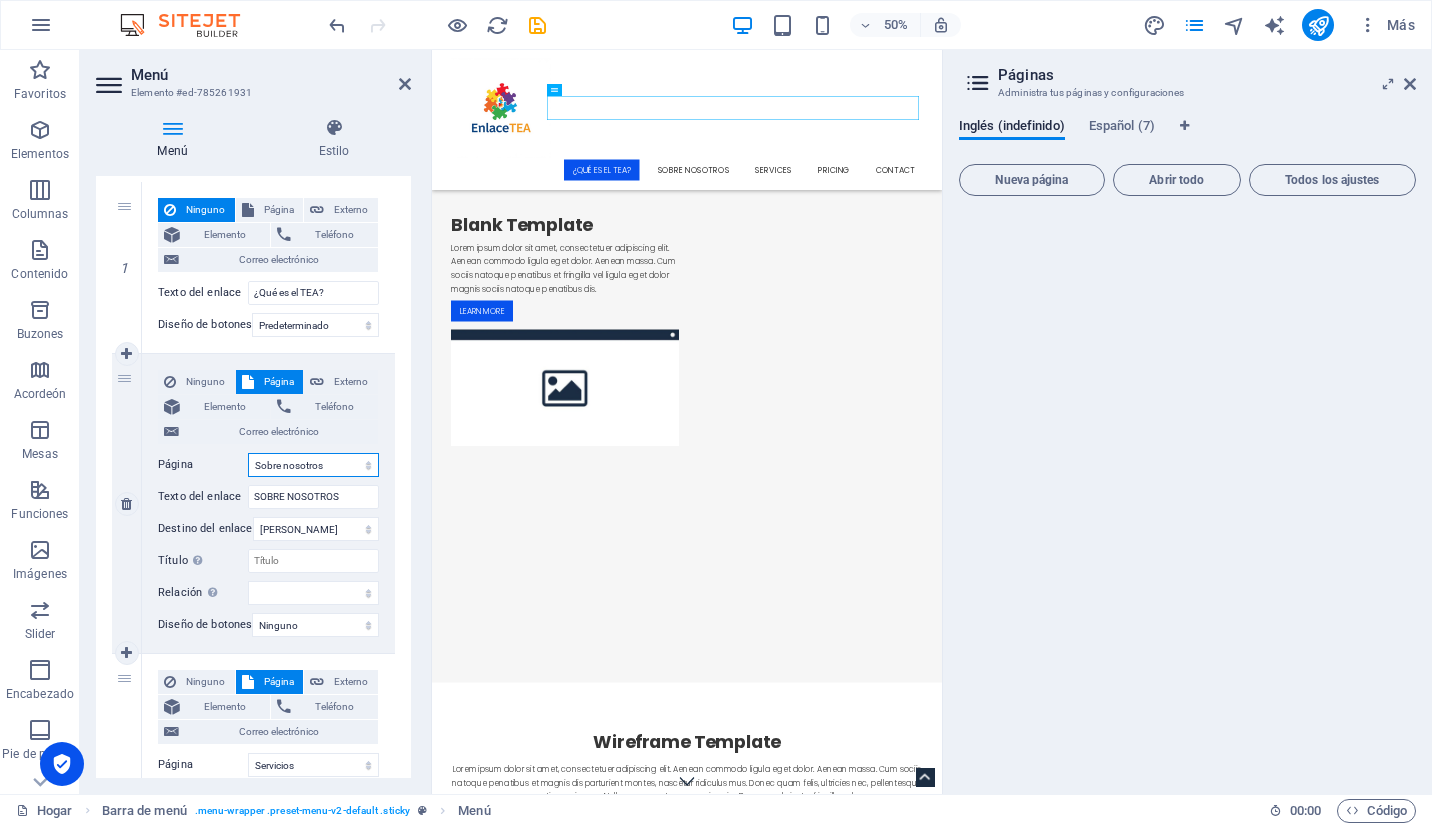 click on "Hogar Sobre nosotros Servicios Precios Contacto Aviso Legal Privacidad" at bounding box center (313, 465) 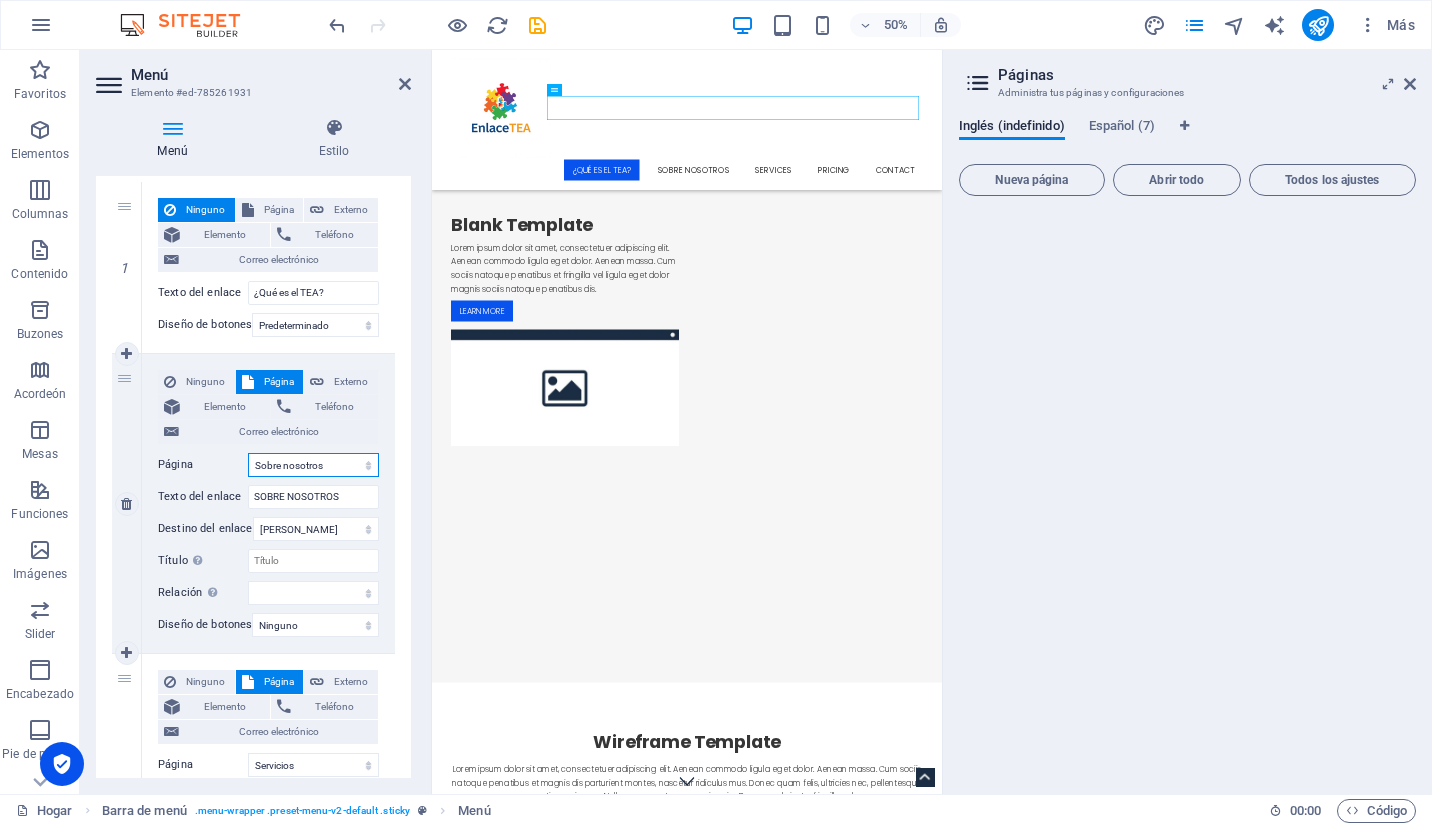 click on "Hogar Sobre nosotros Servicios Precios Contacto Aviso Legal Privacidad" at bounding box center (313, 465) 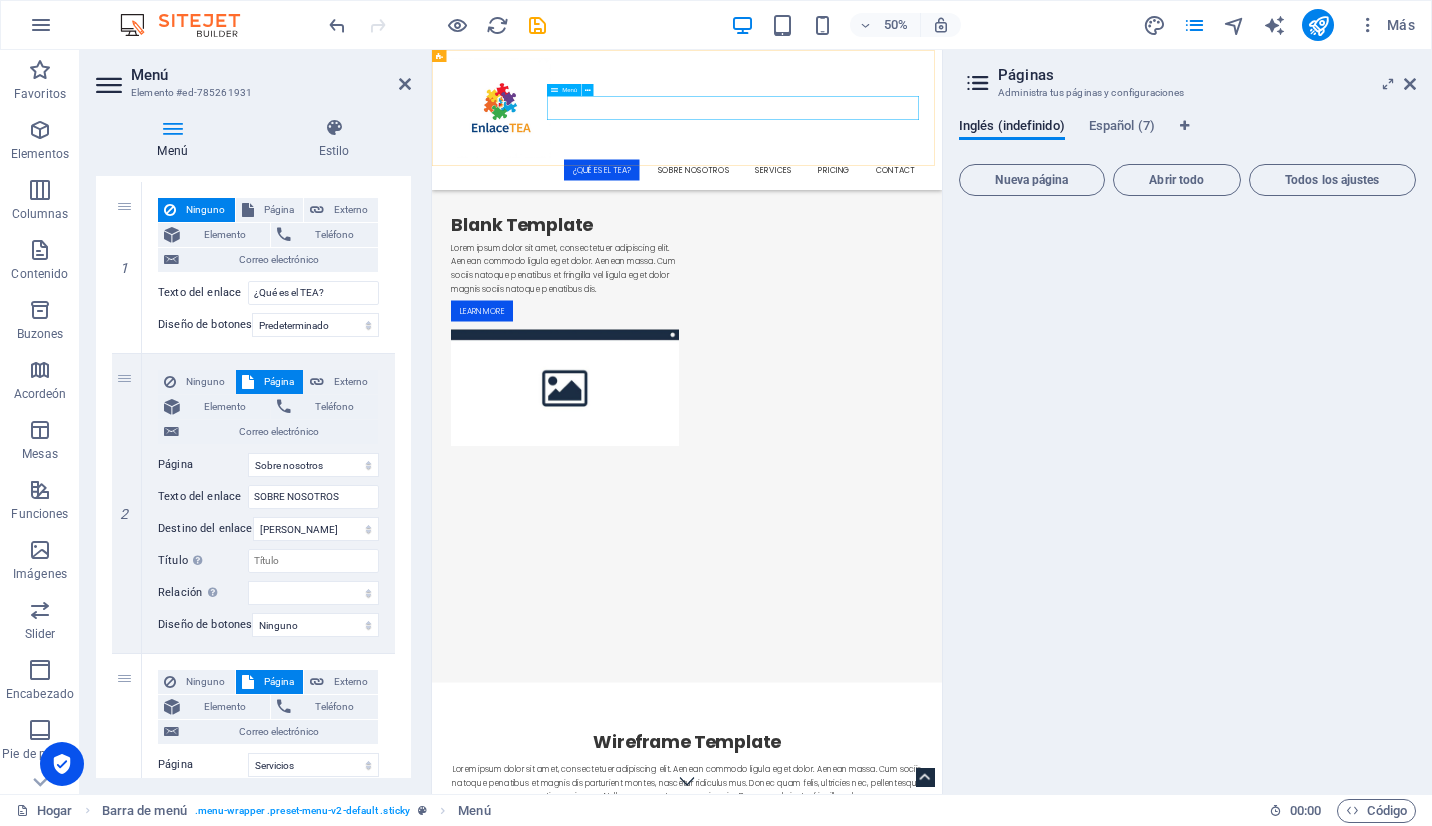 click on "¿Qué es el TEA? SOBRE NOSOTROS  Services Pricing Contact" at bounding box center [942, 290] 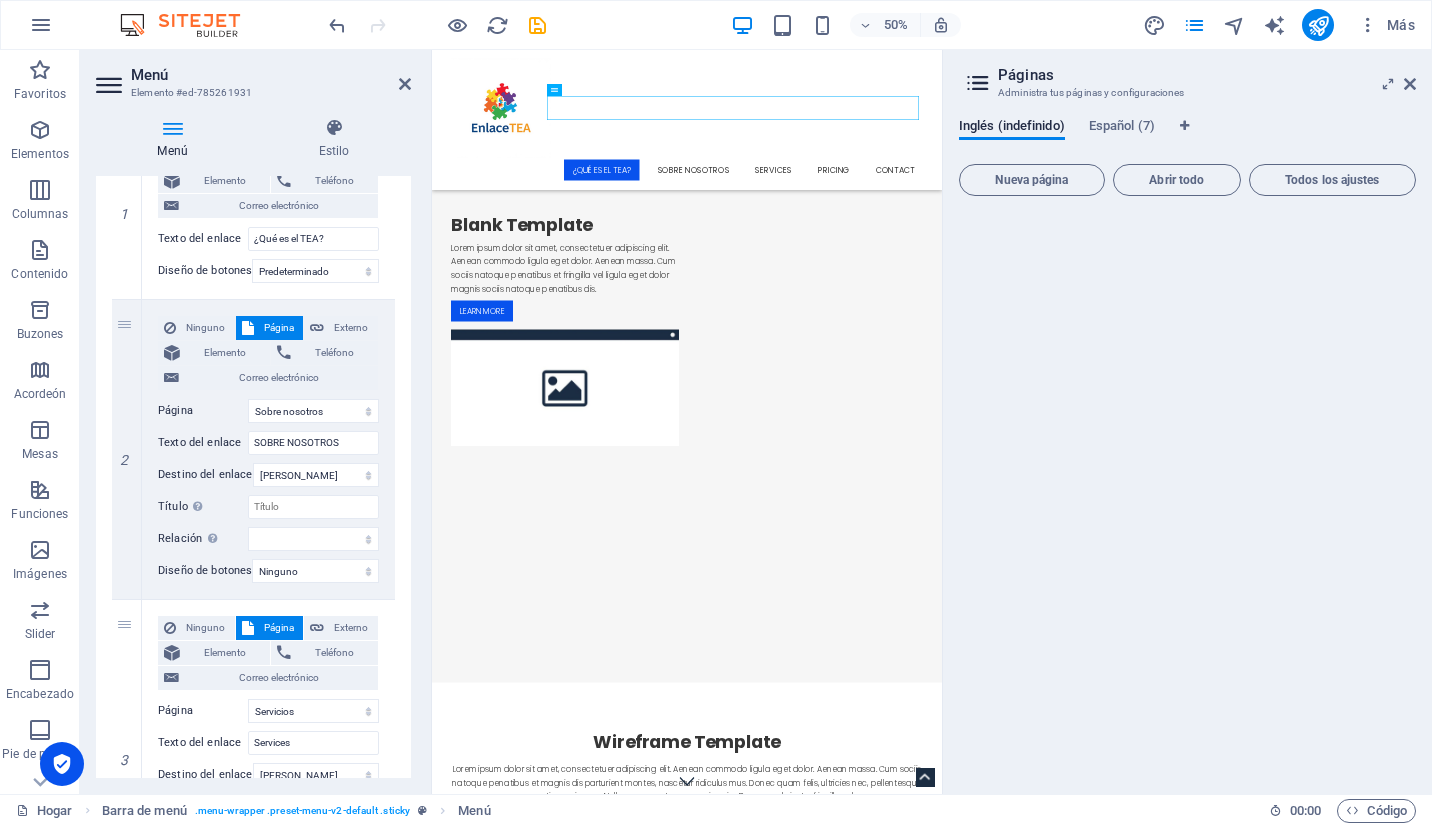 scroll, scrollTop: 268, scrollLeft: 0, axis: vertical 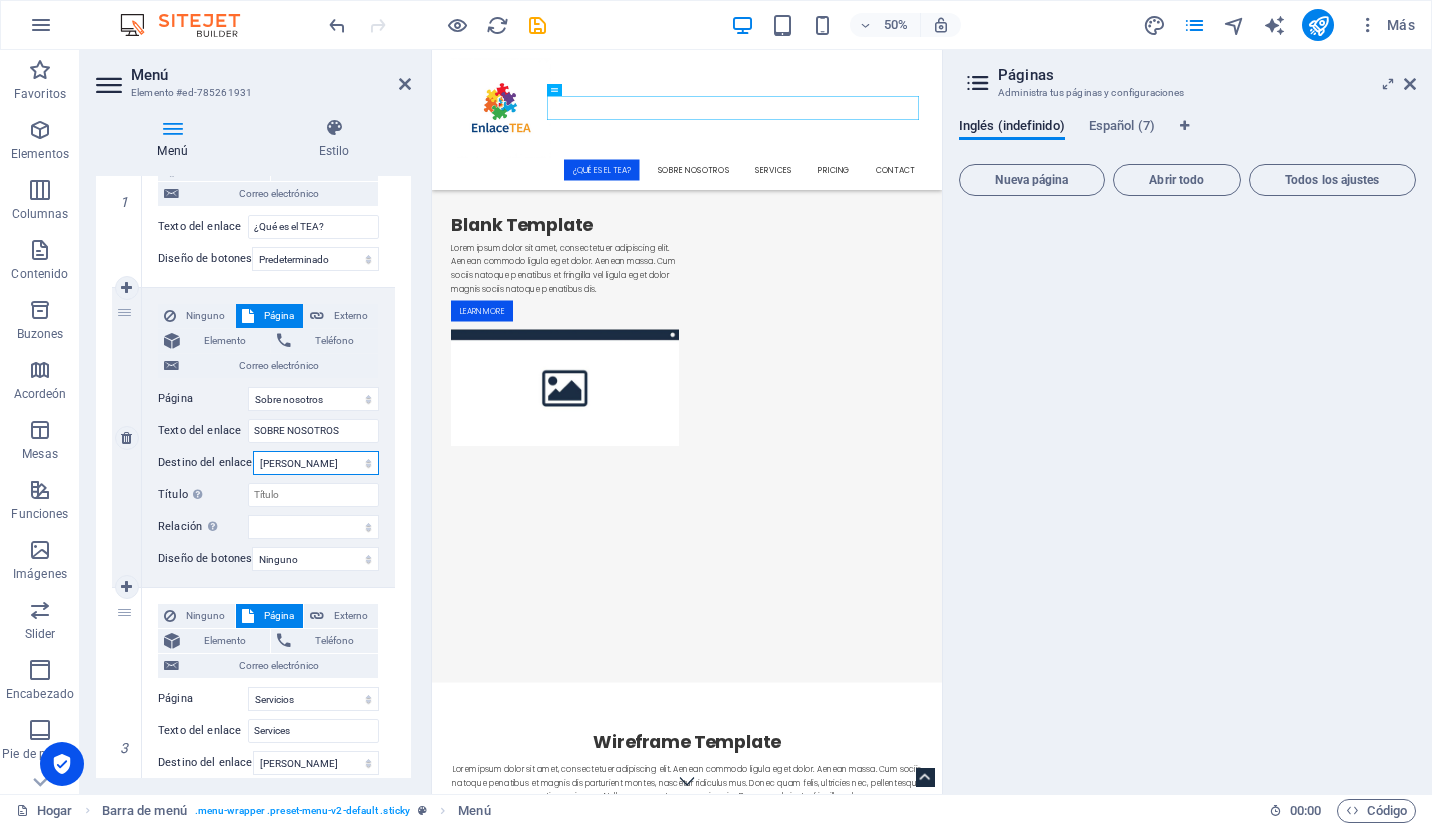 click on "Nueva pestaña Misma pestaña Superponer" at bounding box center (316, 463) 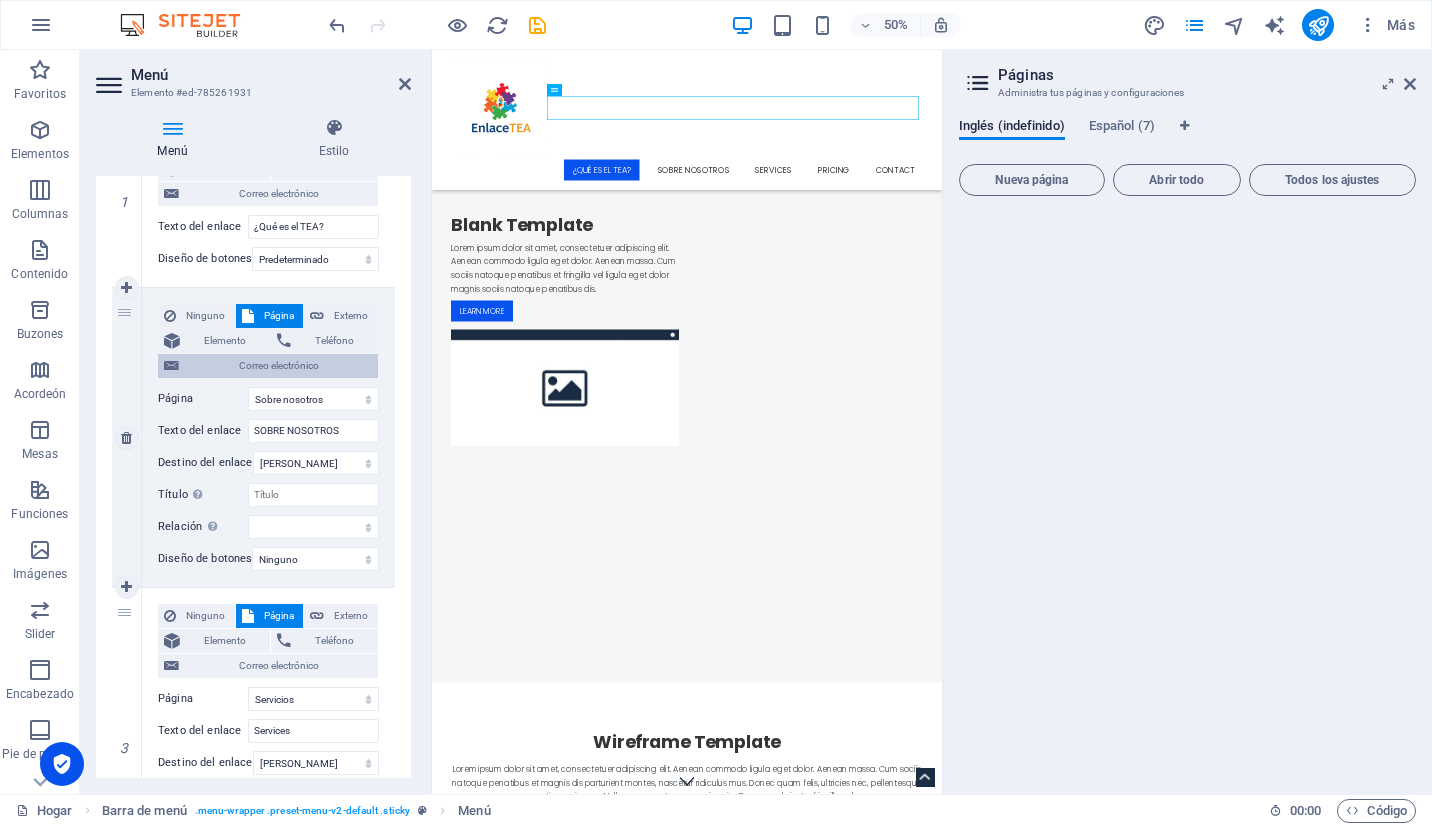 click on "Correo electrónico" at bounding box center (268, 366) 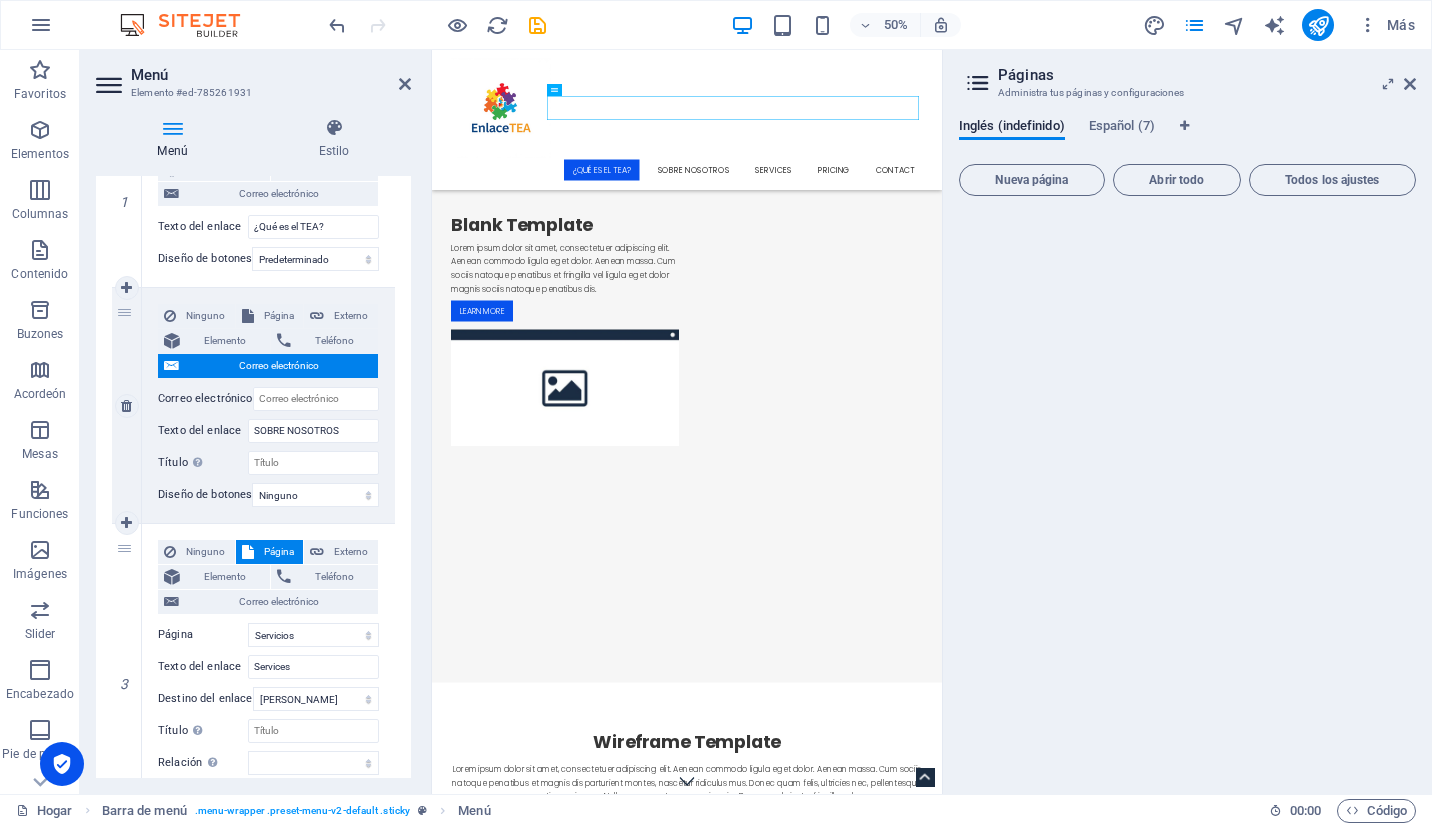 click on "Ninguno Página Externo Elemento Teléfono Correo electrónico Página Hogar Sobre nosotros Servicios Precios Contacto Aviso Legal Privacidad Elemento
URL /about-us Teléfono Correo electrónico Texto del enlace SOBRE NOSOTROS Destino del enlace Nueva pestaña Misma pestaña Superponer Título La descripción adicional del enlace no debe ser la misma que el texto del enlace. El título se muestra con mayor frecuencia como texto de información sobre herramientas cuando el mouse se mueve sobre el elemento. Déjalo vacío si no estás seguro. Relación Establece la  relación de este vínculo con el destino del vínculo . Por ejemplo, el valor "nofollow" indica a los motores de búsqueda que no sigan el enlace. Se puede dejar vacío. alternar autor Marcador externo Ayuda licencia próximo nofollow noreferrer noopener Prev buscar etiqueta Diseño de botones Ninguno Predeterminado Primario Secundario" at bounding box center (268, 405) 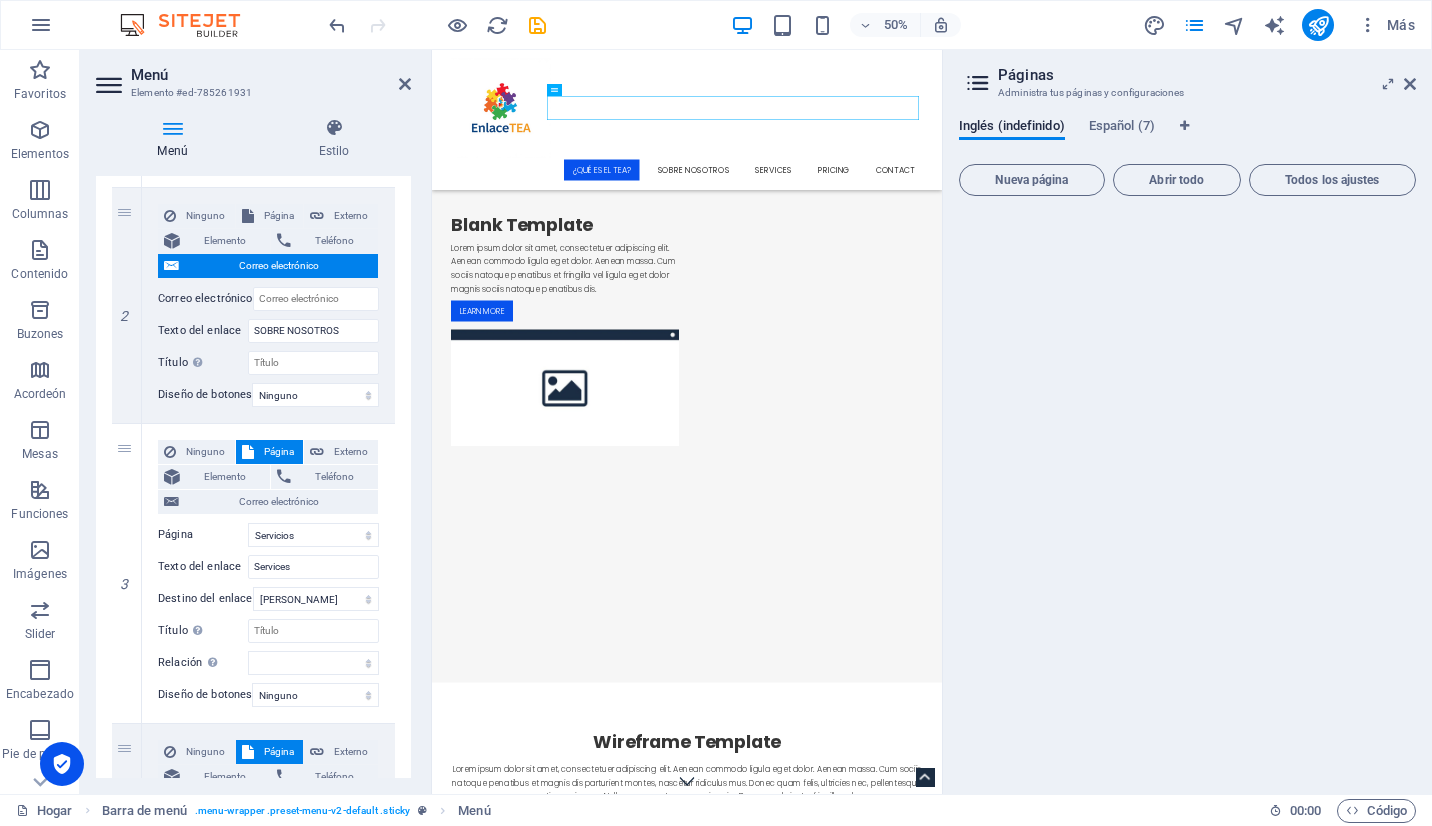 scroll, scrollTop: 362, scrollLeft: 0, axis: vertical 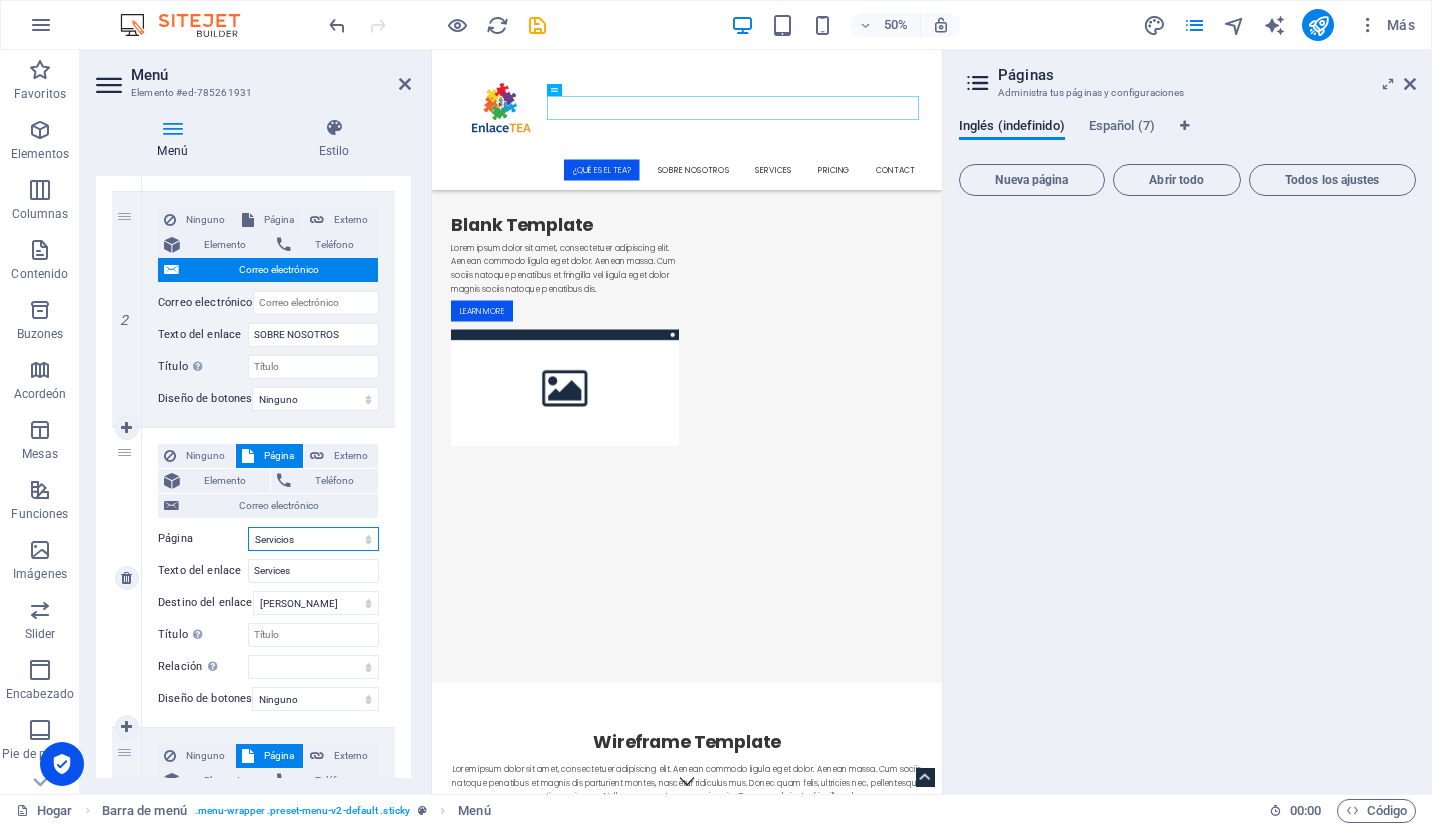 click on "Hogar Sobre nosotros Servicios Precios Contacto Aviso Legal Privacidad" at bounding box center (313, 539) 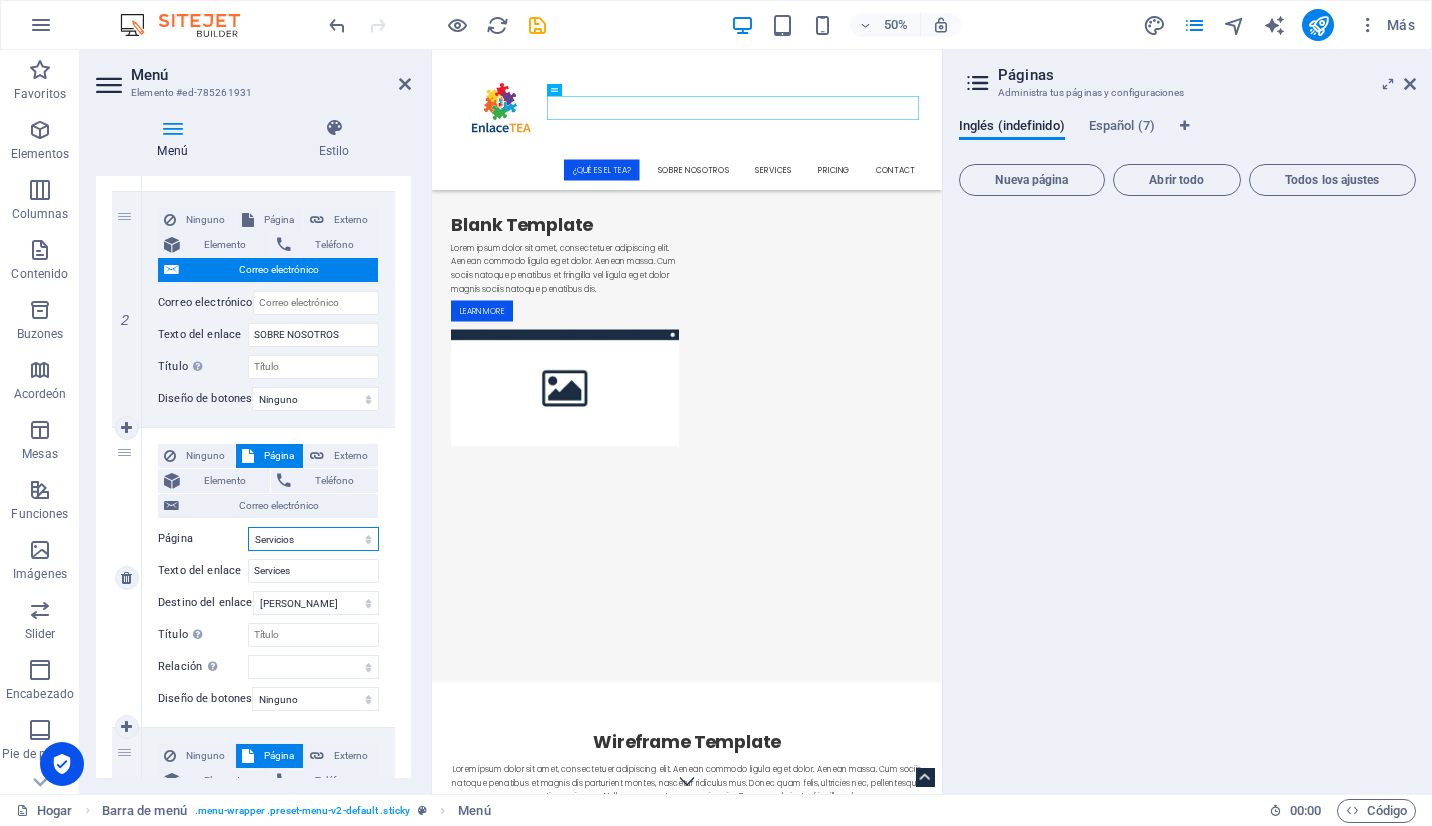 select on "6" 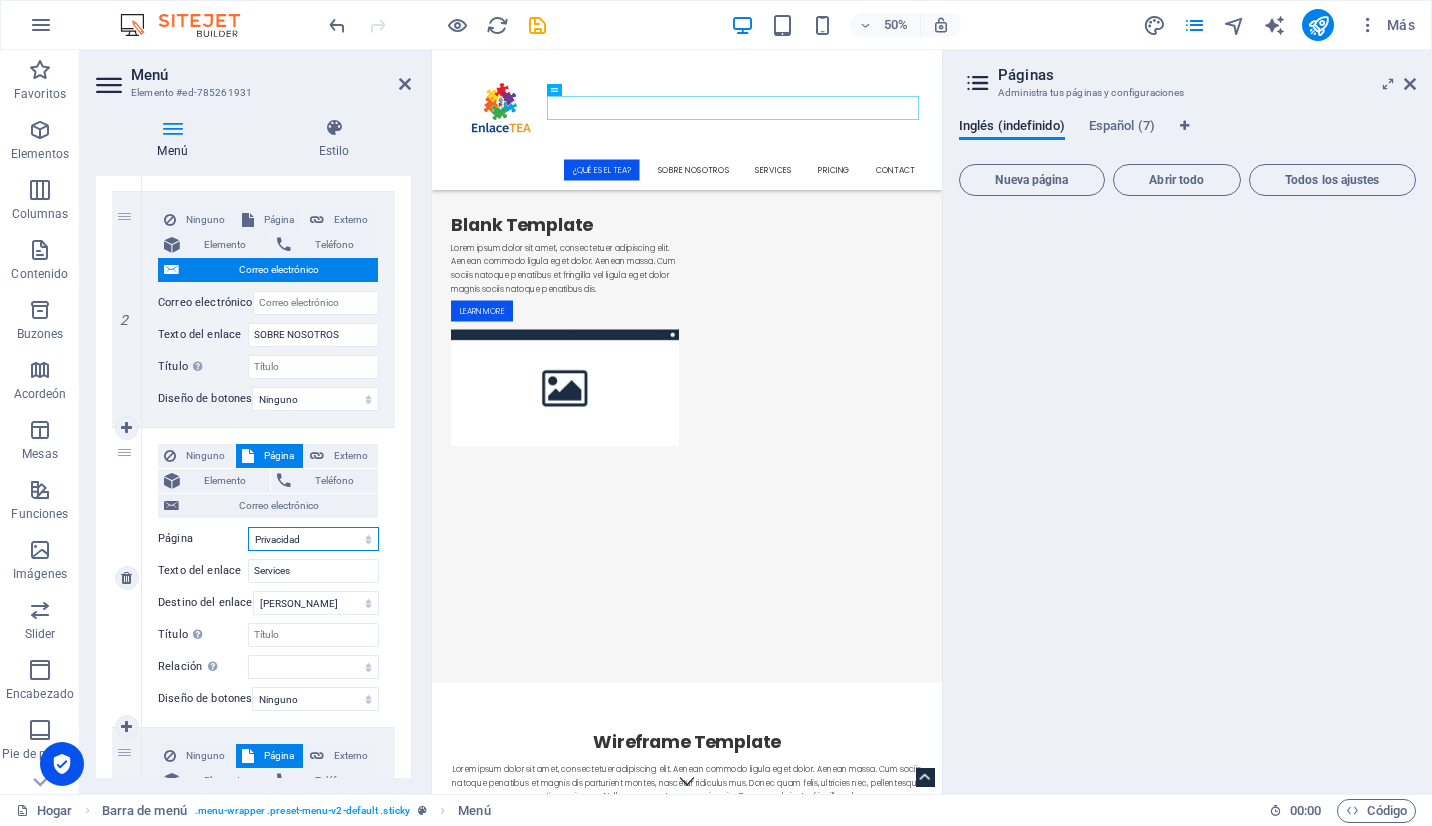 click on "Hogar Sobre nosotros Servicios Precios Contacto Aviso Legal Privacidad" at bounding box center [313, 539] 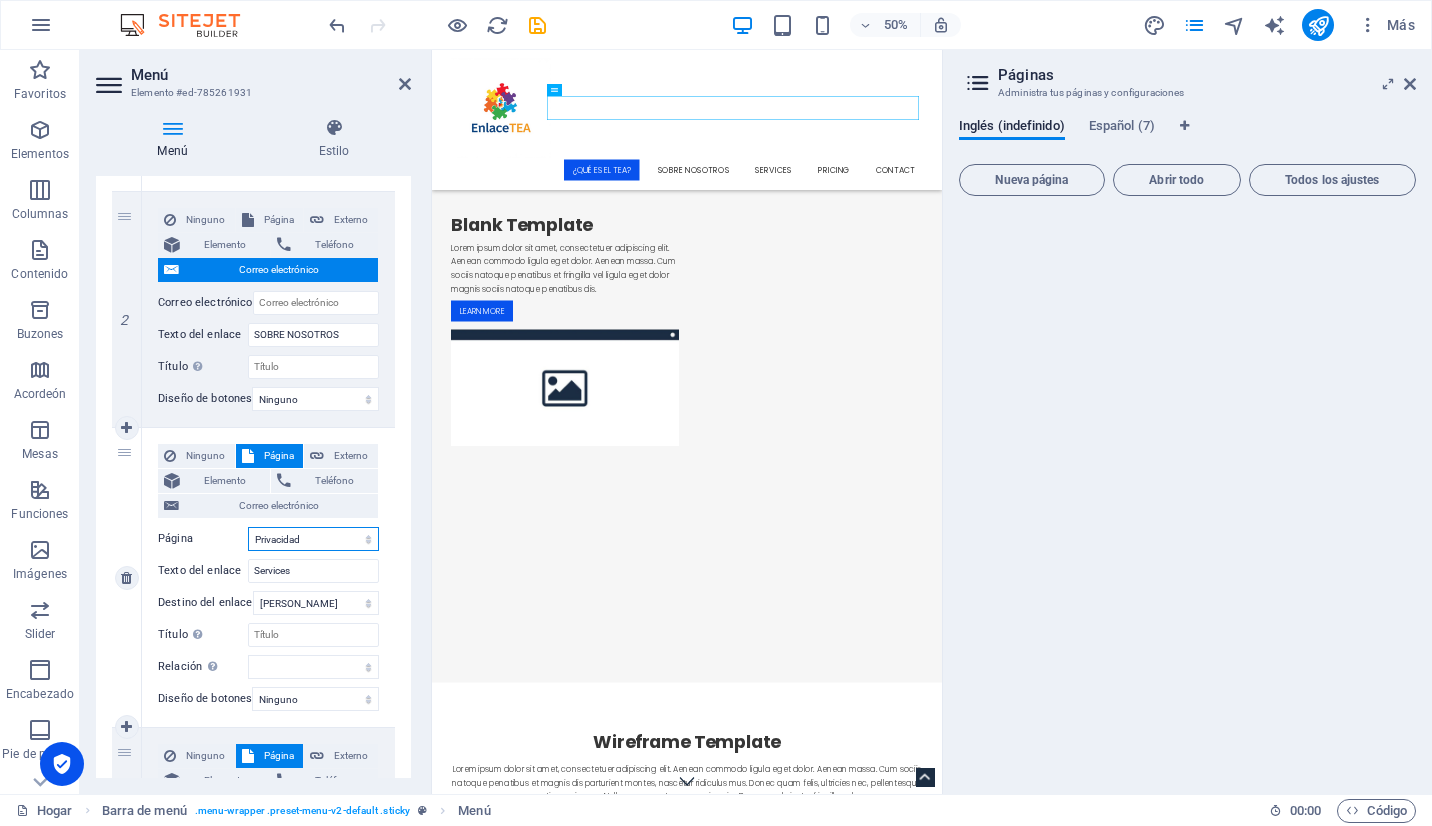 select 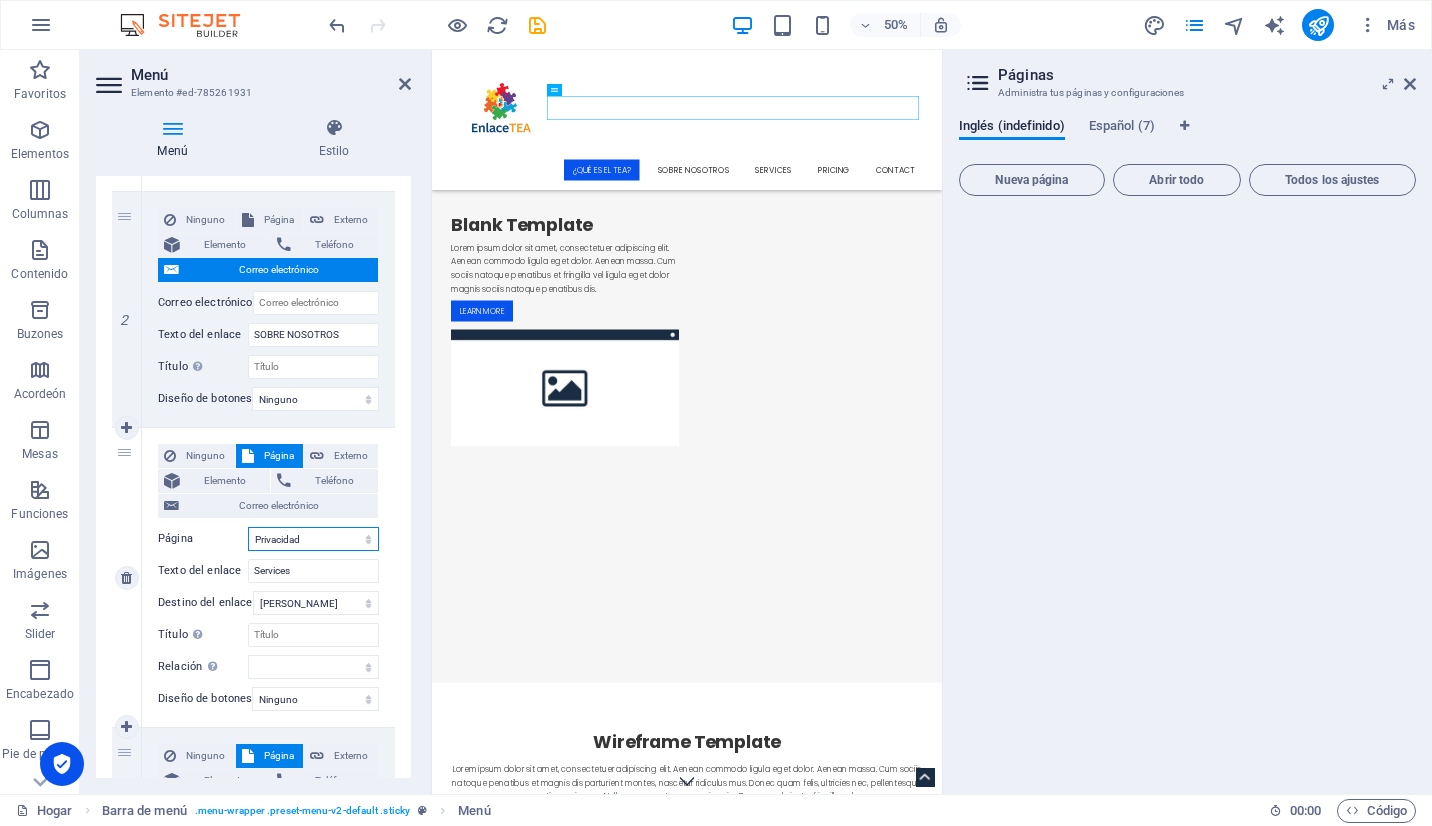 select 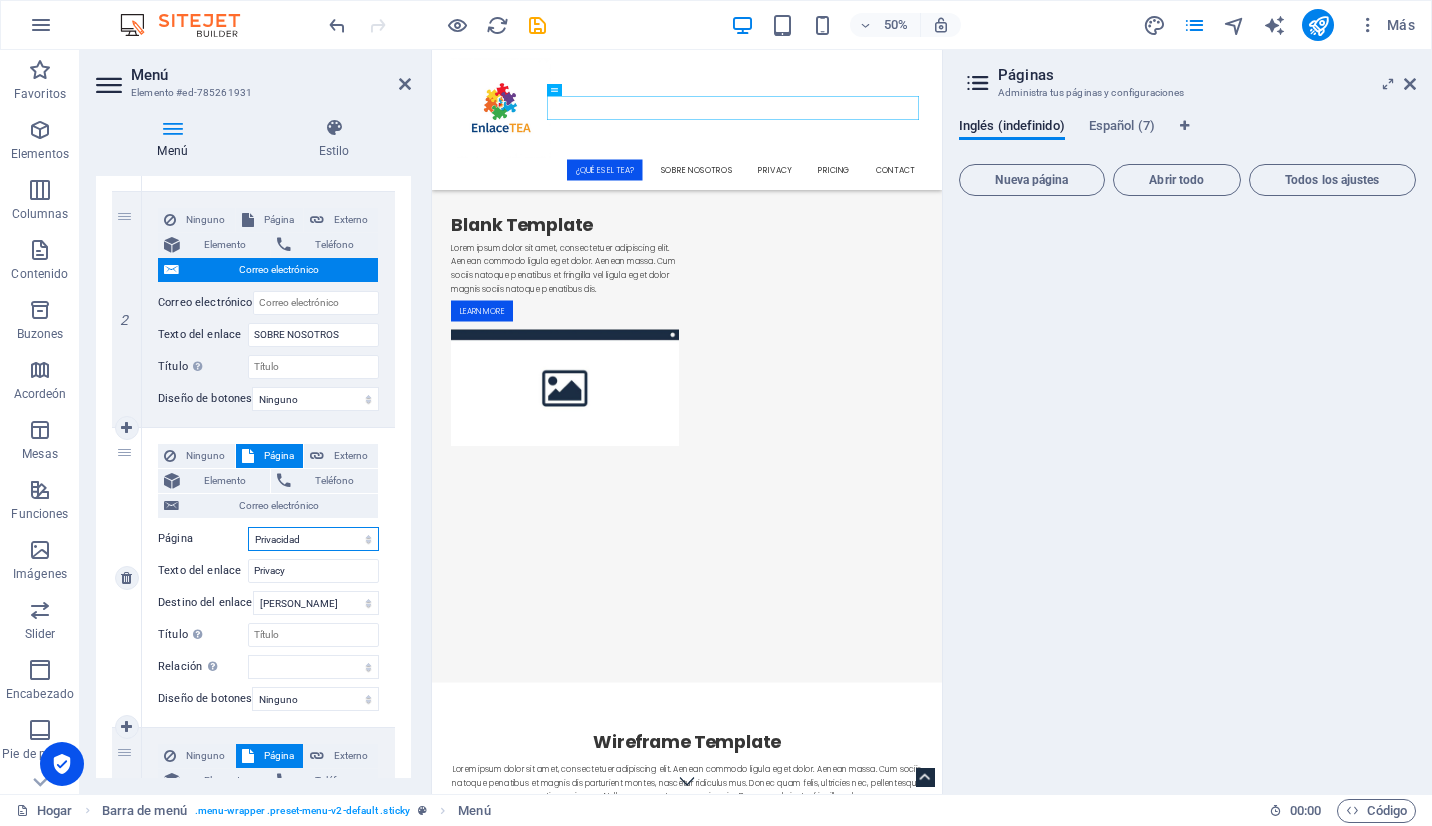 click on "Hogar Sobre nosotros Servicios Precios Contacto Aviso Legal Privacidad" at bounding box center (313, 539) 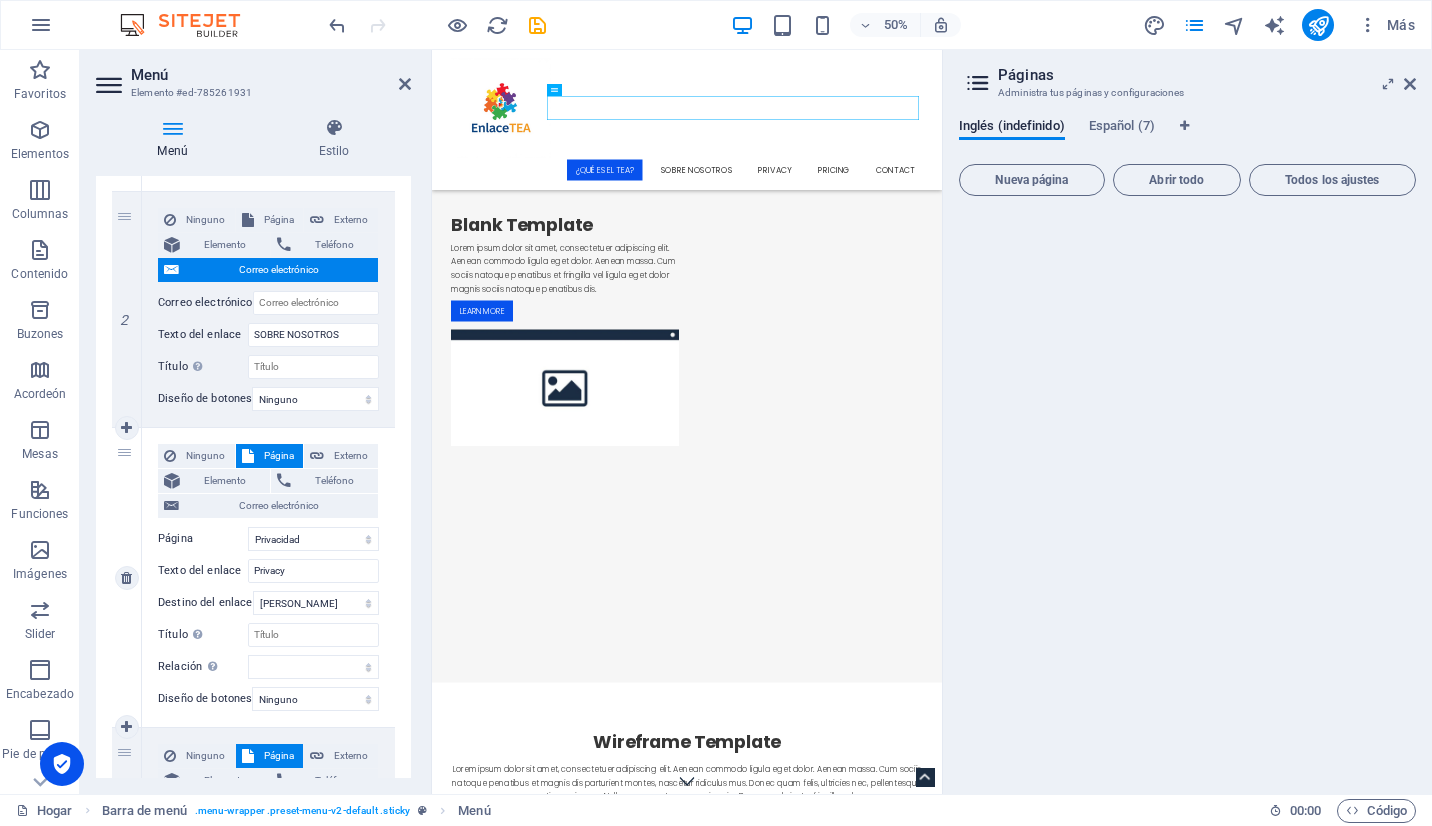 click on "Texto del enlace" at bounding box center (203, 571) 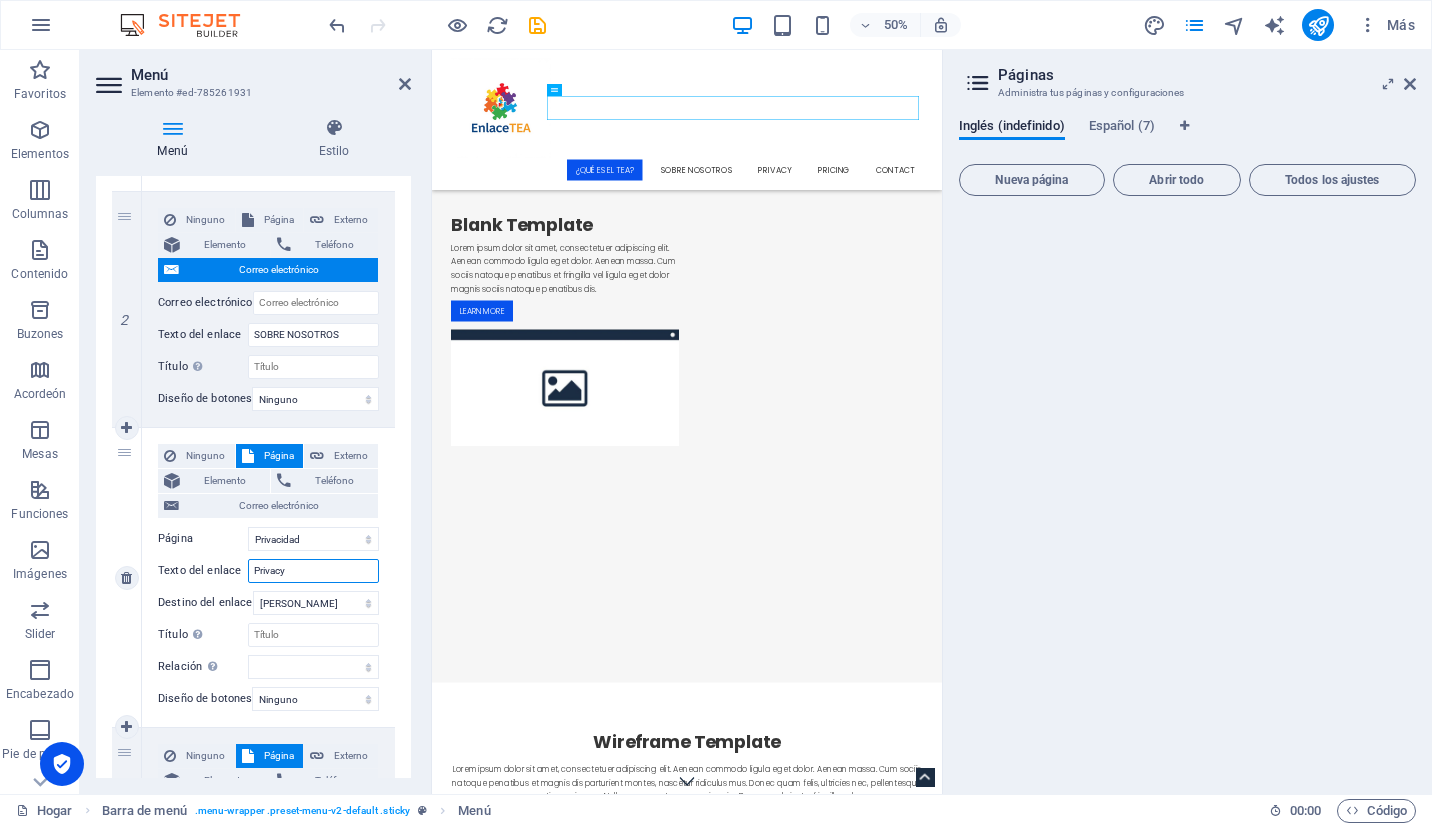 click on "Privacy" at bounding box center (313, 571) 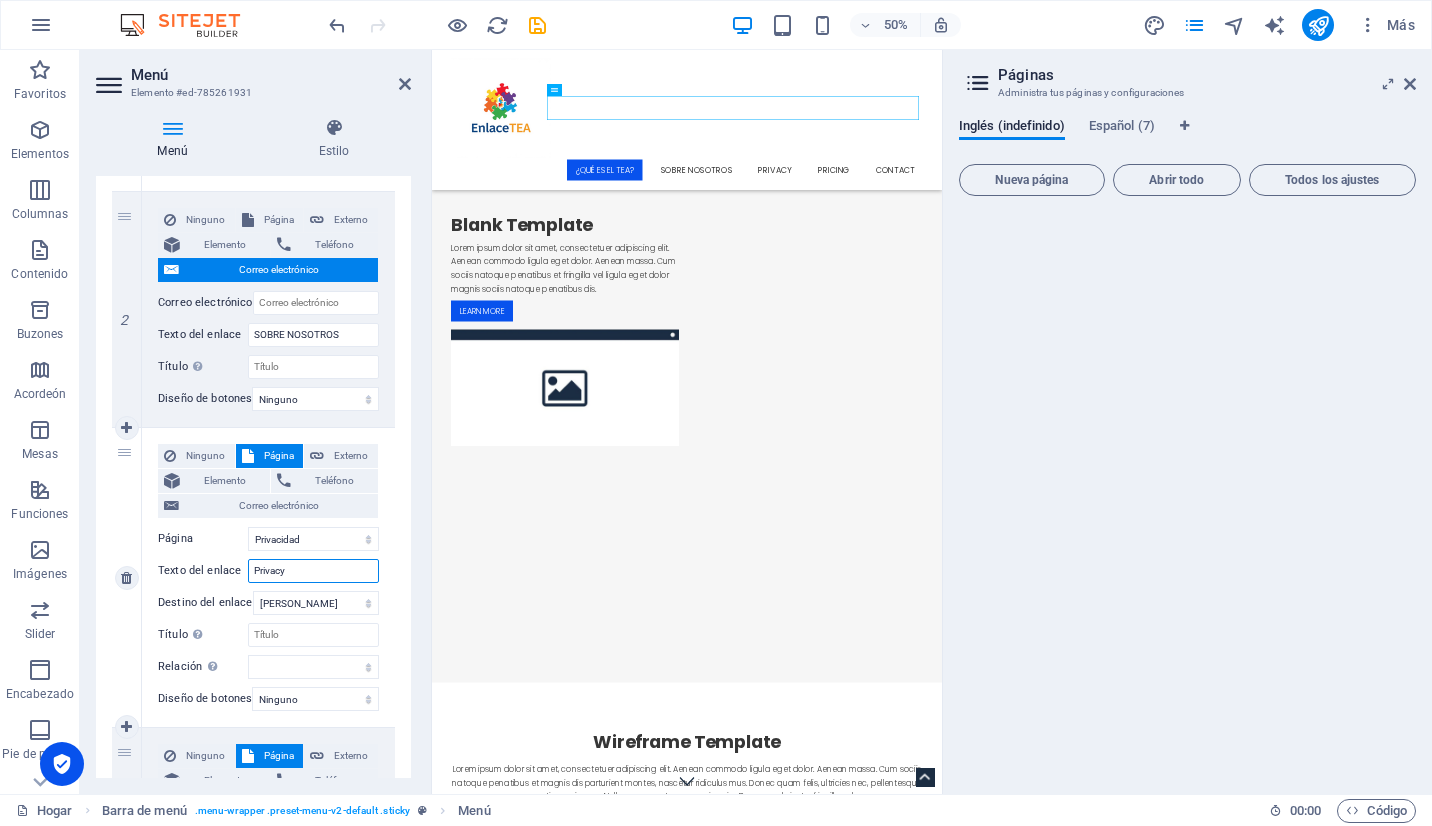 drag, startPoint x: 304, startPoint y: 576, endPoint x: 246, endPoint y: 568, distance: 58.549126 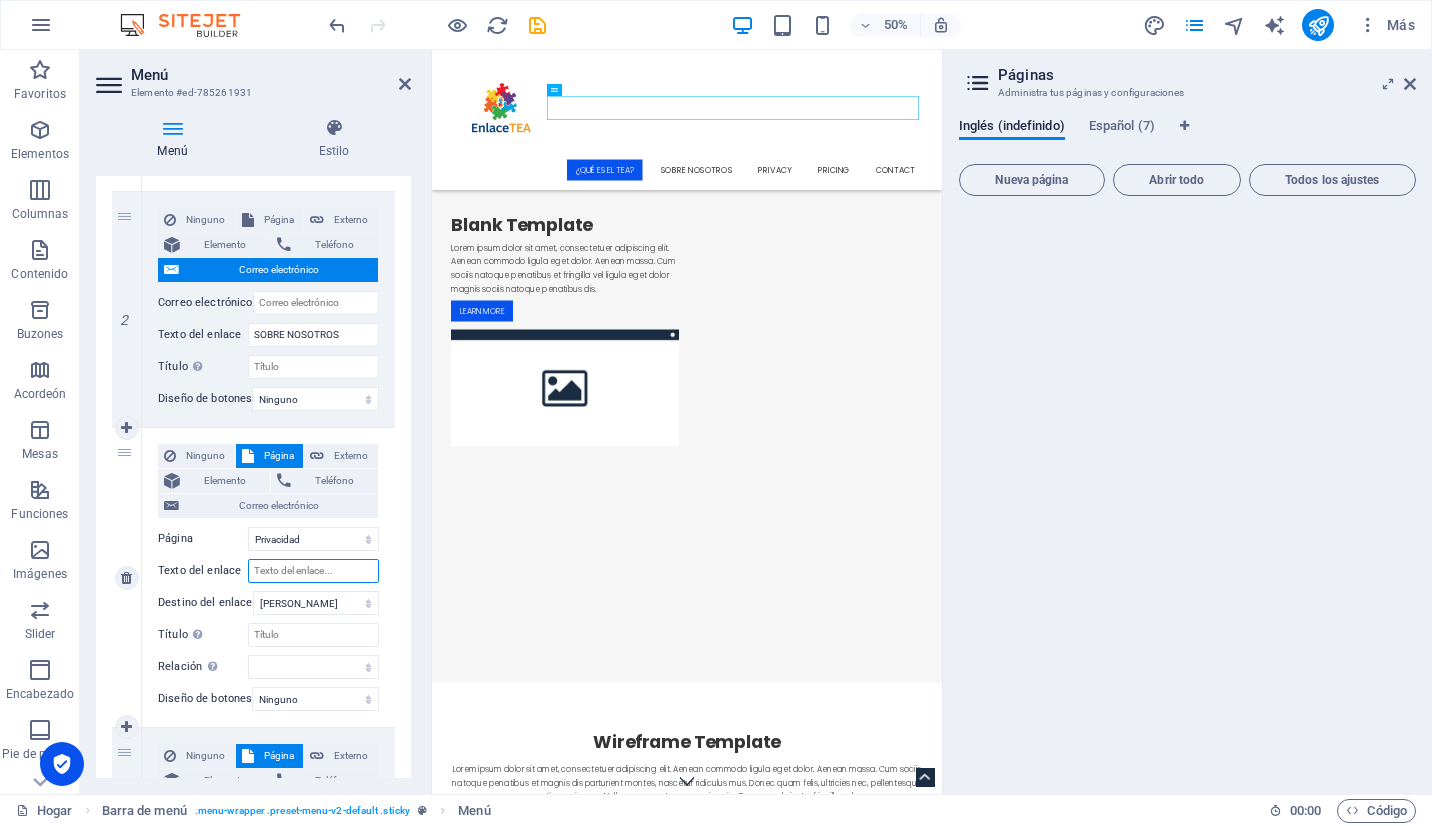 select 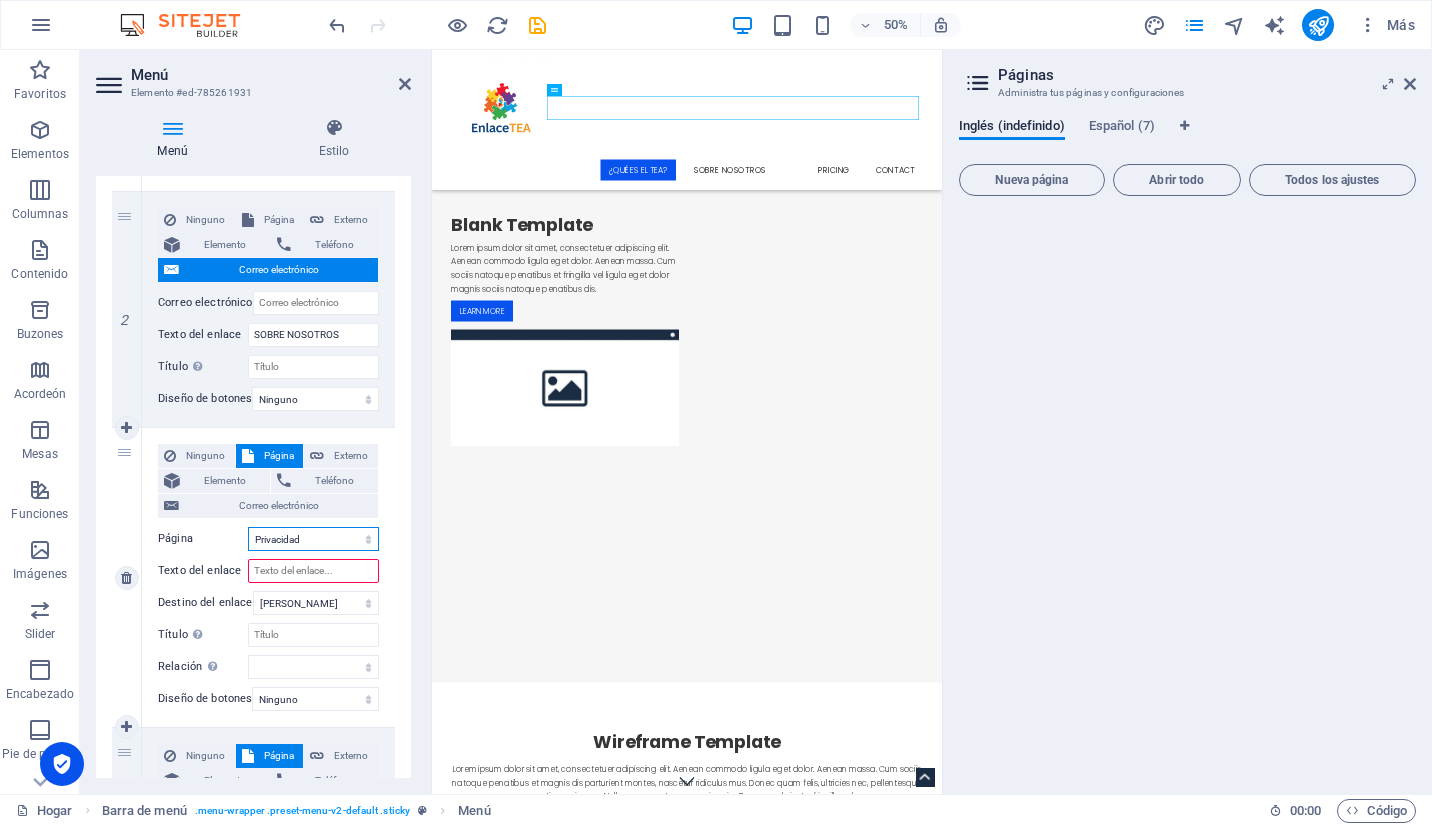 type on "Privacy" 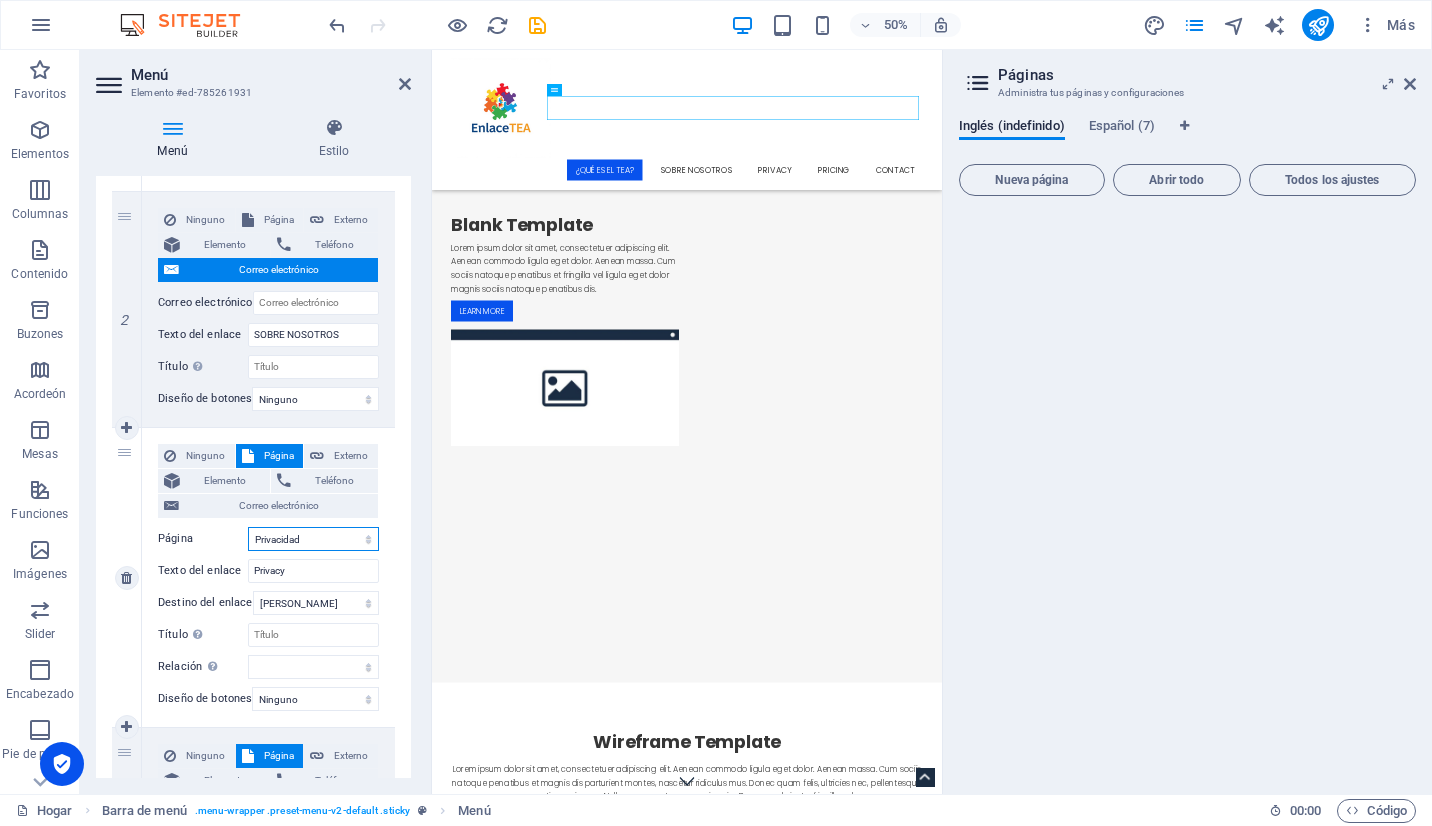 click on "Hogar Sobre nosotros Servicios Precios Contacto Aviso Legal Privacidad" at bounding box center [313, 539] 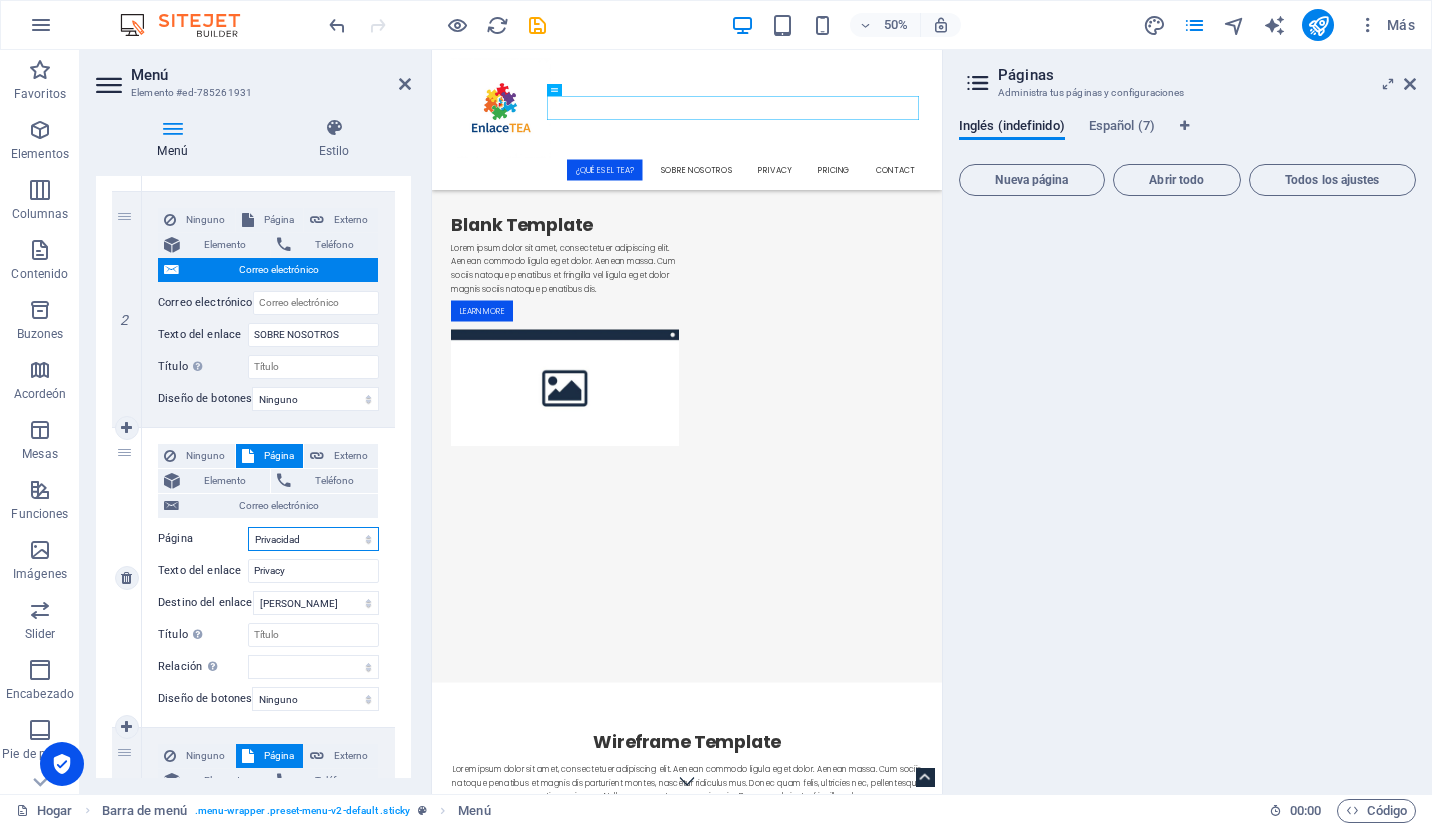 select on "2" 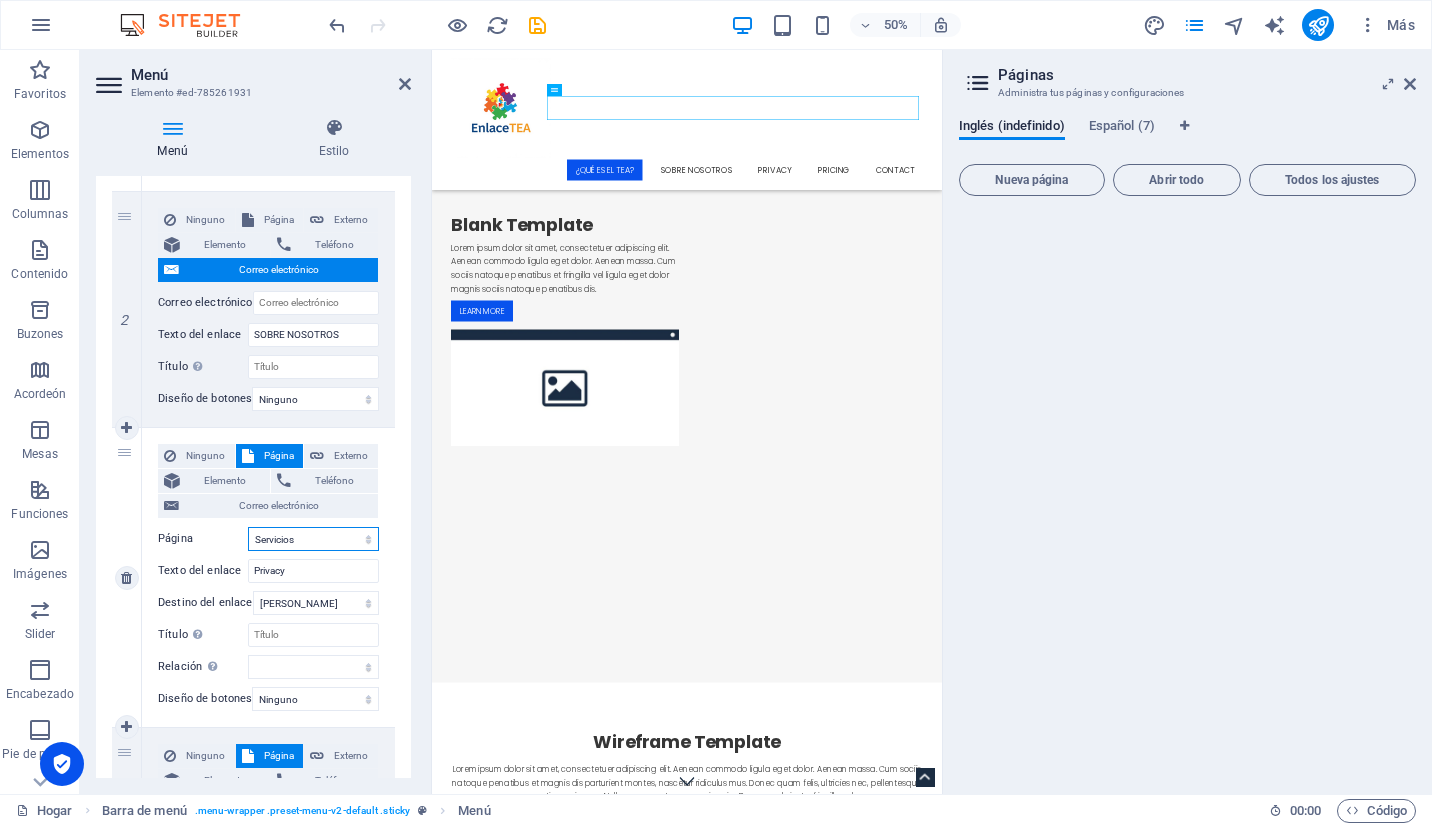 click on "Hogar Sobre nosotros Servicios Precios Contacto Aviso Legal Privacidad" at bounding box center [313, 539] 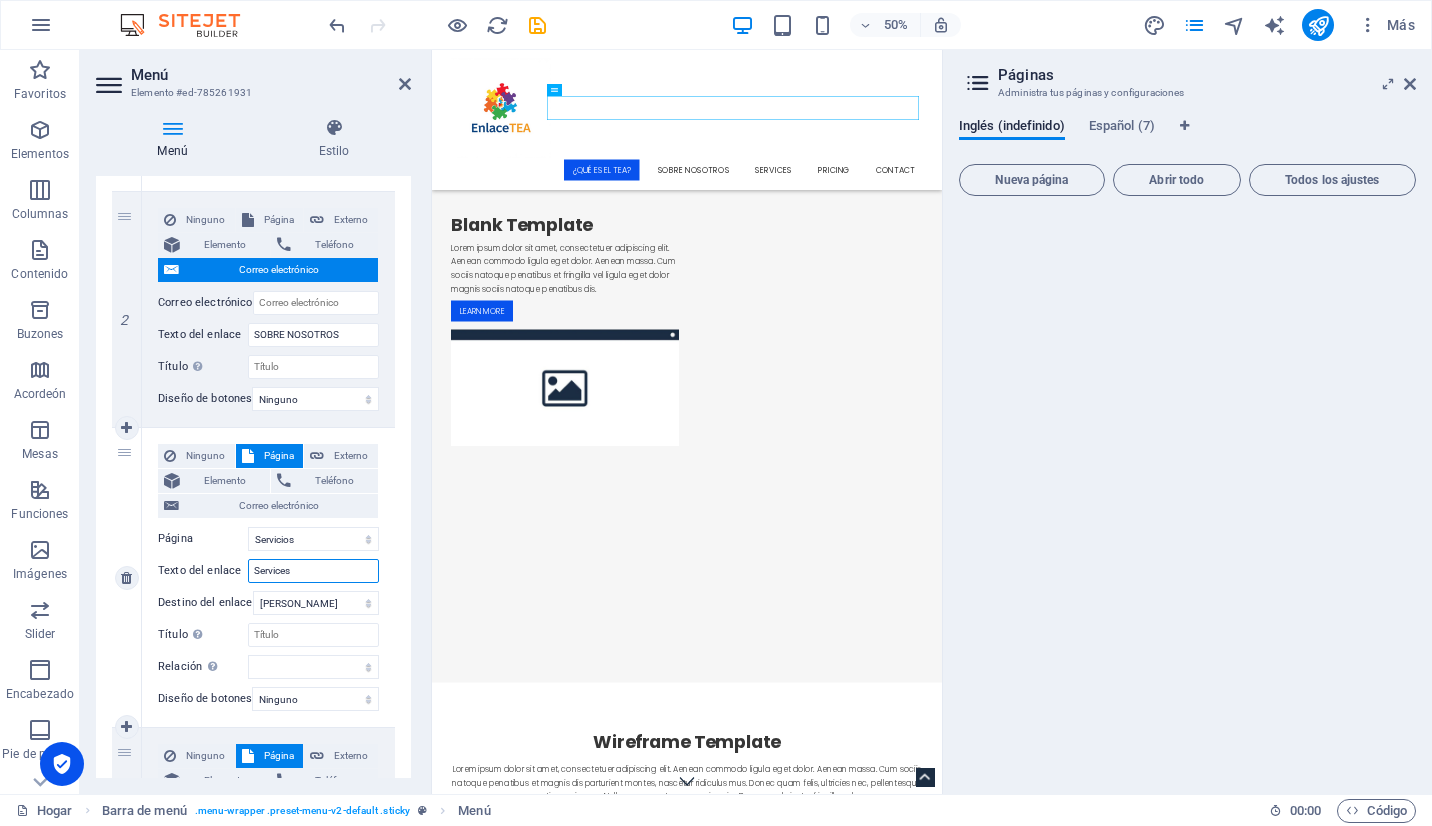 click on "Services" at bounding box center (313, 571) 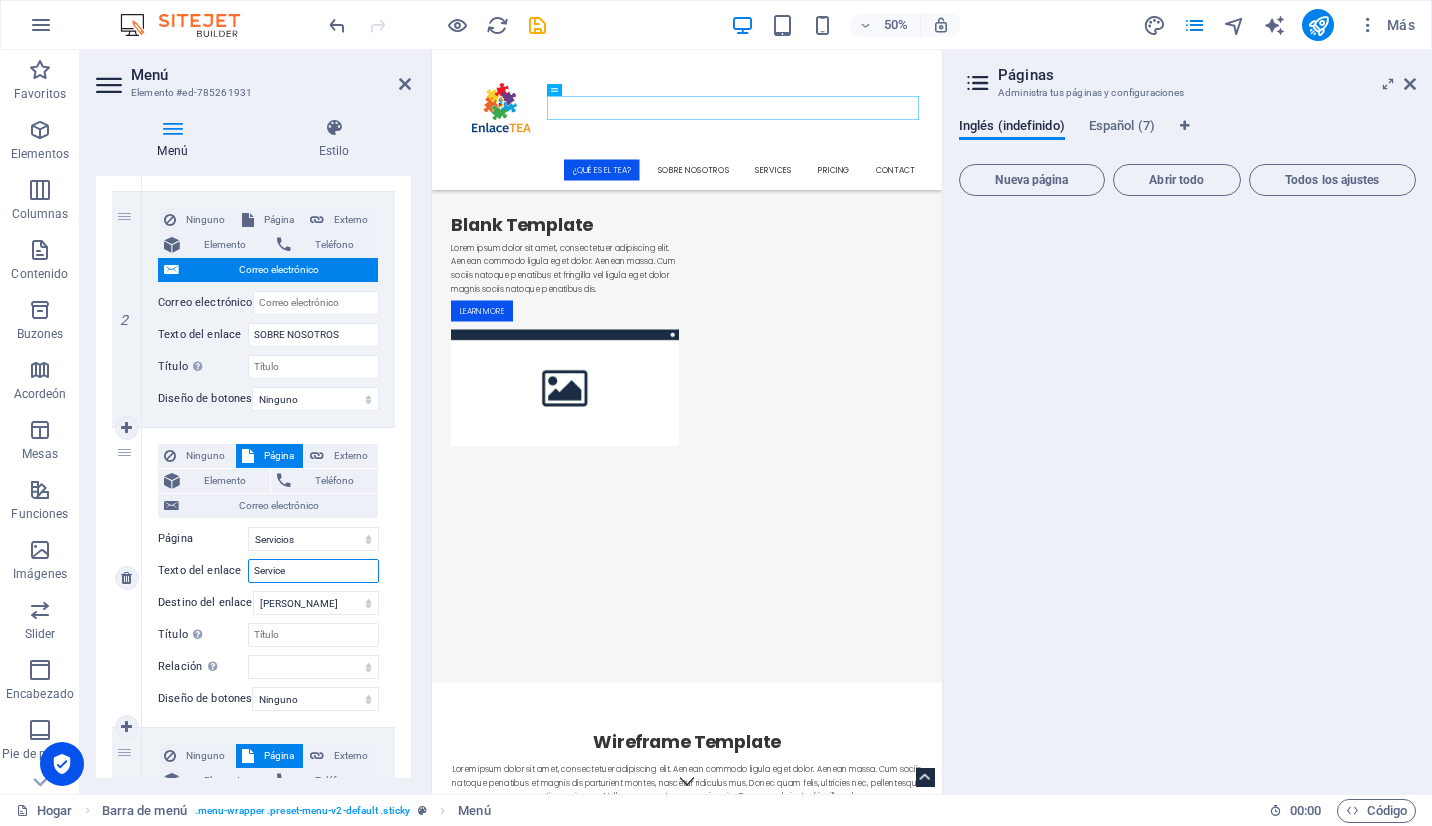 type on "Servic" 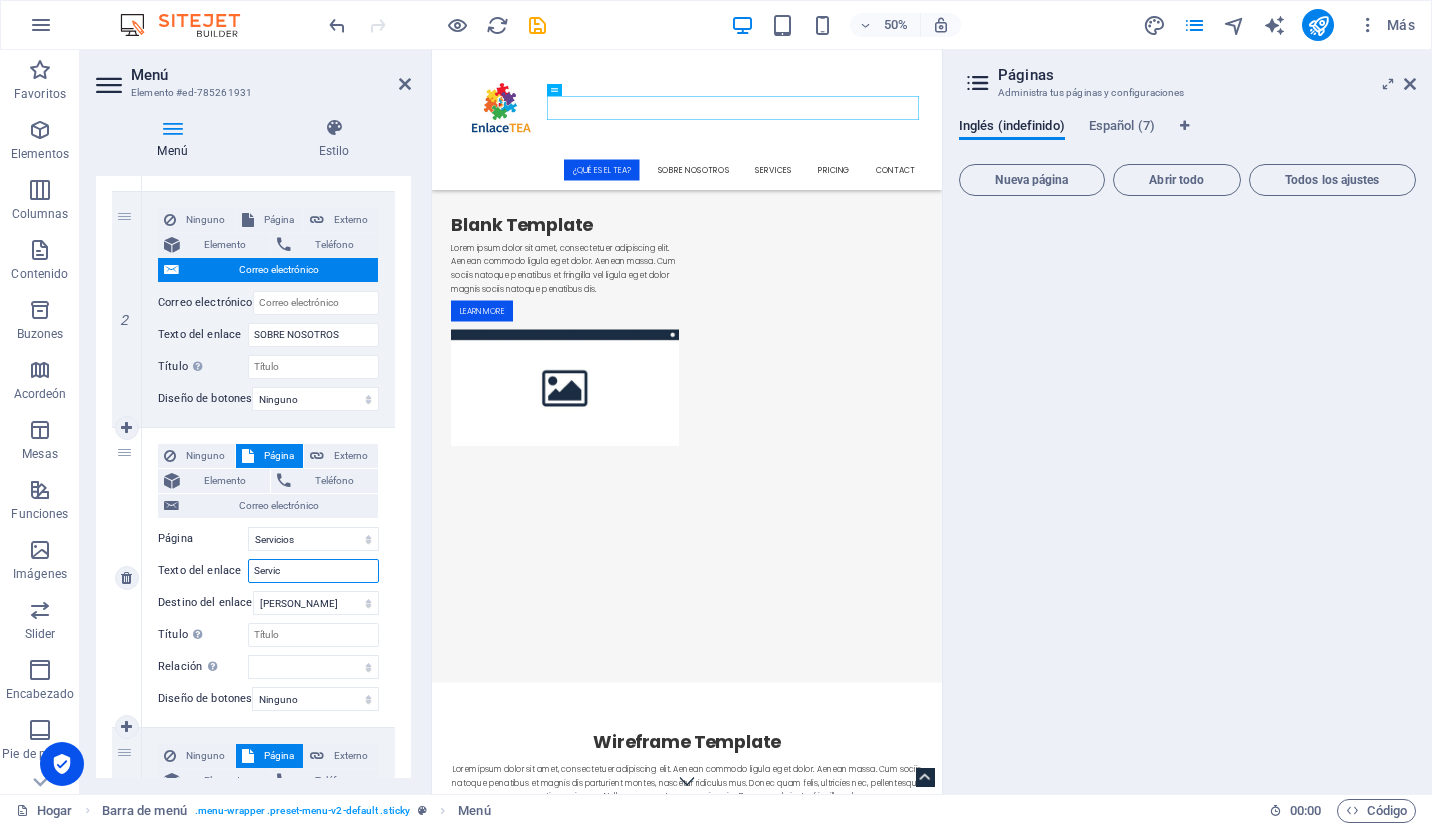select 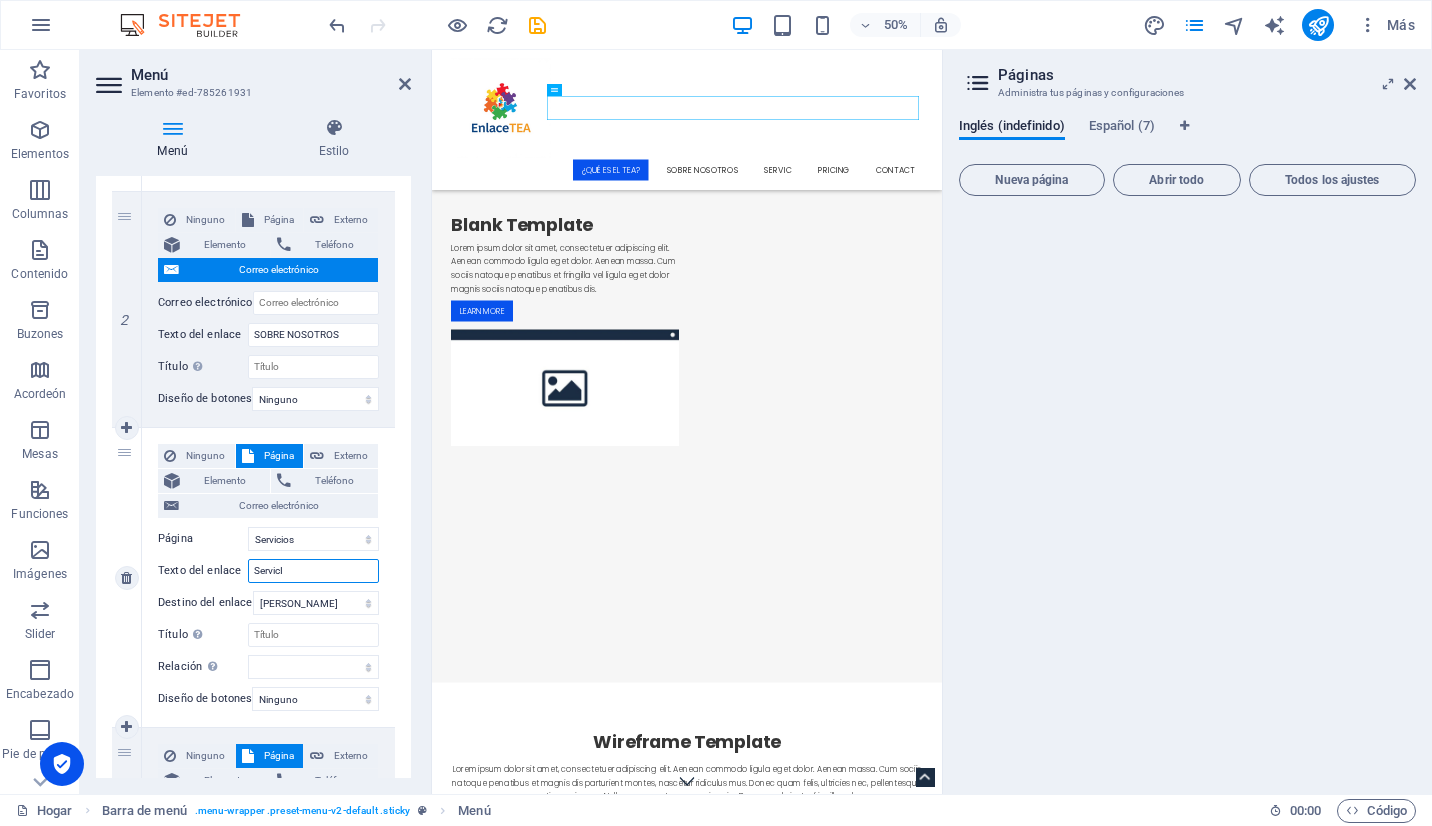 type on "ServicIO" 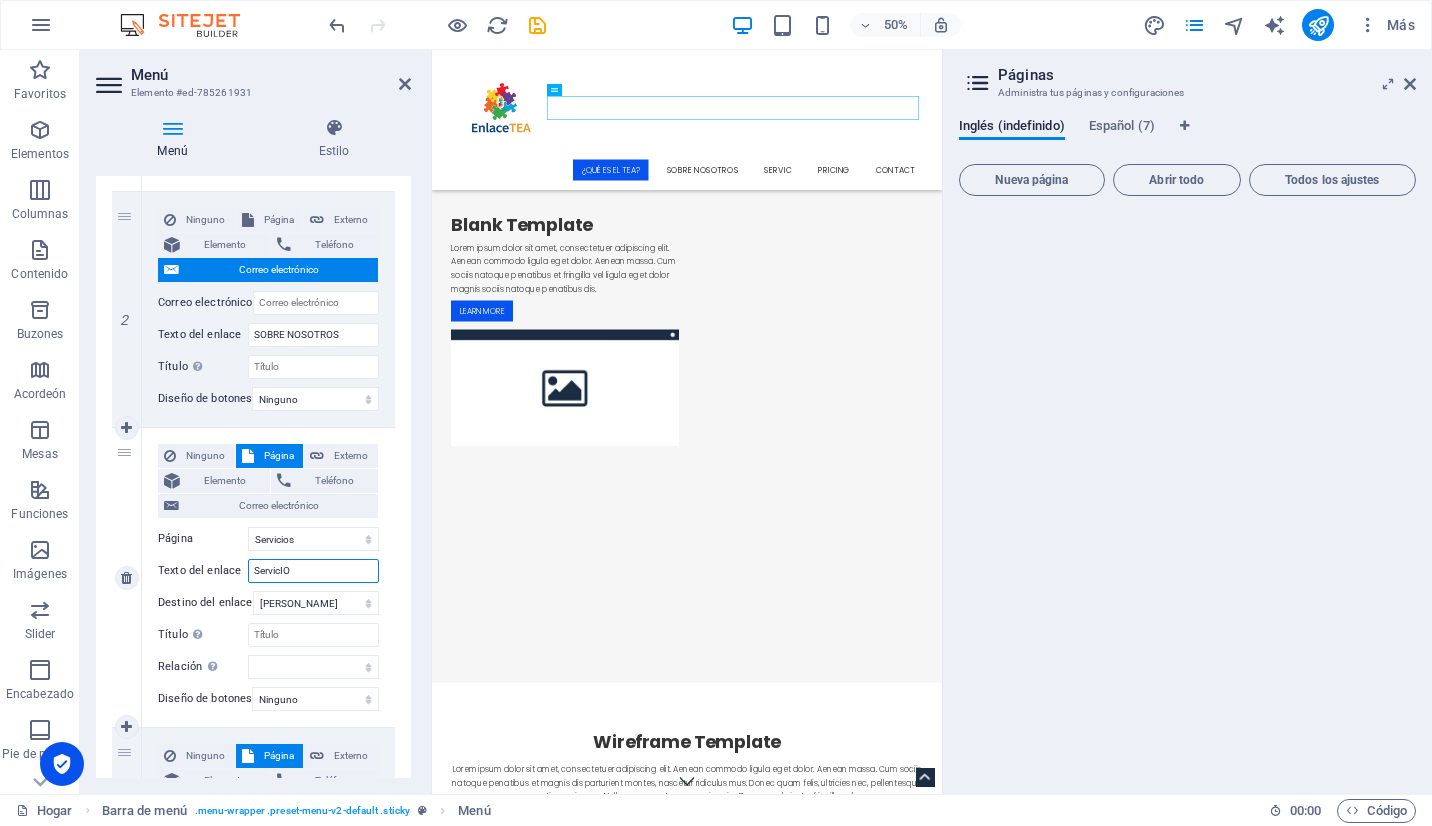 select 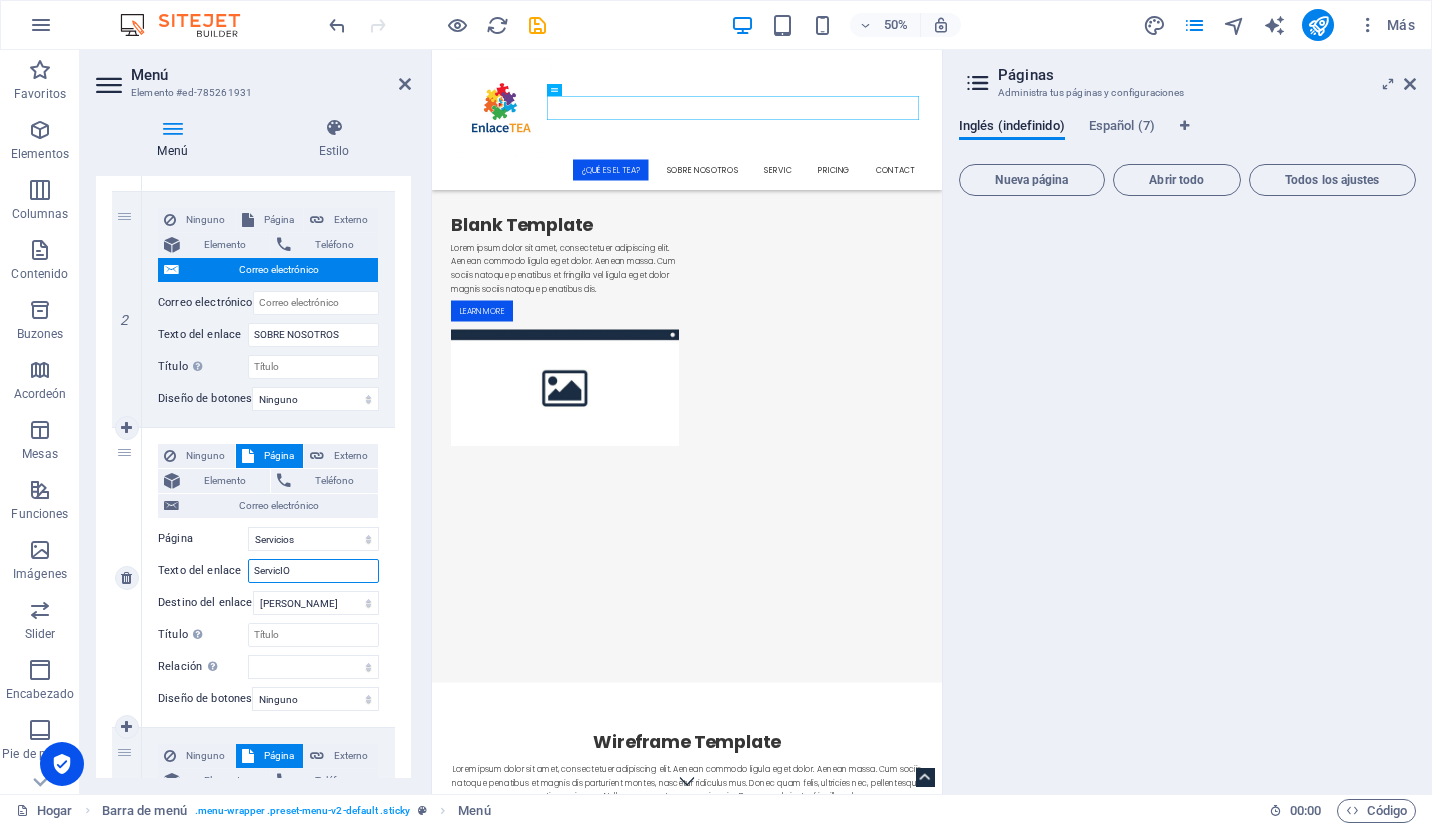 select 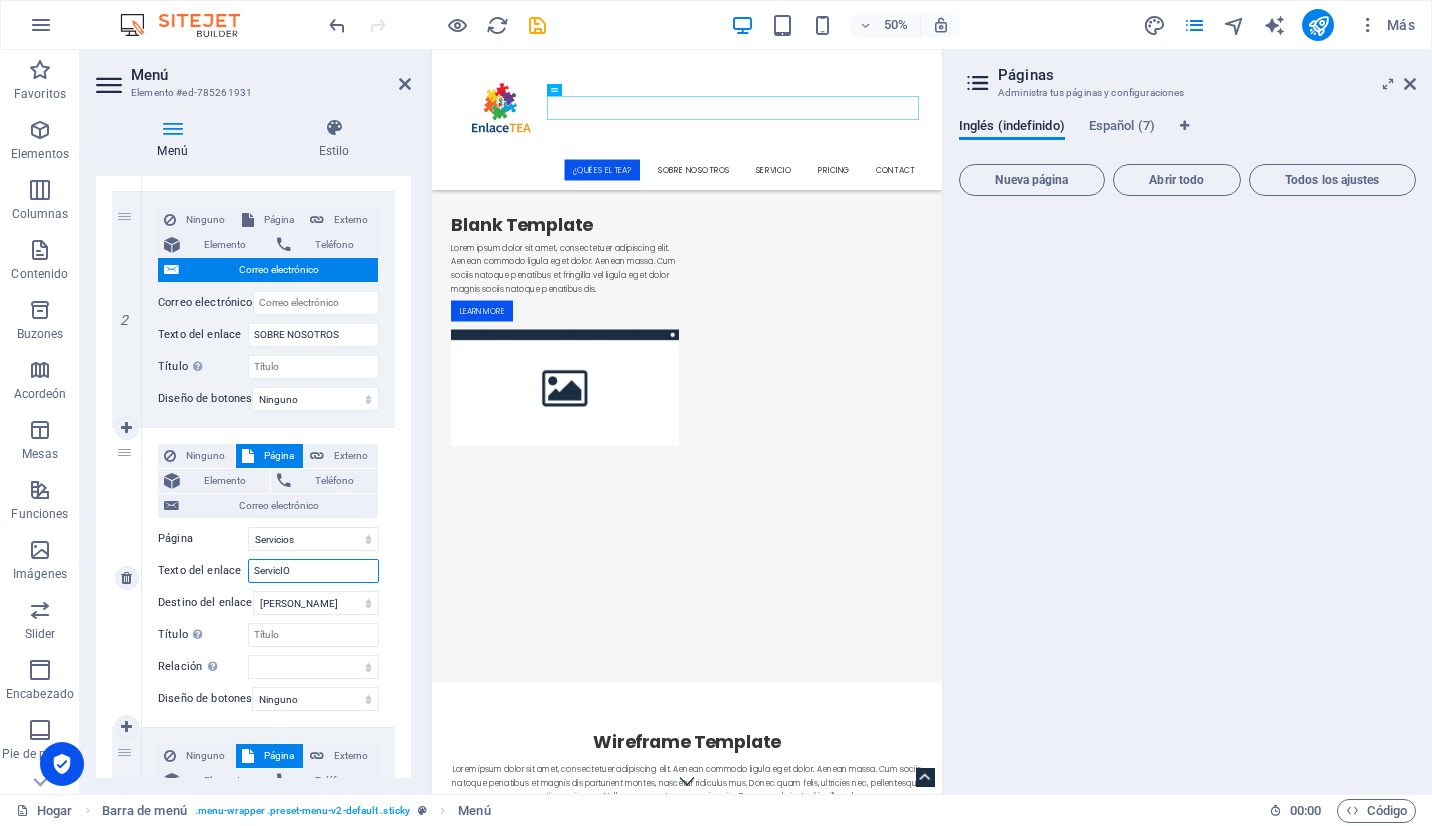type on "ServicI" 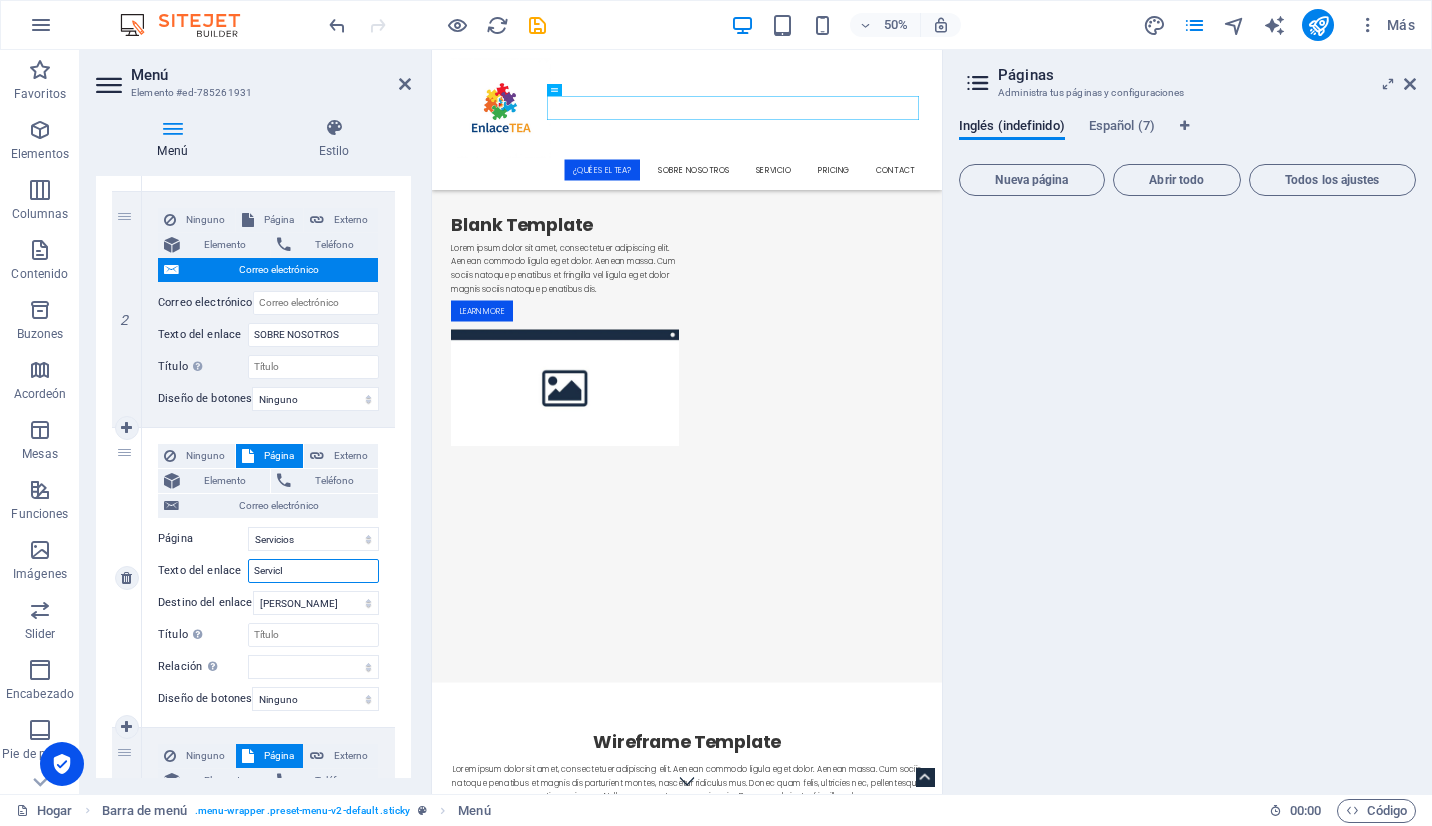 select 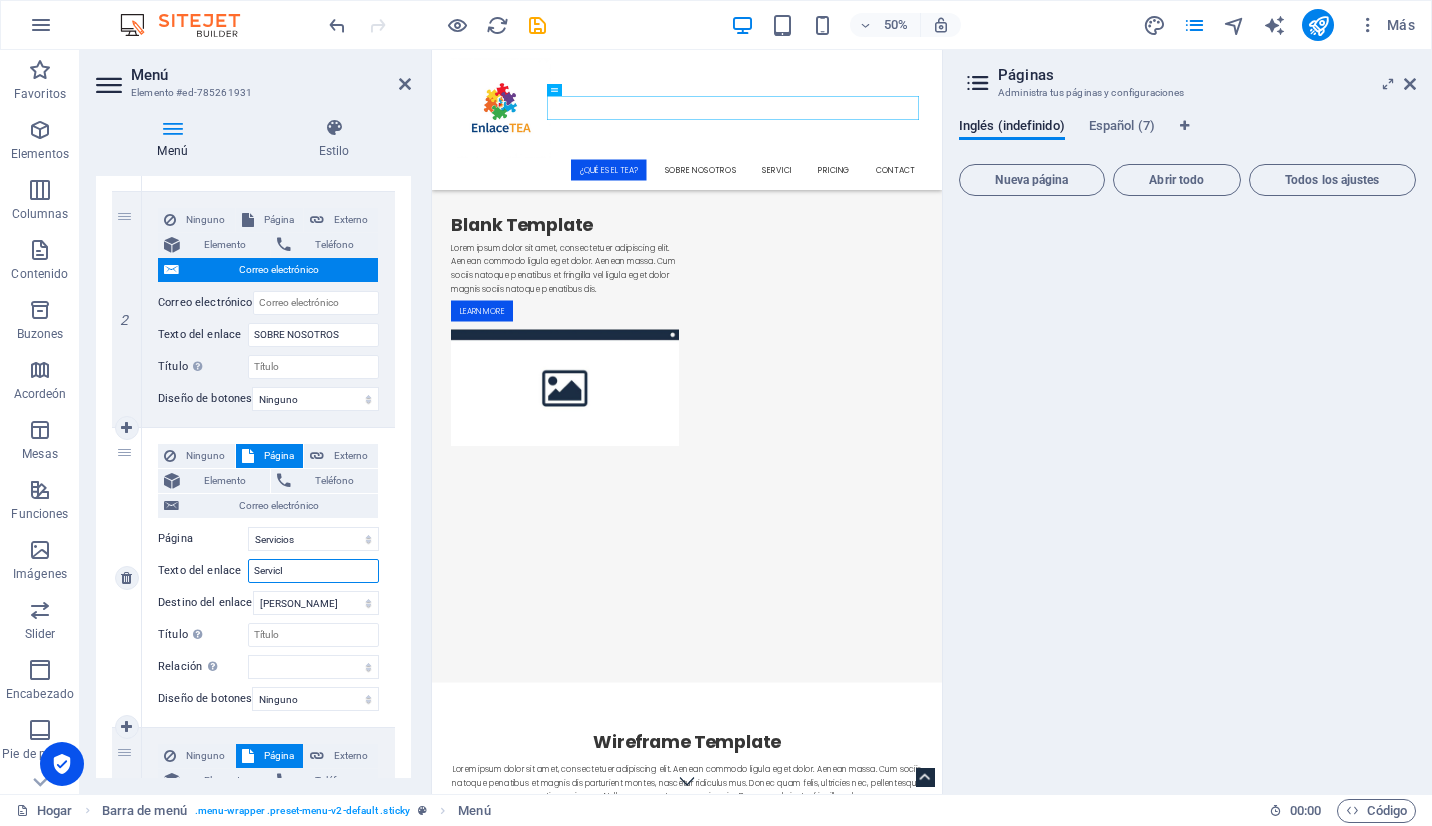 type on "Servic" 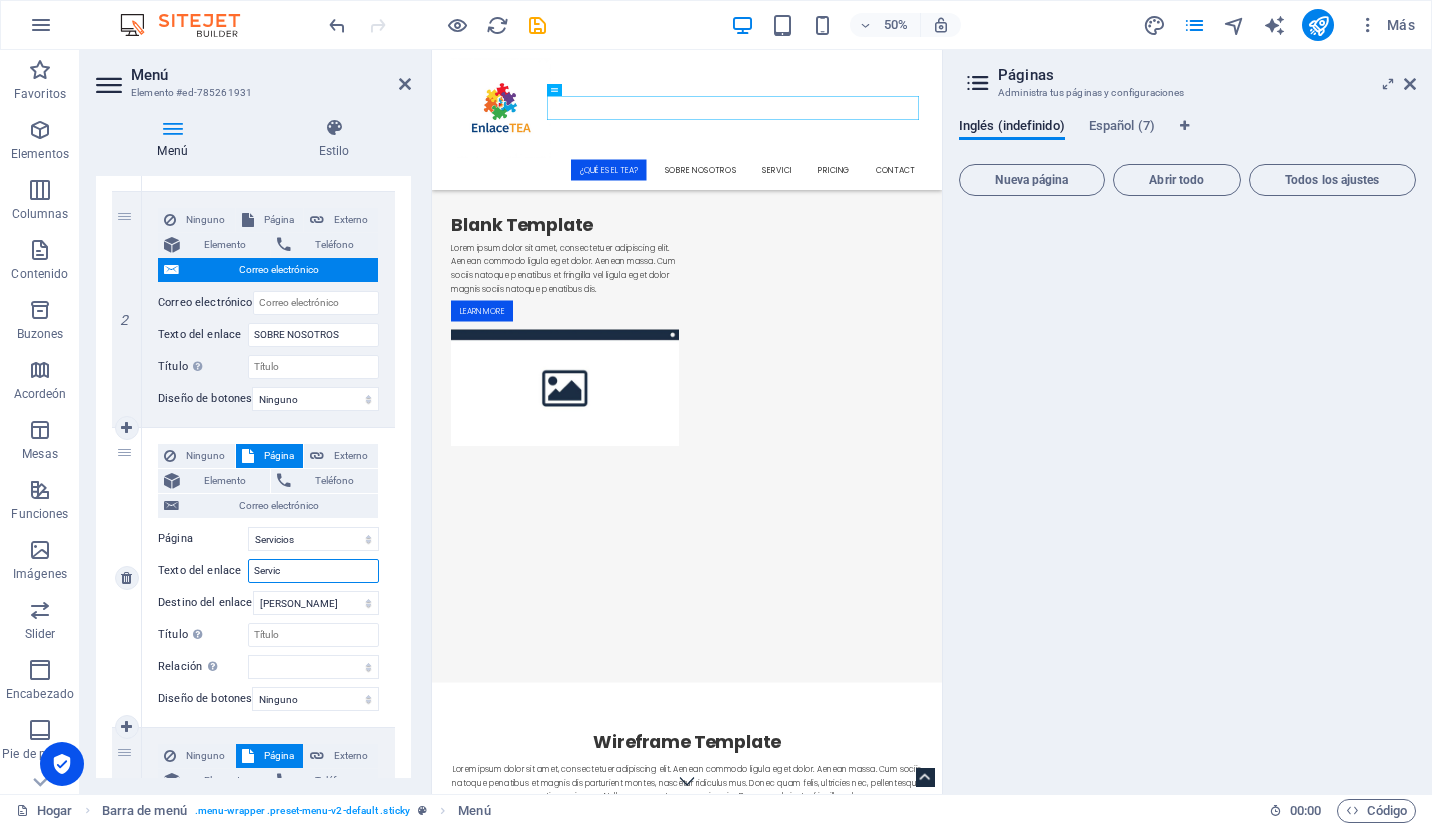 select 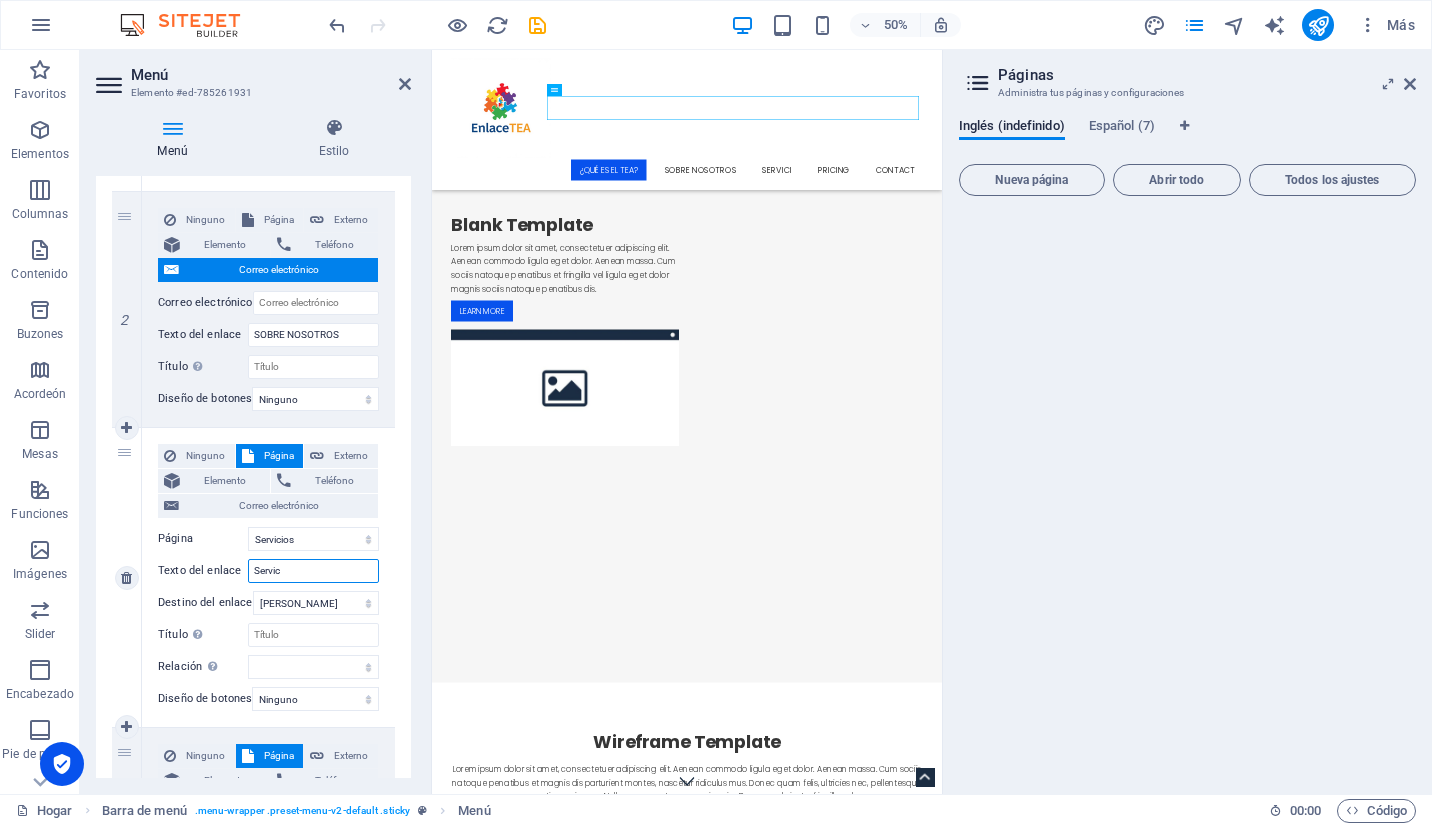 select 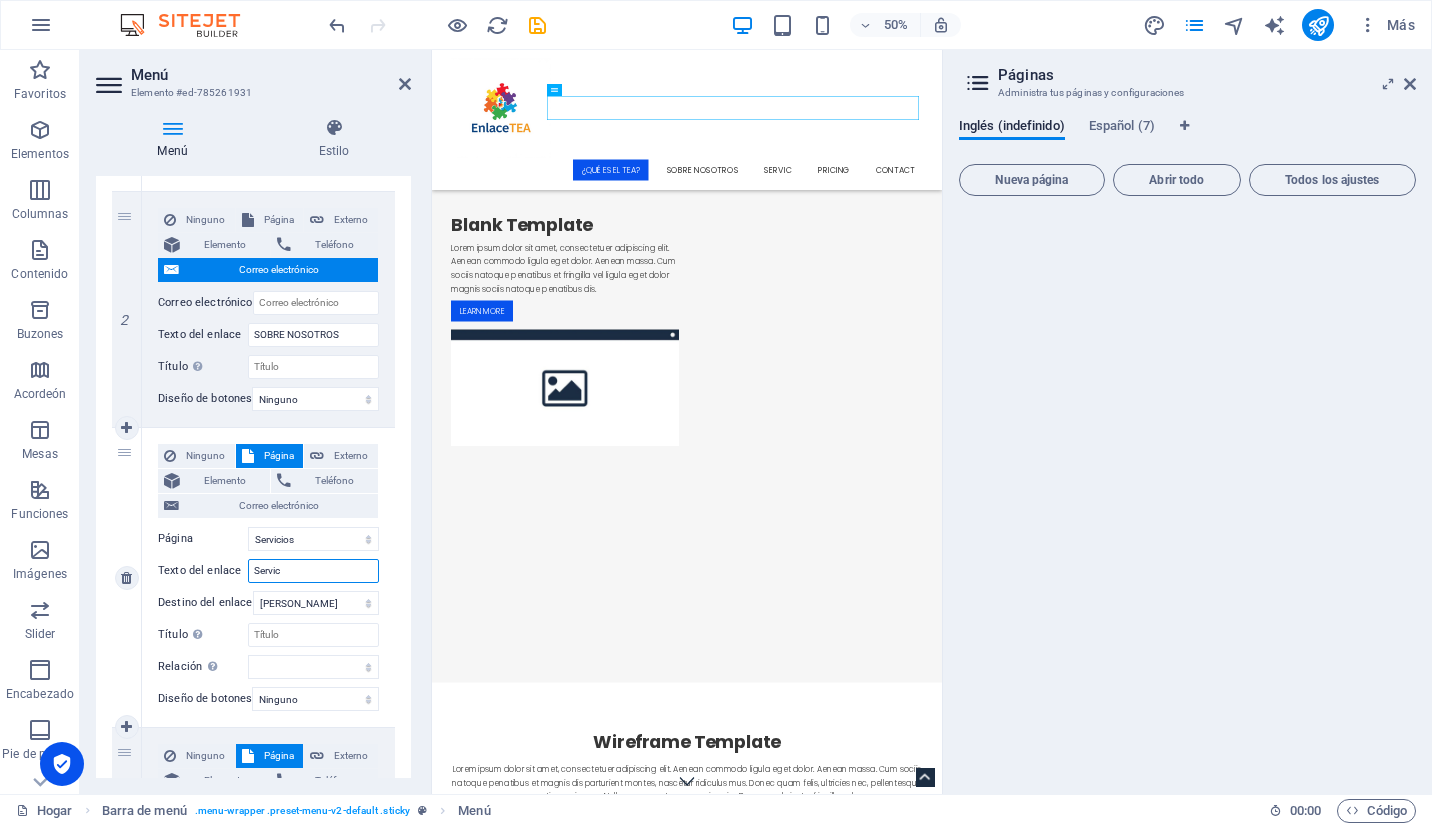 type on "Servici" 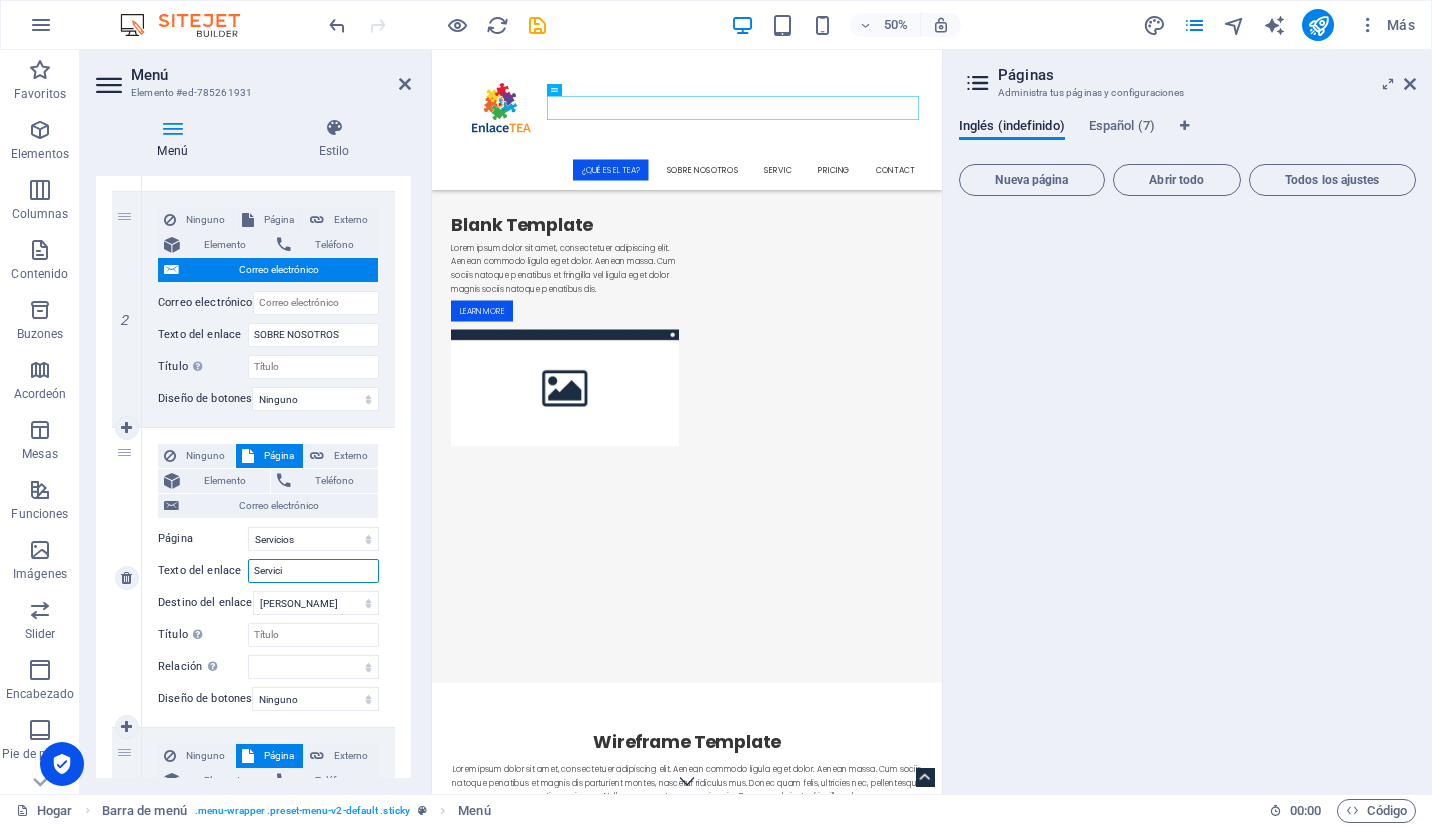 select 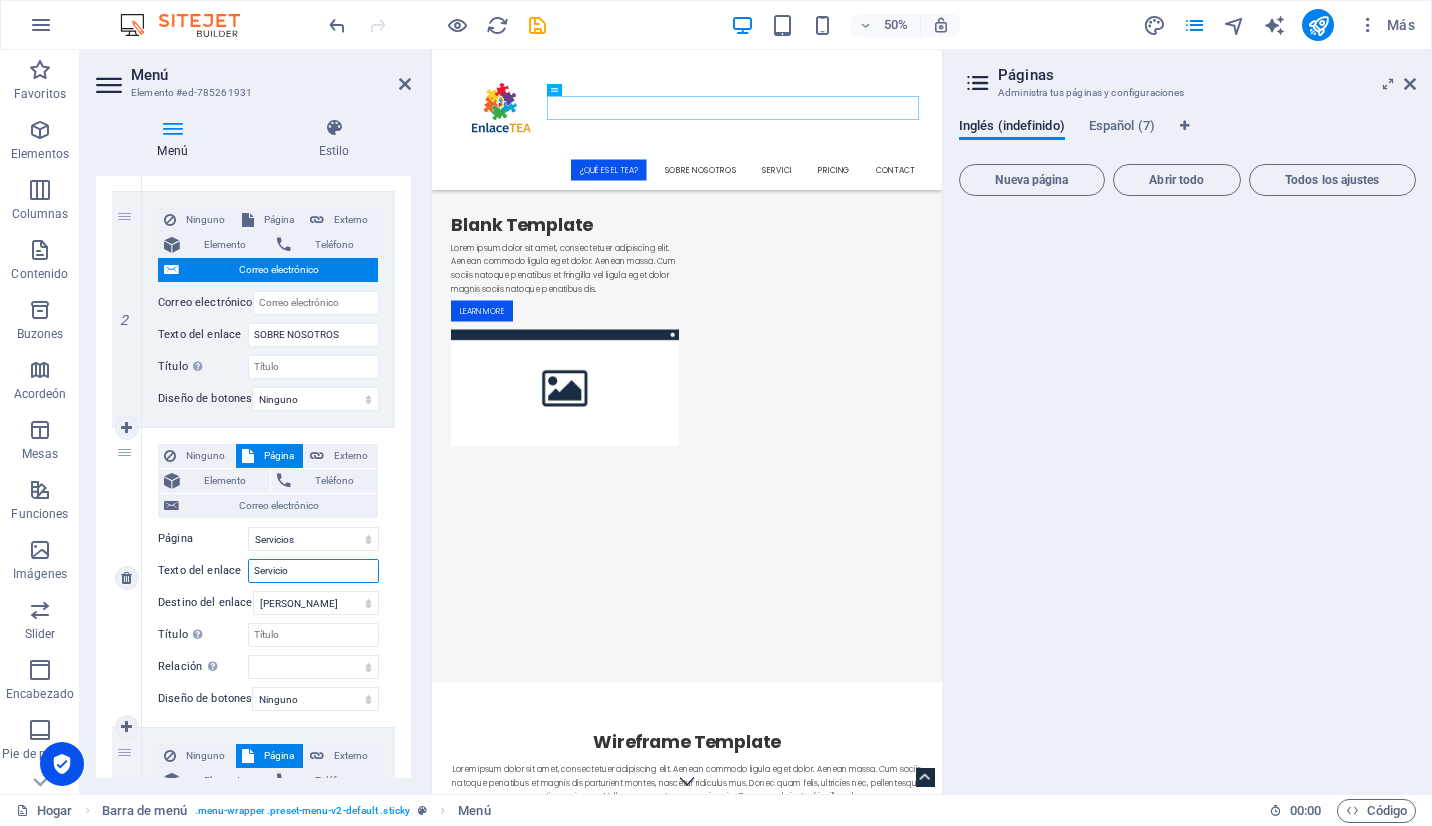 type on "Servicios" 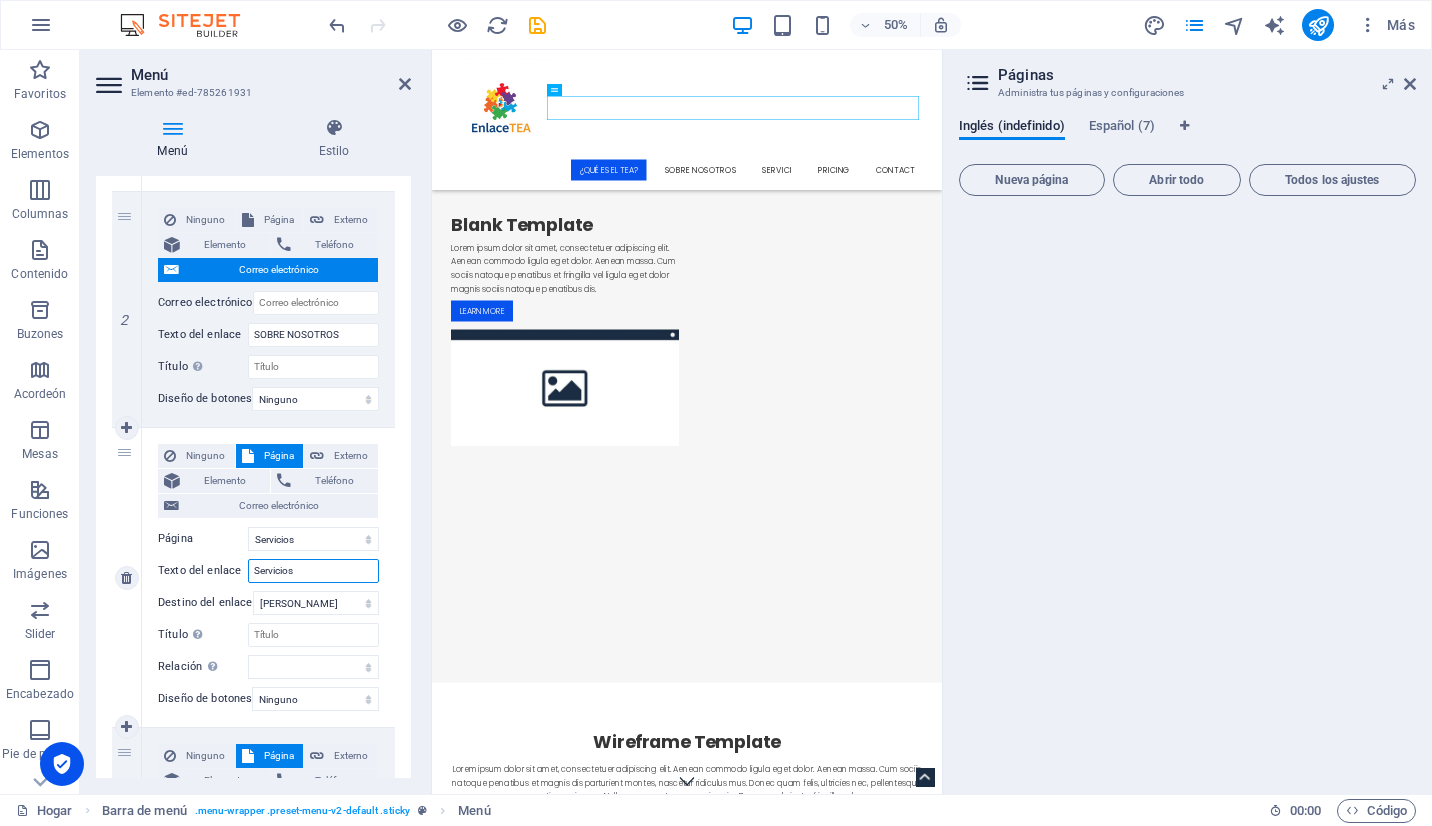 select 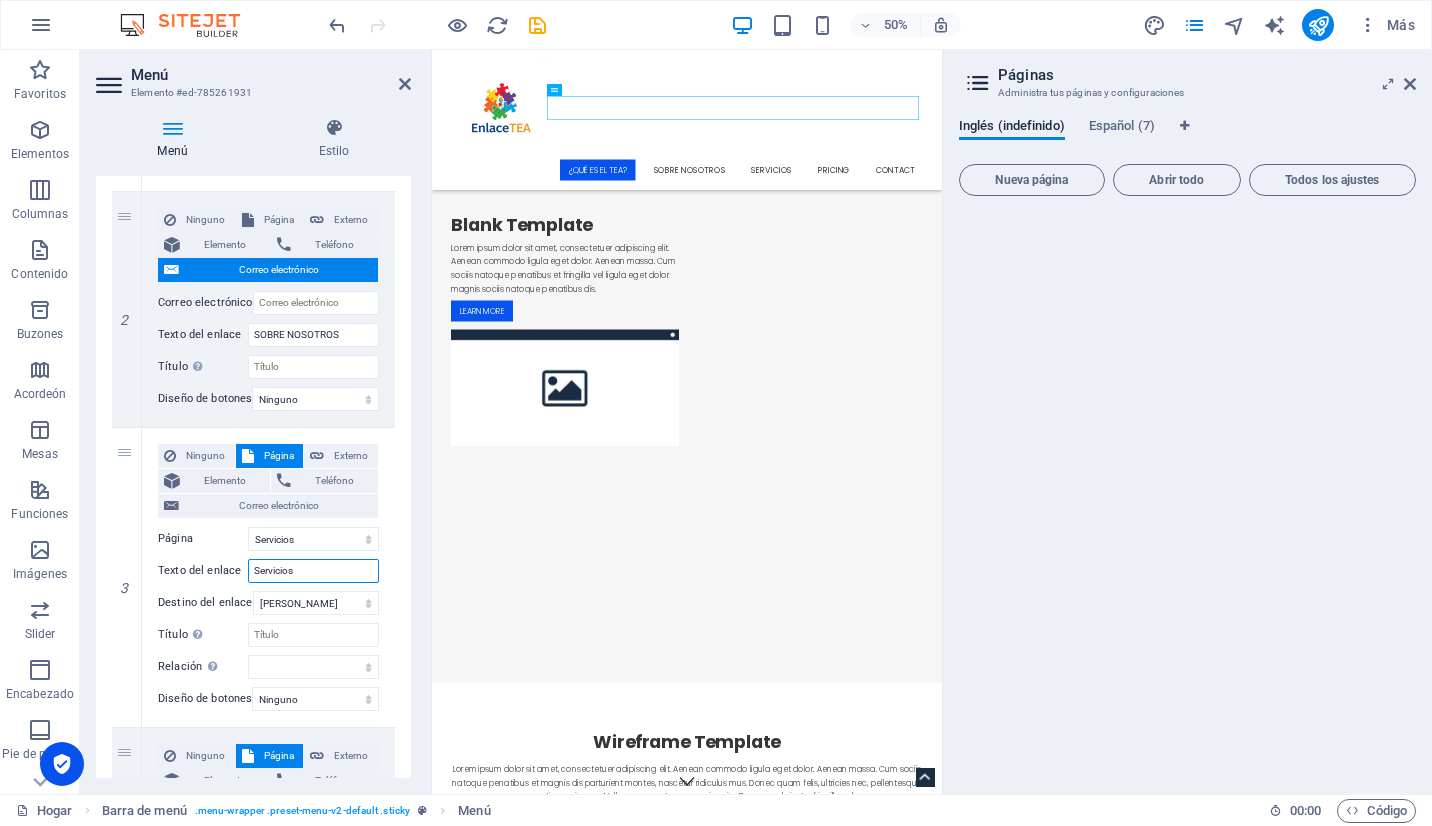 type on "Servicios" 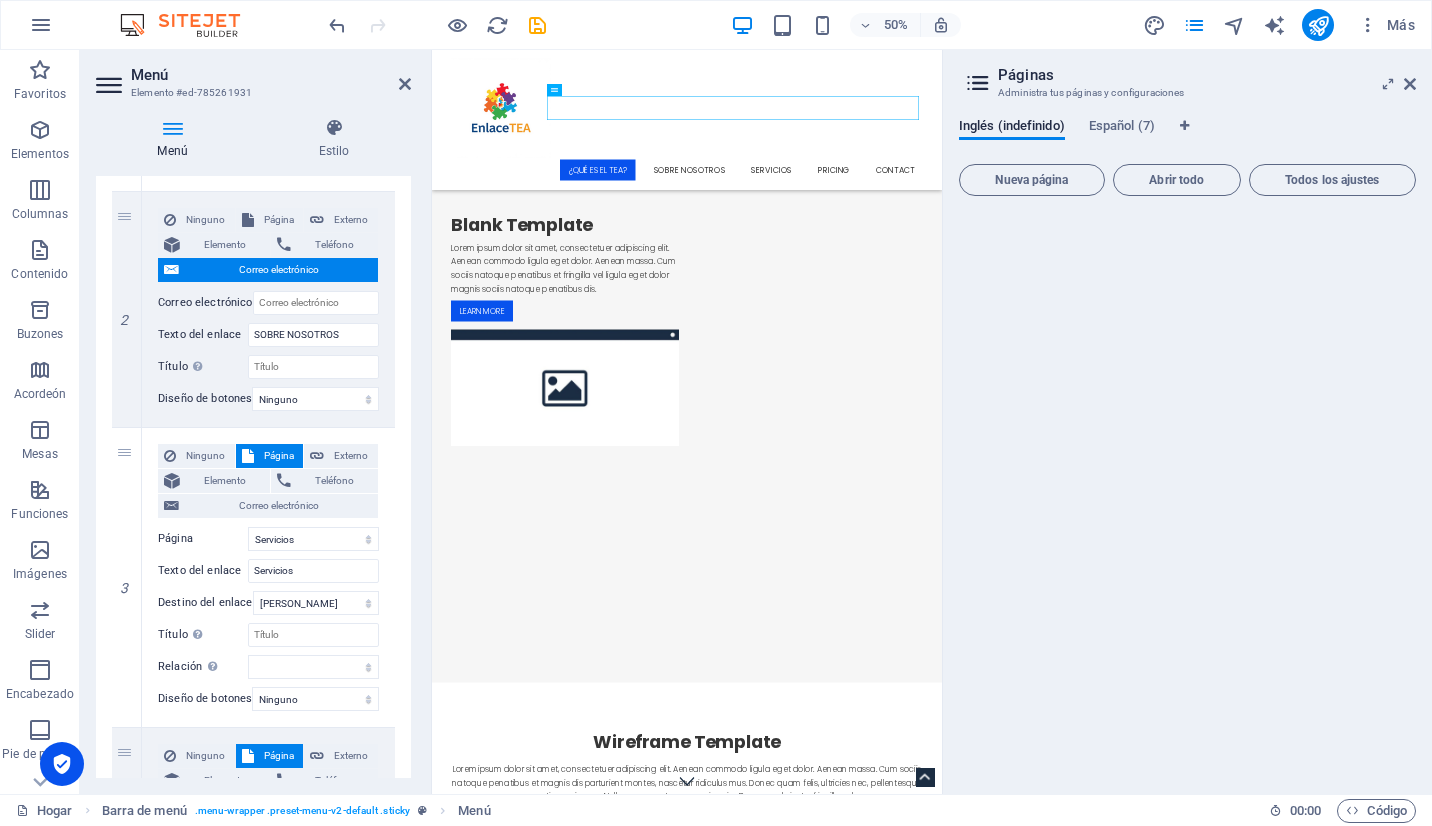 click on "1 Ninguno Página Externo Elemento Teléfono Correo electrónico Página Hogar Sobre nosotros Servicios Precios Contacto Aviso Legal Privacidad Elemento
URL / Teléfono Correo electrónico Texto del enlace ¿Qué es el TEA? Destino del enlace Nueva pestaña Misma pestaña Superponer Título La descripción adicional del enlace no debe ser la misma que el texto del enlace. El título se muestra con mayor frecuencia como texto de información sobre herramientas cuando el mouse se mueve sobre el elemento. Déjalo vacío si no estás seguro. Relación Establece la  relación de este vínculo con el destino del vínculo . Por ejemplo, el valor "nofollow" indica a los motores de búsqueda que no sigan el enlace. Se puede dejar vacío. alternar autor Marcador externo Ayuda licencia próximo nofollow noreferrer noopener Prev buscar etiqueta Diseño de botones Ninguno Predeterminado Primario Secundario 2 Ninguno Página Externo Elemento Teléfono Correo electrónico Página Hogar Sobre nosotros" at bounding box center [253, 673] 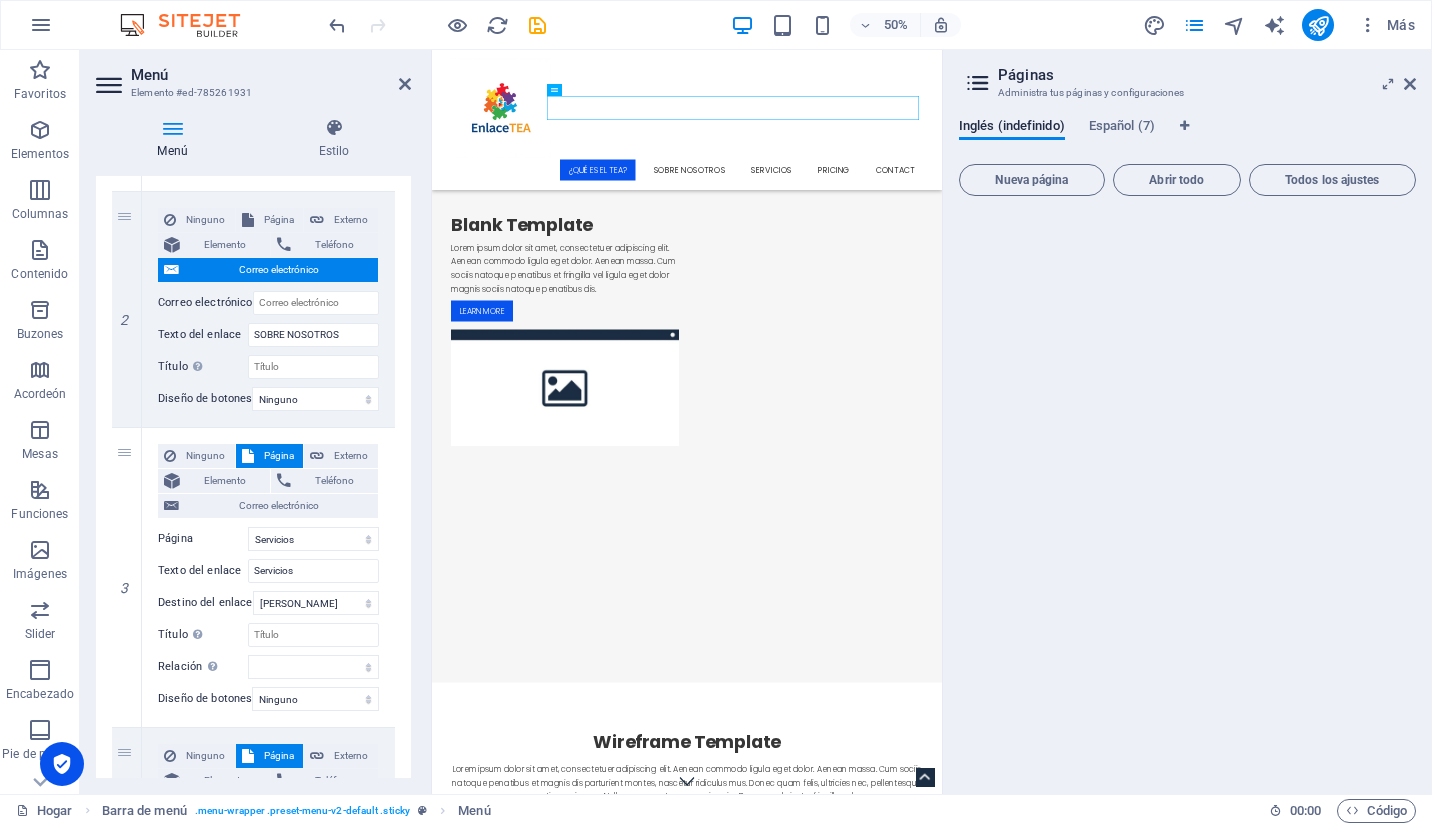 drag, startPoint x: 406, startPoint y: 504, endPoint x: 406, endPoint y: 539, distance: 35 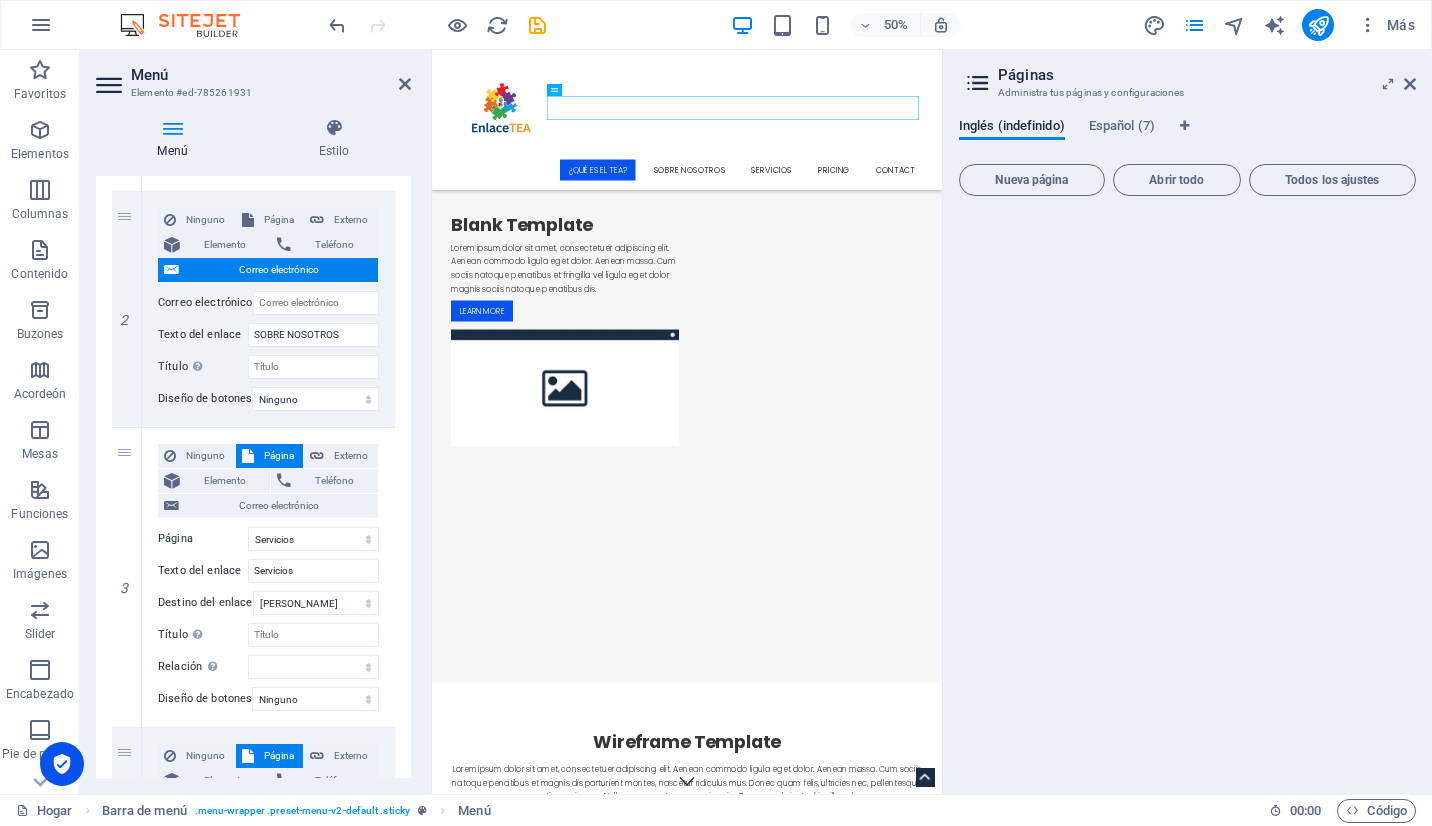 click on "1 Ninguno Página Externo Elemento Teléfono Correo electrónico Página Hogar Sobre nosotros Servicios Precios Contacto Aviso Legal Privacidad Elemento
URL / Teléfono Correo electrónico Texto del enlace ¿Qué es el TEA? Destino del enlace Nueva pestaña Misma pestaña Superponer Título La descripción adicional del enlace no debe ser la misma que el texto del enlace. El título se muestra con mayor frecuencia como texto de información sobre herramientas cuando el mouse se mueve sobre el elemento. Déjalo vacío si no estás seguro. Relación Establece la  relación de este vínculo con el destino del vínculo . Por ejemplo, el valor "nofollow" indica a los motores de búsqueda que no sigan el enlace. Se puede dejar vacío. alternar autor Marcador externo Ayuda licencia próximo nofollow noreferrer noopener Prev buscar etiqueta Diseño de botones Ninguno Predeterminado Primario Secundario 2 Ninguno Página Externo Elemento Teléfono Correo electrónico Página Hogar Sobre nosotros" at bounding box center (253, 673) 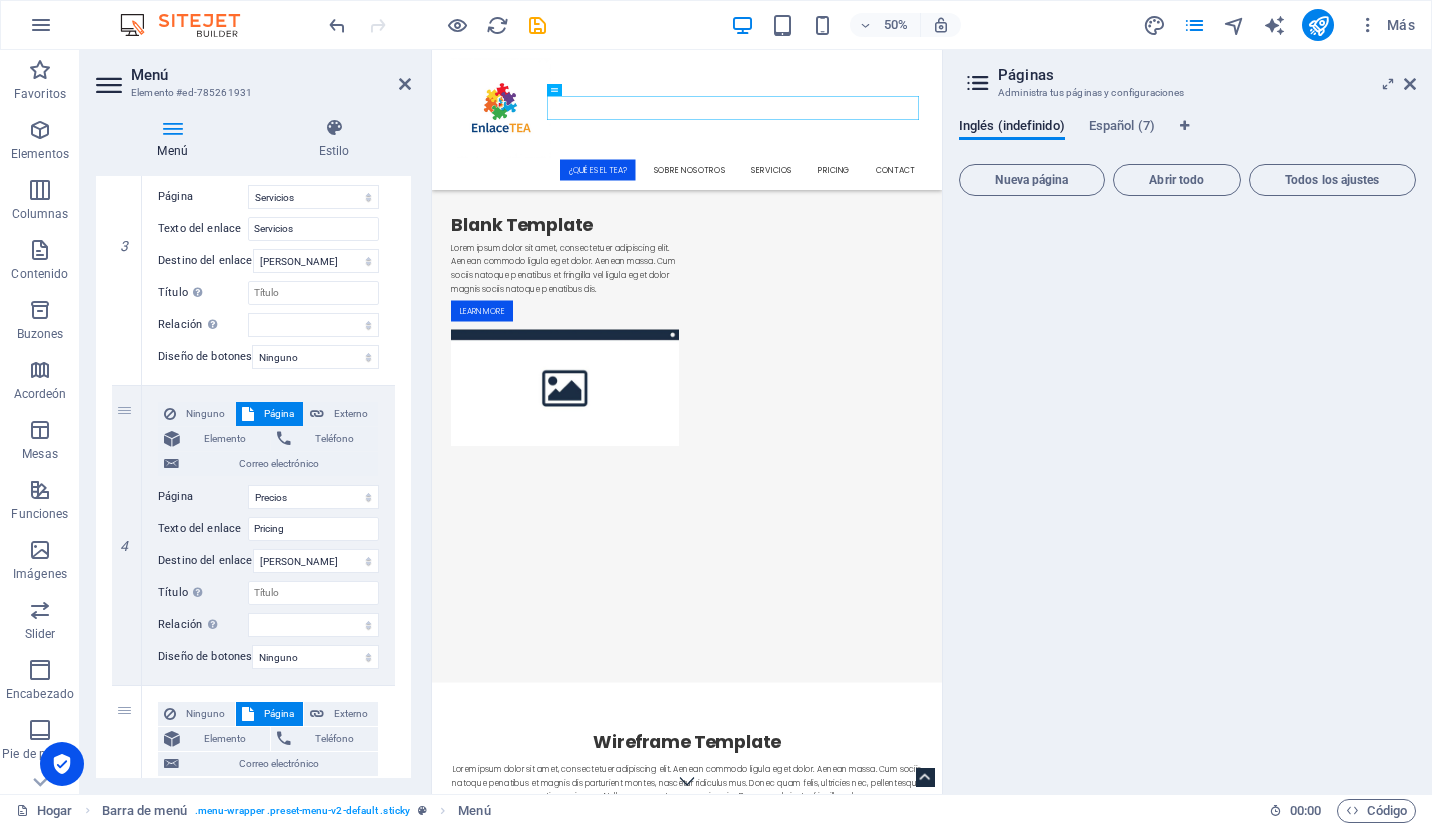 scroll, scrollTop: 697, scrollLeft: 0, axis: vertical 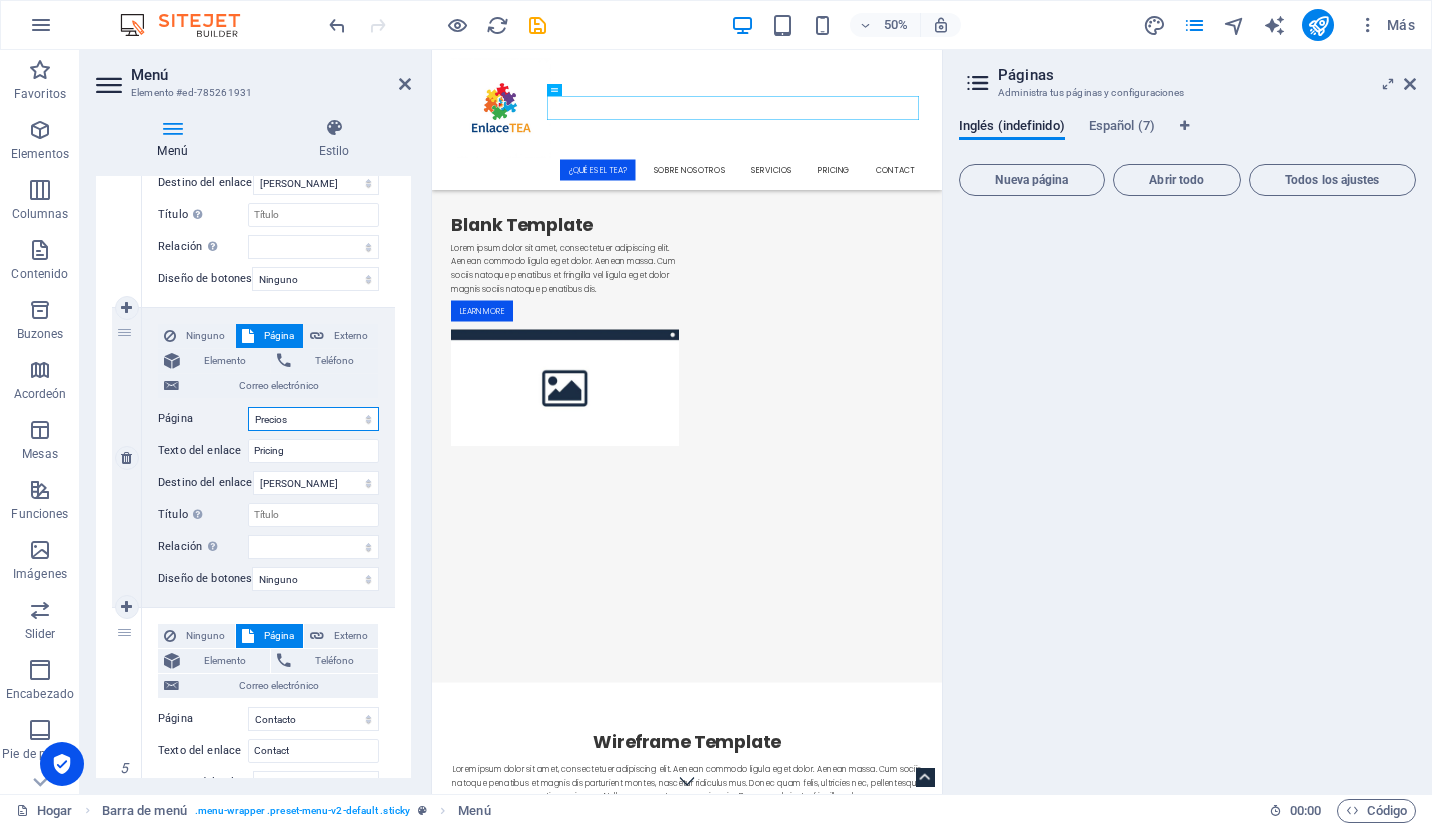 click on "Hogar Sobre nosotros Servicios Precios Contacto Aviso Legal Privacidad" at bounding box center (313, 419) 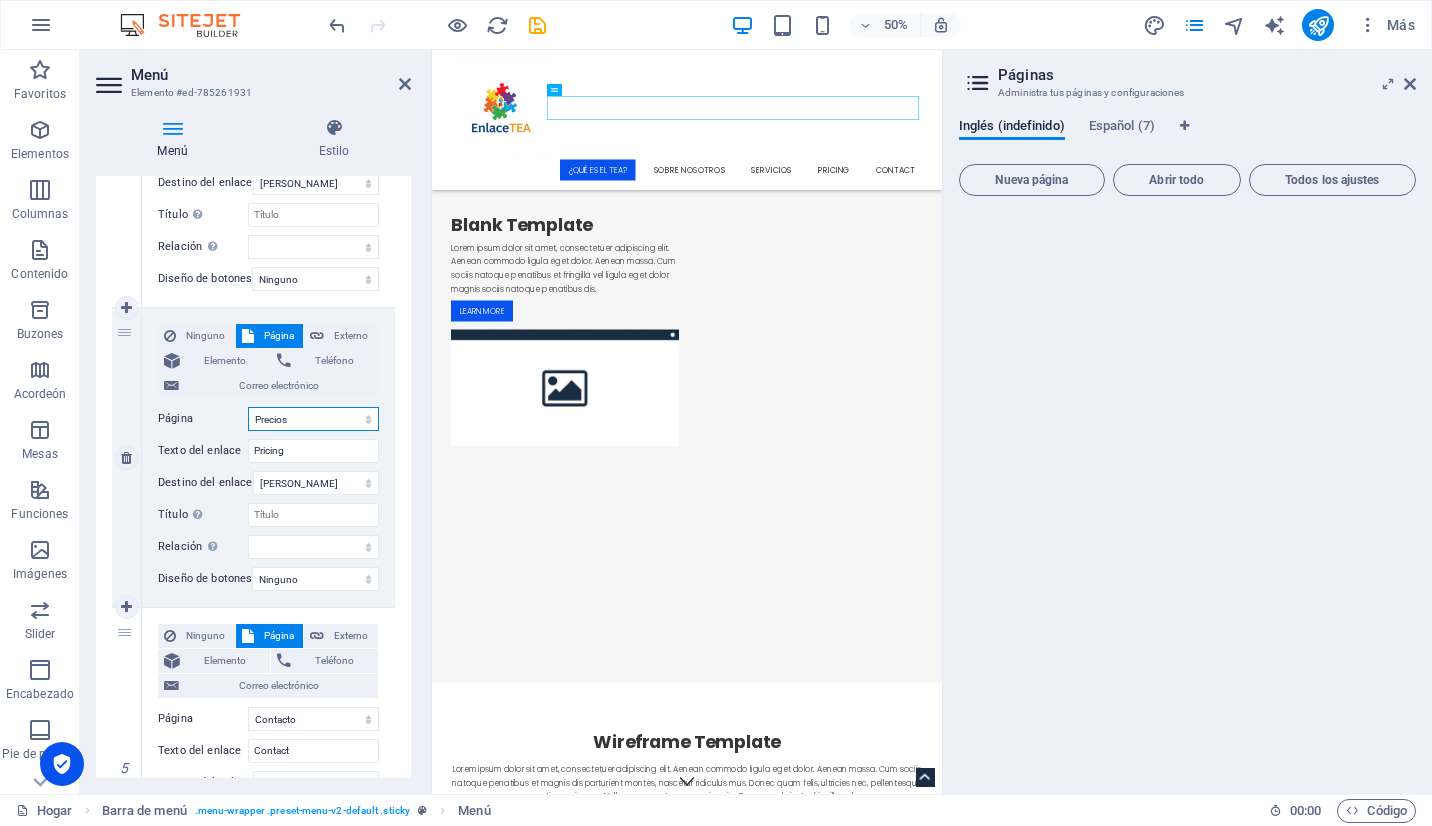 select on "4" 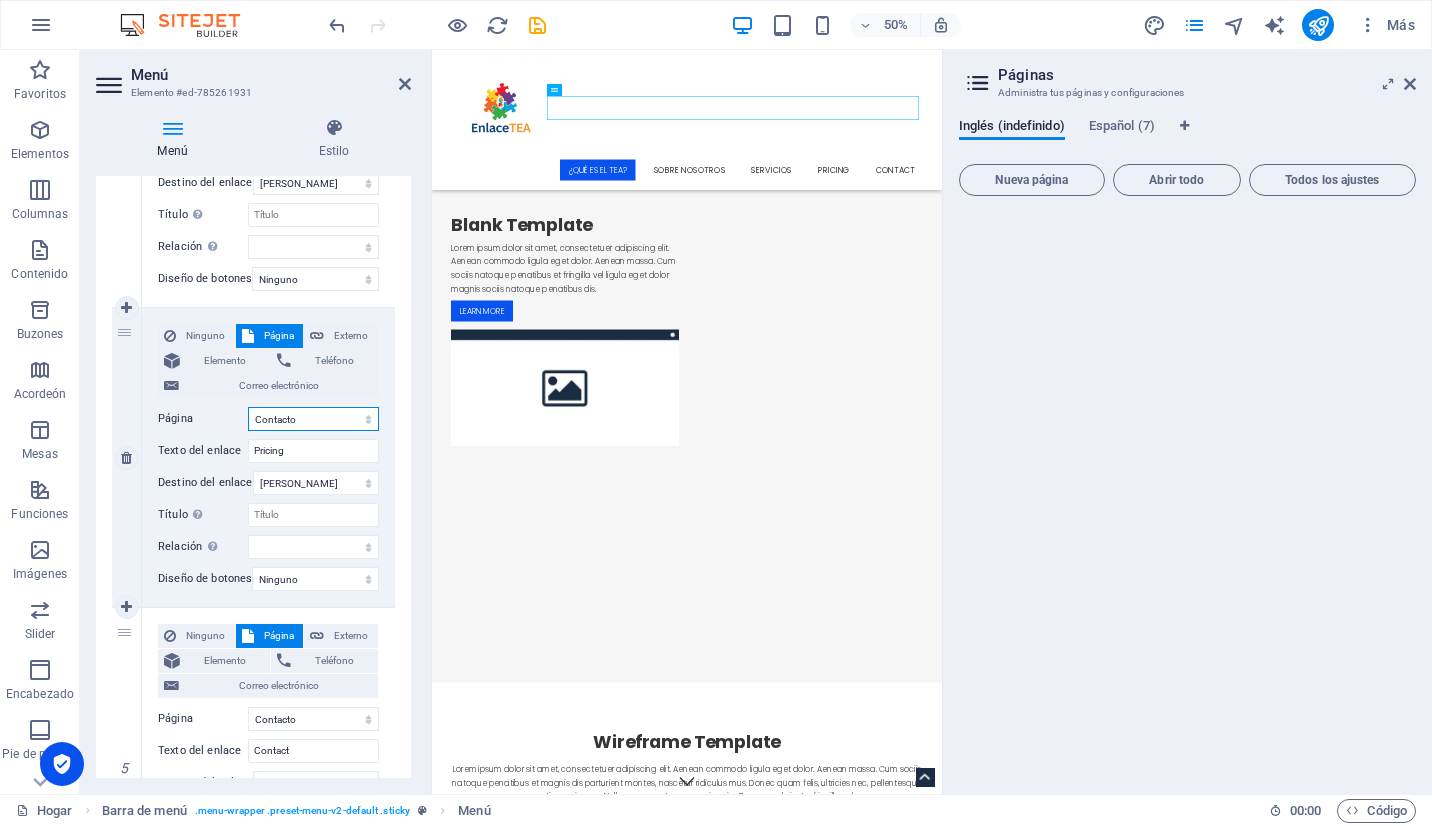 click on "Hogar Sobre nosotros Servicios Precios Contacto Aviso Legal Privacidad" at bounding box center [313, 419] 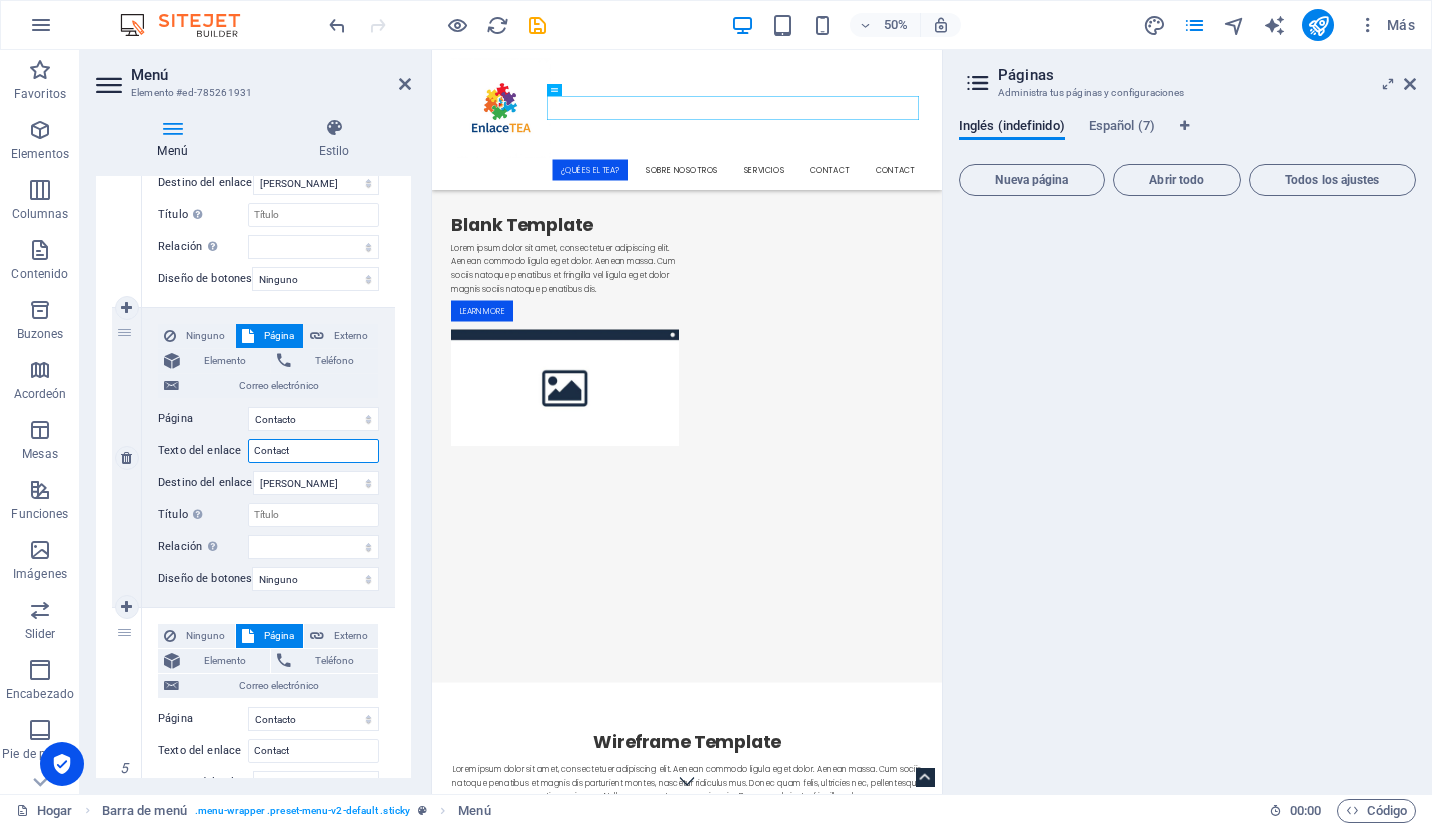drag, startPoint x: 298, startPoint y: 447, endPoint x: 248, endPoint y: 447, distance: 50 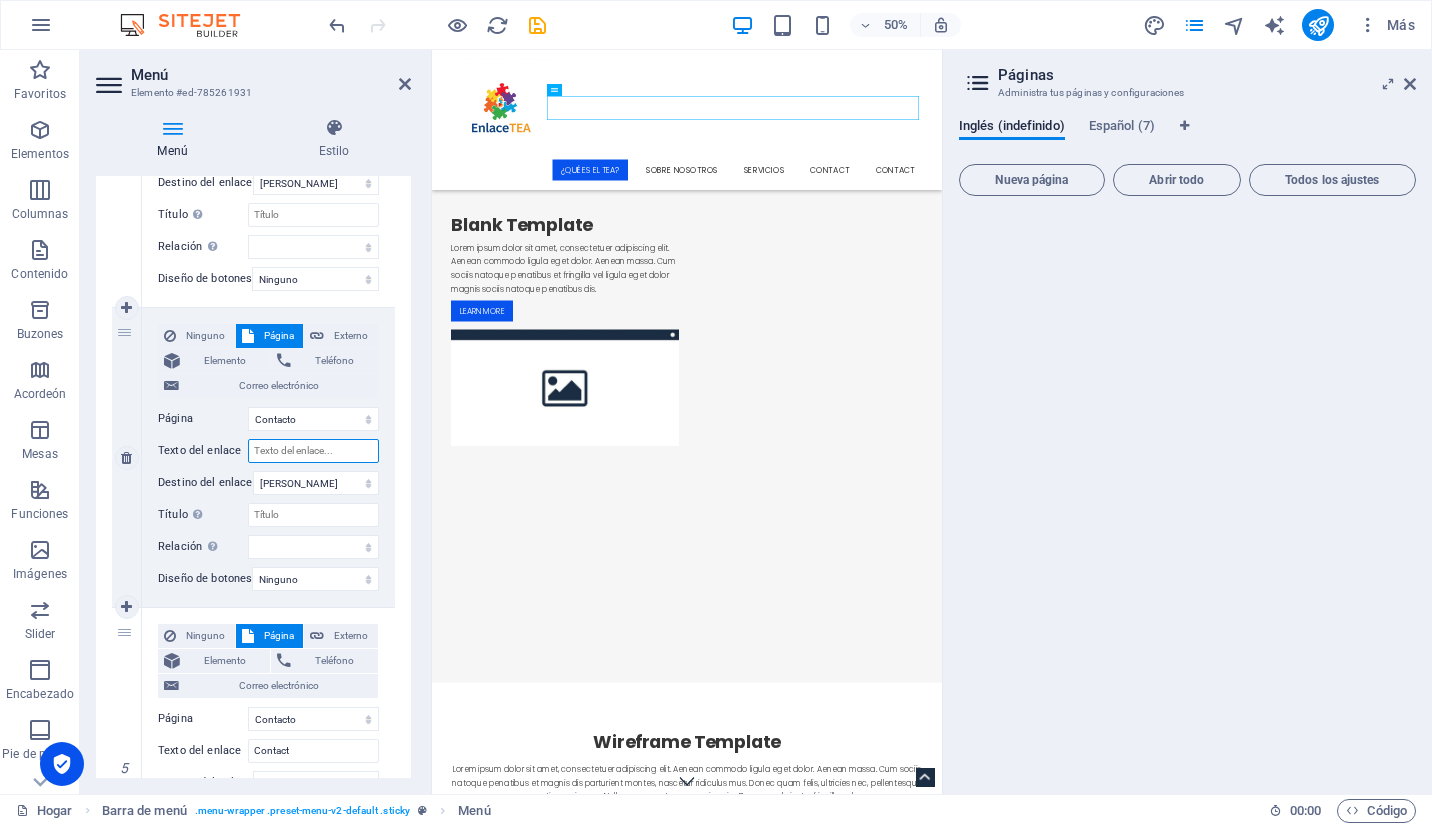 select 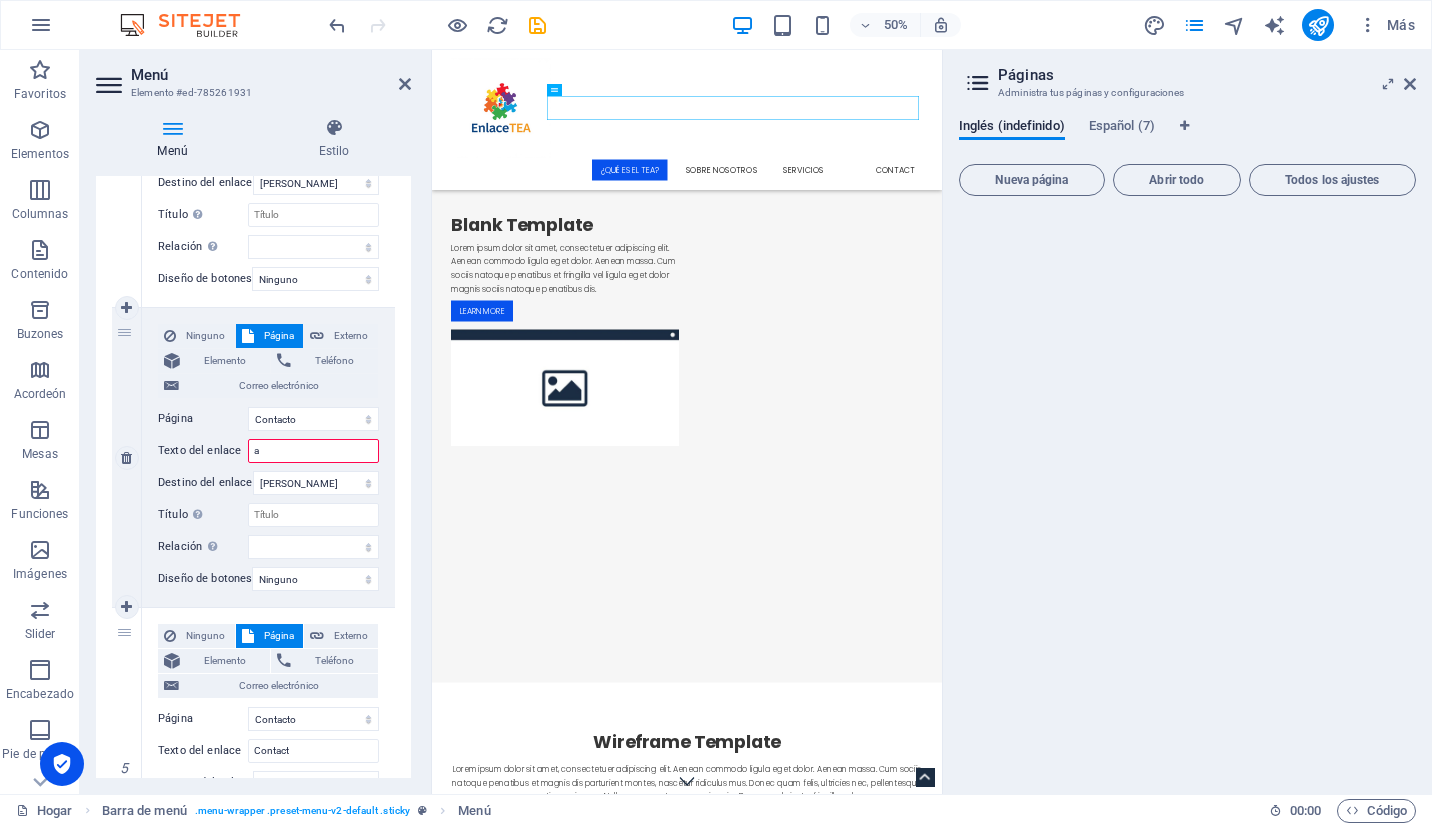 type on "ag" 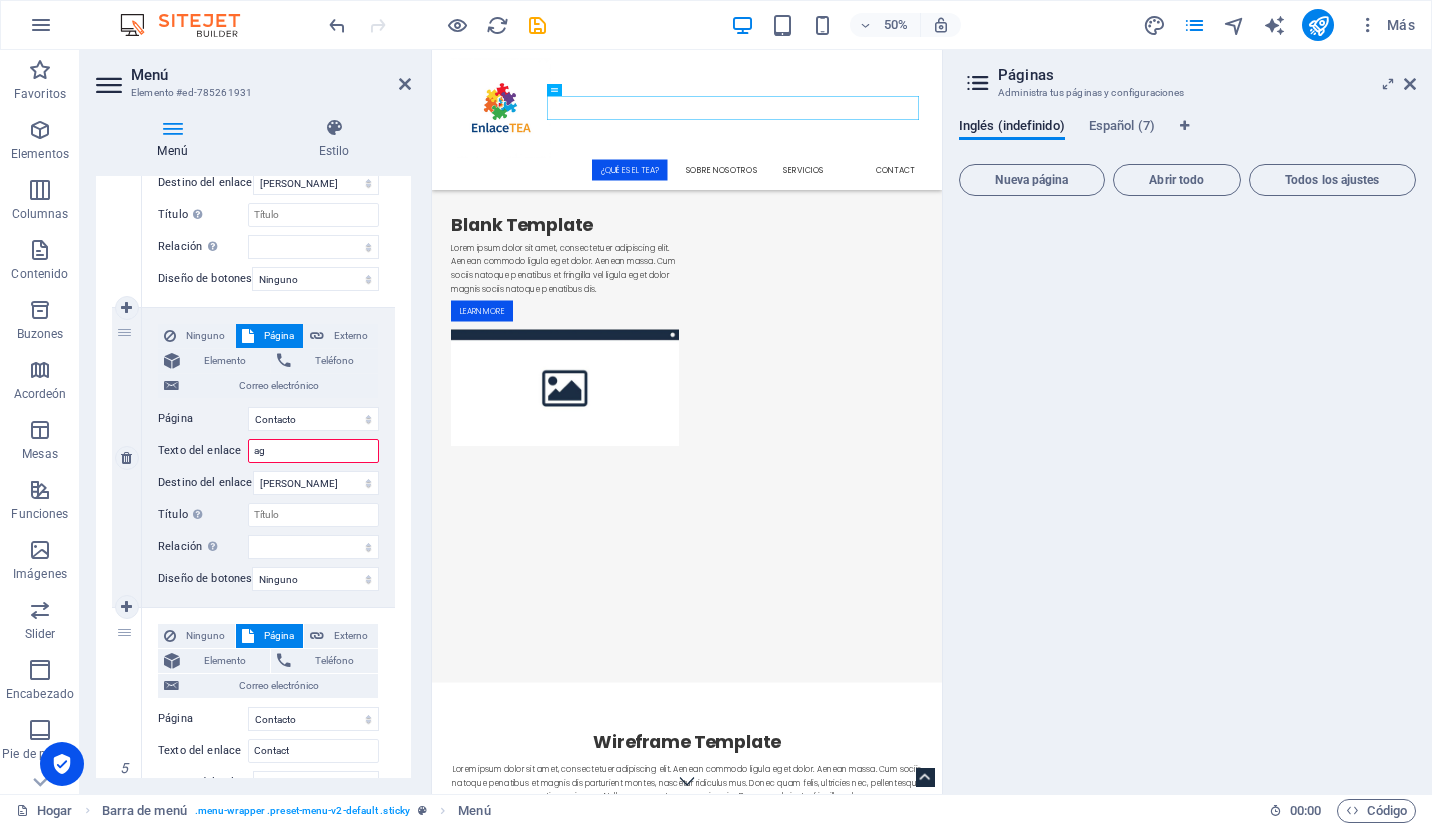 select 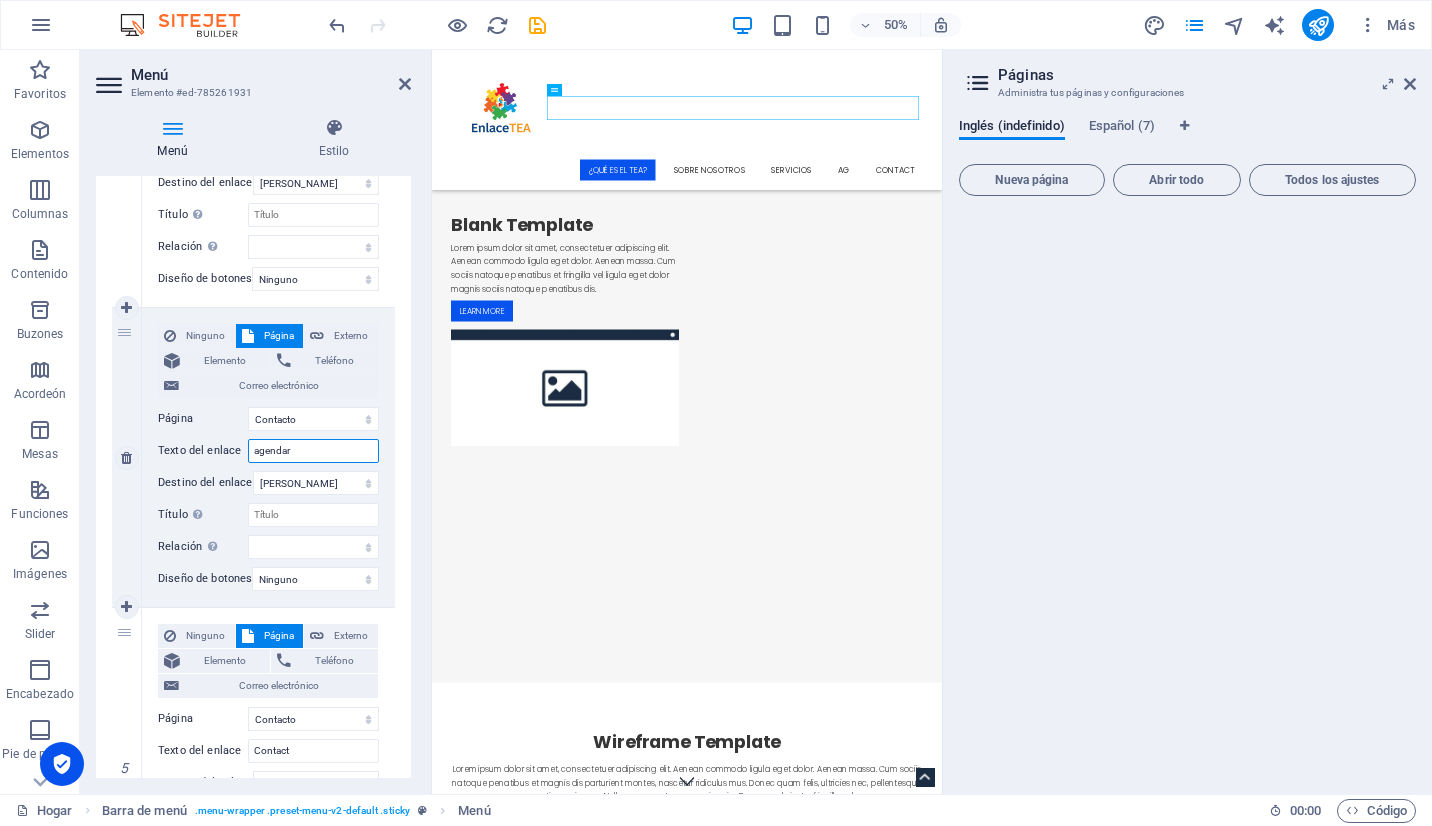 type on "agendar" 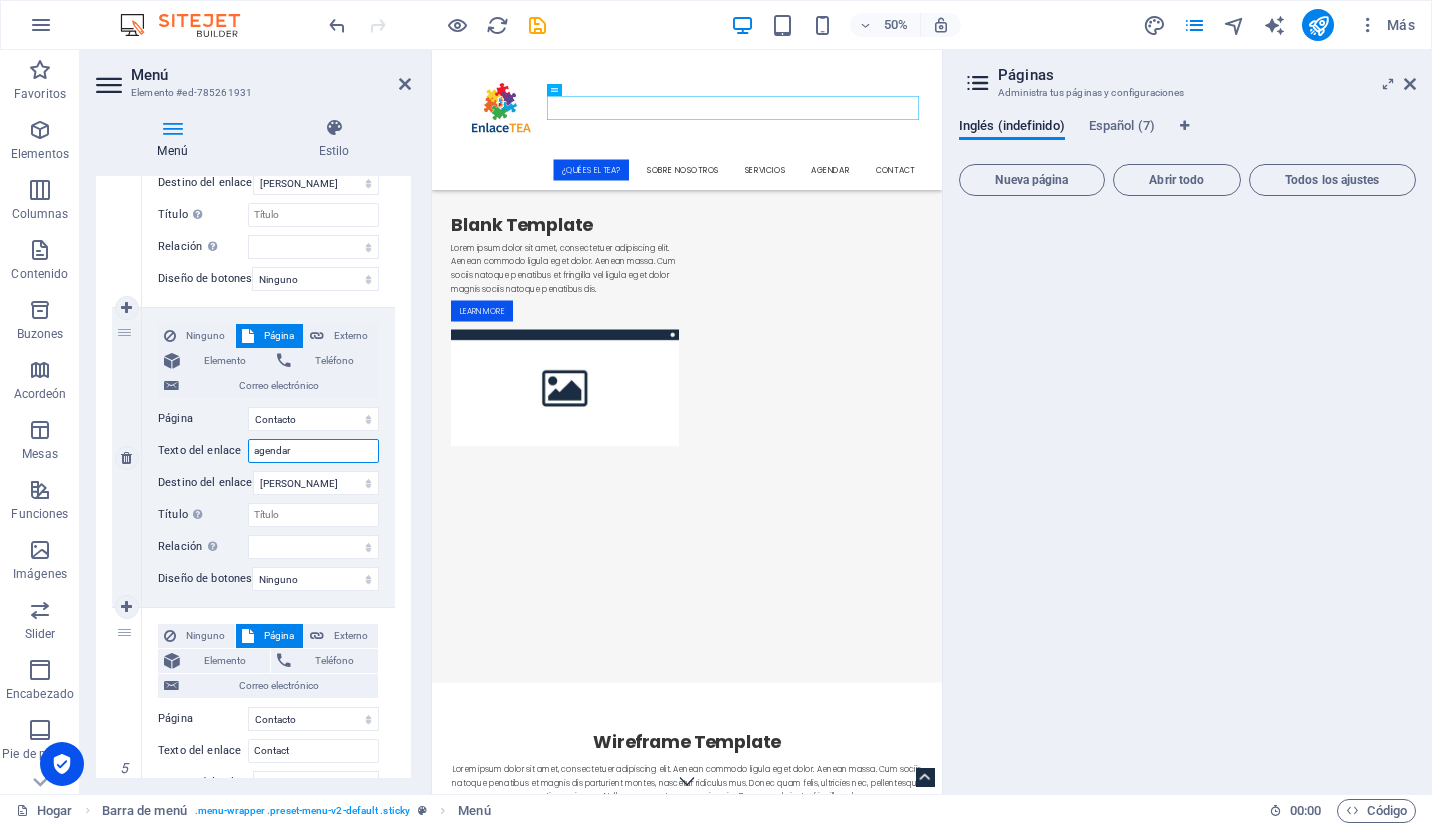 type on "agenda" 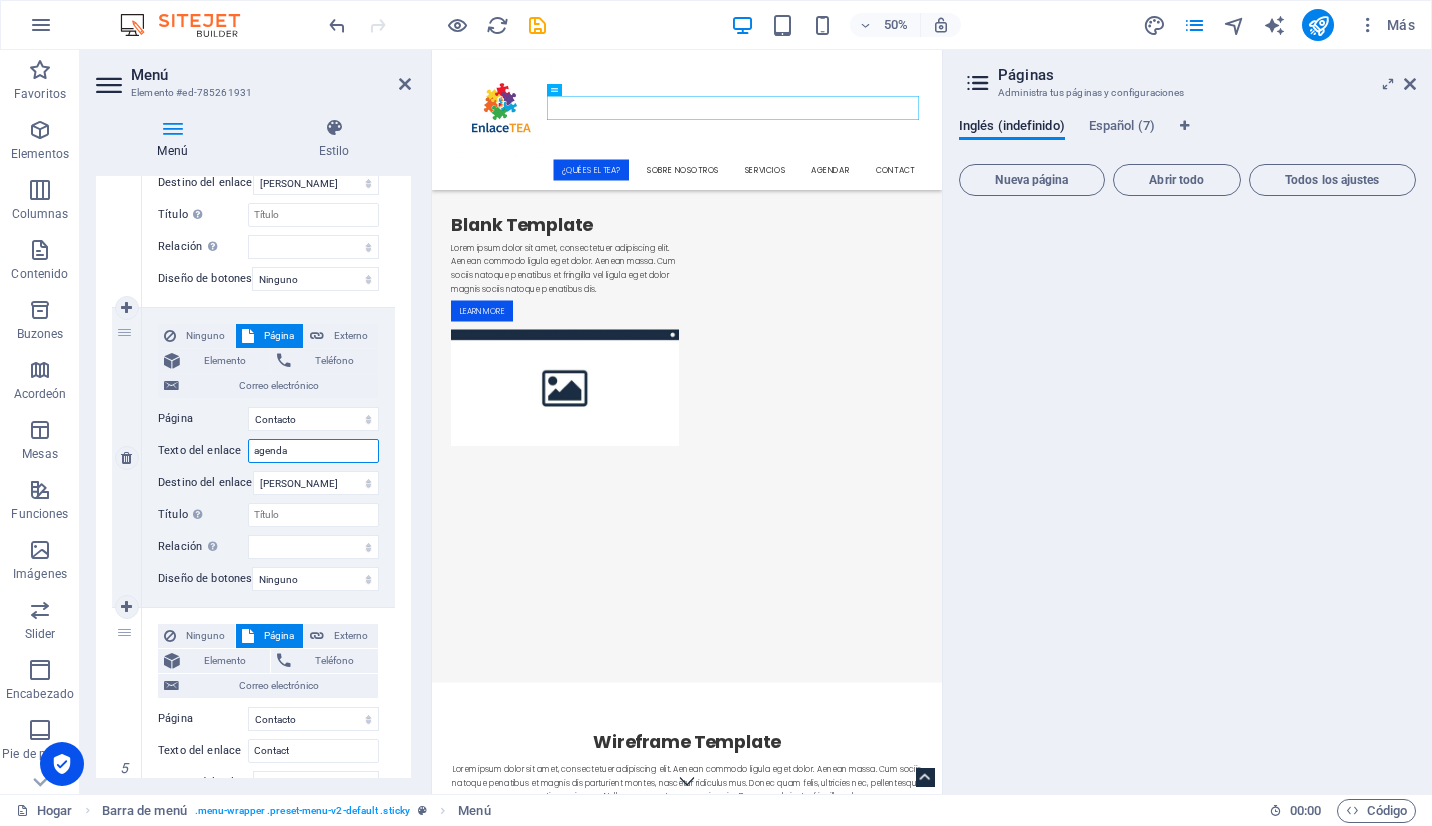 select 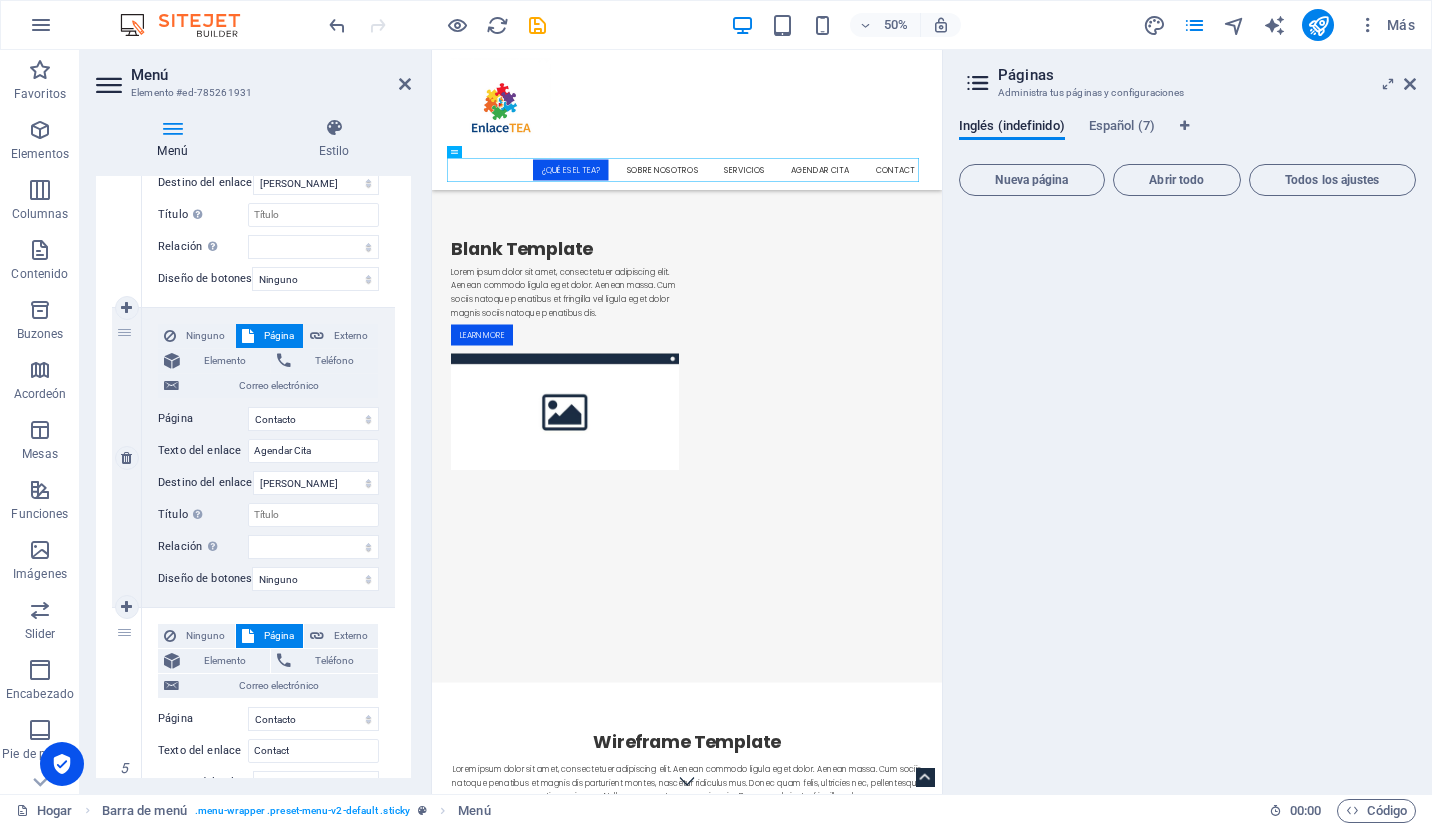 click on "Ninguno Página Externo Elemento Teléfono Correo electrónico Página Hogar Sobre nosotros Servicios Precios Contacto Aviso Legal Privacidad Elemento
URL /pricing Teléfono Correo electrónico Texto del enlace Agendar Cita Destino del enlace Nueva pestaña Misma pestaña Superponer Título La descripción adicional del enlace no debe ser la misma que el texto del enlace. El título se muestra con mayor frecuencia como texto de información sobre herramientas cuando el mouse se mueve sobre el elemento. Déjalo vacío si no estás seguro. Relación Establece la  relación de este vínculo con el destino del vínculo . Por ejemplo, el valor "nofollow" indica a los motores de búsqueda que no sigan el enlace. Se puede dejar vacío. alternar autor Marcador externo Ayuda licencia próximo nofollow noreferrer noopener Prev buscar etiqueta Diseño de botones Ninguno Predeterminado Primario Secundario" at bounding box center (268, 457) 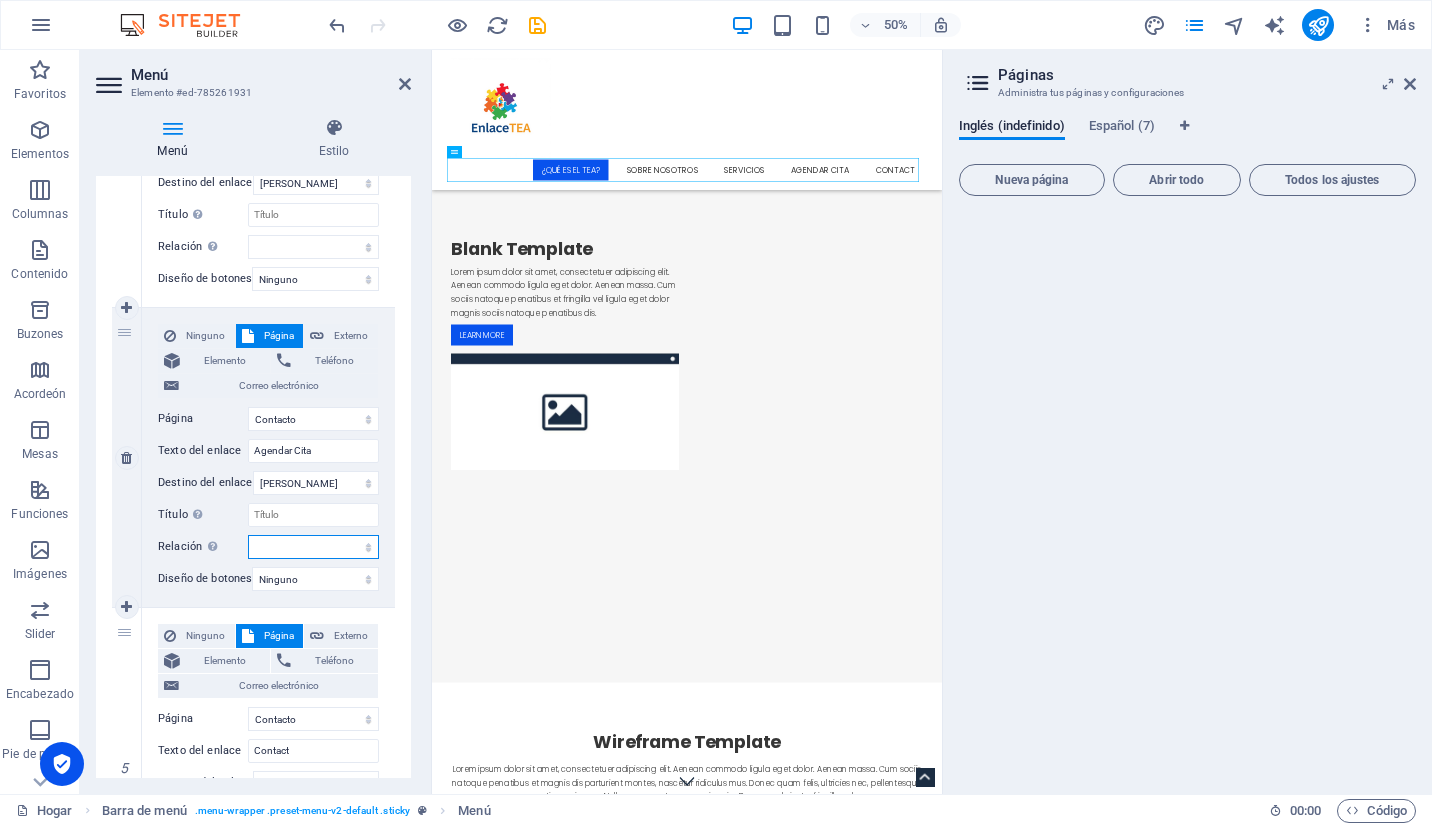 click on "alternar autor Marcador externo Ayuda licencia próximo nofollow noreferrer noopener Prev buscar etiqueta" at bounding box center [313, 547] 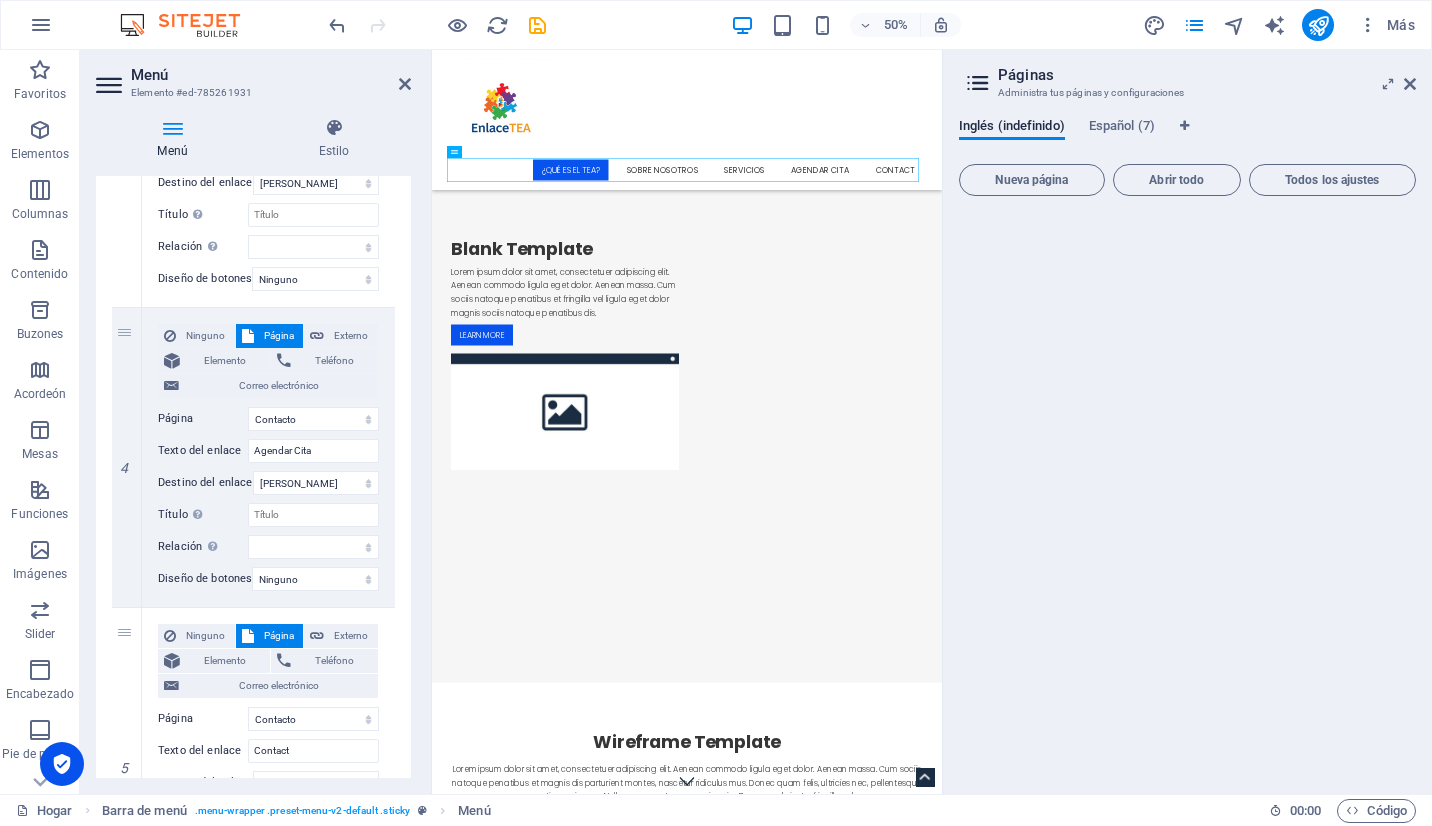 click on "1 Ninguno Página Externo Elemento Teléfono Correo electrónico Página Hogar Sobre nosotros Servicios Precios Contacto Aviso Legal Privacidad Elemento
URL / Teléfono Correo electrónico Texto del enlace ¿Qué es el TEA? Destino del enlace Nueva pestaña Misma pestaña Superponer Título La descripción adicional del enlace no debe ser la misma que el texto del enlace. El título se muestra con mayor frecuencia como texto de información sobre herramientas cuando el mouse se mueve sobre el elemento. Déjalo vacío si no estás seguro. Relación Establece la  relación de este vínculo con el destino del vínculo . Por ejemplo, el valor "nofollow" indica a los motores de búsqueda que no sigan el enlace. Se puede dejar vacío. alternar autor Marcador externo Ayuda licencia próximo nofollow noreferrer noopener Prev buscar etiqueta Diseño de botones Ninguno Predeterminado Primario Secundario 2 Ninguno Página Externo Elemento Teléfono Correo electrónico Página Hogar Sobre nosotros" at bounding box center (253, 253) 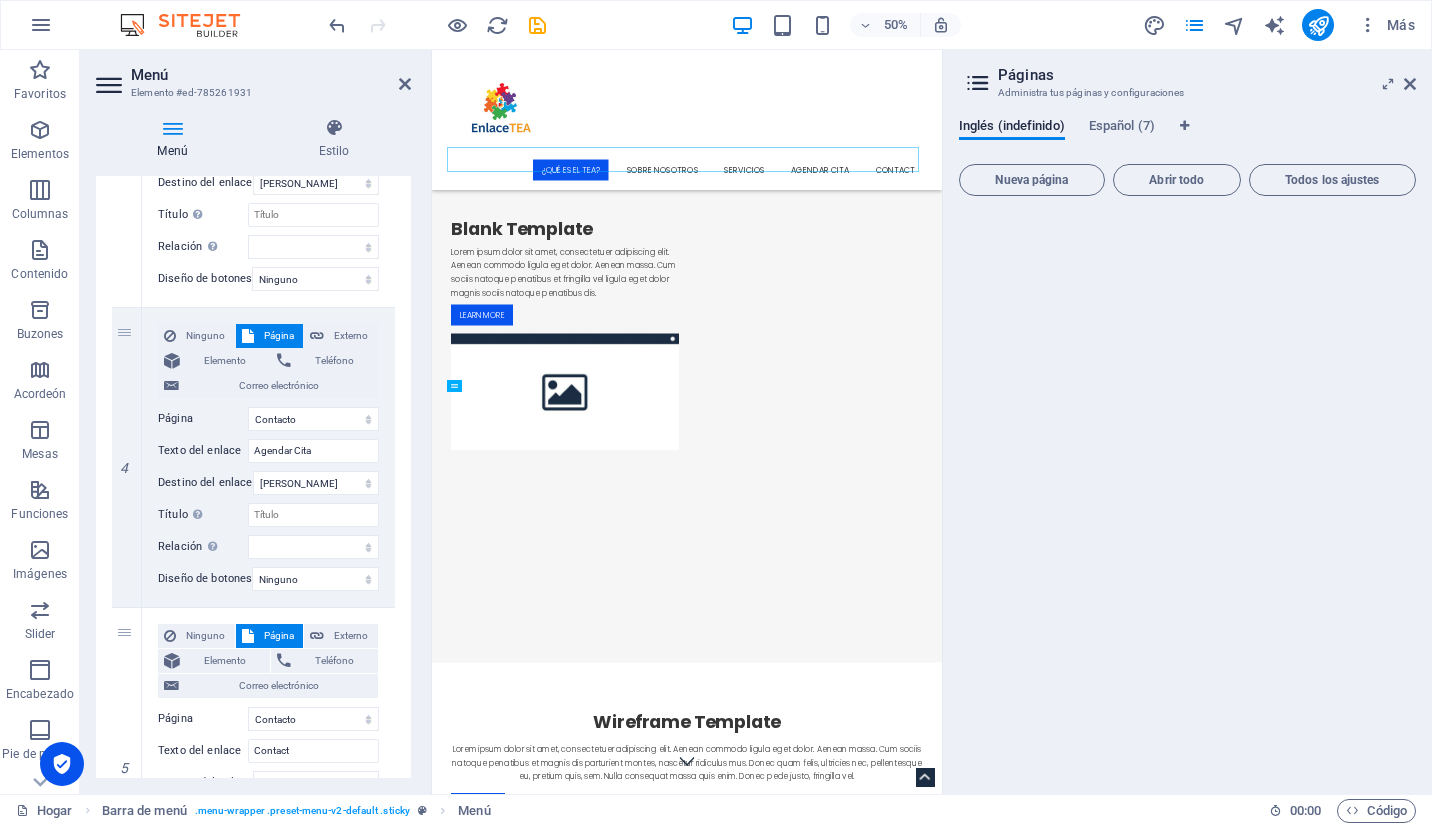 scroll, scrollTop: 17, scrollLeft: 0, axis: vertical 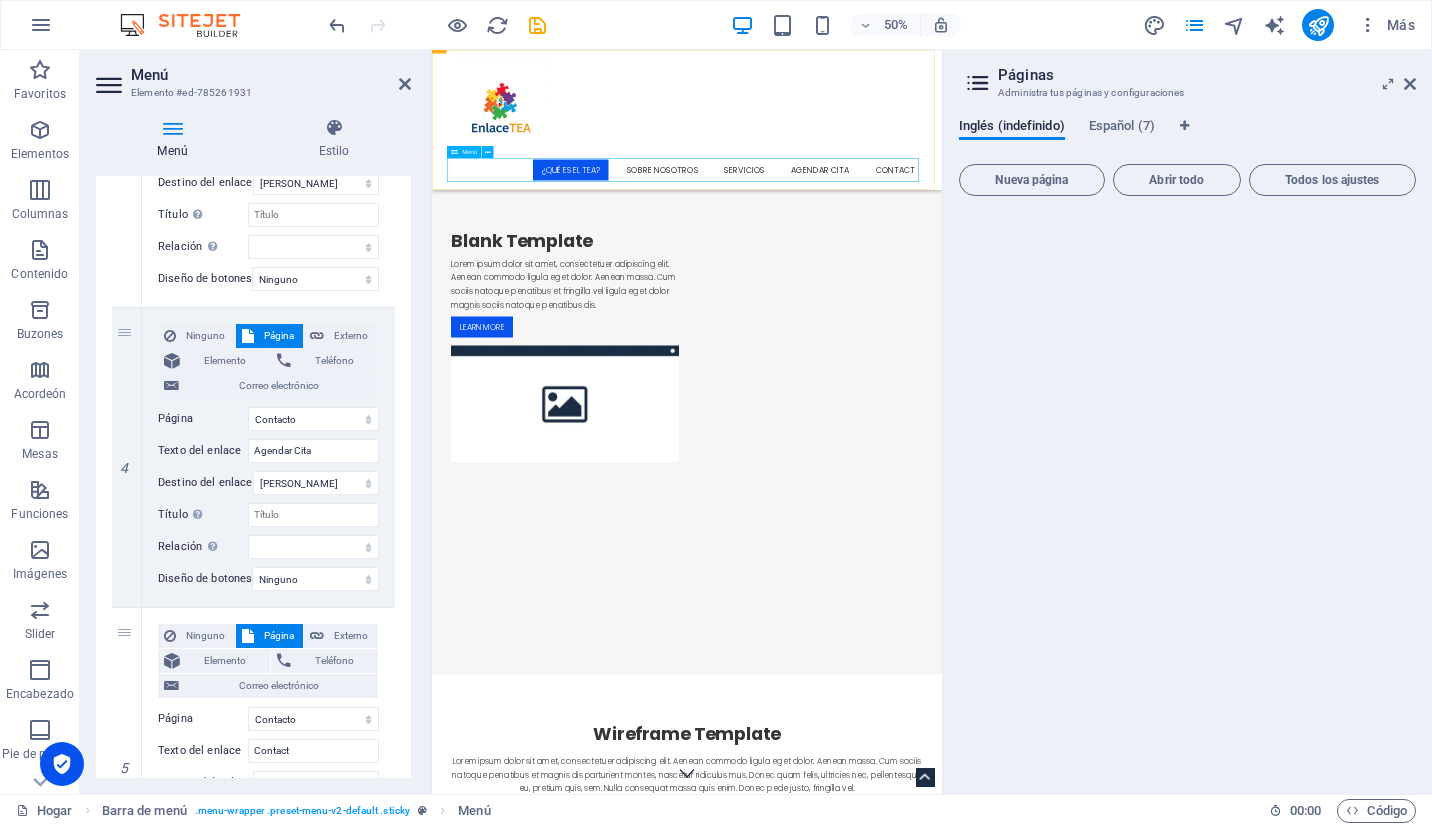 click on "¿Qué es el TEA? SOBRE NOSOTROS  Servicios Agendar Cita  Contact" at bounding box center [942, 290] 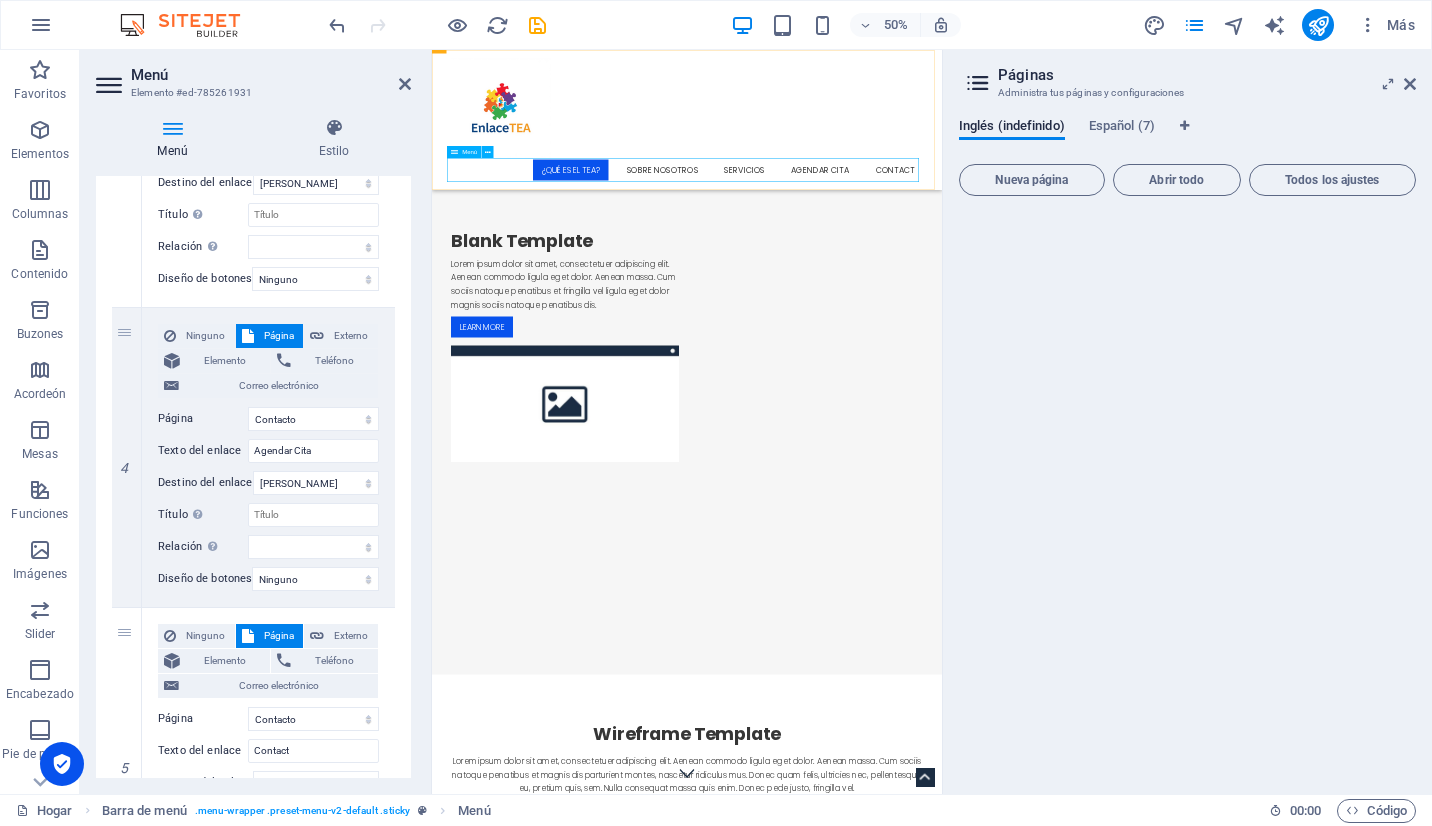 click on "¿Qué es el TEA? SOBRE NOSOTROS  Servicios Agendar Cita  Contact" at bounding box center (942, 290) 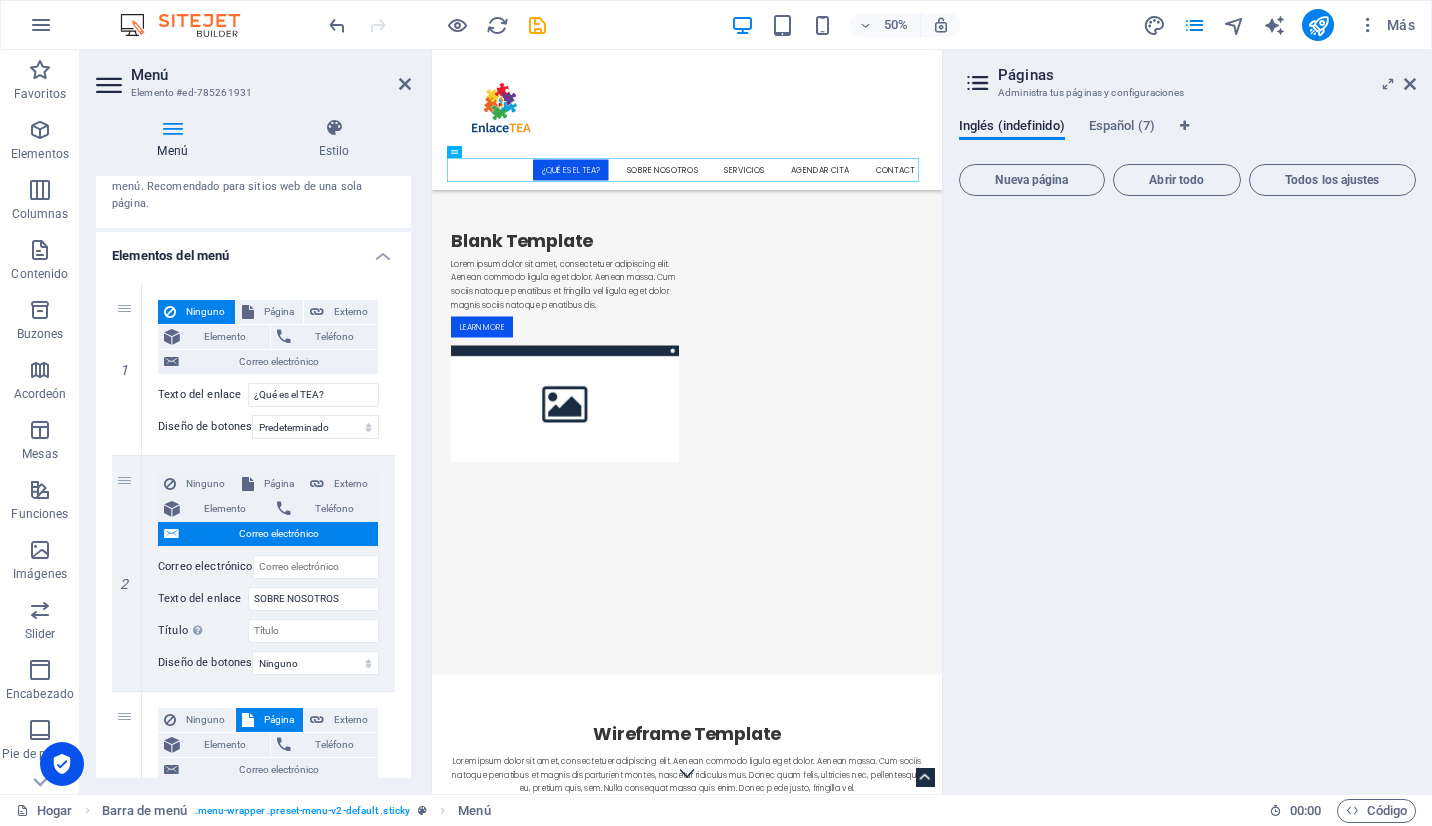 scroll, scrollTop: 92, scrollLeft: 0, axis: vertical 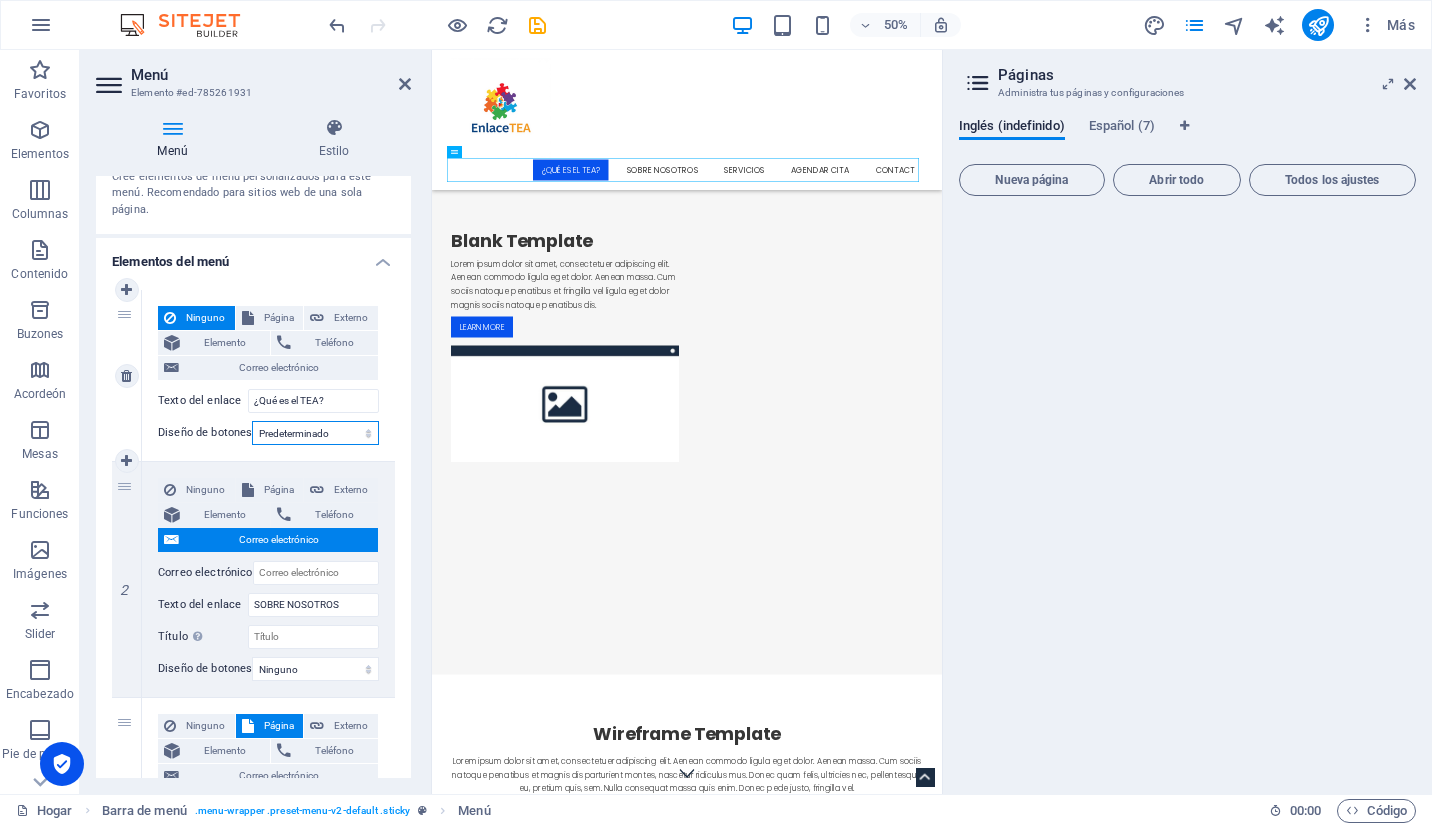 click on "Ninguno Predeterminado Primario Secundario" at bounding box center [315, 433] 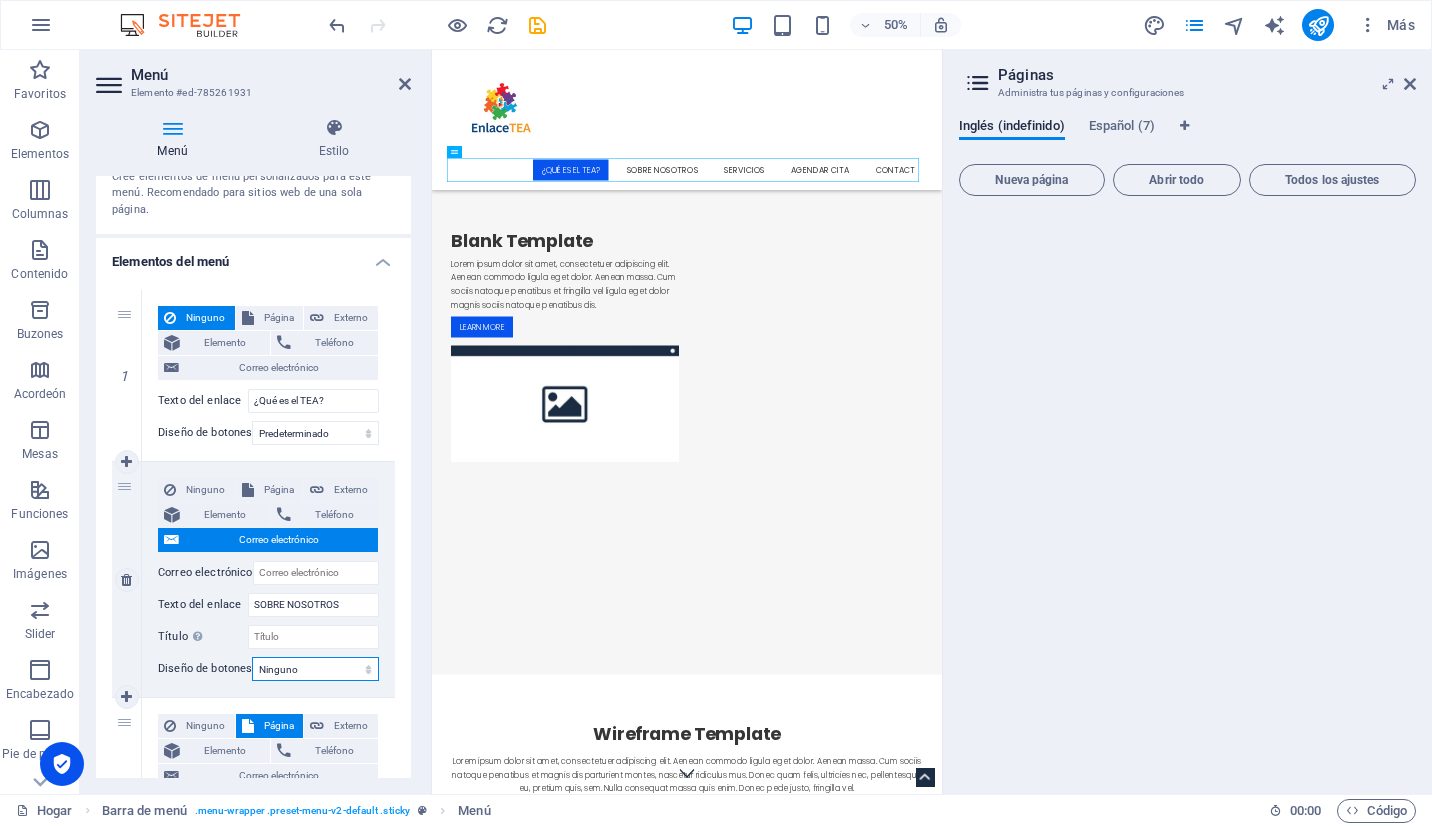 click on "Ninguno Predeterminado Primario Secundario" at bounding box center (315, 669) 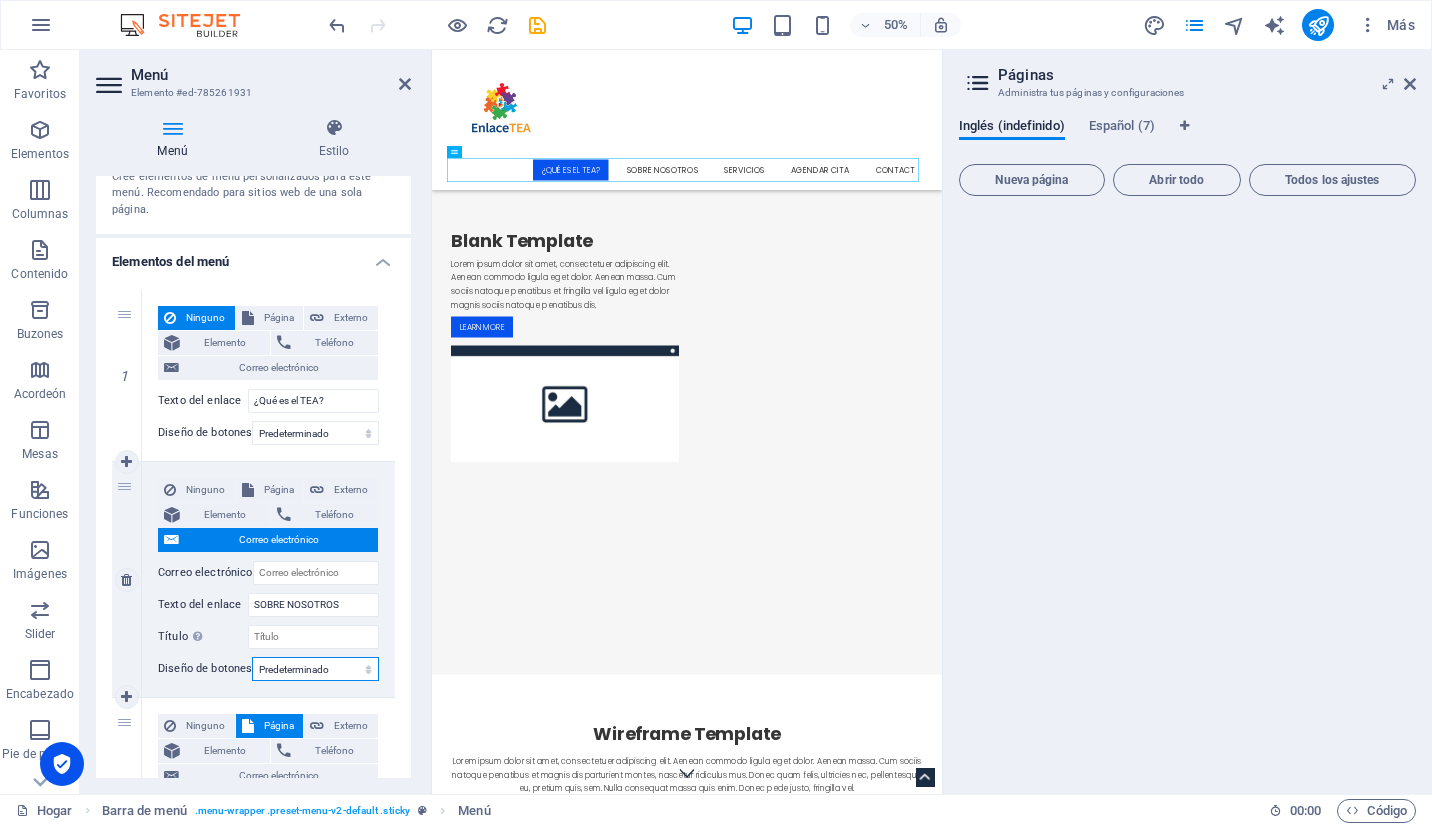 click on "Ninguno Predeterminado Primario Secundario" at bounding box center [315, 669] 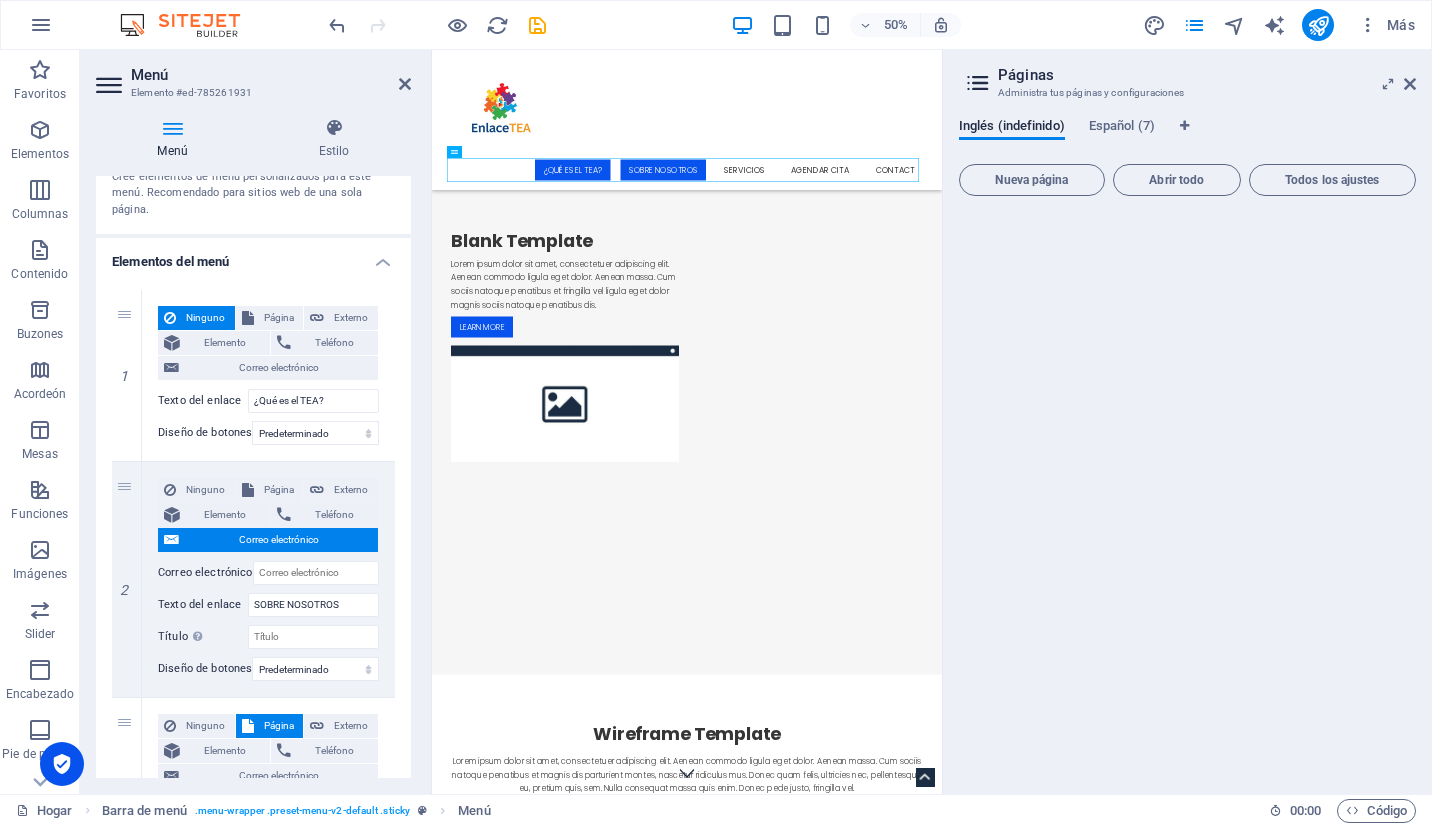 drag, startPoint x: 406, startPoint y: 415, endPoint x: 409, endPoint y: 474, distance: 59.07622 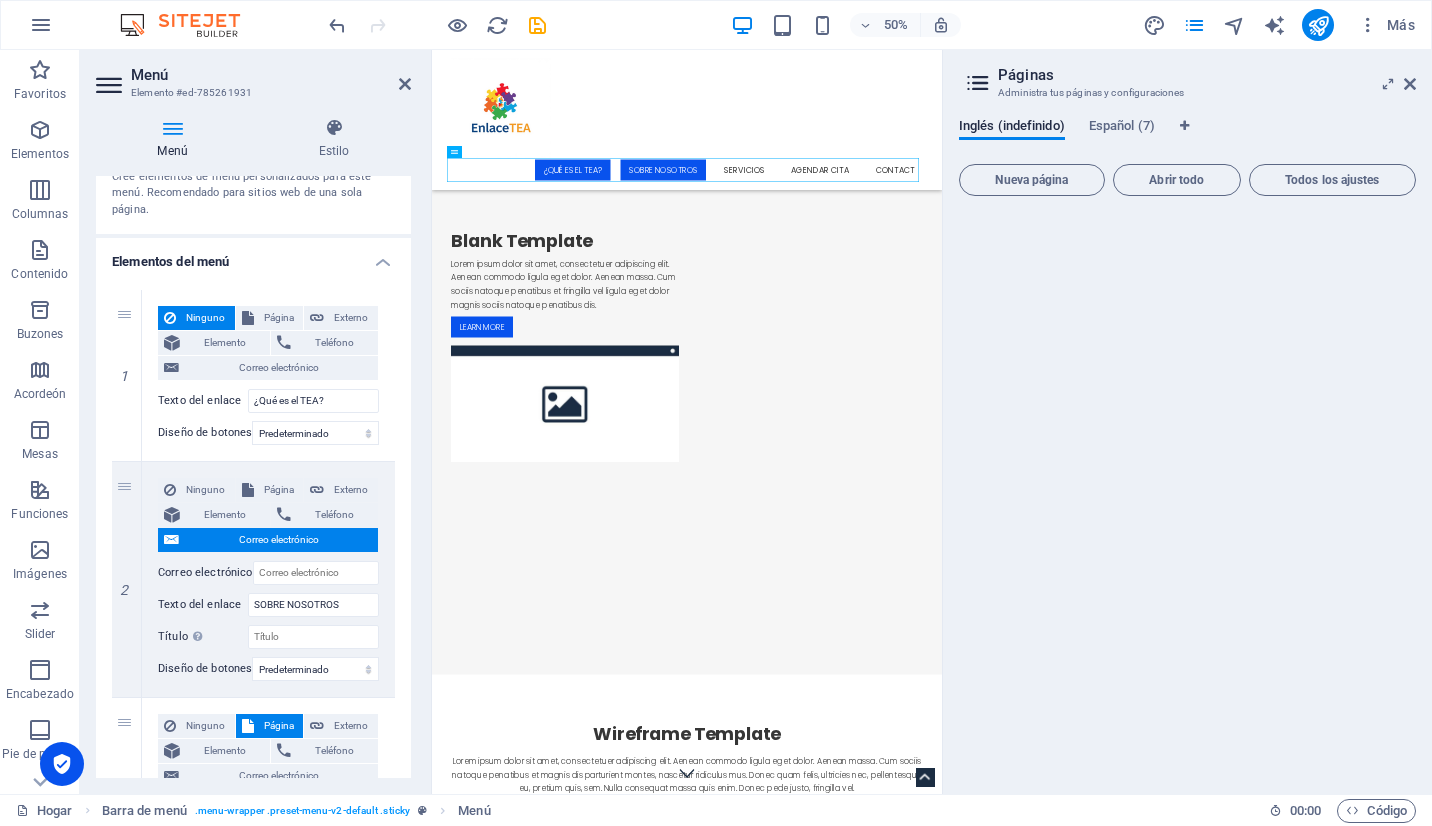 click on "Menú Automático Costumbre Cree elementos de menú personalizados para este menú. Recomendado para sitios web de una sola página. Administrar páginas Elementos del menú 1 Ninguno Página Externo Elemento Teléfono Correo electrónico Página Hogar Sobre nosotros Servicios Precios Contacto Aviso Legal Privacidad Elemento
URL / Teléfono Correo electrónico Texto del enlace ¿Qué es el TEA? Destino del enlace Nueva pestaña Misma pestaña Superponer Título La descripción adicional del enlace no debe ser la misma que el texto del enlace. El título se muestra con mayor frecuencia como texto de información sobre herramientas cuando el mouse se mueve sobre el elemento. Déjalo vacío si no estás seguro. Relación Establece la  relación de este vínculo con el destino del vínculo . Por ejemplo, el valor "nofollow" indica a los motores de búsqueda que no sigan el enlace. Se puede dejar vacío. alternar autor Marcador externo Ayuda licencia próximo nofollow noreferrer noopener 2" at bounding box center (253, 477) 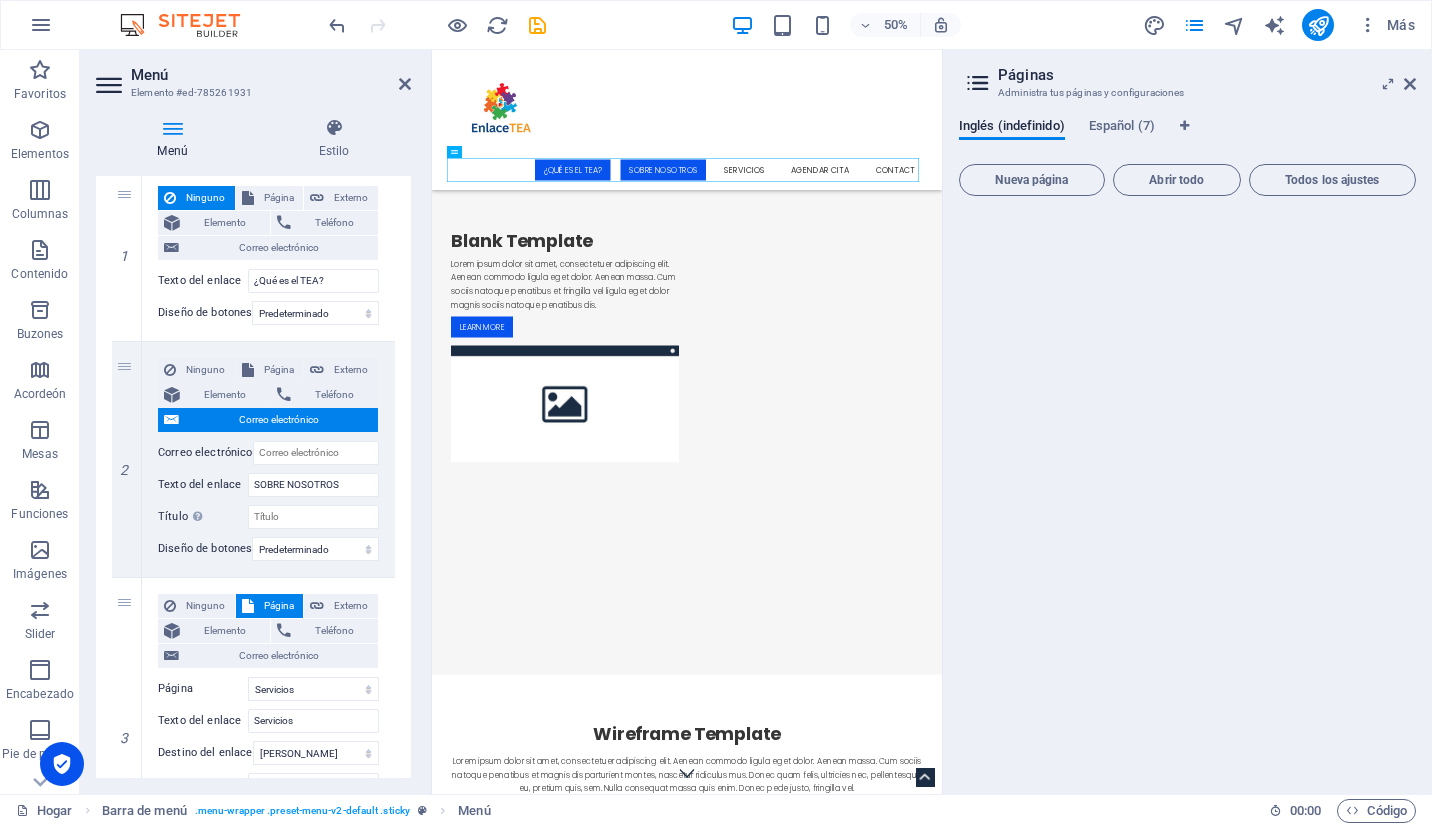scroll, scrollTop: 213, scrollLeft: 0, axis: vertical 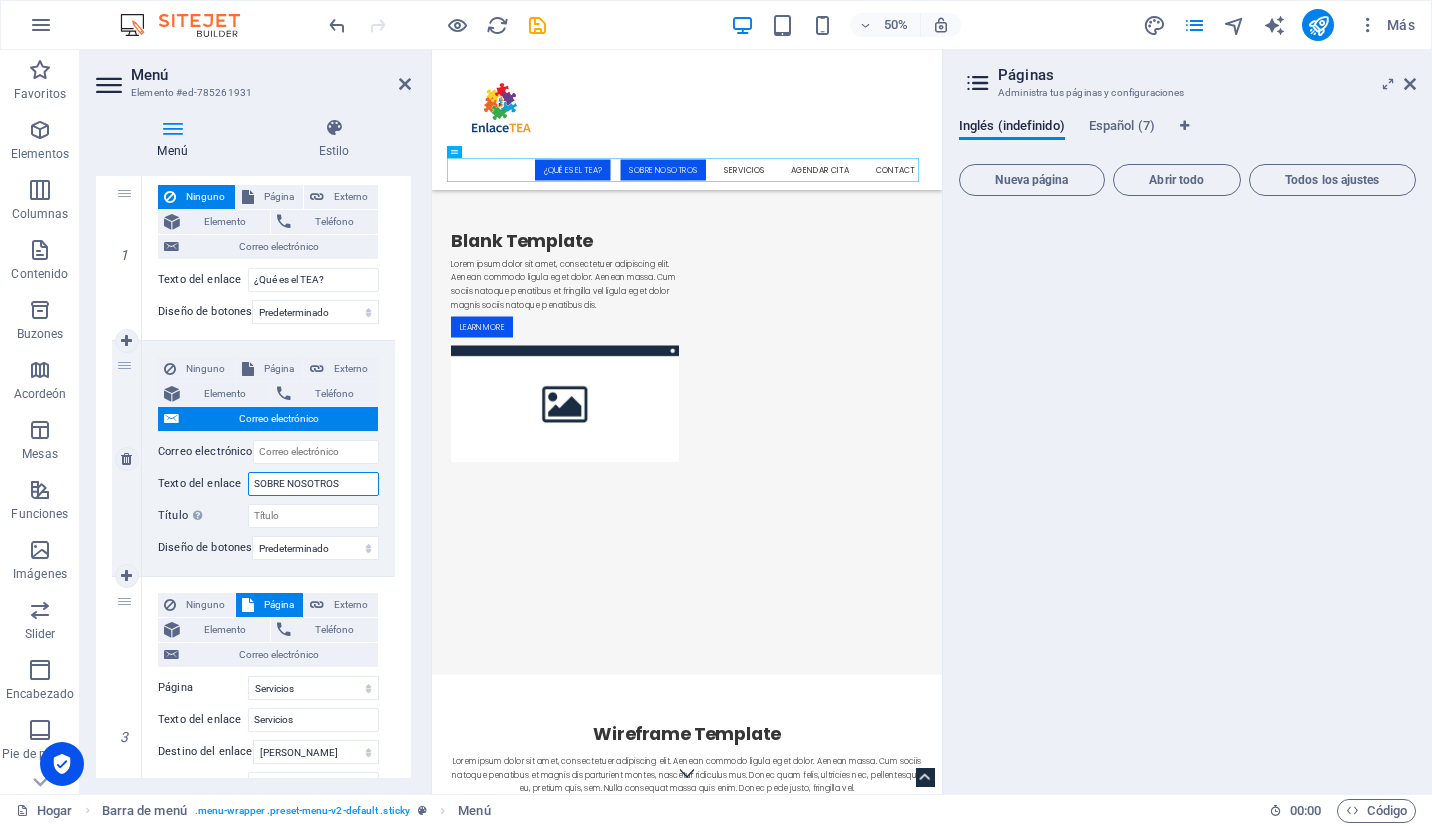 drag, startPoint x: 345, startPoint y: 478, endPoint x: 248, endPoint y: 476, distance: 97.020615 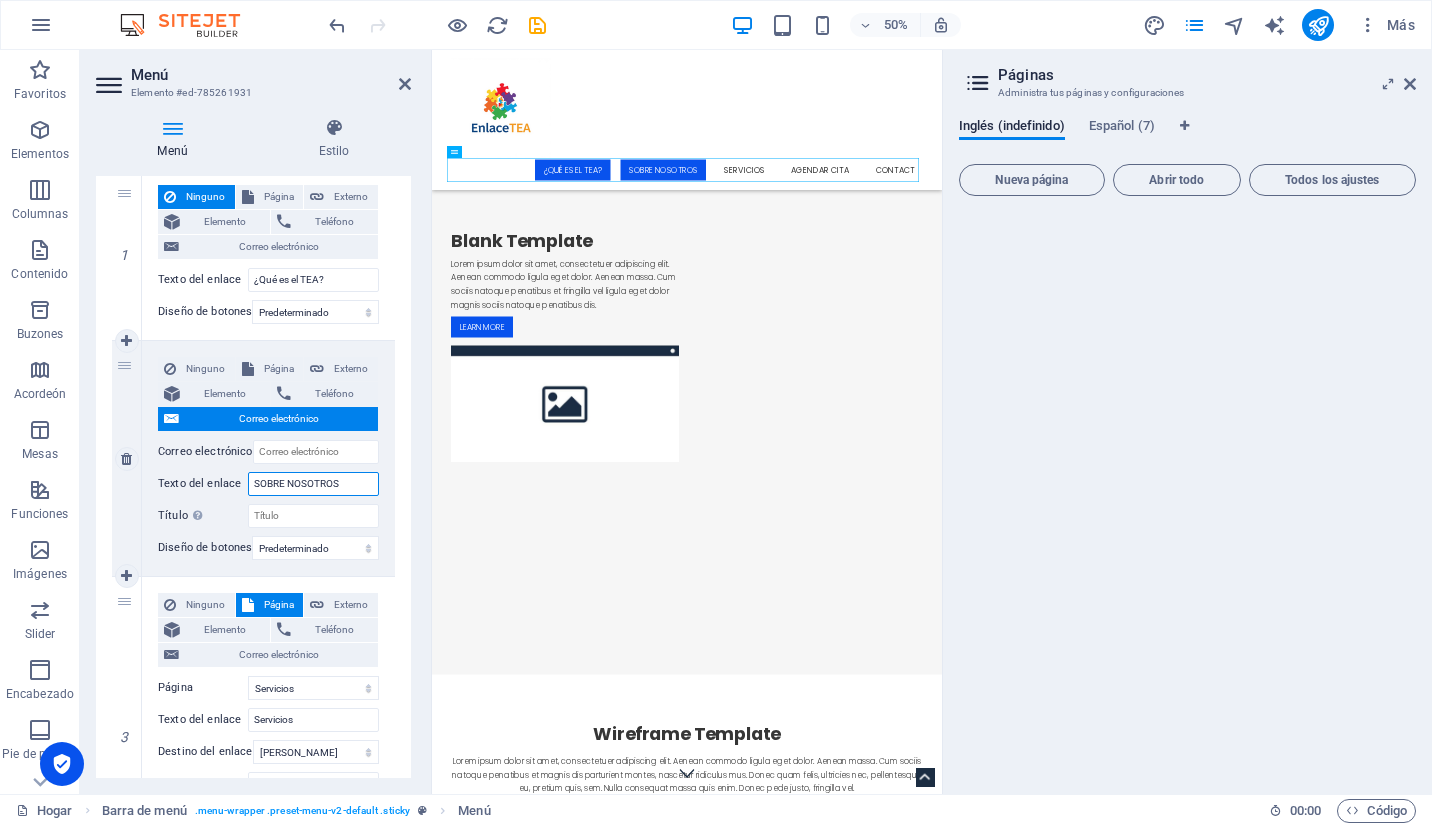 click on "SOBRE NOSOTROS" at bounding box center [313, 484] 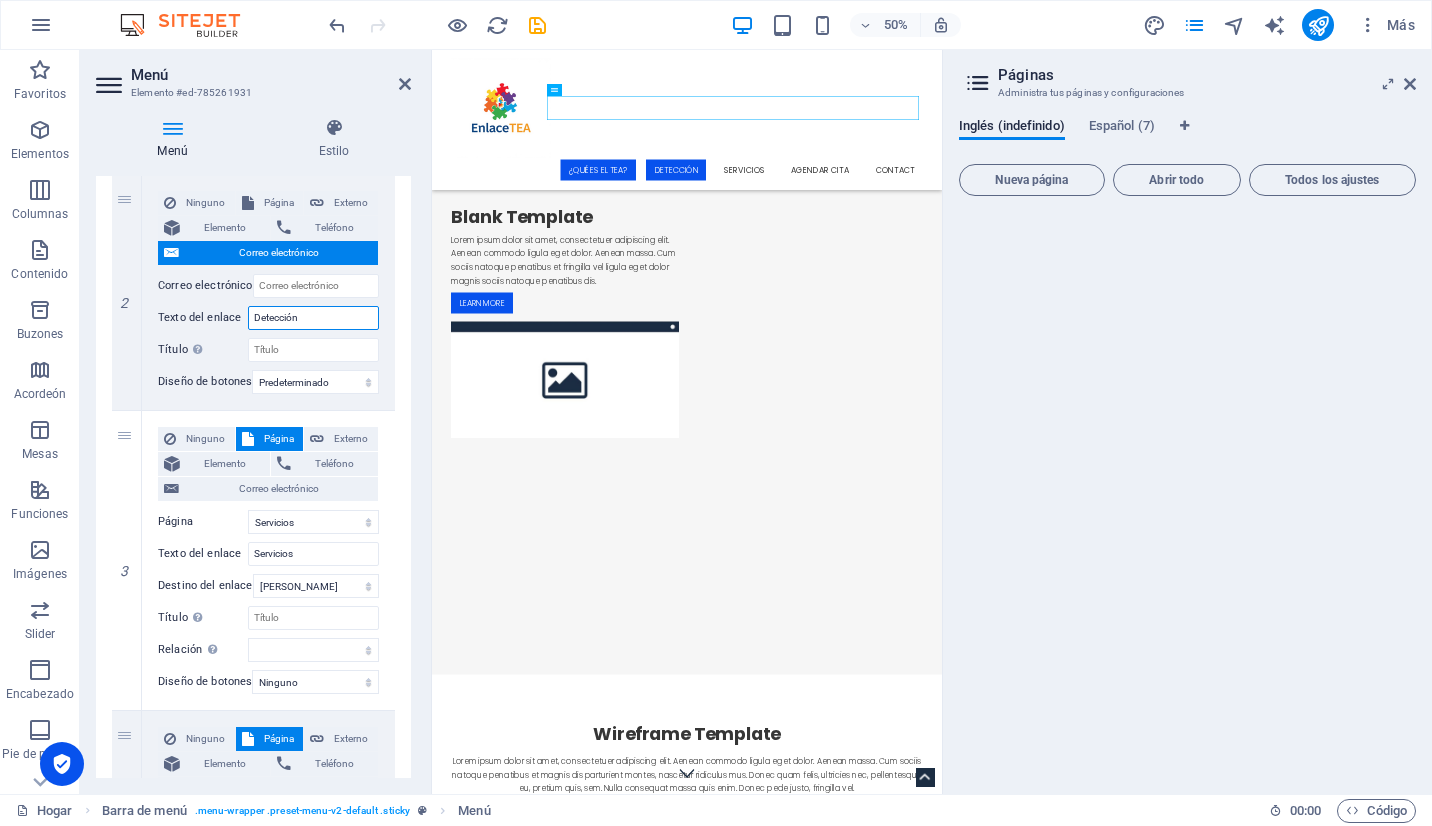 scroll, scrollTop: 372, scrollLeft: 0, axis: vertical 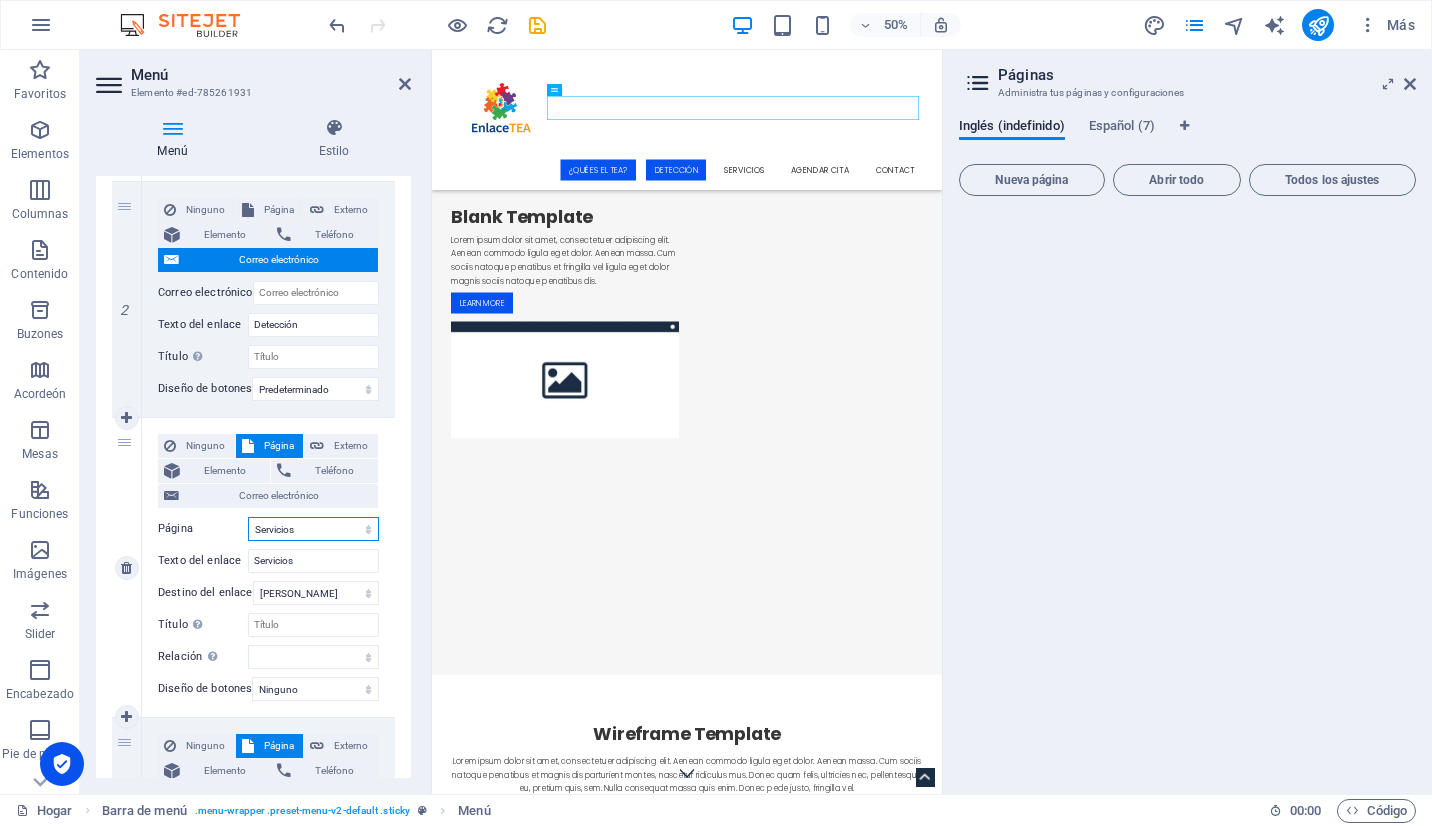 click on "Hogar Sobre nosotros Servicios Precios Contacto Aviso Legal Privacidad" at bounding box center [313, 529] 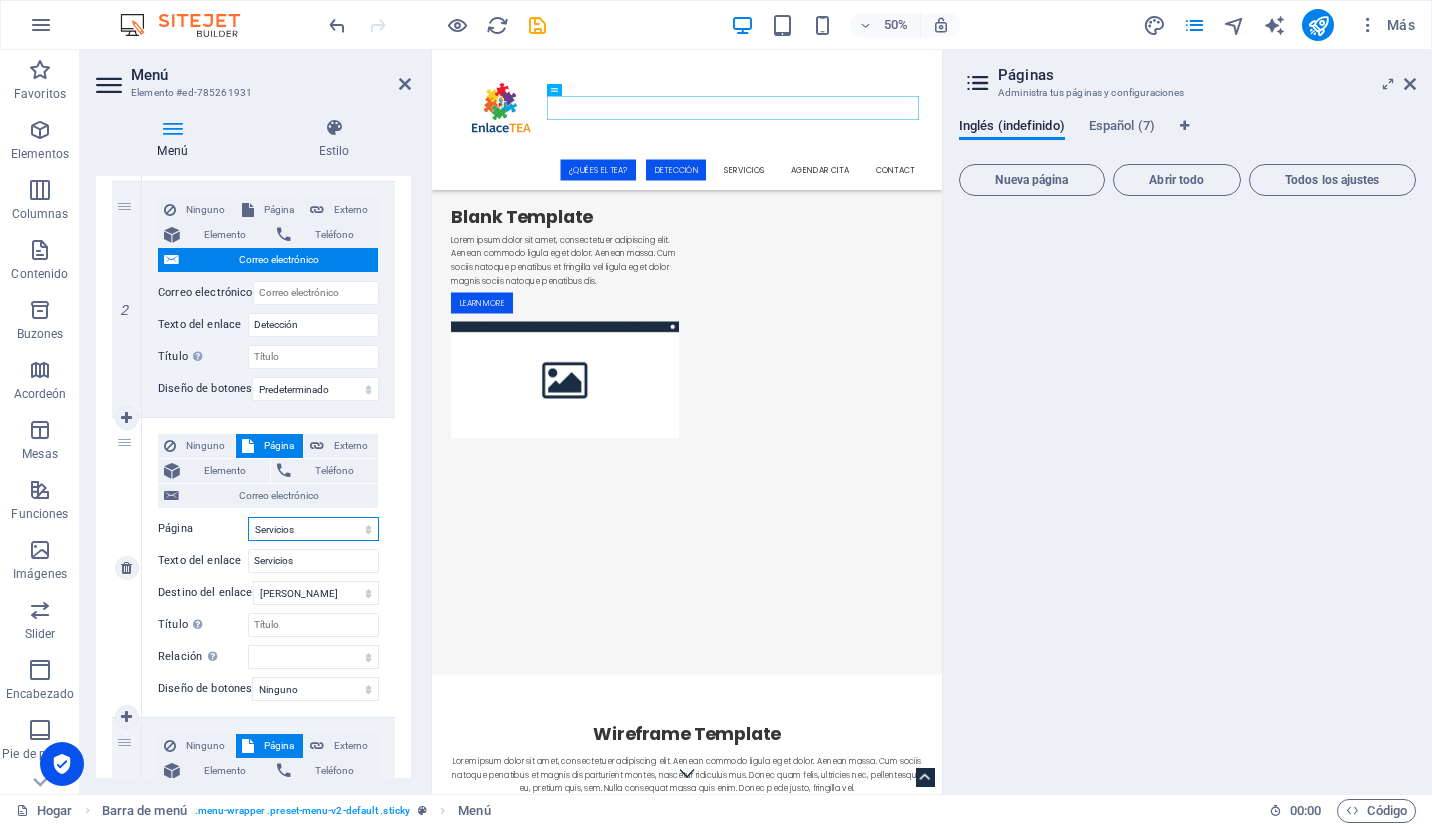 click on "Hogar Sobre nosotros Servicios Precios Contacto Aviso Legal Privacidad" at bounding box center [313, 529] 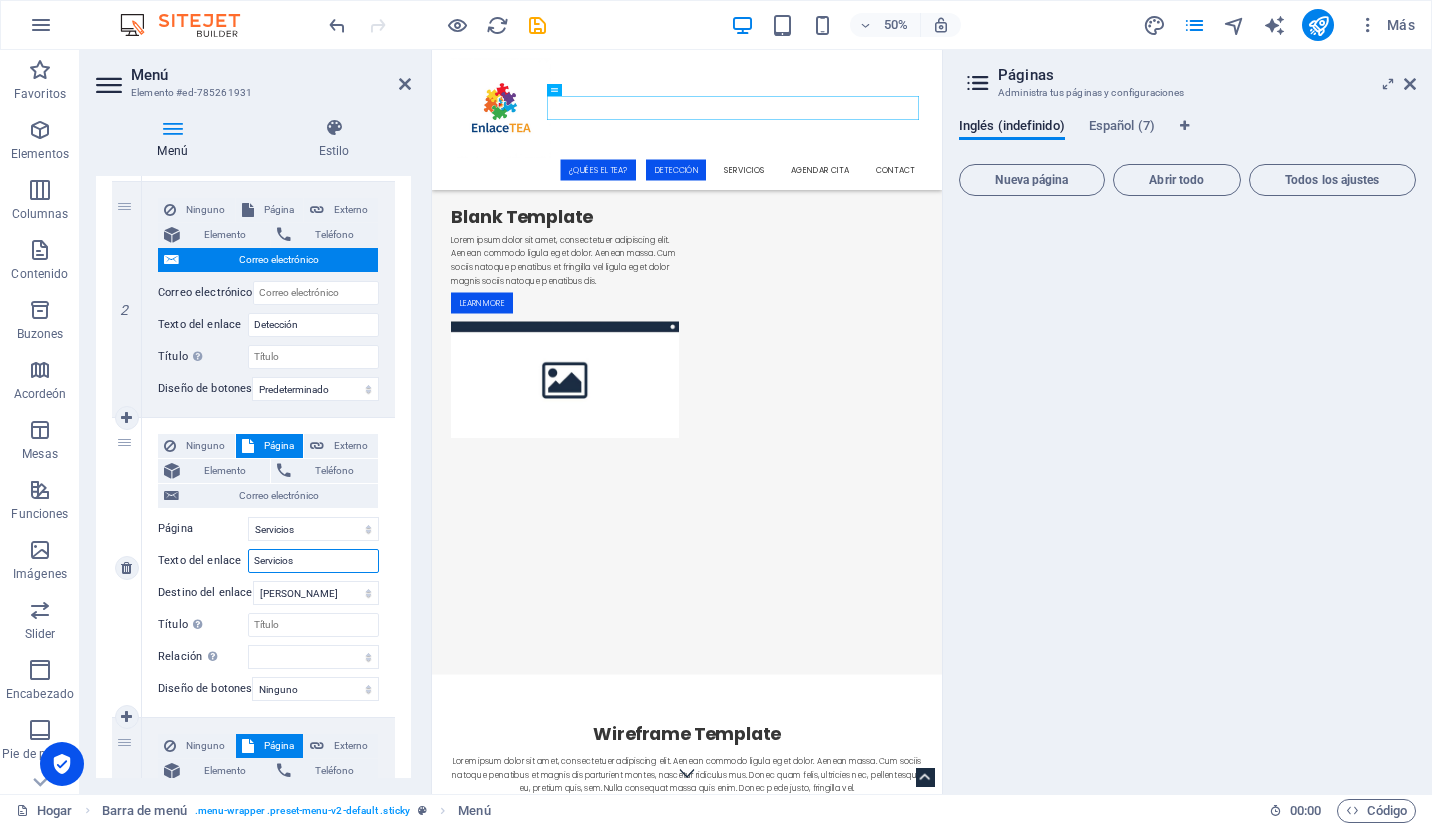 click on "Servicios" at bounding box center [313, 561] 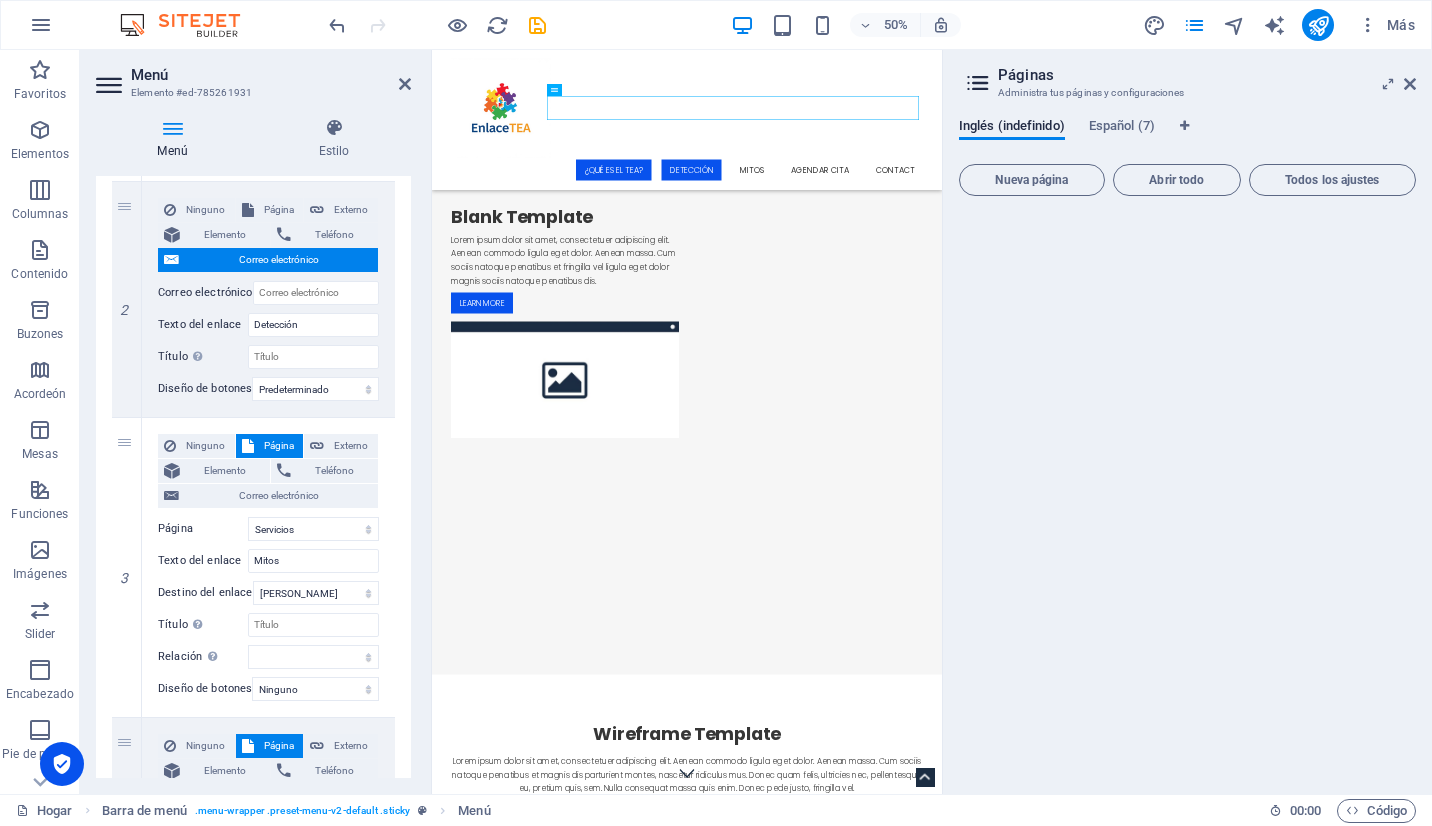drag, startPoint x: 406, startPoint y: 501, endPoint x: 401, endPoint y: 575, distance: 74.168724 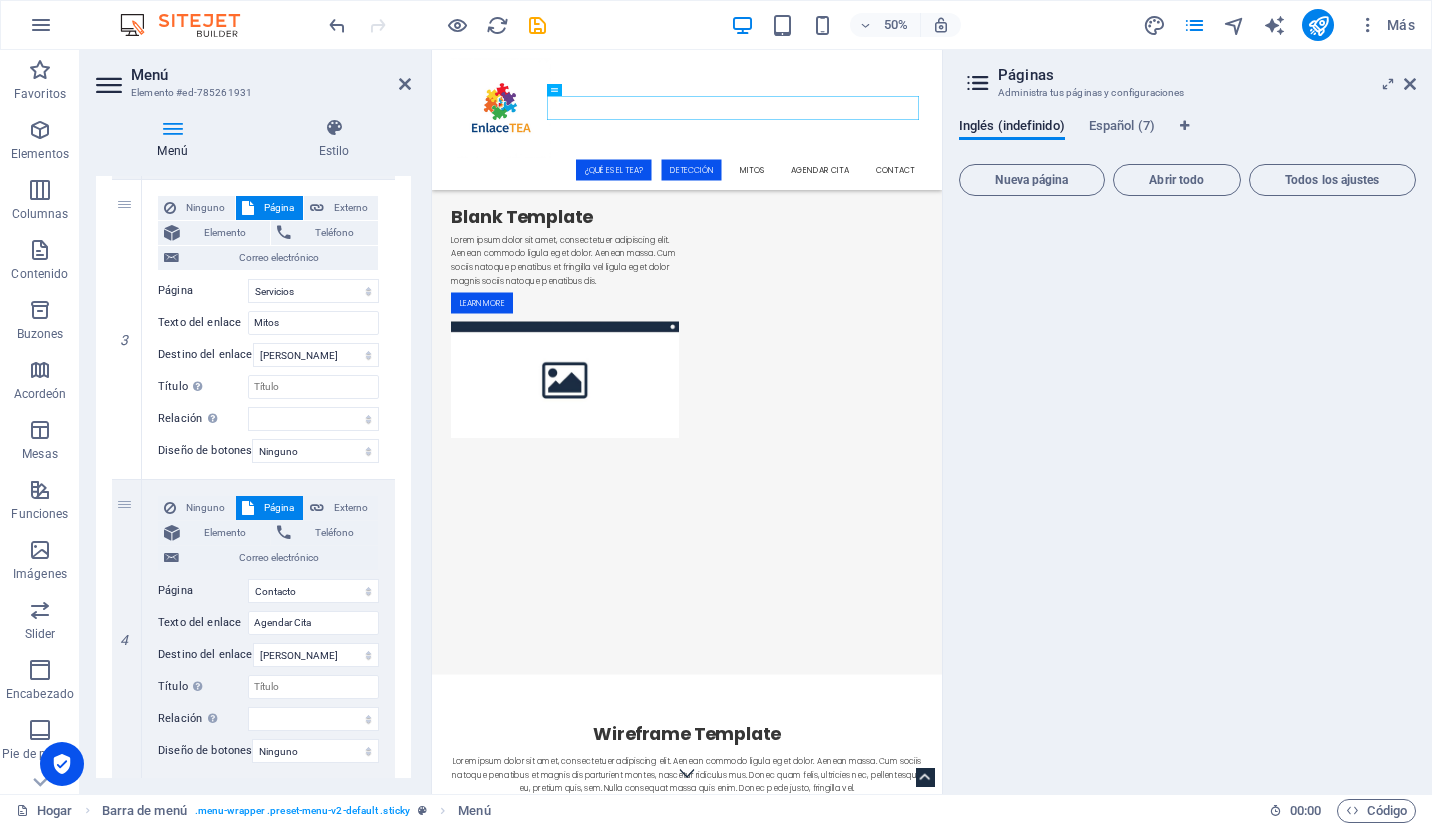scroll, scrollTop: 597, scrollLeft: 0, axis: vertical 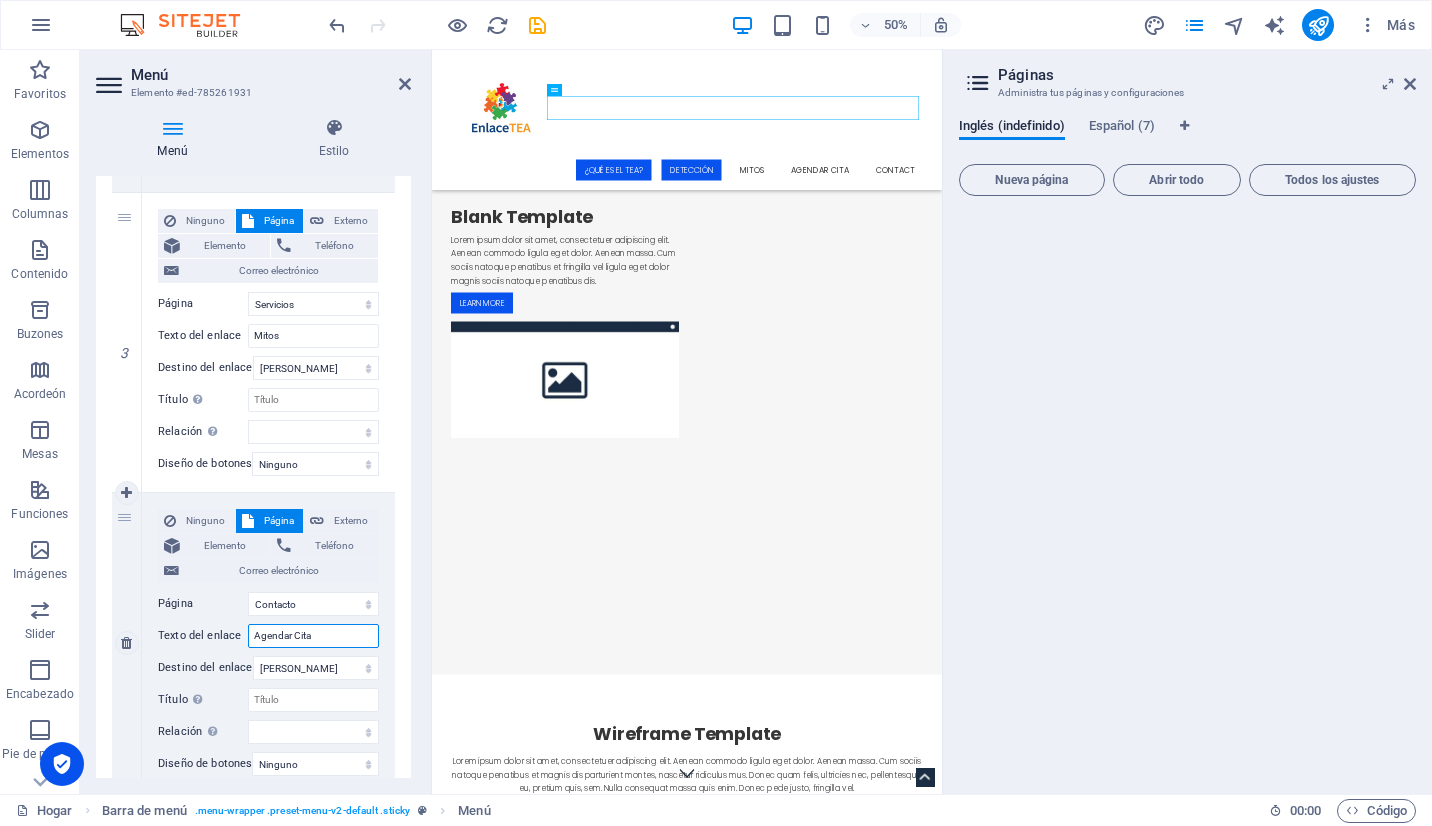 click on "Agendar Cita" at bounding box center (313, 636) 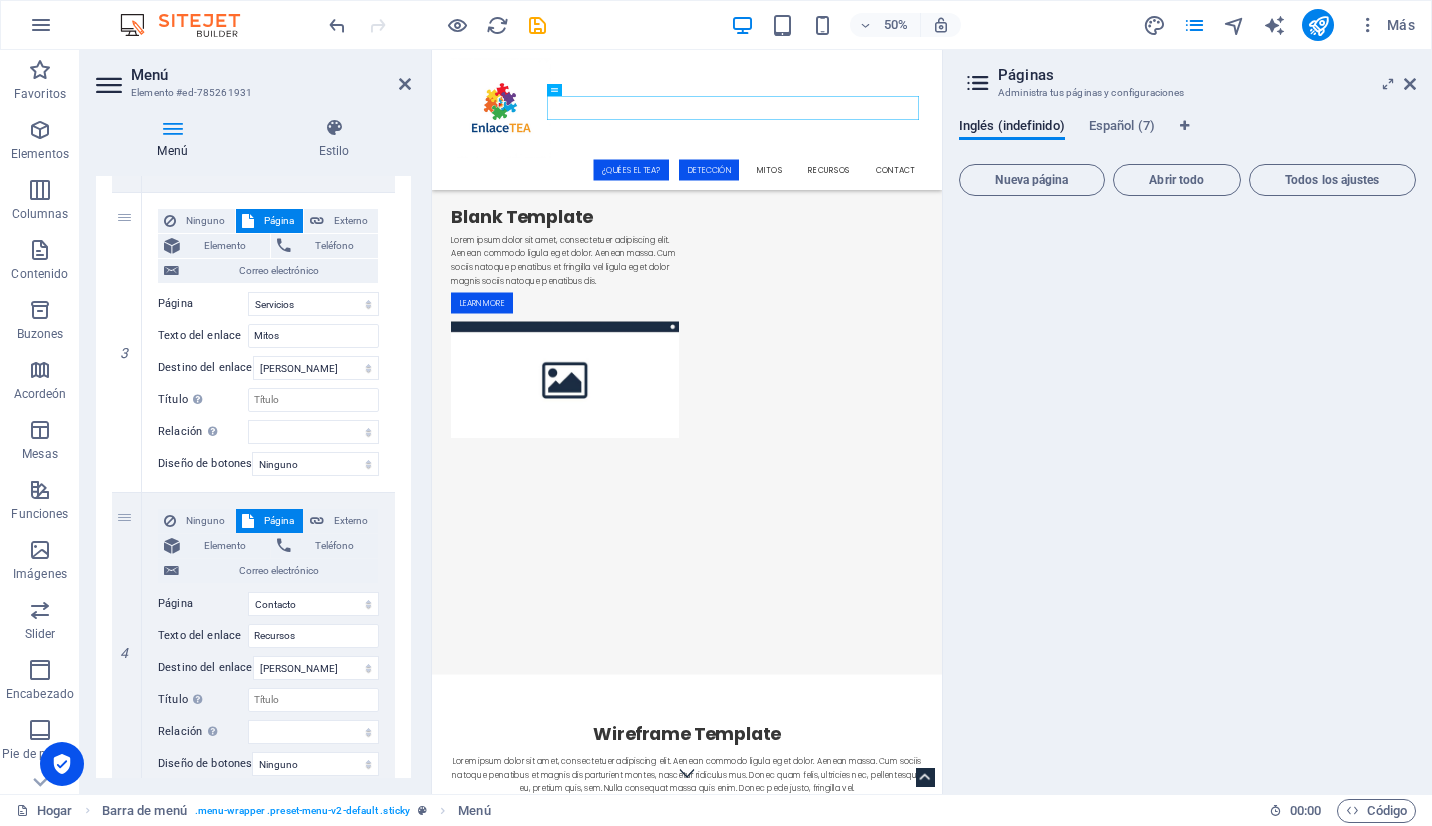 drag, startPoint x: 405, startPoint y: 562, endPoint x: 414, endPoint y: 767, distance: 205.19746 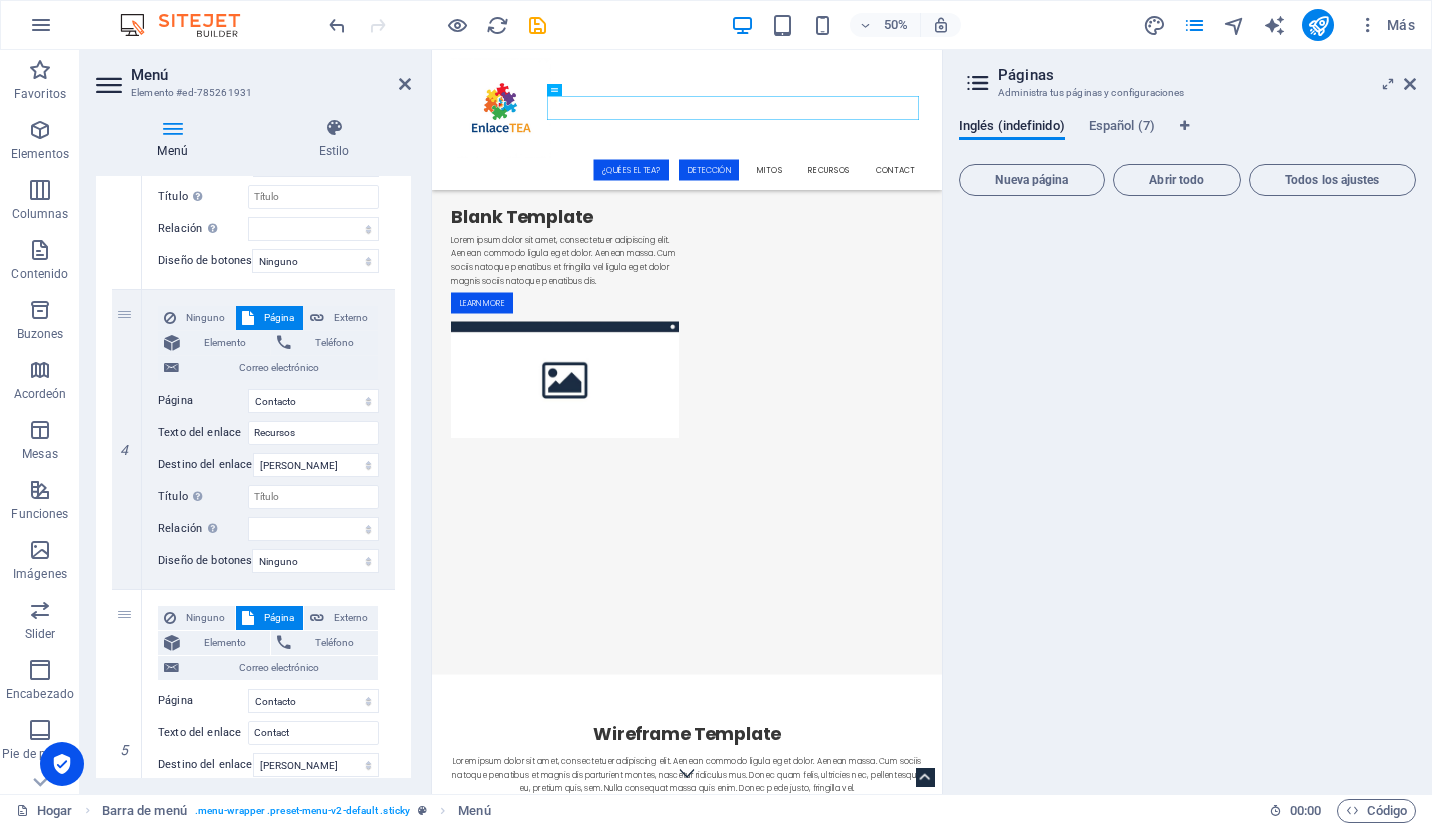 scroll, scrollTop: 805, scrollLeft: 0, axis: vertical 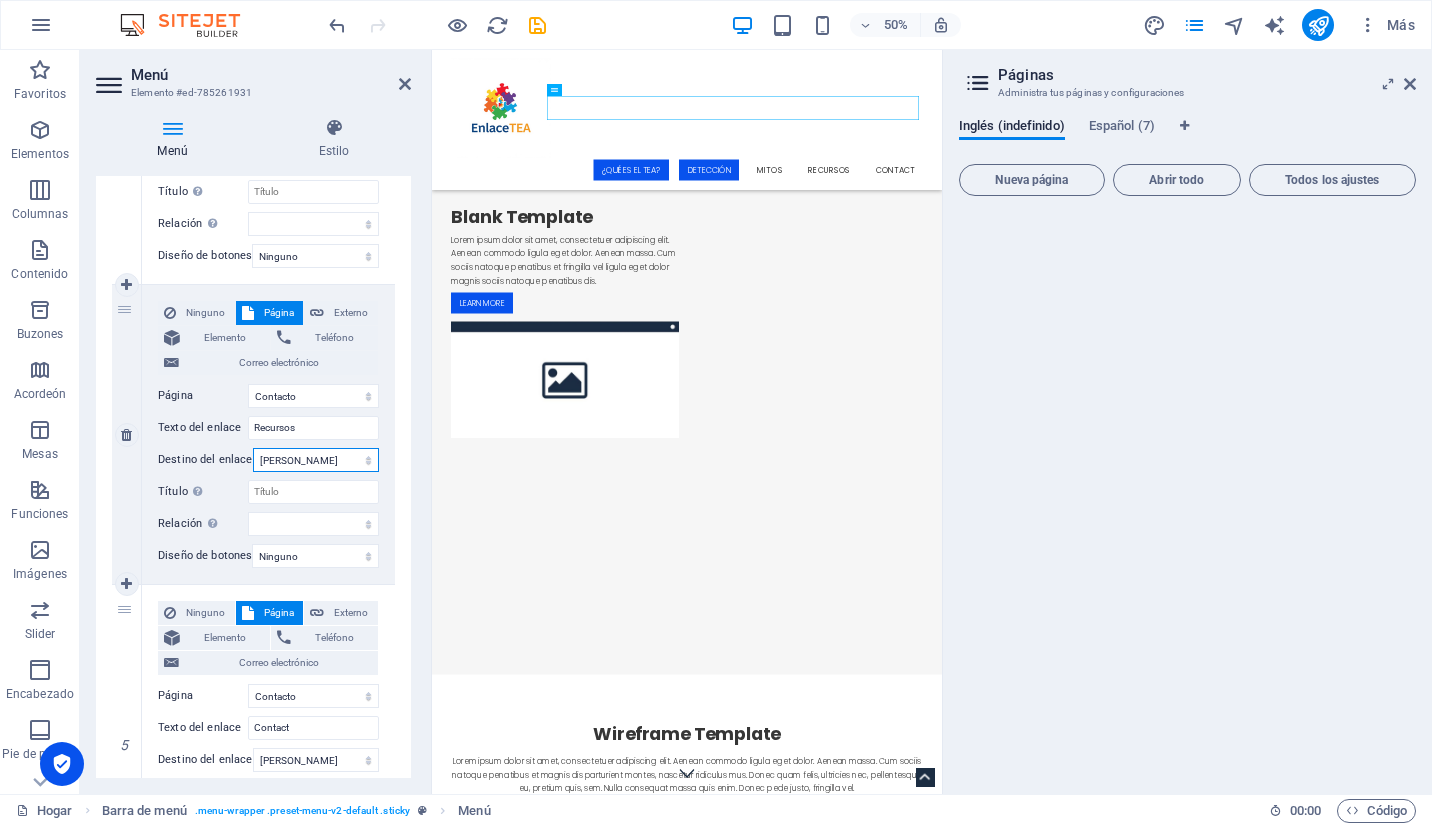 click on "Nueva pestaña Misma pestaña Superponer" at bounding box center (316, 460) 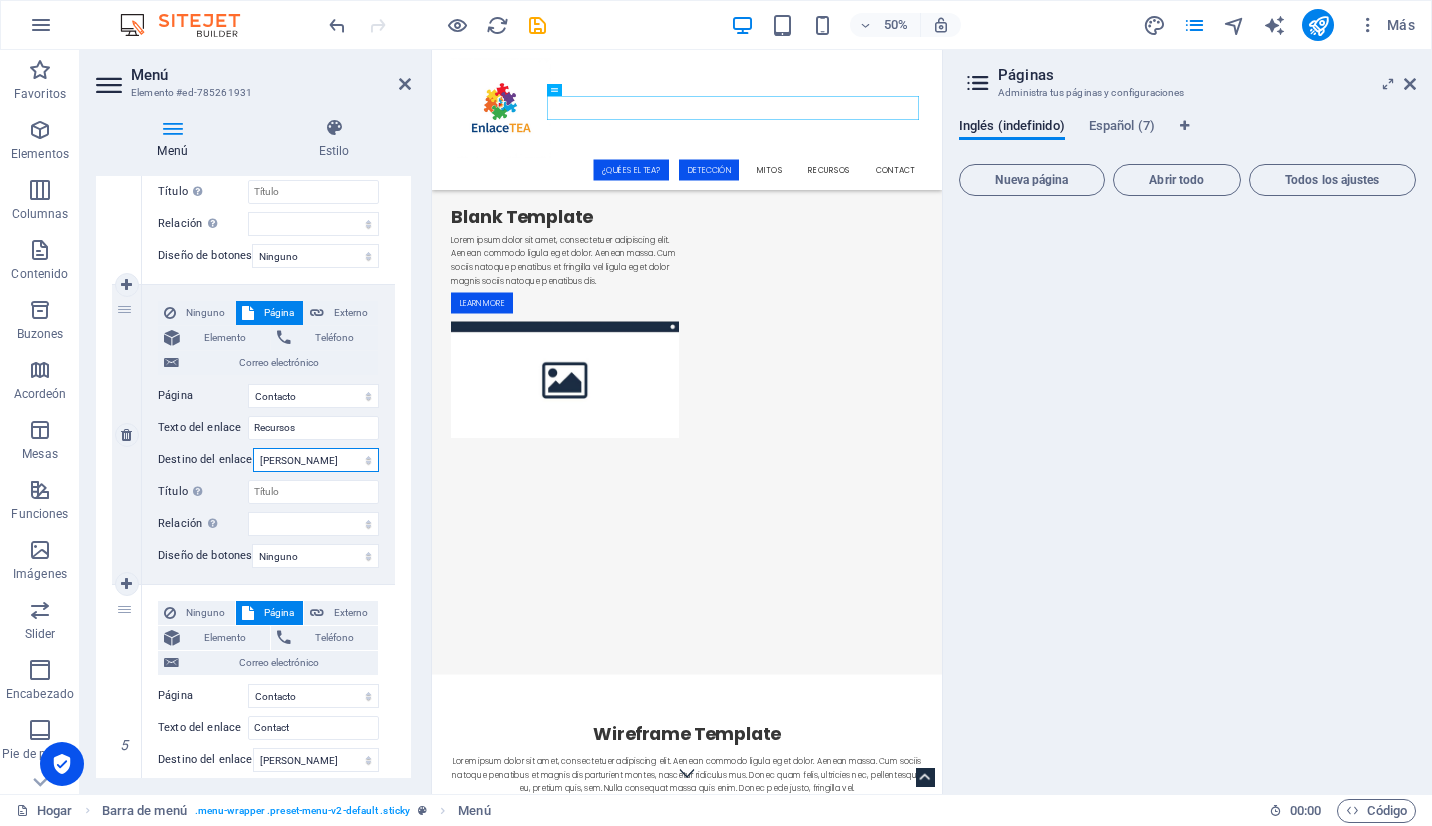 click on "Nueva pestaña Misma pestaña Superponer" at bounding box center [316, 460] 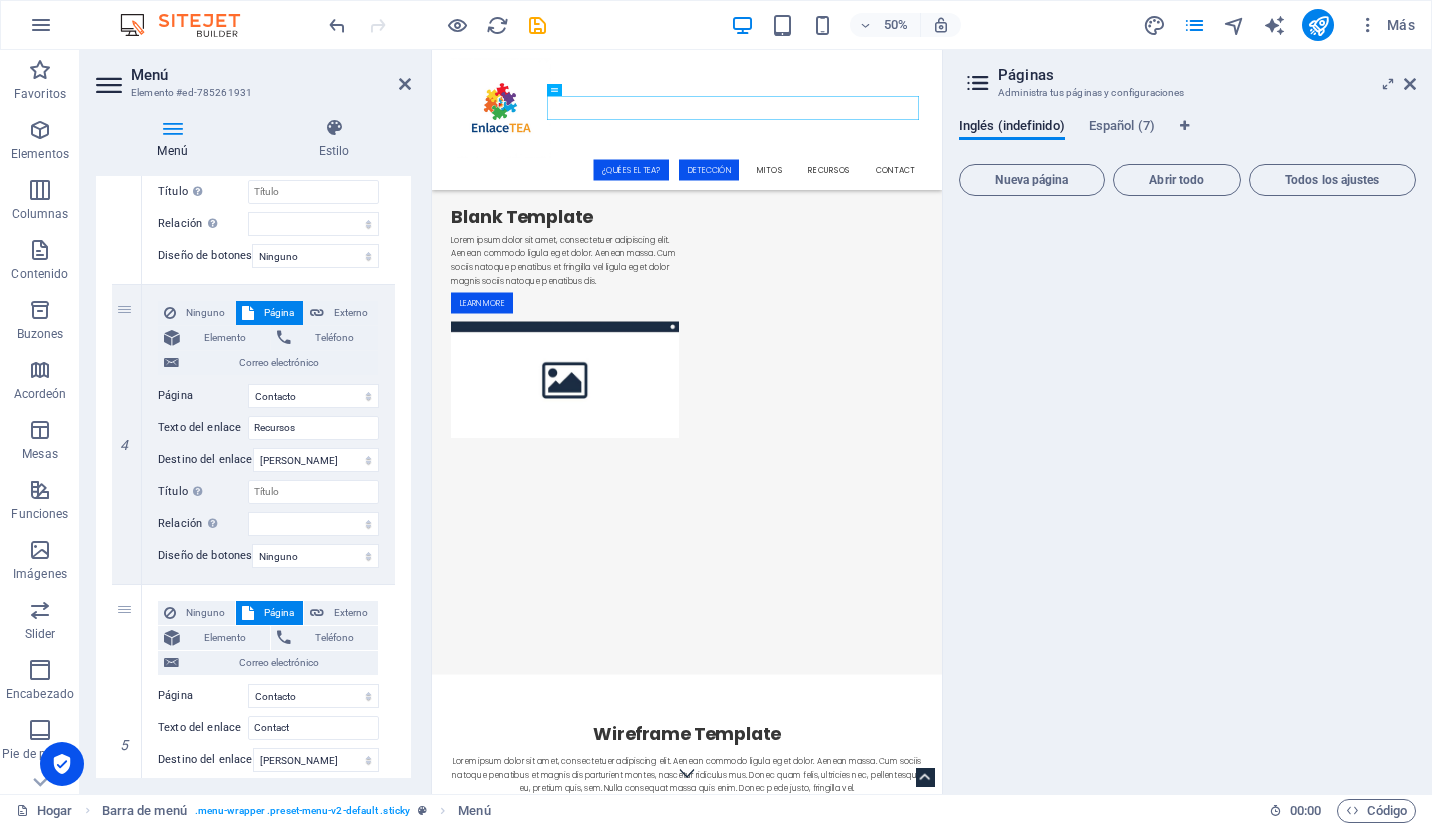 click on "1 Ninguno Página Externo Elemento Teléfono Correo electrónico Página Hogar Sobre nosotros Servicios Precios Contacto Aviso Legal Privacidad Elemento
URL / Teléfono Correo electrónico Texto del enlace ¿Qué es el TEA? Destino del enlace Nueva pestaña Misma pestaña Superponer Título La descripción adicional del enlace no debe ser la misma que el texto del enlace. El título se muestra con mayor frecuencia como texto de información sobre herramientas cuando el mouse se mueve sobre el elemento. Déjalo vacío si no estás seguro. Relación Establece la  relación de este vínculo con el destino del vínculo . Por ejemplo, el valor "nofollow" indica a los motores de búsqueda que no sigan el enlace. Se puede dejar vacío. alternar autor Marcador externo Ayuda licencia próximo nofollow noreferrer noopener Prev buscar etiqueta Diseño de botones Ninguno Predeterminado Primario Secundario 2 Ninguno Página Externo Elemento Teléfono Correo electrónico Página Hogar Sobre nosotros" at bounding box center [253, 230] 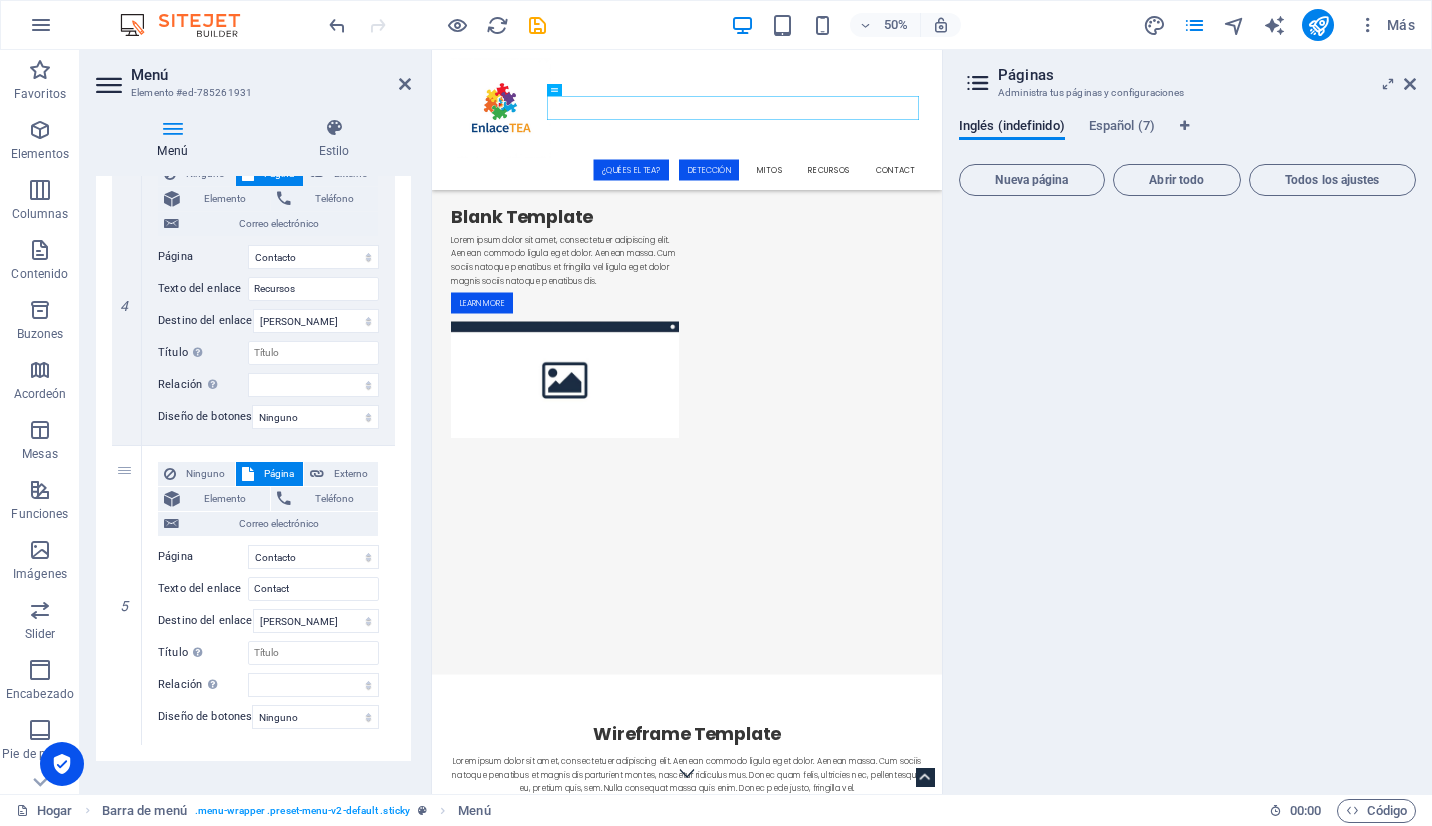 scroll, scrollTop: 912, scrollLeft: 0, axis: vertical 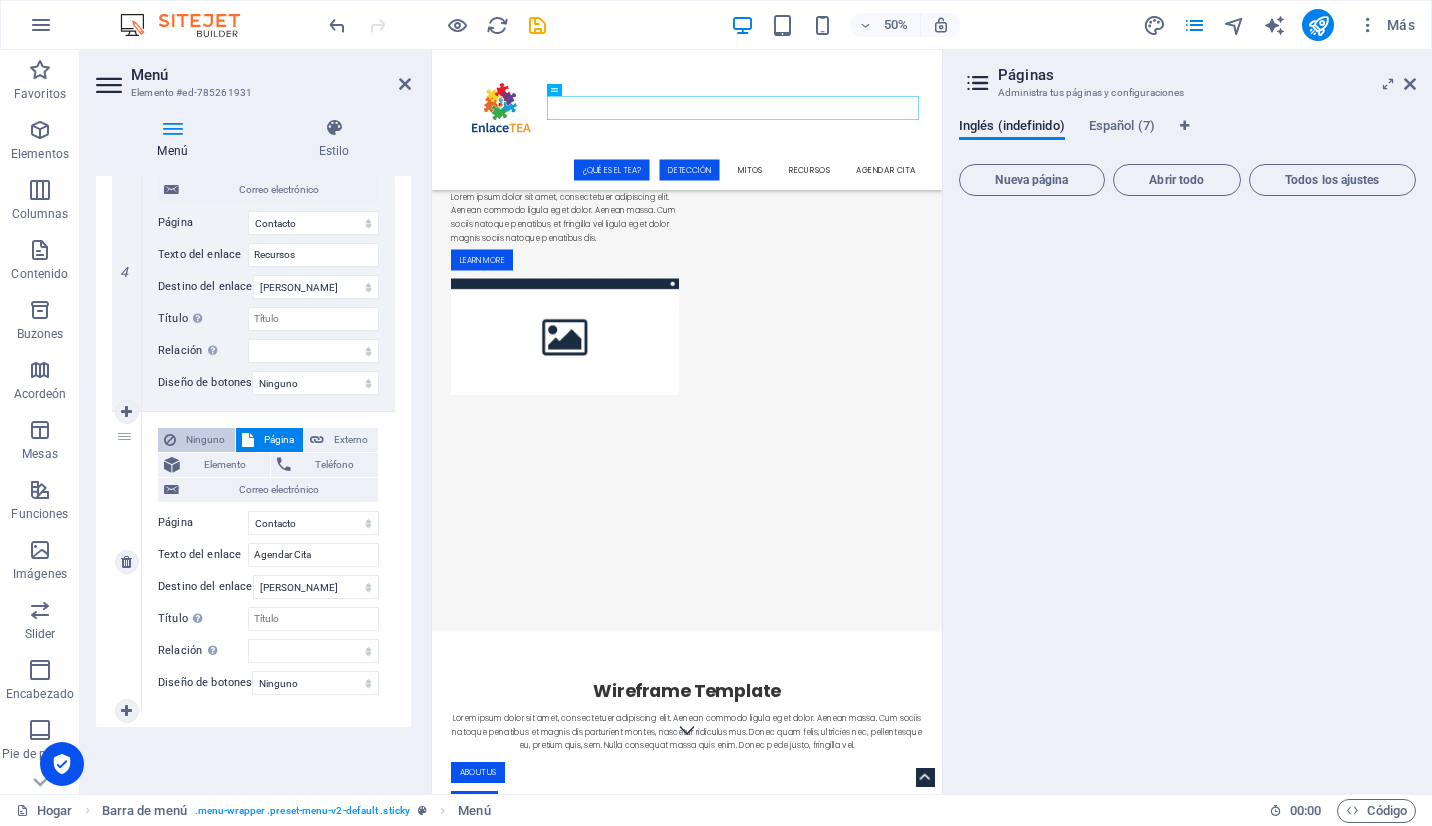 click on "Ninguno" at bounding box center [205, 440] 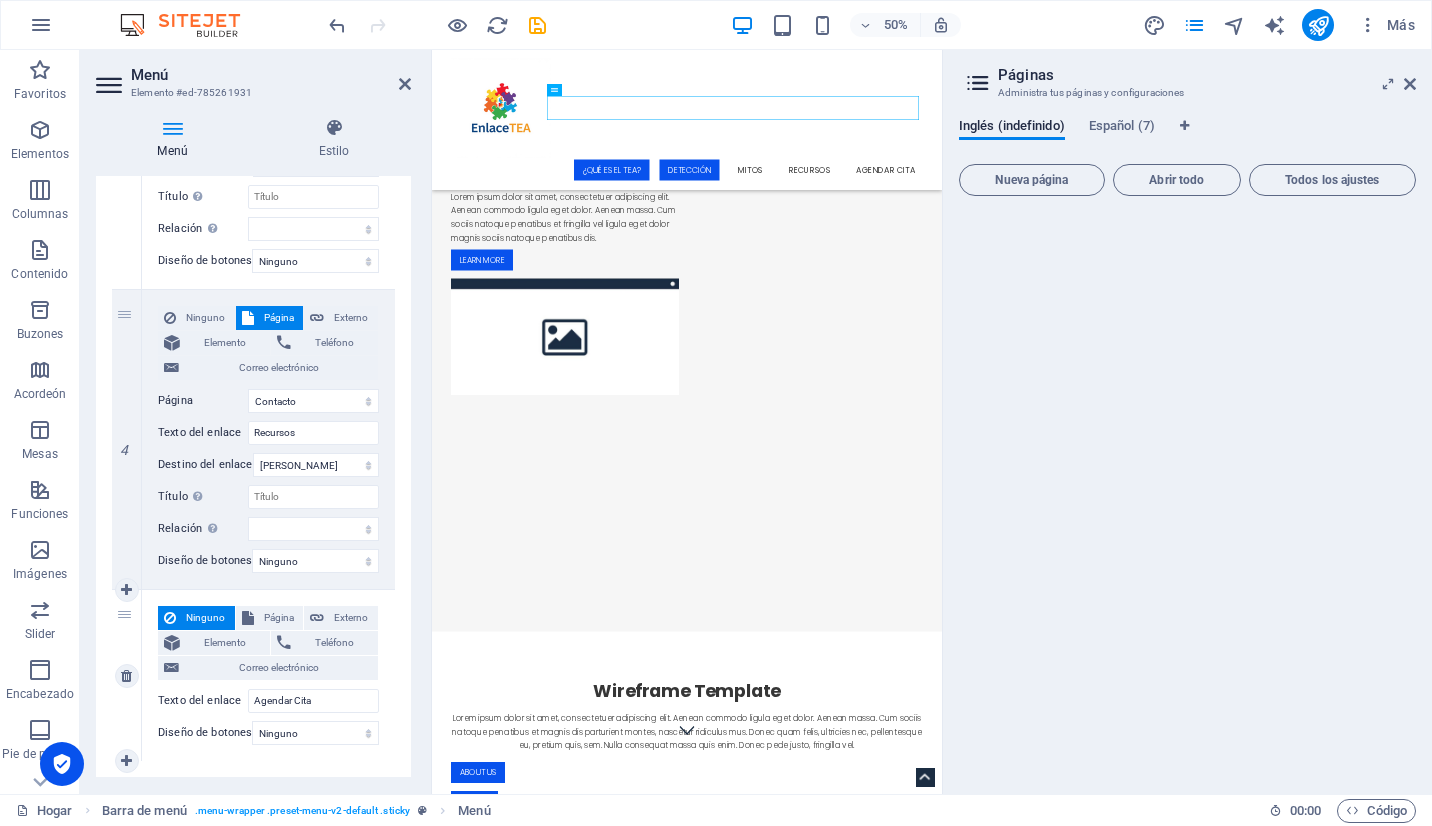 scroll, scrollTop: 797, scrollLeft: 0, axis: vertical 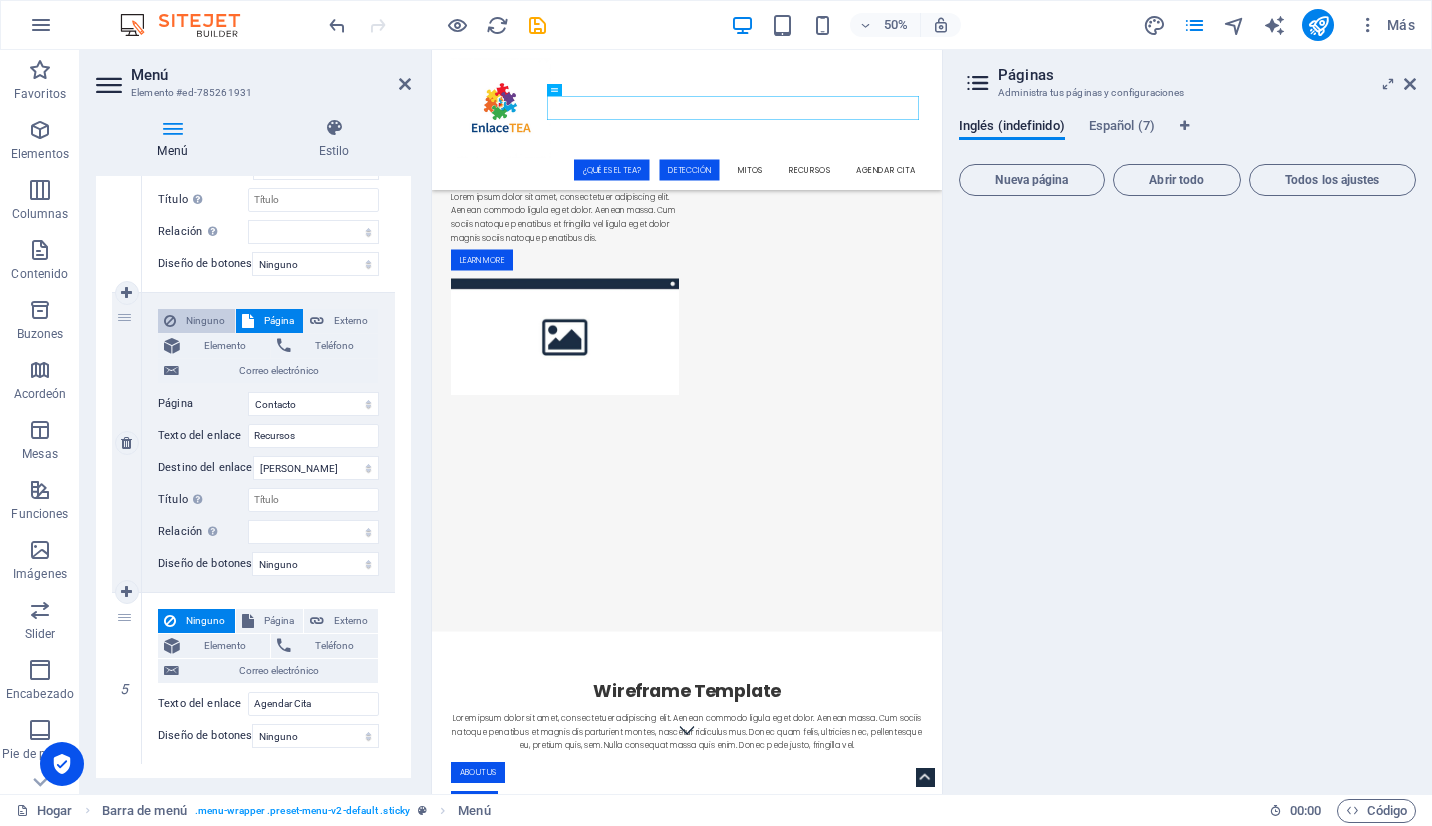 click on "Ninguno" at bounding box center [205, 321] 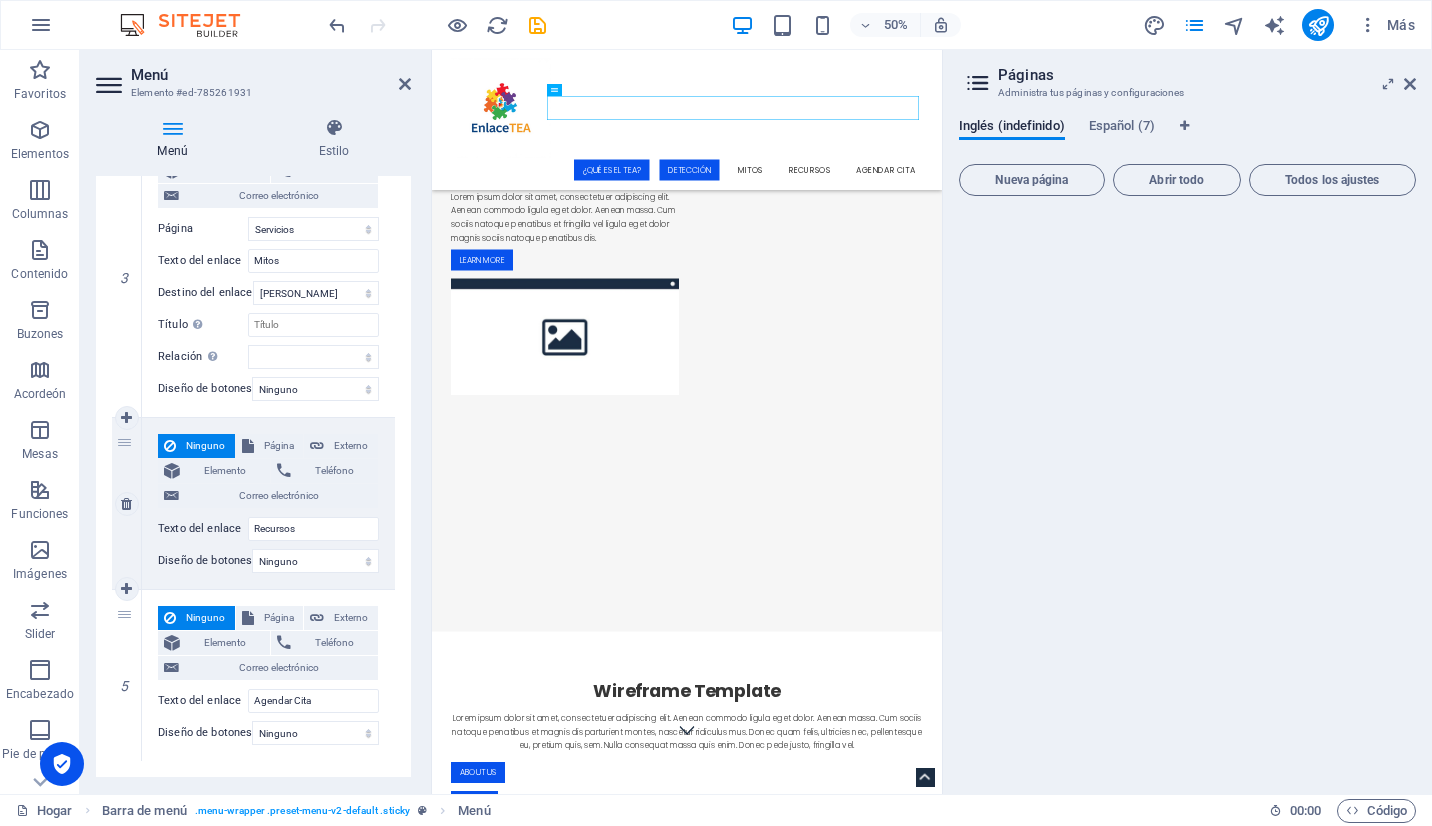 scroll, scrollTop: 669, scrollLeft: 0, axis: vertical 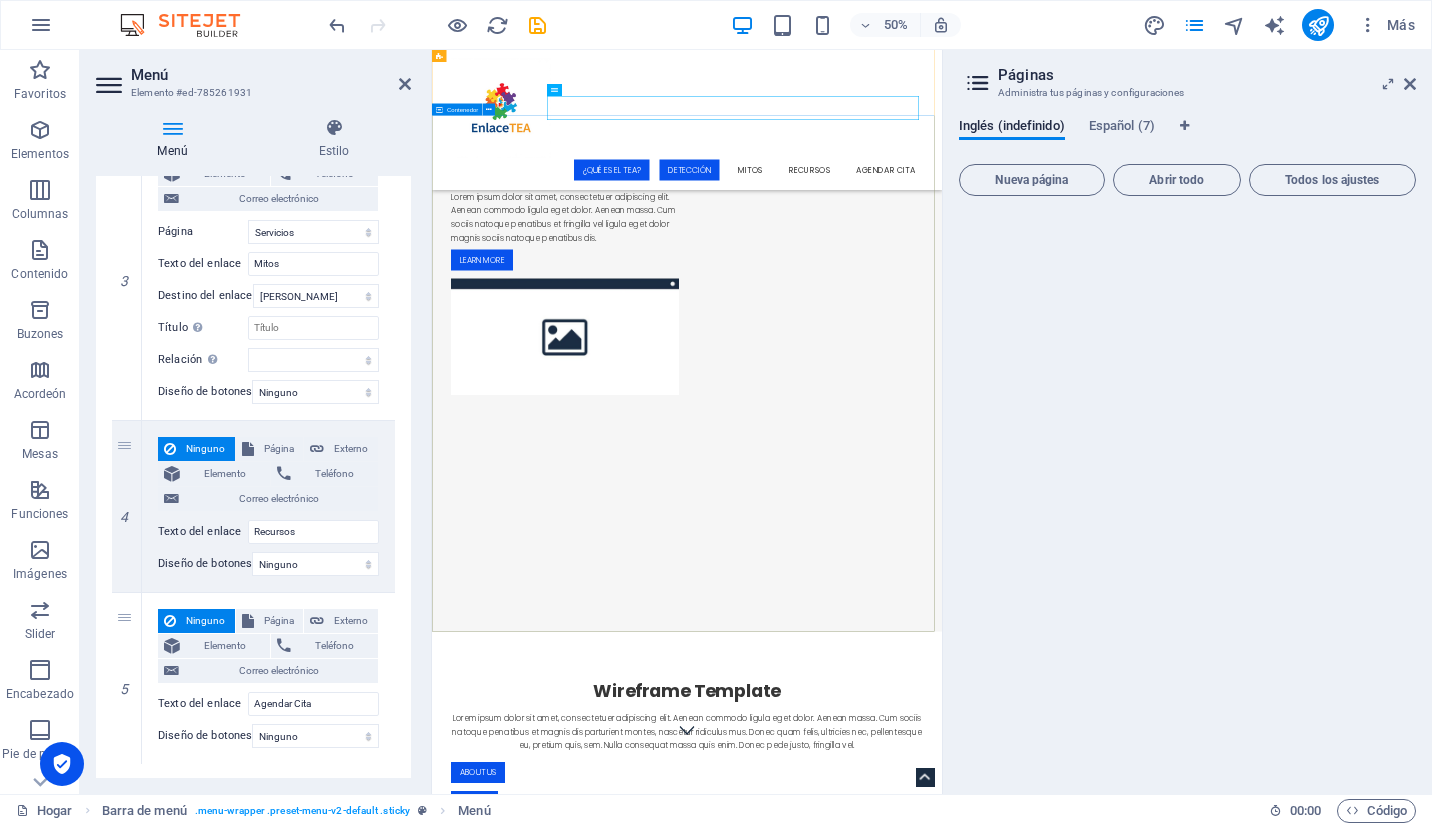 drag, startPoint x: 843, startPoint y: 570, endPoint x: 490, endPoint y: 352, distance: 414.88913 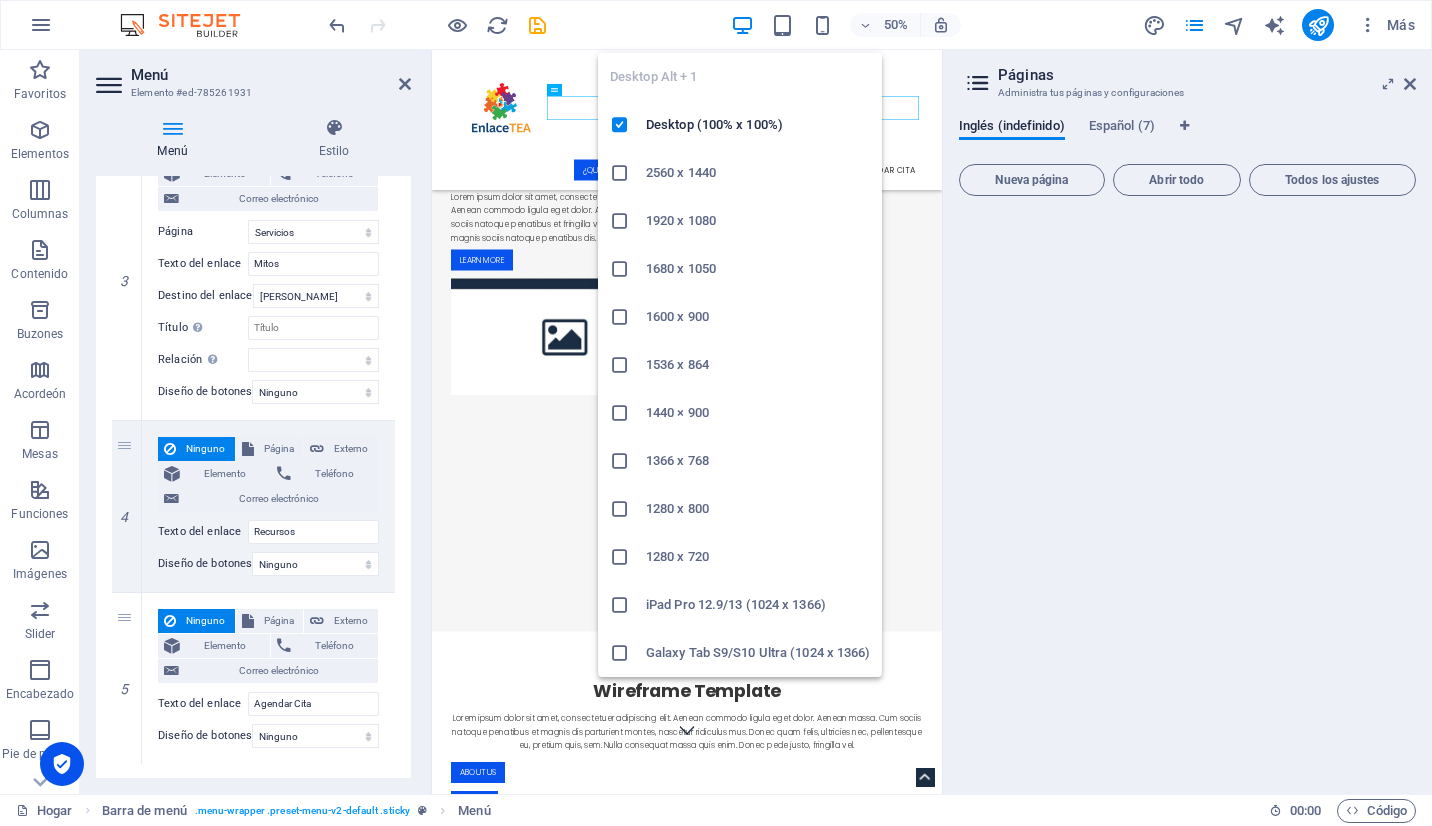 click at bounding box center [742, 25] 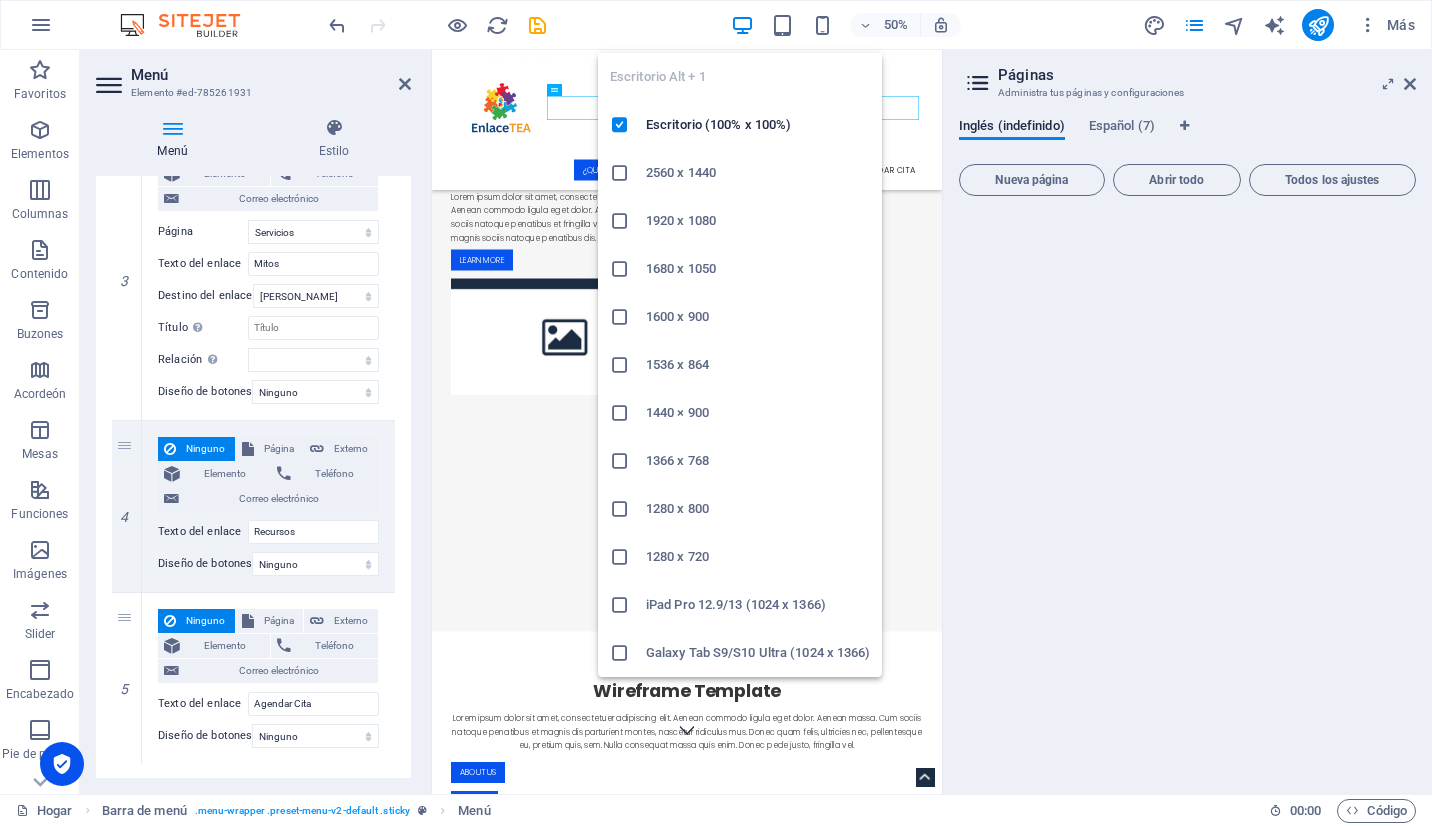 click at bounding box center [742, 25] 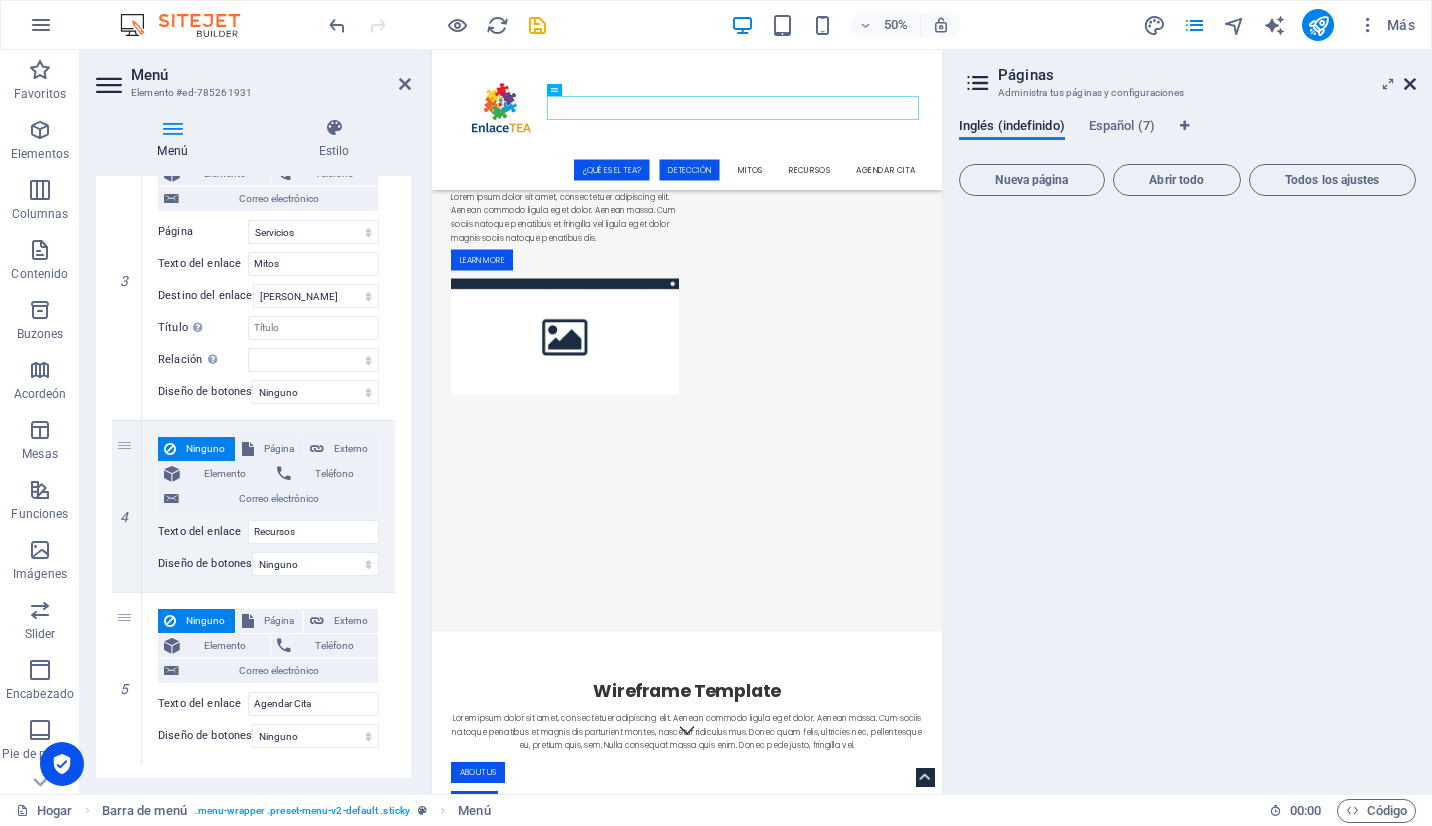 click at bounding box center (1410, 84) 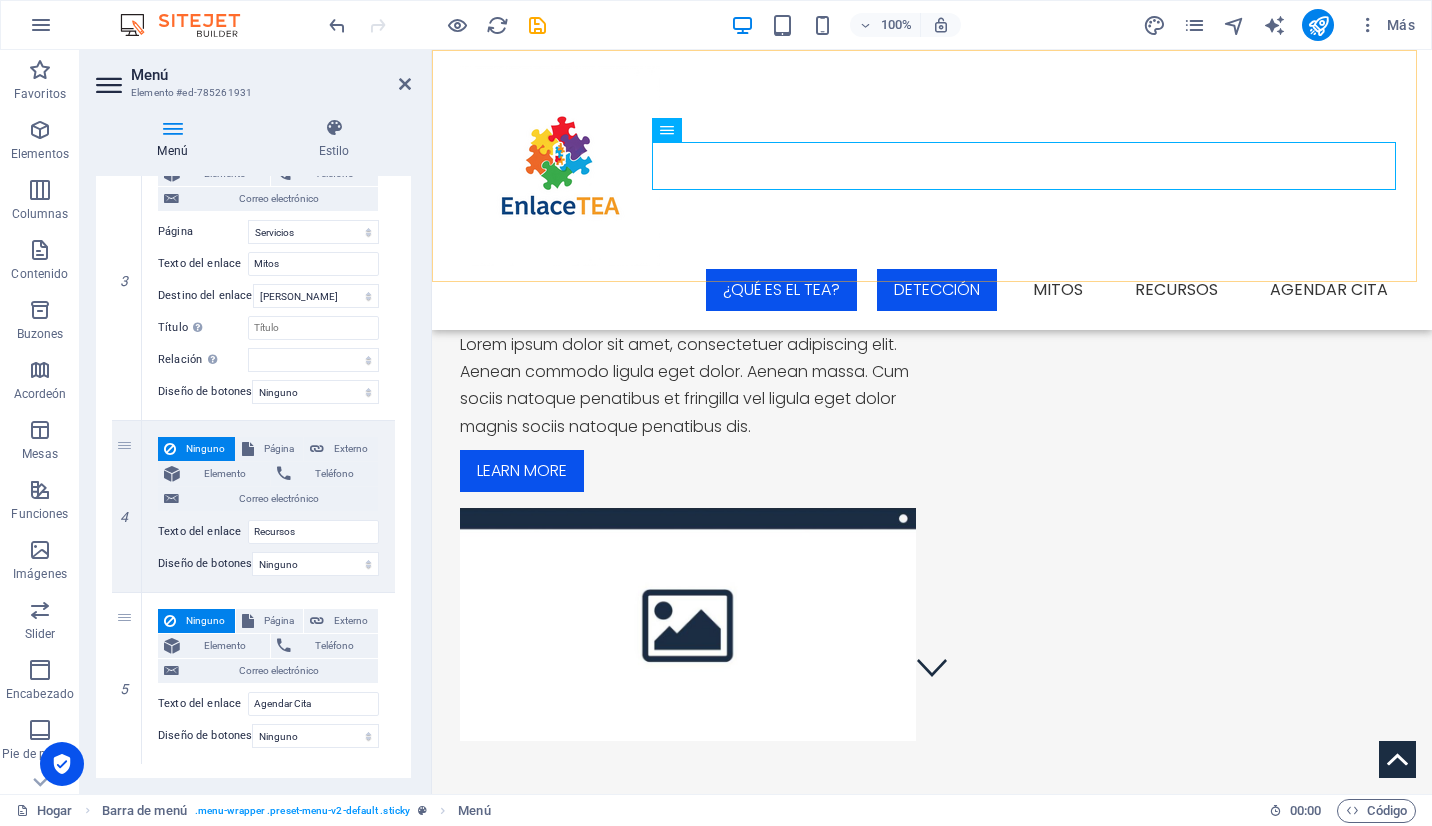 click on "Menu ¿Qué es el TEA? Detección  Mitos  Recursos  Agendar Cita" at bounding box center (932, 190) 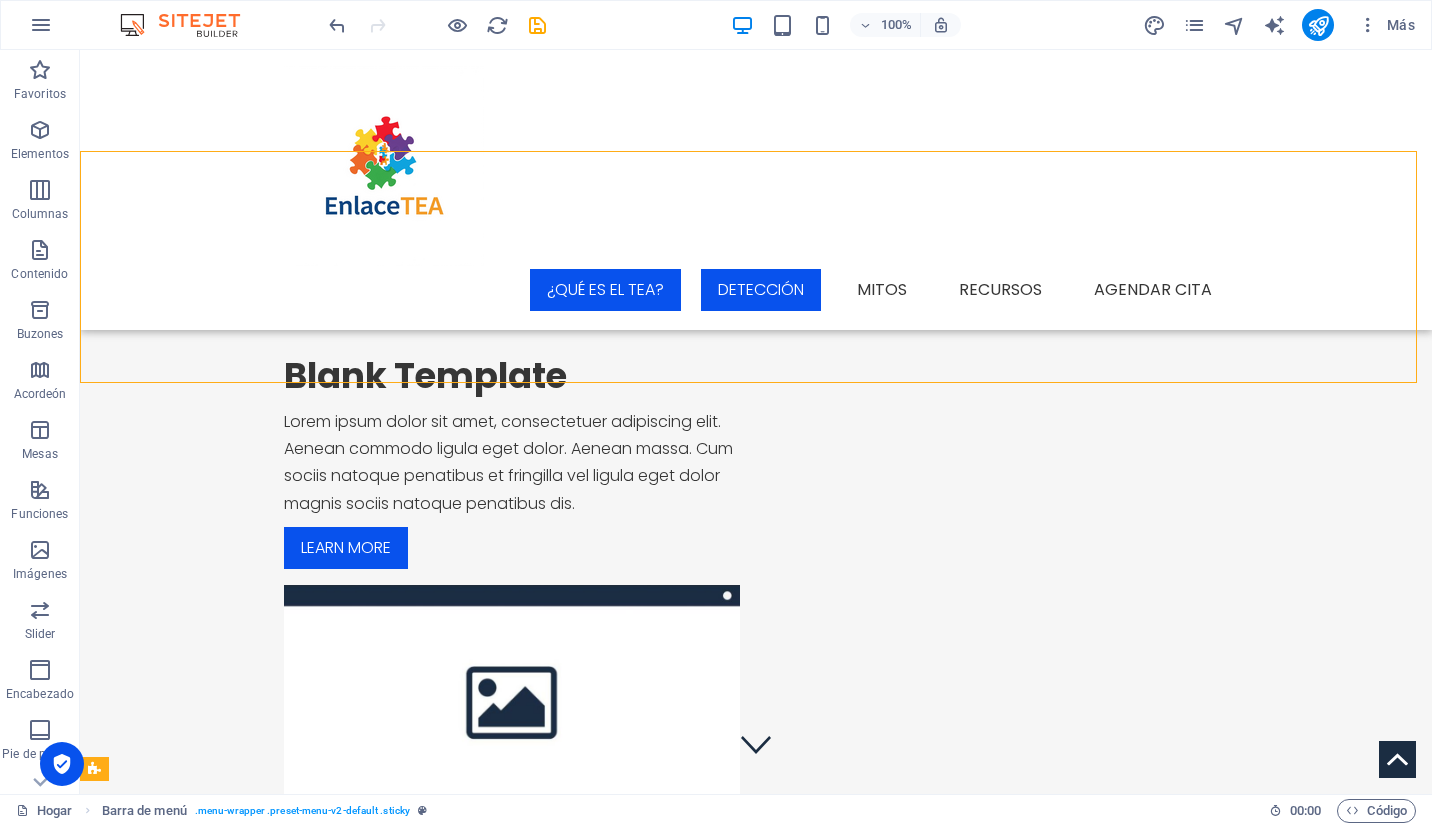 scroll, scrollTop: 0, scrollLeft: 0, axis: both 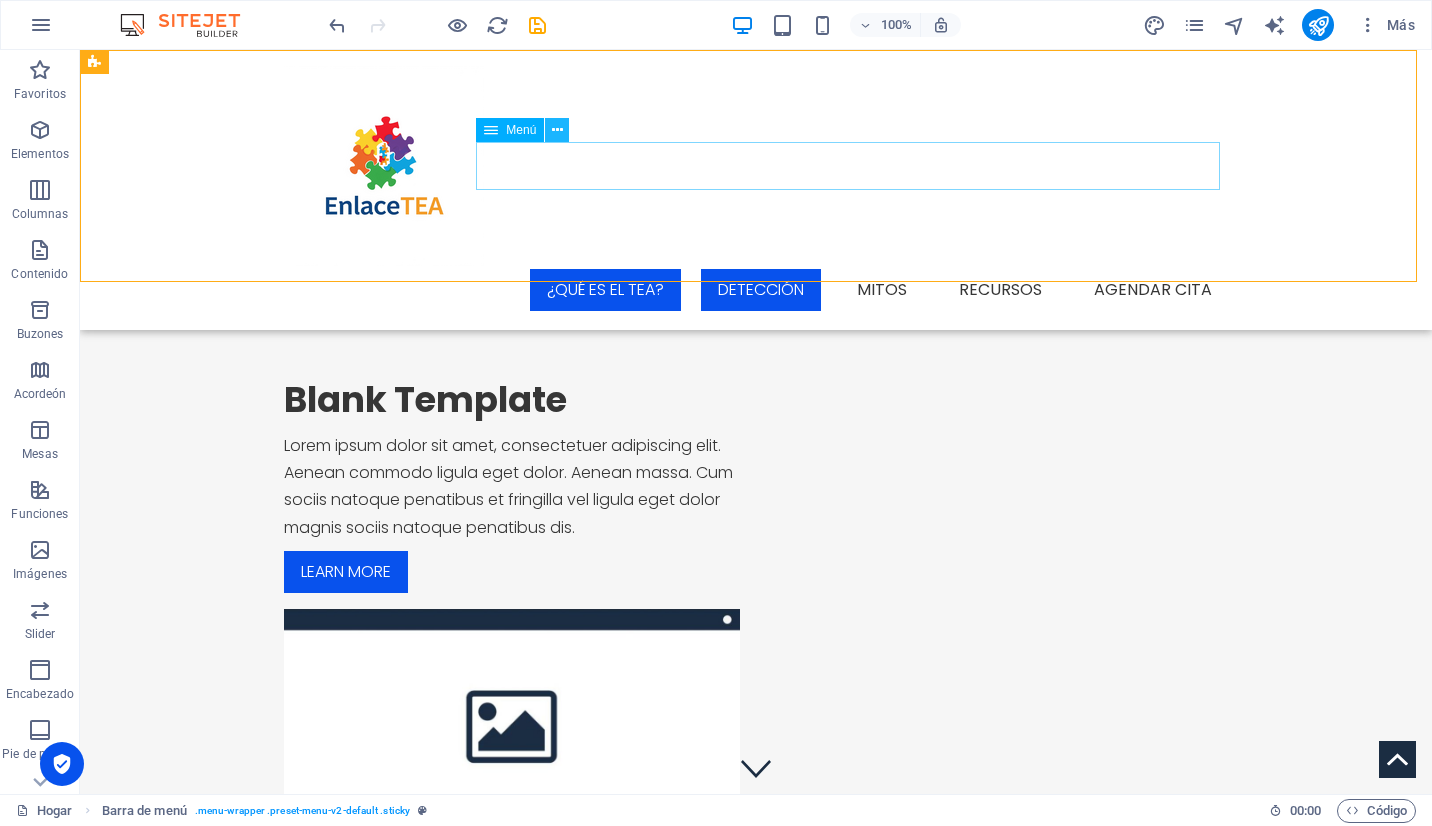 click at bounding box center (557, 130) 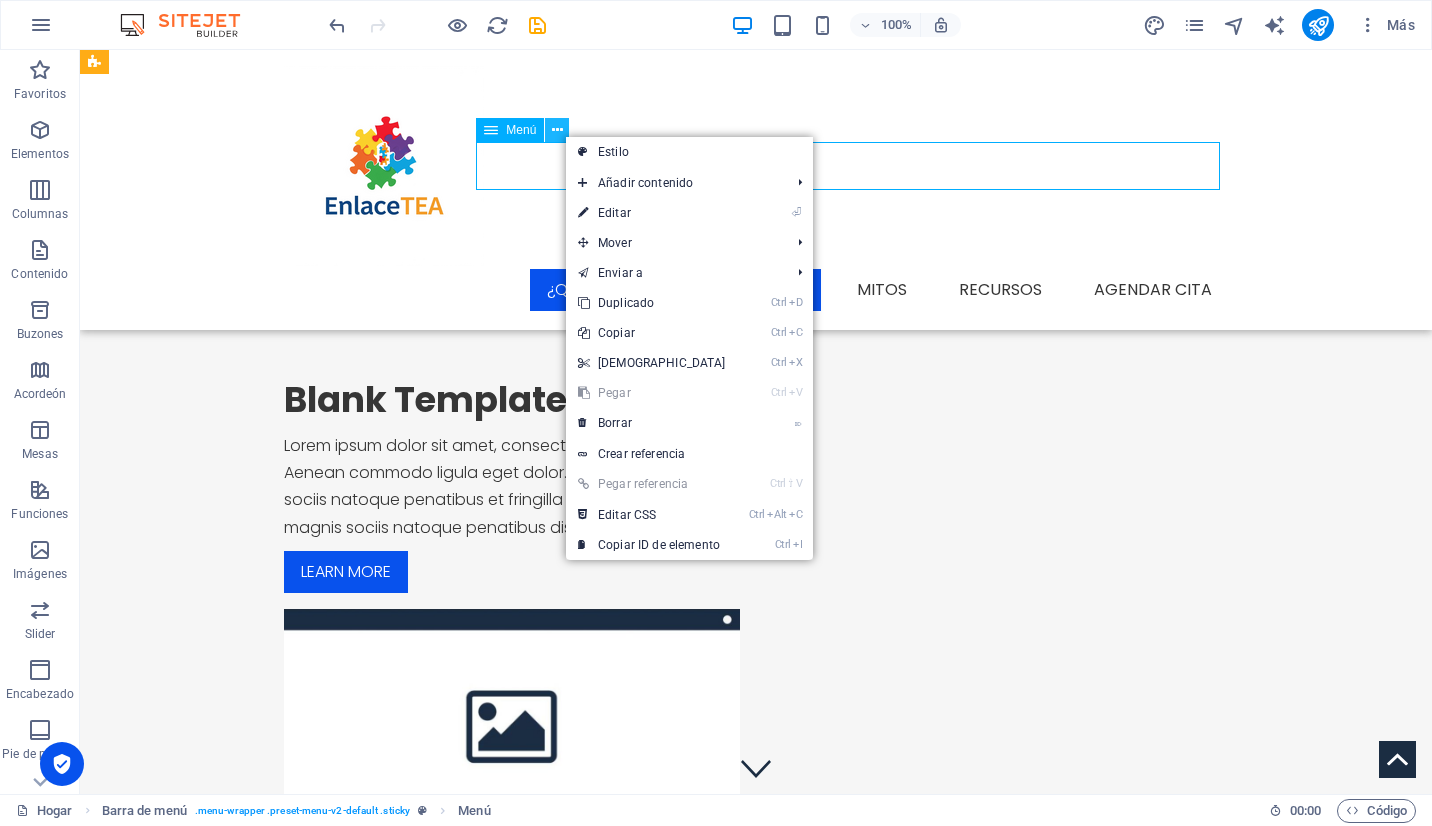 click at bounding box center (557, 130) 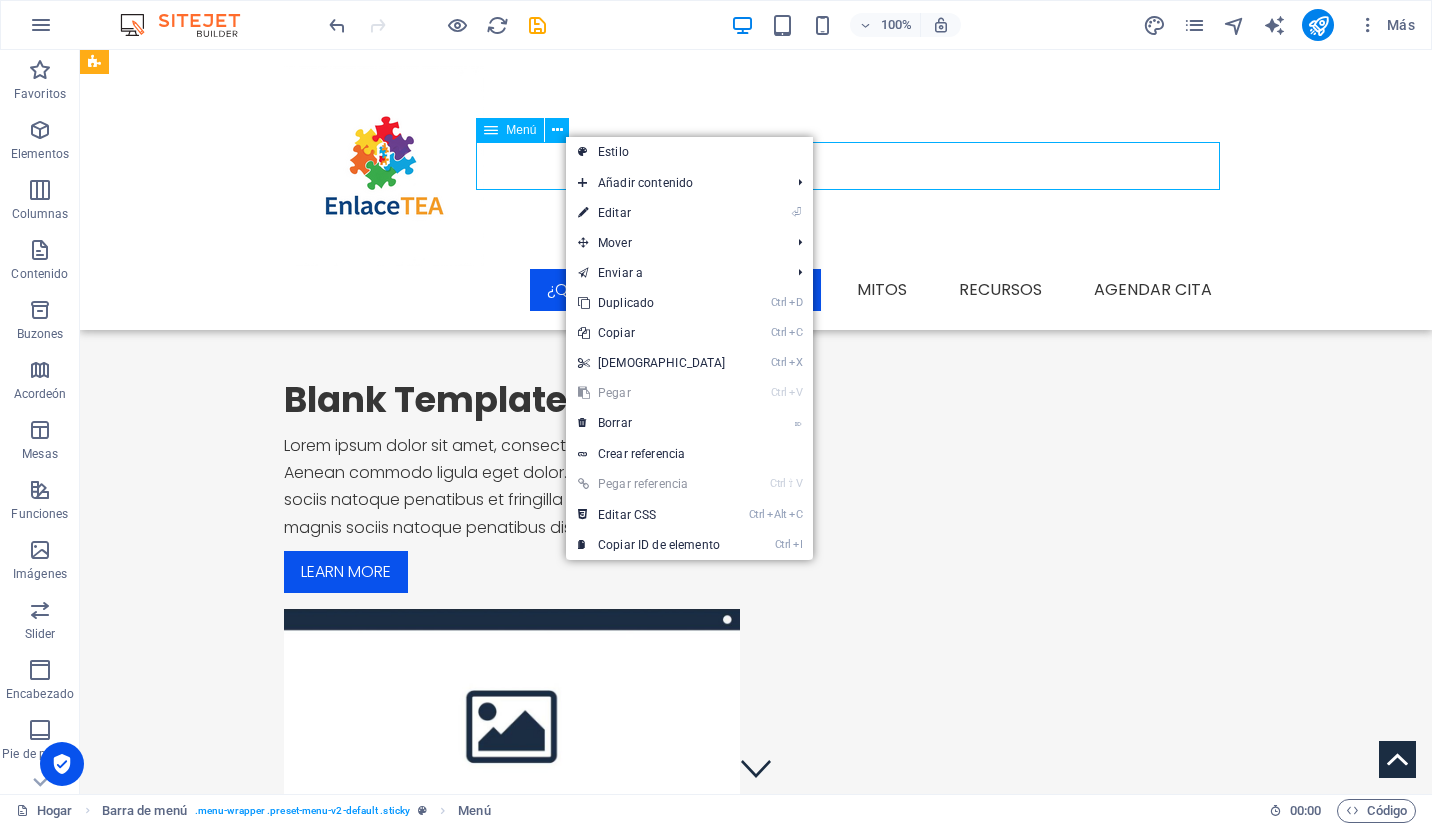 click on "Menú" at bounding box center [510, 130] 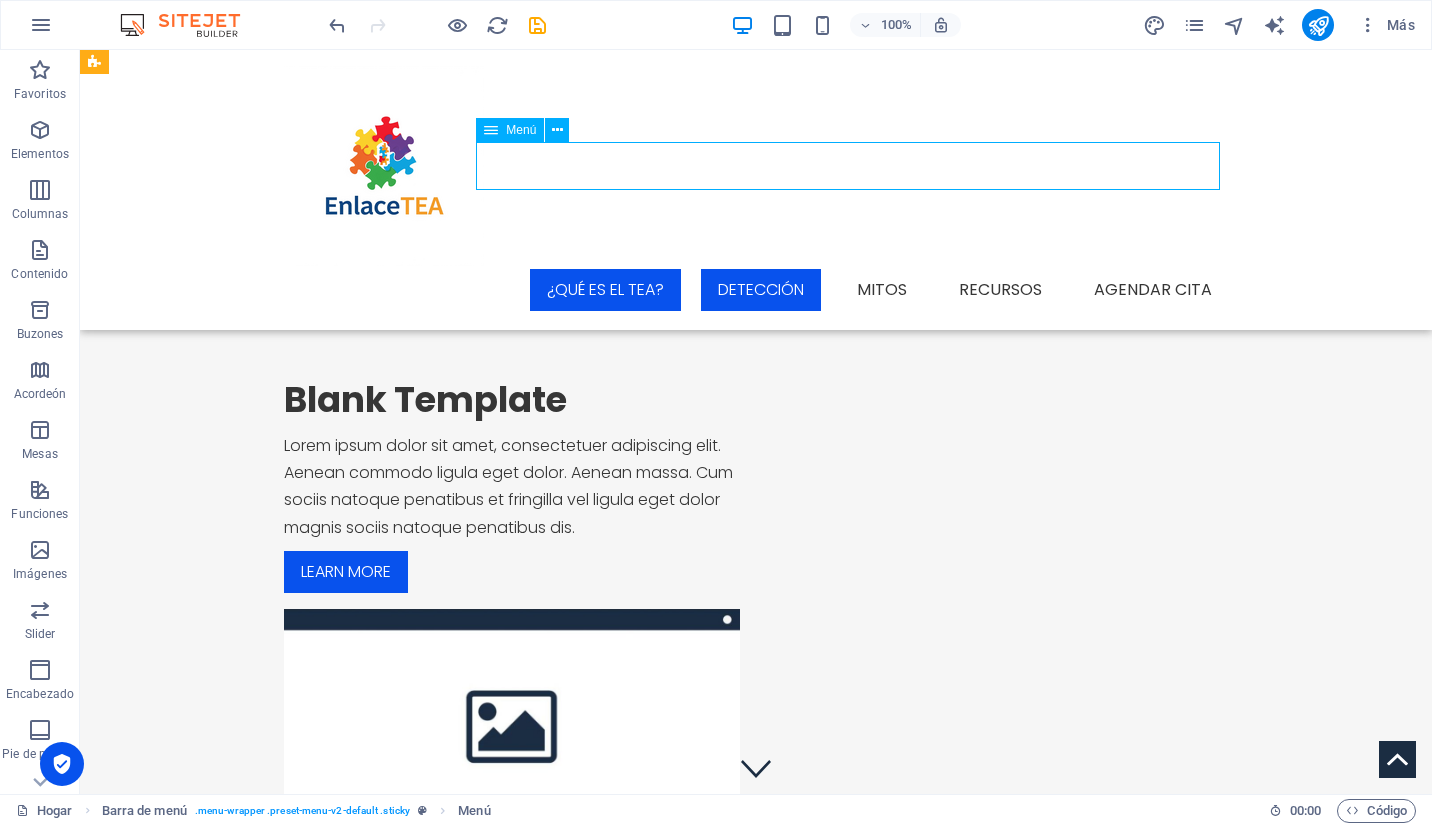 click on "Menú" at bounding box center [510, 130] 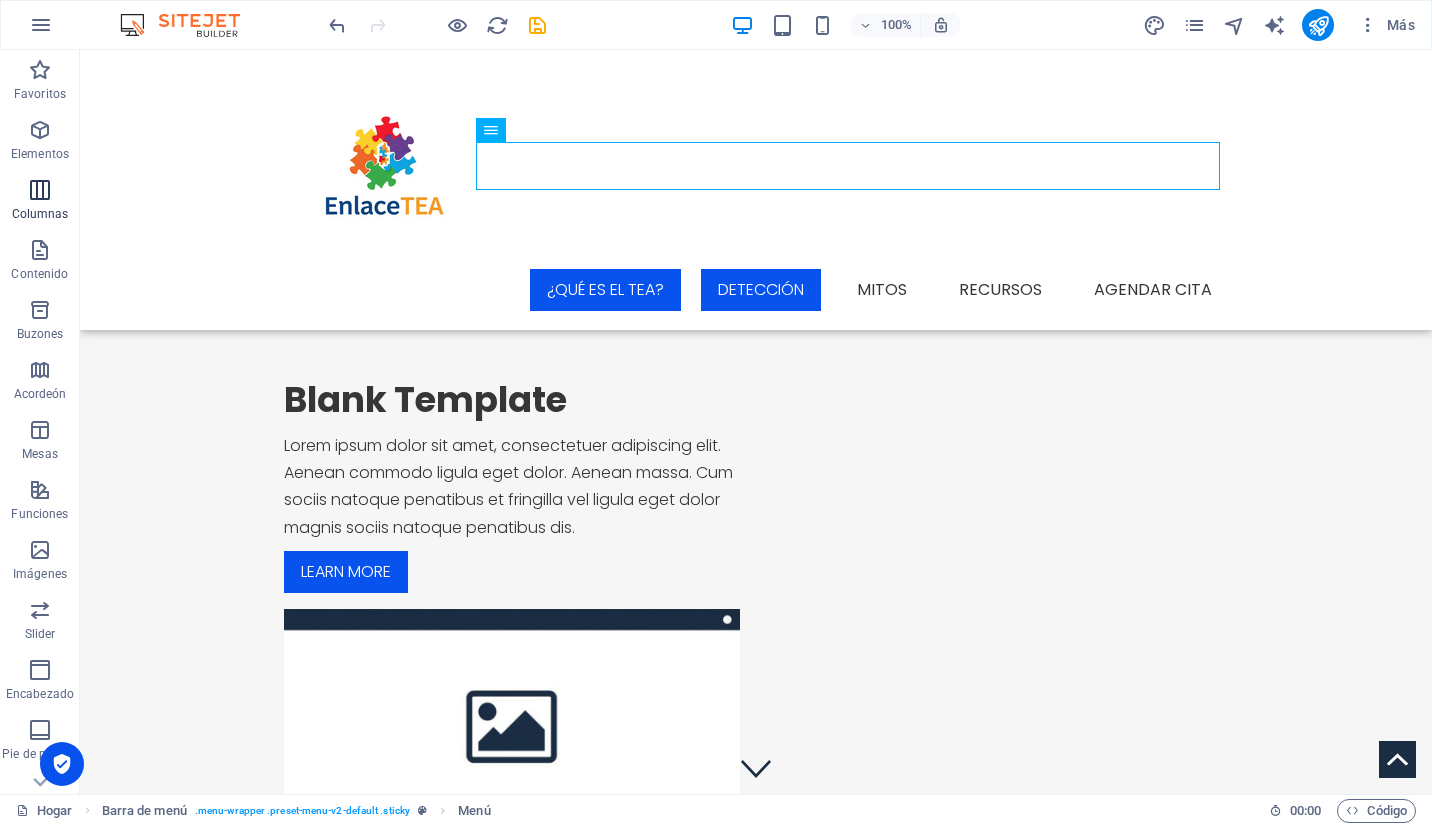 click on "Columnas" at bounding box center (40, 214) 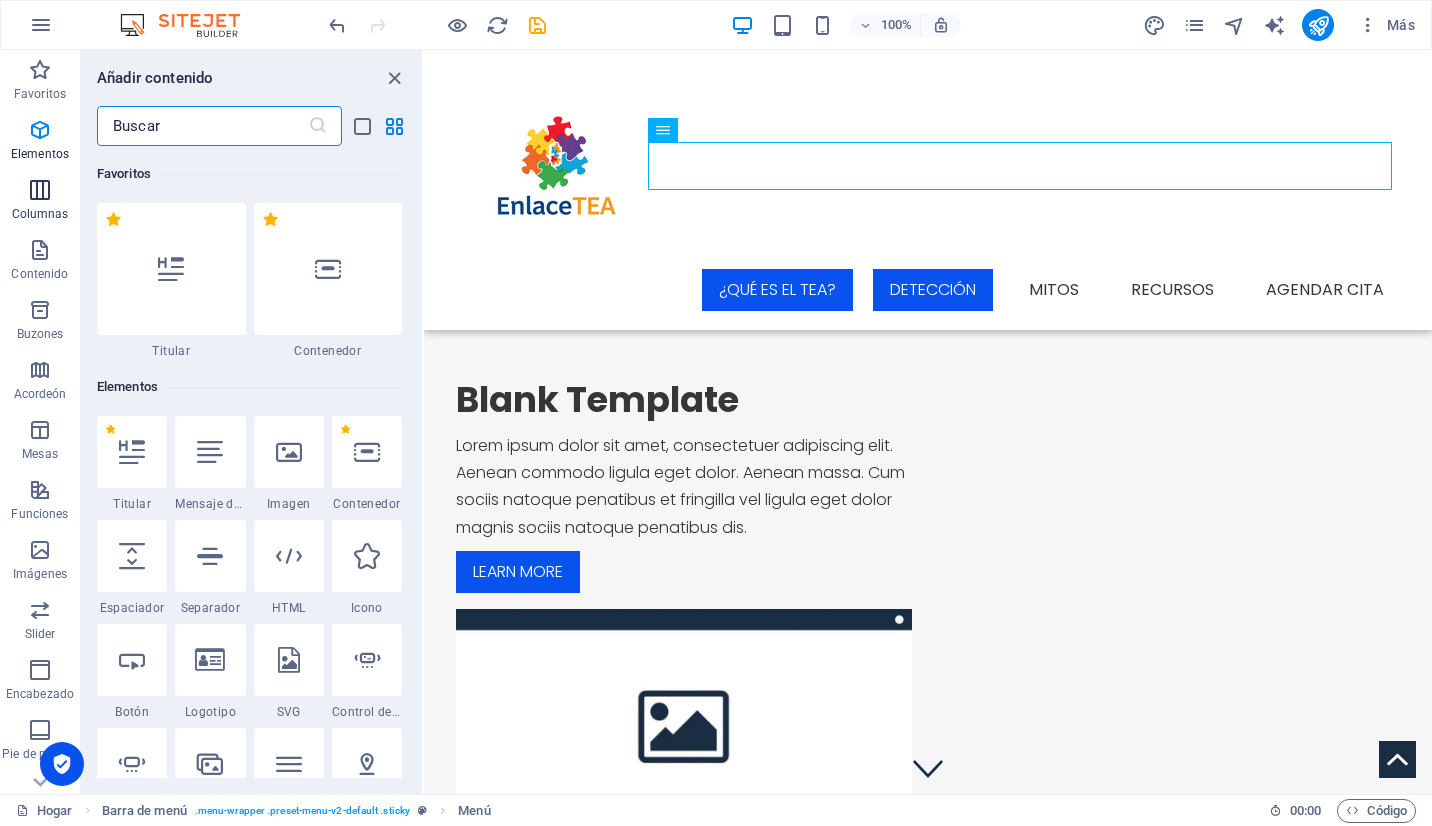scroll, scrollTop: 990, scrollLeft: 0, axis: vertical 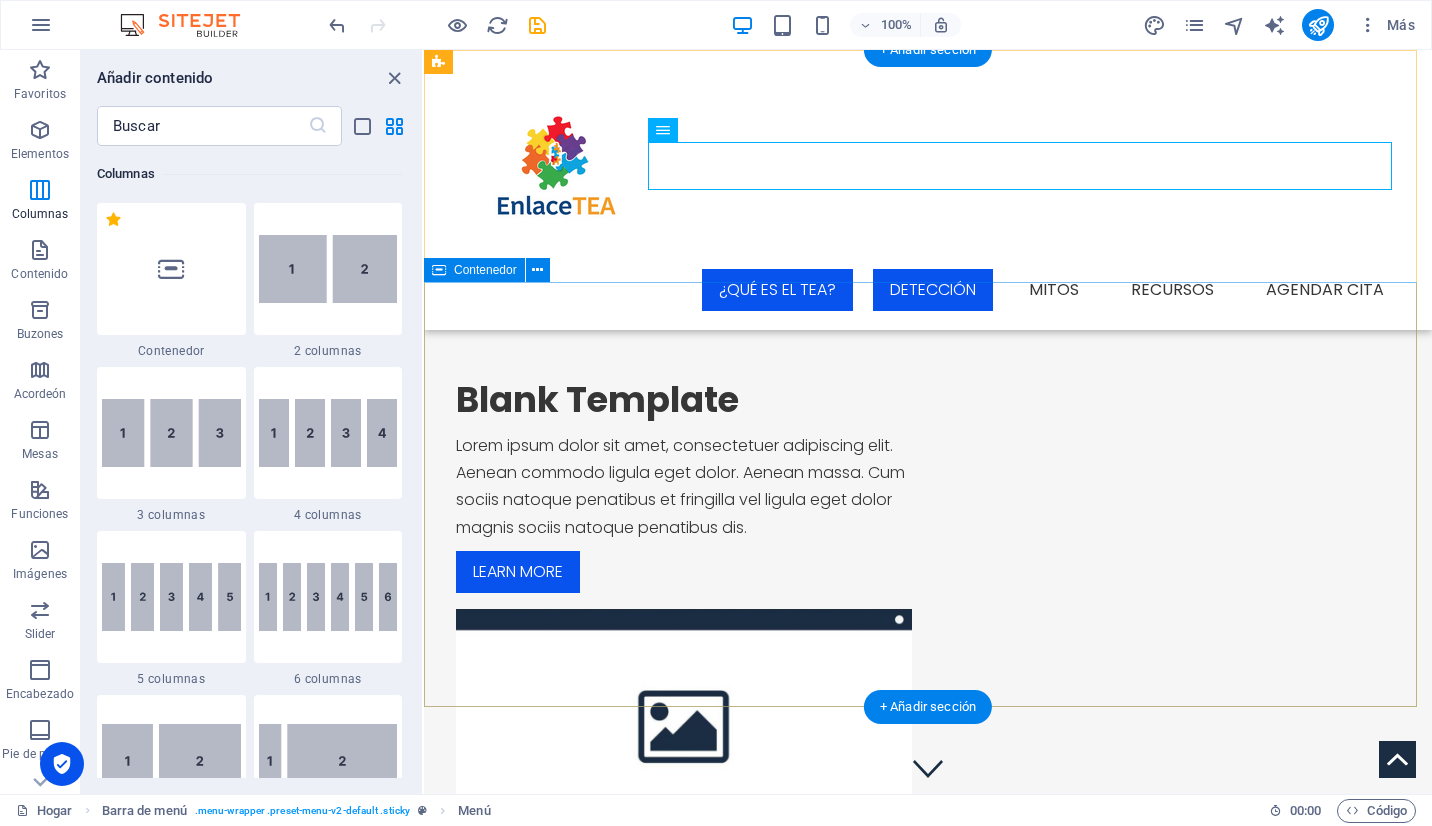 click on "Blank Template Lorem ipsum dolor sit amet, consectetuer adipiscing elit. Aenean commodo ligula eget dolor. Aenean massa. Cum sociis natoque penatibus et fringilla vel ligula eget dolor magnis sociis natoque penatibus dis. Learn more" at bounding box center (928, 610) 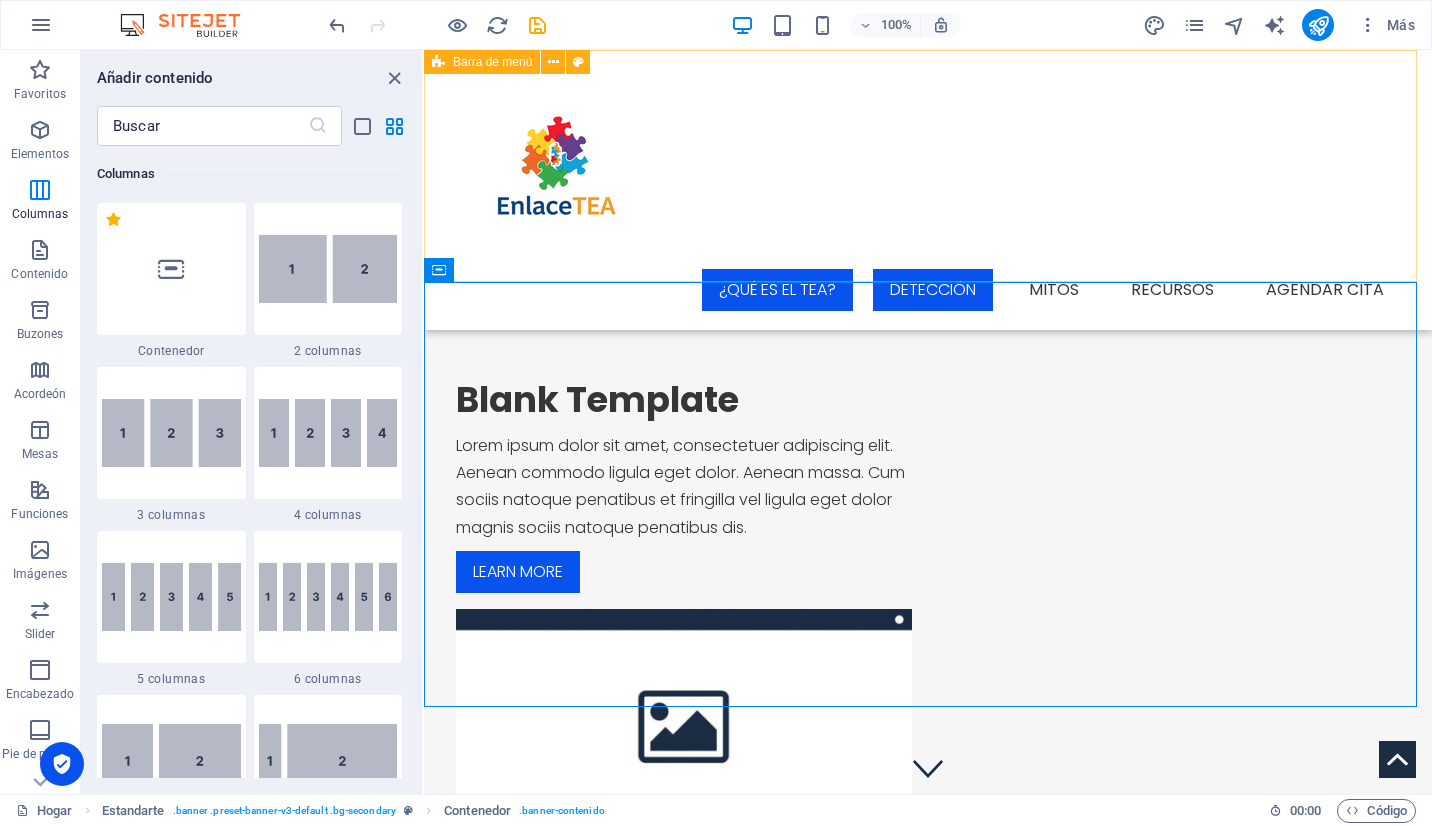 click on "Menu ¿Qué es el TEA? Detección  Mitos  Recursos  Agendar Cita" at bounding box center (928, 190) 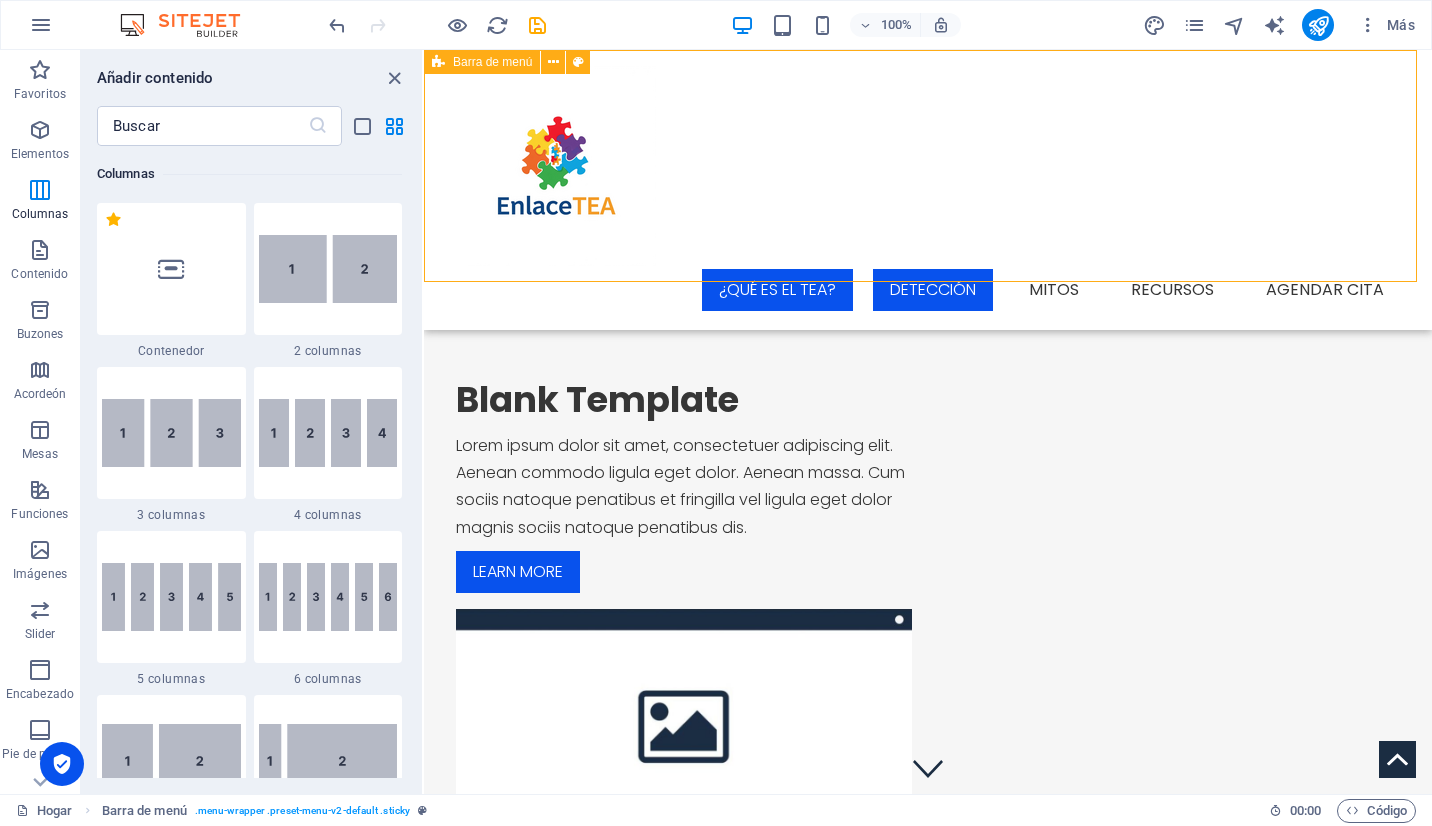 click on "Barra de menú" at bounding box center (482, 62) 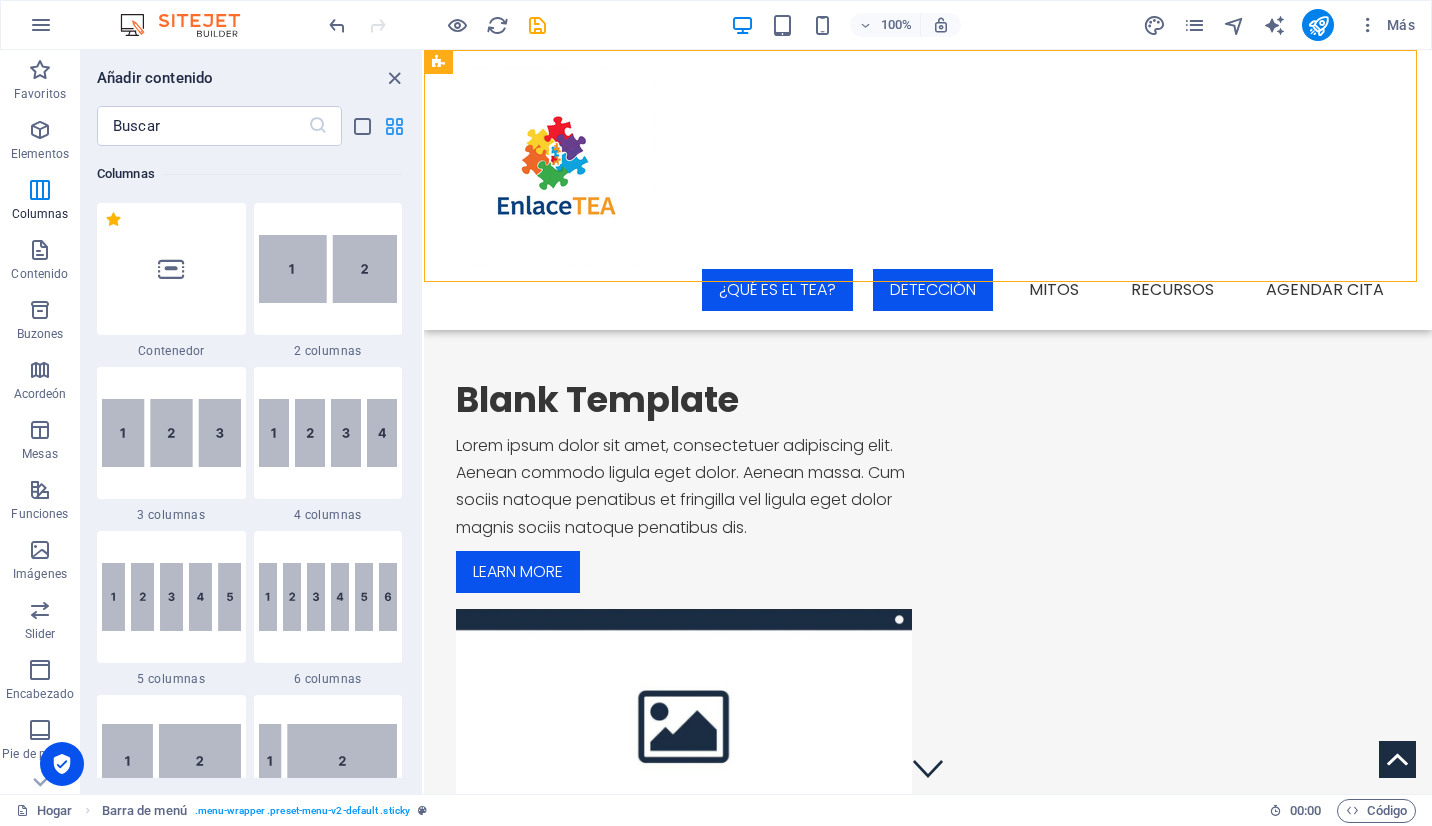 click at bounding box center [394, 126] 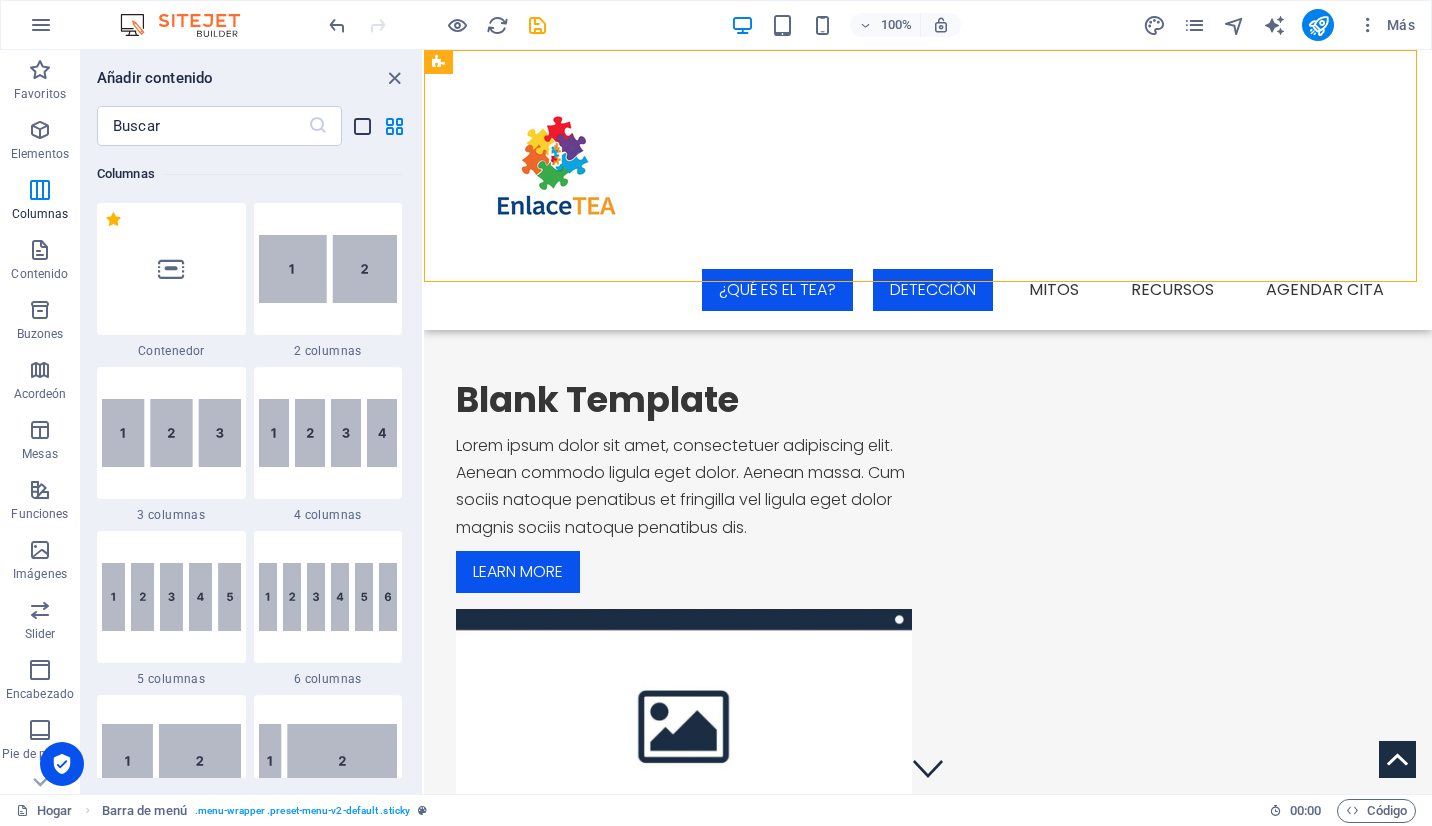 click at bounding box center [362, 126] 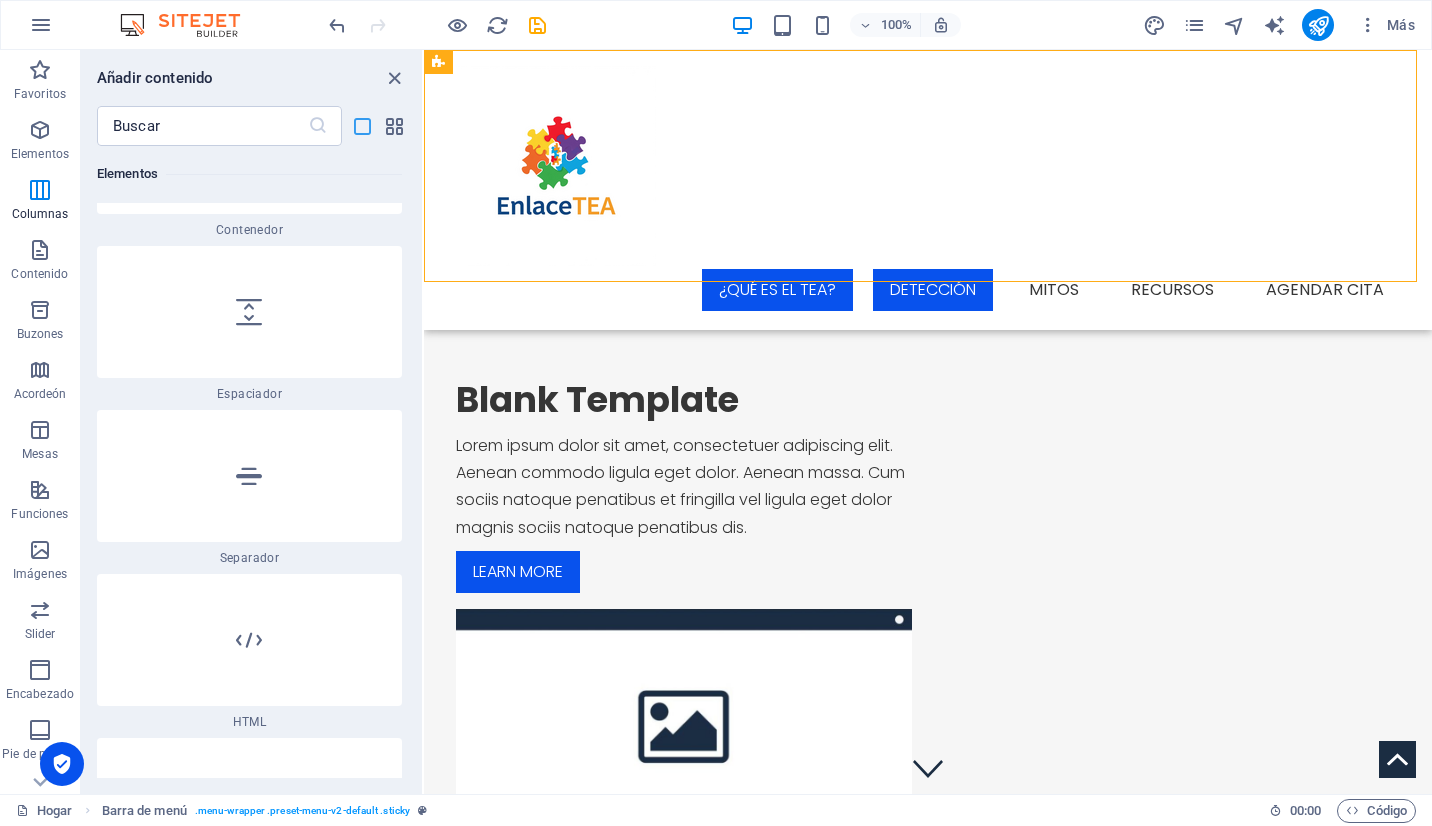 scroll, scrollTop: 4526, scrollLeft: 0, axis: vertical 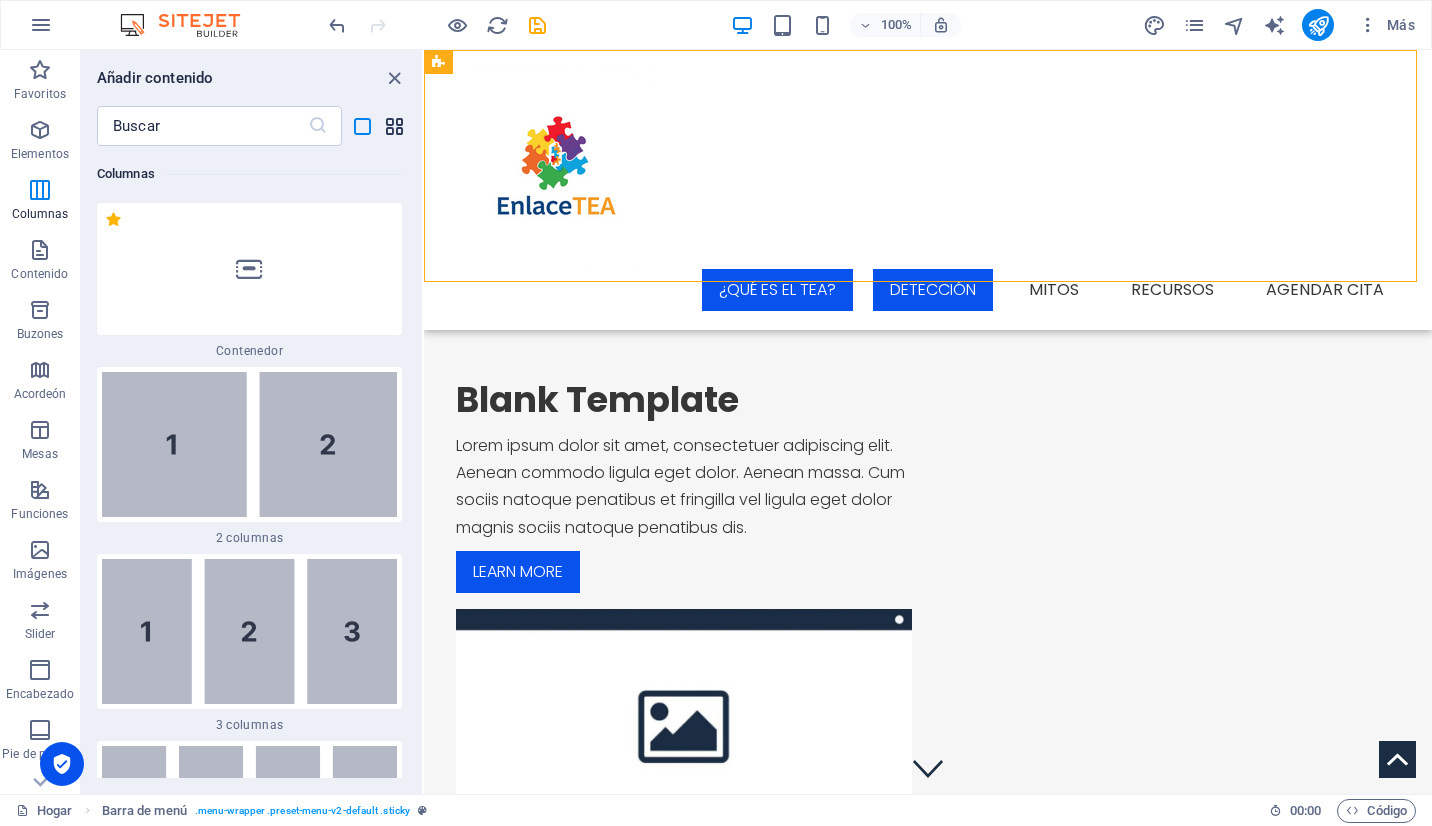 click at bounding box center (394, 126) 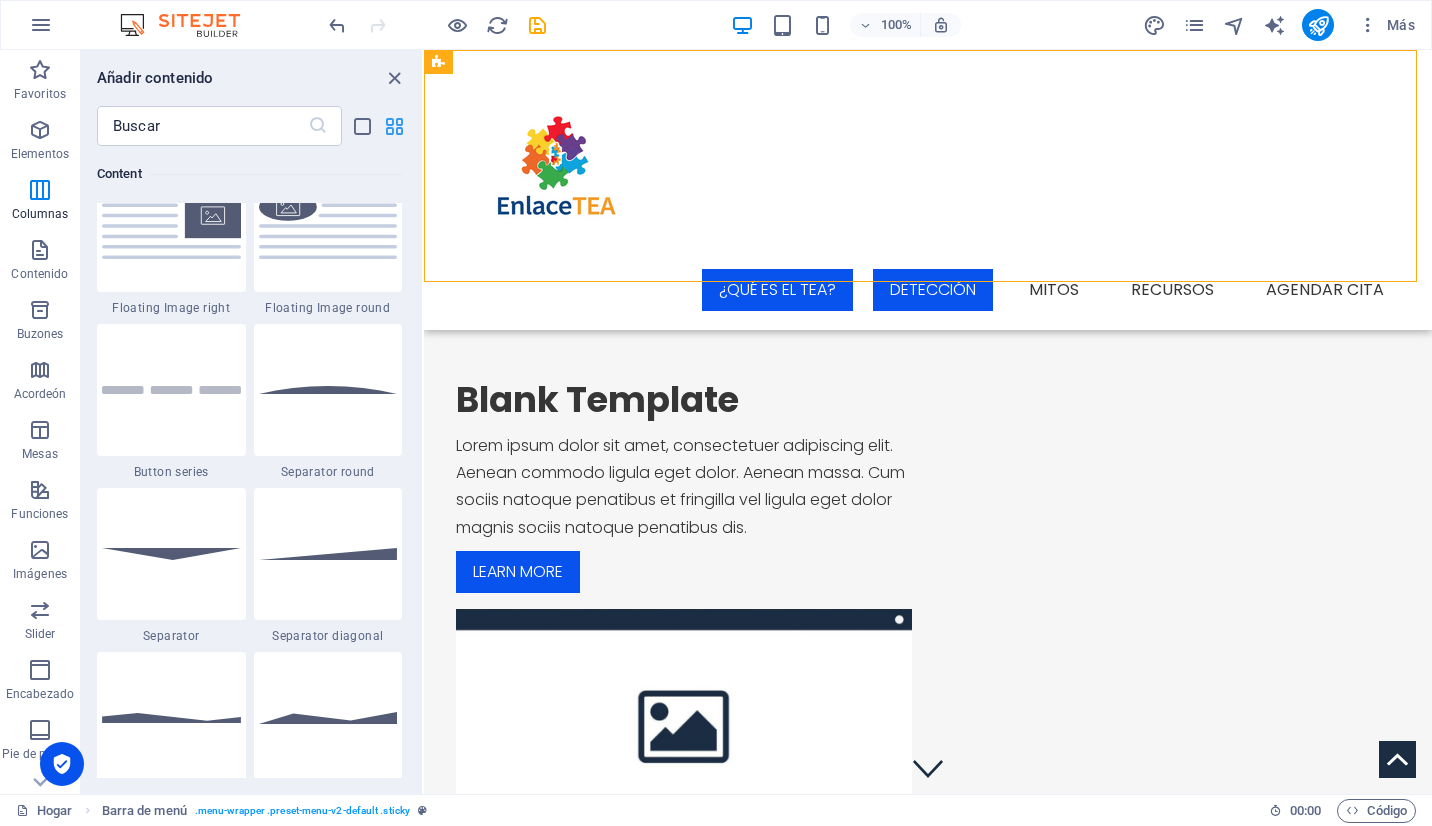 scroll, scrollTop: 990, scrollLeft: 0, axis: vertical 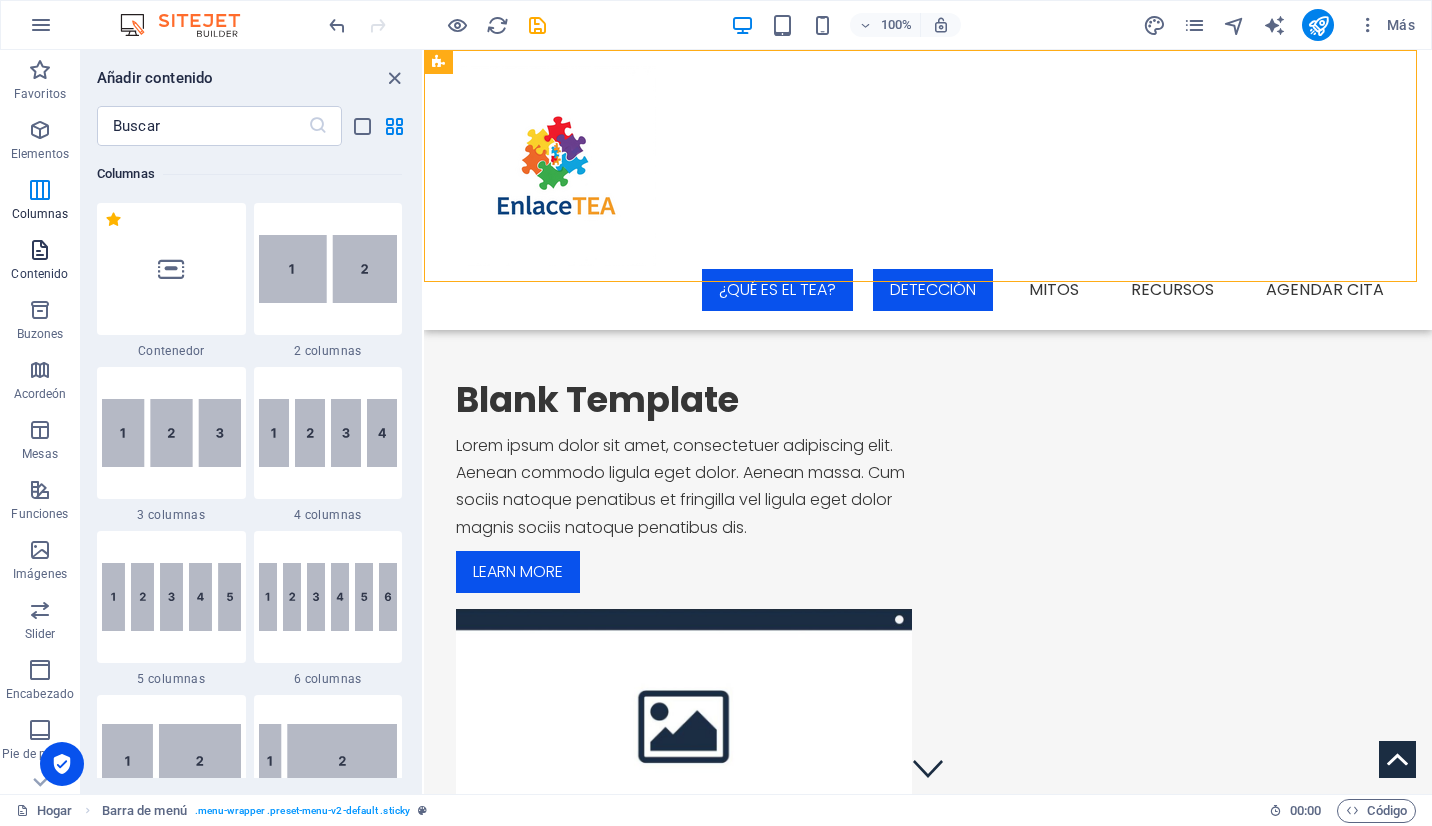 click at bounding box center (40, 250) 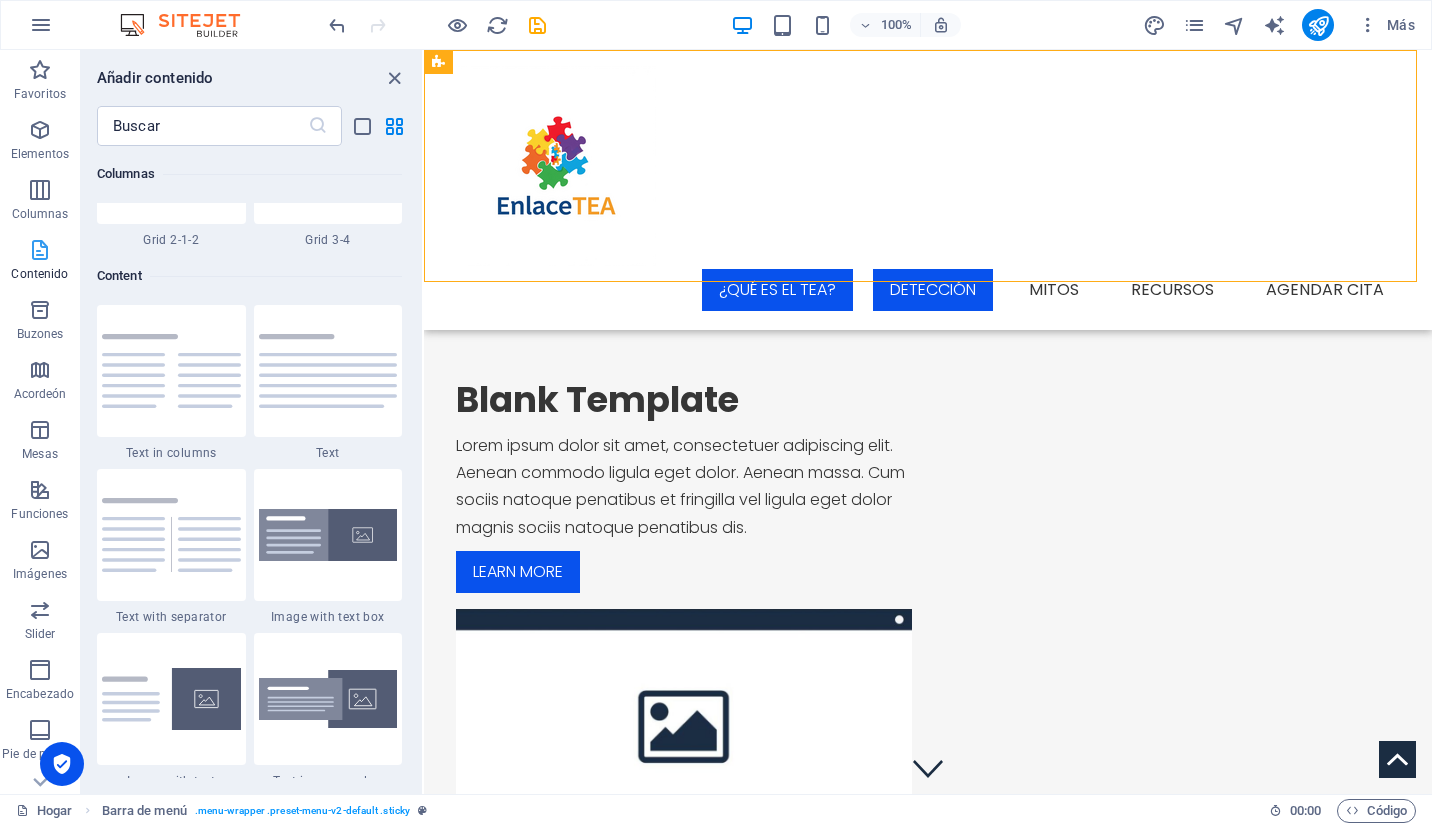 scroll, scrollTop: 3499, scrollLeft: 0, axis: vertical 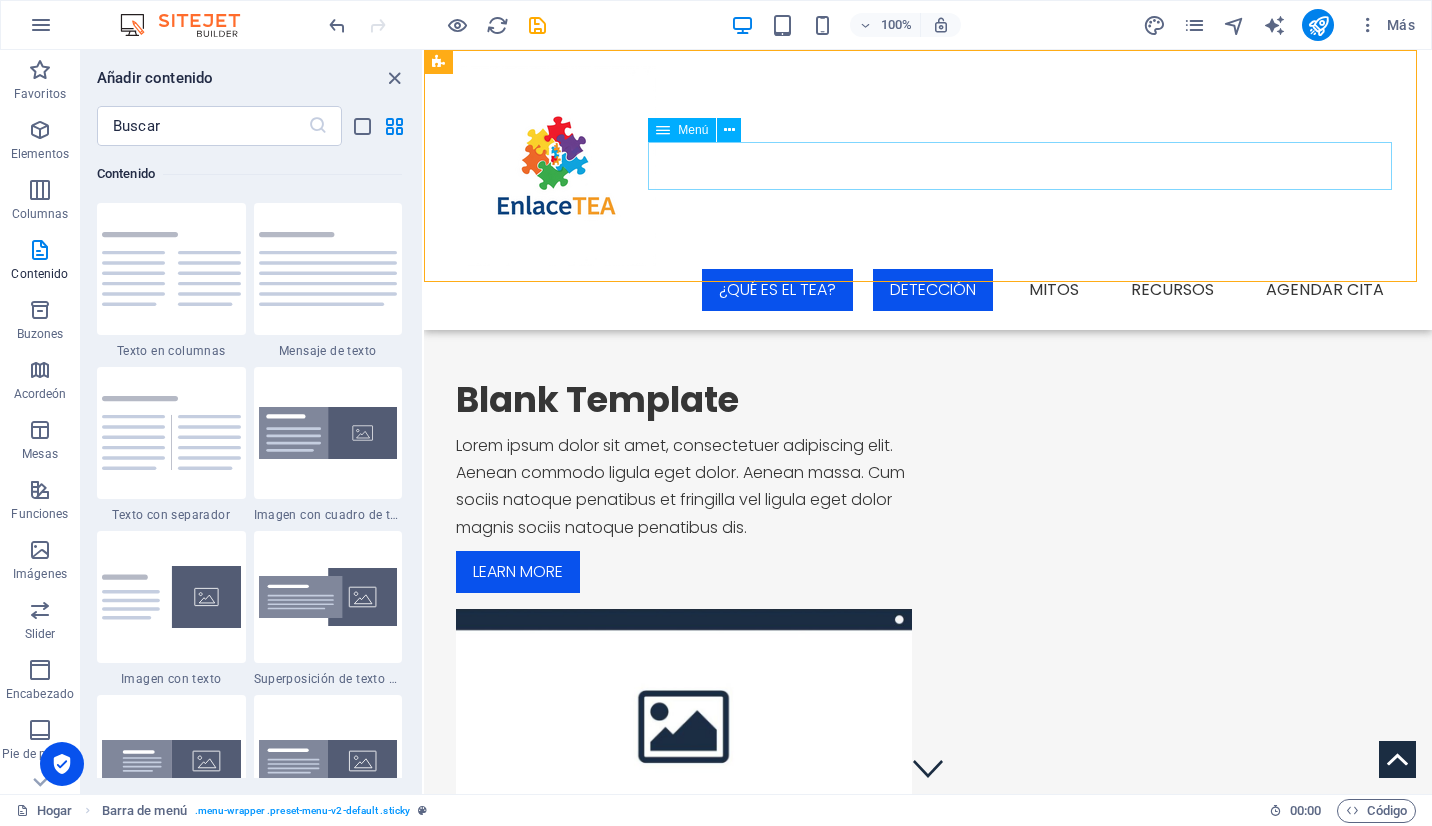 click on "¿Qué es el TEA? Detección  Mitos  Recursos  Agendar Cita" at bounding box center [928, 290] 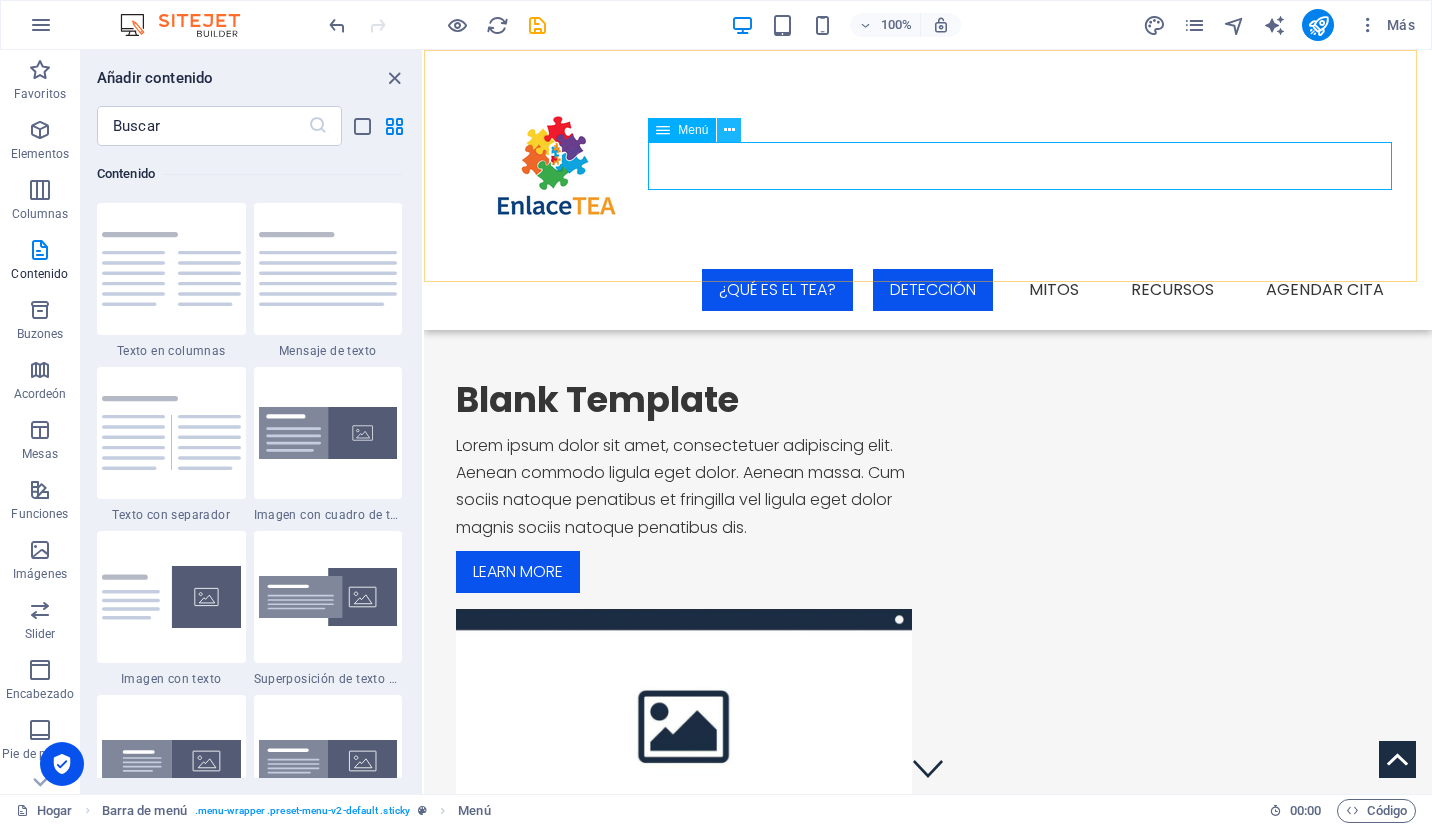 click at bounding box center [729, 130] 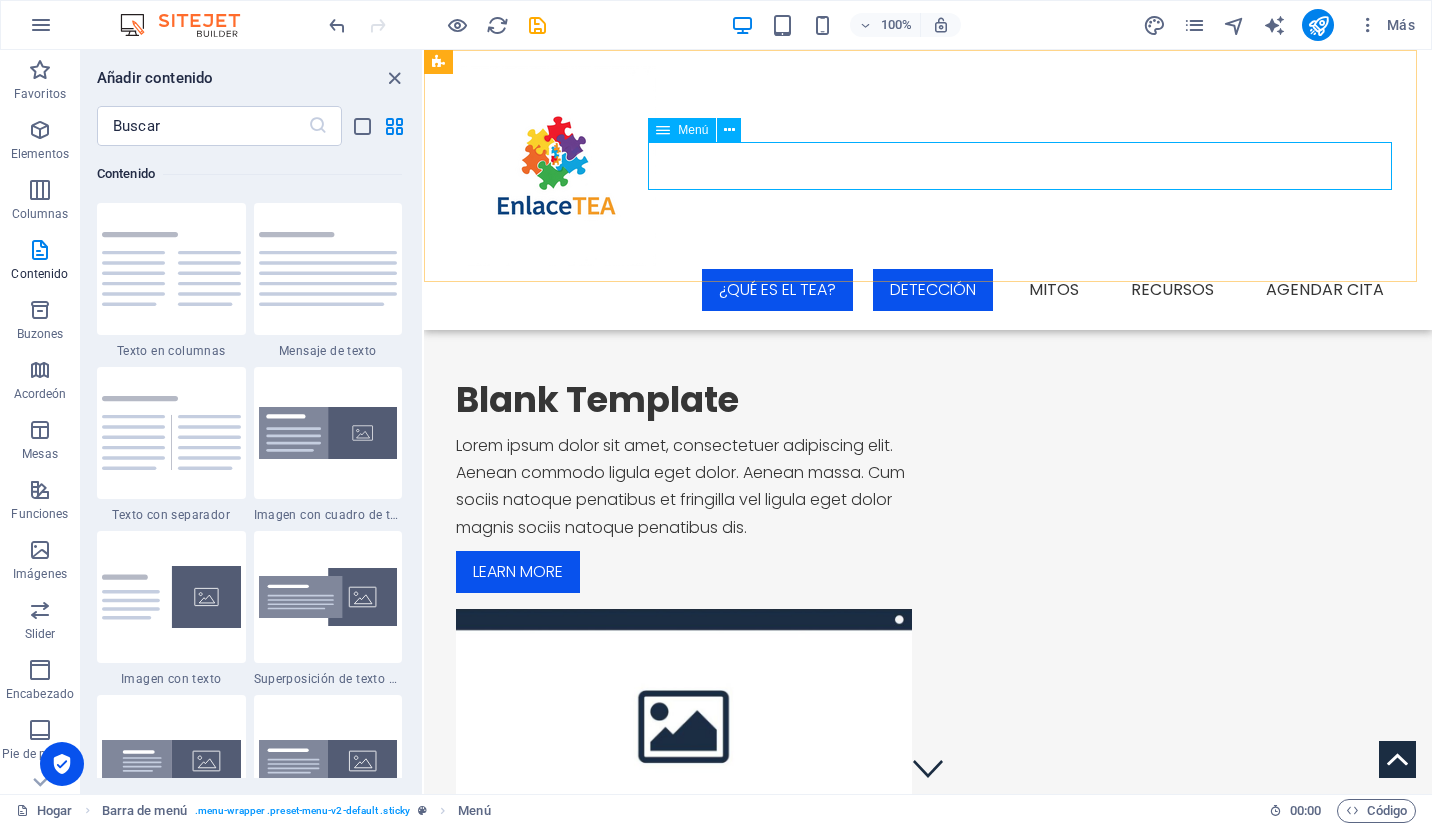 click on "¿Qué es el TEA? Detección  Mitos  Recursos  Agendar Cita" at bounding box center (928, 290) 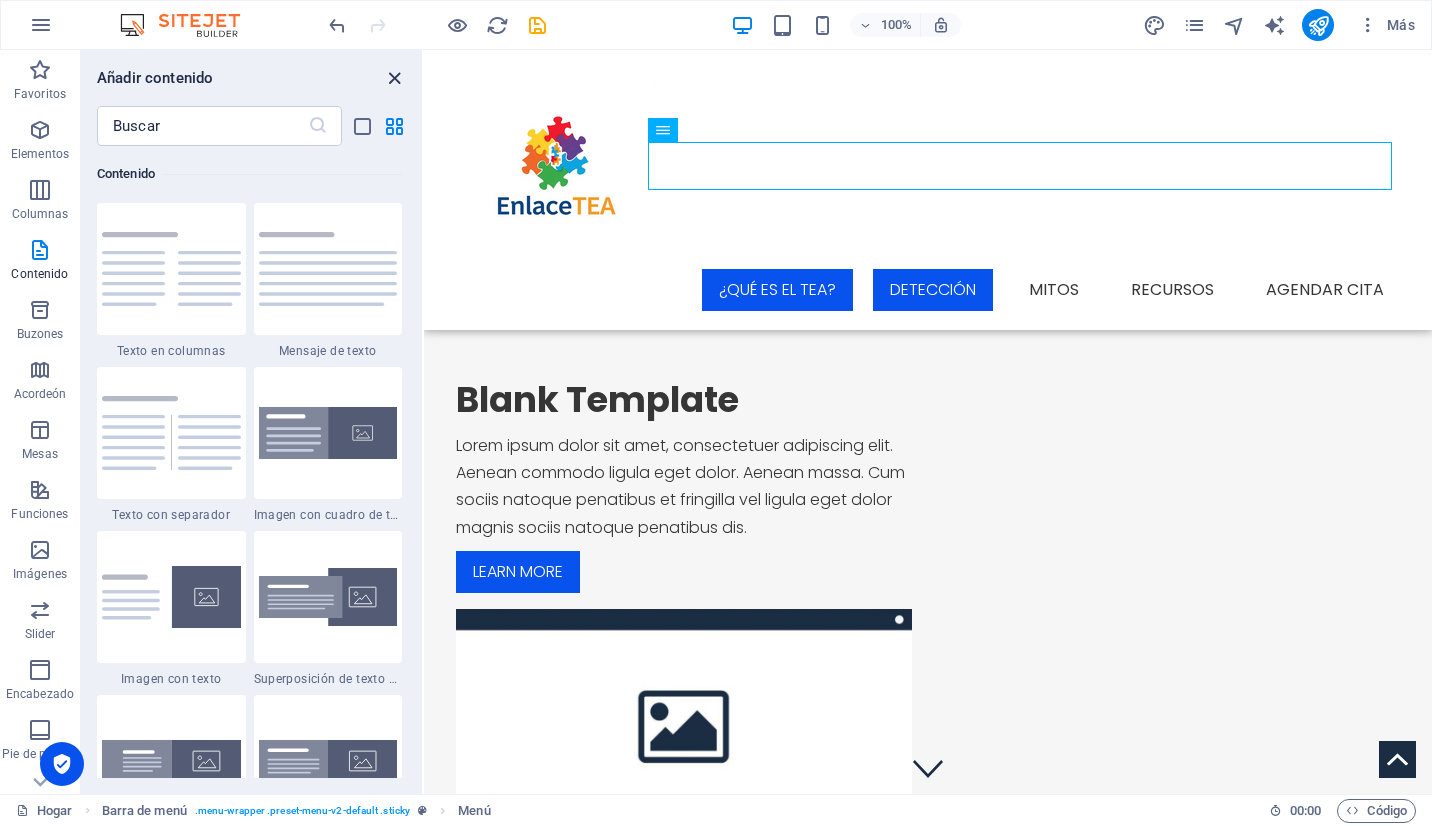 click at bounding box center [394, 78] 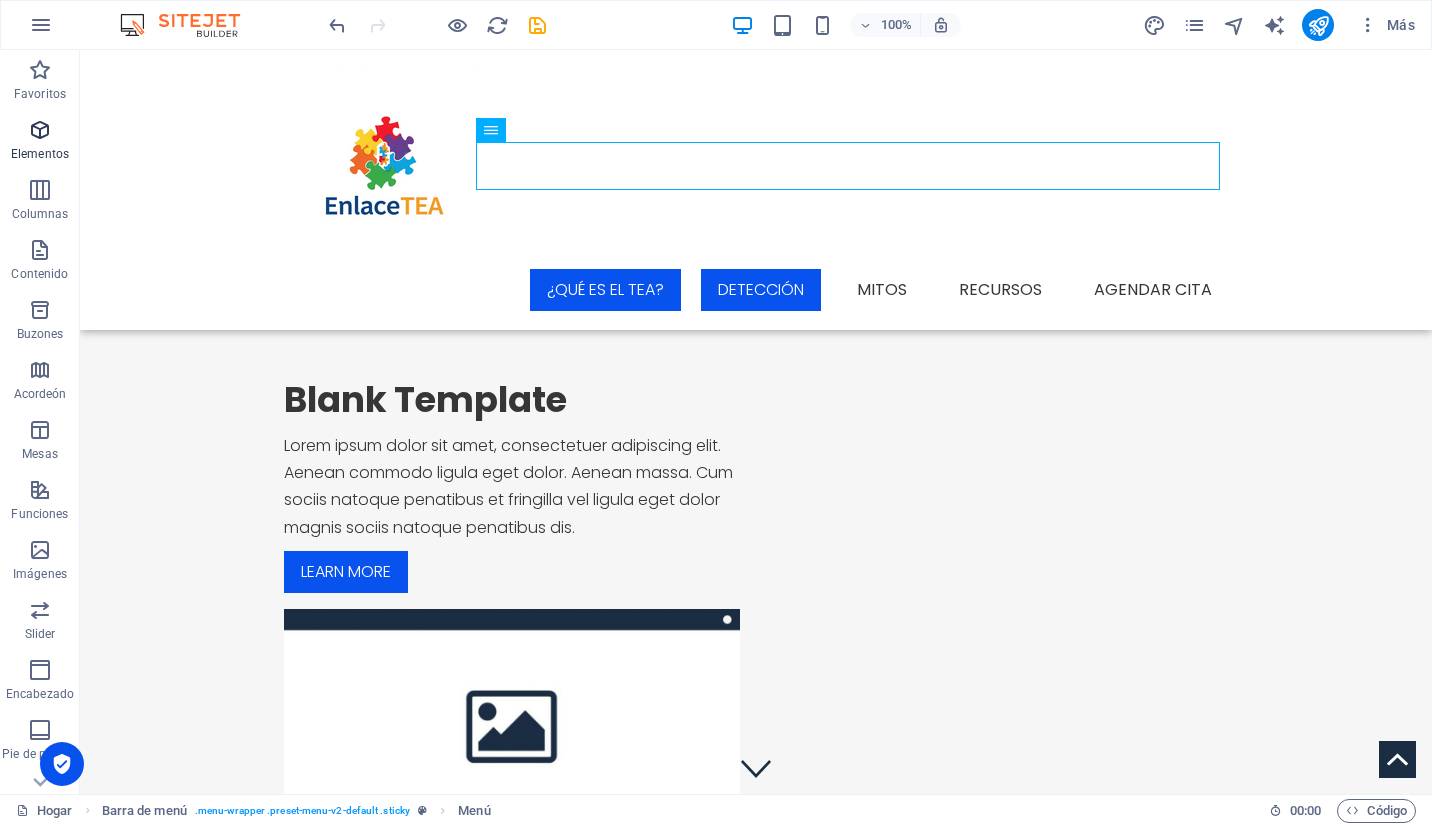 click on "Elementos" at bounding box center (40, 142) 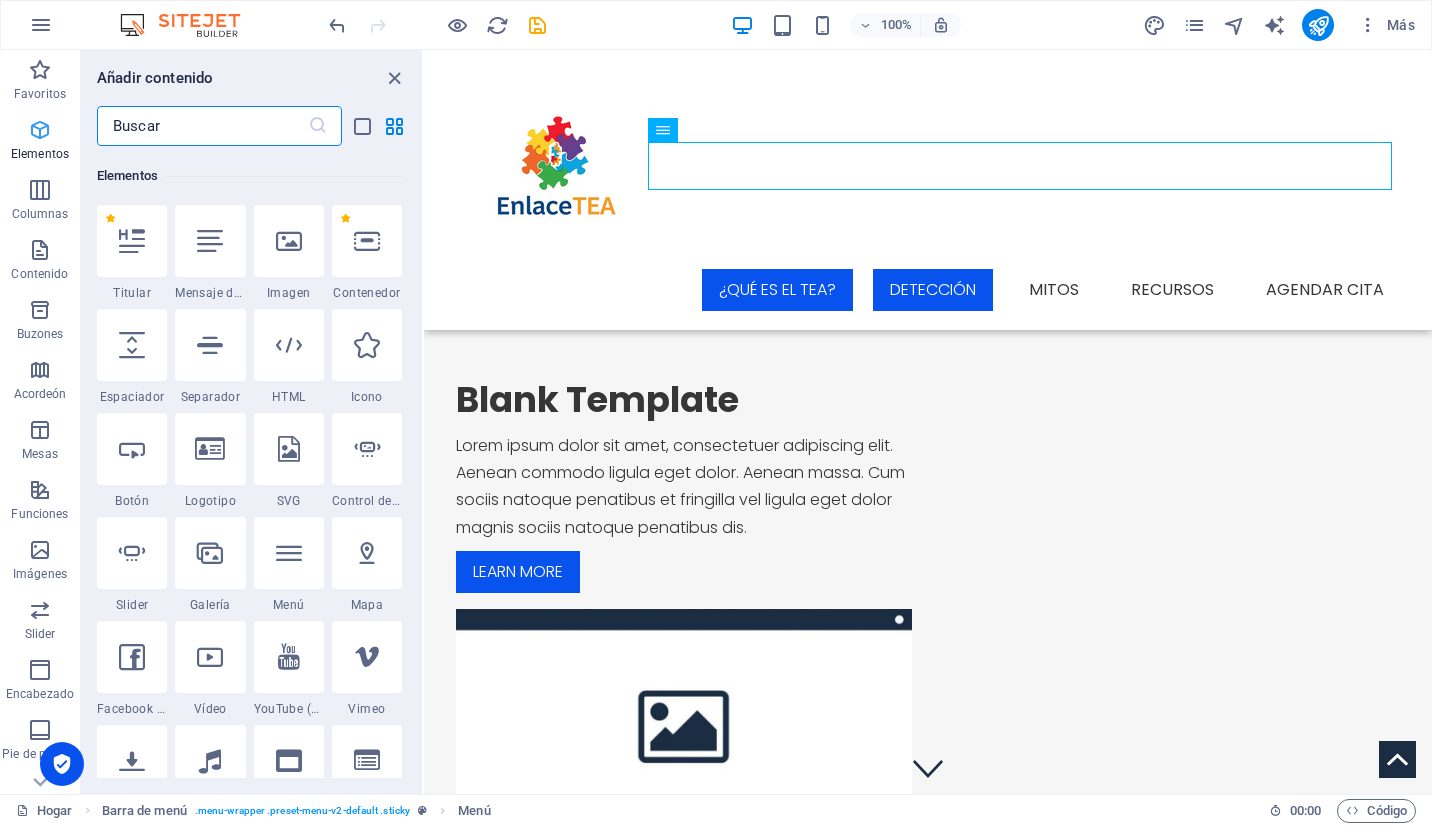 scroll, scrollTop: 213, scrollLeft: 0, axis: vertical 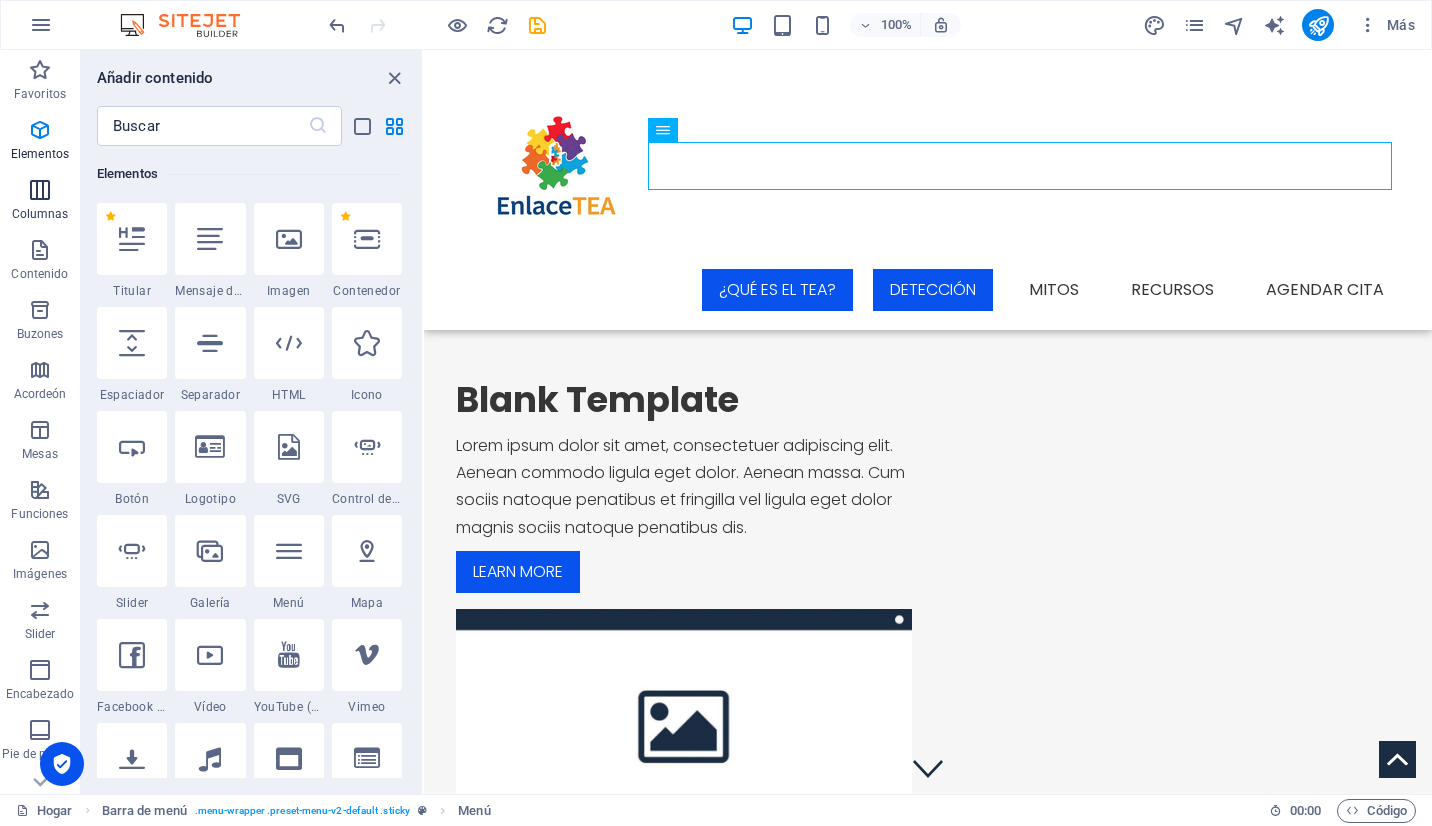 click on "Columnas" at bounding box center (40, 214) 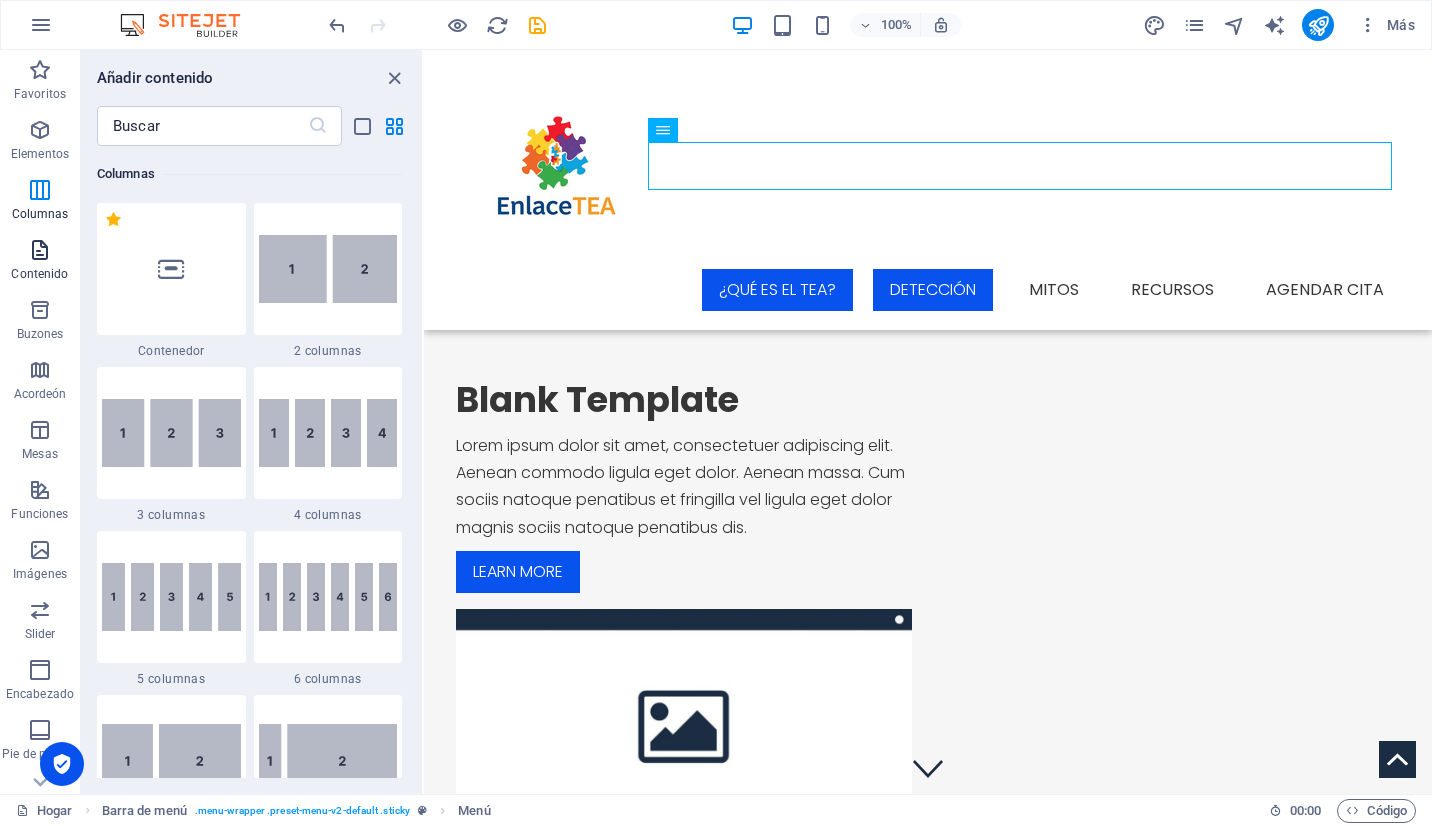 click at bounding box center [40, 250] 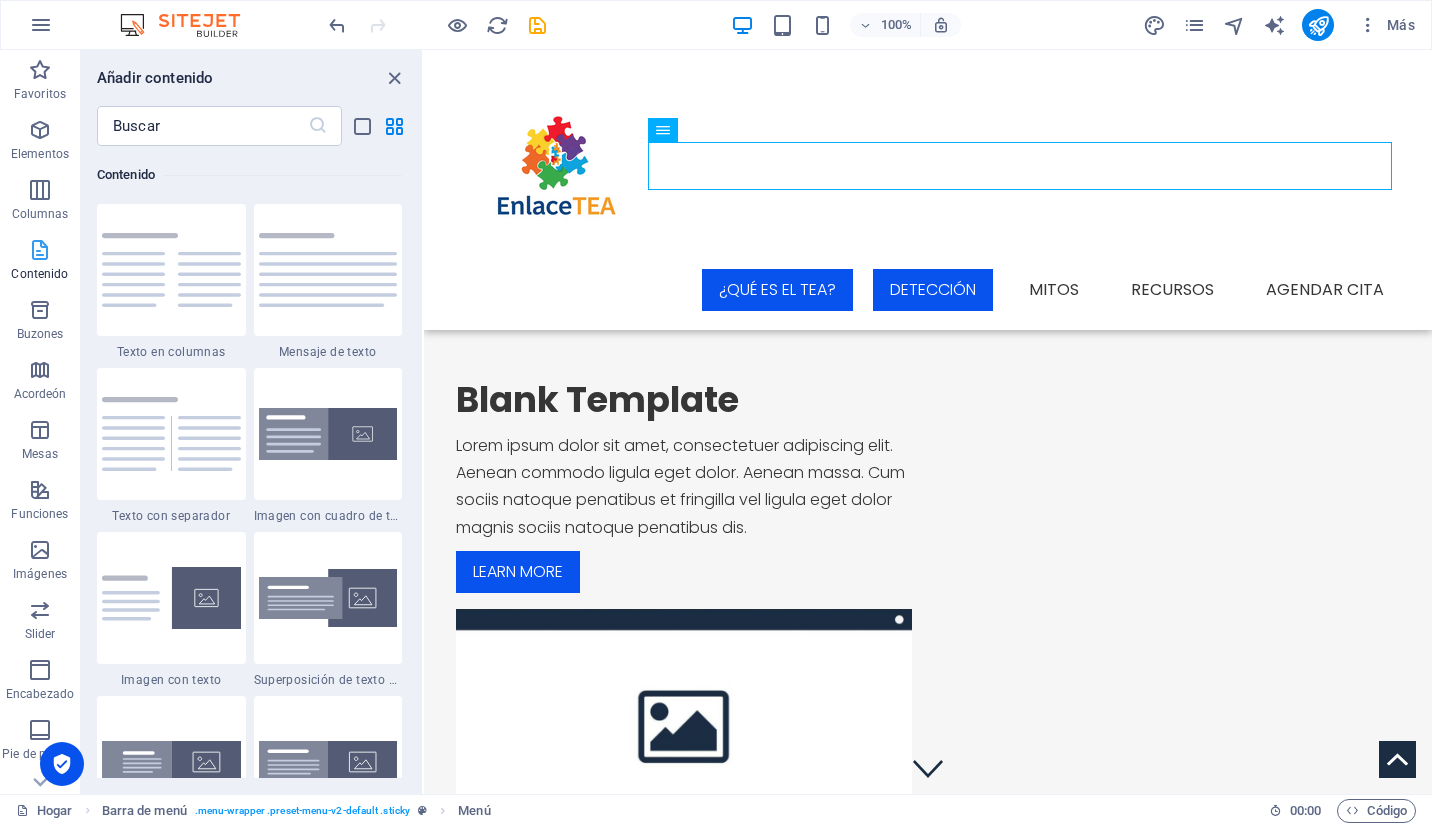 scroll, scrollTop: 3498, scrollLeft: 0, axis: vertical 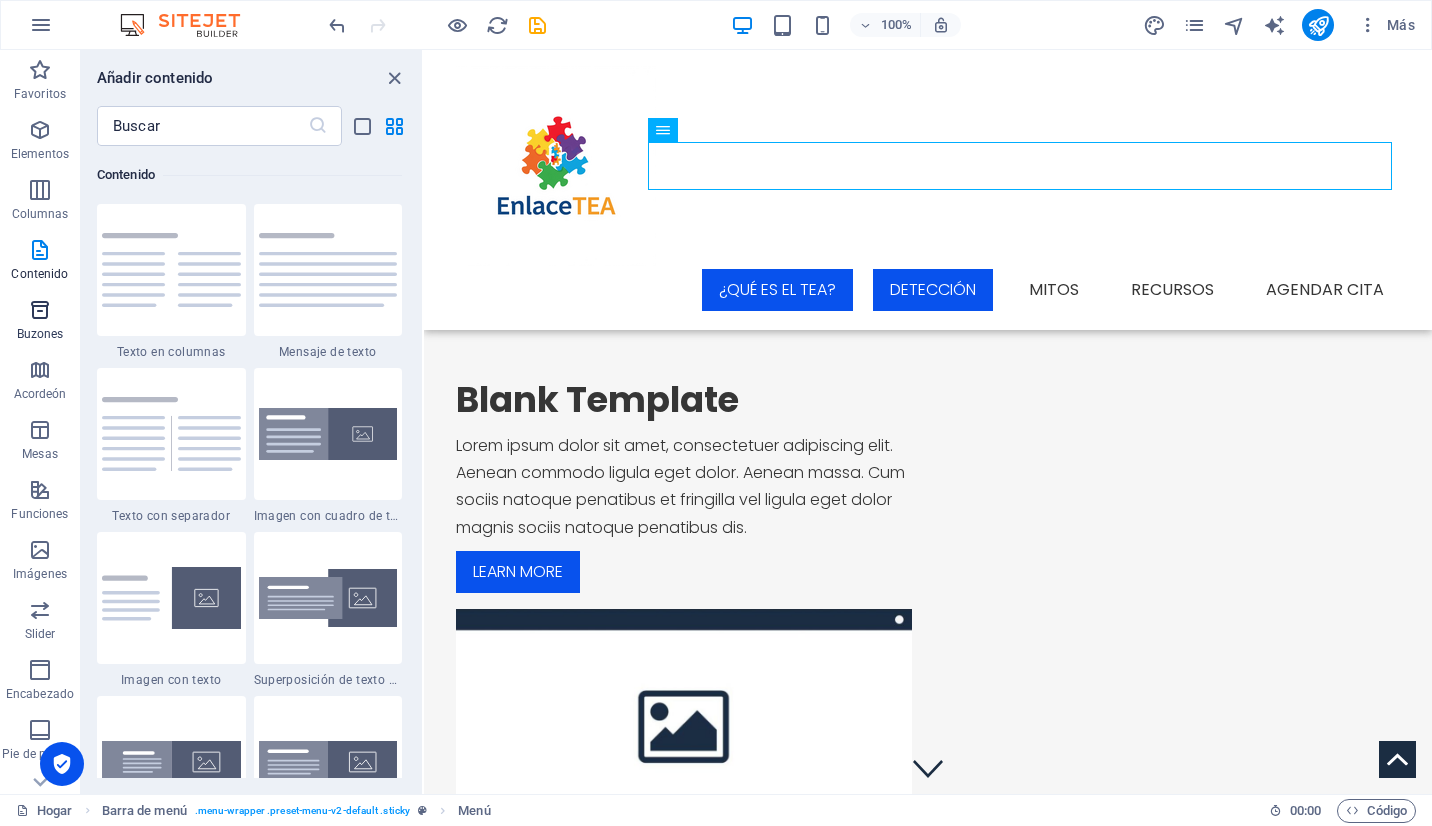 click at bounding box center (40, 310) 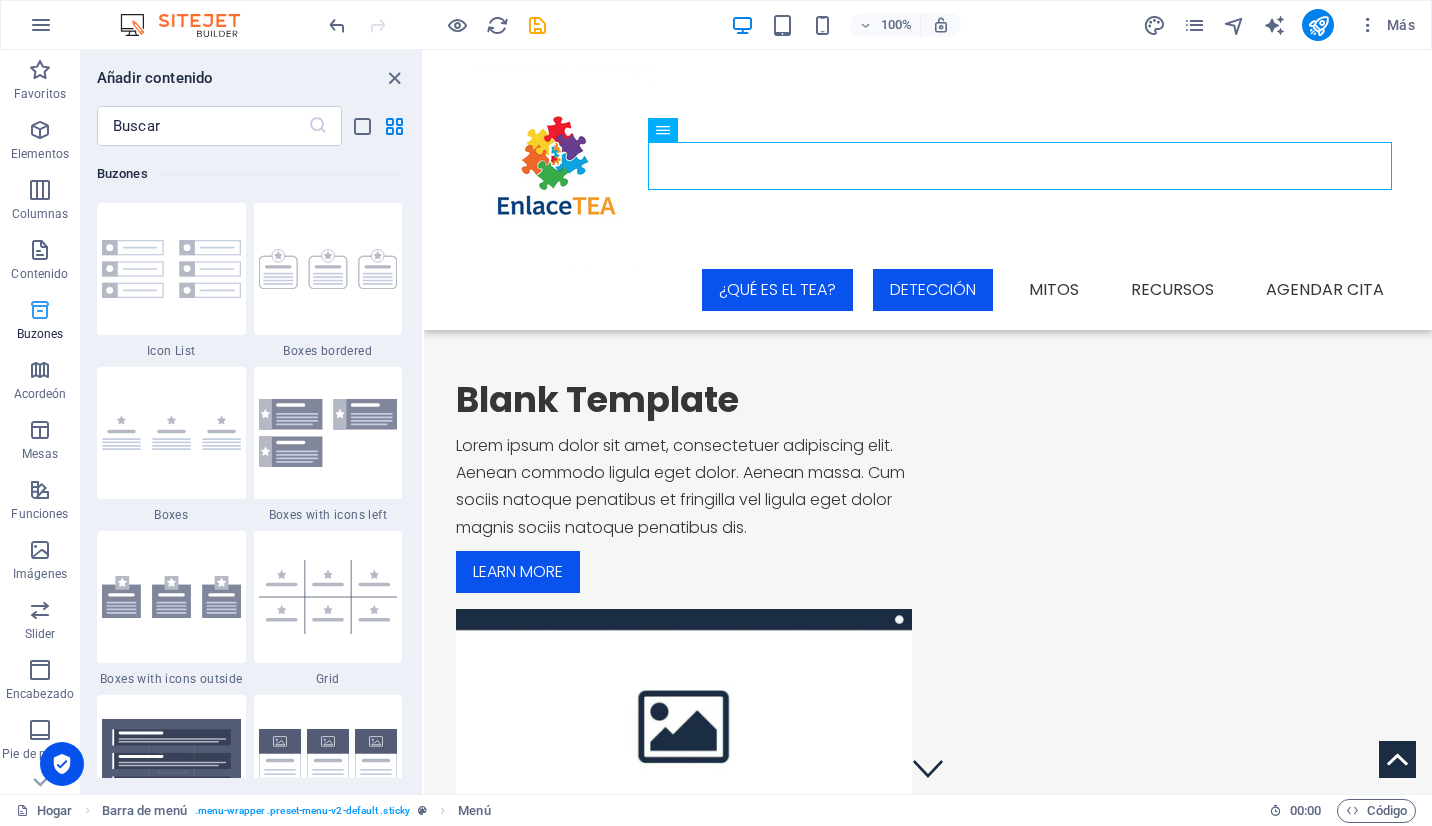 scroll, scrollTop: 5352, scrollLeft: 0, axis: vertical 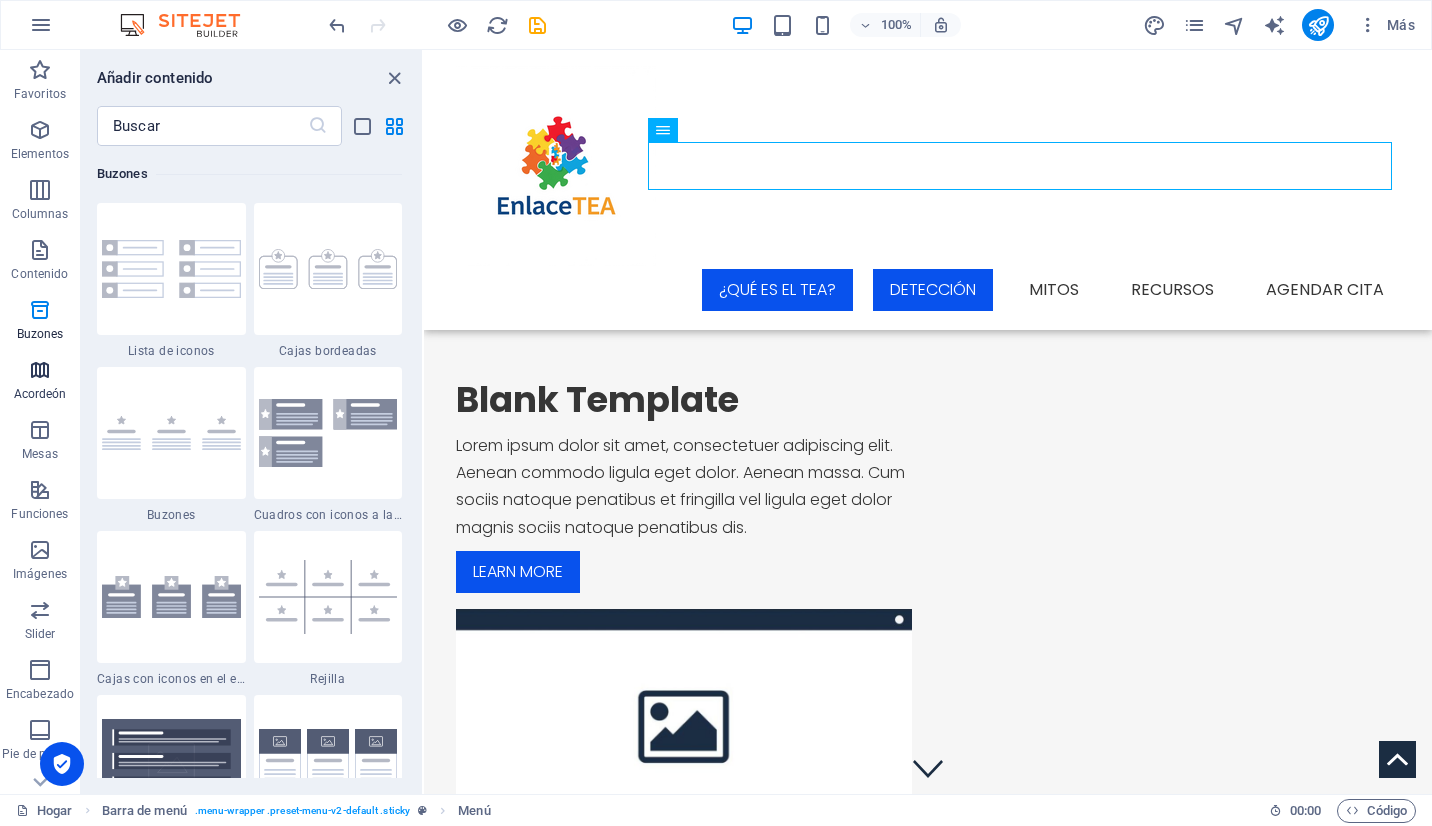 click at bounding box center [40, 370] 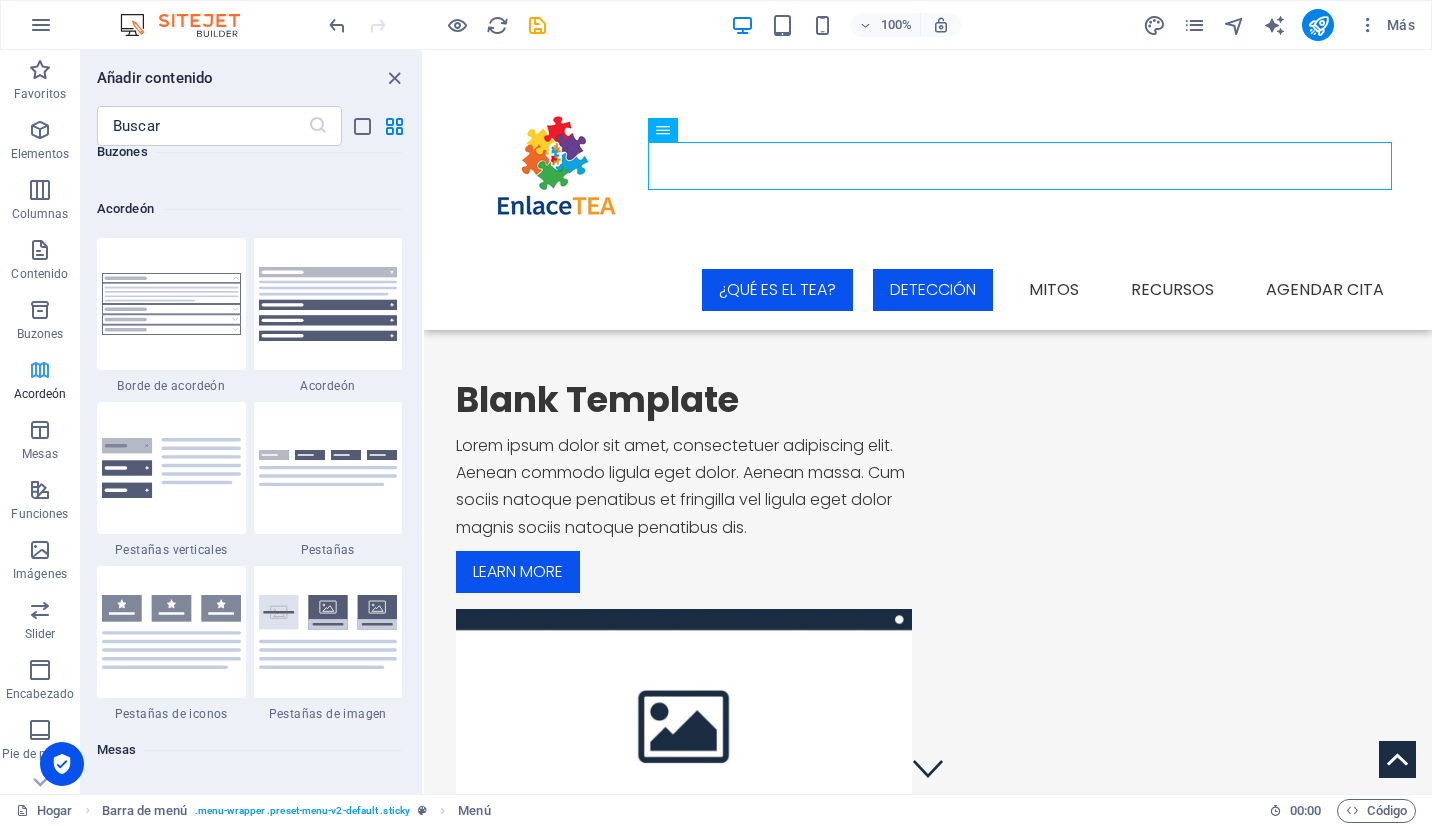 scroll, scrollTop: 6221, scrollLeft: 0, axis: vertical 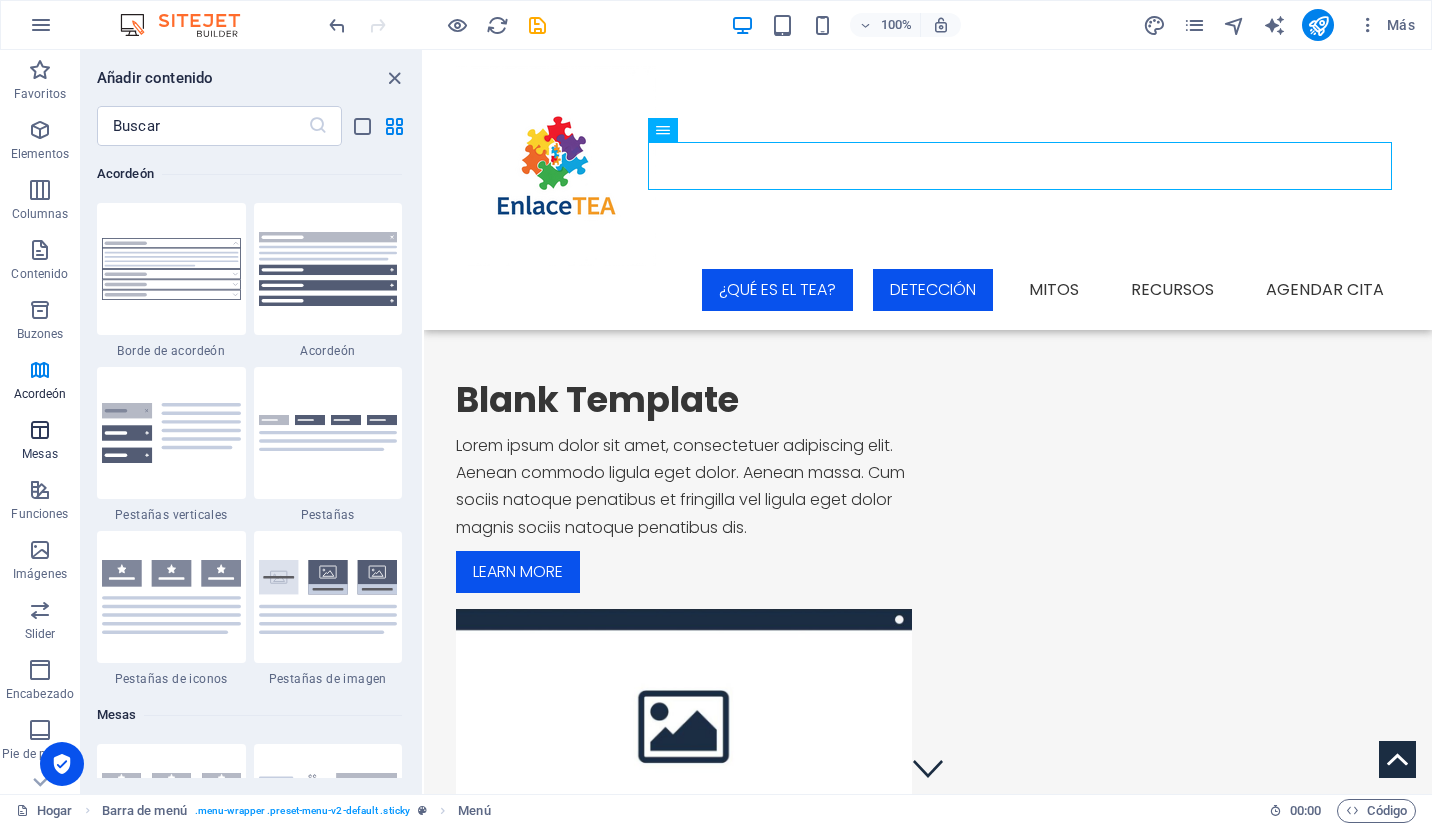 click at bounding box center (40, 430) 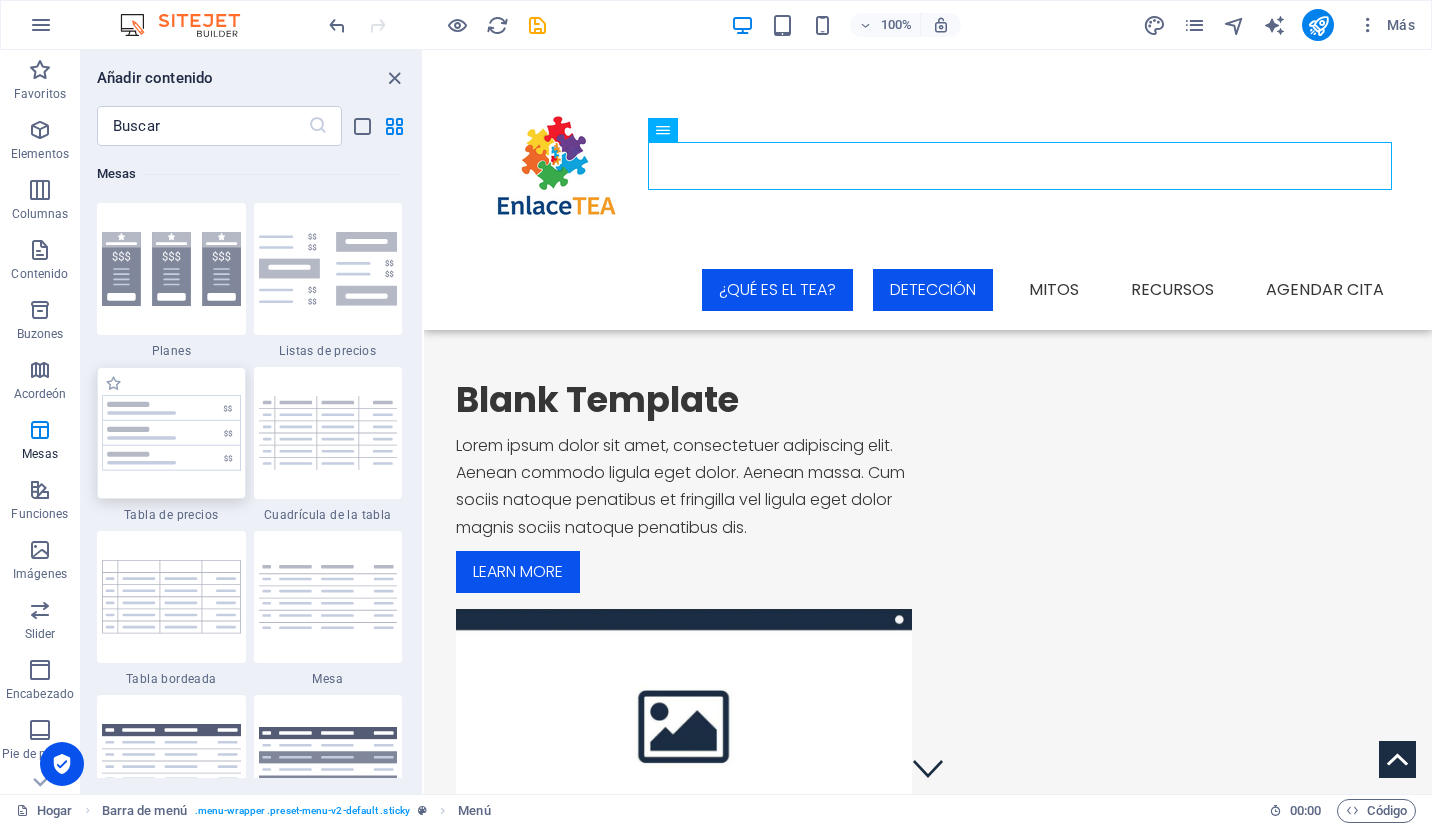 scroll, scrollTop: 6762, scrollLeft: 0, axis: vertical 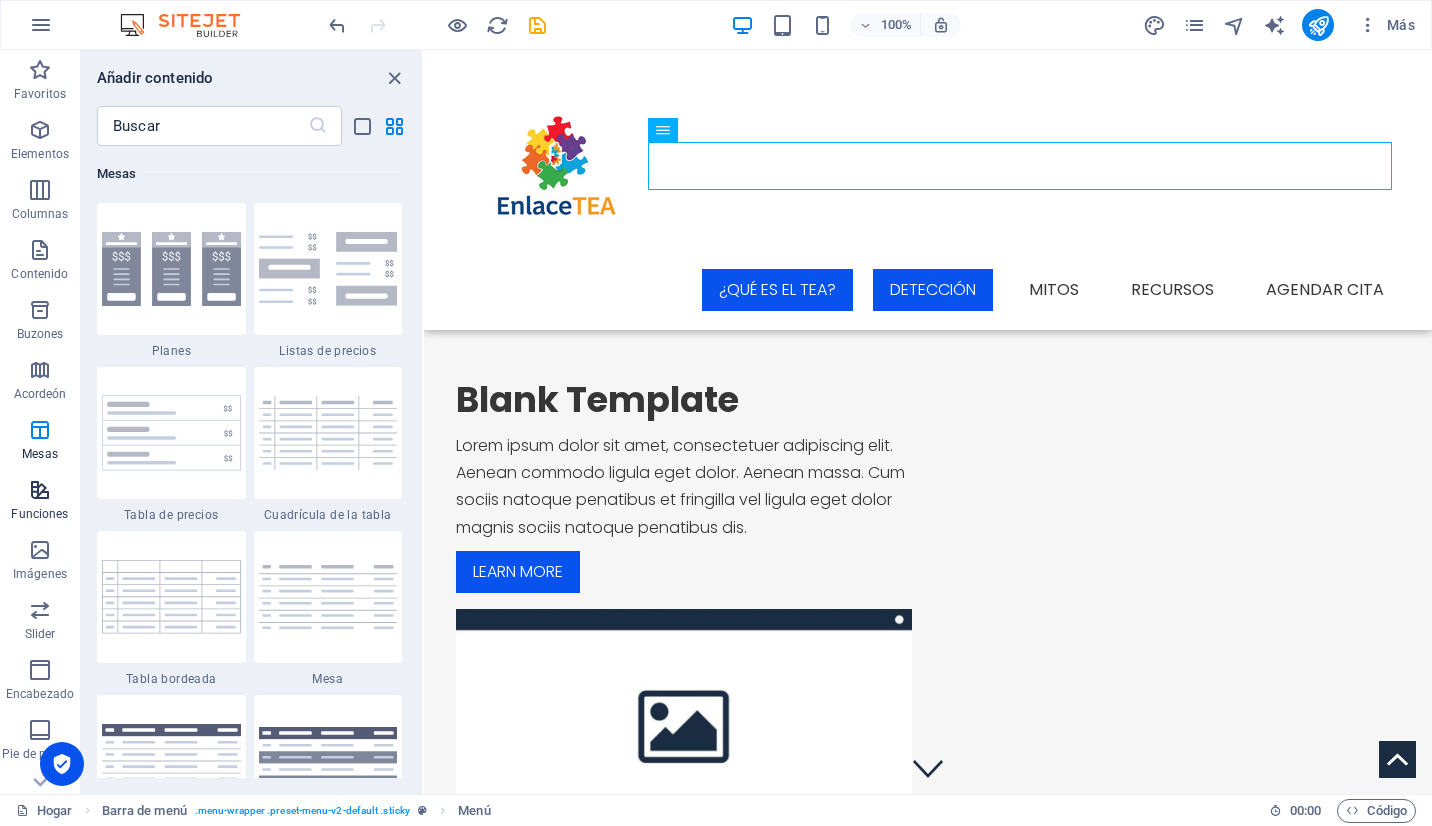 click on "Funciones" at bounding box center [40, 502] 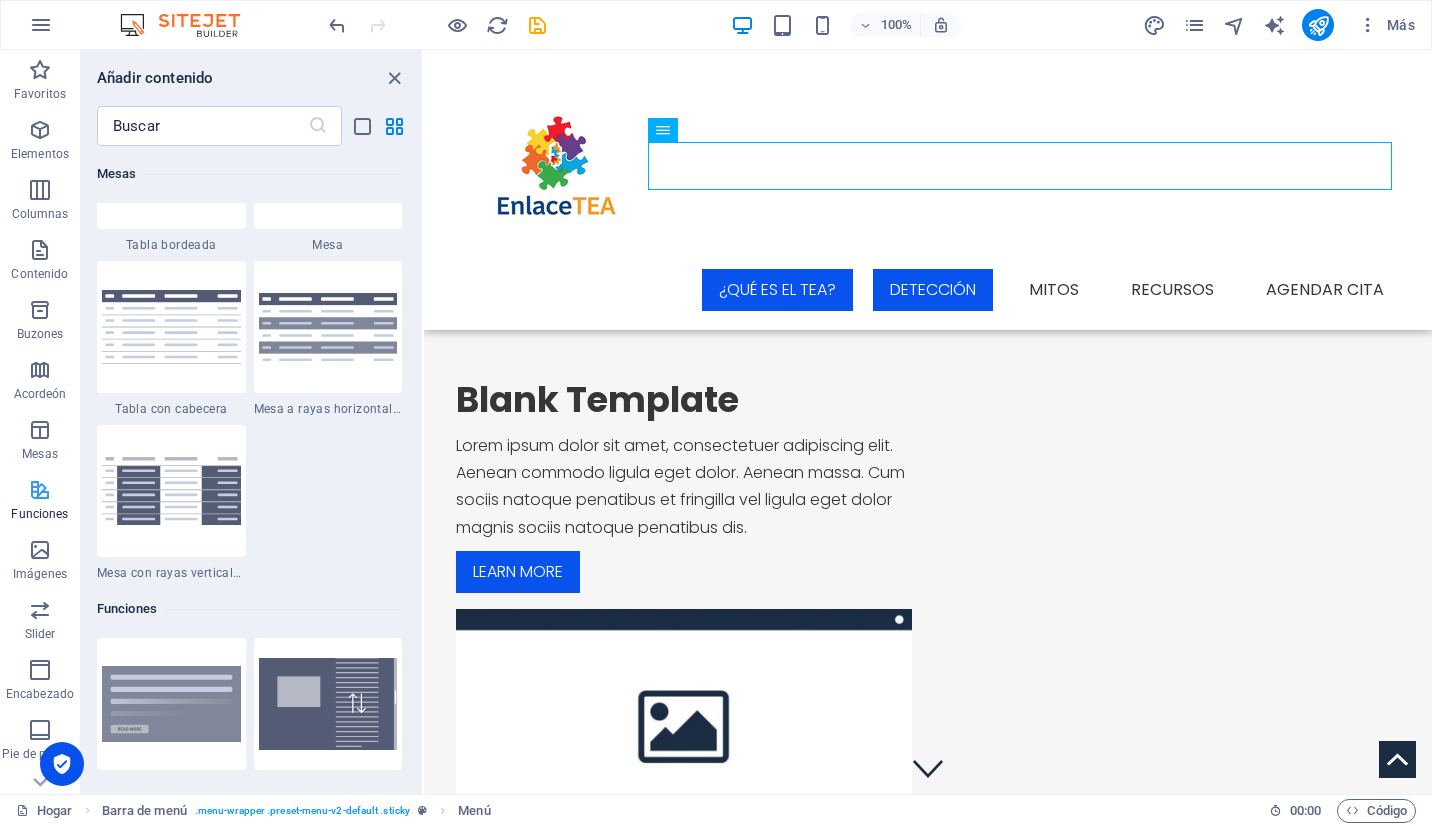 scroll, scrollTop: 7630, scrollLeft: 0, axis: vertical 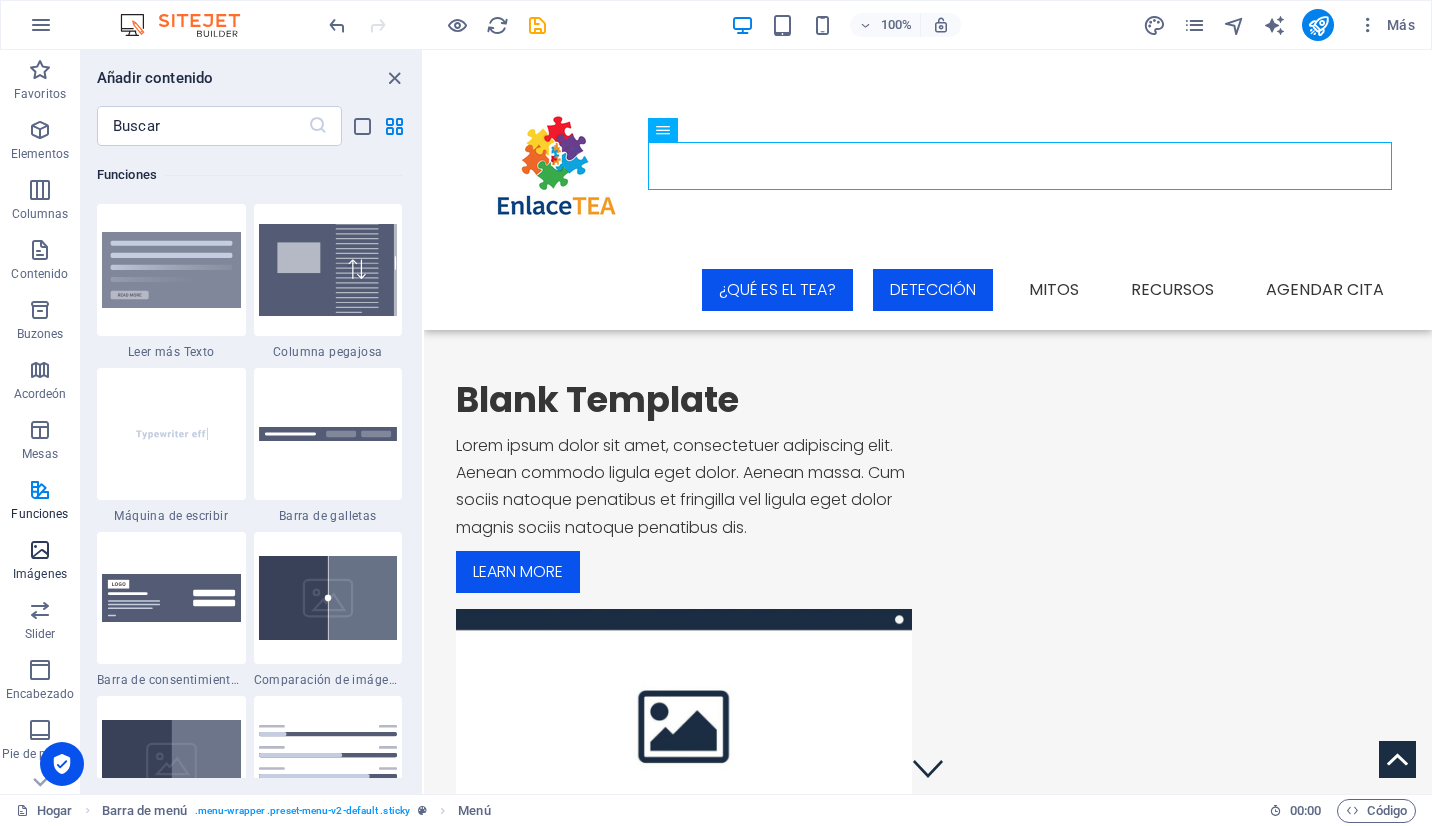click at bounding box center (40, 550) 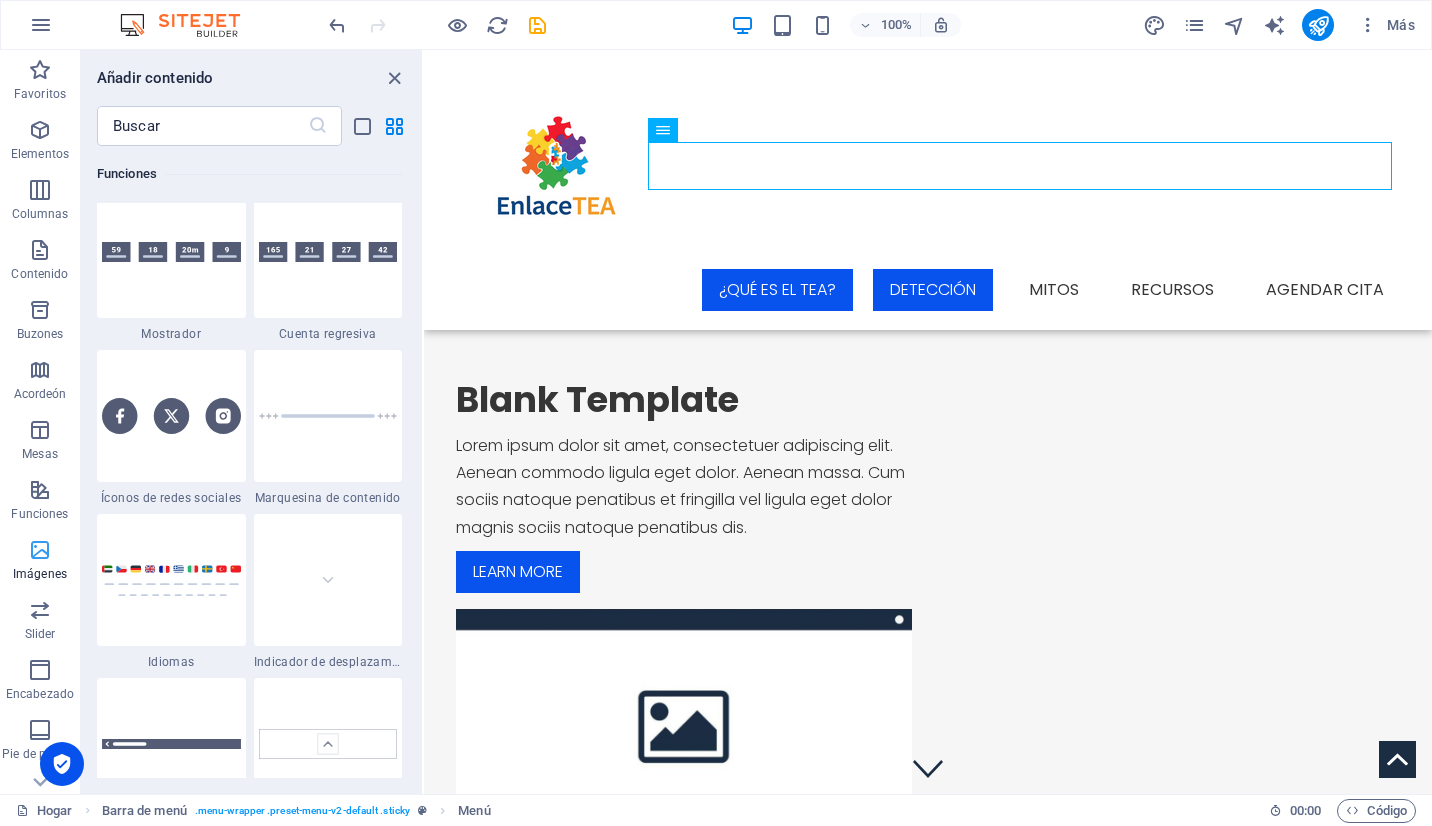 scroll, scrollTop: 9975, scrollLeft: 0, axis: vertical 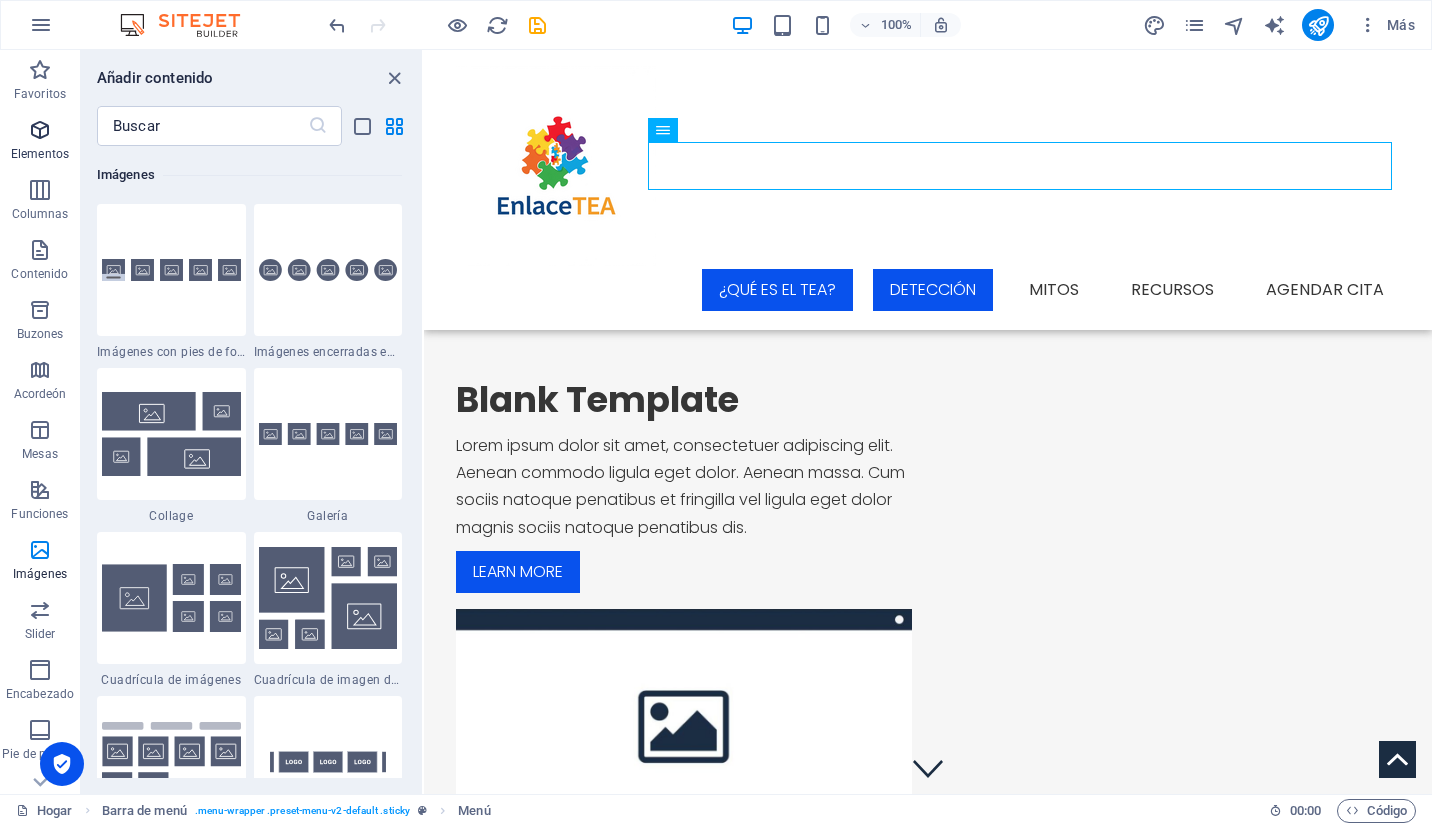 click at bounding box center (40, 130) 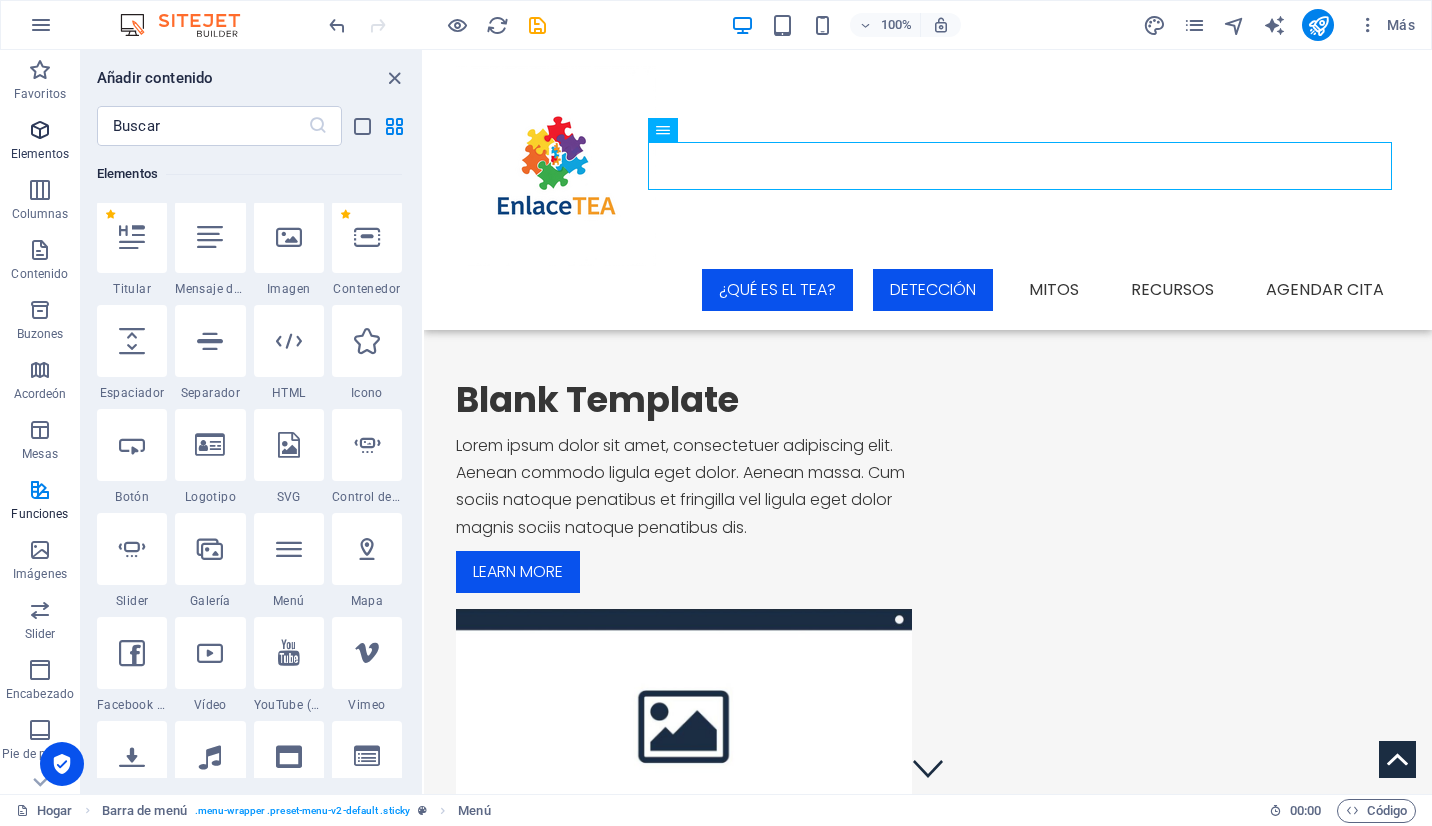 scroll, scrollTop: 213, scrollLeft: 0, axis: vertical 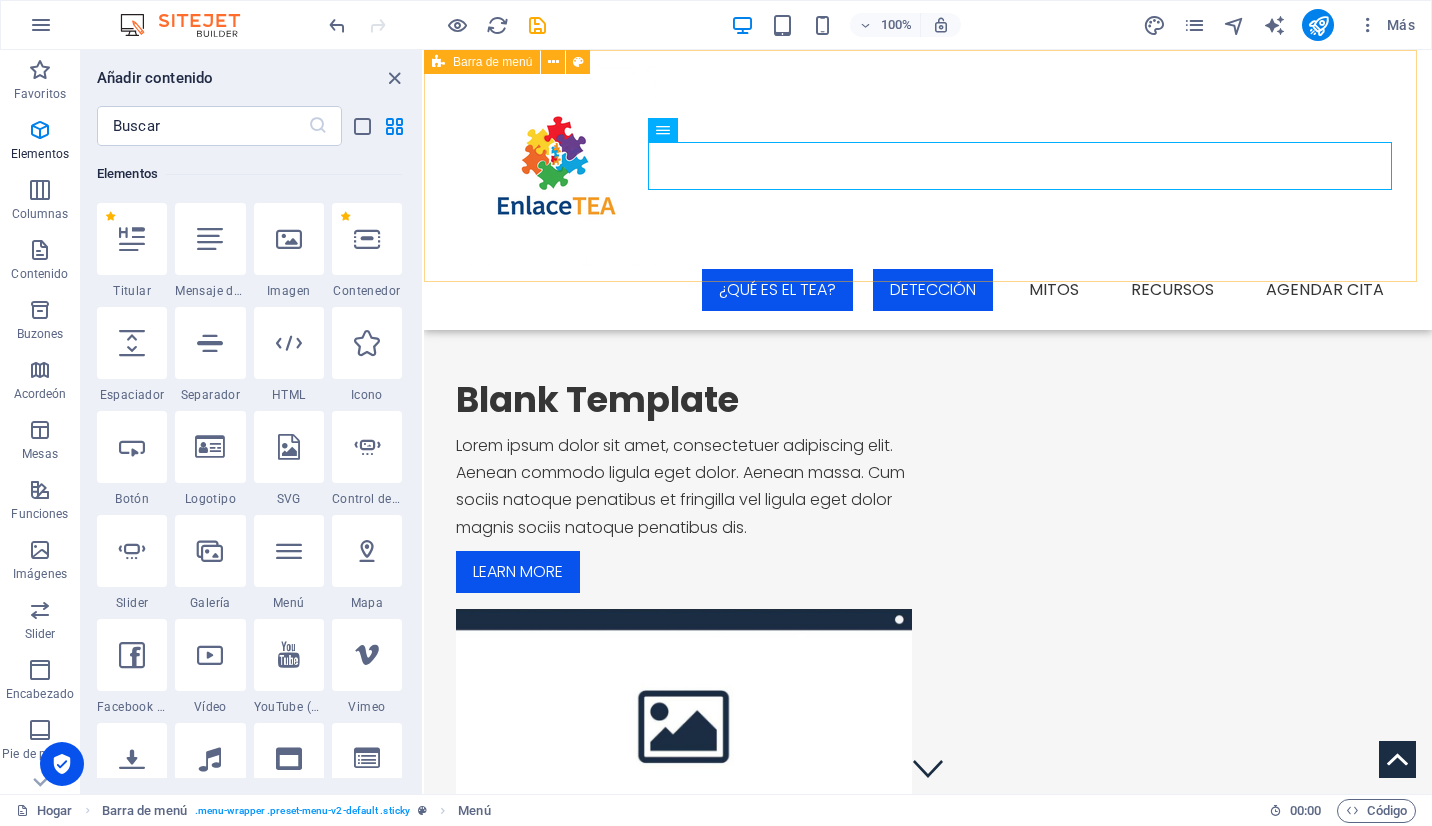 click on "Menu ¿Qué es el TEA? Detección  Mitos  Recursos  Agendar Cita" at bounding box center (928, 190) 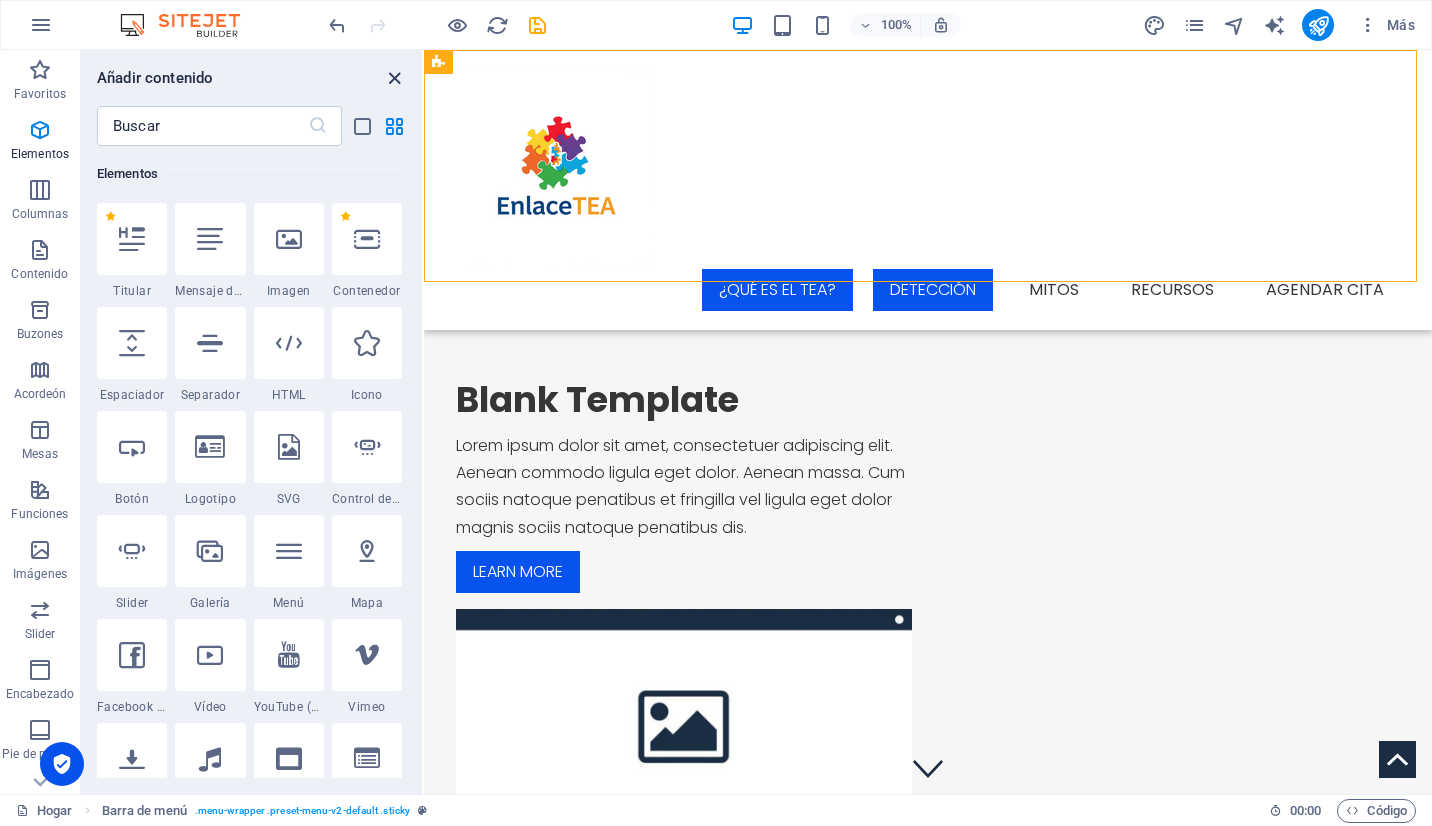 click at bounding box center [394, 78] 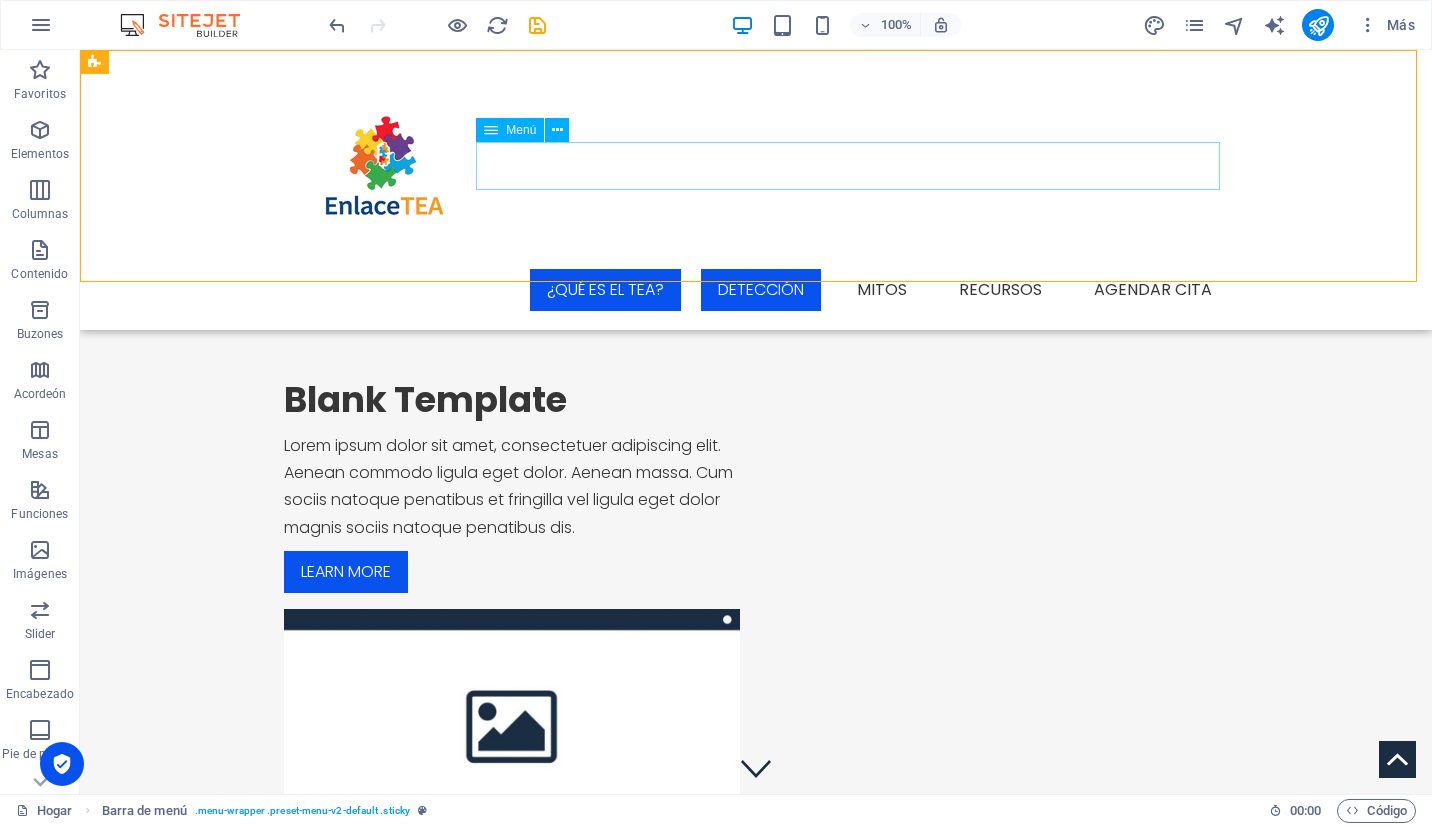 click on "¿Qué es el TEA? Detección  Mitos  Recursos  Agendar Cita" at bounding box center [756, 290] 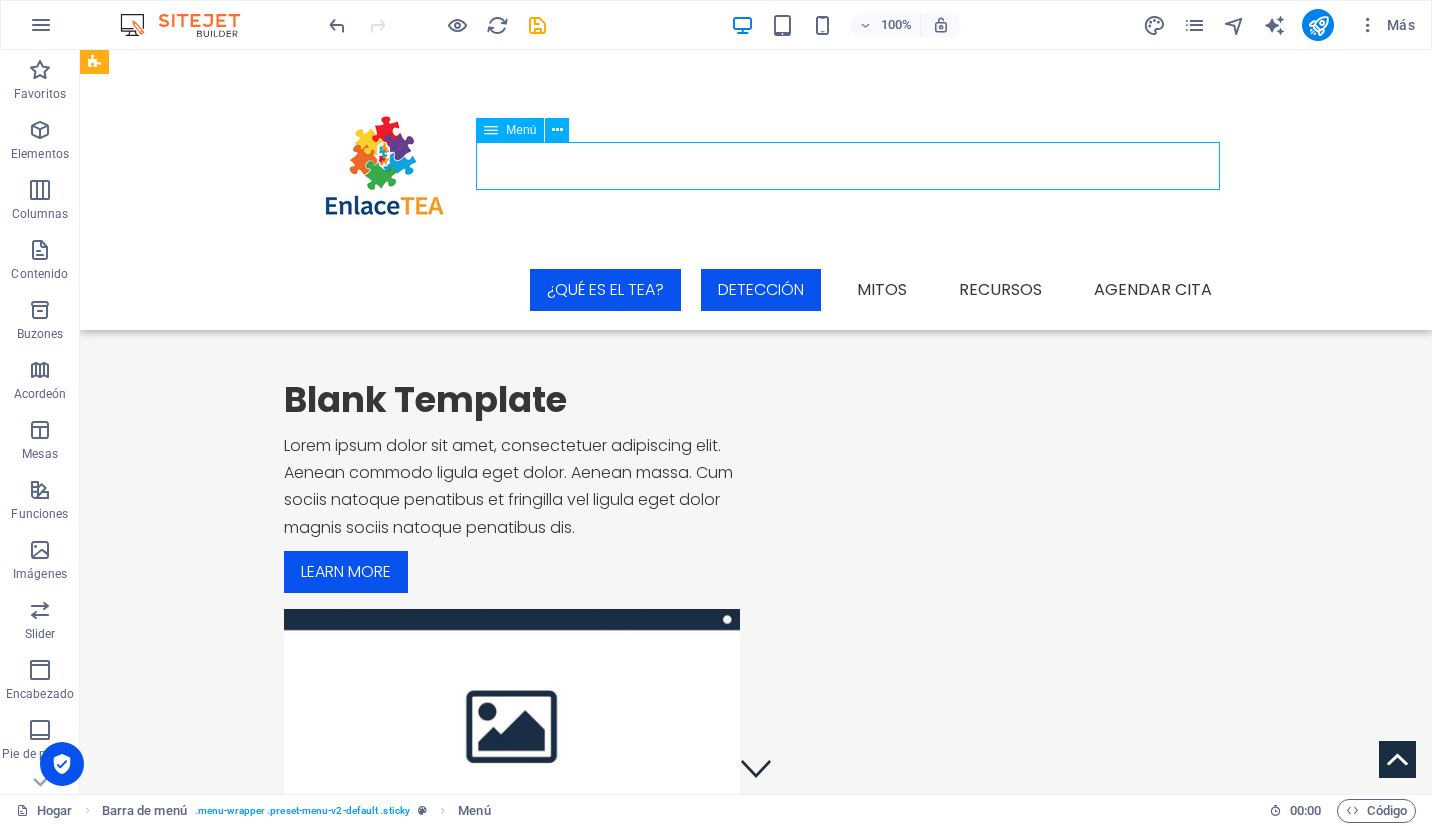 click on "¿Qué es el TEA? Detección  Mitos  Recursos  Agendar Cita" at bounding box center [756, 290] 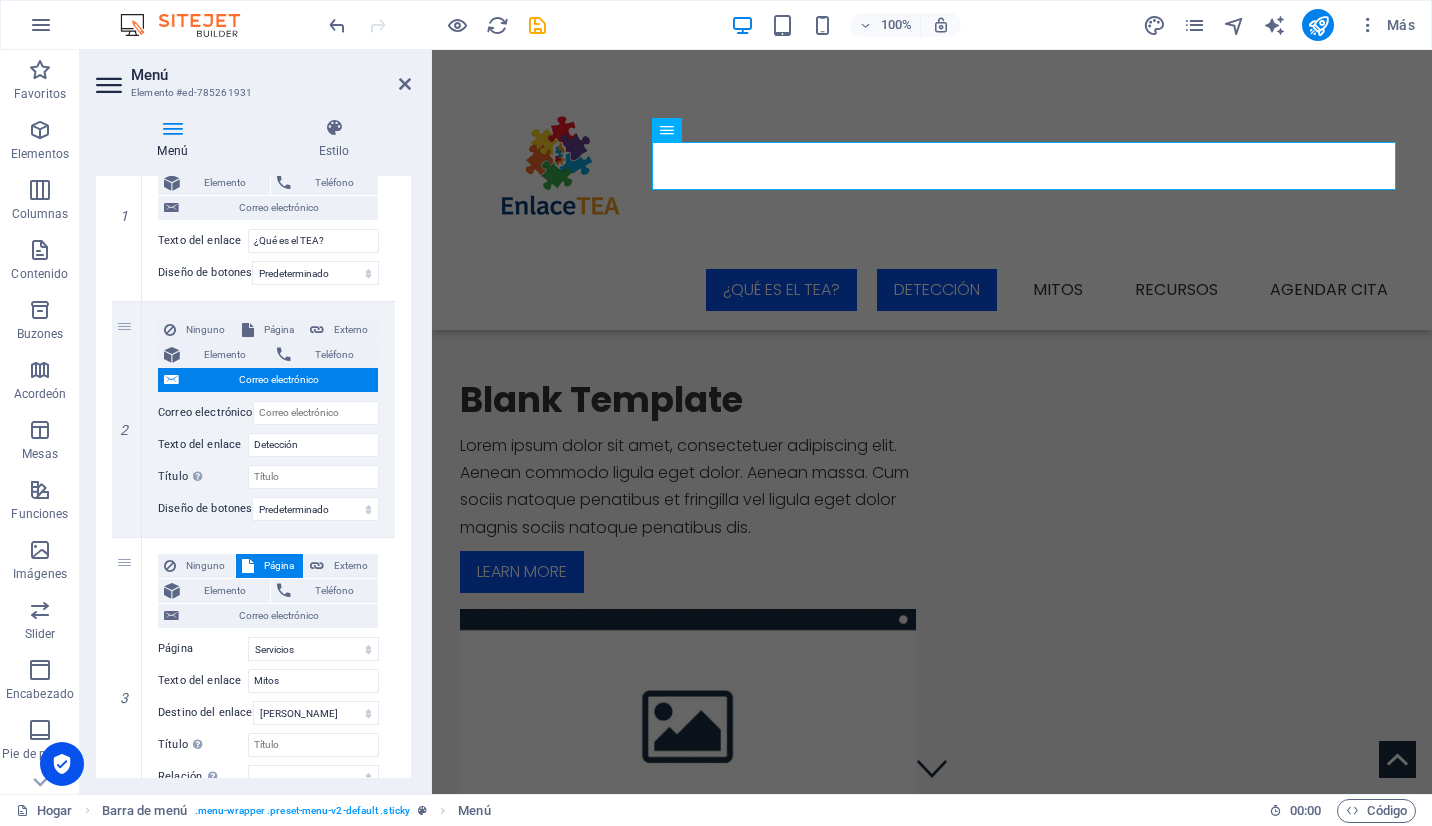 scroll, scrollTop: 257, scrollLeft: 0, axis: vertical 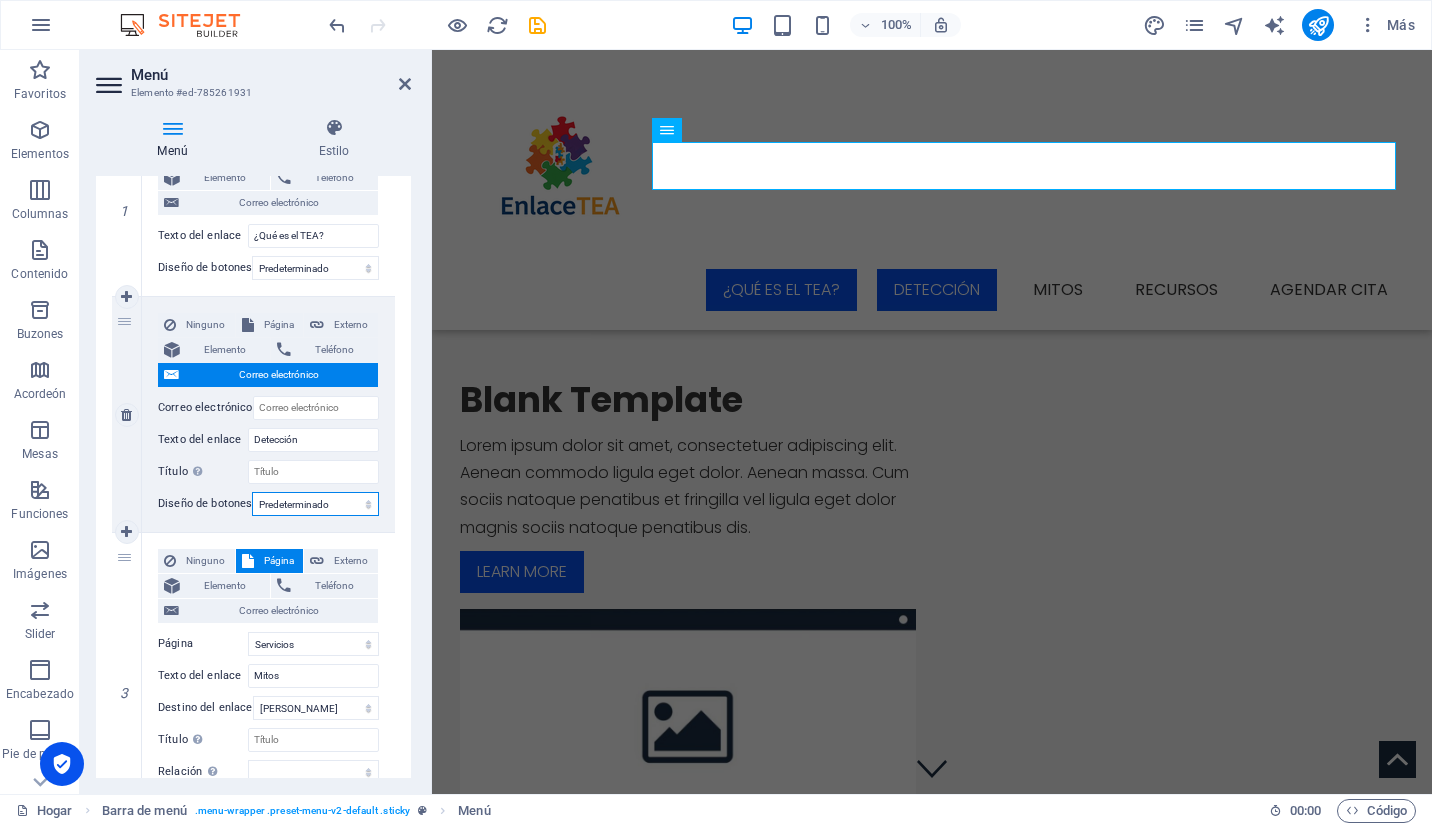 click on "Ninguno Predeterminado Primario Secundario" at bounding box center [315, 504] 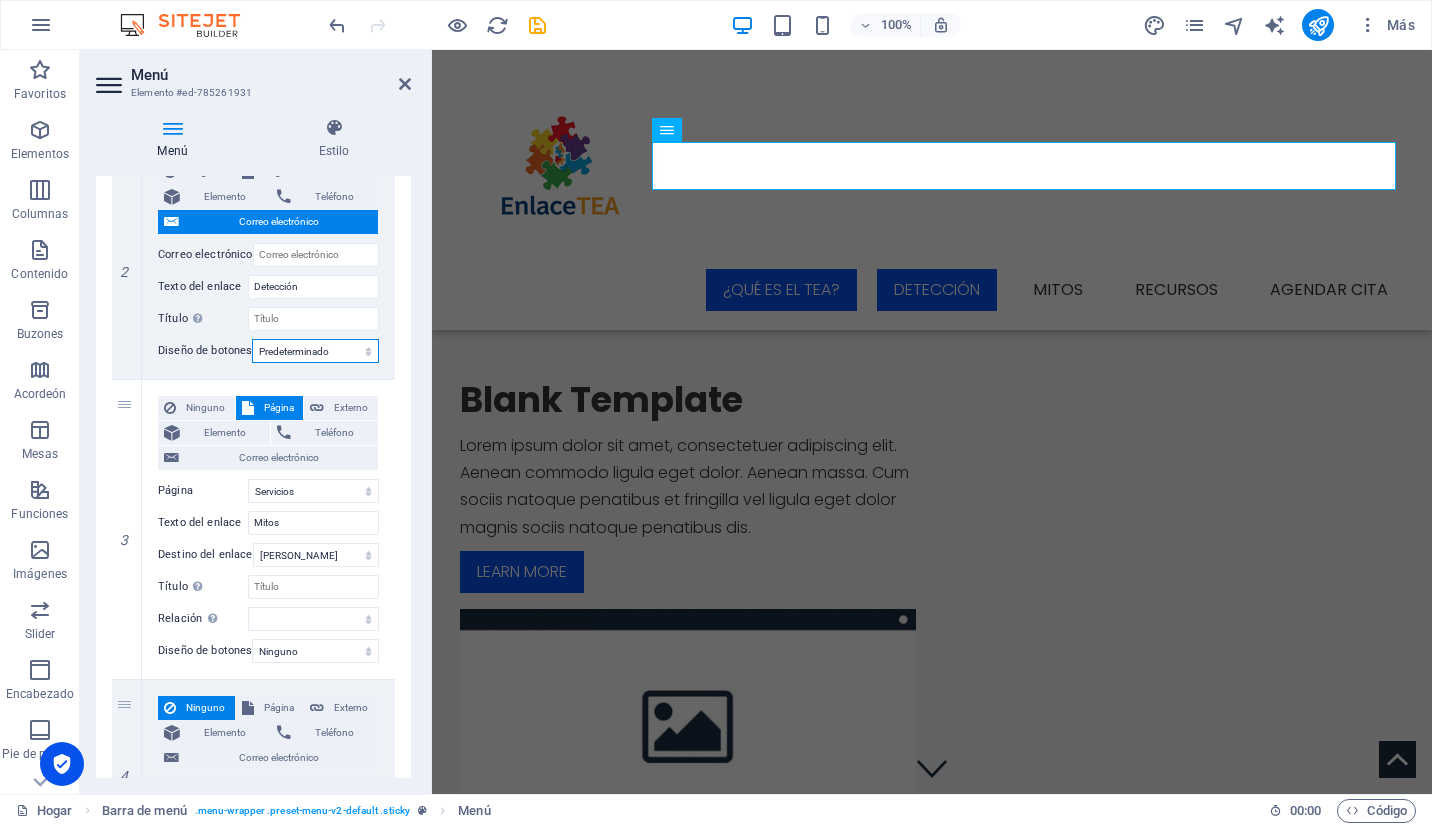 scroll, scrollTop: 404, scrollLeft: 0, axis: vertical 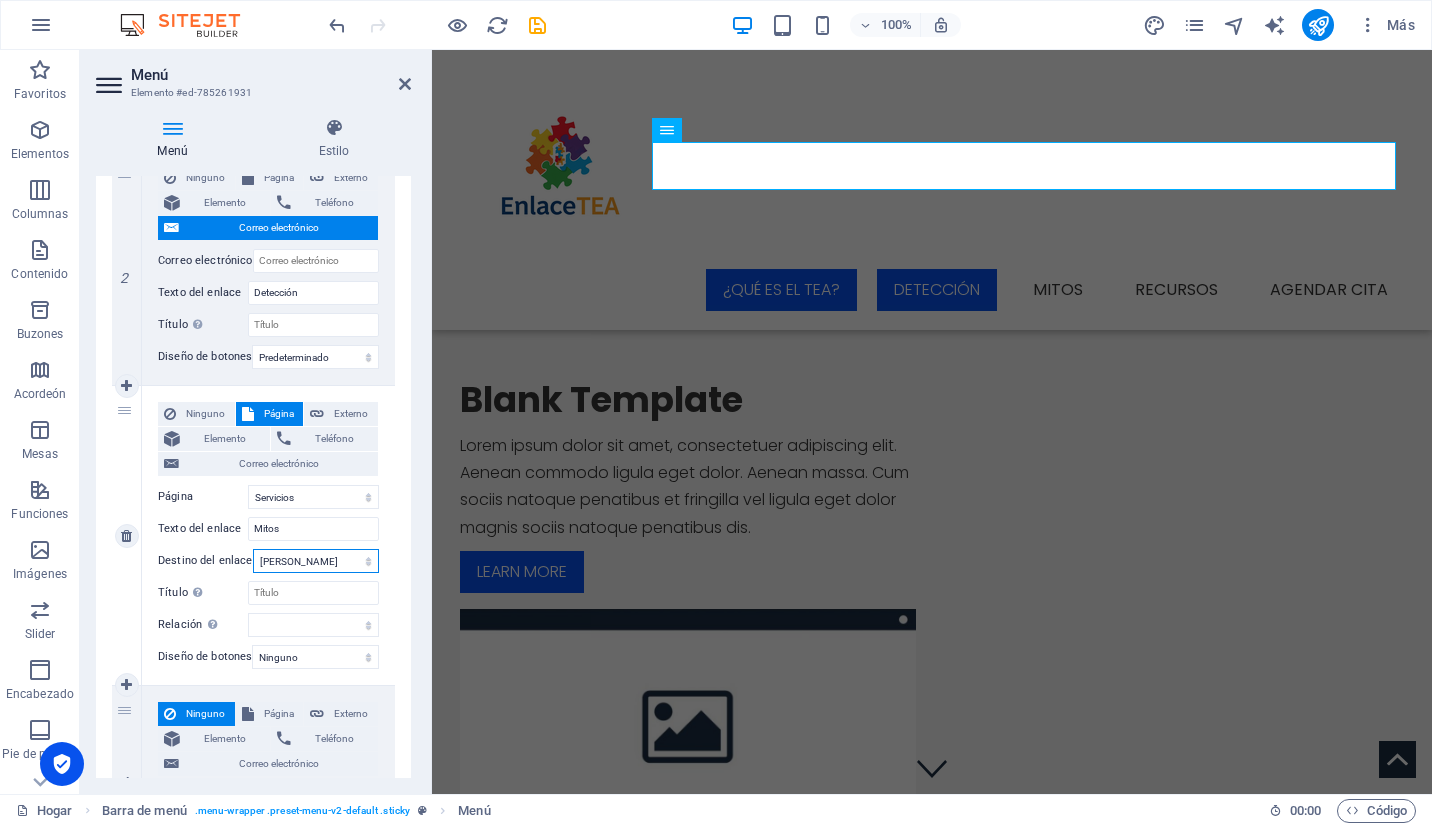 click on "Nueva pestaña Misma pestaña Superponer" at bounding box center (316, 561) 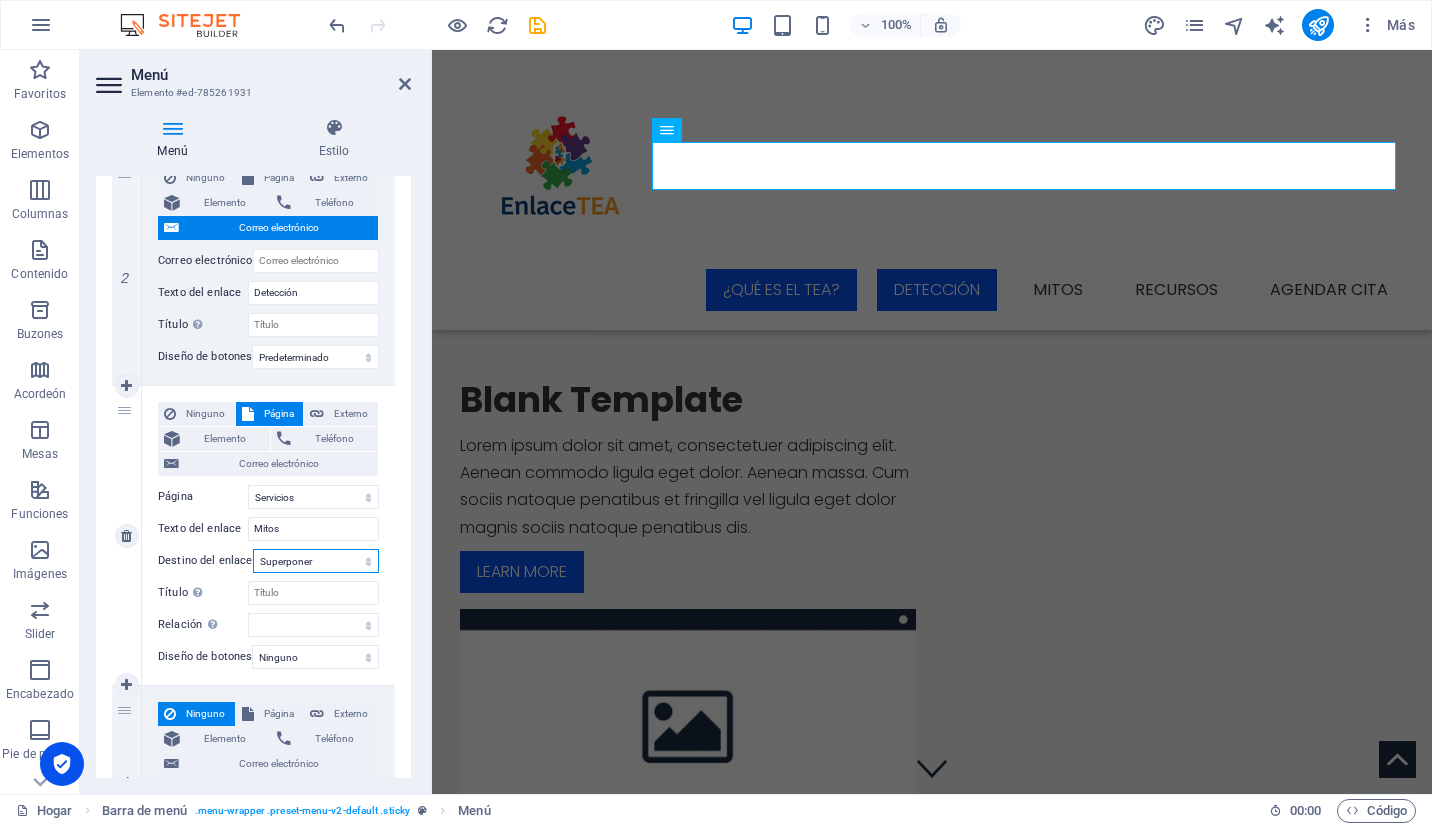 click on "Nueva pestaña Misma pestaña Superponer" at bounding box center (316, 561) 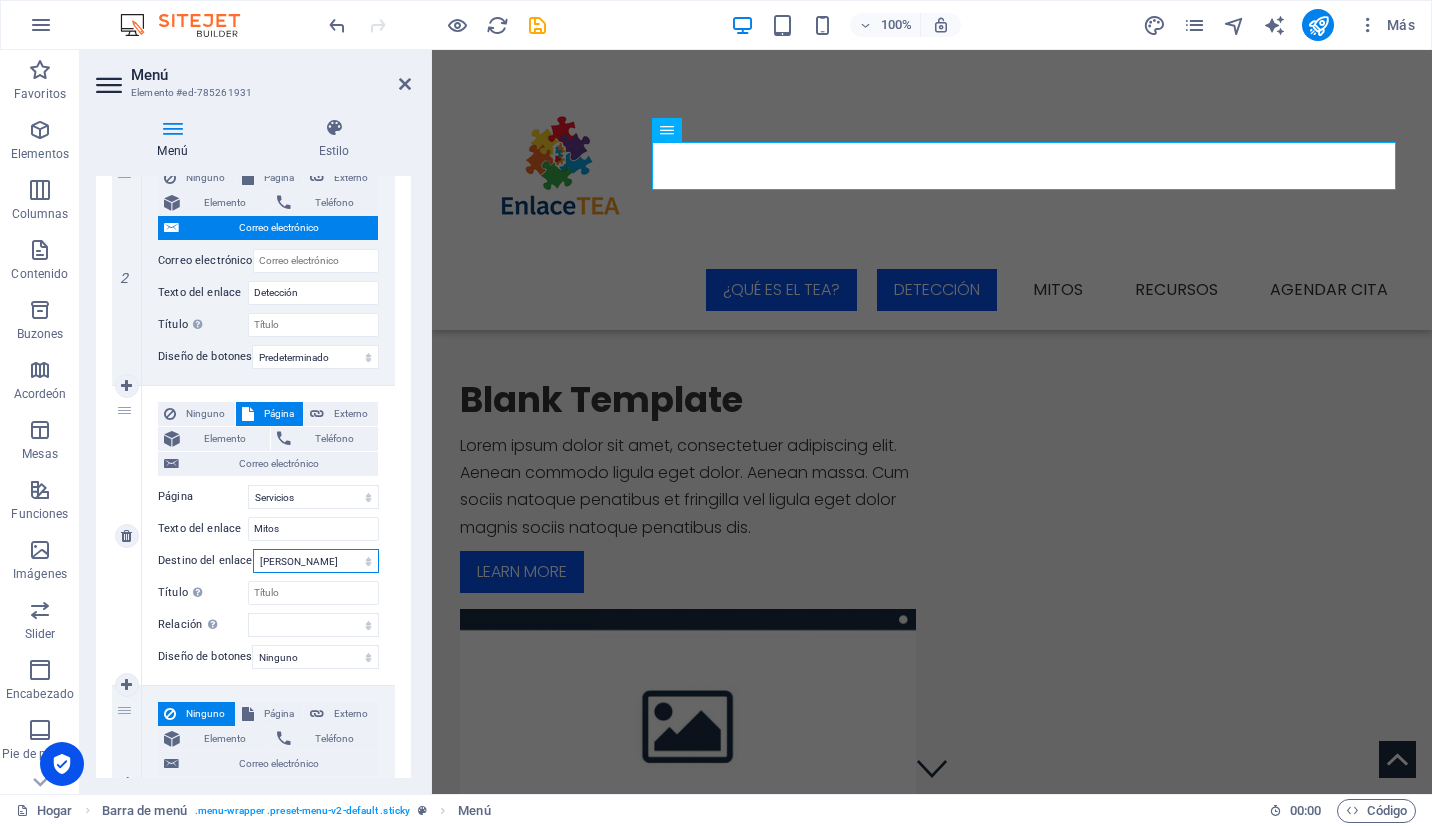 click on "Nueva pestaña Misma pestaña Superponer" at bounding box center (316, 561) 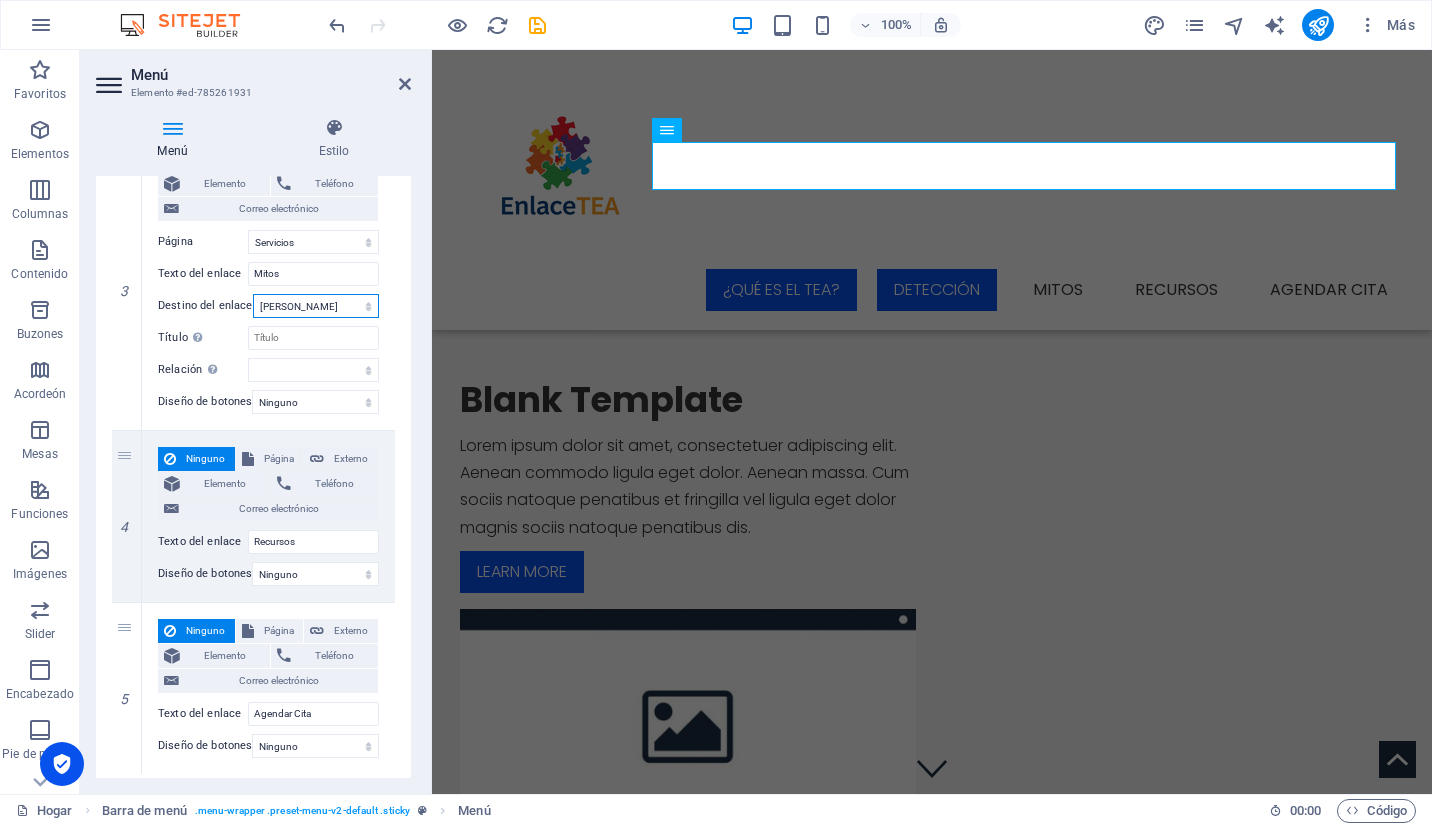 scroll, scrollTop: 662, scrollLeft: 0, axis: vertical 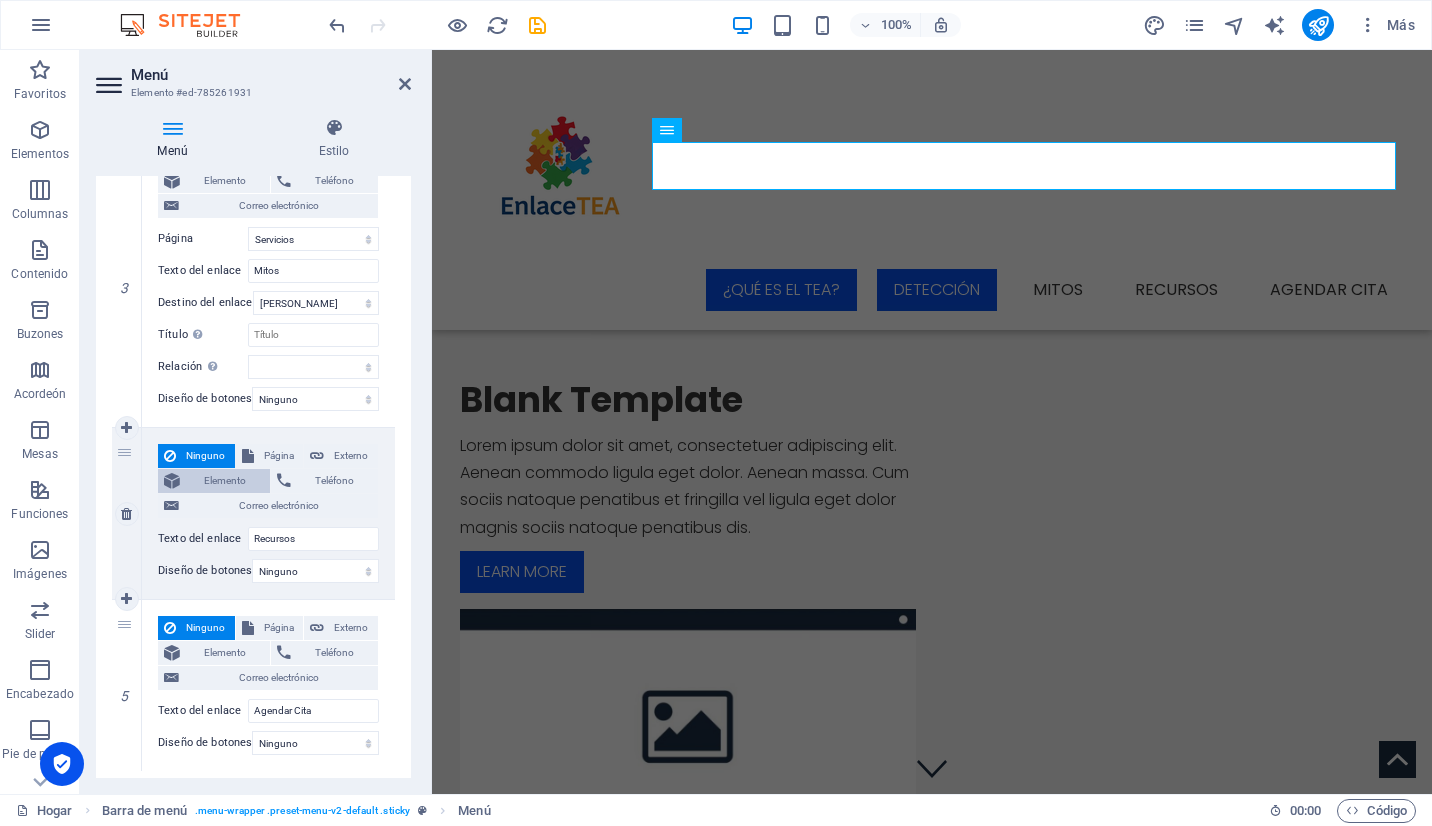 click on "Elemento" at bounding box center (225, 481) 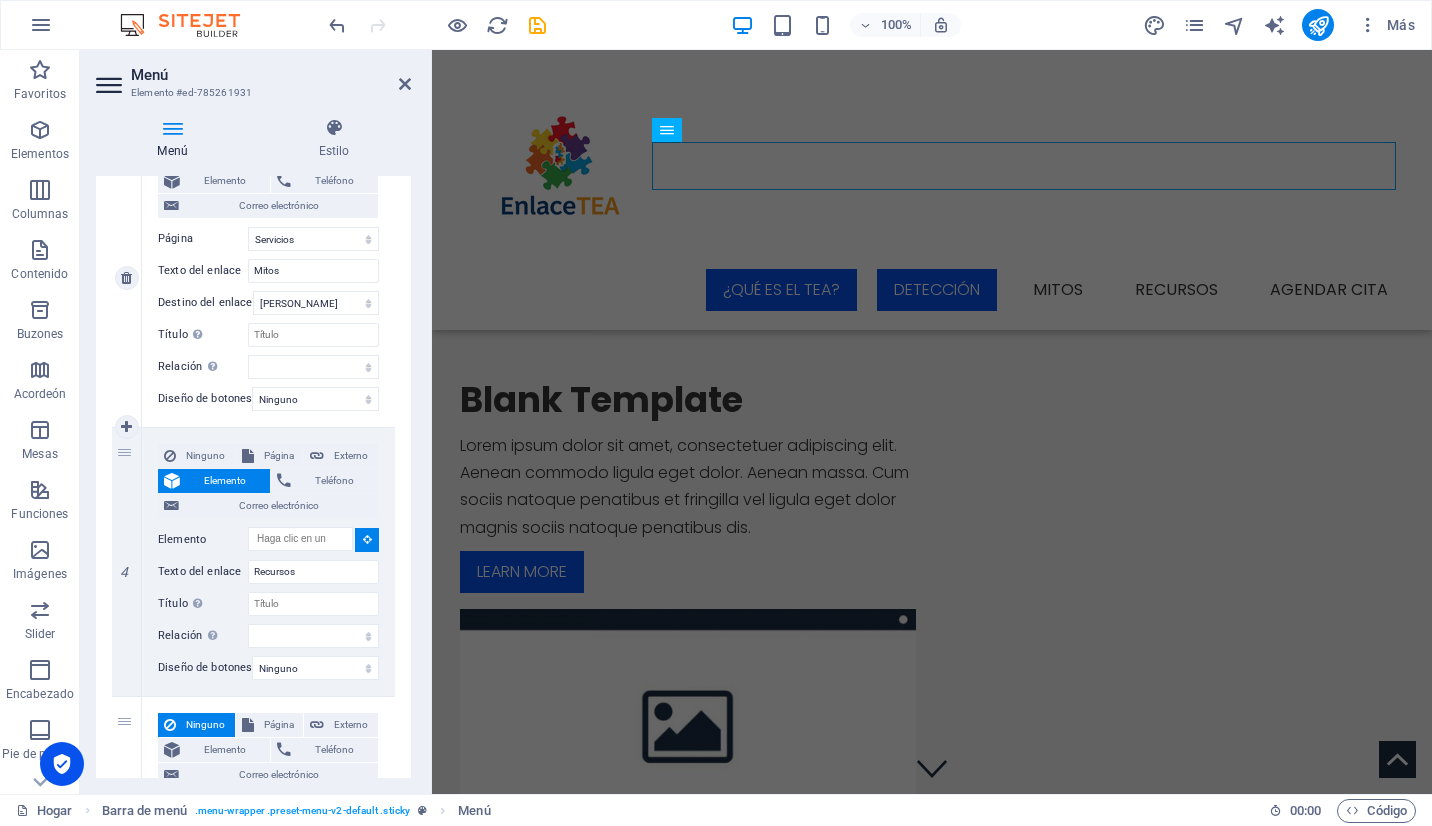 click on "Ninguno Página Externo Elemento Teléfono Correo electrónico Página Hogar Sobre nosotros Servicios Precios Contacto Aviso Legal Privacidad Elemento
URL /services Teléfono Correo electrónico Texto del enlace Mitos Destino del enlace Nueva pestaña Misma pestaña Superponer Título La descripción adicional del enlace no debe ser la misma que el texto del enlace. El título se muestra con mayor frecuencia como texto de información sobre herramientas cuando el mouse se mueve sobre el elemento. Déjalo vacío si no estás seguro. Relación Establece la  relación de este vínculo con el destino del vínculo . Por ejemplo, el valor "nofollow" indica a los motores de búsqueda que no sigan el enlace. Se puede dejar vacío. Alternar Autor Marcador externo Ayuda LICENCIA Próximo nofollow noreferrer noopener Prev Buscar Etiqueta Diseño de botones Ninguno Predeterminado Primario Secundario" at bounding box center [268, 277] 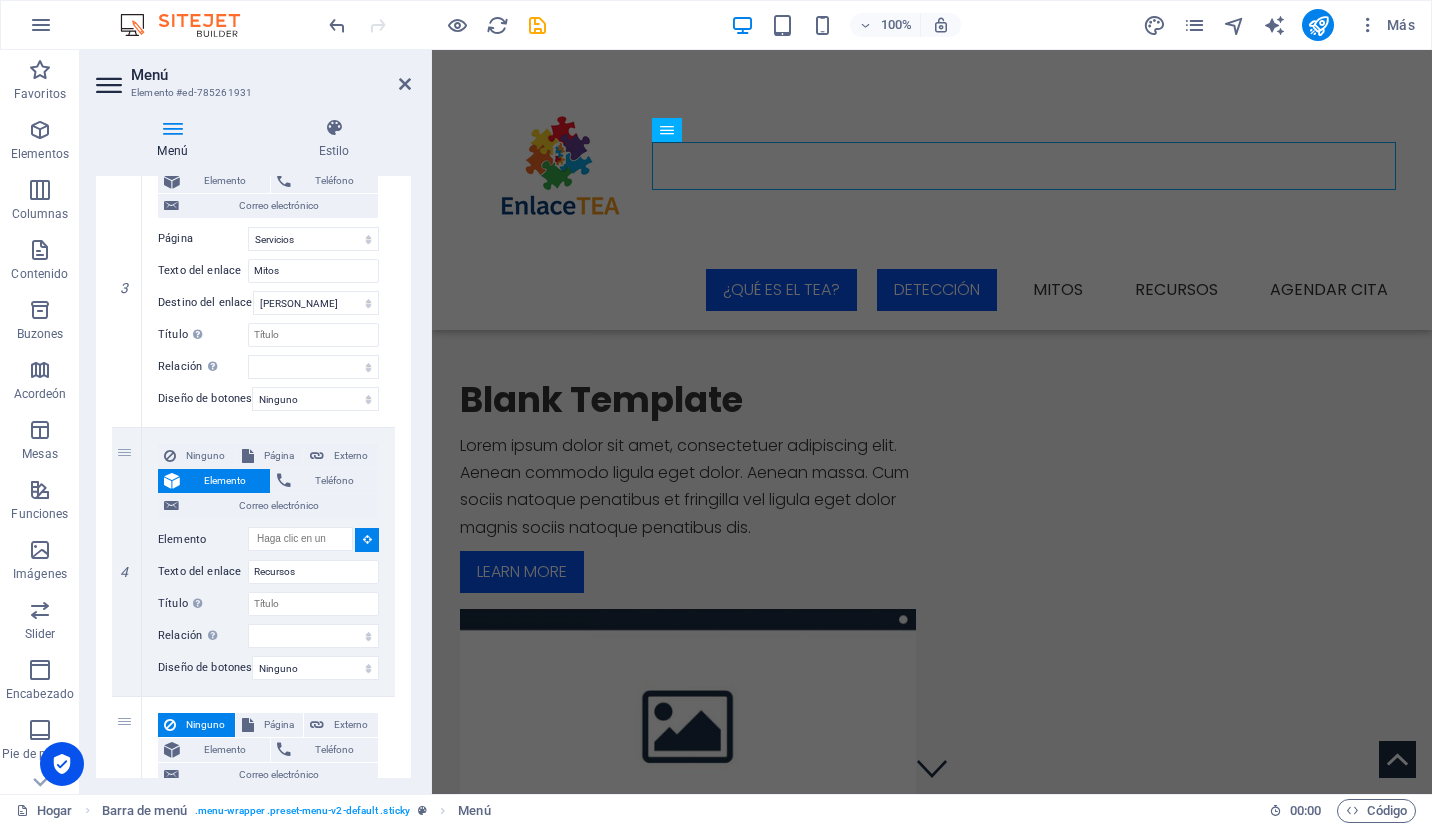 click on "1 Ninguno Página Externo Elemento Teléfono Correo electrónico Página Hogar Sobre nosotros Servicios Precios Contacto Aviso Legal Privacidad Elemento
URL / Teléfono Correo electrónico Texto del enlace ¿Qué es el TEA? Destino del enlace Nueva pestaña Misma pestaña Superponer Título La descripción adicional del enlace no debe ser la misma que el texto del enlace. El título se muestra con mayor frecuencia como texto de información sobre herramientas cuando el mouse se mueve sobre el elemento. Déjalo vacío si no estás seguro. Relación Establece la  relación de este vínculo con el destino del vínculo . Por ejemplo, el valor "nofollow" indica a los motores de búsqueda que no sigan el enlace. Se puede dejar vacío. alternar autor Marcador externo Ayuda licencia próximo nofollow noreferrer noopener Prev buscar etiqueta Diseño de botones Ninguno Predeterminado Primario Secundario 2 Ninguno Página Externo Elemento Teléfono Correo electrónico Página Hogar Sobre nosotros" at bounding box center (253, 294) 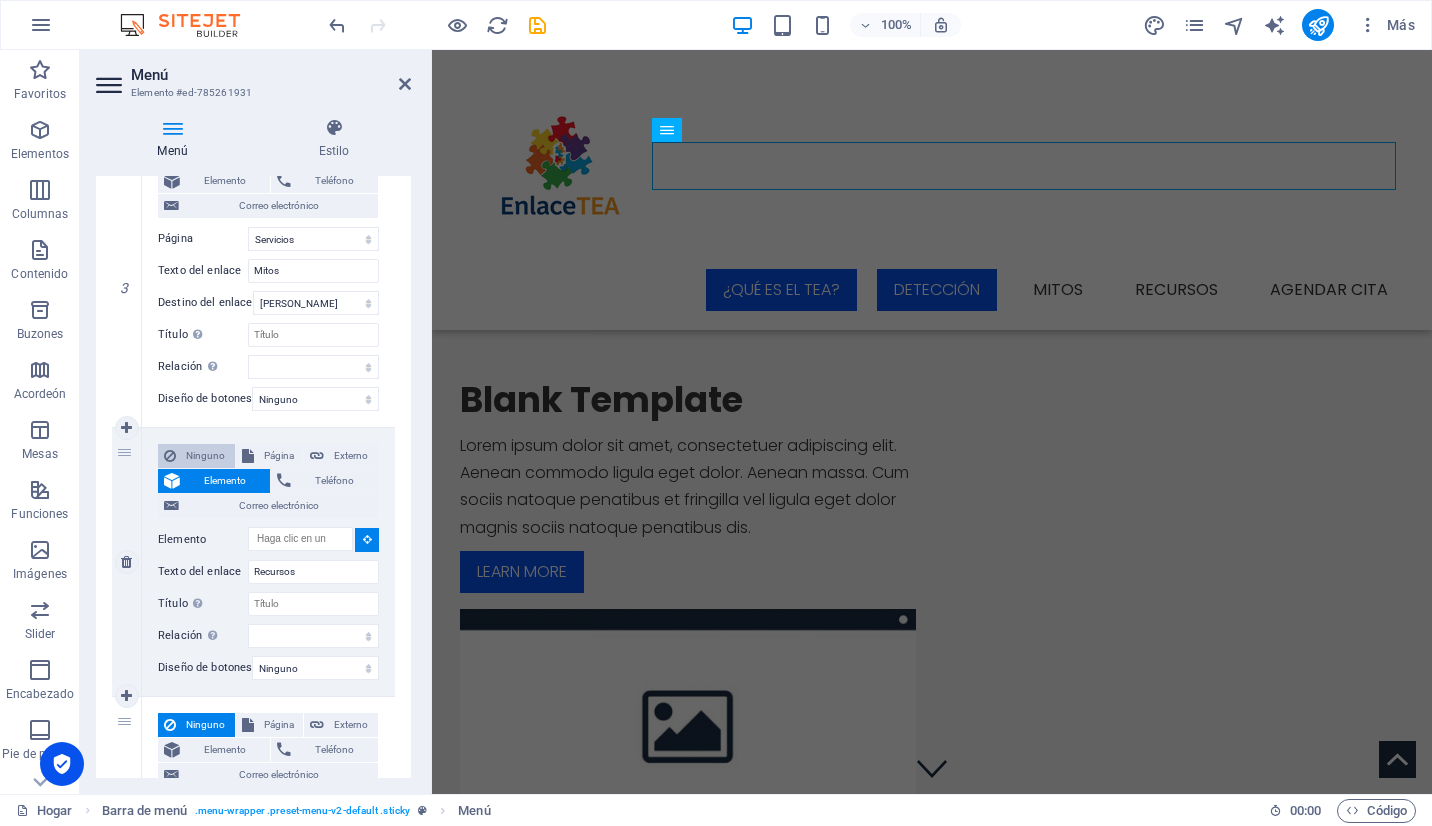 click on "Ninguno" at bounding box center [205, 456] 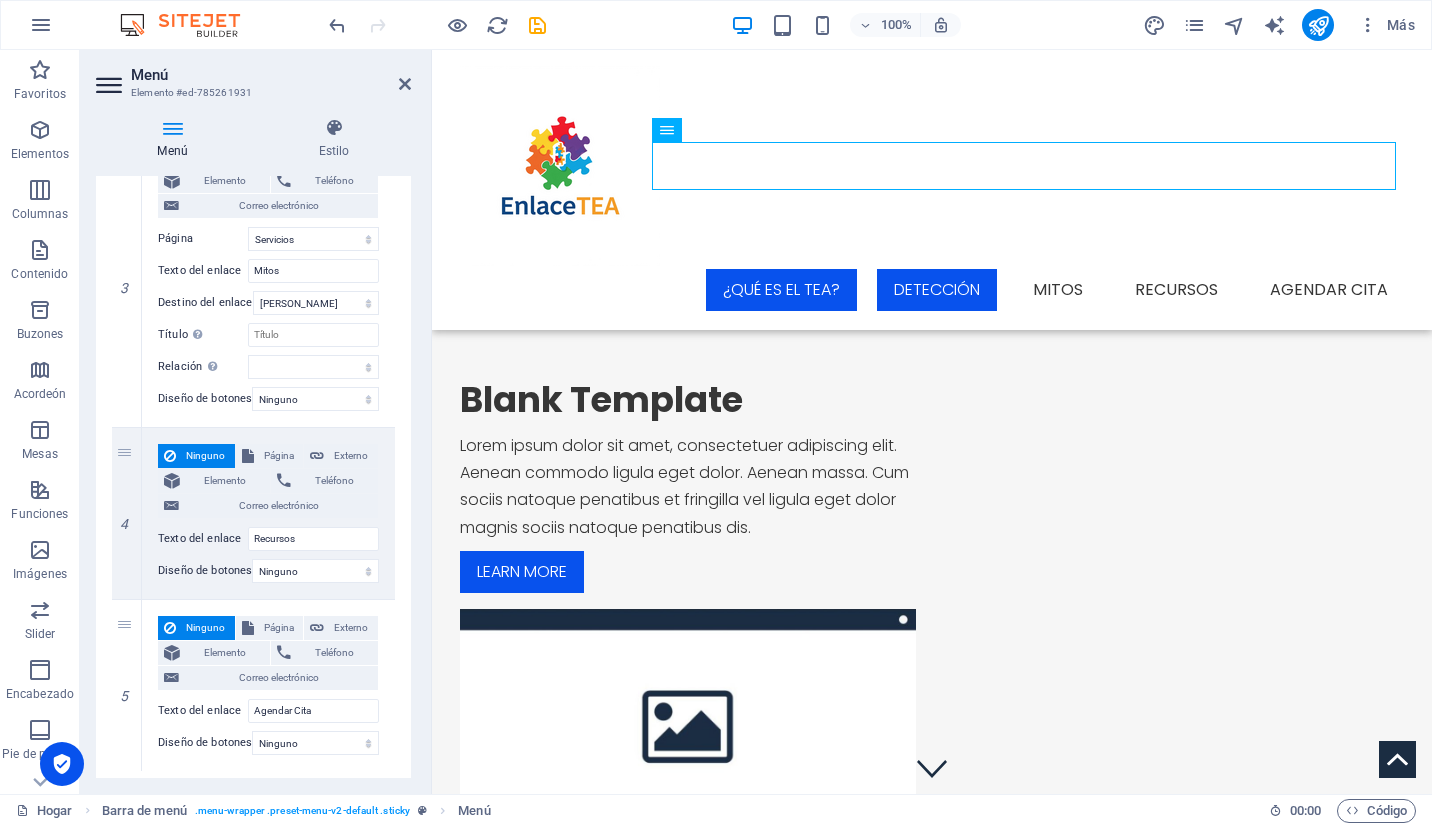 drag, startPoint x: 406, startPoint y: 546, endPoint x: 408, endPoint y: 492, distance: 54.037025 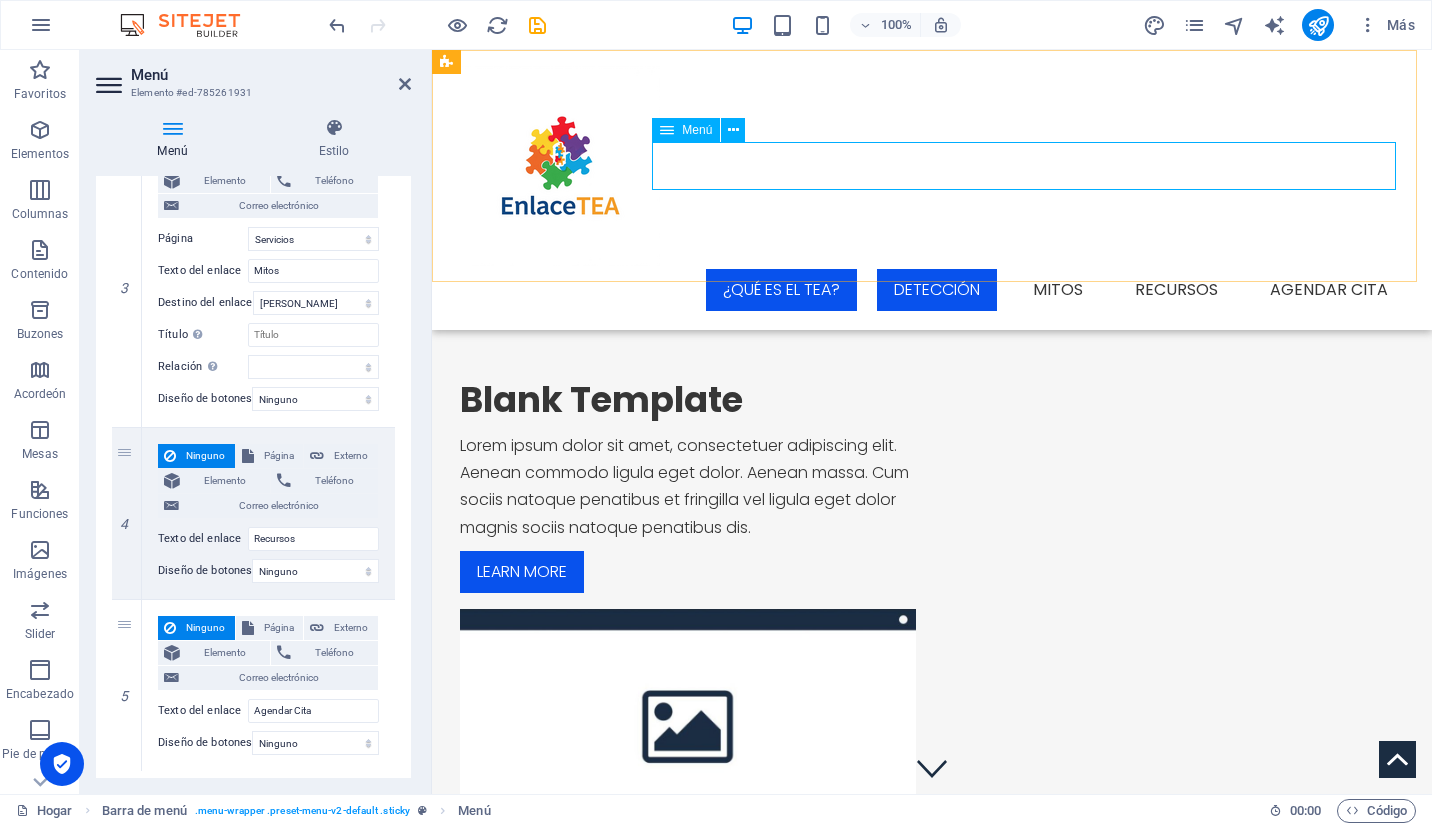 click on "¿Qué es el TEA? Detección  Mitos  Recursos  Agendar Cita" at bounding box center (932, 290) 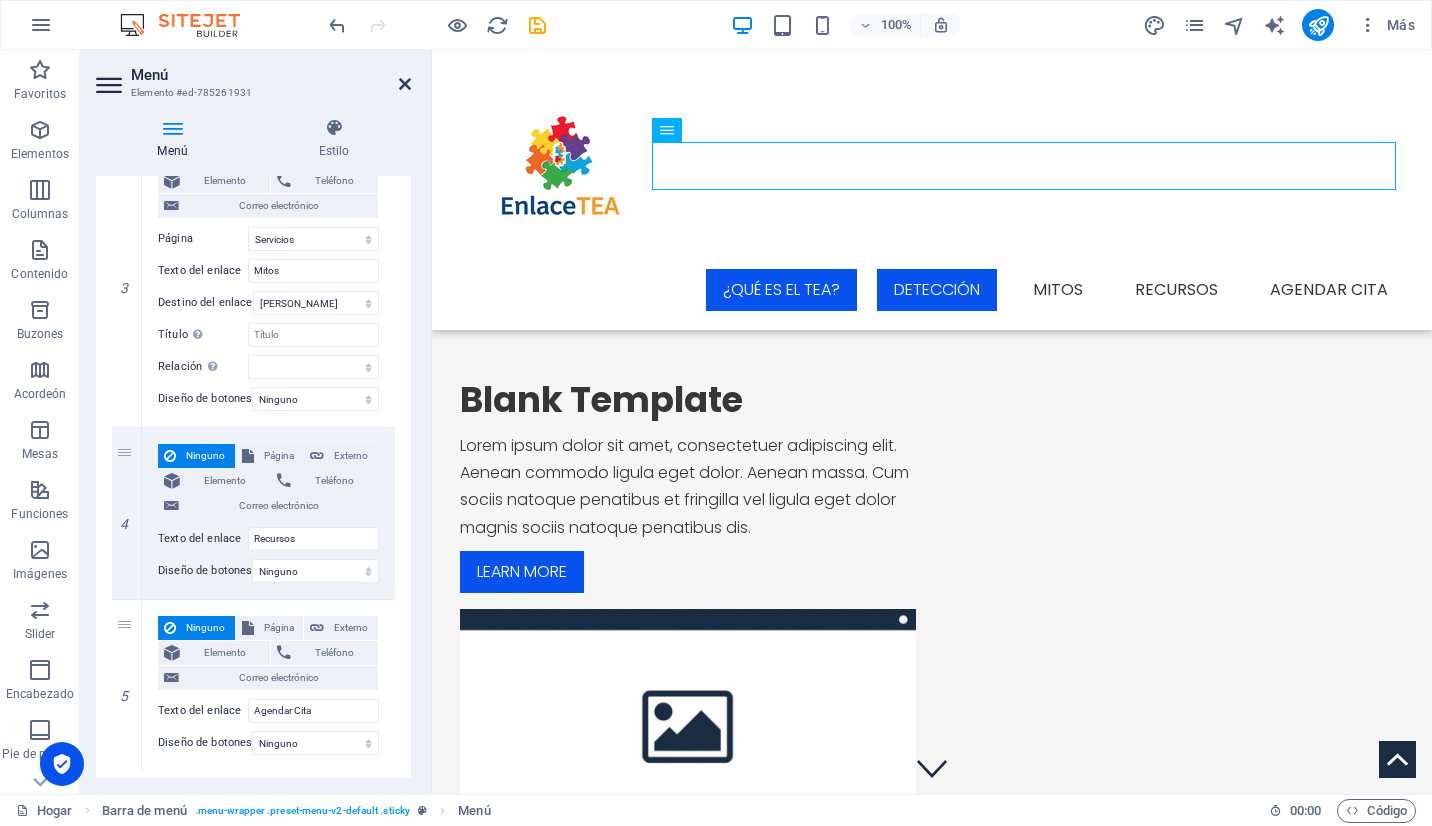 click at bounding box center (405, 84) 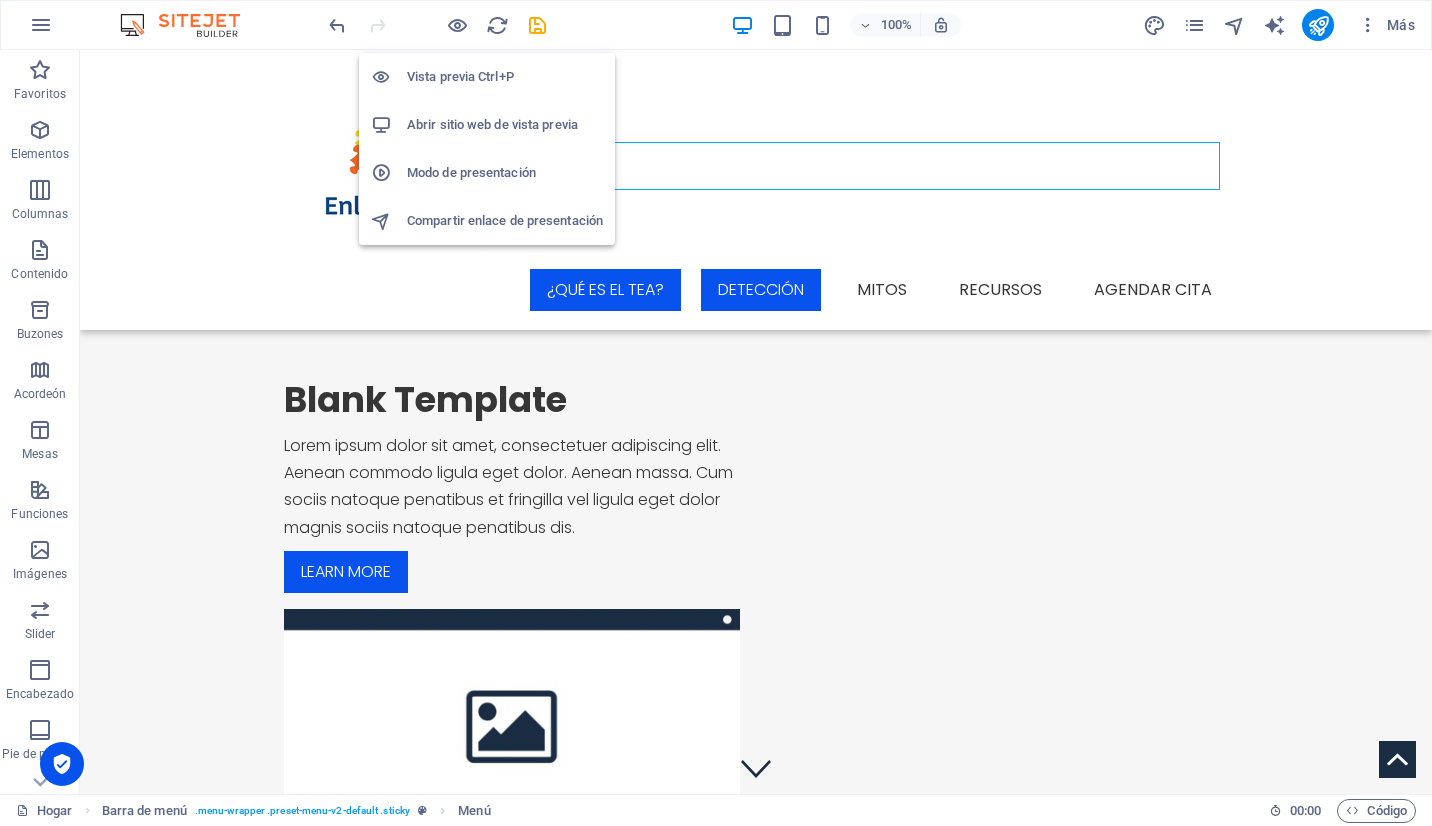 click on "Vista previa Ctrl+P" at bounding box center (505, 77) 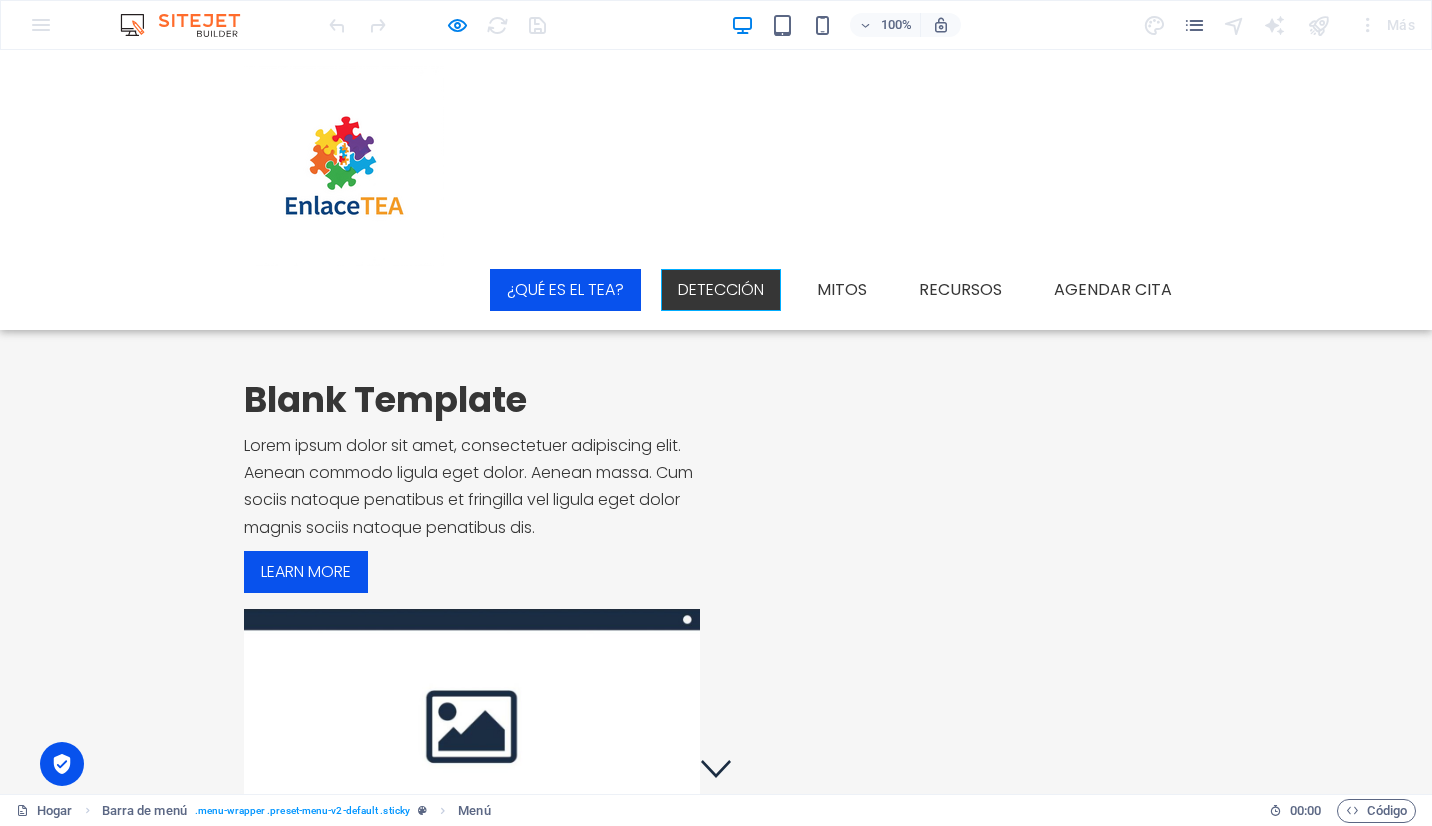 click on "Detección" at bounding box center [721, 290] 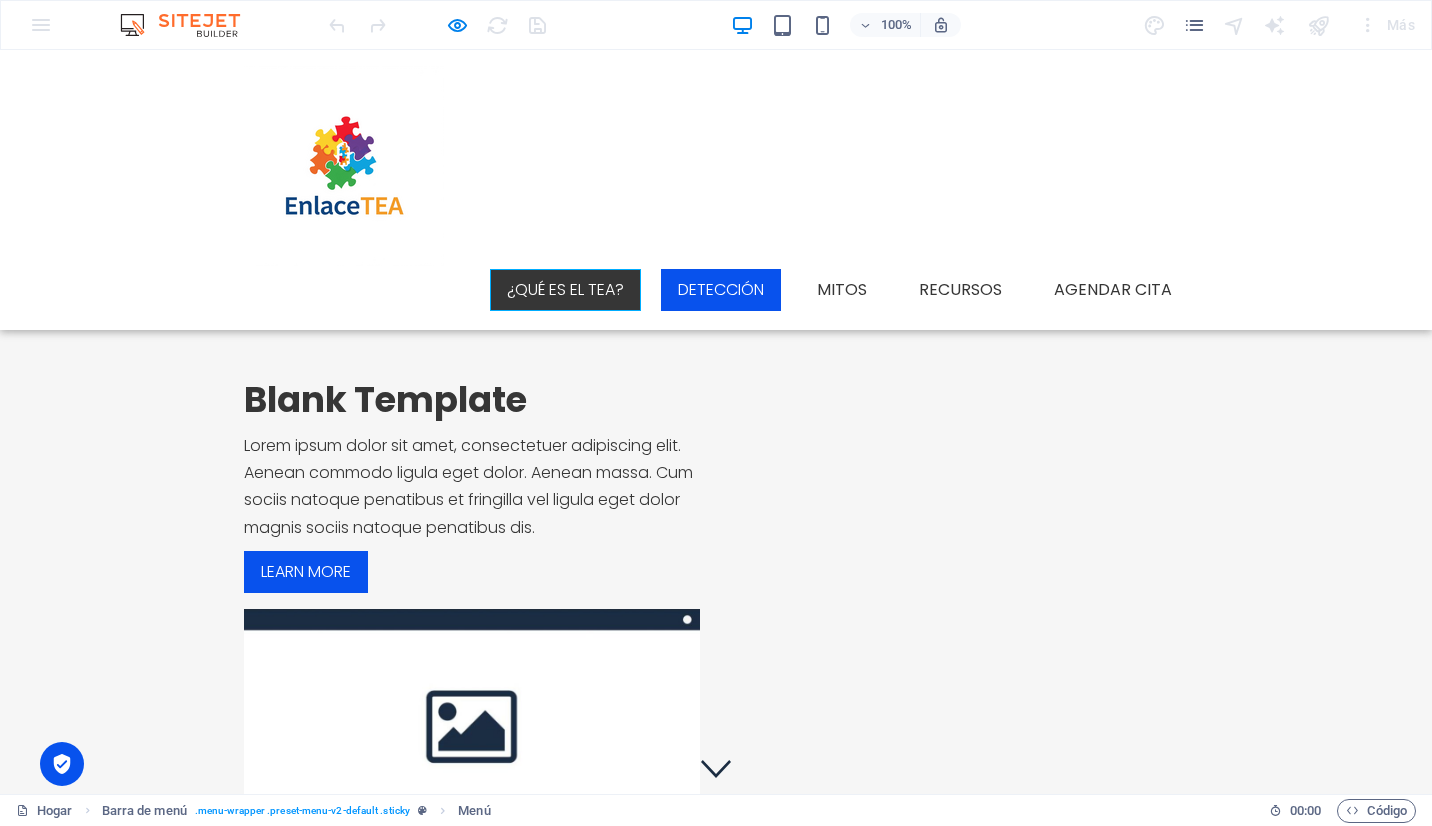 click on "¿Qué es el TEA?" at bounding box center [565, 290] 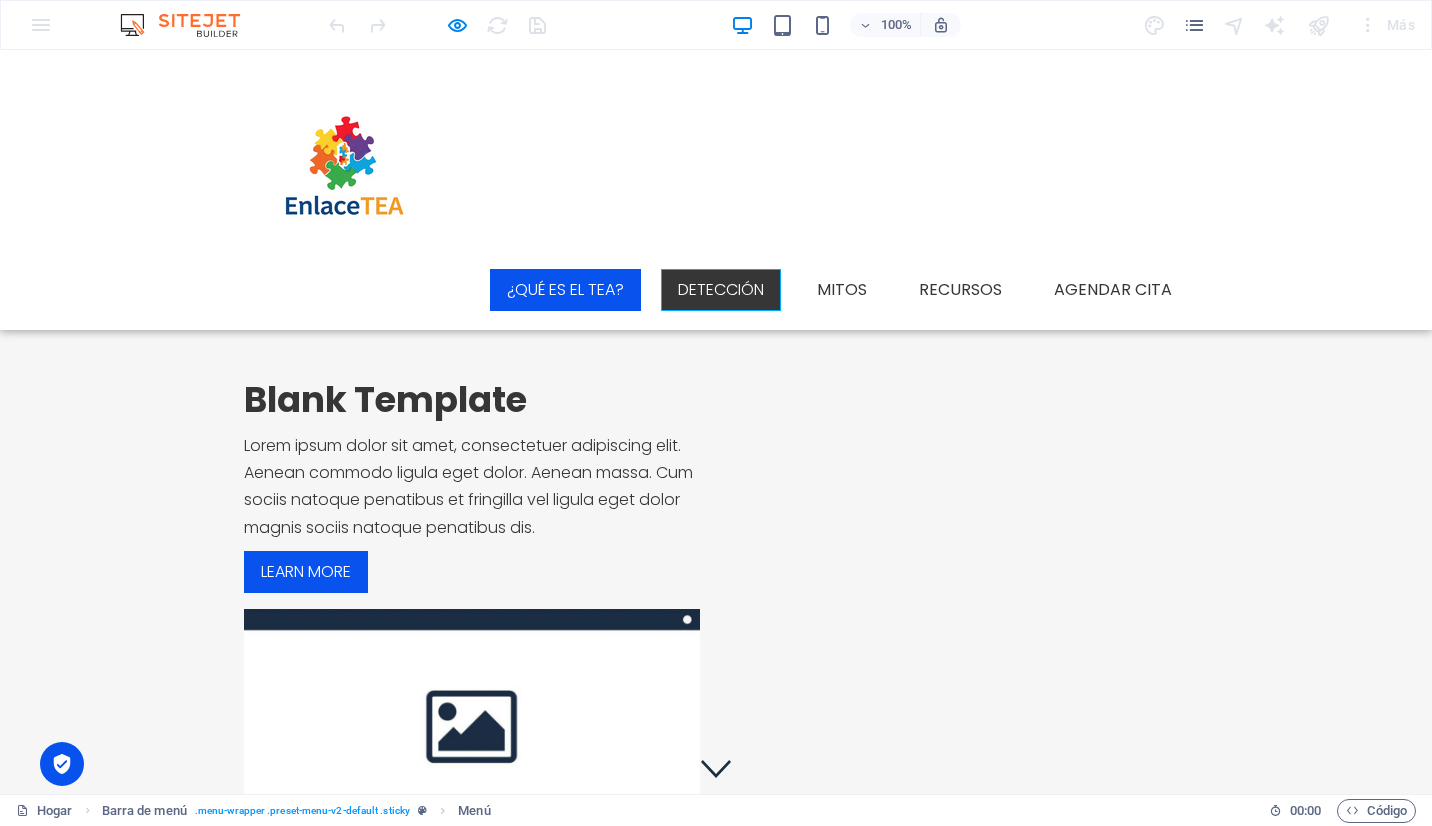 click on "Detección" at bounding box center (721, 290) 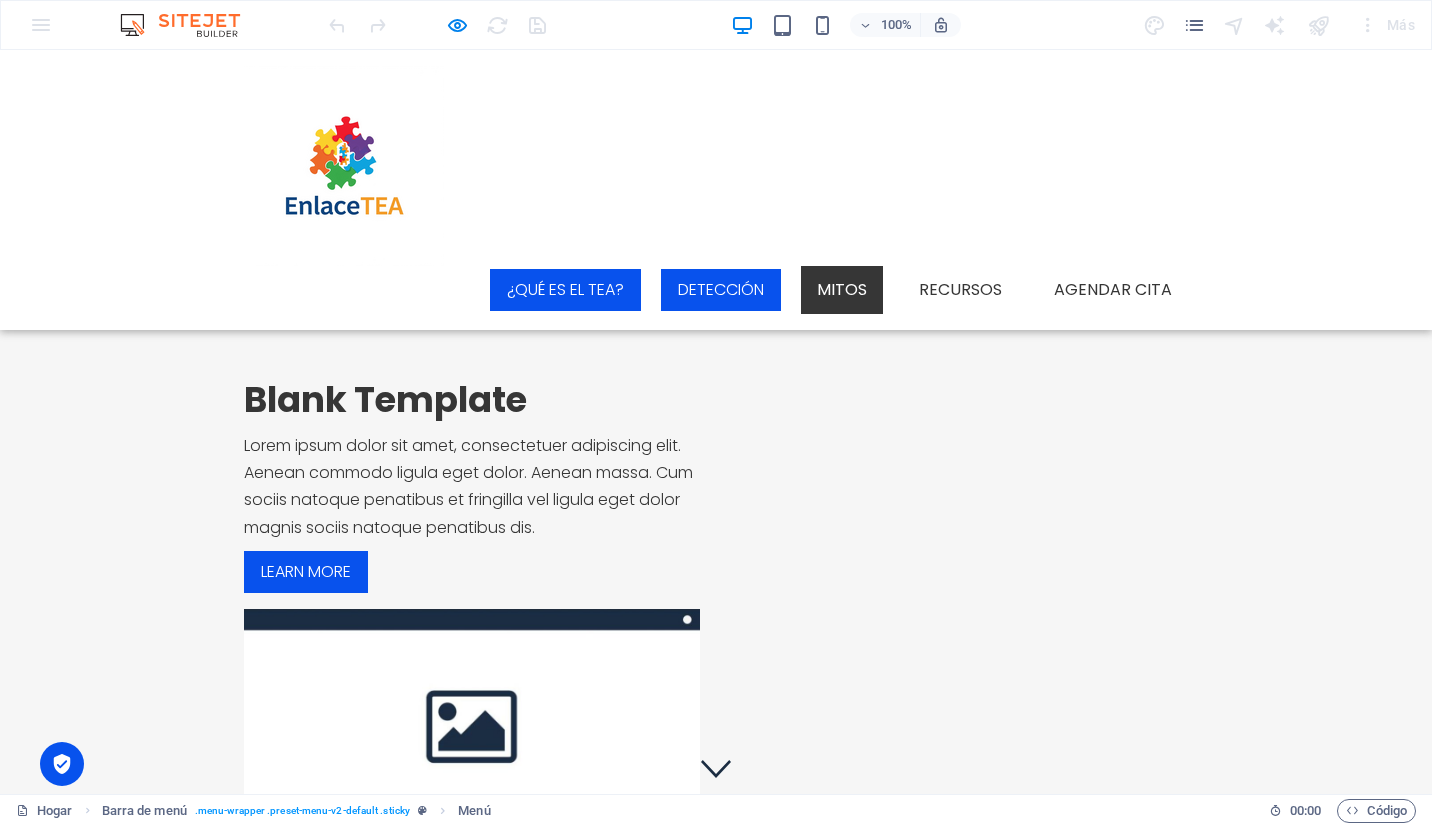 click on "Mitos" at bounding box center [842, 290] 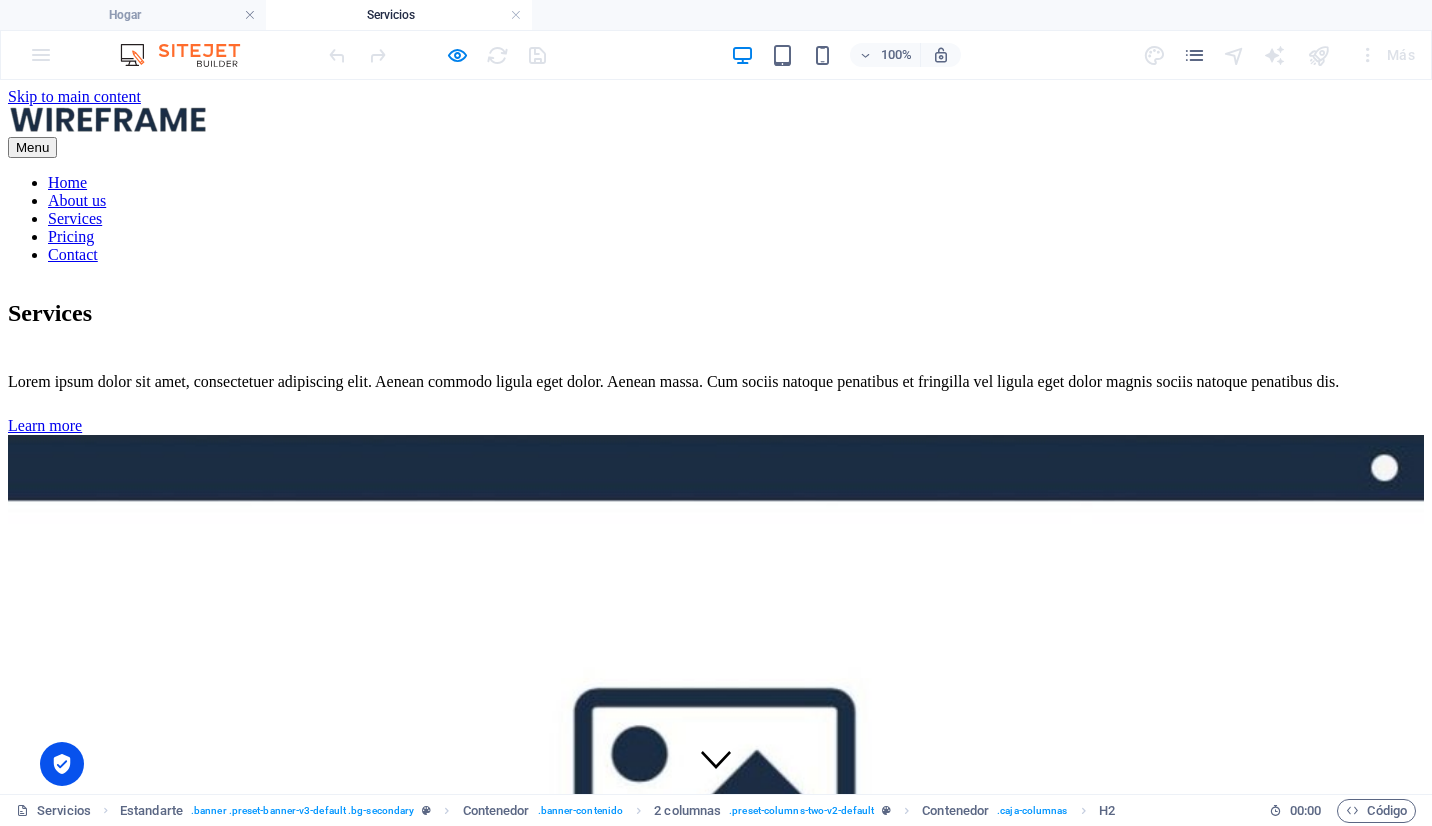 scroll, scrollTop: 0, scrollLeft: 0, axis: both 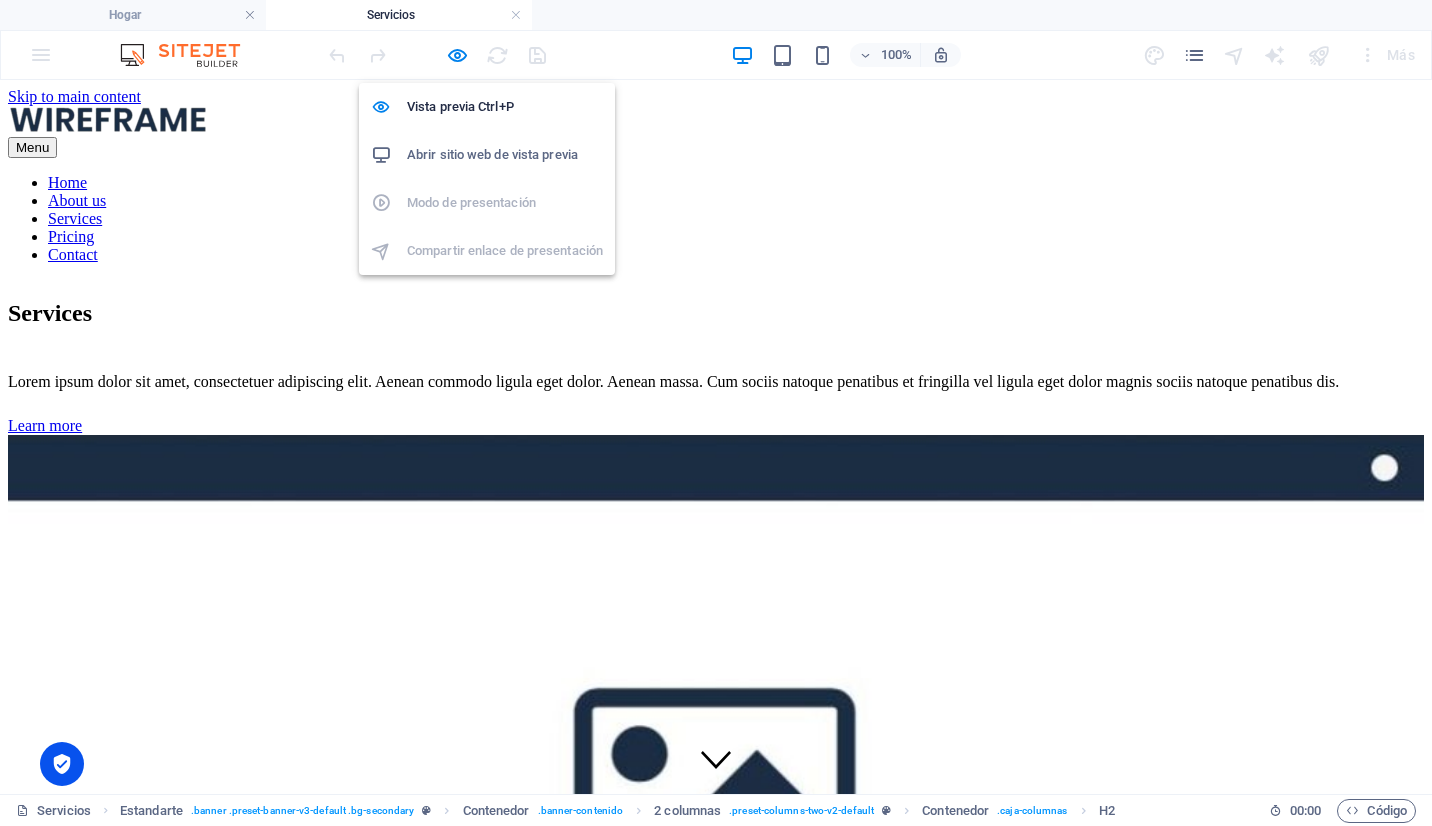 click on "Abrir sitio web de vista previa" at bounding box center [505, 155] 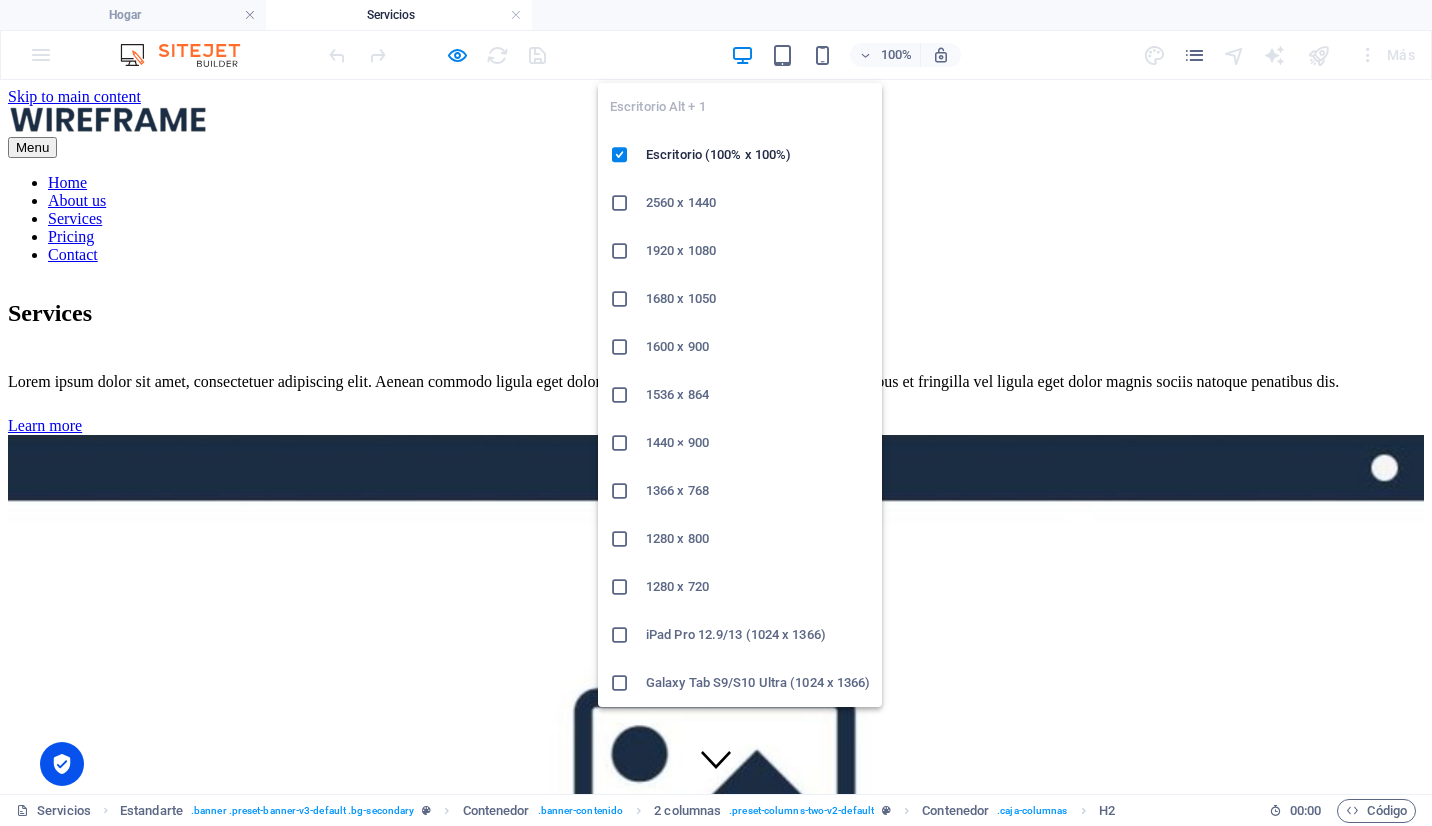 click at bounding box center (742, 55) 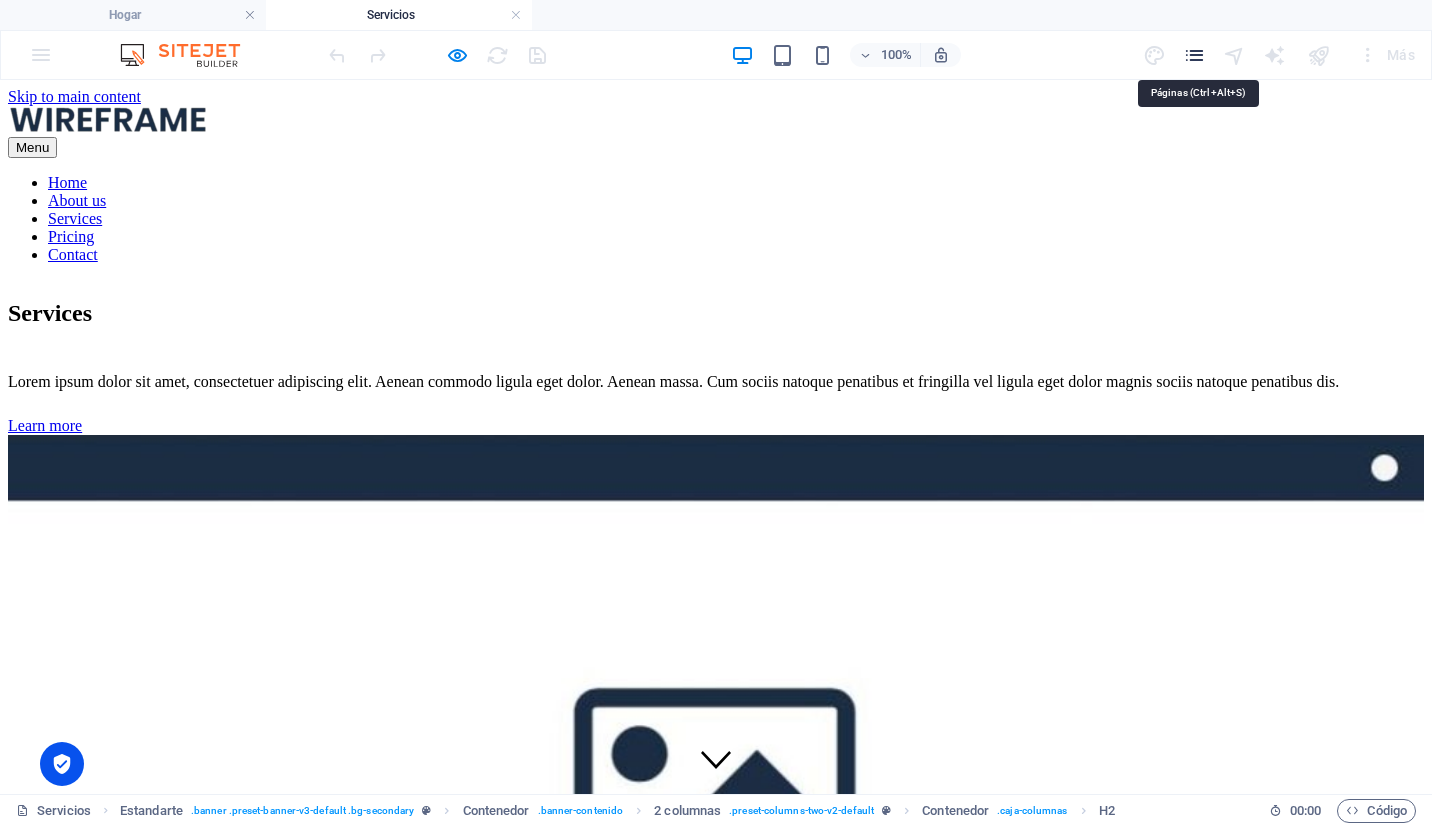click at bounding box center [1194, 55] 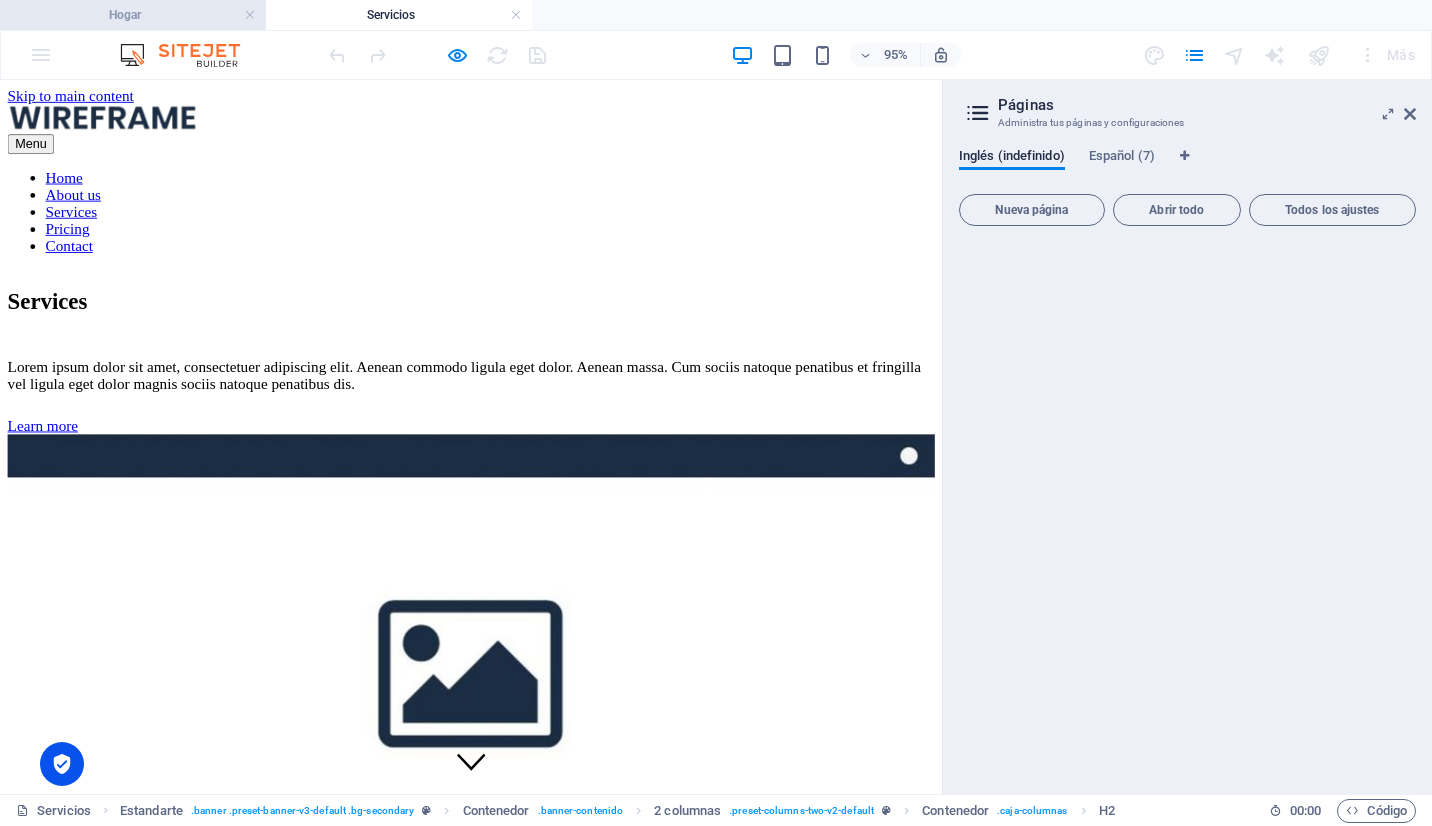 click on "Hogar" at bounding box center (133, 15) 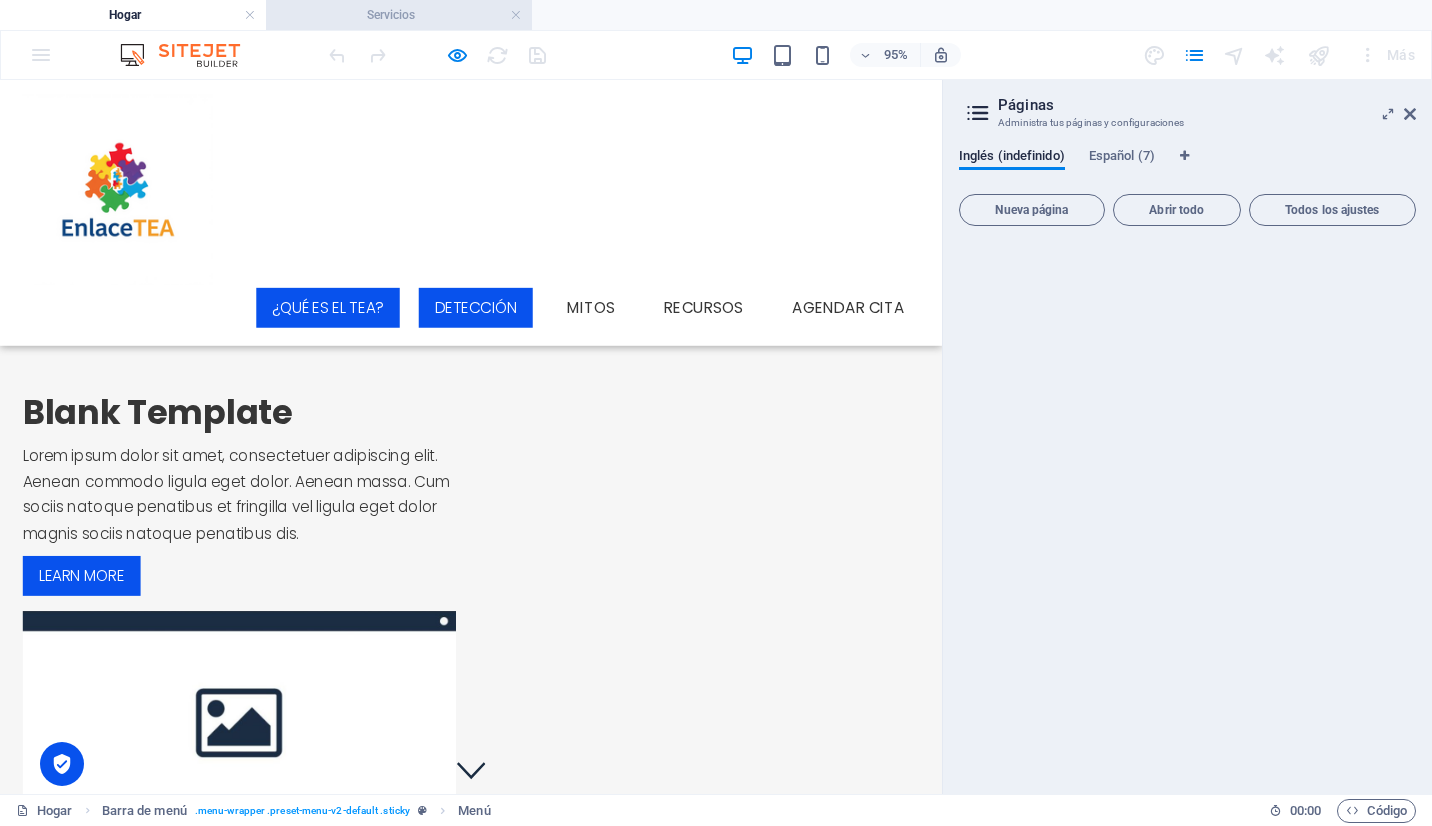 click on "Servicios" at bounding box center (399, 15) 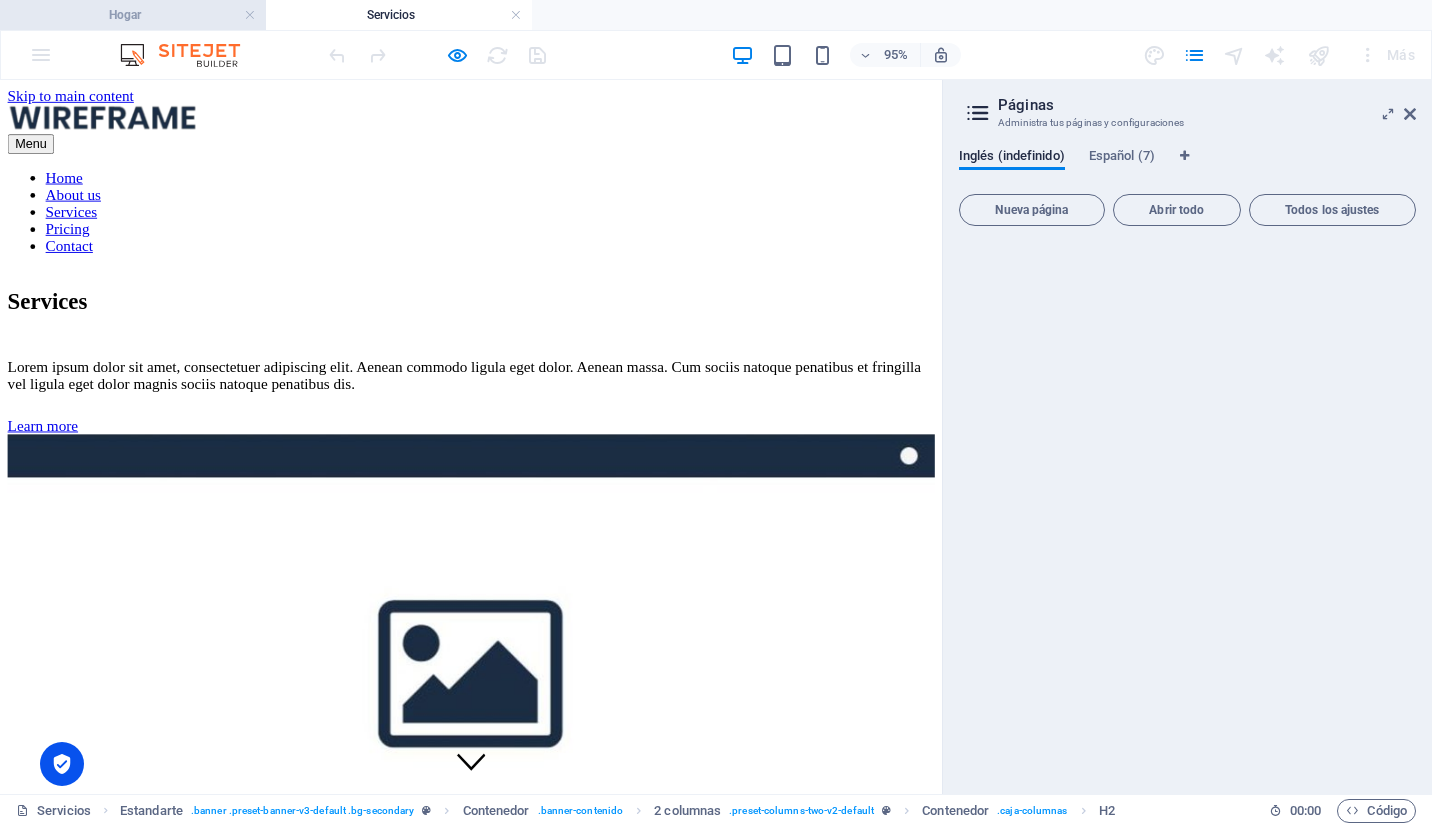 click on "Hogar" at bounding box center [133, 15] 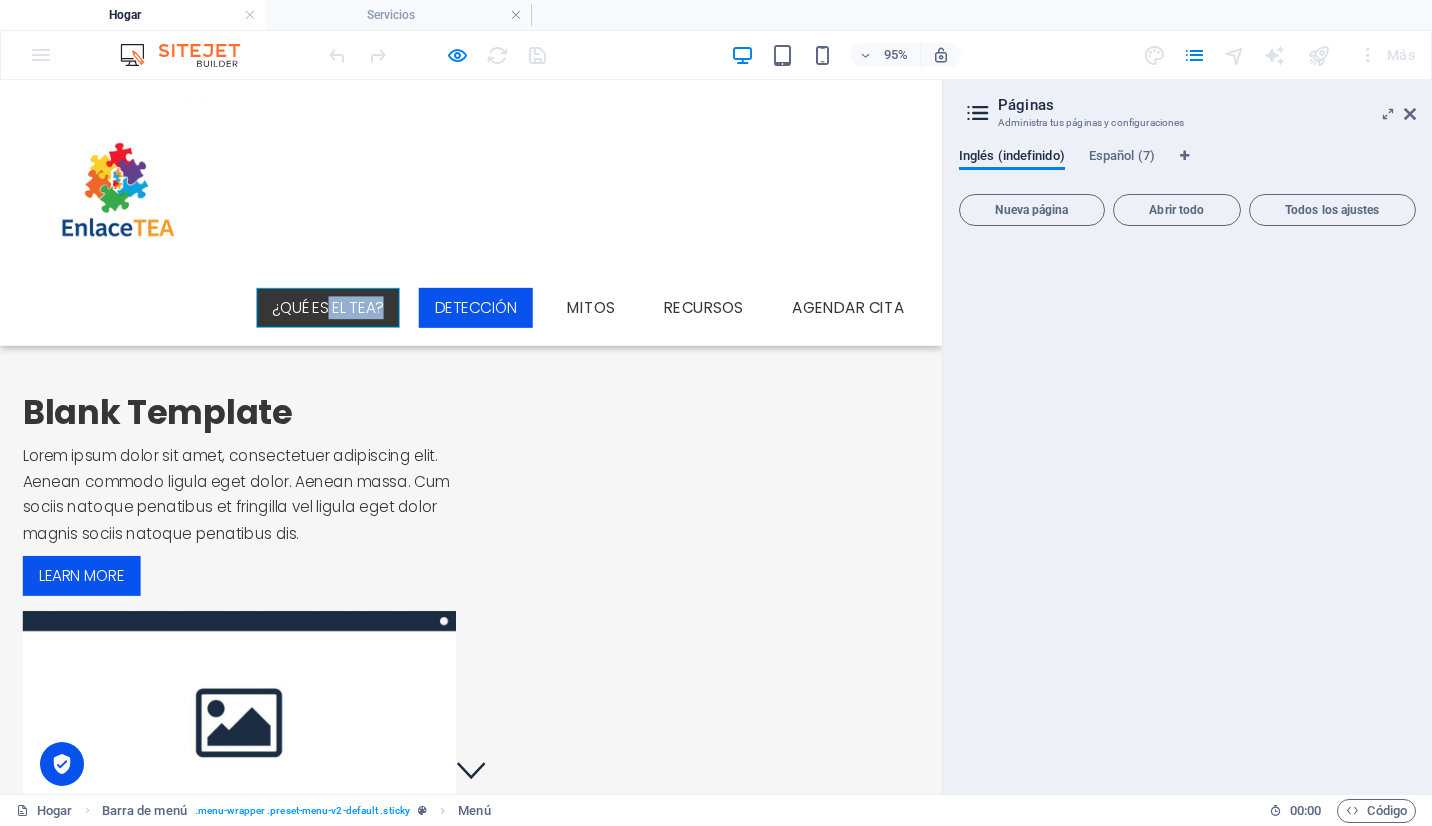 drag, startPoint x: 350, startPoint y: 216, endPoint x: 338, endPoint y: 192, distance: 26.832815 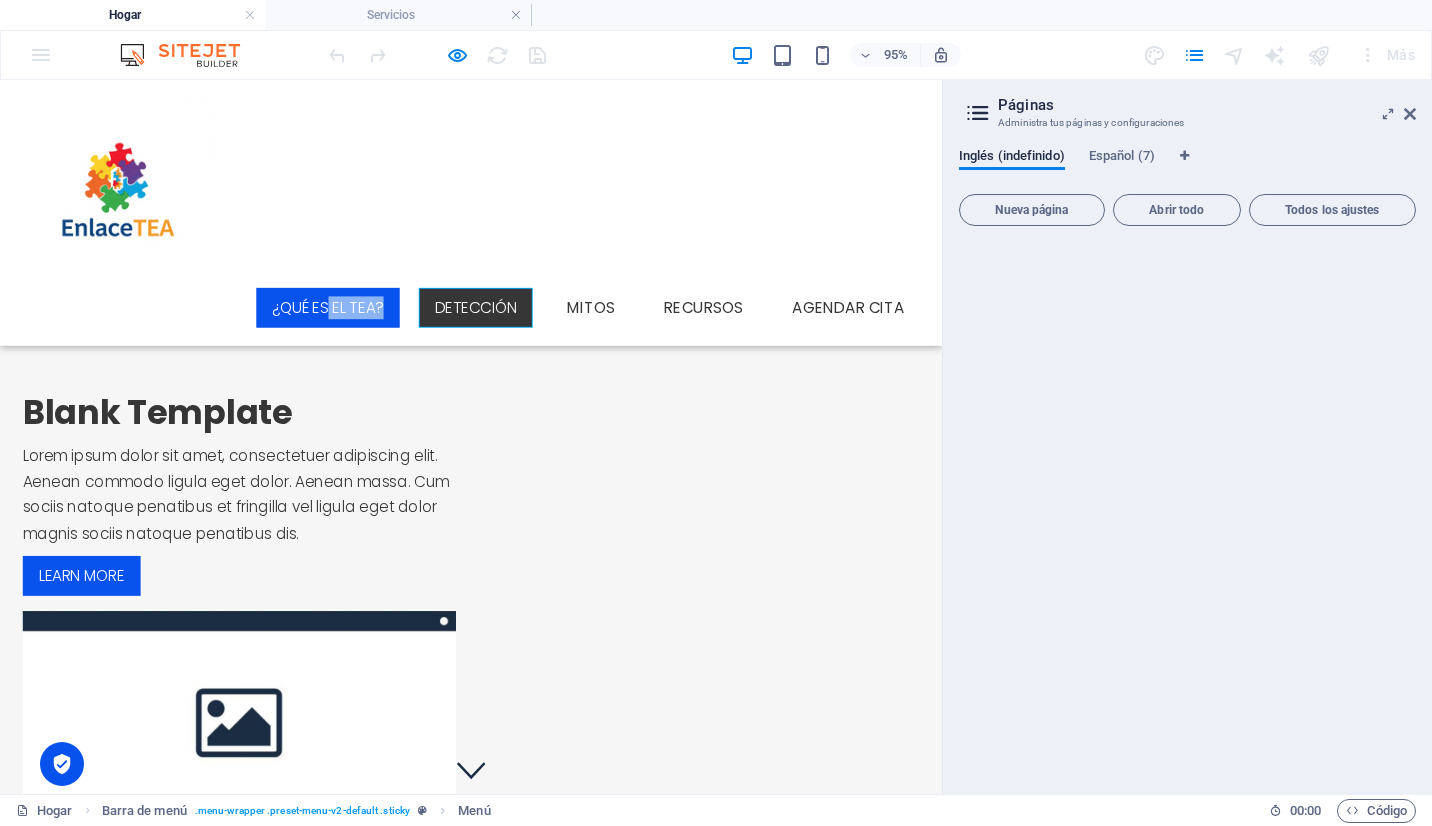 click on "Detección" at bounding box center [501, 320] 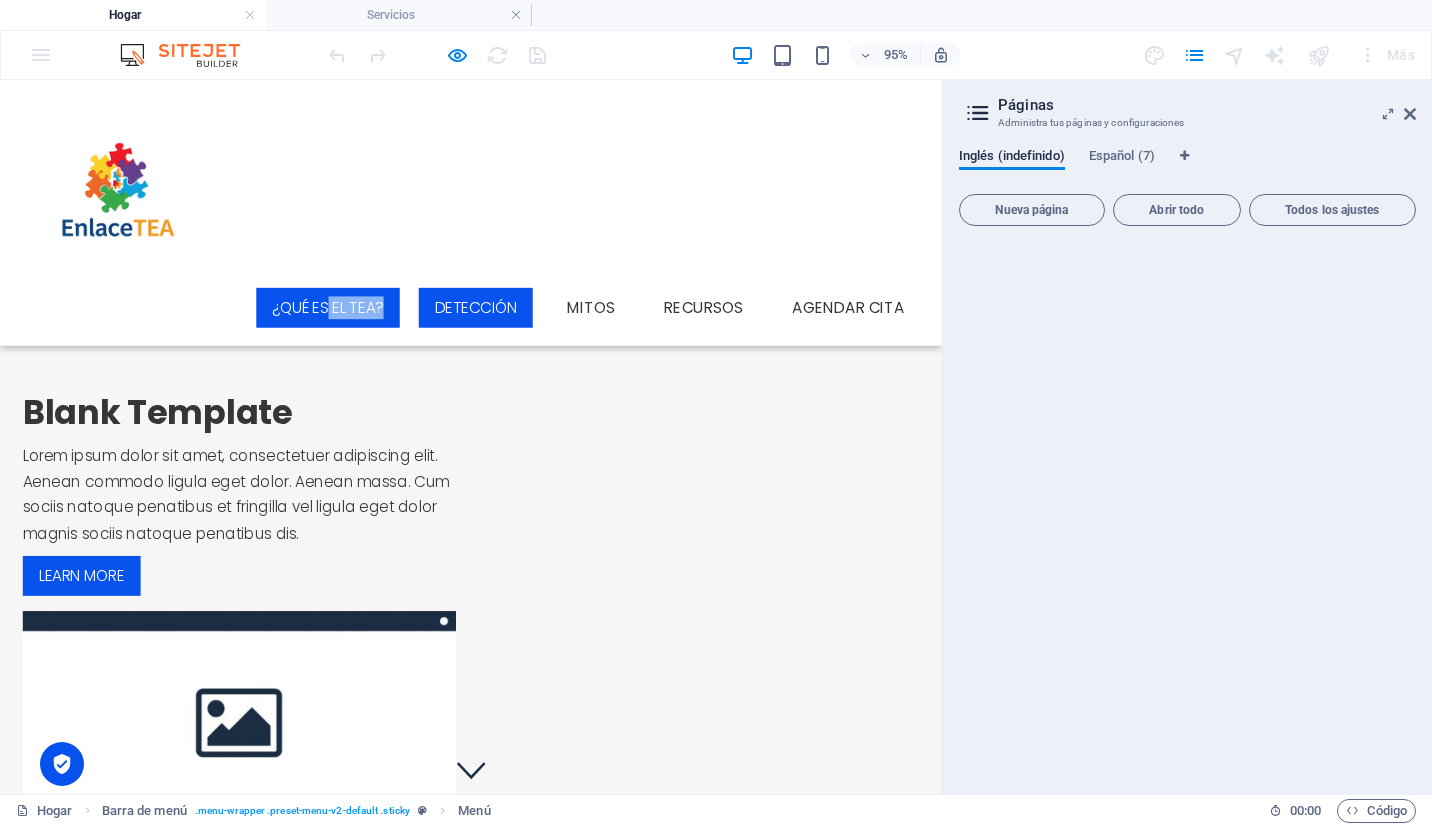 click on "Hogar" at bounding box center [133, 15] 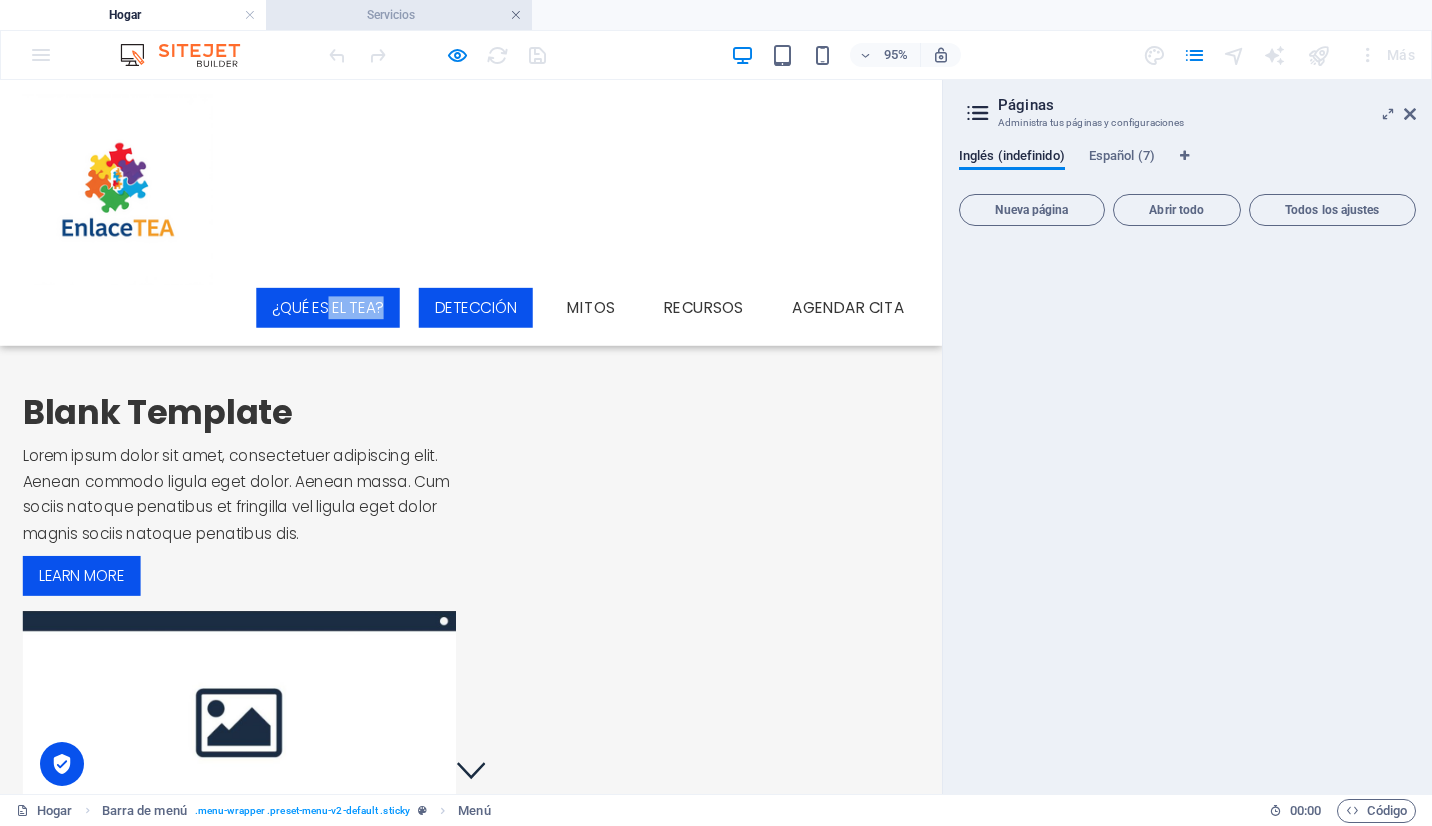 click at bounding box center [516, 15] 